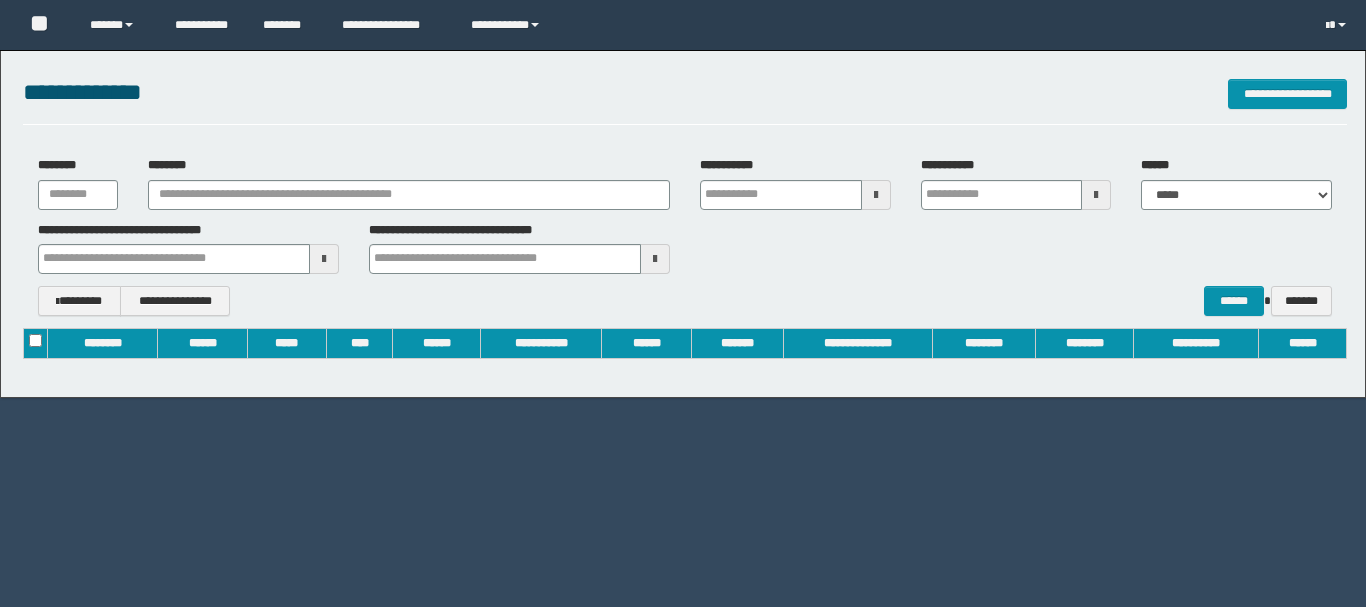 scroll, scrollTop: 0, scrollLeft: 0, axis: both 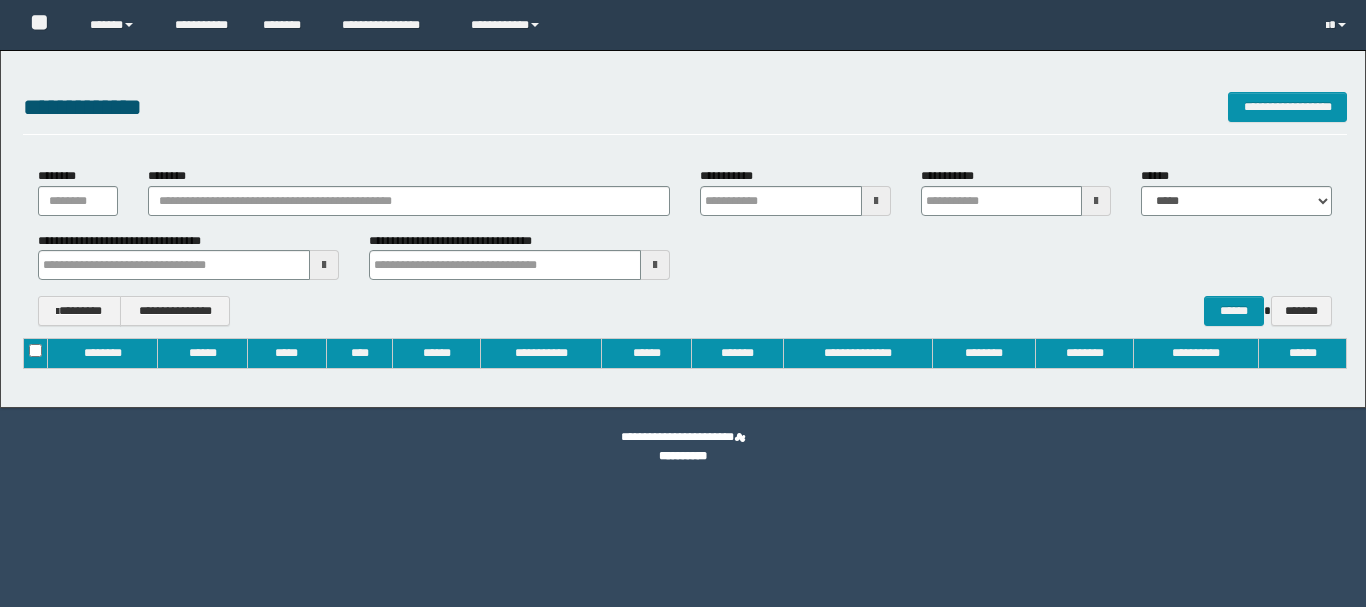 type on "**********" 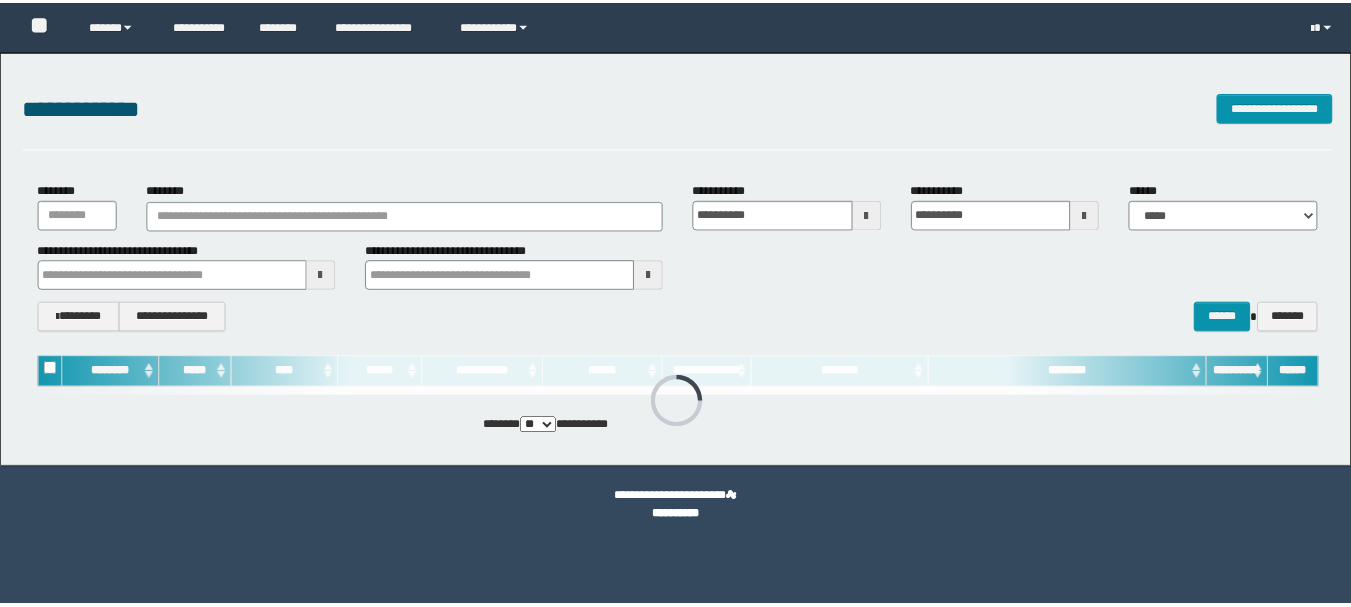 scroll, scrollTop: 0, scrollLeft: 0, axis: both 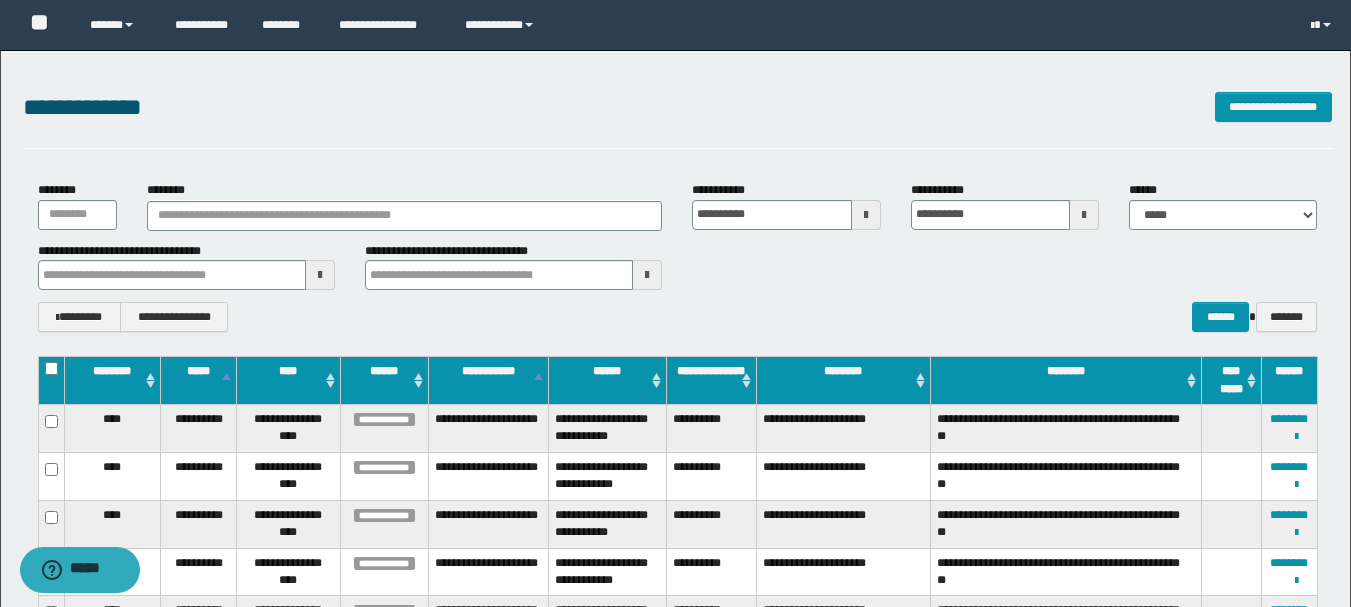 type 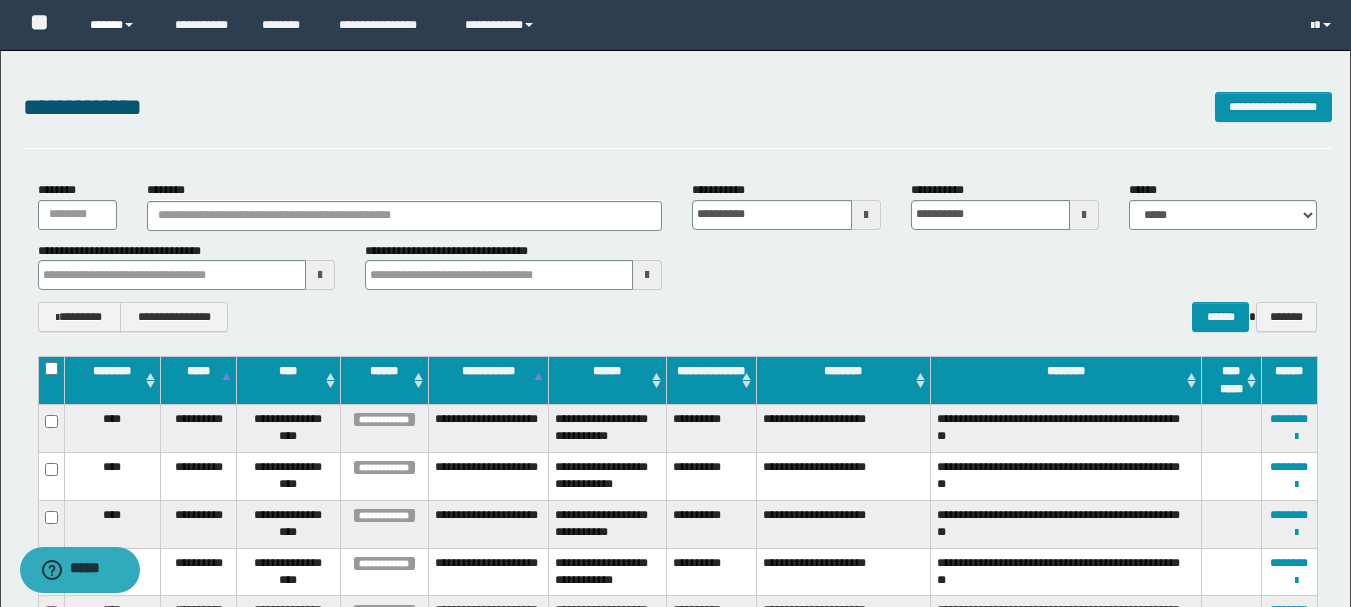 click on "******" at bounding box center [117, 25] 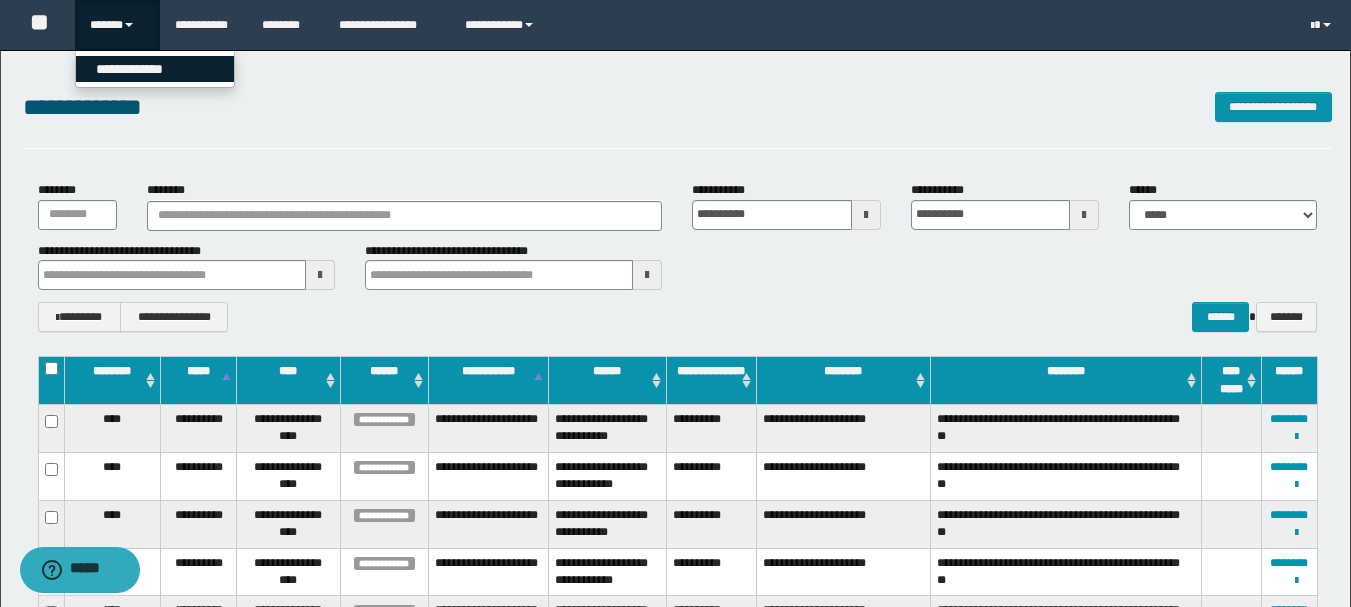 click on "**********" at bounding box center (155, 69) 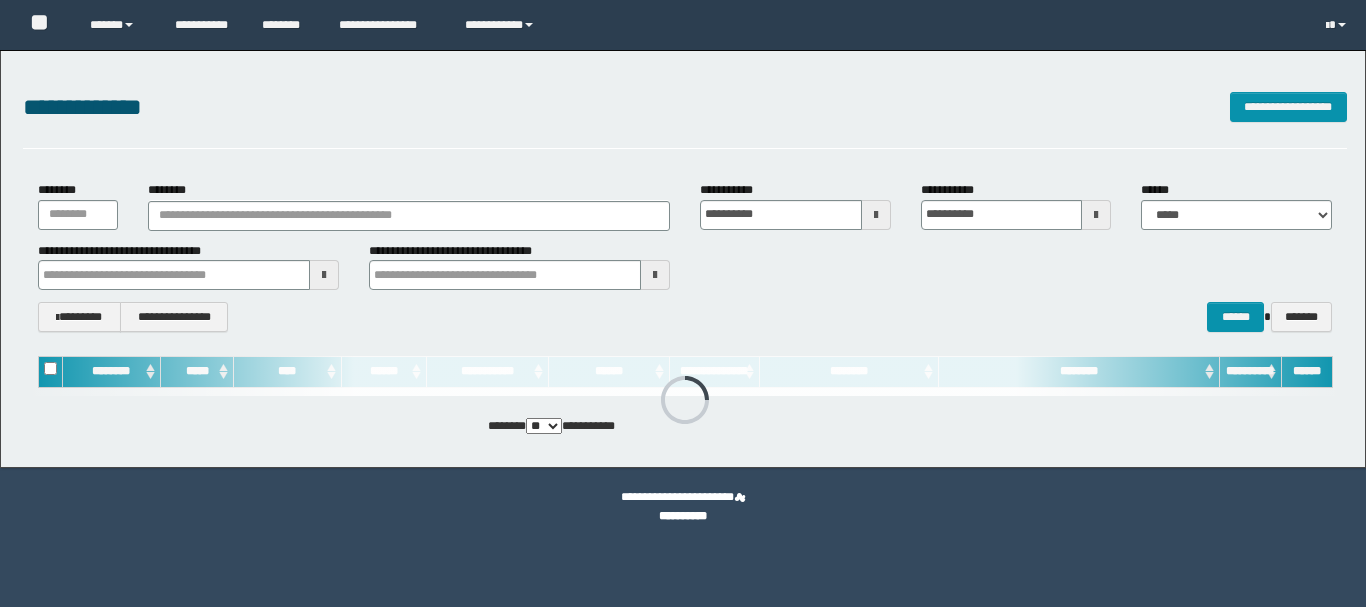 scroll, scrollTop: 0, scrollLeft: 0, axis: both 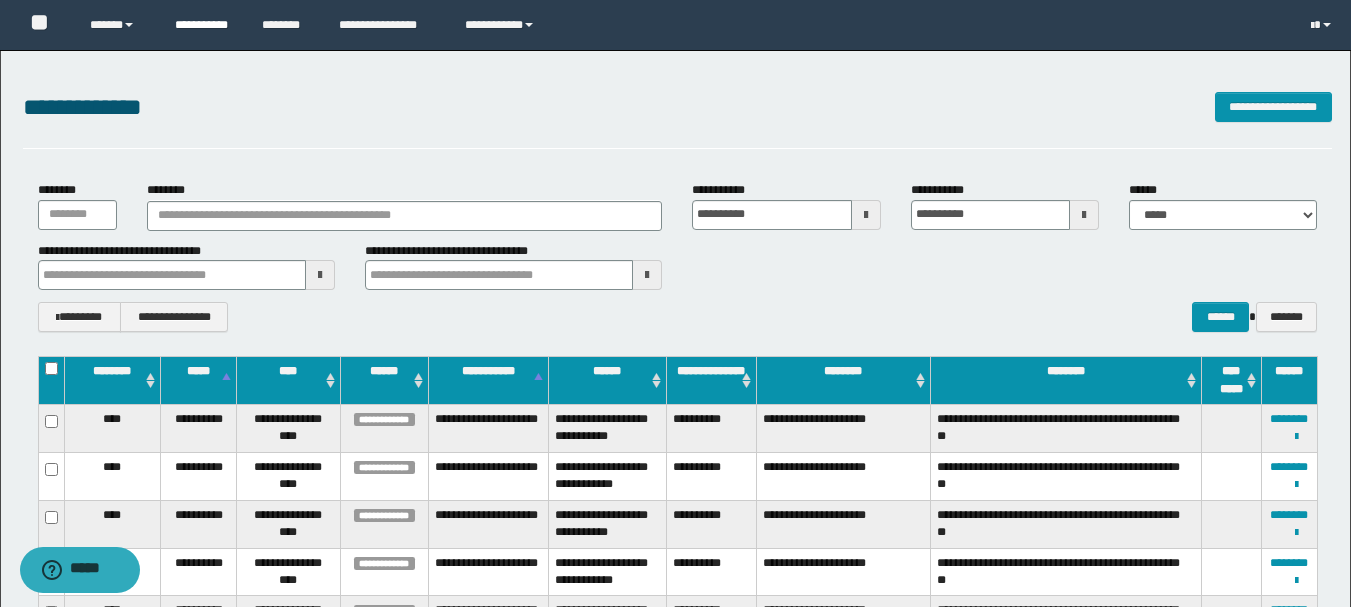 click on "**********" at bounding box center [203, 25] 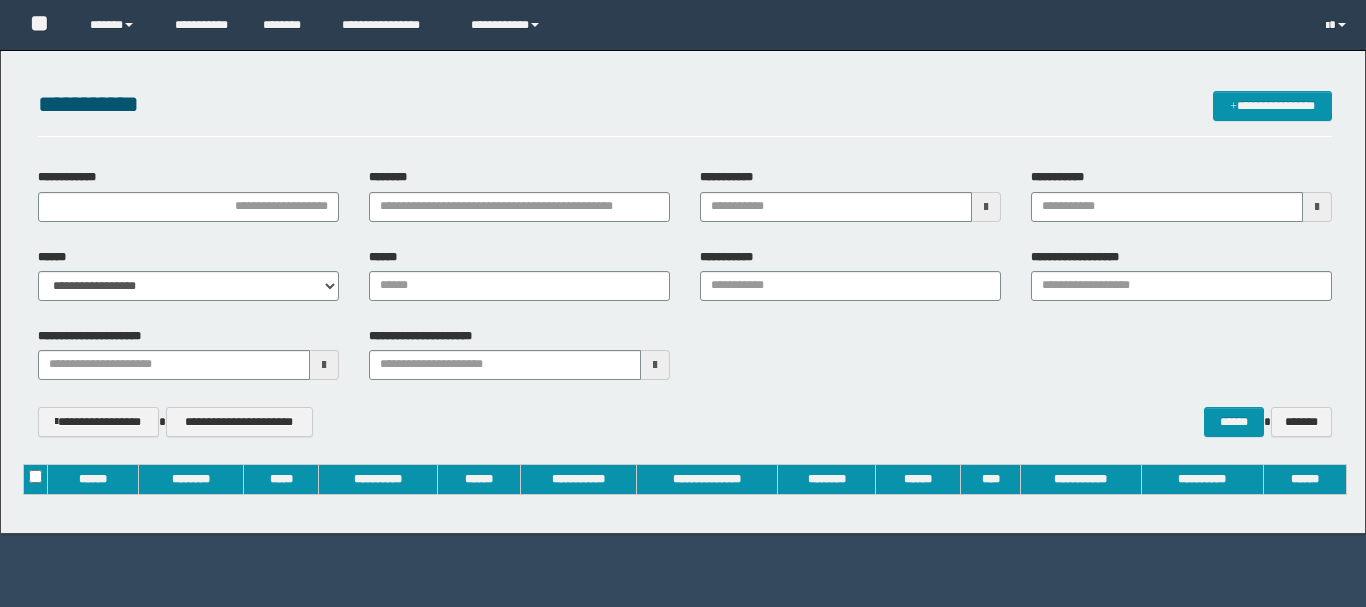 scroll, scrollTop: 0, scrollLeft: 0, axis: both 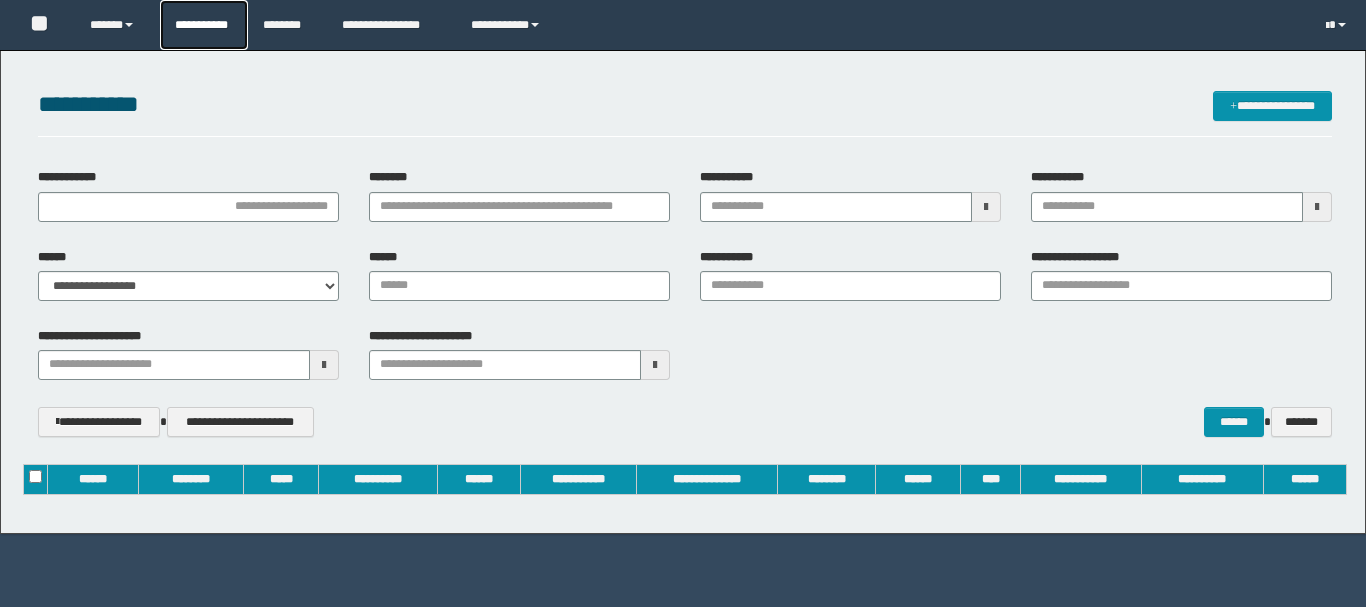 click on "**********" at bounding box center [204, 25] 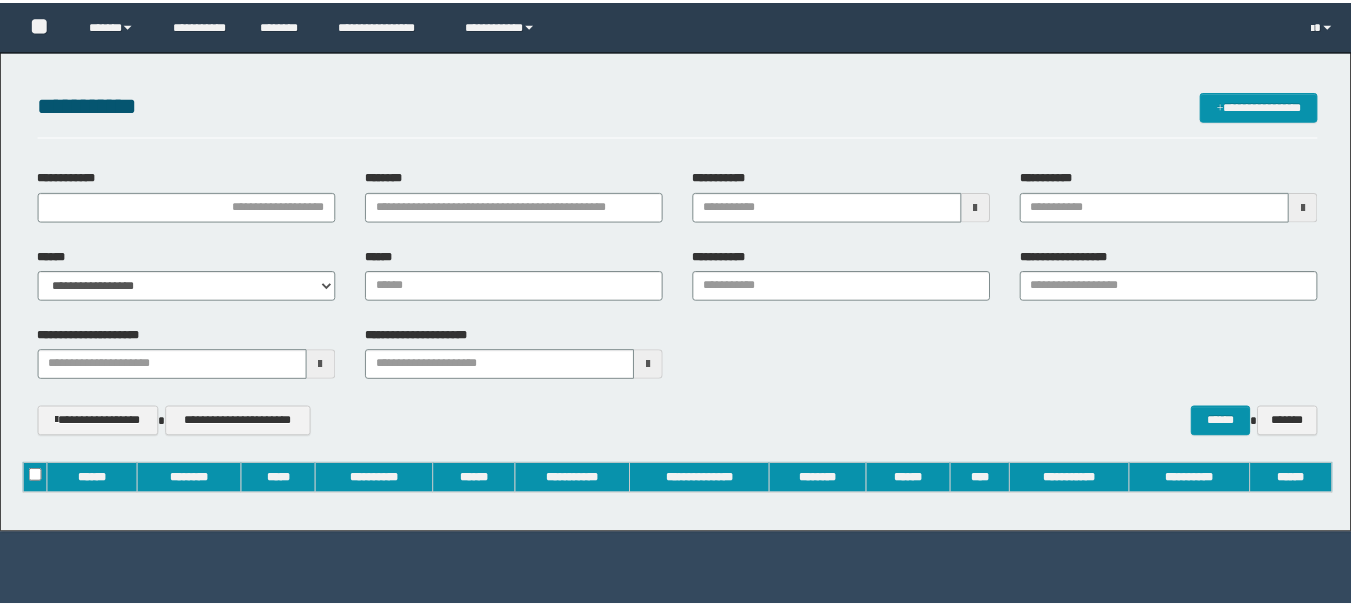 scroll, scrollTop: 0, scrollLeft: 0, axis: both 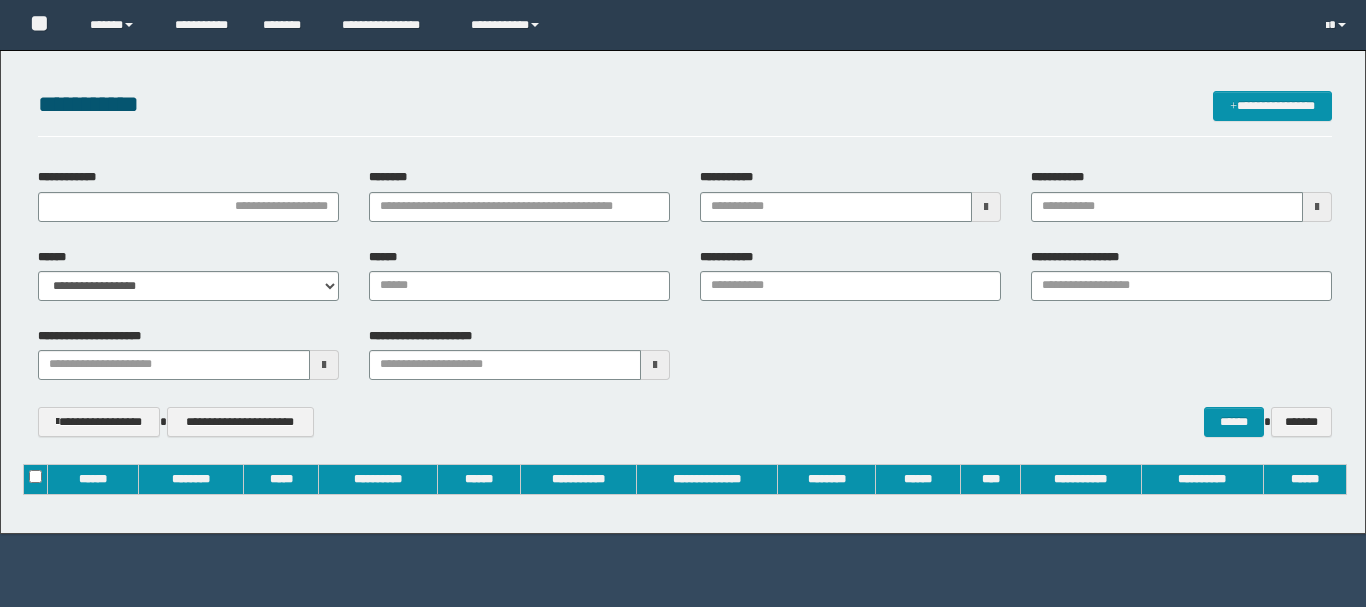 type on "**********" 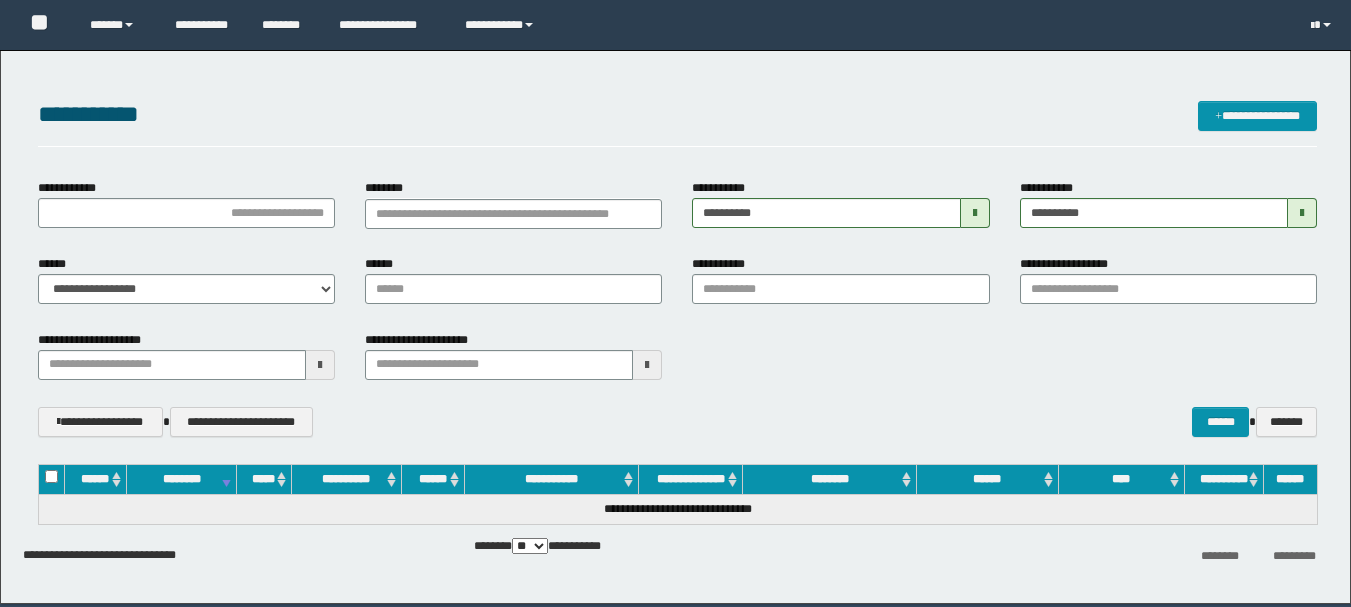 scroll, scrollTop: 0, scrollLeft: 0, axis: both 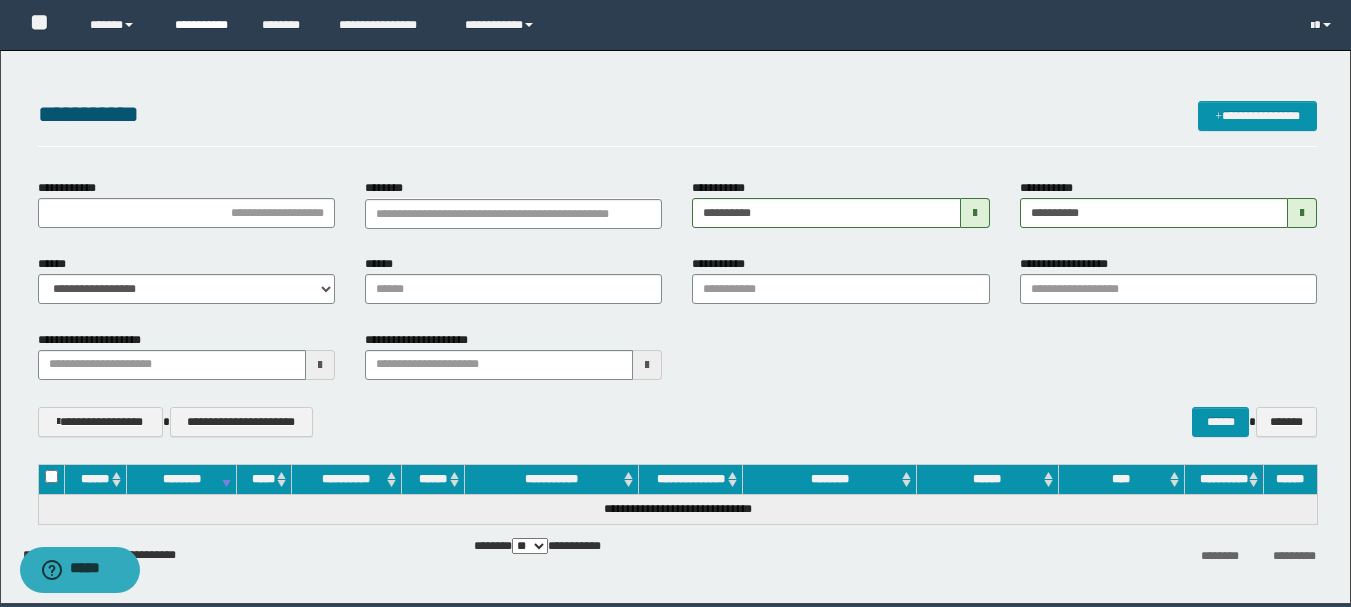 click on "**********" at bounding box center (203, 25) 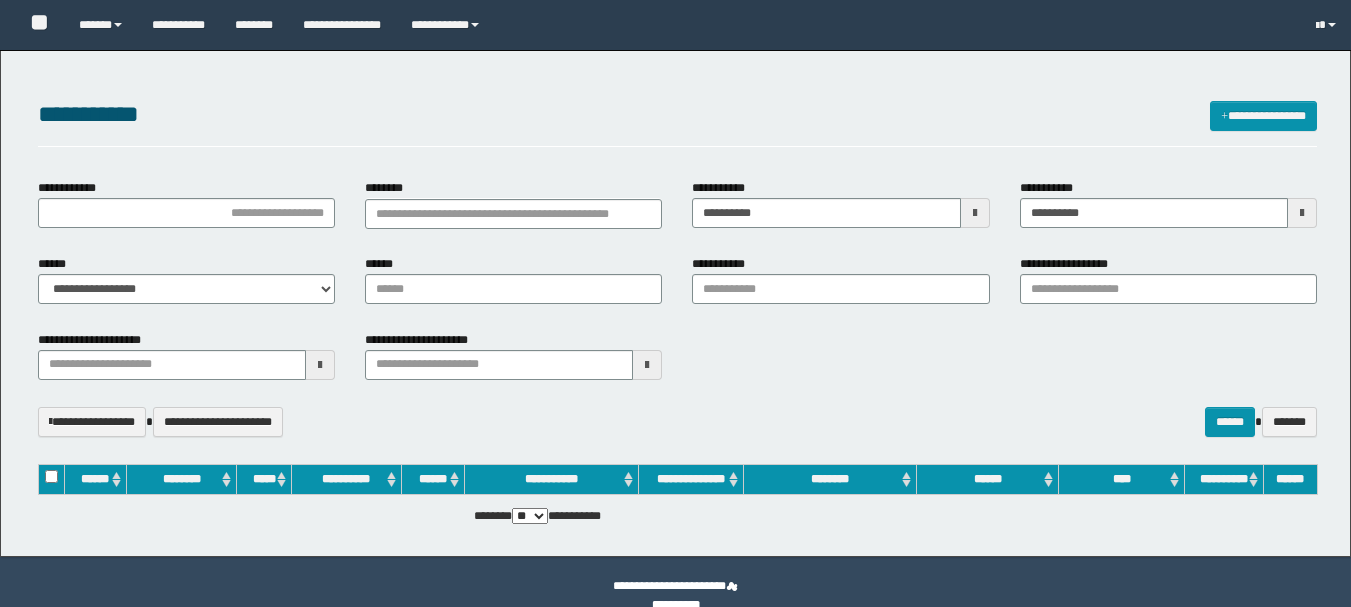 scroll, scrollTop: 0, scrollLeft: 0, axis: both 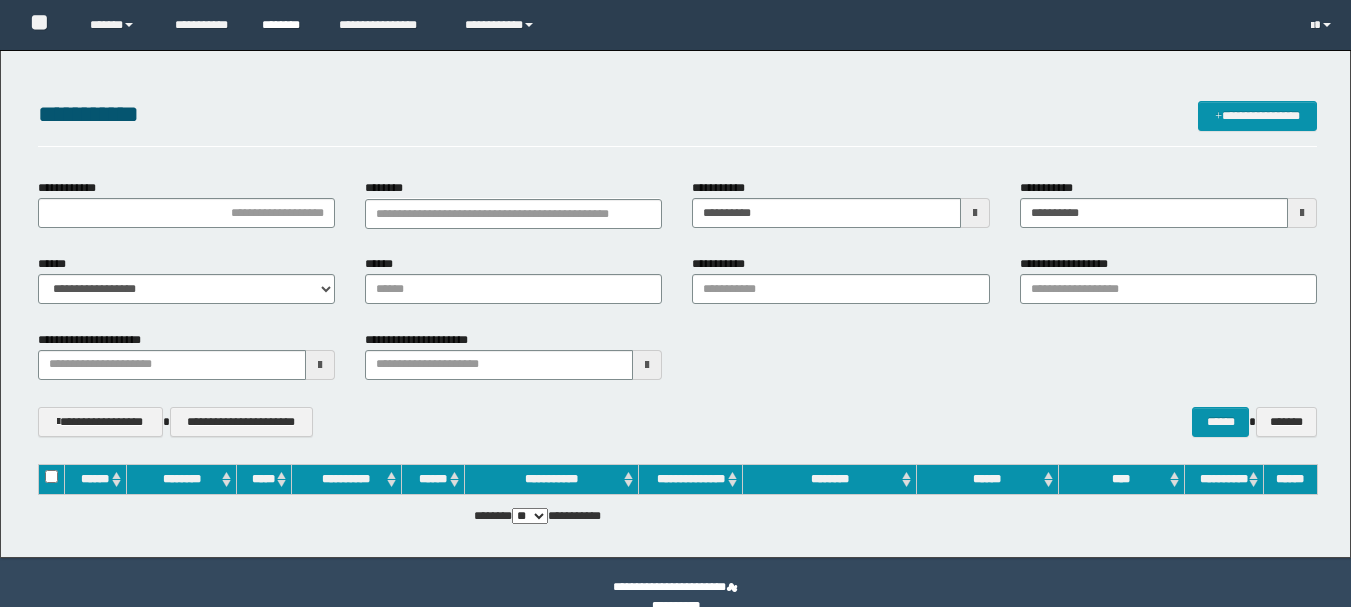 click on "********" at bounding box center [285, 25] 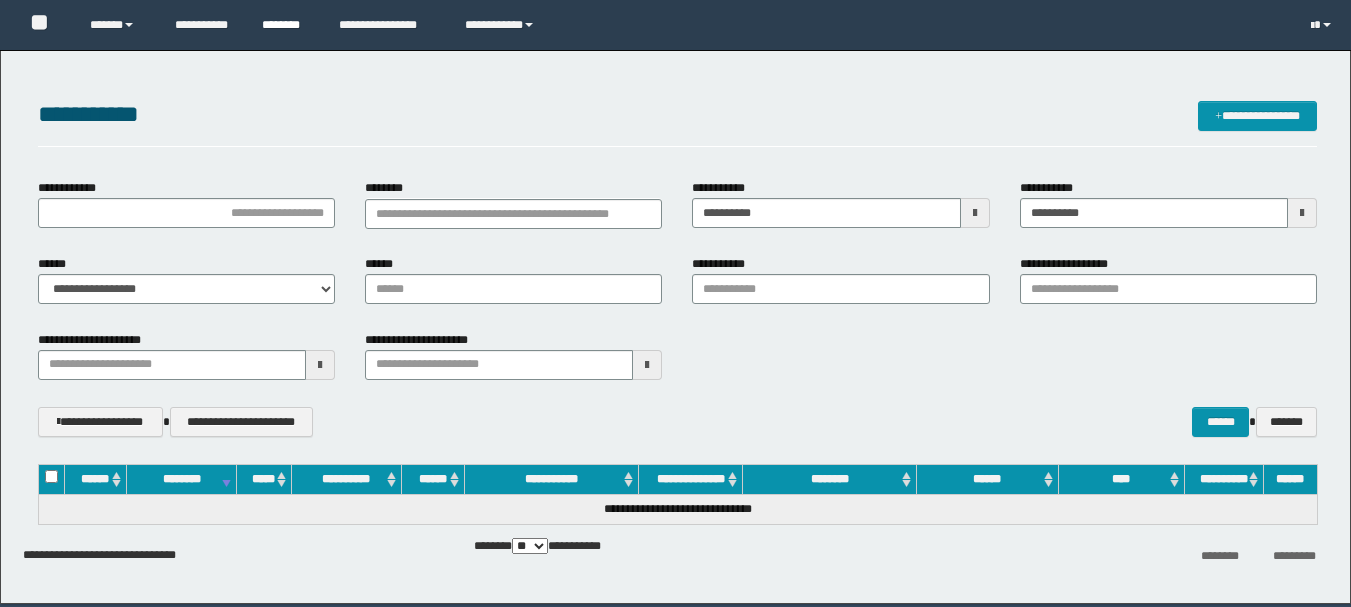 scroll, scrollTop: 0, scrollLeft: 0, axis: both 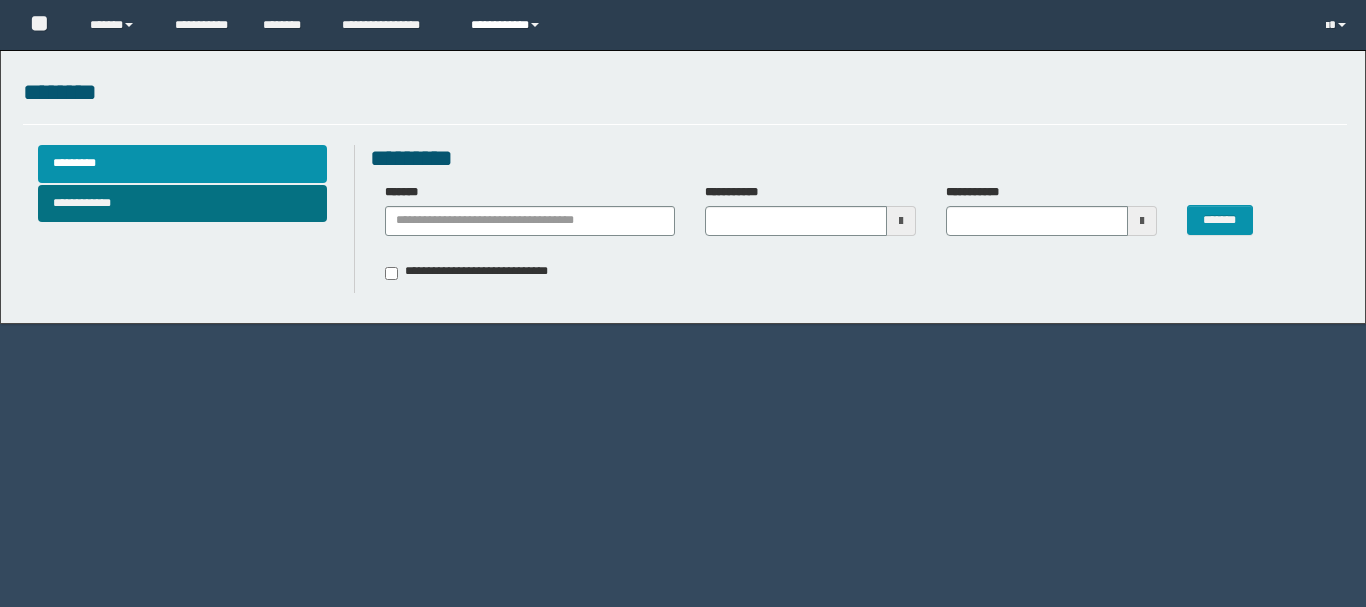 click on "**********" at bounding box center [508, 25] 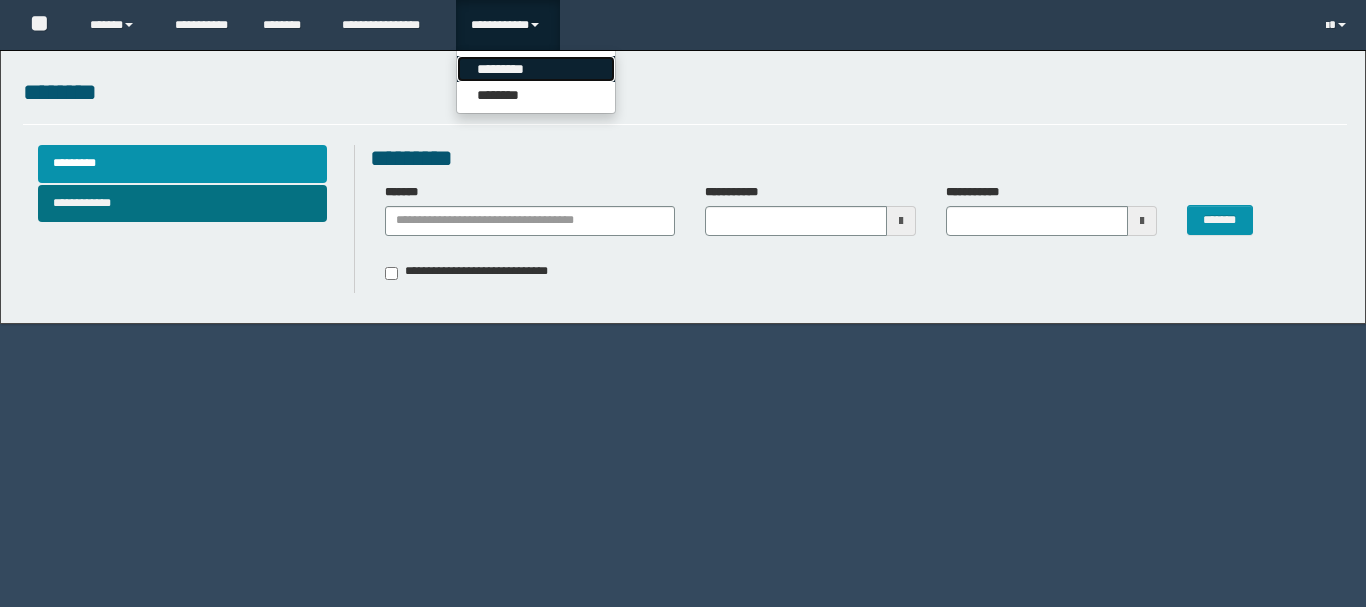 click on "*********" at bounding box center (536, 69) 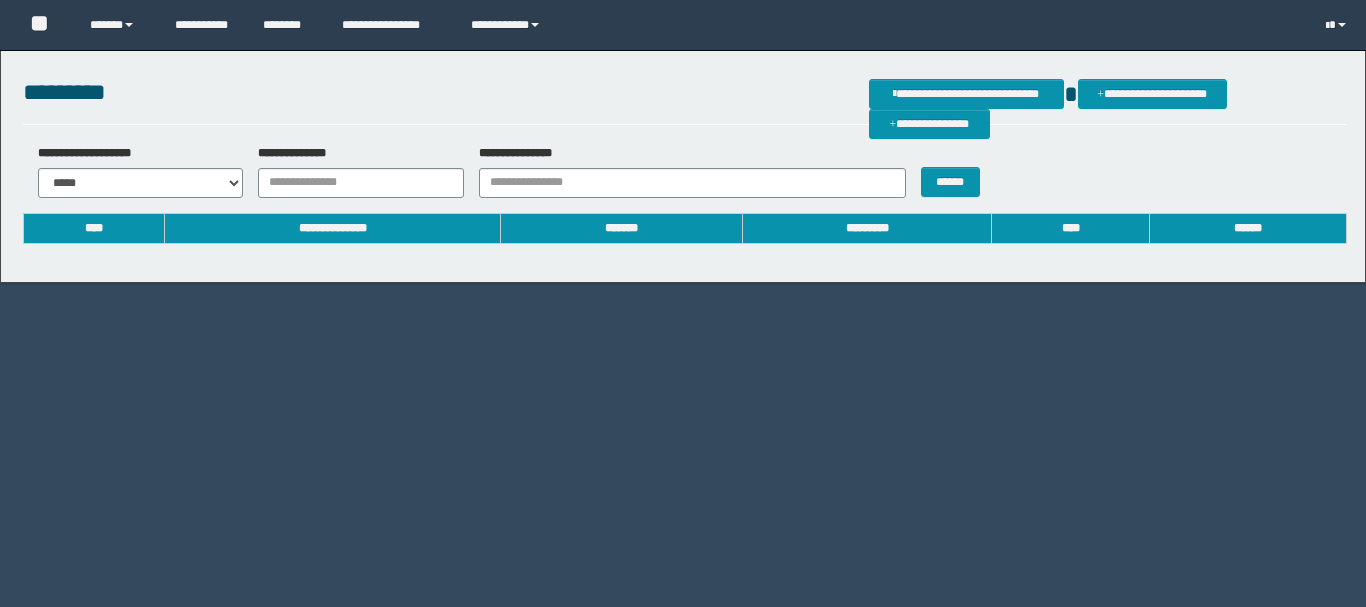 scroll, scrollTop: 0, scrollLeft: 0, axis: both 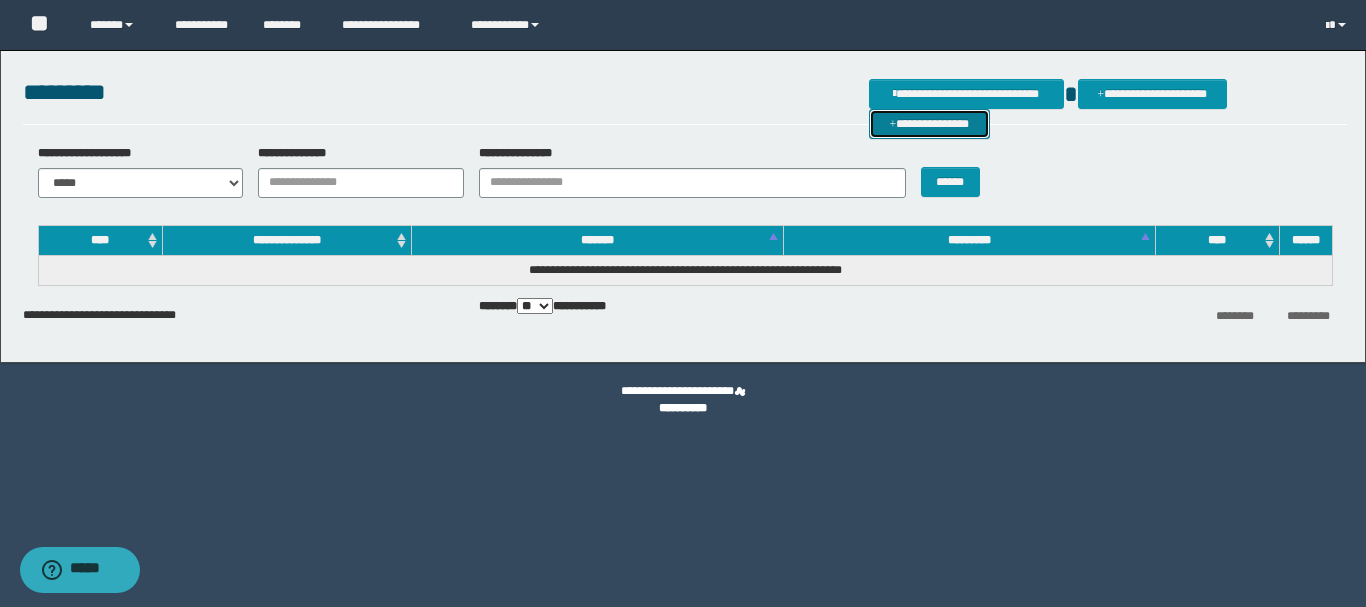 click on "**********" at bounding box center [929, 124] 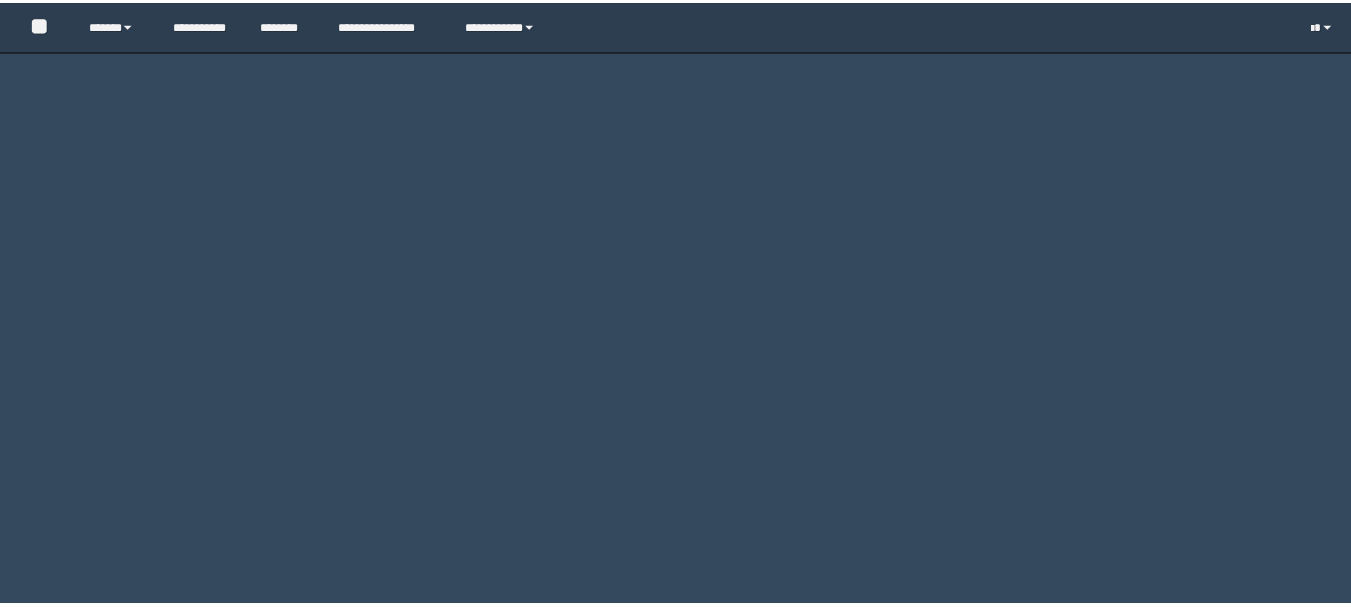 scroll, scrollTop: 0, scrollLeft: 0, axis: both 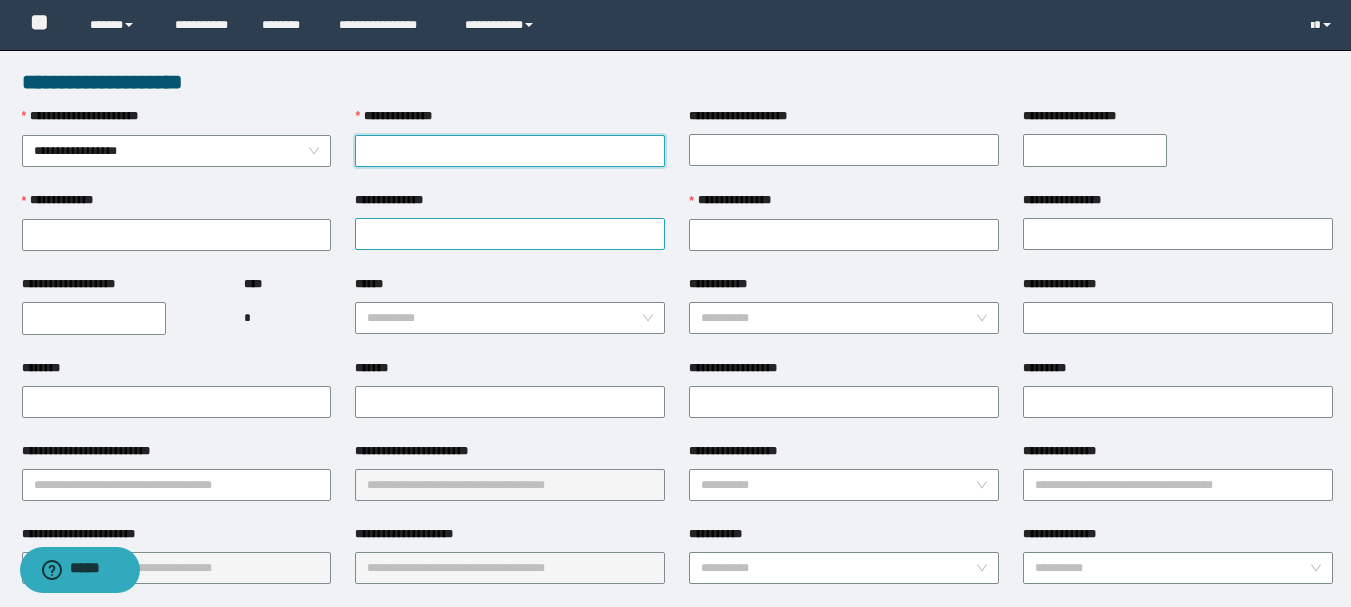 paste on "**********" 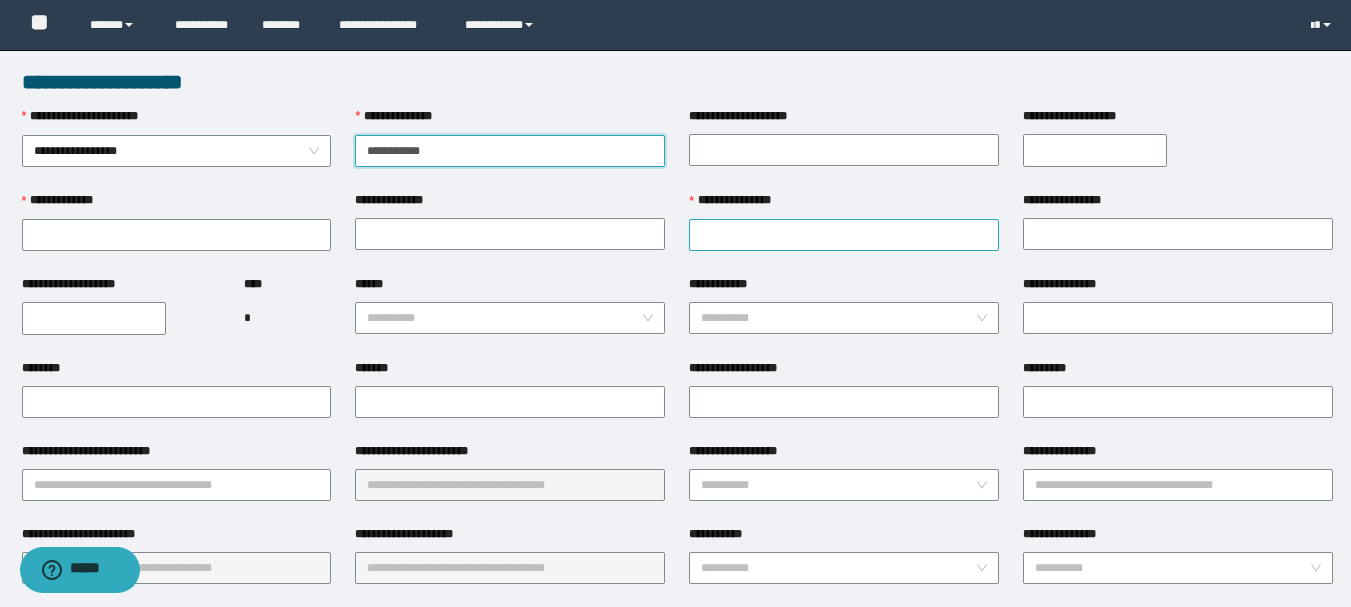 type on "**********" 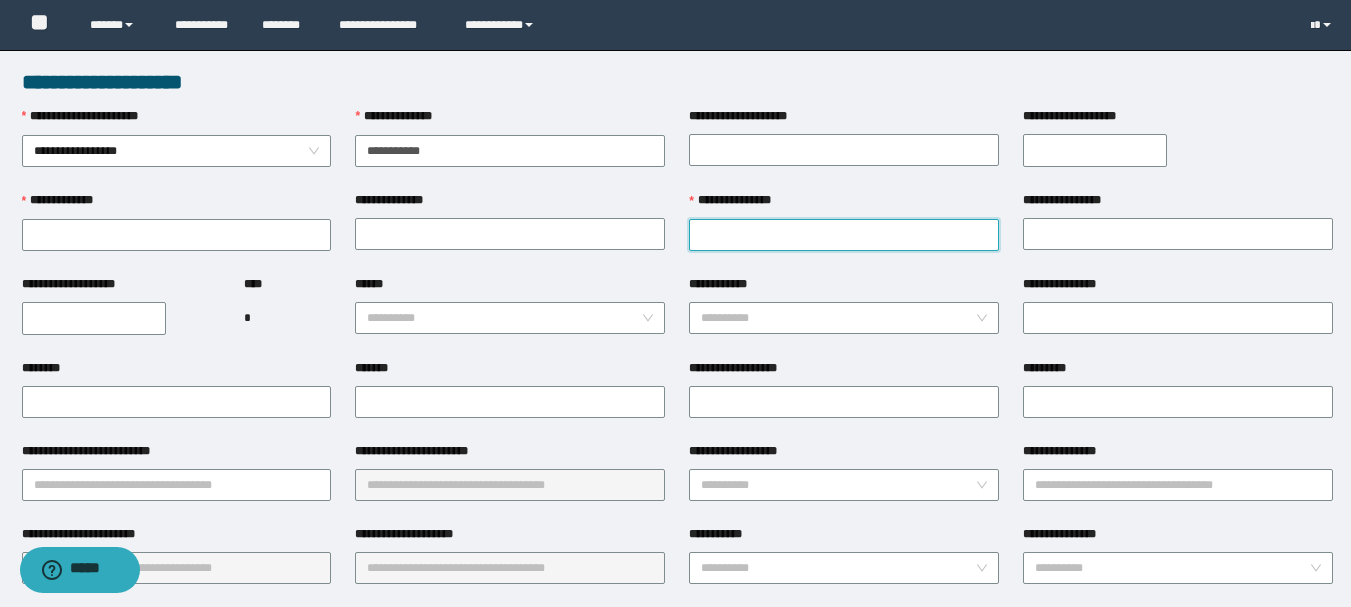 click on "**********" at bounding box center (844, 235) 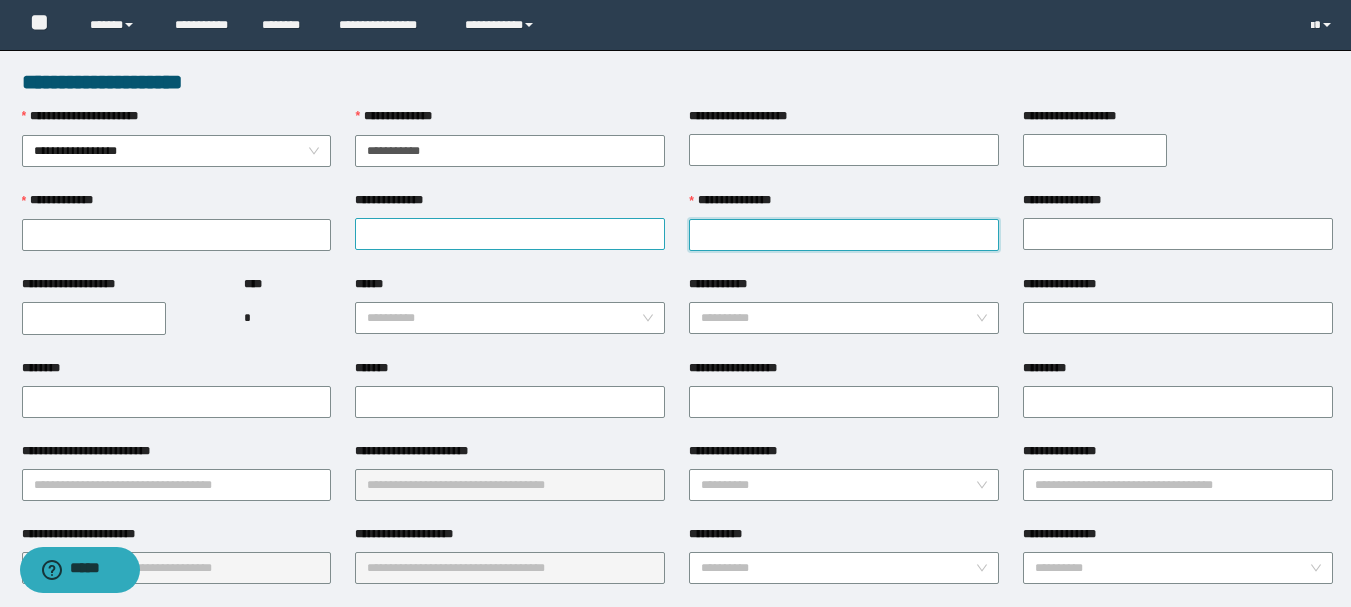 paste on "**********" 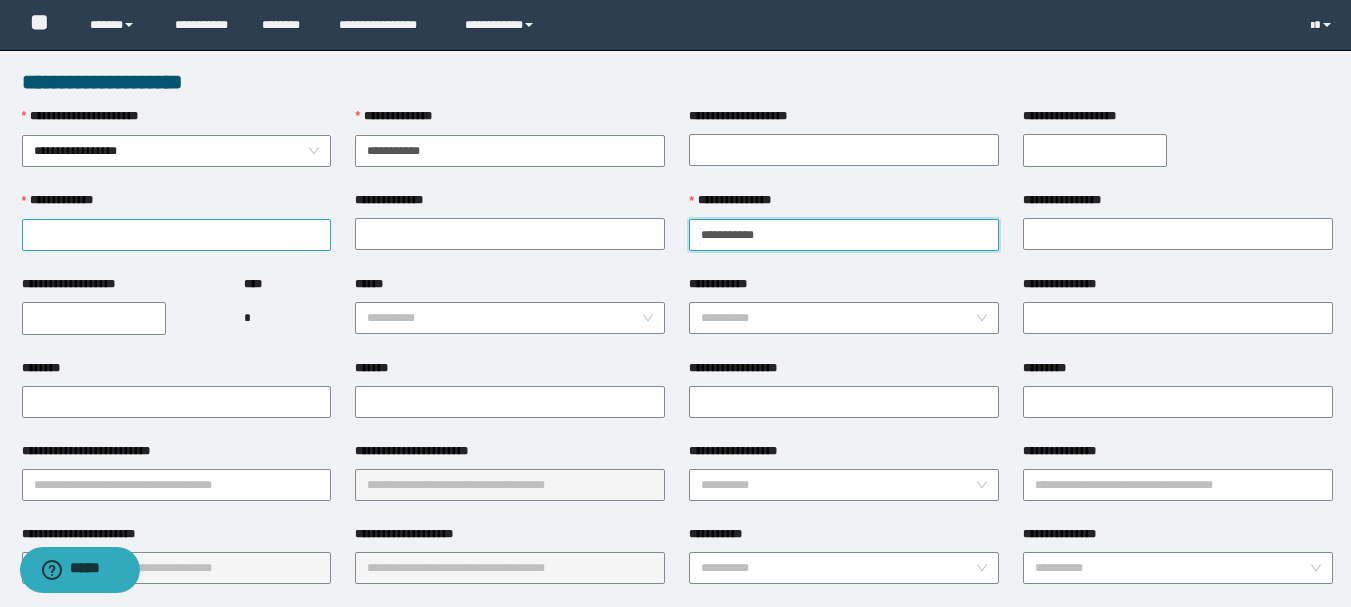 type on "**********" 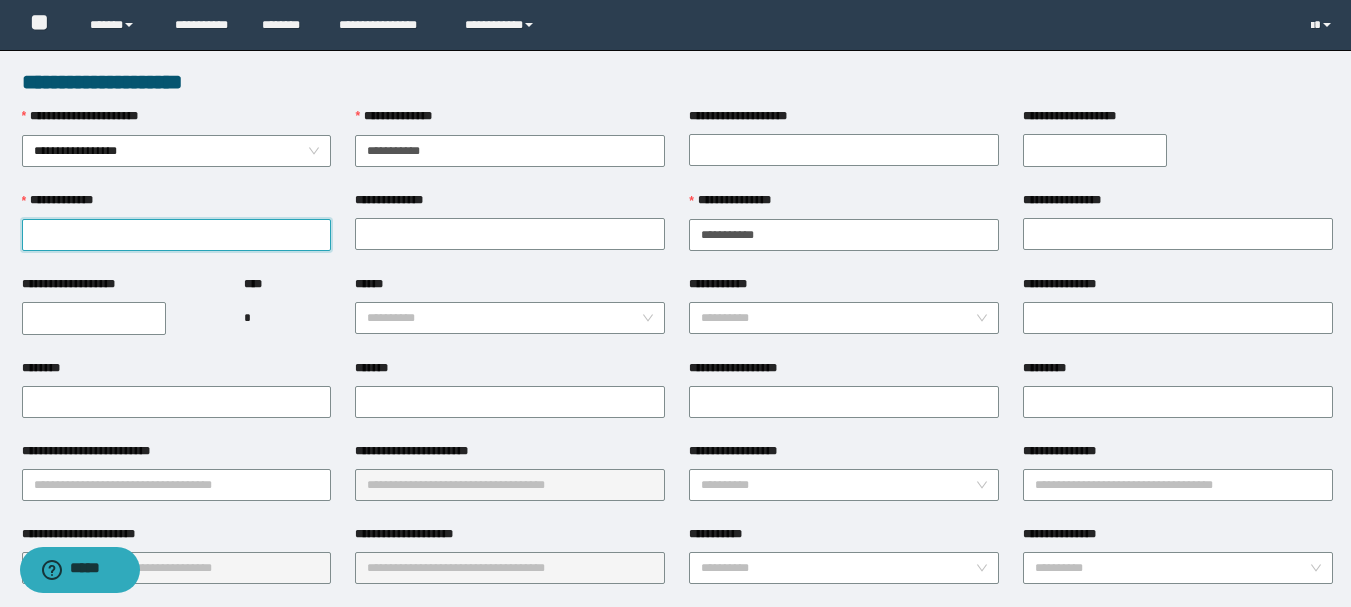 click on "**********" at bounding box center [177, 235] 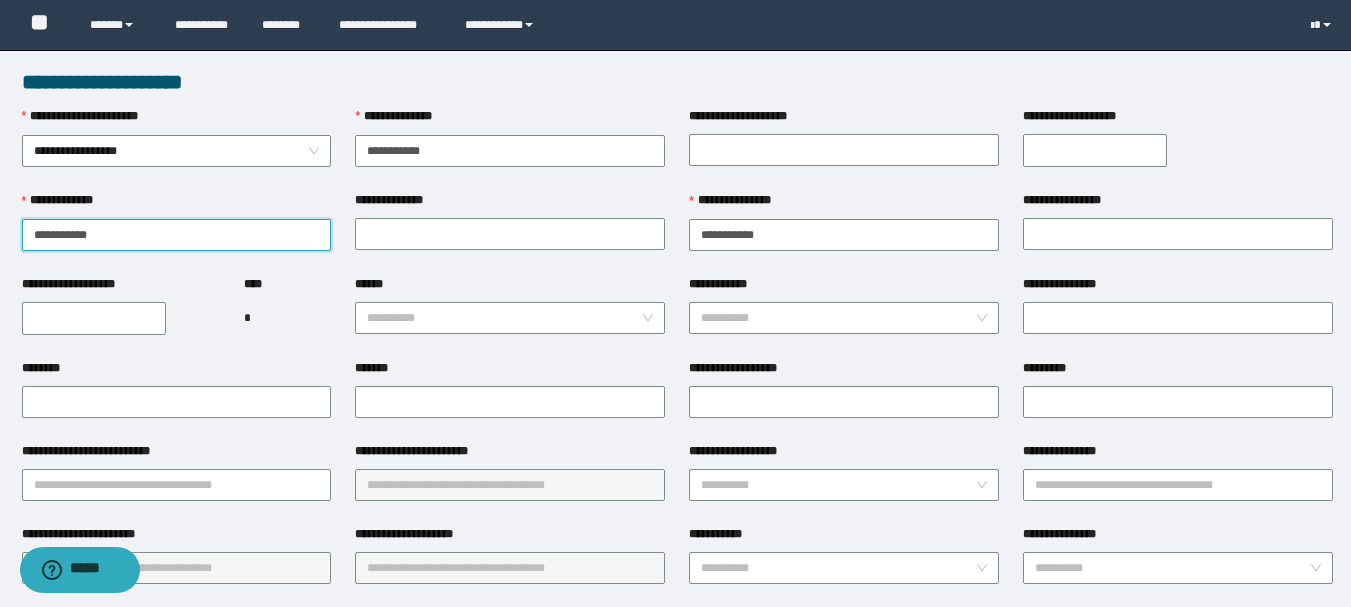 type on "**********" 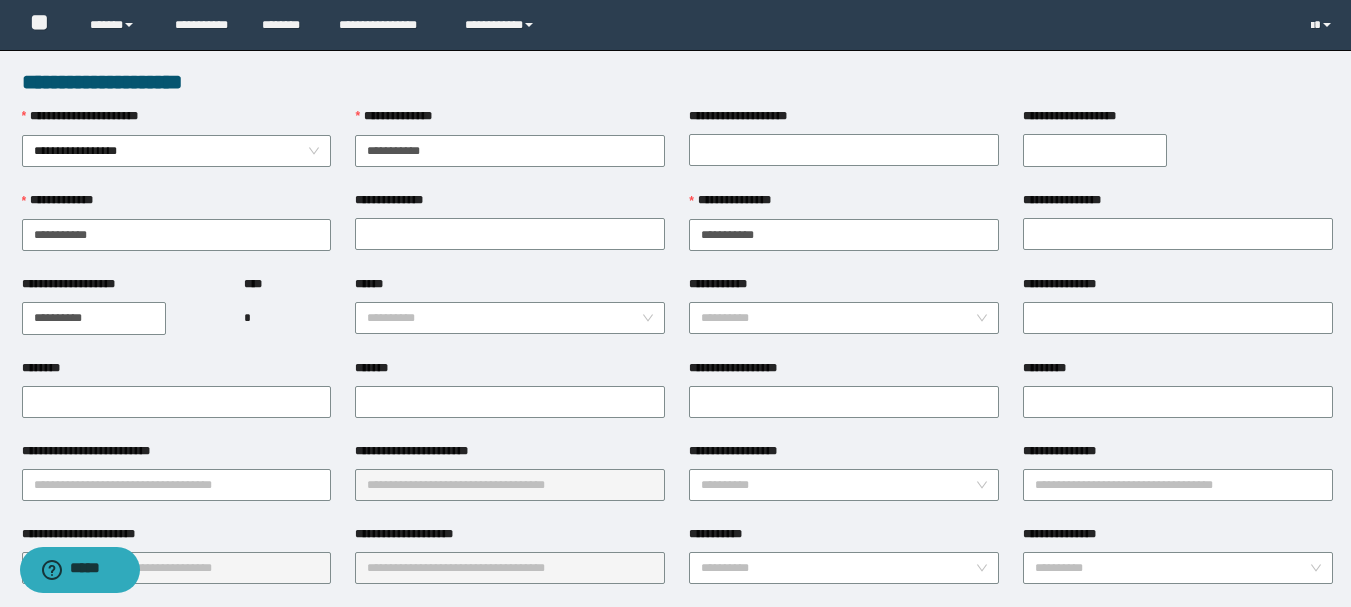 click on "**********" at bounding box center (94, 318) 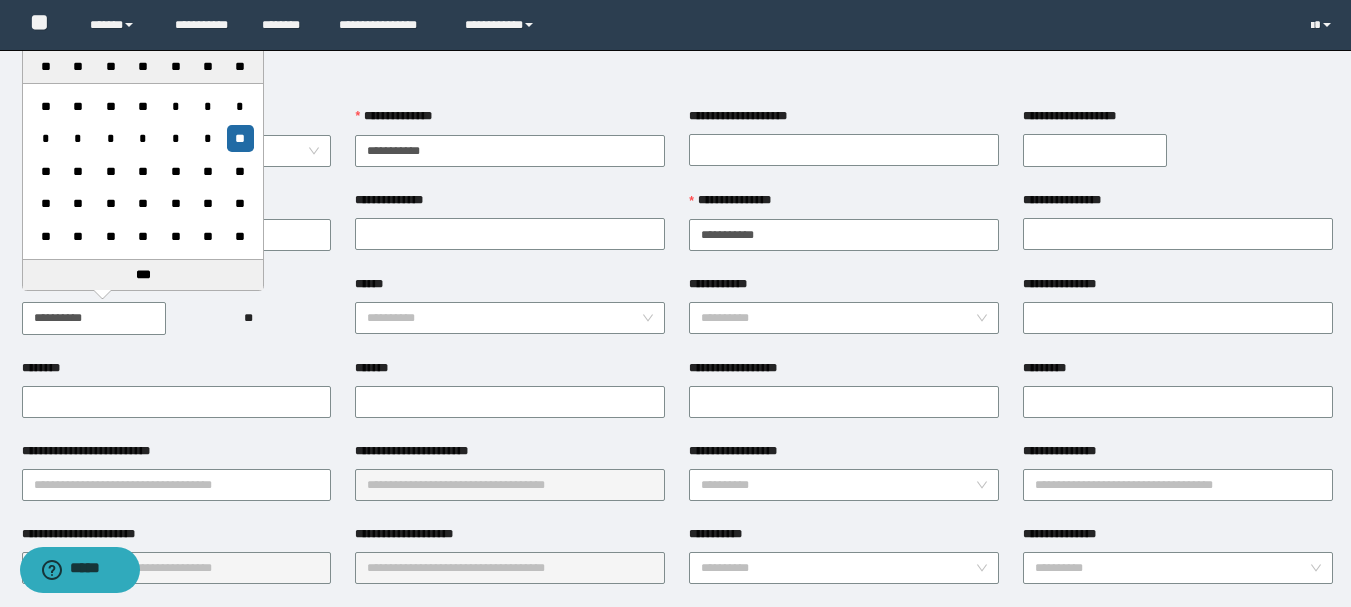type on "**********" 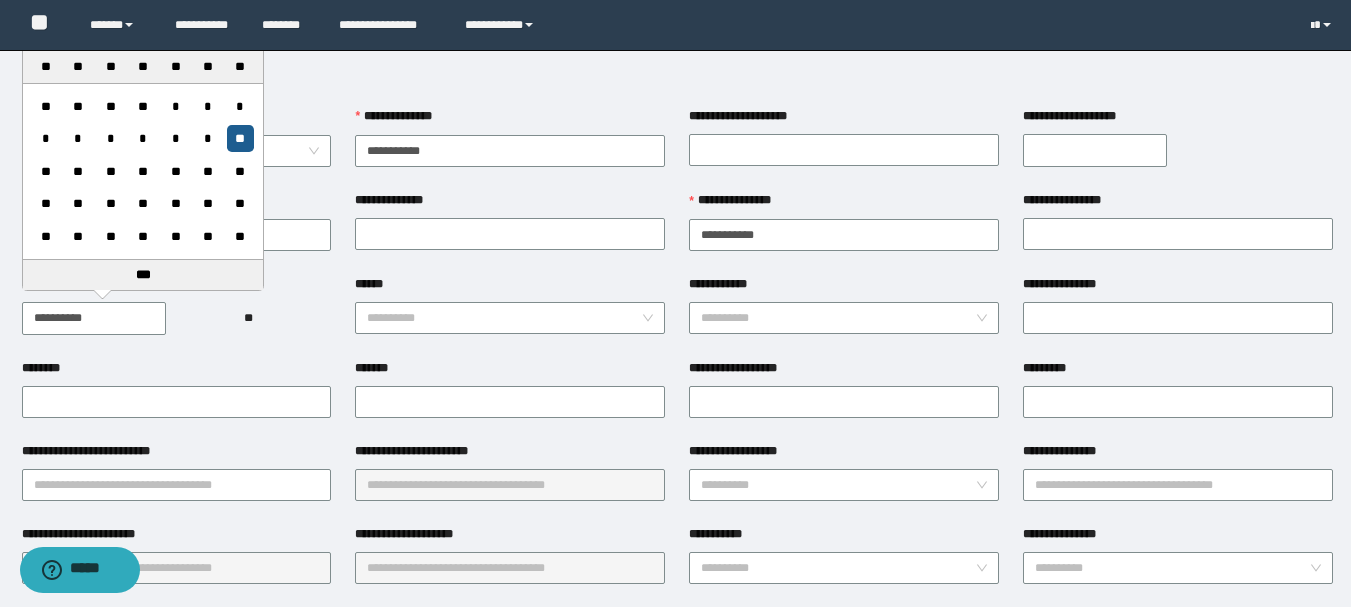 click on "* * * * * * **" at bounding box center (142, 139) 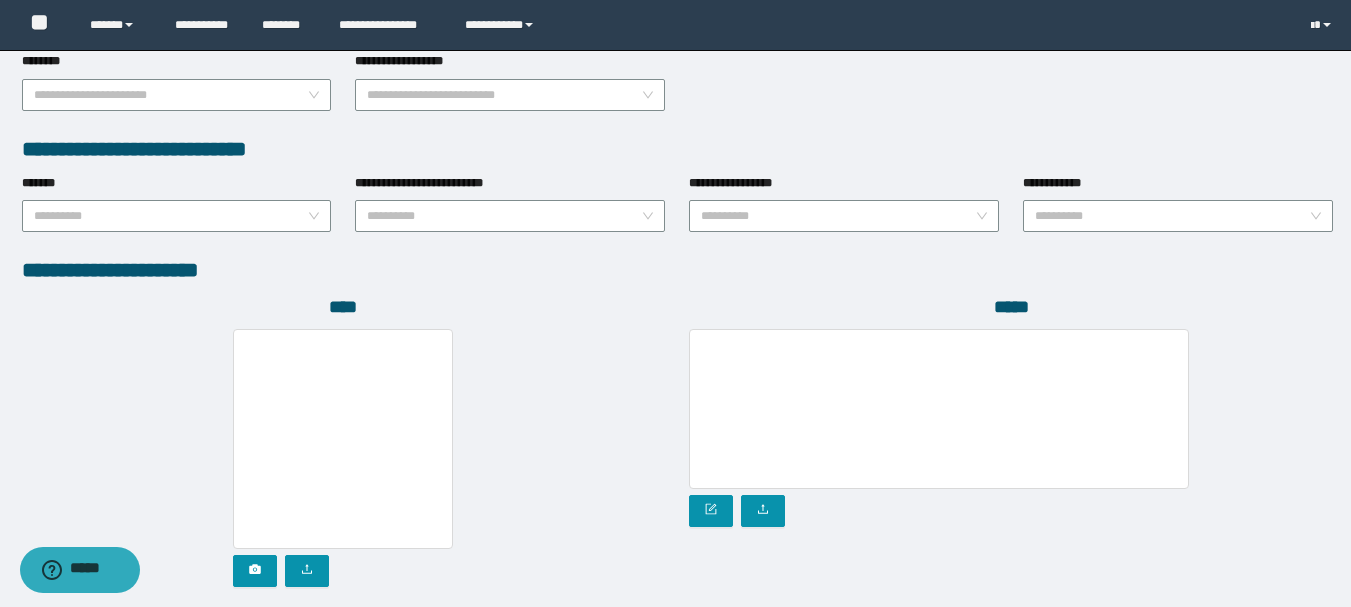 scroll, scrollTop: 1096, scrollLeft: 0, axis: vertical 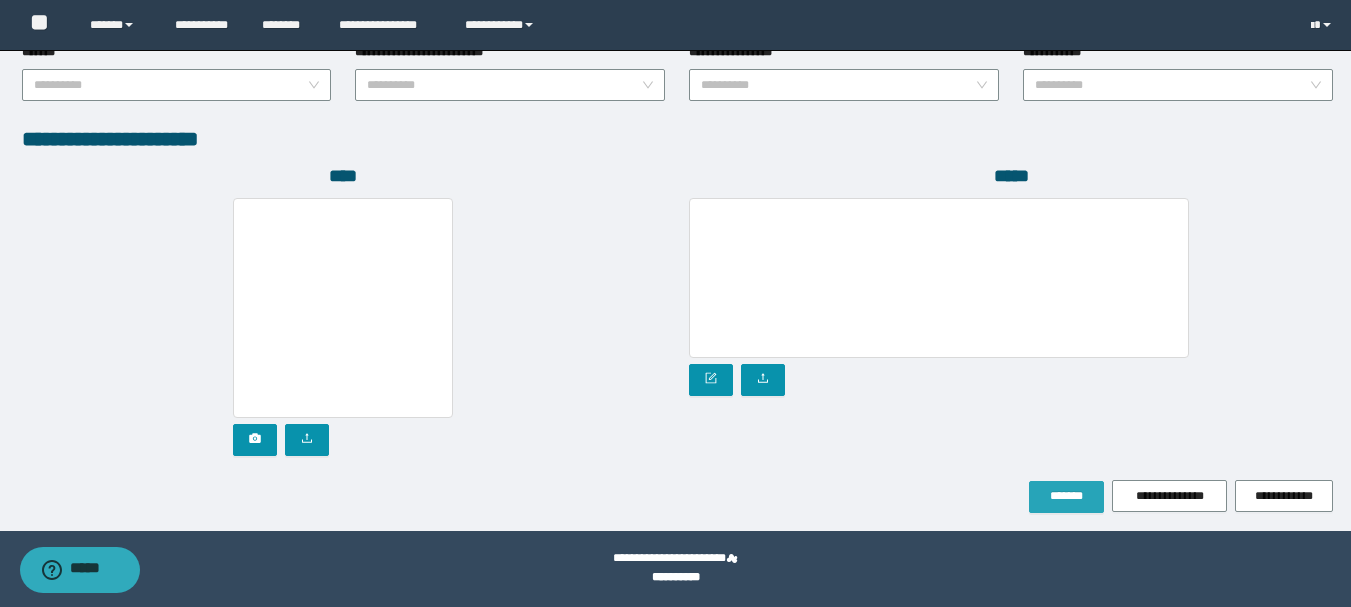 click on "*******" at bounding box center (1066, 496) 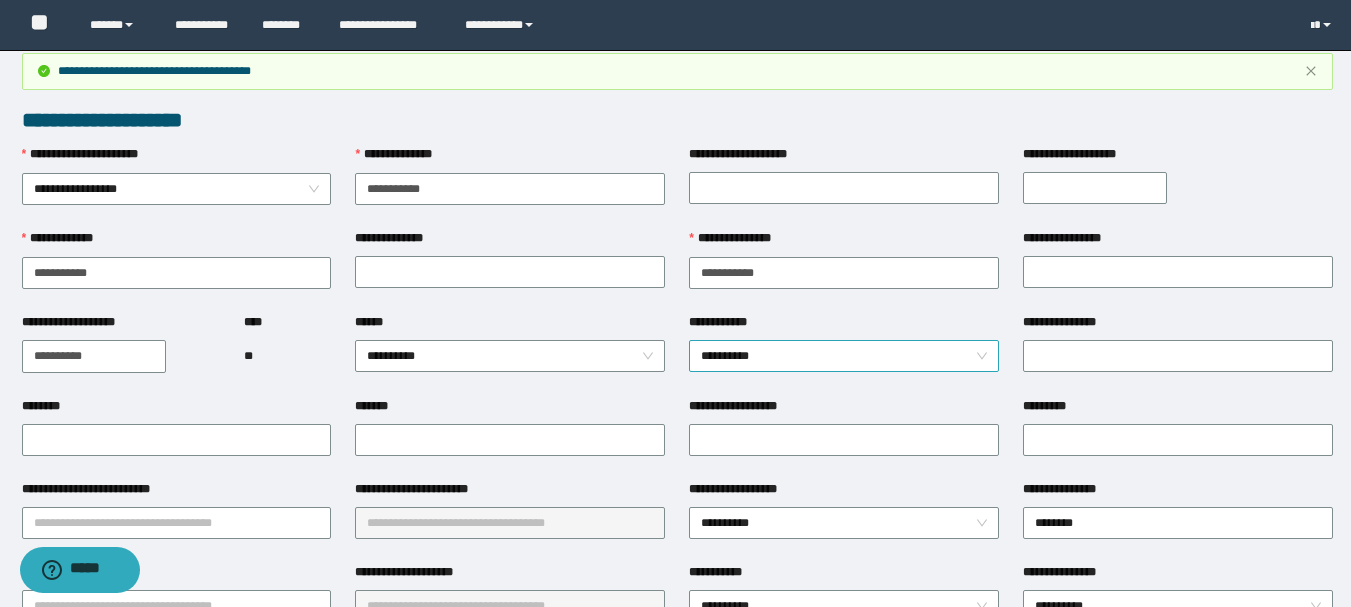 scroll, scrollTop: 0, scrollLeft: 0, axis: both 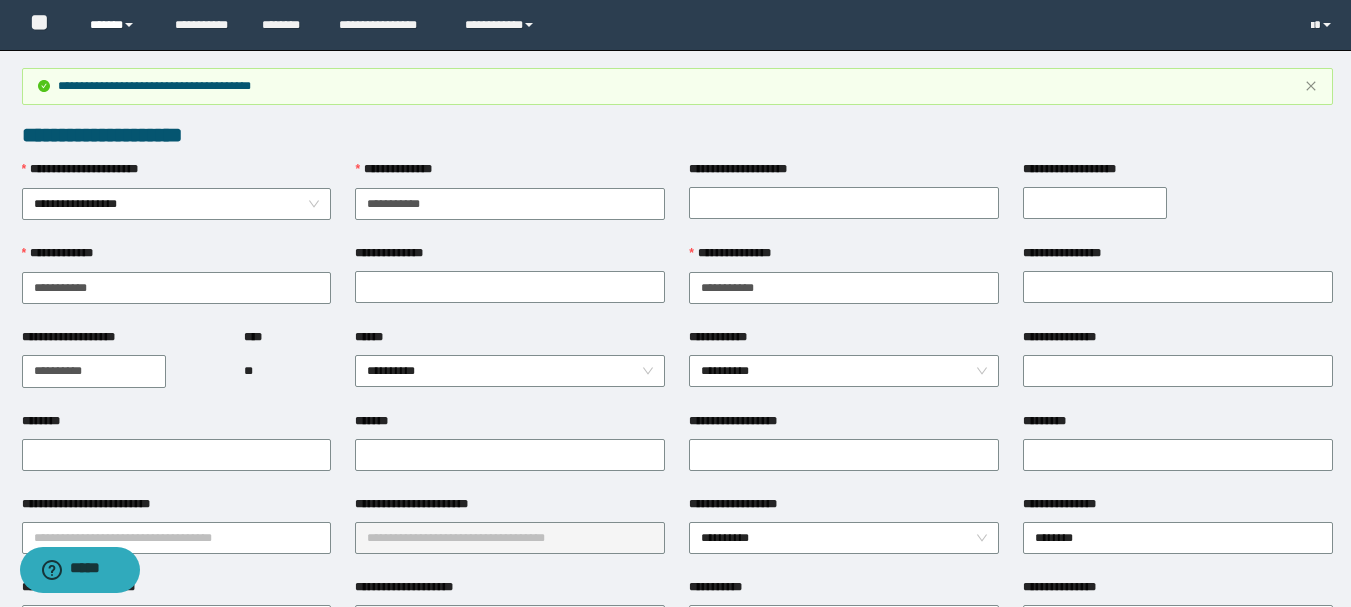 click at bounding box center (129, 25) 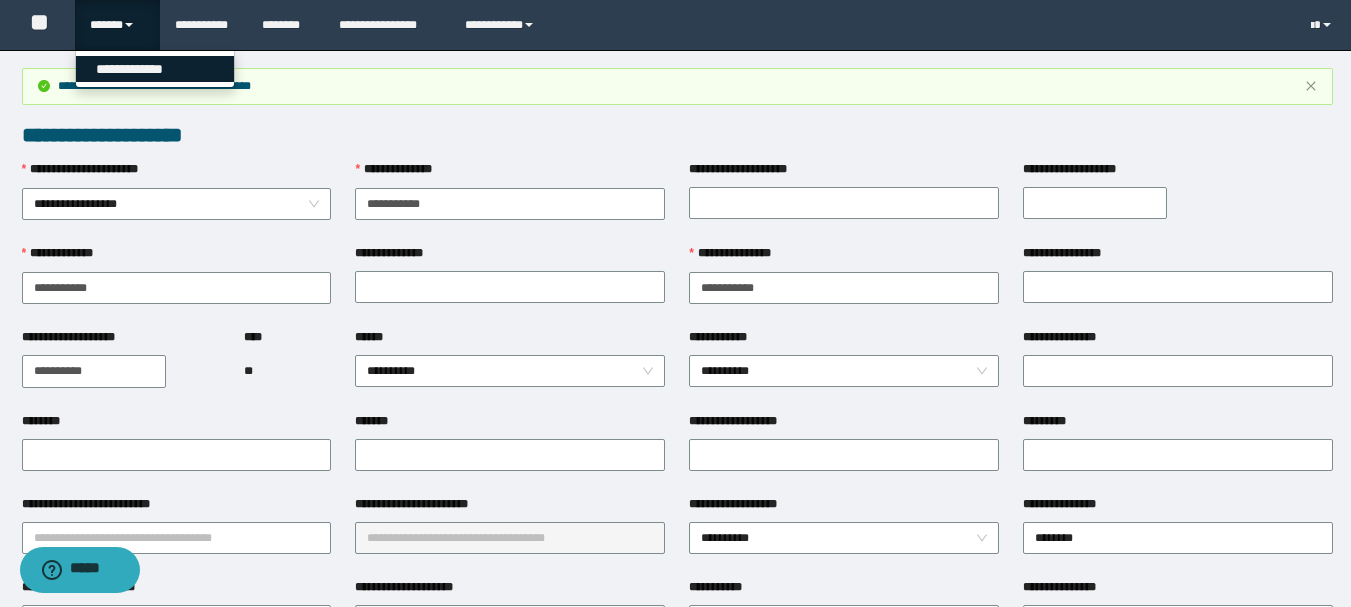 click on "**********" at bounding box center [155, 69] 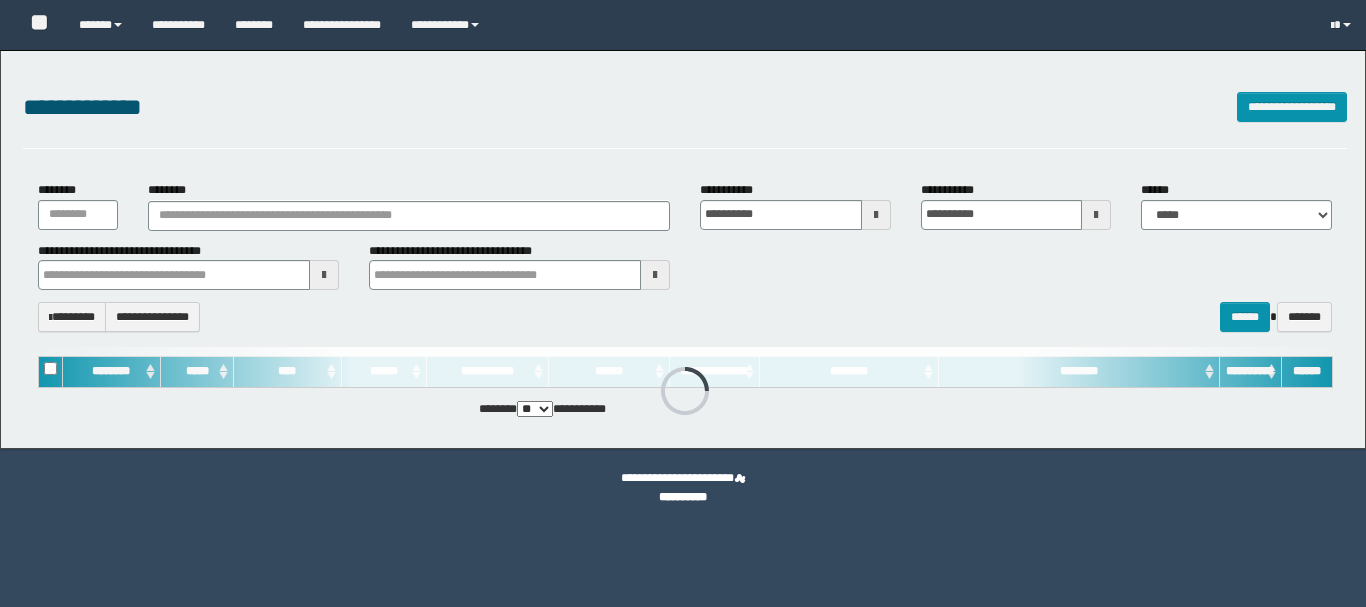 scroll, scrollTop: 0, scrollLeft: 0, axis: both 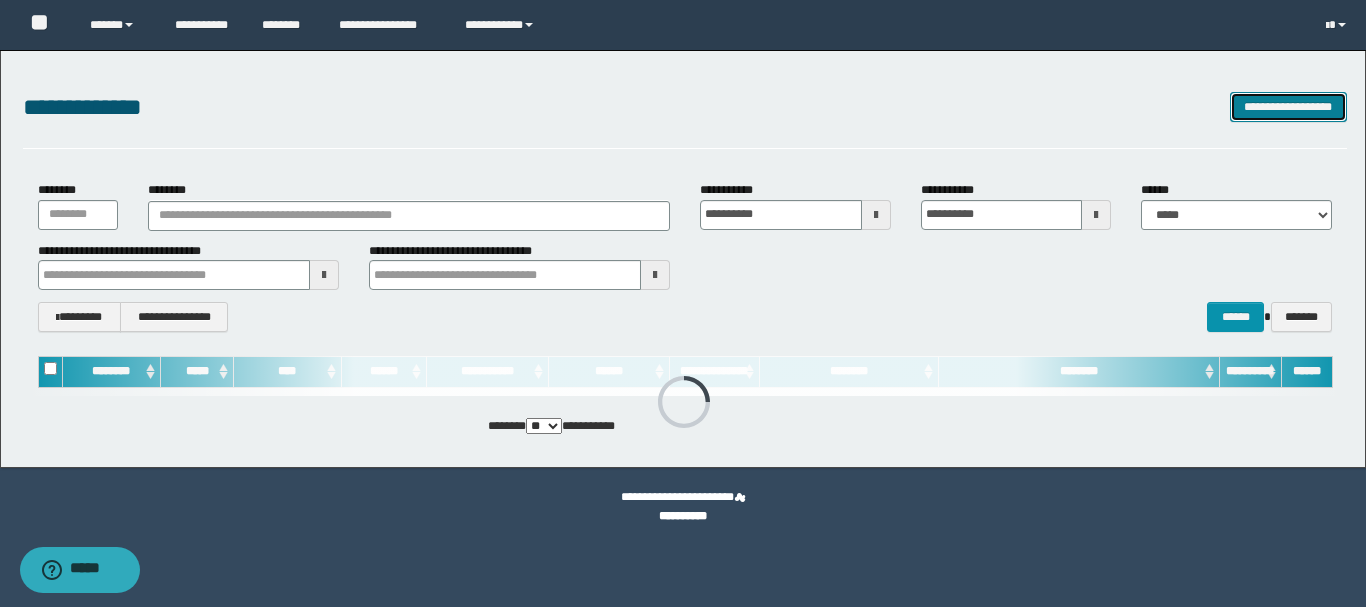 click on "**********" at bounding box center (1288, 107) 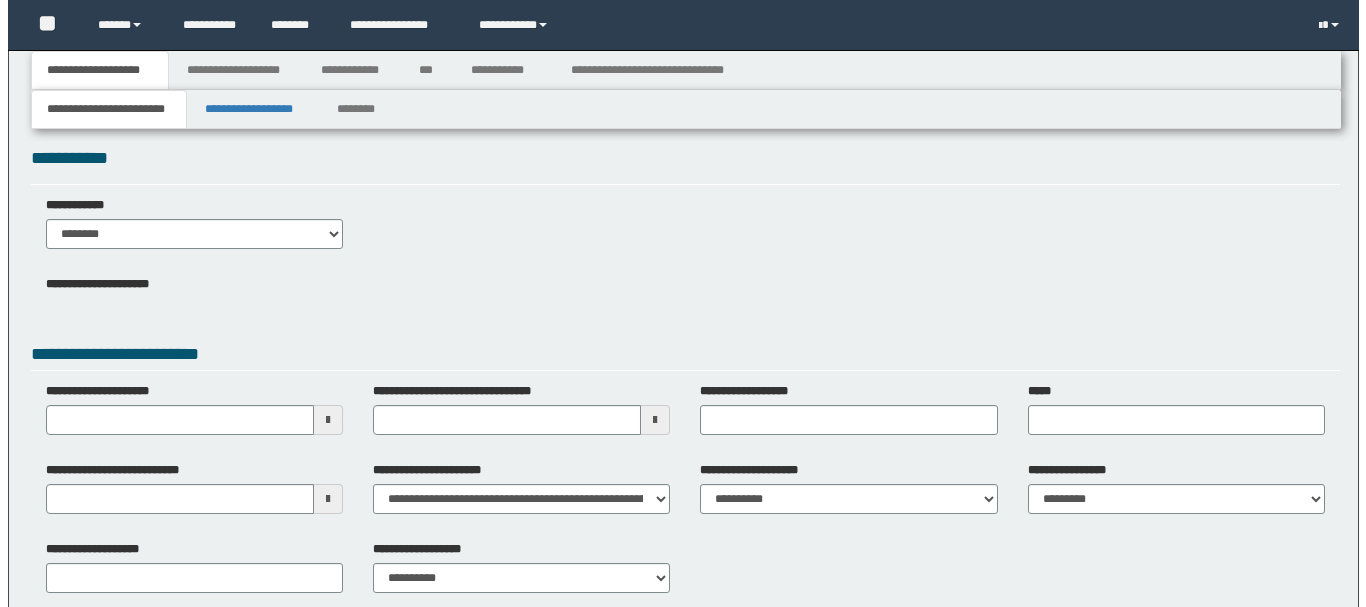 scroll, scrollTop: 0, scrollLeft: 0, axis: both 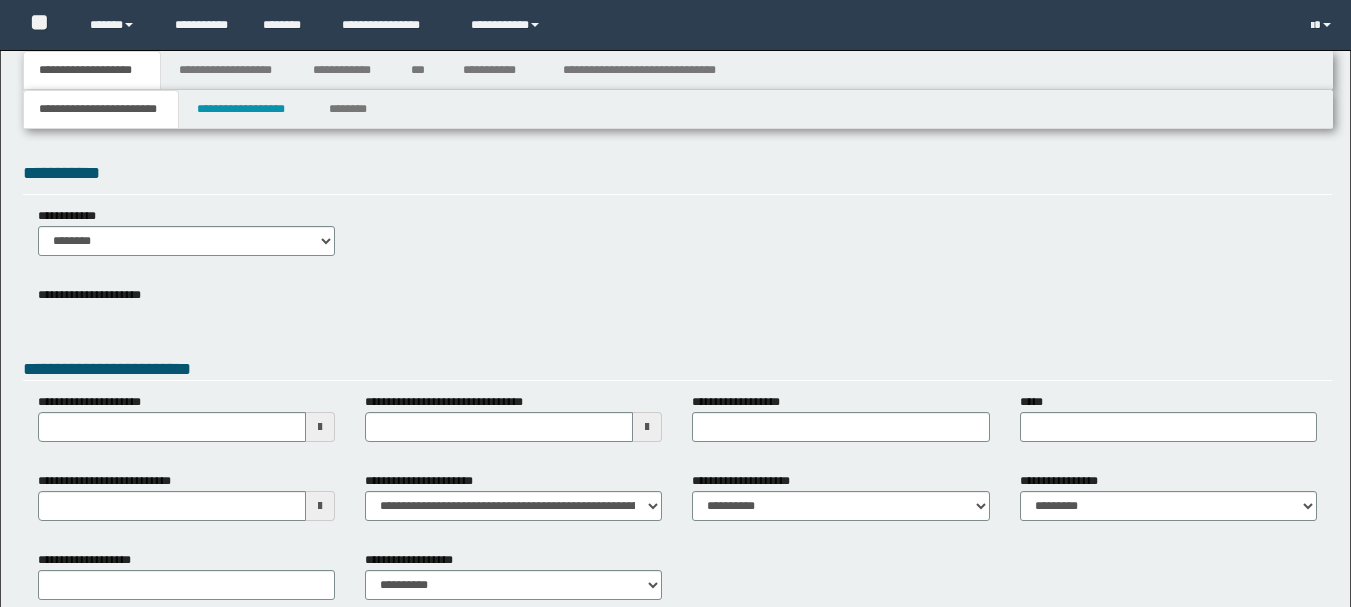 type 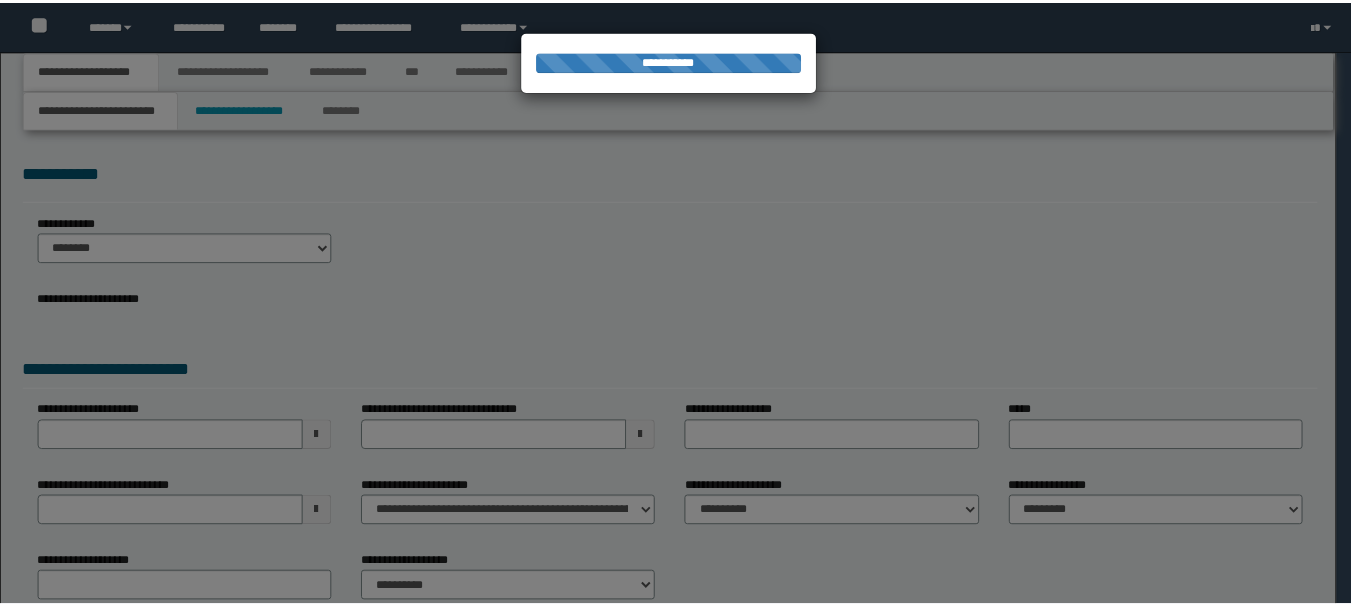 scroll, scrollTop: 0, scrollLeft: 0, axis: both 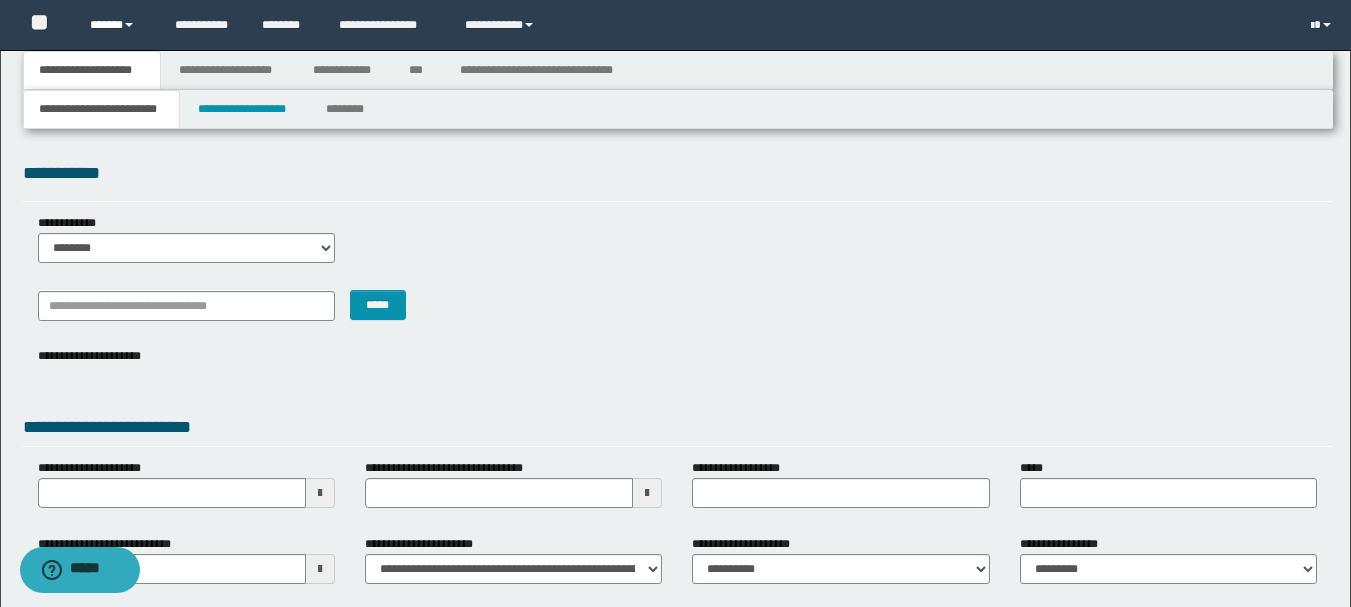 click on "******" at bounding box center (117, 25) 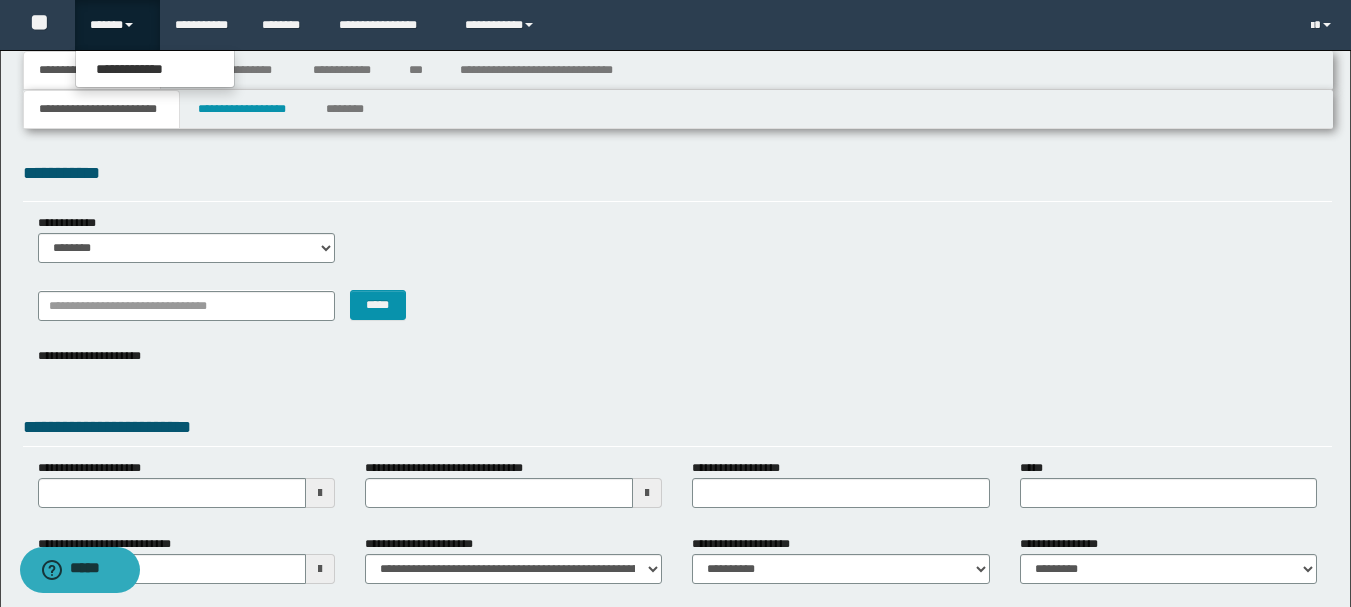 click on "**********" at bounding box center (155, 69) 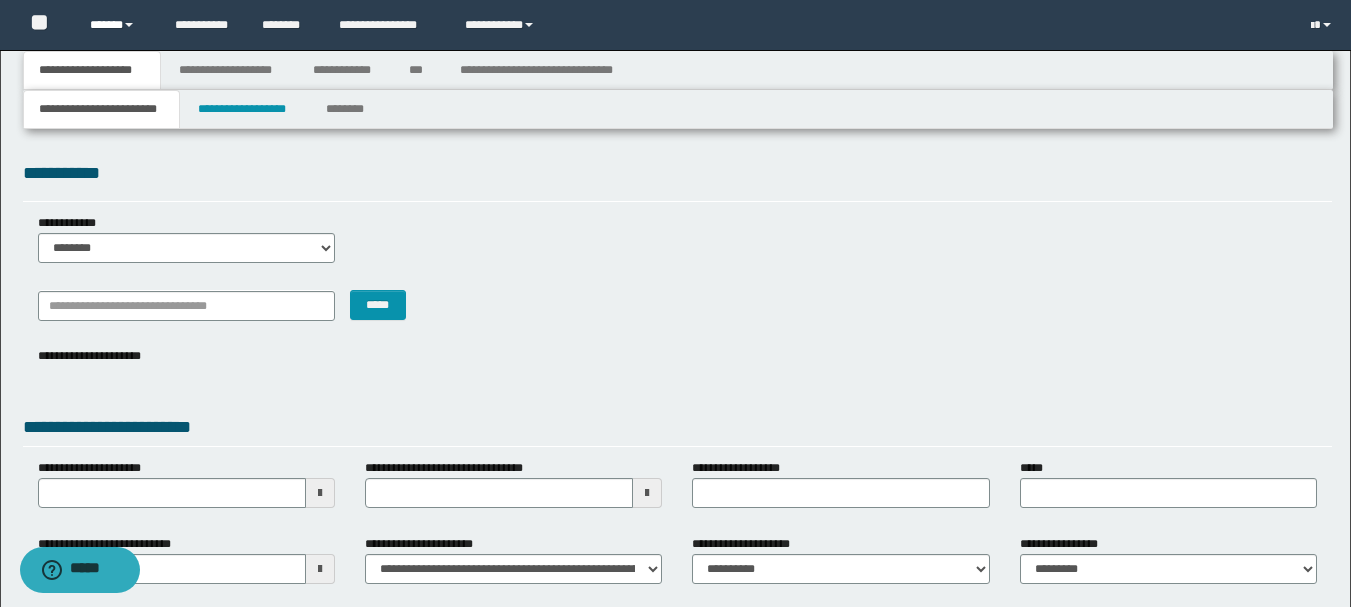 click on "******" at bounding box center [117, 25] 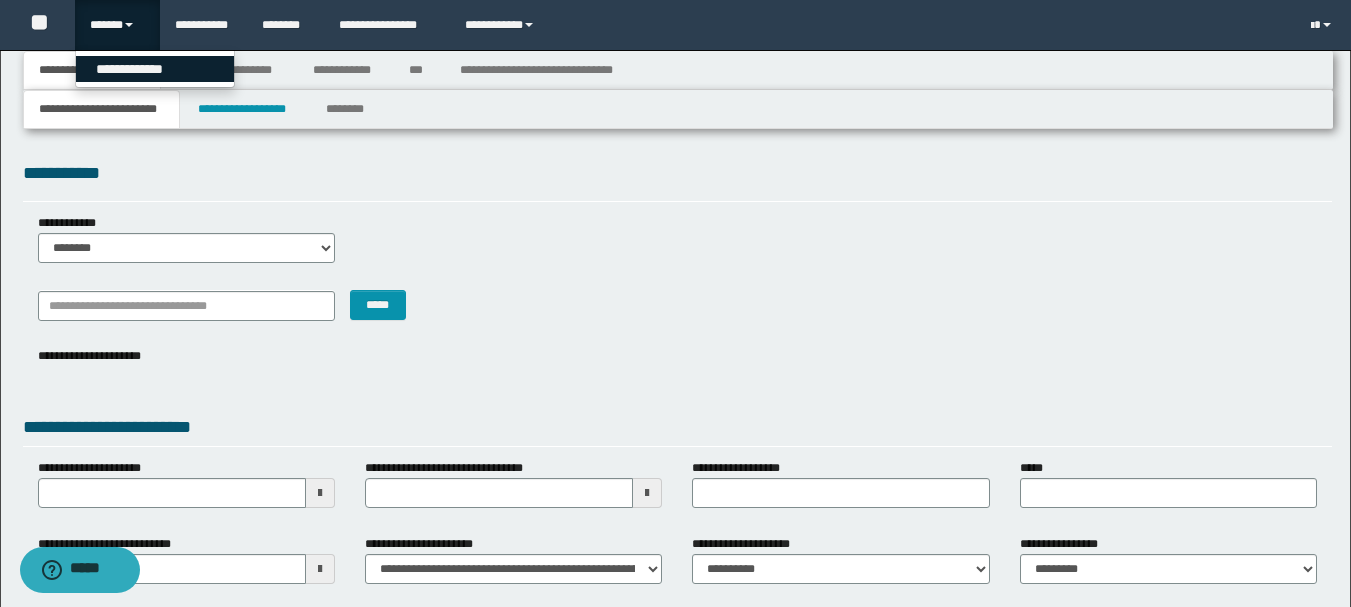 click on "**********" at bounding box center (155, 69) 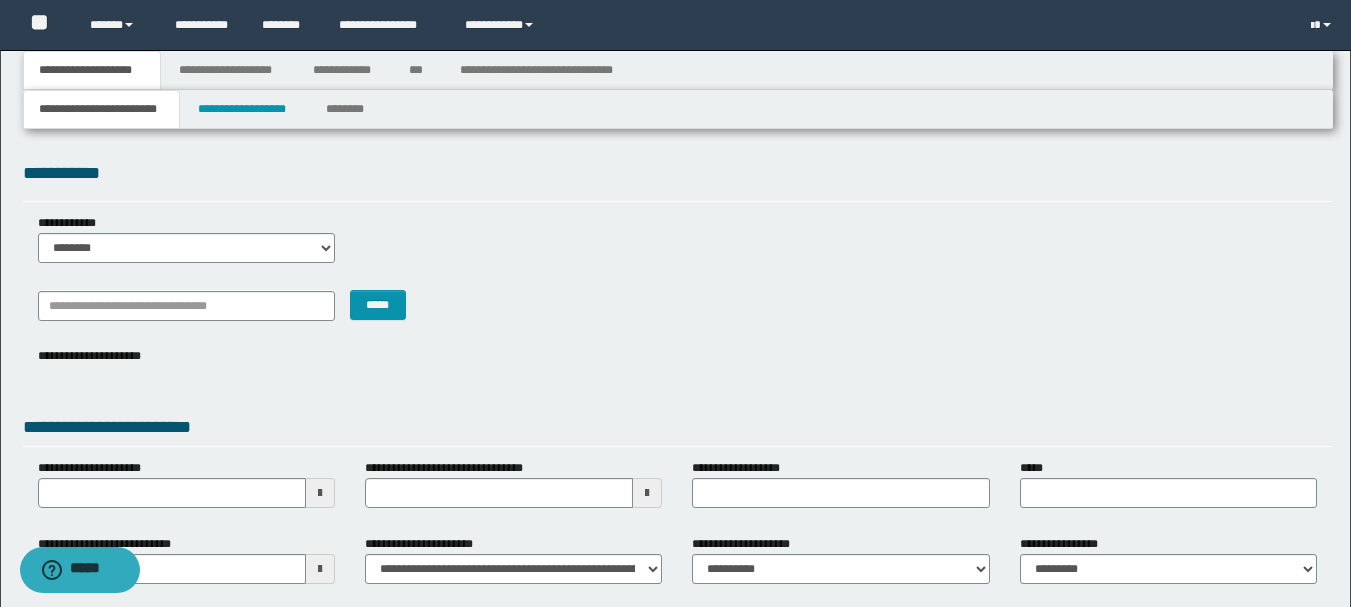 type 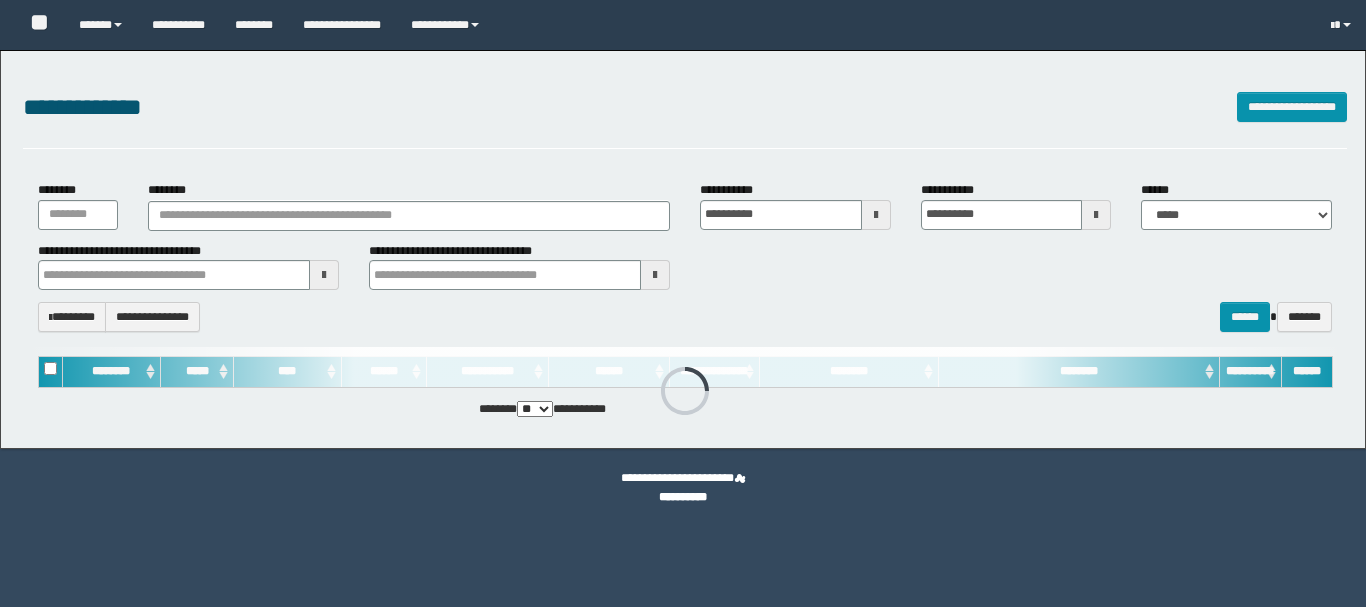 scroll, scrollTop: 0, scrollLeft: 0, axis: both 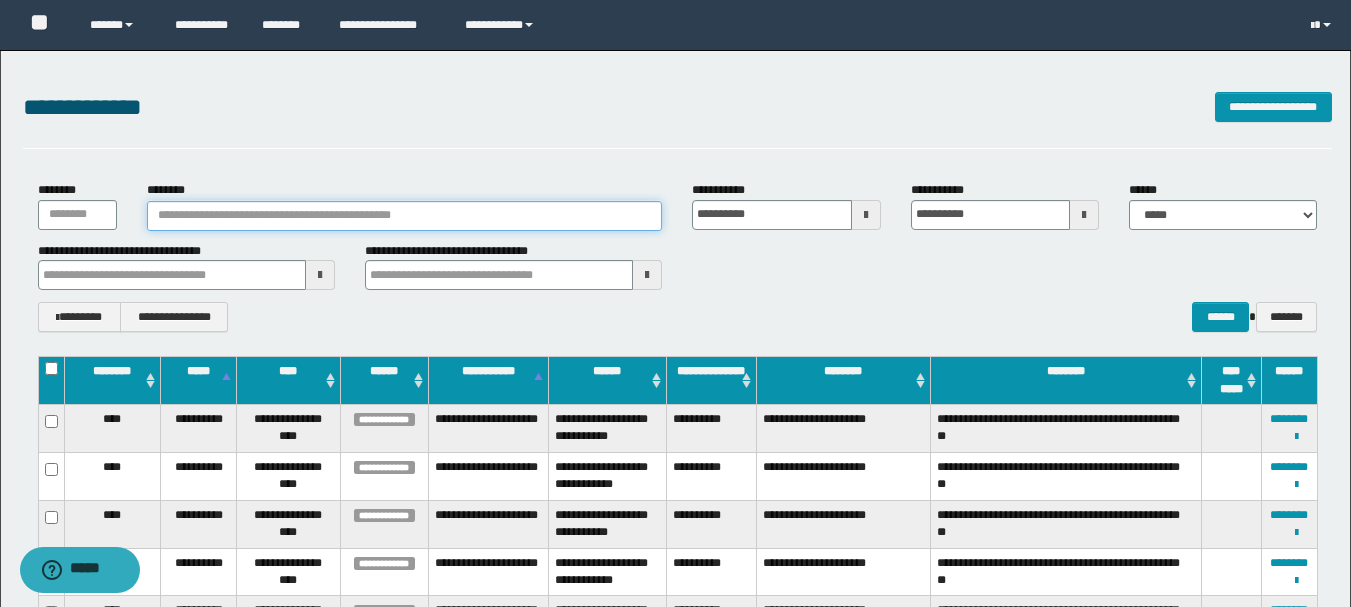 click on "********" at bounding box center (405, 216) 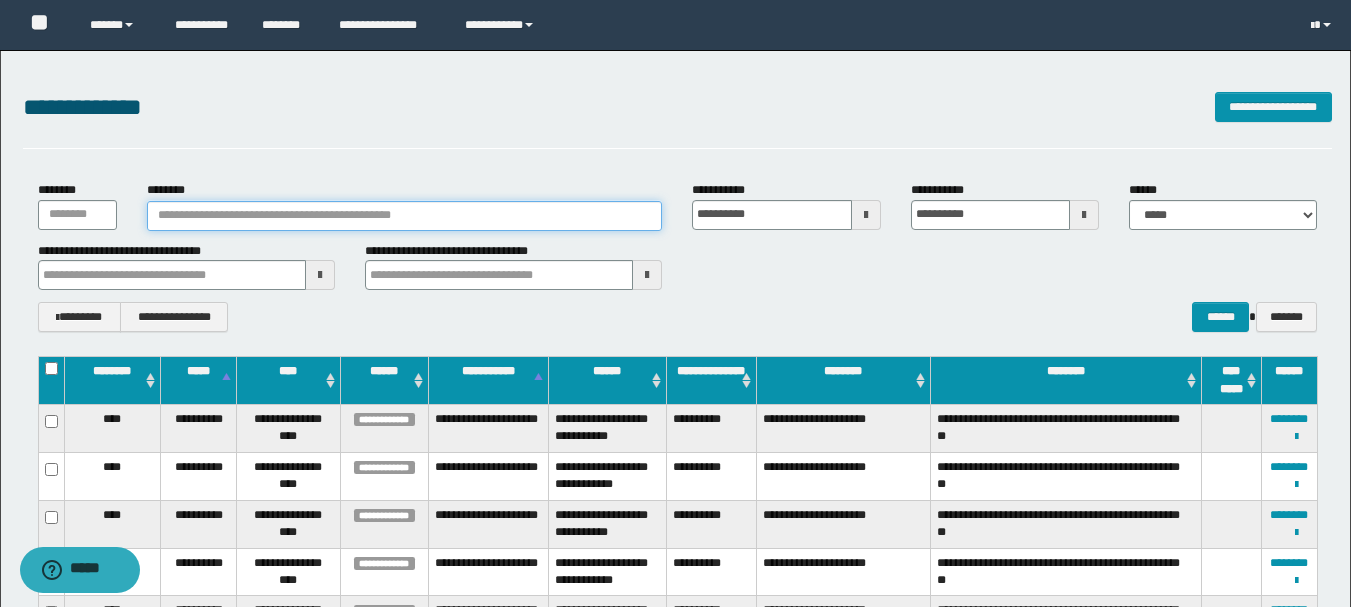 paste on "**********" 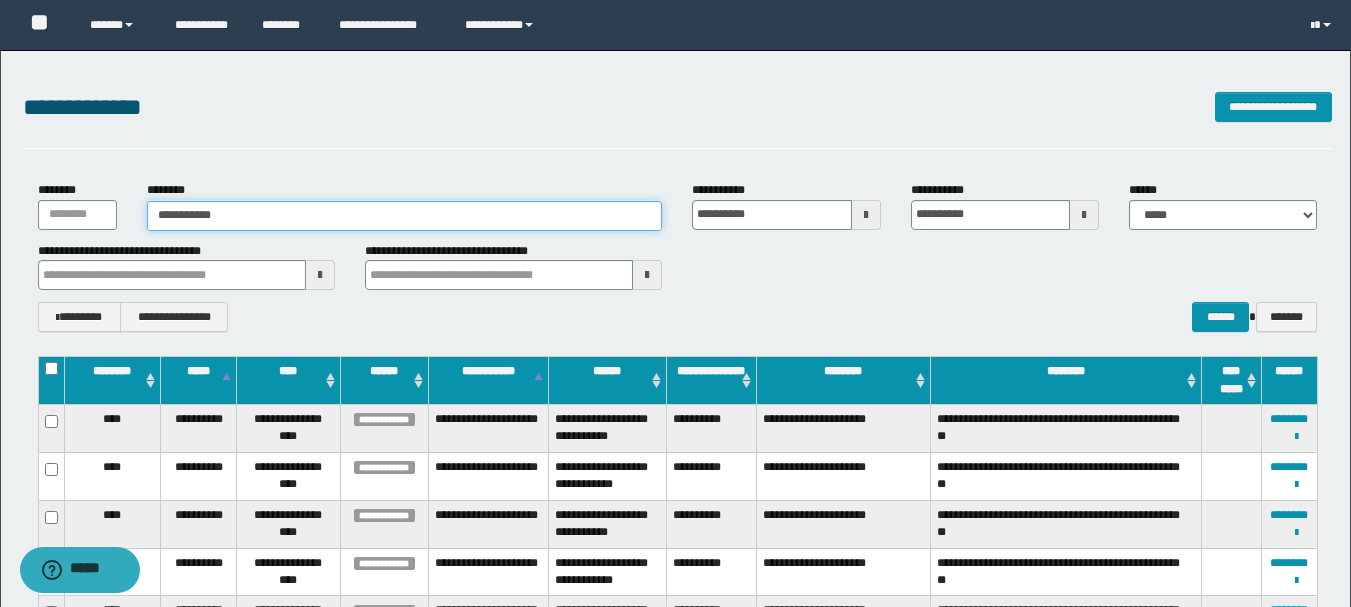 type on "**********" 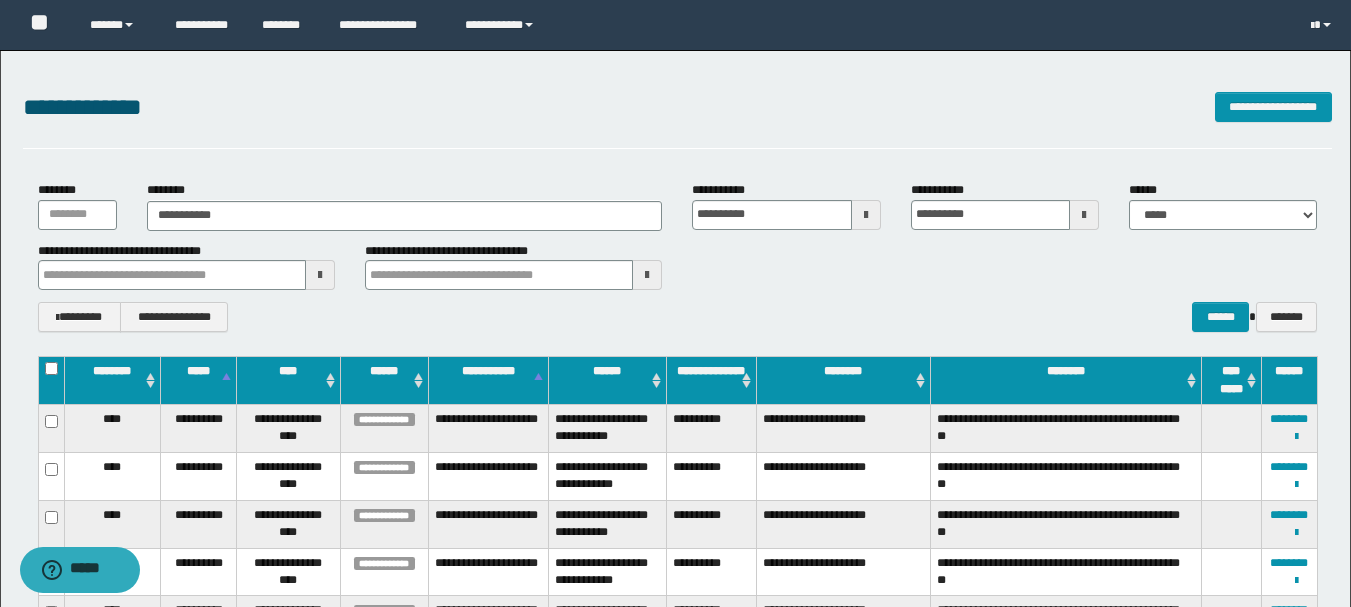 click on "**********" at bounding box center (186, 266) 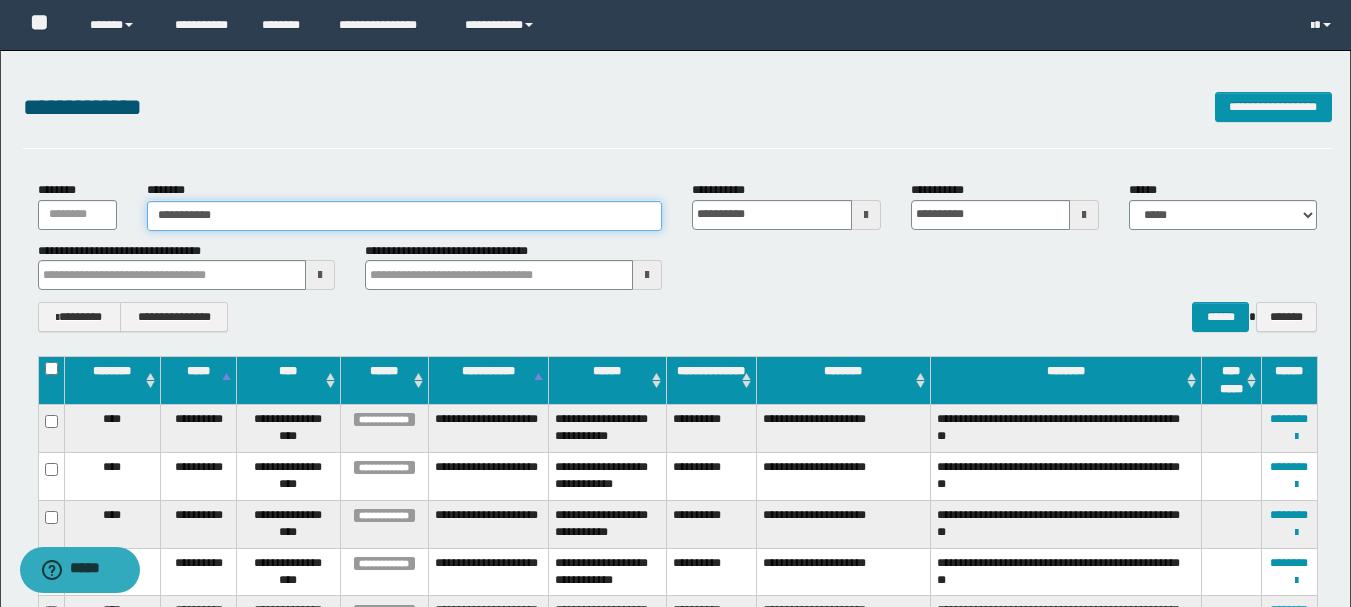 click on "**********" at bounding box center [405, 216] 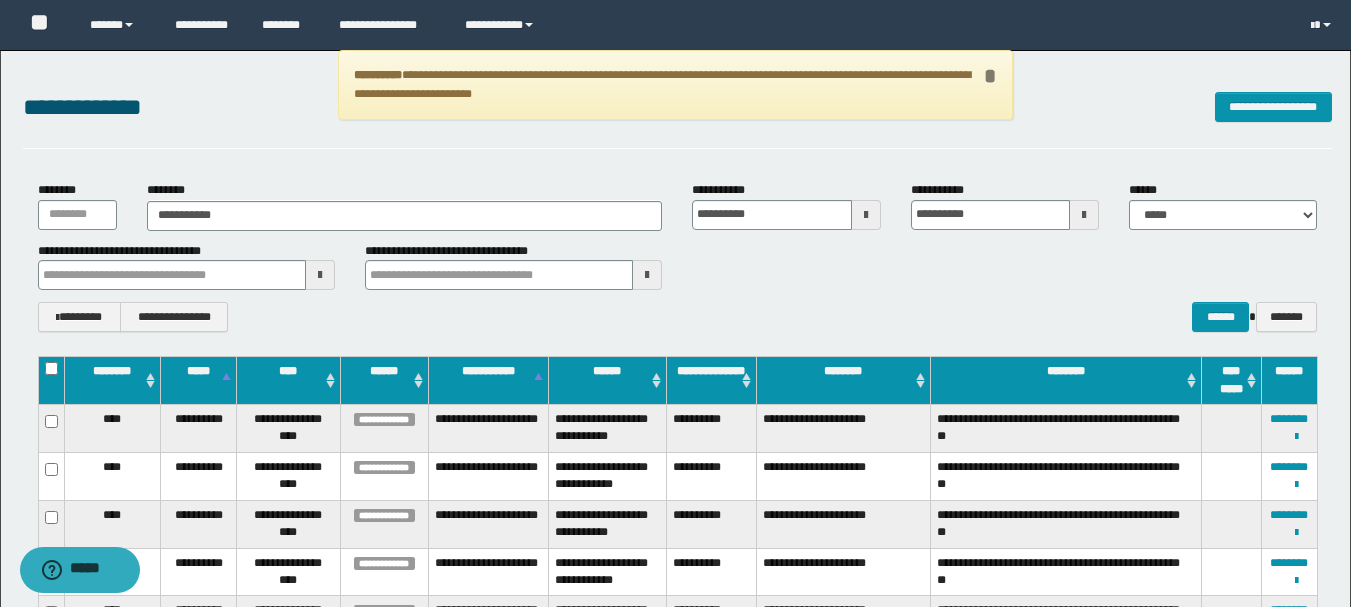 click on "*" at bounding box center (989, 76) 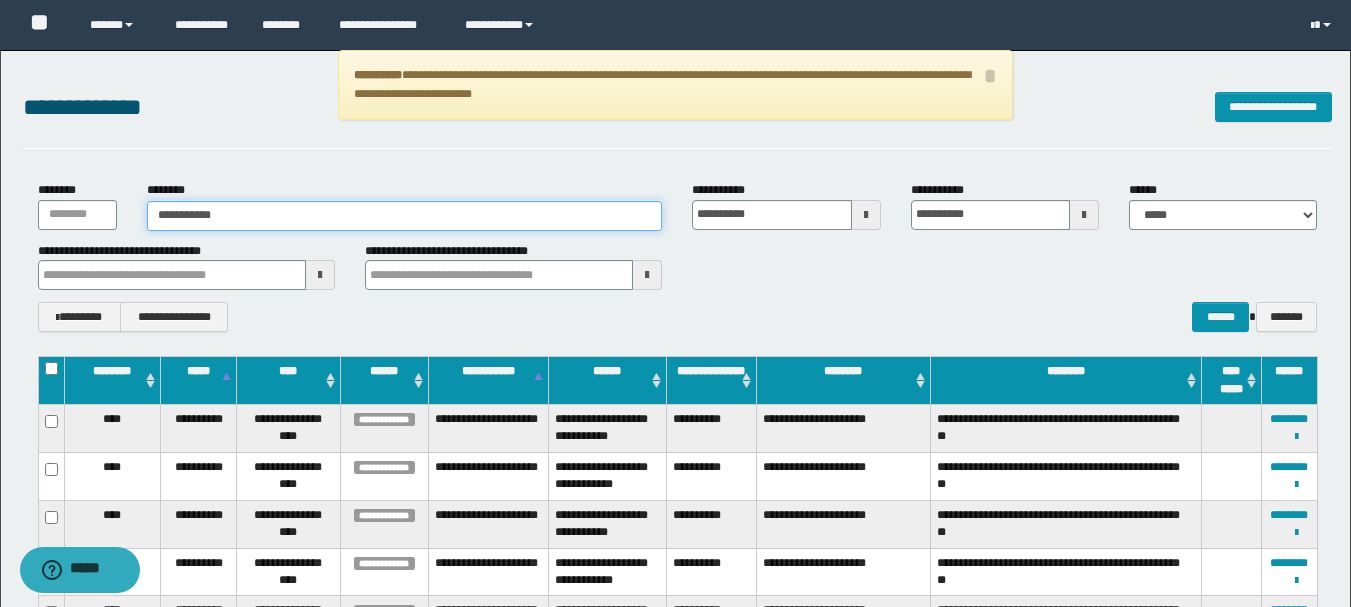 drag, startPoint x: 247, startPoint y: 208, endPoint x: 149, endPoint y: 210, distance: 98.02041 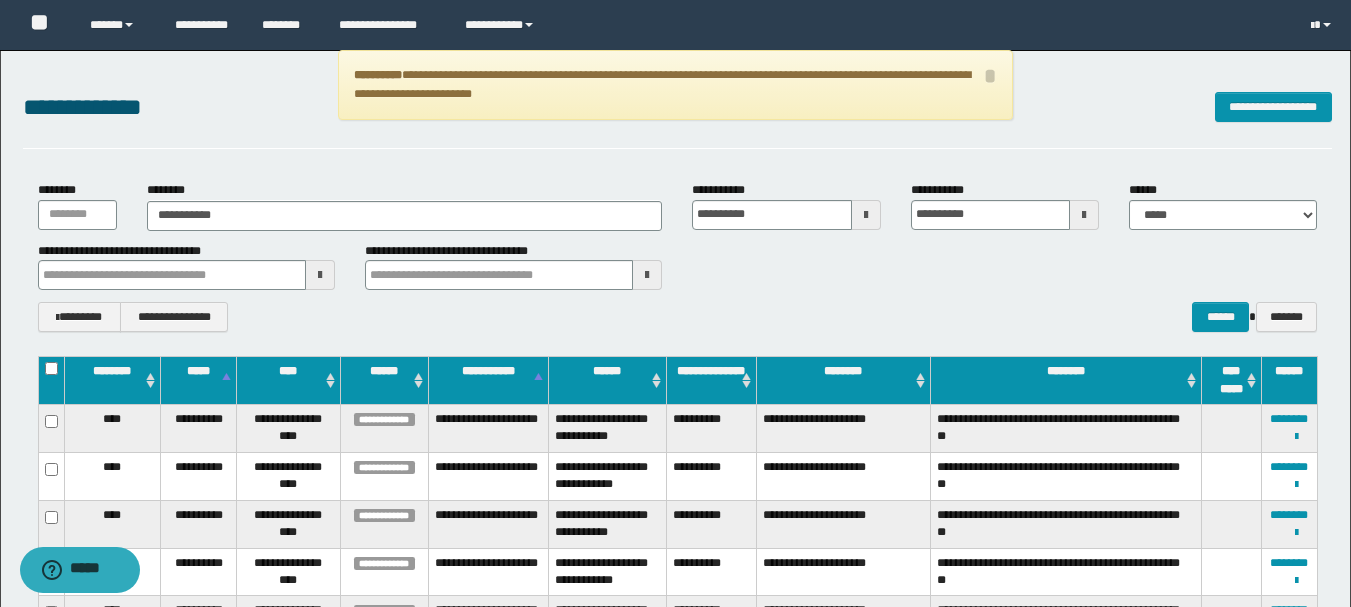 click on "**********" at bounding box center [405, 205] 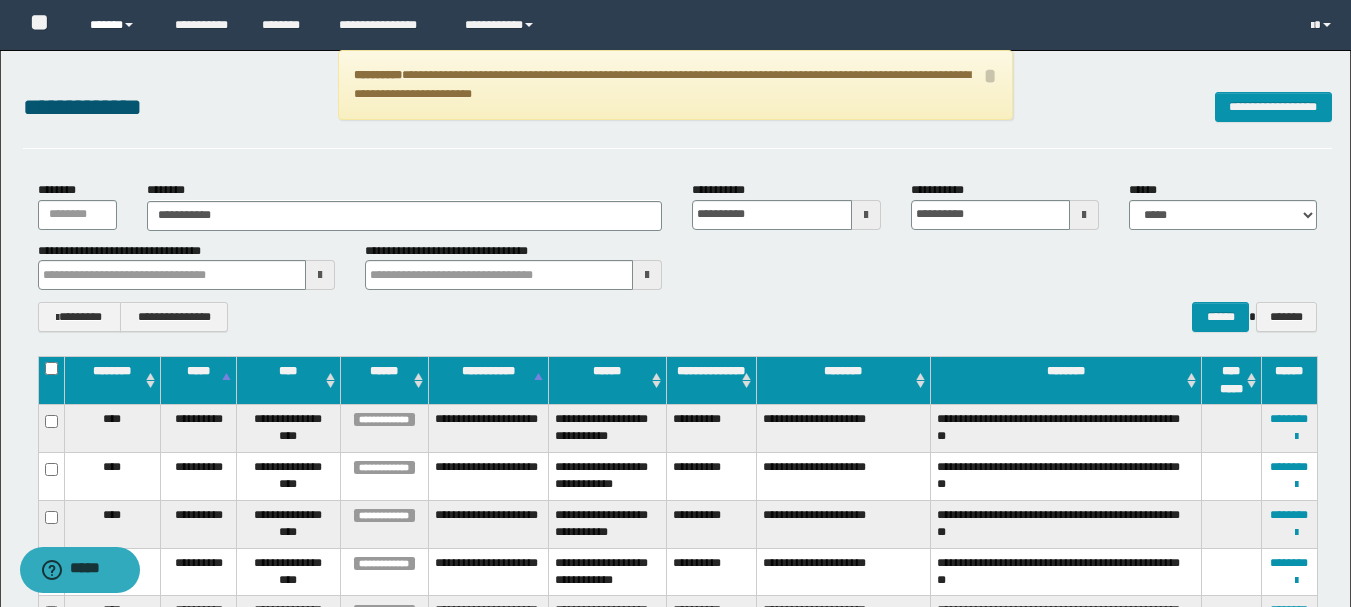 click on "******" at bounding box center (117, 25) 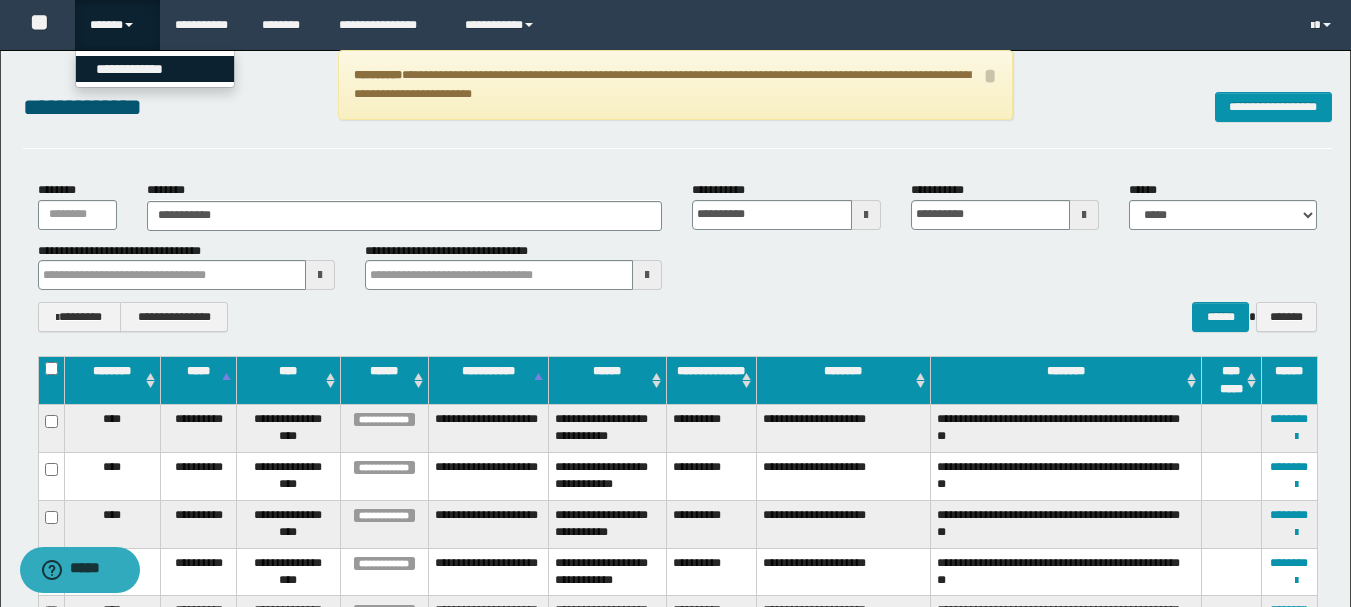 click on "**********" at bounding box center [155, 69] 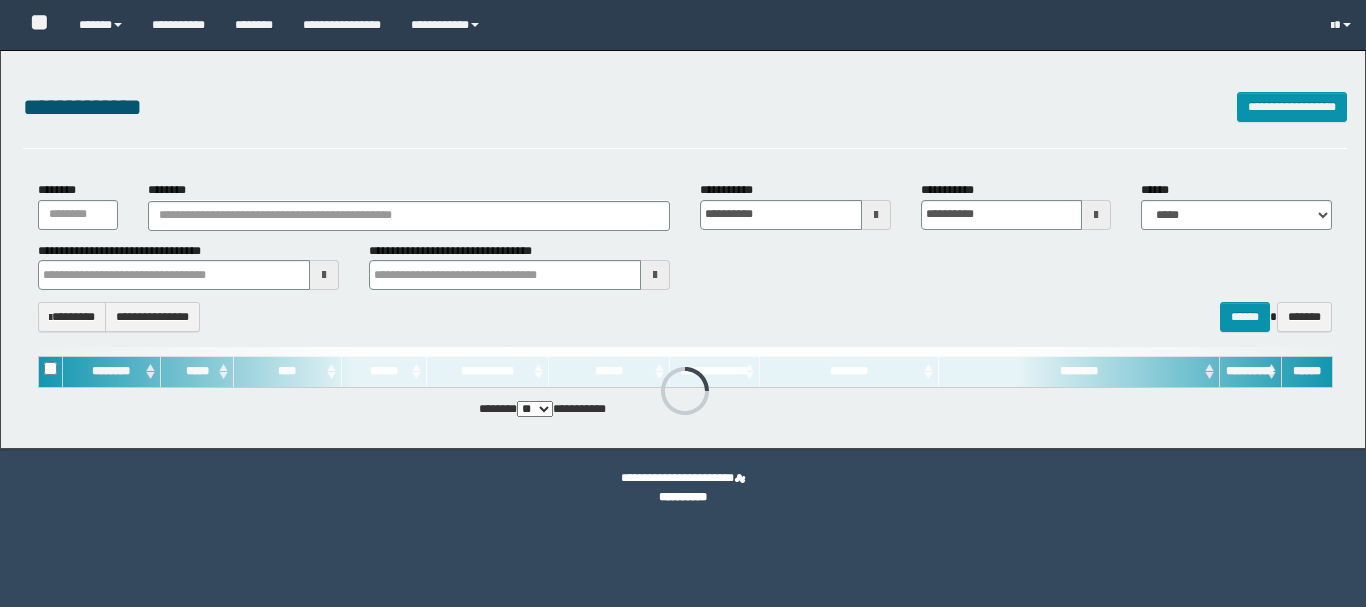scroll, scrollTop: 0, scrollLeft: 0, axis: both 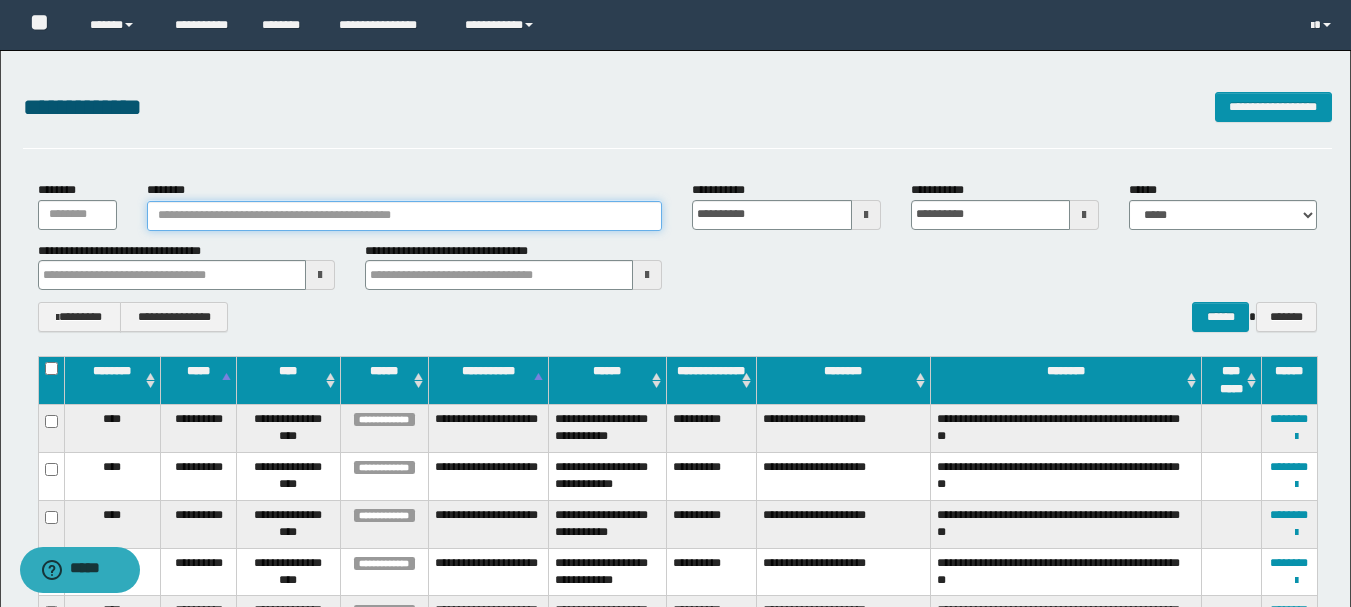 click on "********" at bounding box center (405, 216) 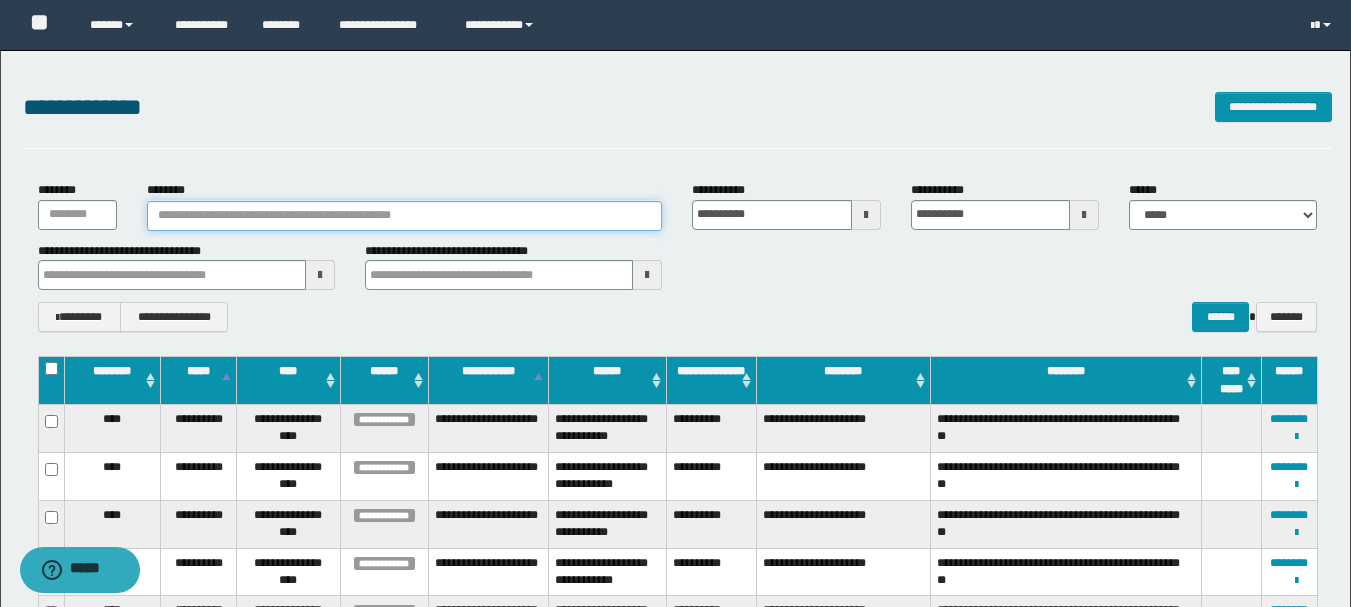paste on "**********" 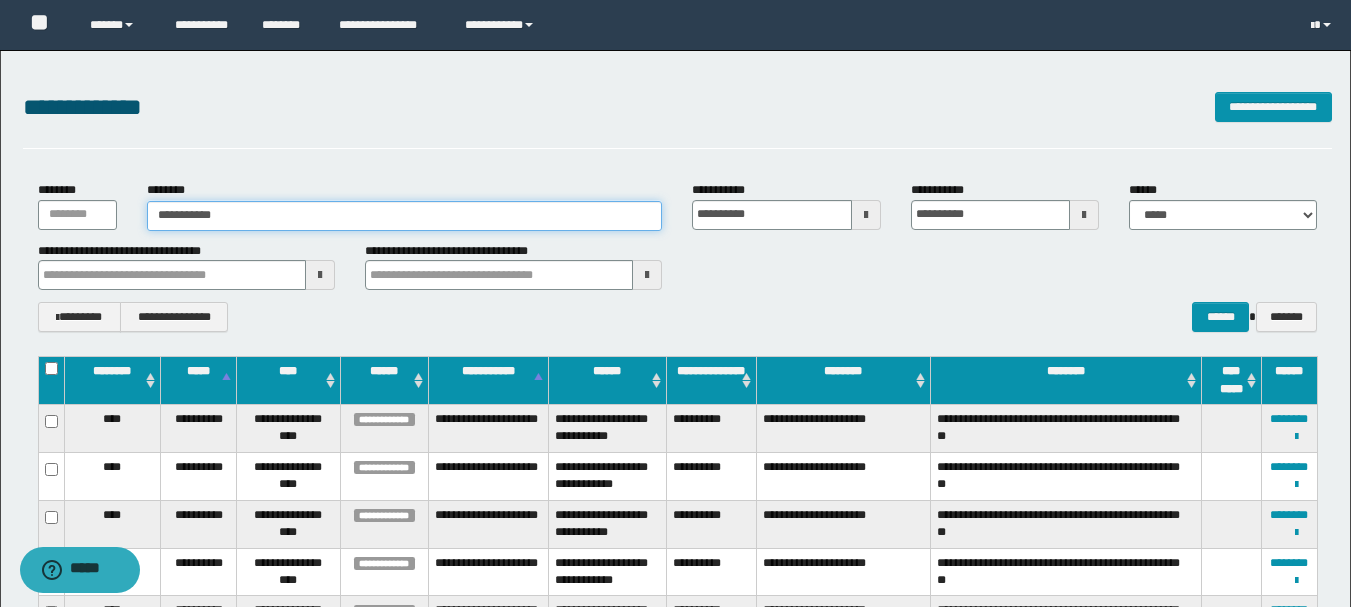 type on "**********" 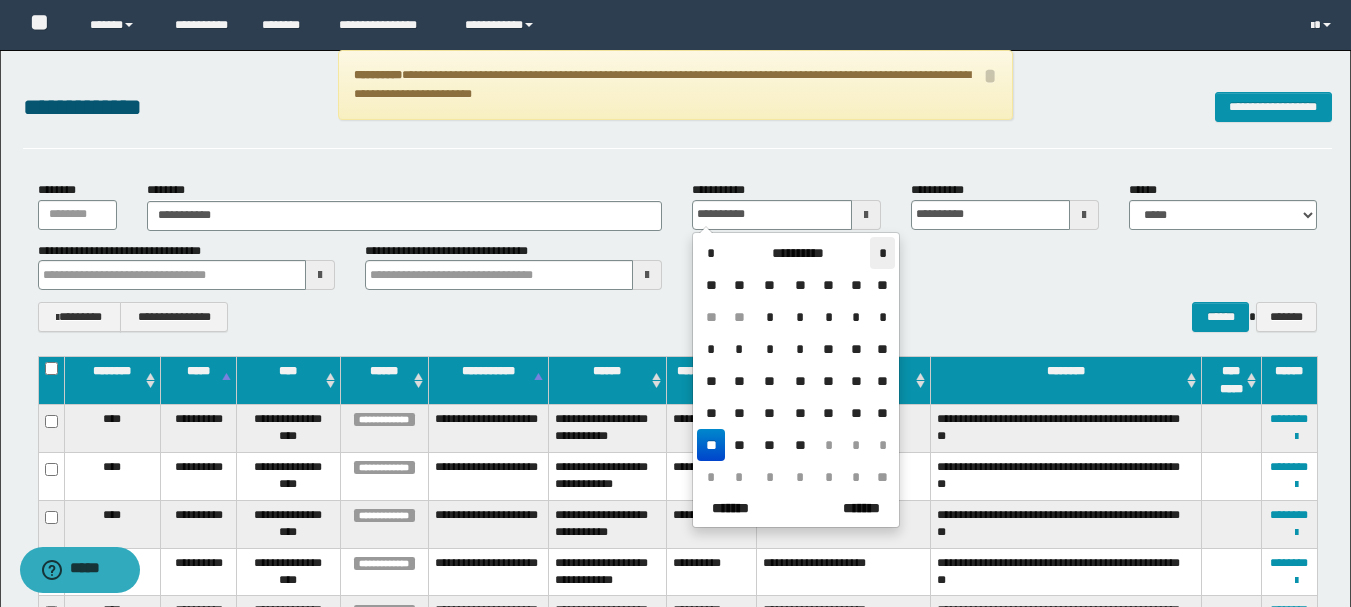 click on "*" at bounding box center [882, 253] 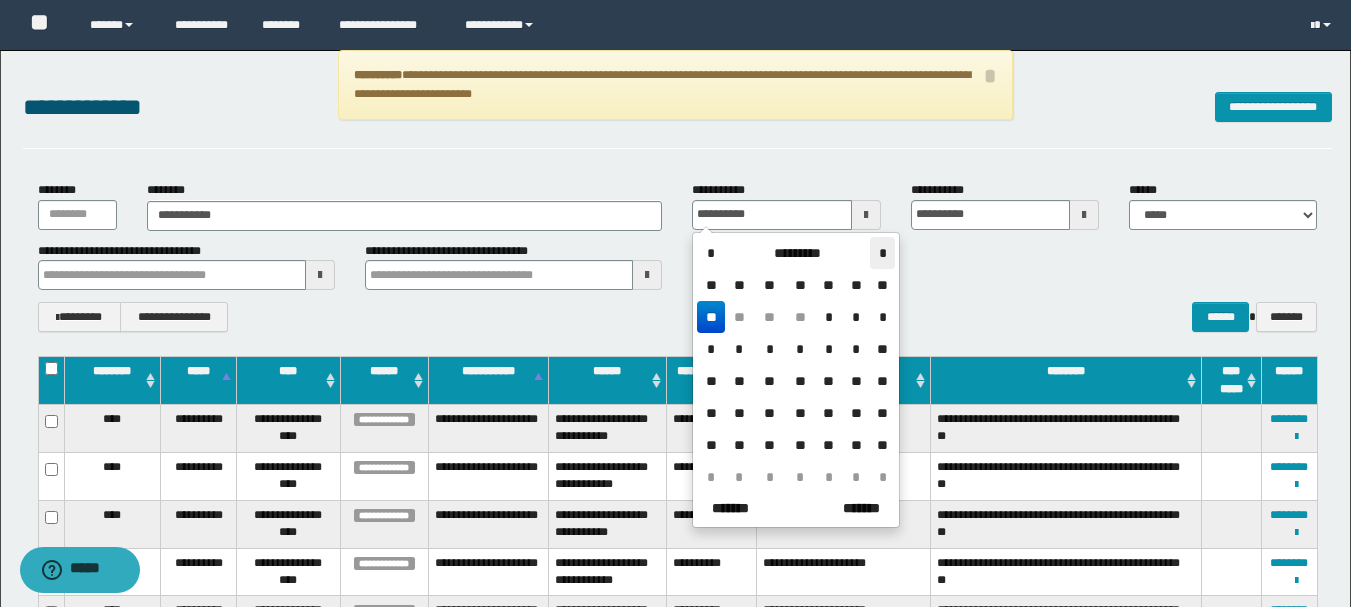 click on "*" at bounding box center (882, 253) 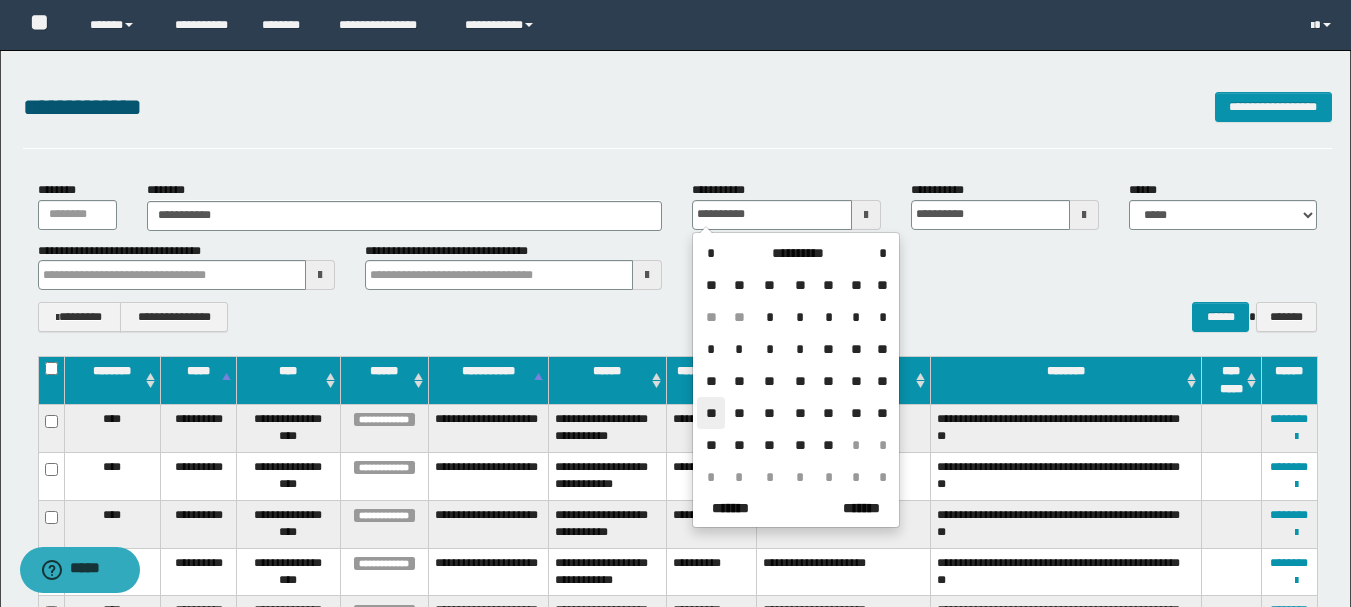 click on "**" at bounding box center [711, 413] 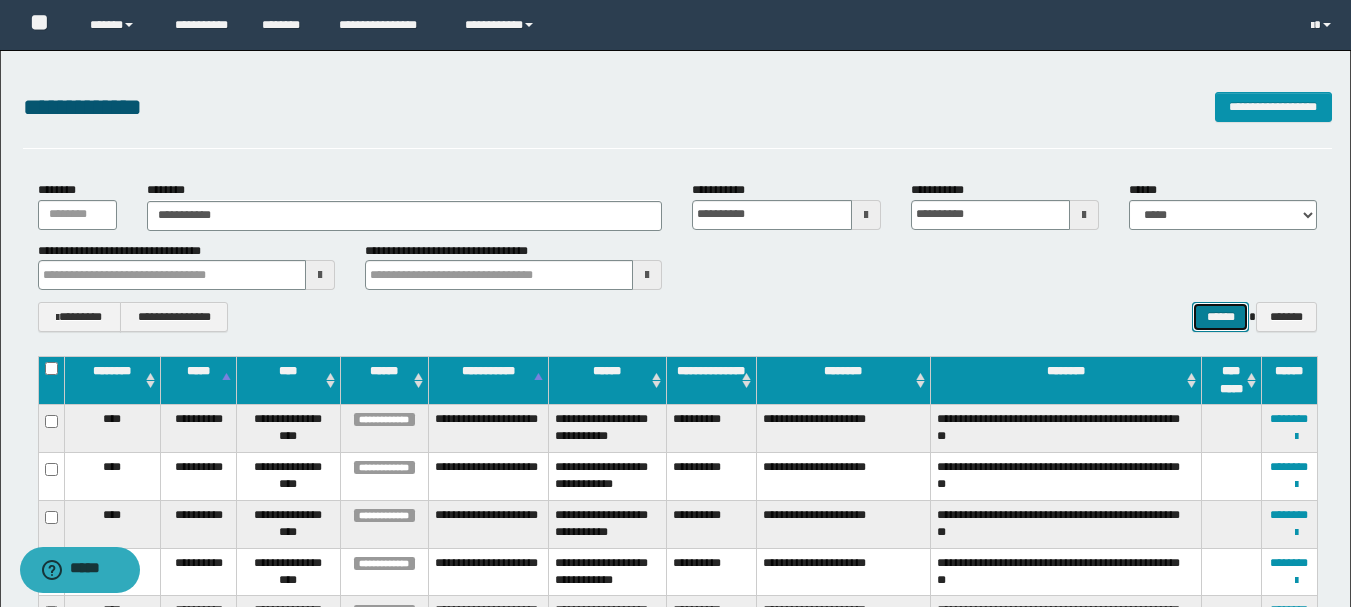 click on "******" at bounding box center (1220, 317) 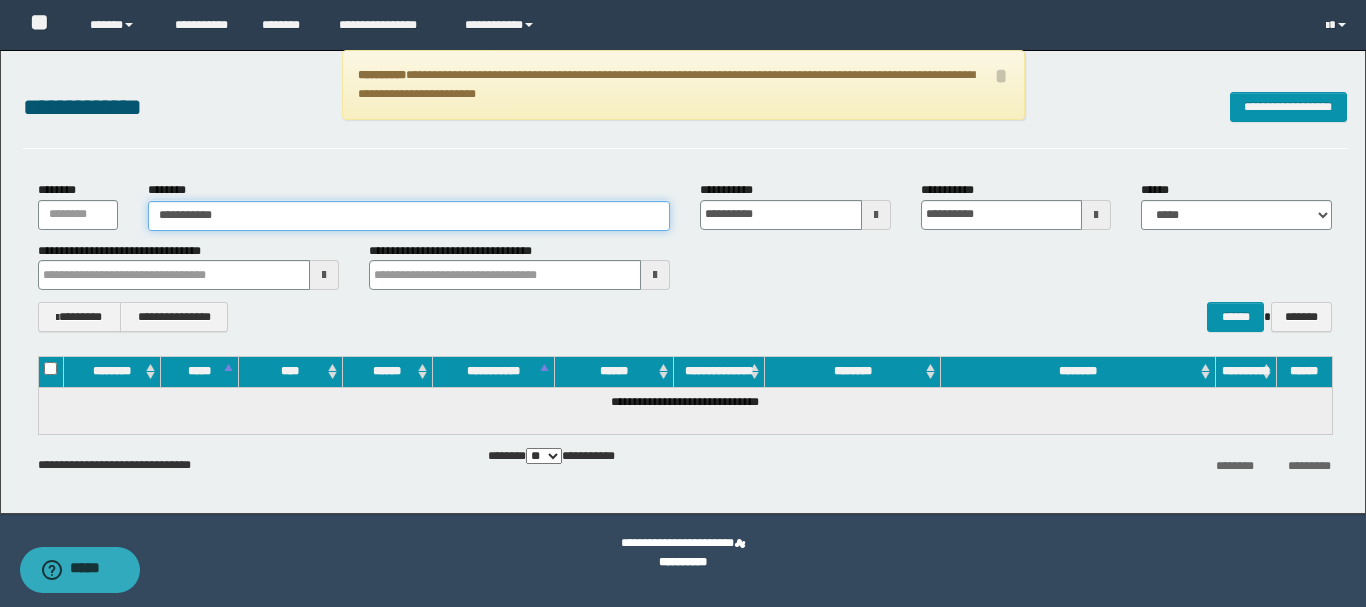 drag, startPoint x: 571, startPoint y: 213, endPoint x: 155, endPoint y: 204, distance: 416.09735 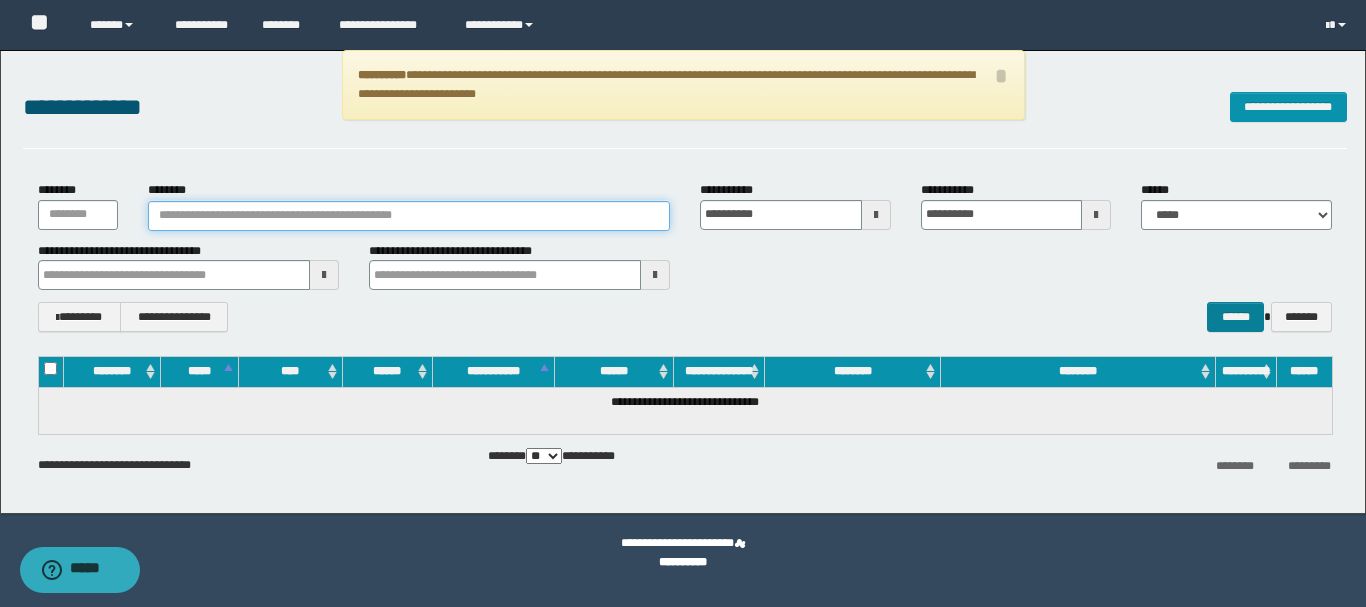type 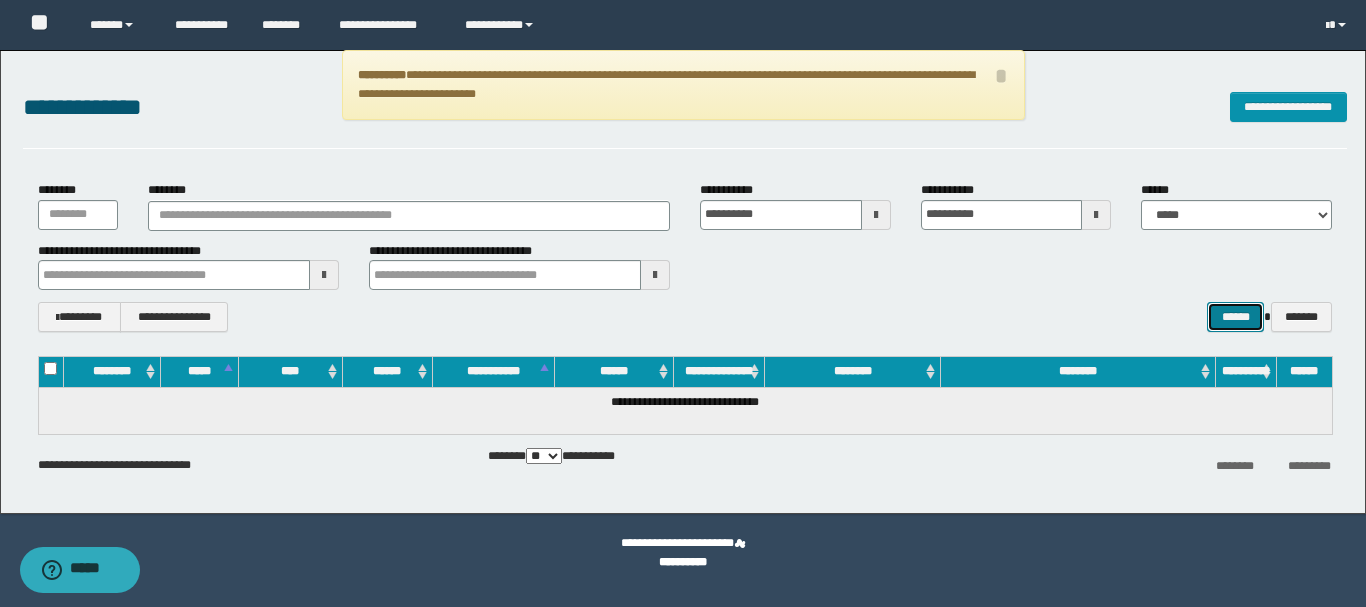 click on "******" at bounding box center (1235, 317) 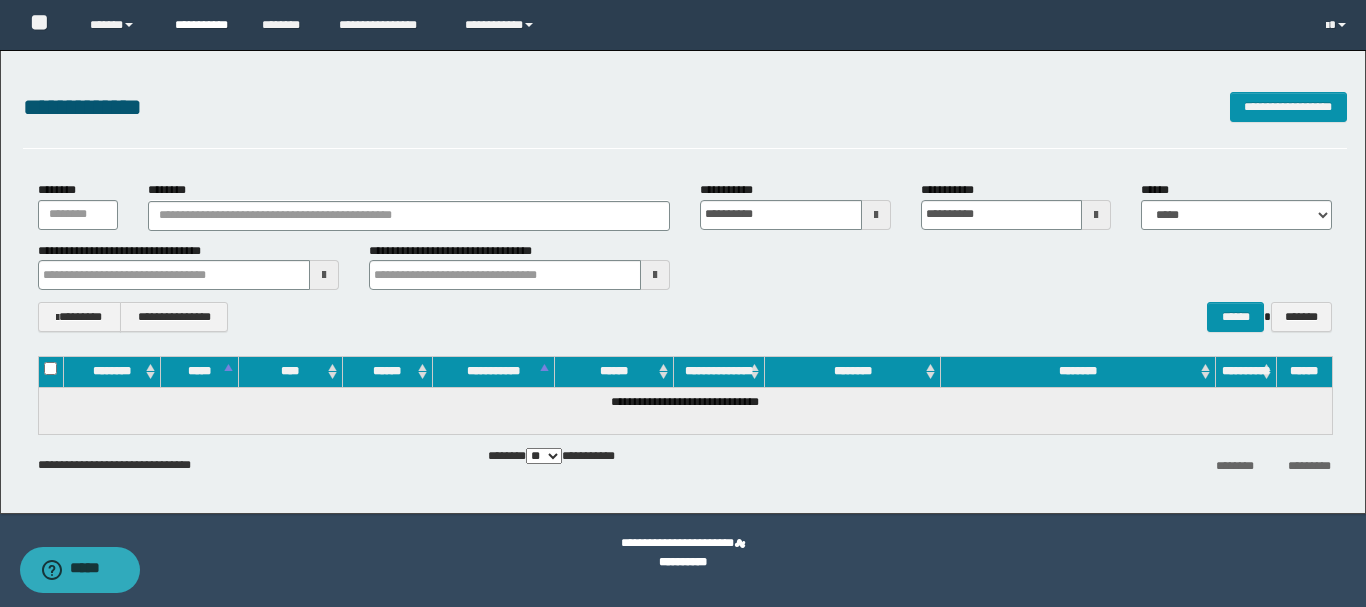 click on "**********" at bounding box center [203, 25] 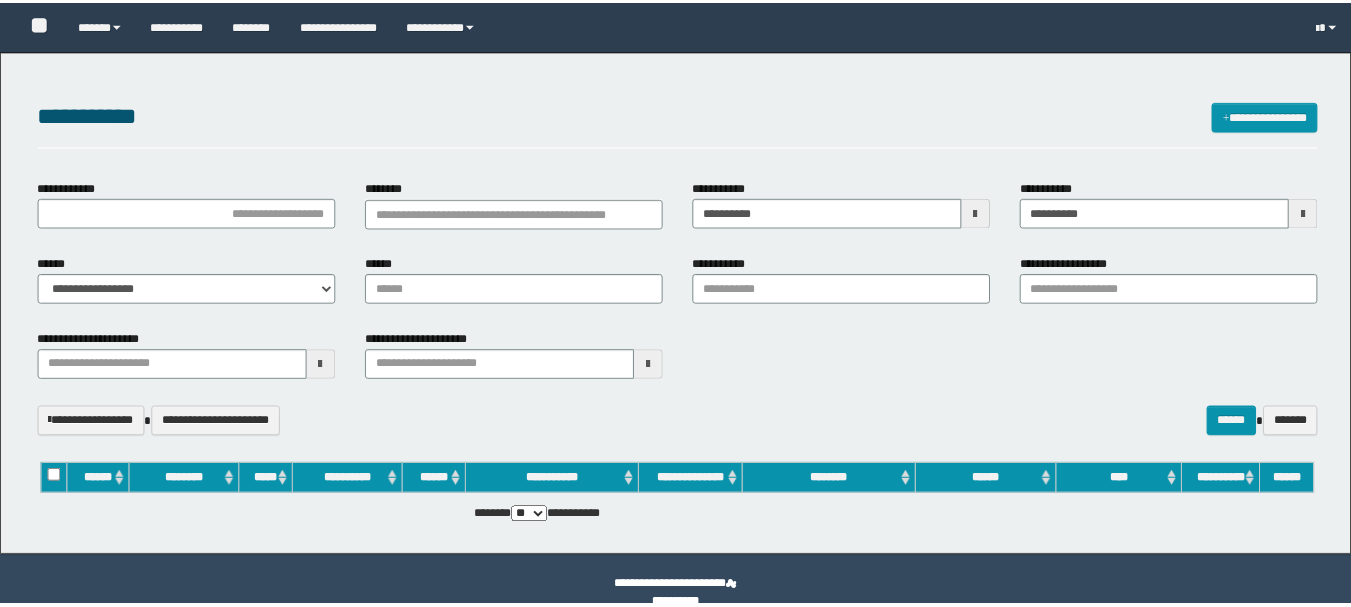 scroll, scrollTop: 0, scrollLeft: 0, axis: both 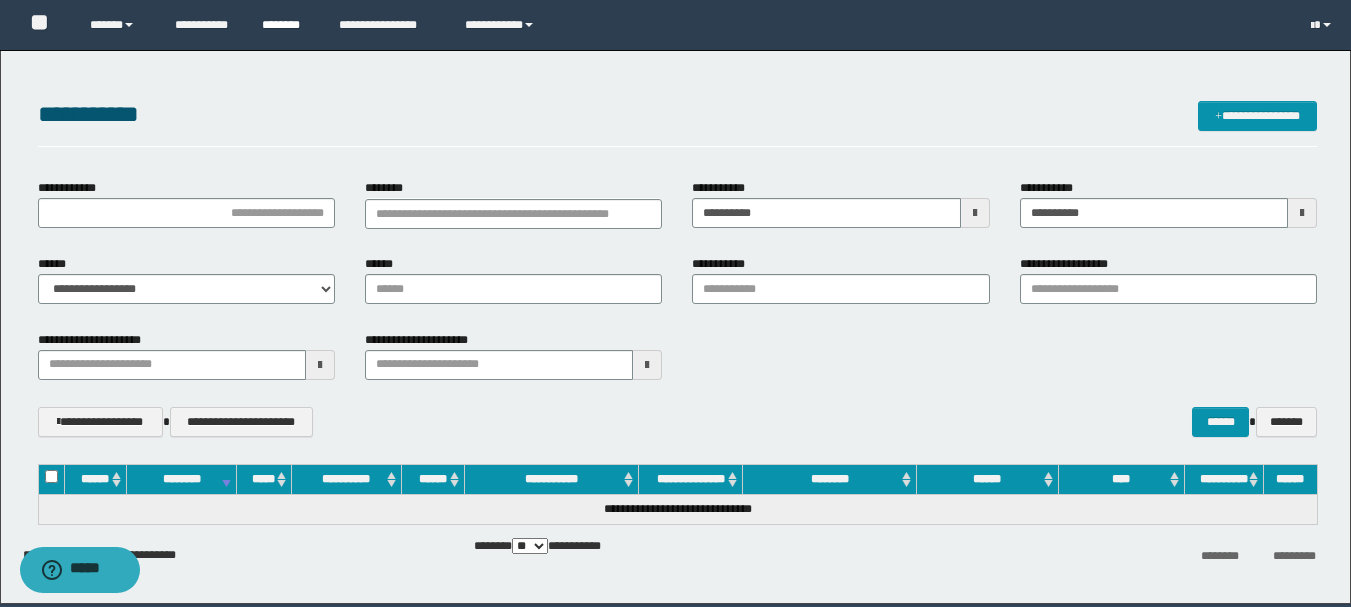 click on "********" at bounding box center (285, 25) 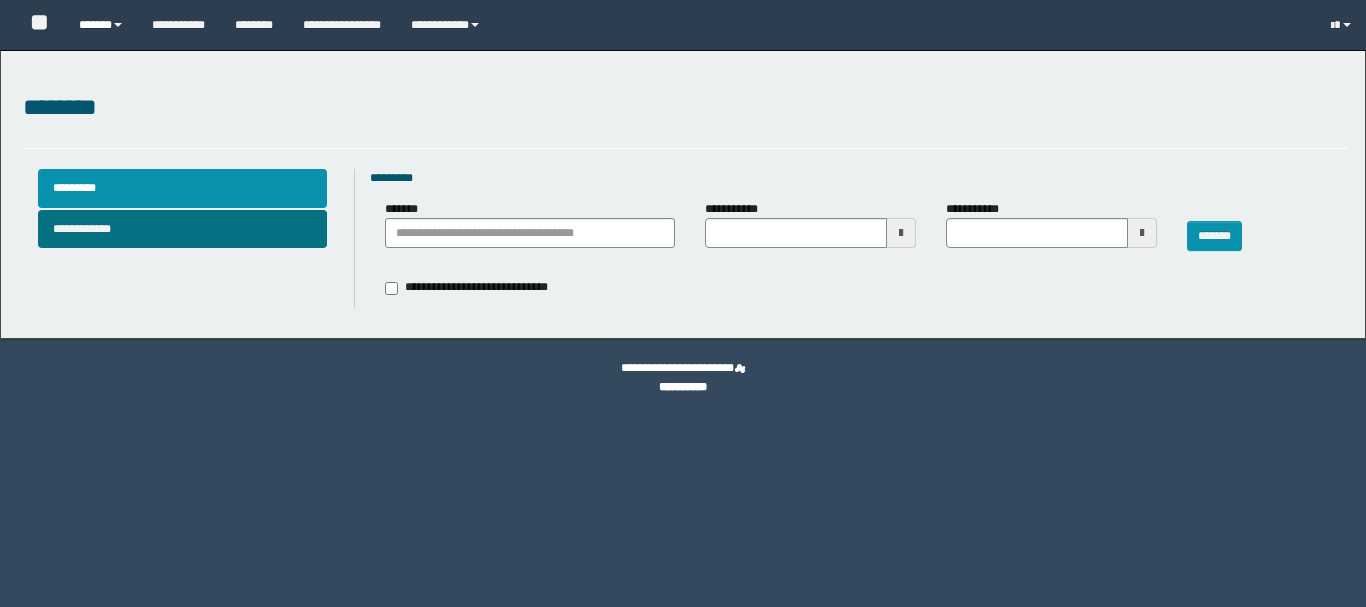 type 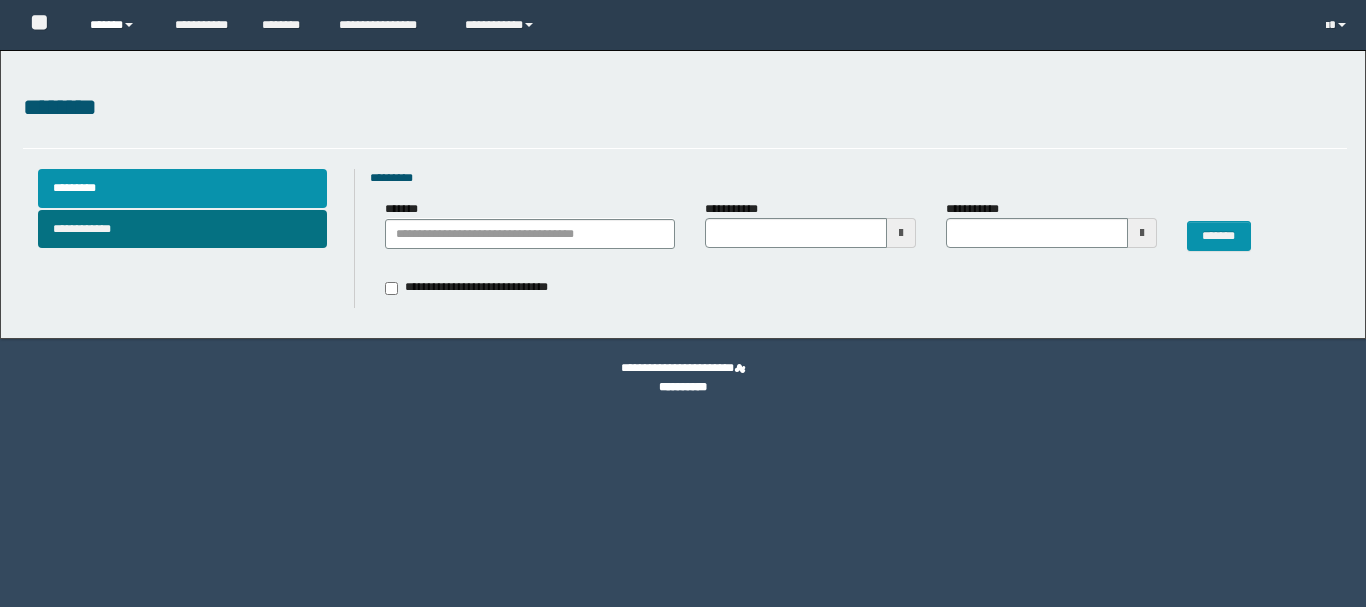 scroll, scrollTop: 0, scrollLeft: 0, axis: both 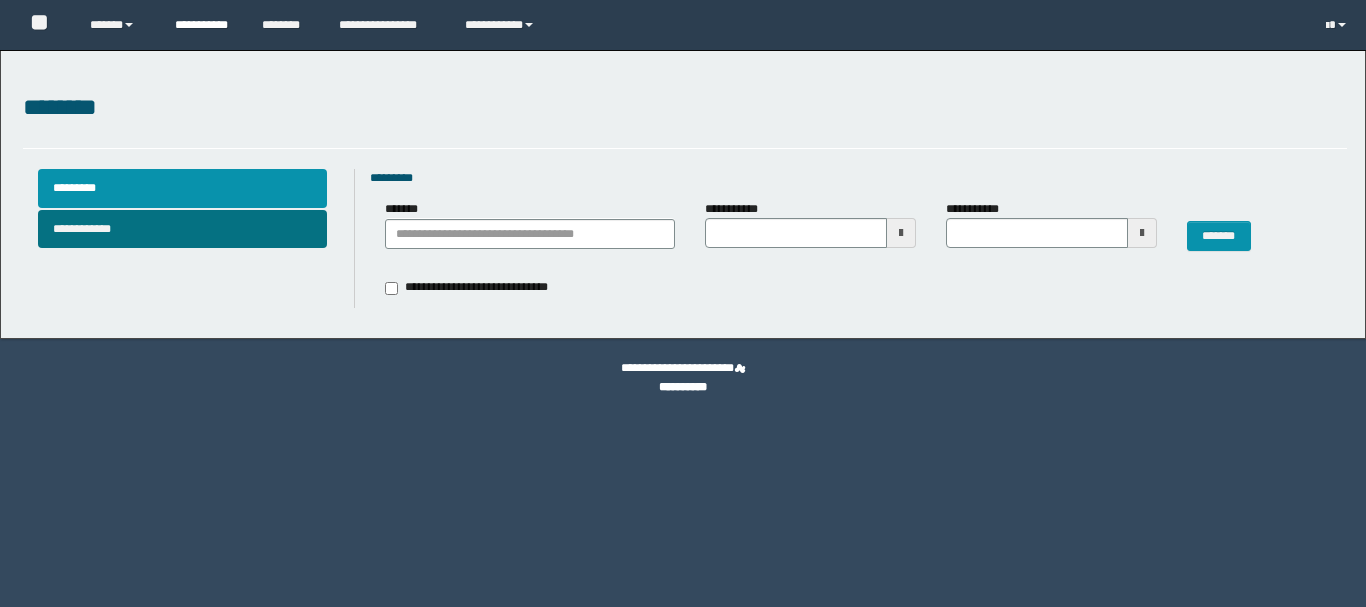 click on "**********" at bounding box center (203, 25) 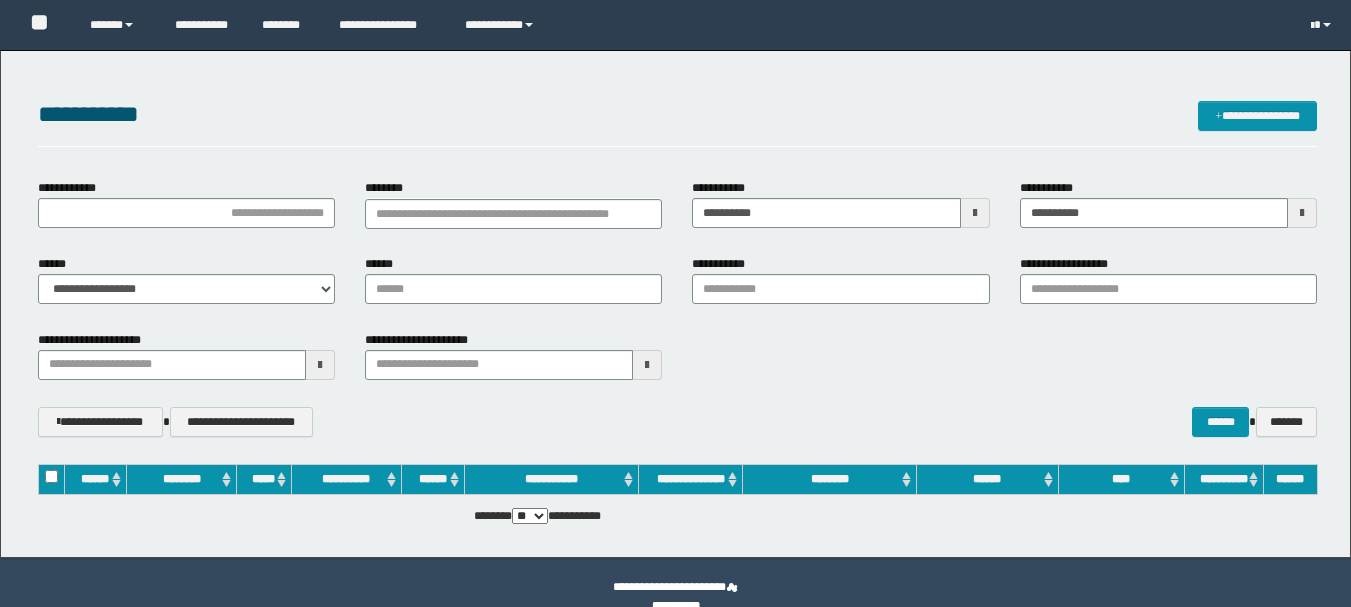 scroll, scrollTop: 0, scrollLeft: 0, axis: both 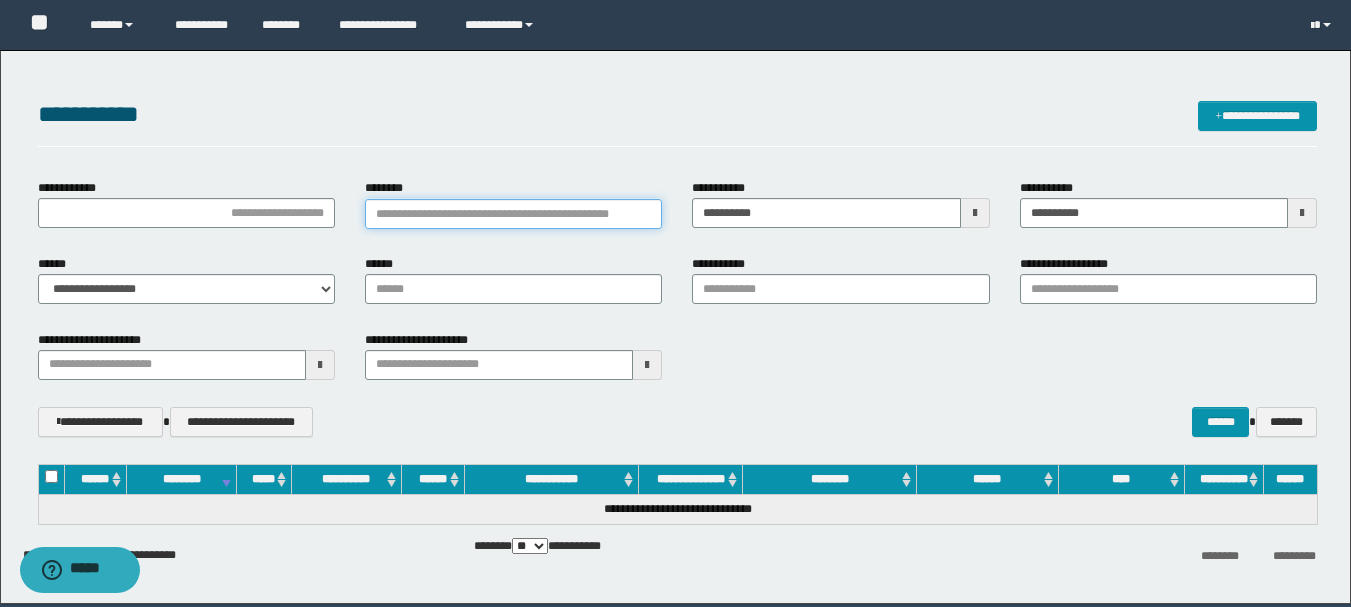 click on "********" at bounding box center [513, 214] 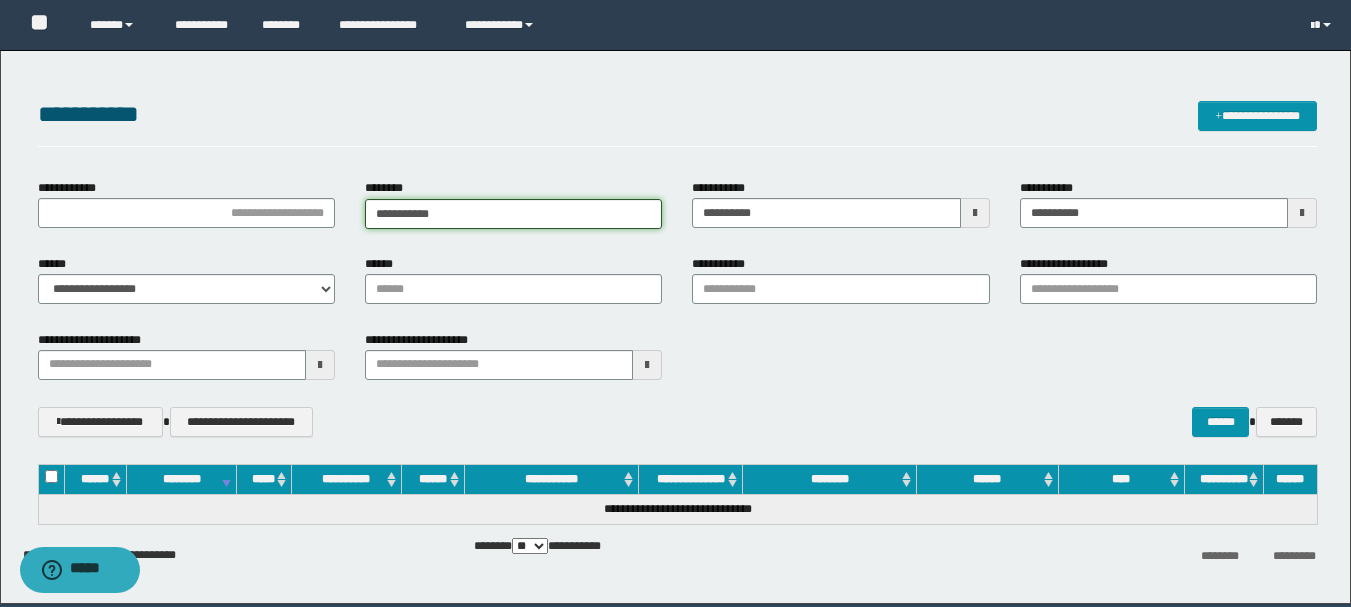 type on "**********" 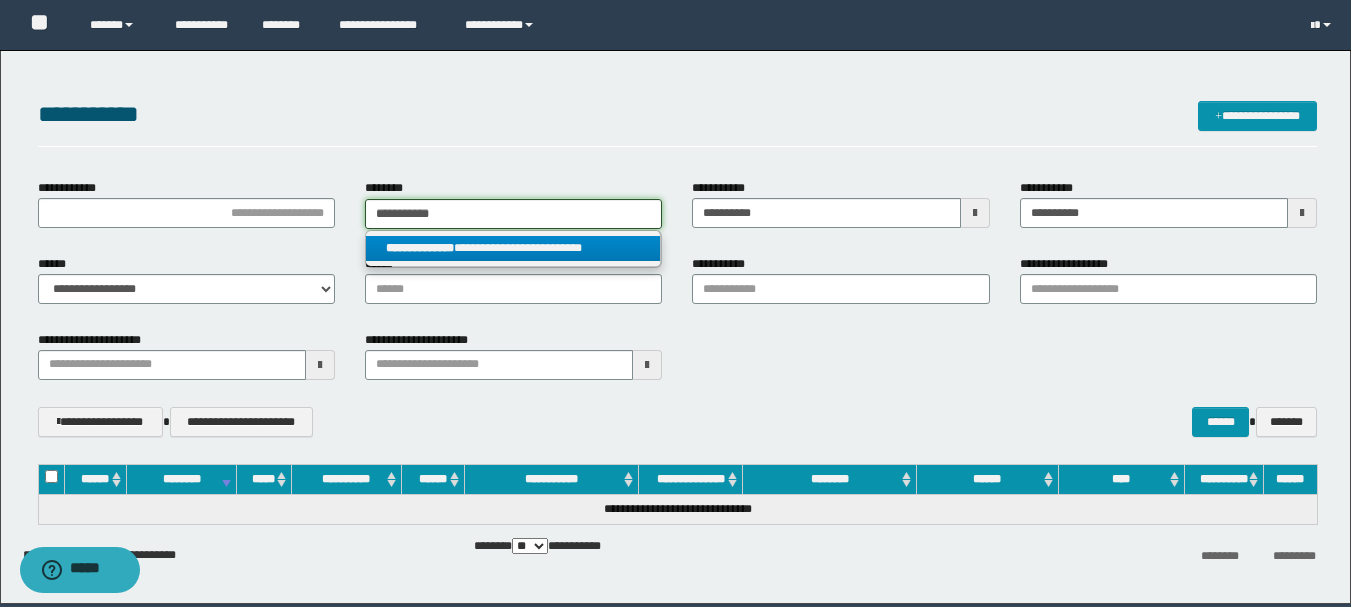 type on "**********" 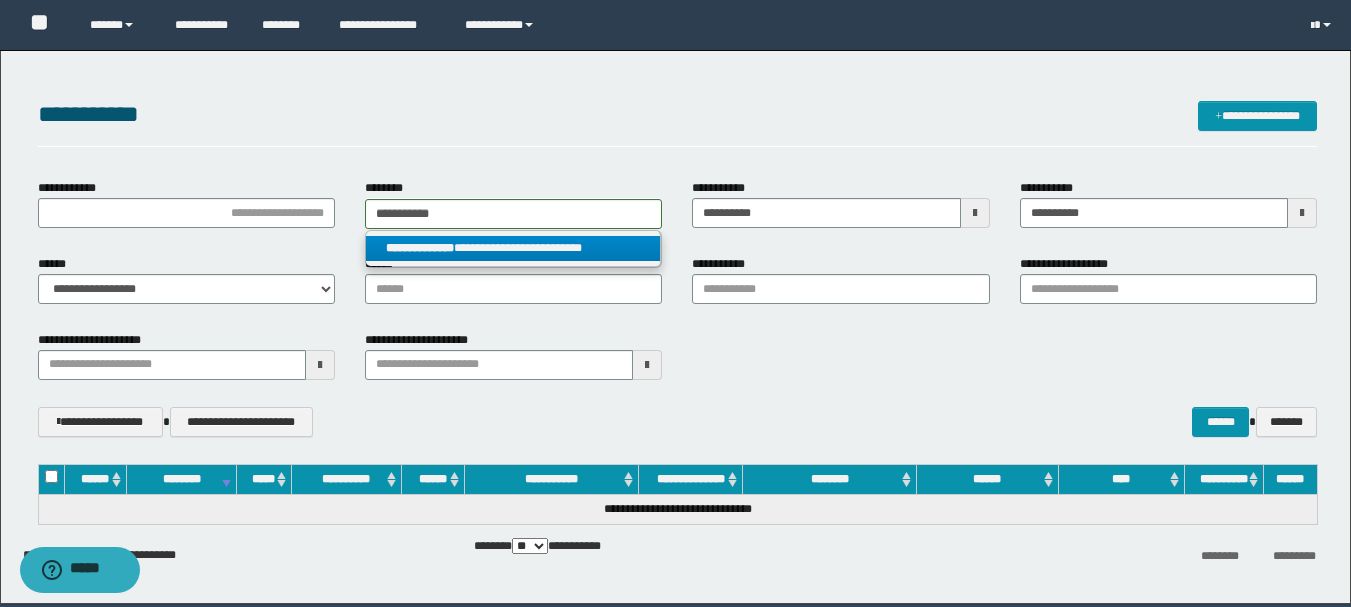 click on "**********" at bounding box center (513, 249) 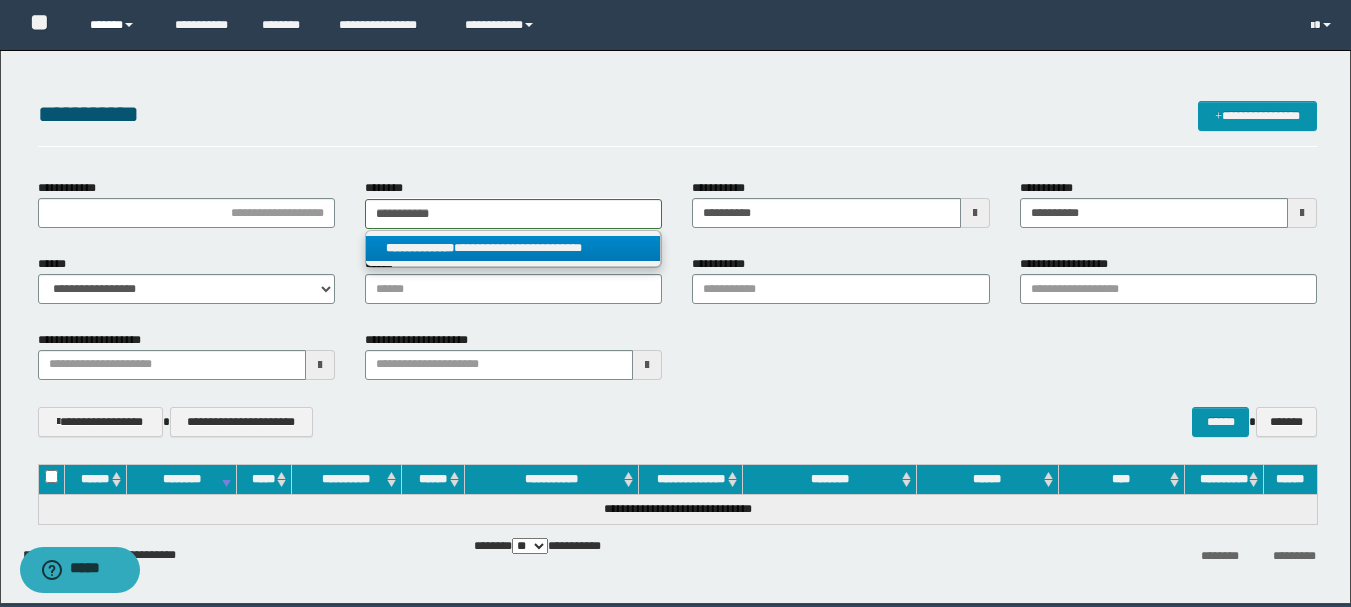 click on "******" at bounding box center (117, 25) 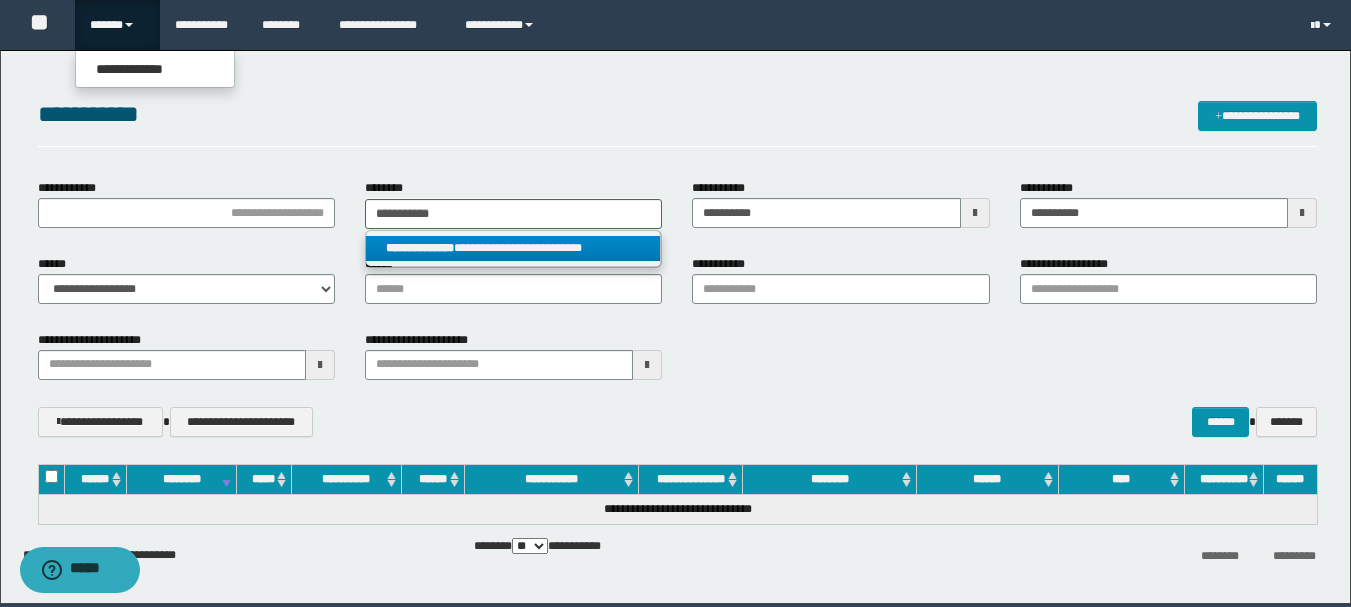 click on "**********" at bounding box center (155, 69) 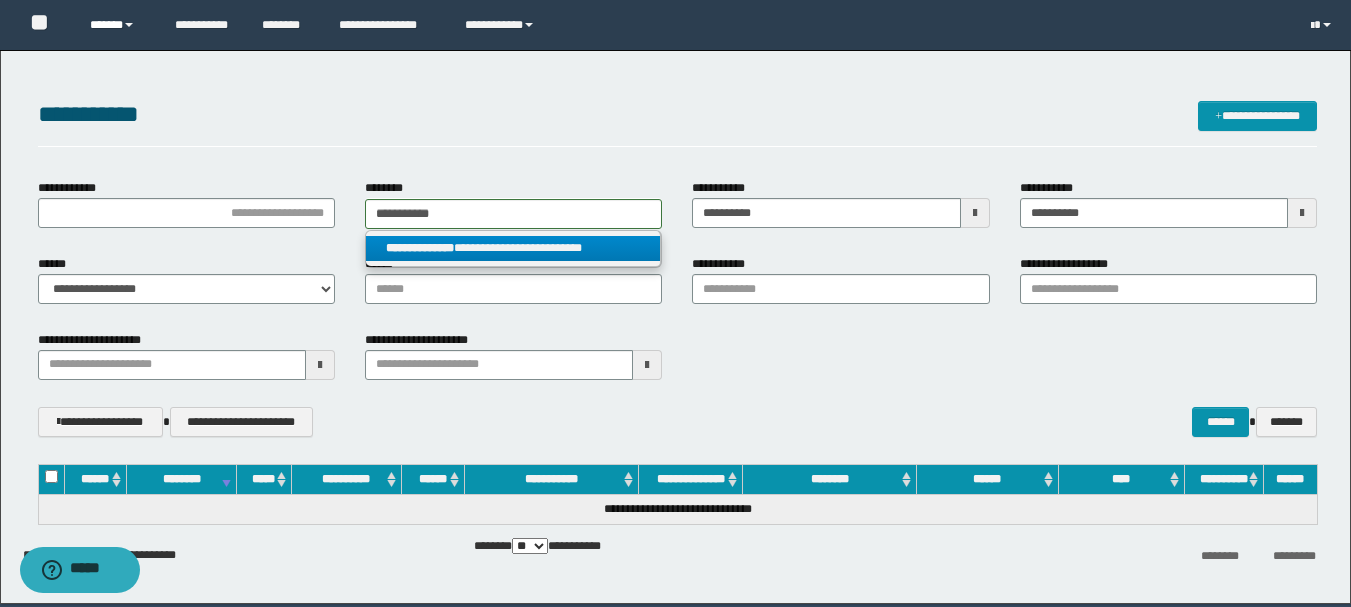click on "******" at bounding box center [117, 25] 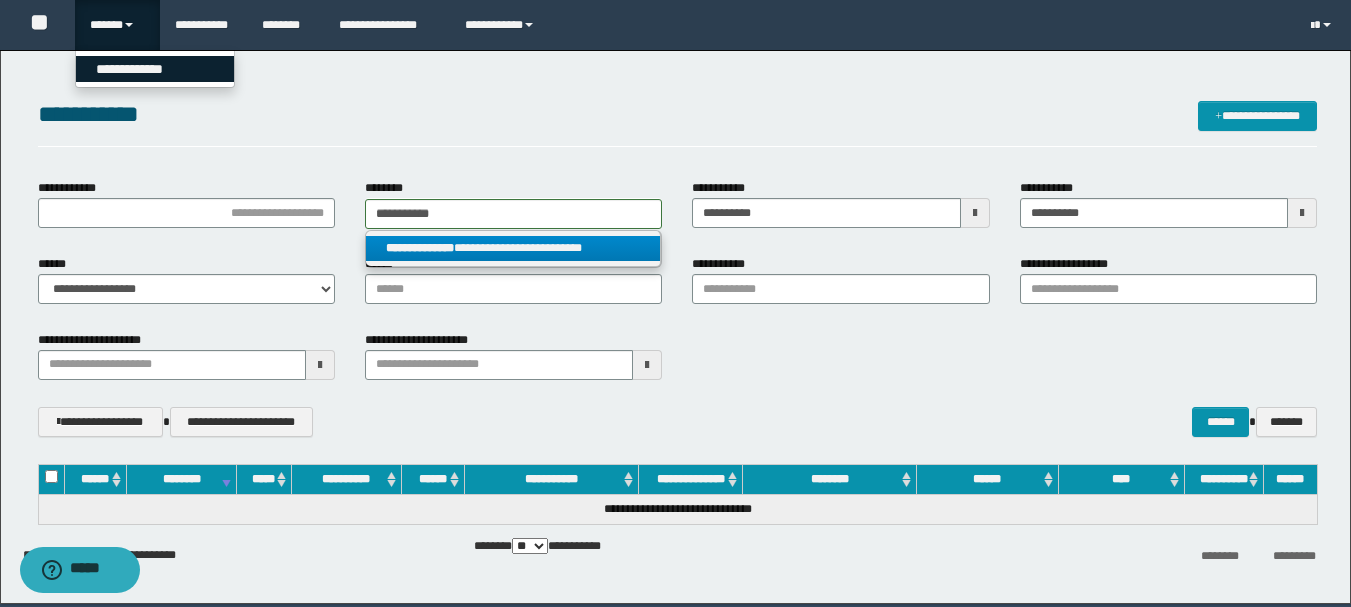 click on "**********" at bounding box center (155, 69) 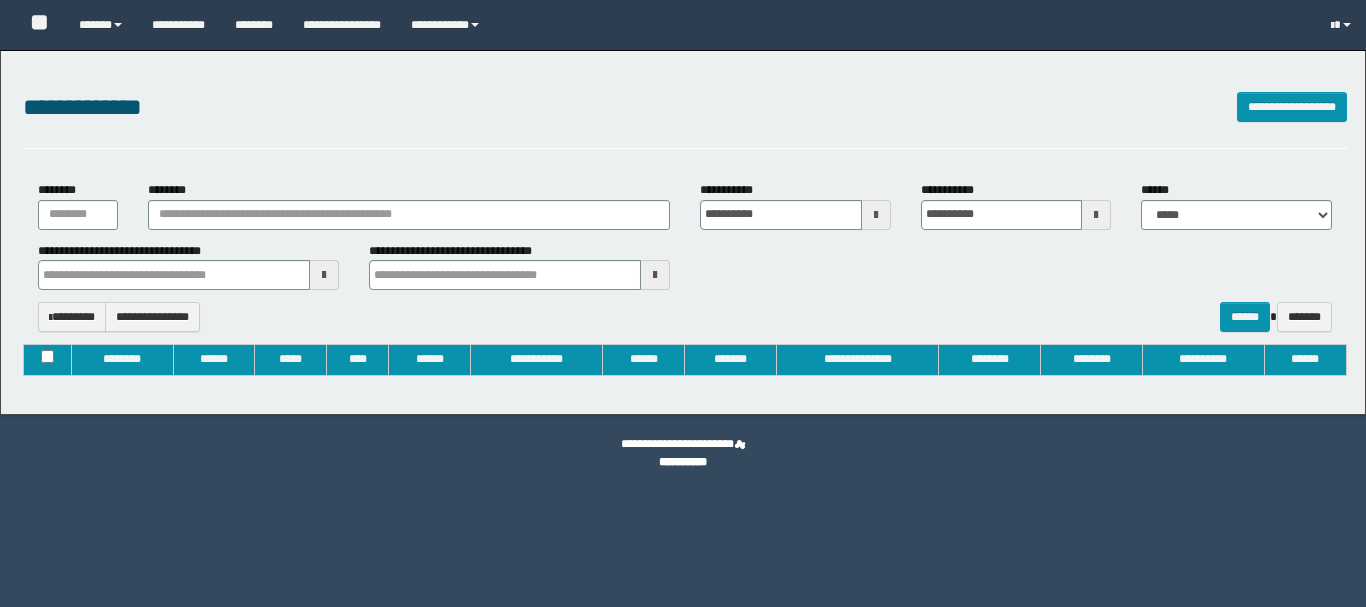 type on "**********" 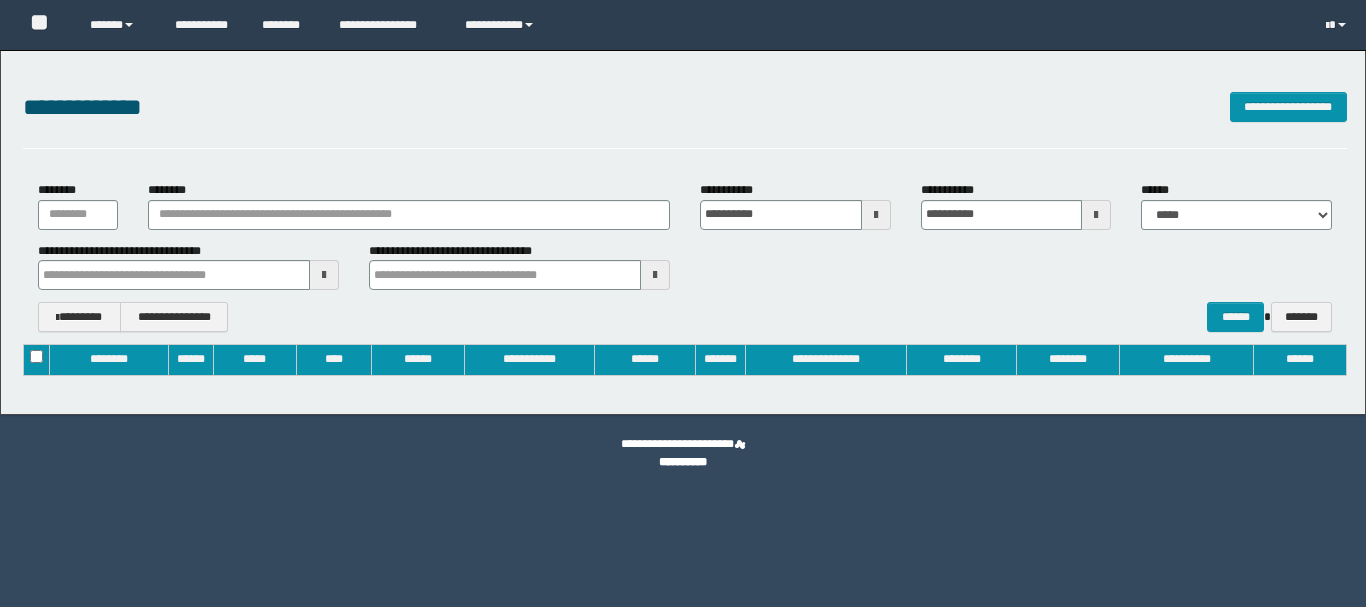 scroll, scrollTop: 0, scrollLeft: 0, axis: both 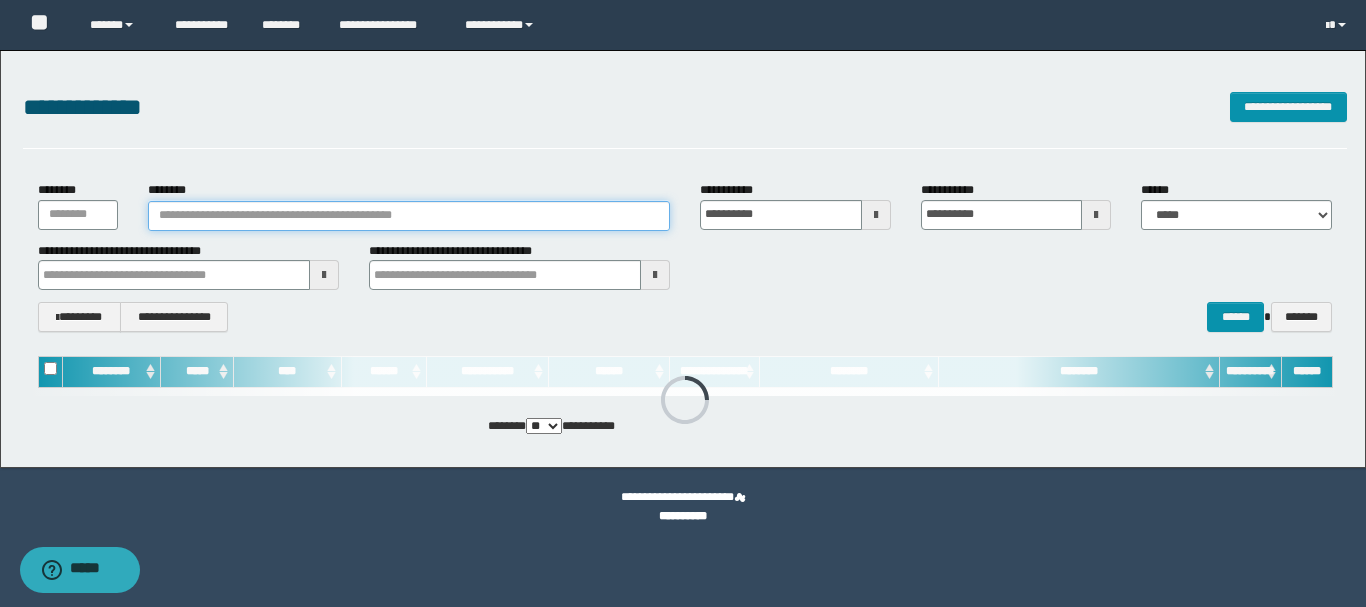 click on "********" at bounding box center [409, 216] 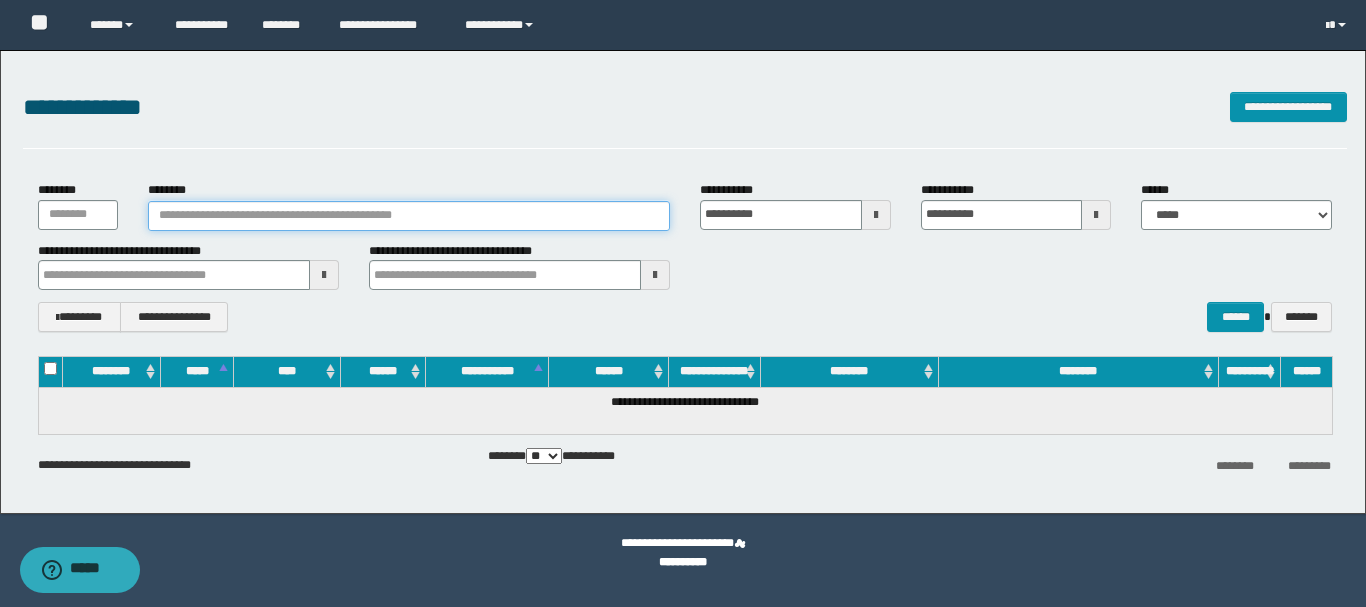 paste on "**********" 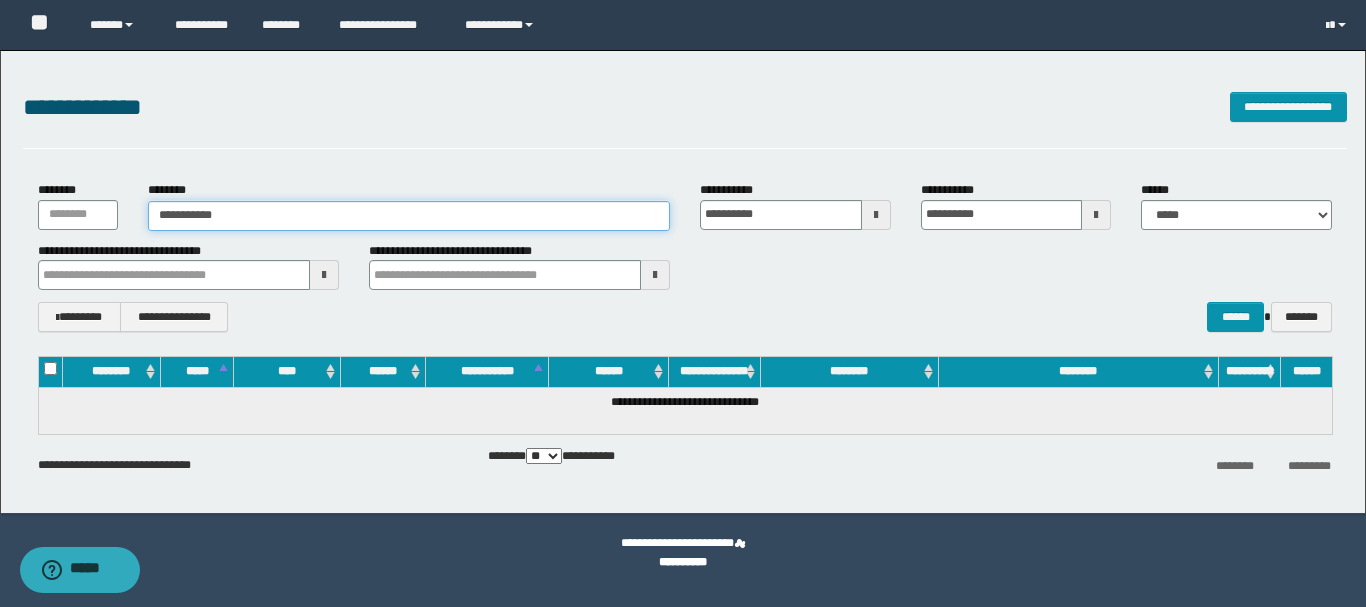 click on "**********" at bounding box center (409, 216) 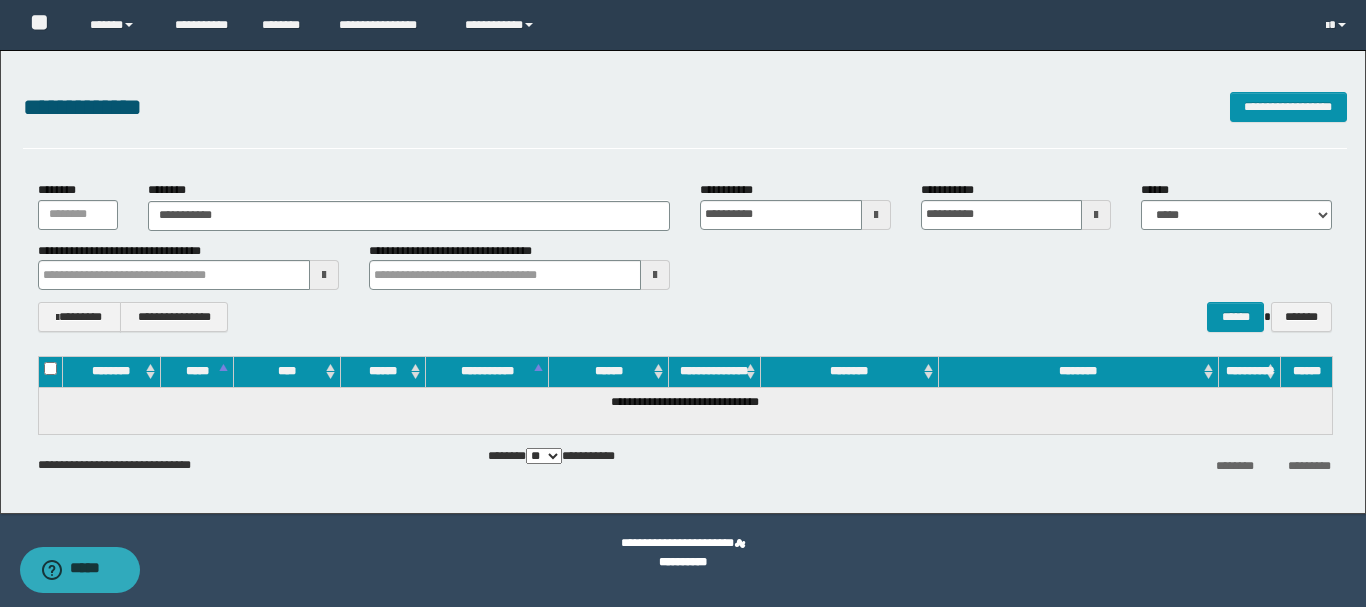 click at bounding box center (876, 215) 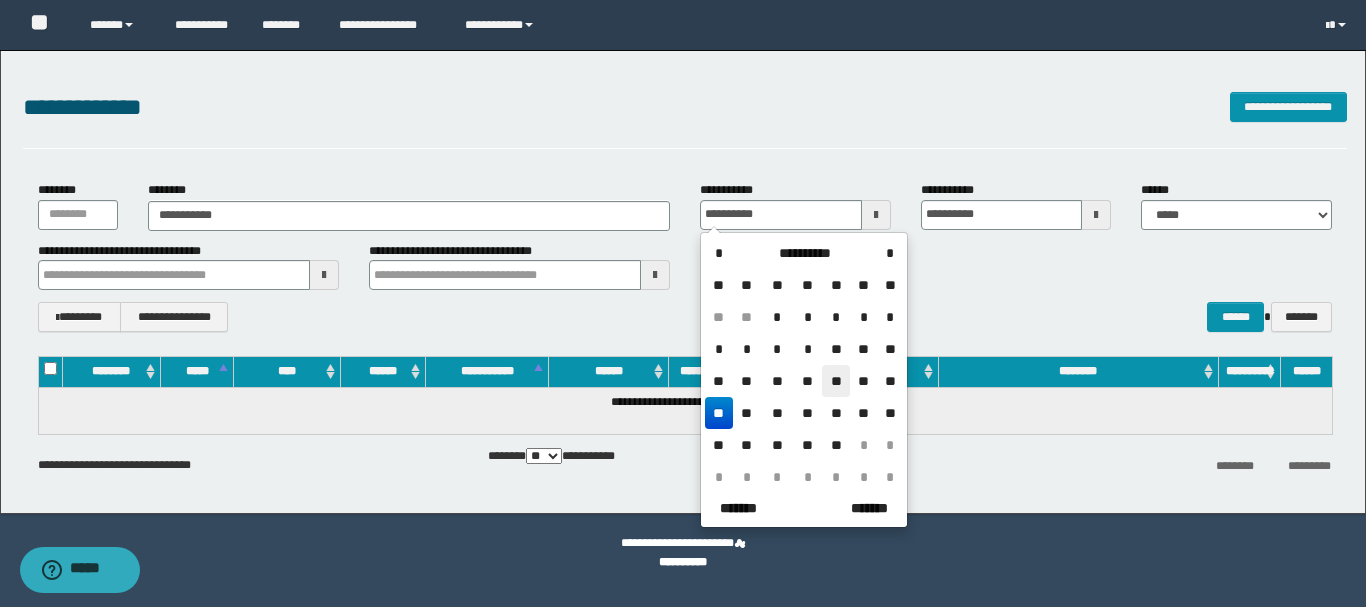click on "**" at bounding box center (836, 381) 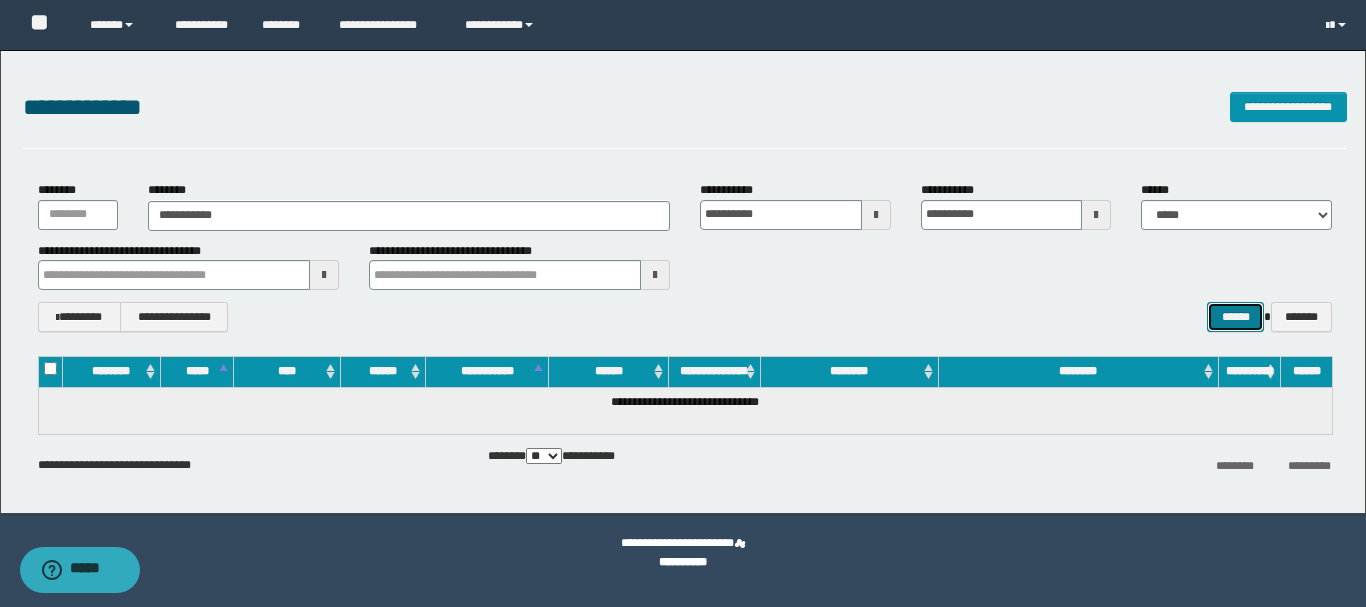 click on "******" at bounding box center [1235, 317] 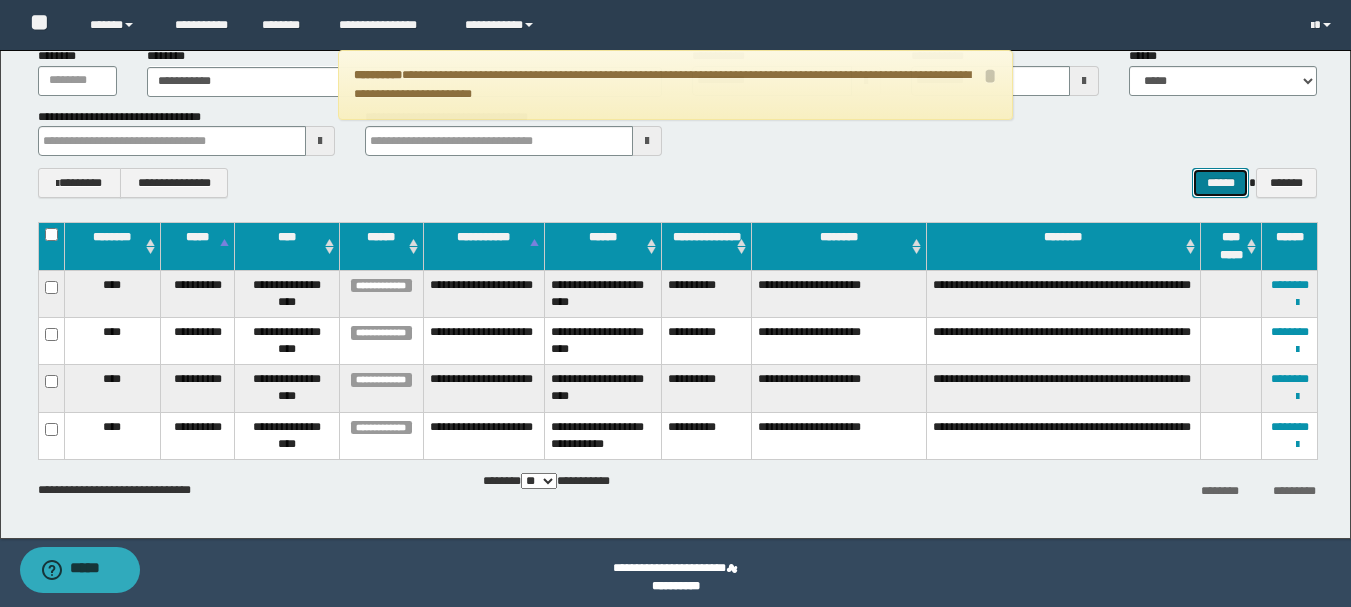 scroll, scrollTop: 143, scrollLeft: 0, axis: vertical 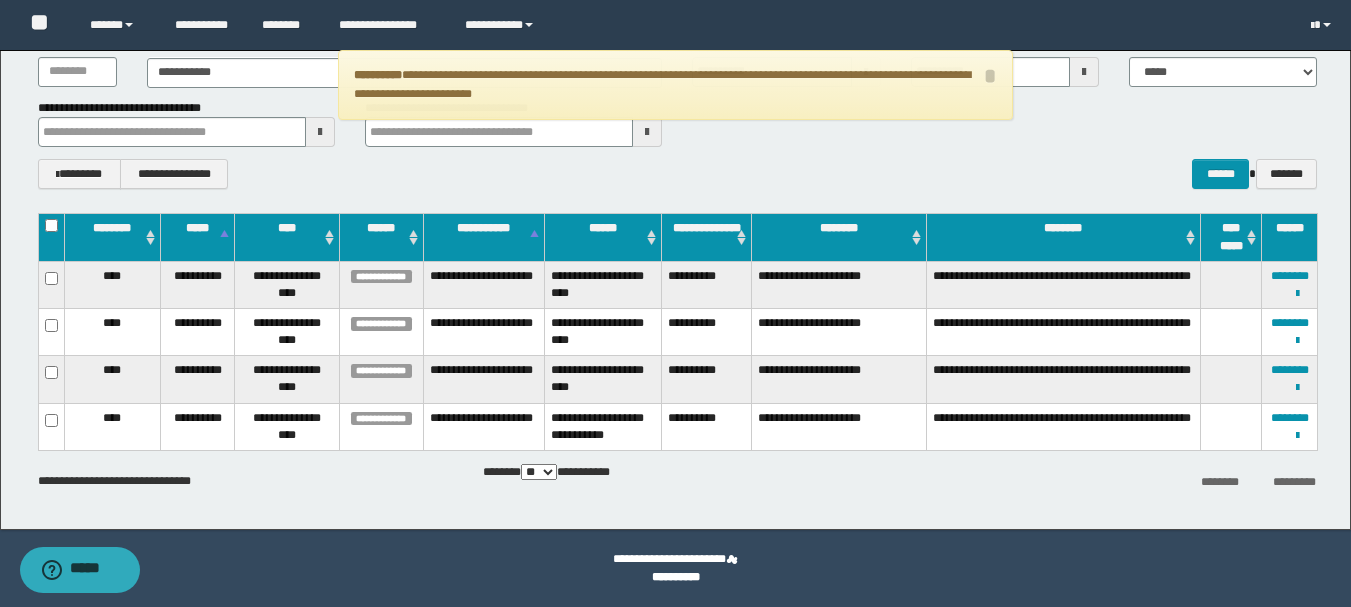 click on "** *** *** ***" at bounding box center [539, 472] 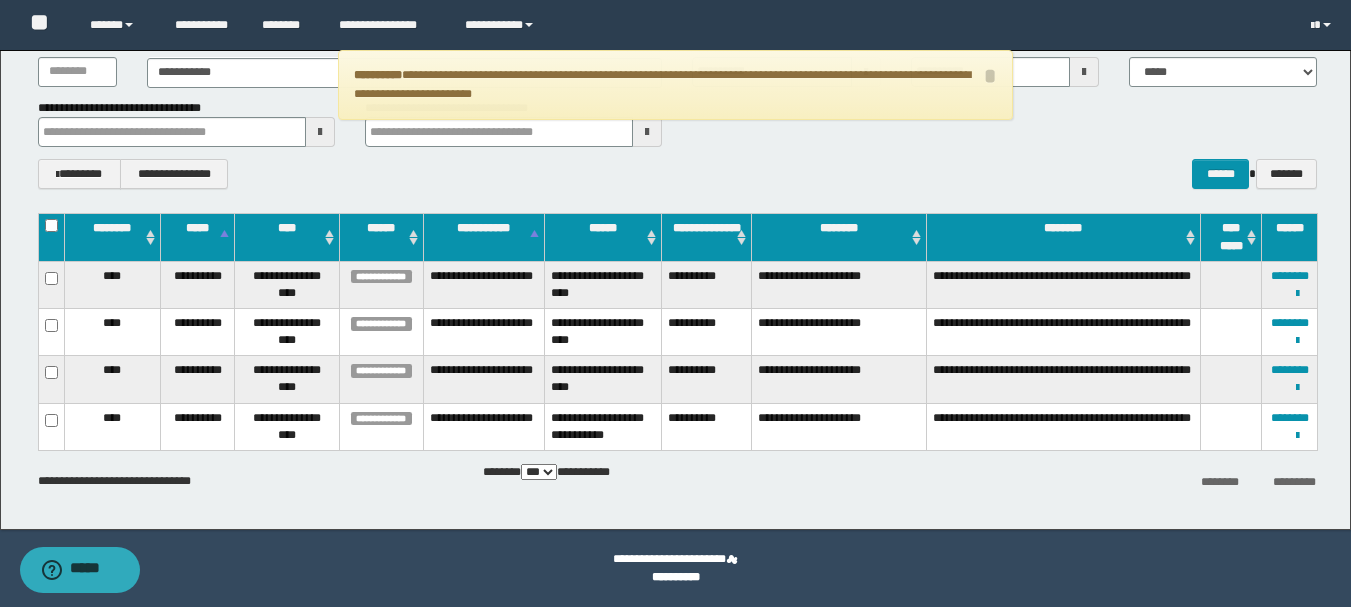 click on "** *** *** ***" at bounding box center [539, 472] 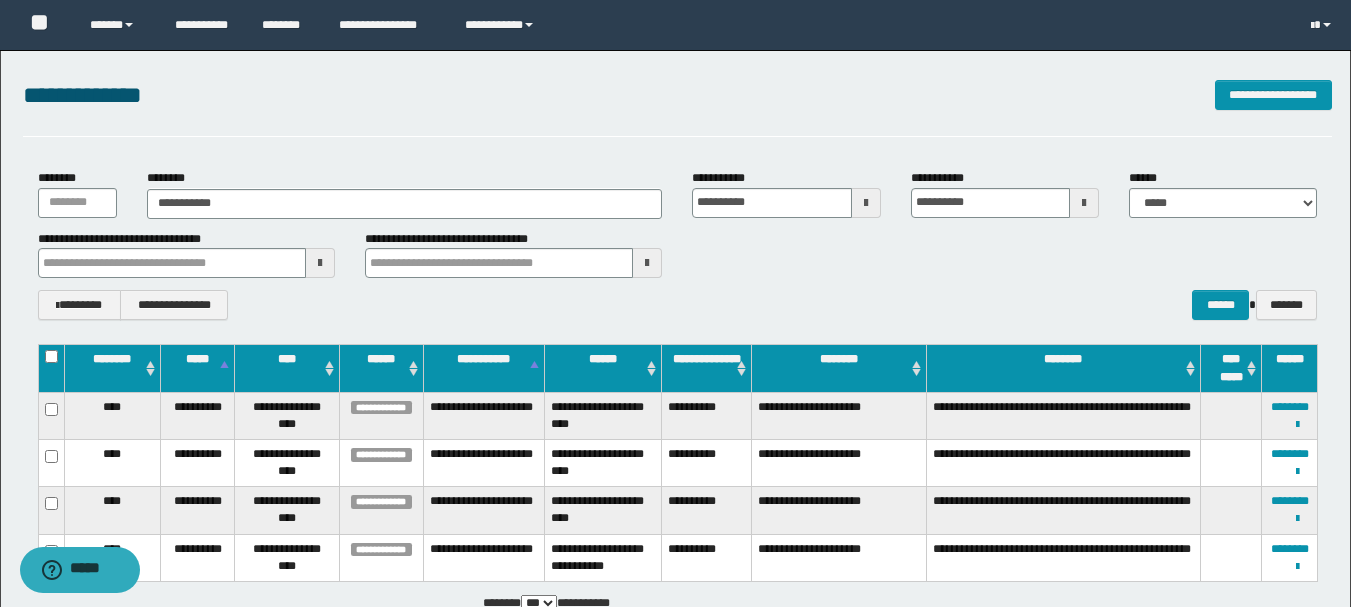 scroll, scrollTop: 0, scrollLeft: 0, axis: both 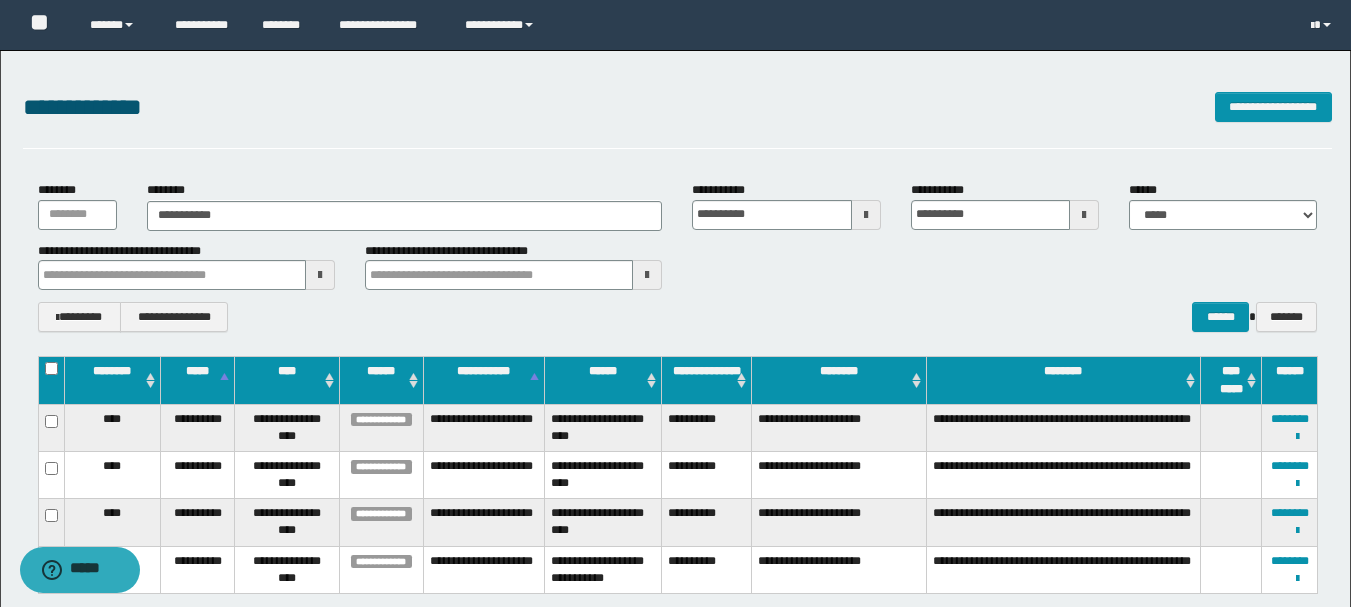 type 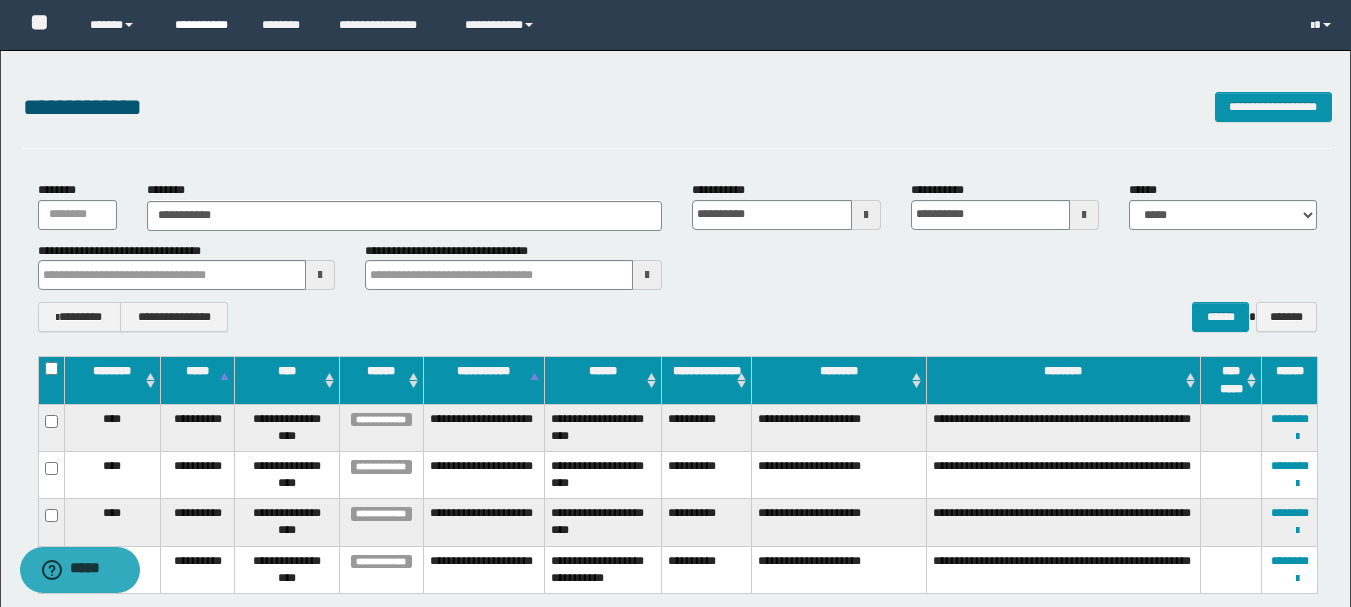 click on "**********" at bounding box center [203, 25] 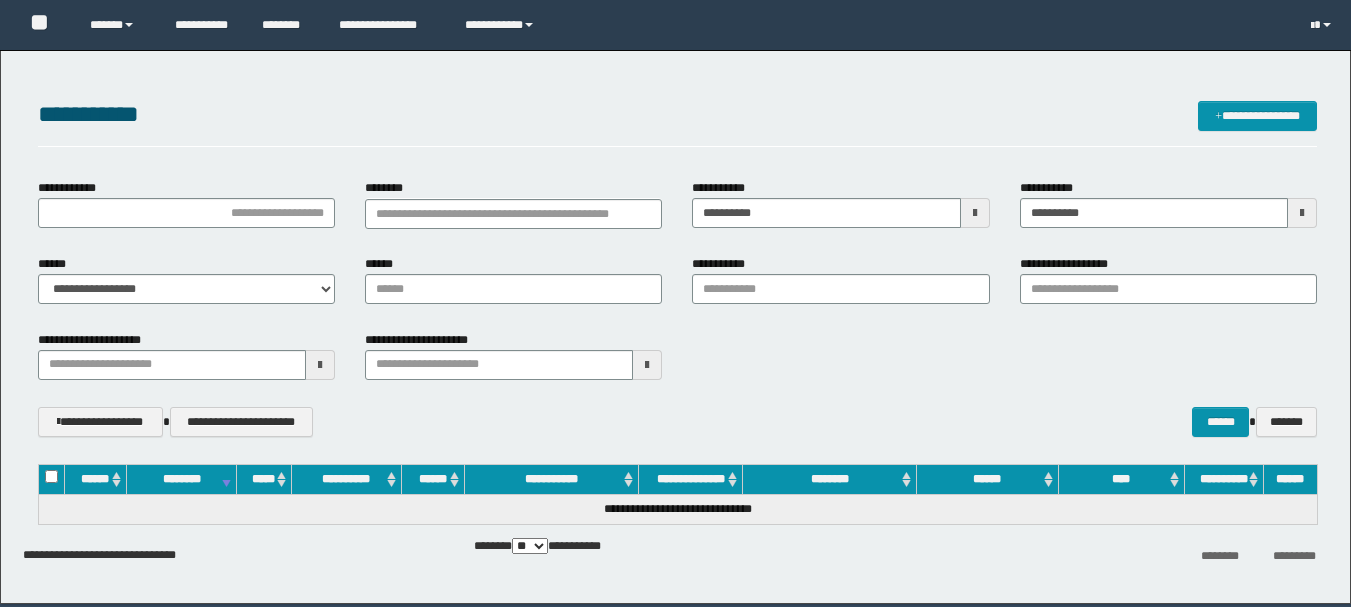 scroll, scrollTop: 0, scrollLeft: 0, axis: both 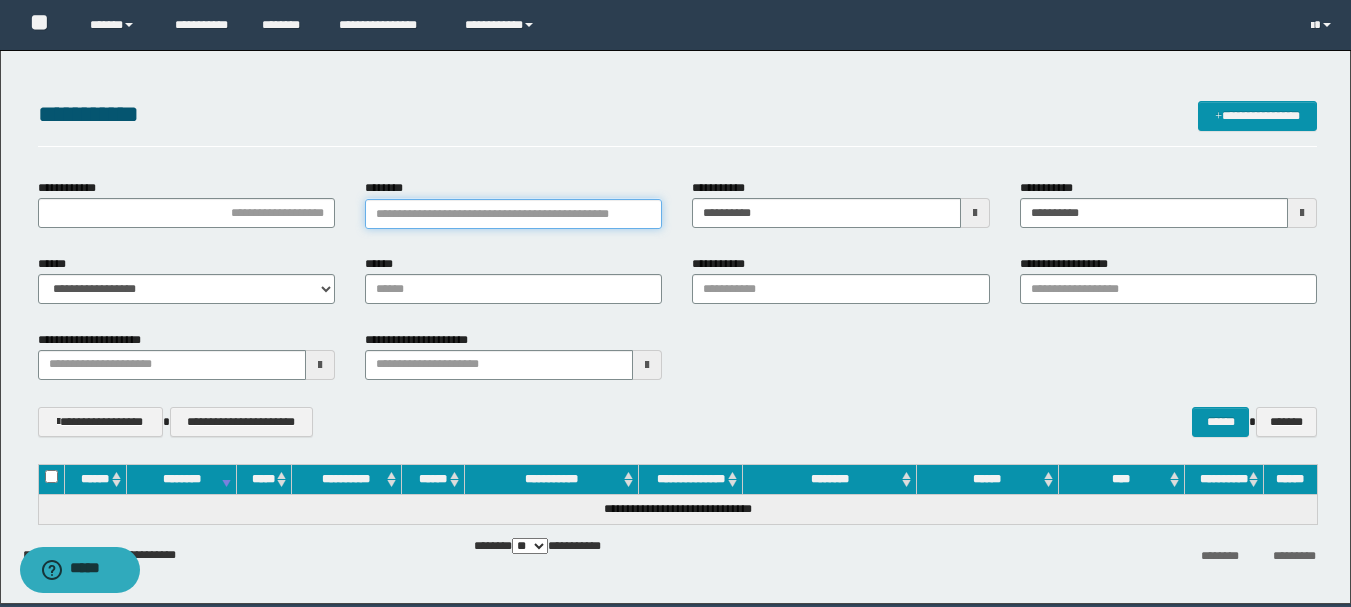 click on "********" at bounding box center (513, 214) 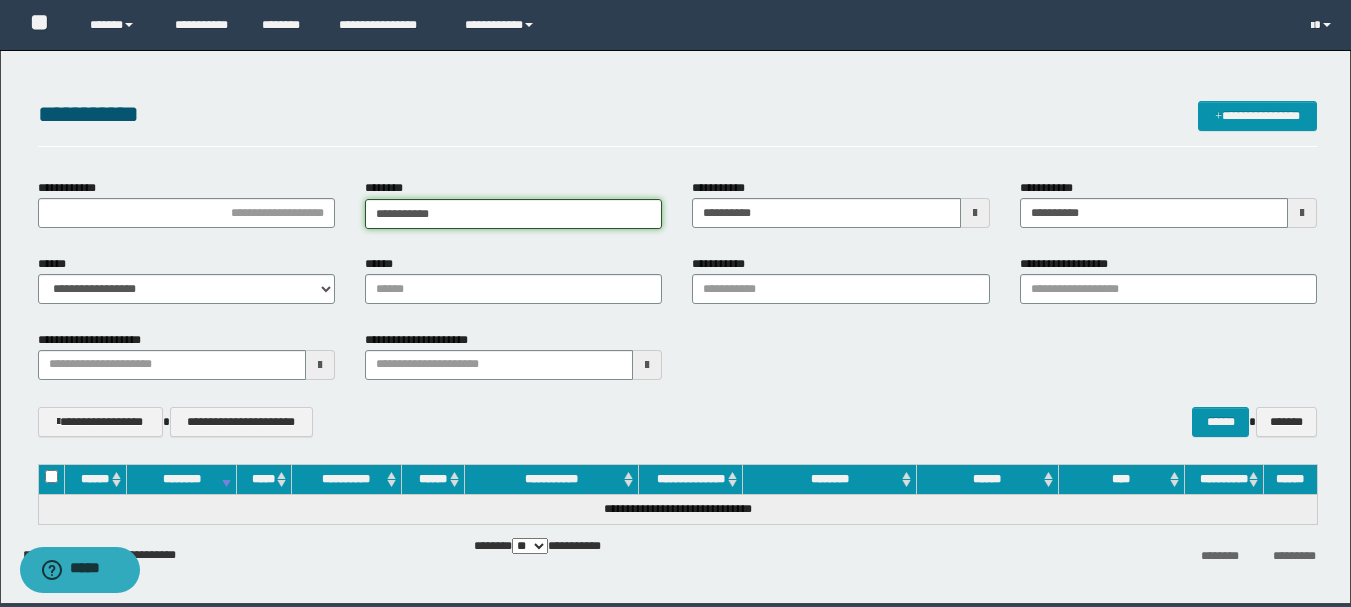 type on "**********" 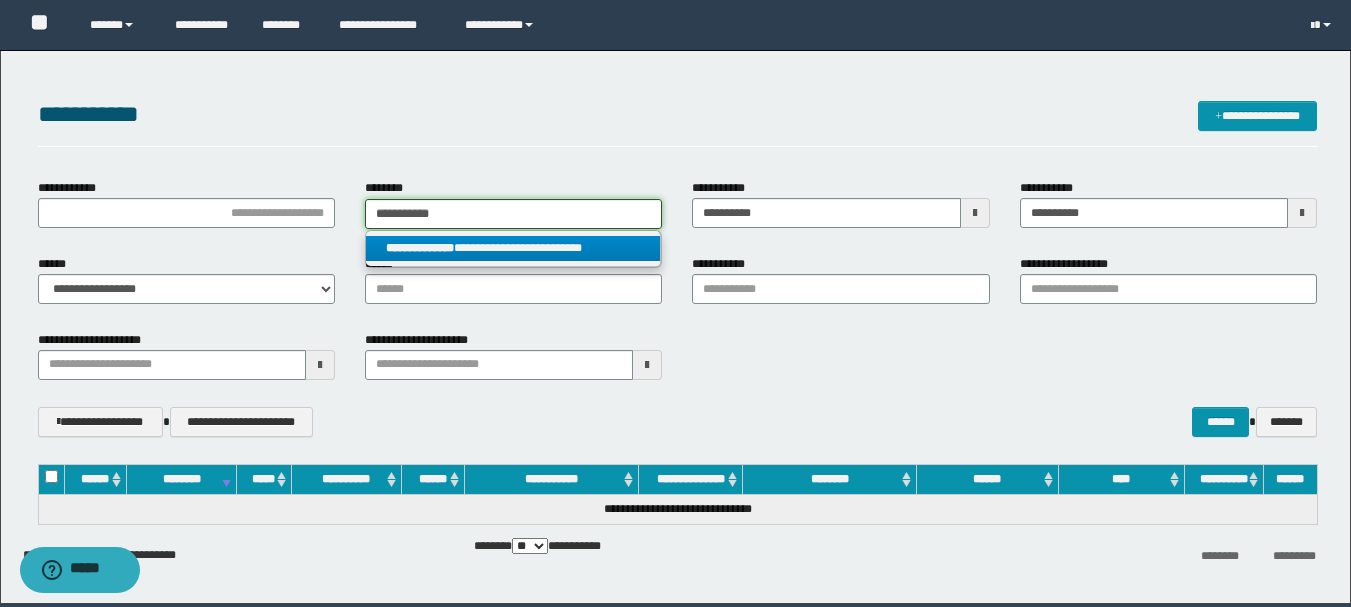 type on "**********" 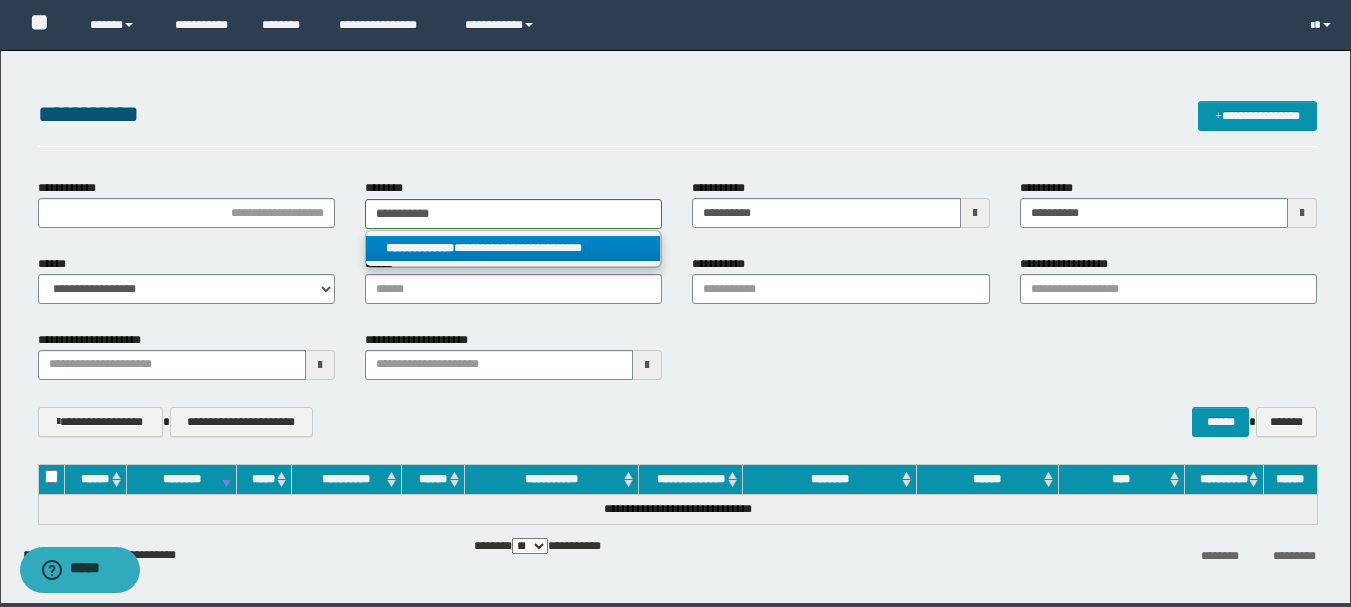 click on "**********" at bounding box center [513, 248] 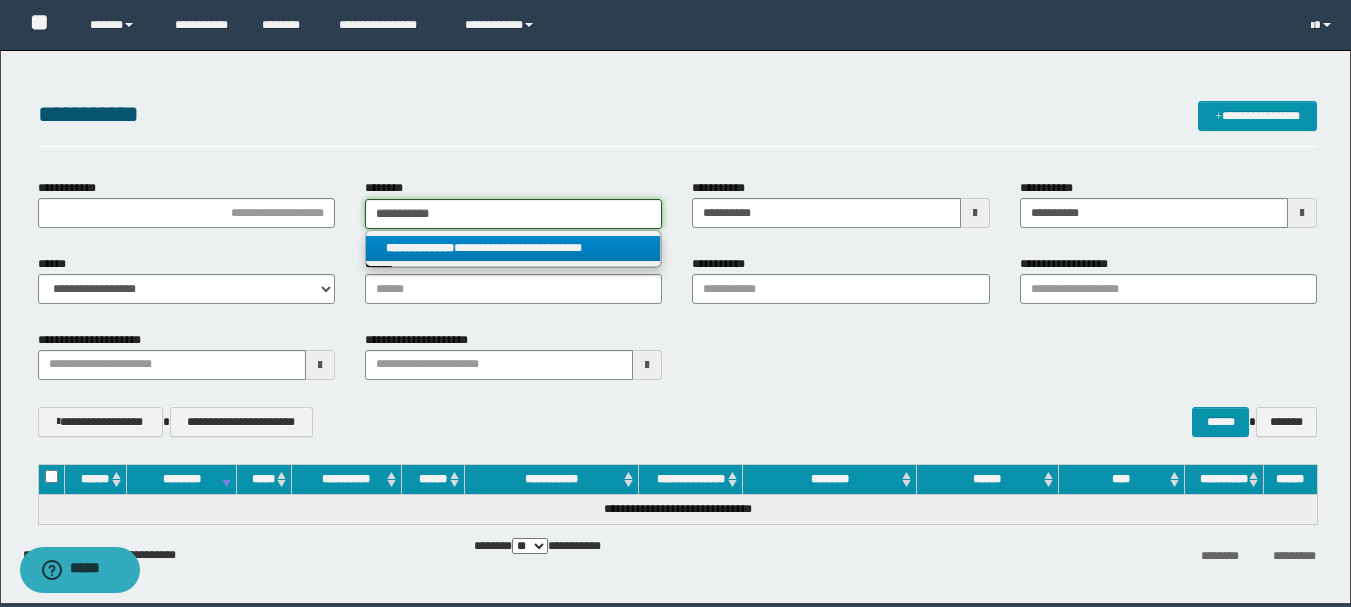 type 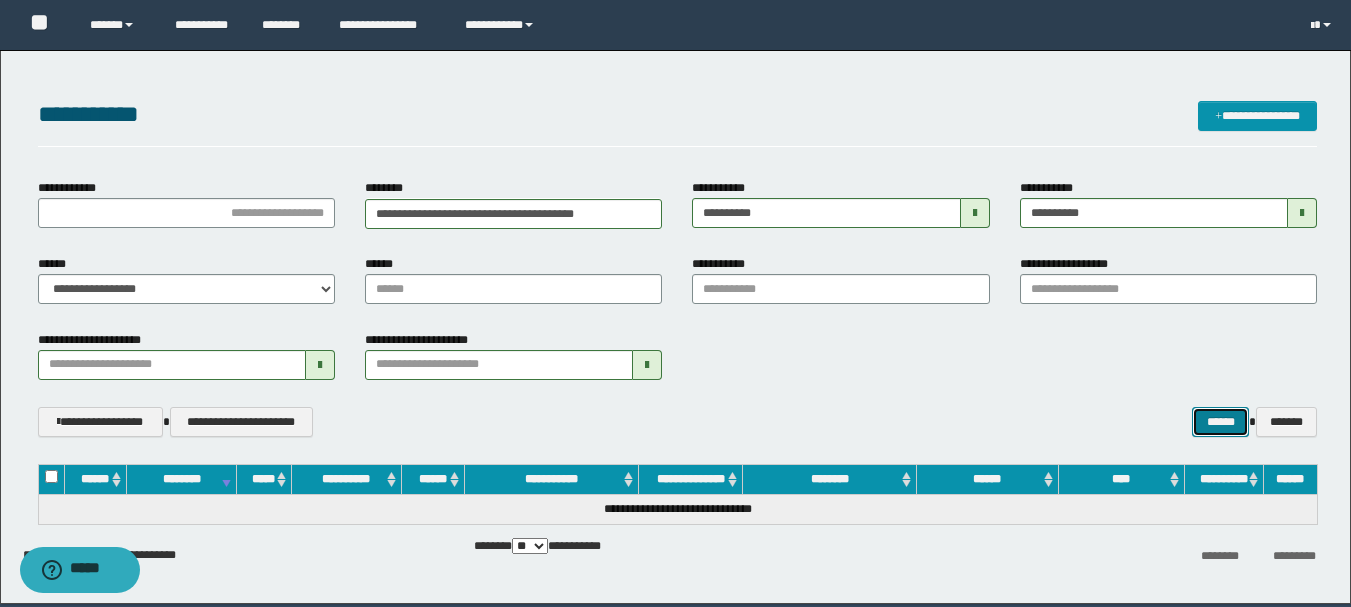 click on "******" at bounding box center [1220, 422] 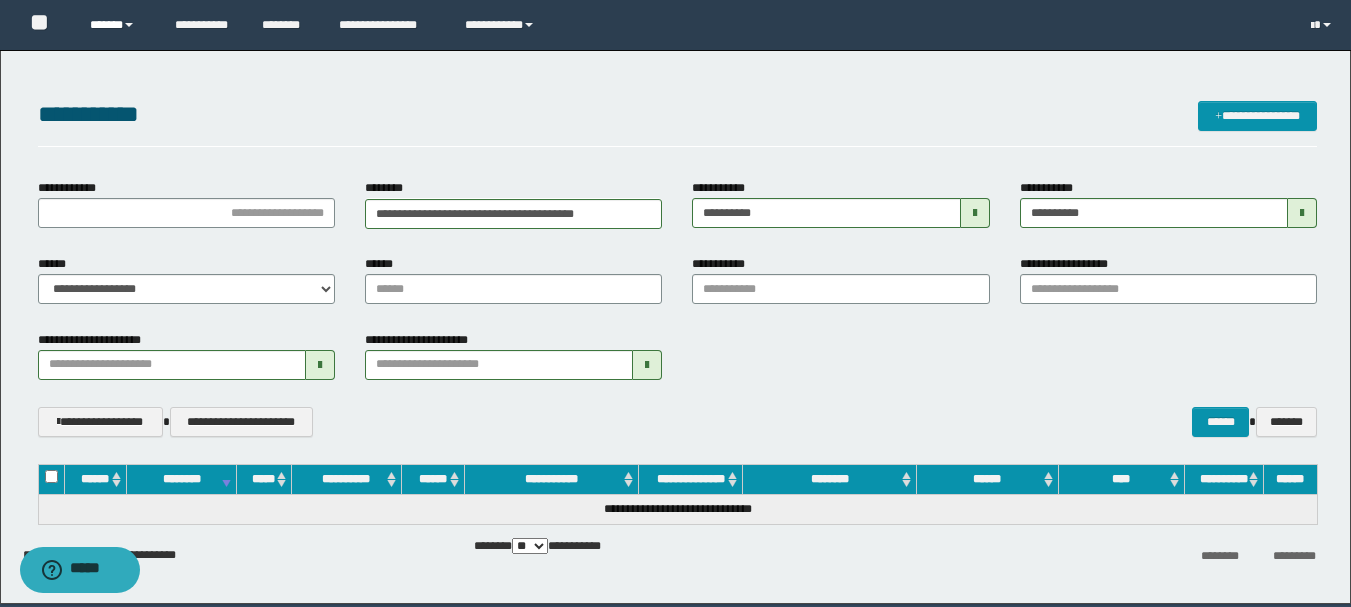 click on "******" at bounding box center [117, 25] 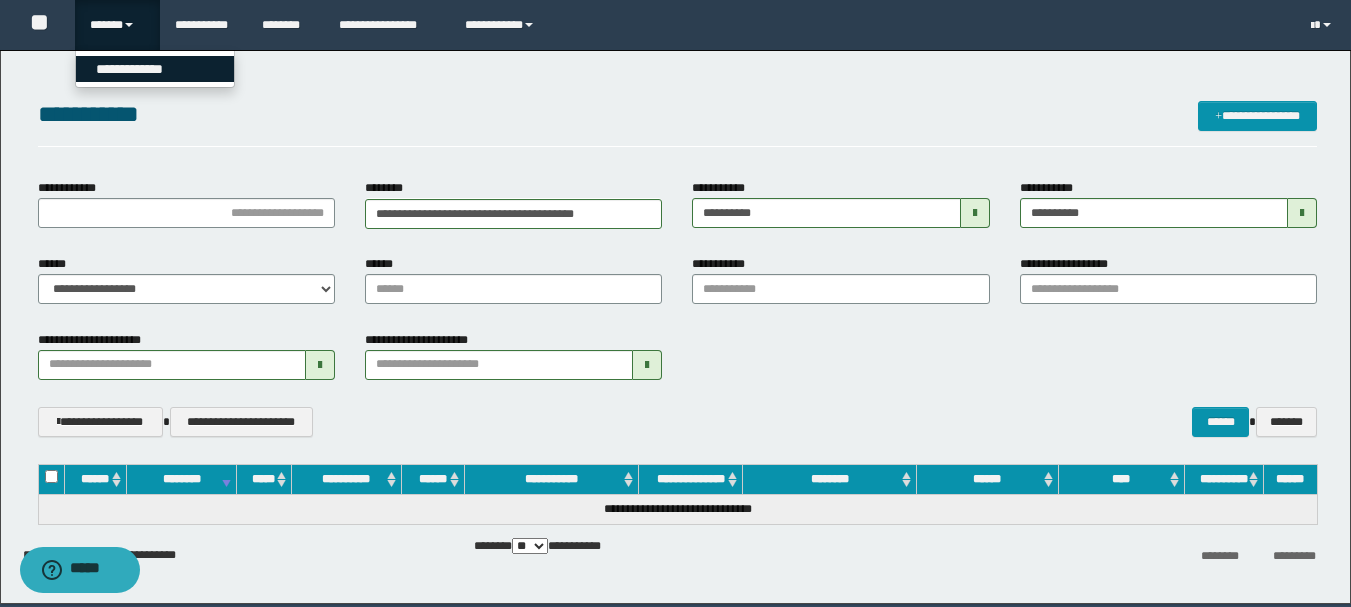 click on "**********" at bounding box center [155, 69] 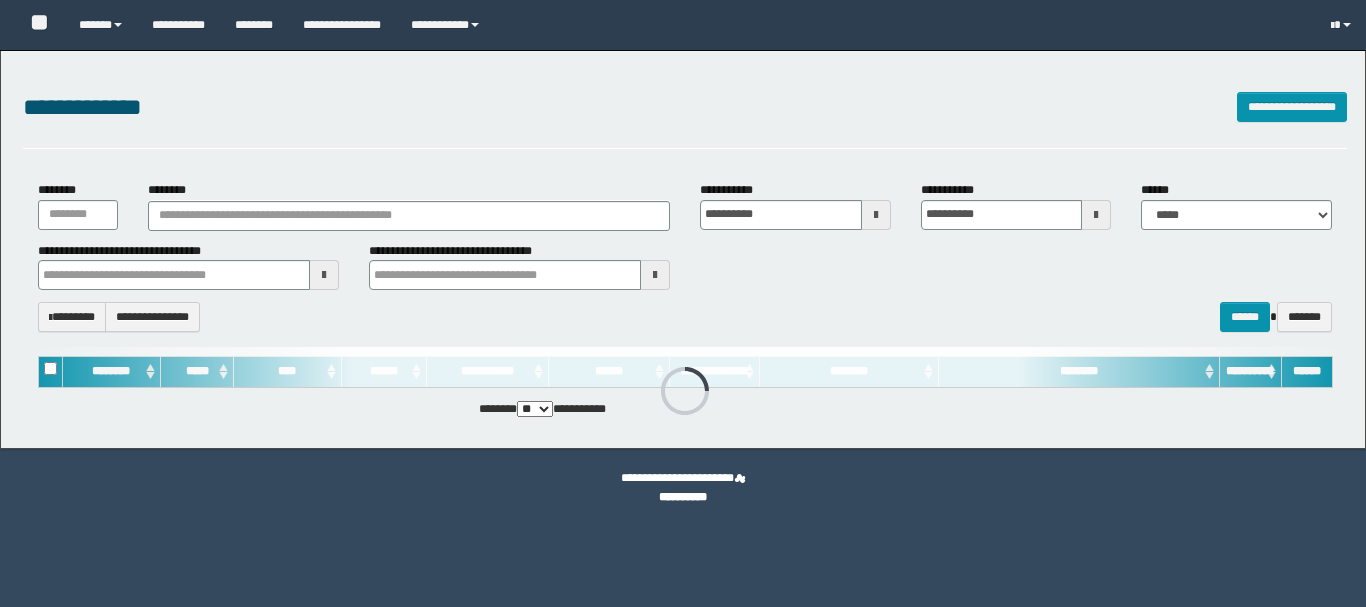 scroll, scrollTop: 0, scrollLeft: 0, axis: both 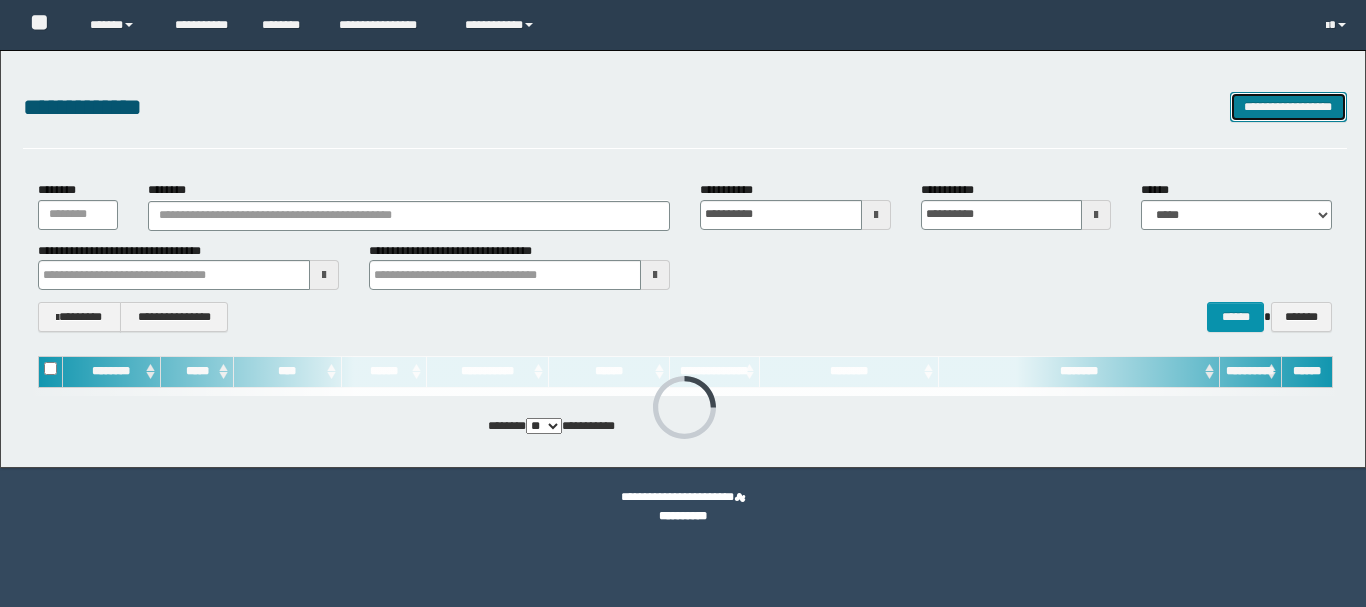 click on "**********" at bounding box center [1288, 107] 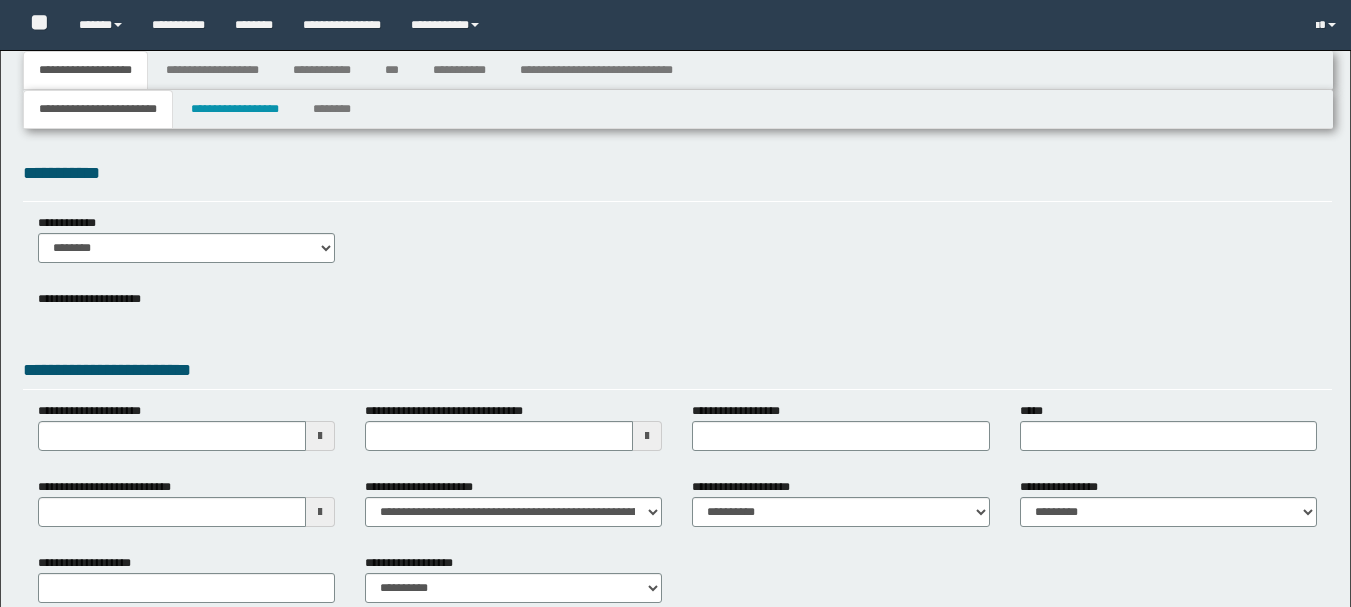 type 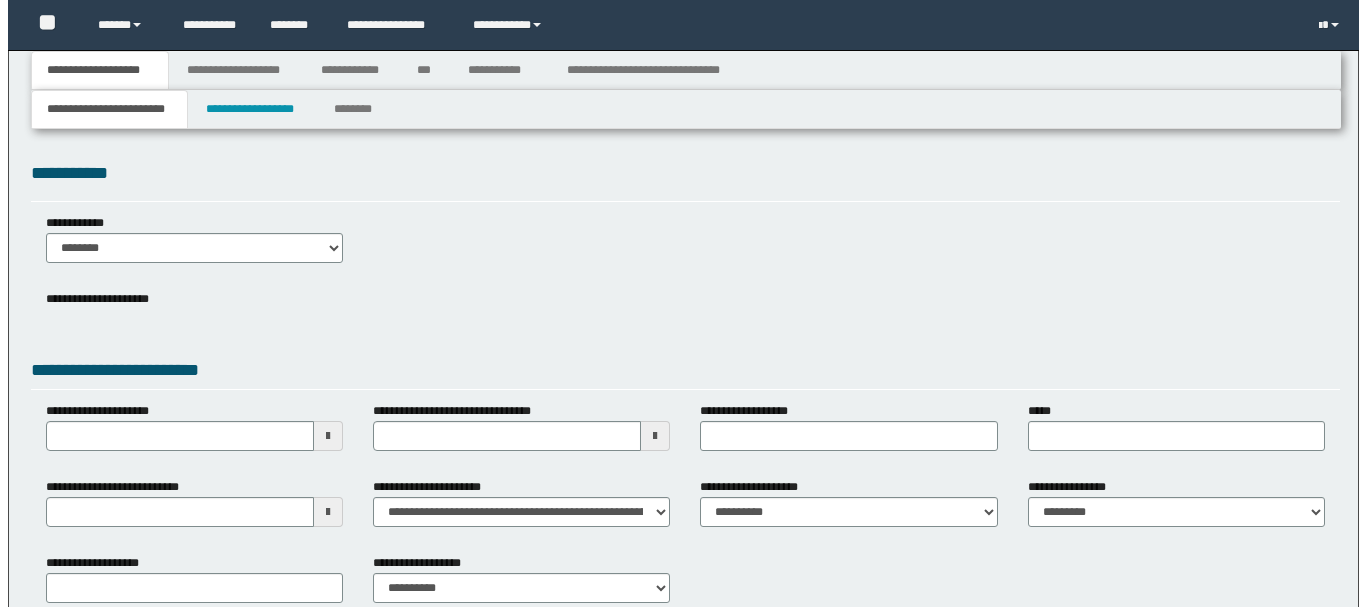 scroll, scrollTop: 0, scrollLeft: 0, axis: both 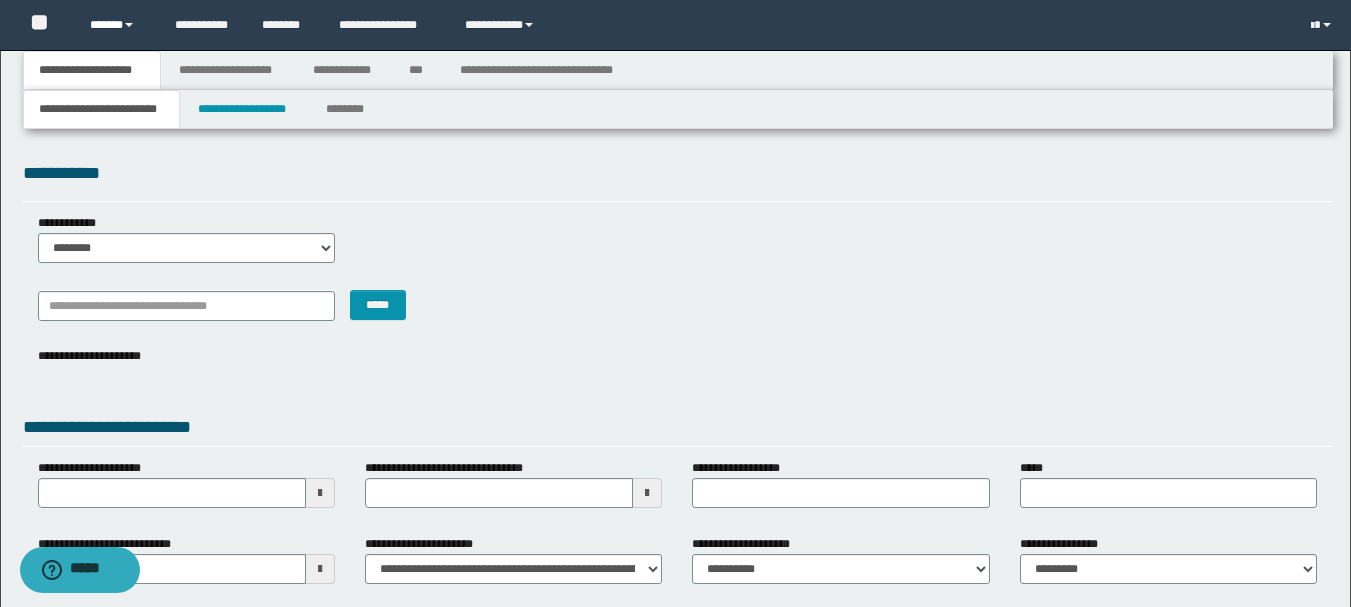 click on "******" at bounding box center (117, 25) 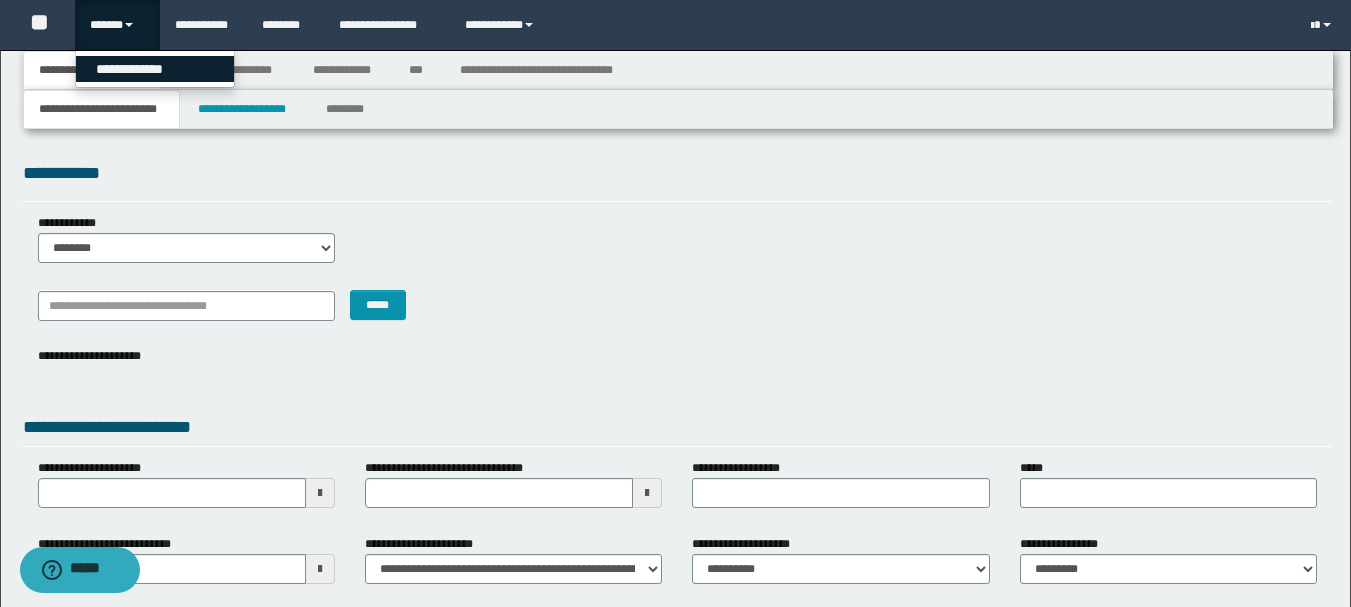 click on "**********" at bounding box center [155, 69] 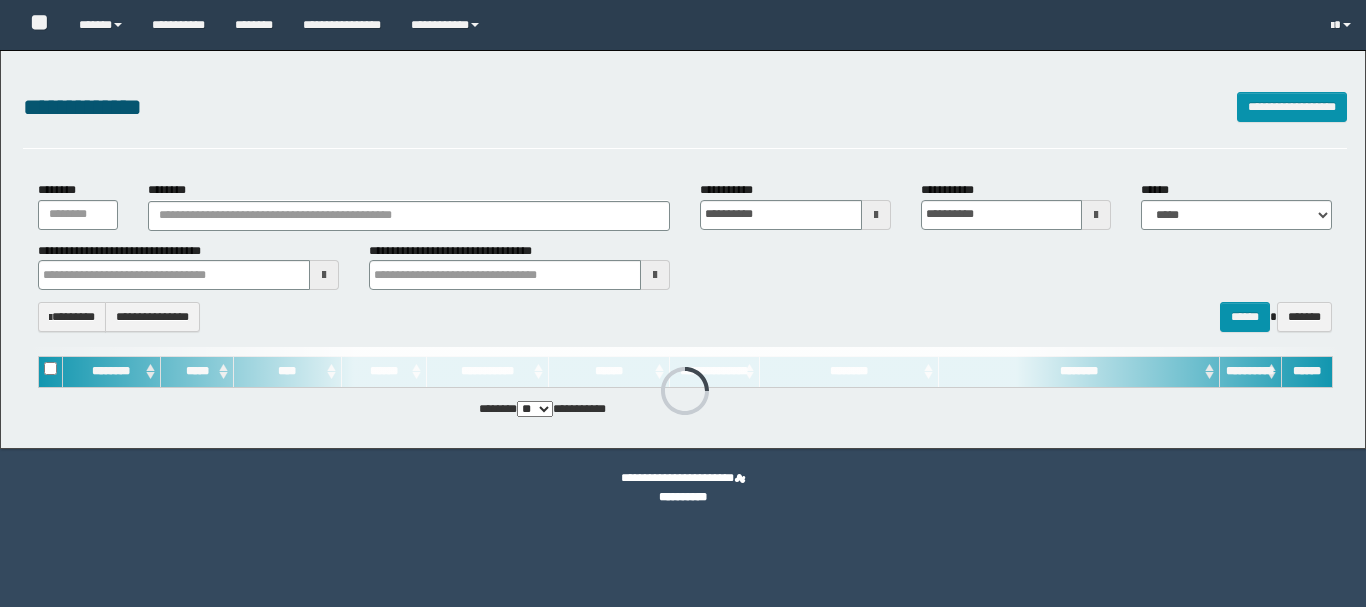 scroll, scrollTop: 0, scrollLeft: 0, axis: both 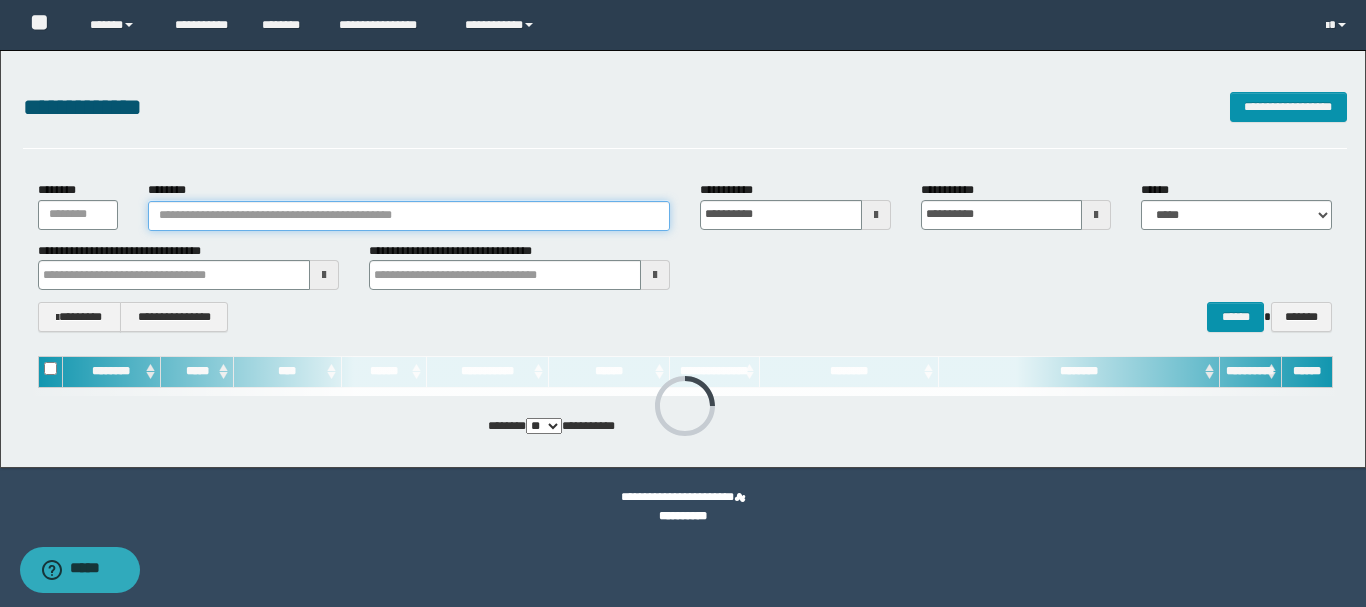 click on "********" at bounding box center (409, 216) 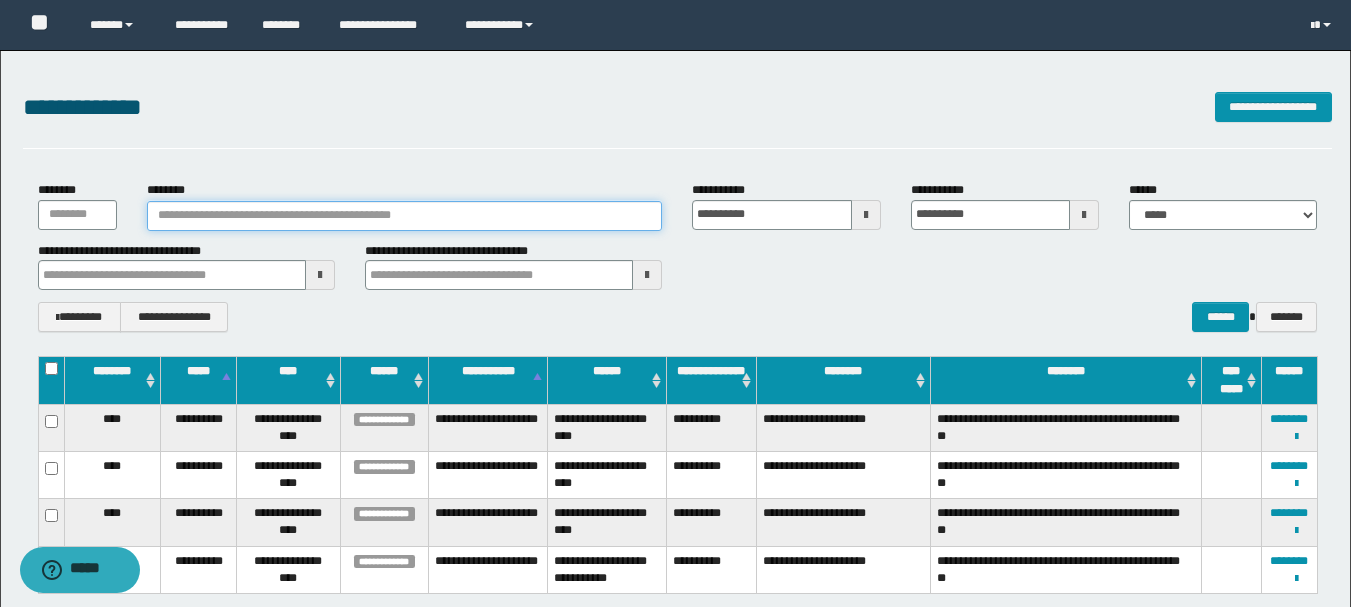 paste on "**********" 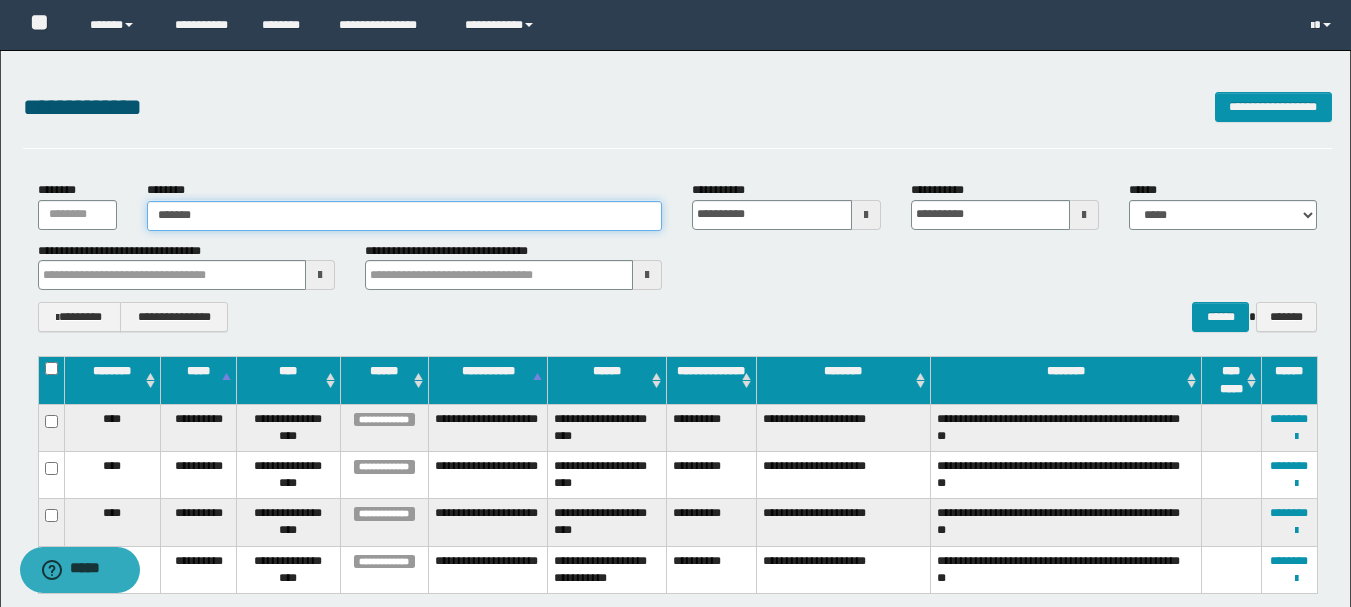 type on "******" 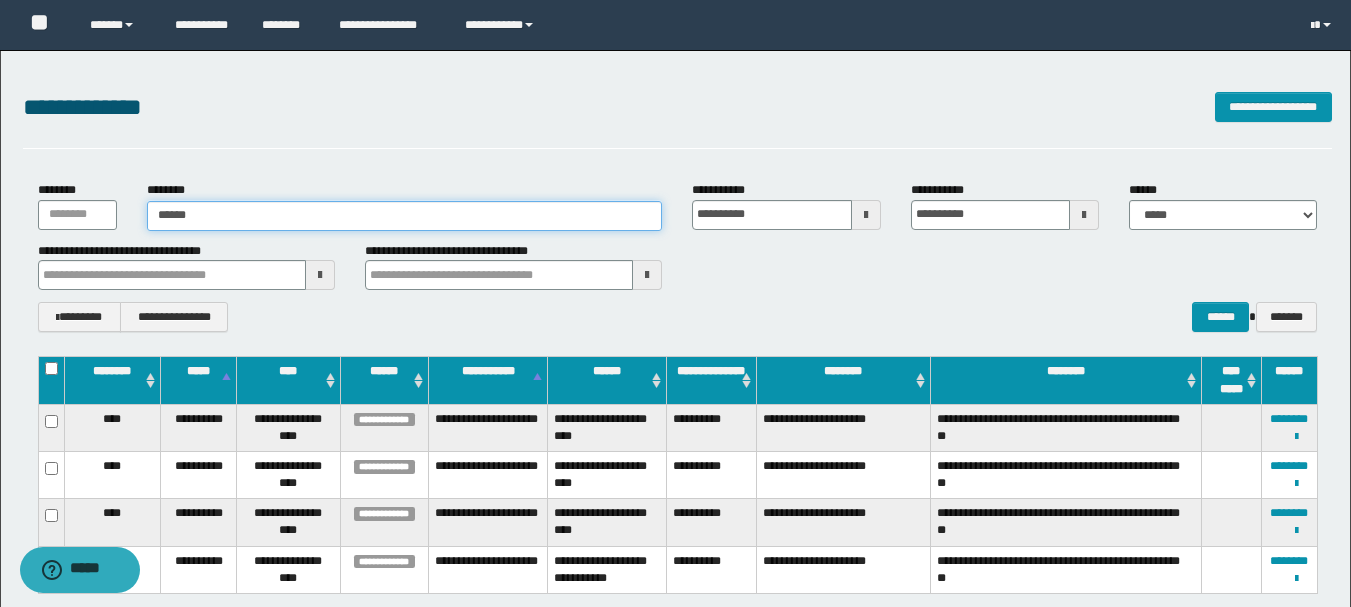 type on "******" 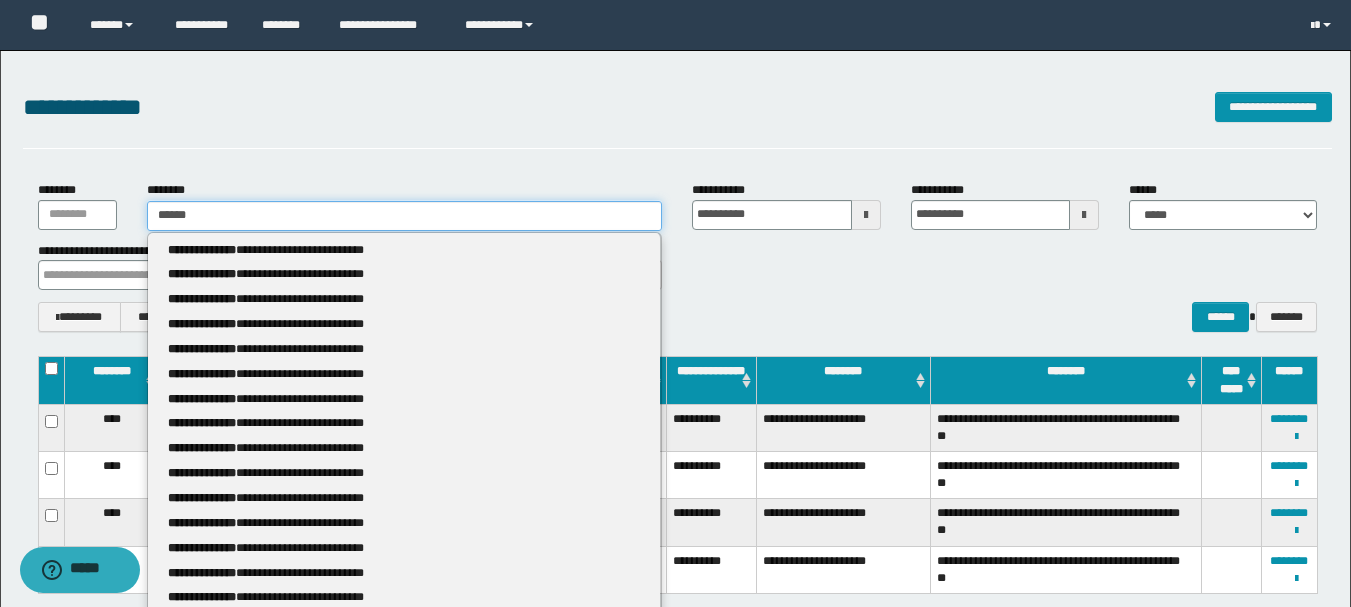 type on "******" 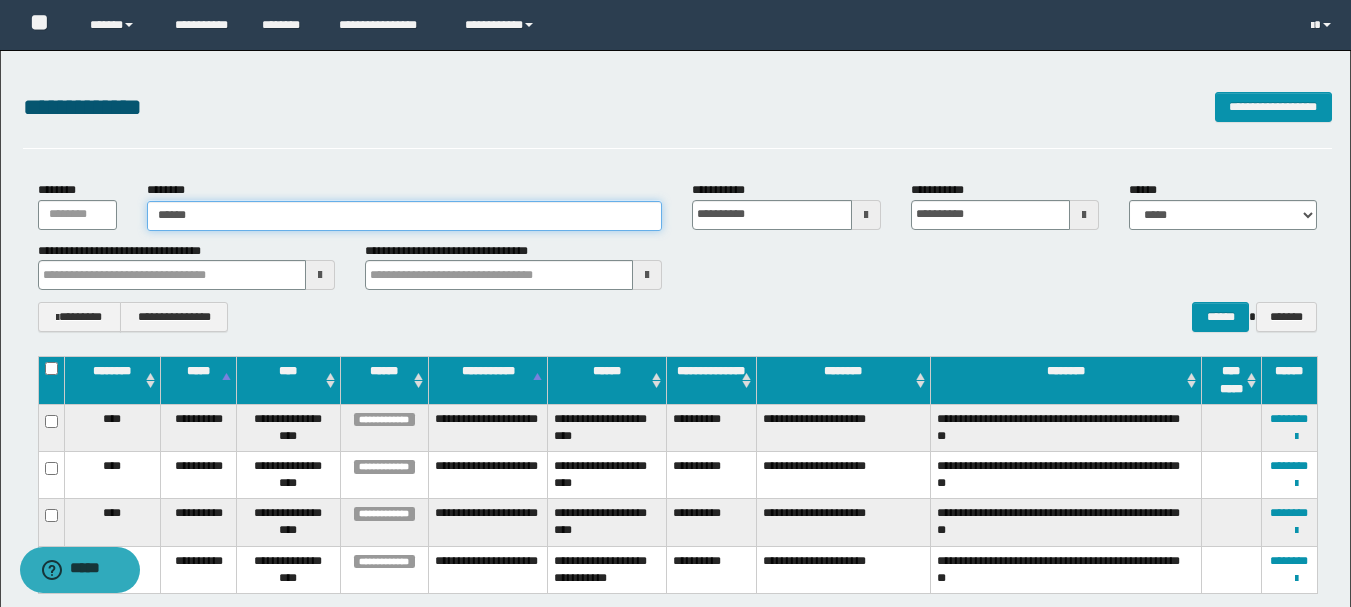 type on "******" 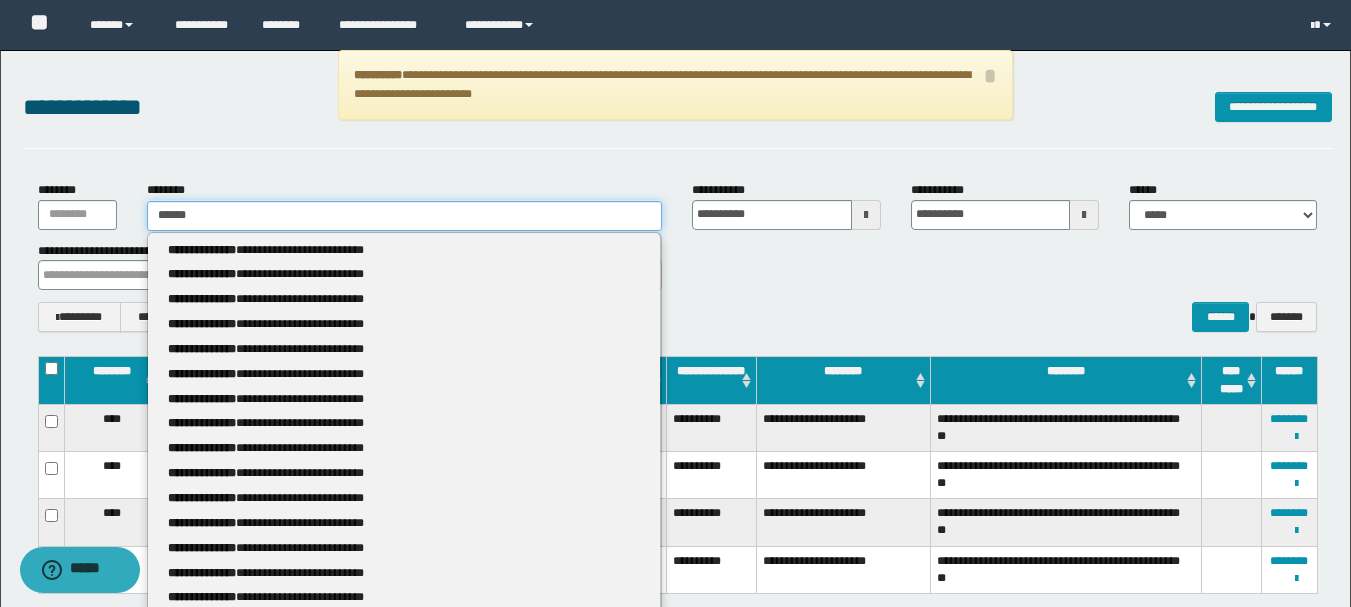 type 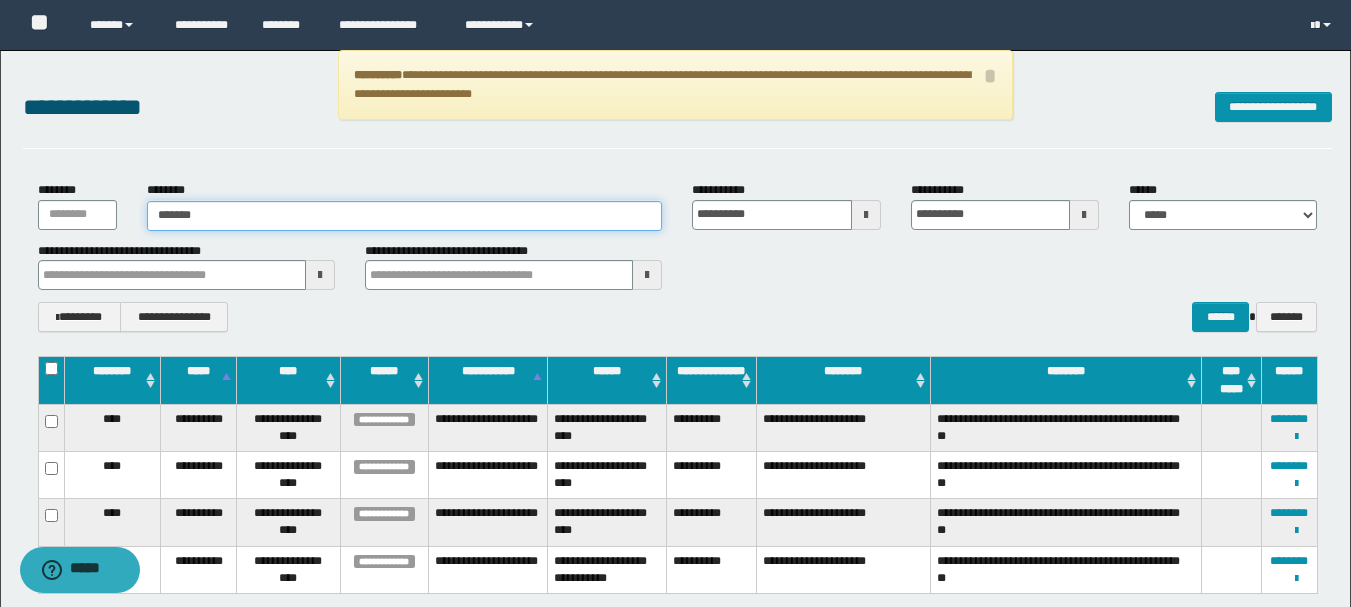 type on "********" 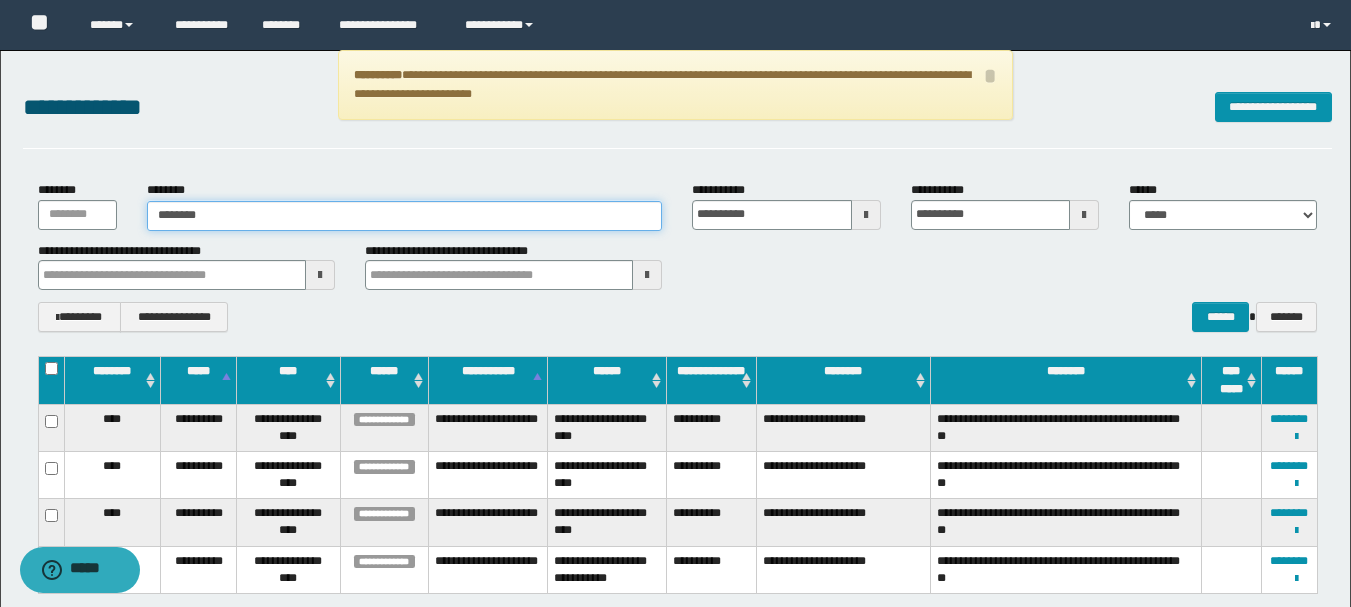 type on "********" 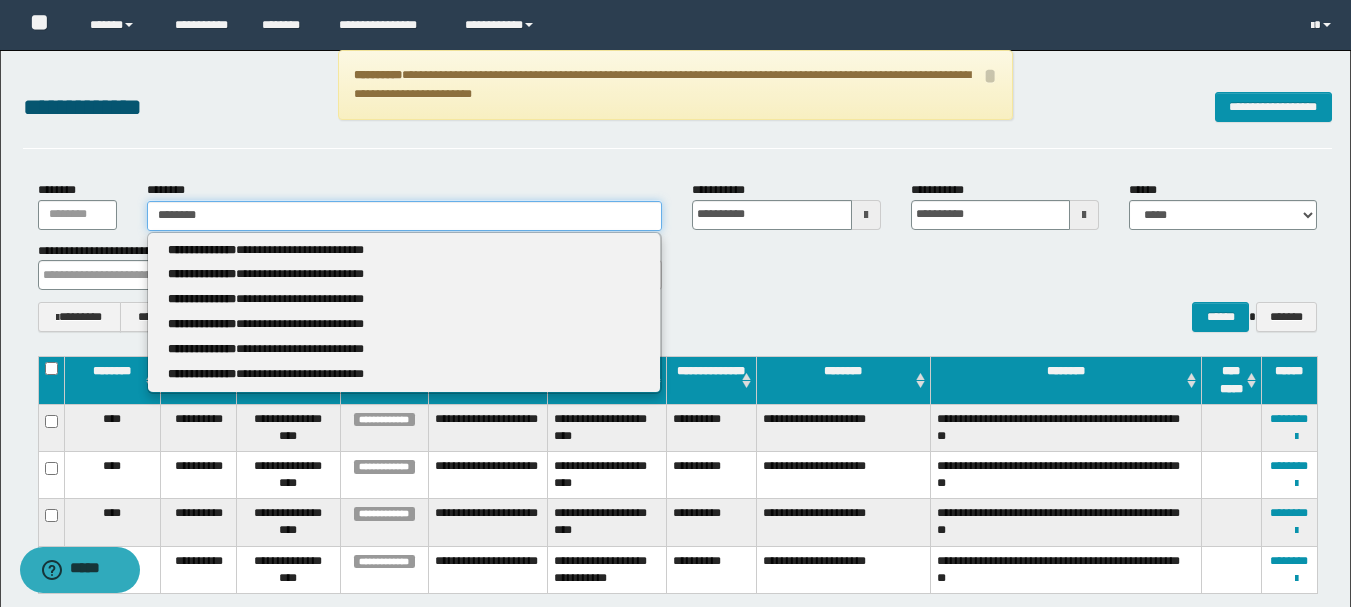 type on "********" 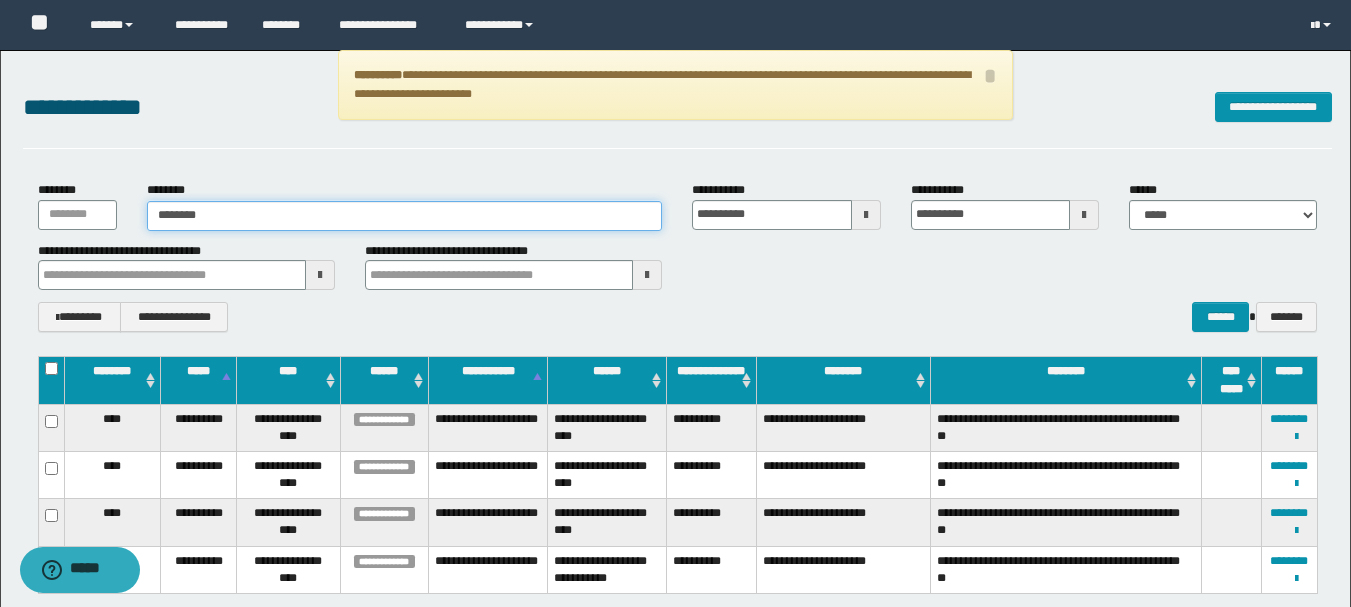 type on "********" 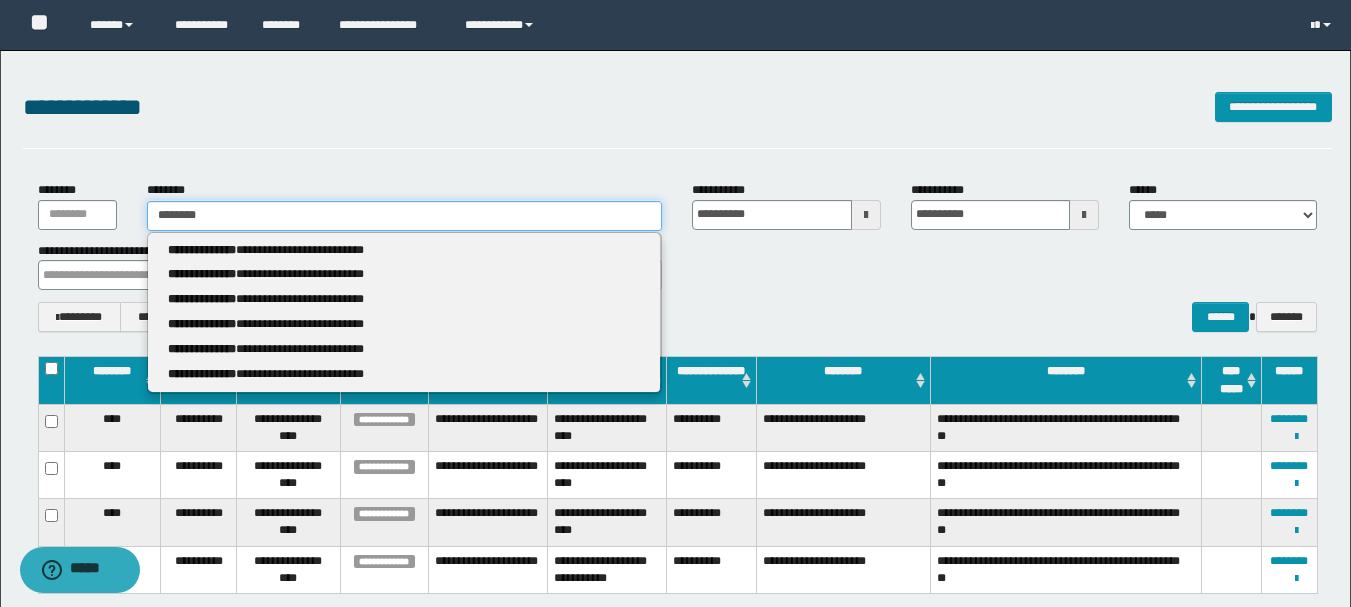 type 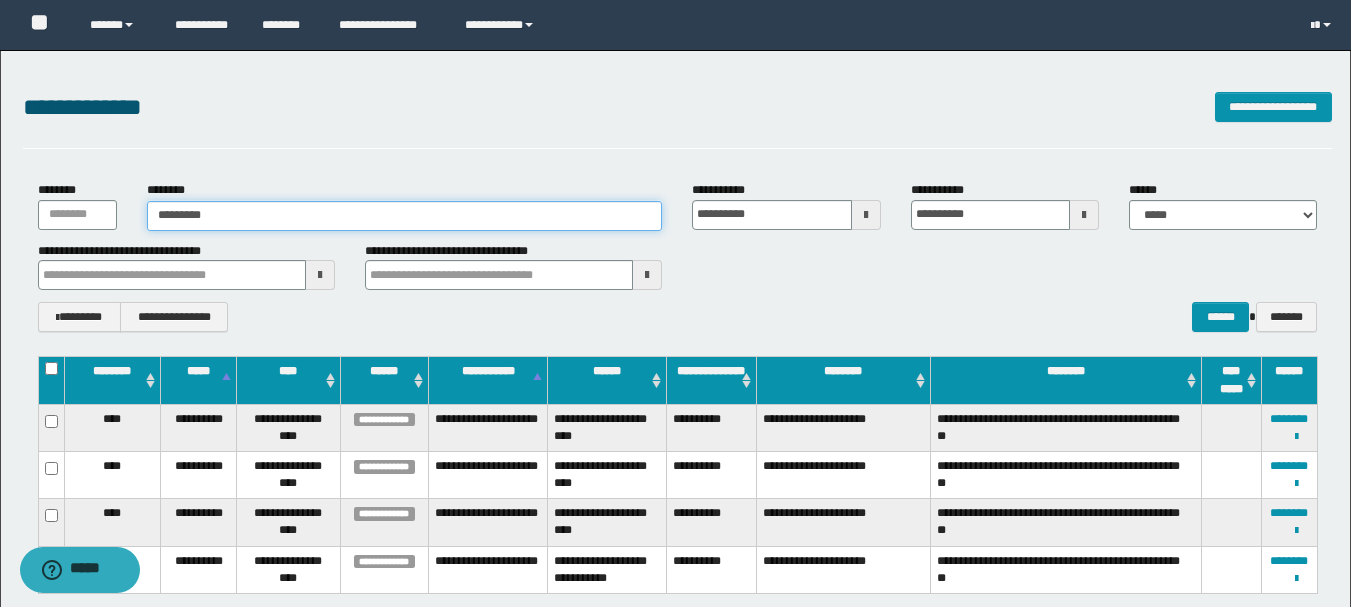 type on "*********" 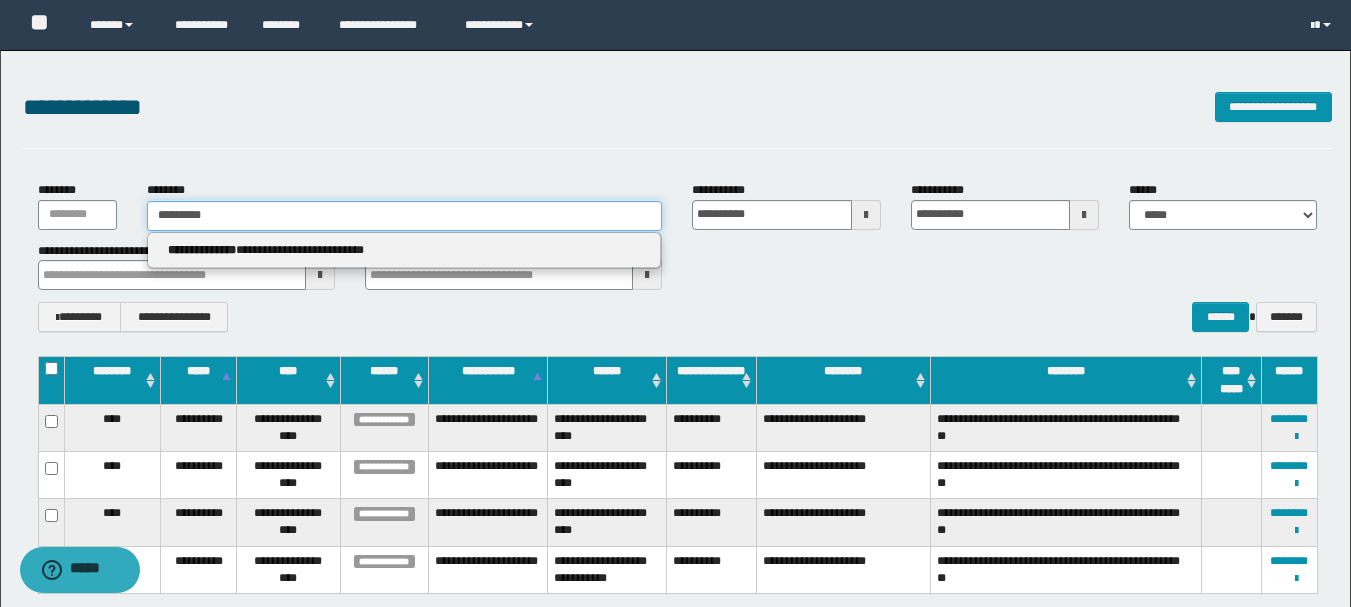 type 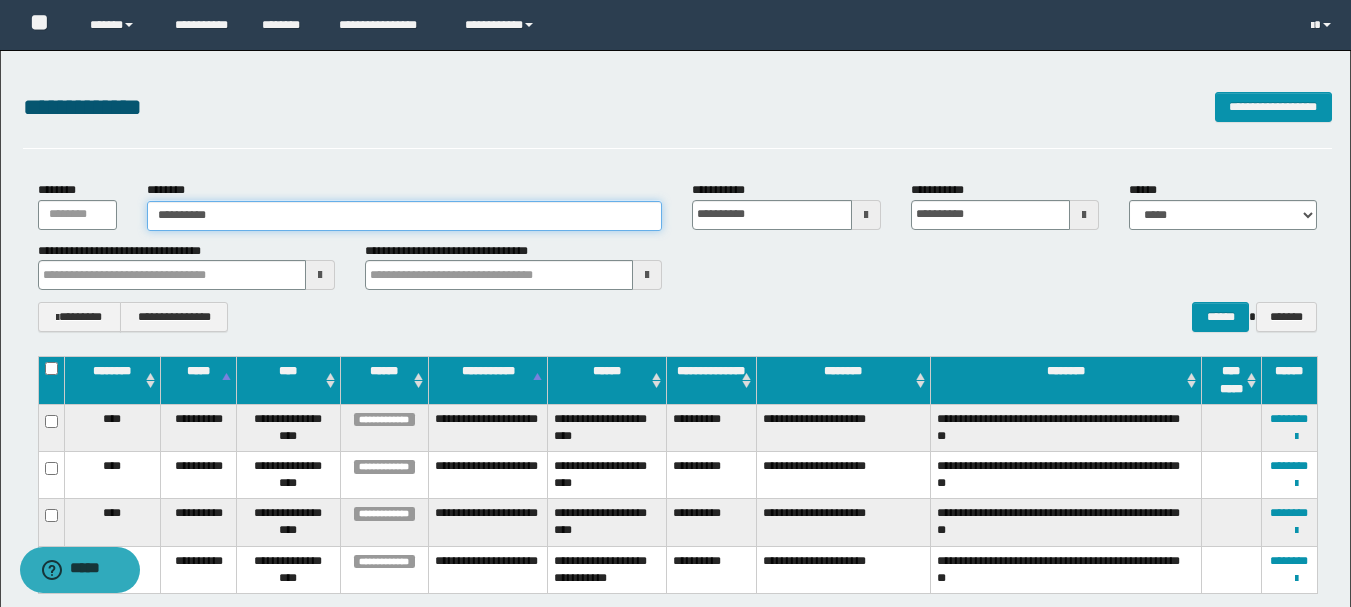 type on "*********" 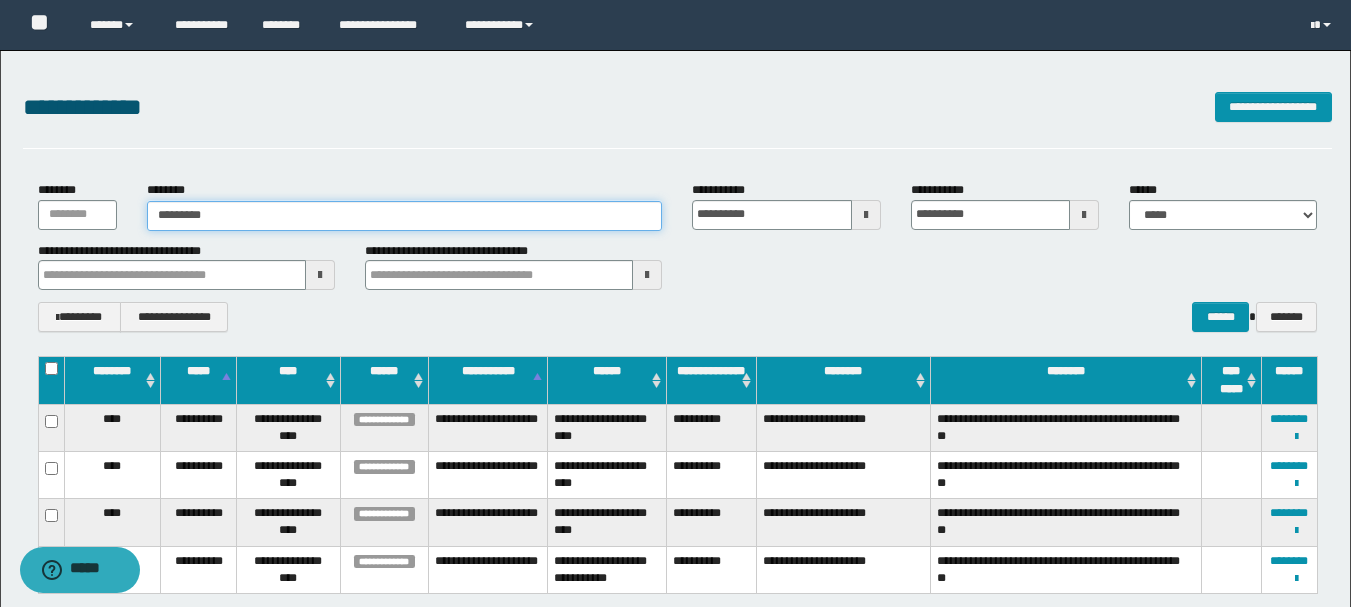type on "*********" 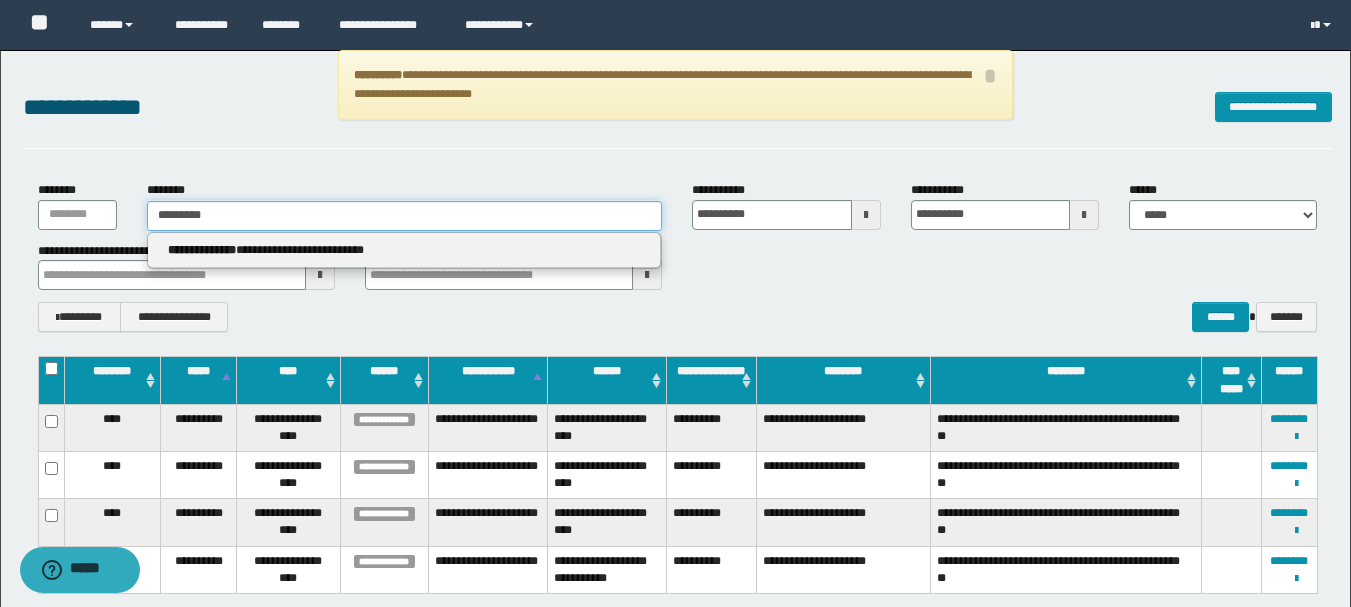 type 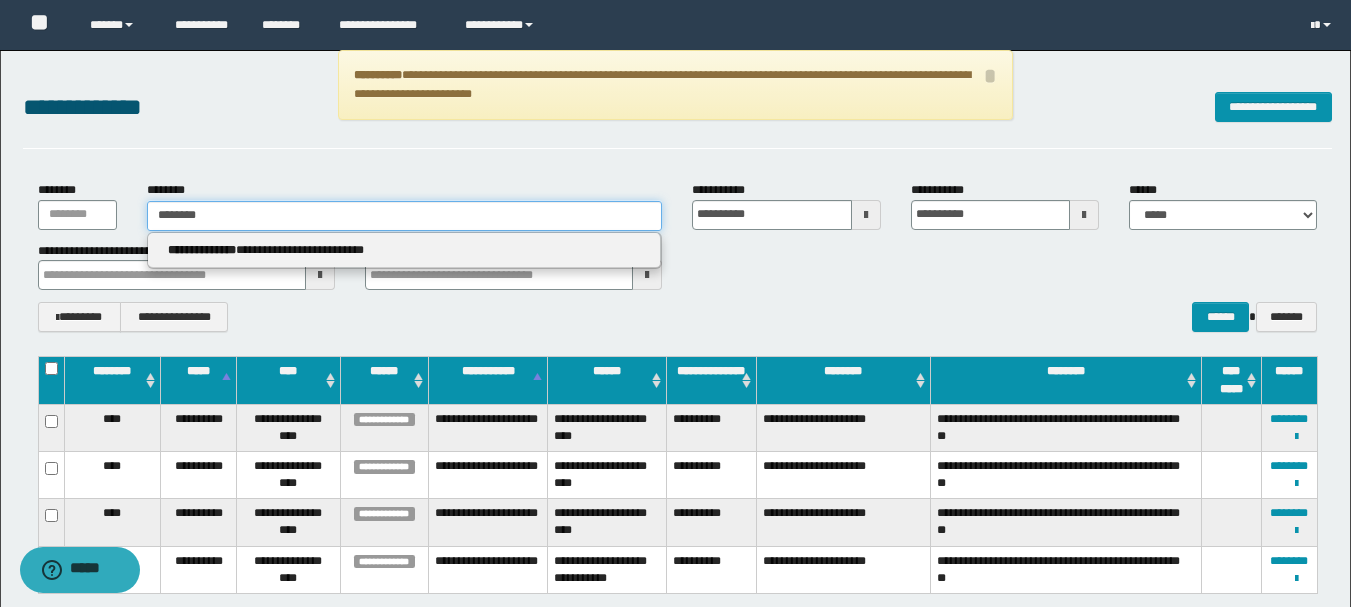 type on "********" 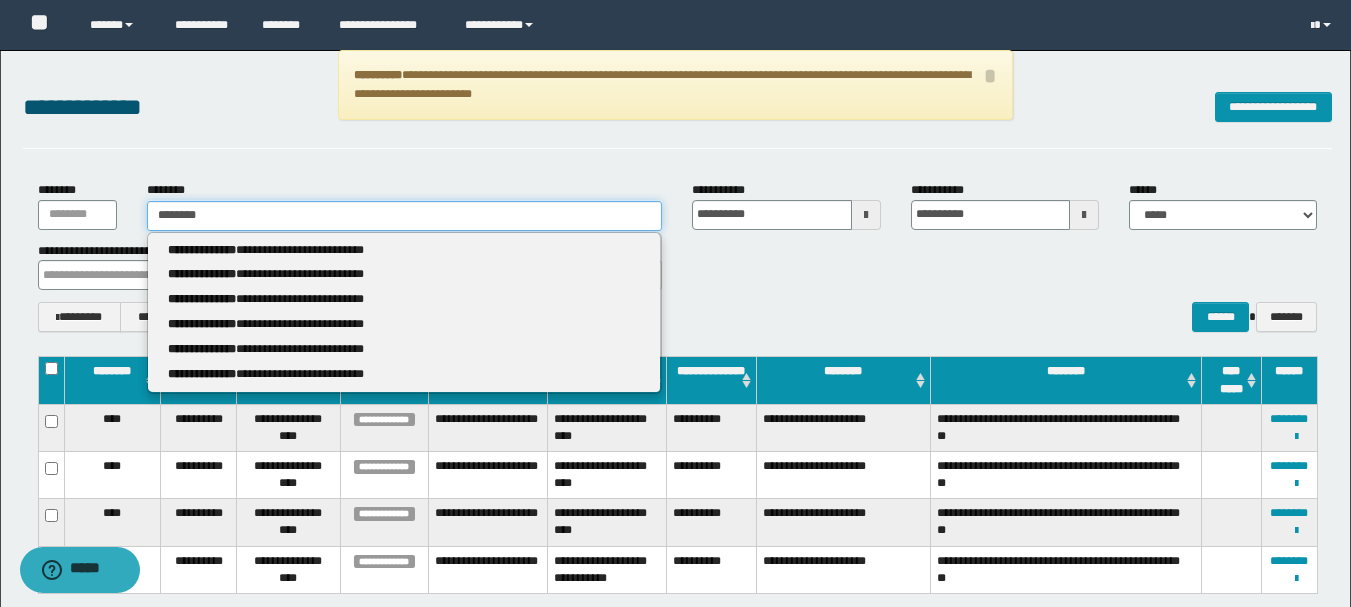 type 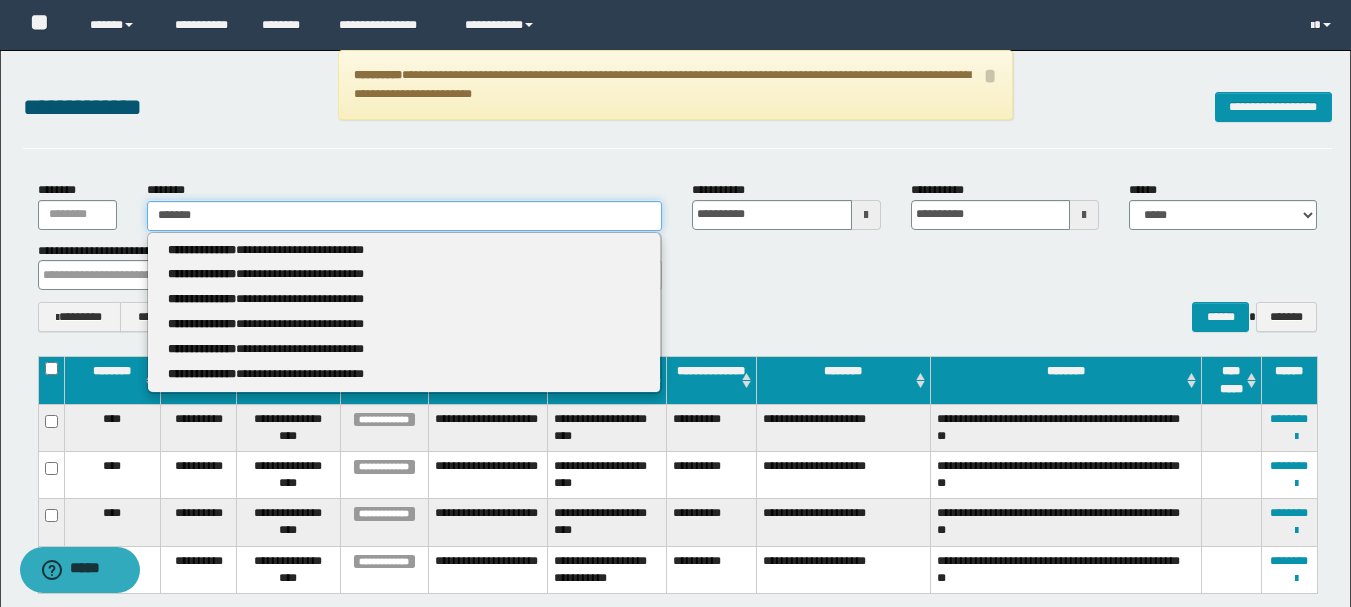 type on "*******" 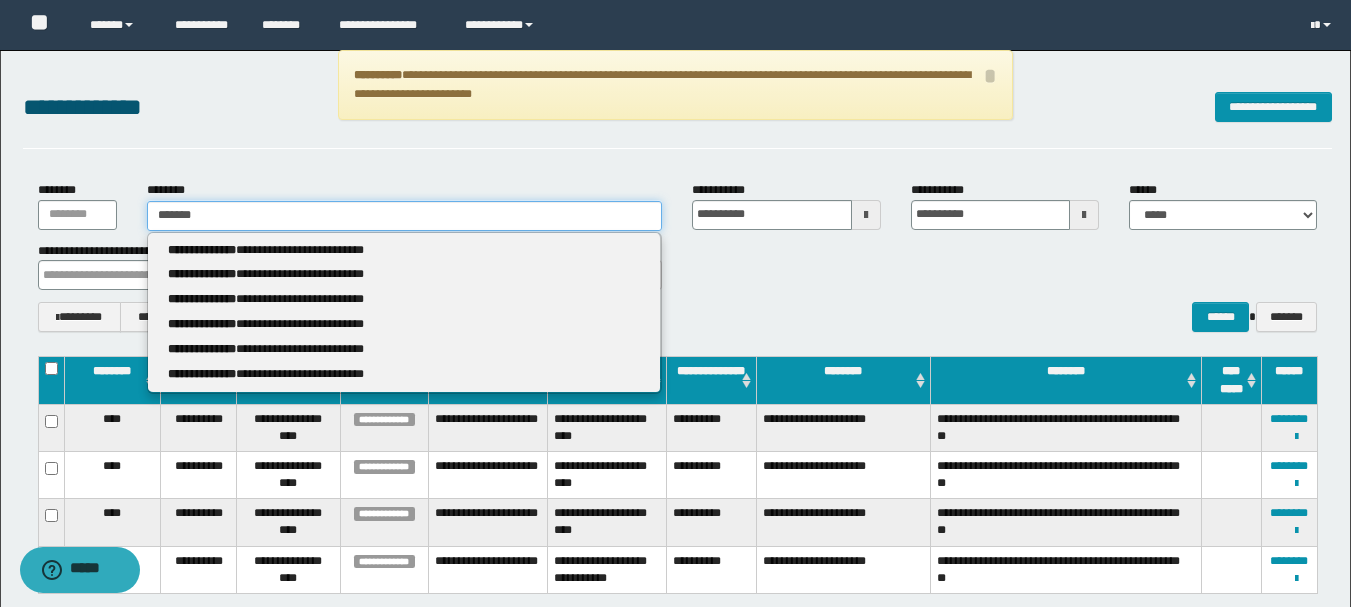 type 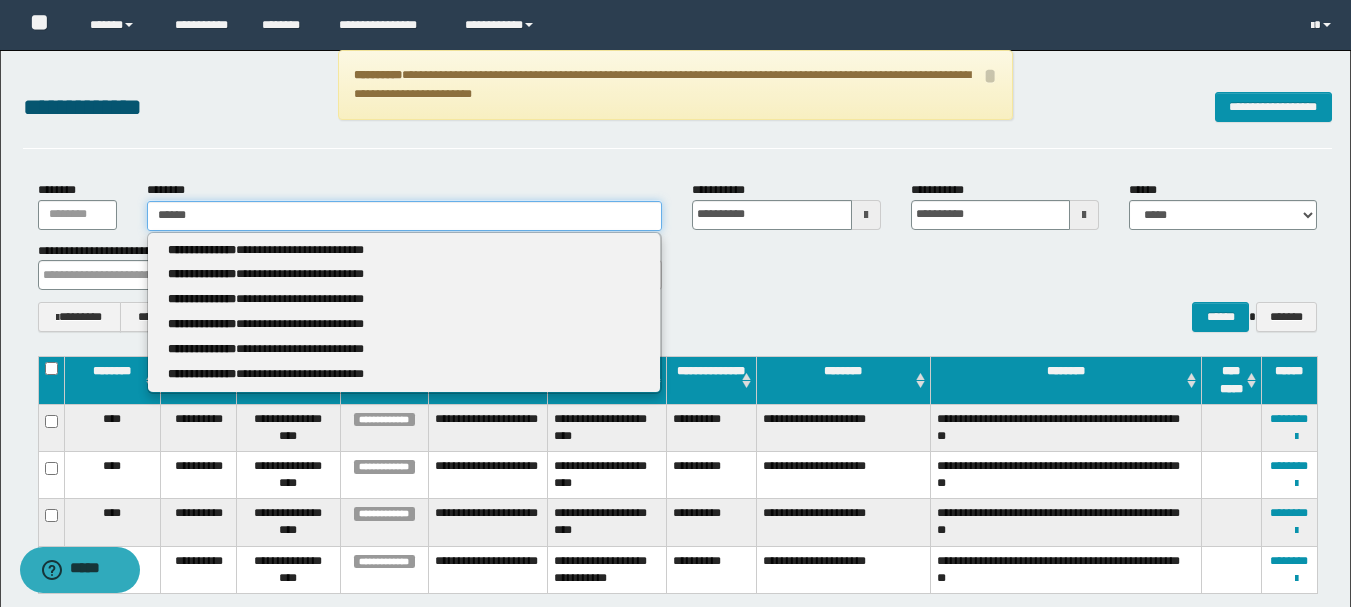type on "******" 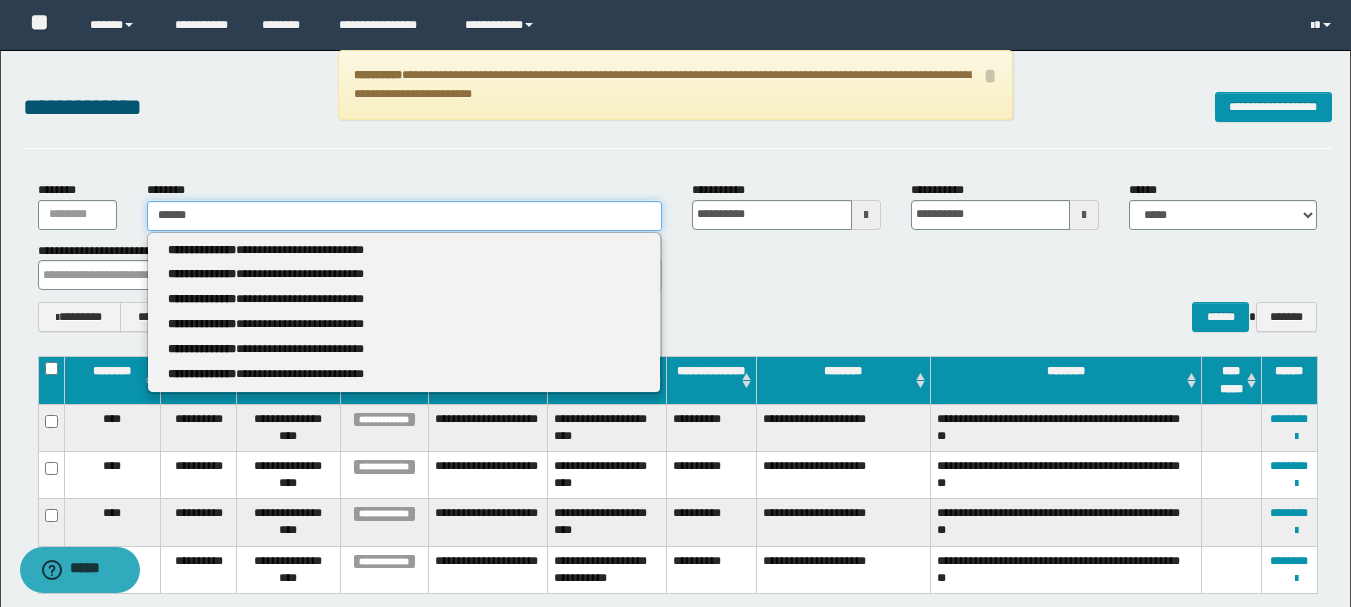 type 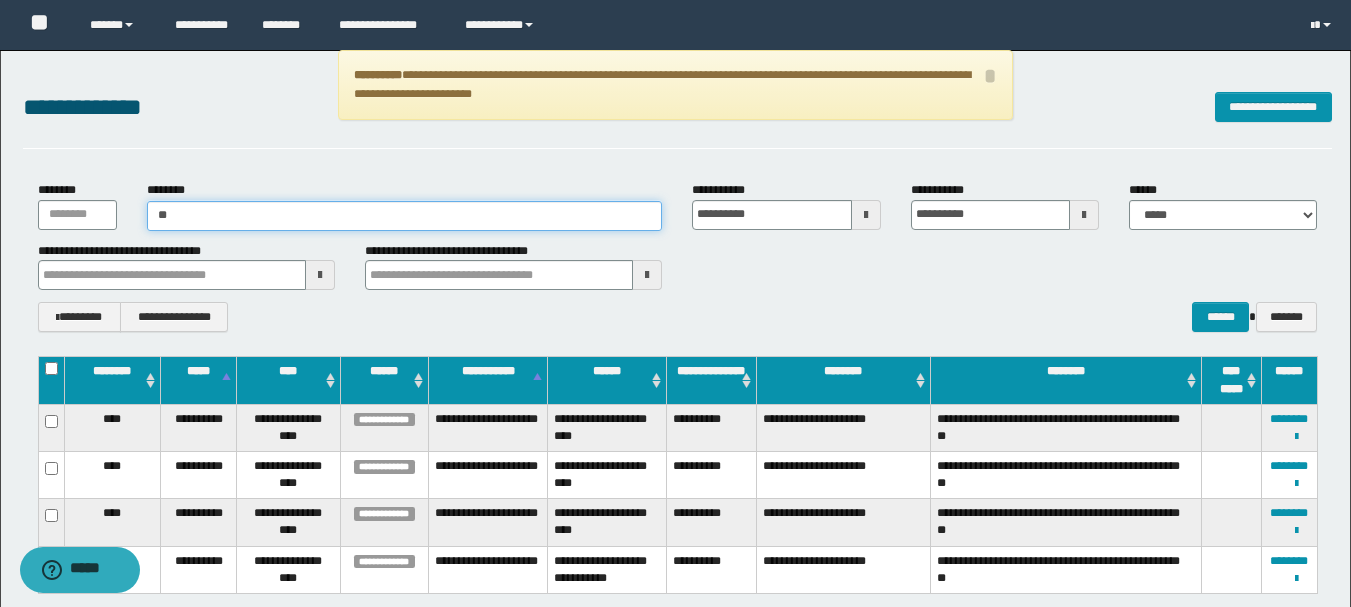 type on "*" 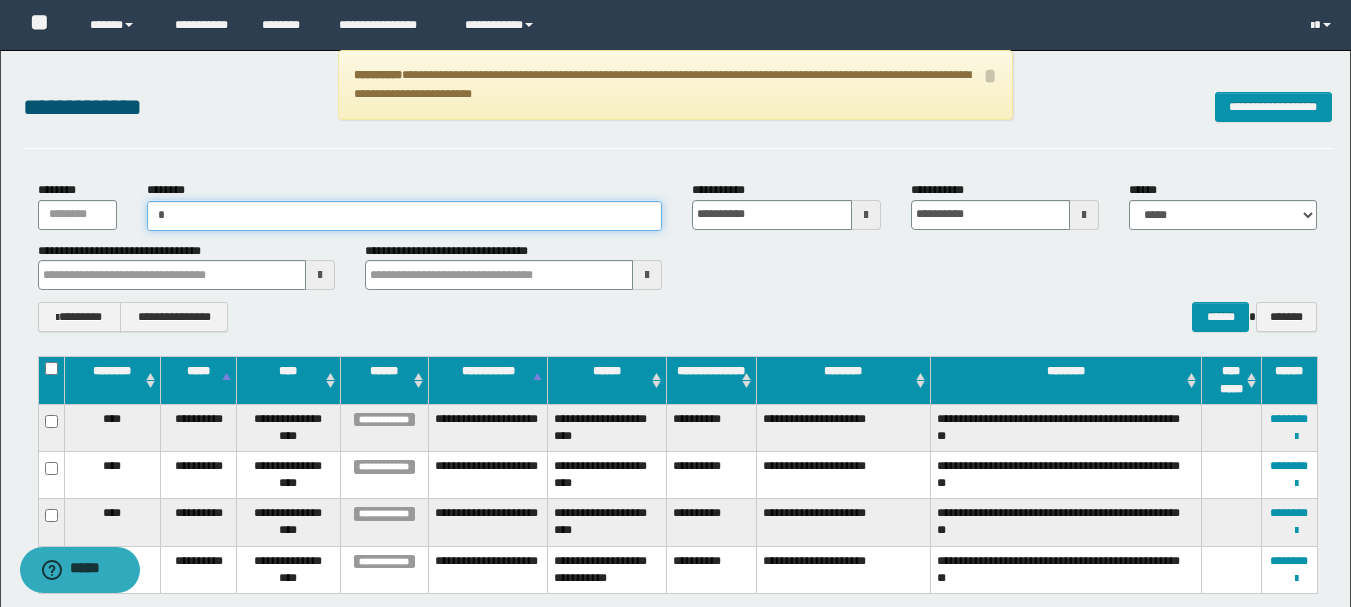 type 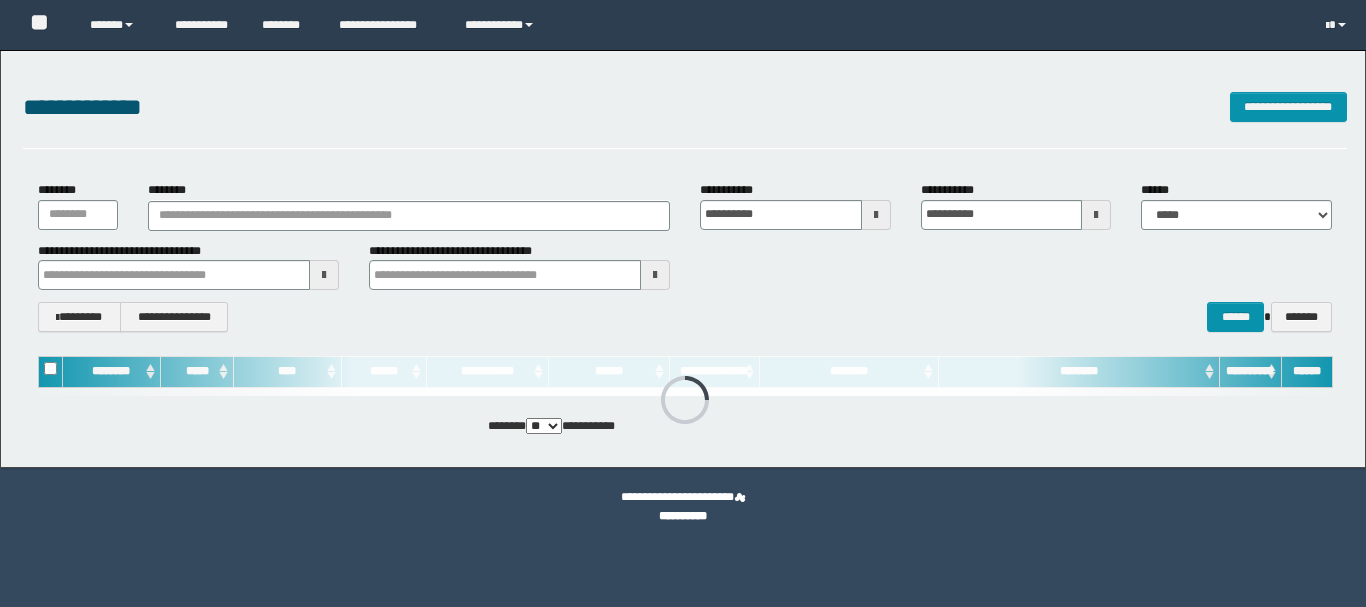 scroll, scrollTop: 0, scrollLeft: 0, axis: both 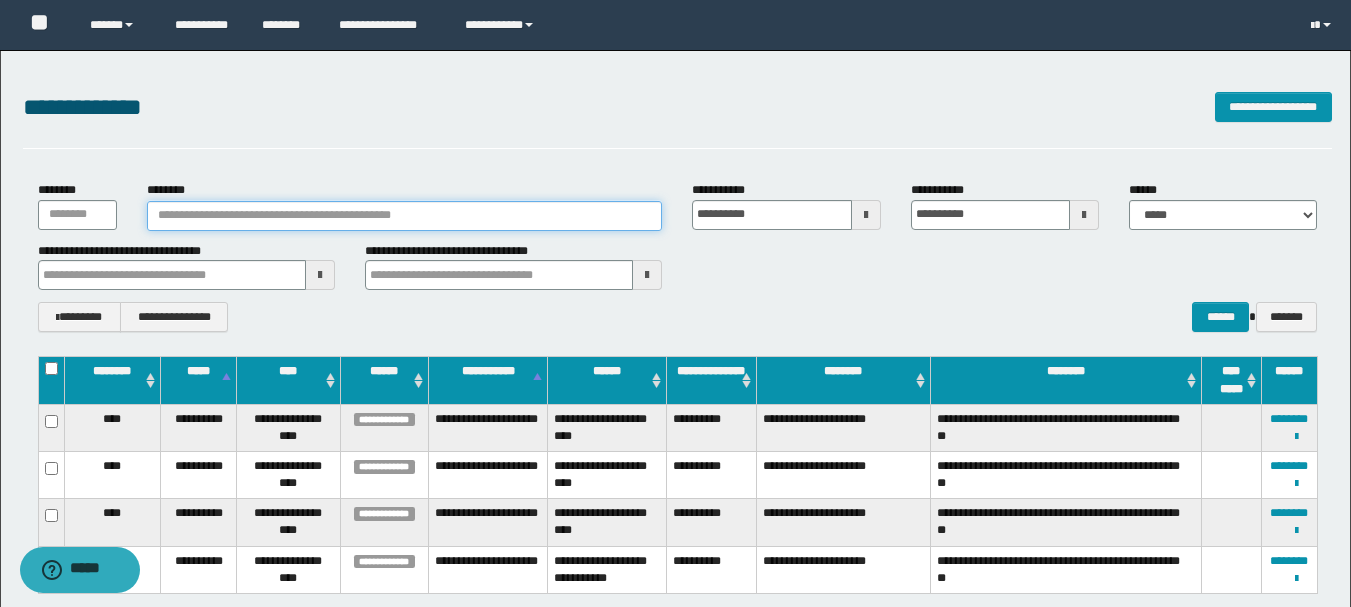 click on "********" at bounding box center [405, 216] 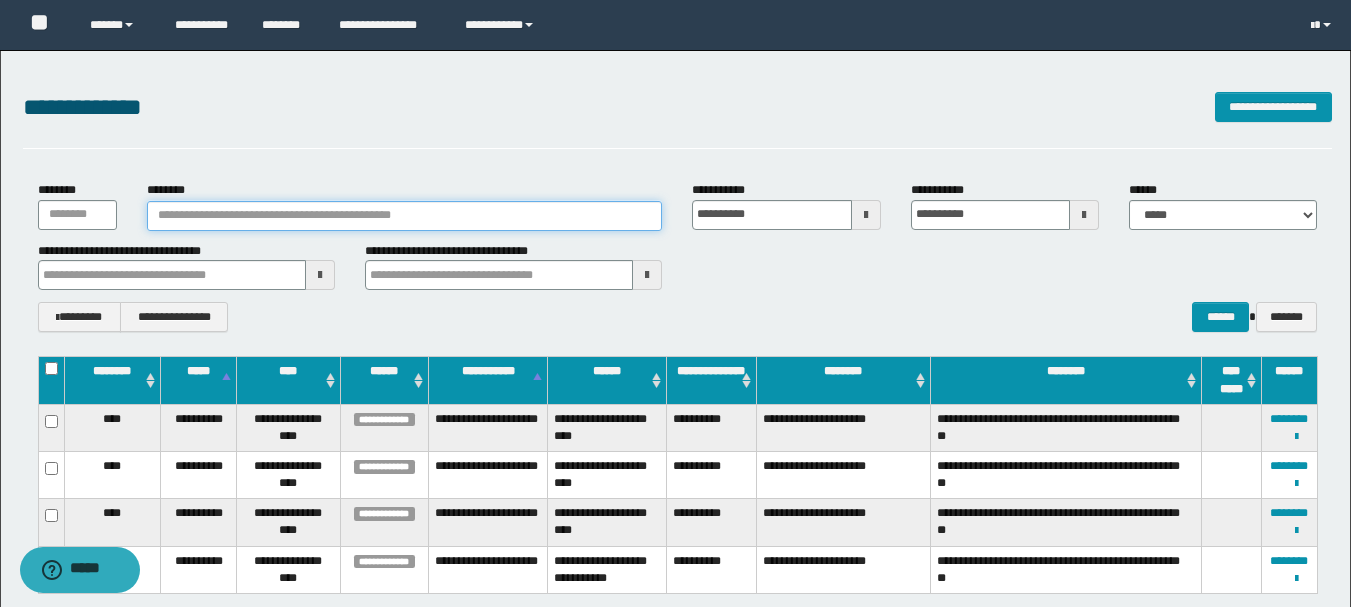 paste on "**********" 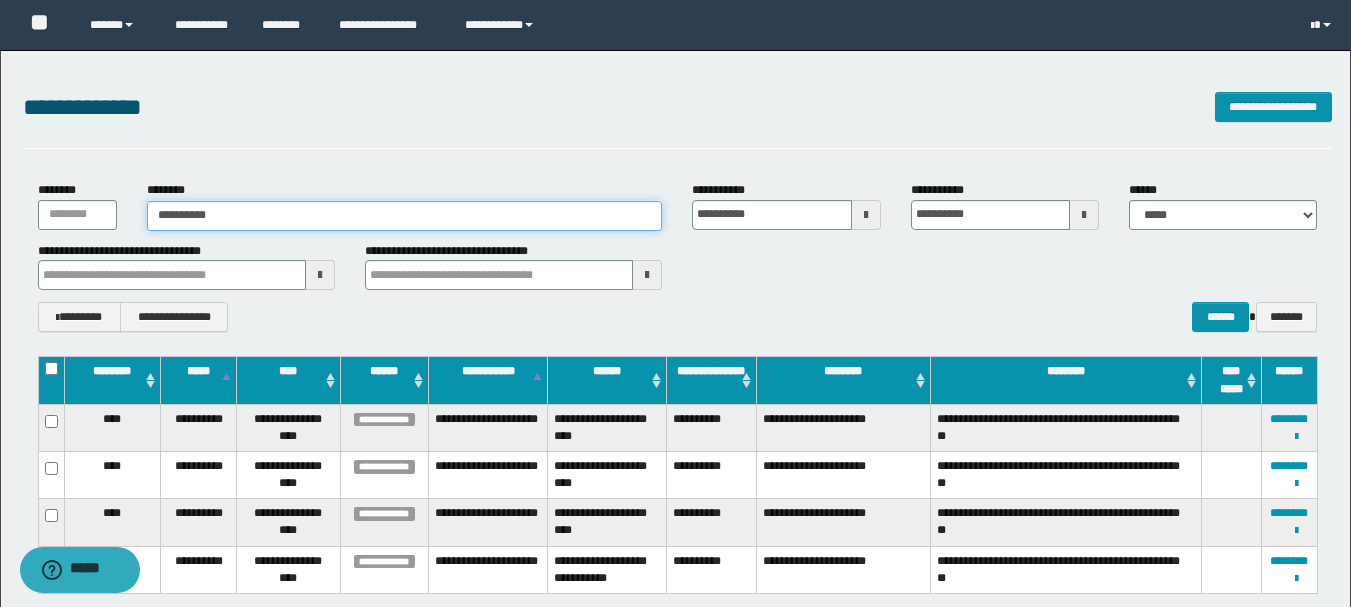 type on "*********" 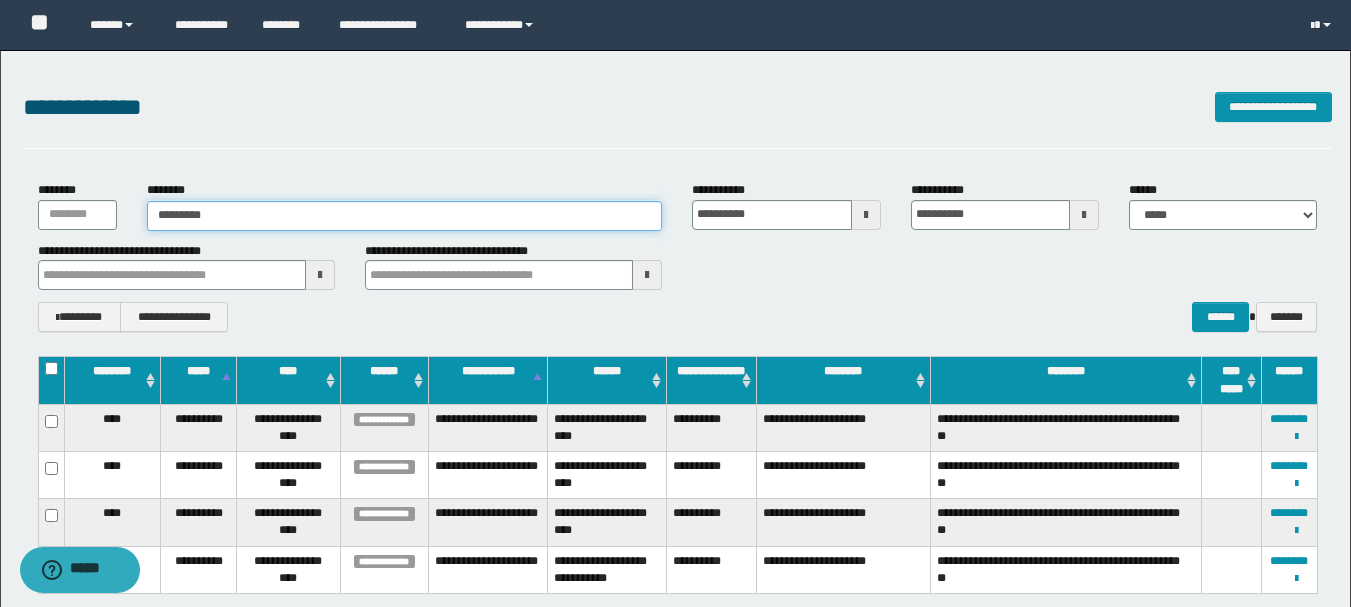 type on "*********" 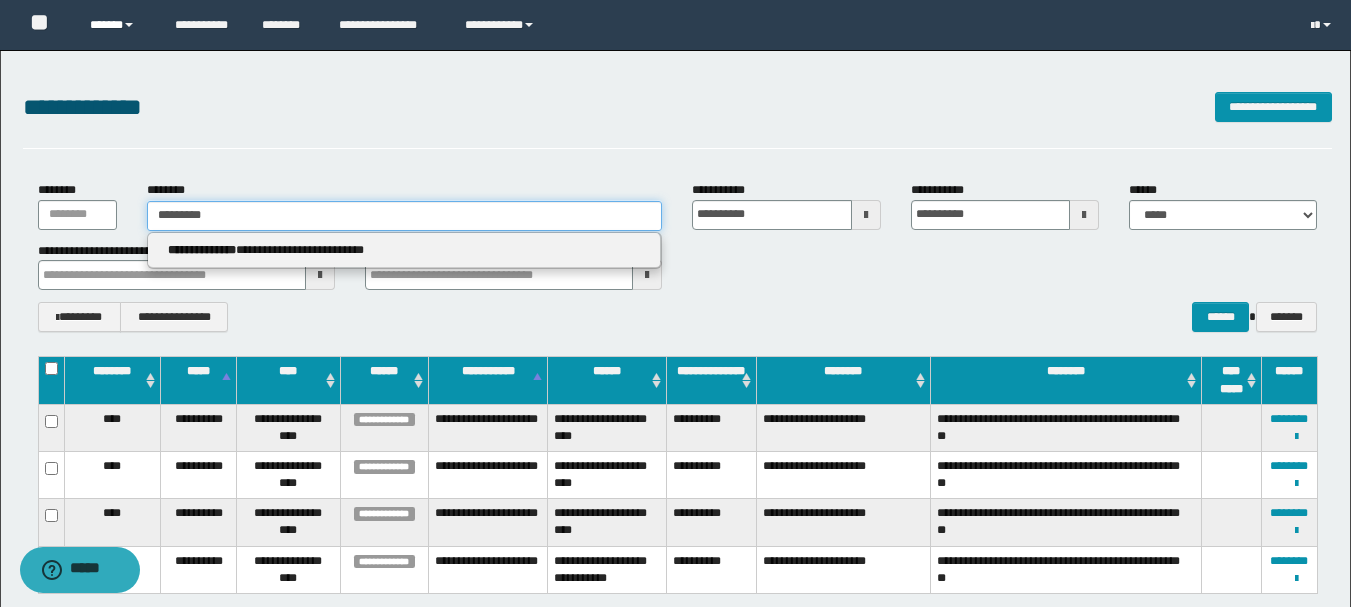 type on "*********" 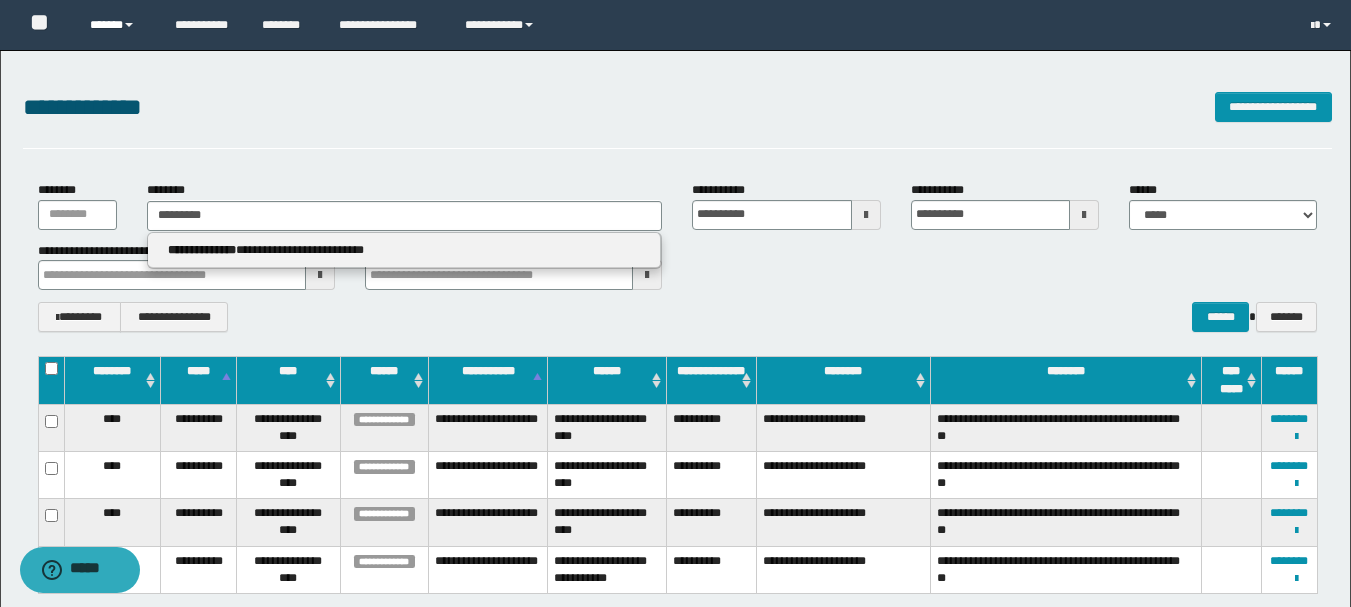 type 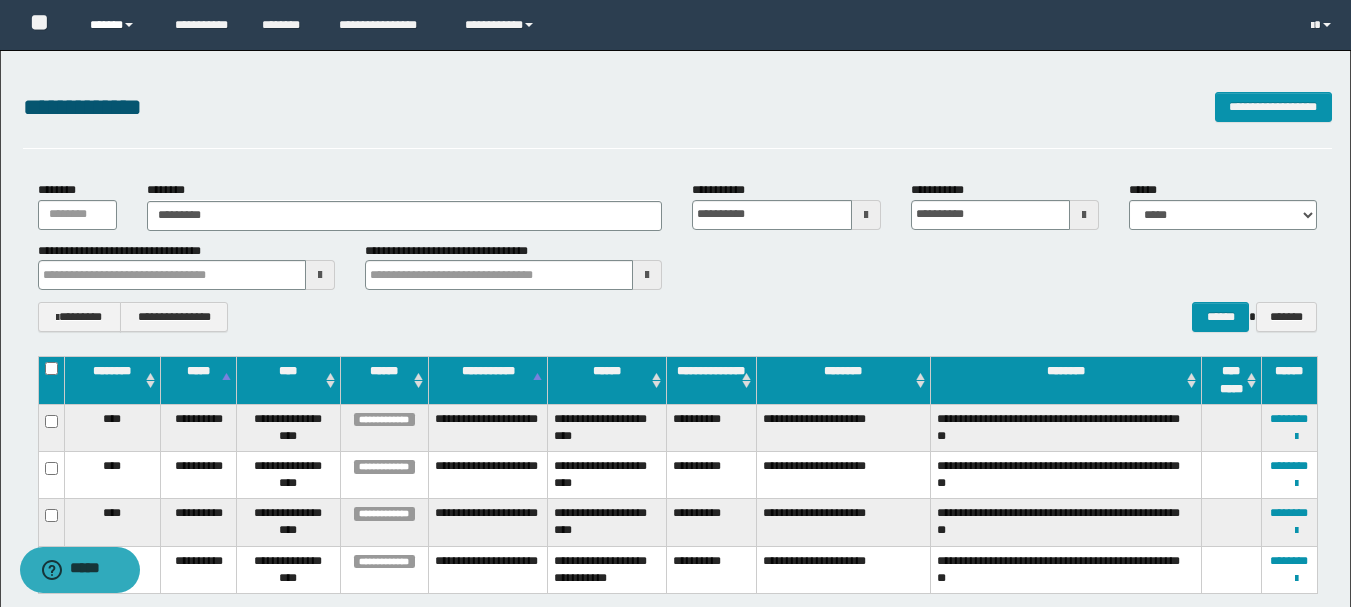 click on "******" at bounding box center [117, 25] 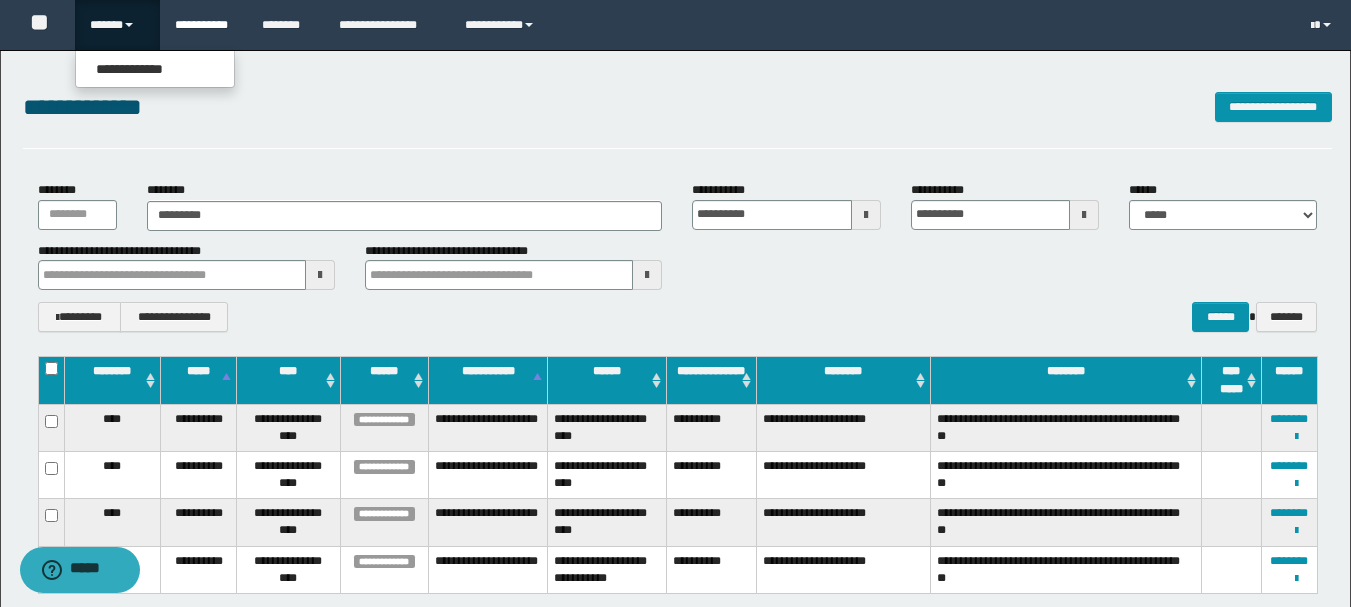 click on "**********" at bounding box center [203, 25] 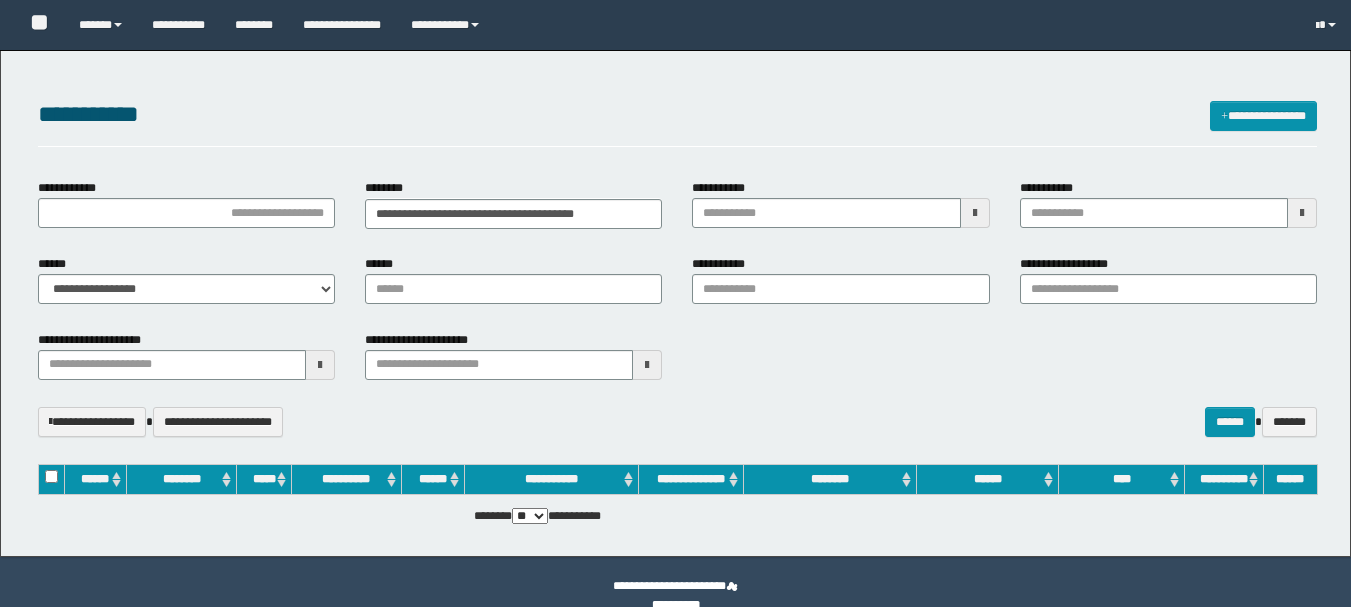scroll, scrollTop: 0, scrollLeft: 0, axis: both 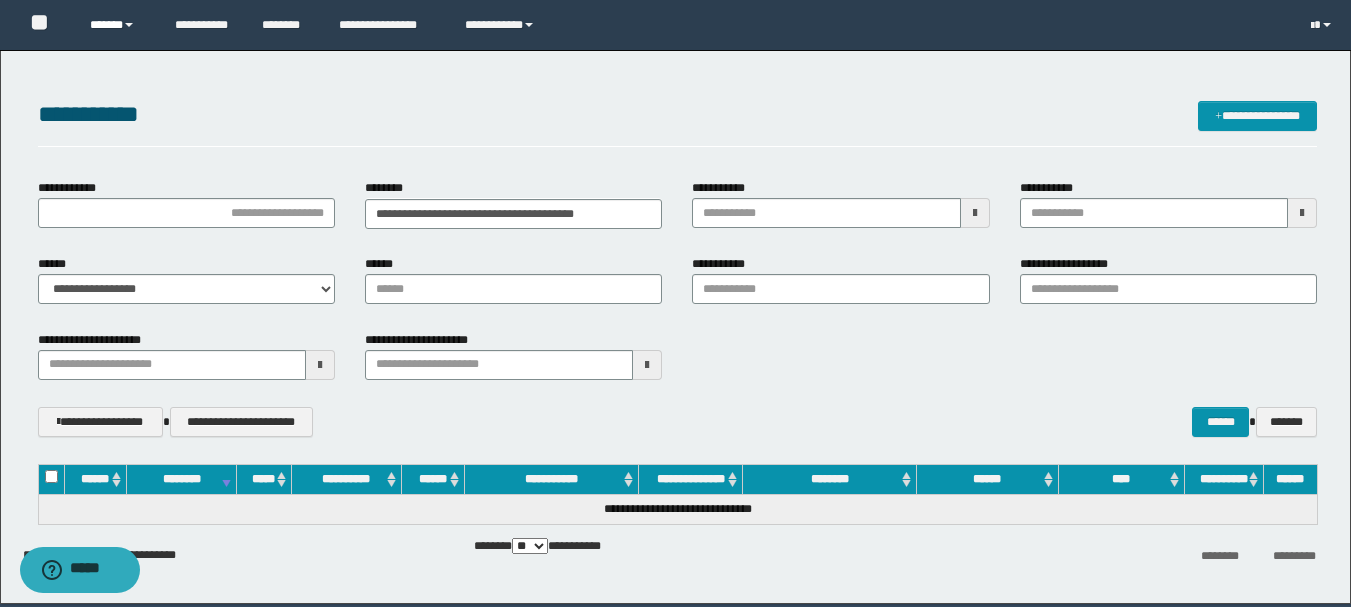 click on "******" at bounding box center [117, 25] 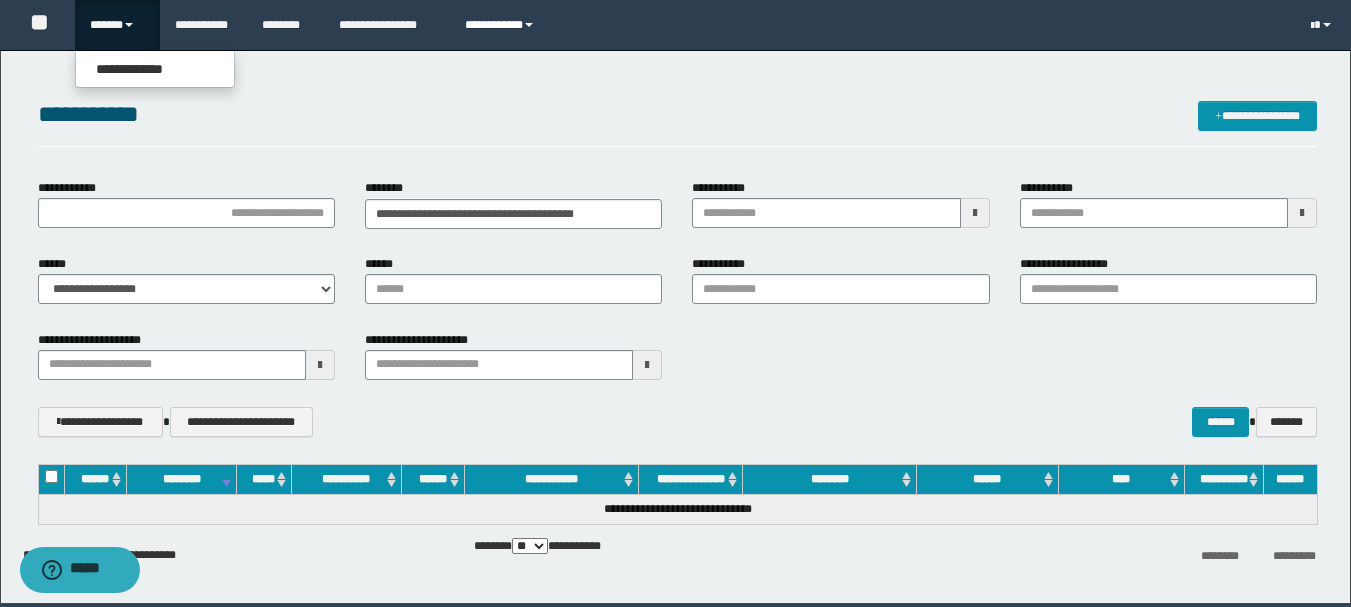 click on "**********" at bounding box center (502, 25) 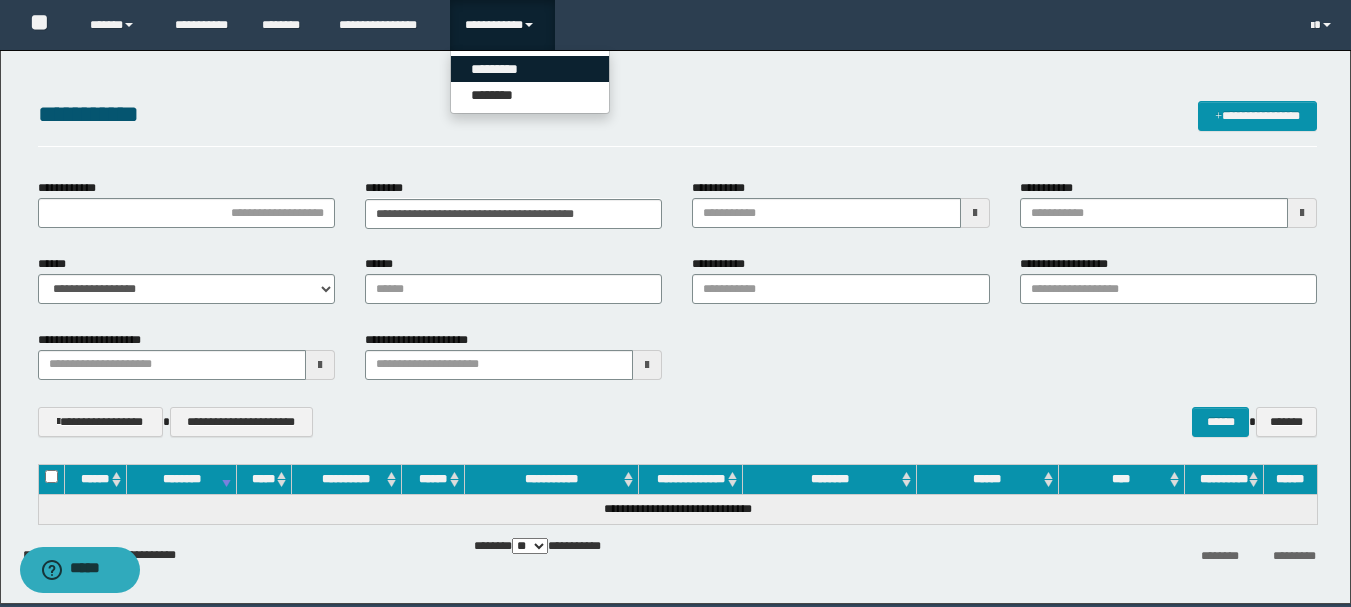 click on "*********" at bounding box center [530, 69] 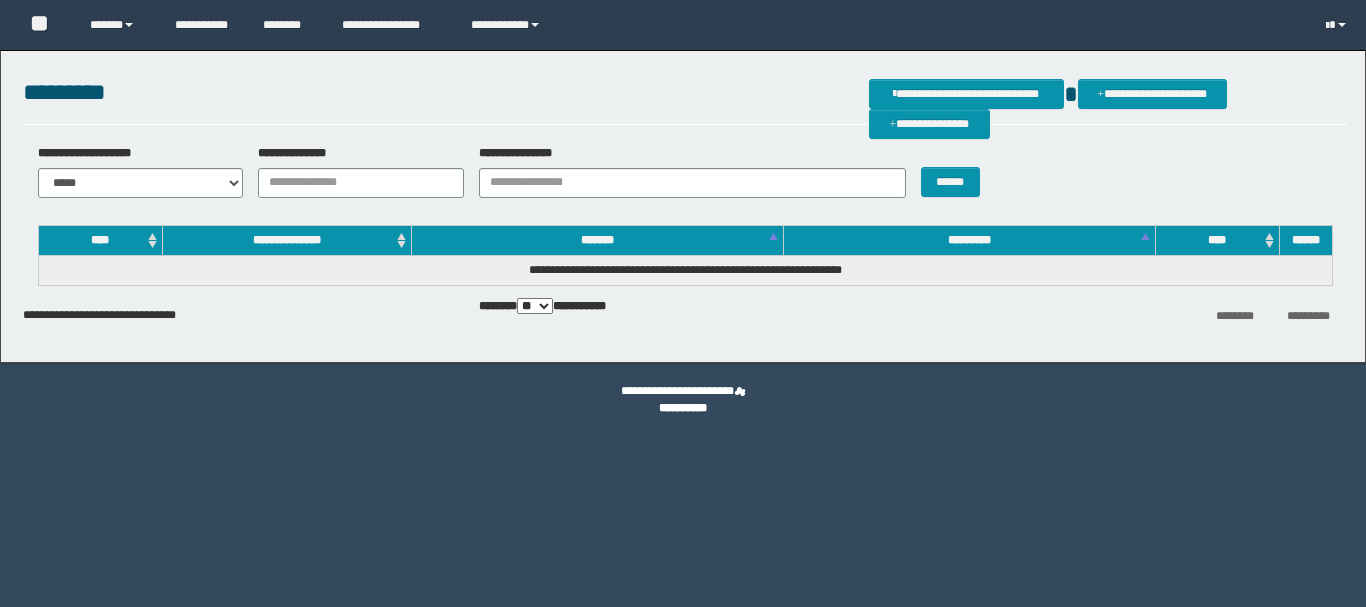 scroll, scrollTop: 0, scrollLeft: 0, axis: both 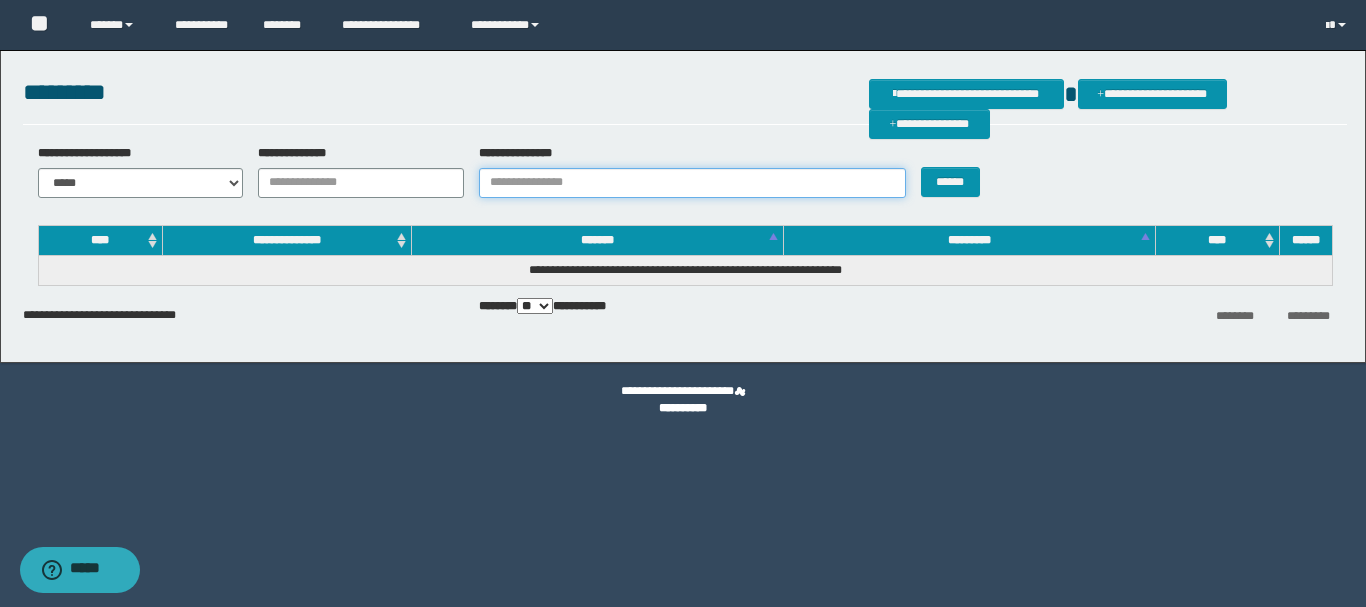 click on "**********" at bounding box center [692, 183] 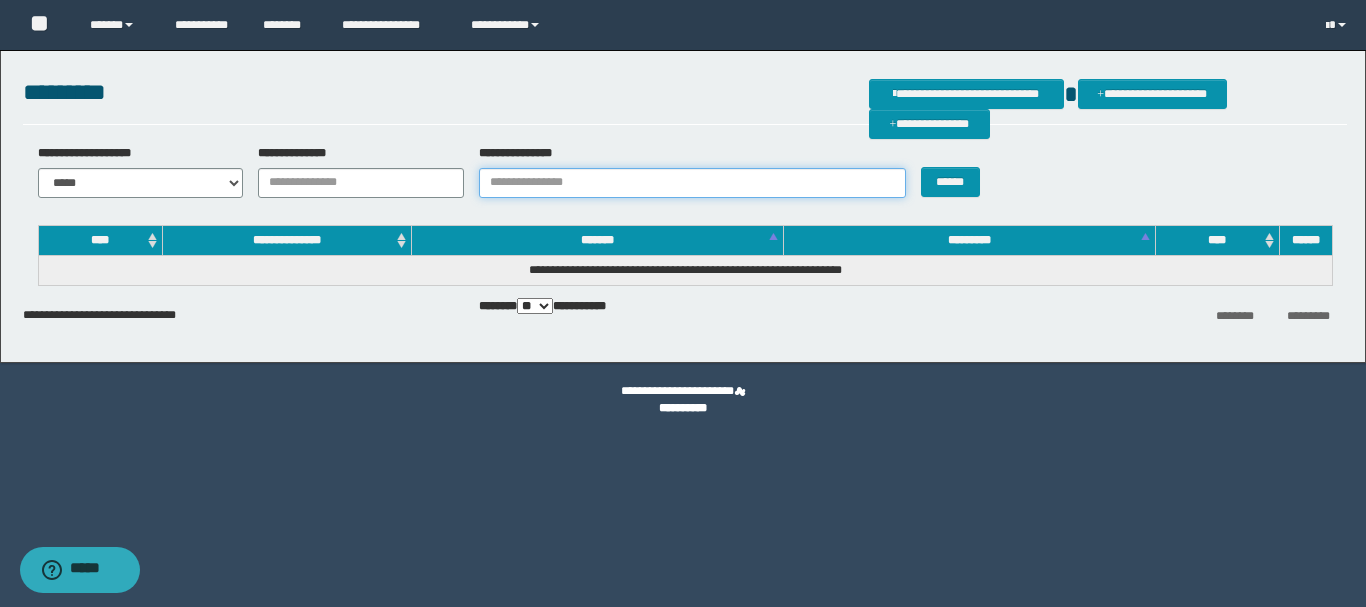 paste on "**********" 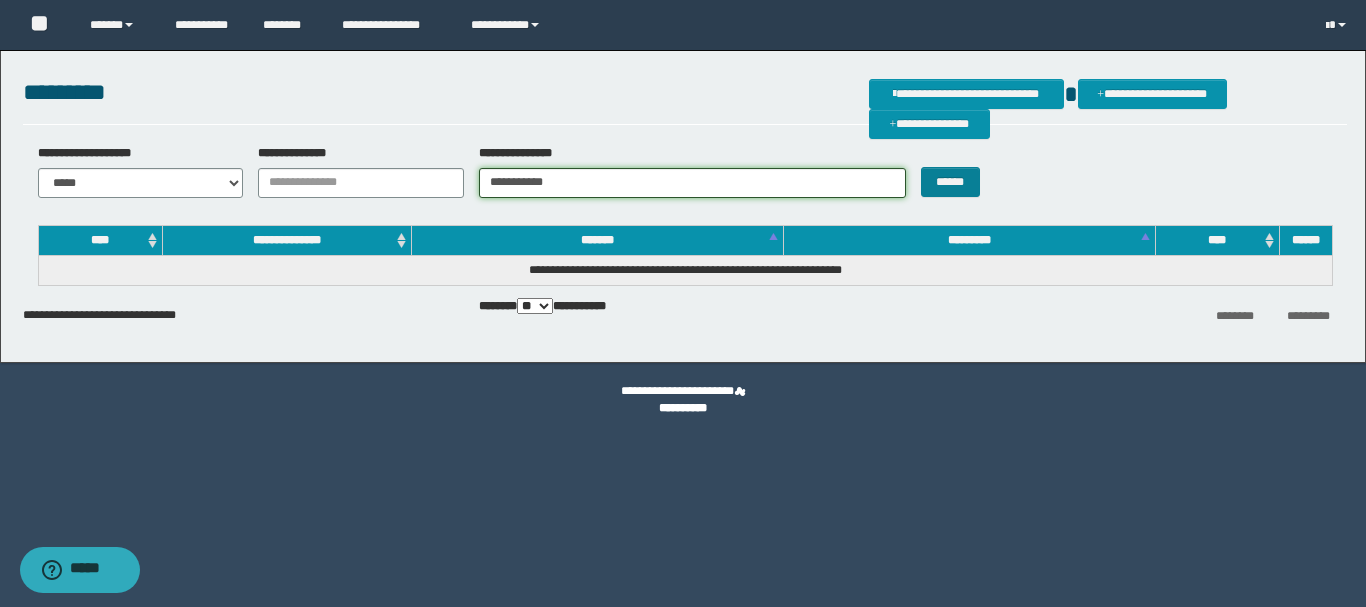 type on "**********" 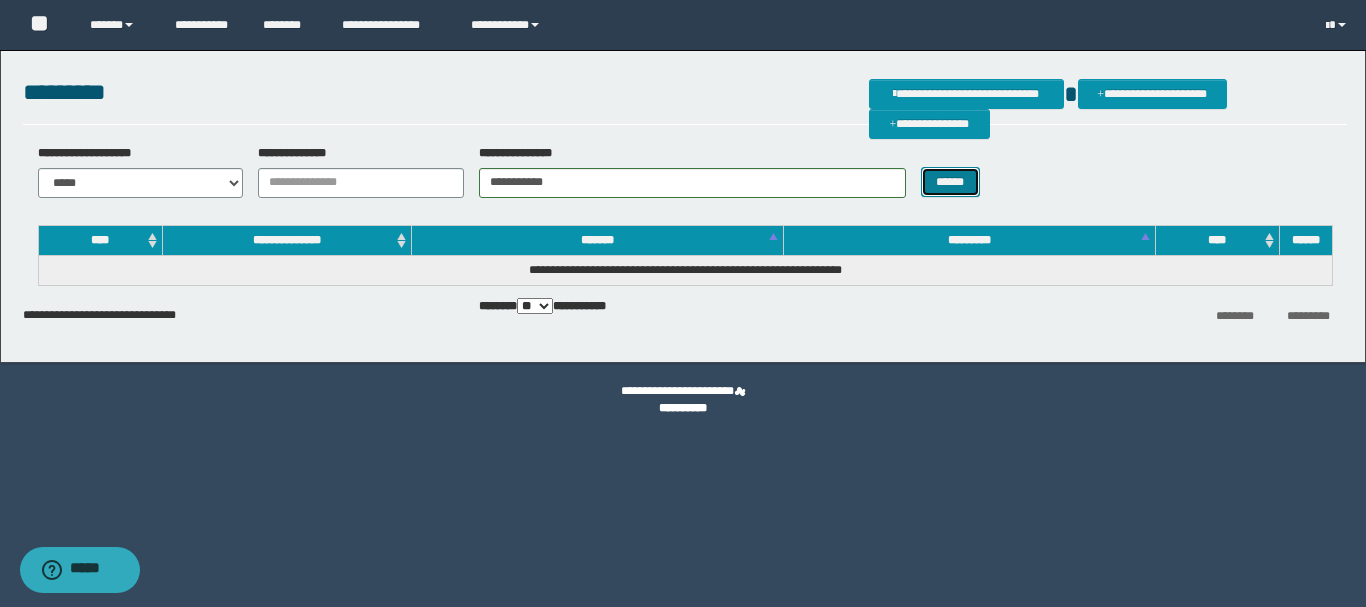 click on "******" at bounding box center (950, 182) 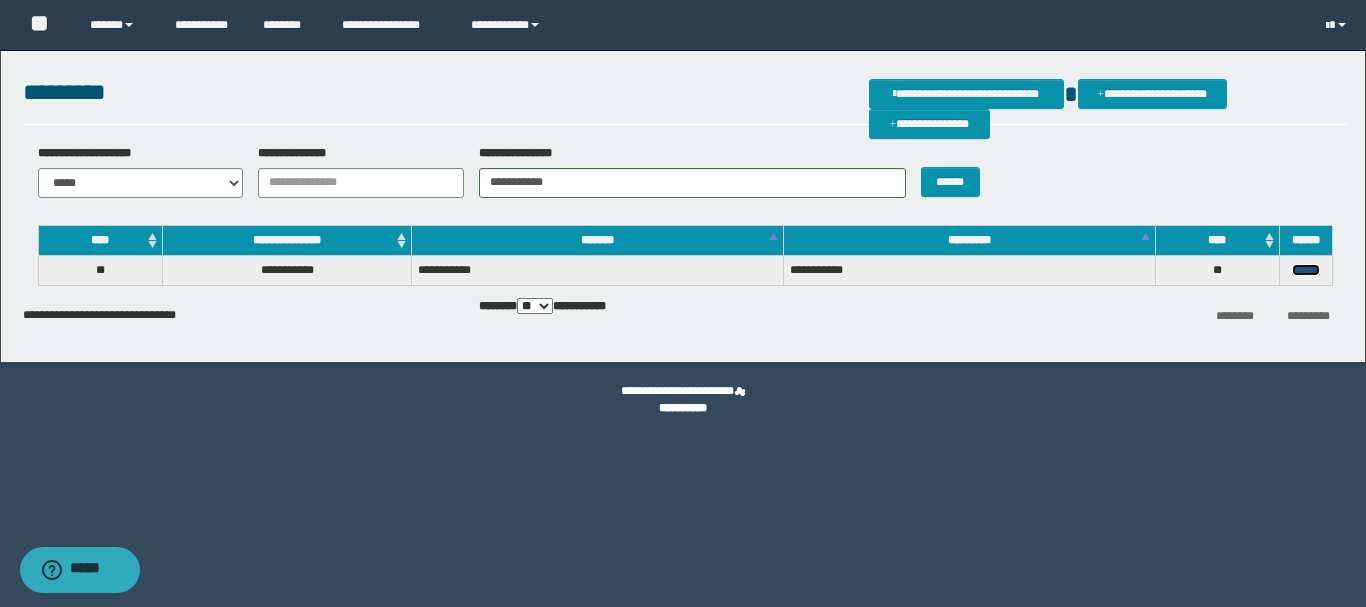 click on "******" at bounding box center (1306, 270) 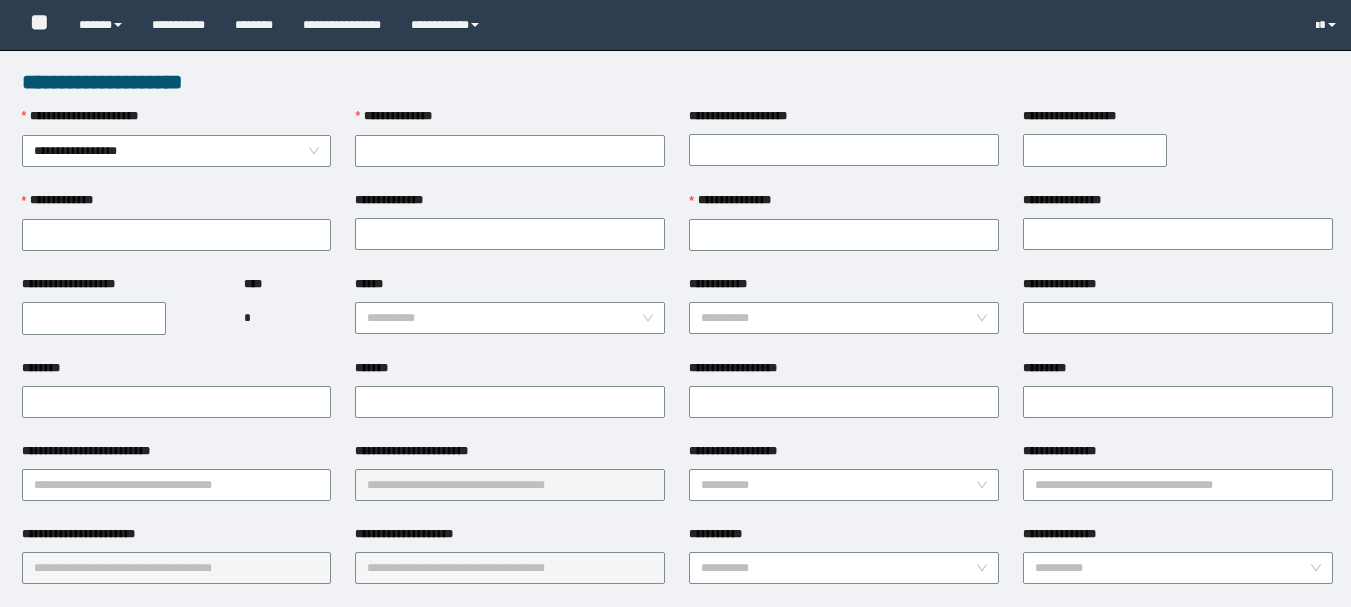 scroll, scrollTop: 0, scrollLeft: 0, axis: both 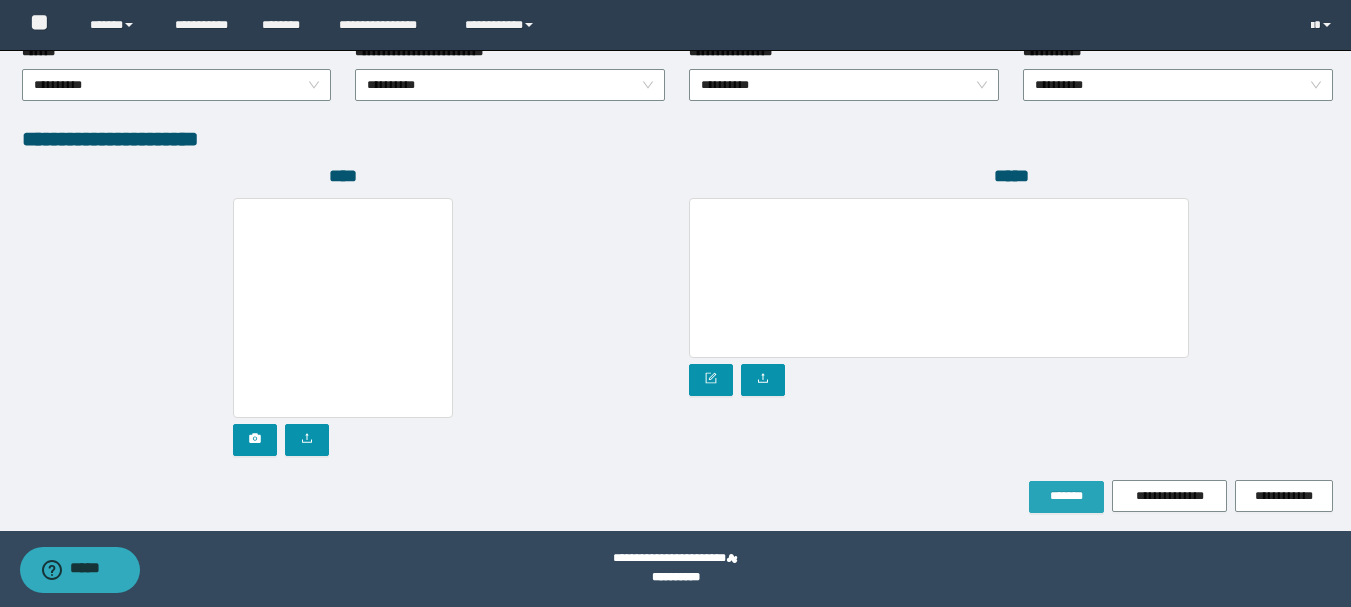 click on "*******" at bounding box center (1066, 497) 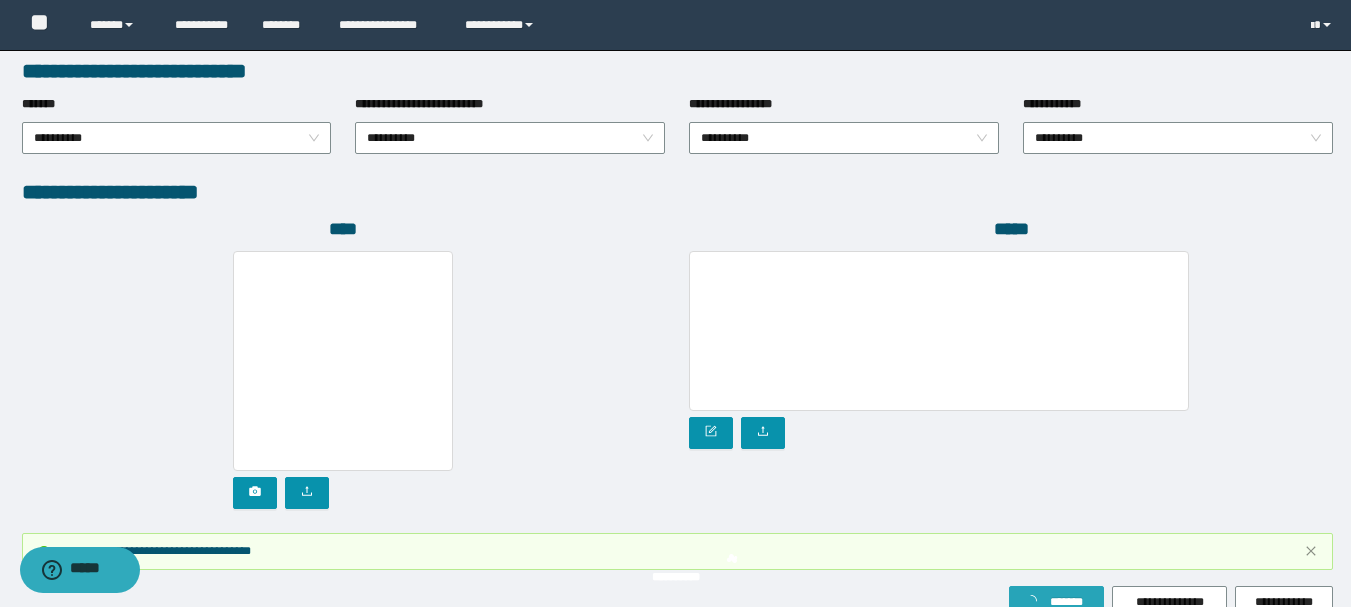 scroll, scrollTop: 1149, scrollLeft: 0, axis: vertical 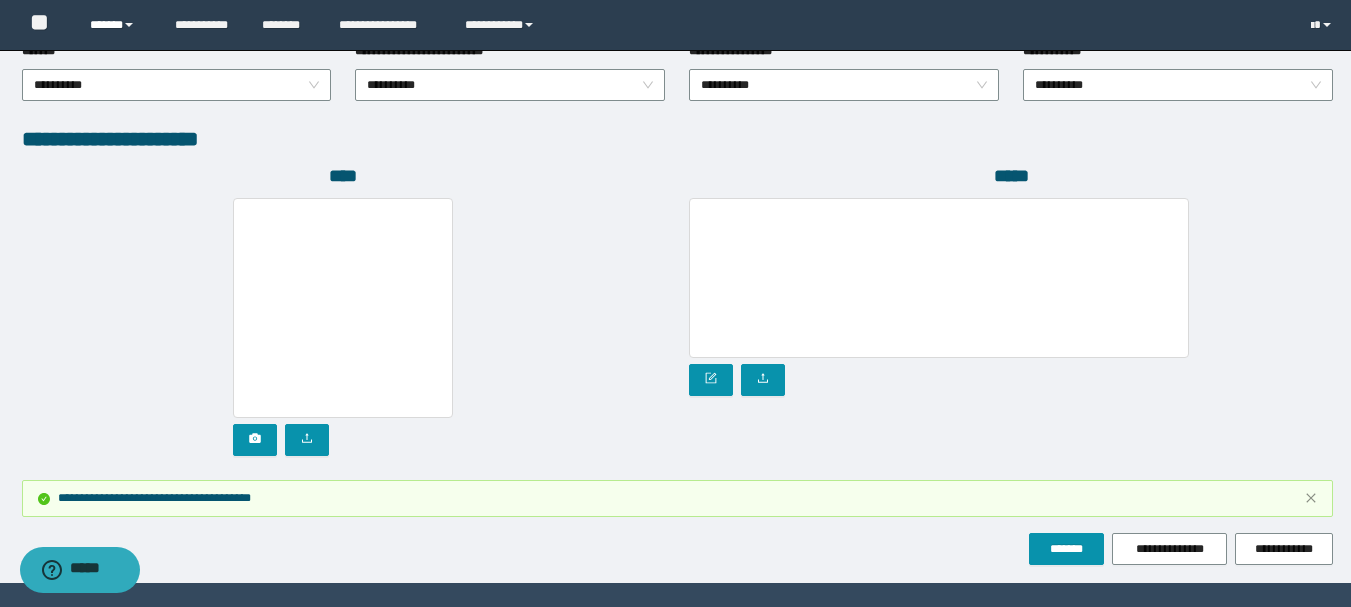 click on "******" at bounding box center (117, 25) 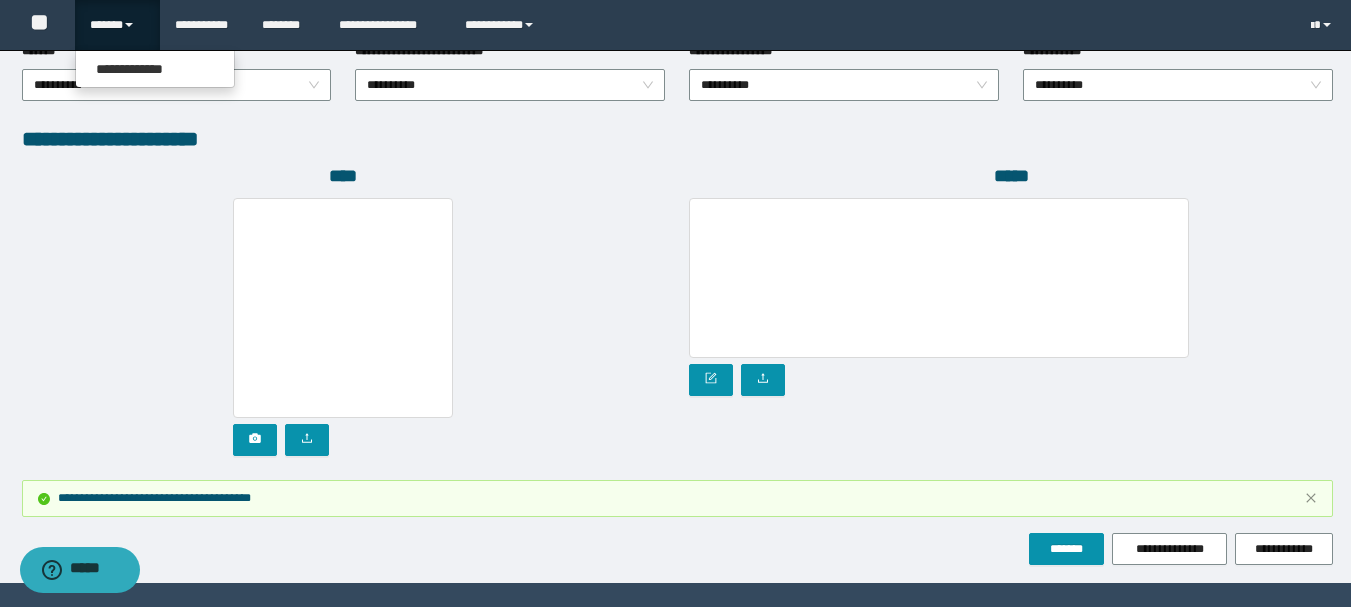 click on "**********" at bounding box center [155, 69] 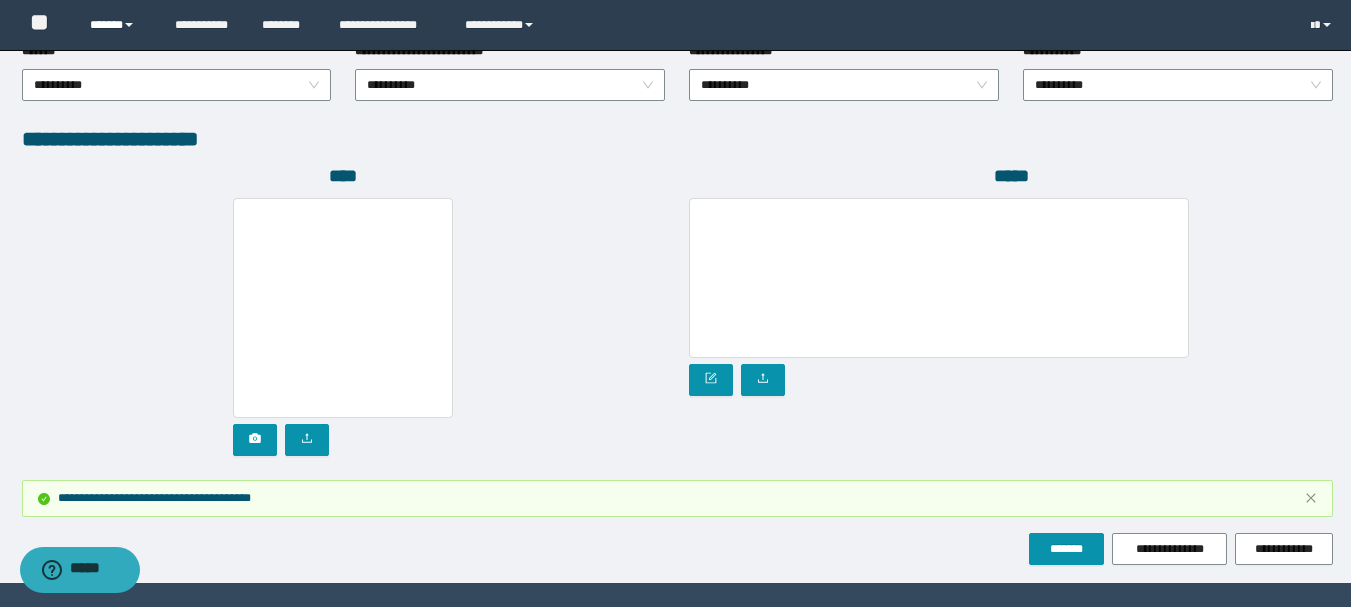 click on "******" at bounding box center [117, 25] 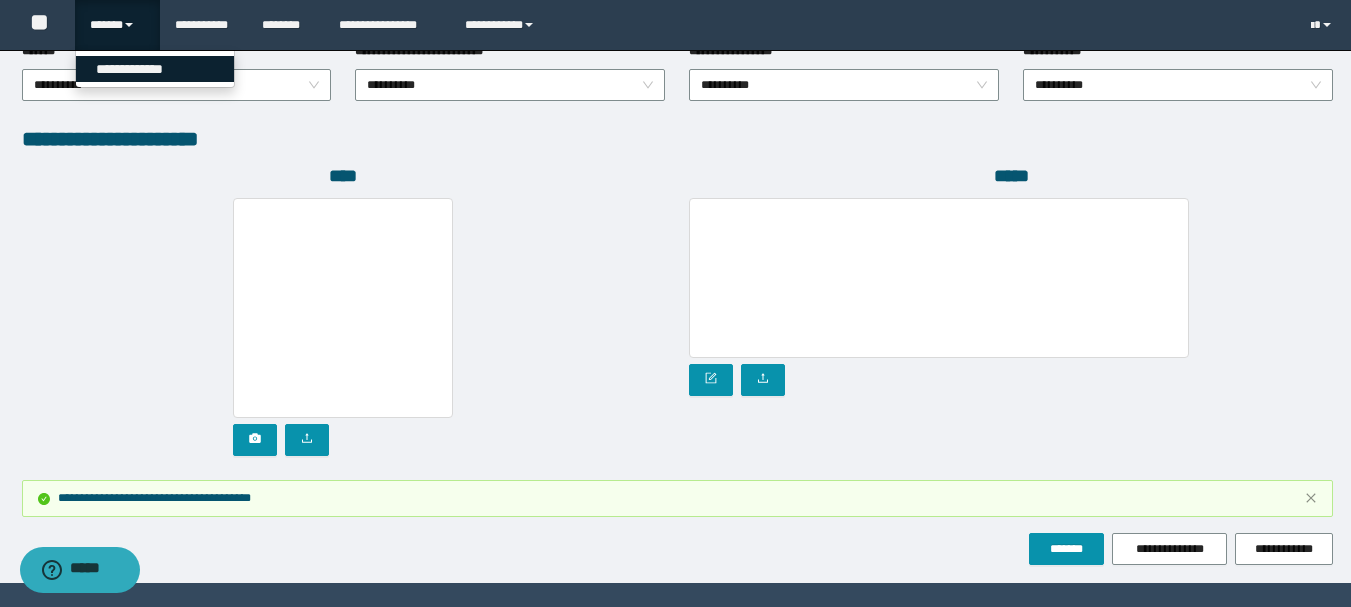click on "**********" at bounding box center (155, 69) 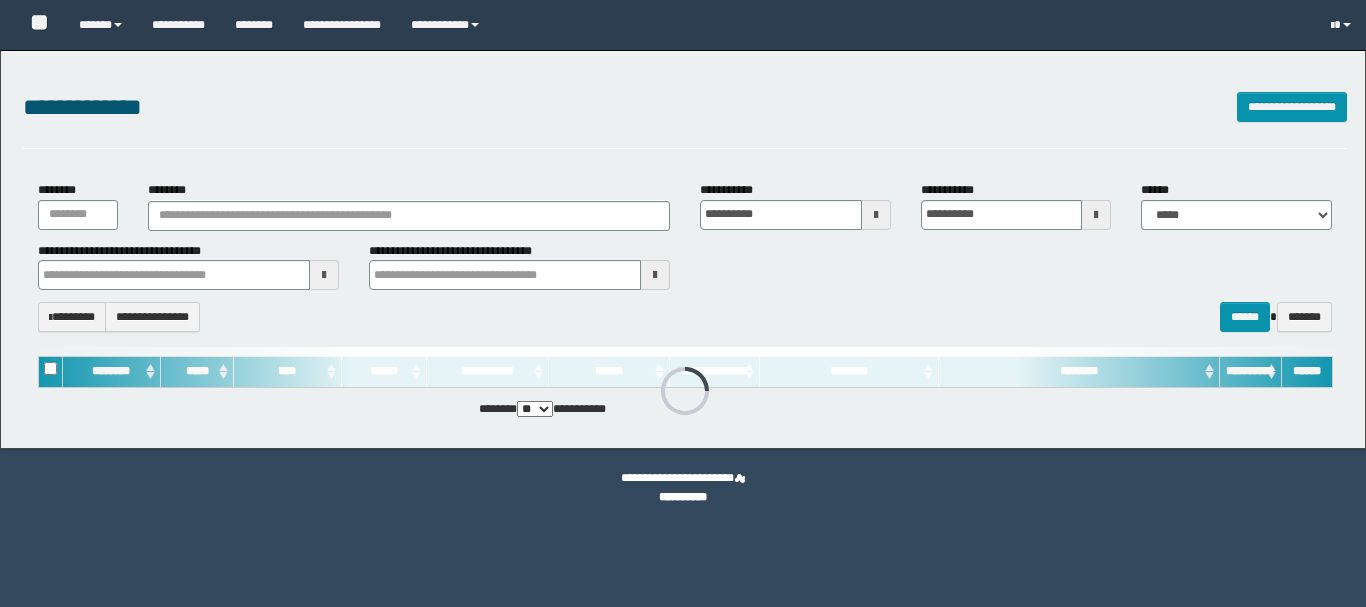 scroll, scrollTop: 0, scrollLeft: 0, axis: both 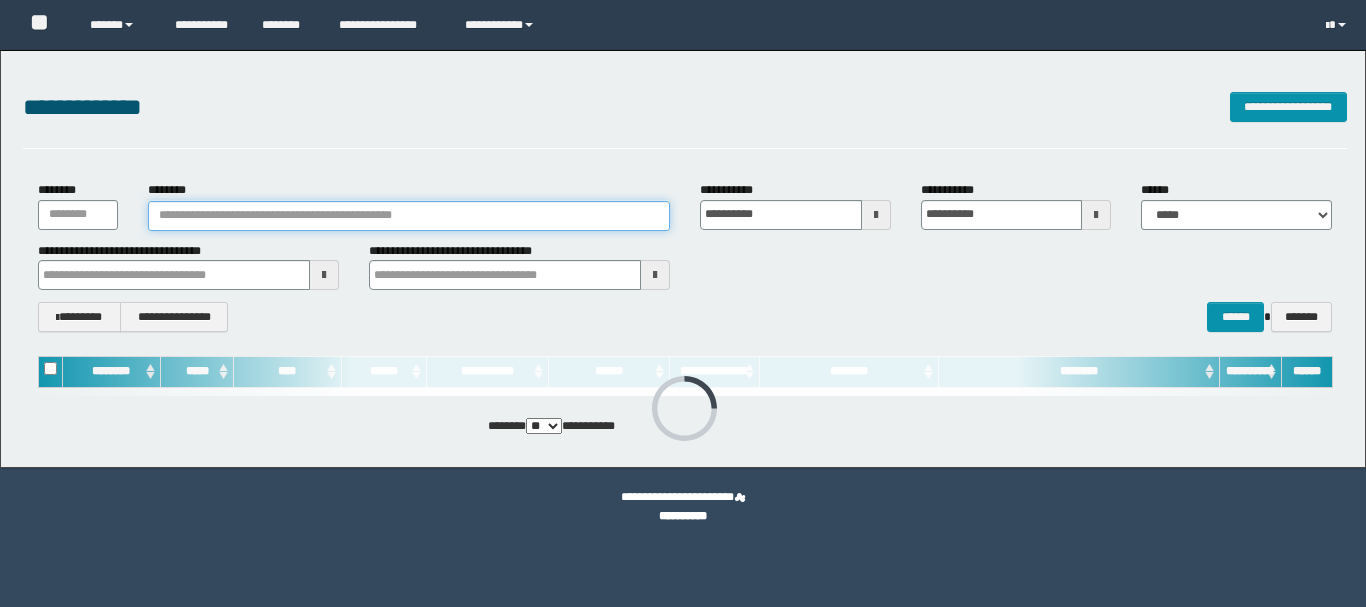 click on "********" at bounding box center (409, 216) 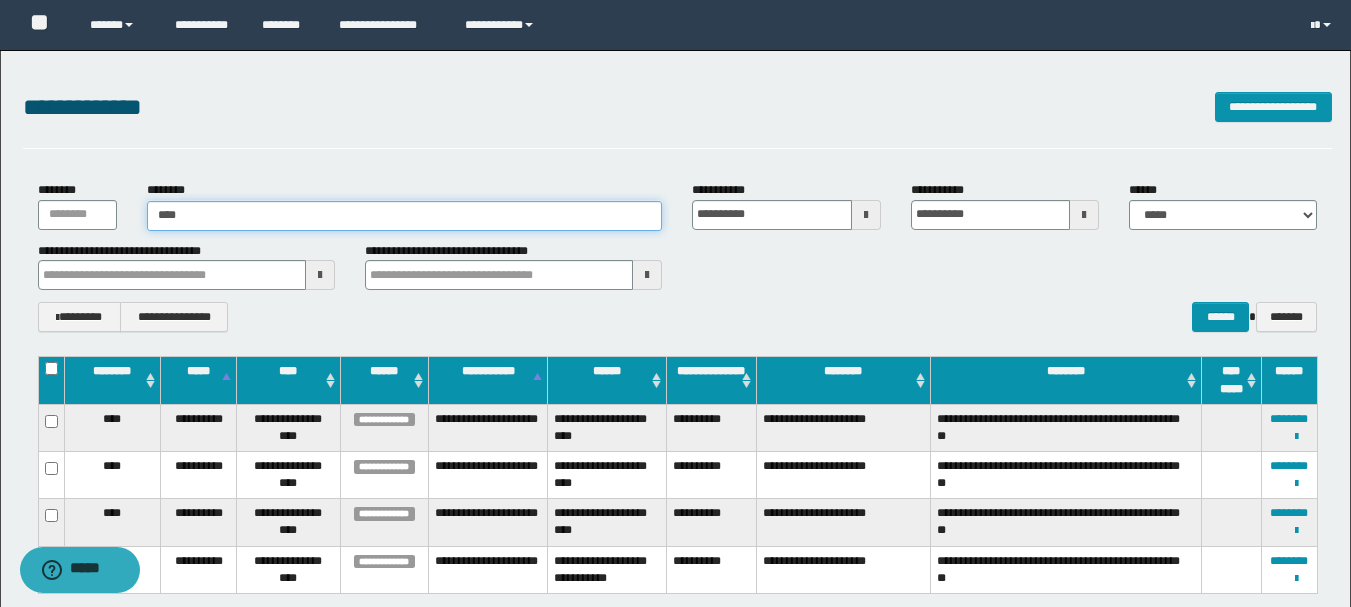 type on "*****" 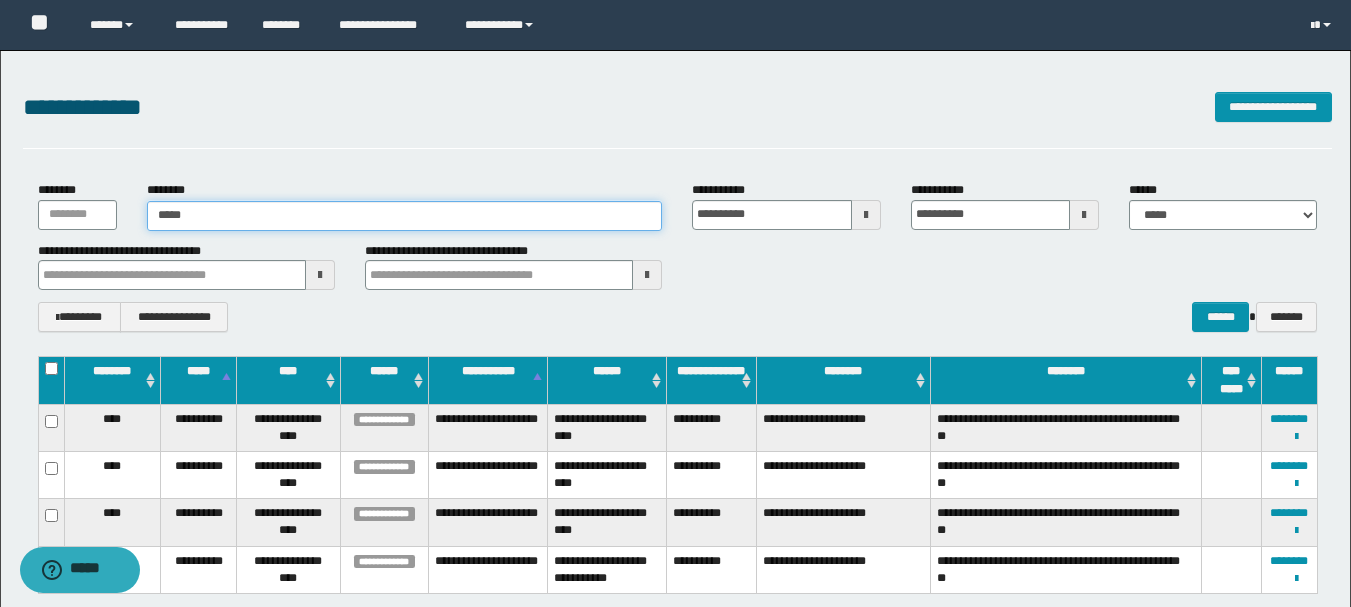 type on "*****" 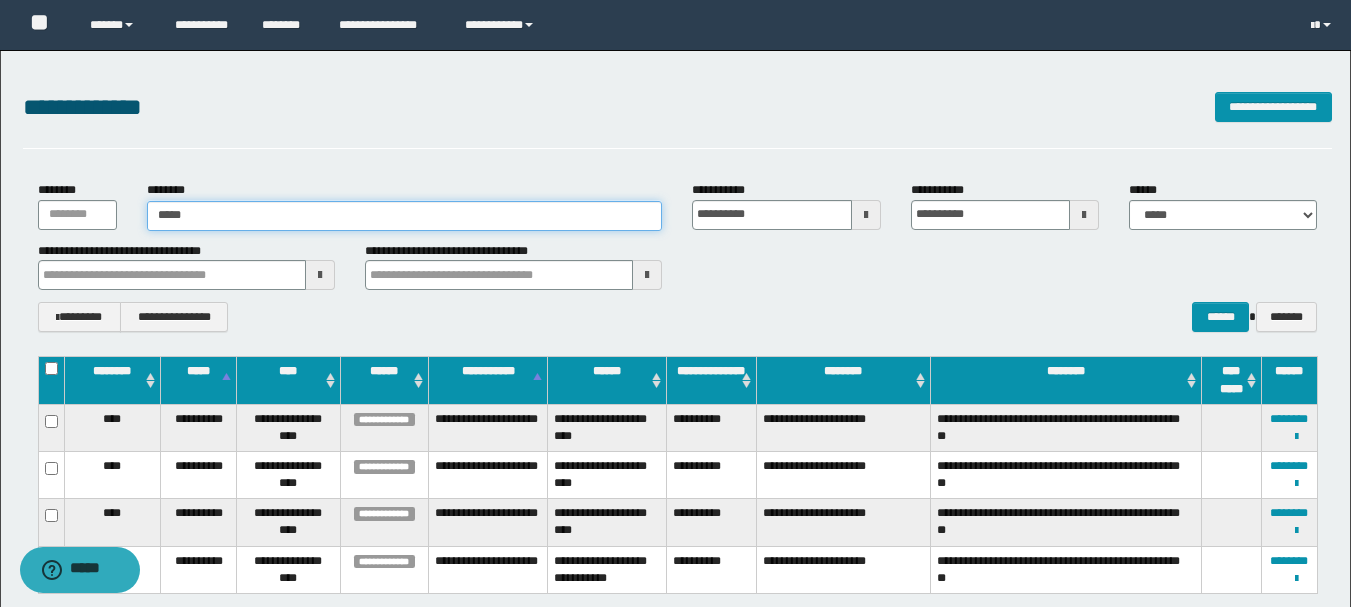 type 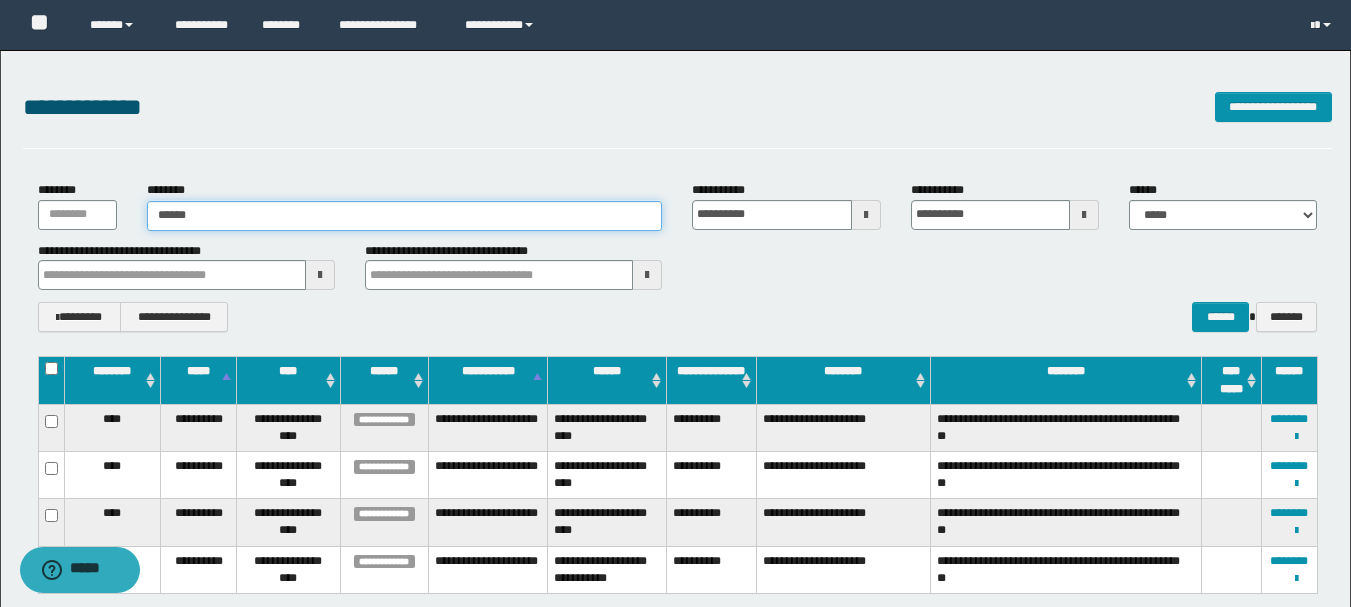 type on "******" 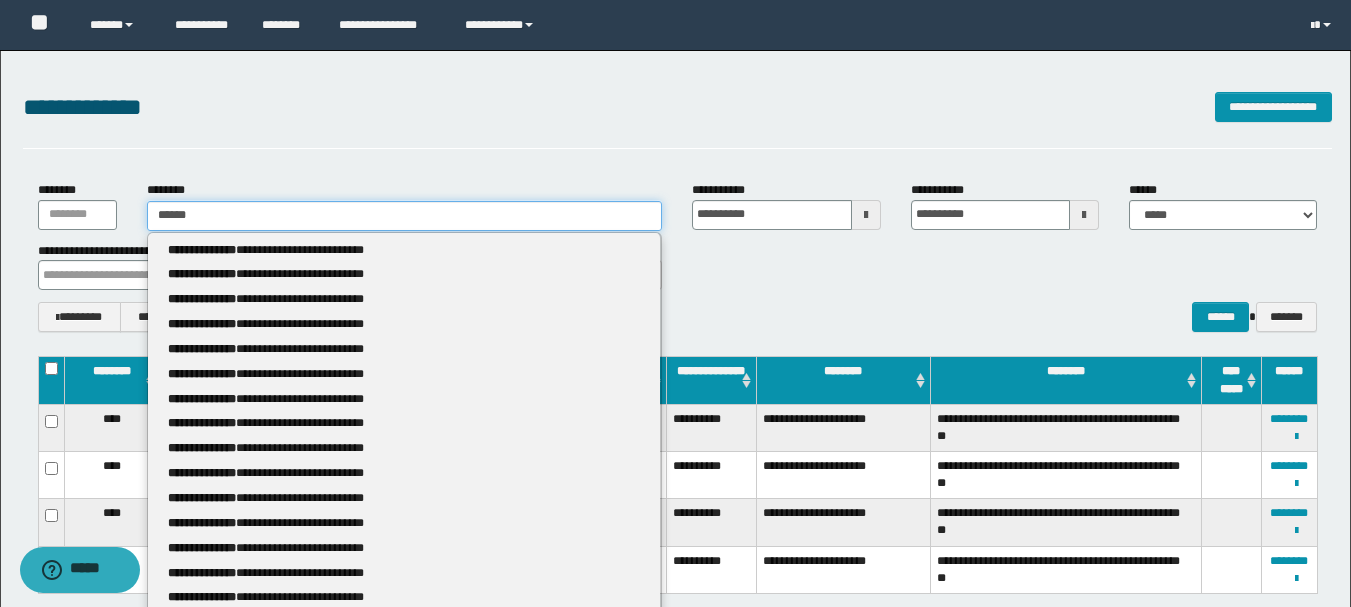 type 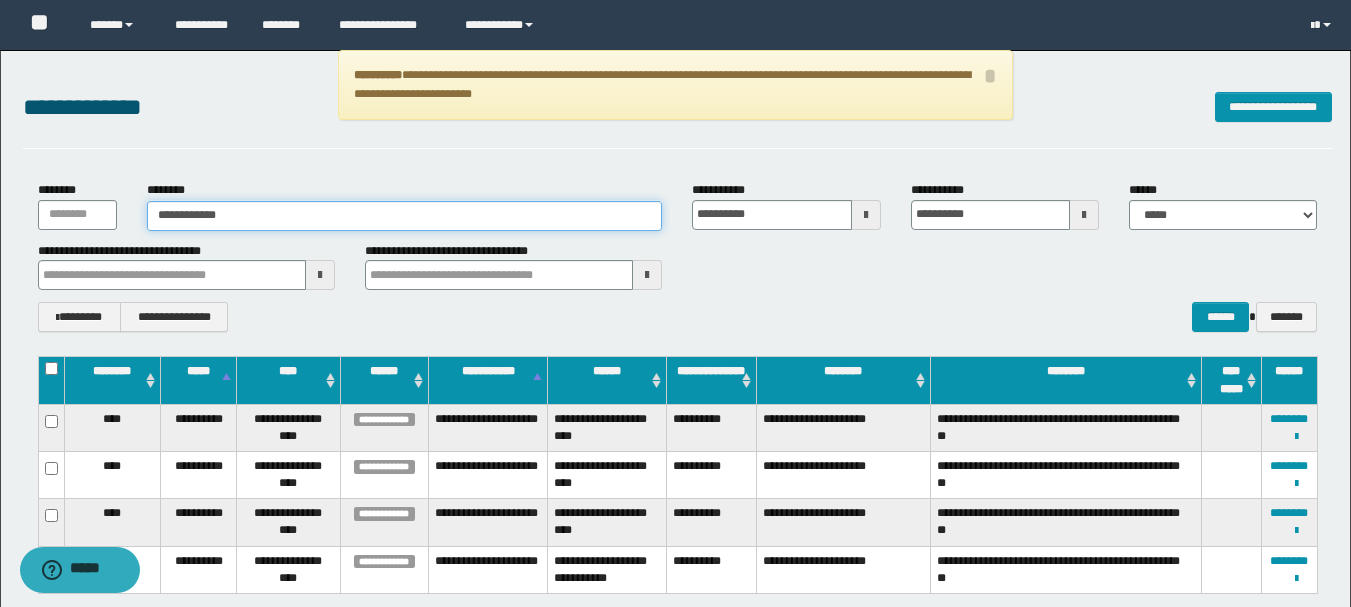 click on "**********" at bounding box center [405, 216] 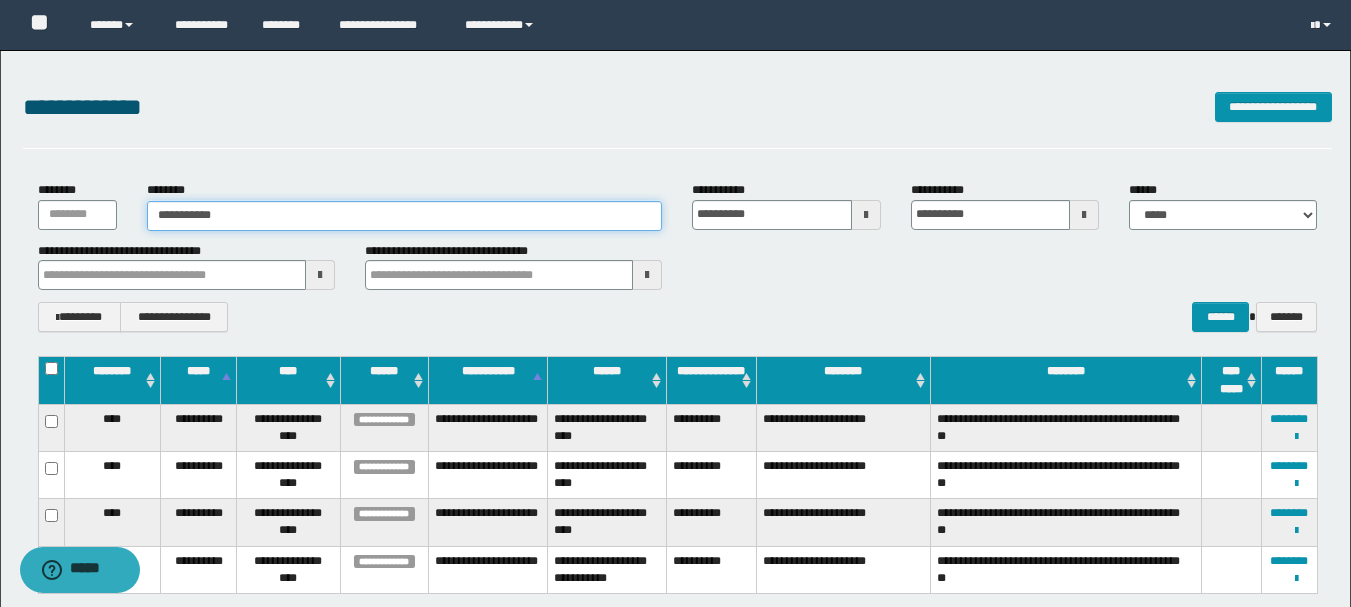 drag, startPoint x: 314, startPoint y: 220, endPoint x: 117, endPoint y: 190, distance: 199.27118 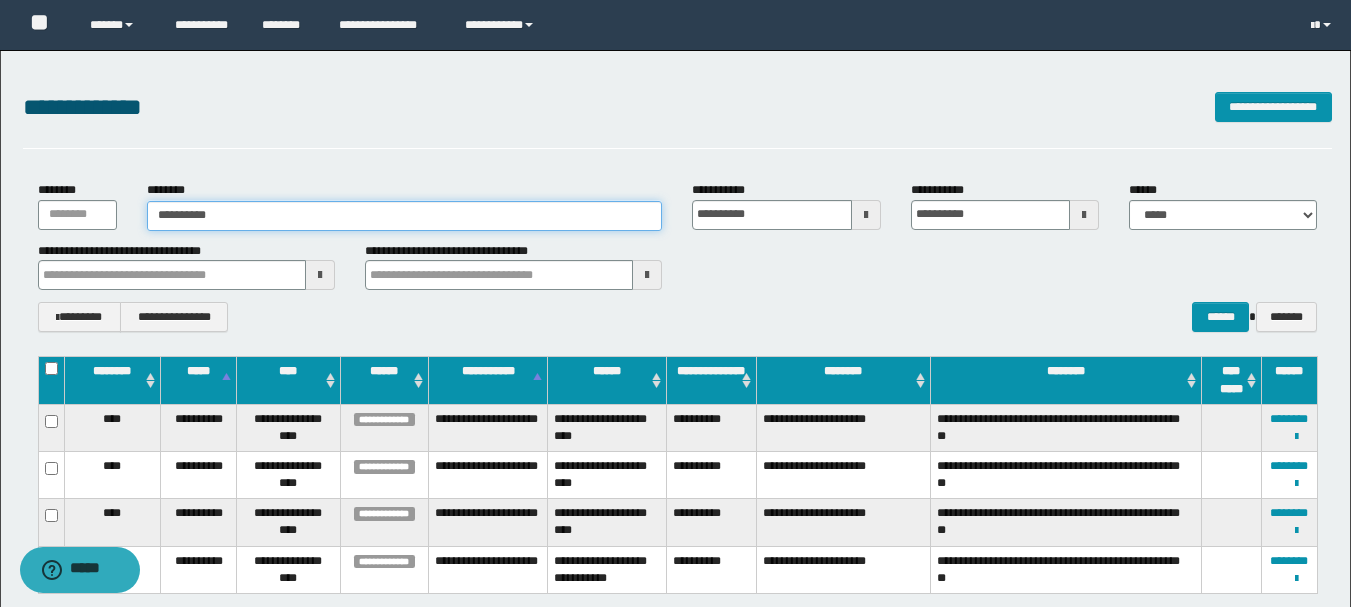 type on "*********" 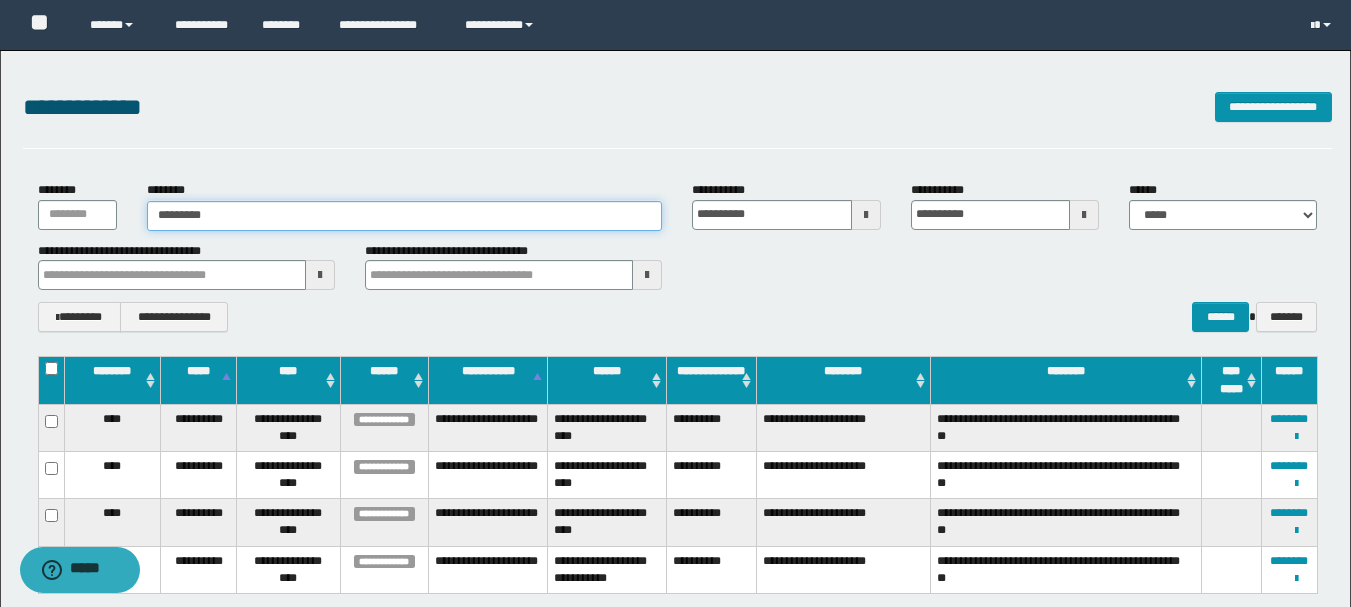type on "*********" 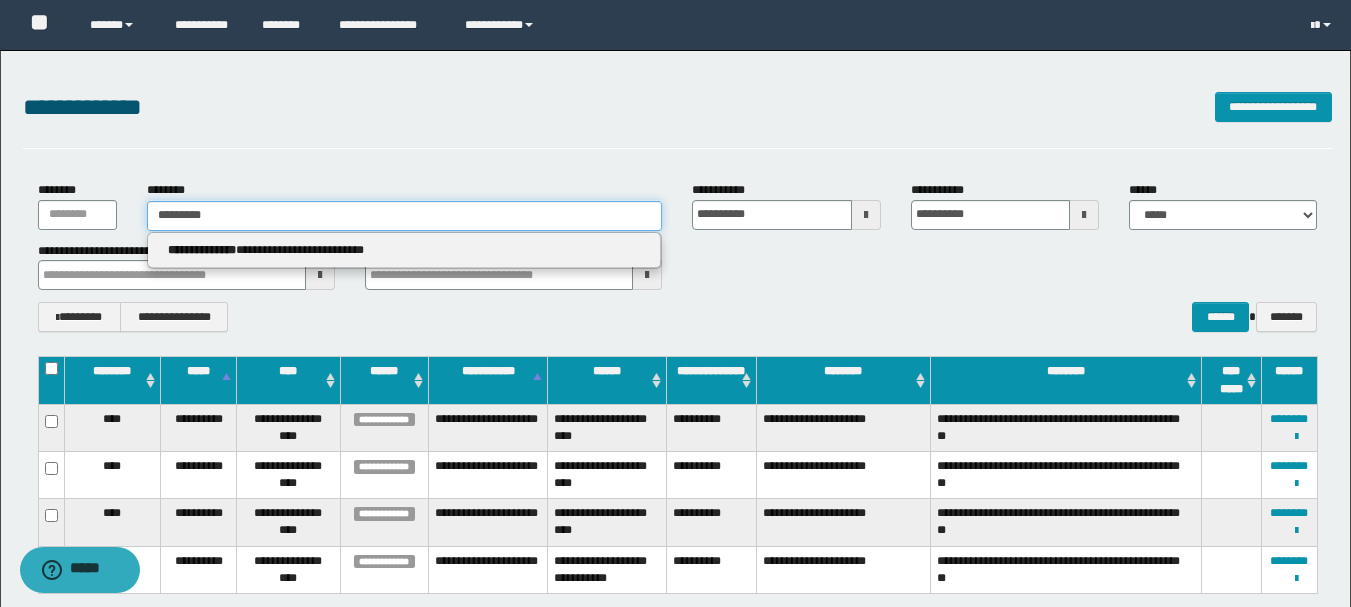 type 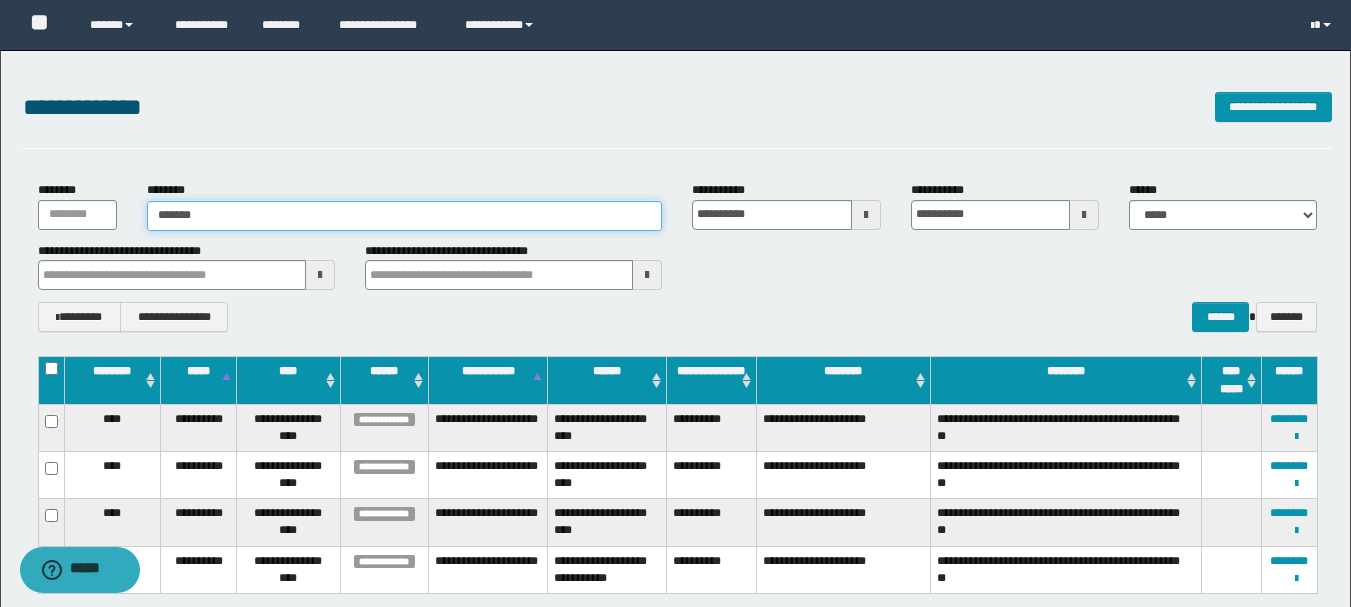 type on "******" 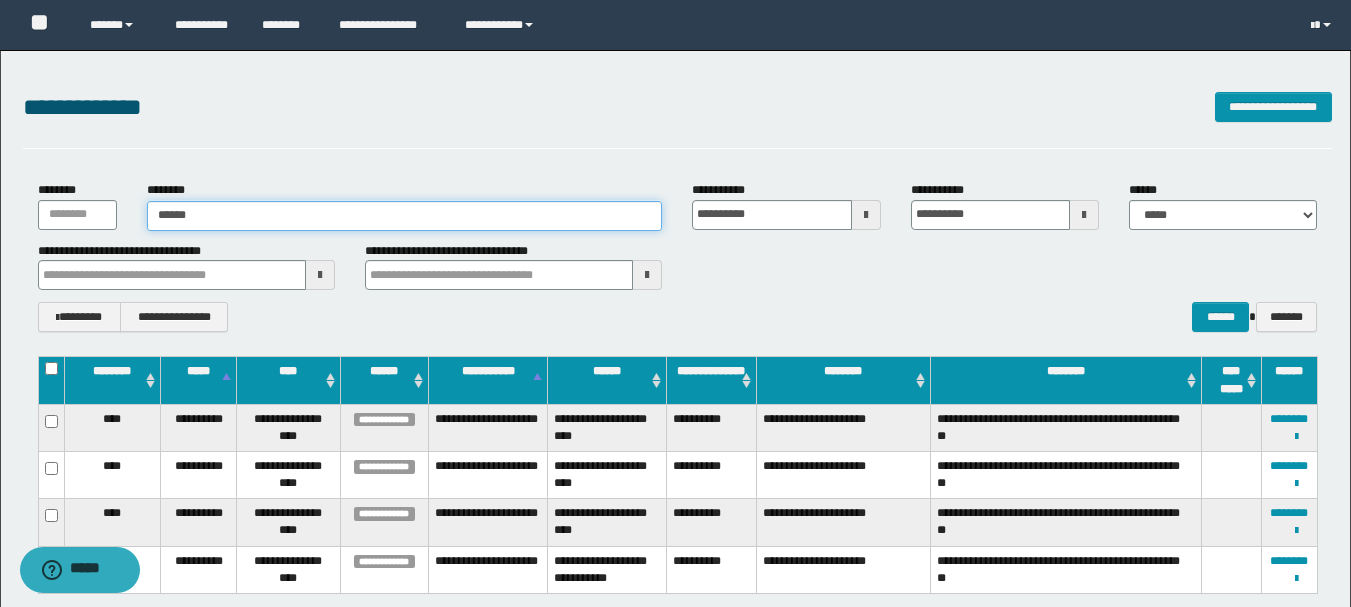 type on "******" 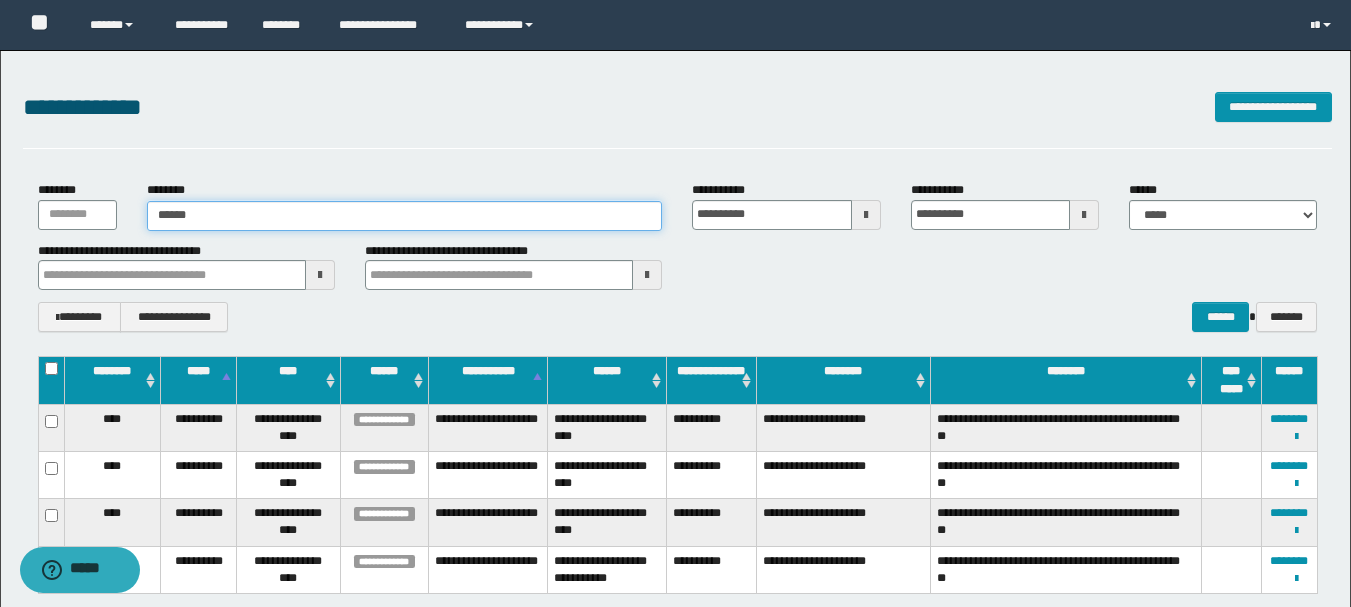 type 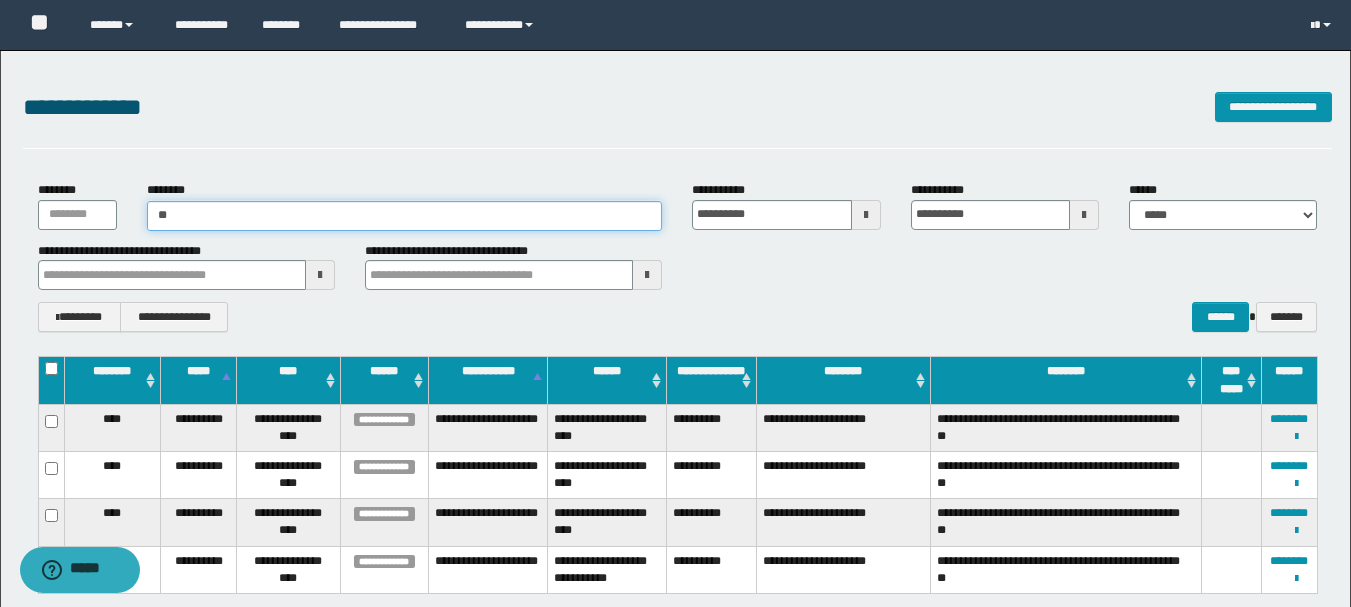 type on "*" 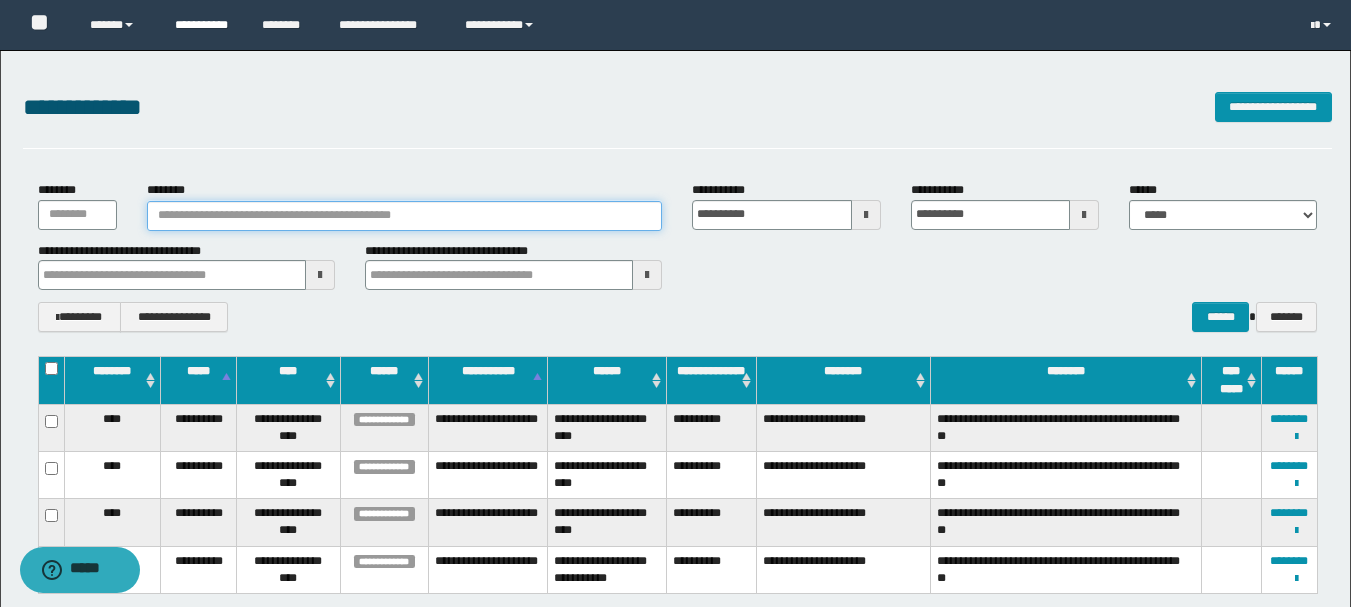 type 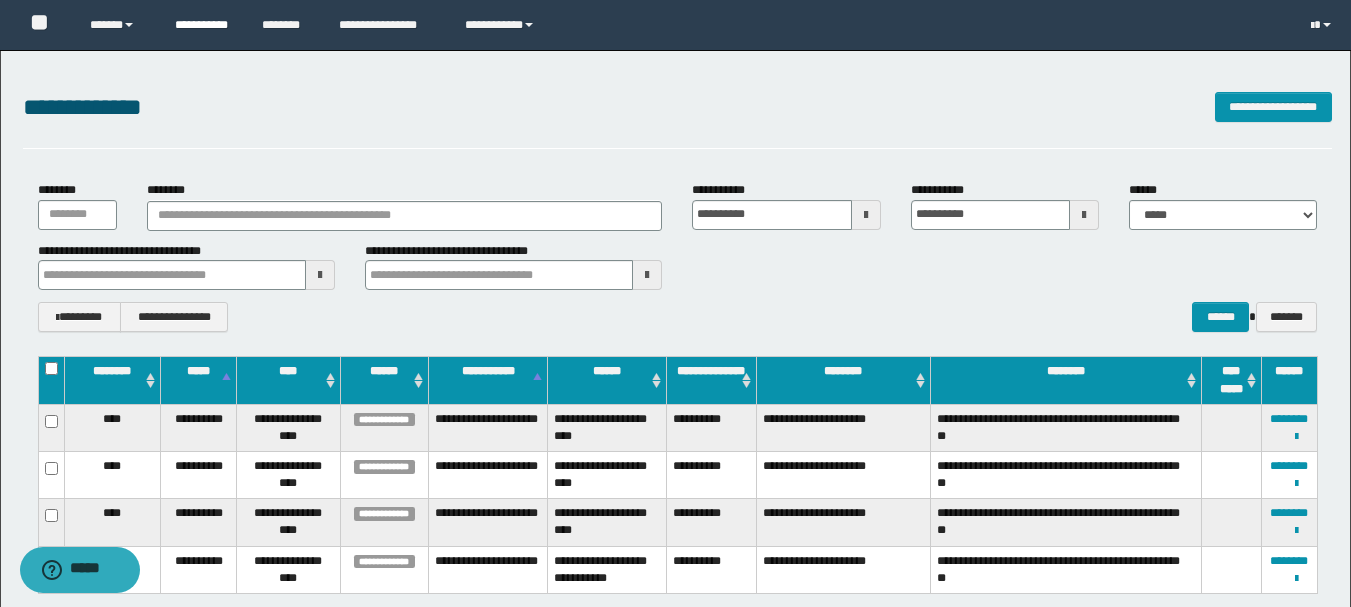 click on "**********" at bounding box center (203, 25) 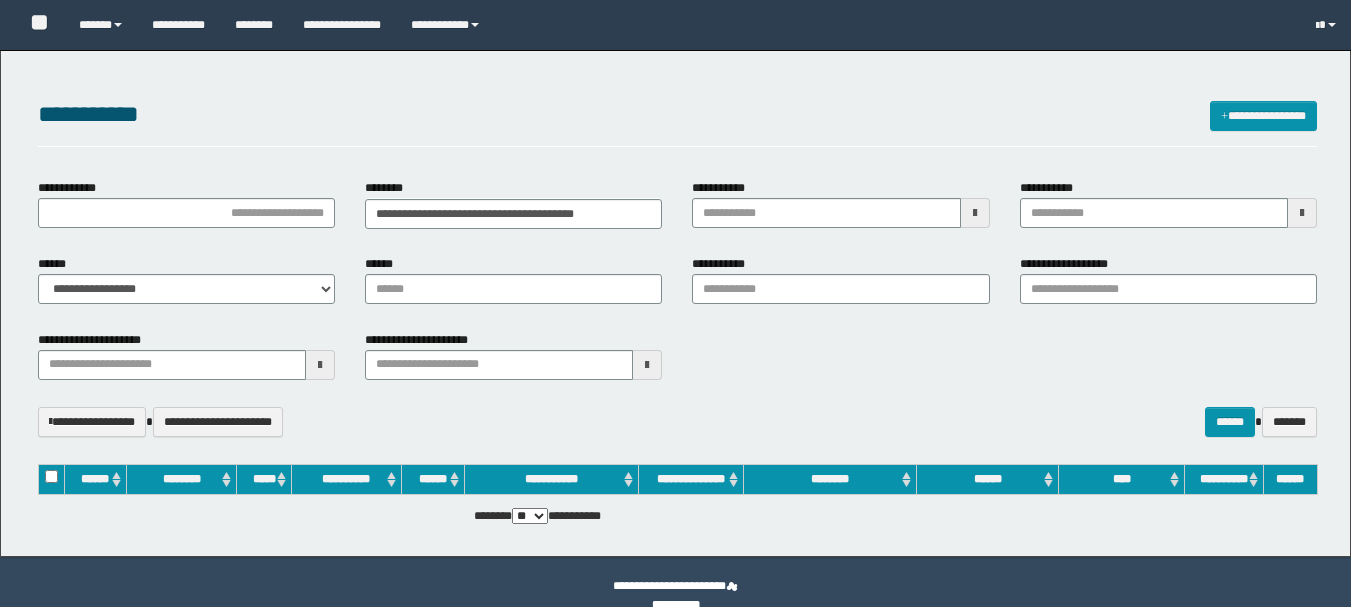 scroll, scrollTop: 0, scrollLeft: 0, axis: both 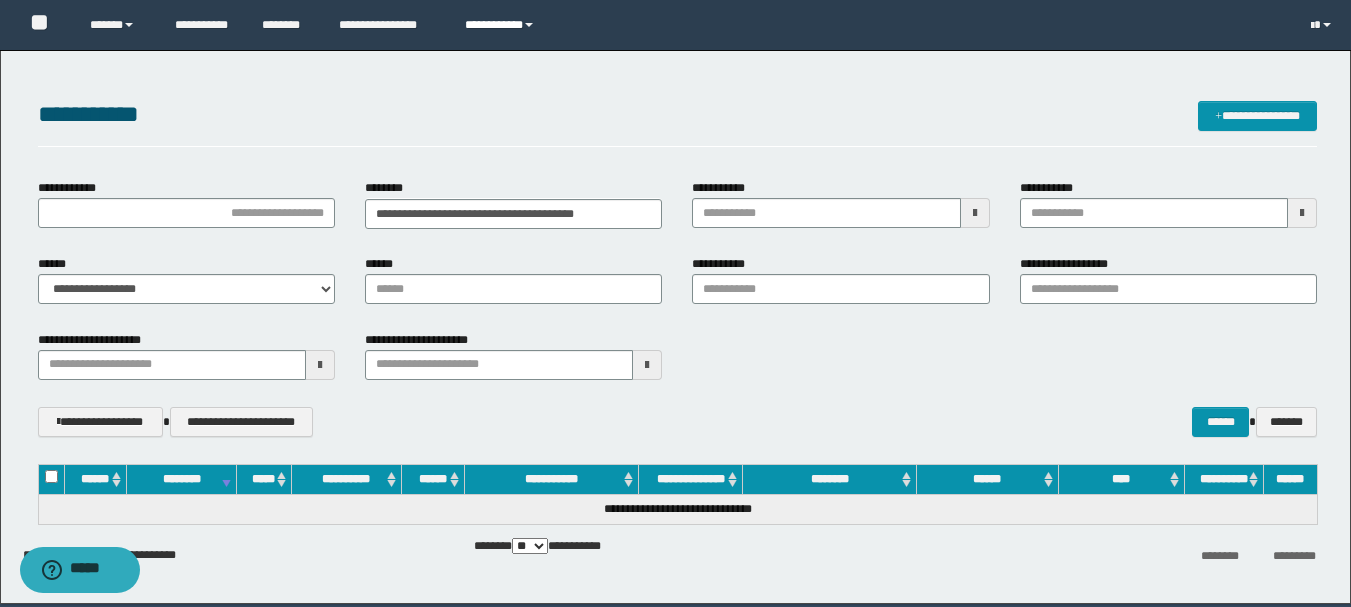 click on "**********" at bounding box center (502, 25) 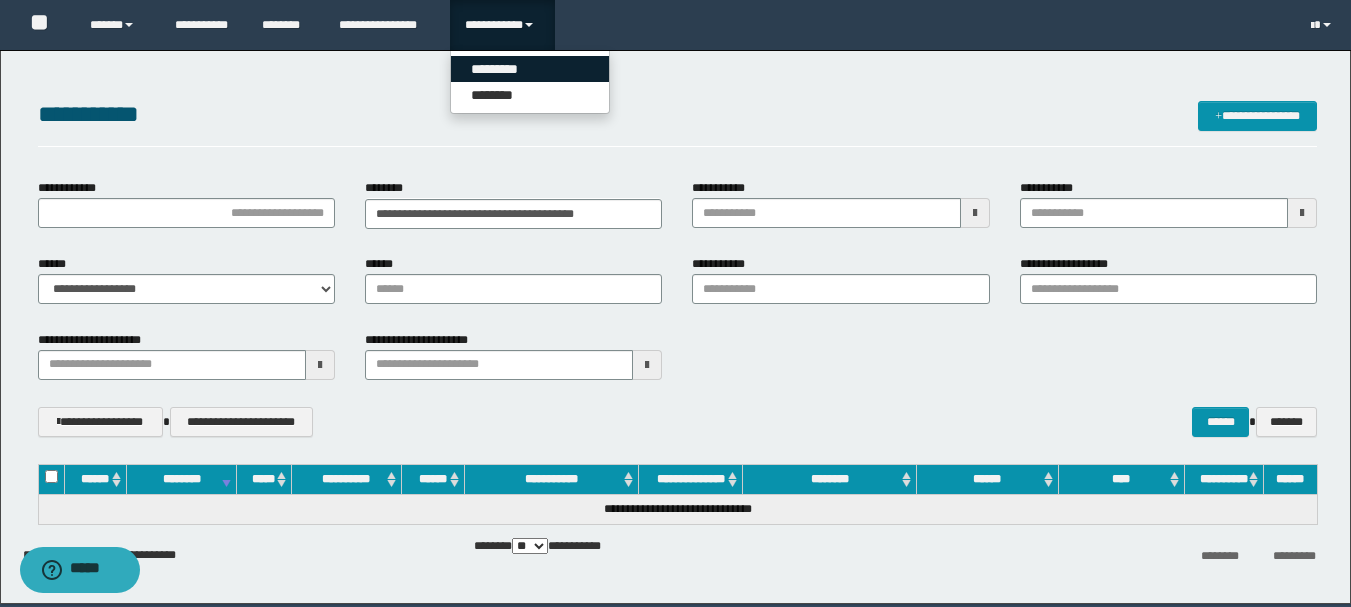 click on "*********" at bounding box center [530, 69] 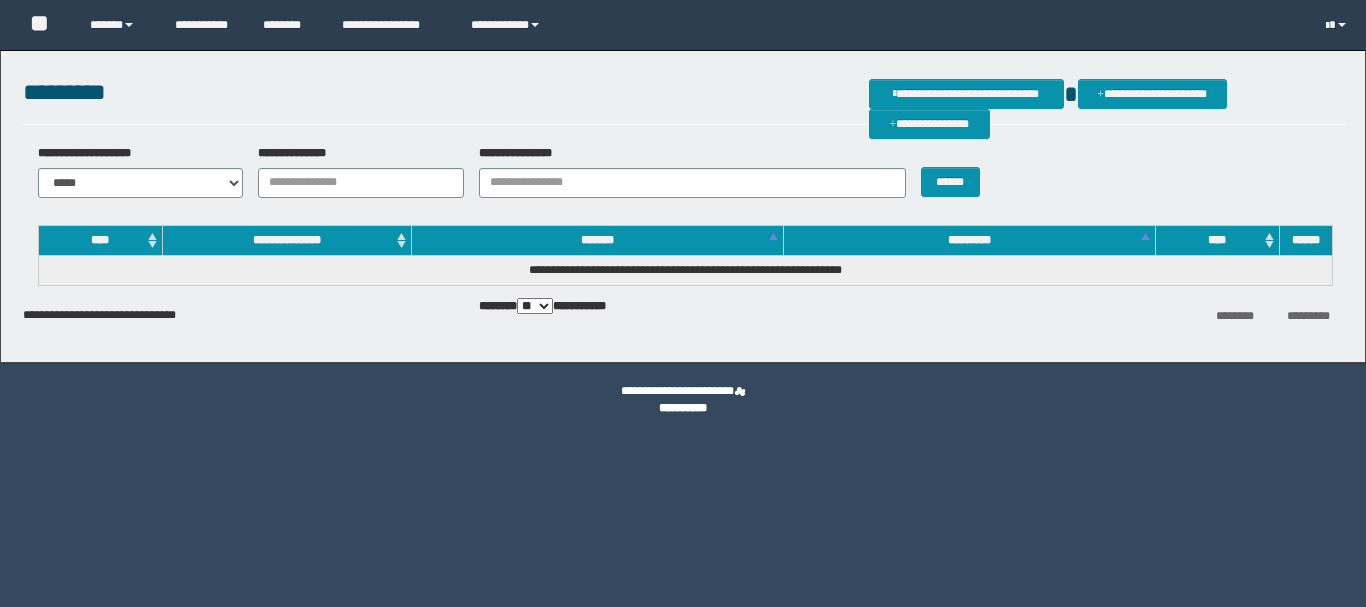 scroll, scrollTop: 0, scrollLeft: 0, axis: both 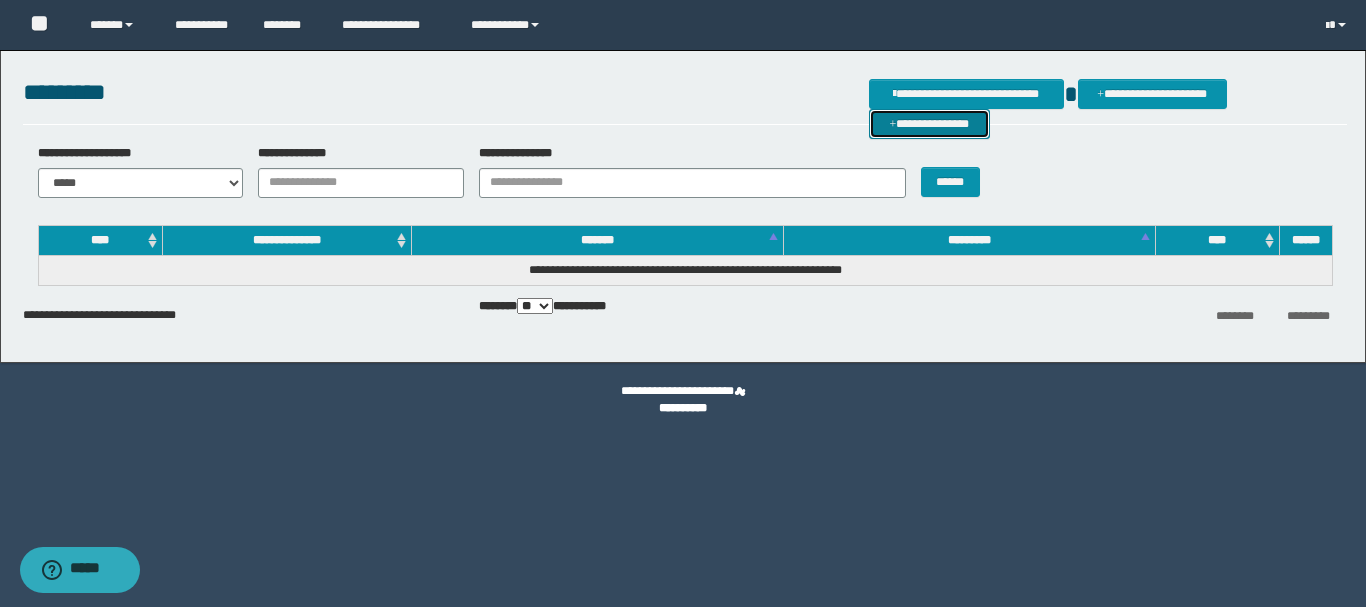 click on "**********" at bounding box center (929, 124) 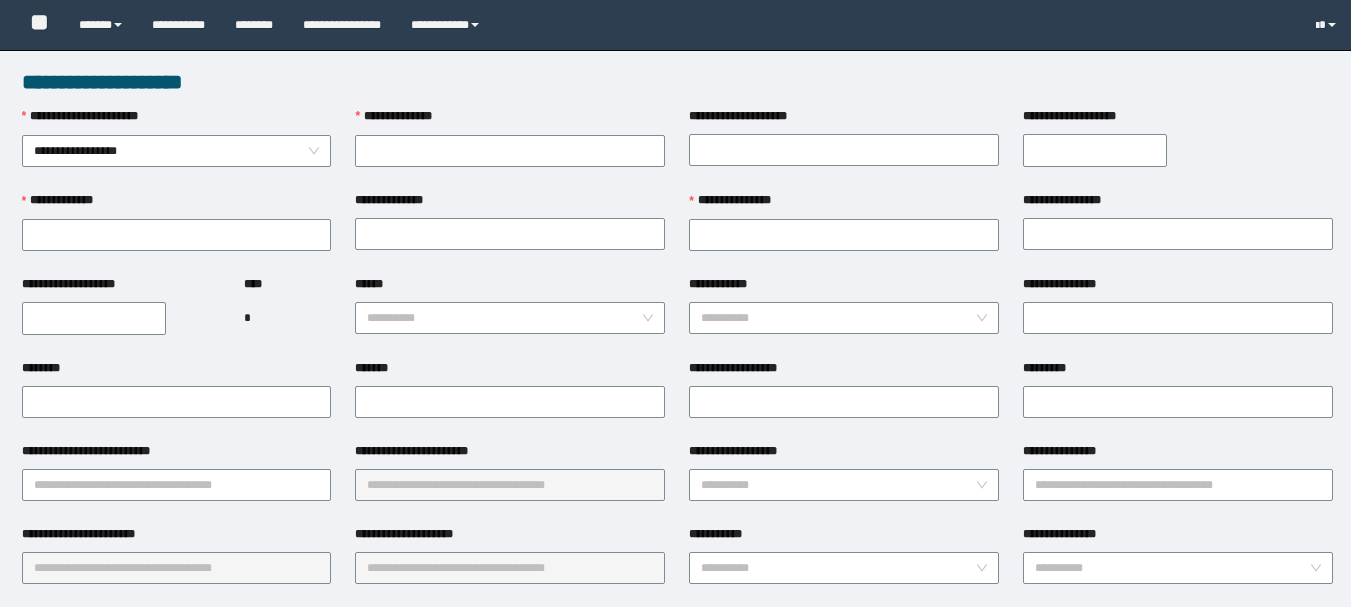 scroll, scrollTop: 0, scrollLeft: 0, axis: both 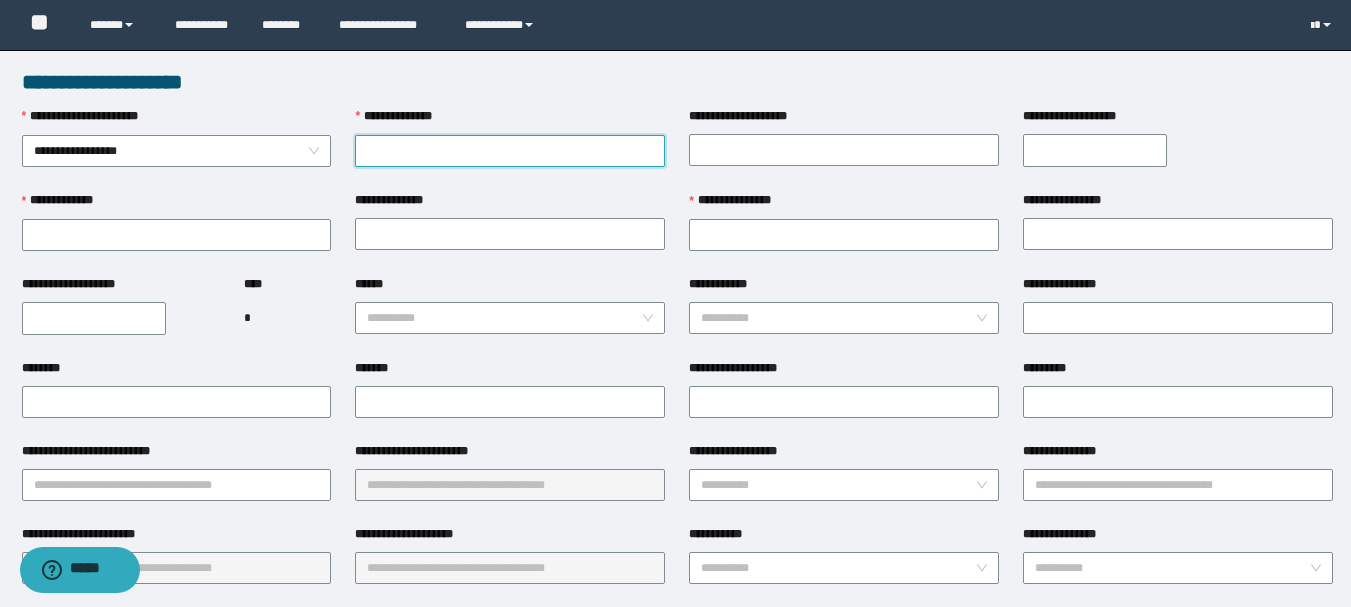paste on "**********" 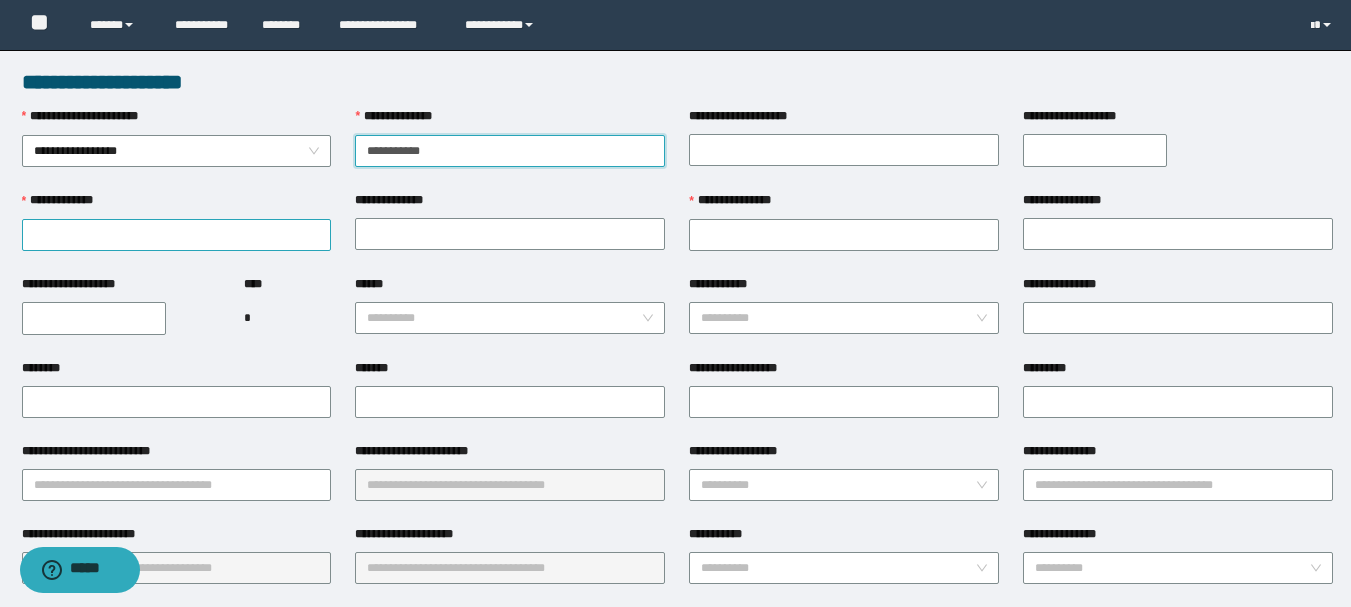 type on "**********" 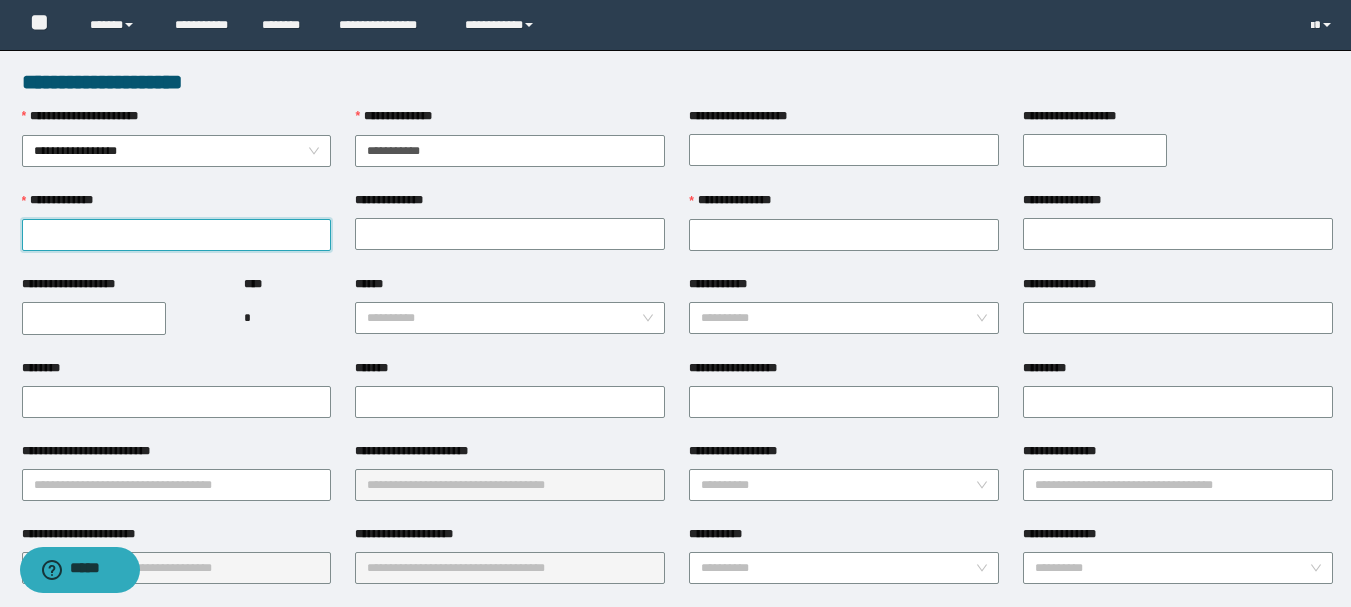 drag, startPoint x: 164, startPoint y: 243, endPoint x: 135, endPoint y: 229, distance: 32.202484 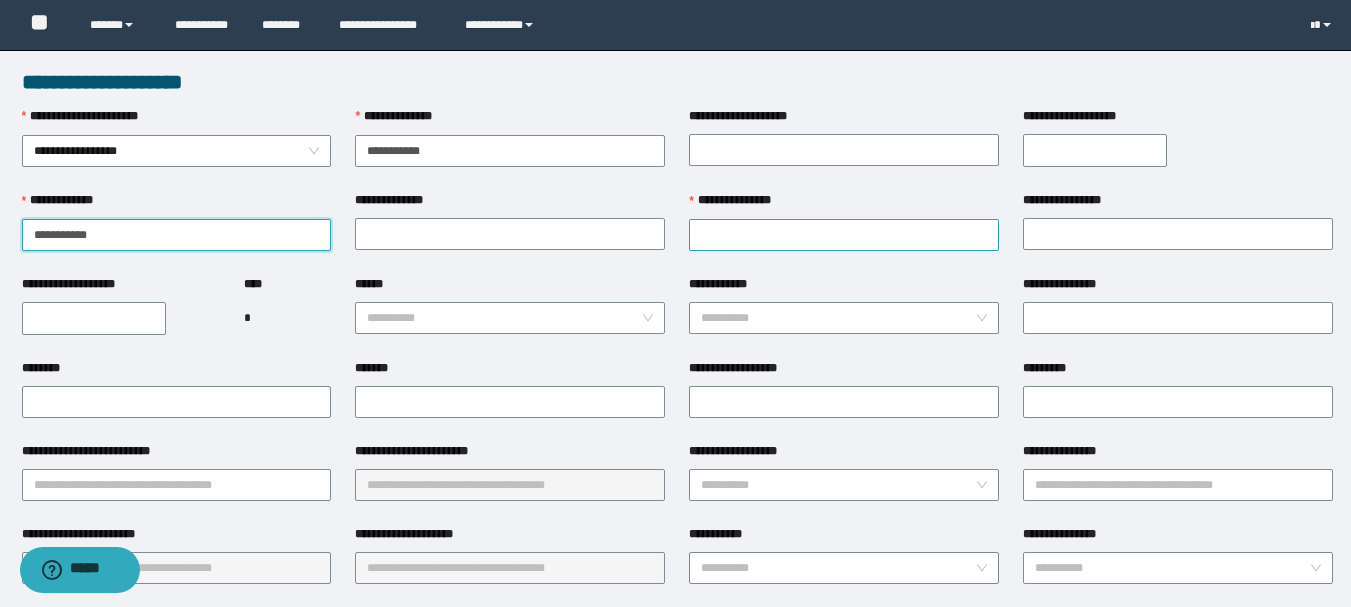 type on "**********" 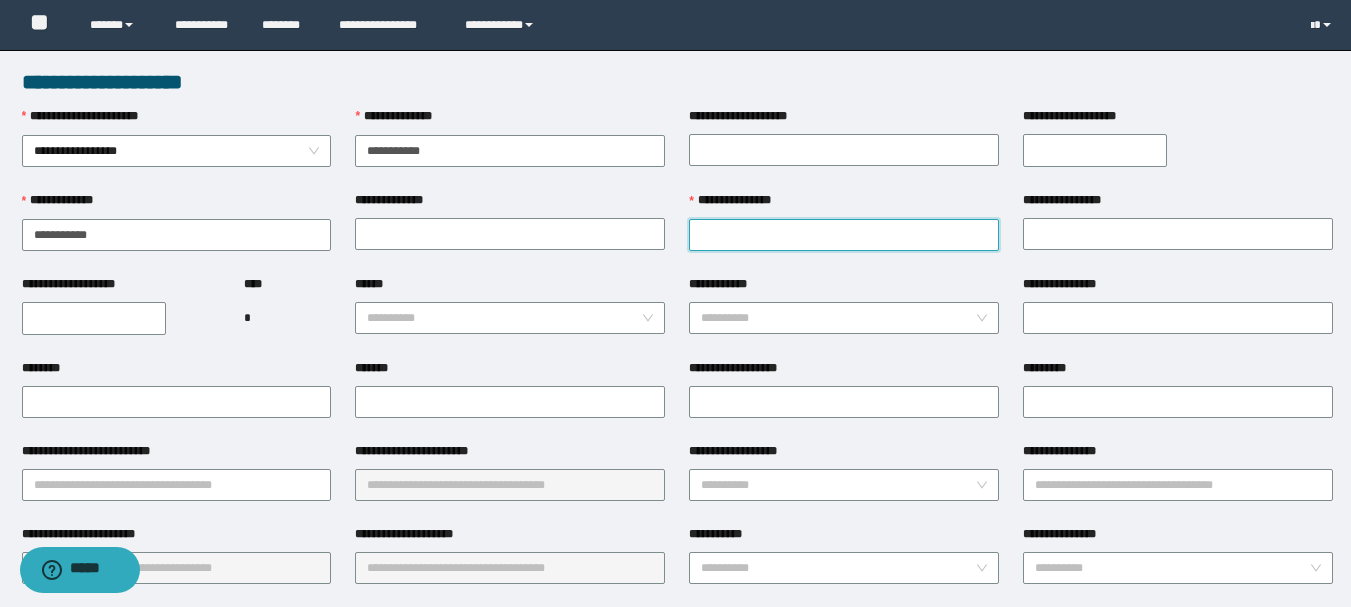 paste on "**********" 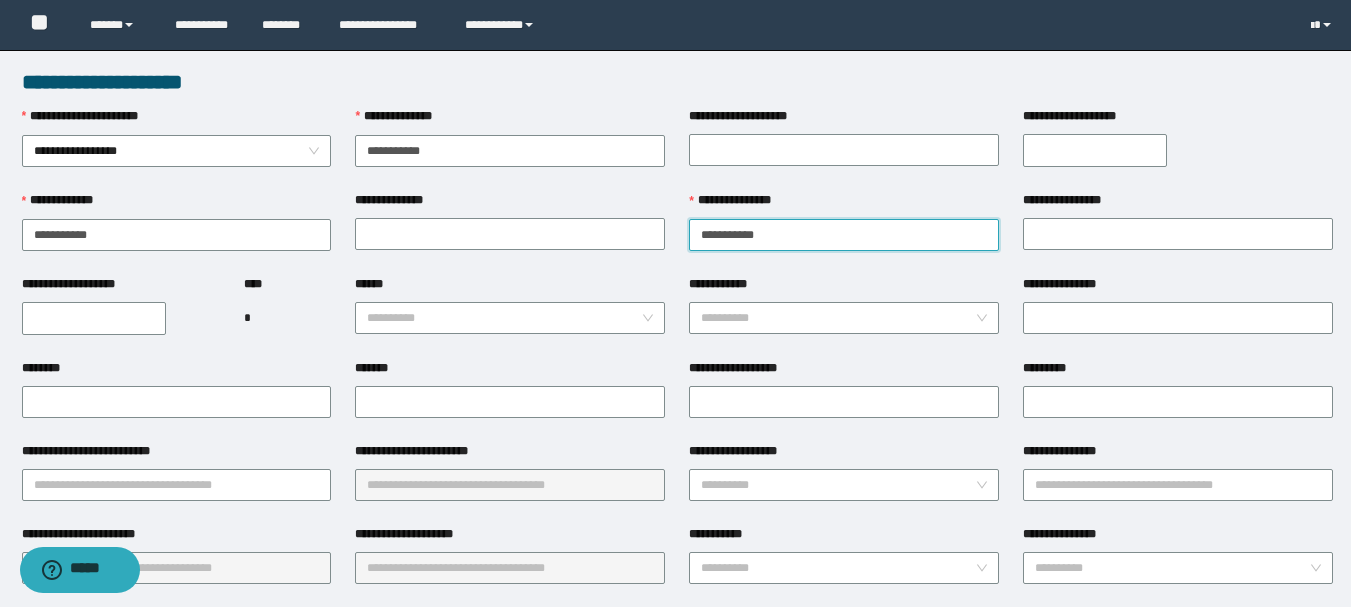 type on "**********" 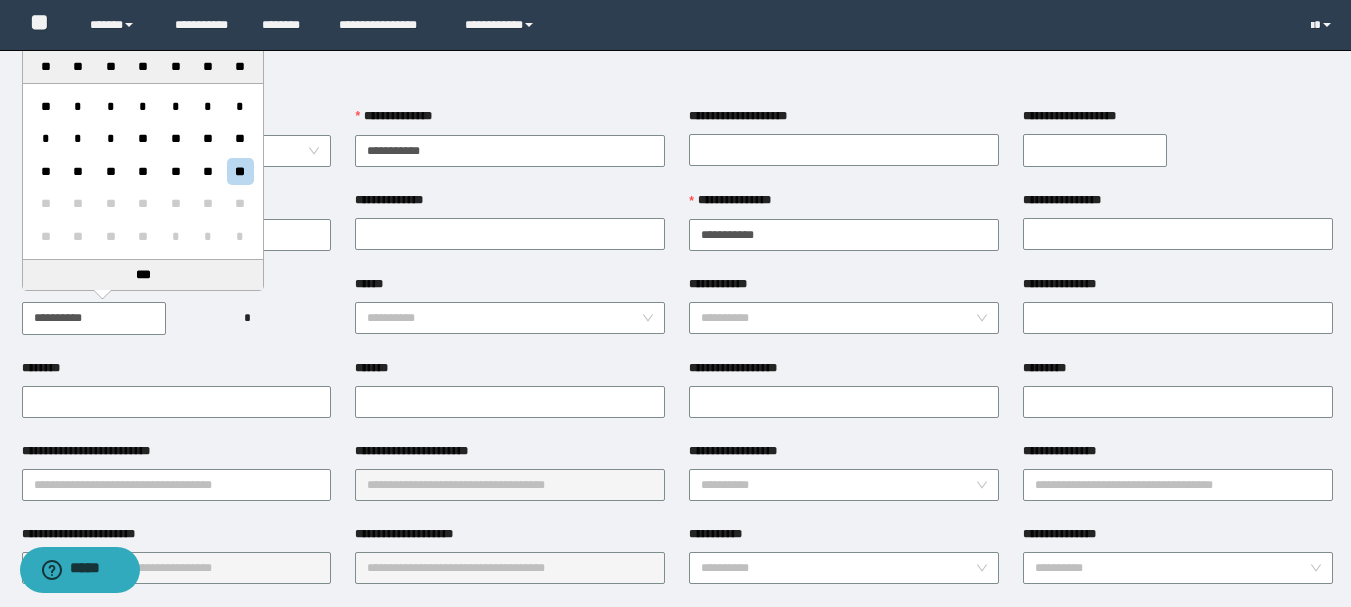 click on "**********" at bounding box center [94, 318] 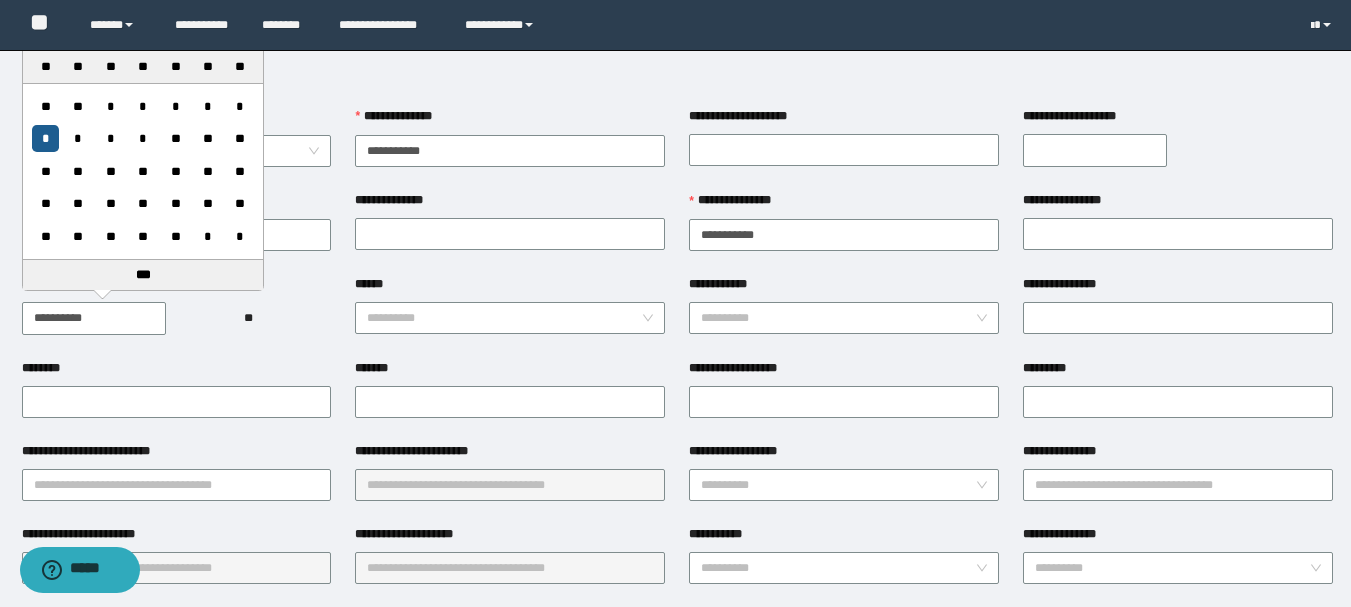 type on "**********" 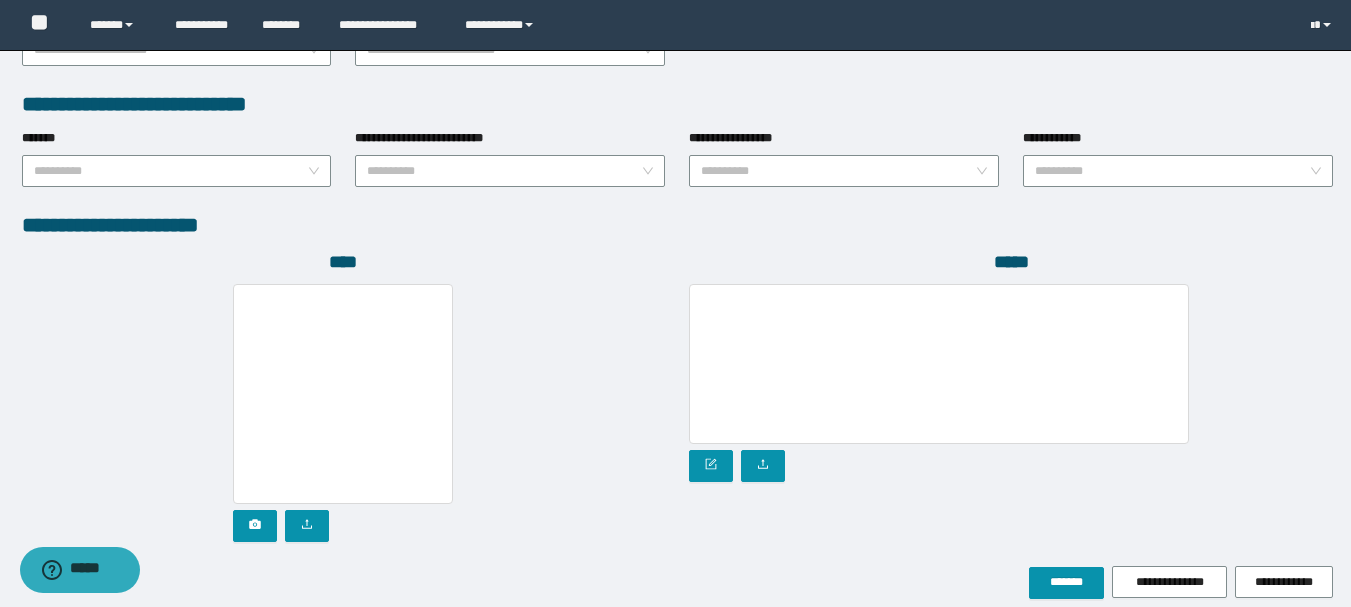 scroll, scrollTop: 1096, scrollLeft: 0, axis: vertical 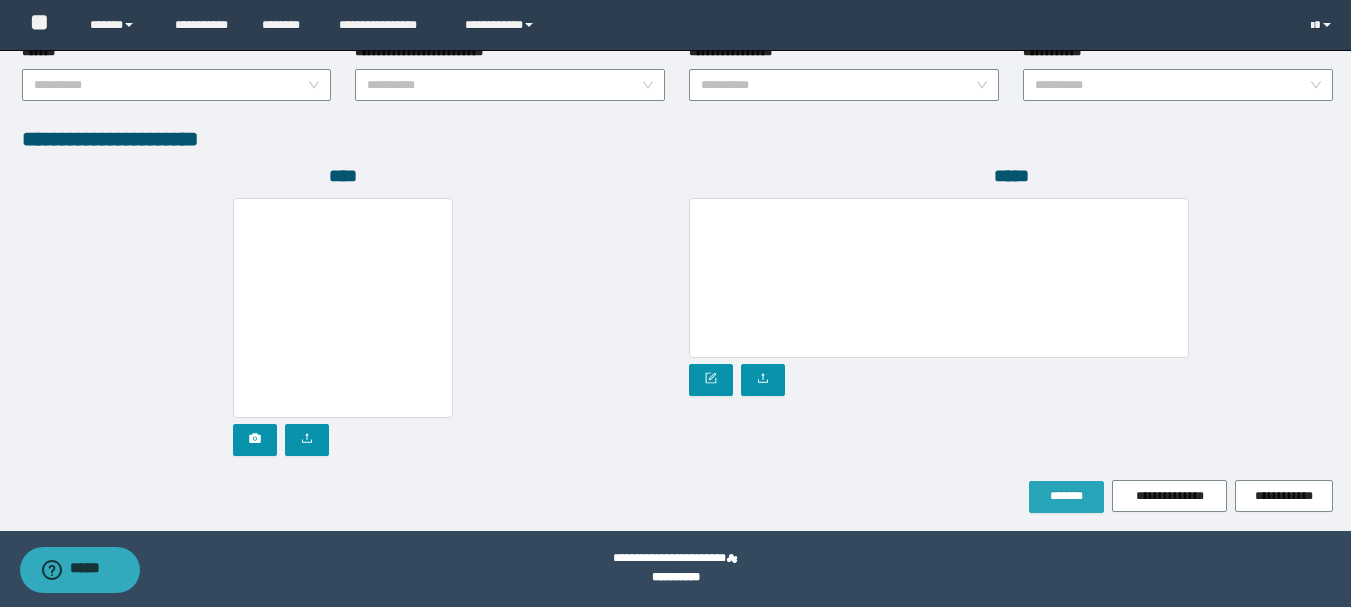 click on "*******" at bounding box center [1066, 497] 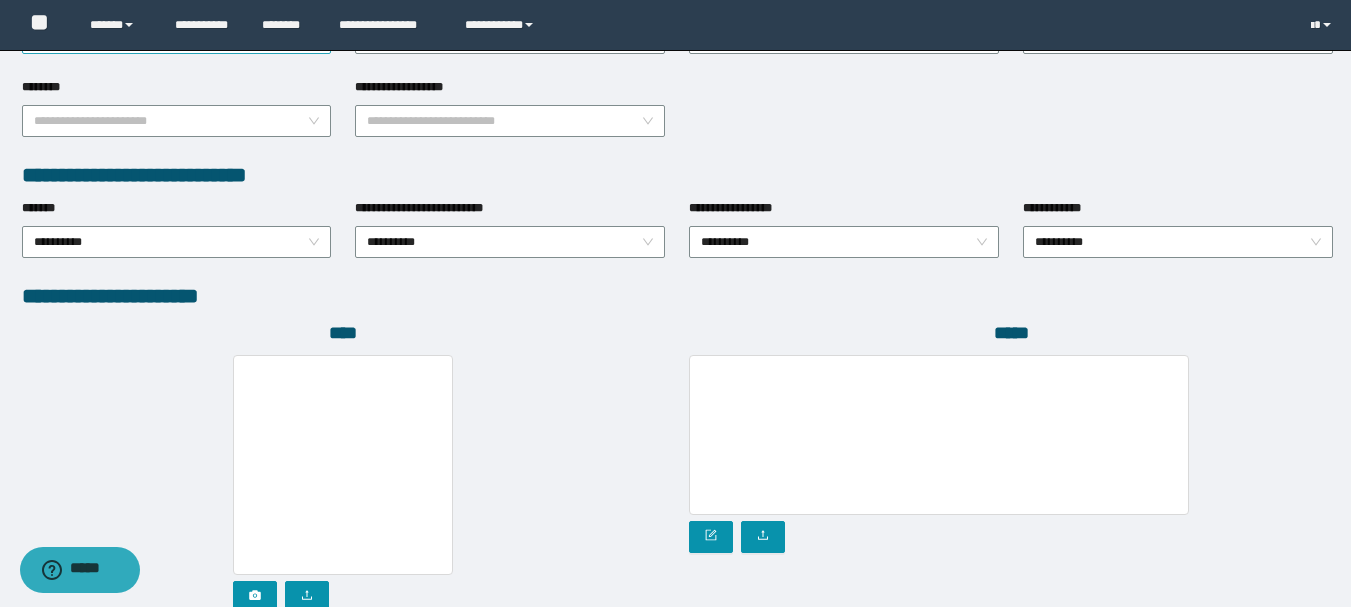 scroll, scrollTop: 949, scrollLeft: 0, axis: vertical 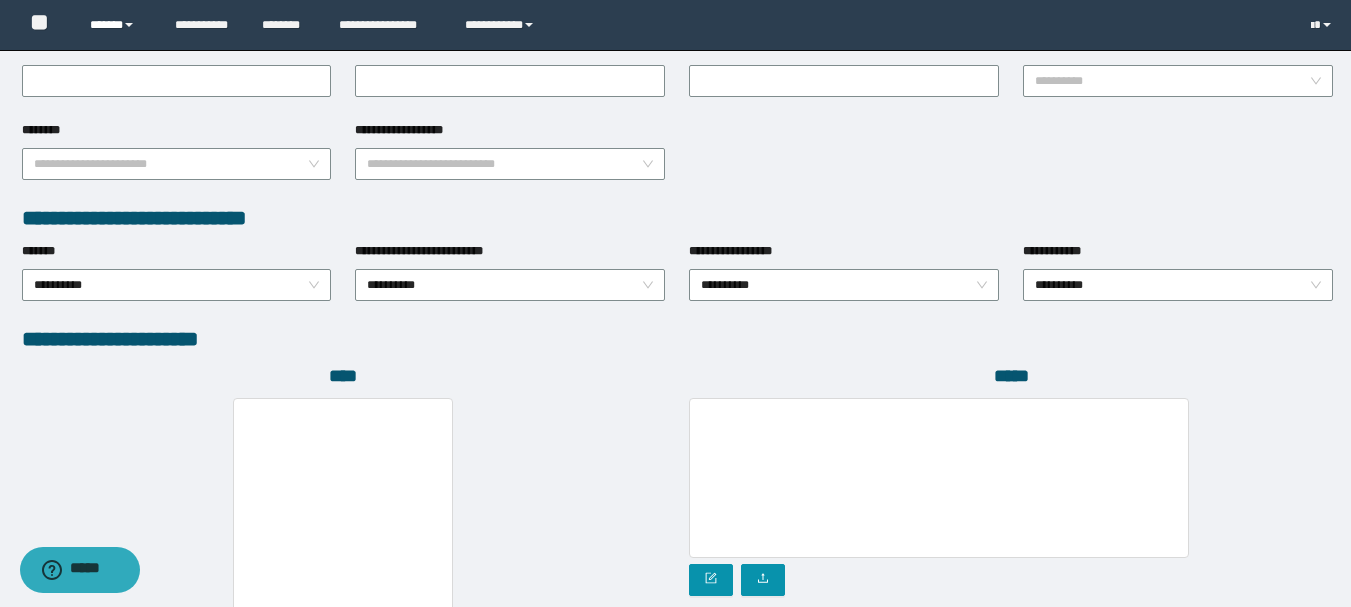 click on "******" at bounding box center (117, 25) 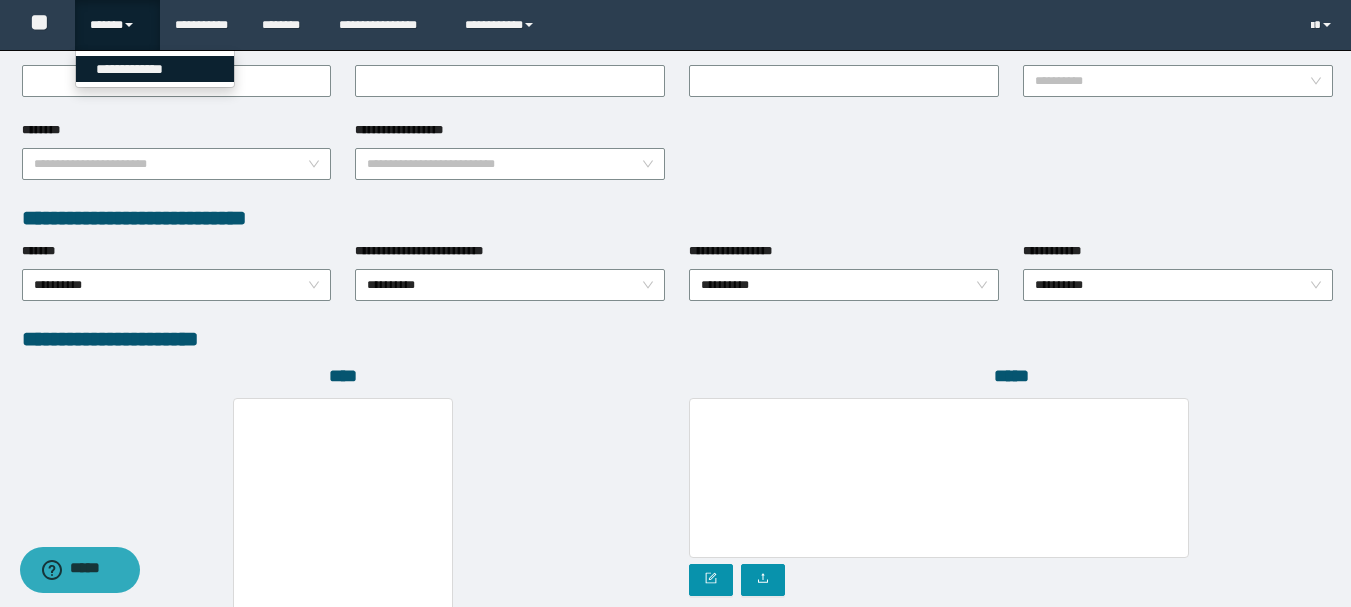 click on "**********" at bounding box center [155, 69] 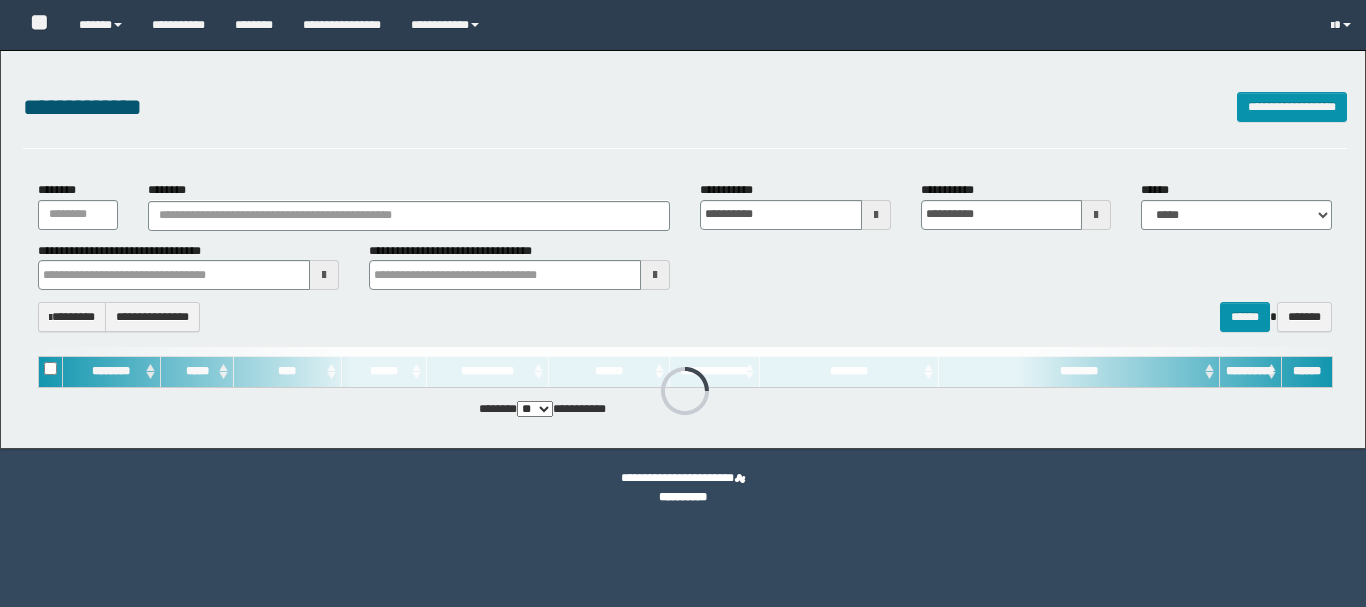 scroll, scrollTop: 0, scrollLeft: 0, axis: both 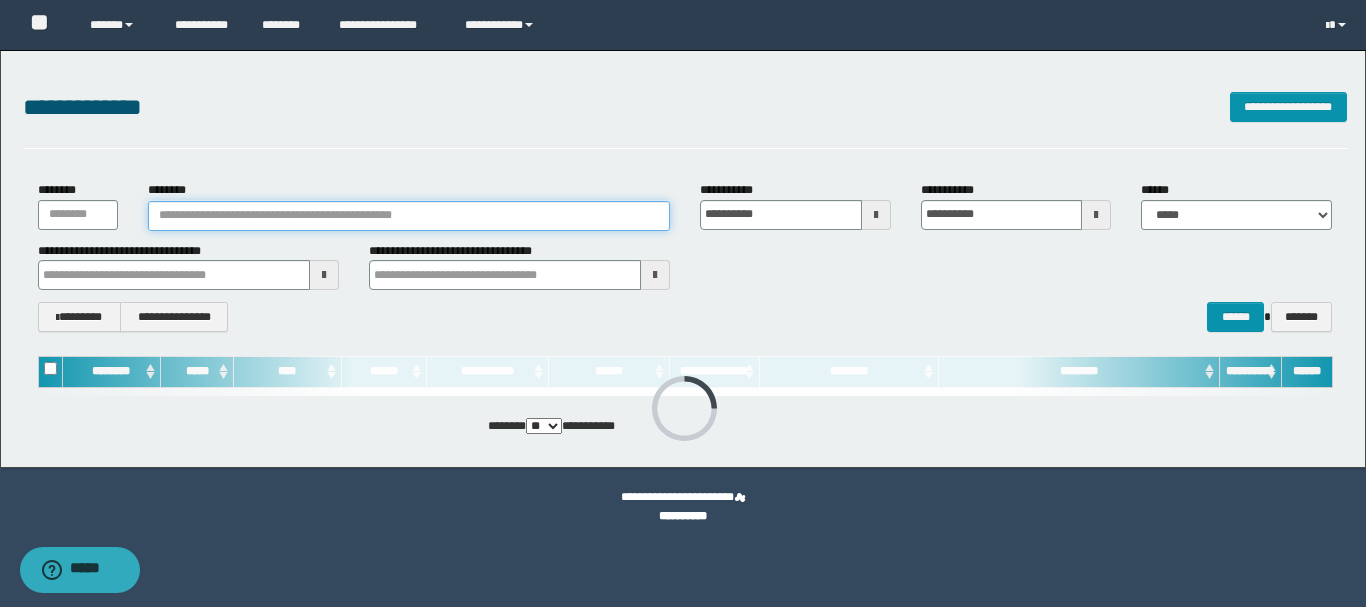 click on "********" at bounding box center (409, 216) 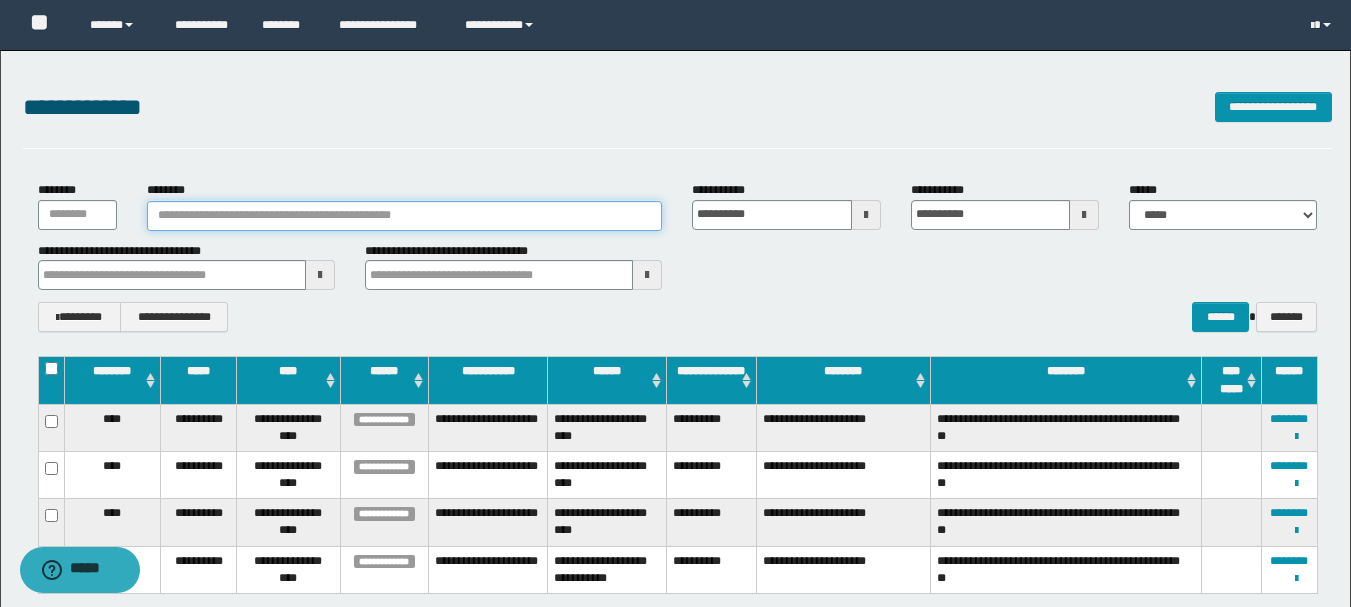 paste on "**********" 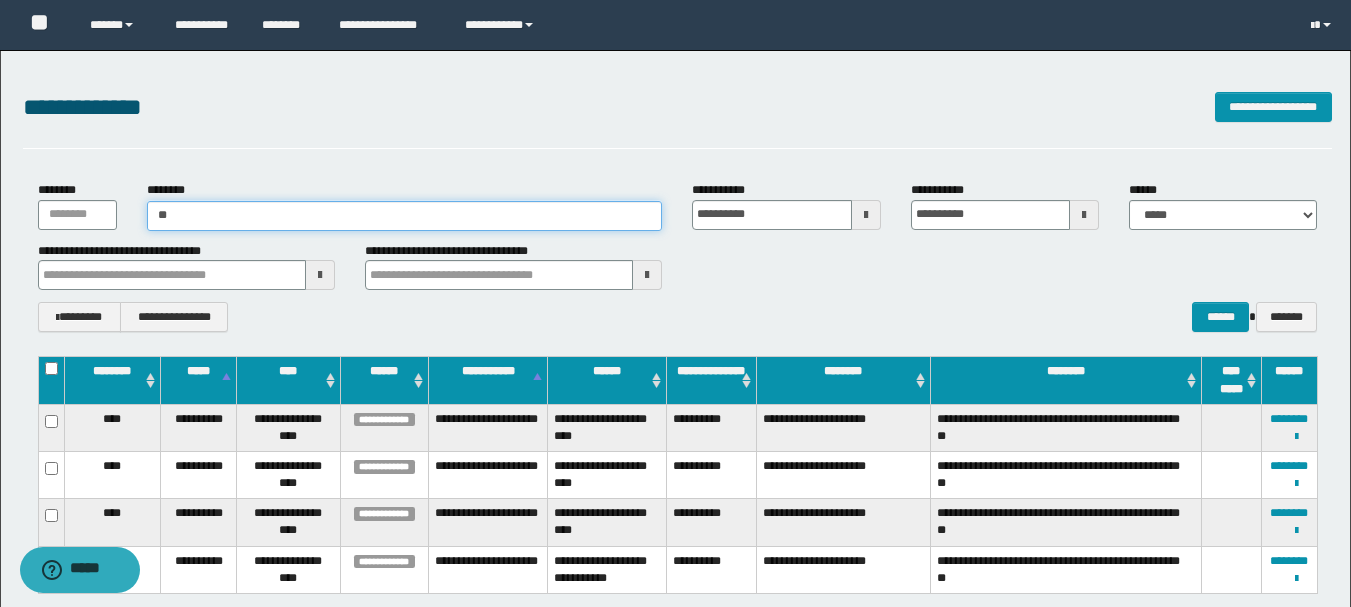 type on "*" 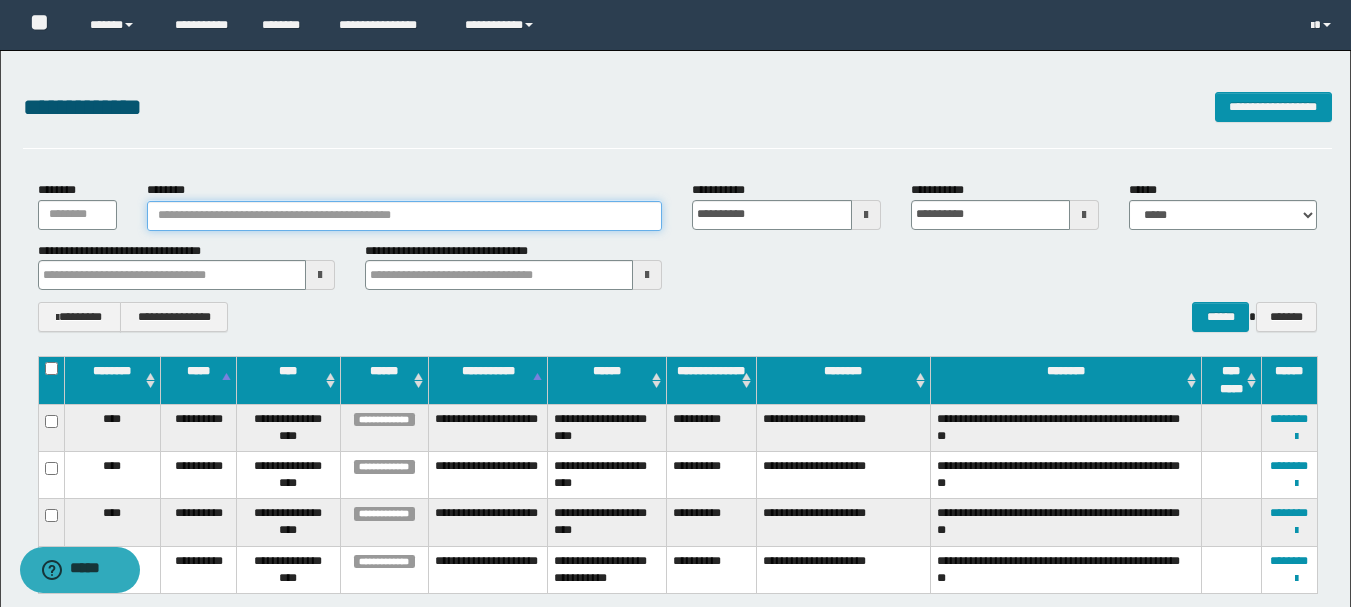 paste on "**********" 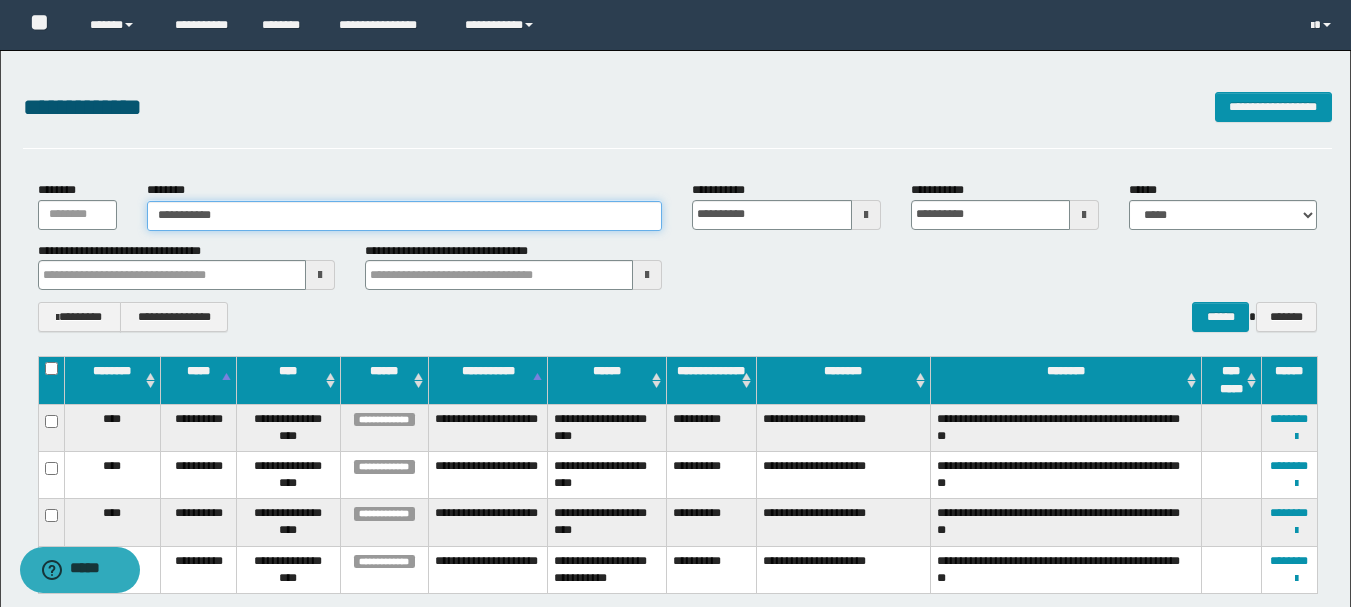 click on "**********" at bounding box center [405, 216] 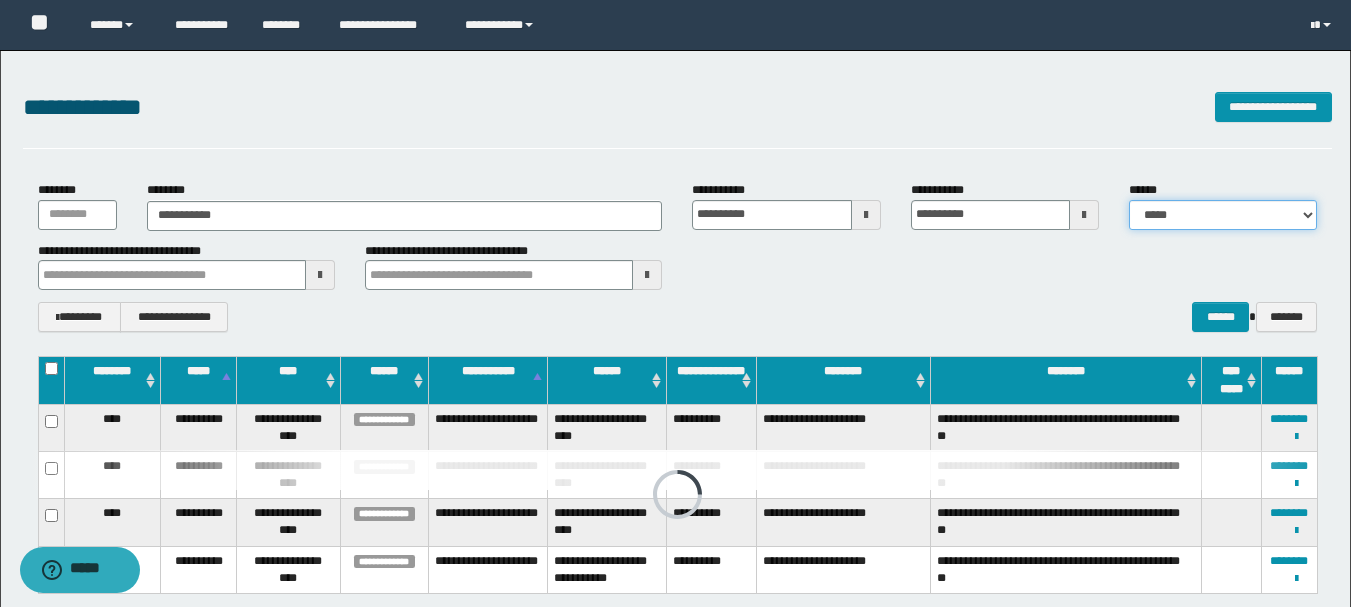 click on "**********" at bounding box center (1223, 215) 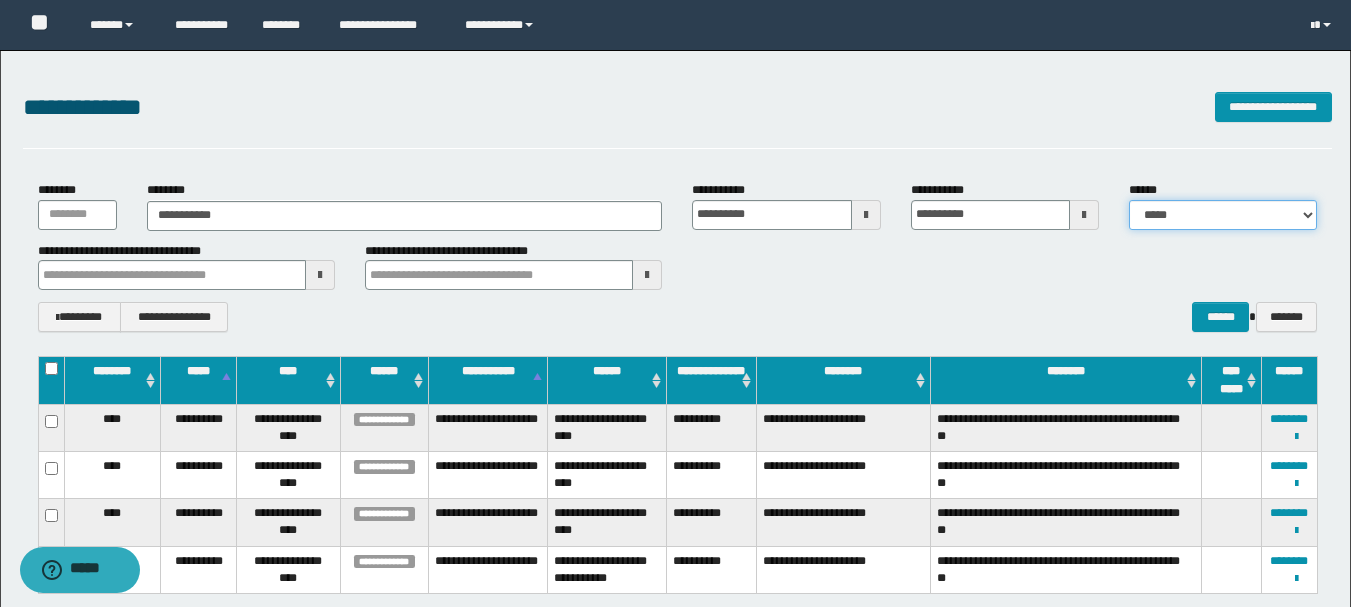click on "**********" at bounding box center [1223, 215] 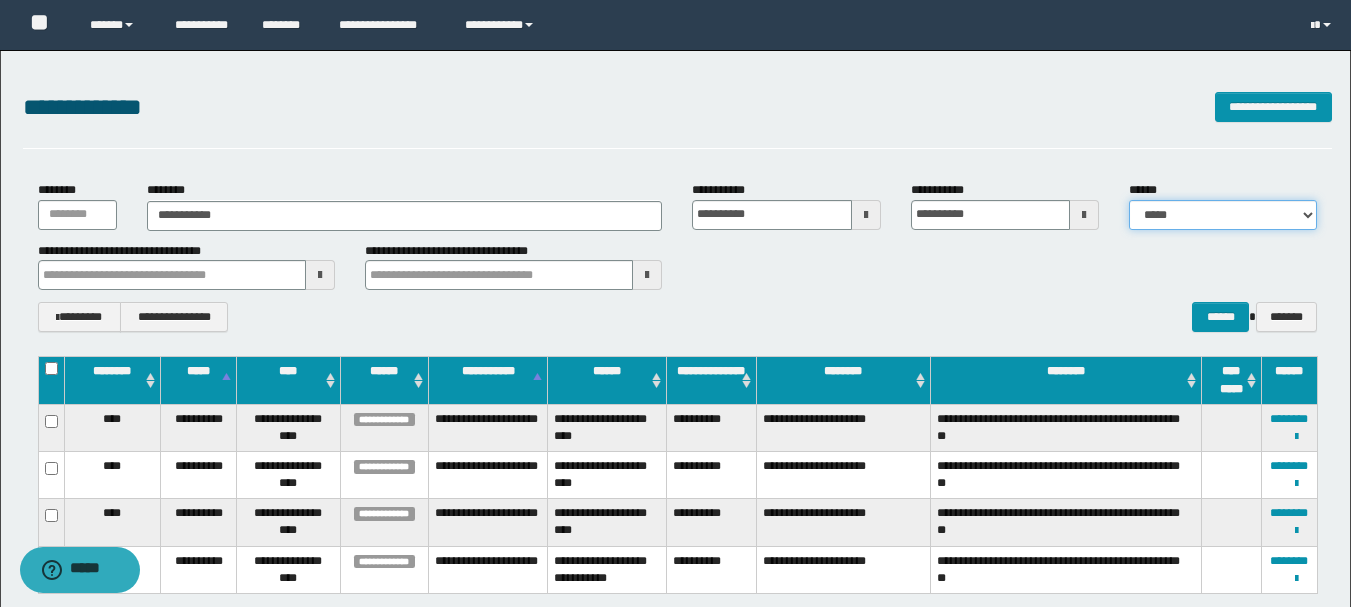 click on "**********" at bounding box center (1223, 215) 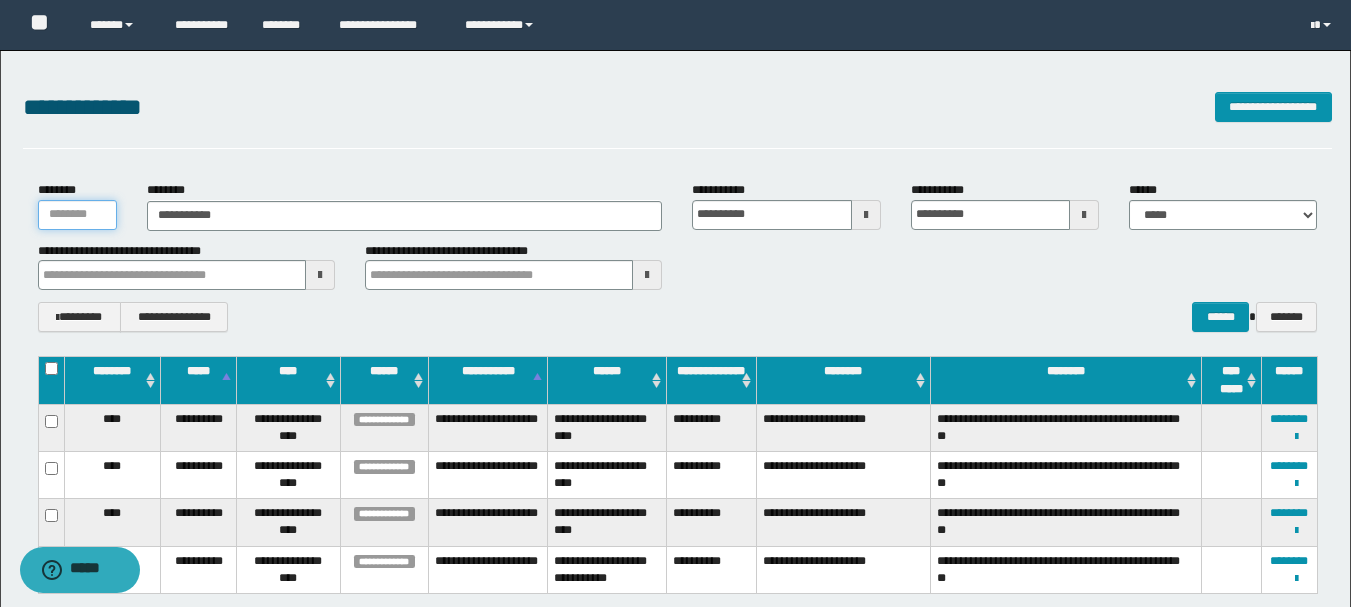 click on "********" at bounding box center [77, 215] 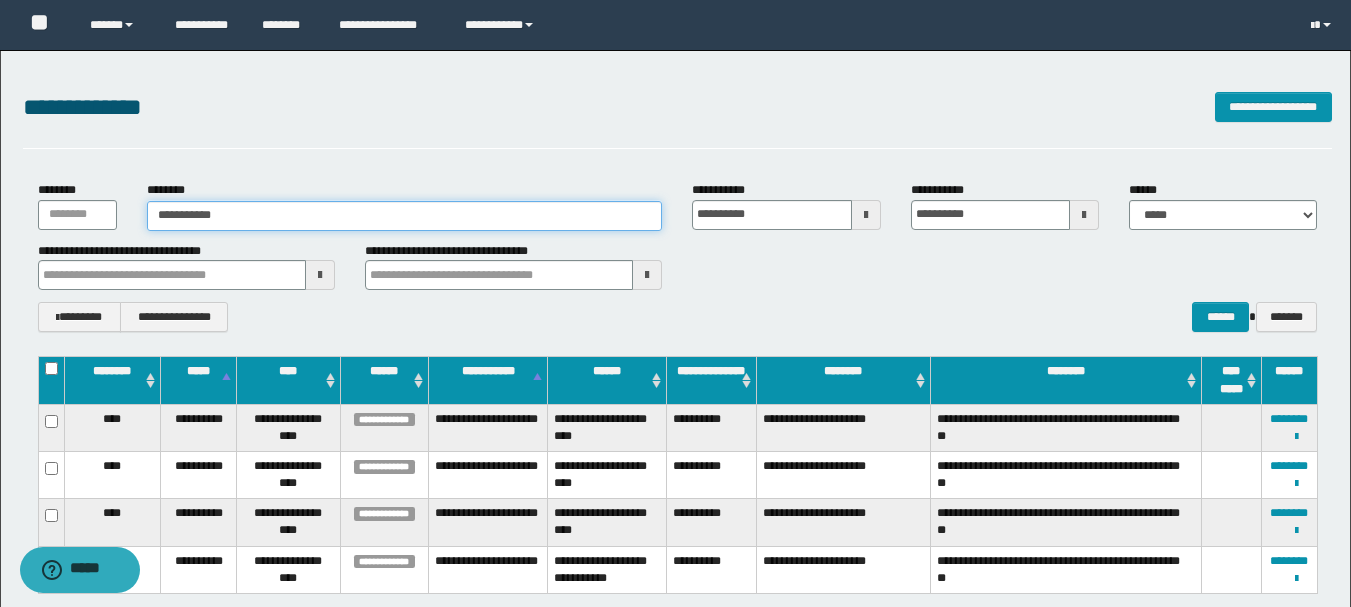 click on "**********" at bounding box center [405, 216] 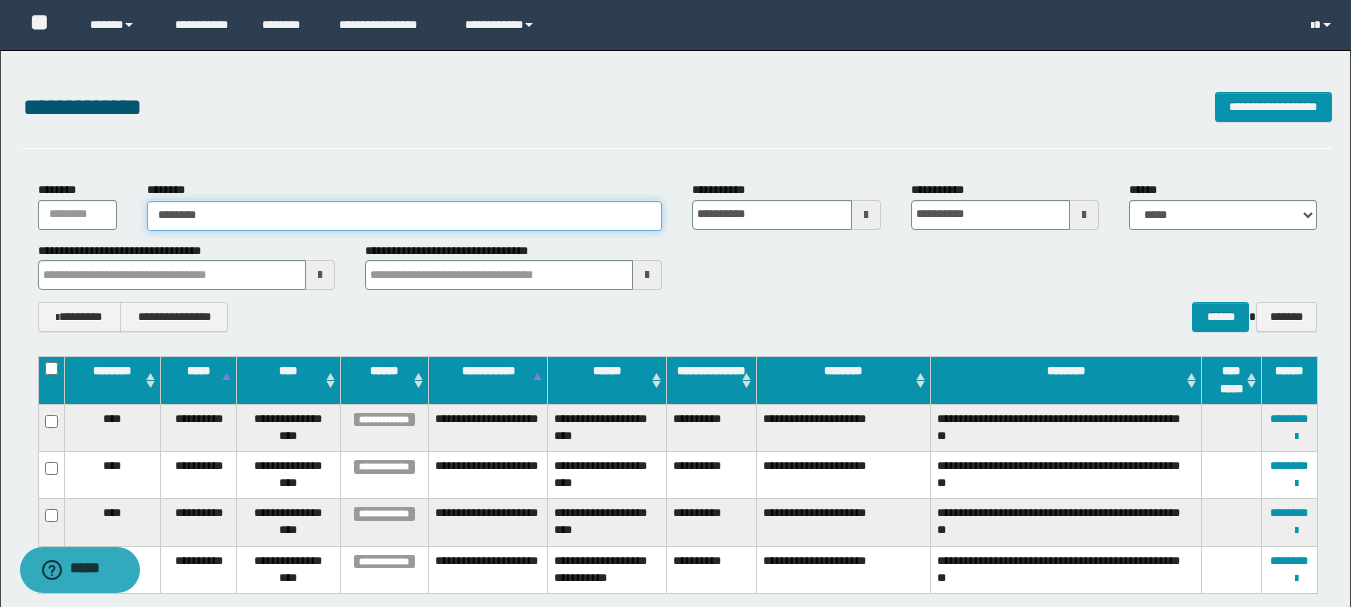 type on "*******" 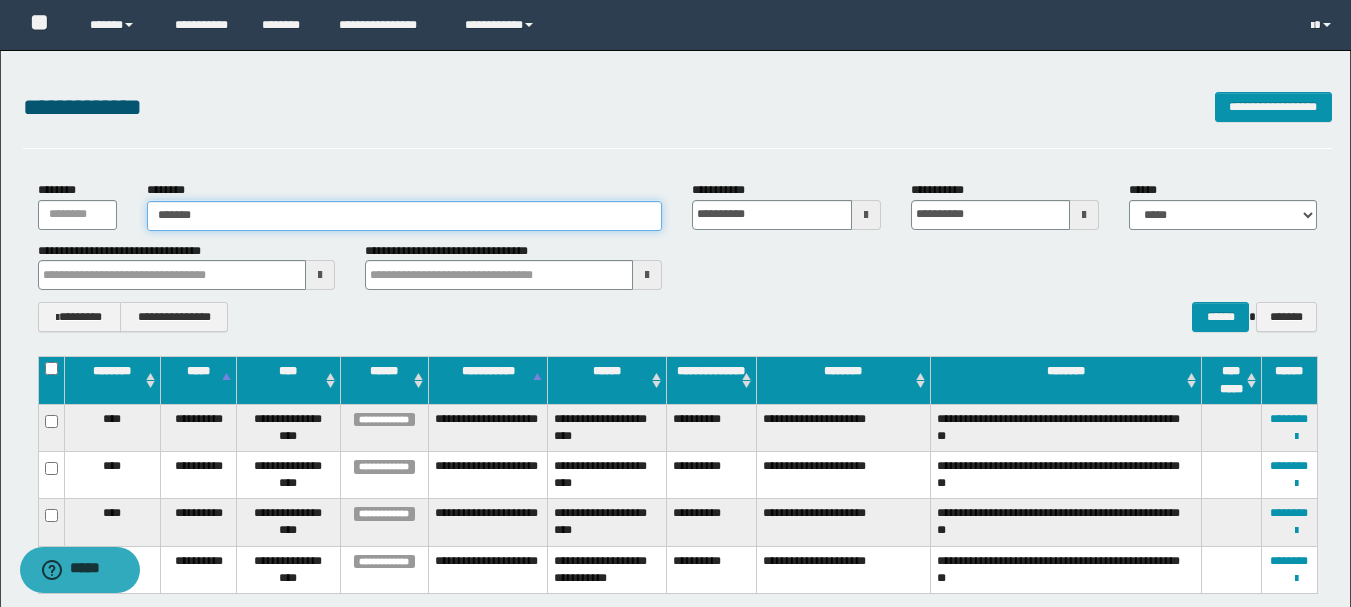 type on "*******" 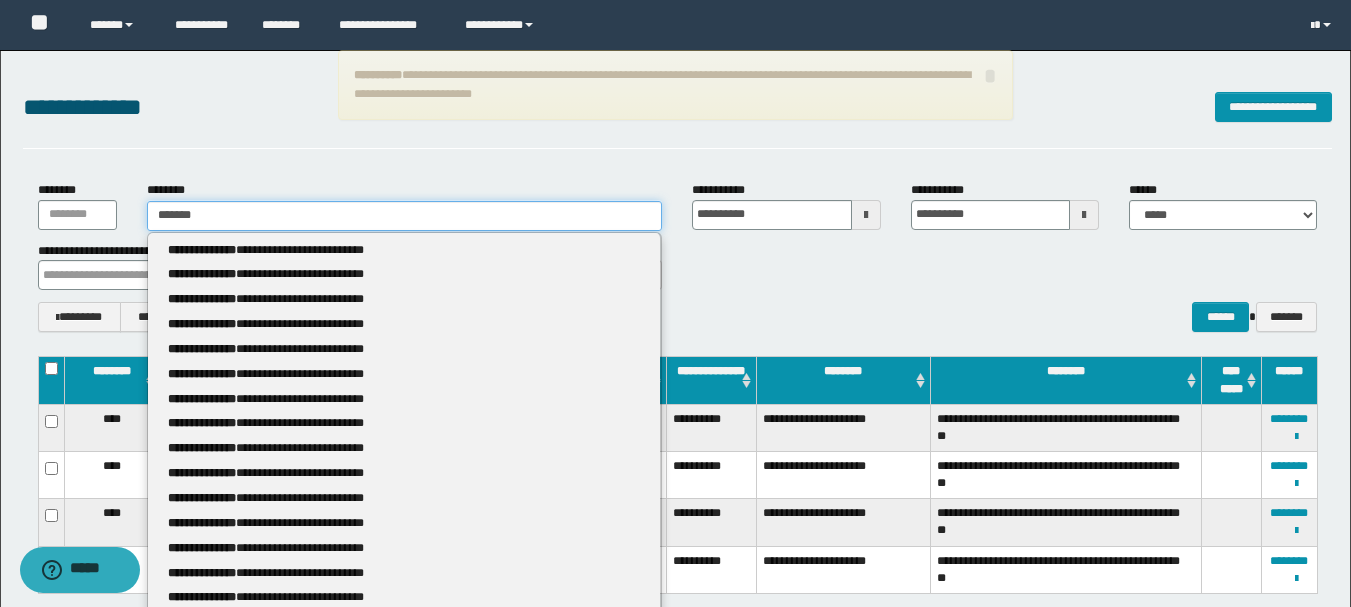 type 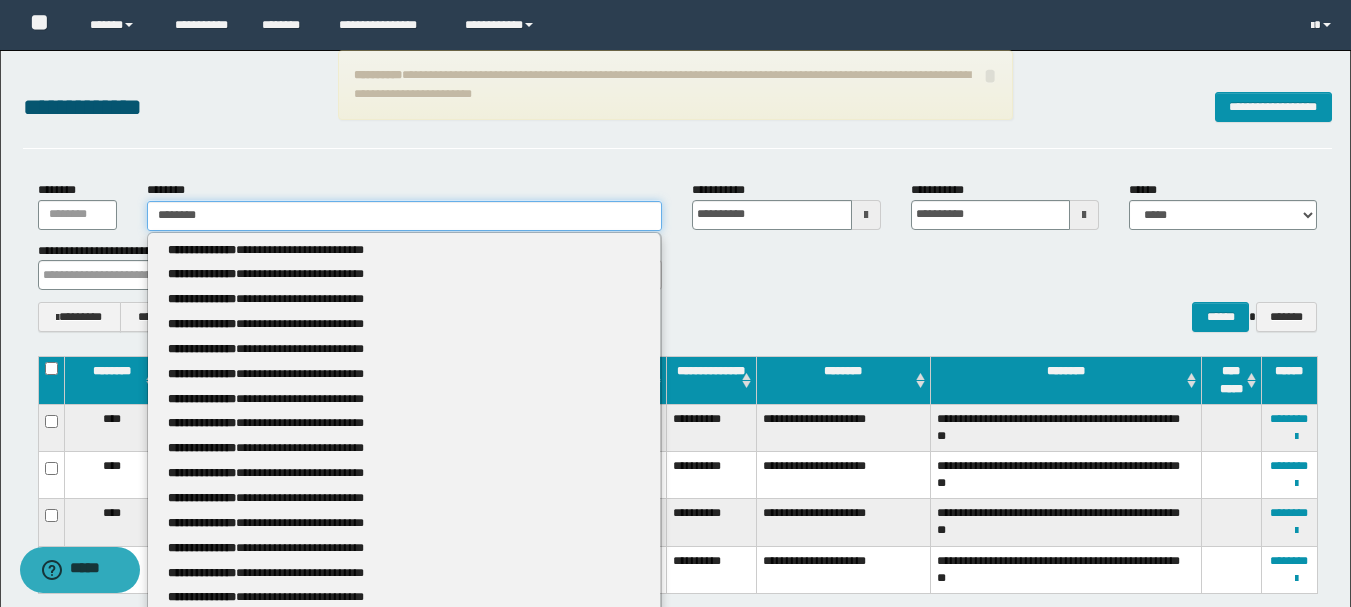 type on "********" 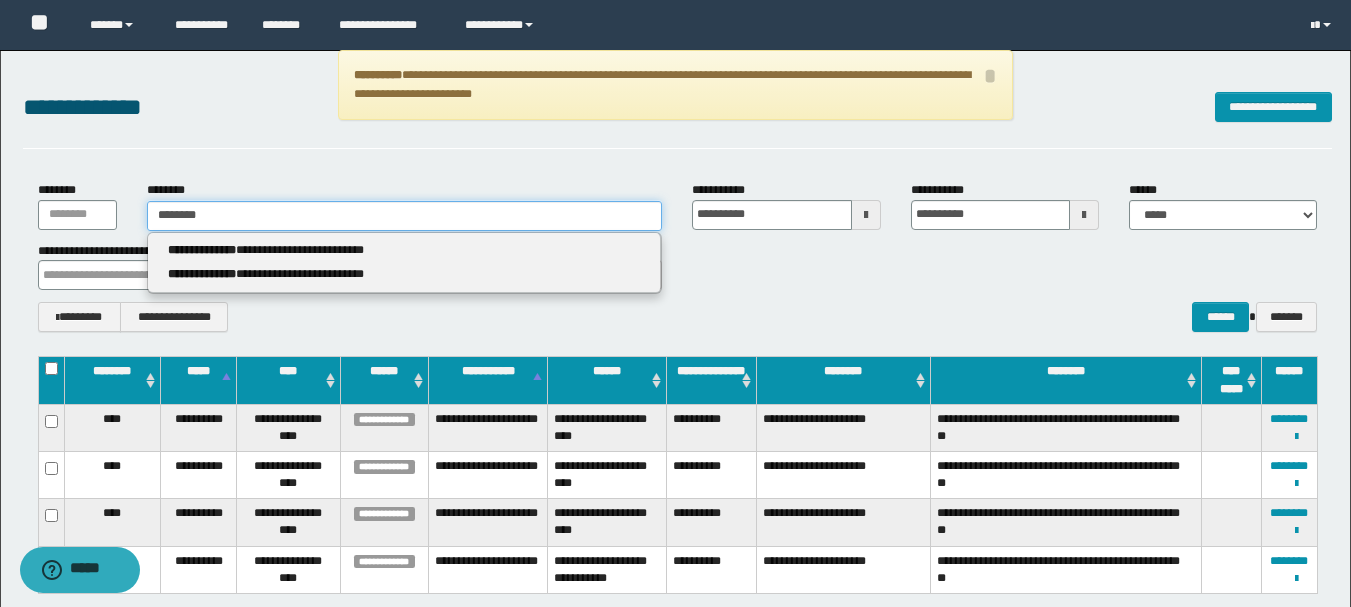 type 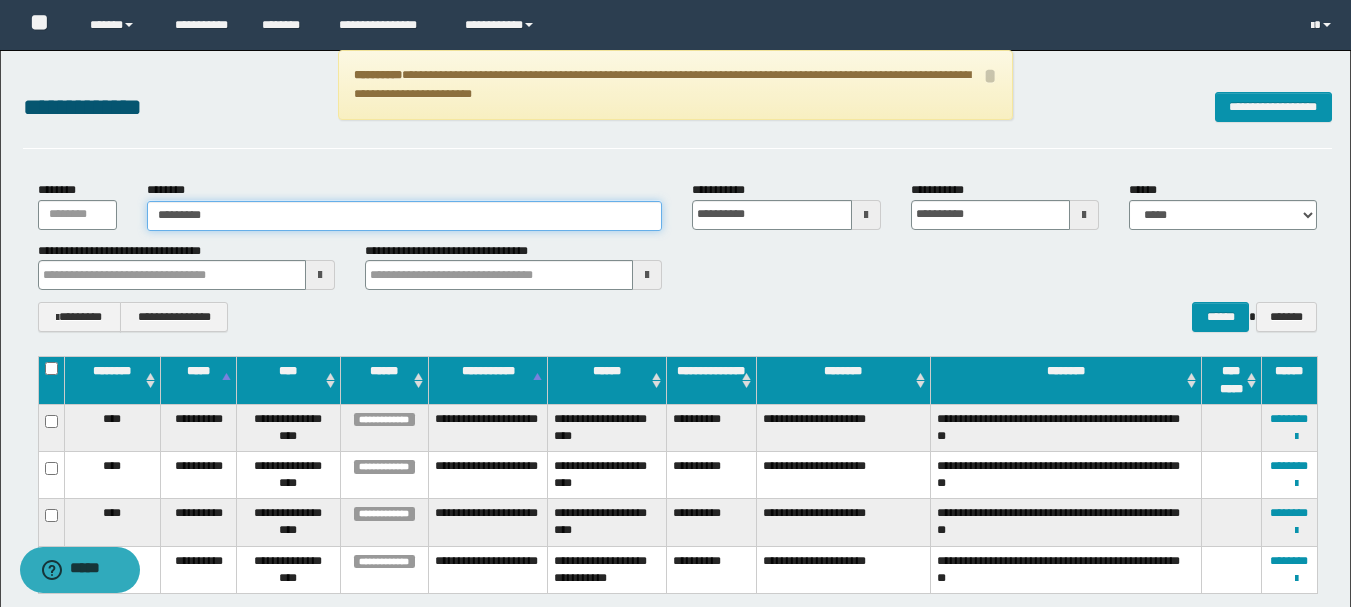 type on "********" 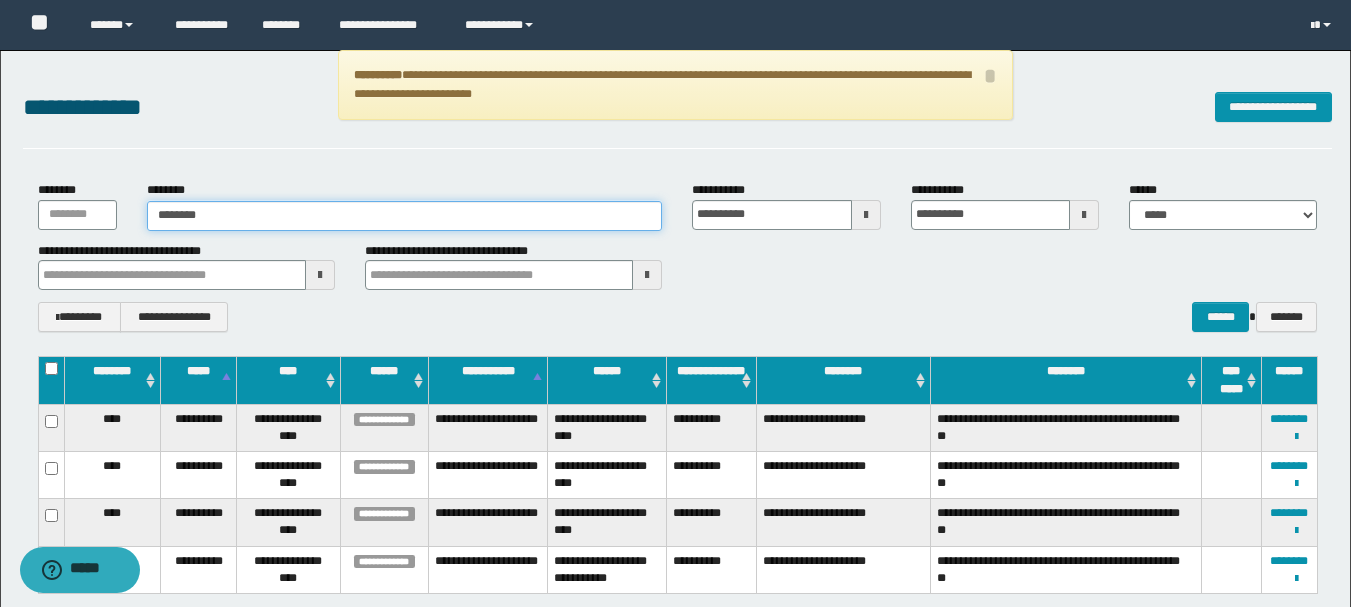 type on "********" 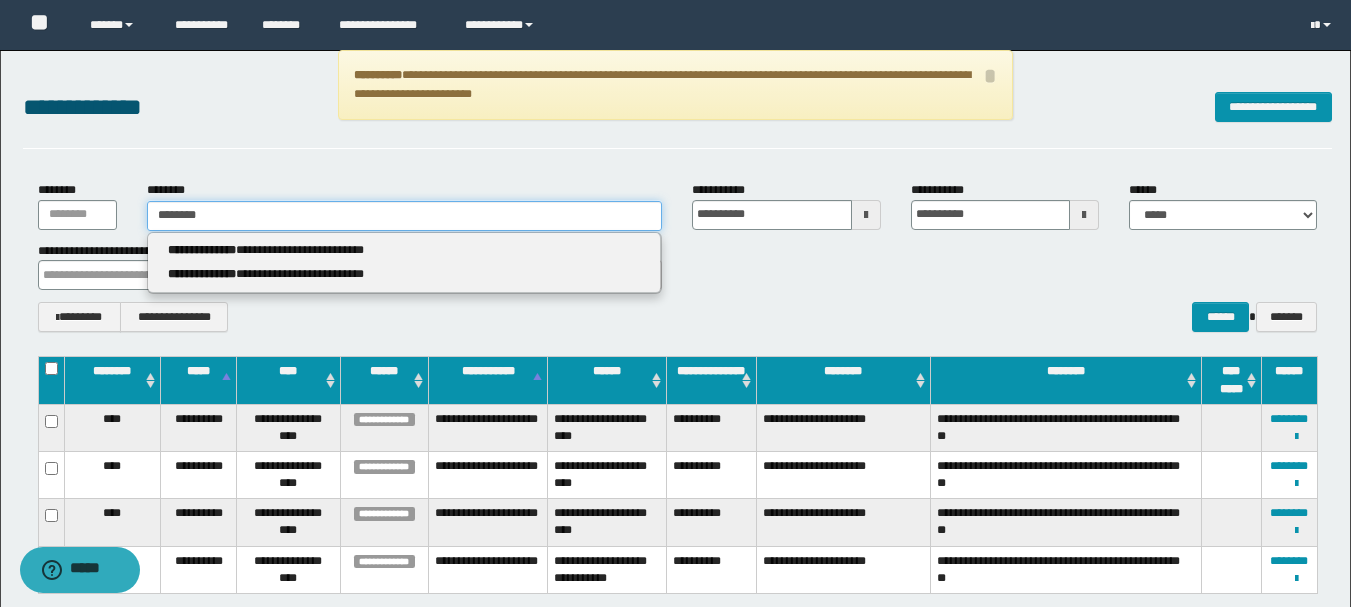 type 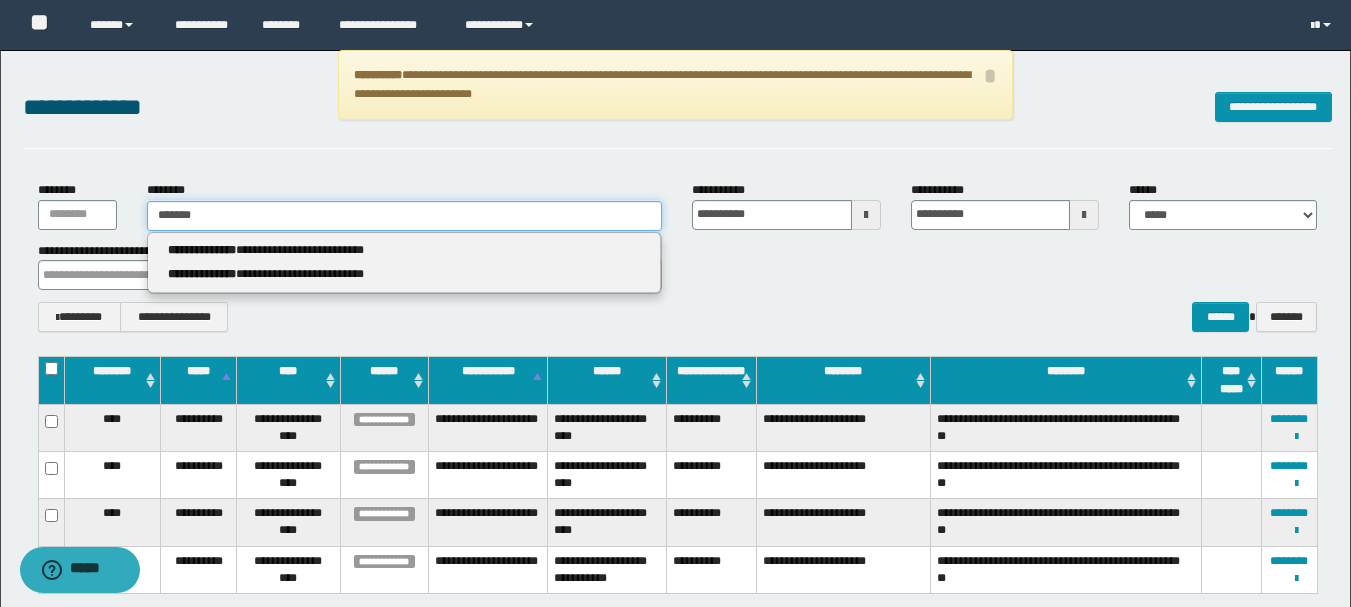 type on "*******" 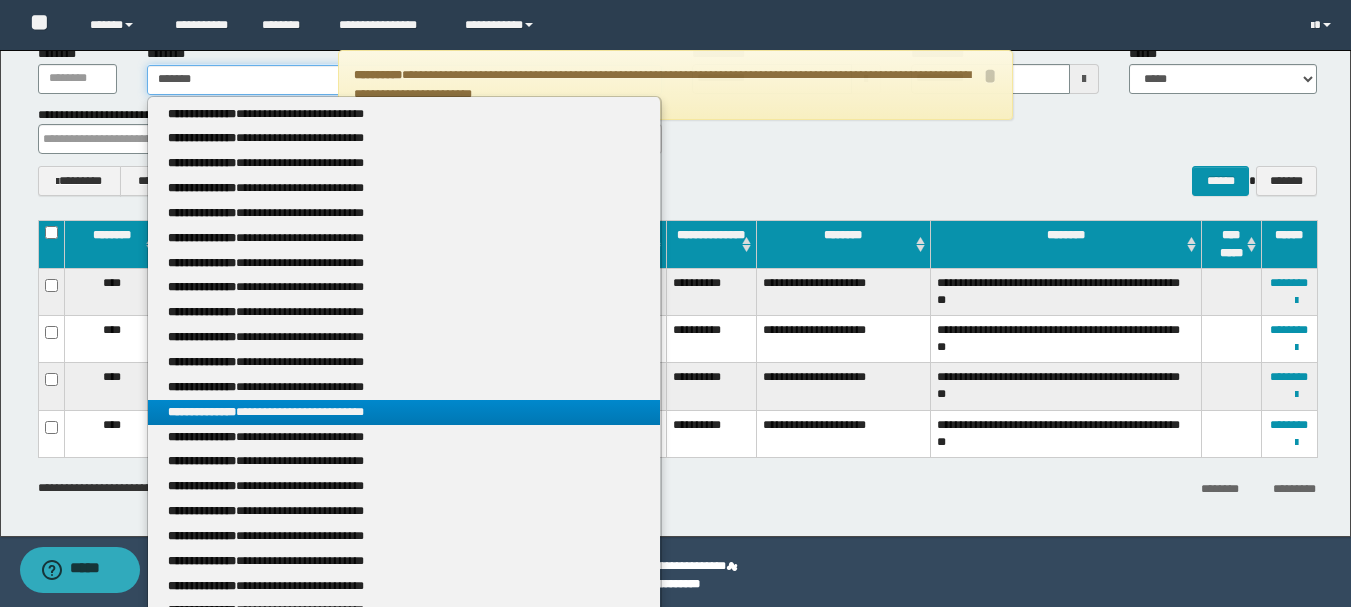 scroll, scrollTop: 0, scrollLeft: 0, axis: both 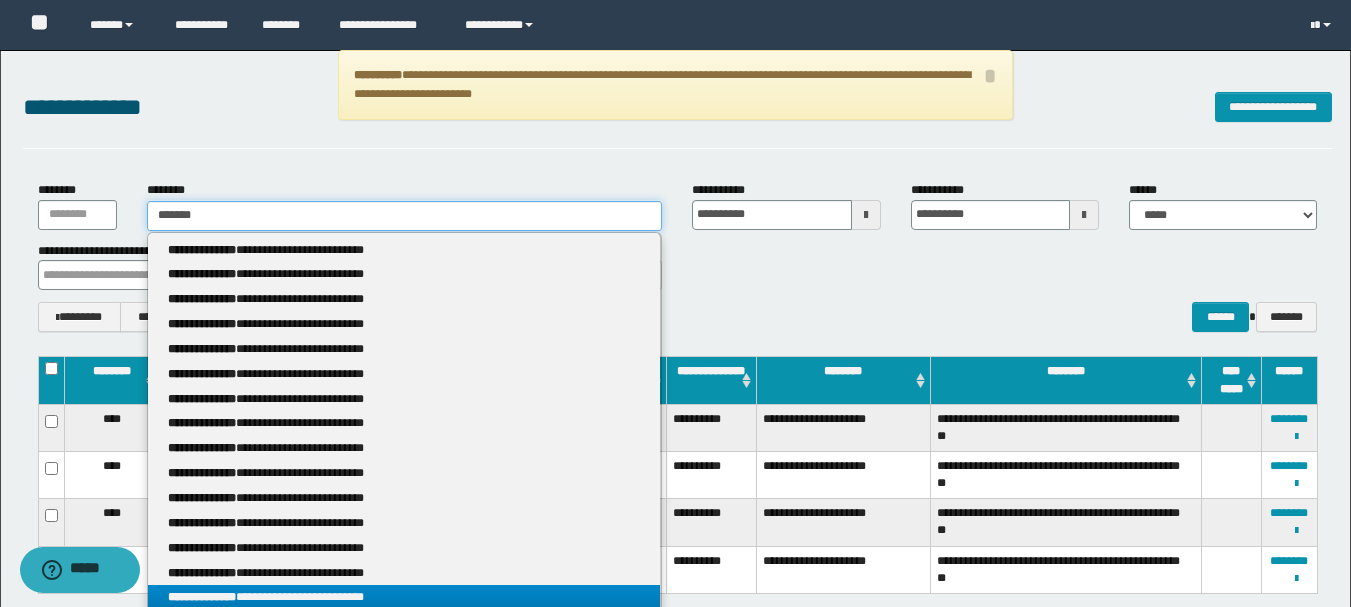 type on "*******" 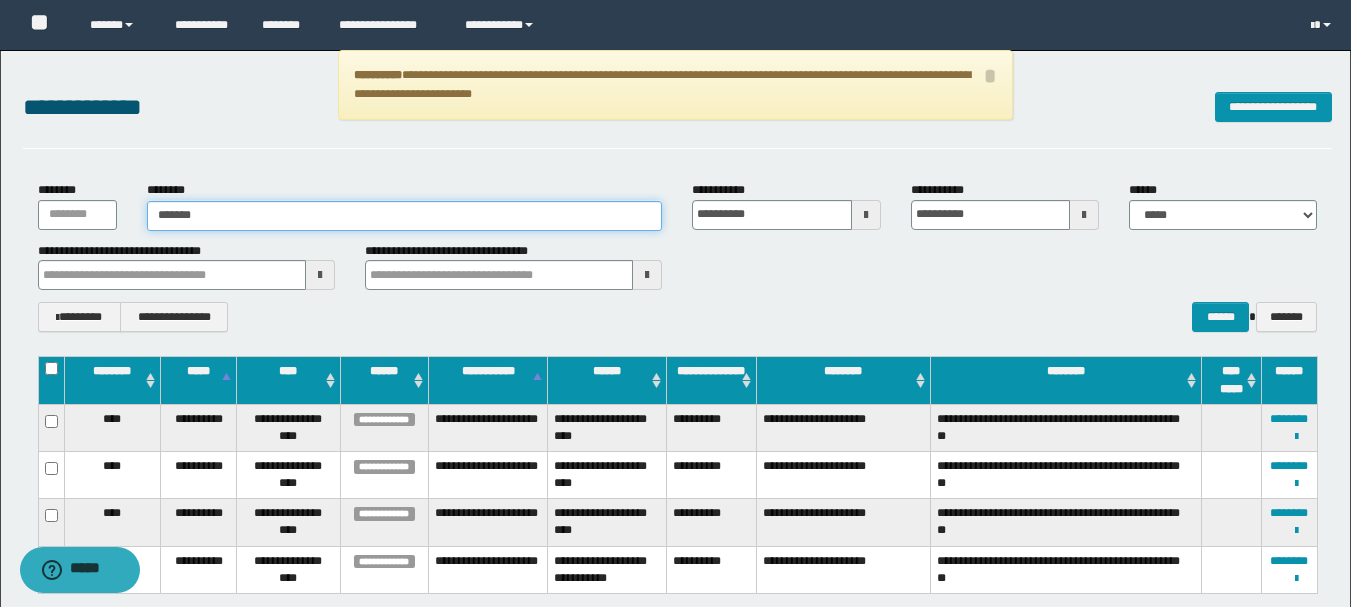 type on "*******" 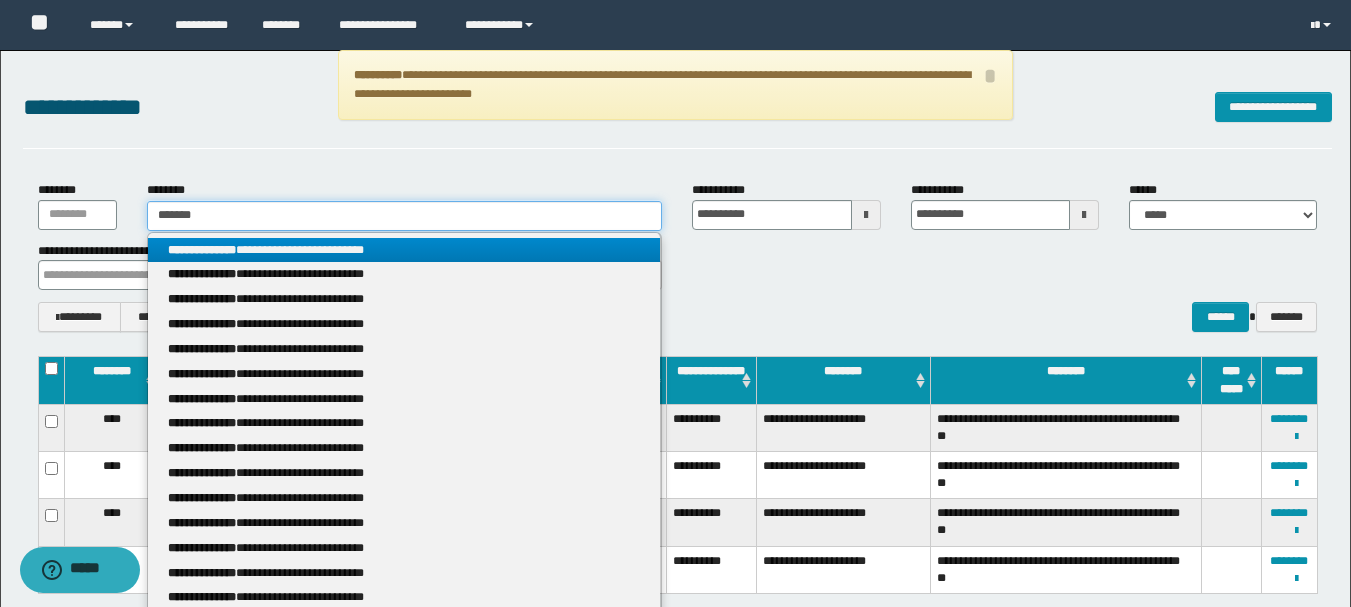 type 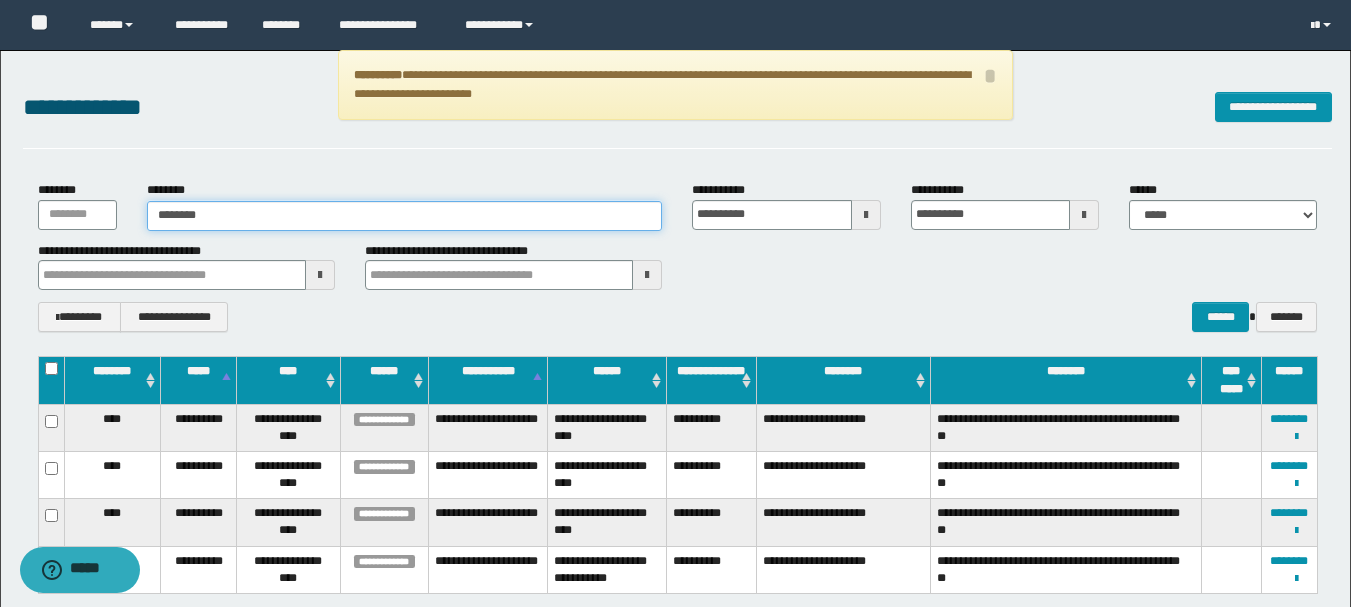 type on "********" 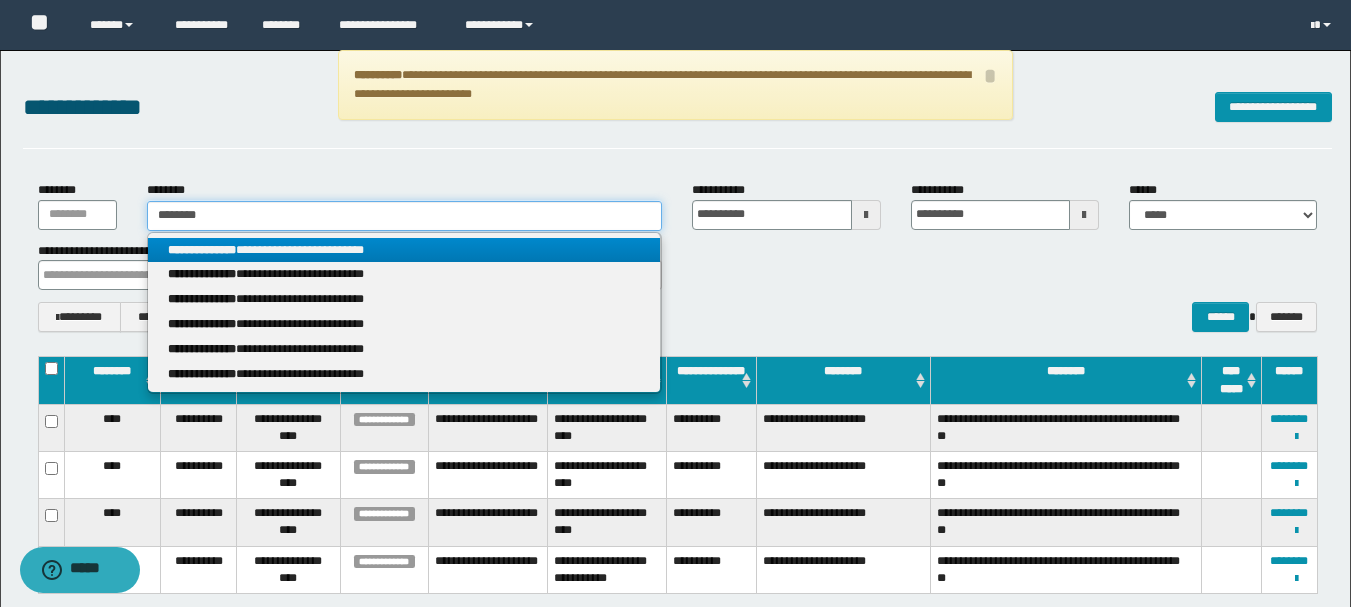 type on "********" 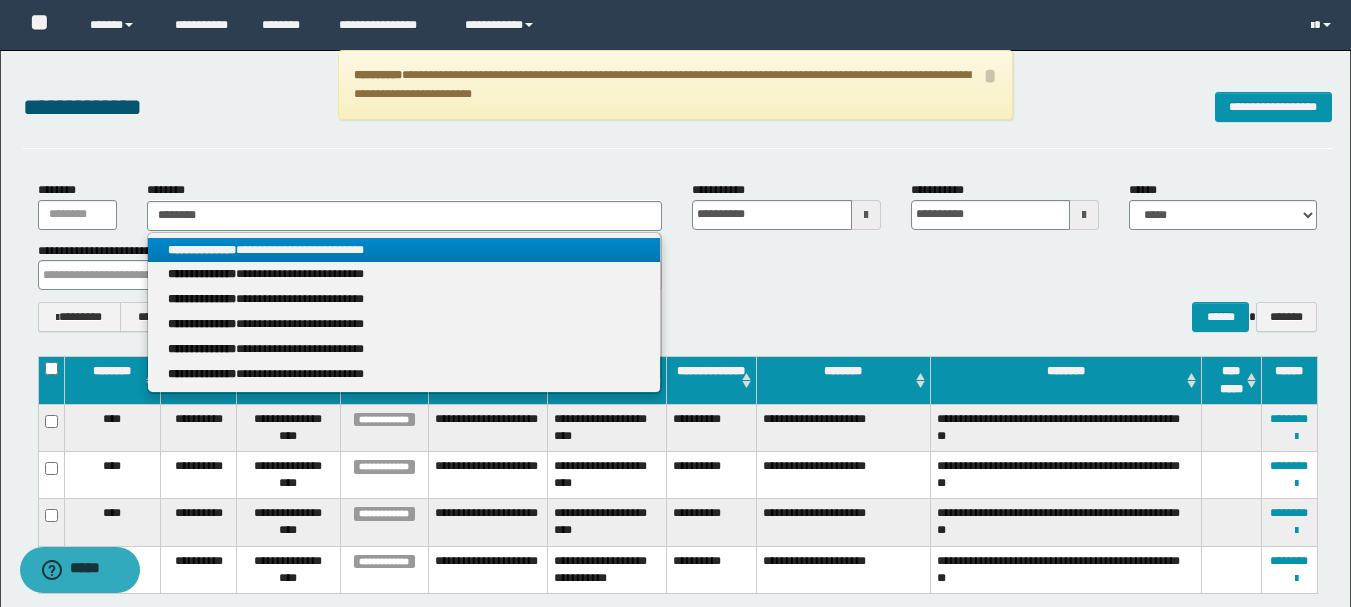 type 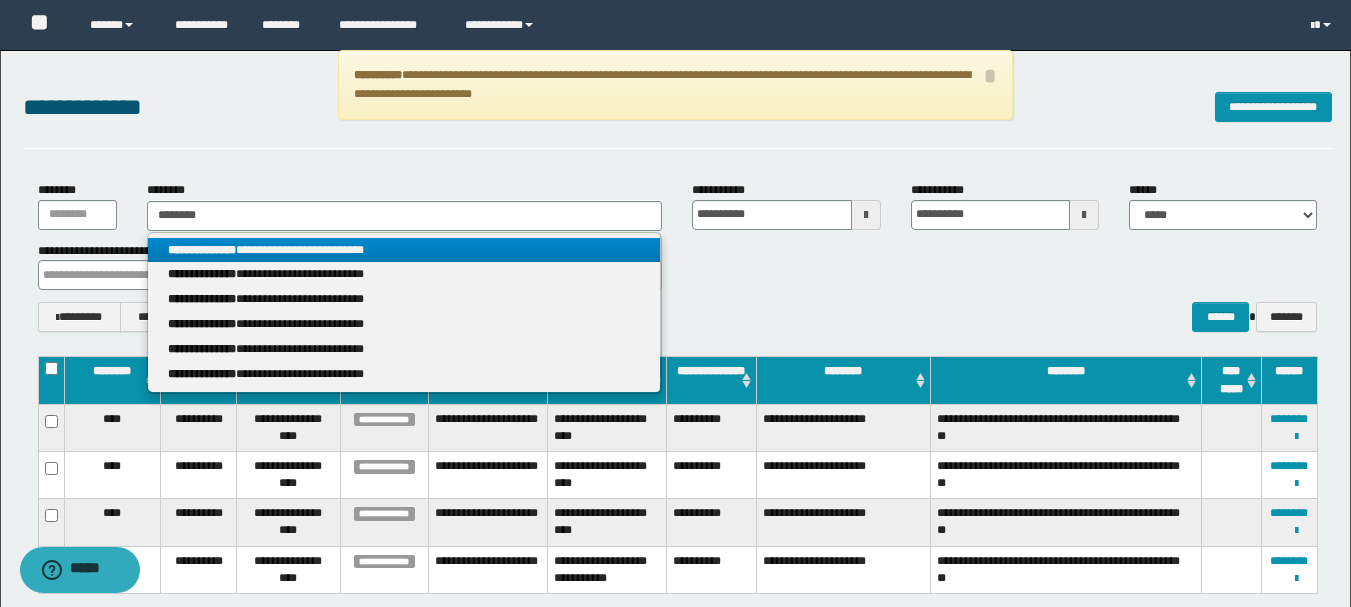 click on "**********" at bounding box center [677, 317] 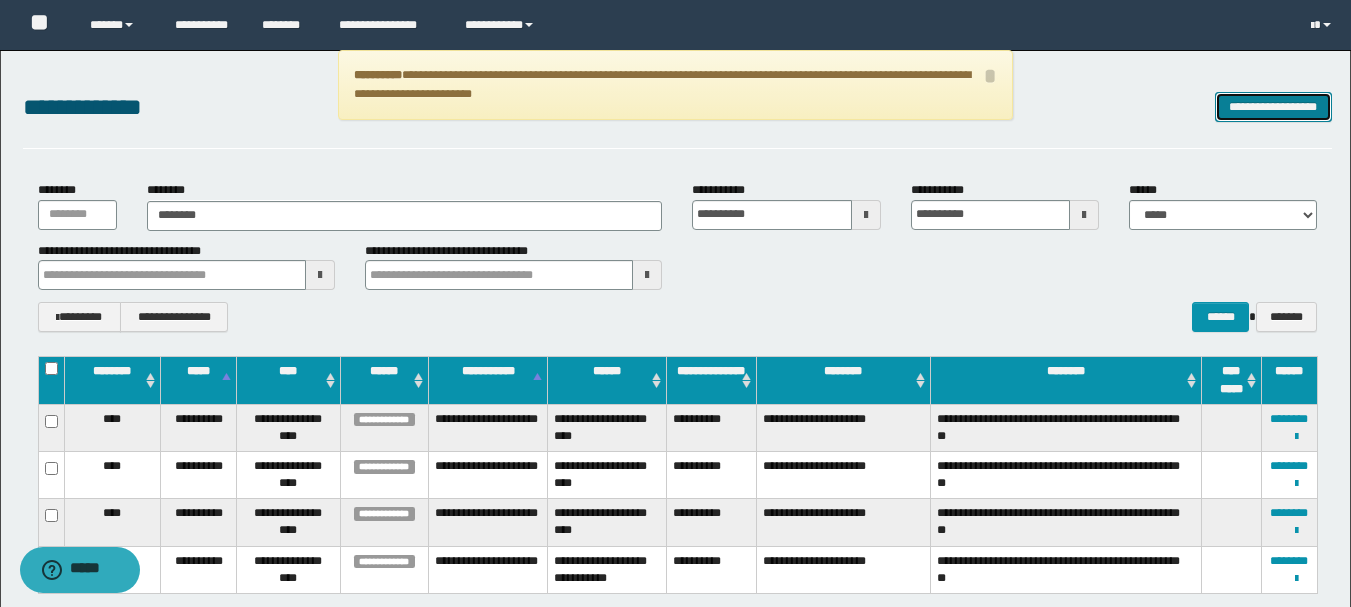 click on "**********" at bounding box center [1273, 107] 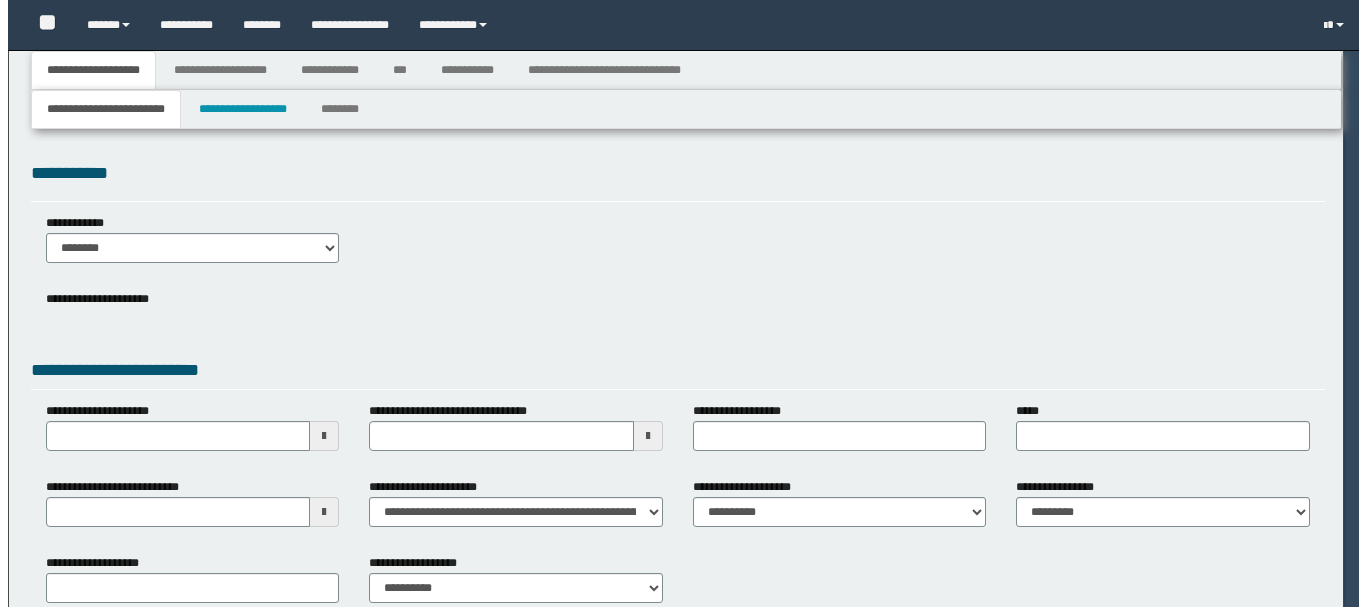 scroll, scrollTop: 0, scrollLeft: 0, axis: both 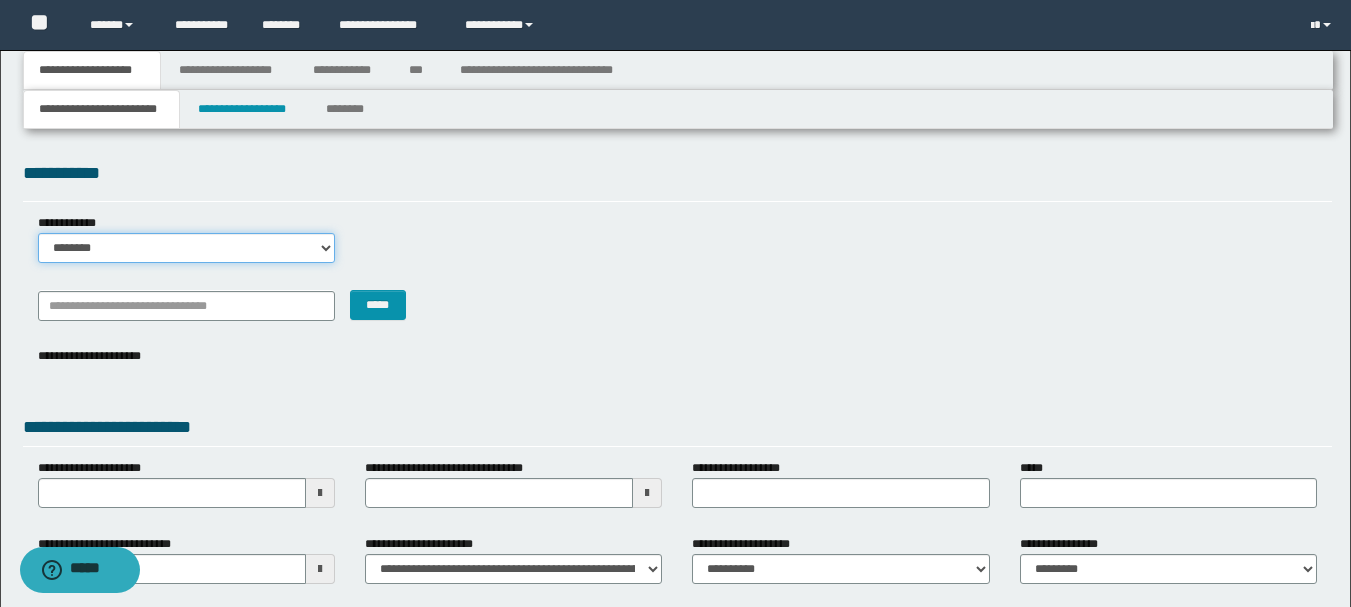 click on "********
*******" at bounding box center [186, 248] 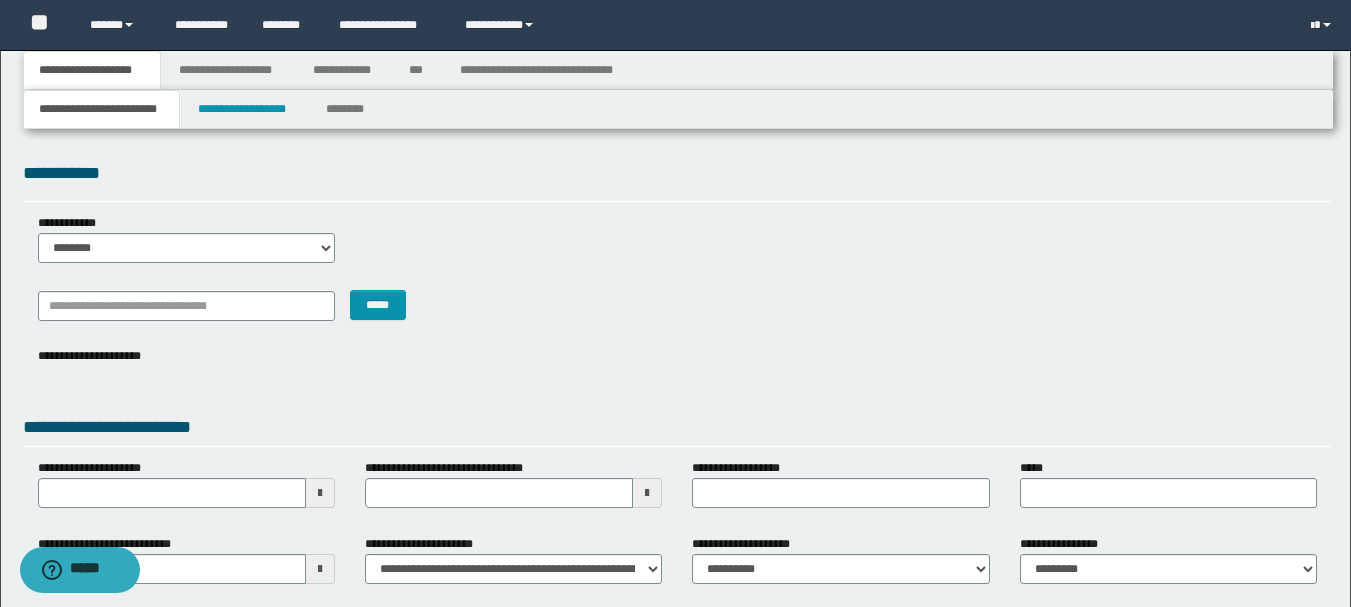 click on "**********" at bounding box center [677, 246] 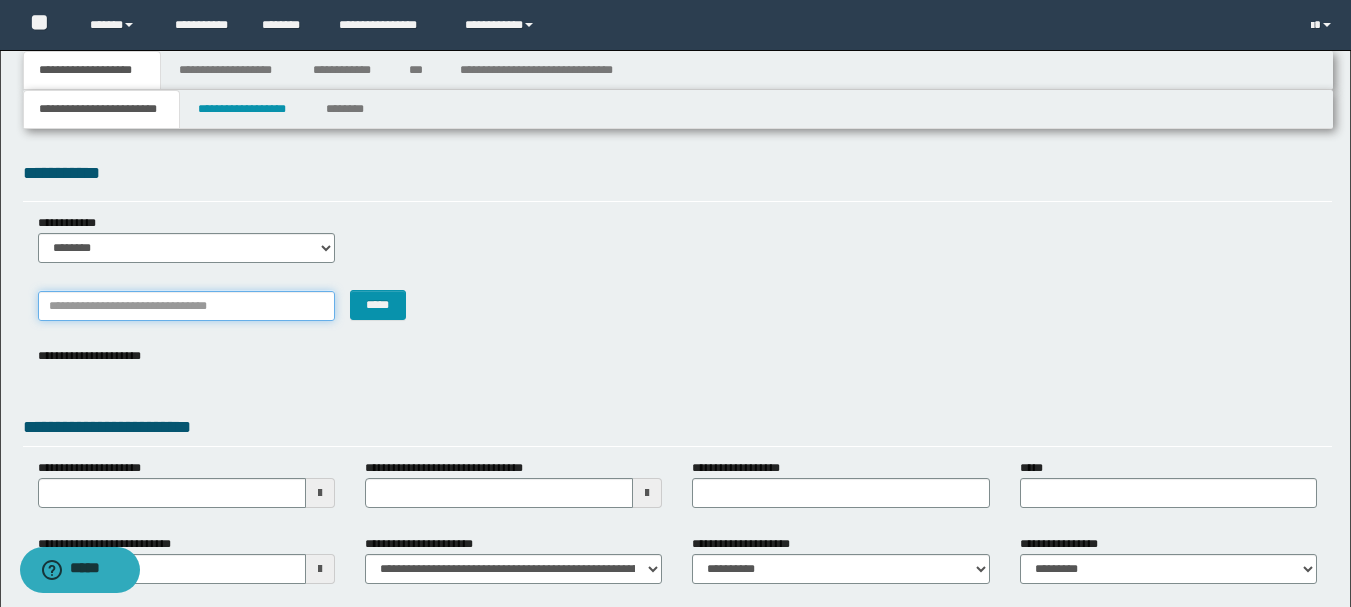 click on "*******" at bounding box center [186, 306] 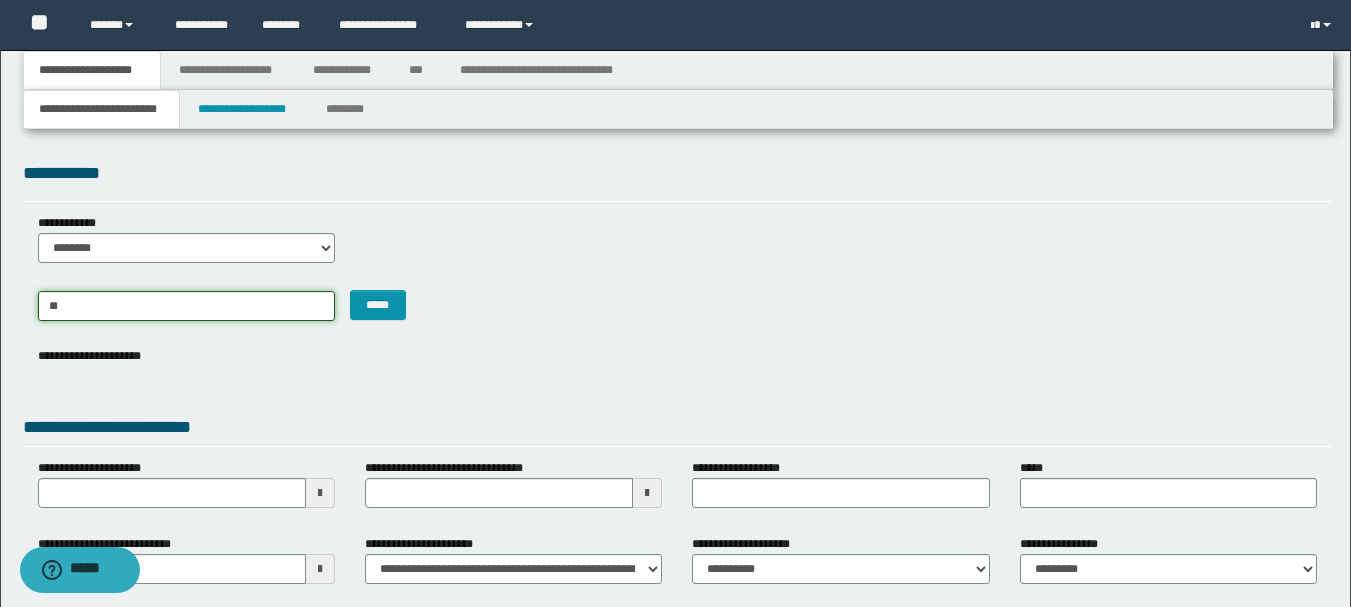 type on "***" 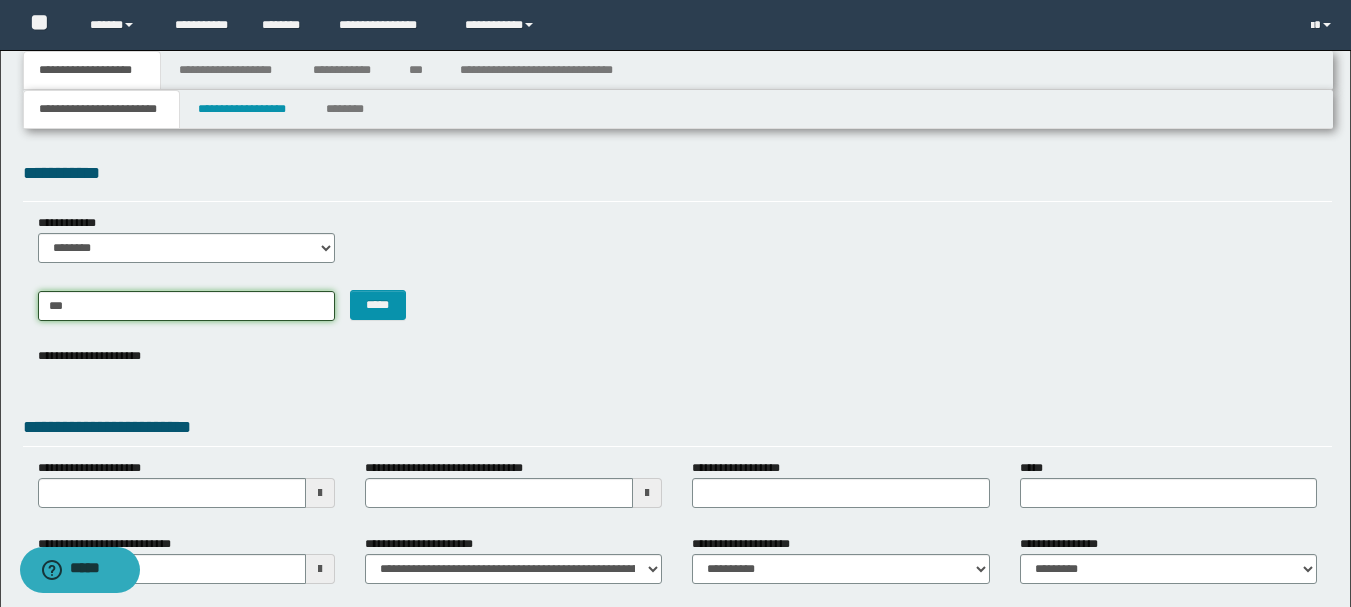 type on "**********" 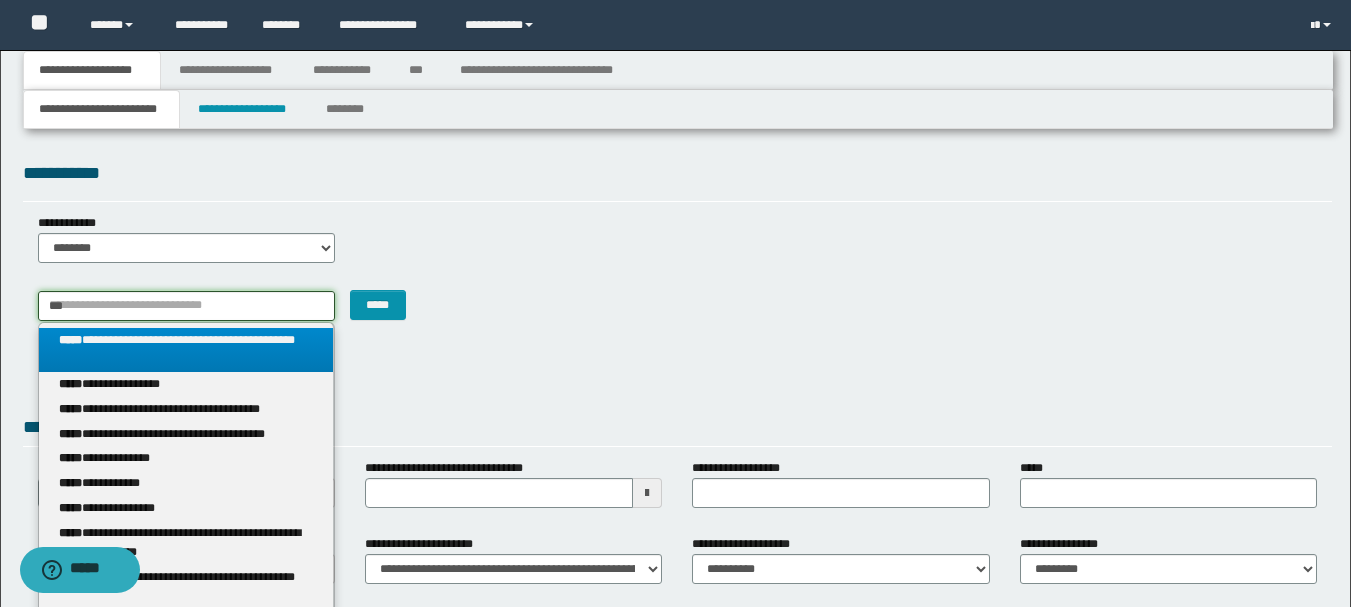 type on "***" 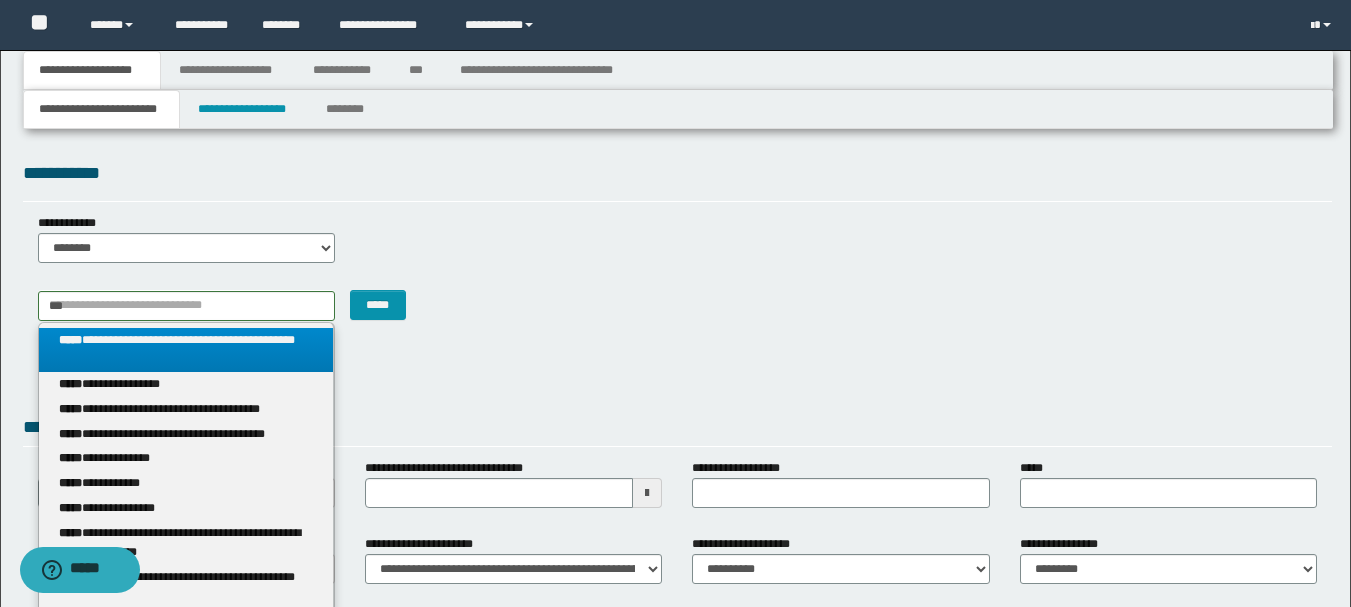 click on "**********" at bounding box center (186, 350) 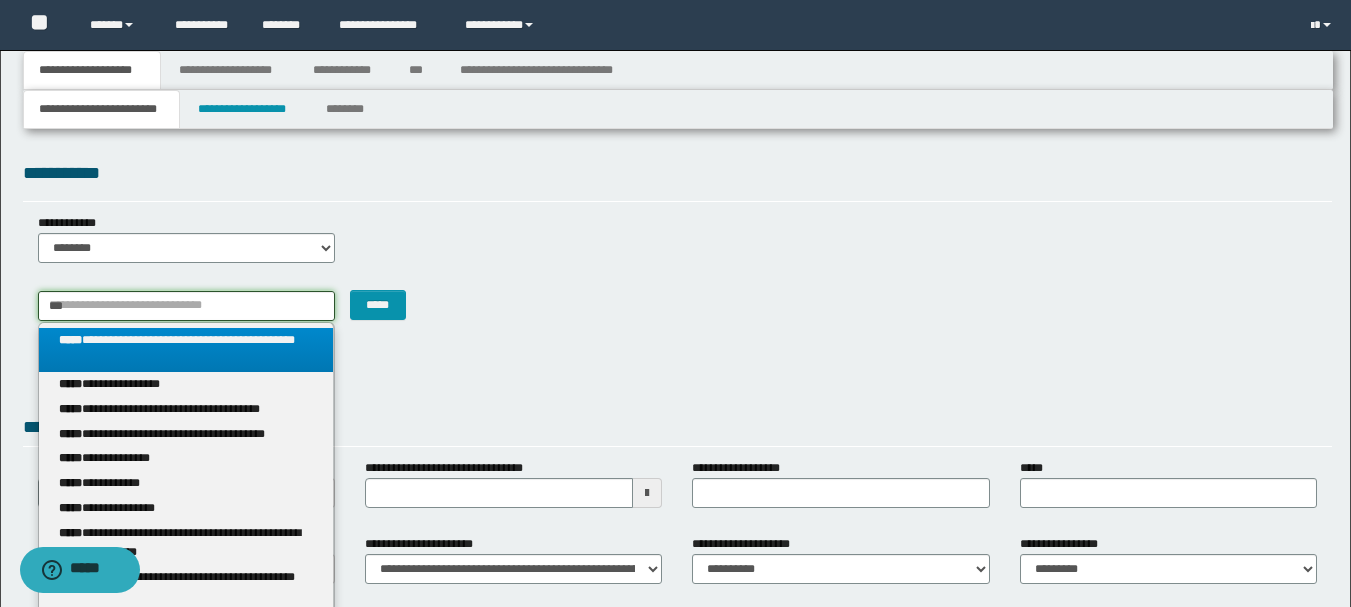 type 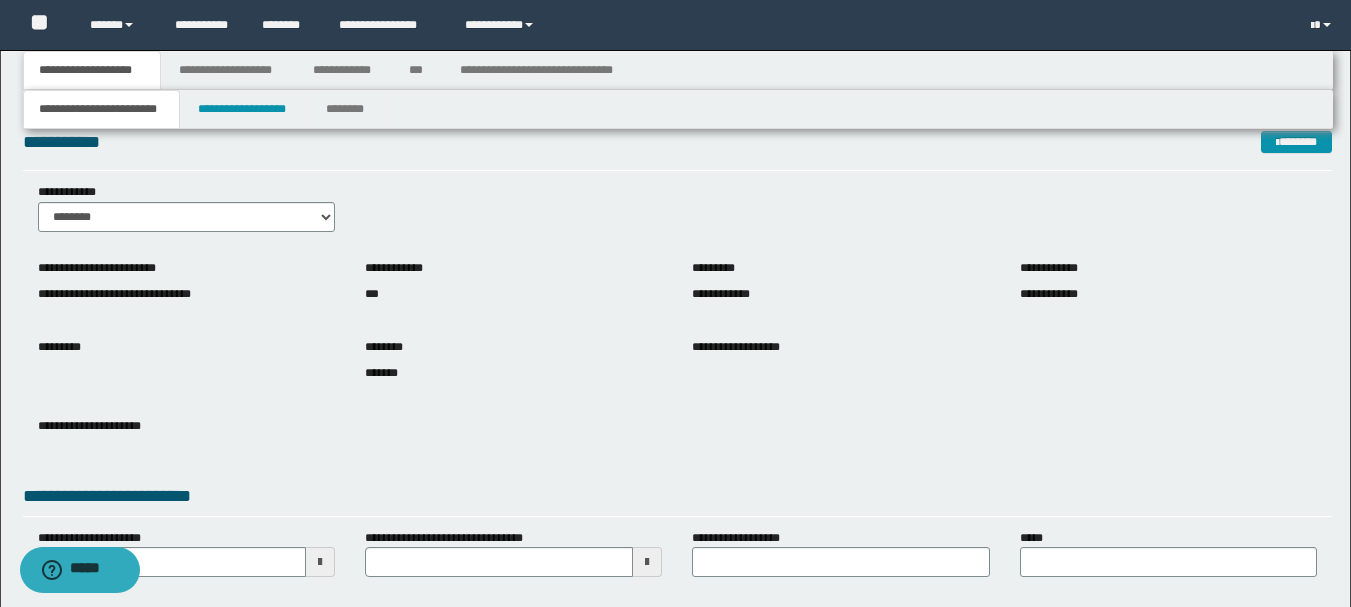 scroll, scrollTop: 0, scrollLeft: 0, axis: both 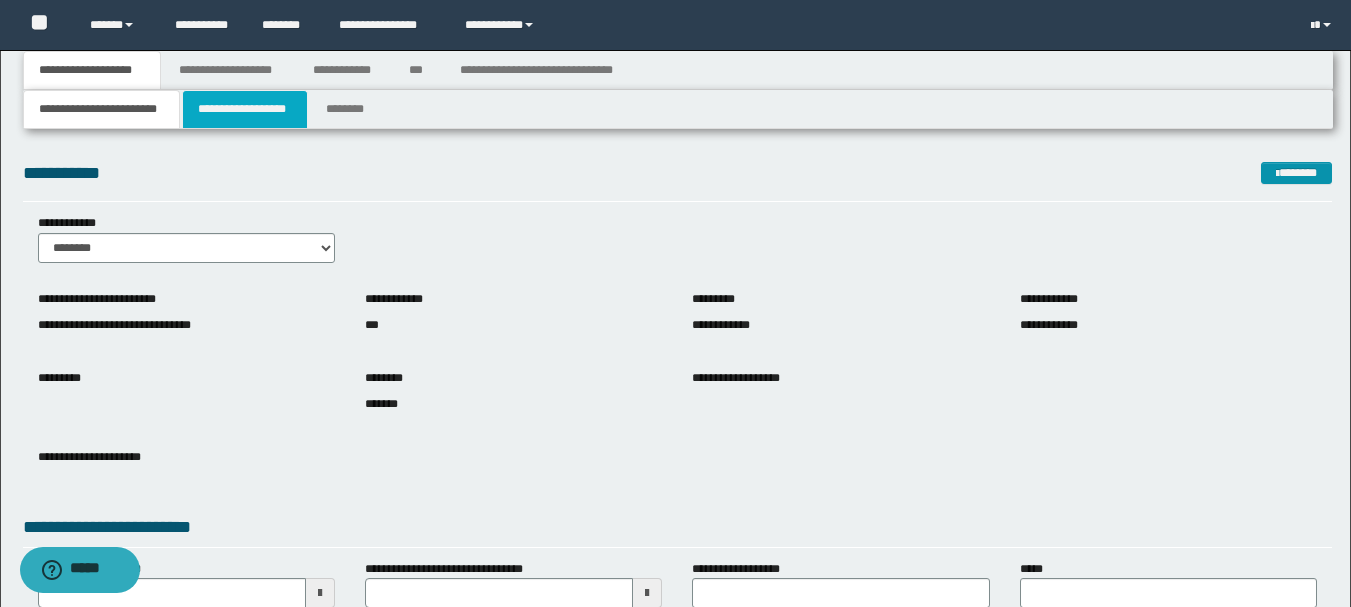 click on "**********" at bounding box center (245, 109) 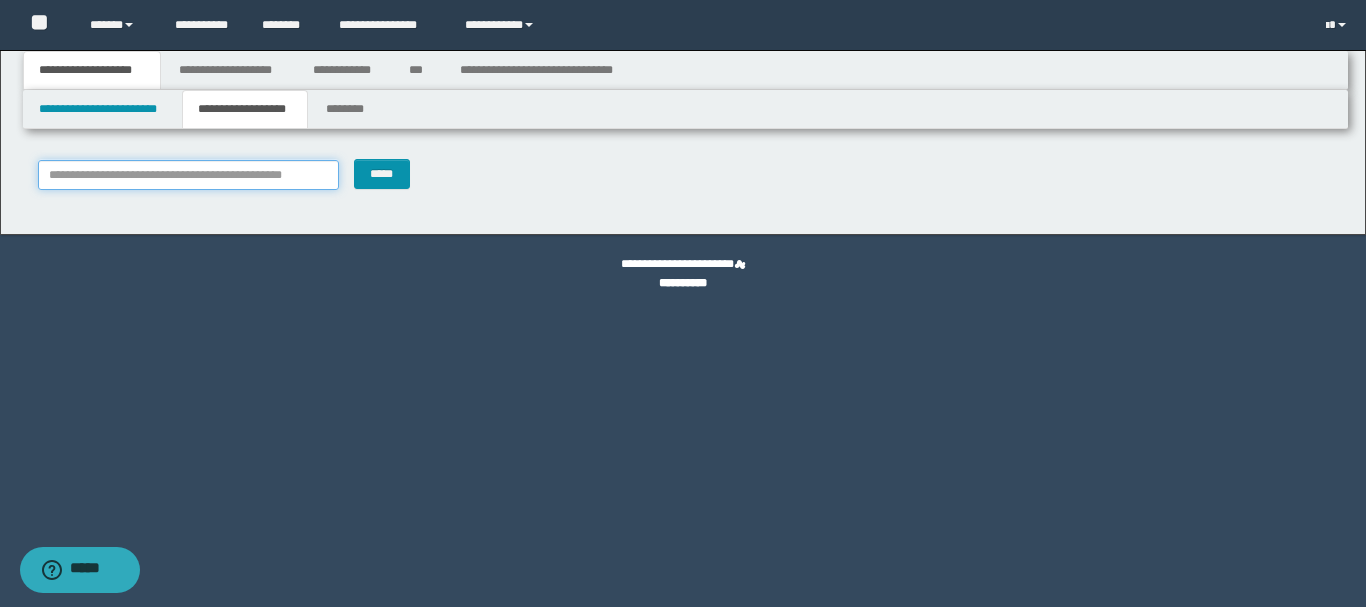 click on "**********" at bounding box center [188, 175] 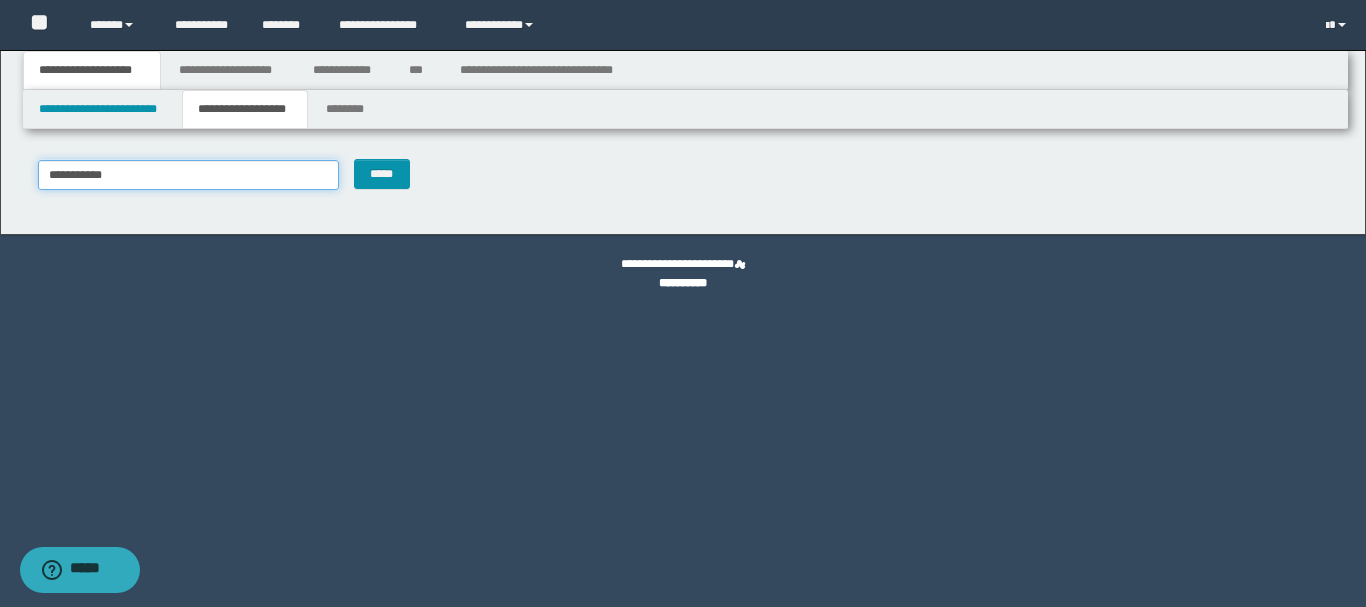type on "**********" 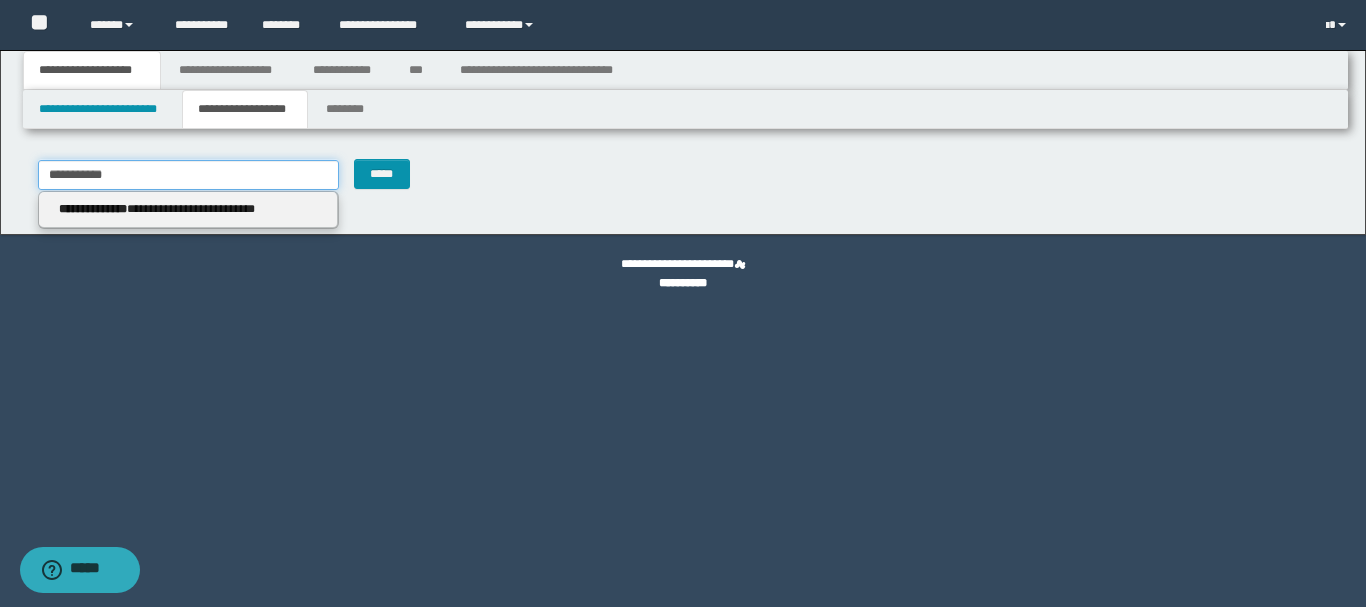 drag, startPoint x: 223, startPoint y: 178, endPoint x: 11, endPoint y: 165, distance: 212.39821 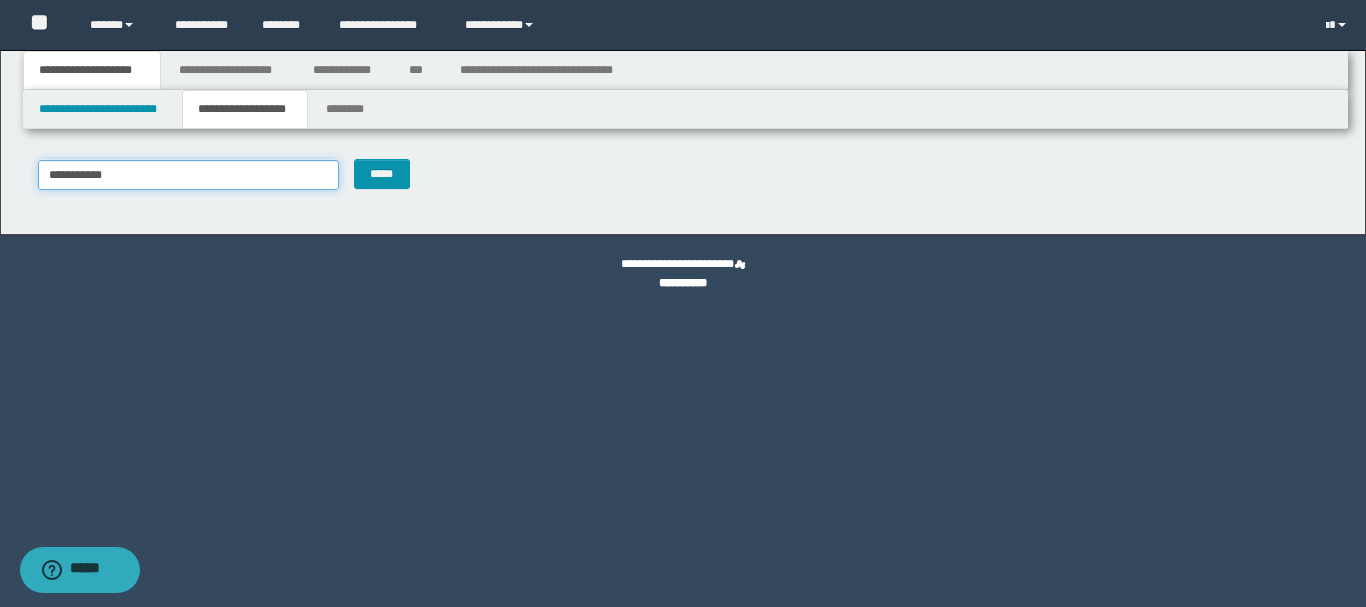 type on "**********" 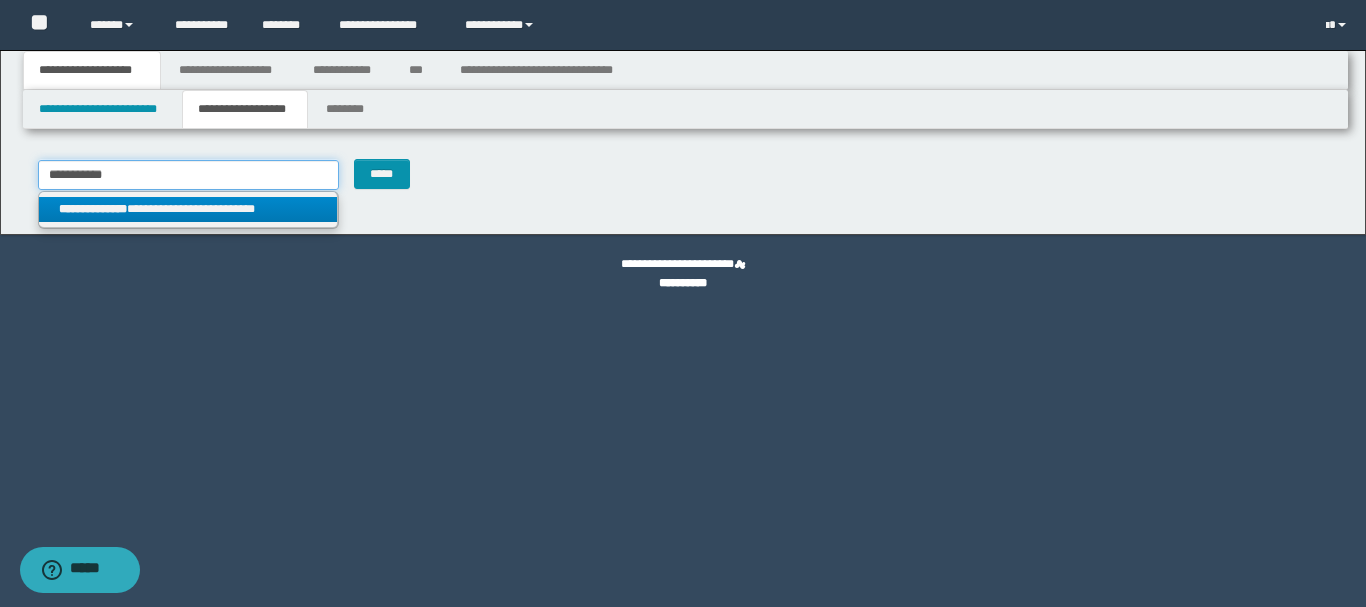 paste 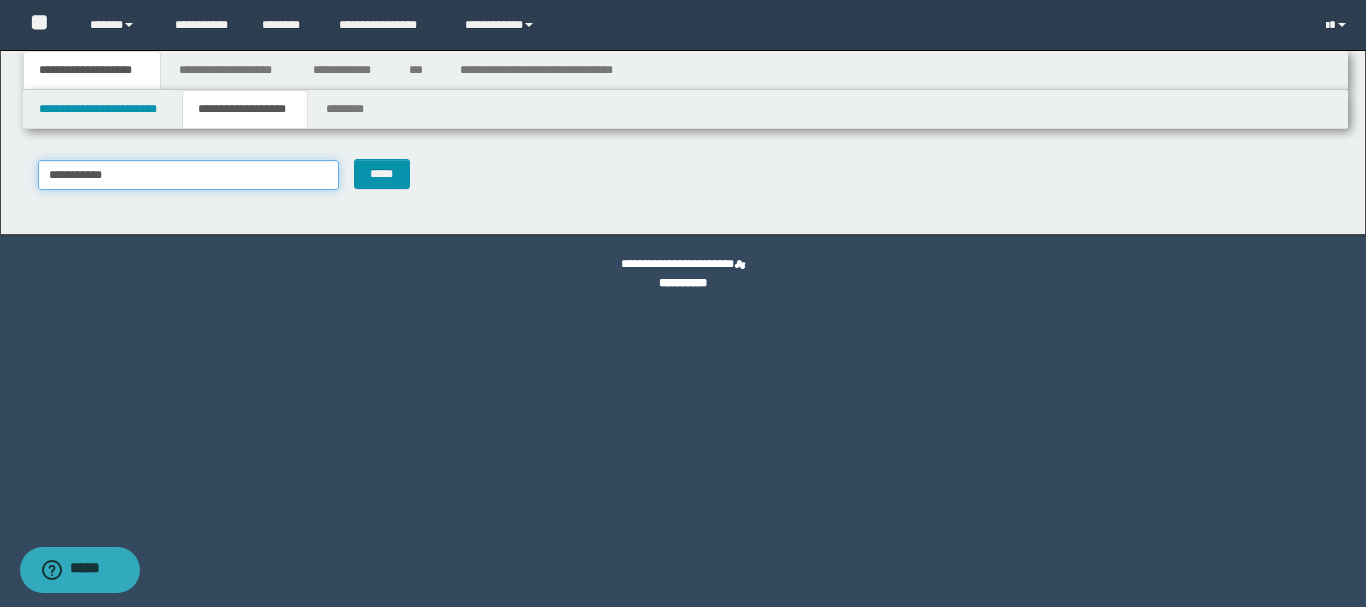 type on "**********" 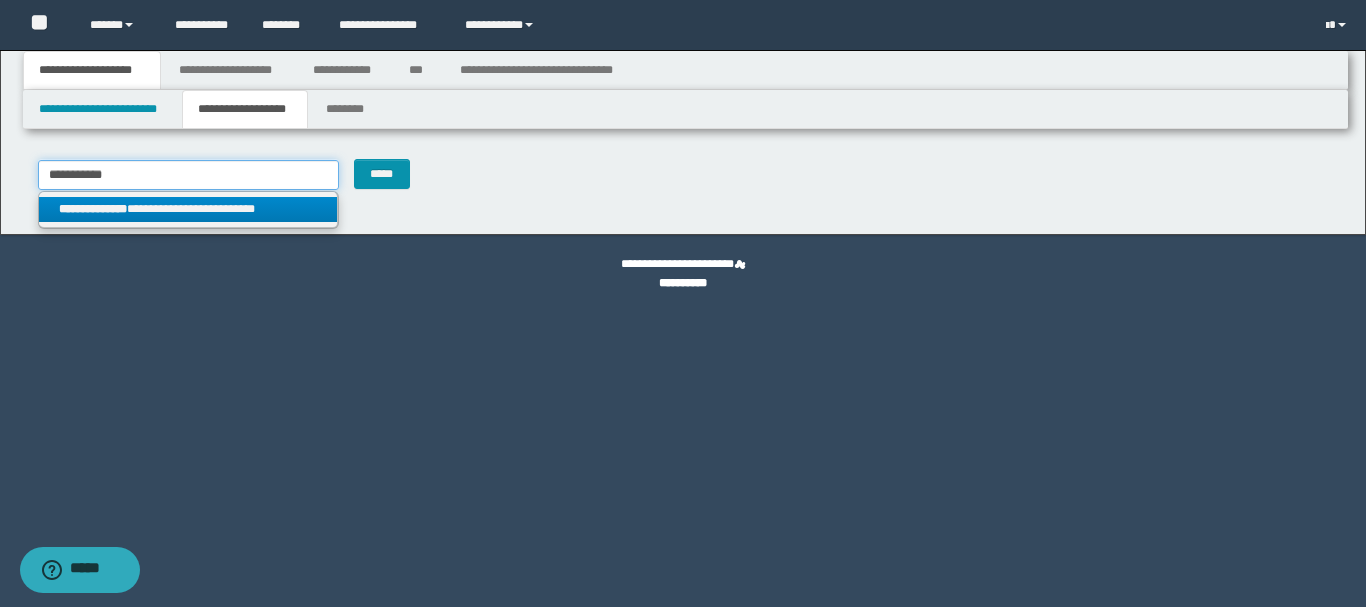 type on "**********" 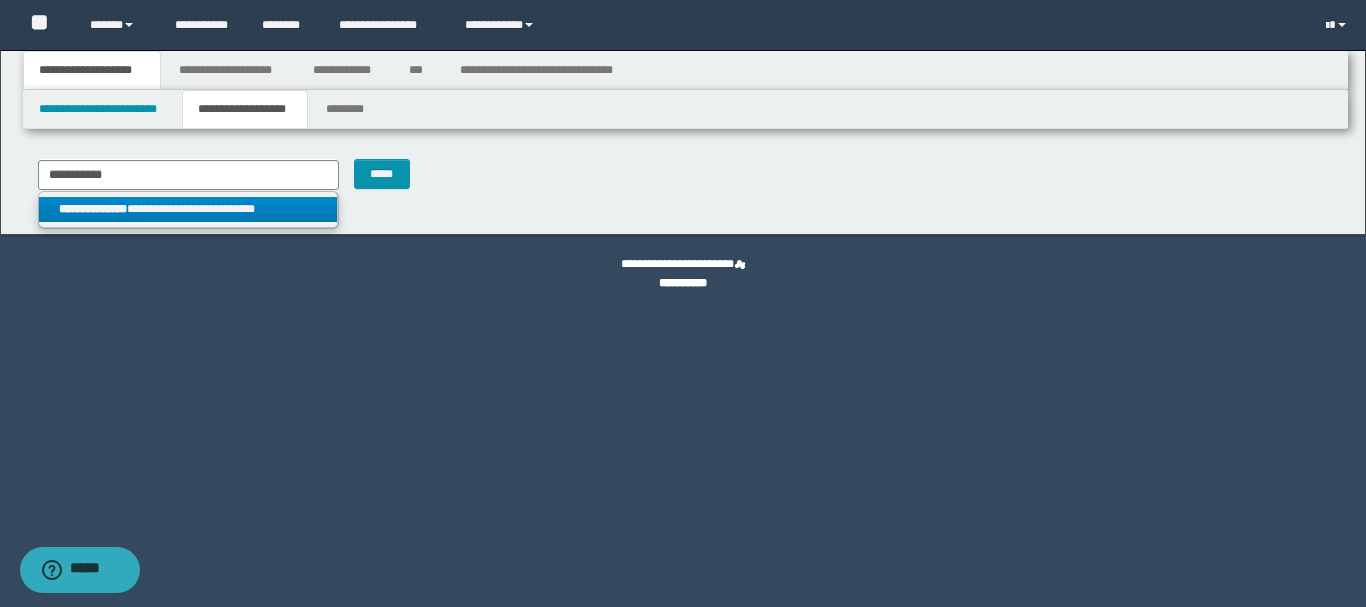 click on "**********" at bounding box center [188, 209] 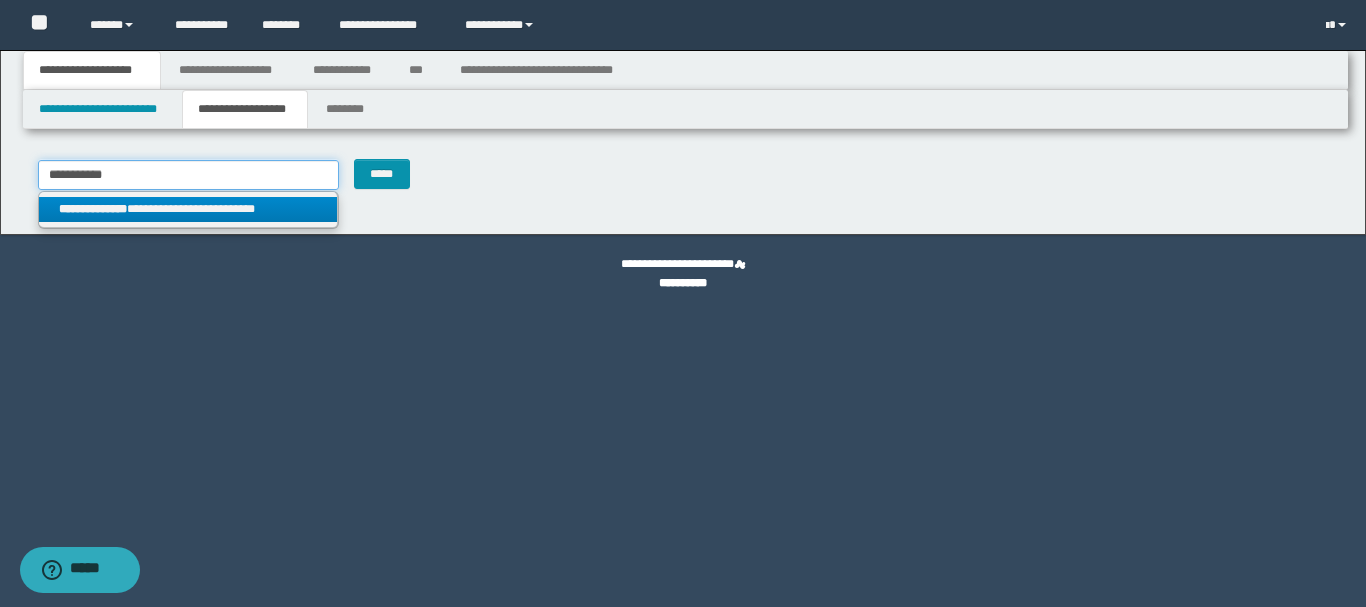 type 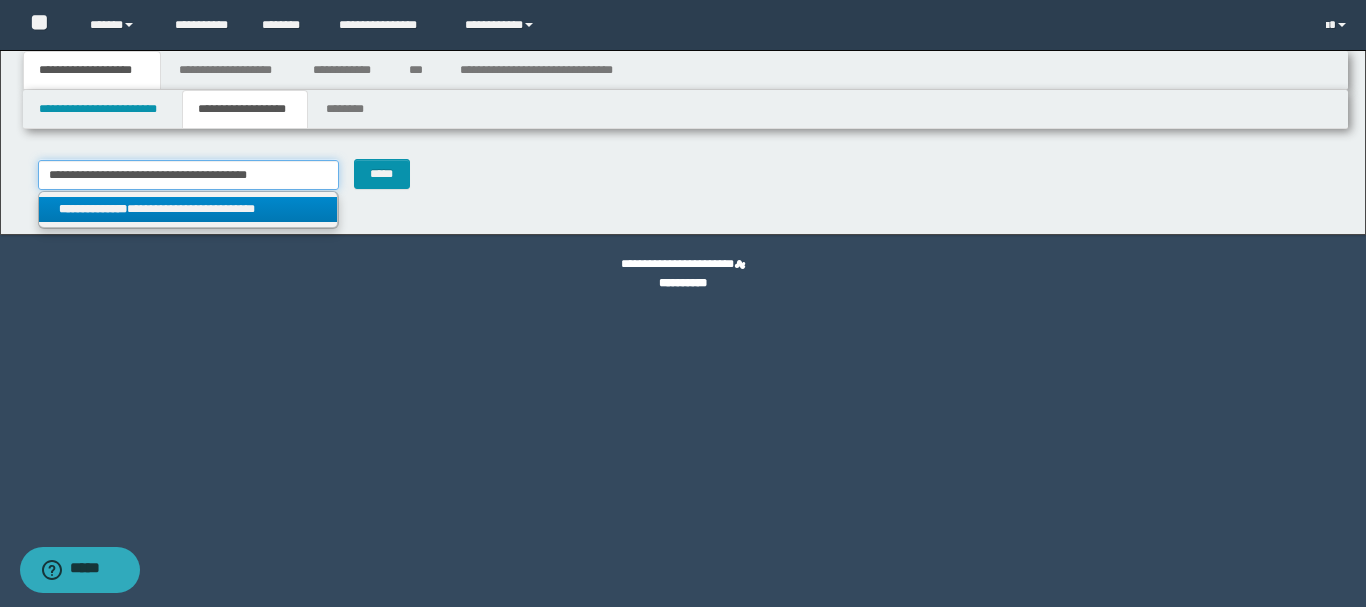 type on "**********" 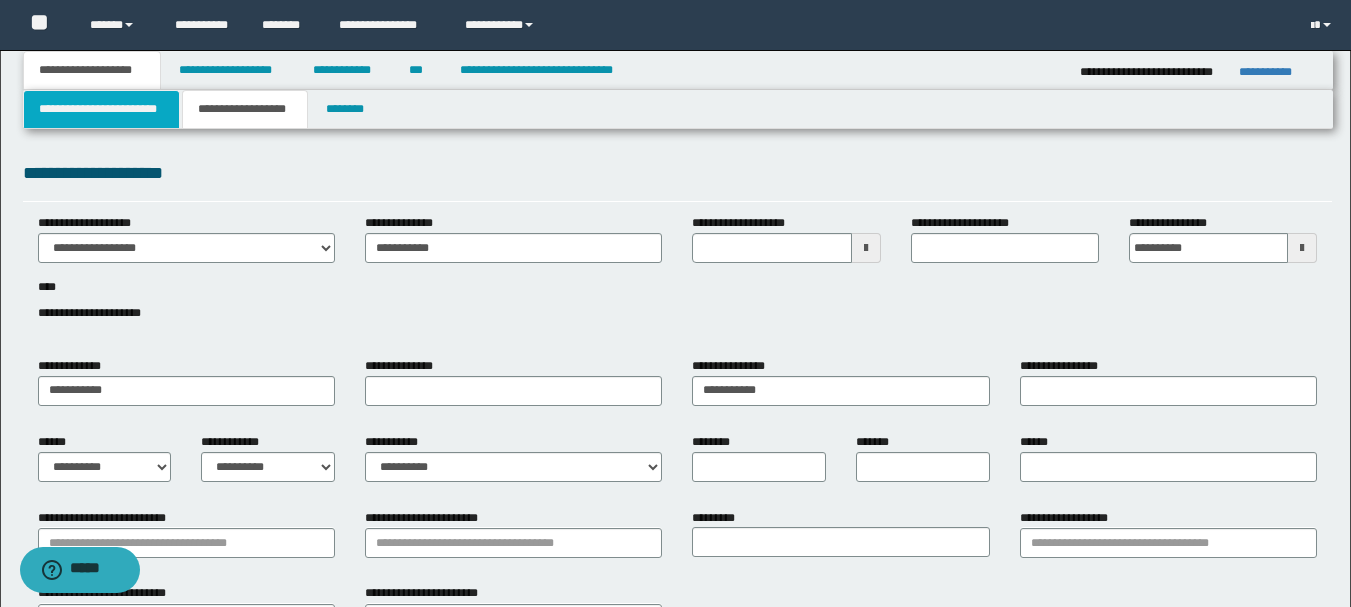 click on "**********" at bounding box center (101, 109) 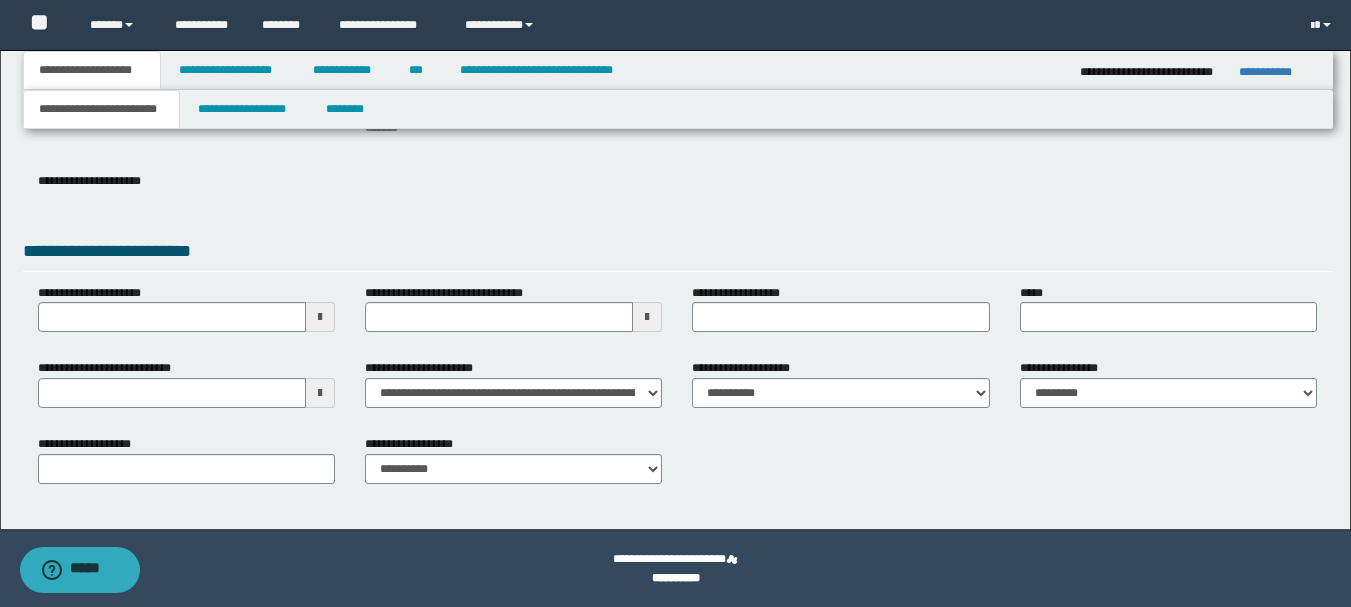 scroll, scrollTop: 277, scrollLeft: 0, axis: vertical 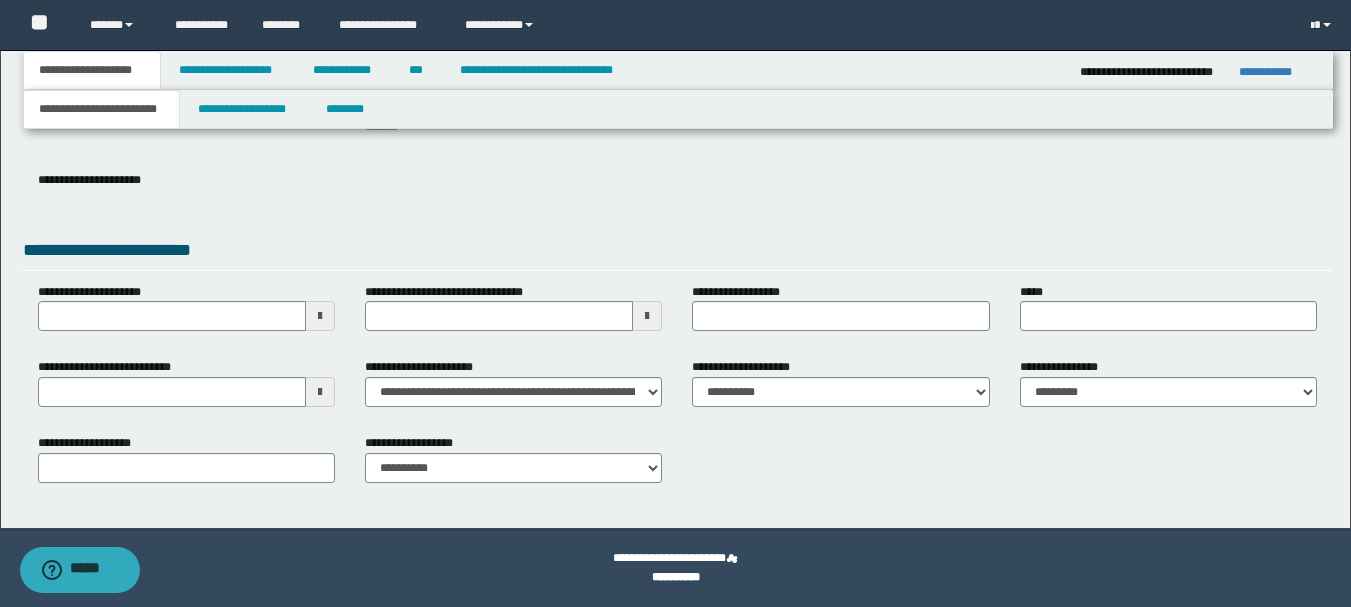 click at bounding box center (320, 392) 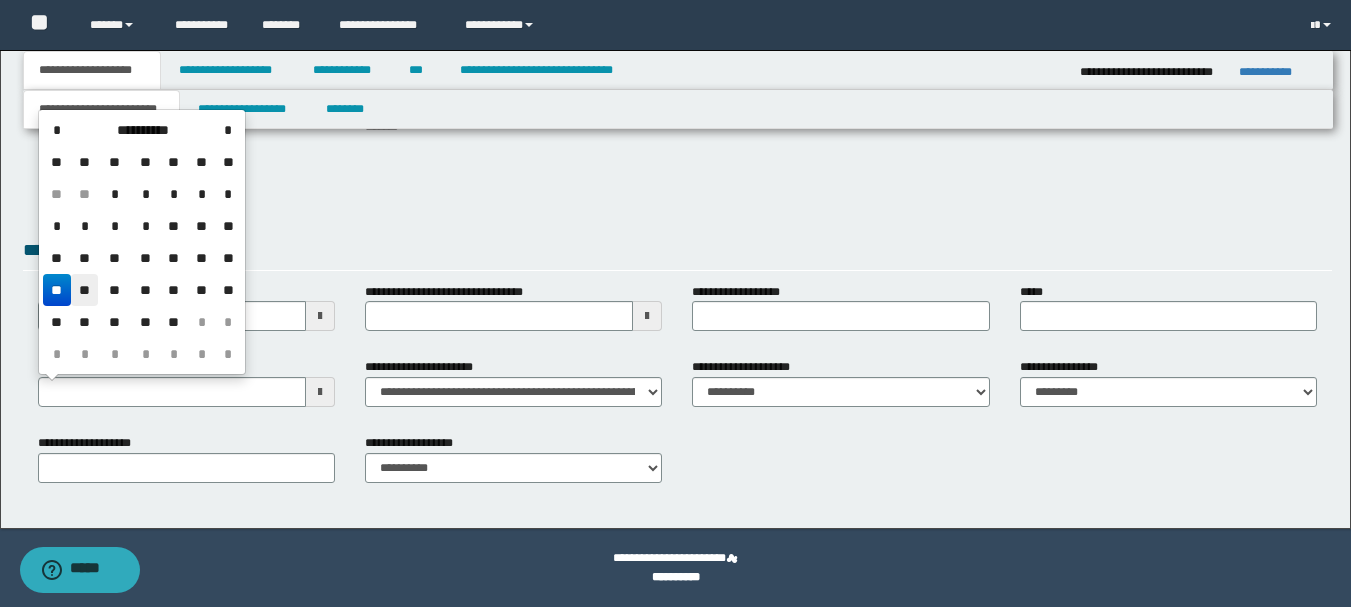 click on "**" at bounding box center [85, 290] 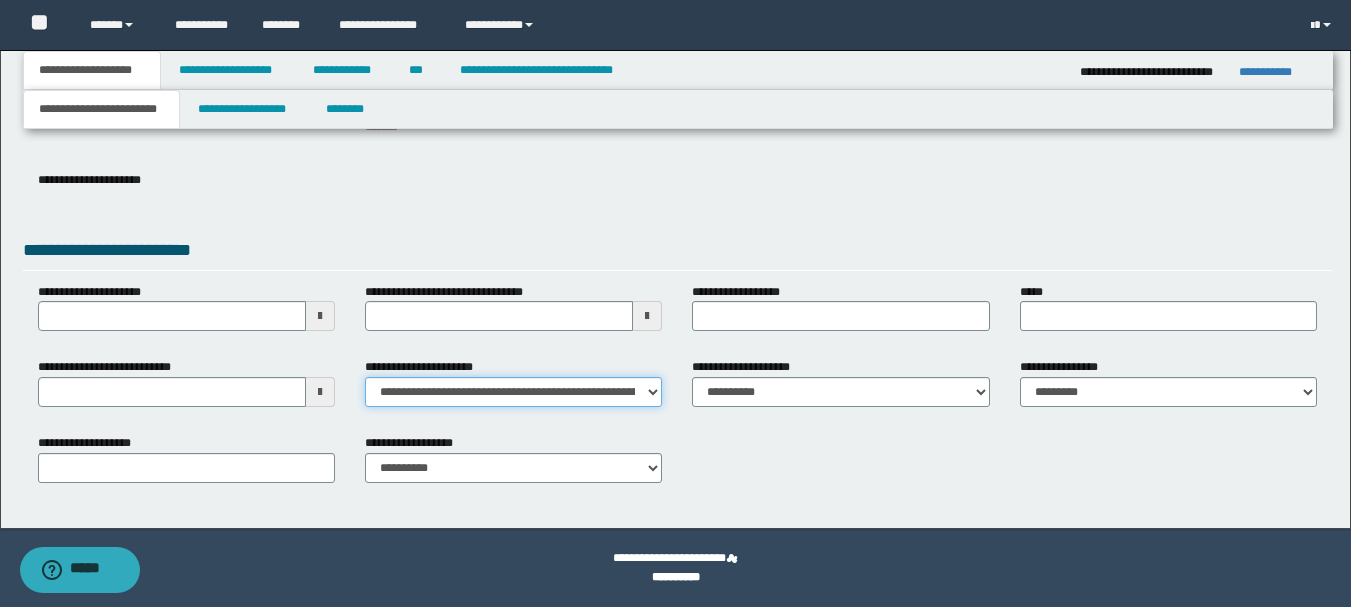 click on "**********" at bounding box center (513, 392) 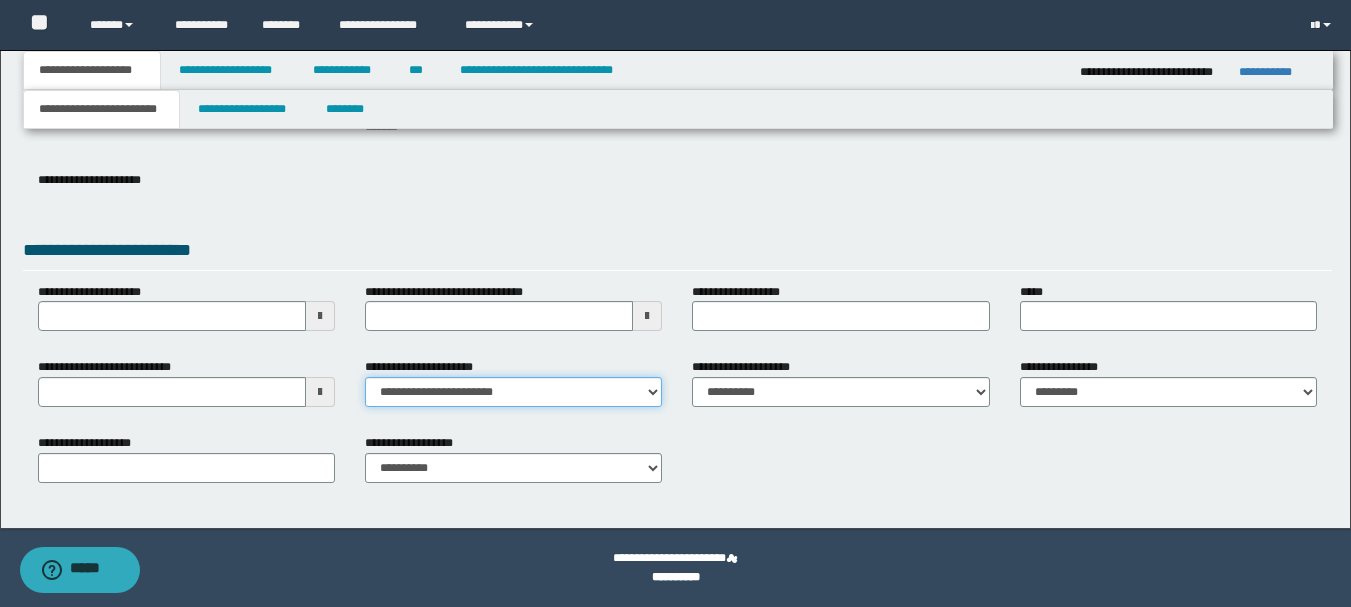 click on "**********" at bounding box center [513, 392] 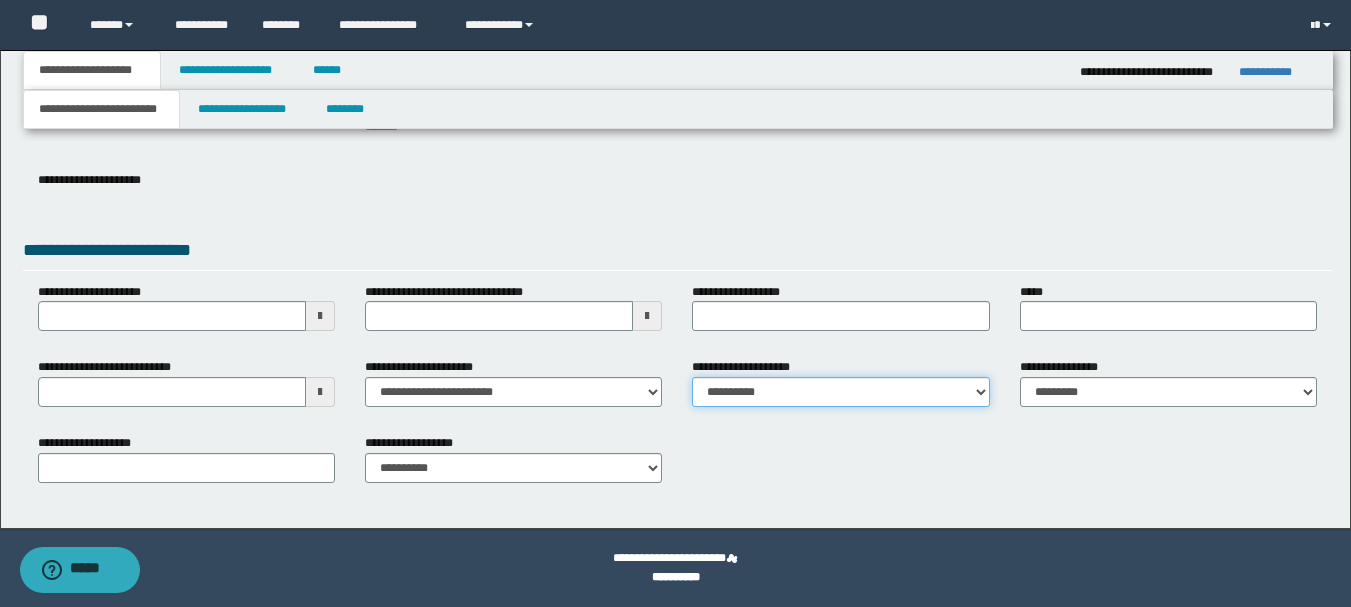 click on "**********" at bounding box center [840, 392] 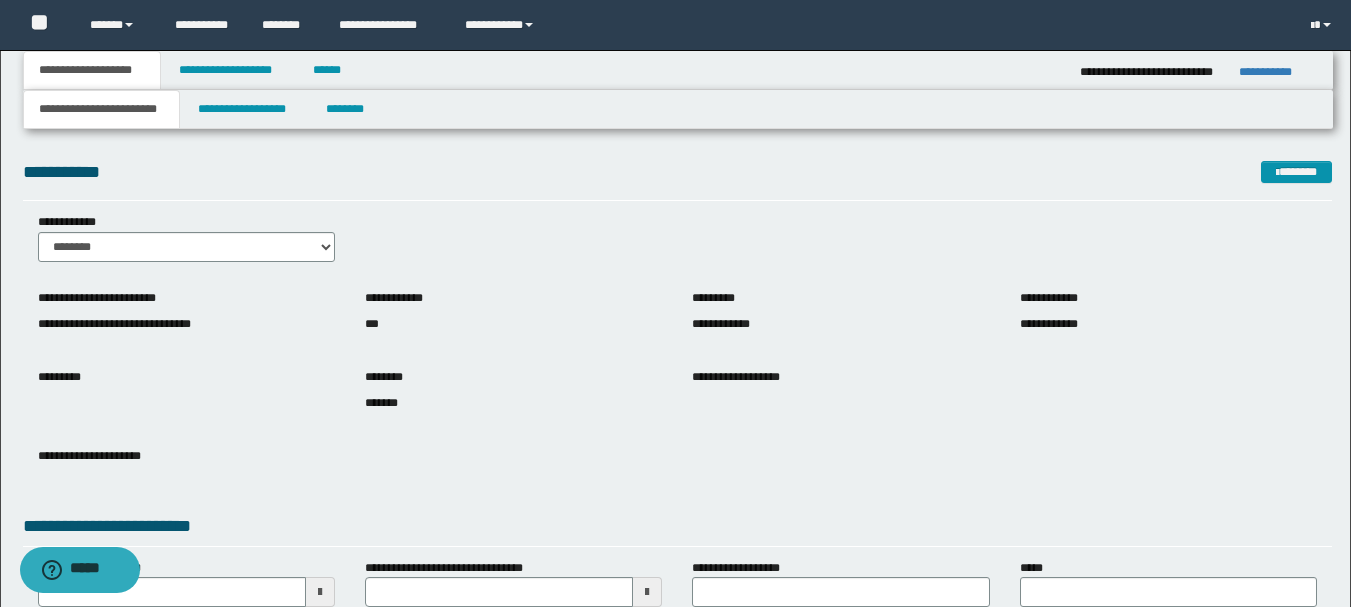 scroll, scrollTop: 0, scrollLeft: 0, axis: both 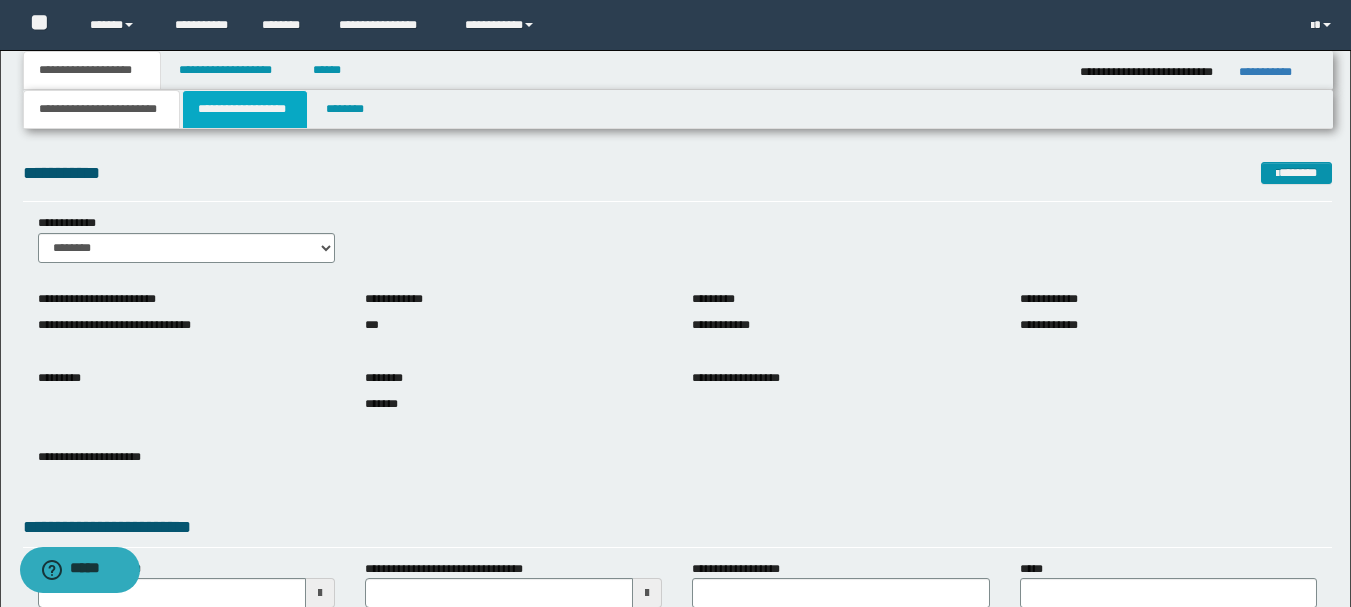 click on "**********" at bounding box center [245, 109] 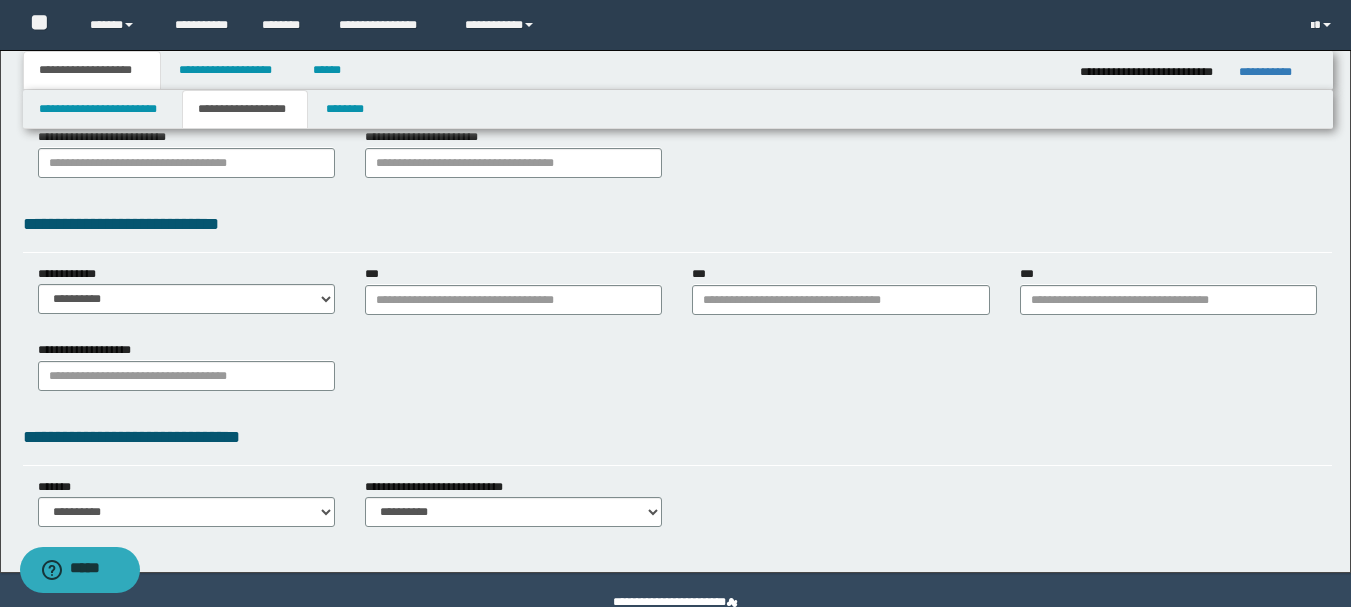 scroll, scrollTop: 500, scrollLeft: 0, axis: vertical 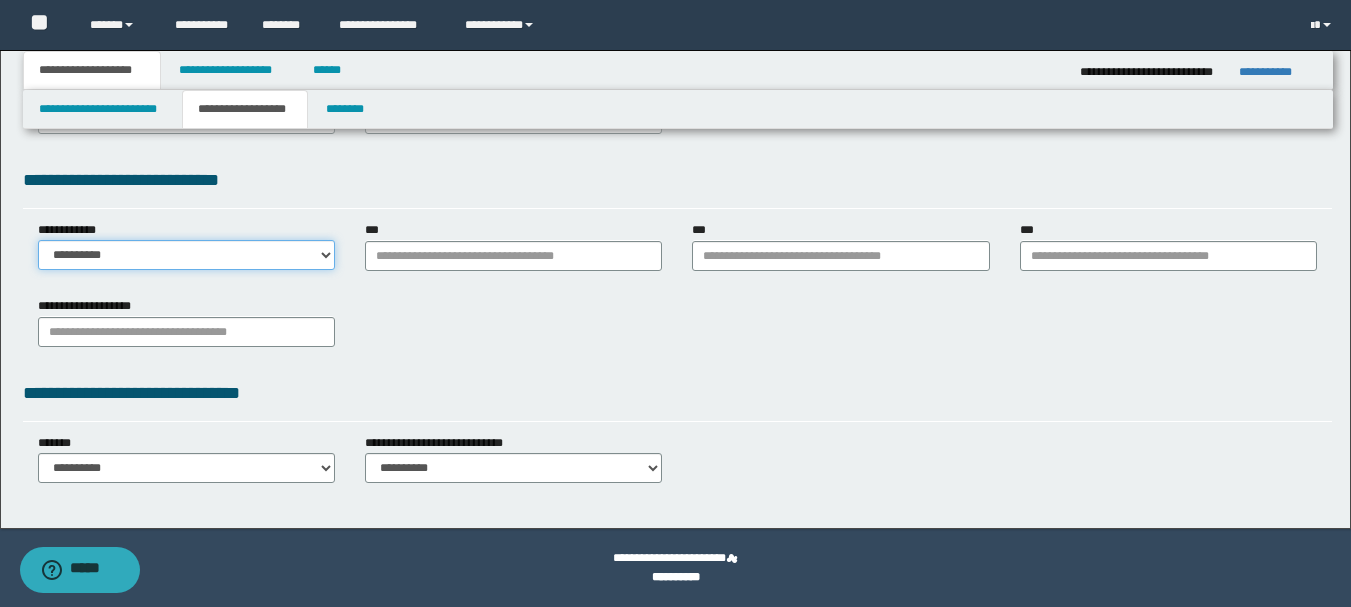 click on "**********" at bounding box center (186, 255) 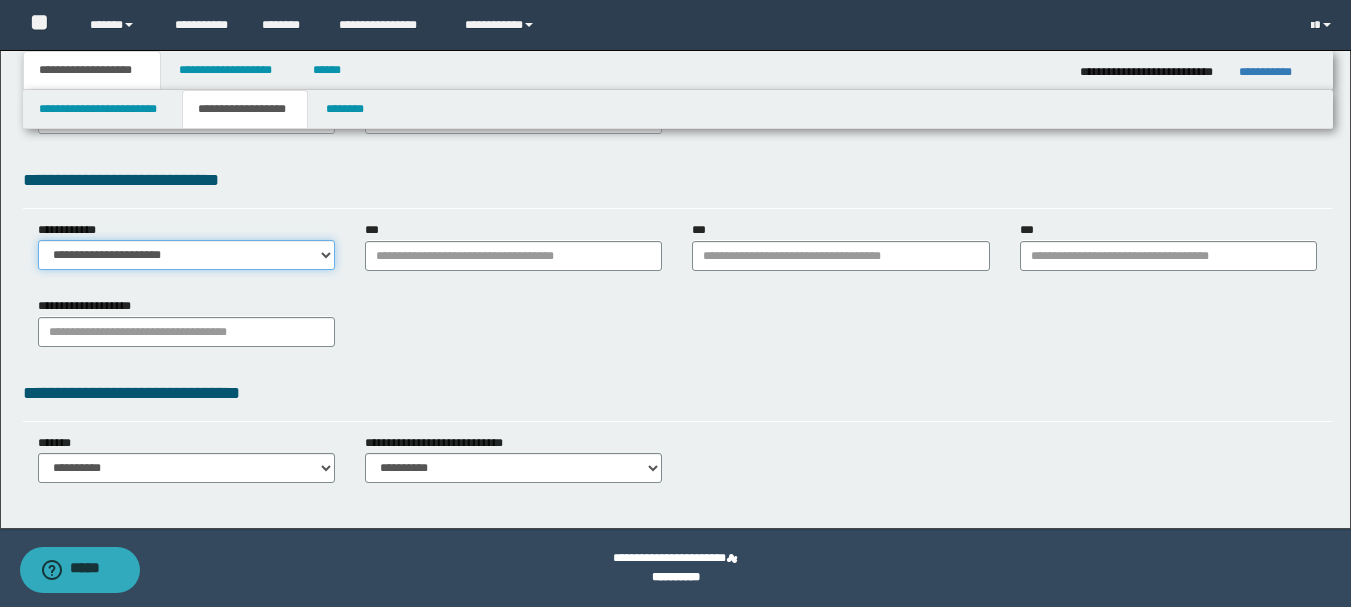 click on "**********" at bounding box center (186, 255) 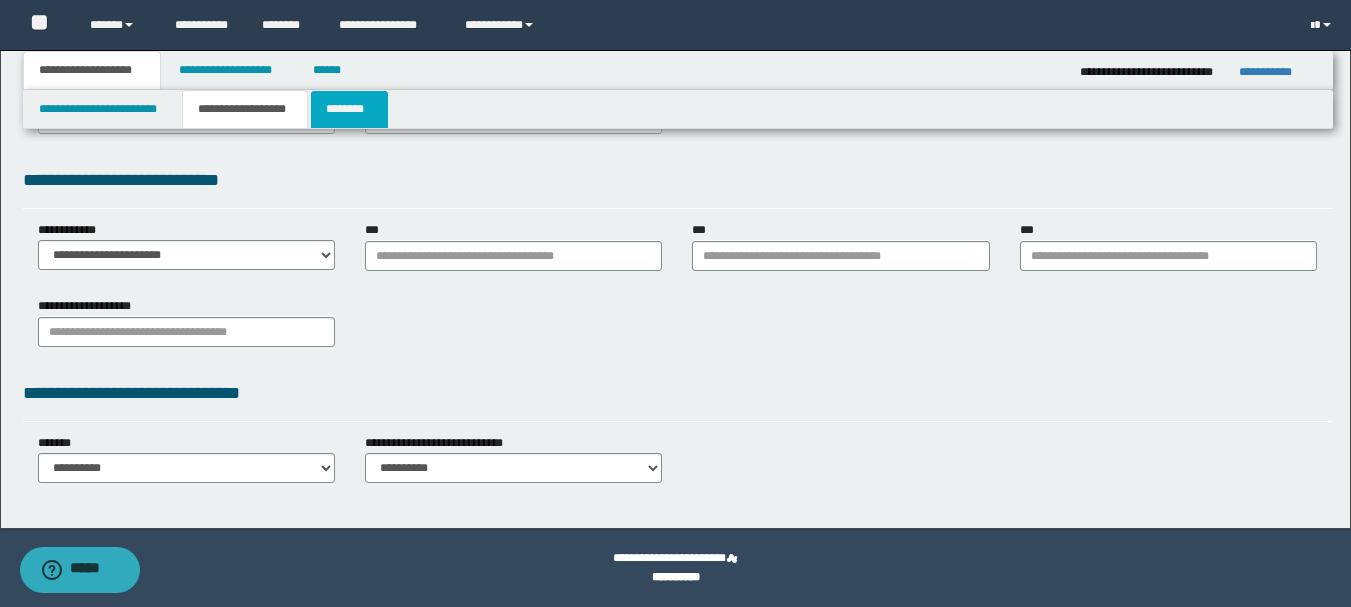 click on "********" at bounding box center (349, 109) 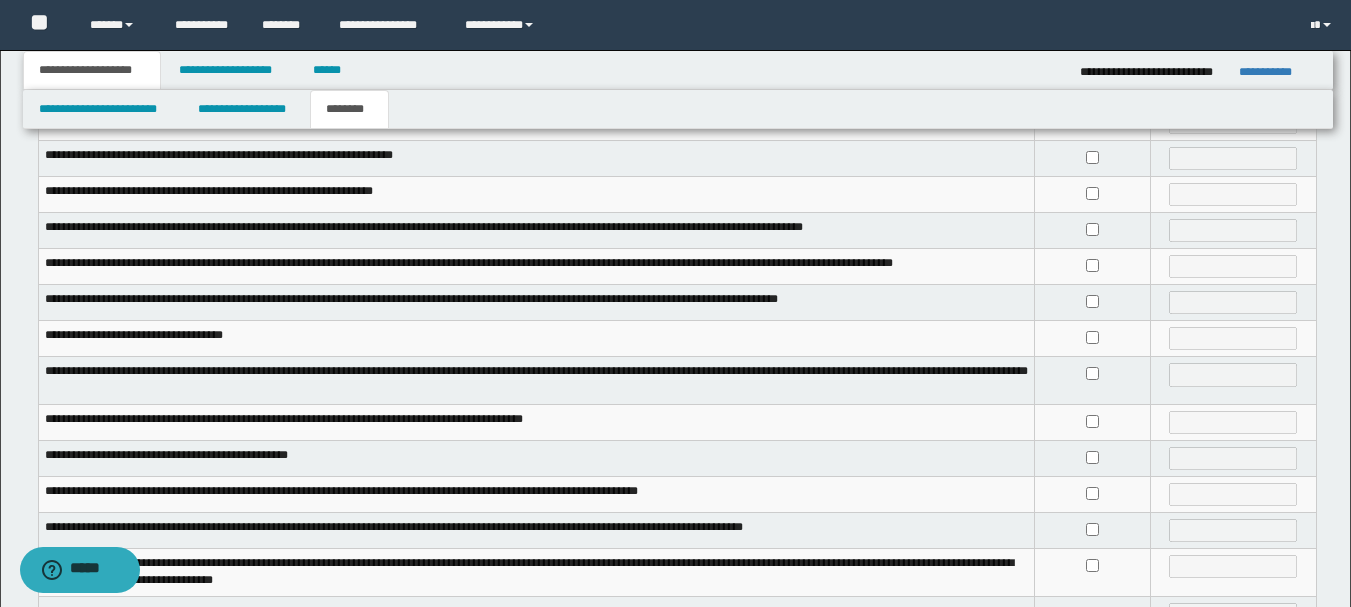scroll, scrollTop: 300, scrollLeft: 0, axis: vertical 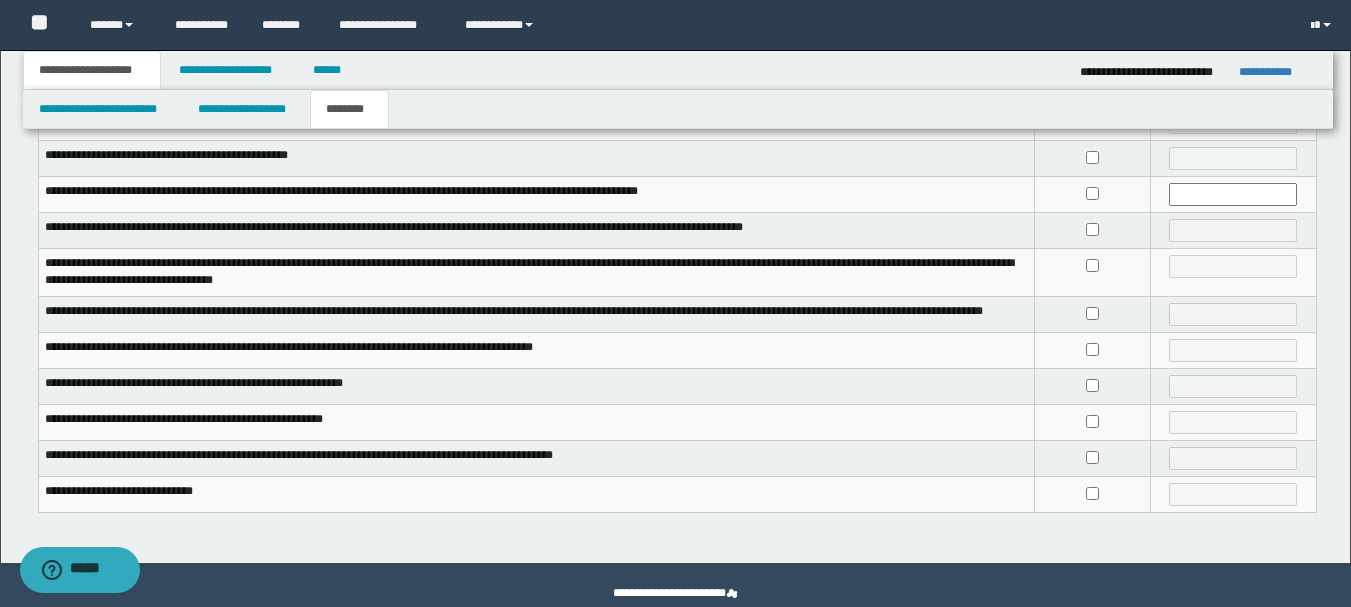 click at bounding box center (1093, 350) 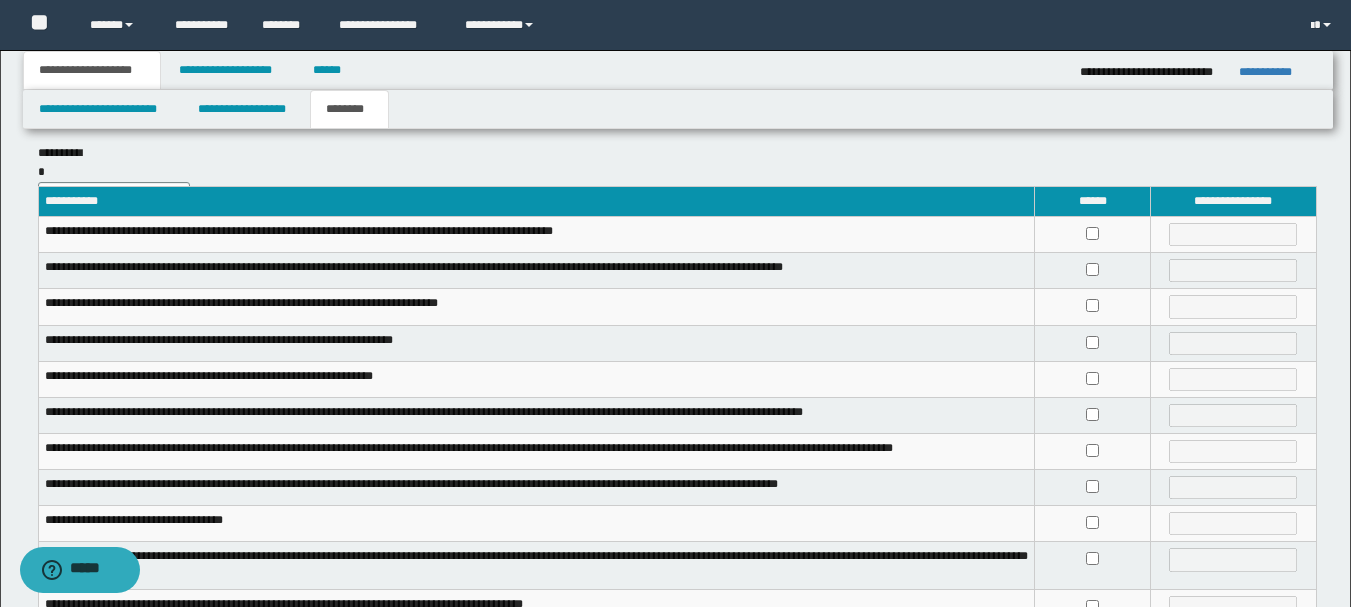 scroll, scrollTop: 0, scrollLeft: 0, axis: both 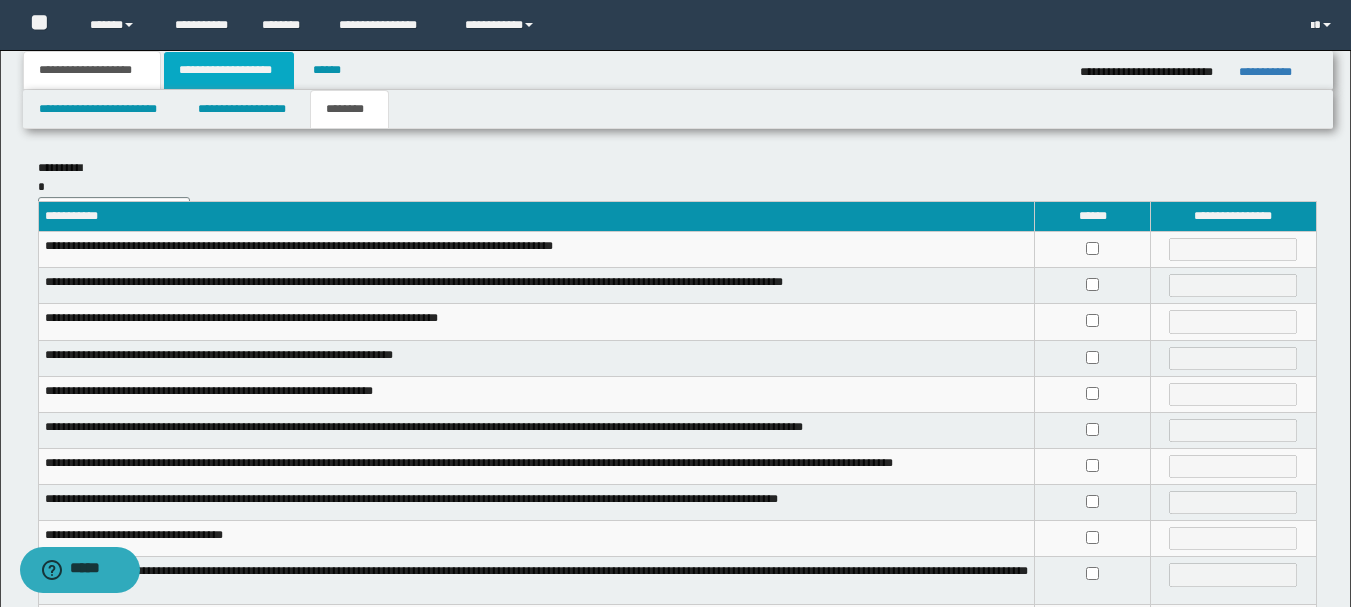 click on "**********" at bounding box center [229, 70] 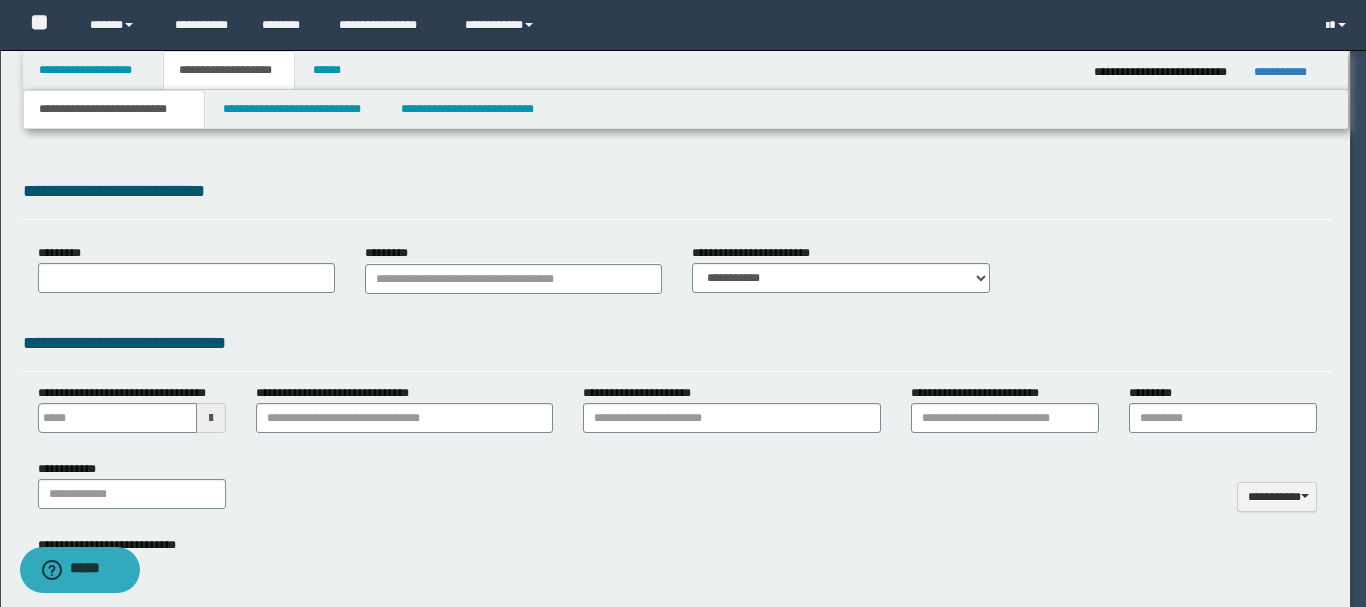 select on "*" 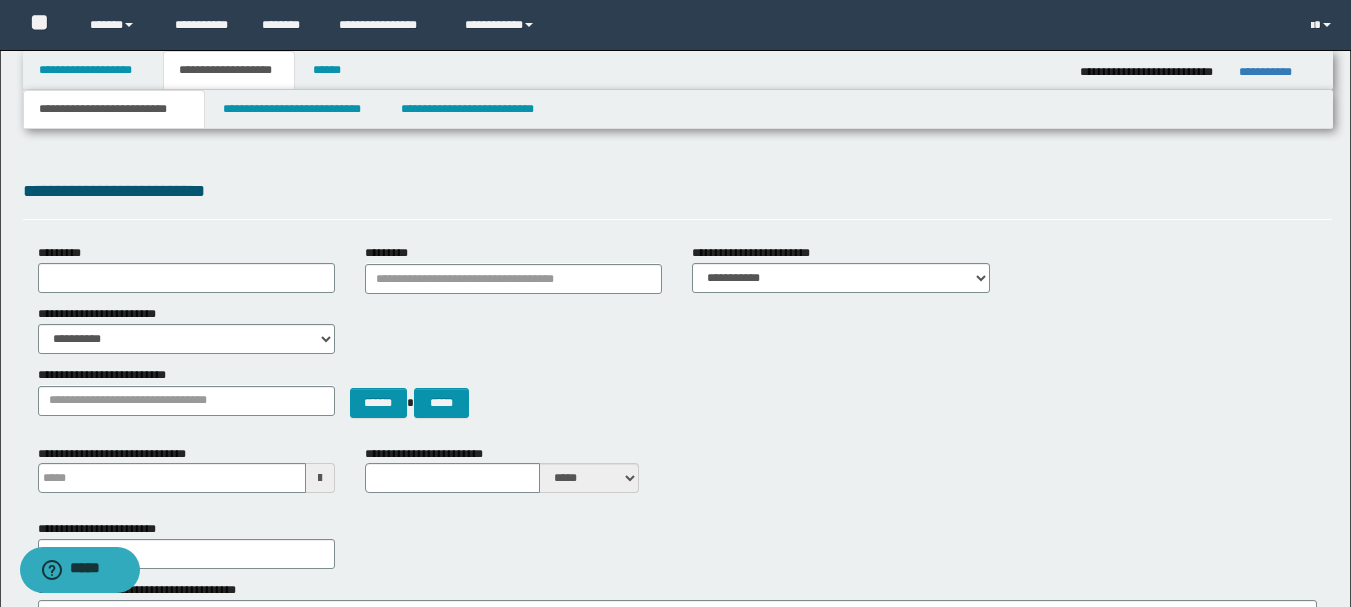 scroll, scrollTop: 0, scrollLeft: 0, axis: both 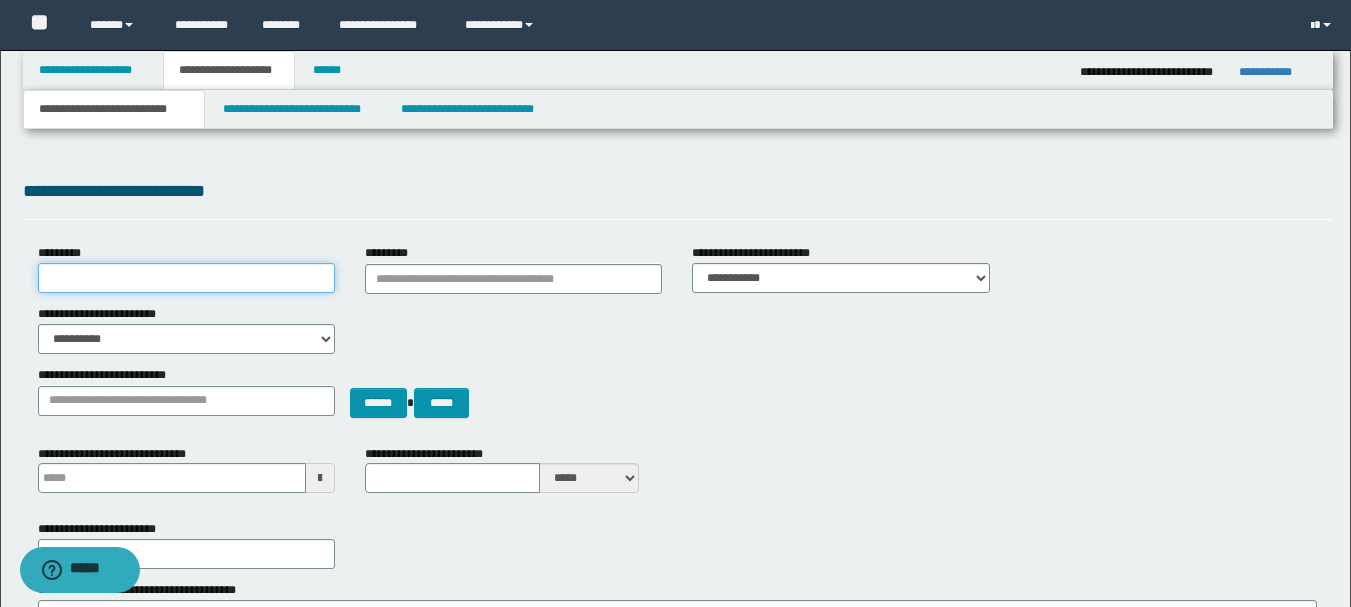 click on "*********" at bounding box center [186, 278] 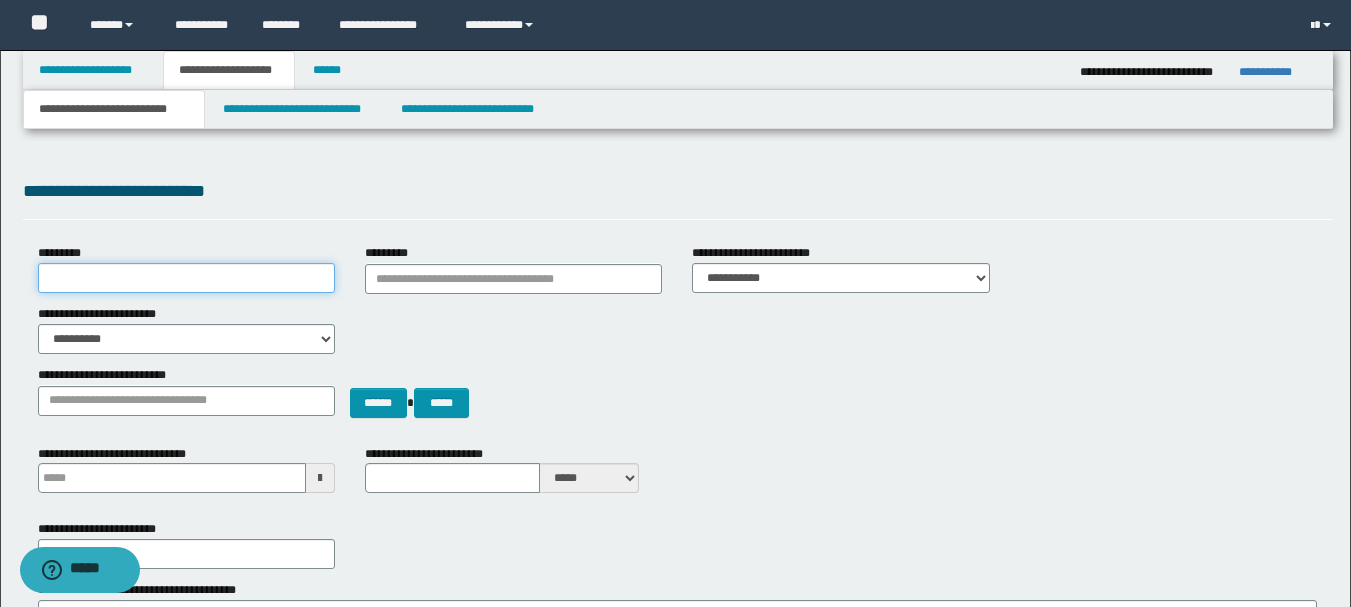 type on "*********" 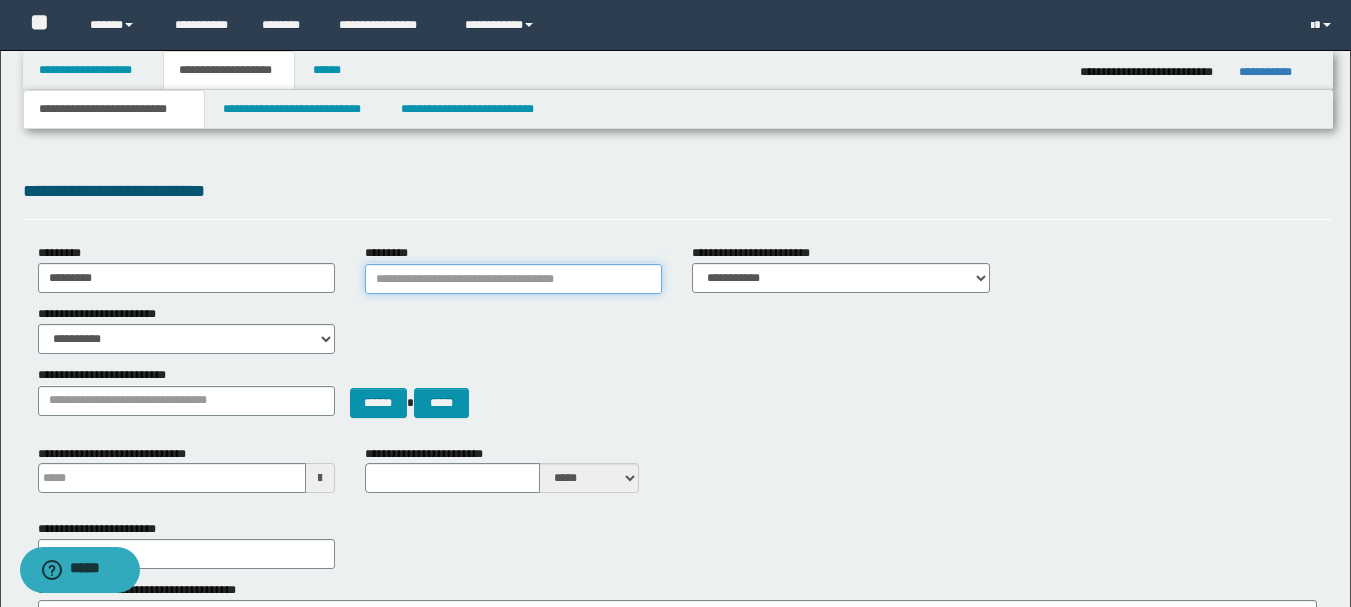 click on "*********" at bounding box center (513, 279) 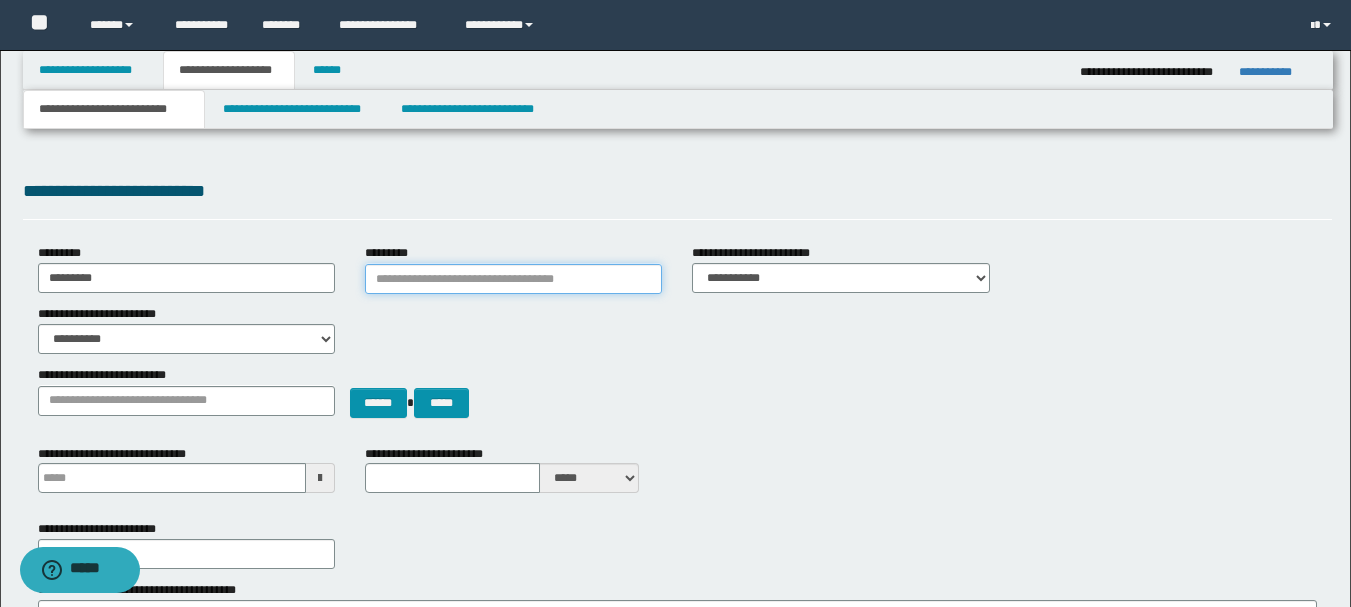 type on "*" 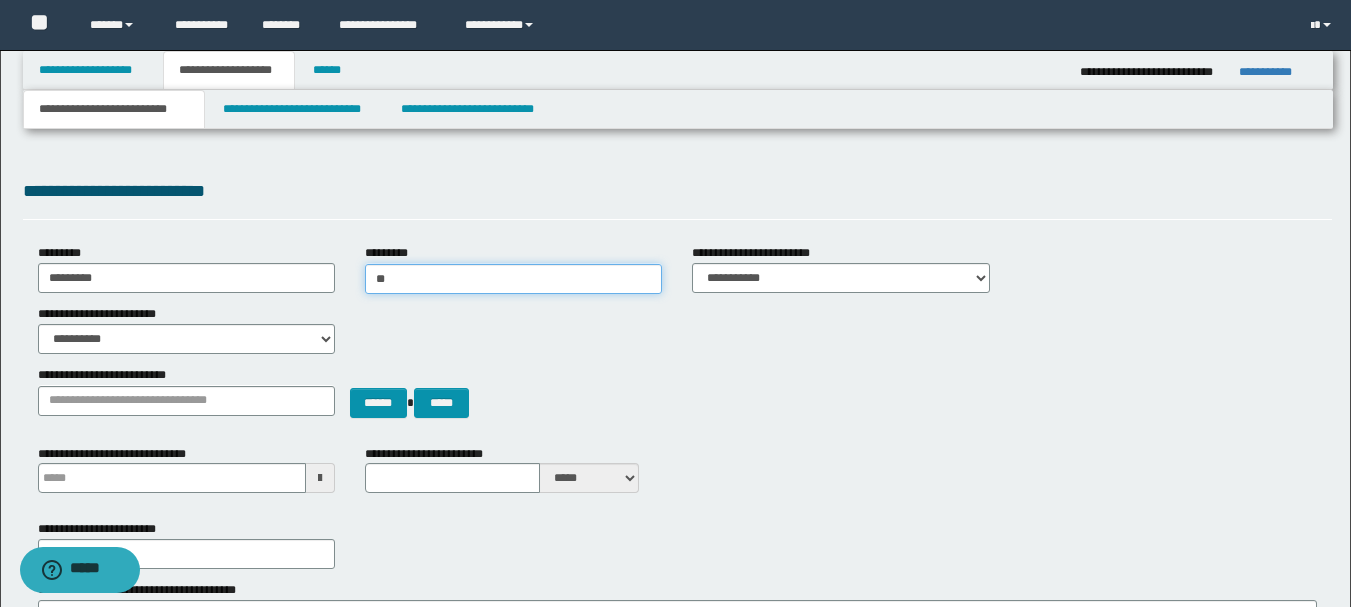 type on "***" 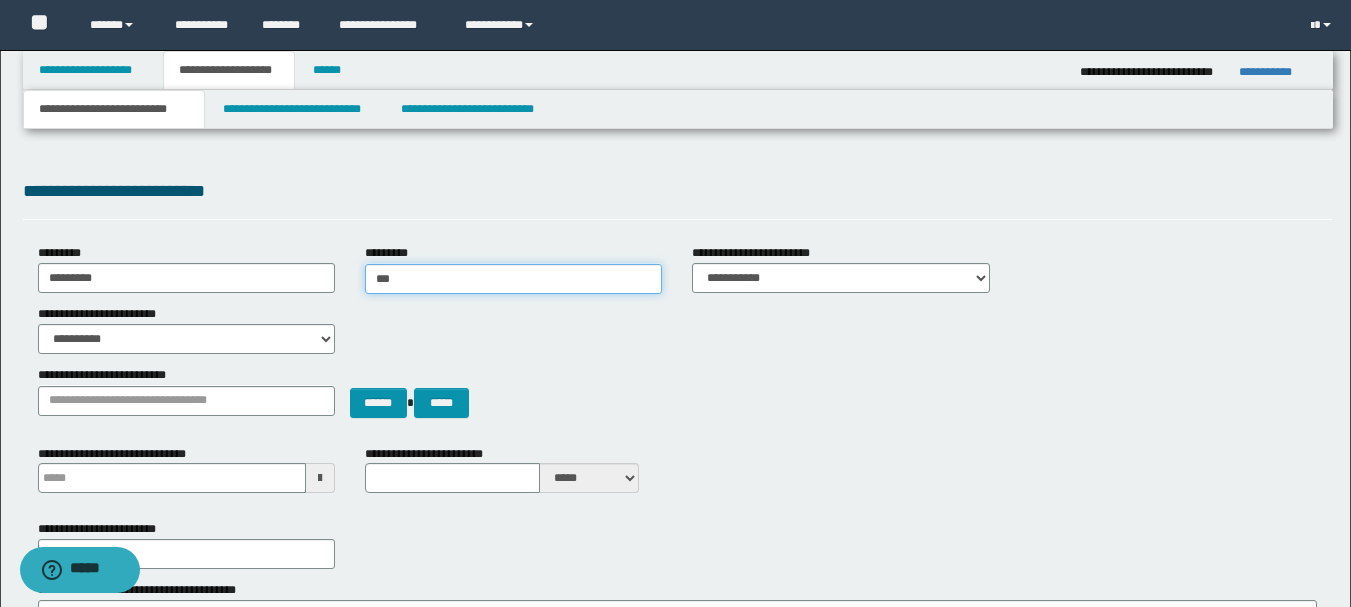 type on "***" 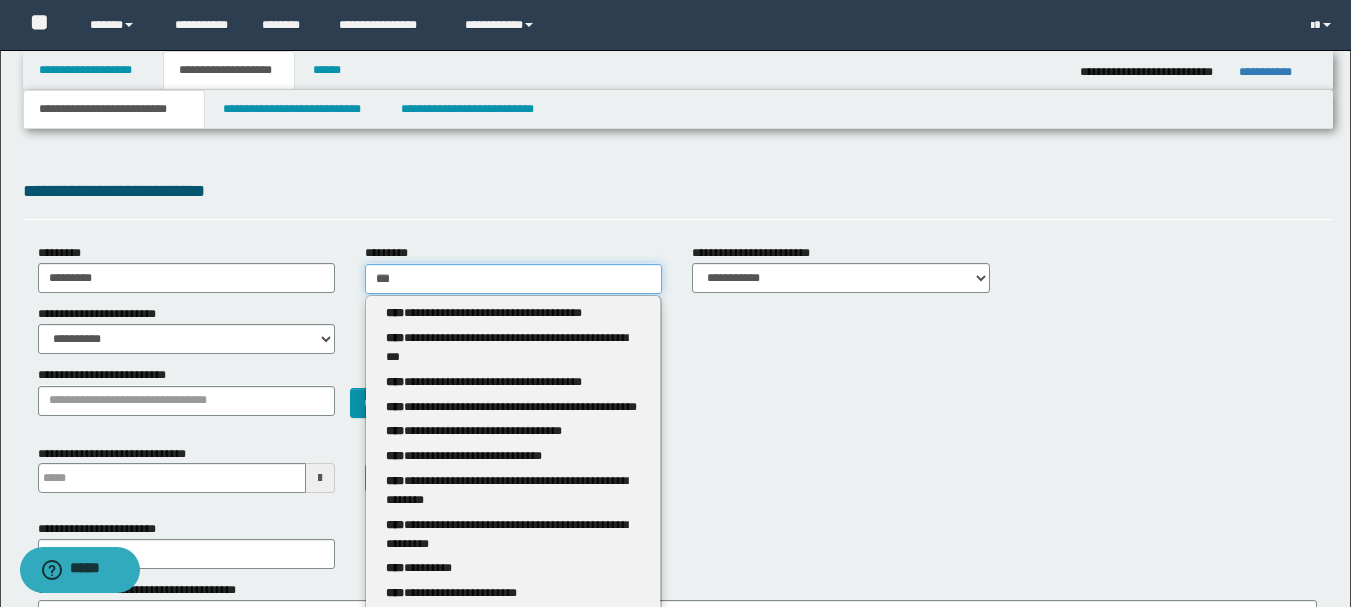 type 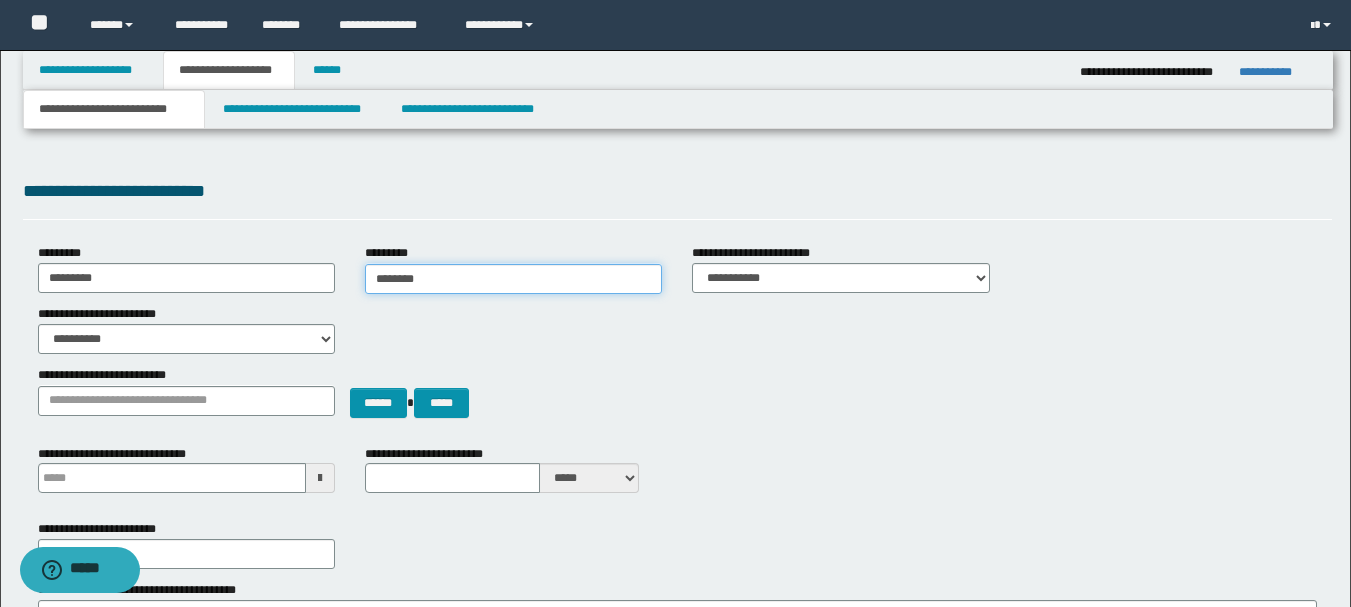 type on "*********" 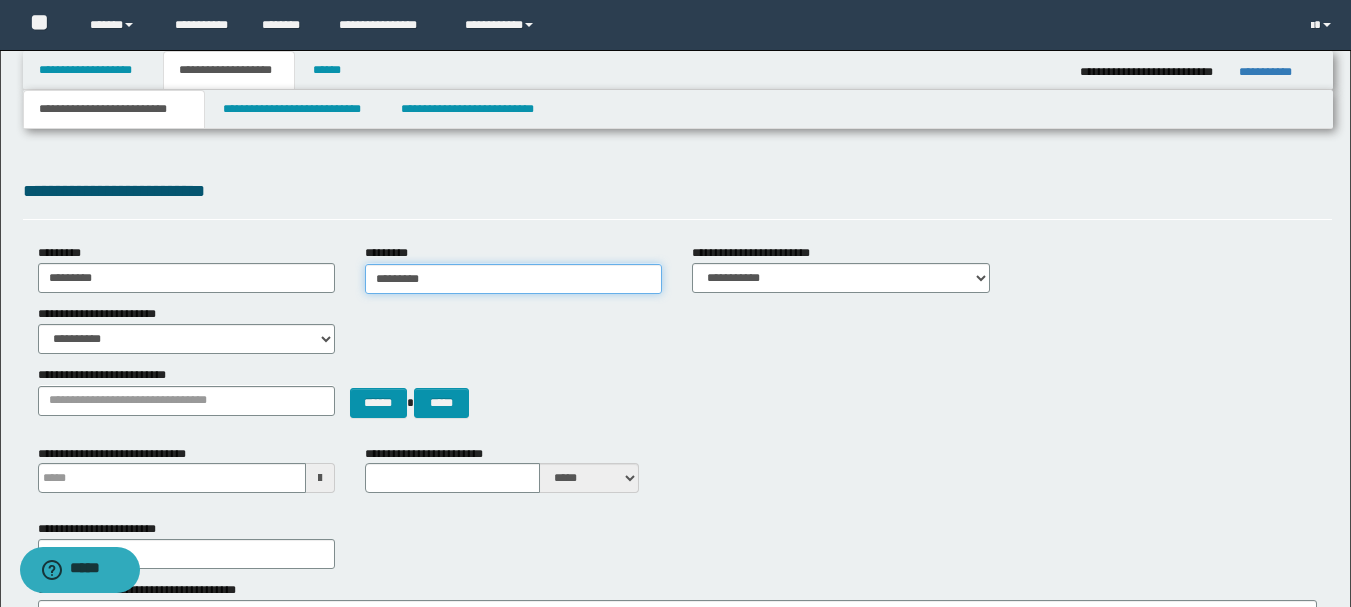 type on "**********" 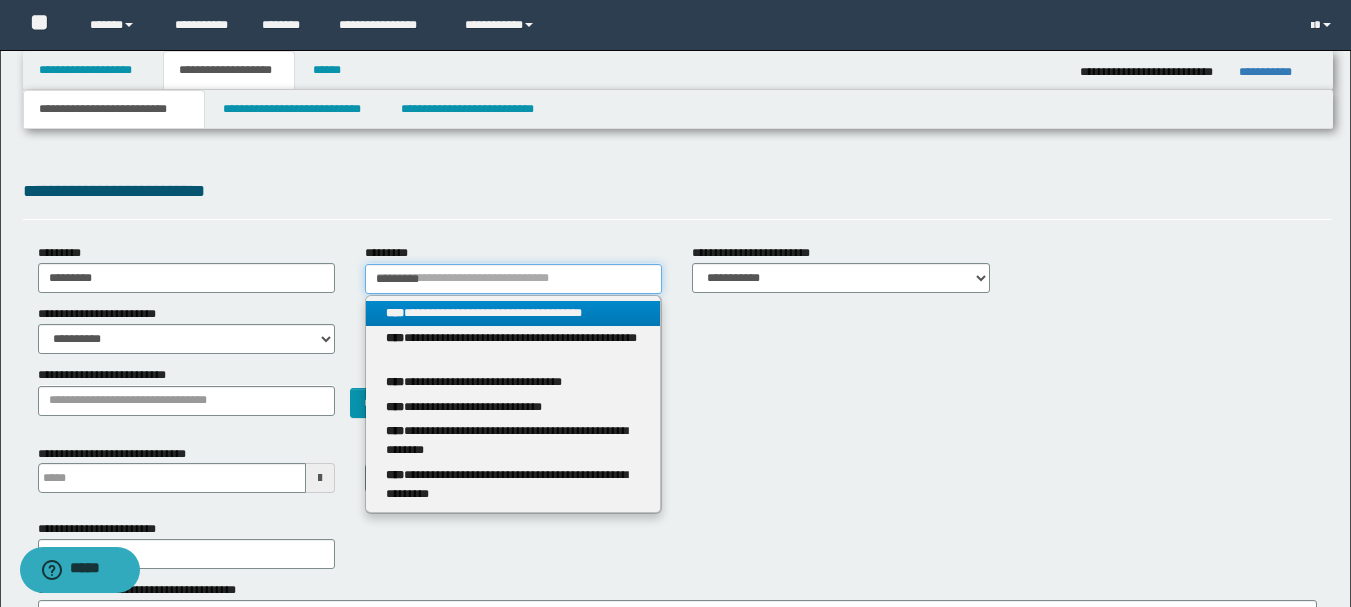 type on "*********" 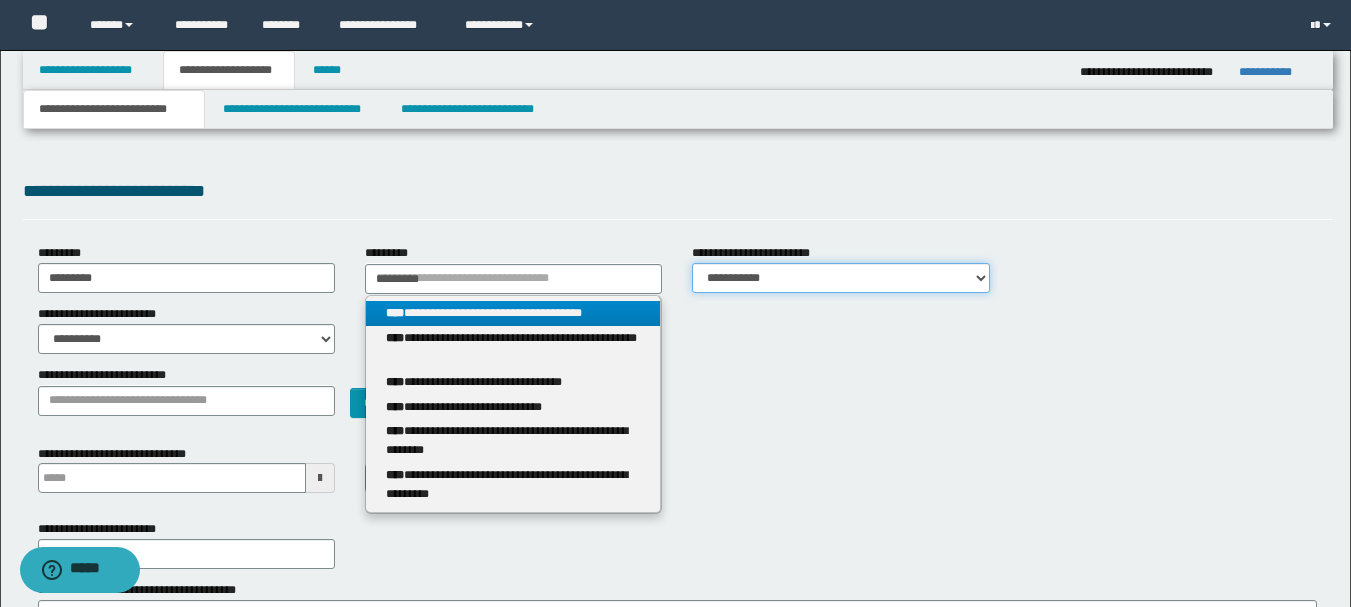 type 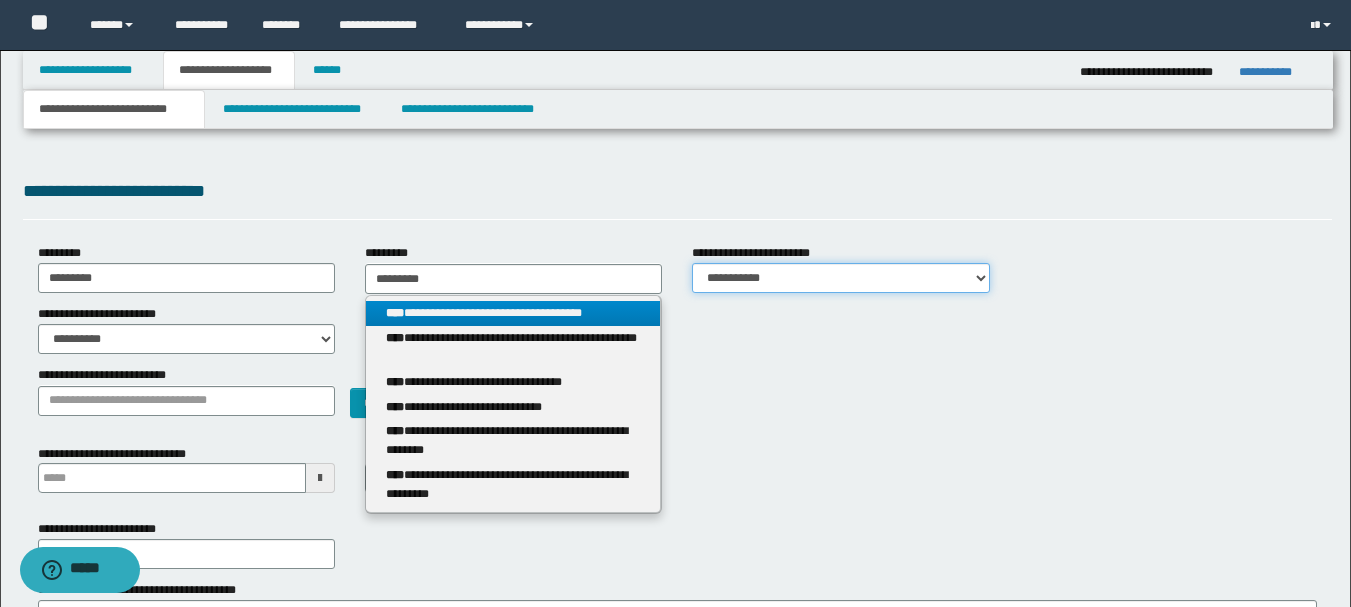 click on "**********" at bounding box center [840, 278] 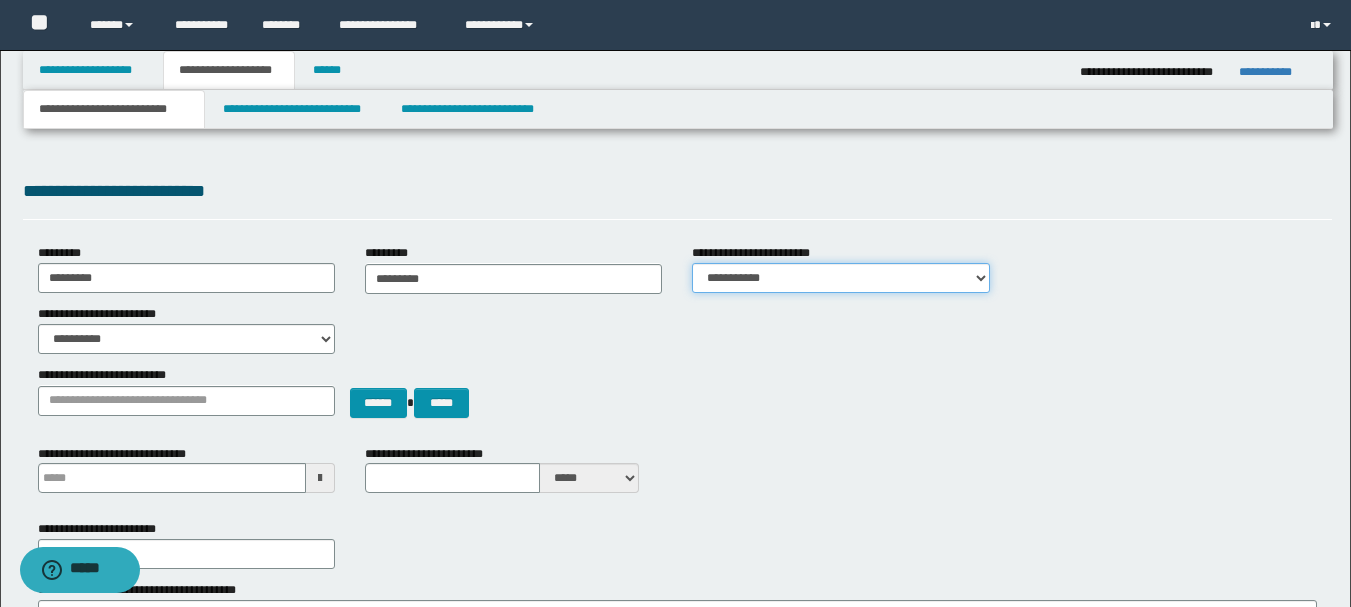 click on "**********" at bounding box center (840, 278) 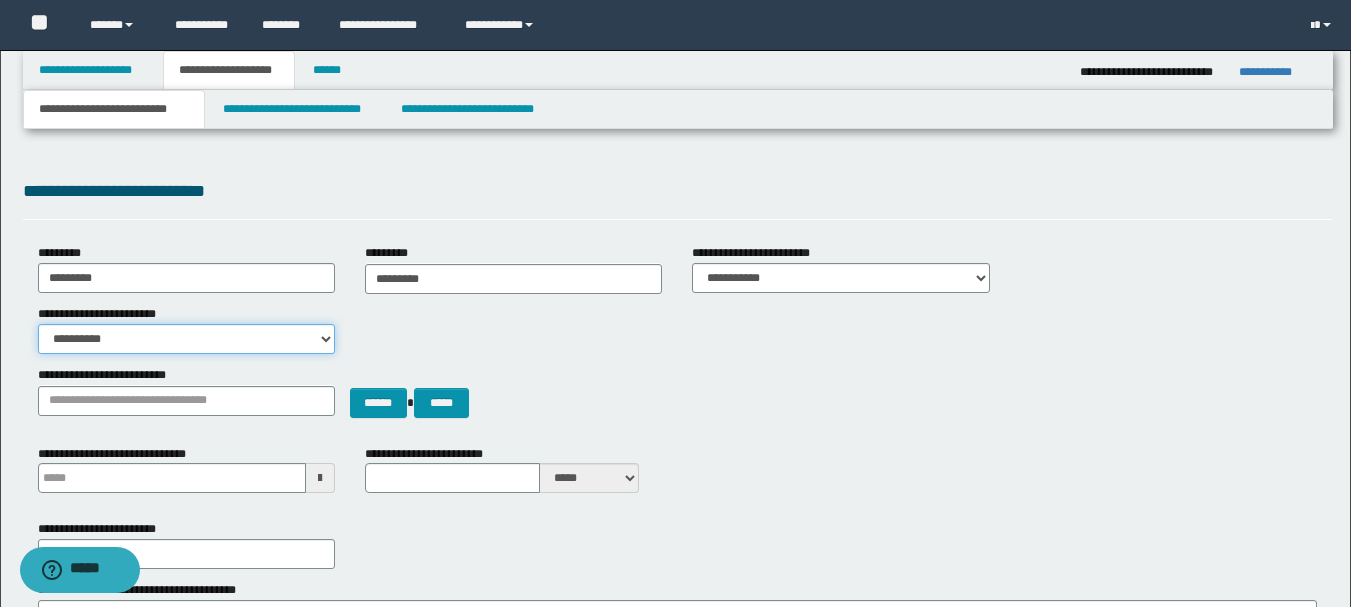 click on "**********" at bounding box center [186, 339] 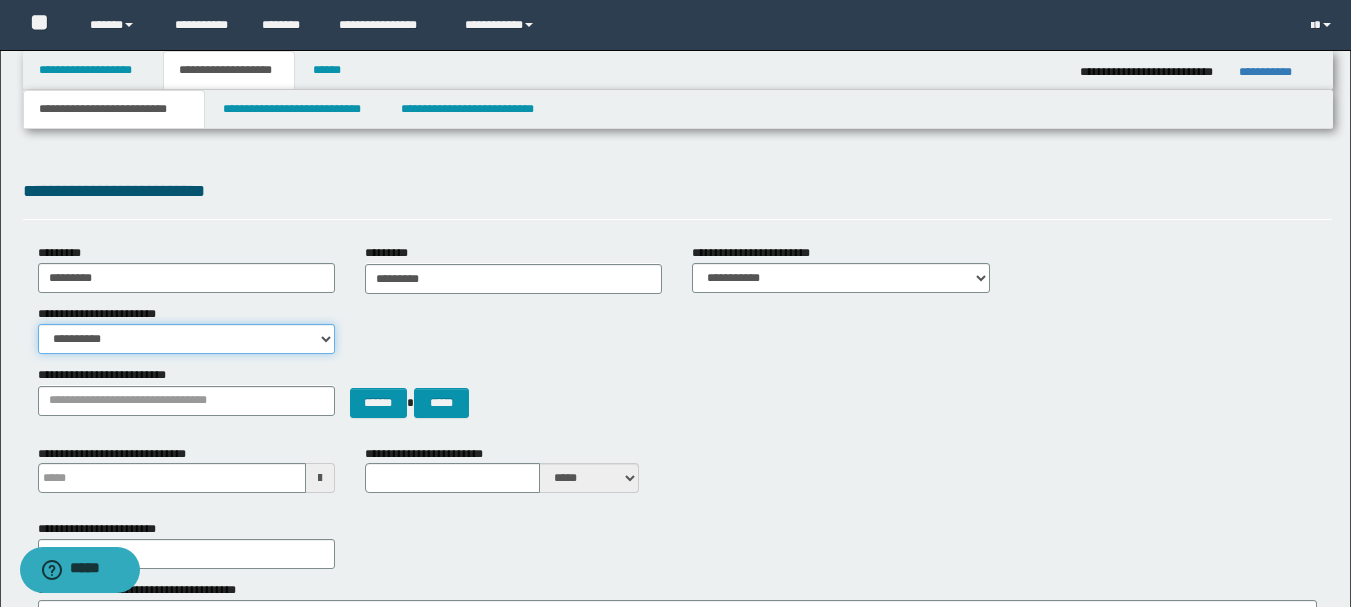 select on "*" 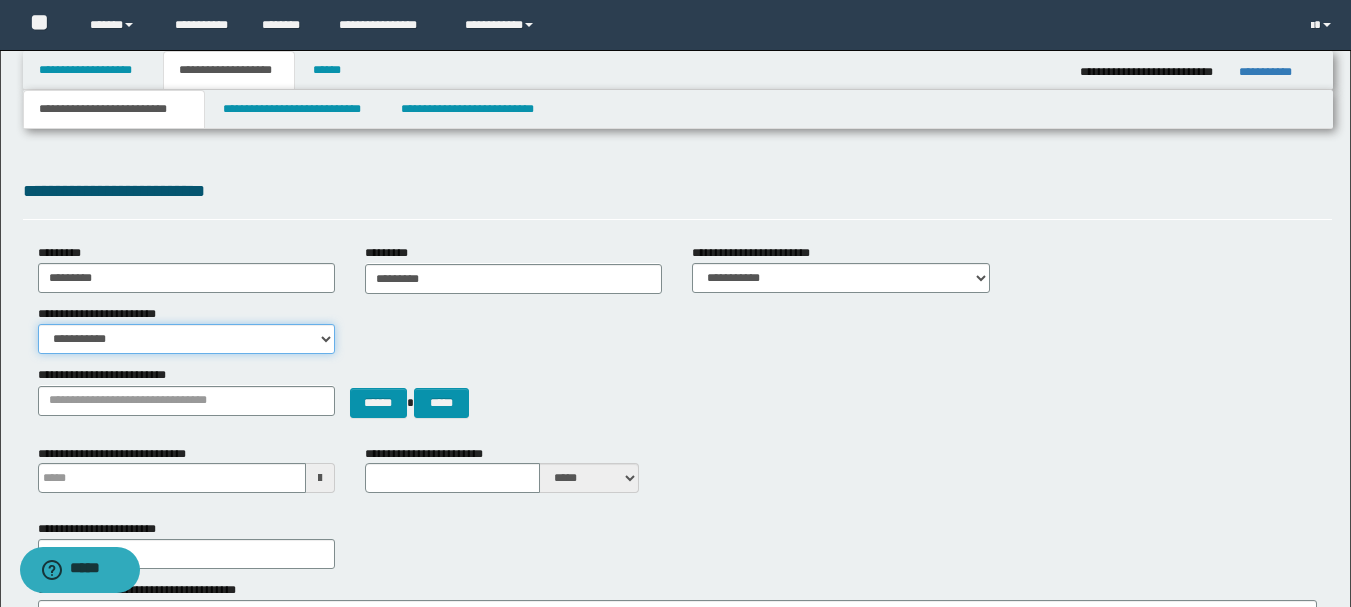 click on "**********" at bounding box center [186, 339] 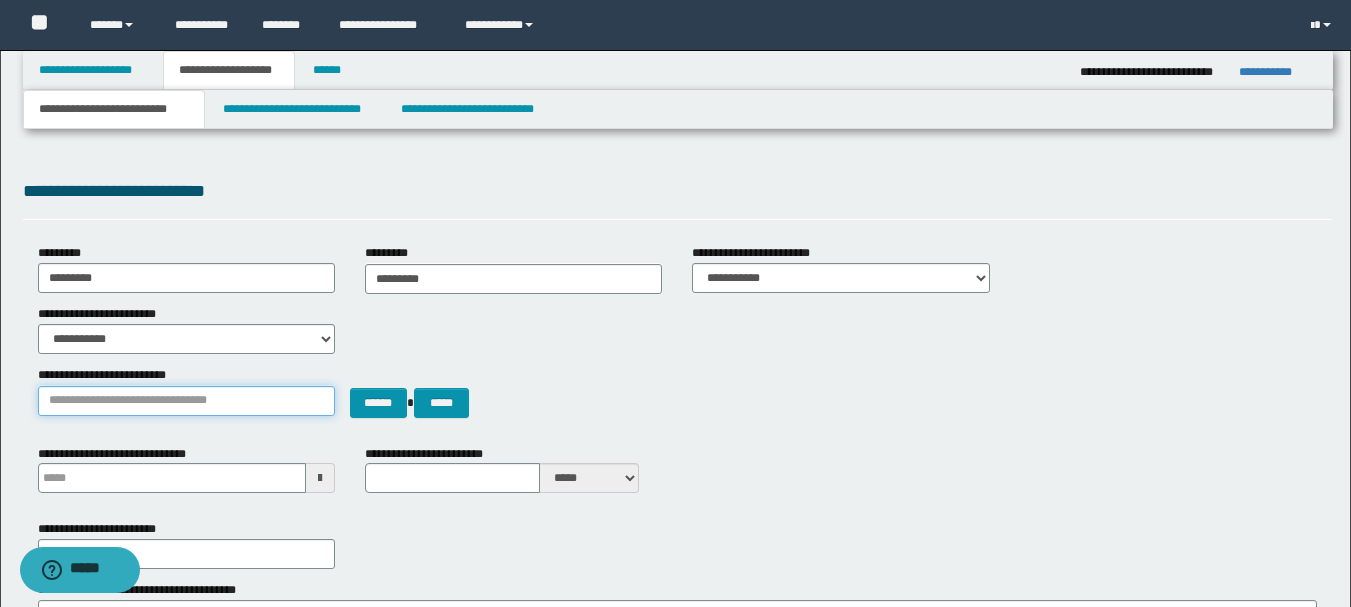 click on "**********" at bounding box center (186, 401) 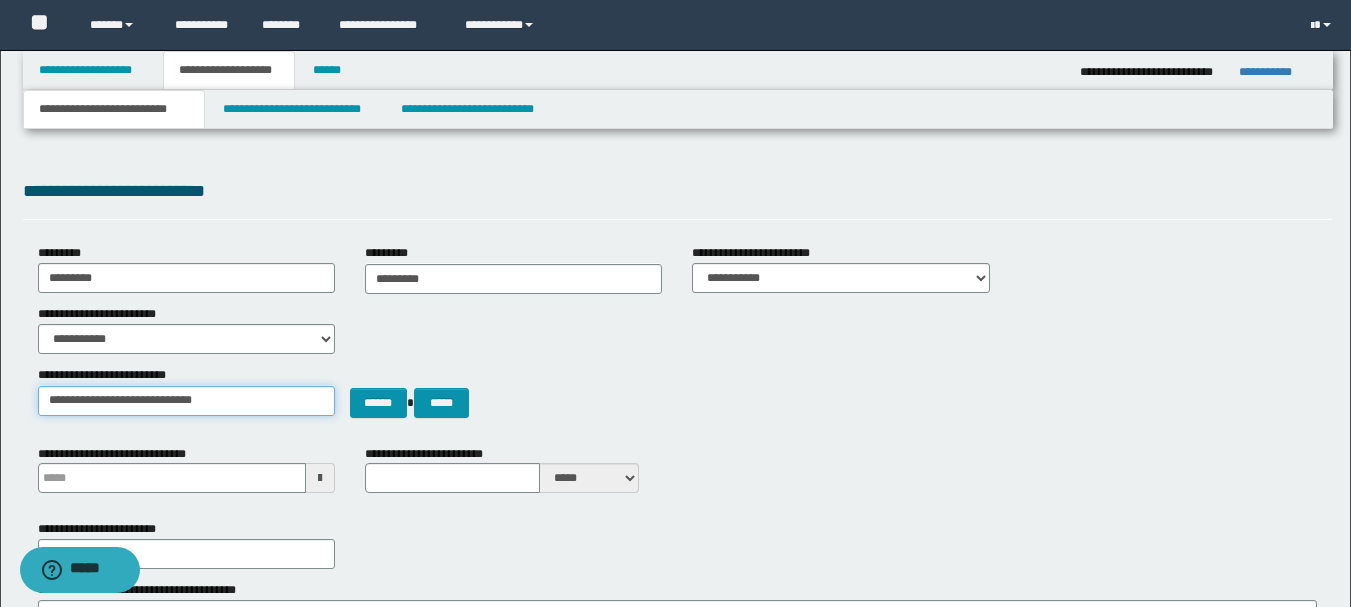 type on "**********" 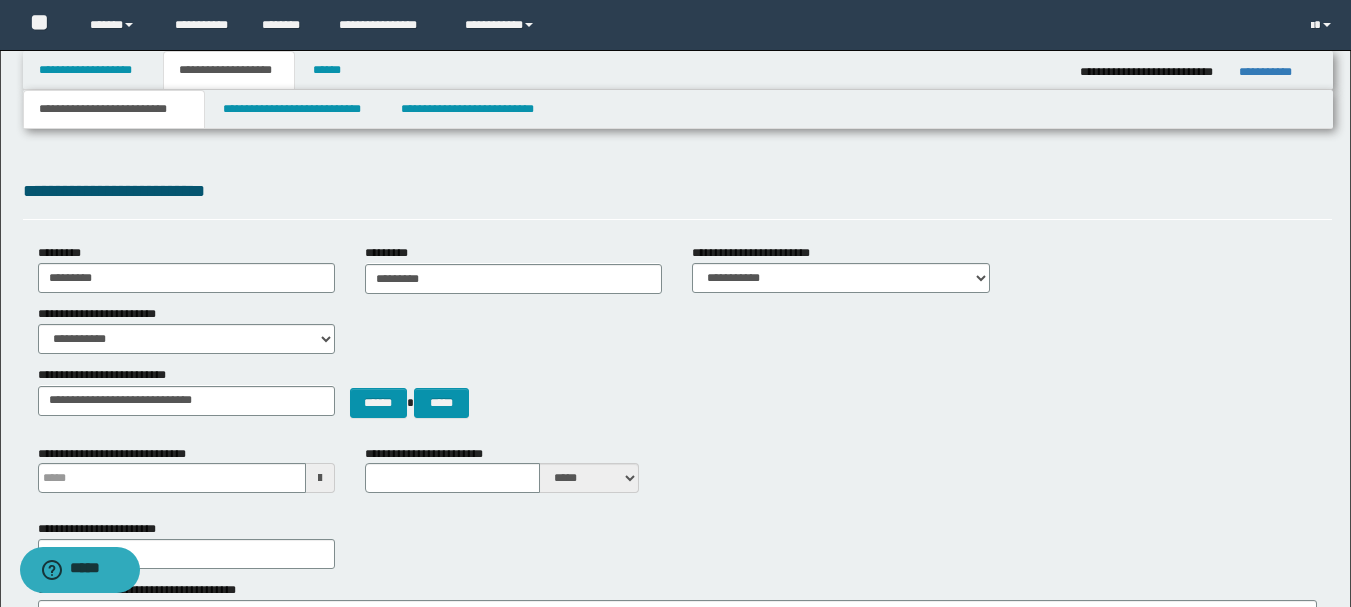 click on "**********" at bounding box center (677, 329) 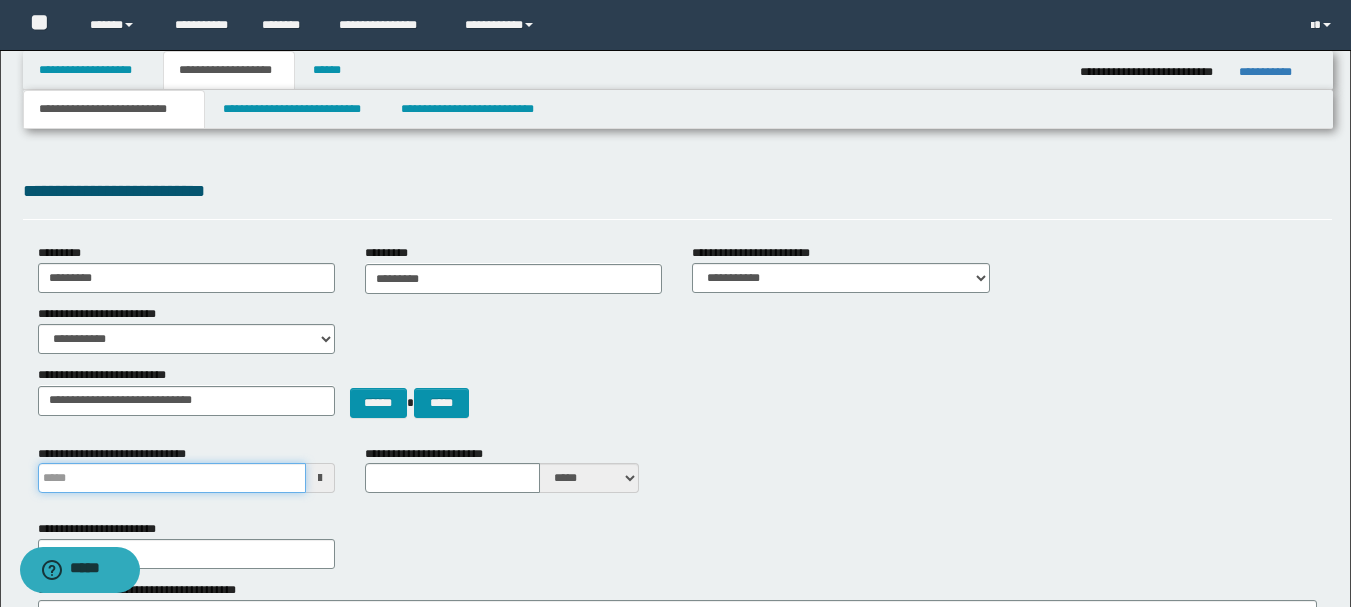 click on "**********" at bounding box center [172, 478] 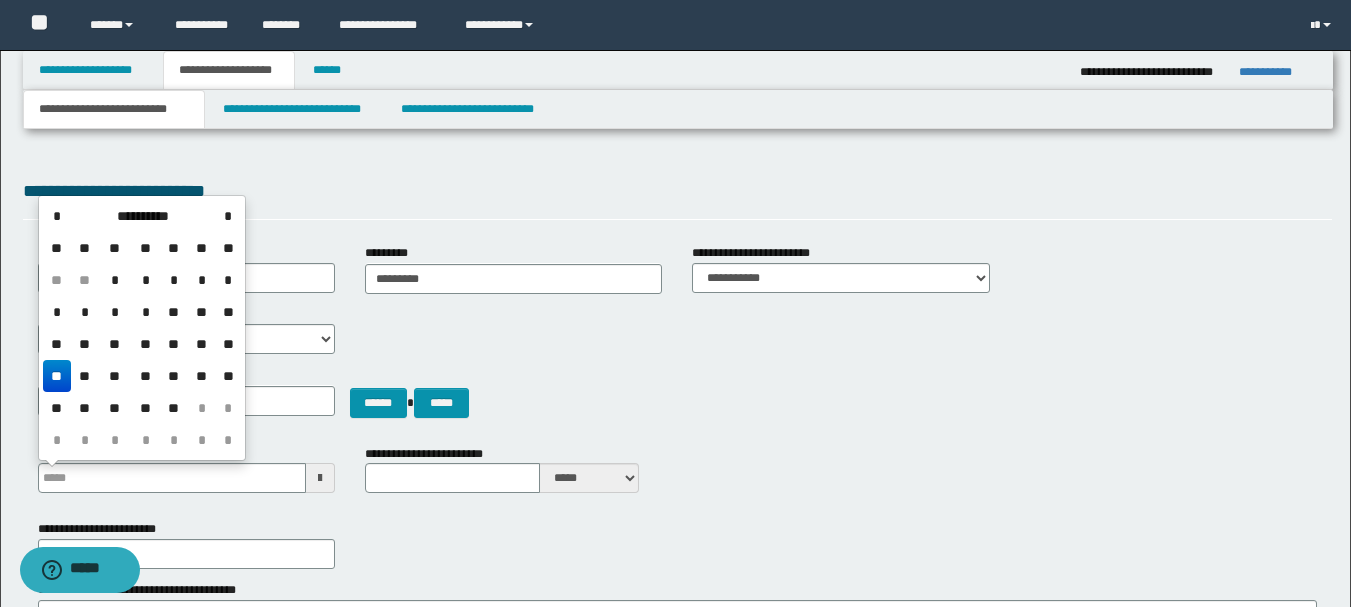type 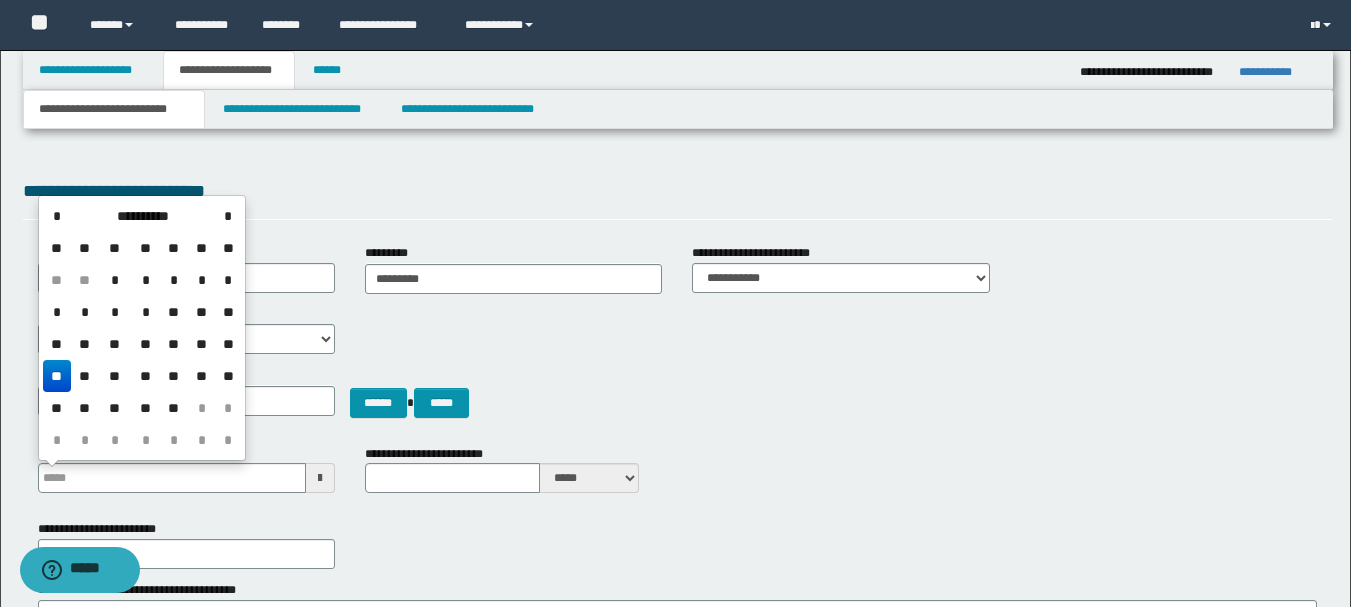 click on "**********" at bounding box center [677, 329] 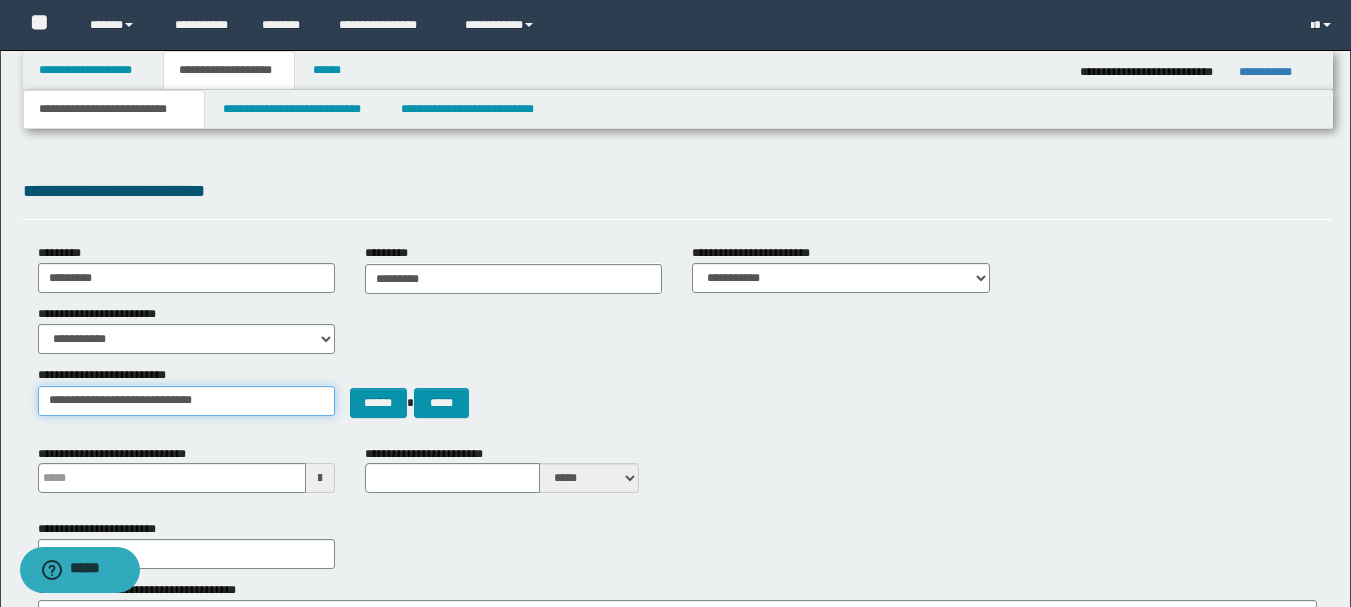 drag, startPoint x: 234, startPoint y: 403, endPoint x: 3, endPoint y: 417, distance: 231.42386 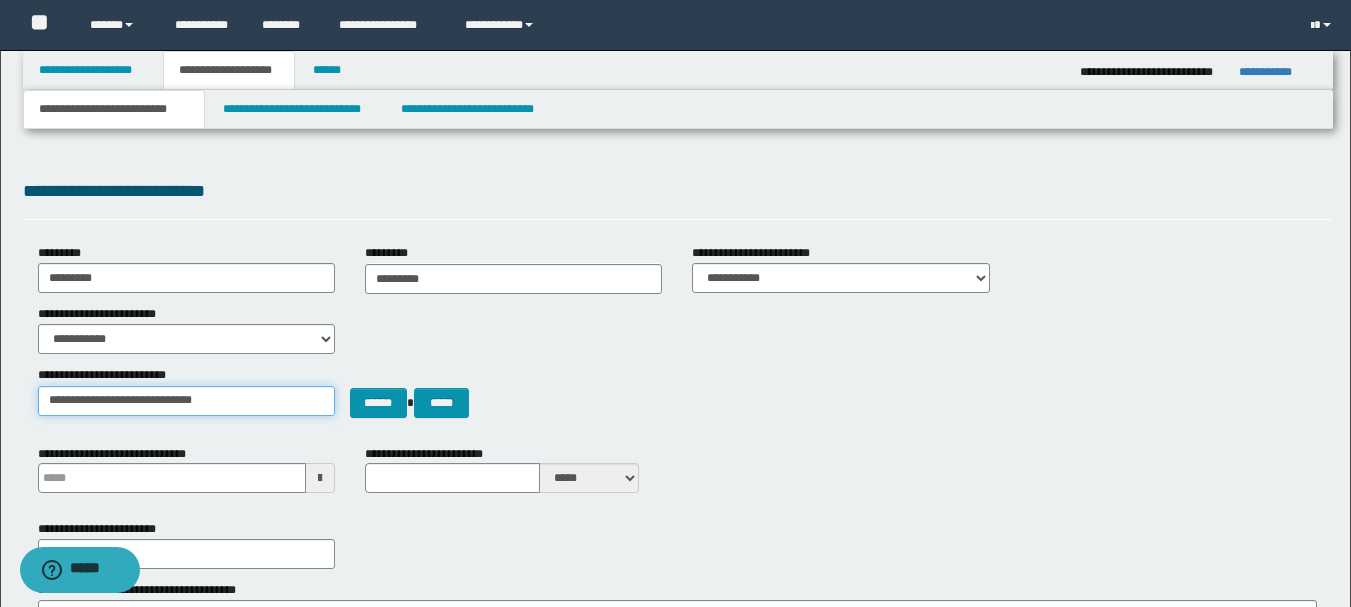 click on "**********" at bounding box center [675, 928] 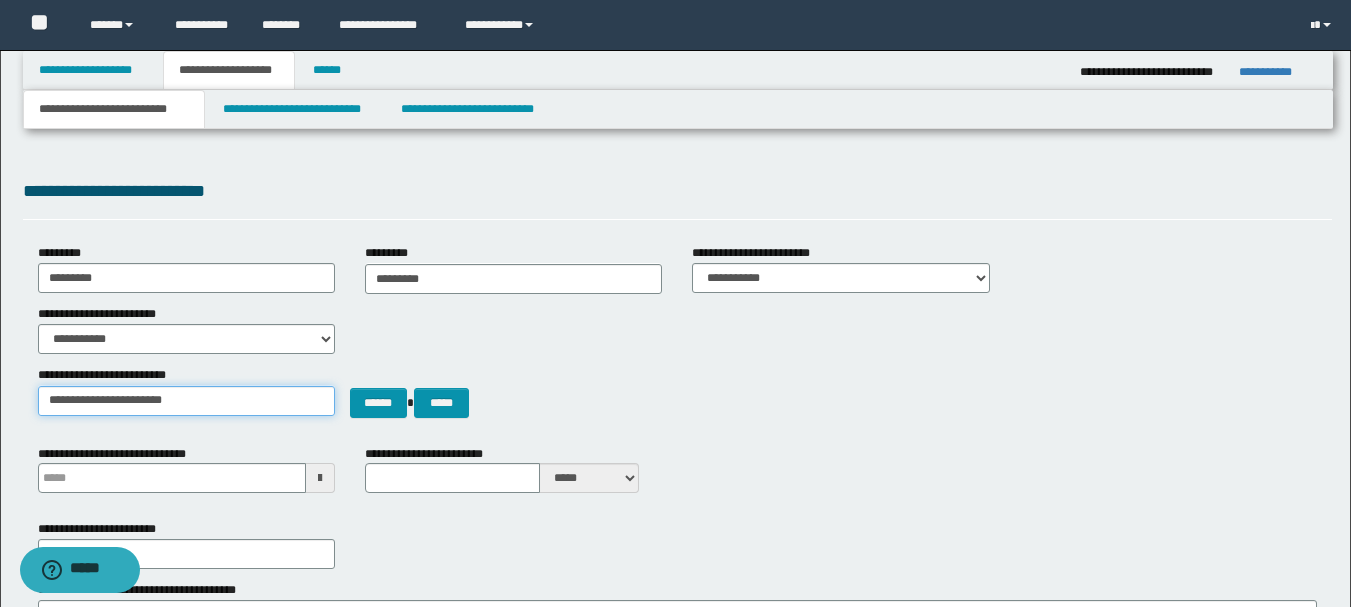 type 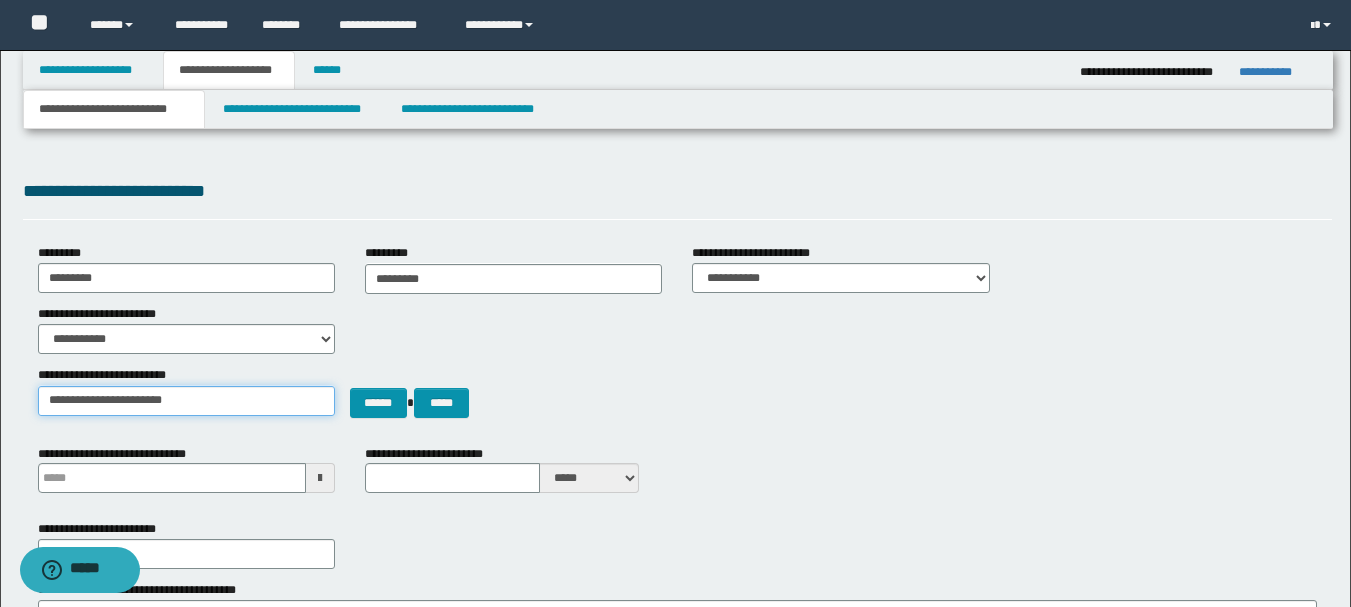 type on "**********" 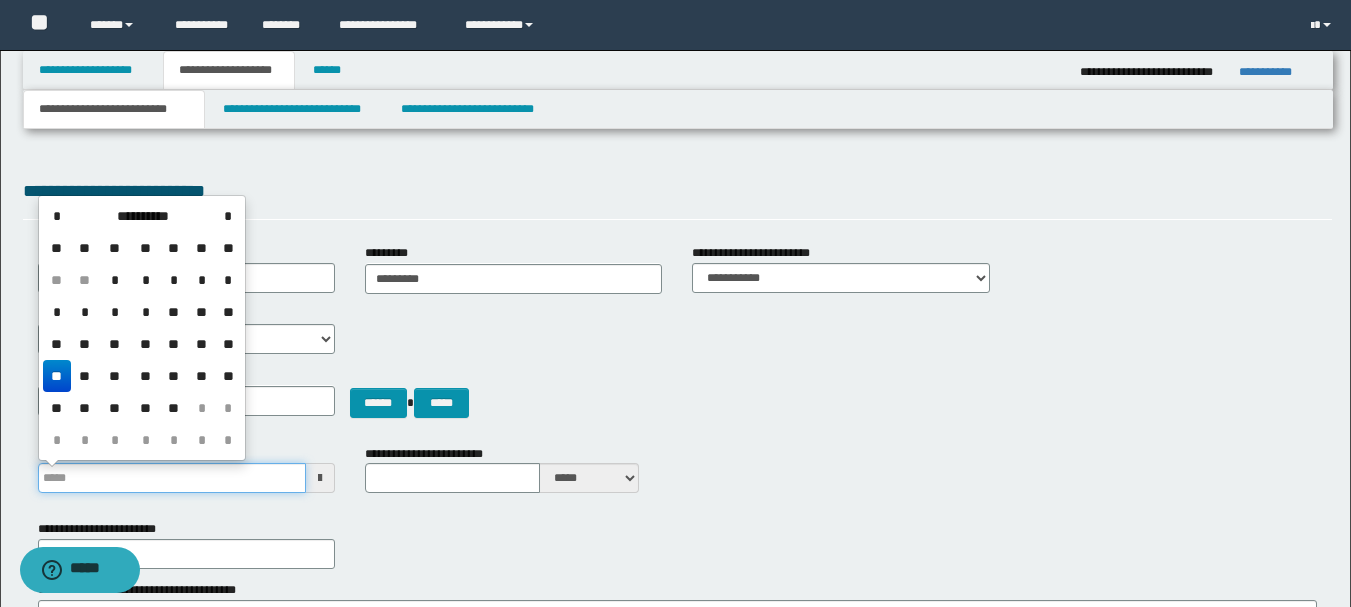 drag, startPoint x: 133, startPoint y: 475, endPoint x: 55, endPoint y: 477, distance: 78.025635 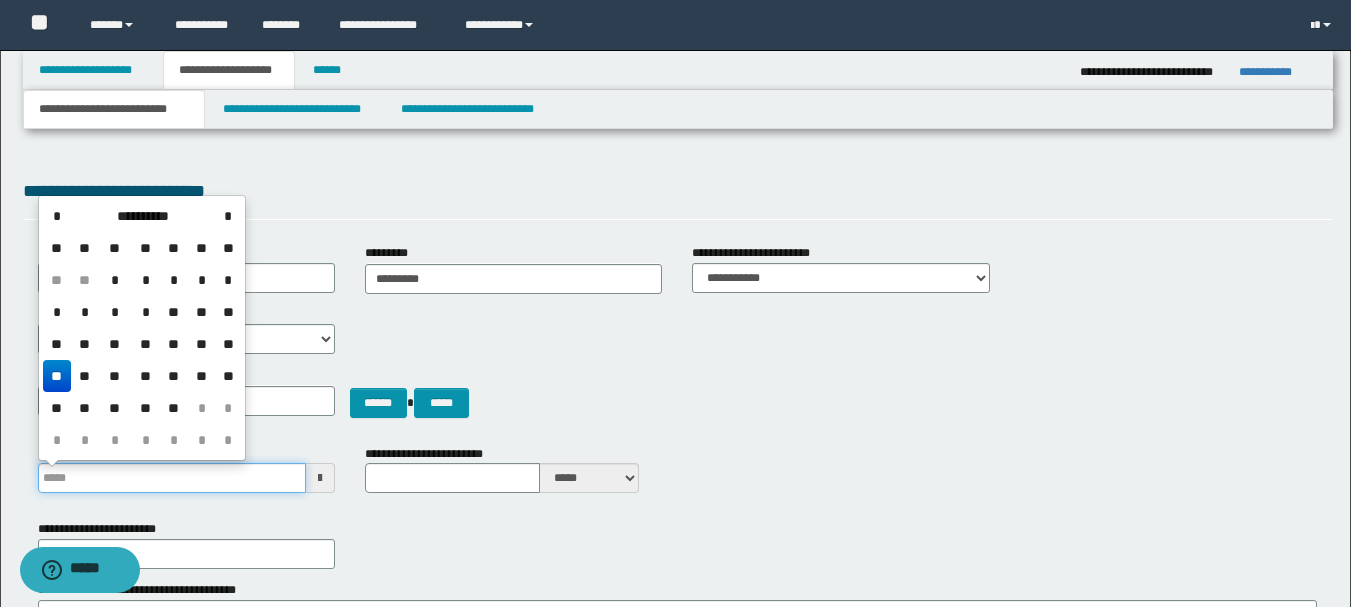 click on "**********" at bounding box center (172, 478) 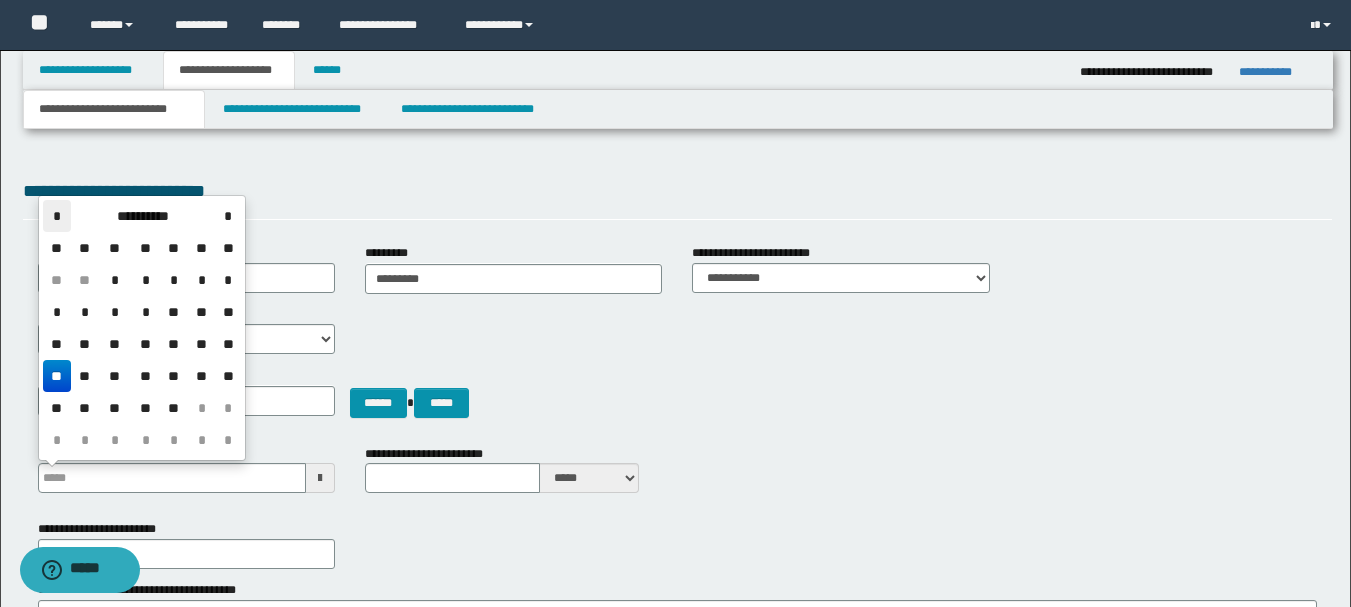 click on "*" at bounding box center (57, 216) 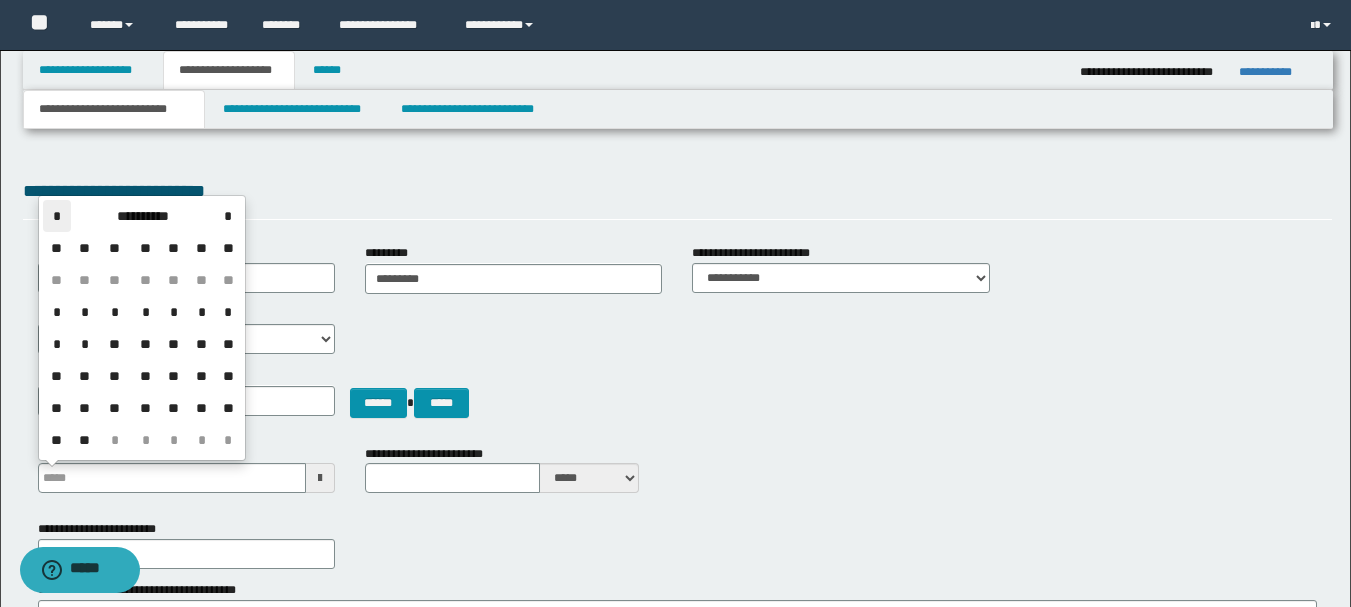 click on "*" at bounding box center [57, 216] 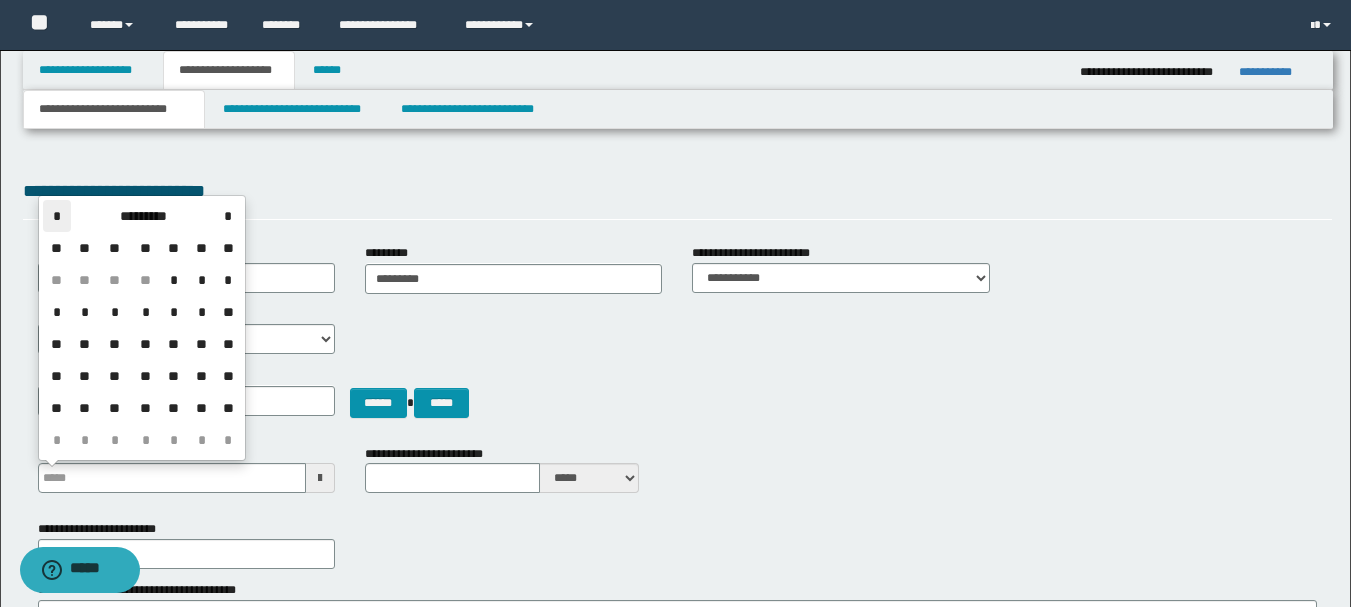 click on "*" at bounding box center (57, 216) 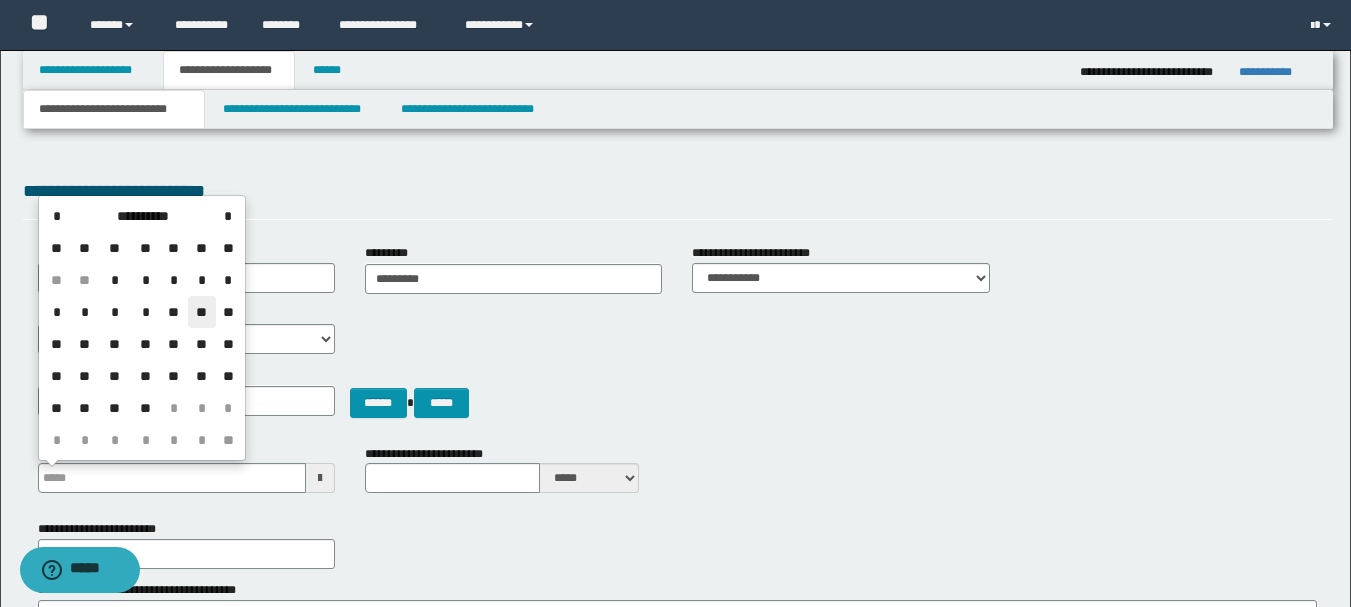 click on "**" at bounding box center [202, 312] 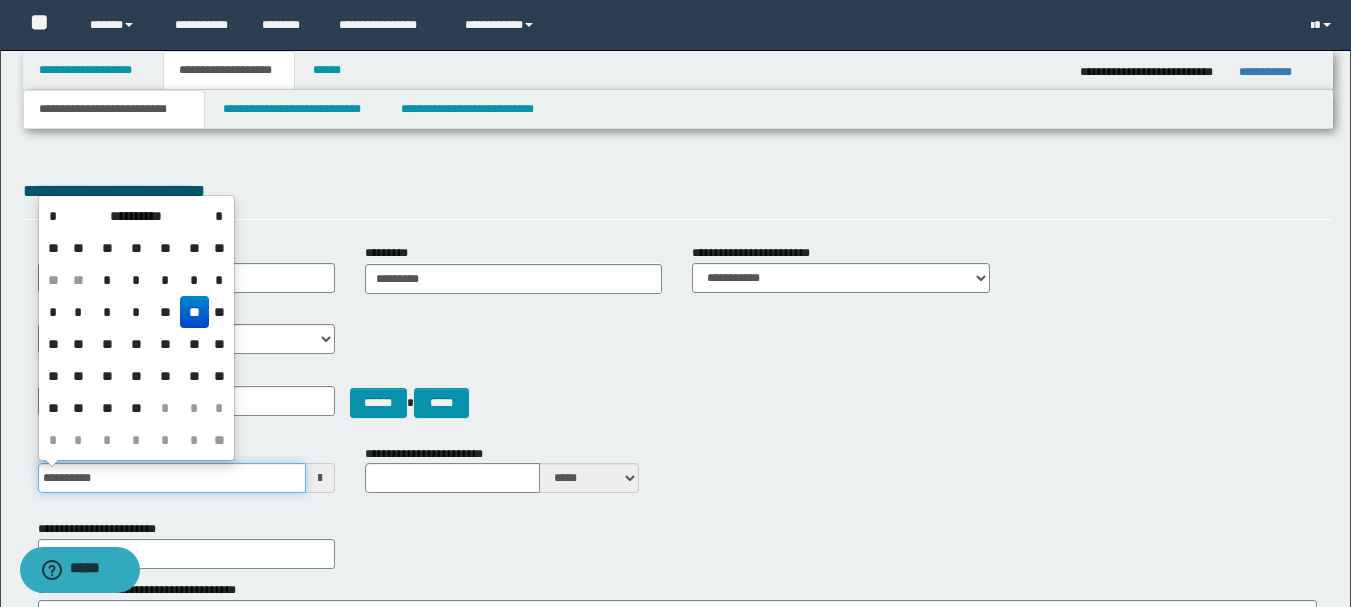 click on "**********" at bounding box center (172, 478) 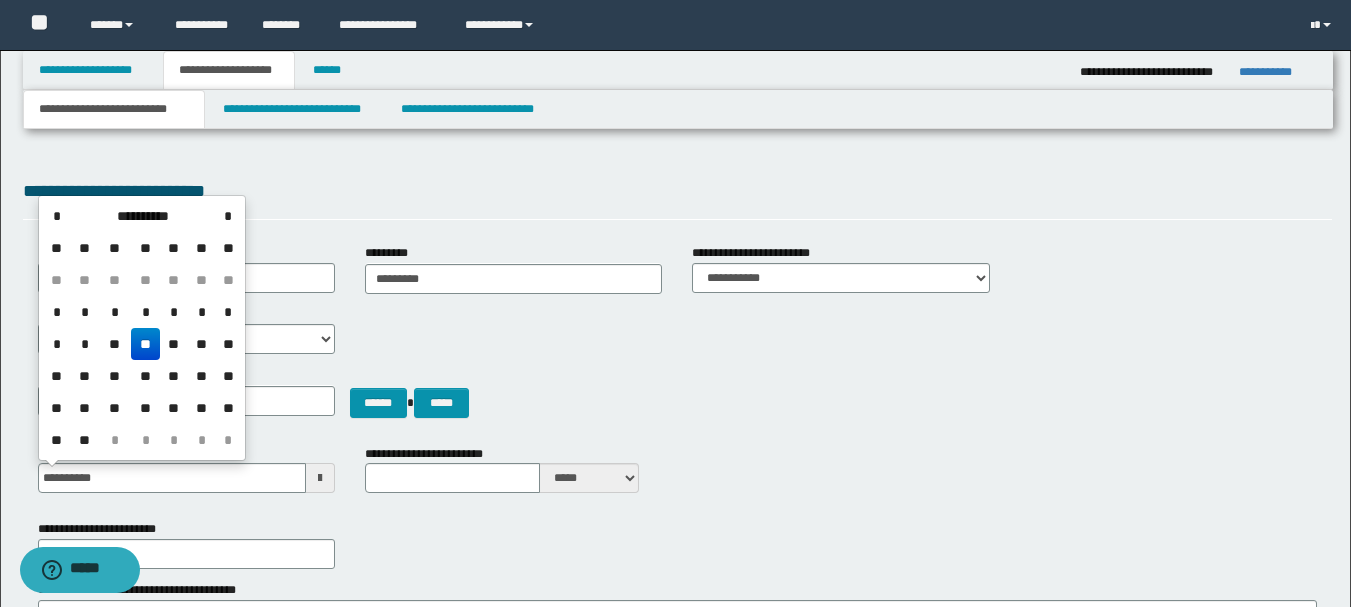 click on "**" at bounding box center (145, 344) 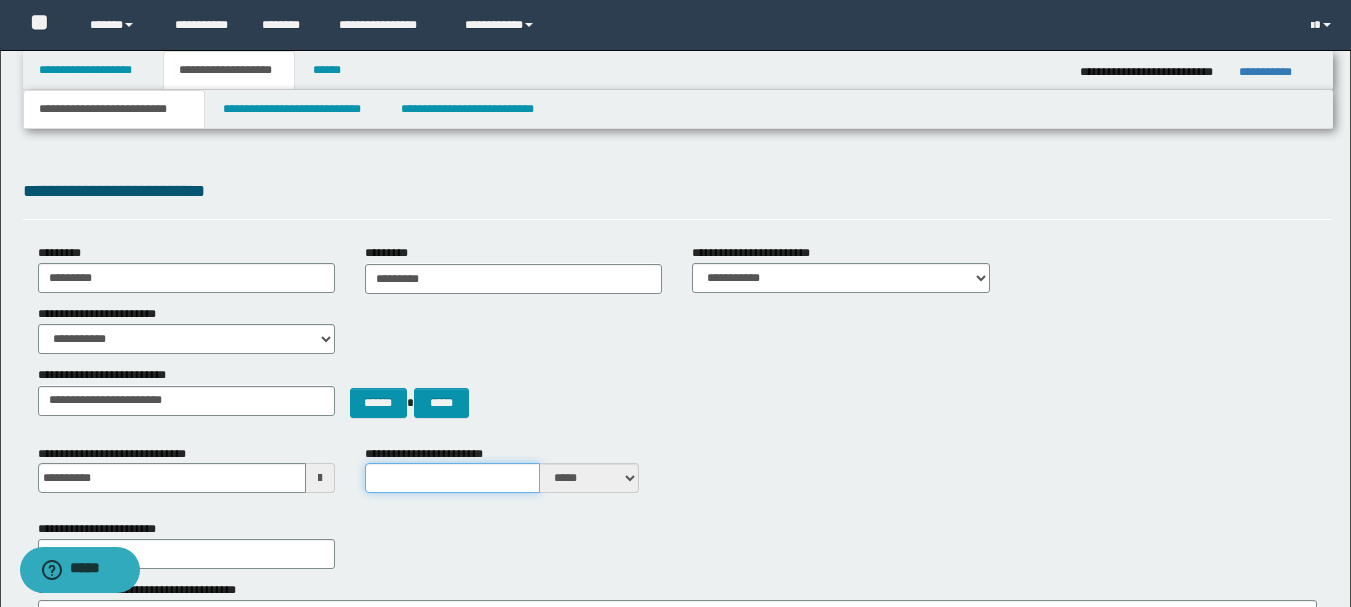 click on "**********" at bounding box center (452, 478) 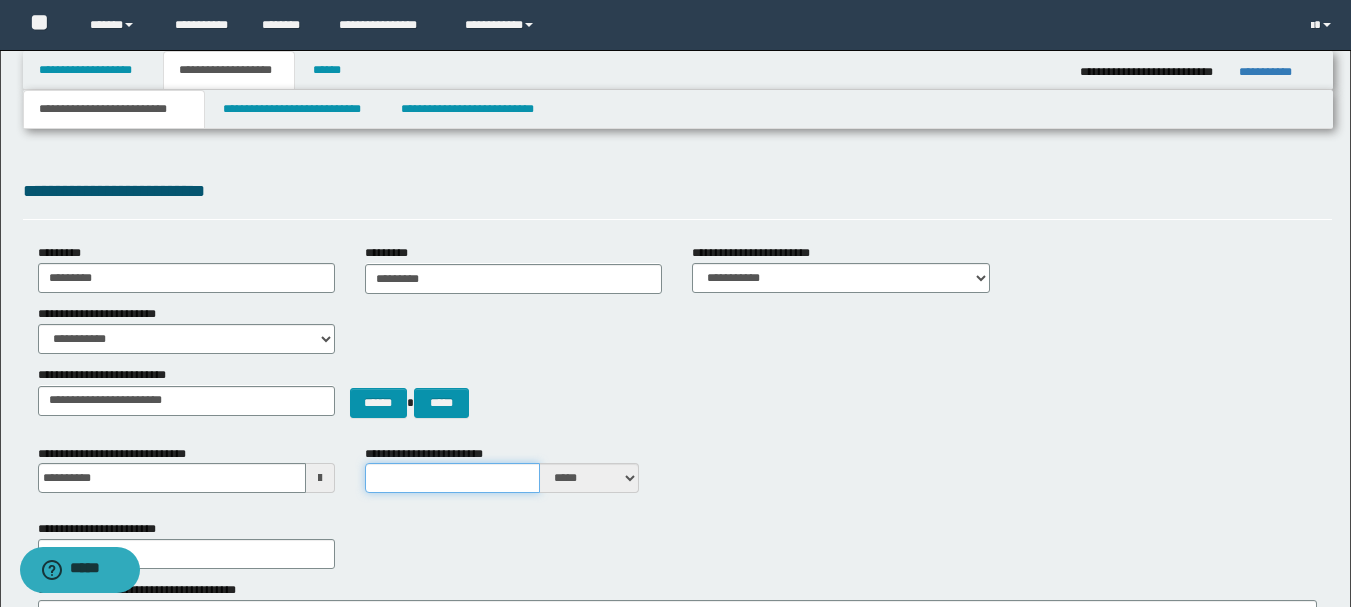 type on "*" 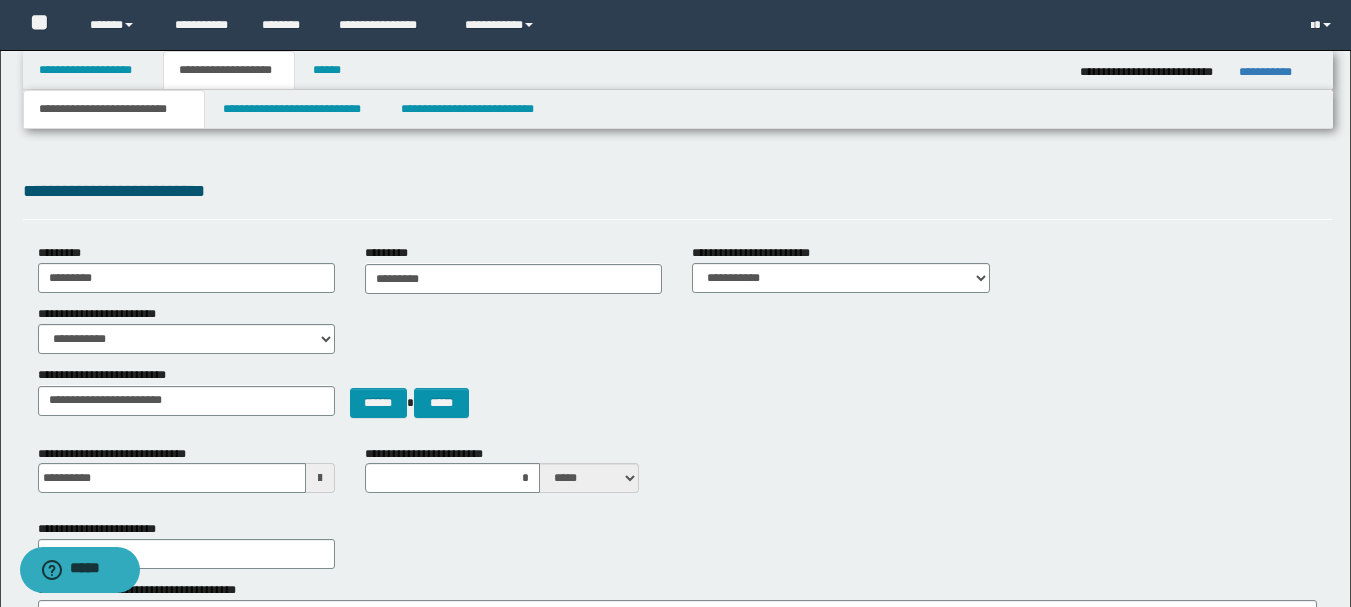 click on "**********" at bounding box center (677, 477) 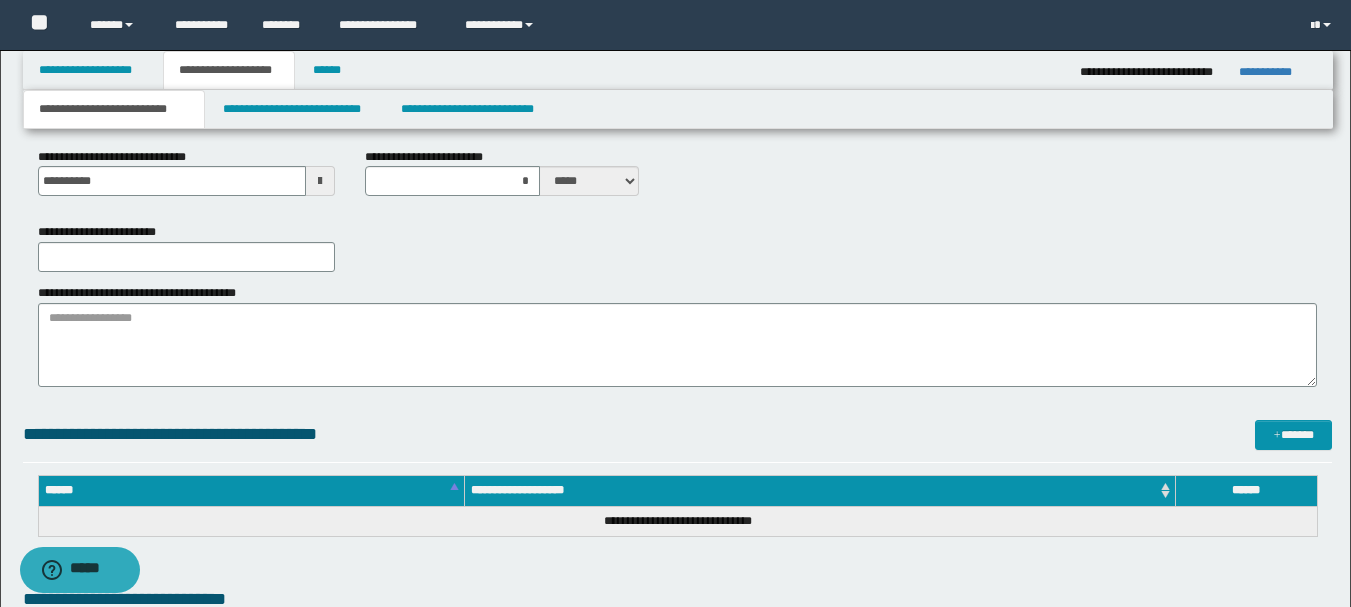 scroll, scrollTop: 300, scrollLeft: 0, axis: vertical 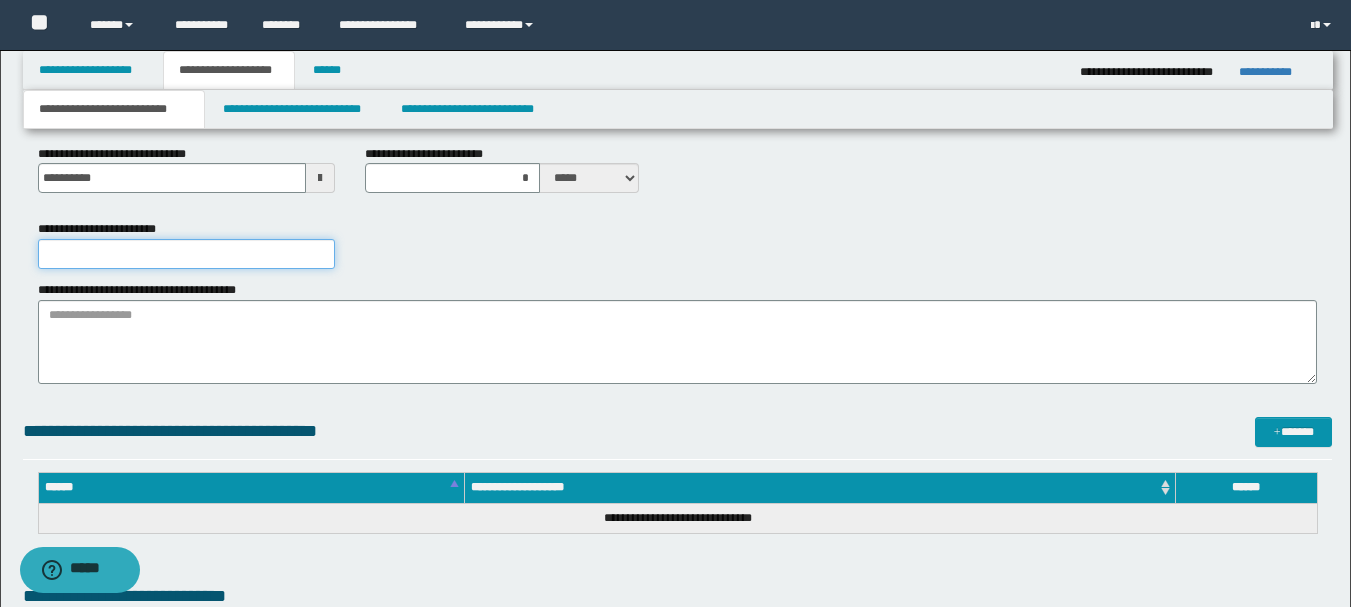 click on "**********" at bounding box center (186, 254) 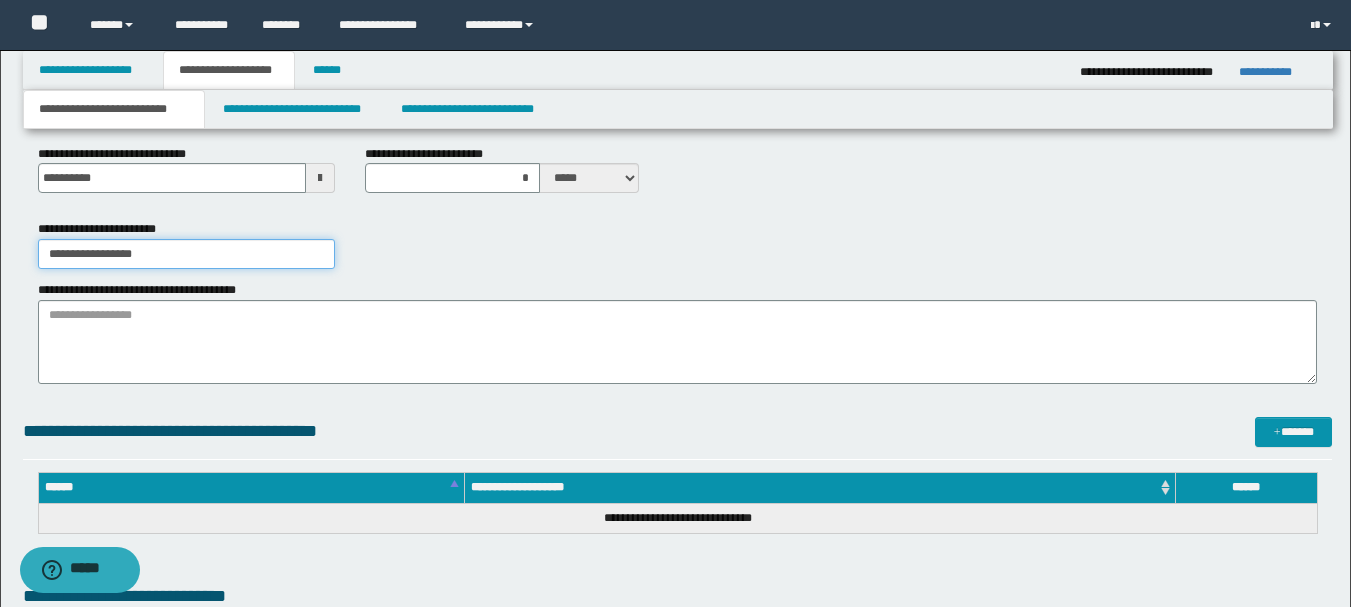 type on "**********" 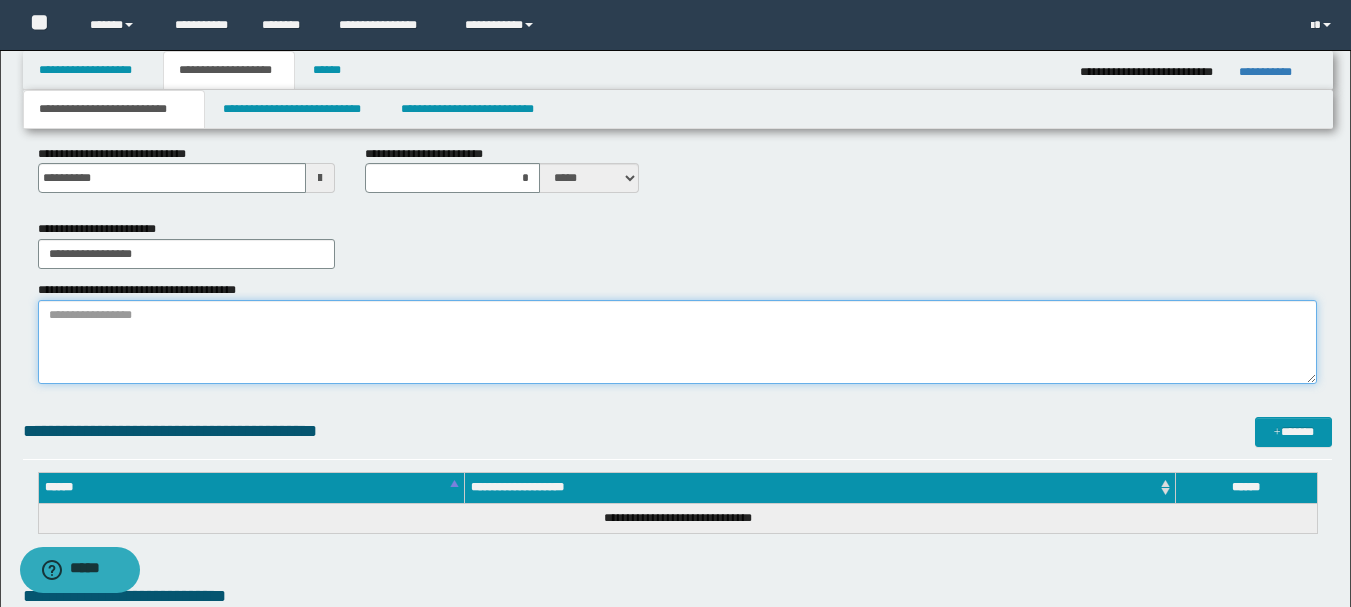 click on "**********" at bounding box center [677, 342] 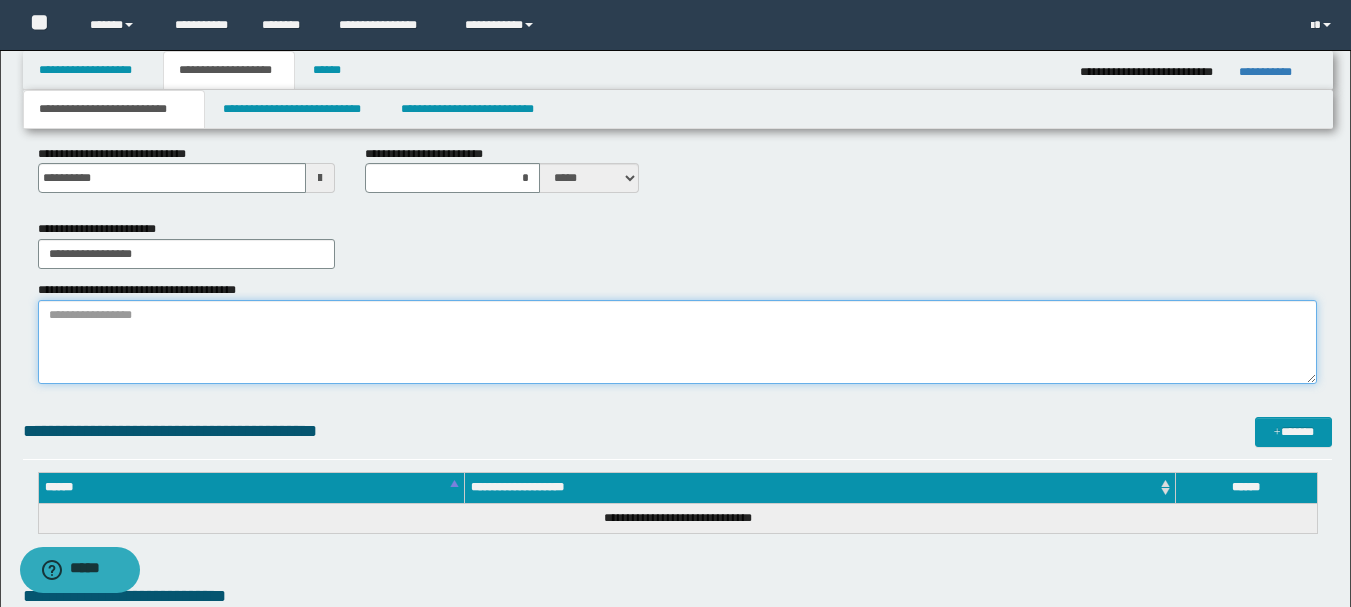 paste on "**********" 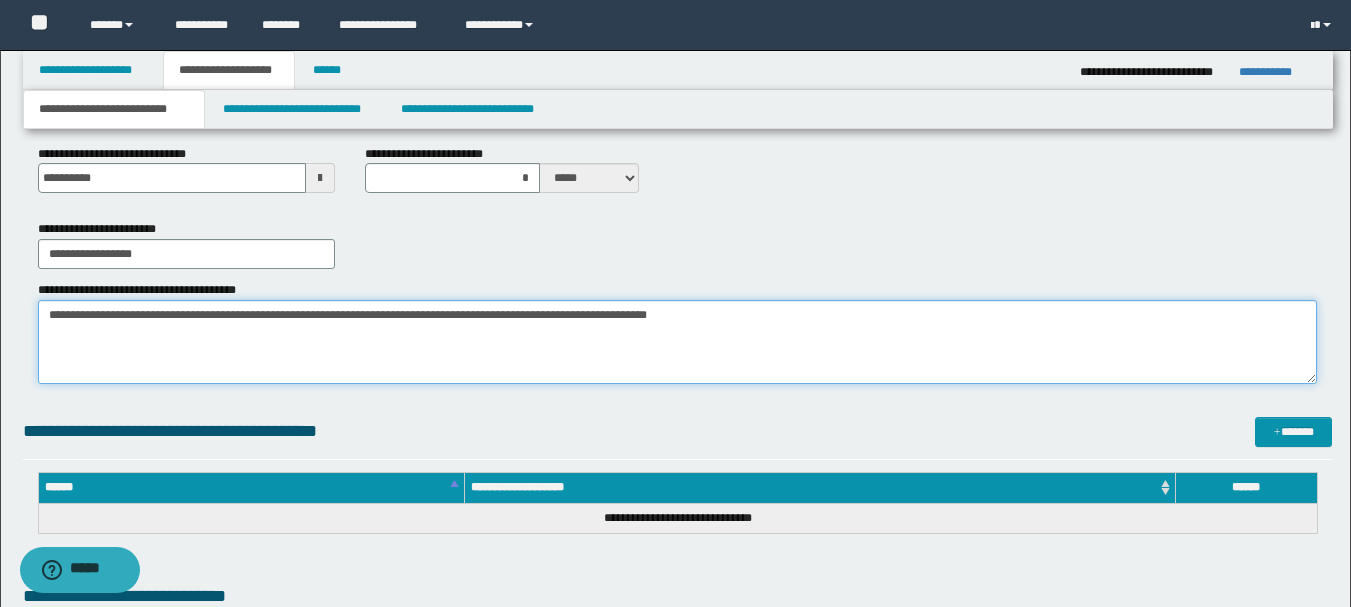 click on "**********" at bounding box center [677, 342] 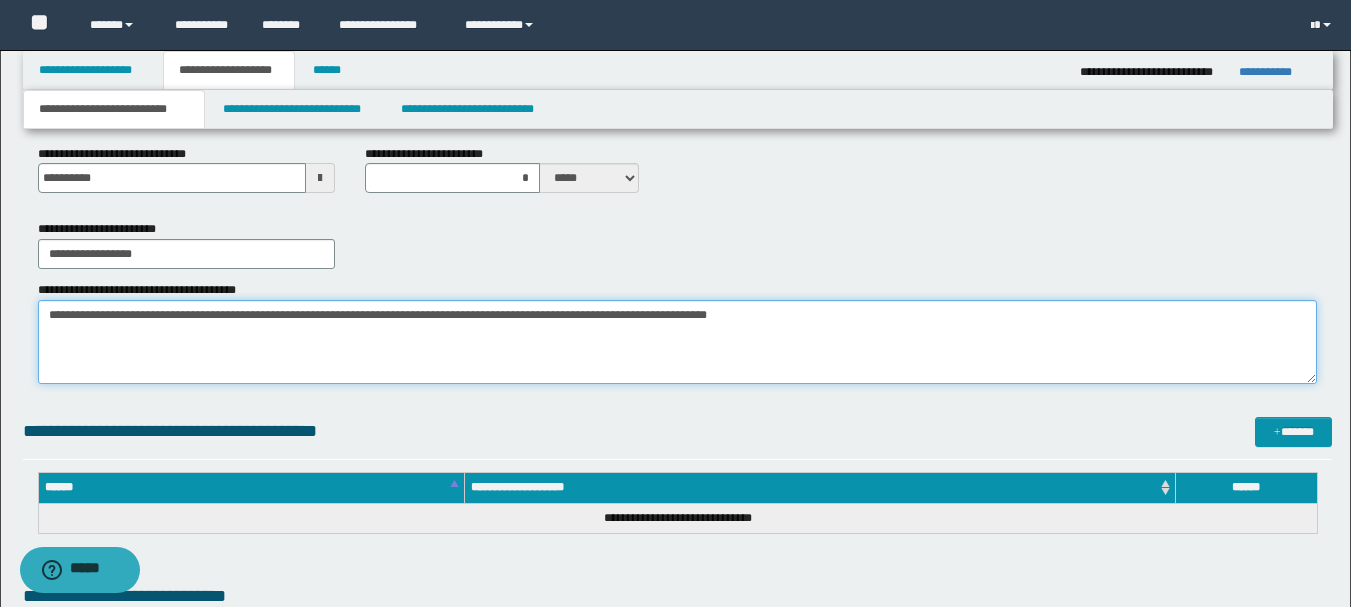 drag, startPoint x: 433, startPoint y: 319, endPoint x: 822, endPoint y: 321, distance: 389.00513 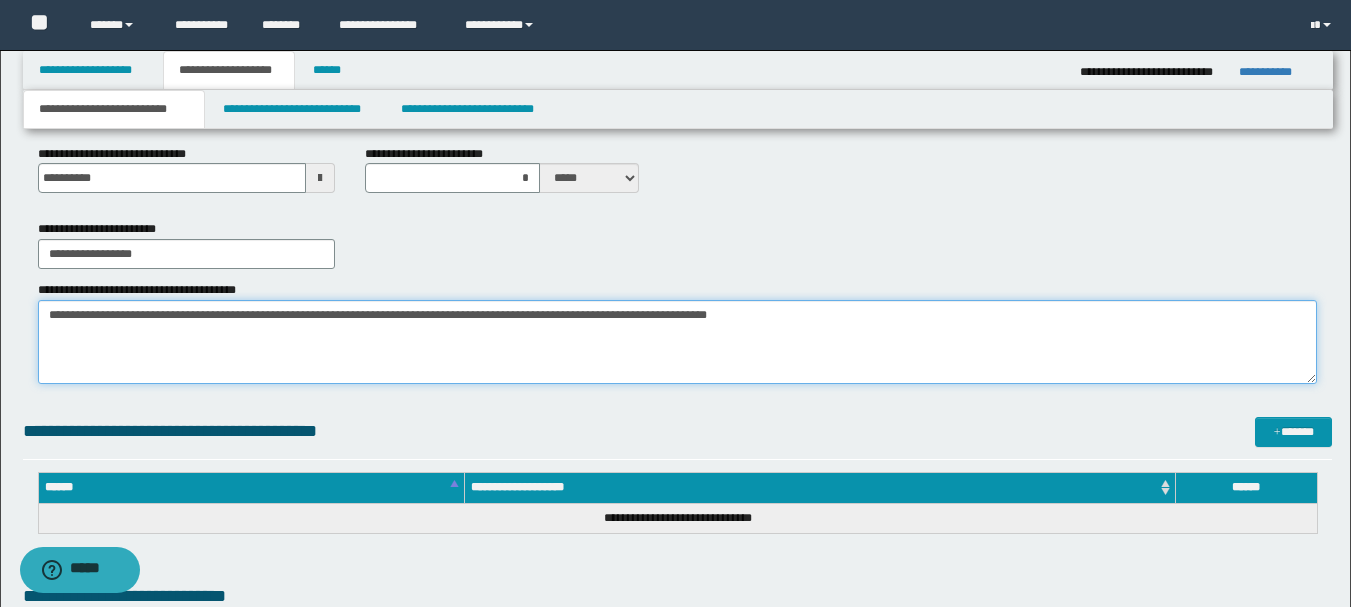 click on "**********" at bounding box center [677, 342] 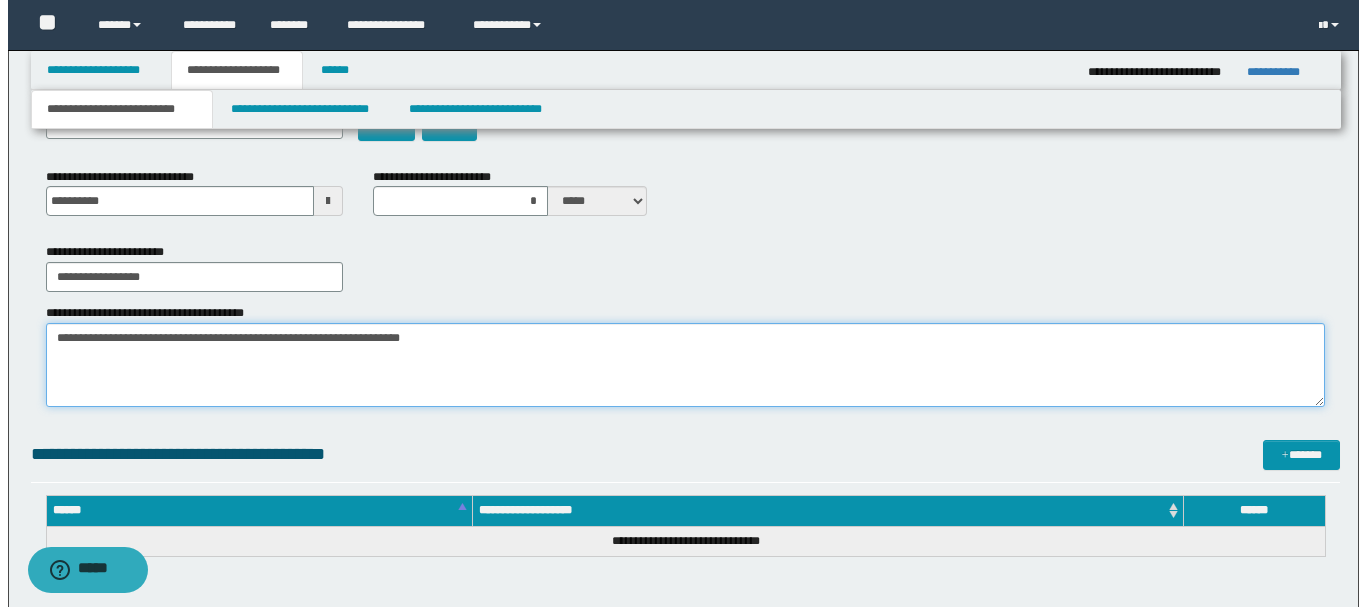 scroll, scrollTop: 0, scrollLeft: 0, axis: both 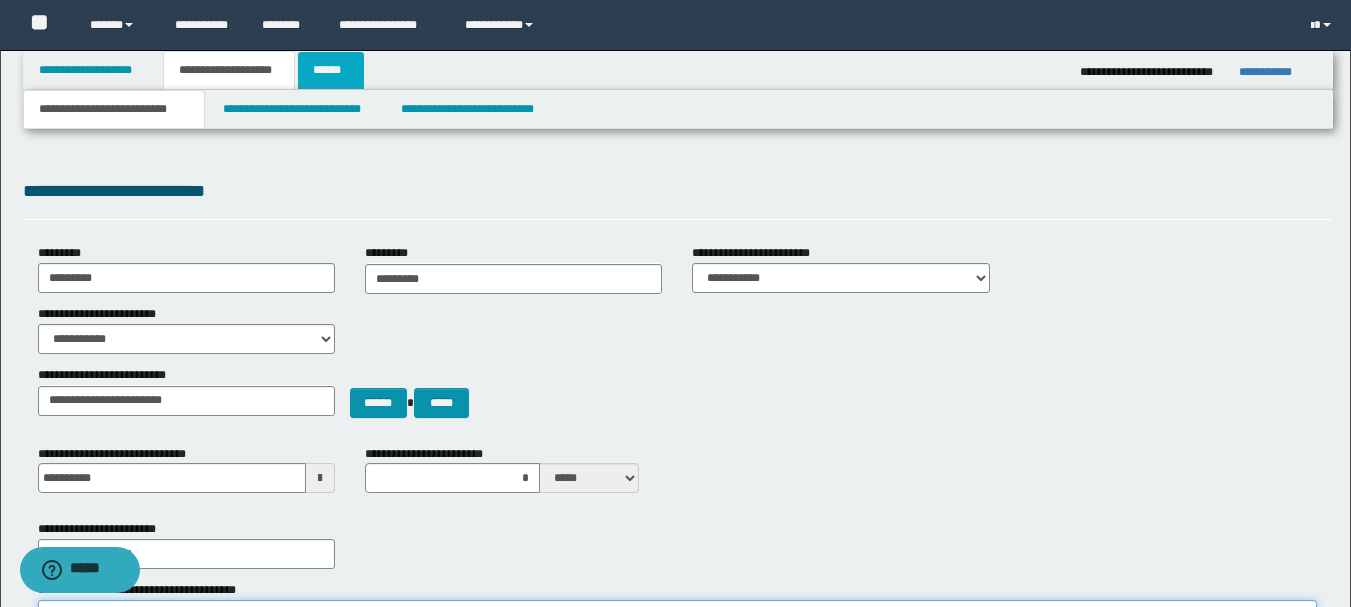 type on "**********" 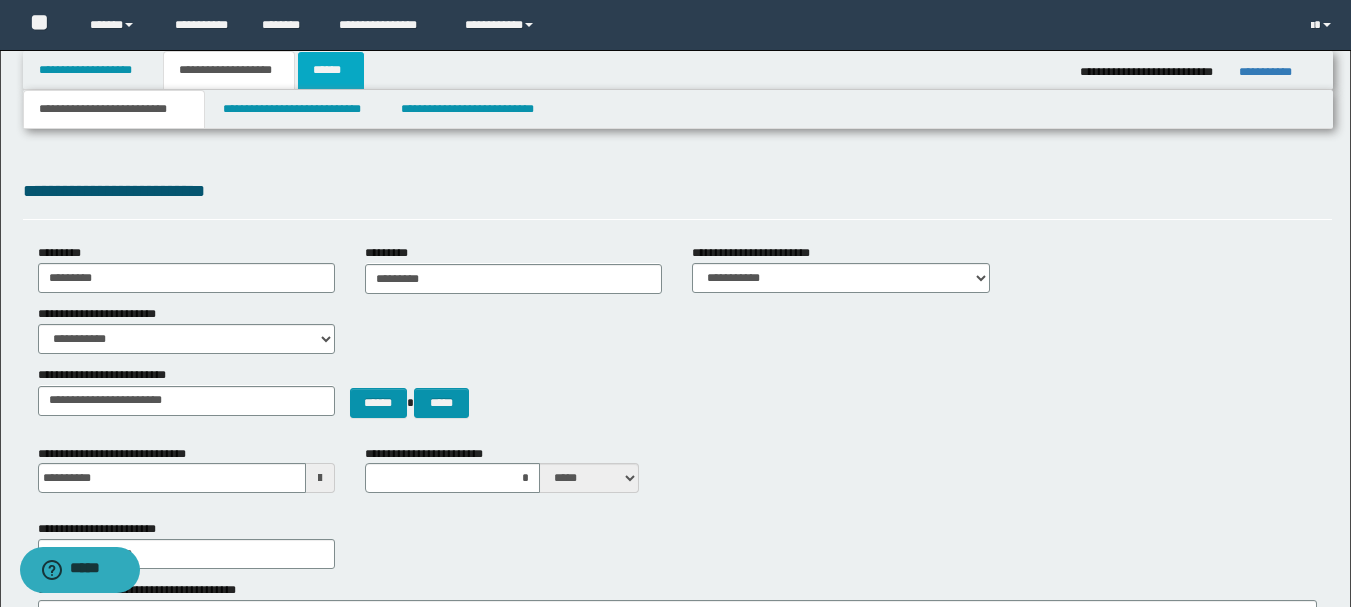 click on "******" at bounding box center (331, 70) 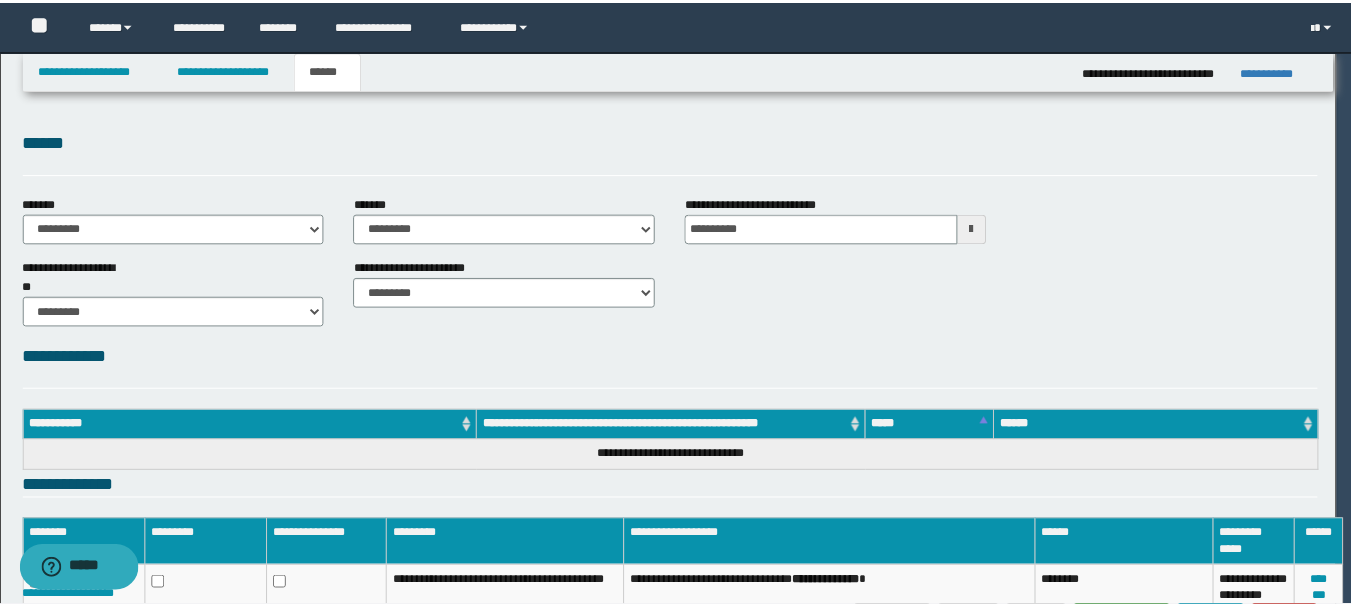 scroll, scrollTop: 0, scrollLeft: 0, axis: both 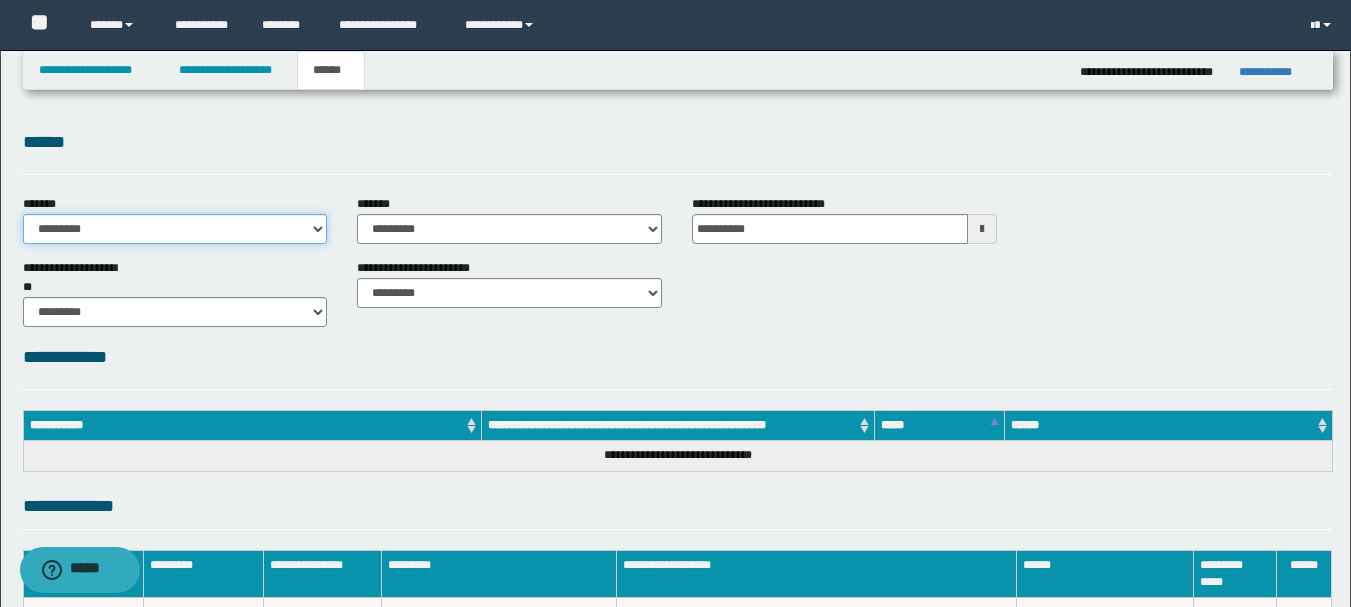 click on "**********" at bounding box center (175, 229) 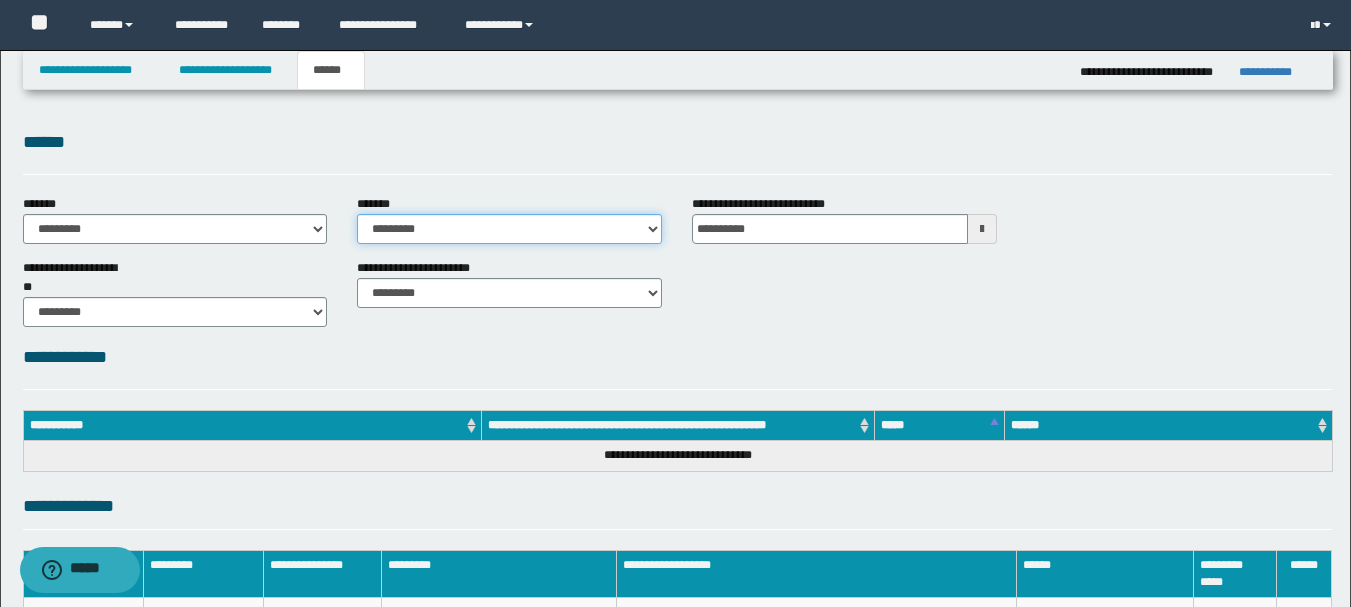 click on "**********" at bounding box center (509, 229) 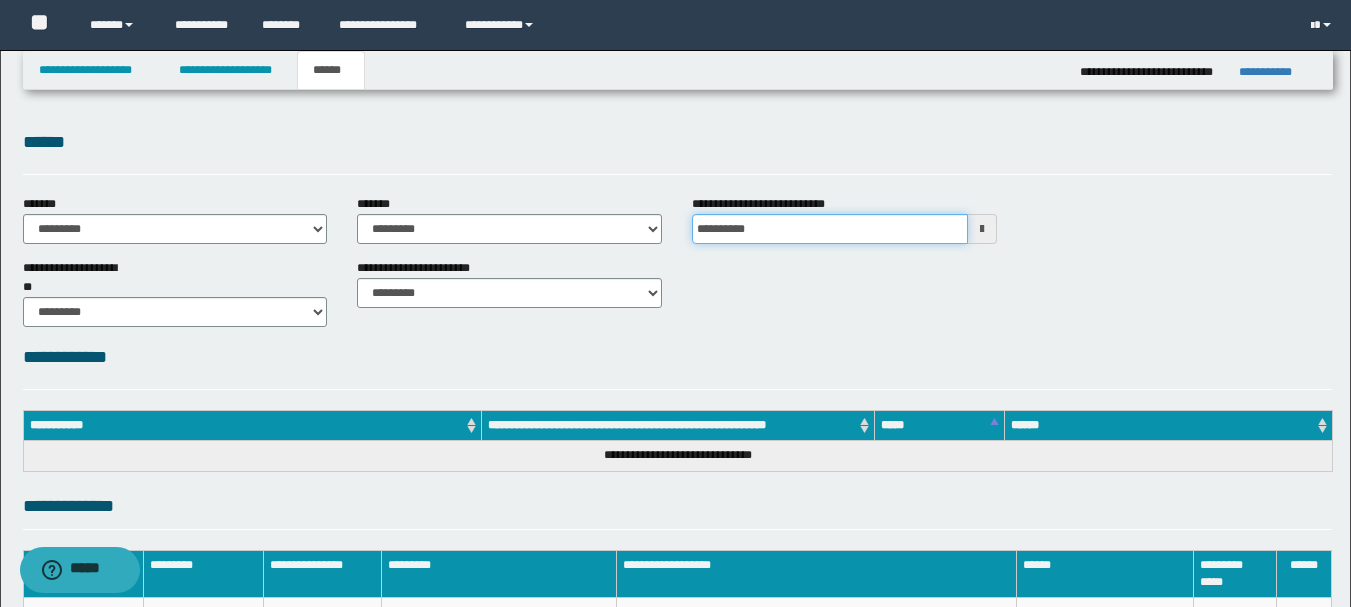 click on "**********" at bounding box center [830, 229] 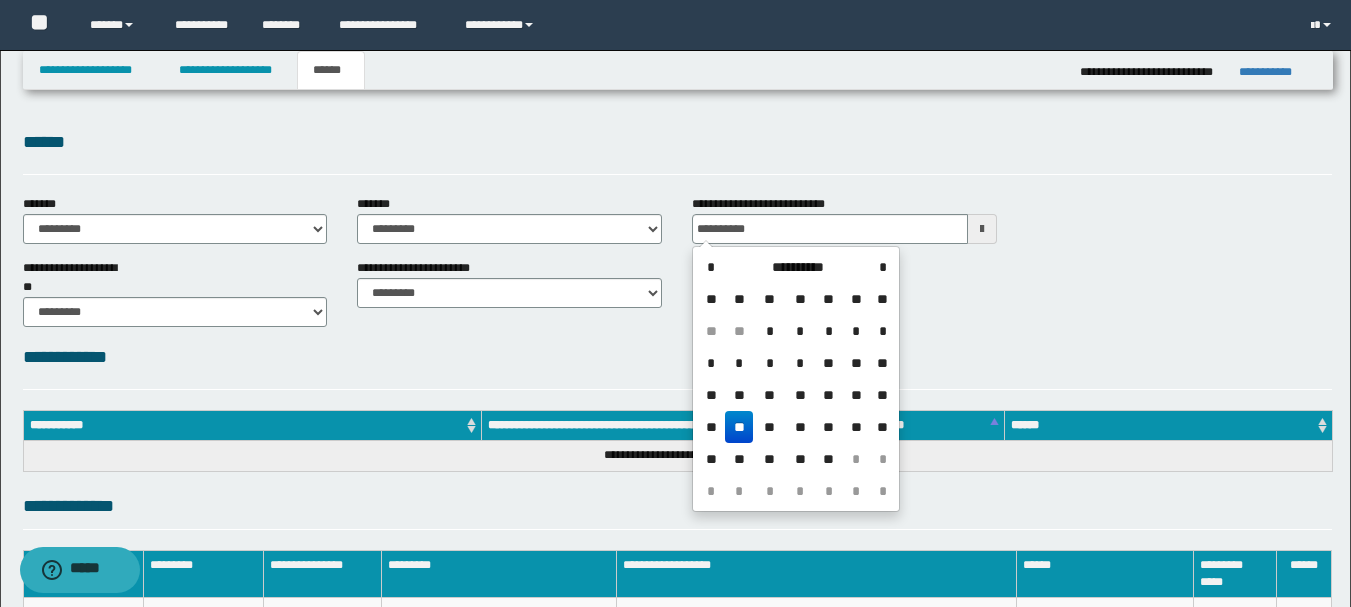 click on "**" at bounding box center [739, 427] 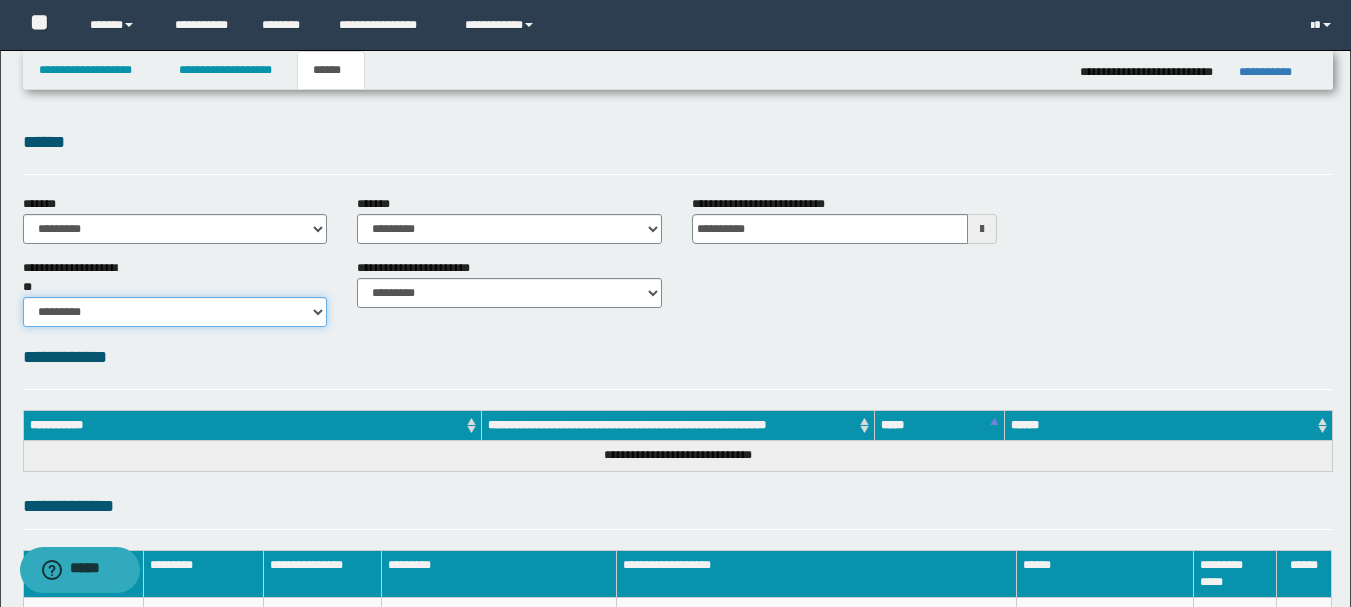 click on "*********
**
**" at bounding box center [175, 312] 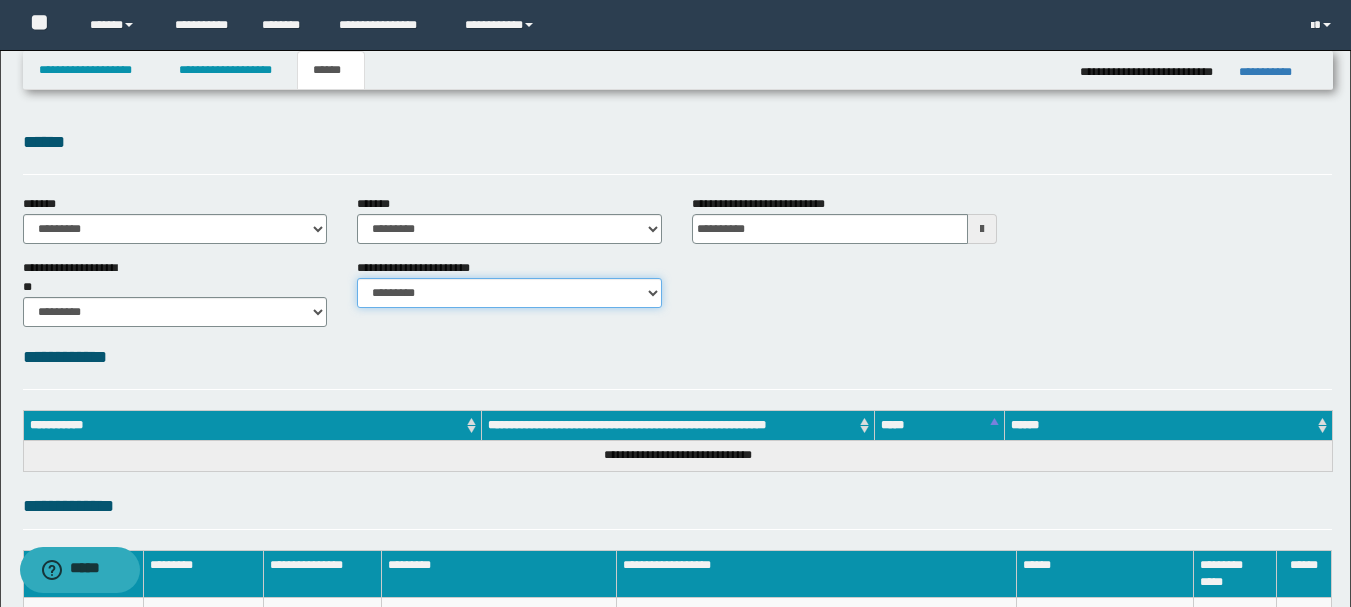 click on "*********
*********
*********" at bounding box center (509, 293) 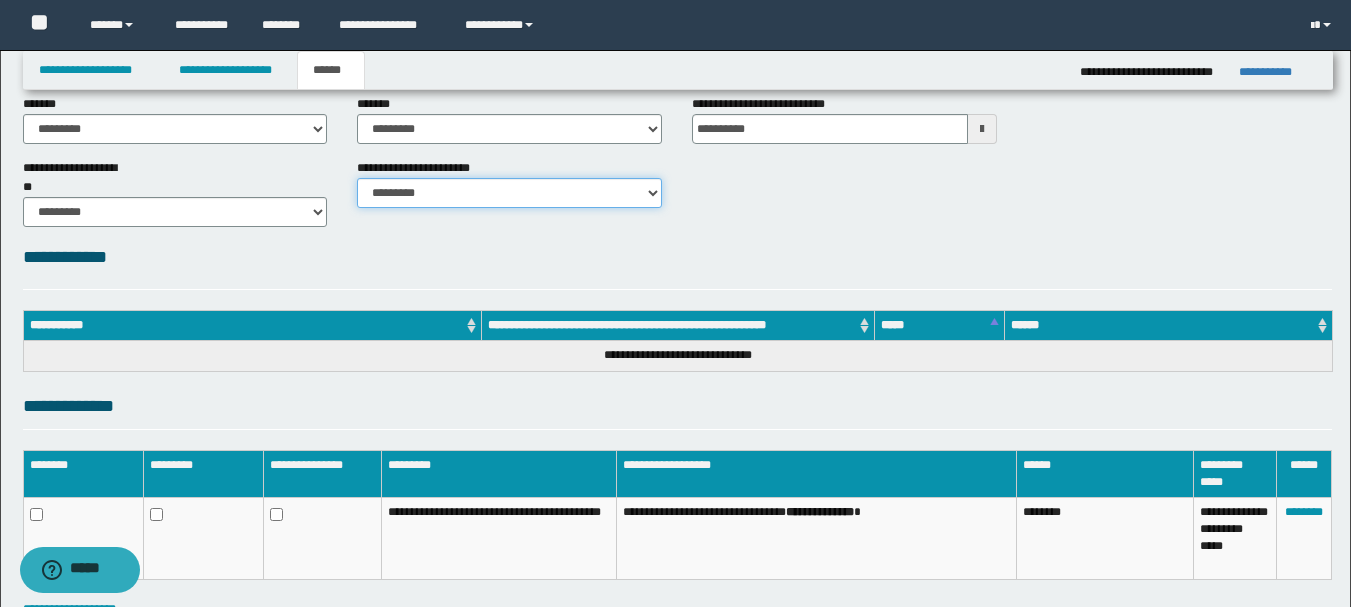 scroll, scrollTop: 200, scrollLeft: 0, axis: vertical 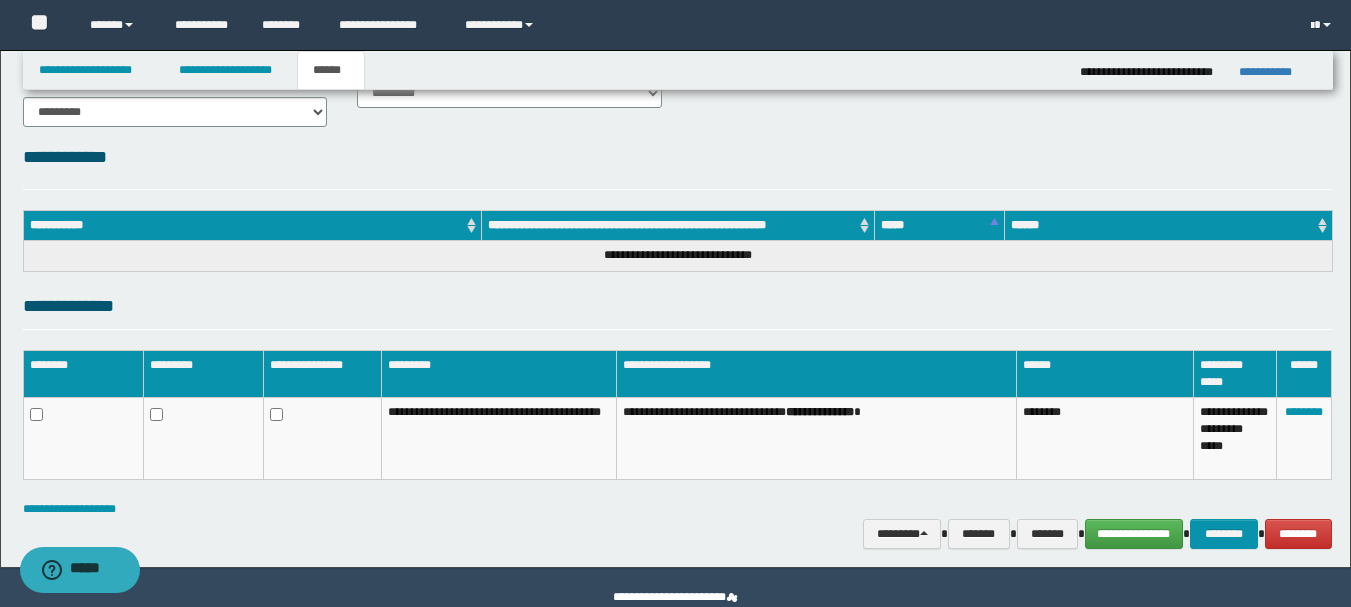 click at bounding box center [83, 439] 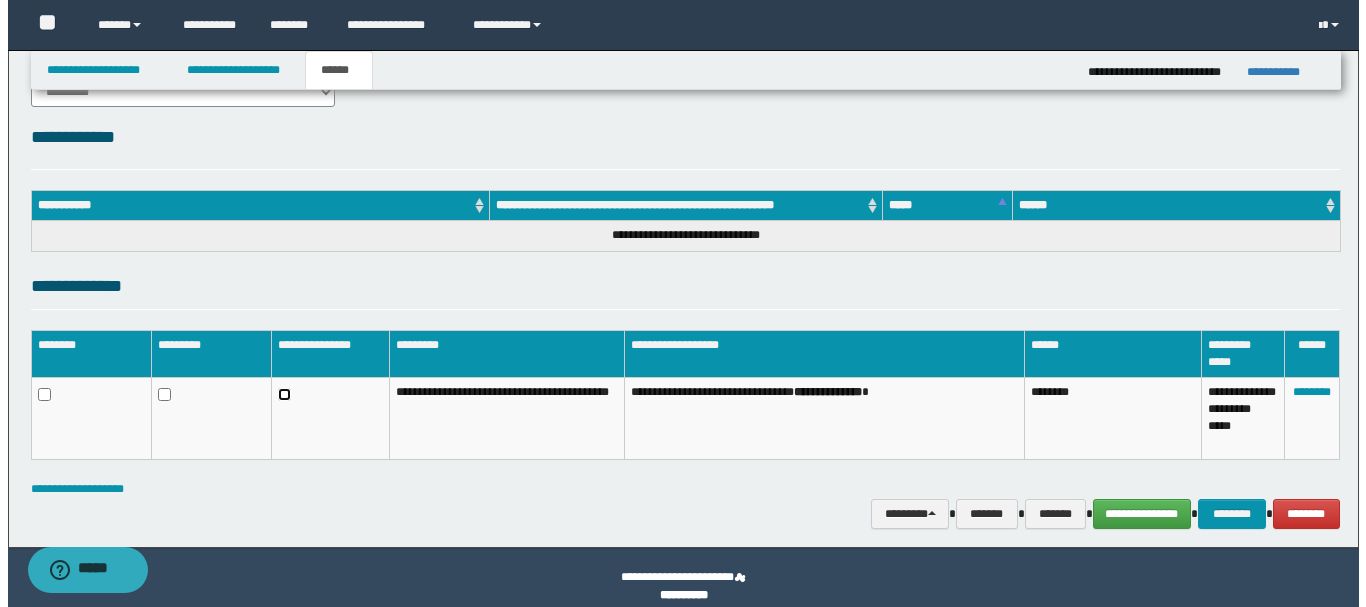 scroll, scrollTop: 238, scrollLeft: 0, axis: vertical 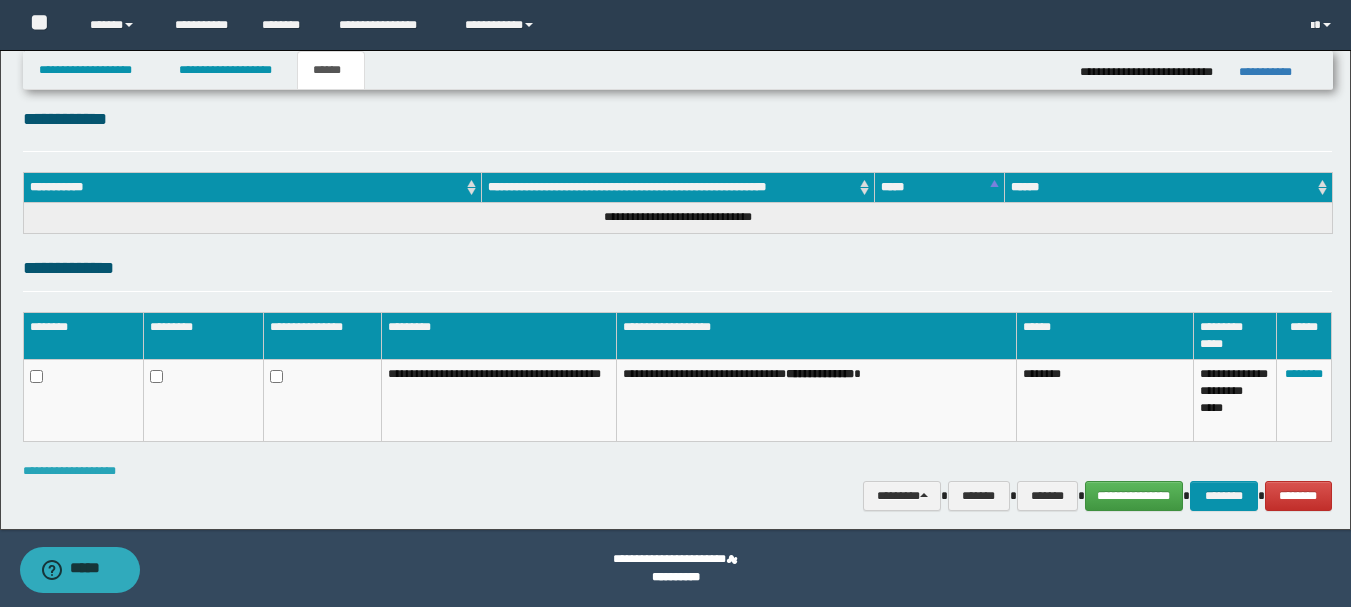 click on "**********" at bounding box center (69, 471) 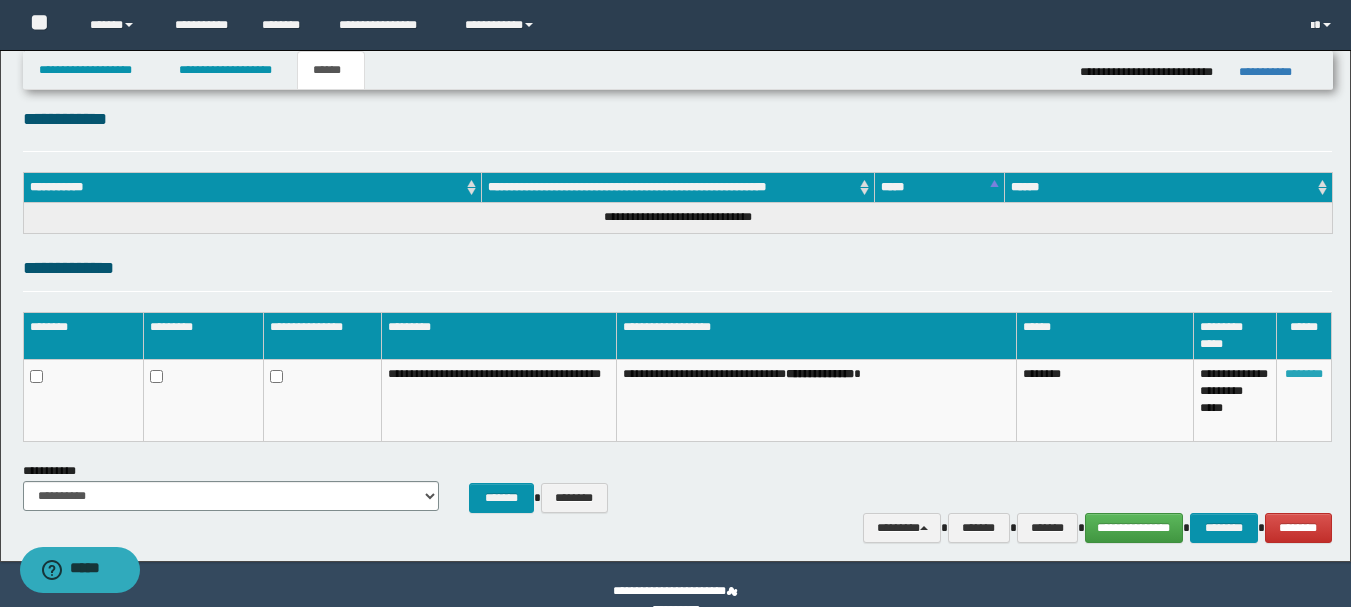 click on "********" at bounding box center (1304, 374) 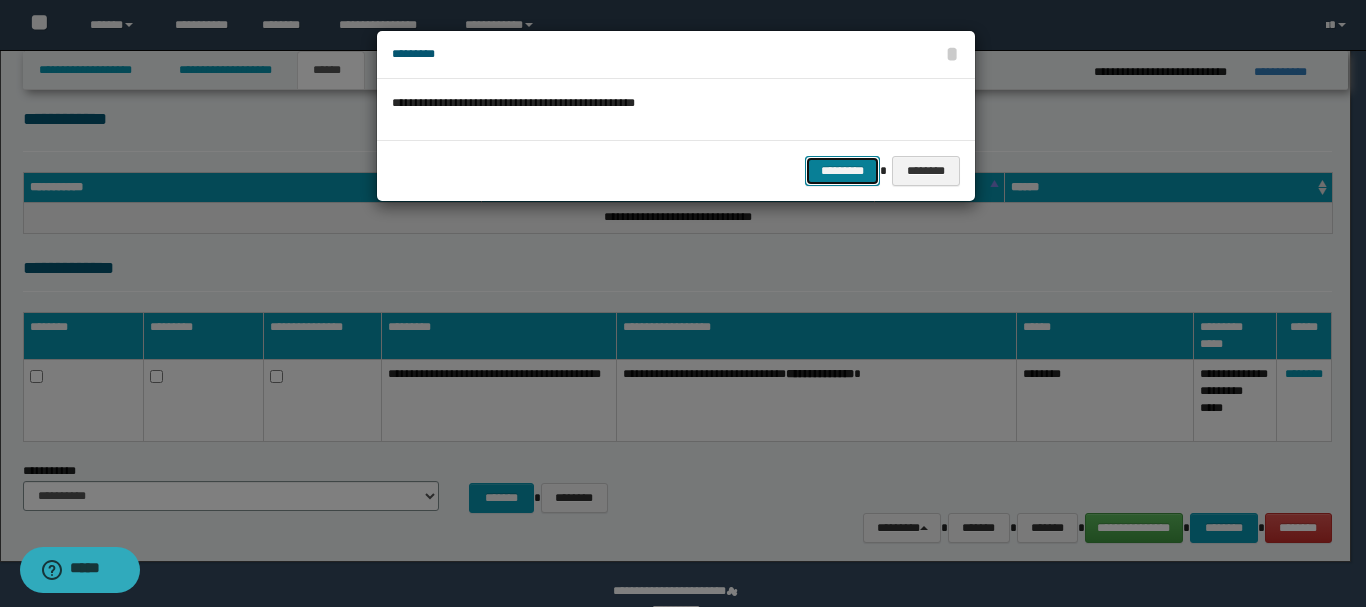 click on "*********" at bounding box center [842, 171] 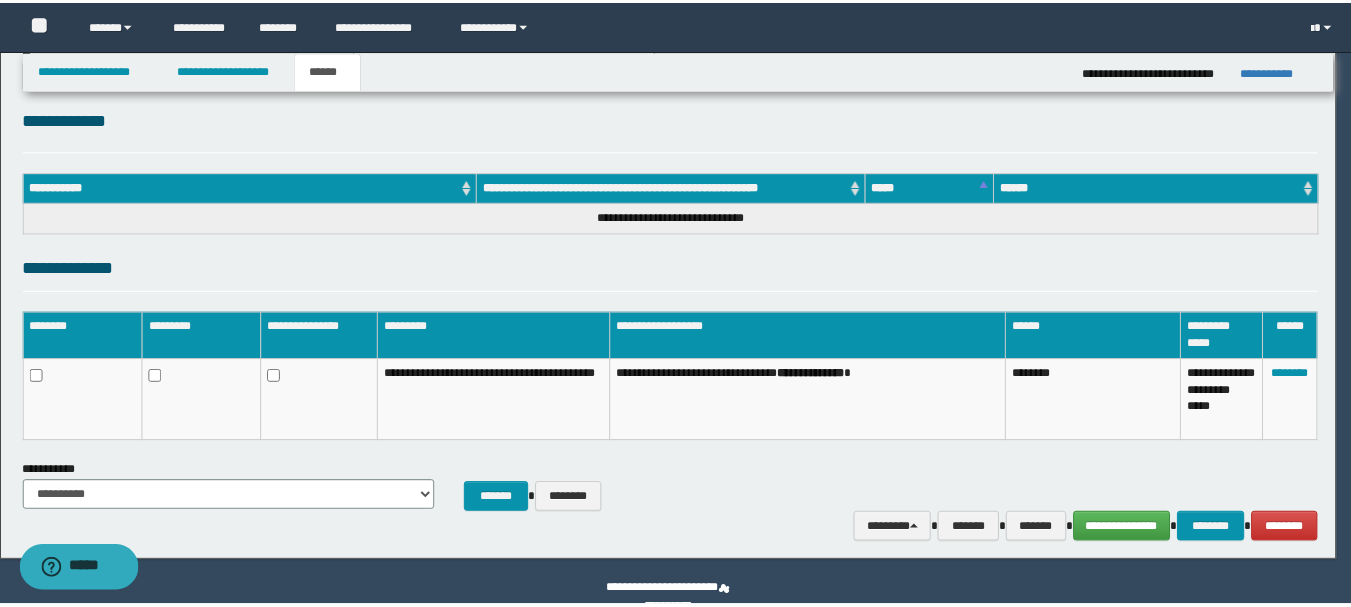 scroll, scrollTop: 220, scrollLeft: 0, axis: vertical 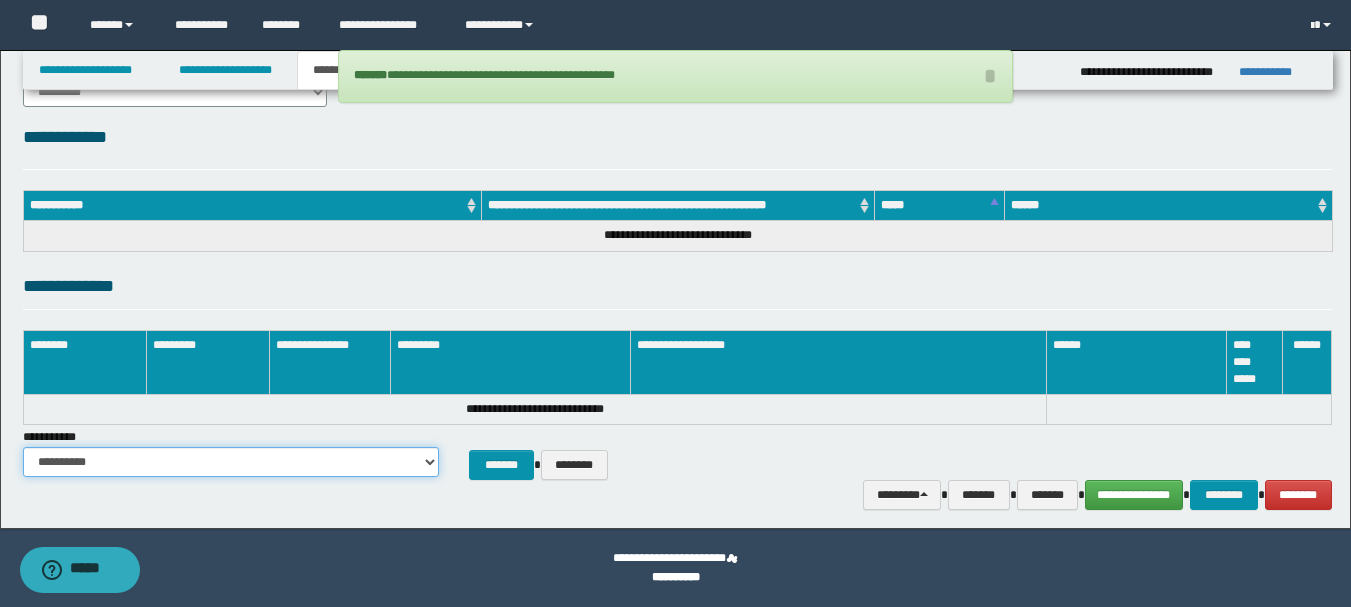 click on "**********" at bounding box center (231, 462) 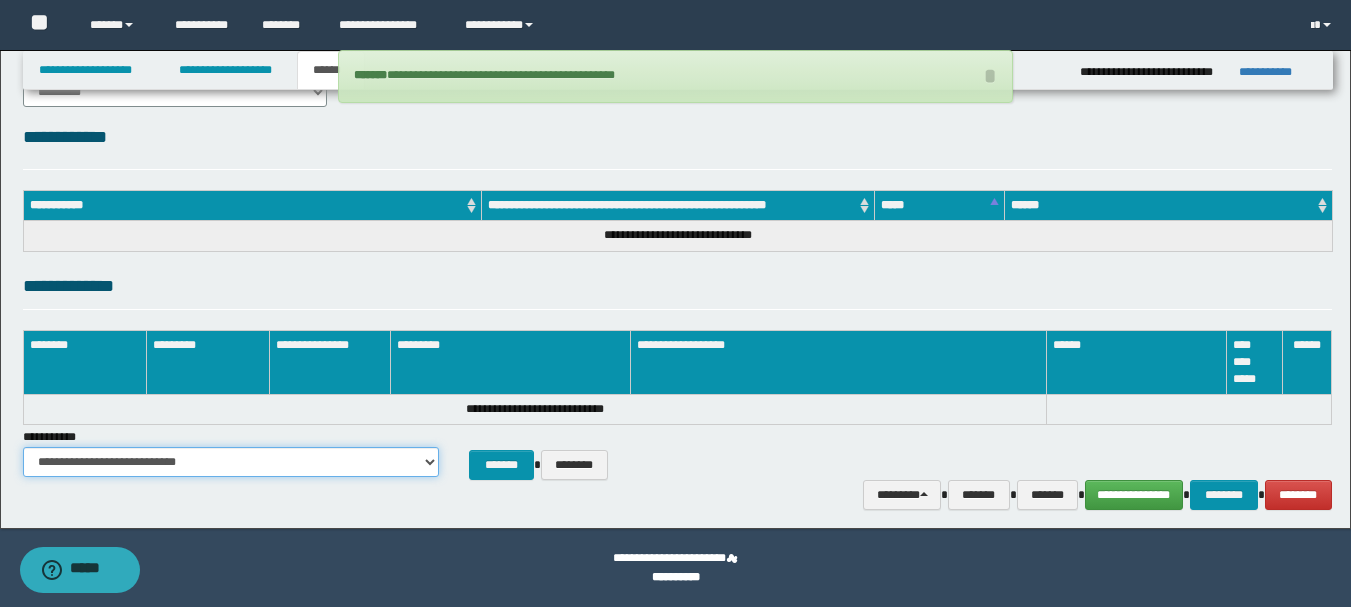 click on "**********" at bounding box center [231, 462] 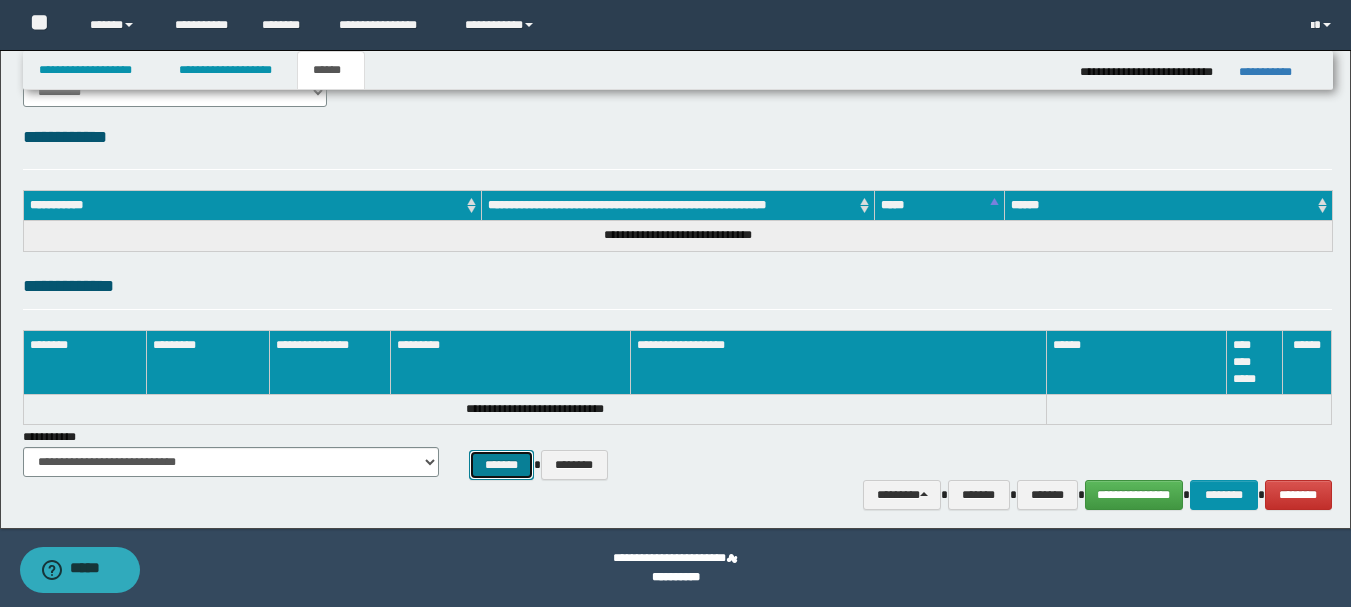 click on "*******" at bounding box center [501, 465] 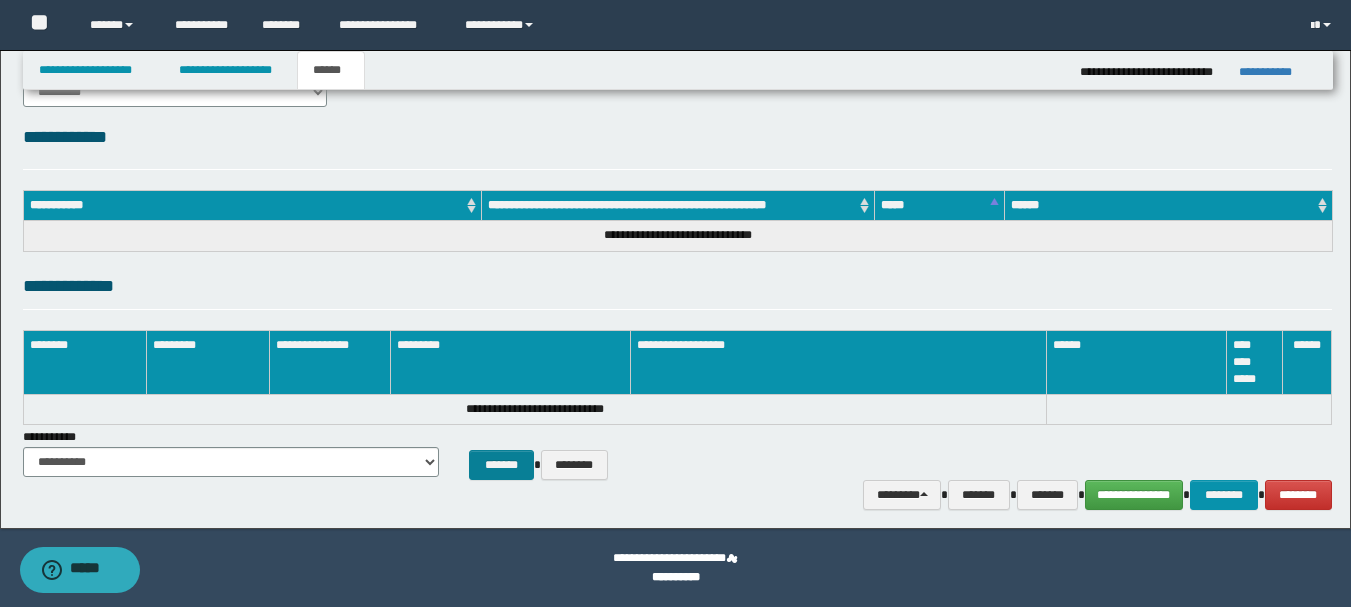 scroll, scrollTop: 204, scrollLeft: 0, axis: vertical 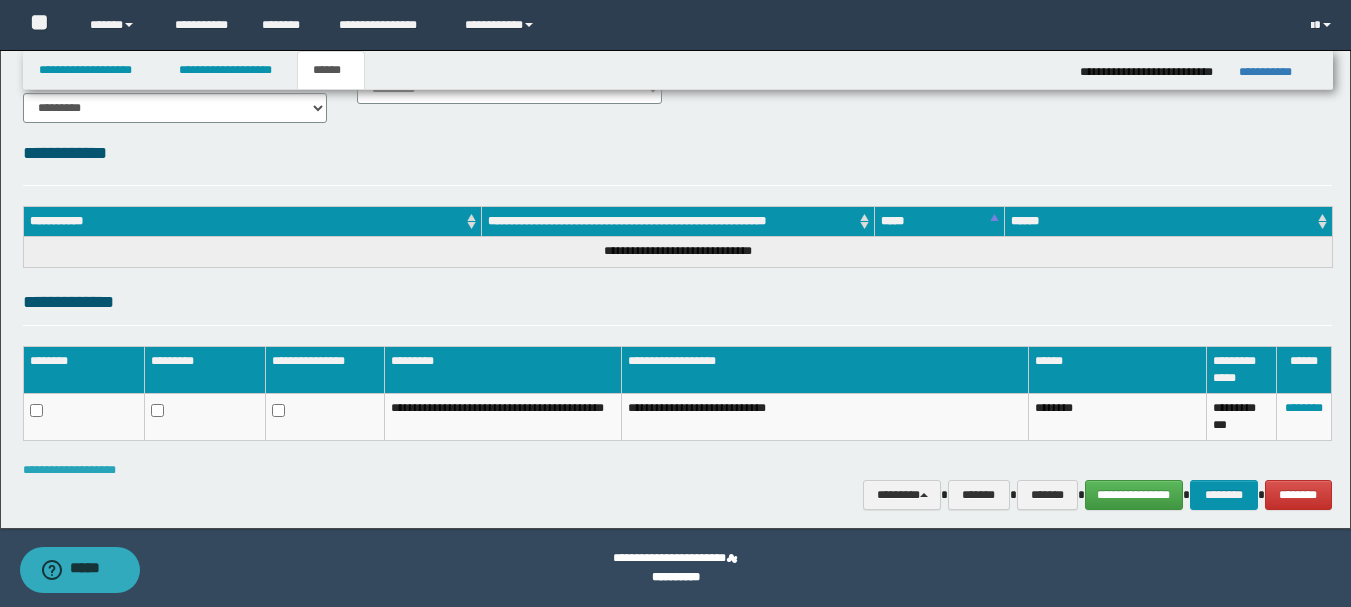 click on "**********" at bounding box center [69, 470] 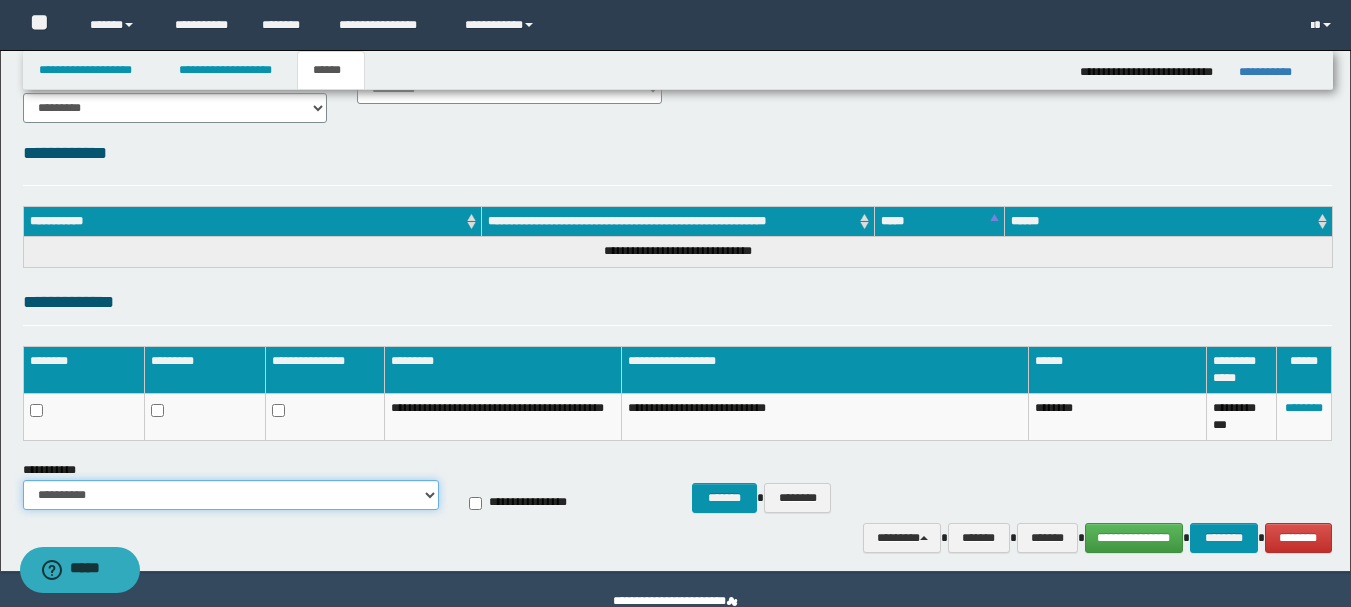 click on "**********" at bounding box center [231, 495] 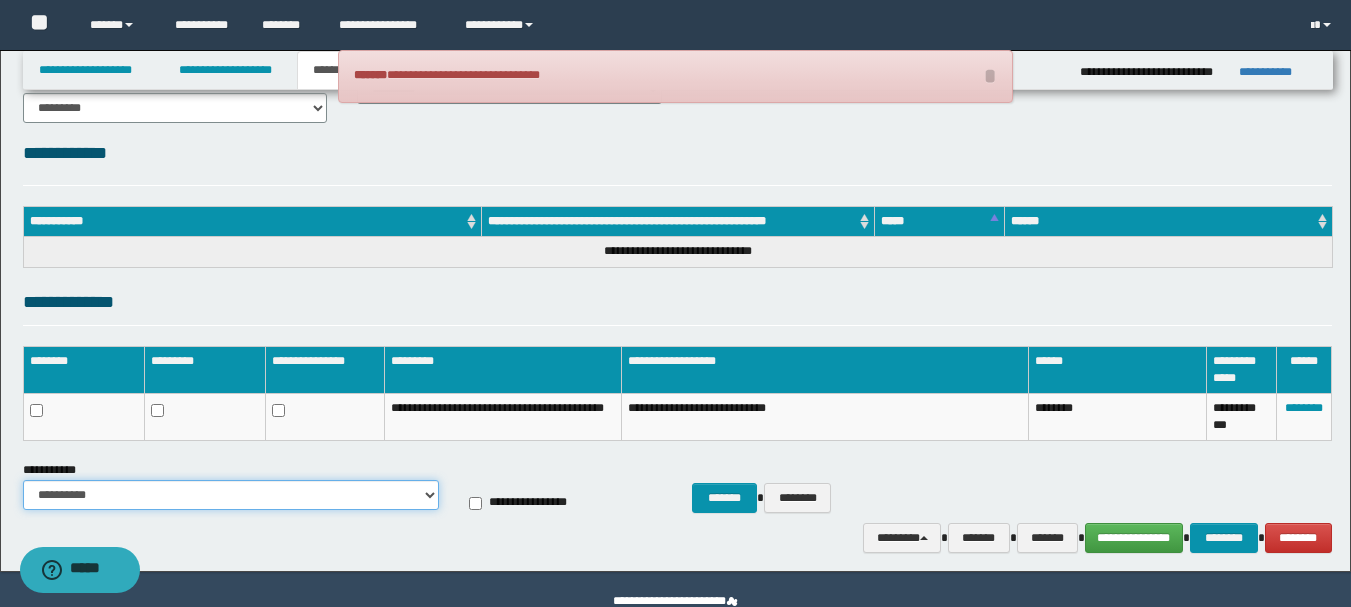 select on "***" 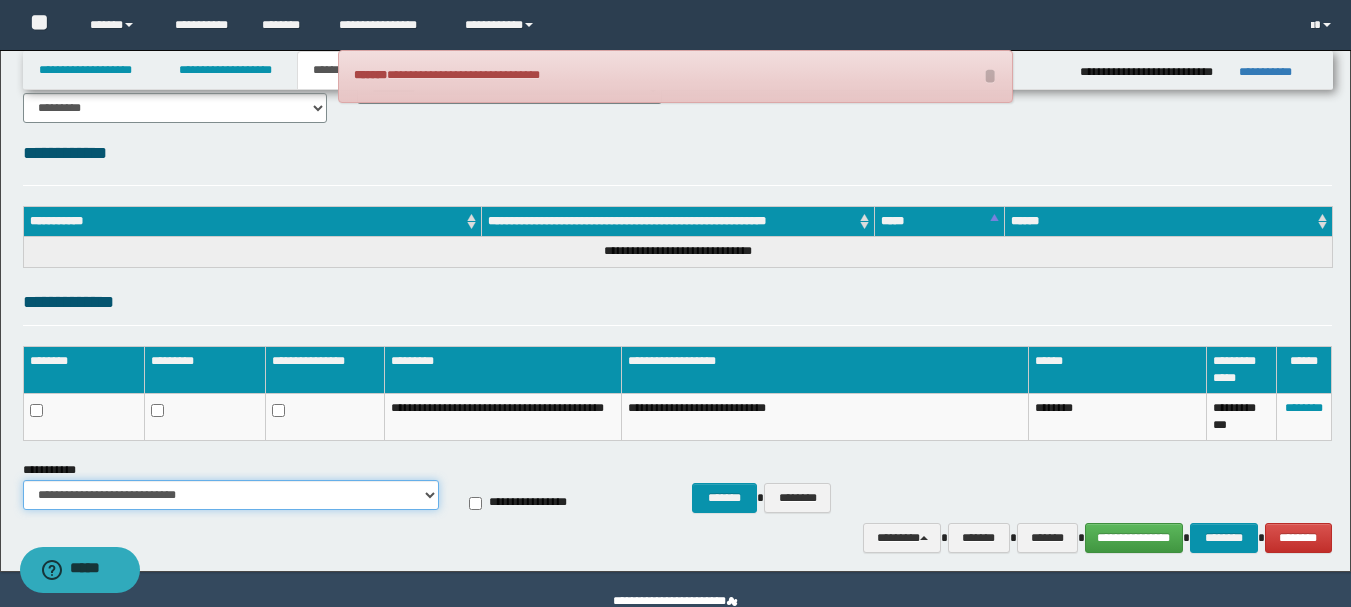 click on "**********" at bounding box center [231, 495] 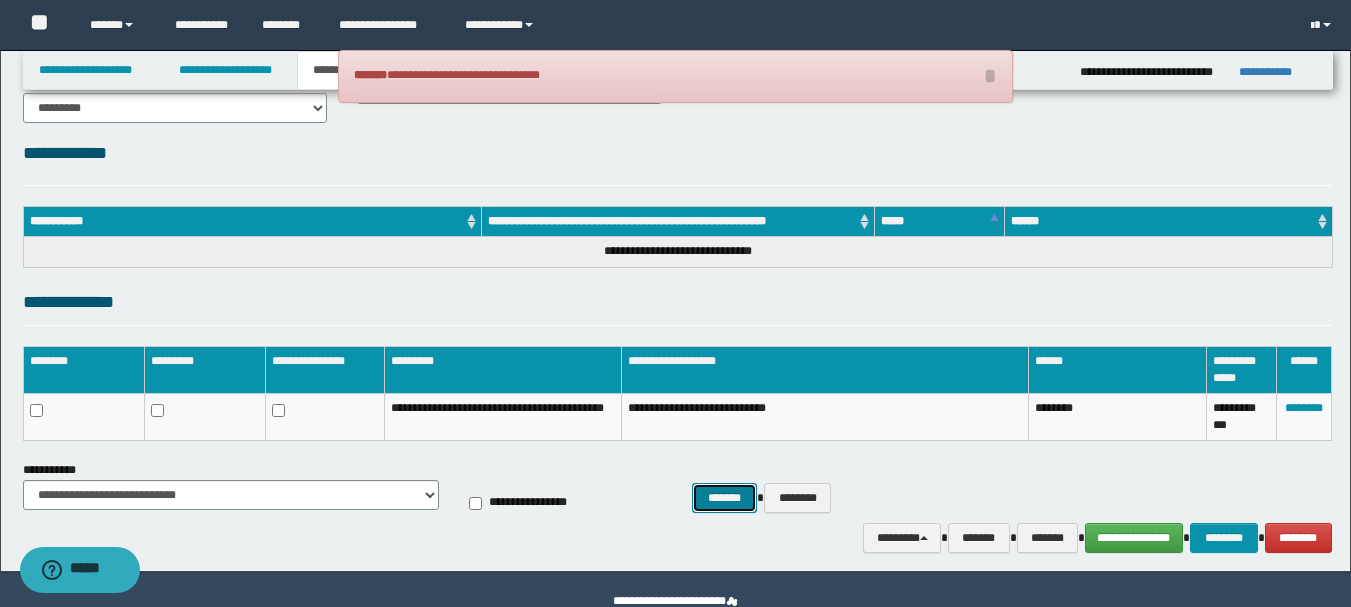 click on "*******" at bounding box center (724, 498) 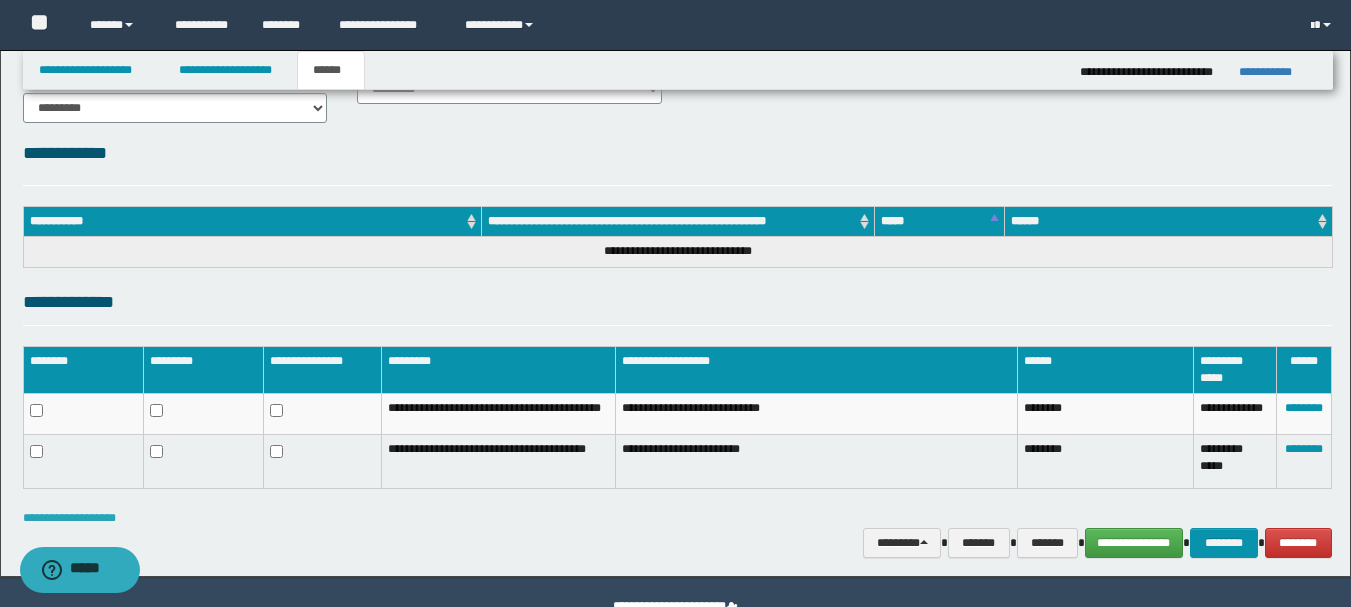 click on "**********" at bounding box center (69, 518) 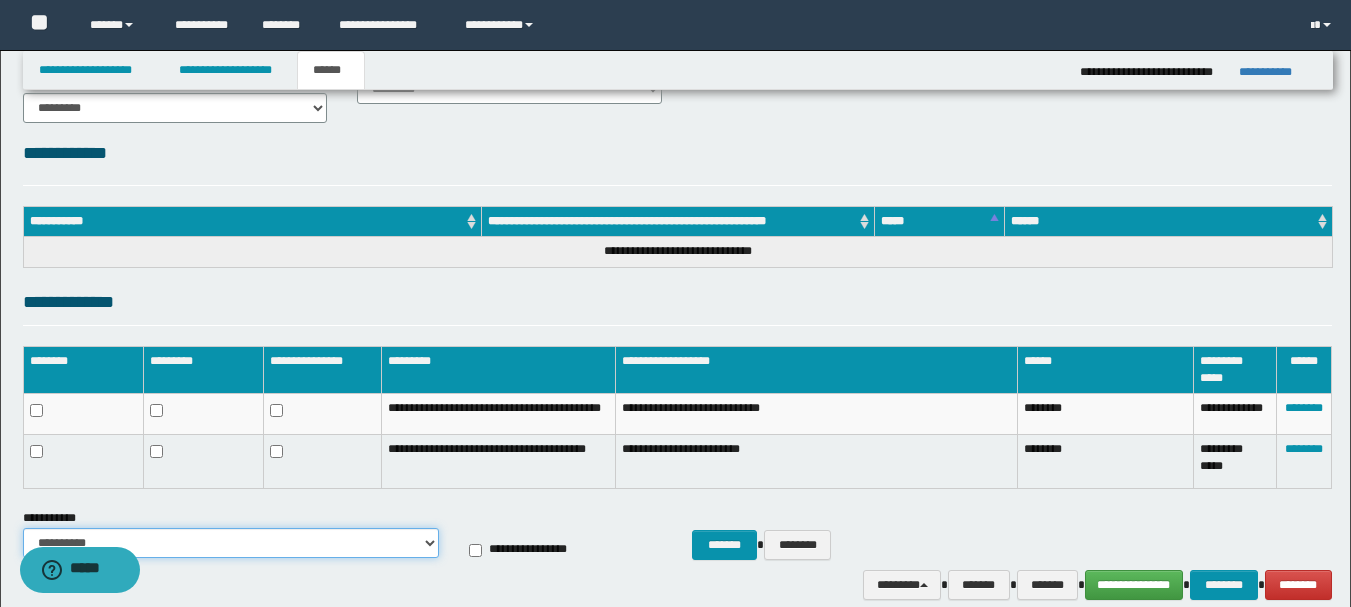 click on "**********" at bounding box center [231, 543] 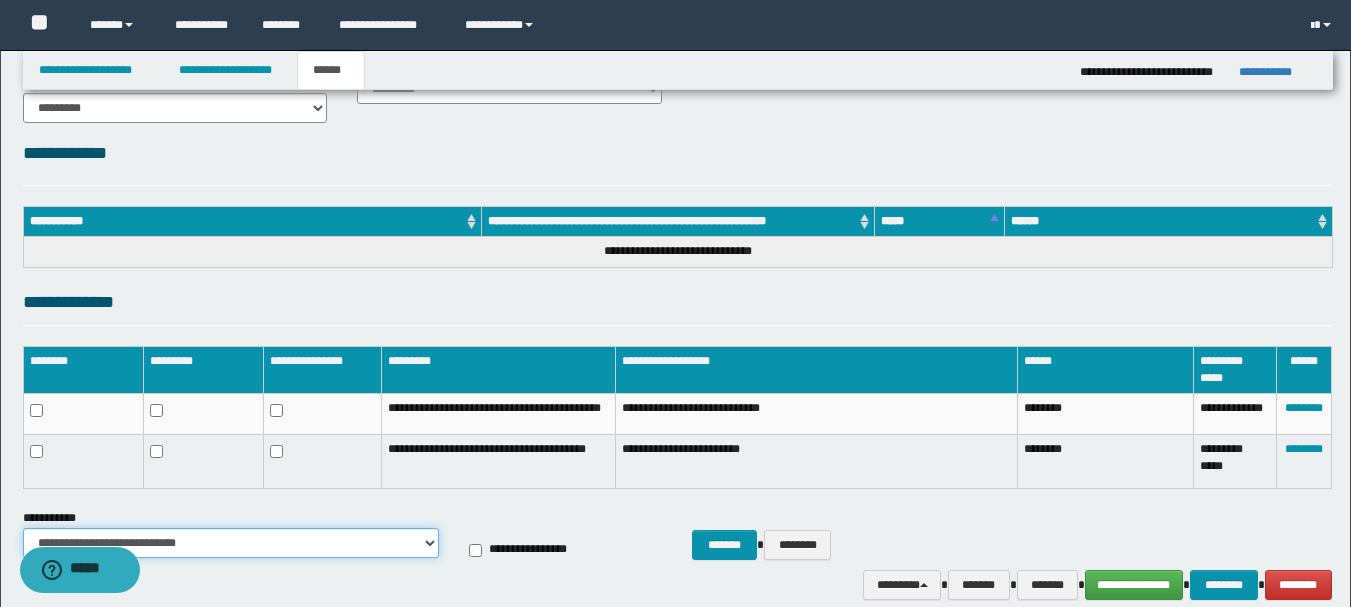 click on "**********" at bounding box center (231, 543) 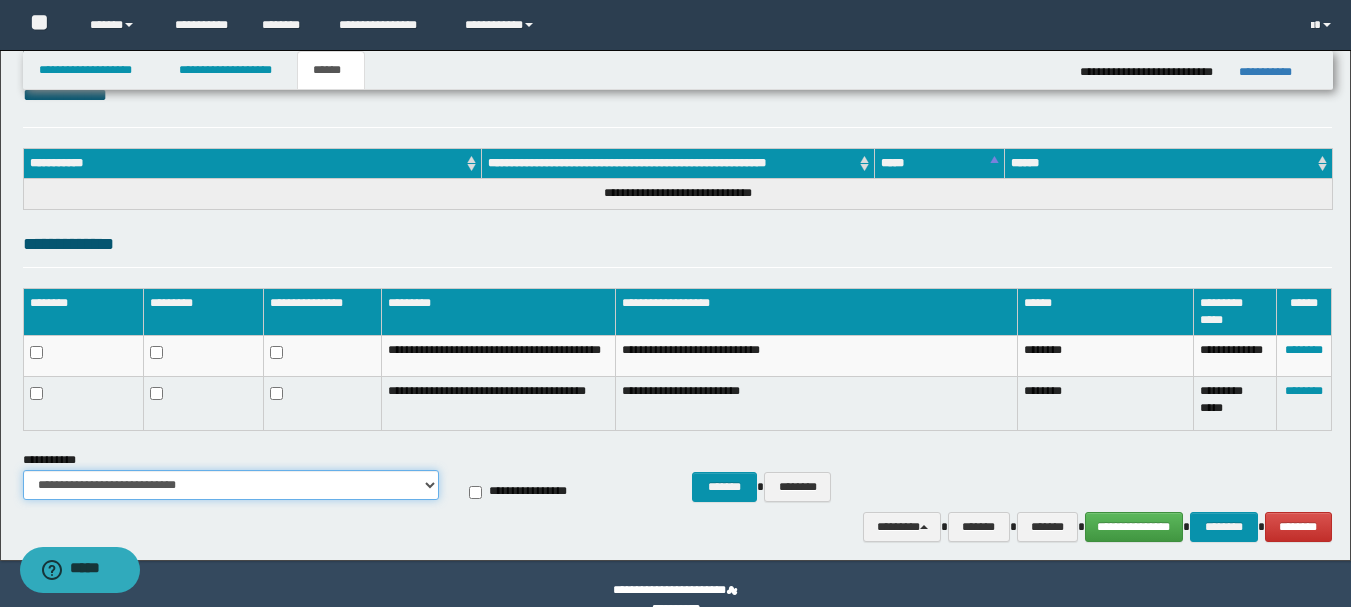 scroll, scrollTop: 294, scrollLeft: 0, axis: vertical 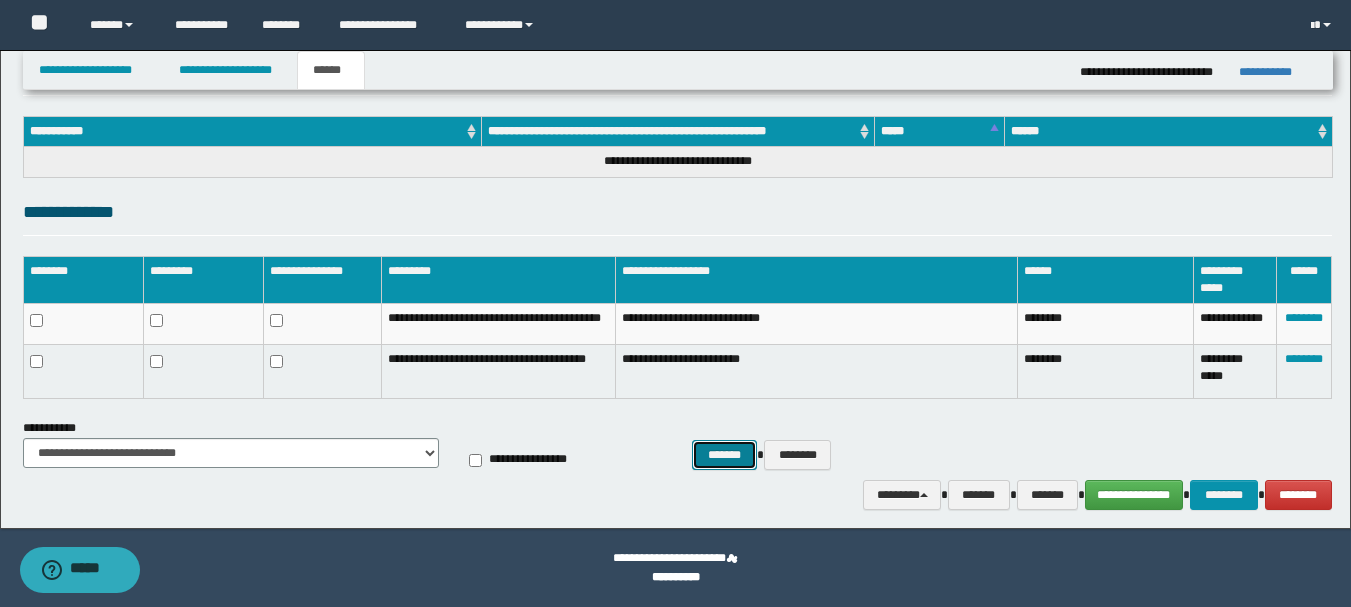 click on "*******" at bounding box center (724, 455) 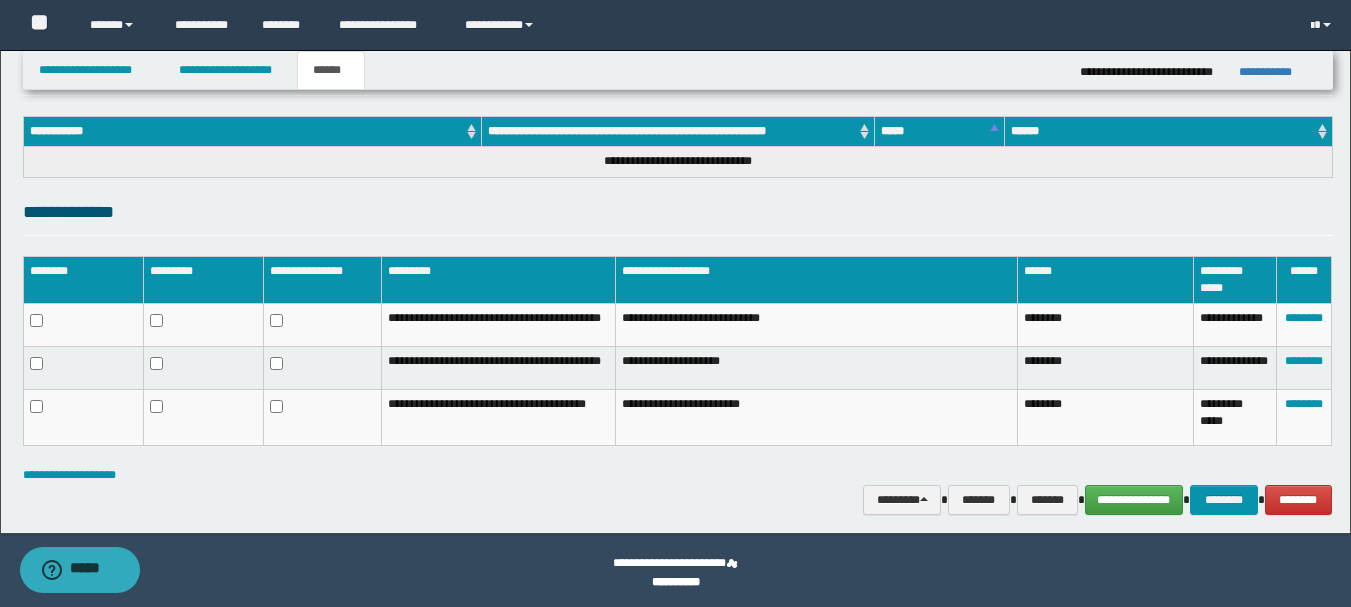 click at bounding box center [83, 325] 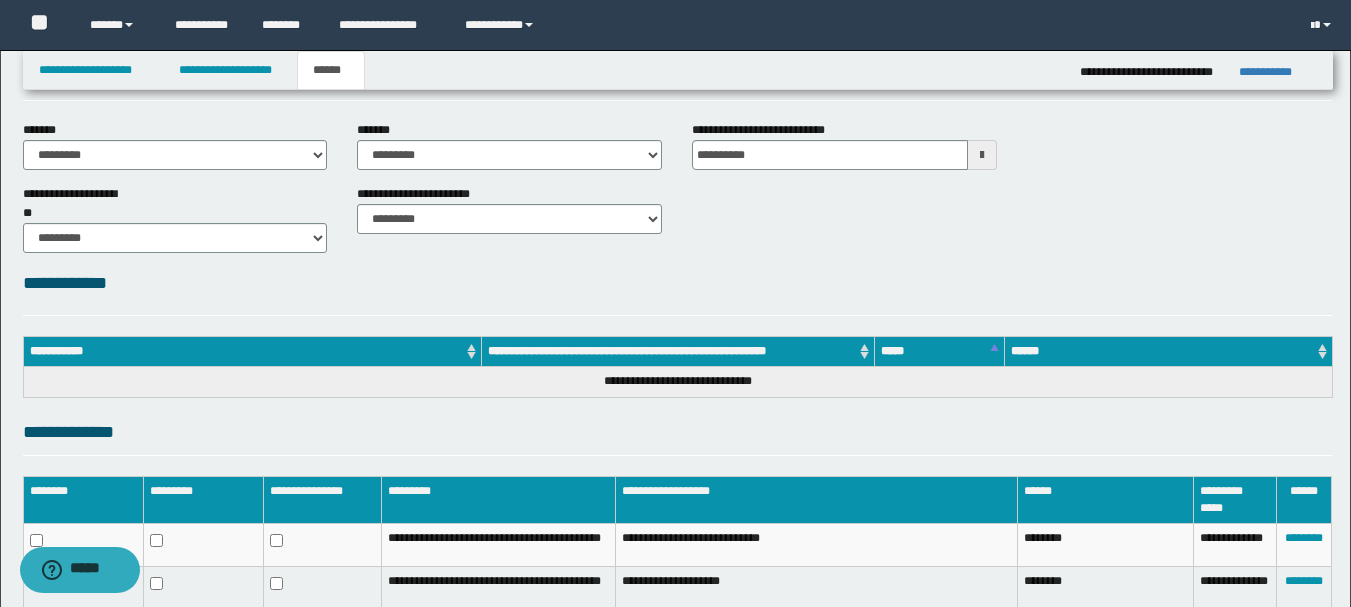 scroll, scrollTop: 0, scrollLeft: 0, axis: both 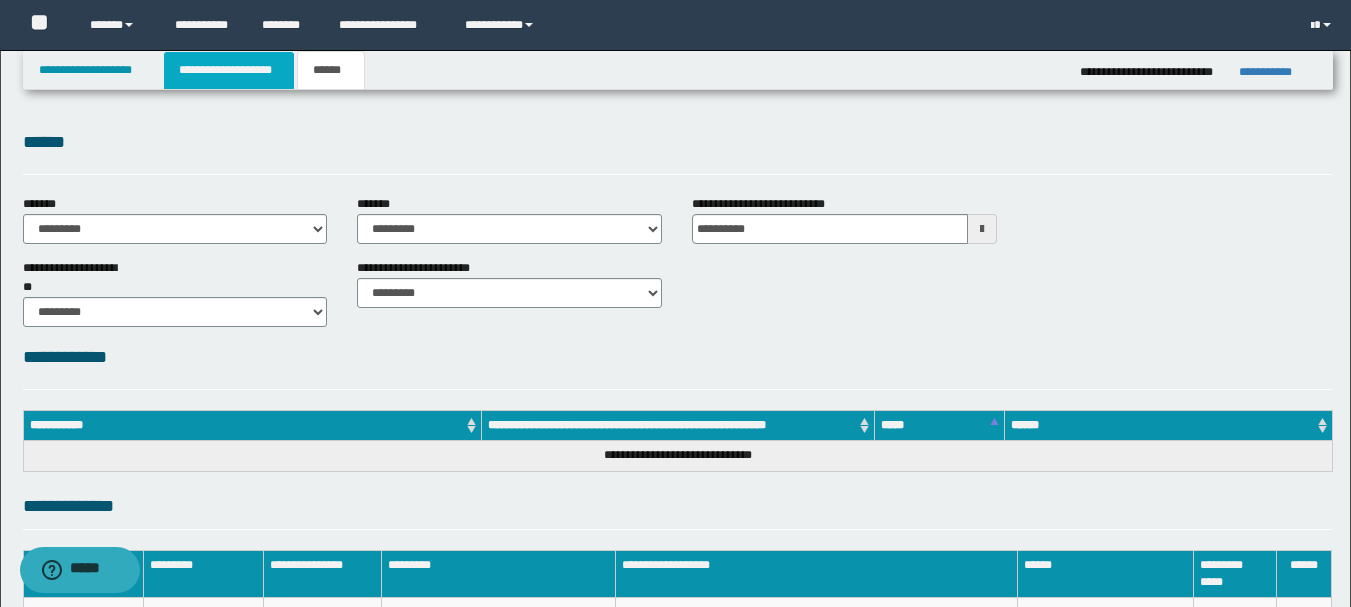 click on "**********" at bounding box center (229, 70) 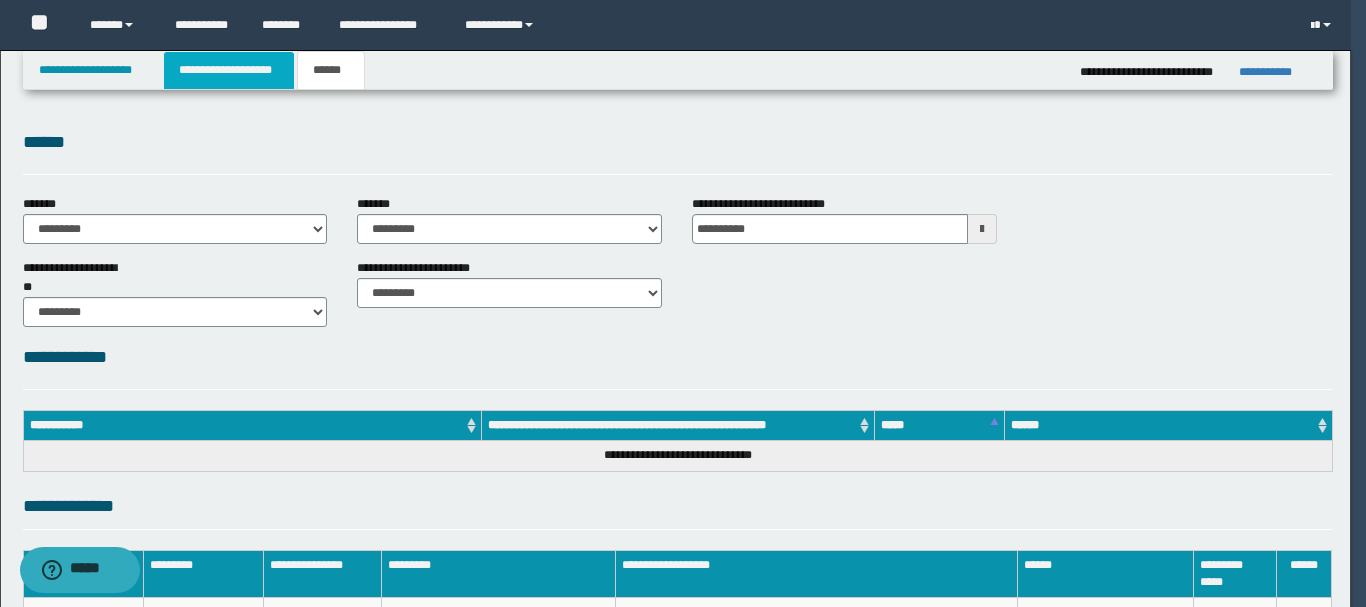 type on "**********" 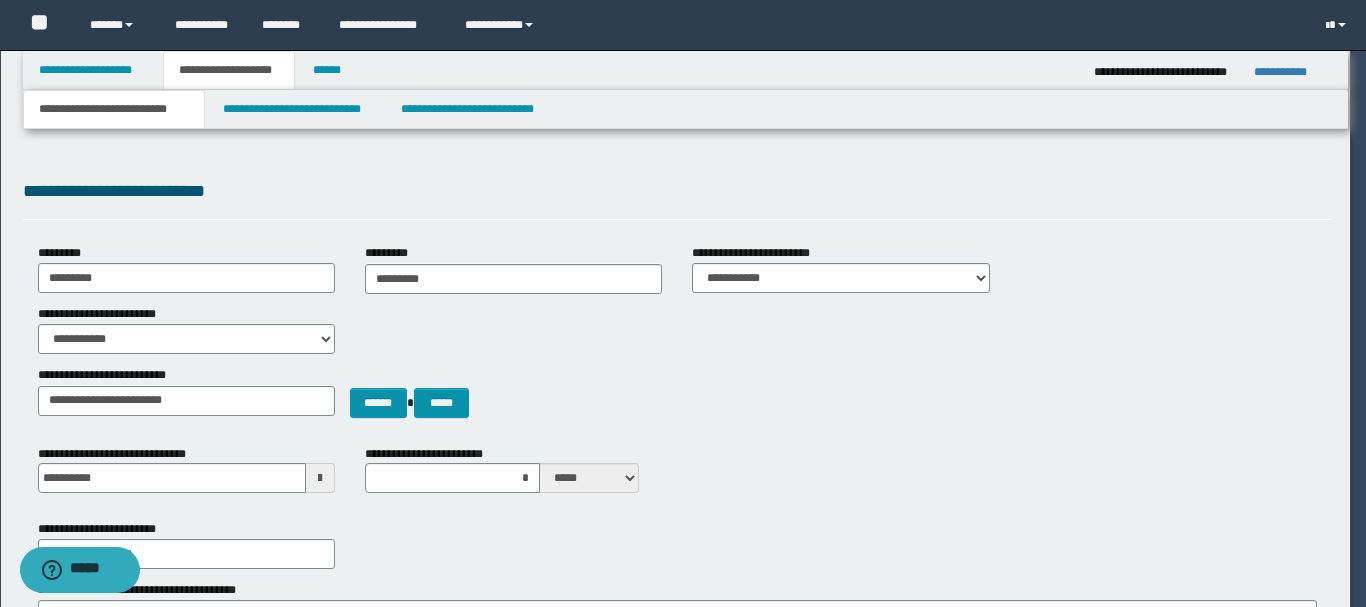type on "**********" 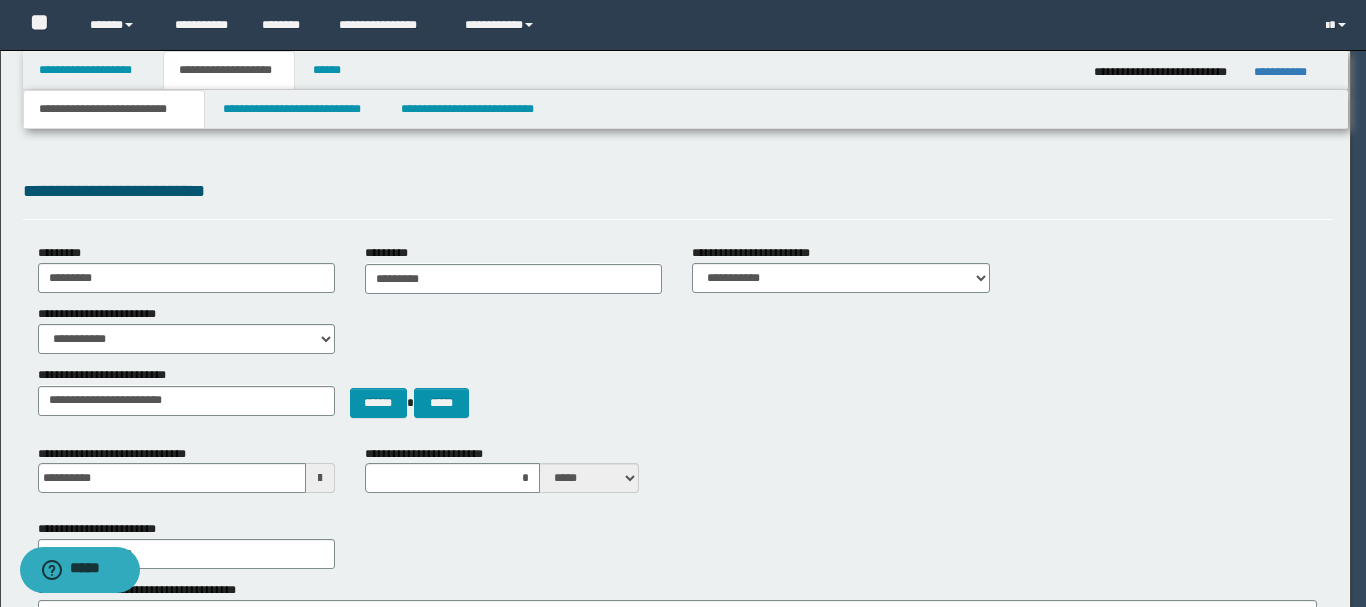 type on "*" 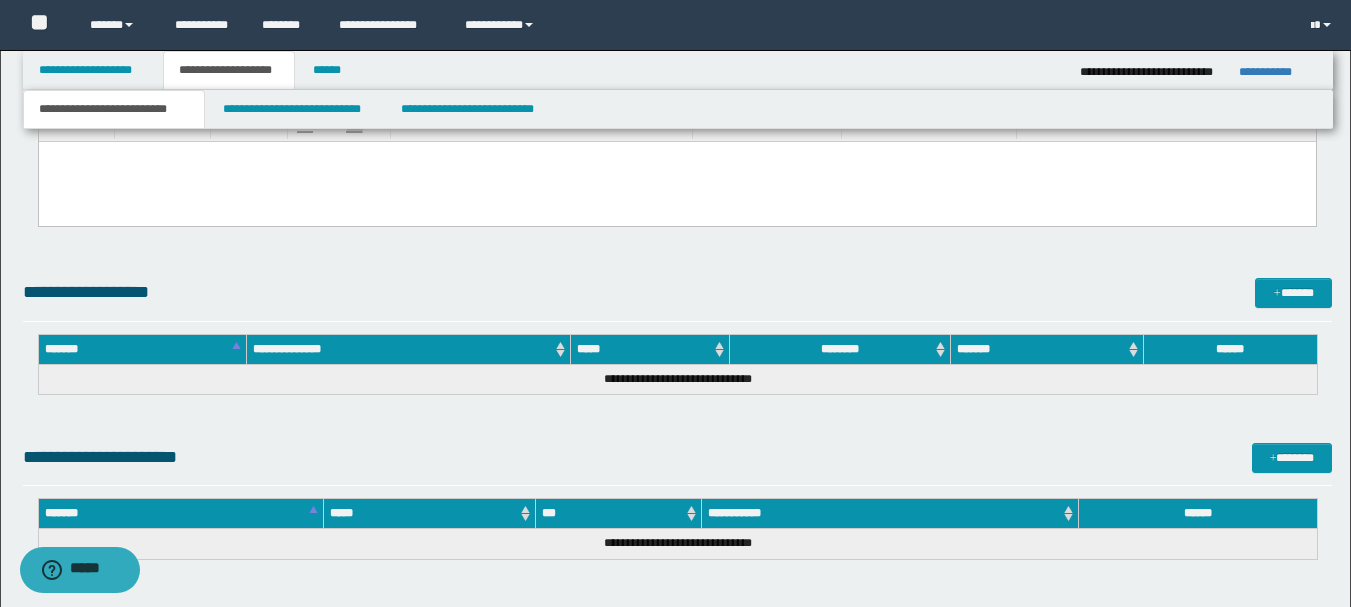 scroll, scrollTop: 1229, scrollLeft: 0, axis: vertical 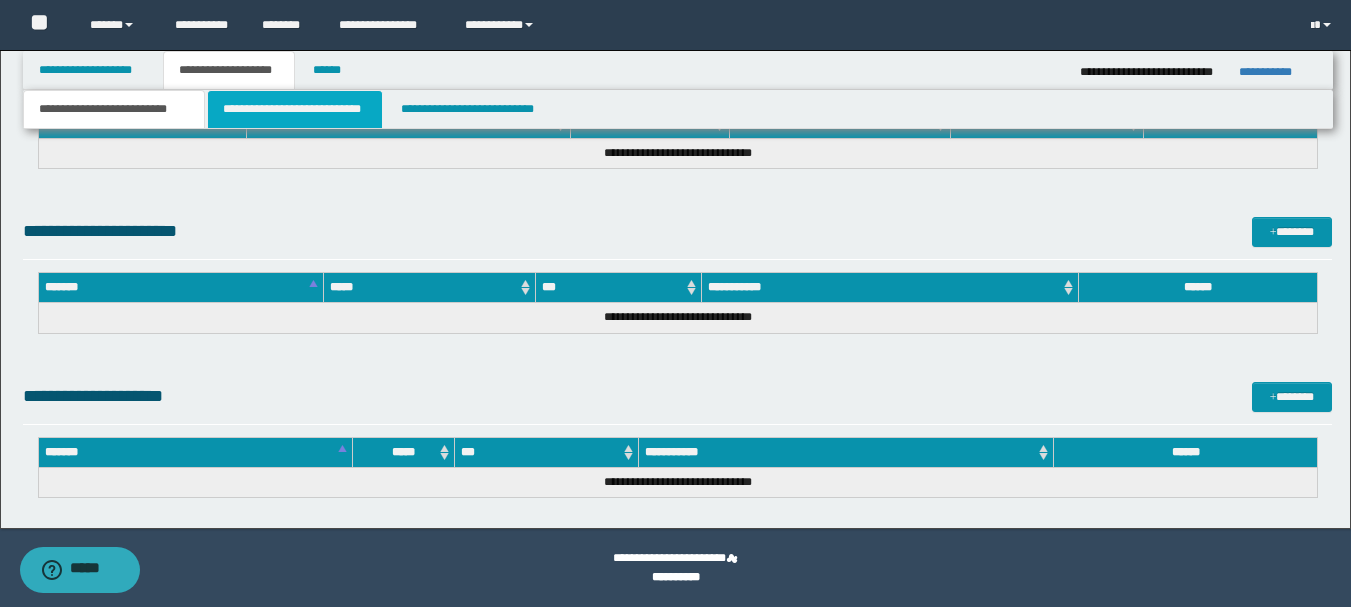 click on "**********" at bounding box center [295, 109] 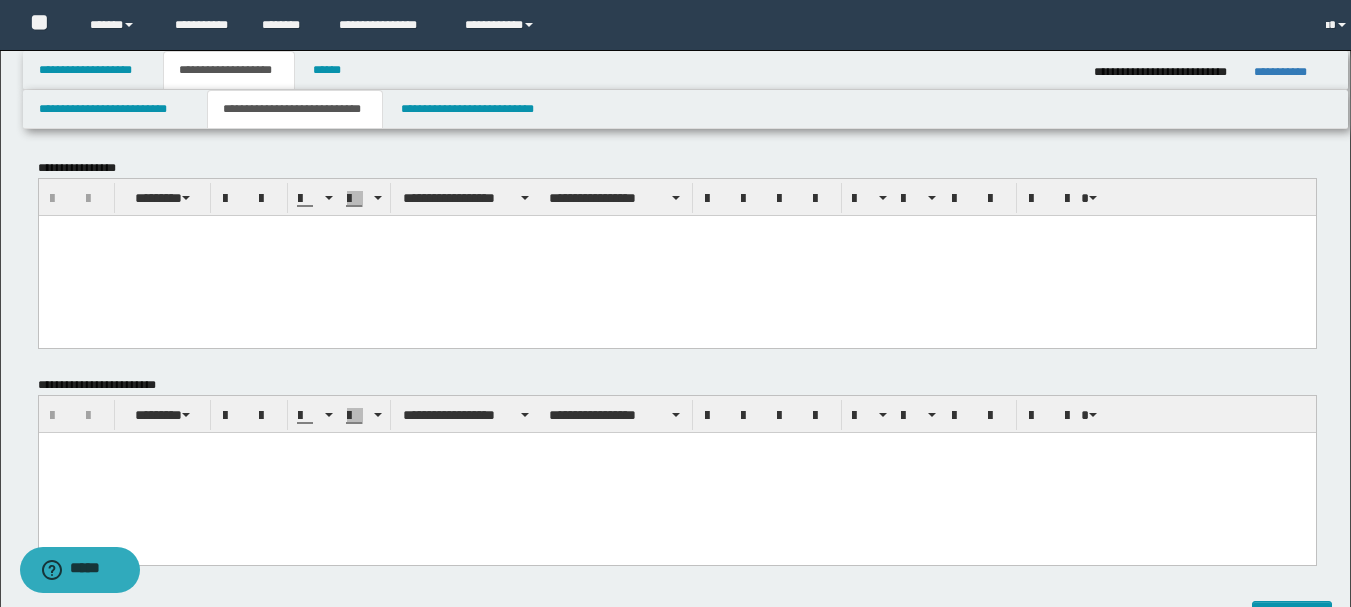scroll, scrollTop: 0, scrollLeft: 0, axis: both 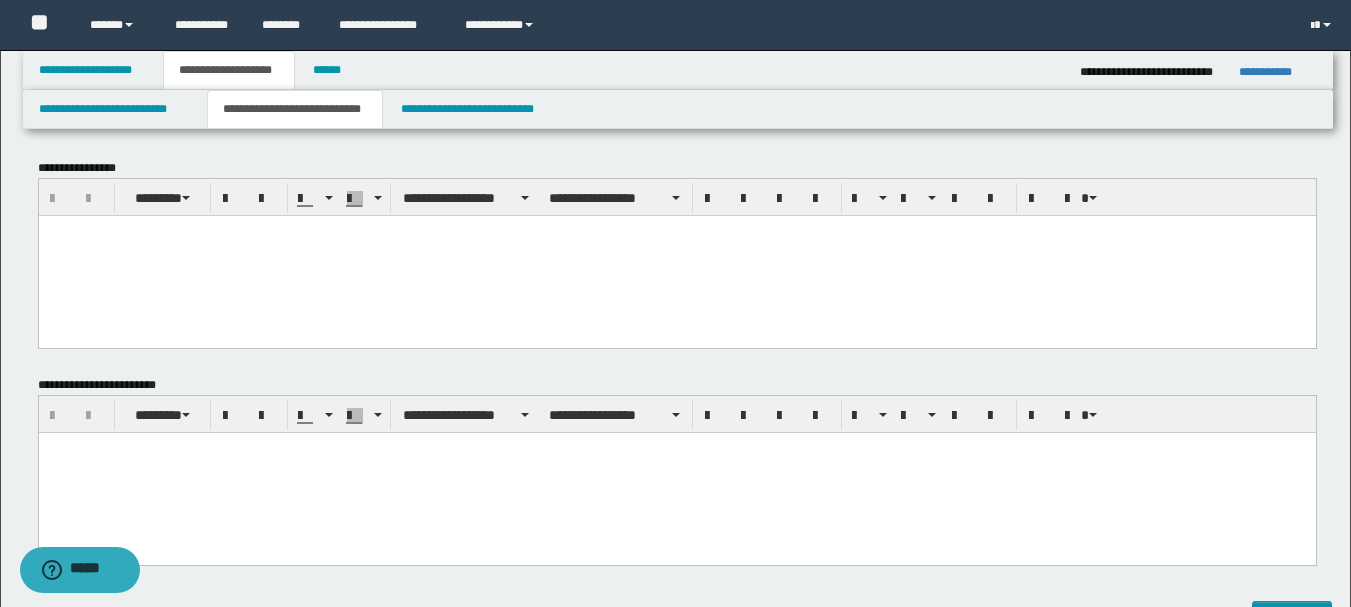 click at bounding box center [676, 255] 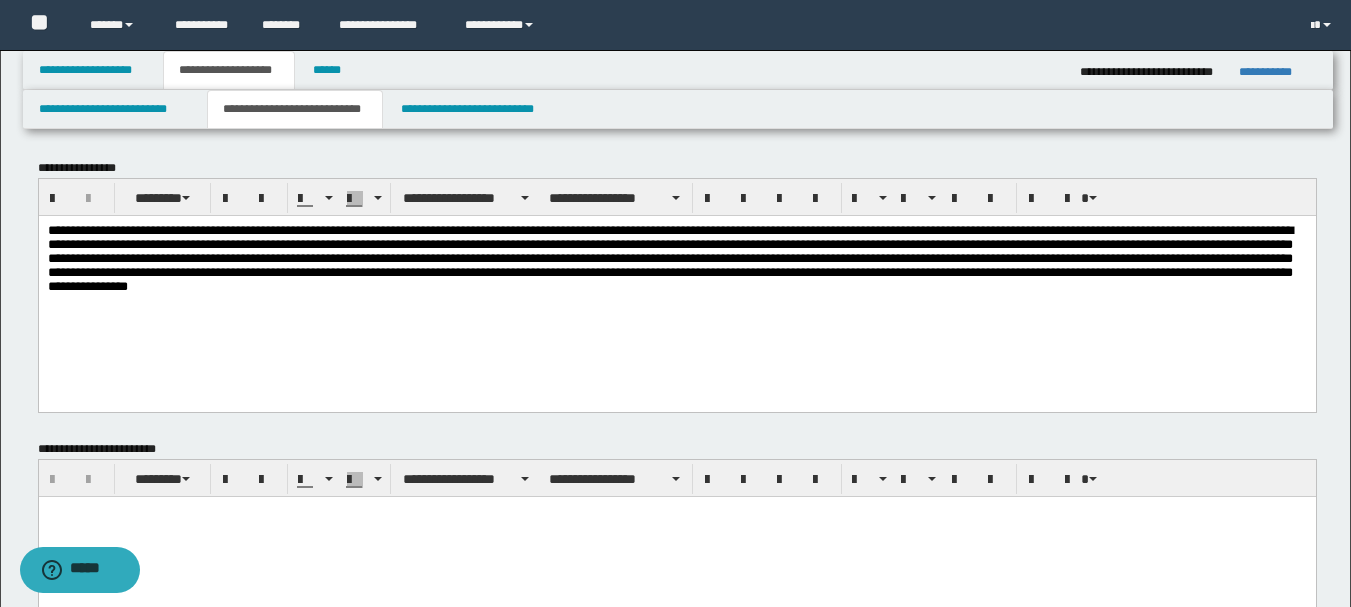 click on "**********" at bounding box center [676, 263] 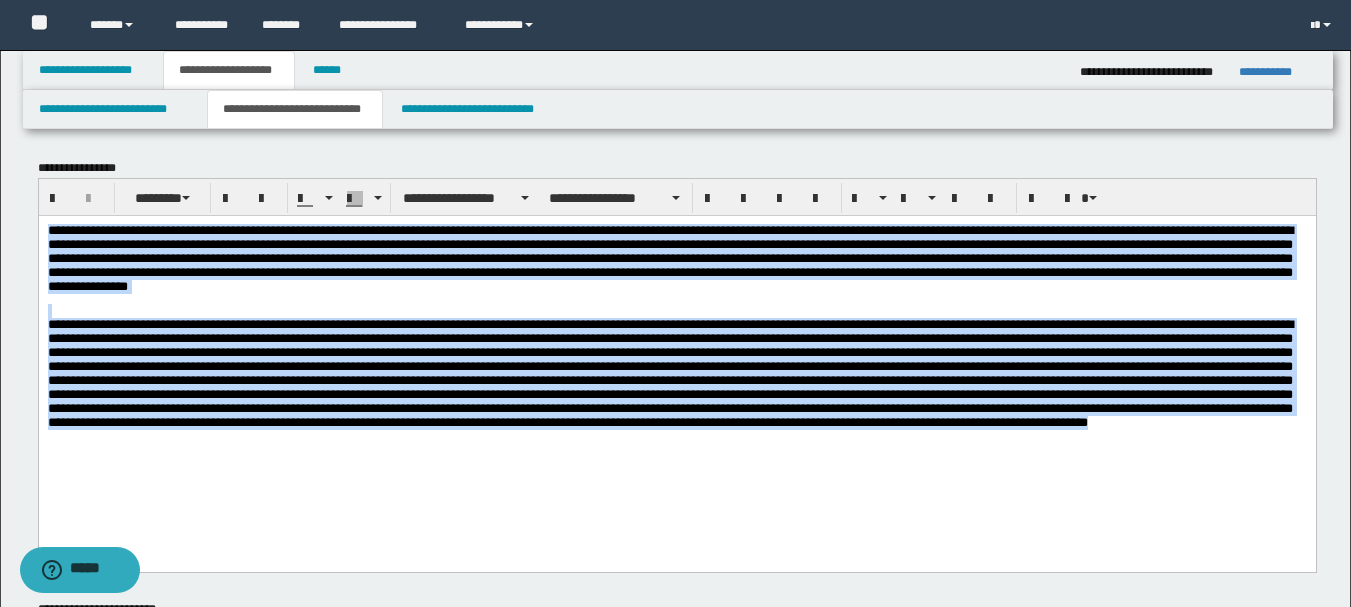 drag, startPoint x: 49, startPoint y: 230, endPoint x: 833, endPoint y: 470, distance: 819.9122 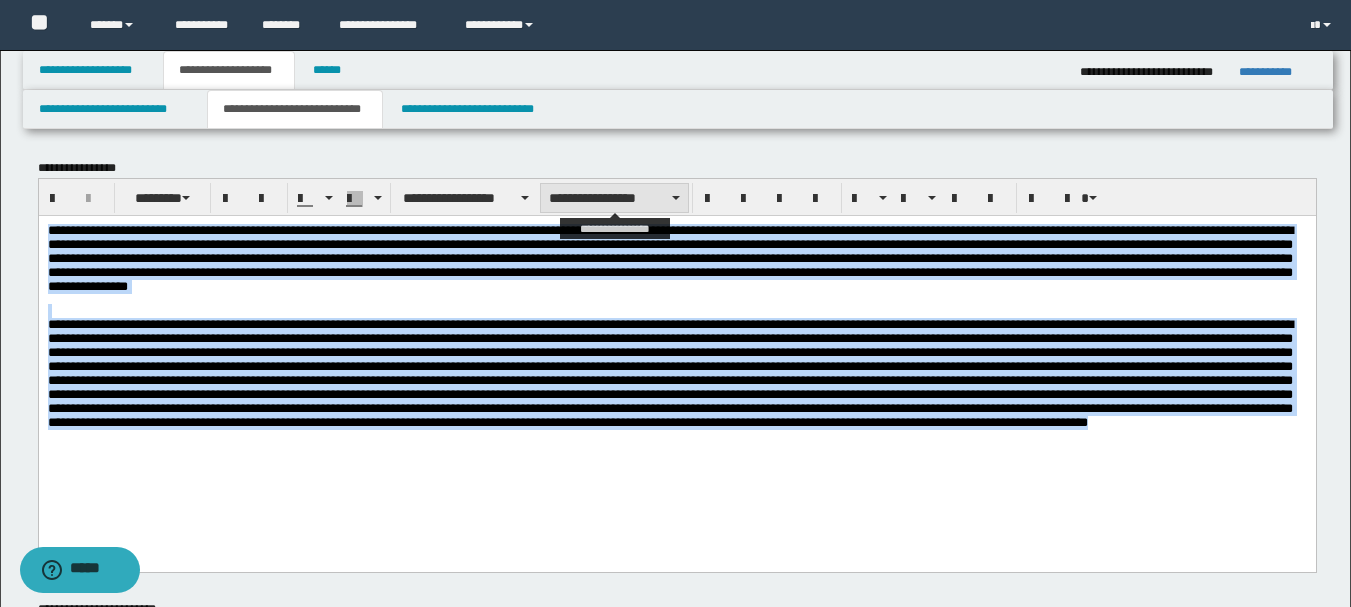 click on "**********" at bounding box center (614, 198) 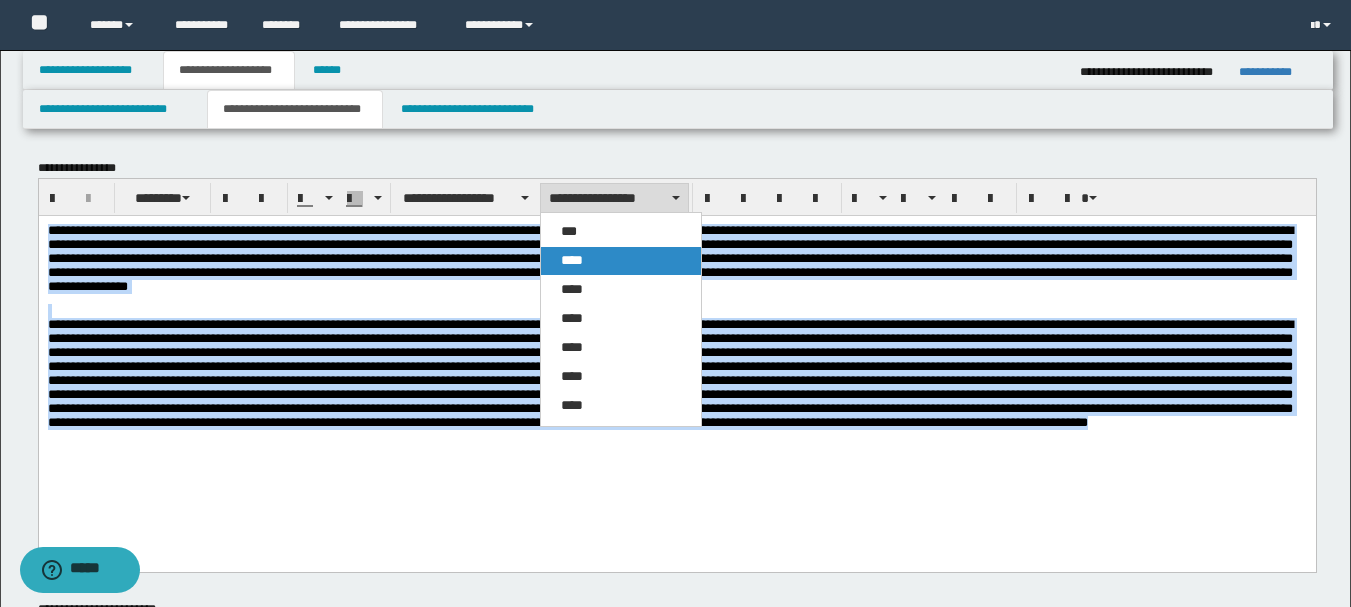 click on "****" at bounding box center [621, 261] 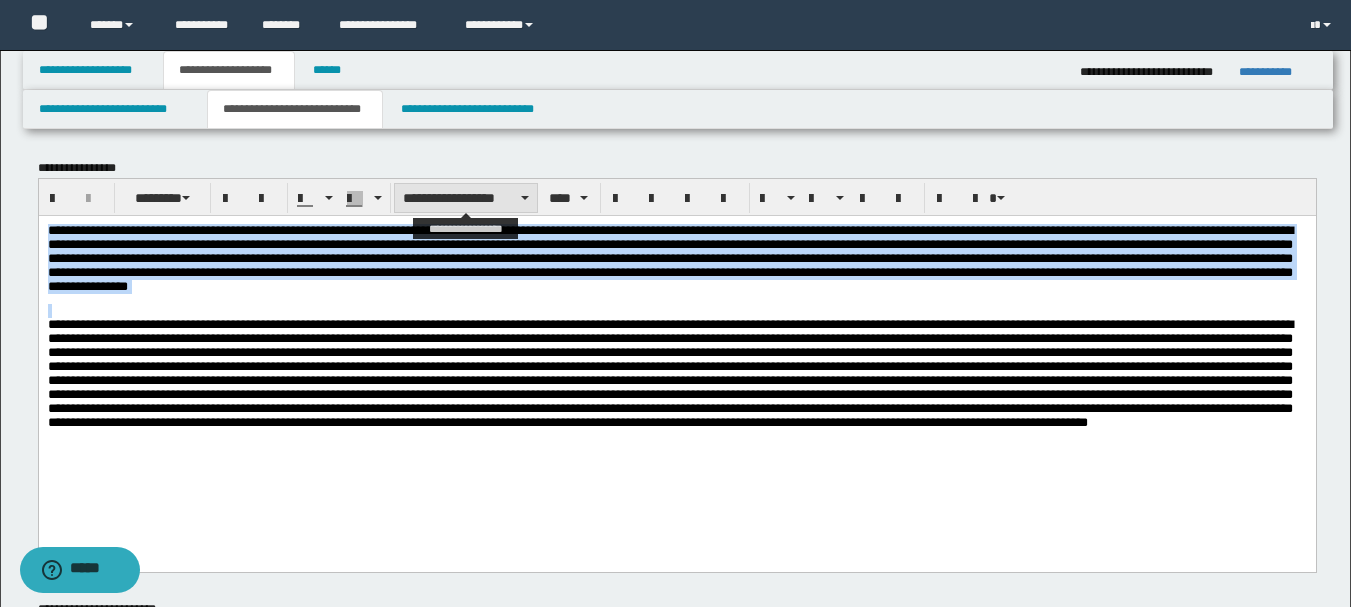click on "**********" at bounding box center (466, 198) 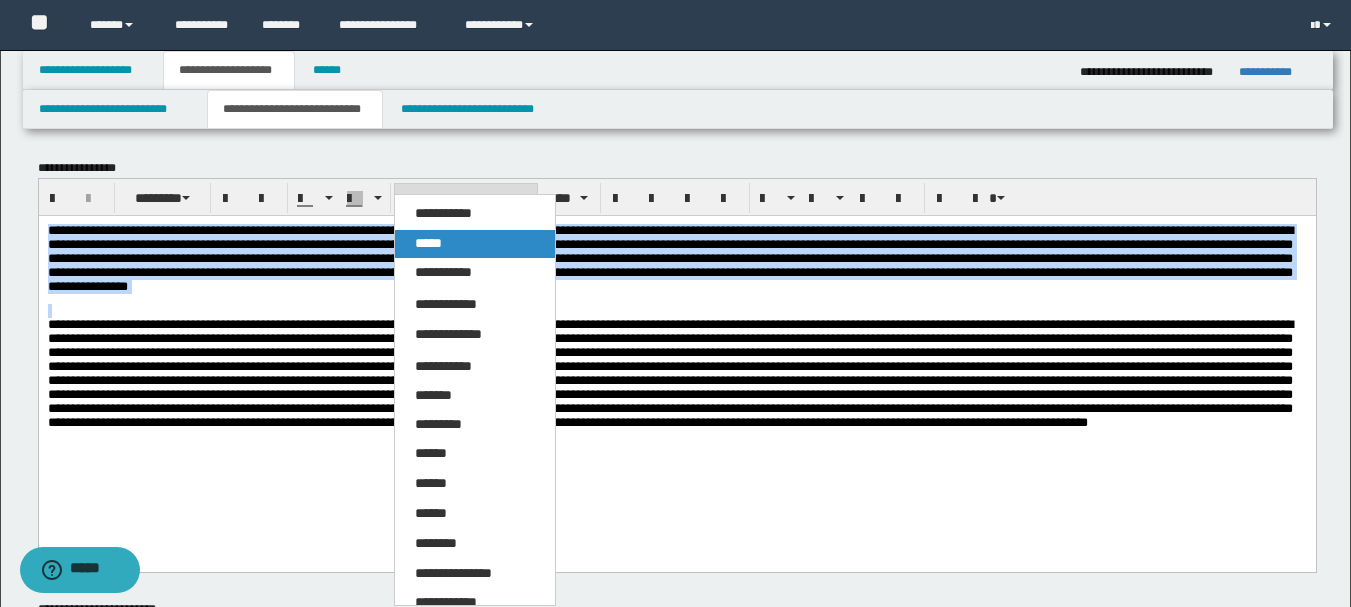 click on "*****" at bounding box center (475, 244) 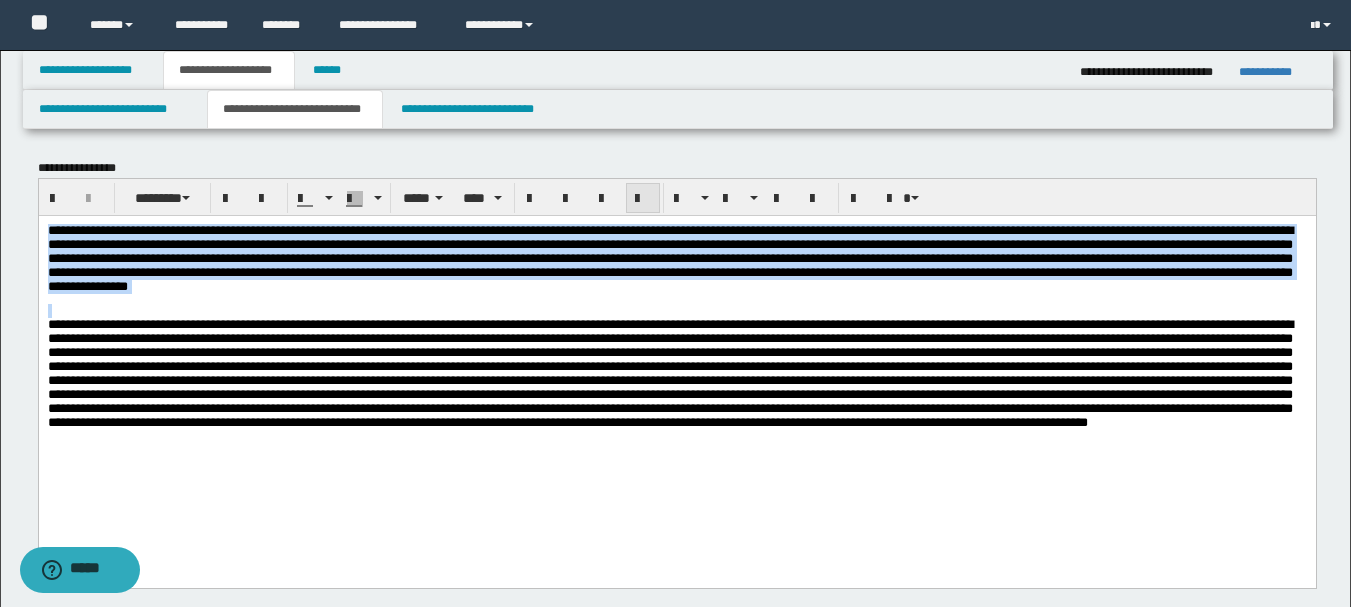 click at bounding box center [643, 199] 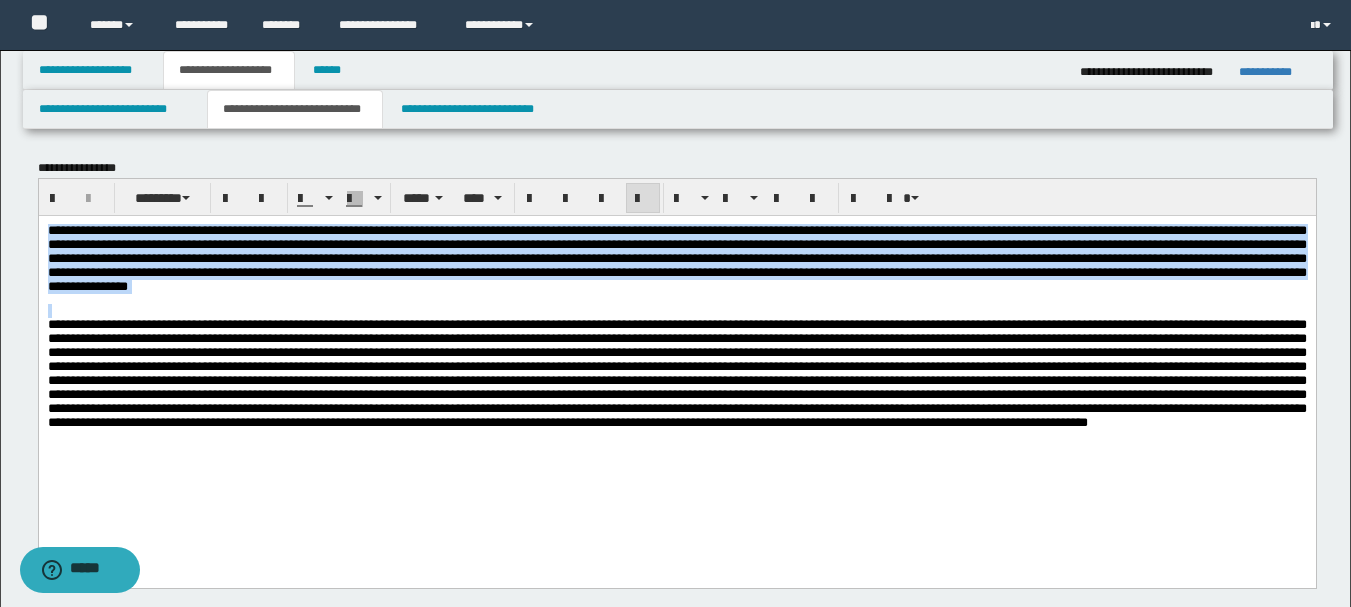click at bounding box center [676, 372] 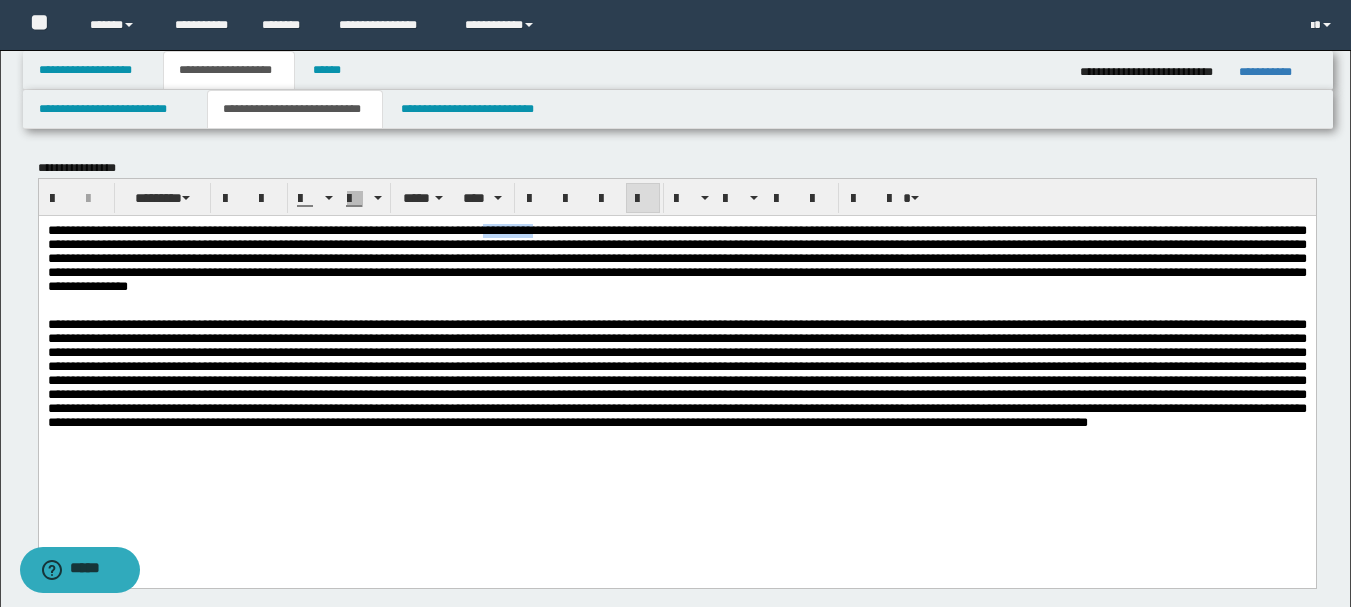 drag, startPoint x: 561, startPoint y: 232, endPoint x: 627, endPoint y: 232, distance: 66 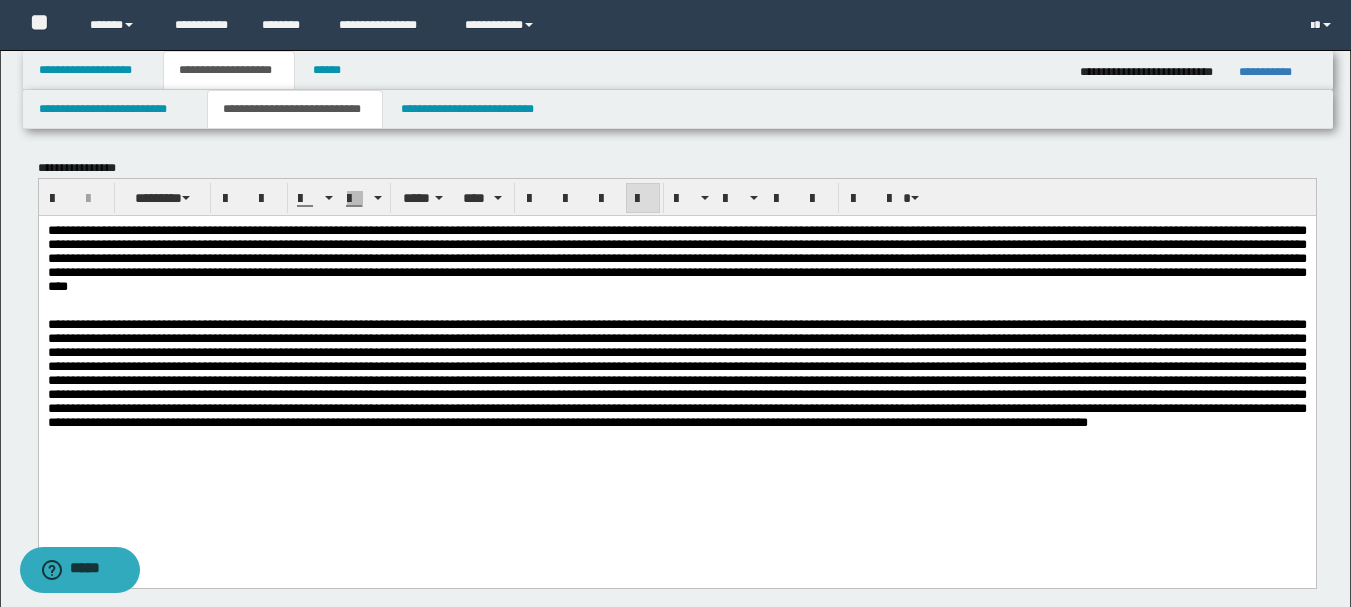click on "**********" at bounding box center (676, 257) 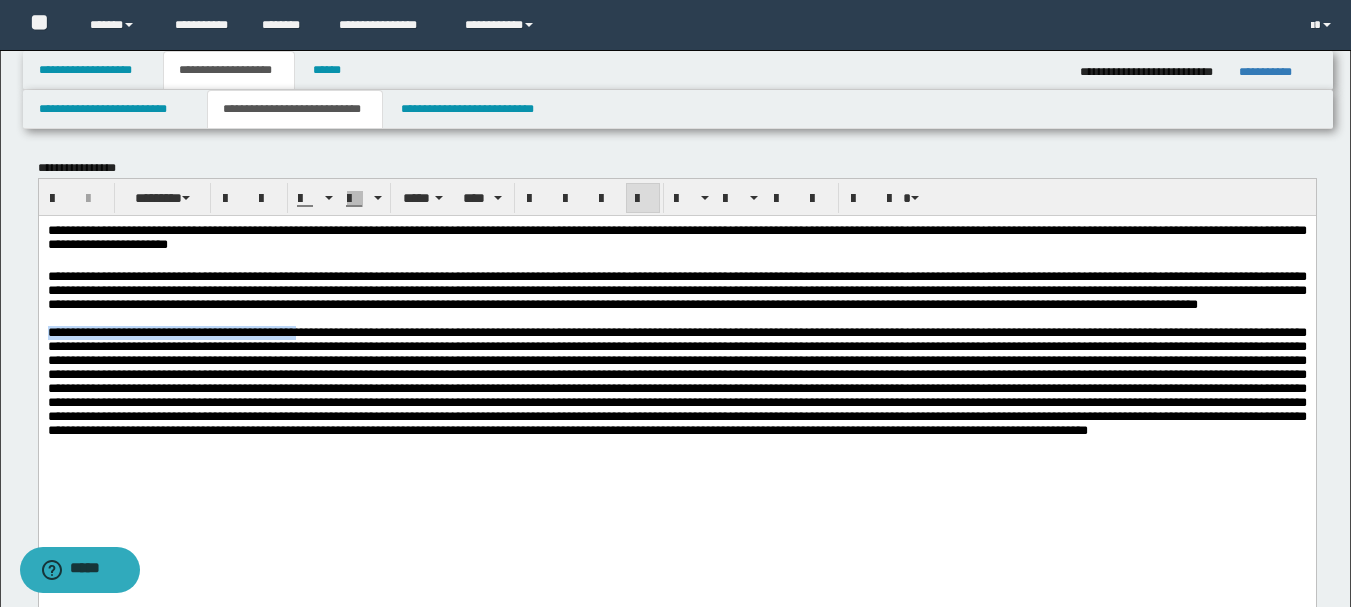 drag, startPoint x: 347, startPoint y: 361, endPoint x: 36, endPoint y: 354, distance: 311.07877 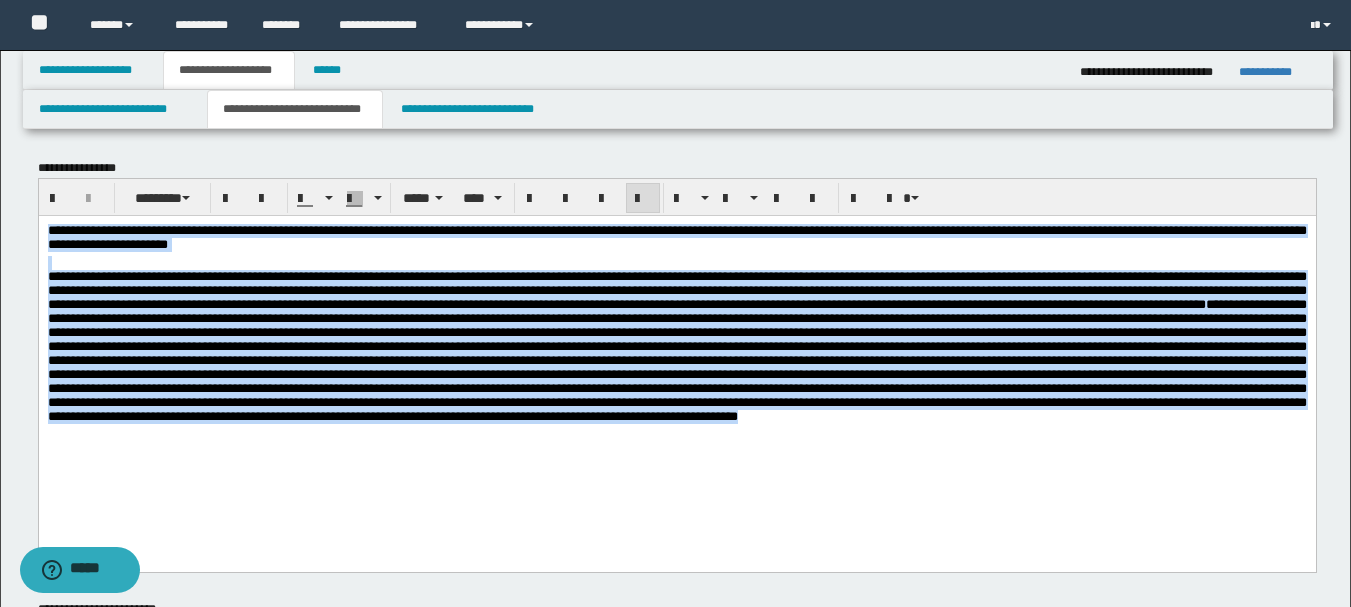 drag, startPoint x: 50, startPoint y: 233, endPoint x: 1224, endPoint y: 486, distance: 1200.9517 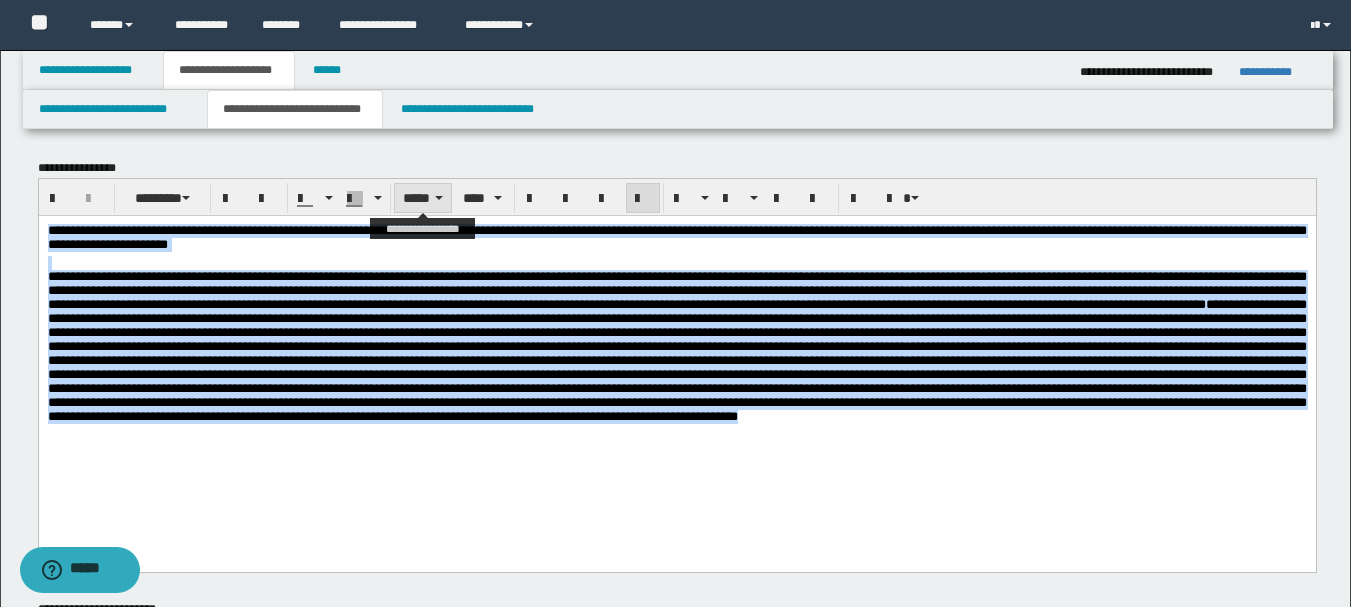 click on "*****" at bounding box center [423, 198] 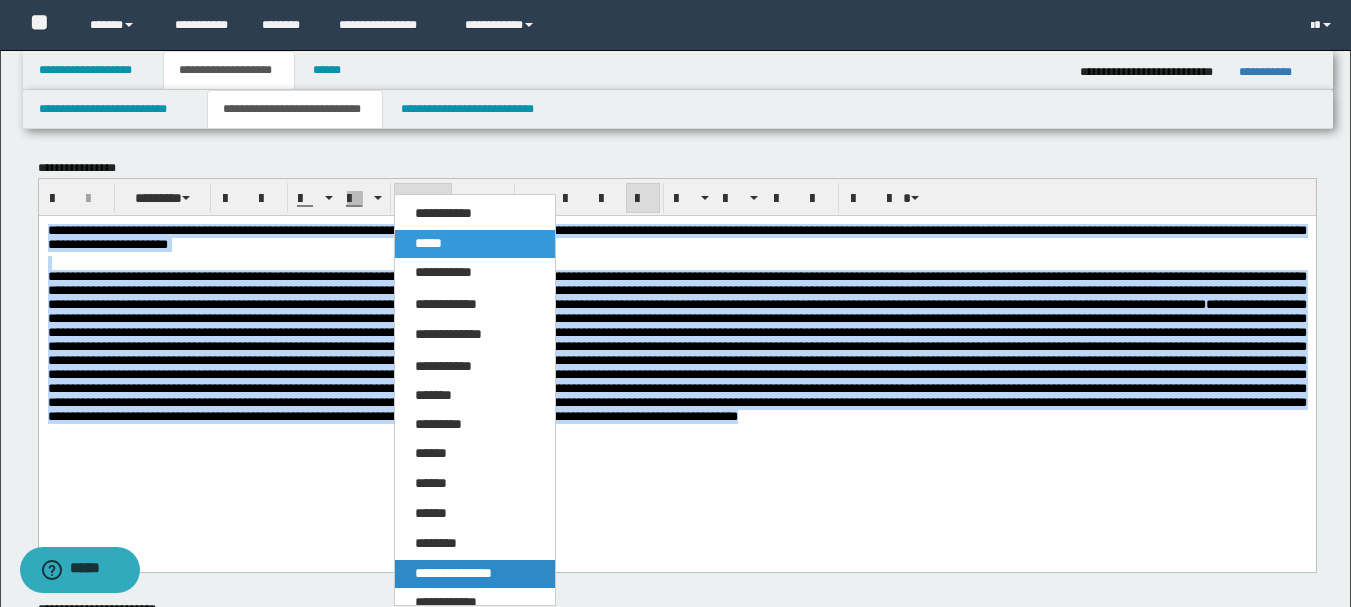 click on "**********" at bounding box center [475, 574] 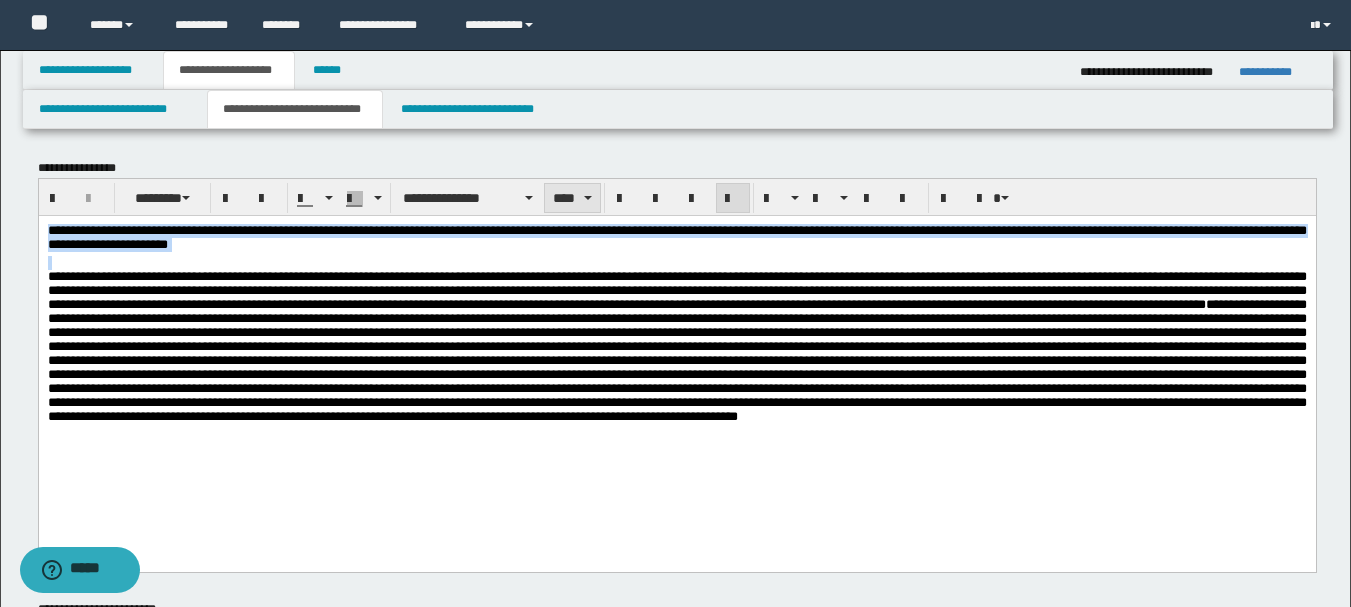 click on "****" at bounding box center [572, 198] 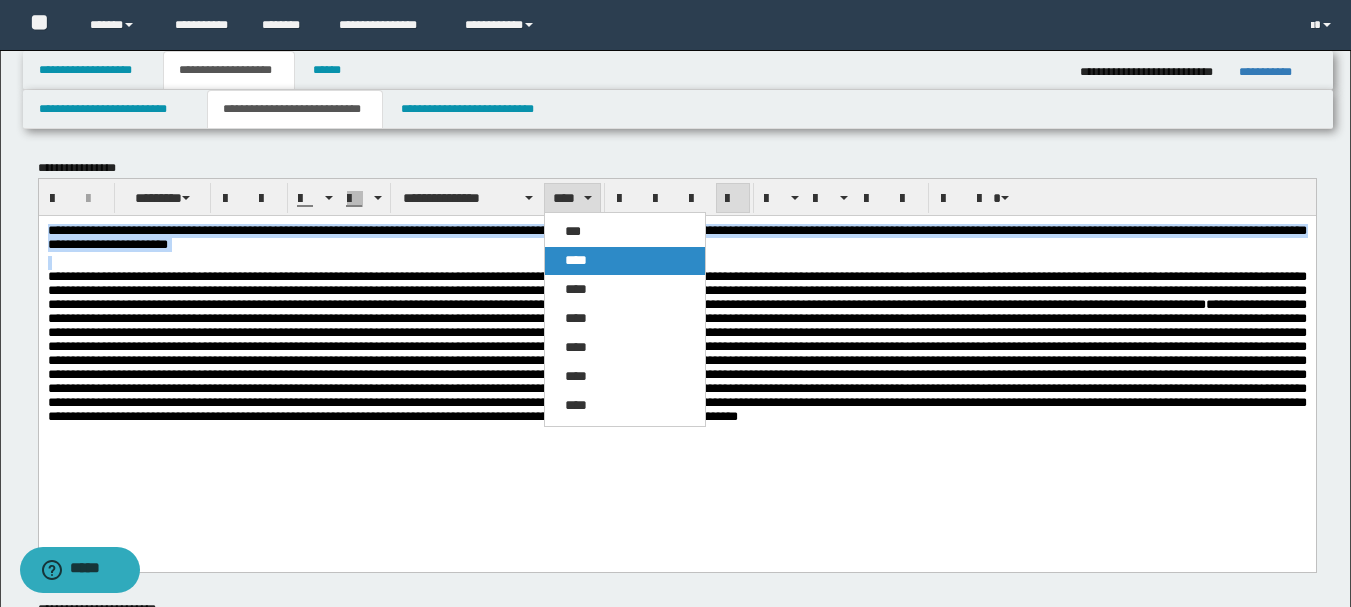 click on "****" at bounding box center [625, 261] 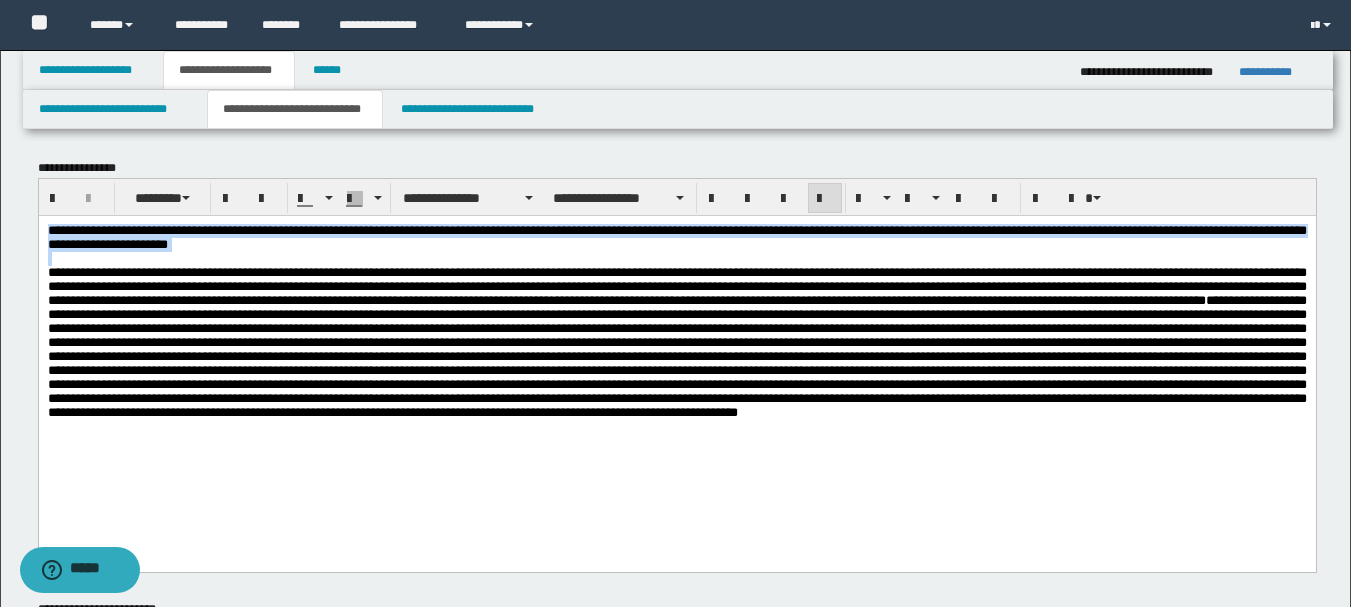 click on "**********" at bounding box center (676, 346) 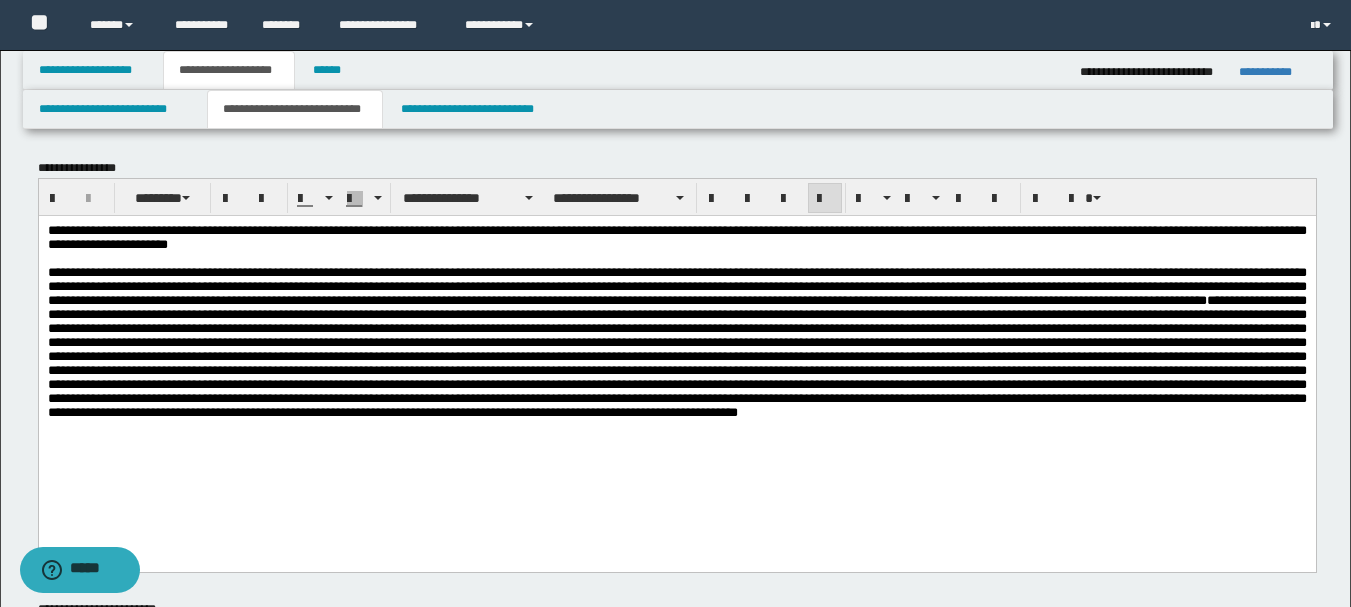 click on "**********" at bounding box center (676, 341) 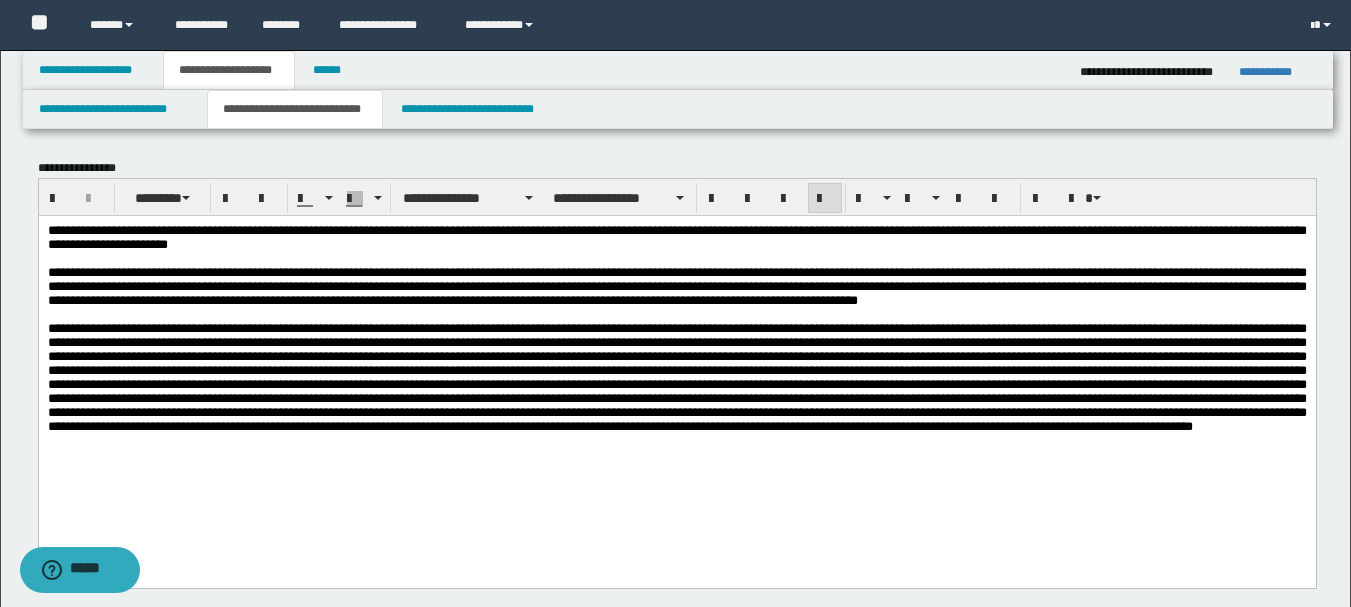 drag, startPoint x: 1137, startPoint y: 367, endPoint x: 1148, endPoint y: 354, distance: 17.029387 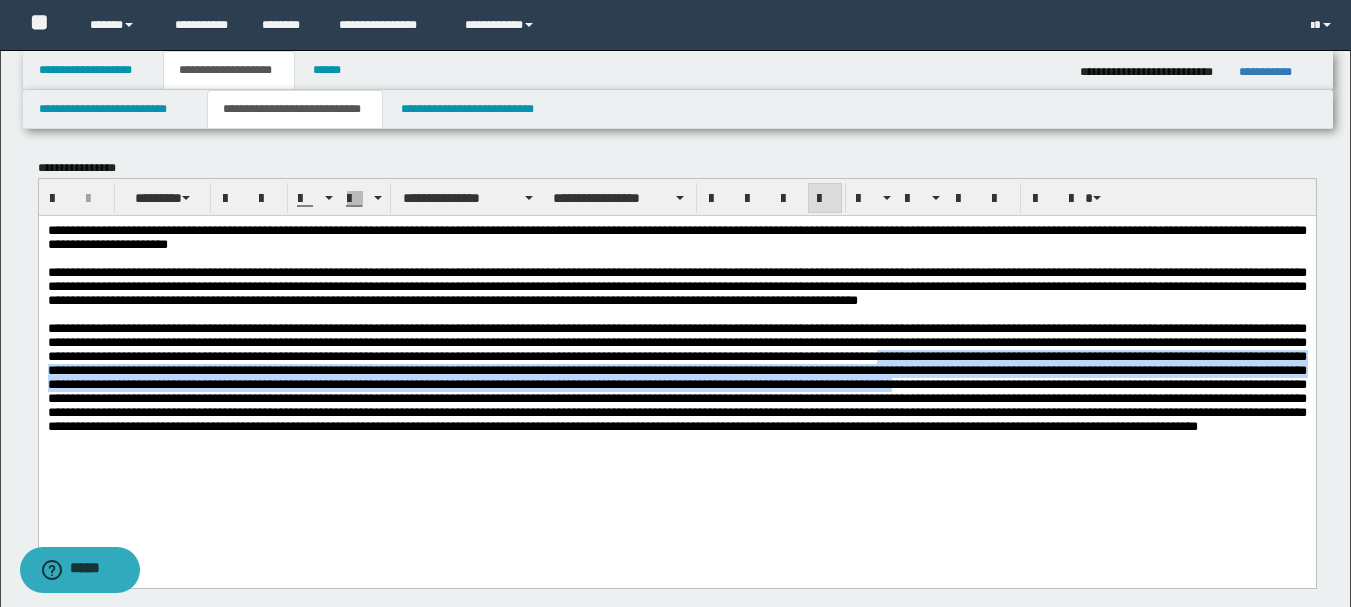 drag, startPoint x: 1164, startPoint y: 376, endPoint x: 127, endPoint y: 425, distance: 1038.157 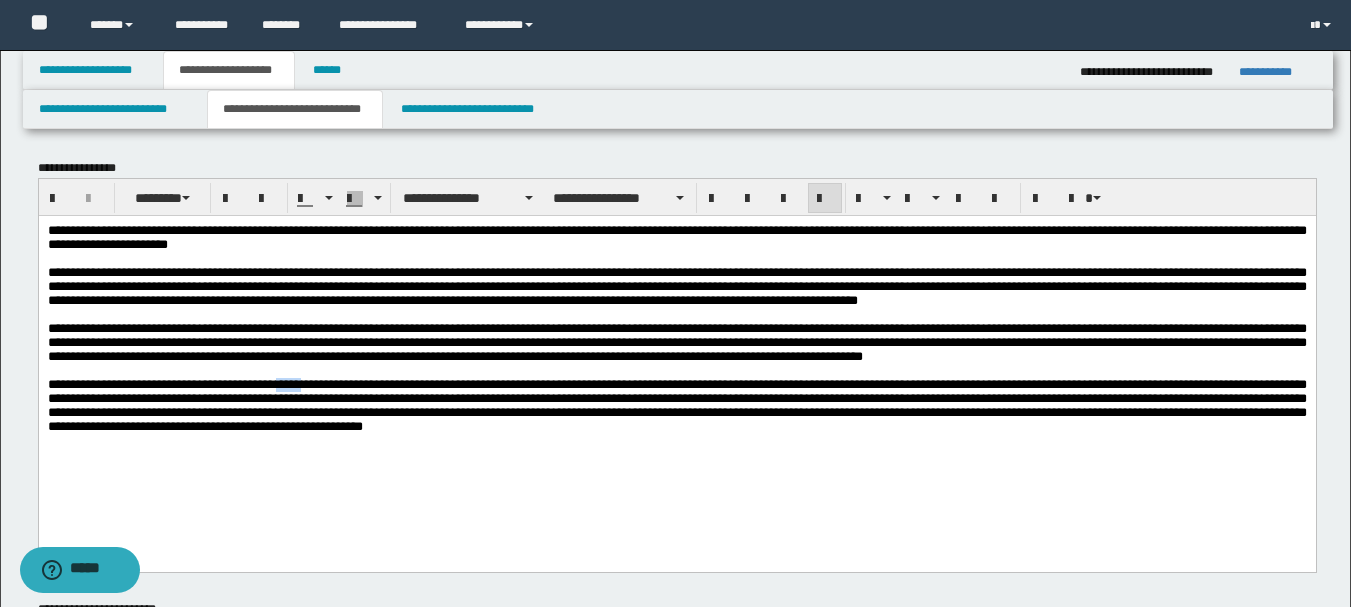 drag, startPoint x: 301, startPoint y: 409, endPoint x: 324, endPoint y: 409, distance: 23 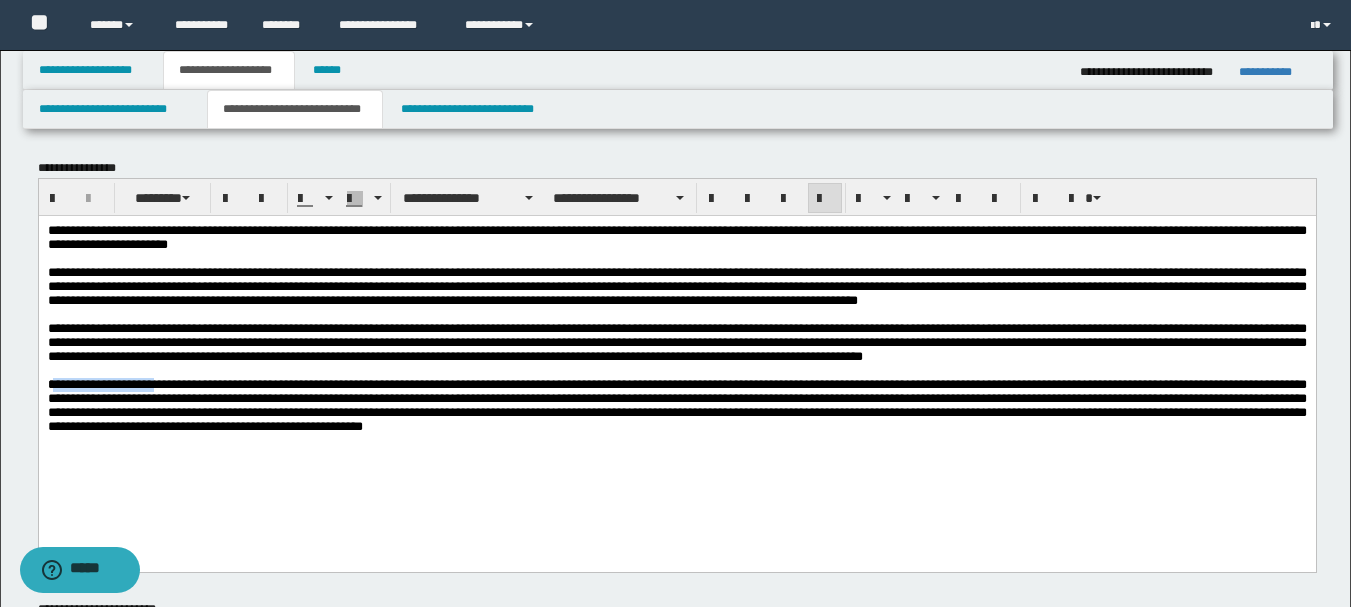 drag, startPoint x: 174, startPoint y: 408, endPoint x: 51, endPoint y: 408, distance: 123 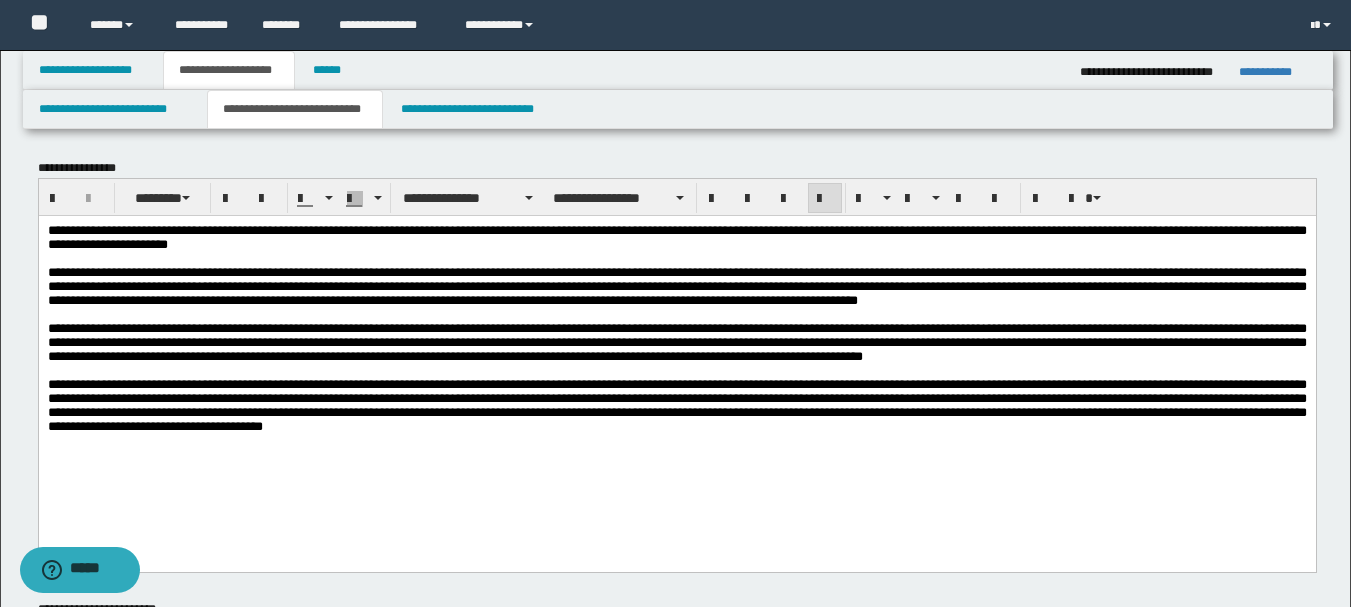 click on "**********" at bounding box center [676, 404] 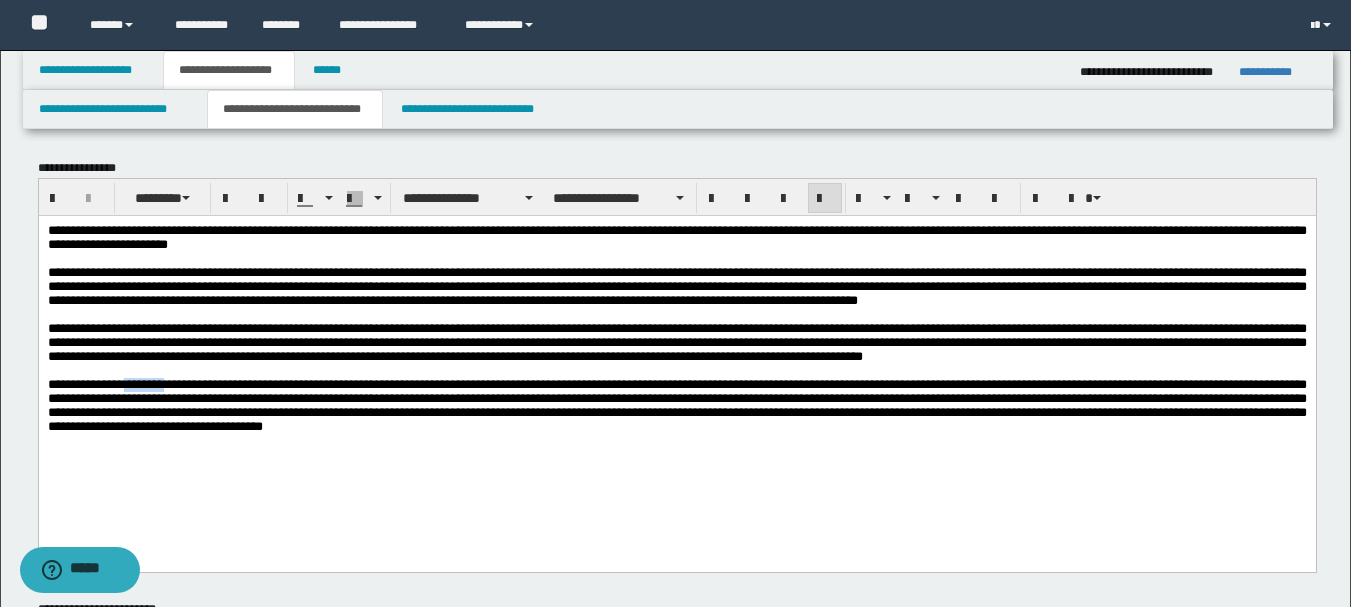 click on "**********" at bounding box center [676, 404] 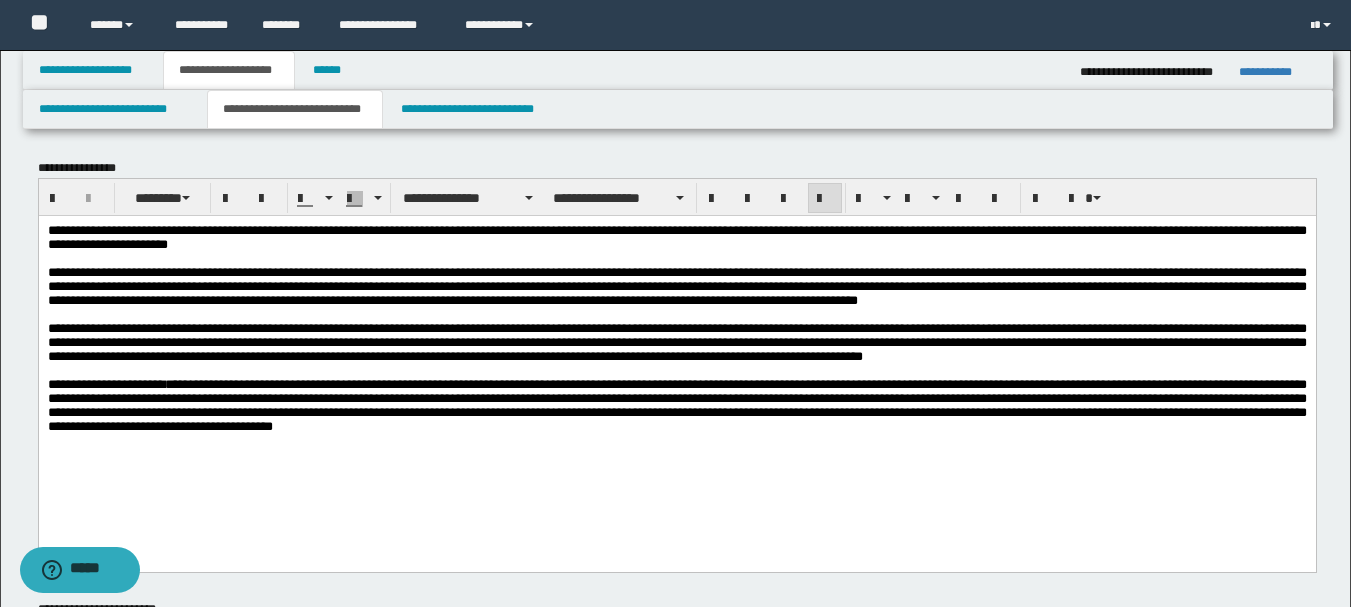 click on "**********" at bounding box center [676, 404] 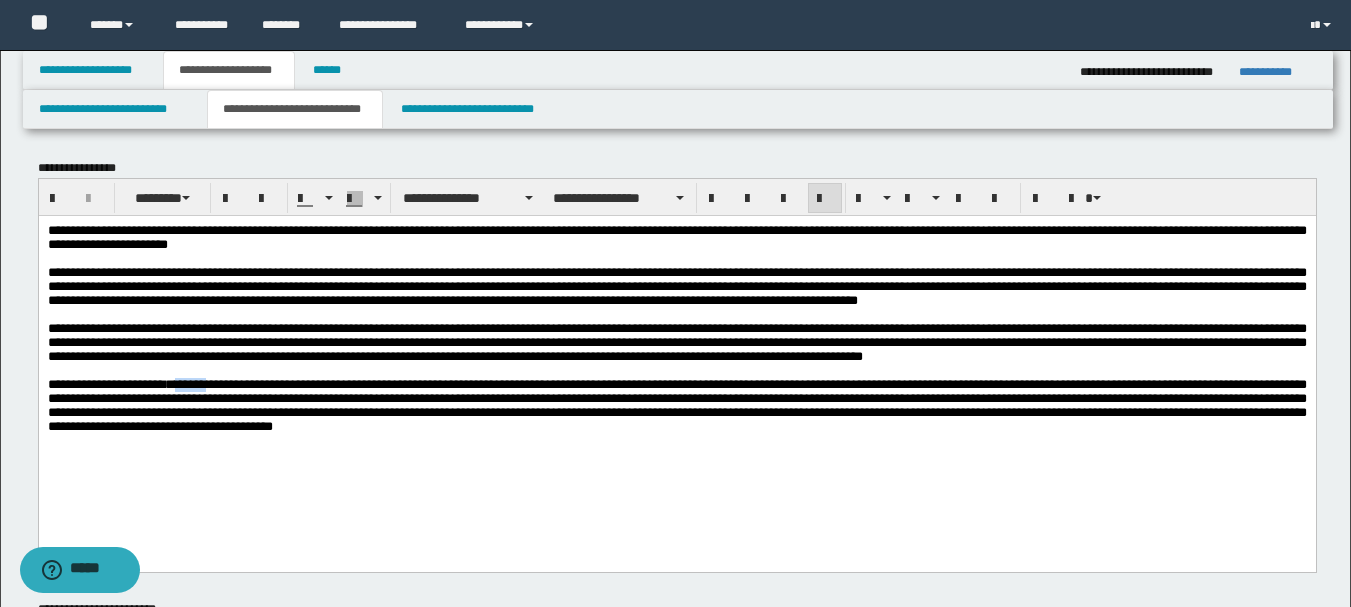 click on "**********" at bounding box center (676, 404) 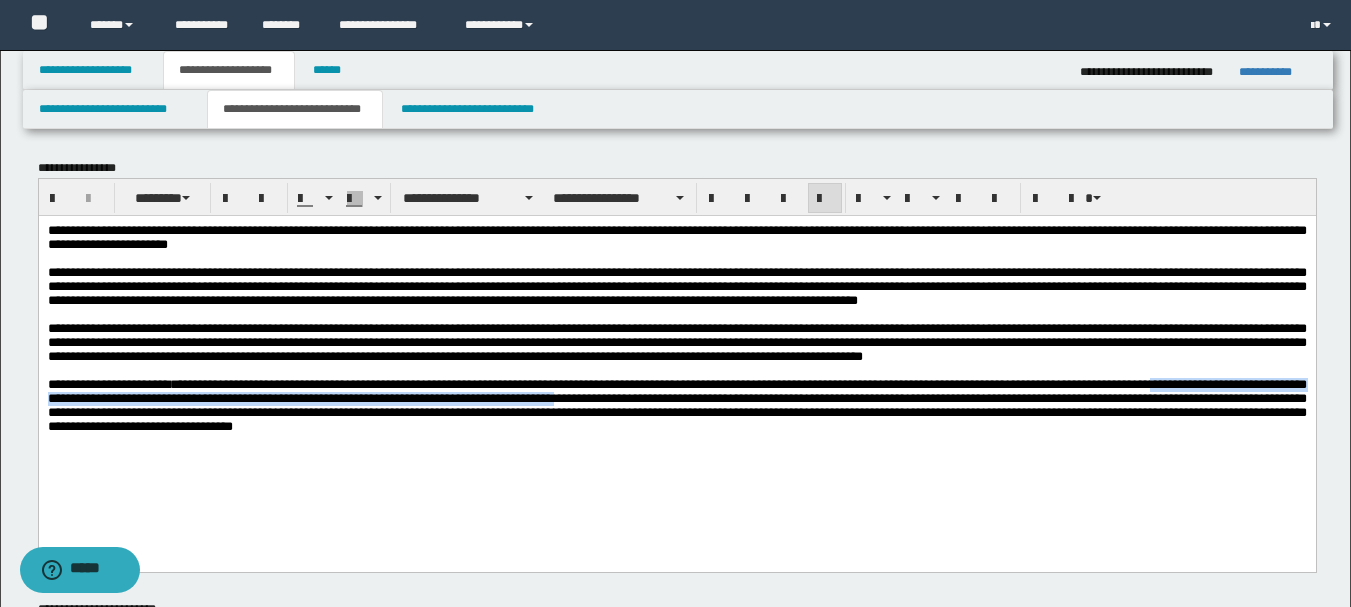 drag, startPoint x: 757, startPoint y: 424, endPoint x: 15, endPoint y: 418, distance: 742.02423 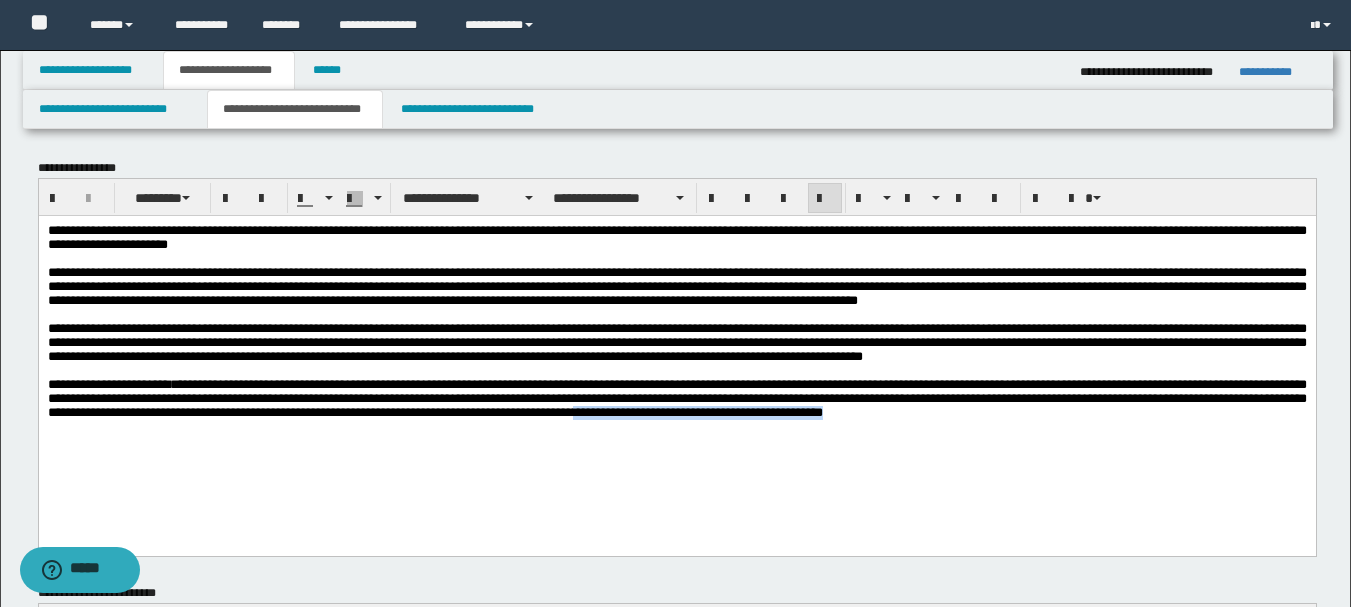 drag, startPoint x: 1088, startPoint y: 442, endPoint x: 803, endPoint y: 449, distance: 285.08594 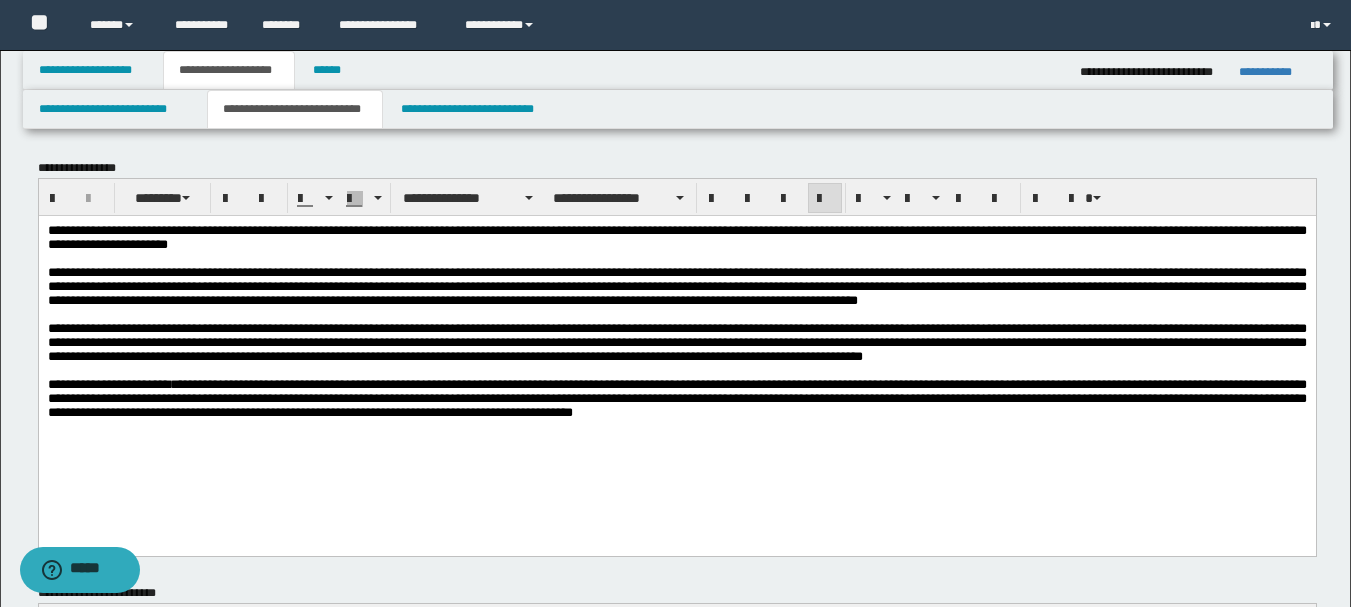 click on "**********" at bounding box center [676, 346] 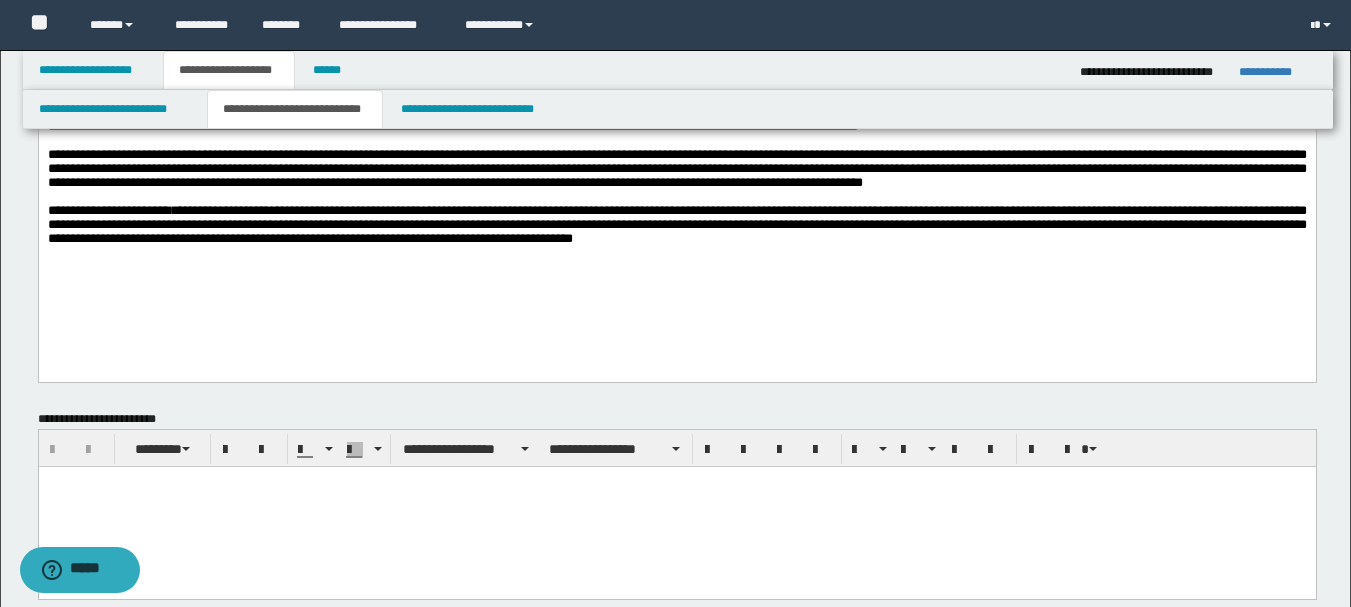 scroll, scrollTop: 300, scrollLeft: 0, axis: vertical 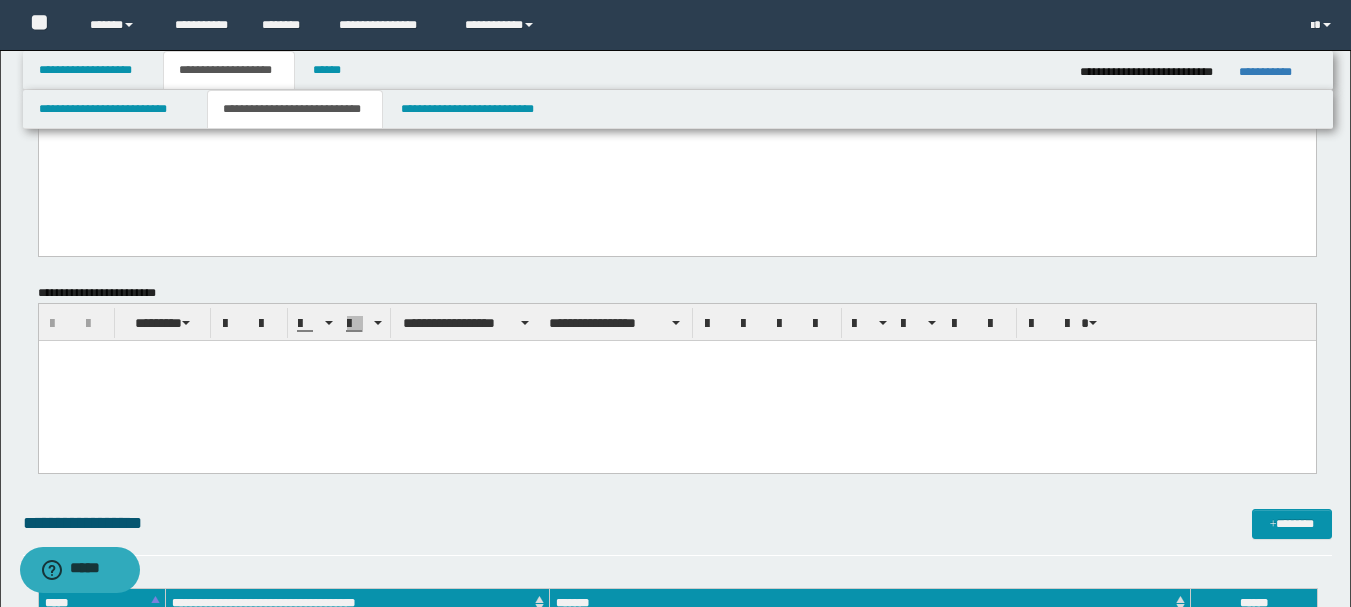click at bounding box center (676, 380) 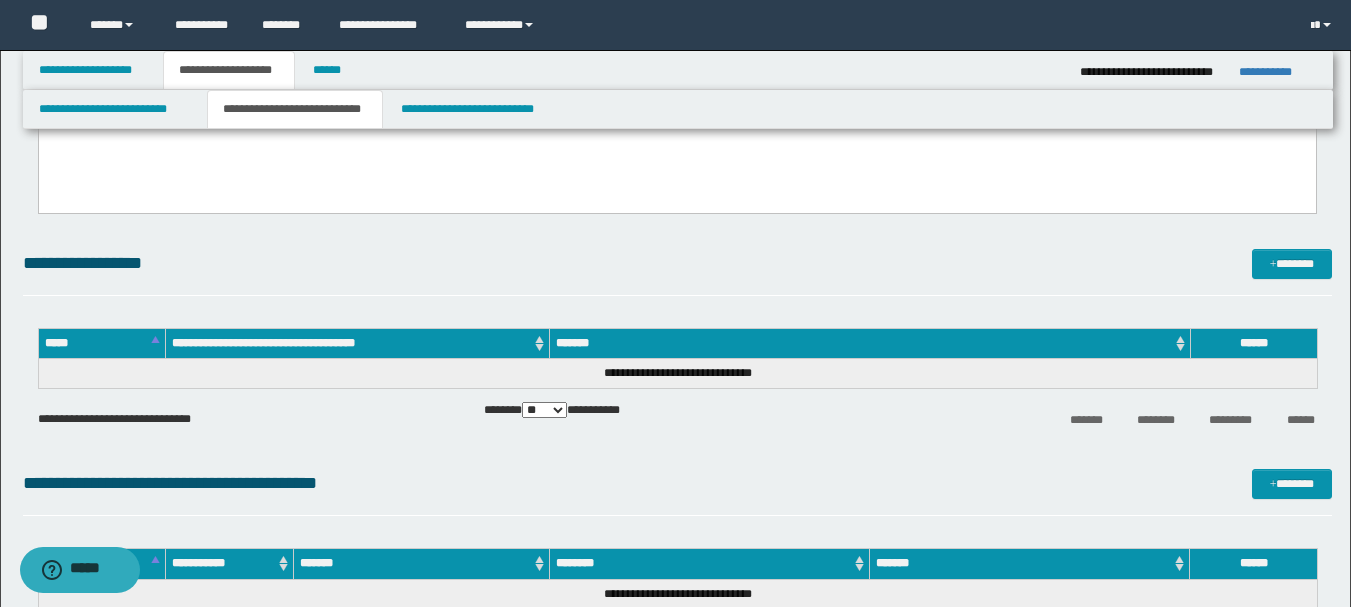 scroll, scrollTop: 600, scrollLeft: 0, axis: vertical 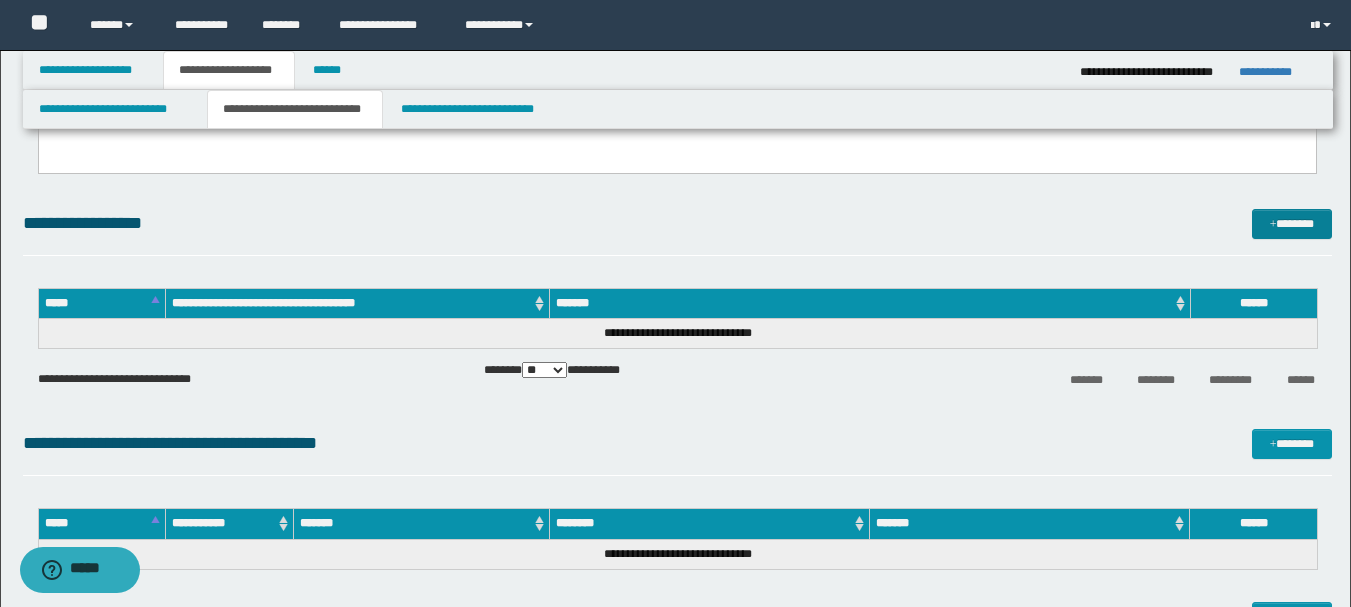 click on "*******" at bounding box center (1292, 224) 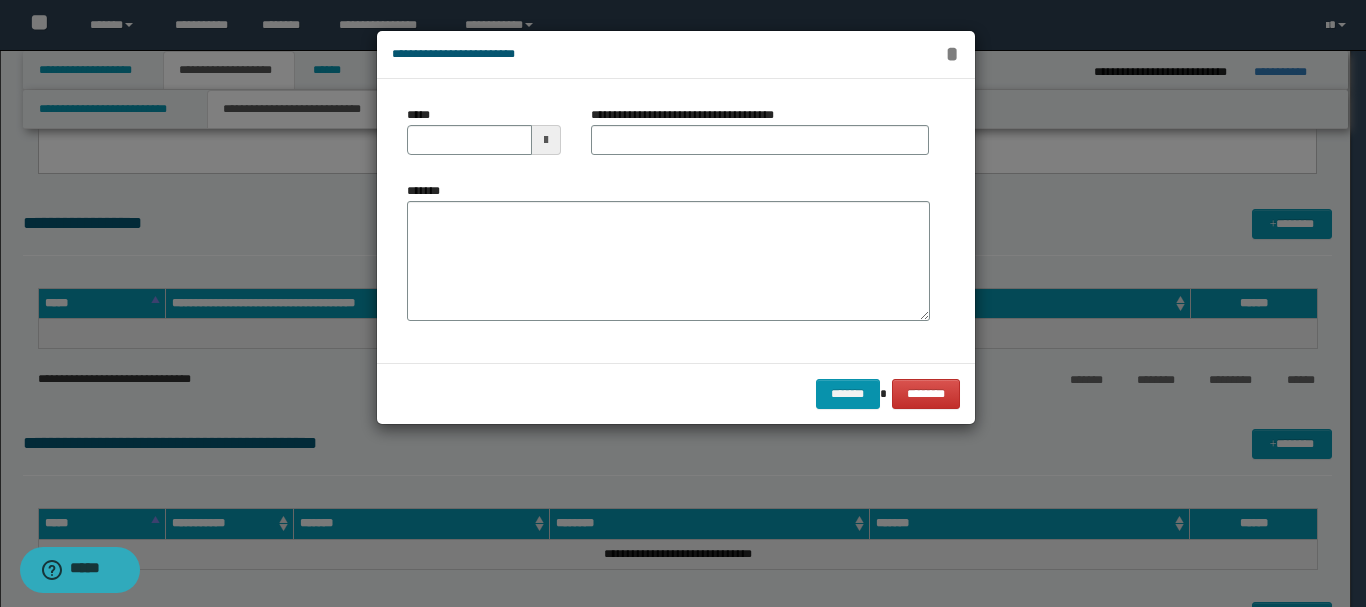 click on "*" at bounding box center [952, 54] 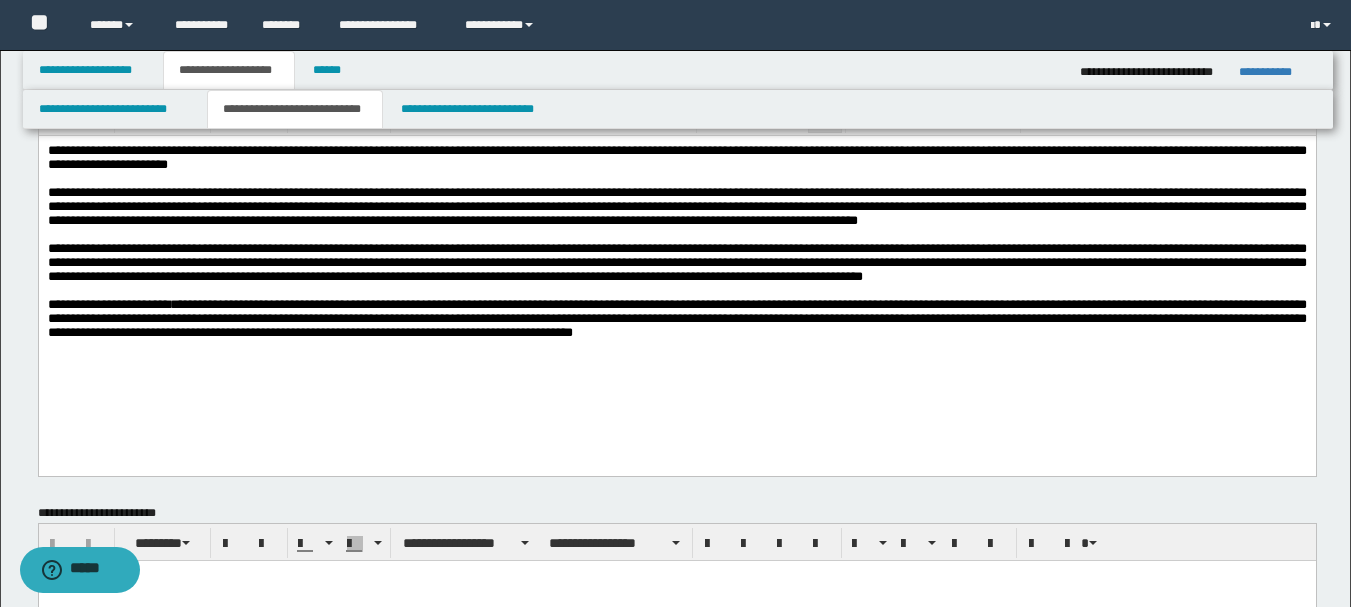 scroll, scrollTop: 0, scrollLeft: 0, axis: both 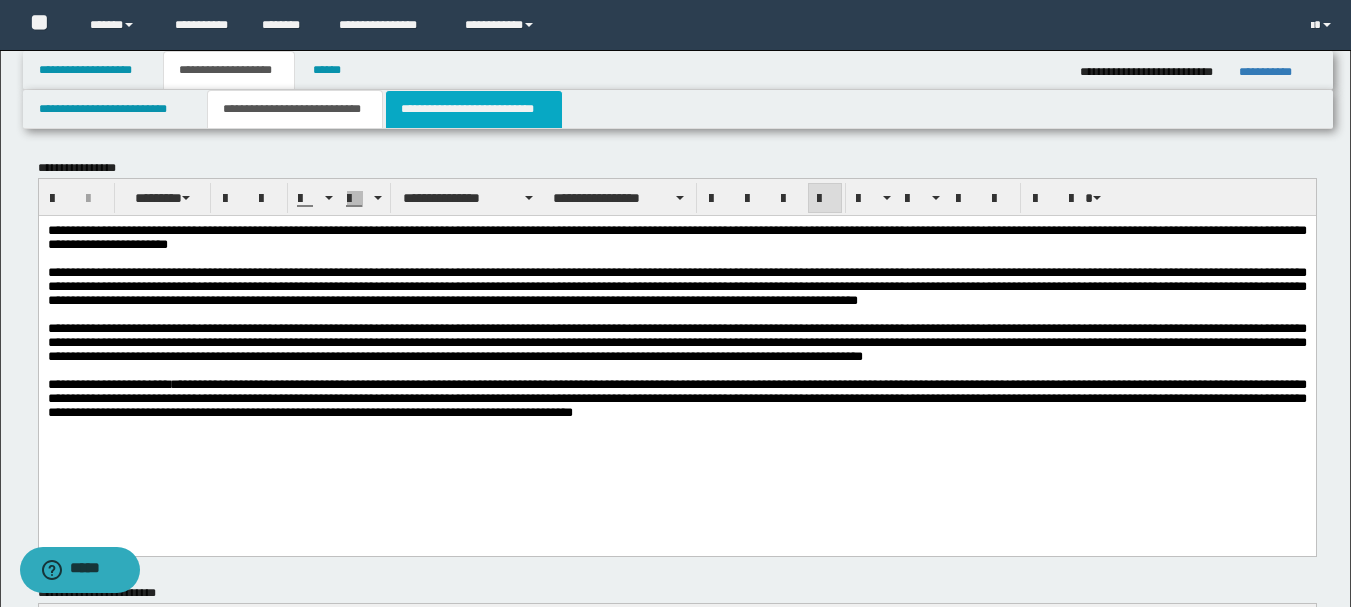click on "**********" at bounding box center [474, 109] 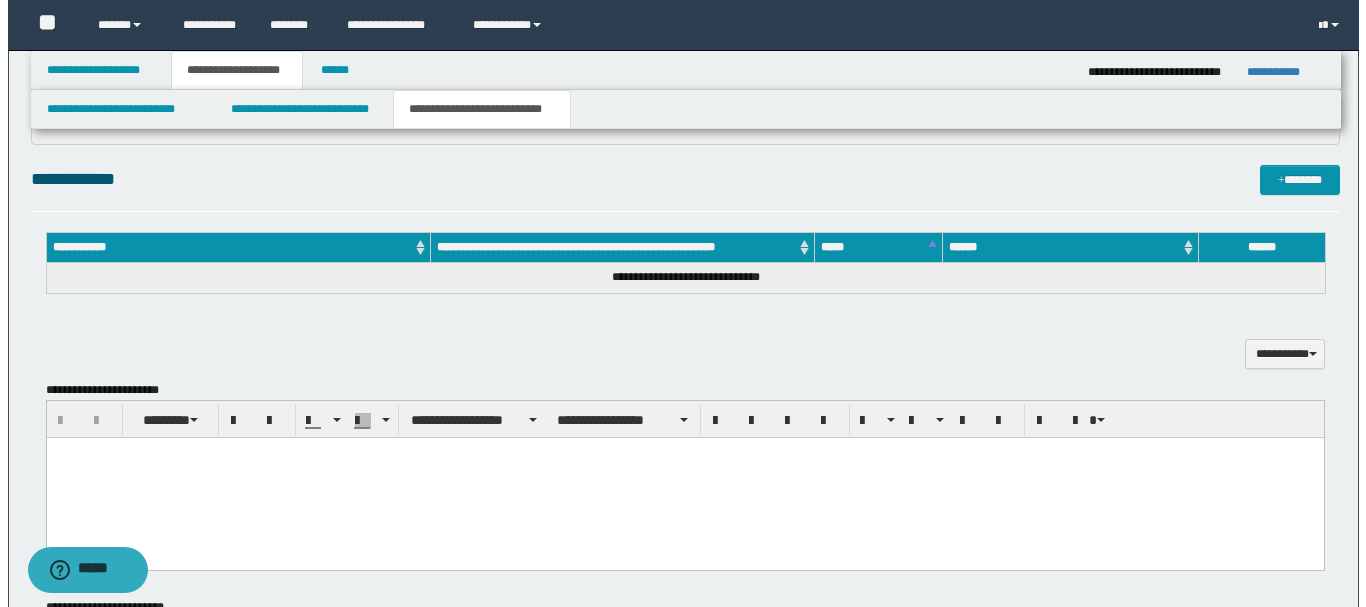 scroll, scrollTop: 400, scrollLeft: 0, axis: vertical 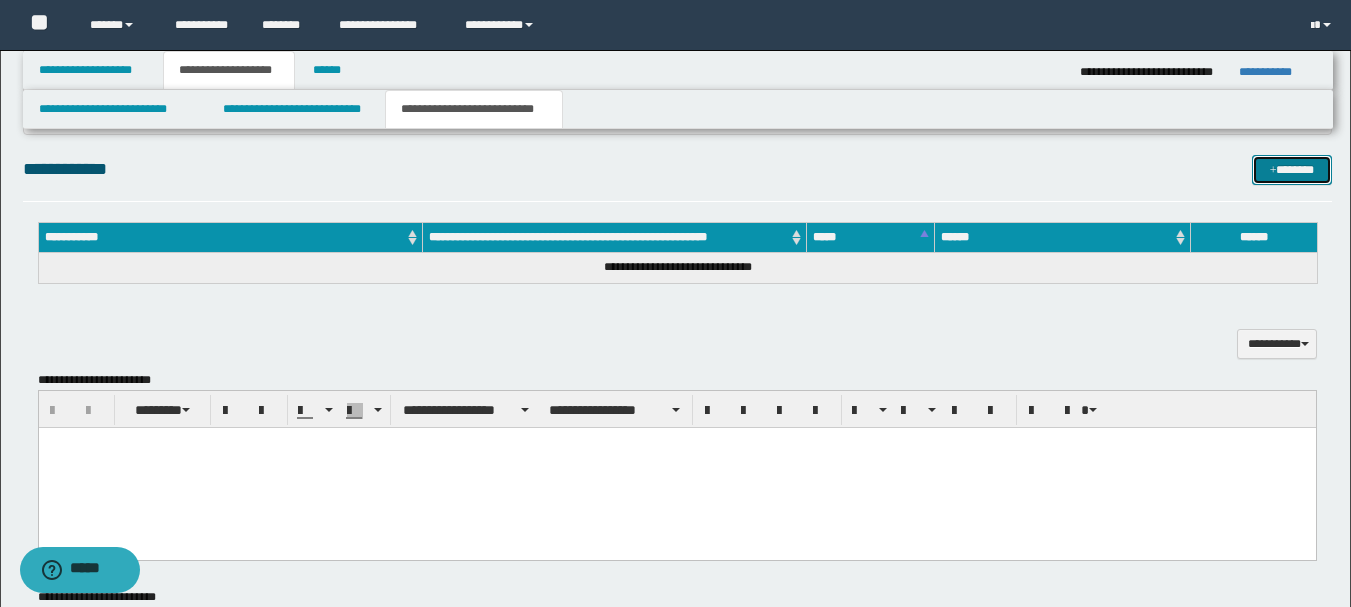 click on "*******" at bounding box center [1292, 170] 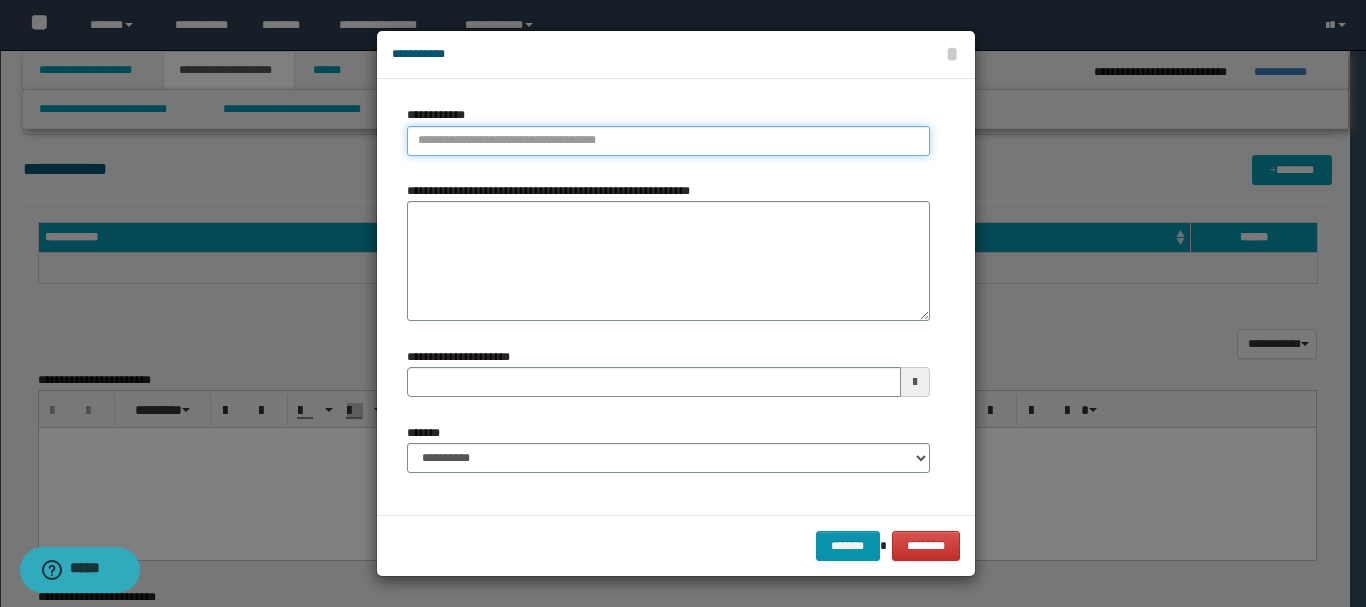 click on "**********" at bounding box center [668, 141] 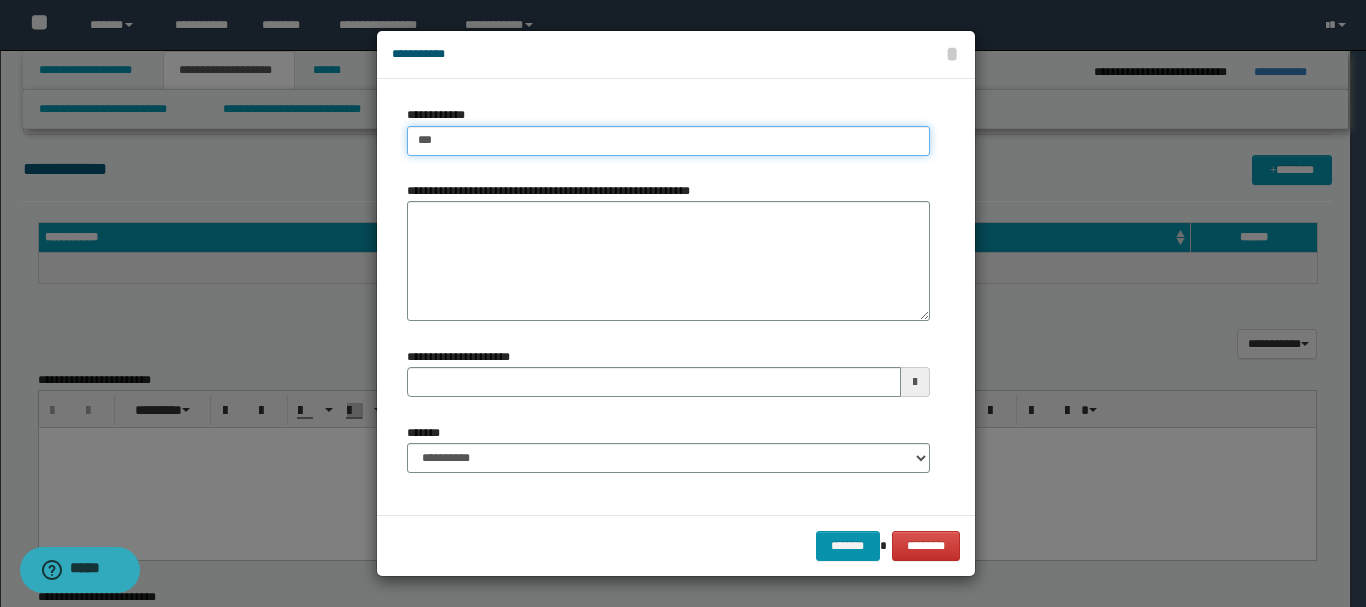 type on "****" 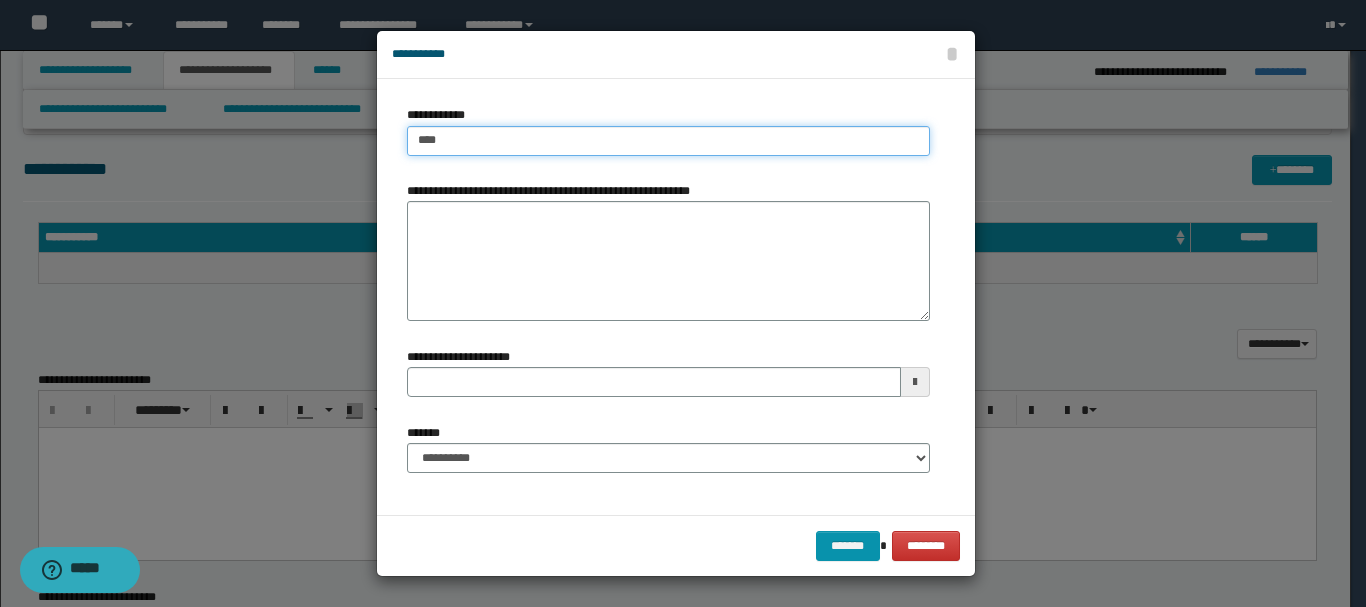 type on "**********" 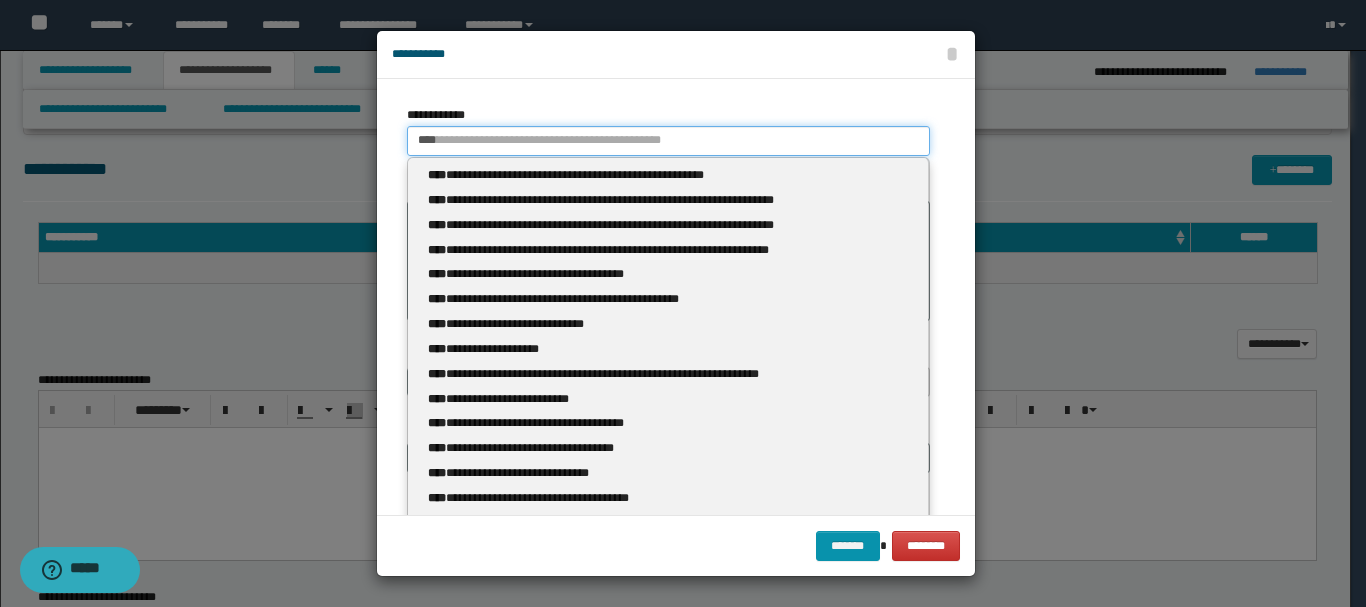 type 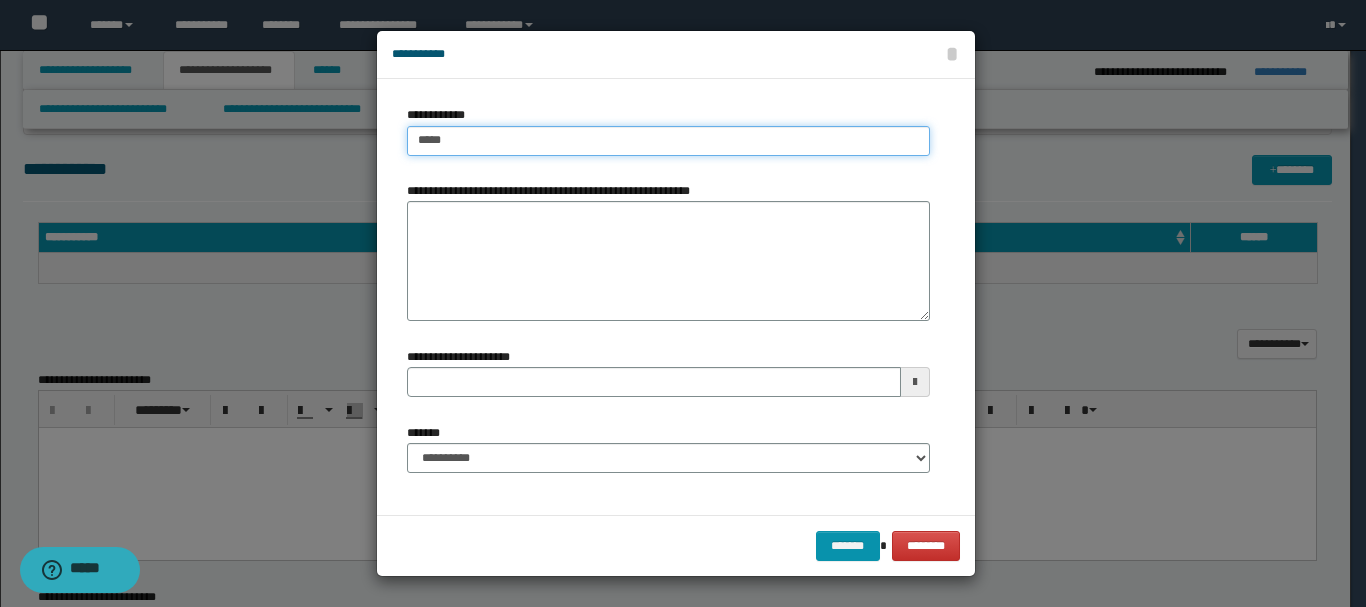 type on "**********" 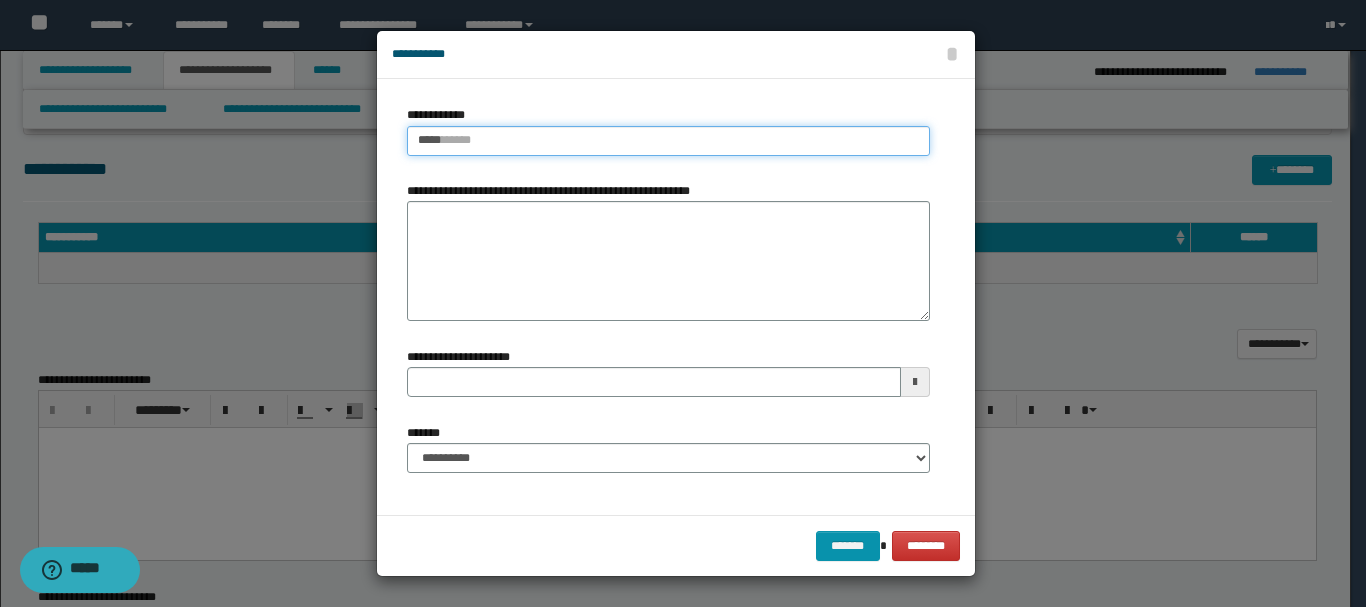 type 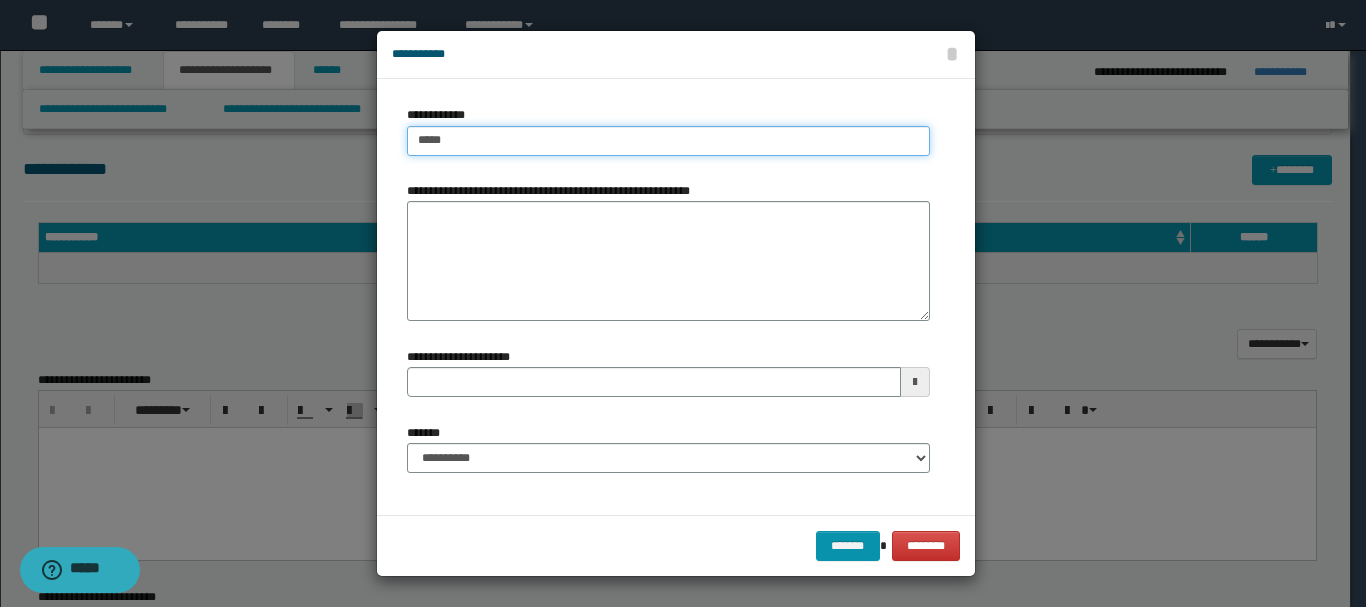 type on "******" 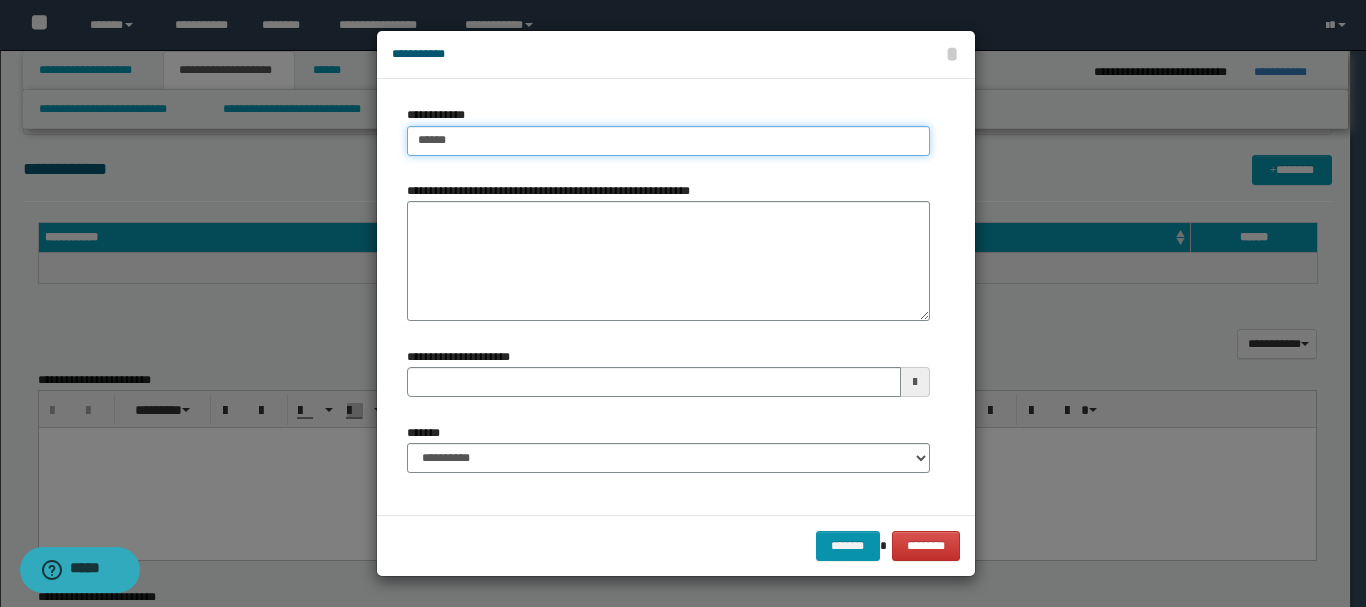 type on "**********" 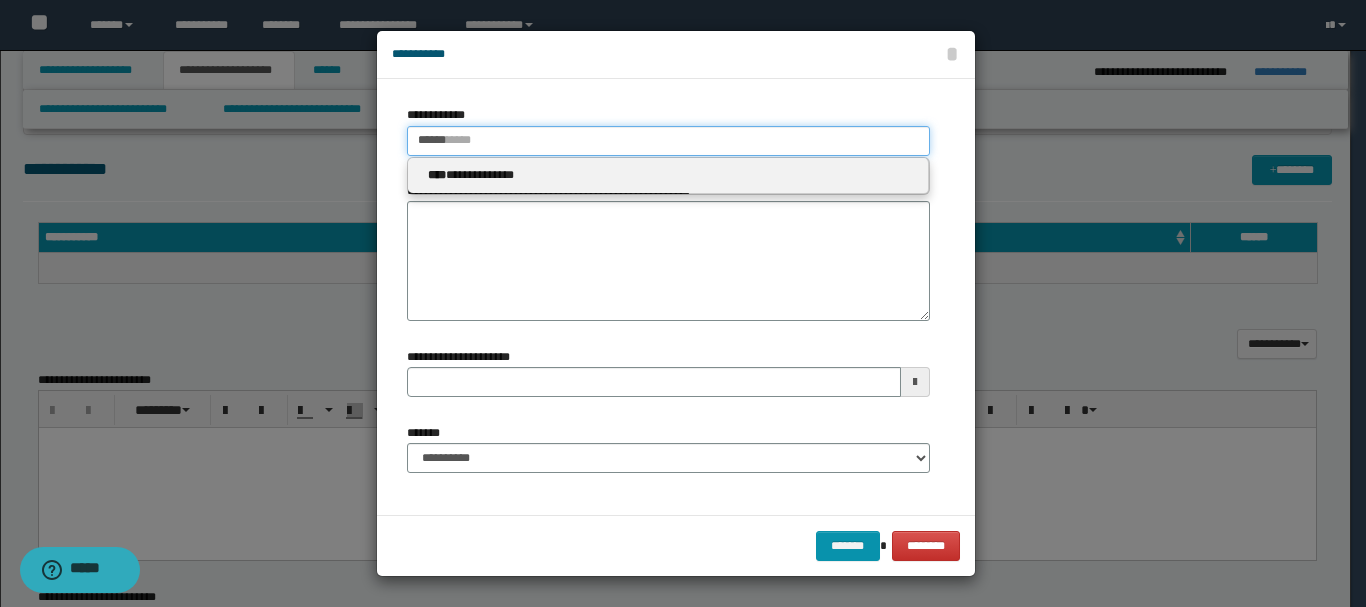type 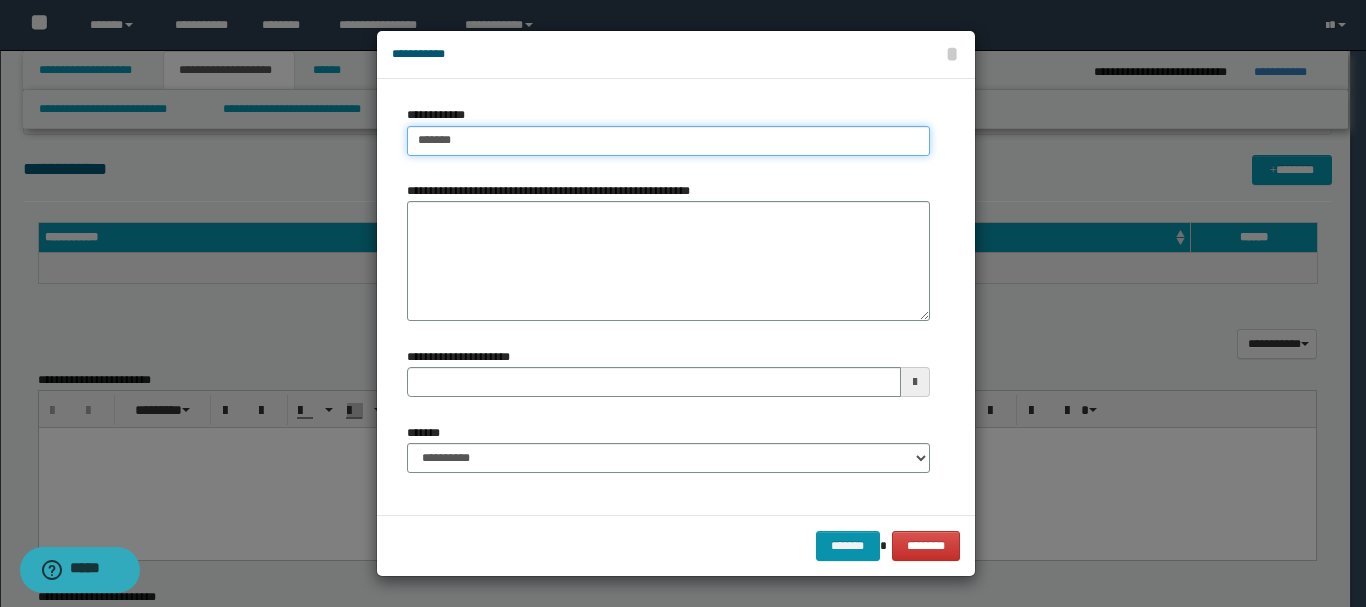 type on "******" 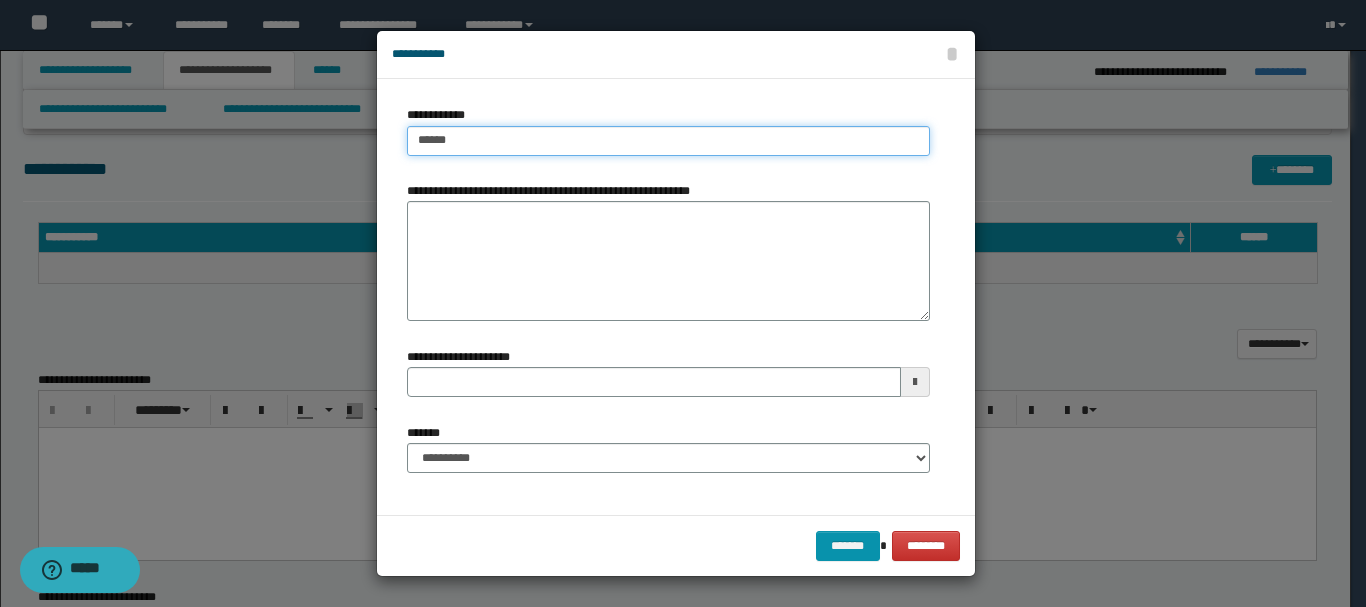 type on "**********" 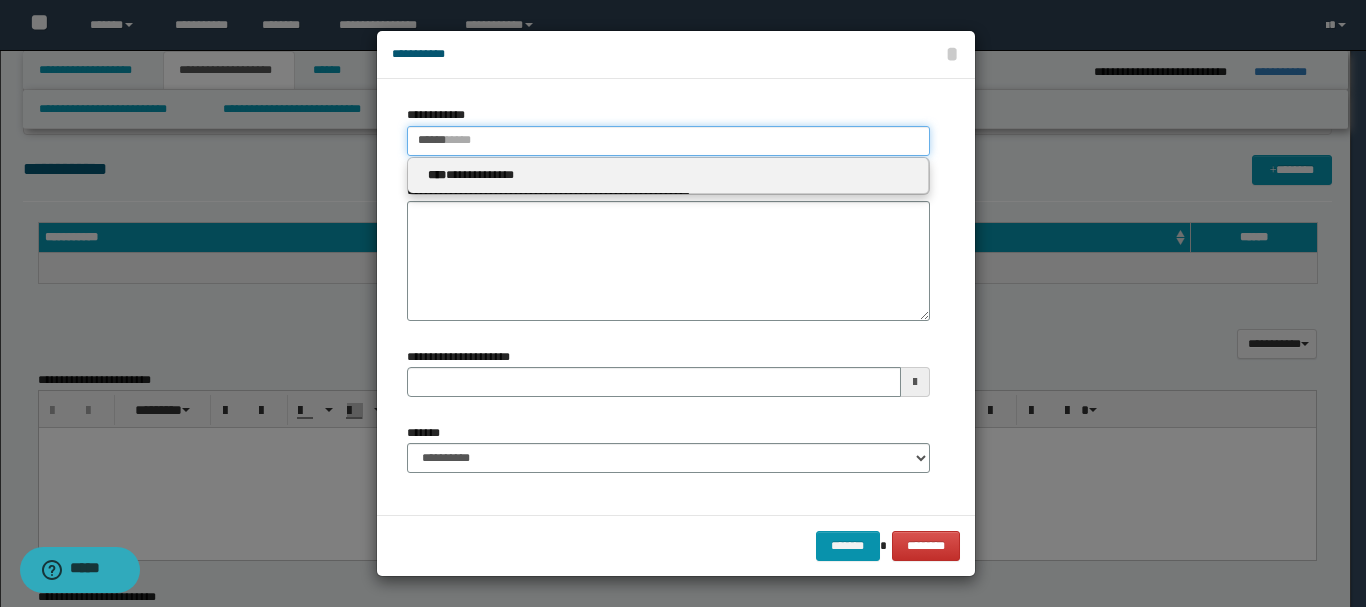 type 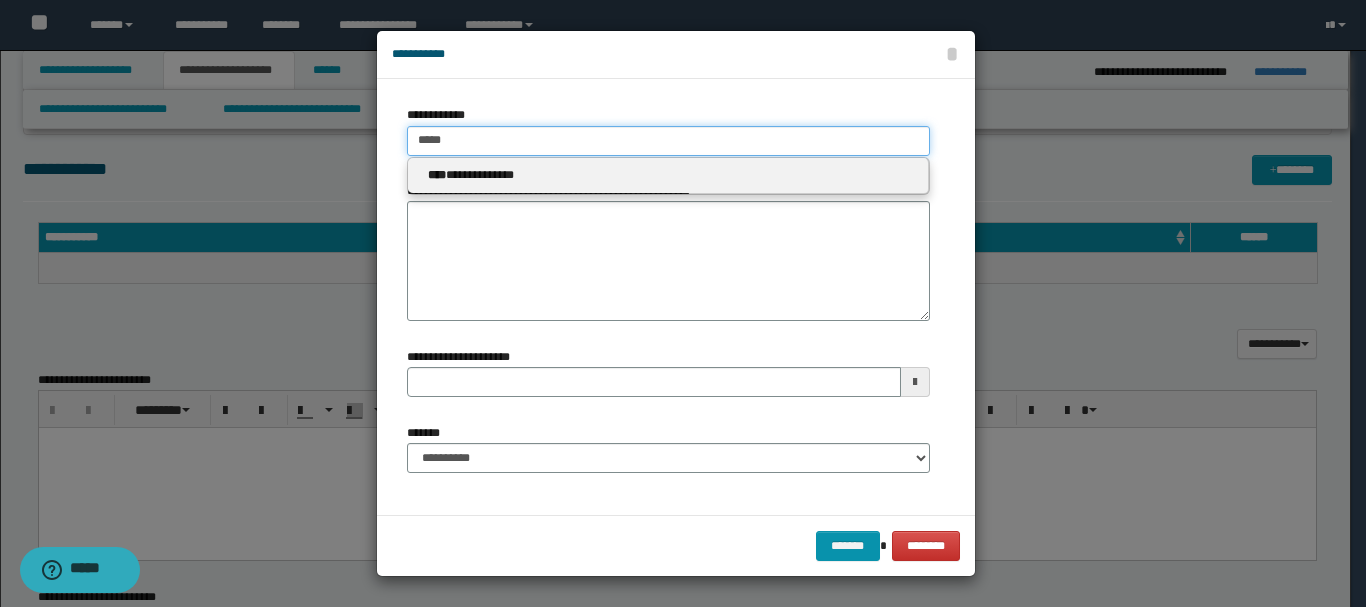 type on "**********" 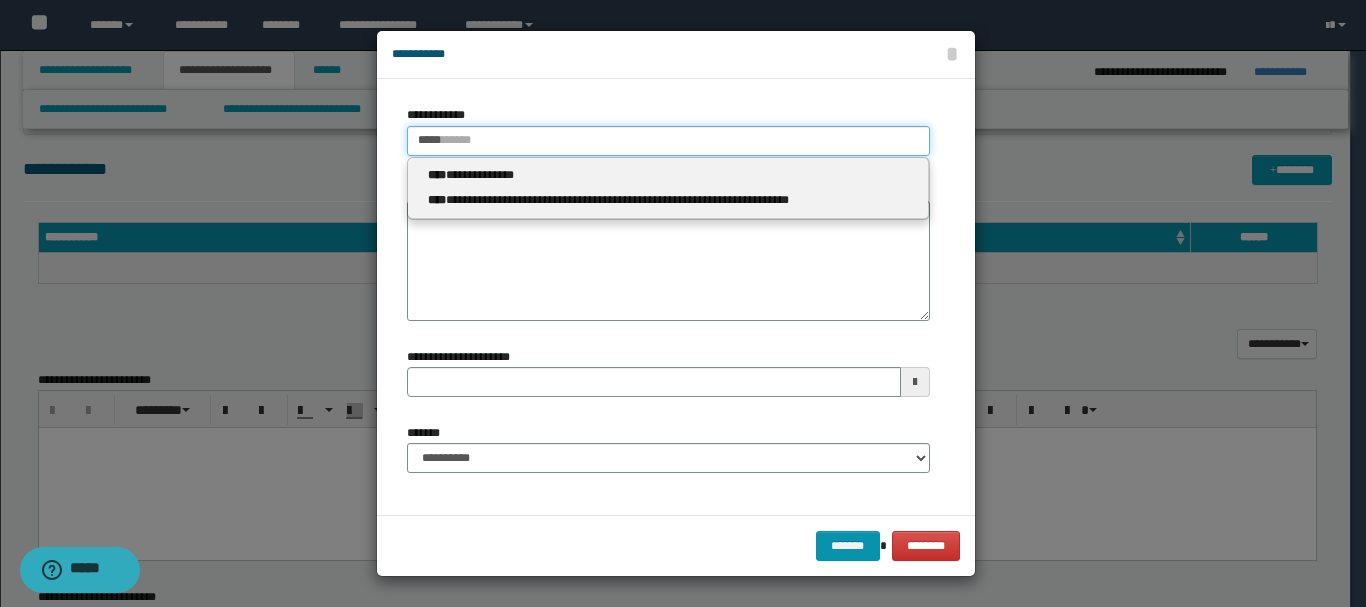 type 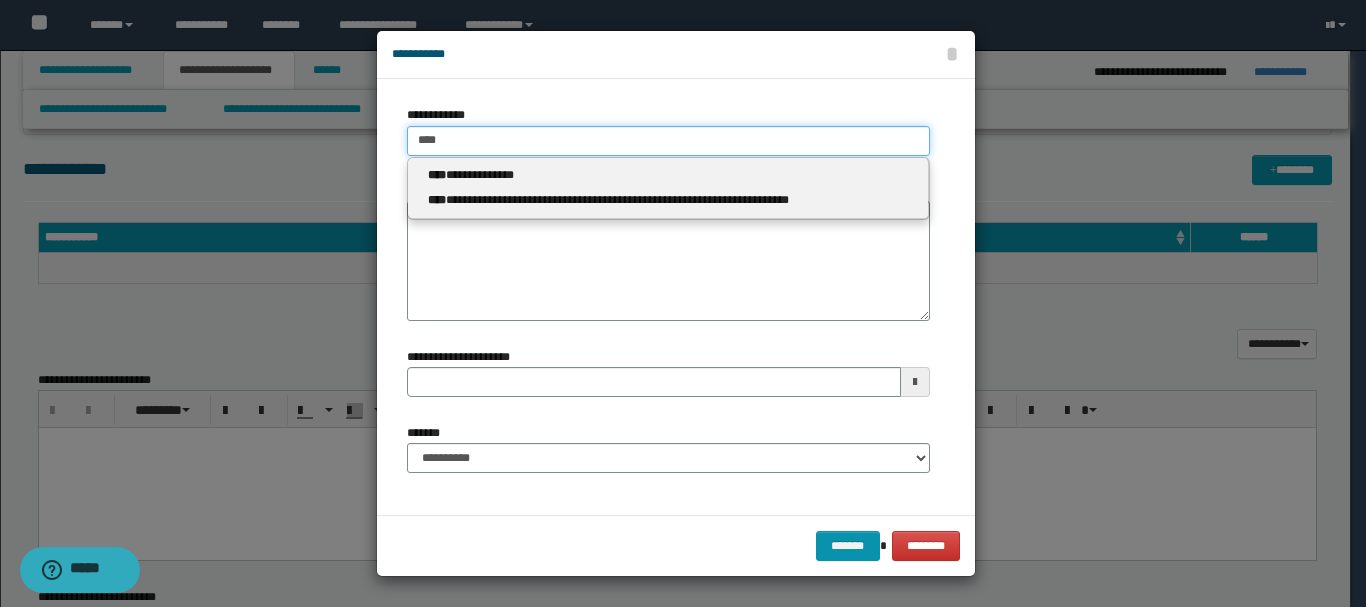 type on "**********" 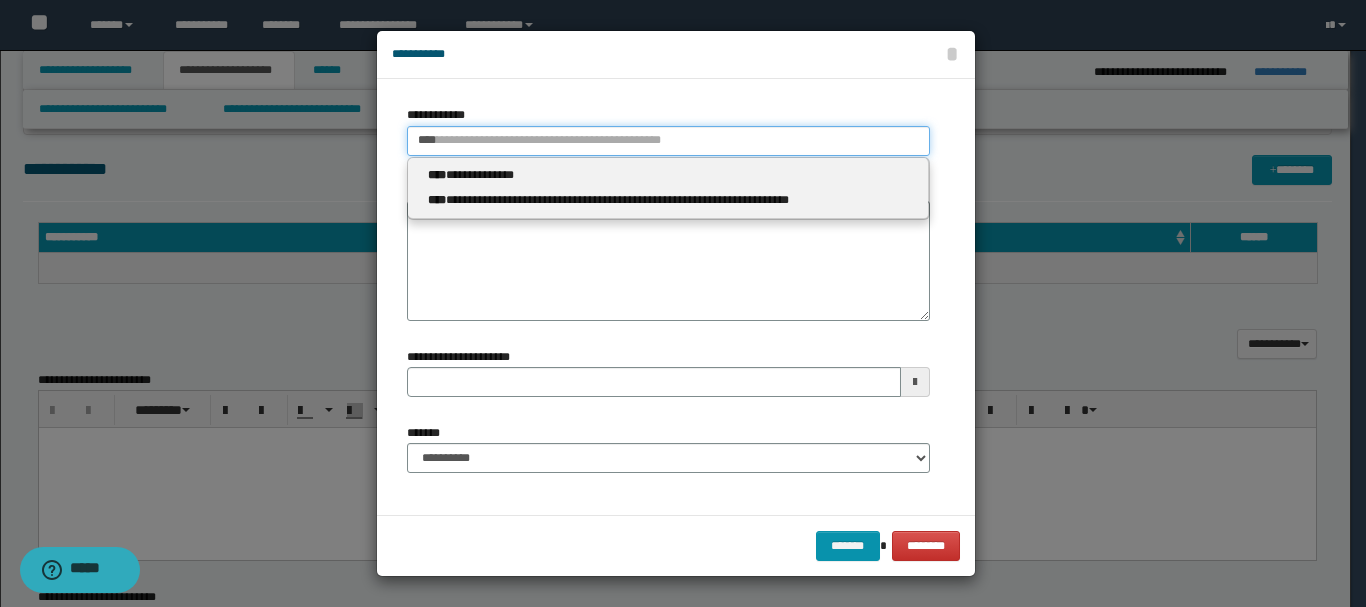 type 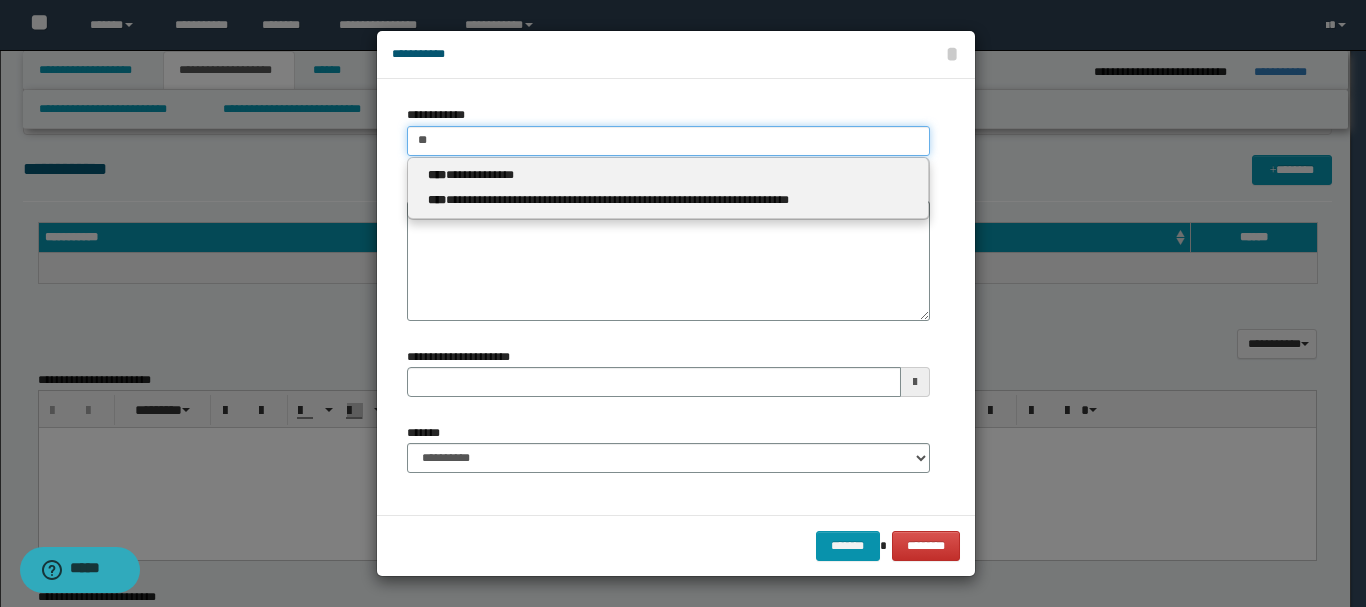 type on "*" 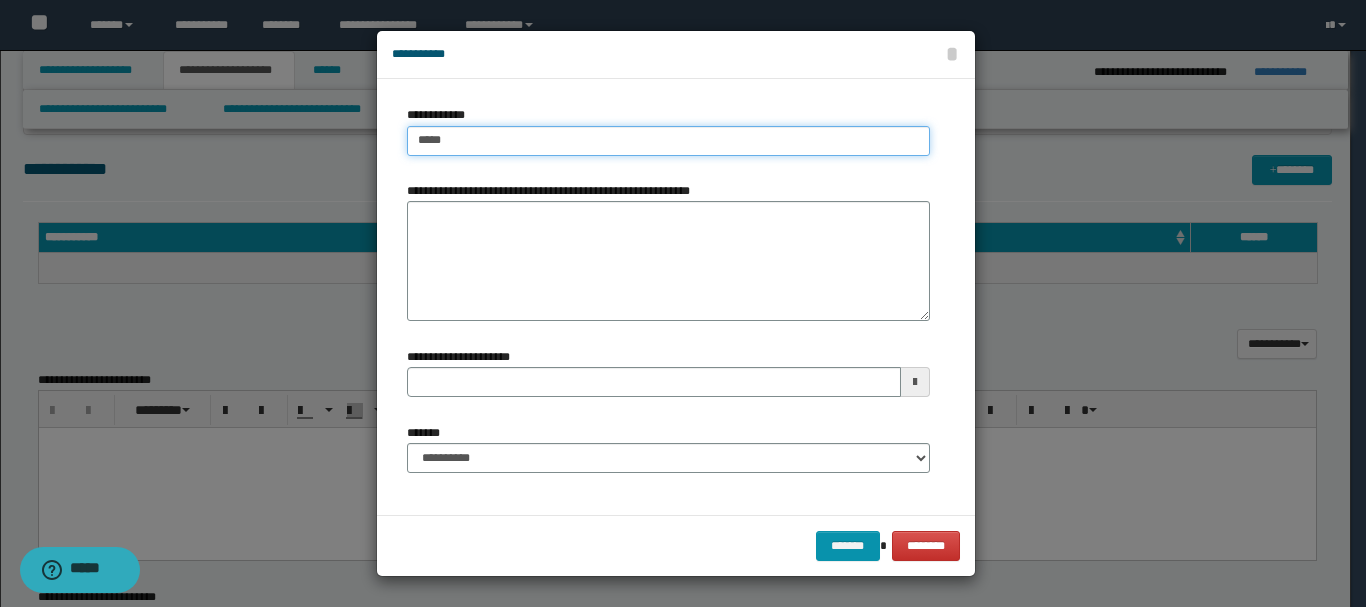type on "****" 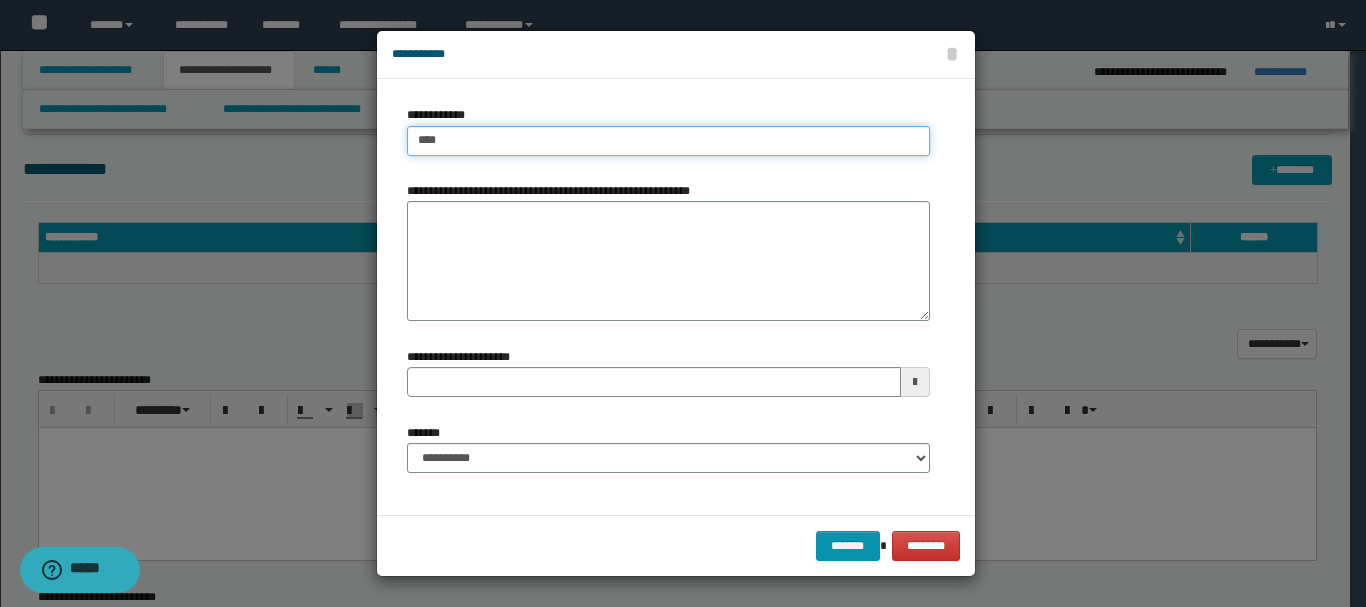 type on "****" 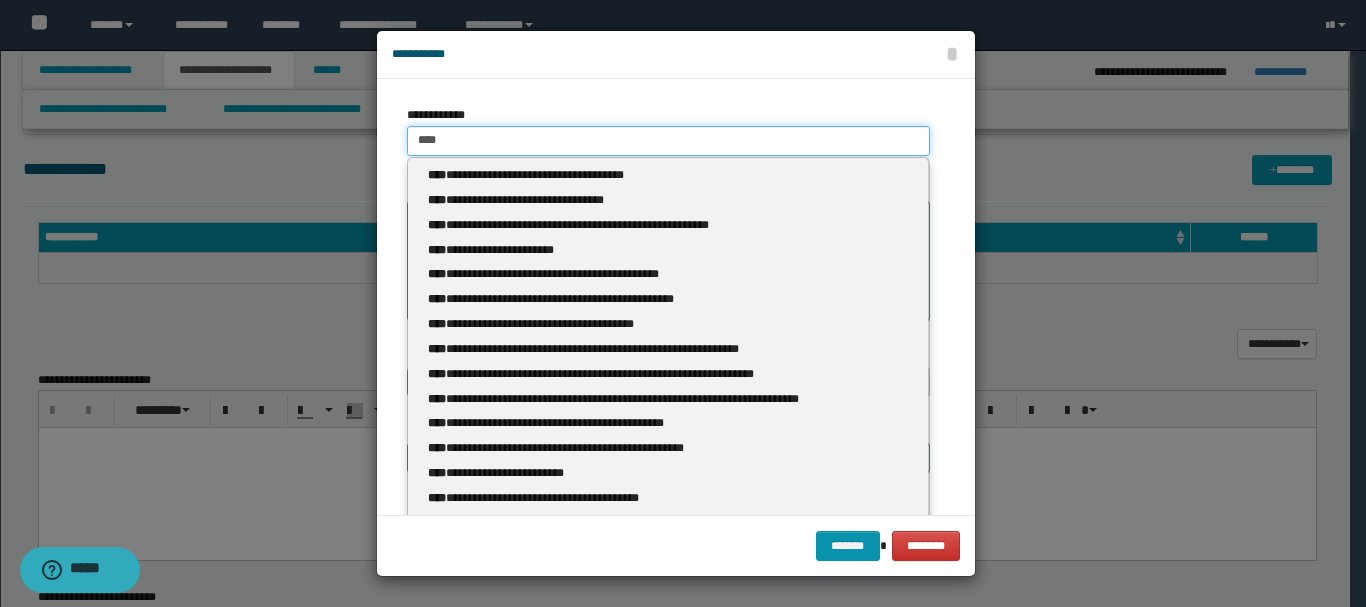 type 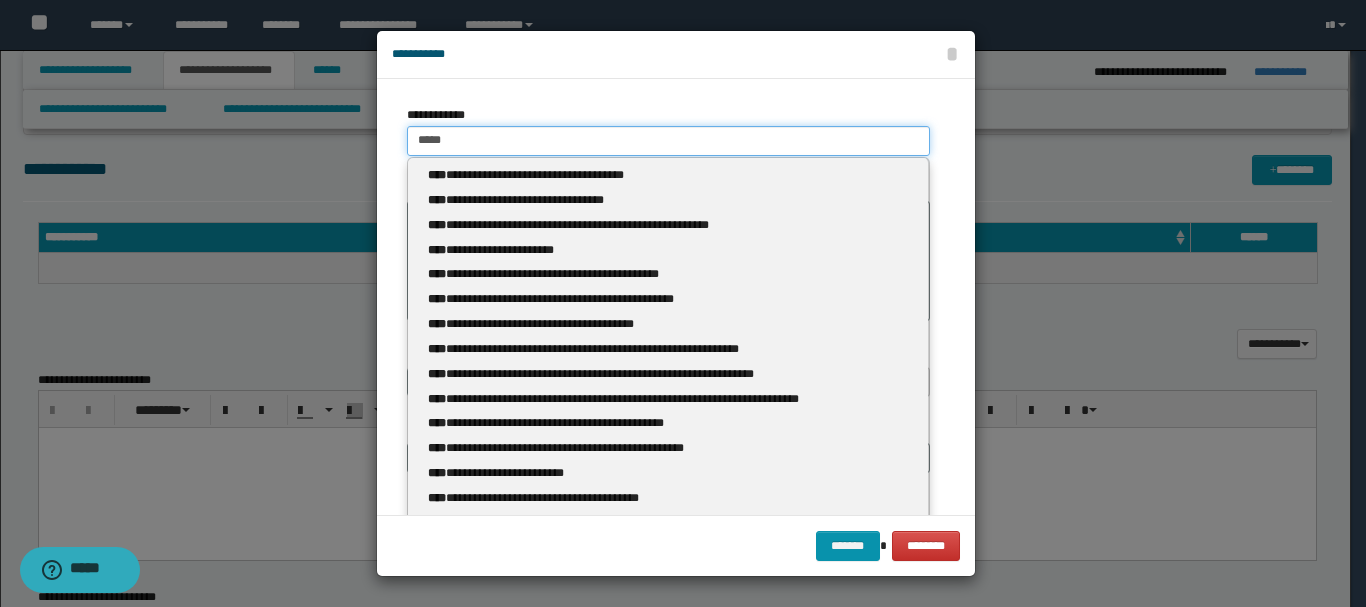 type on "******" 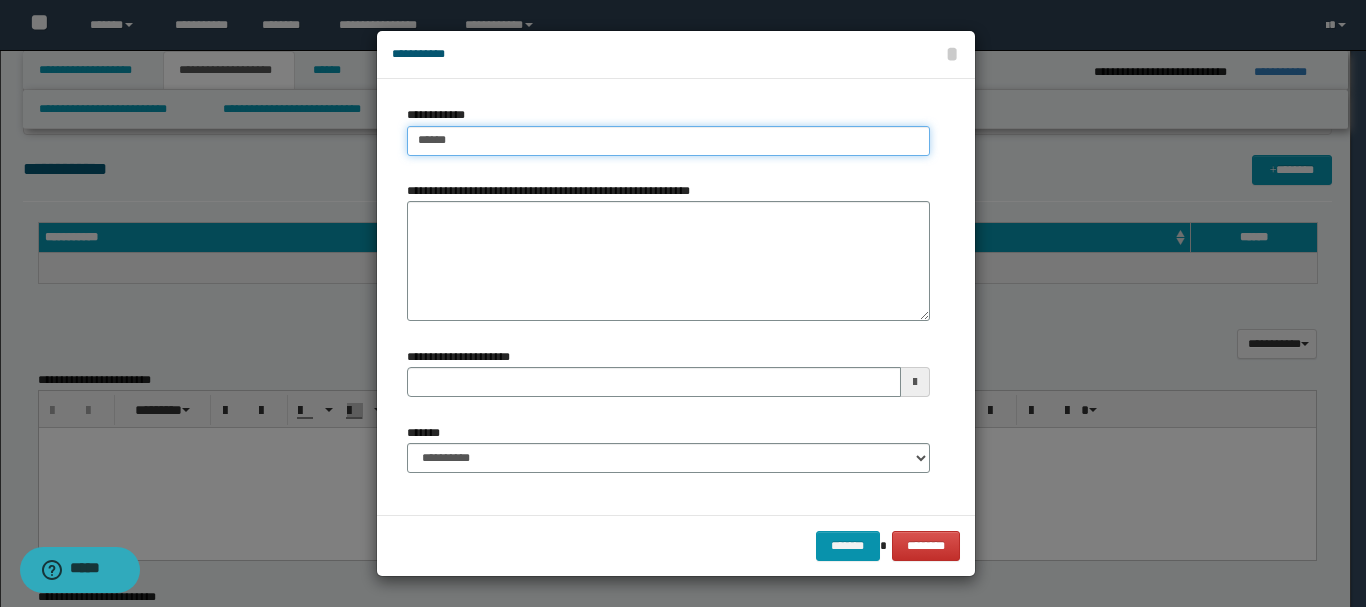 type on "******" 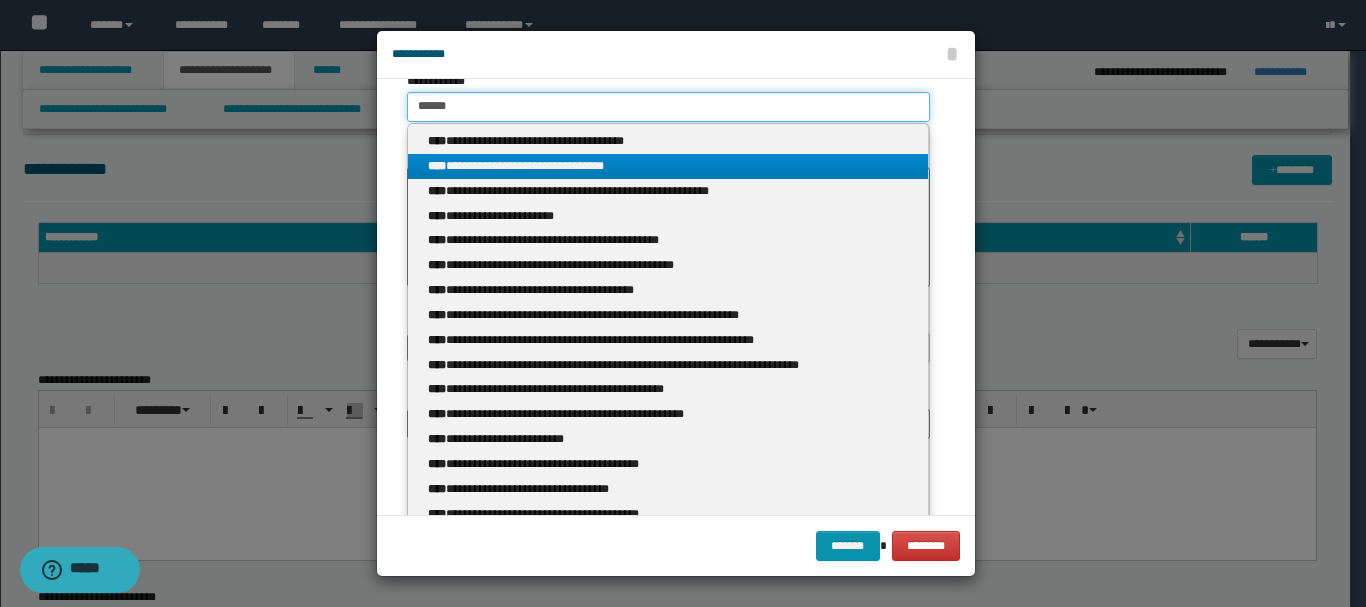 scroll, scrollTop: 0, scrollLeft: 0, axis: both 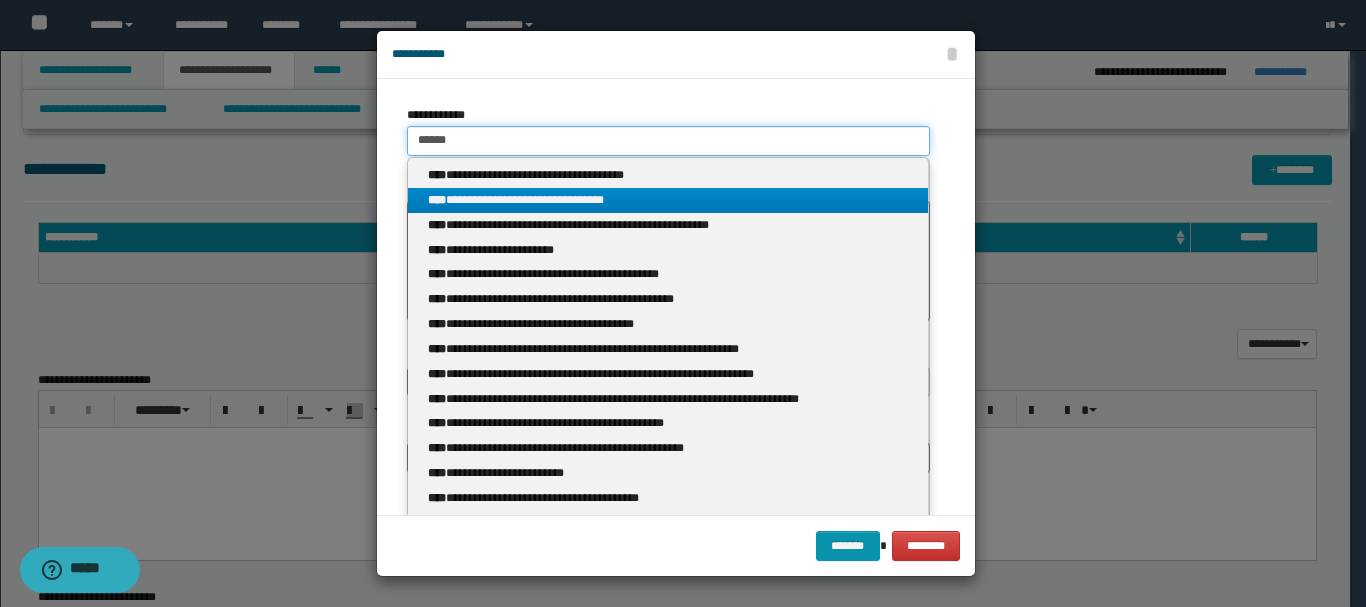 drag, startPoint x: 488, startPoint y: 144, endPoint x: 404, endPoint y: 134, distance: 84.59315 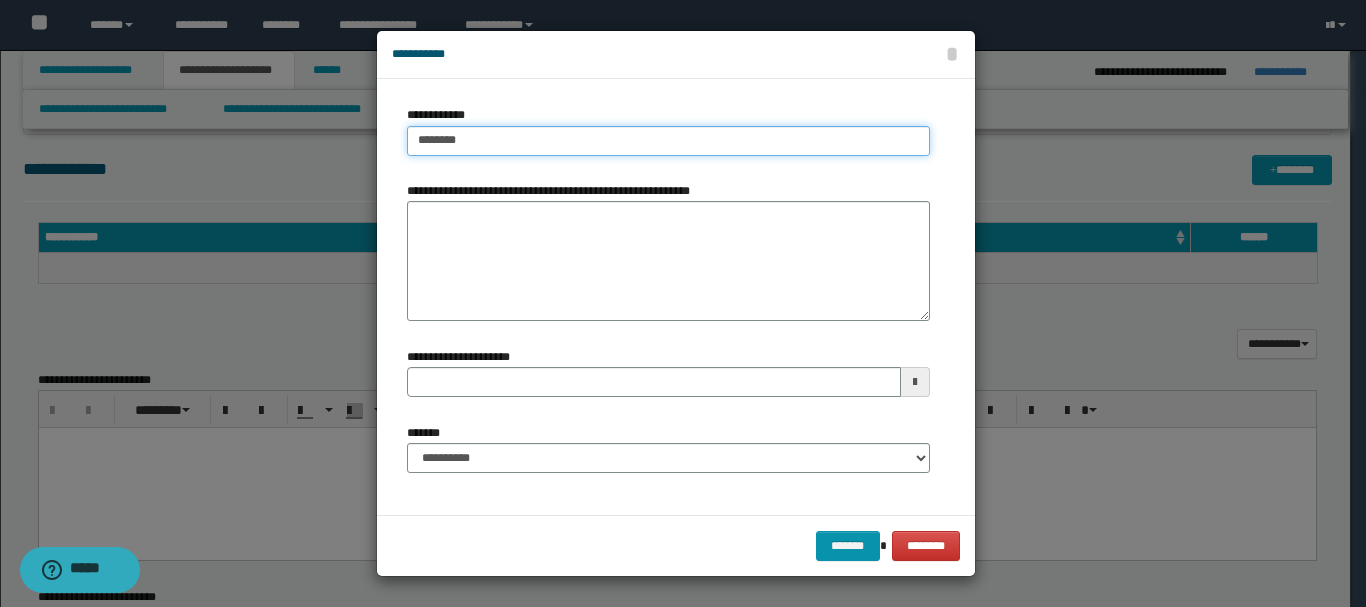 type on "*********" 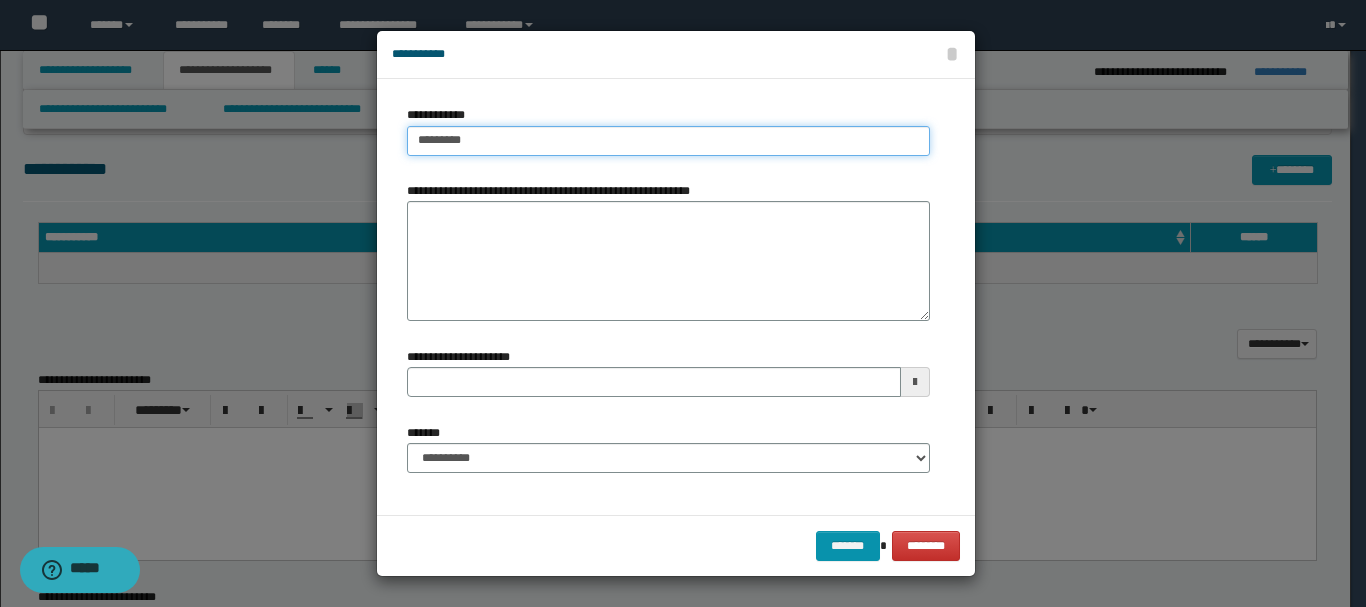 type on "**********" 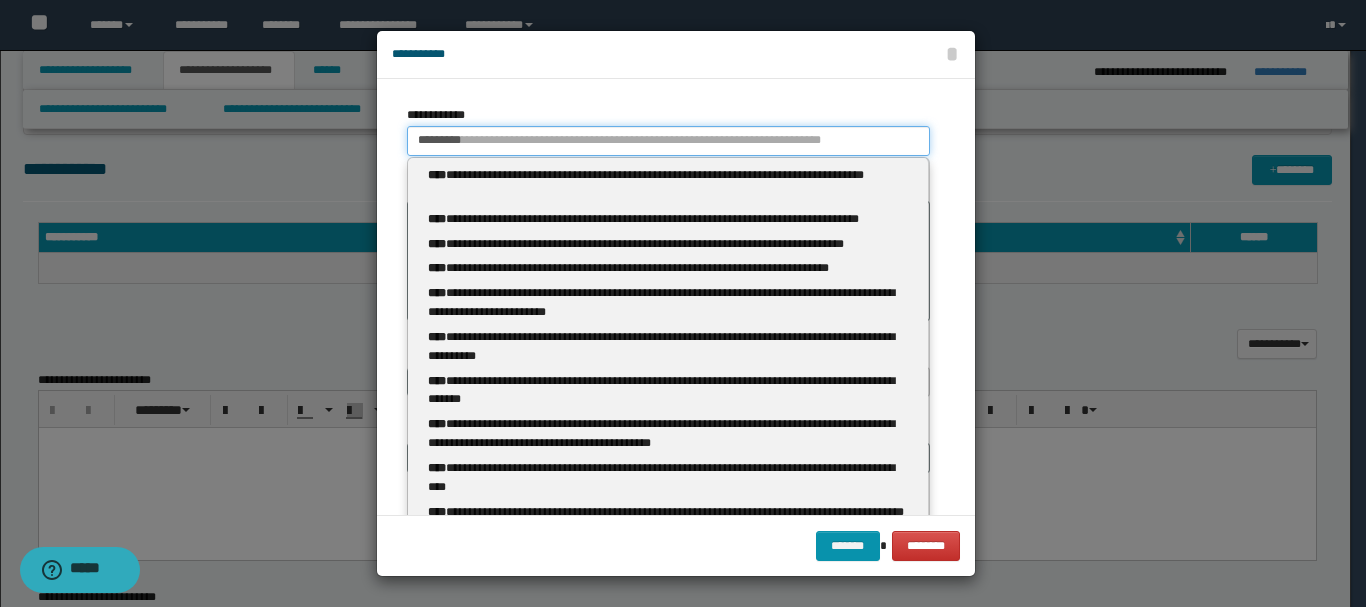 type 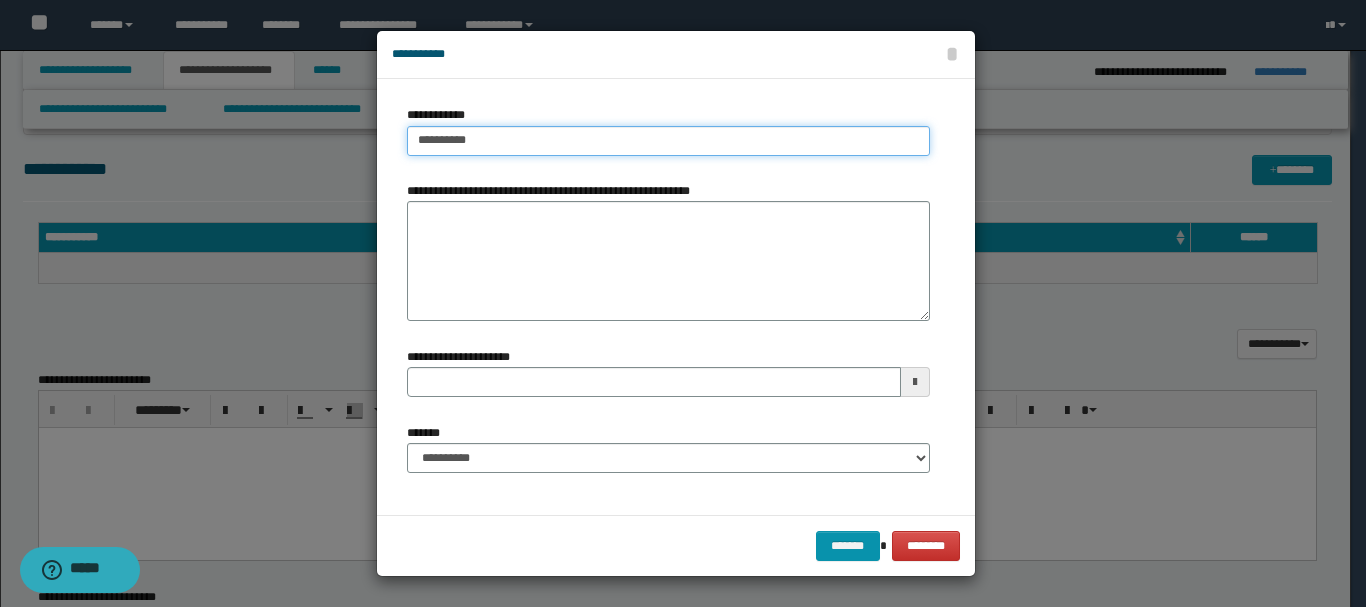 type on "**********" 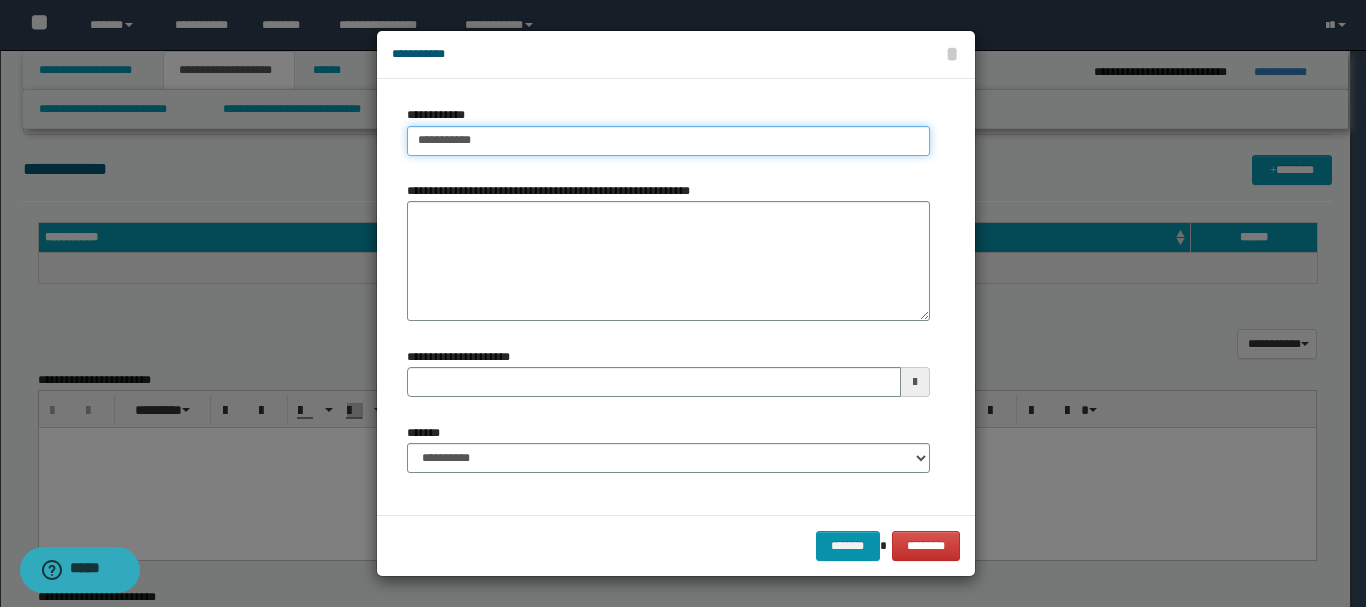 type on "**********" 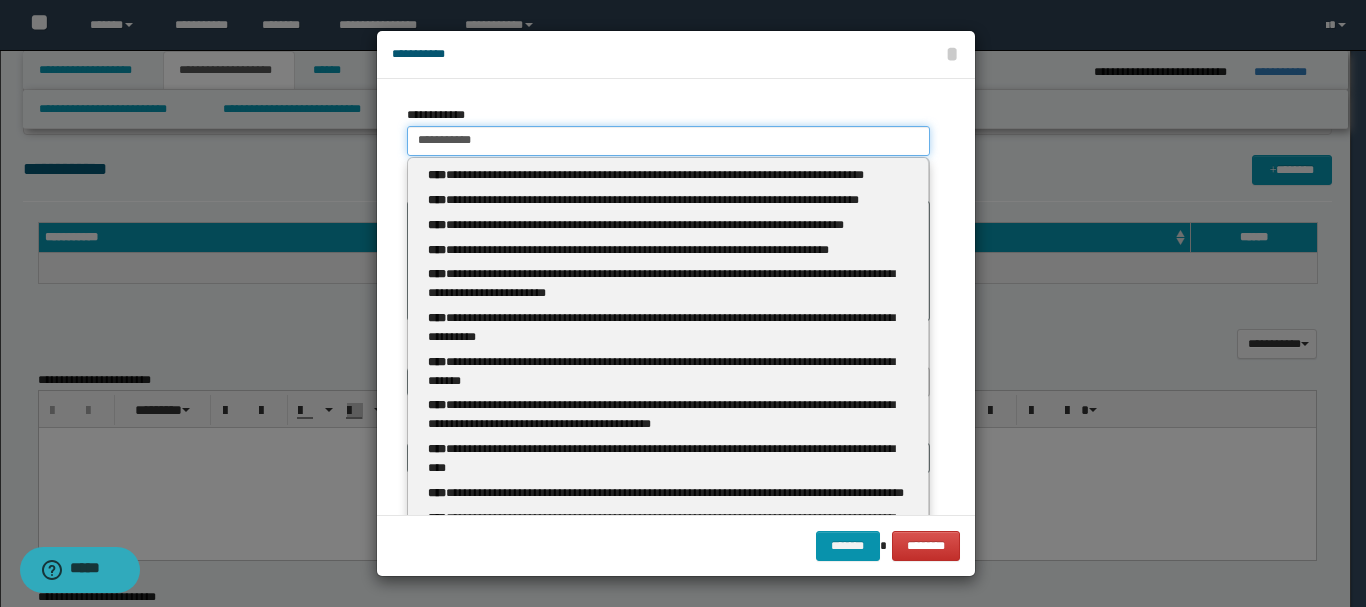 type 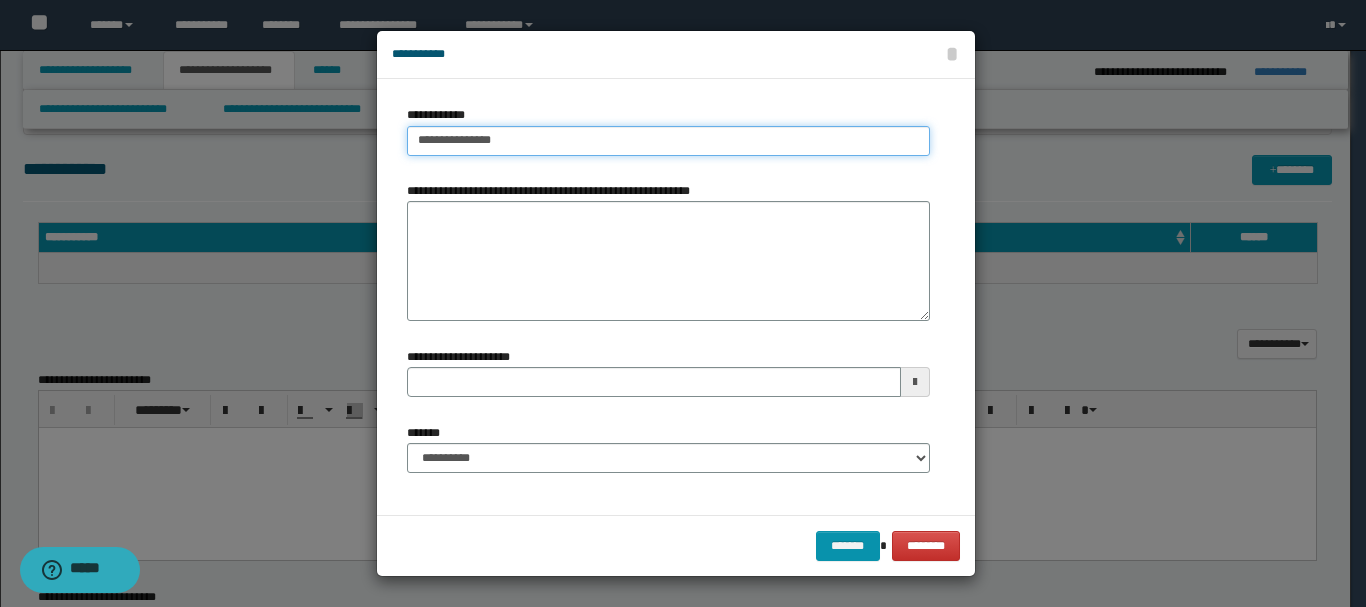 type on "**********" 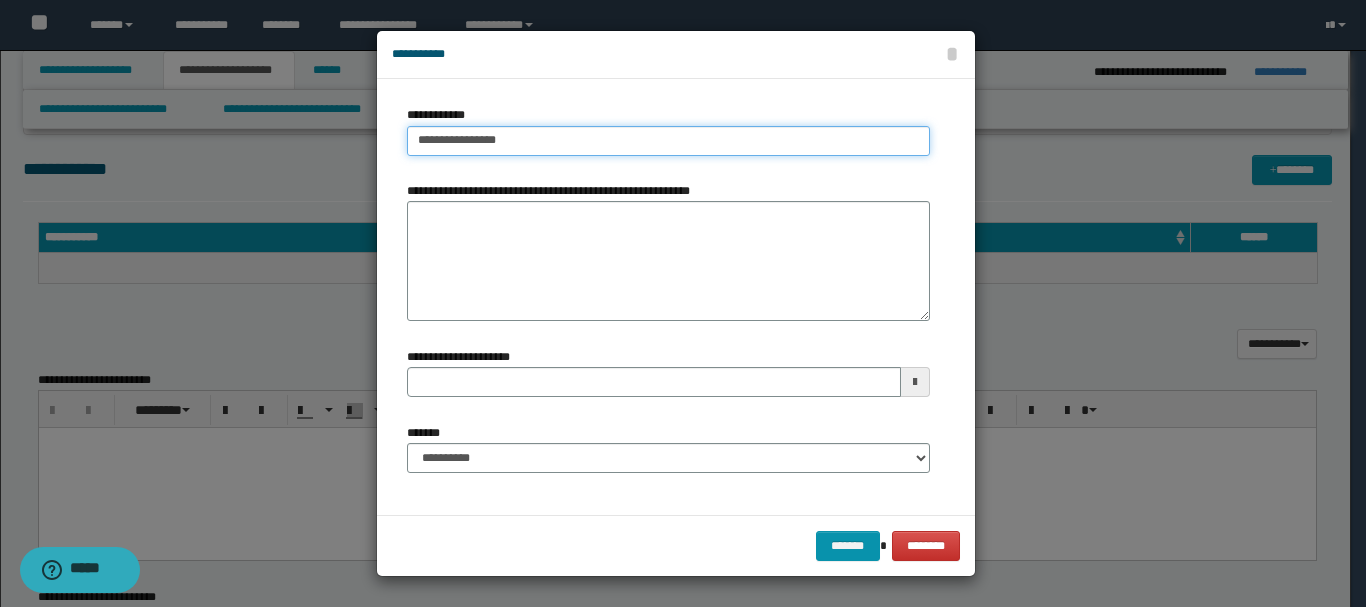 type on "**********" 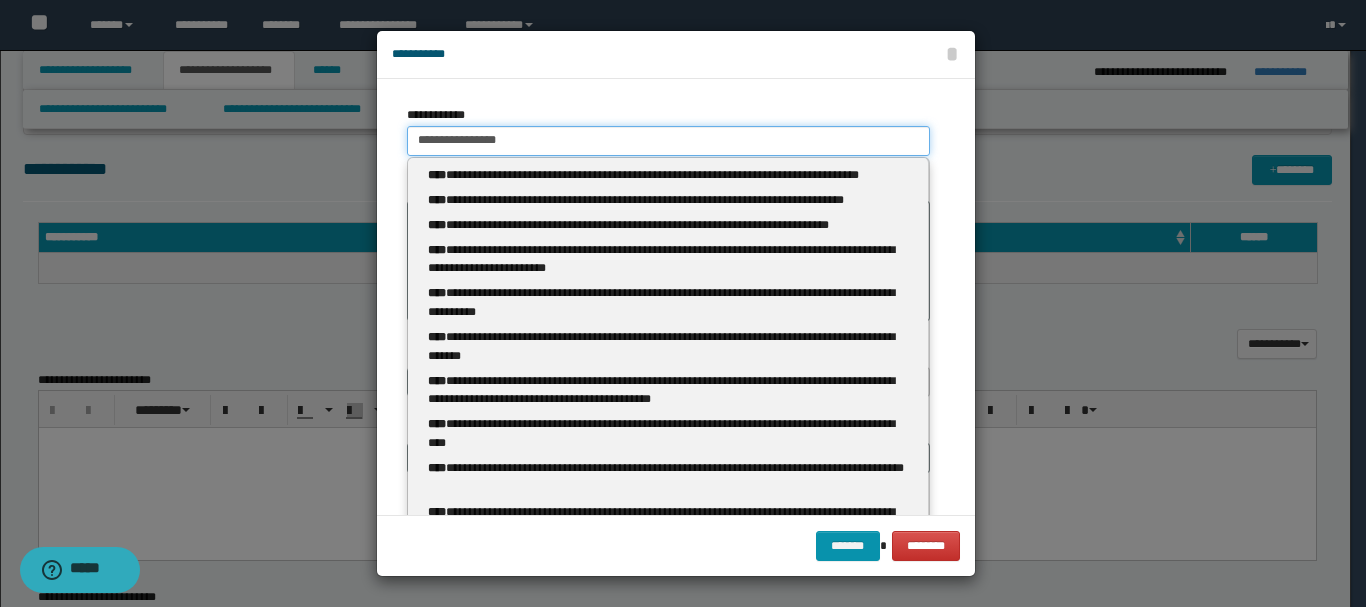 type 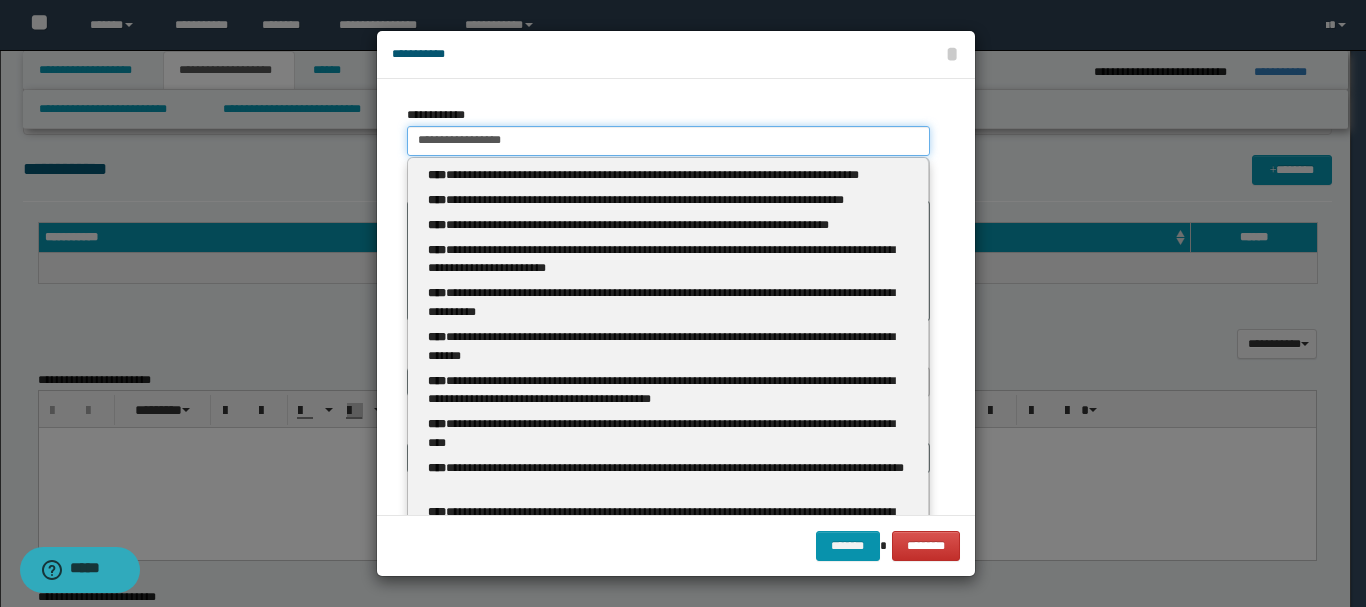 type on "**********" 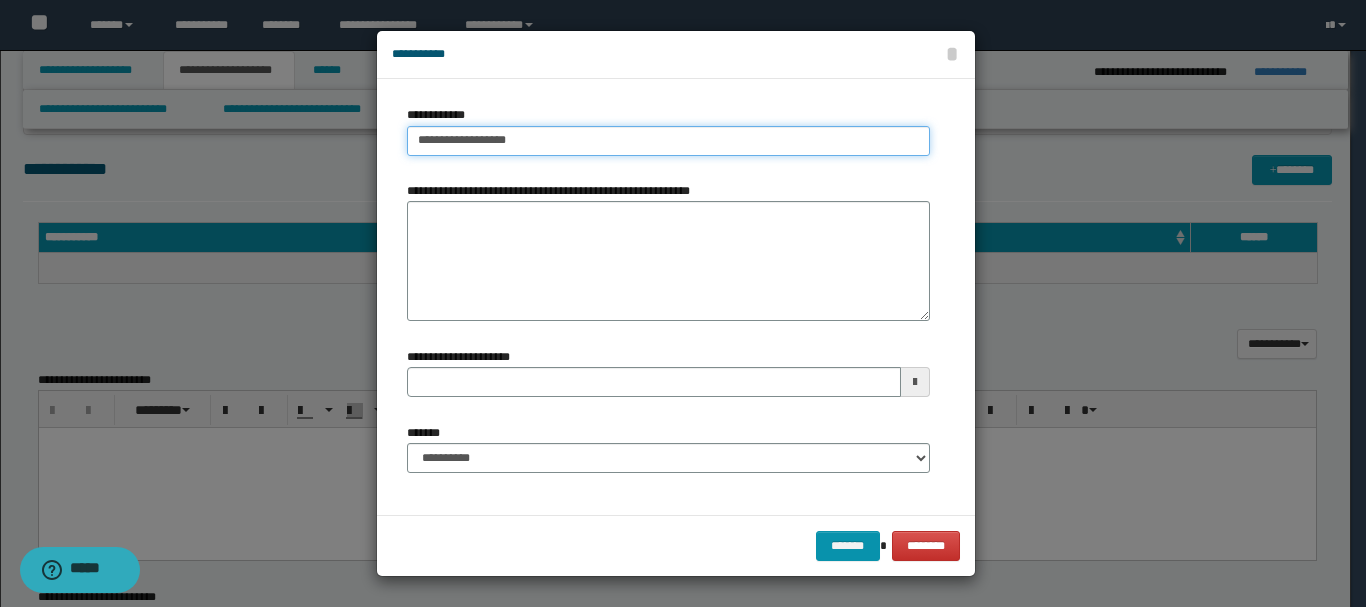 type on "**********" 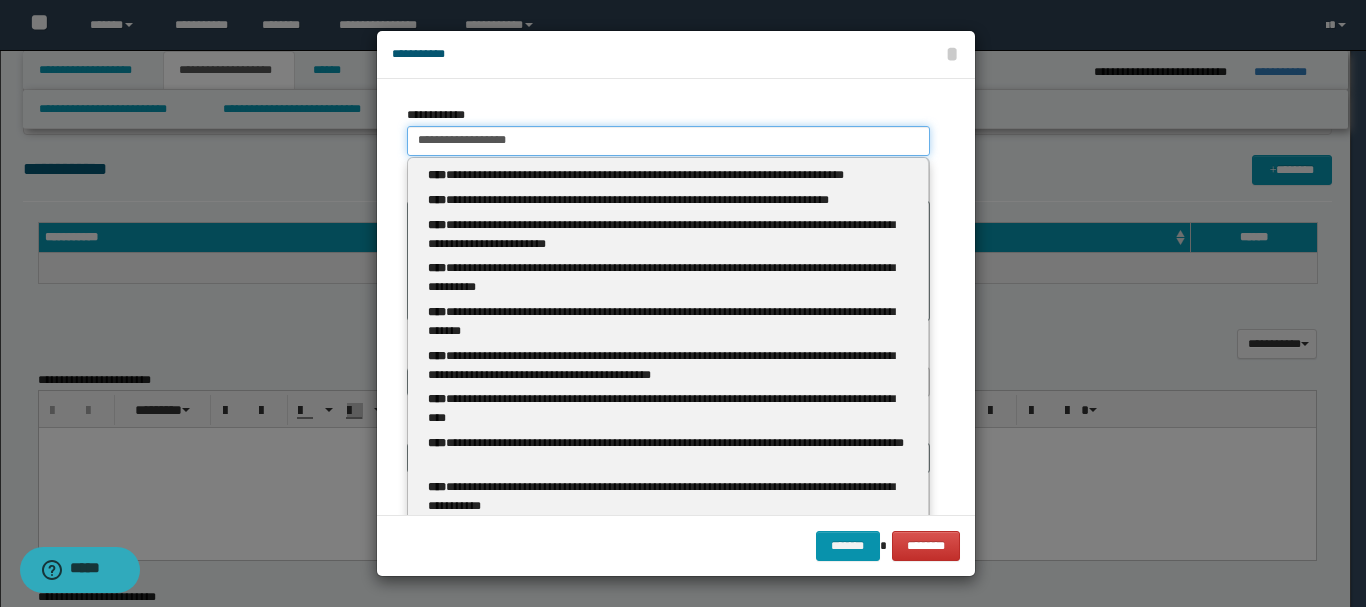 type 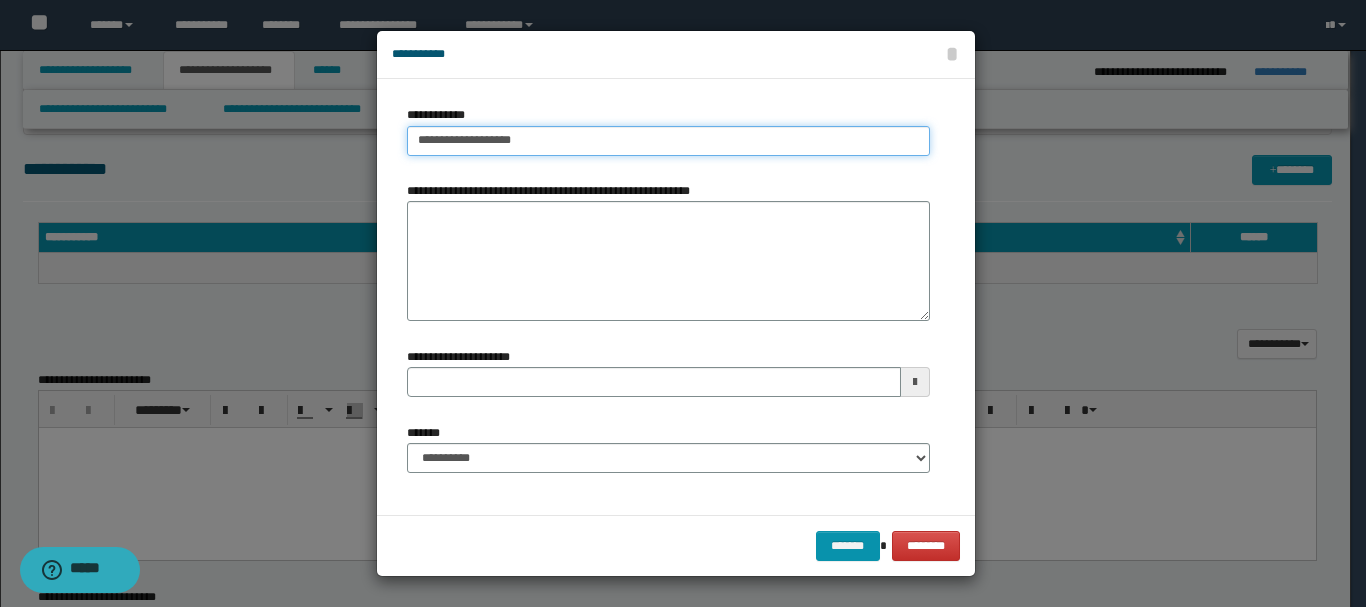type on "**********" 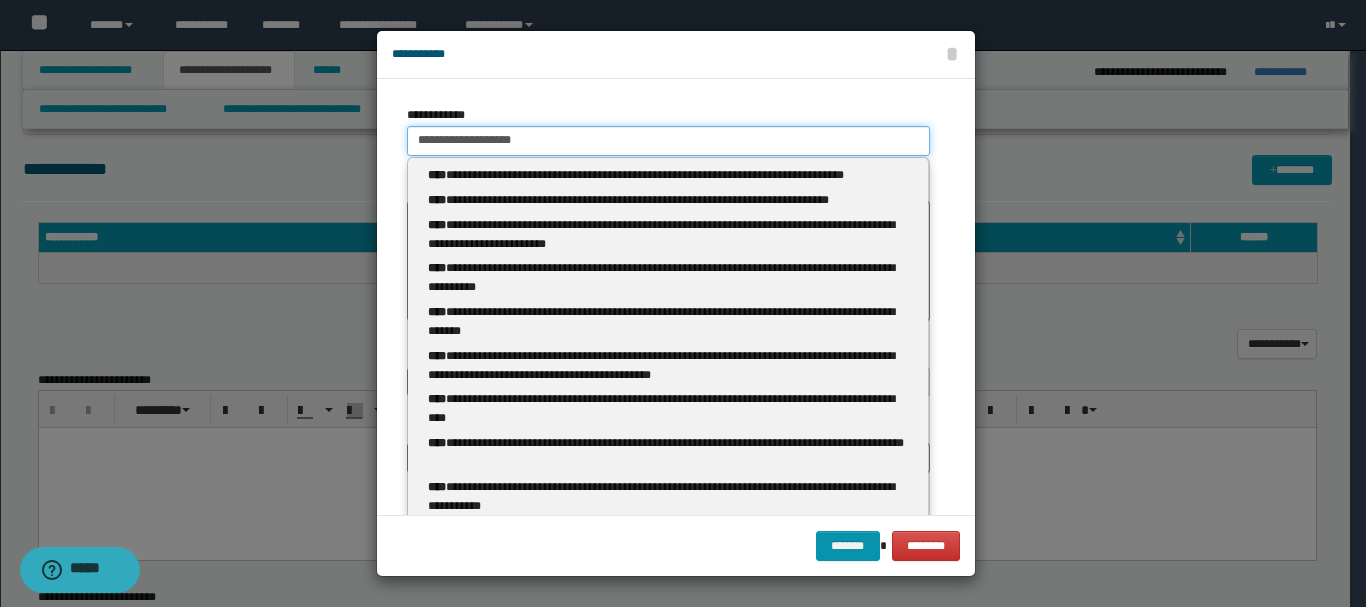 type 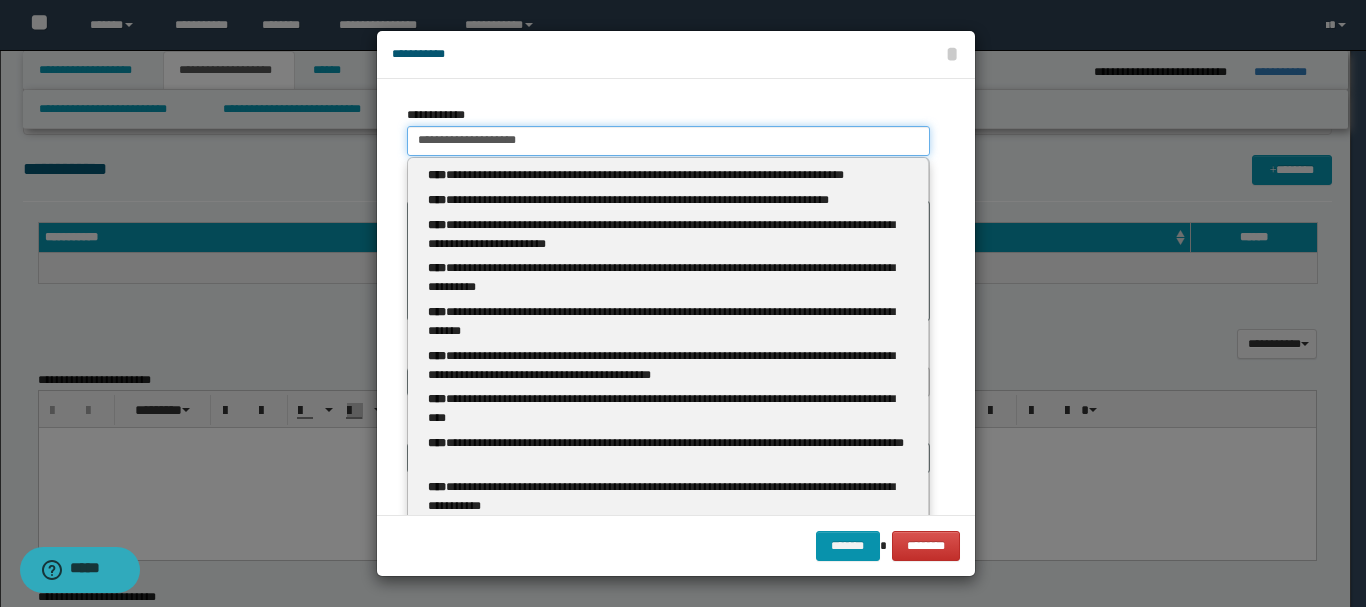 type on "**********" 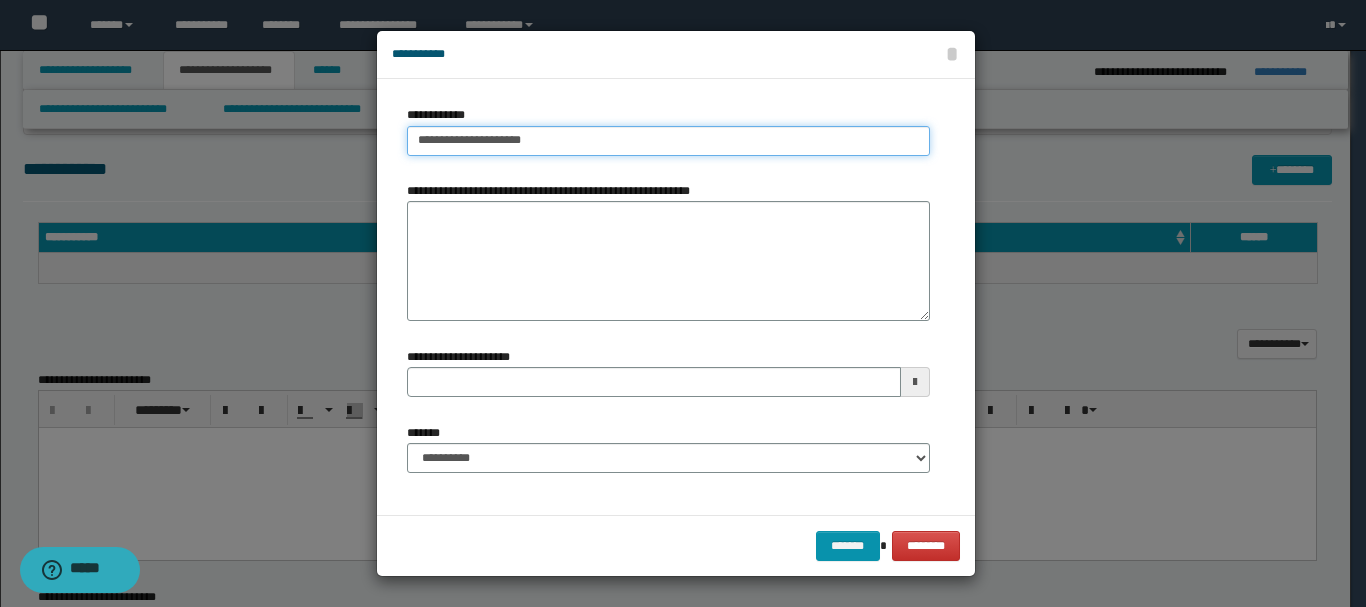 type on "**********" 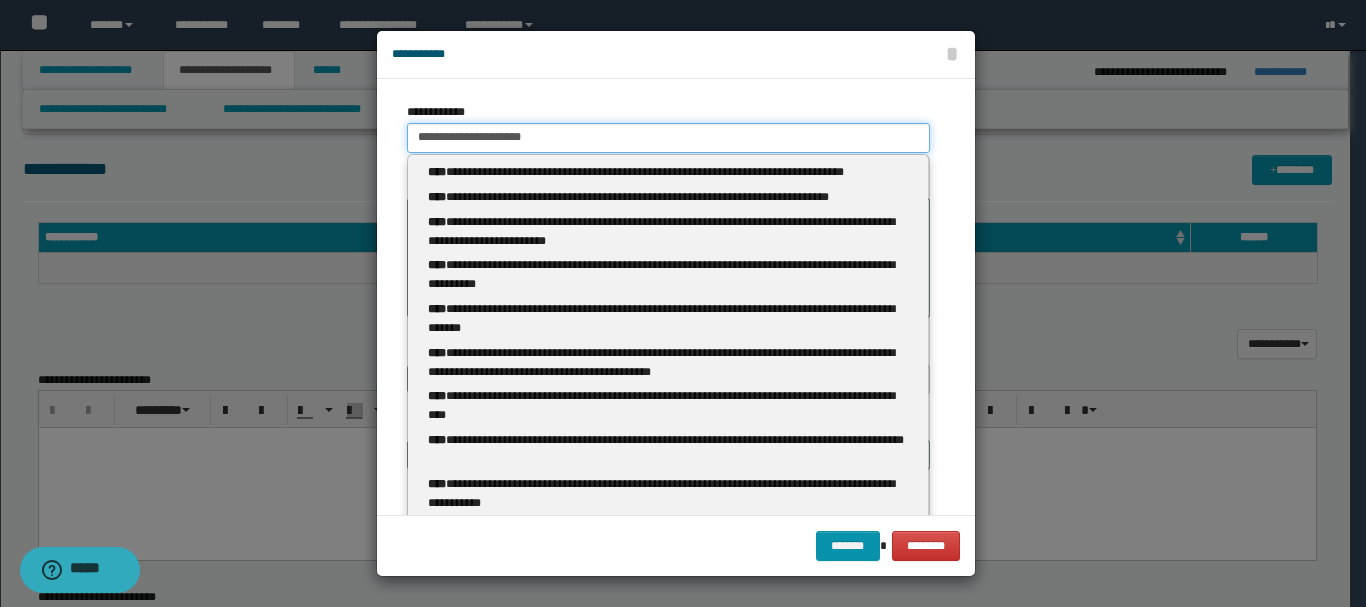 scroll, scrollTop: 0, scrollLeft: 0, axis: both 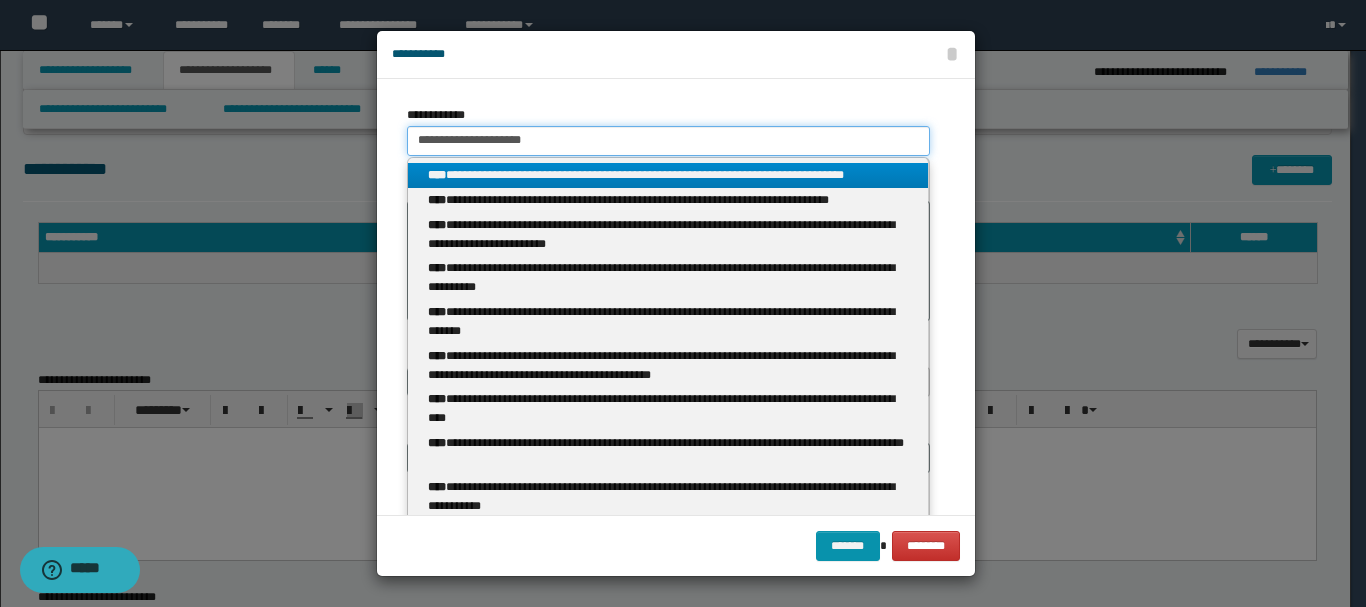 drag, startPoint x: 537, startPoint y: 131, endPoint x: 413, endPoint y: 134, distance: 124.036285 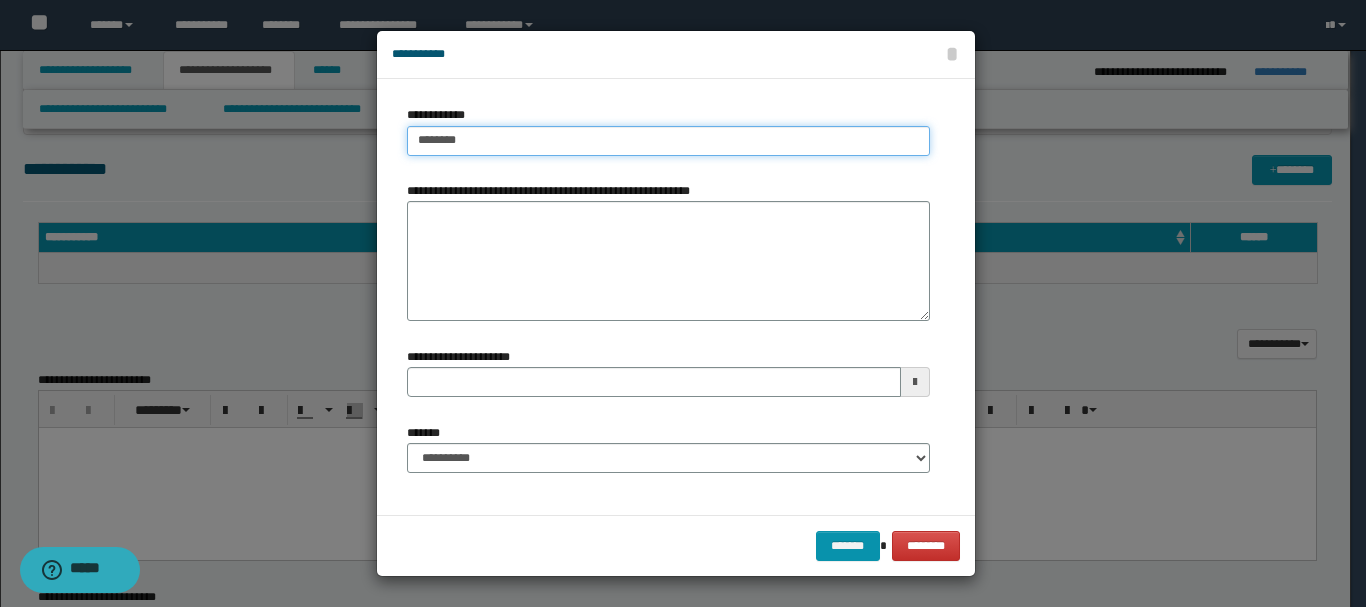 type on "*********" 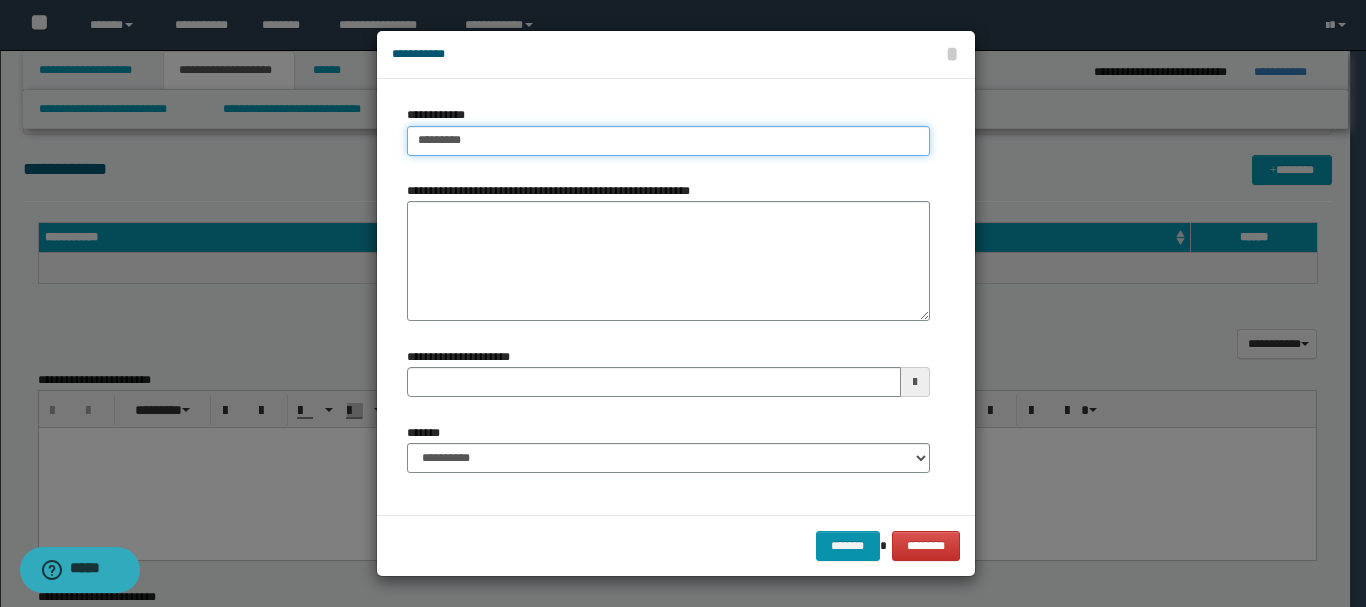 type on "*********" 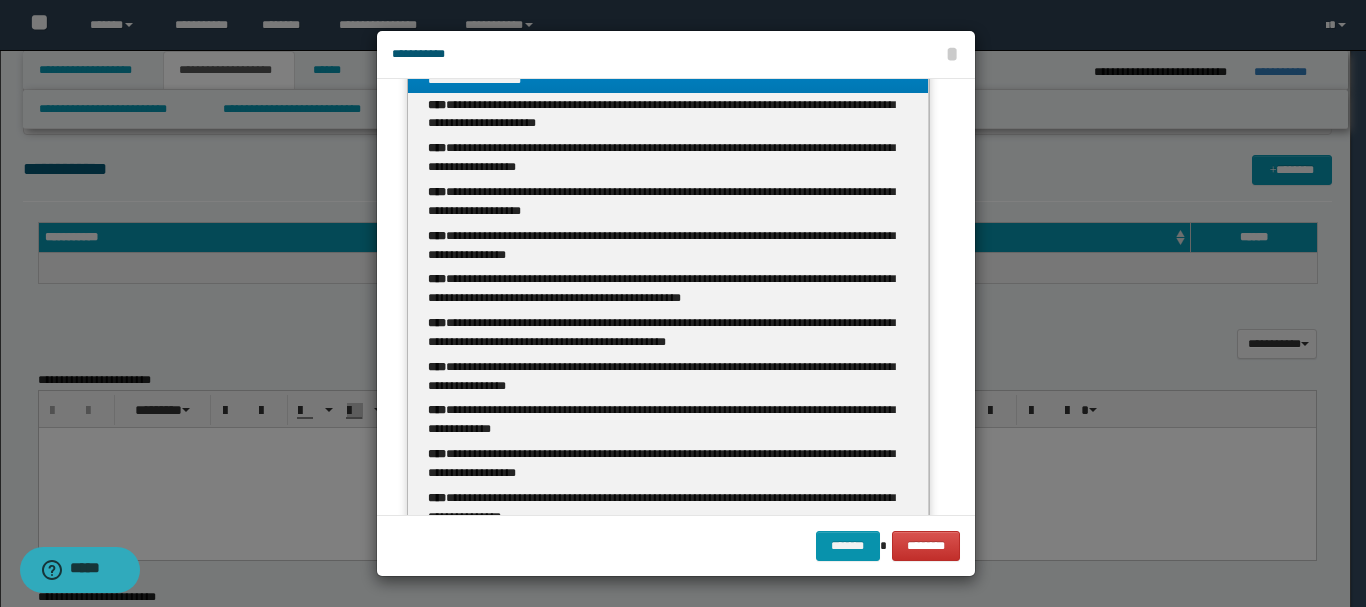 scroll, scrollTop: 700, scrollLeft: 0, axis: vertical 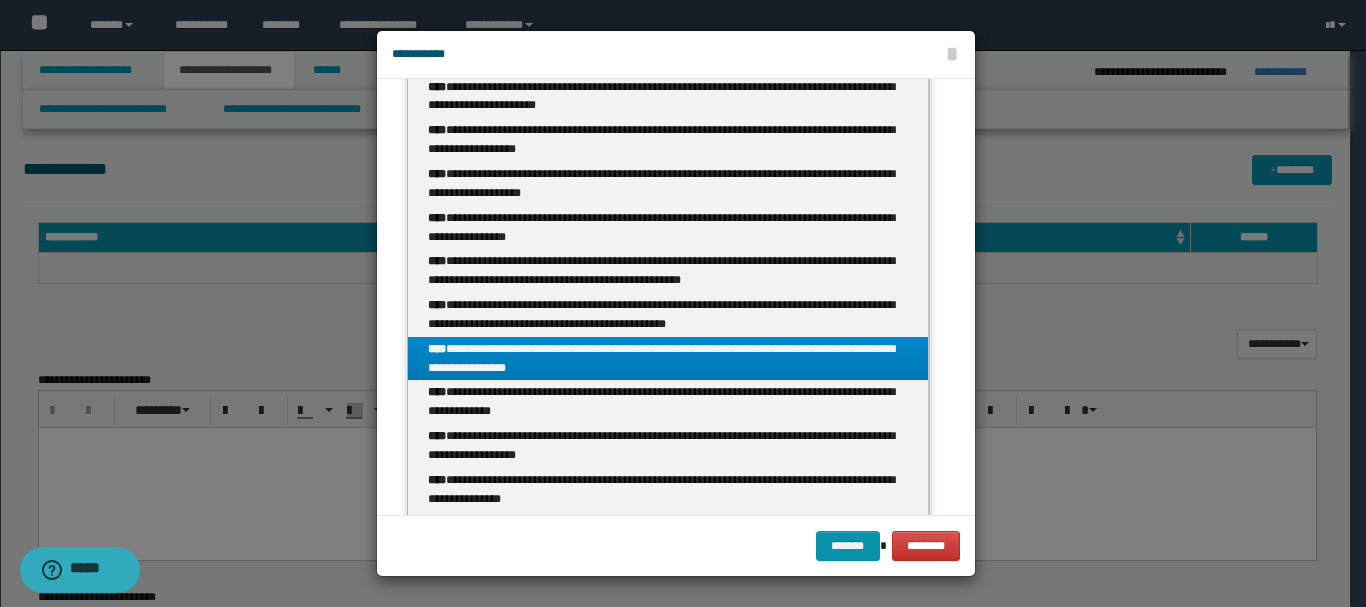 type on "*********" 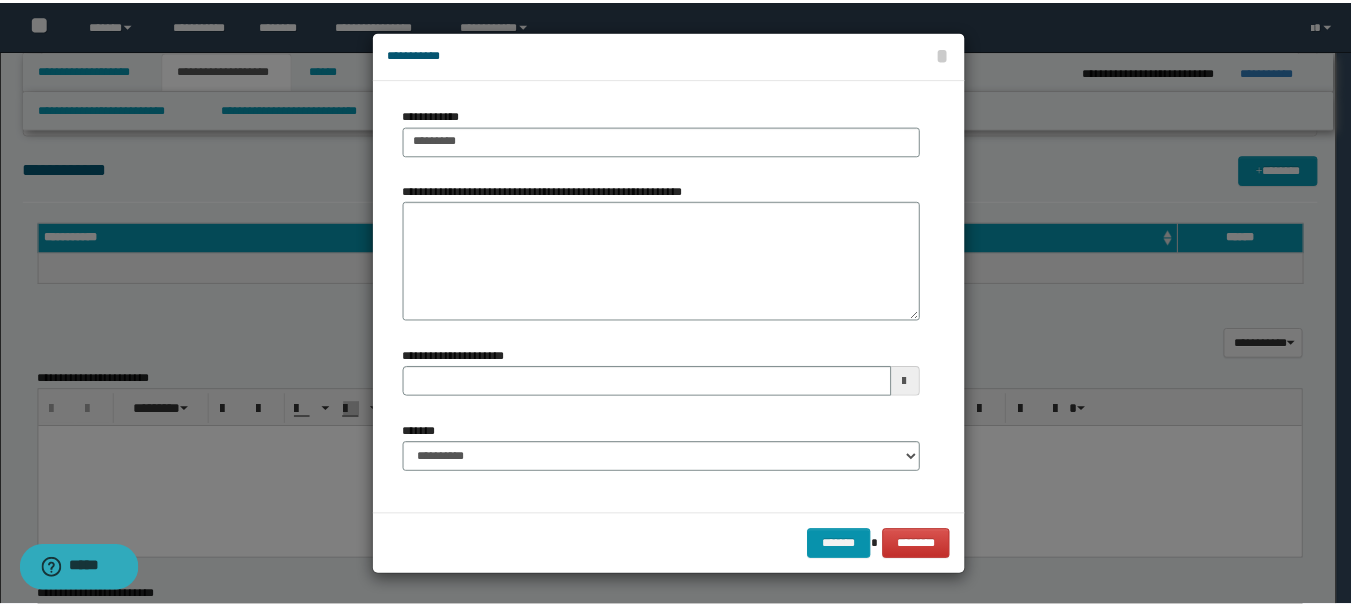 scroll, scrollTop: 0, scrollLeft: 0, axis: both 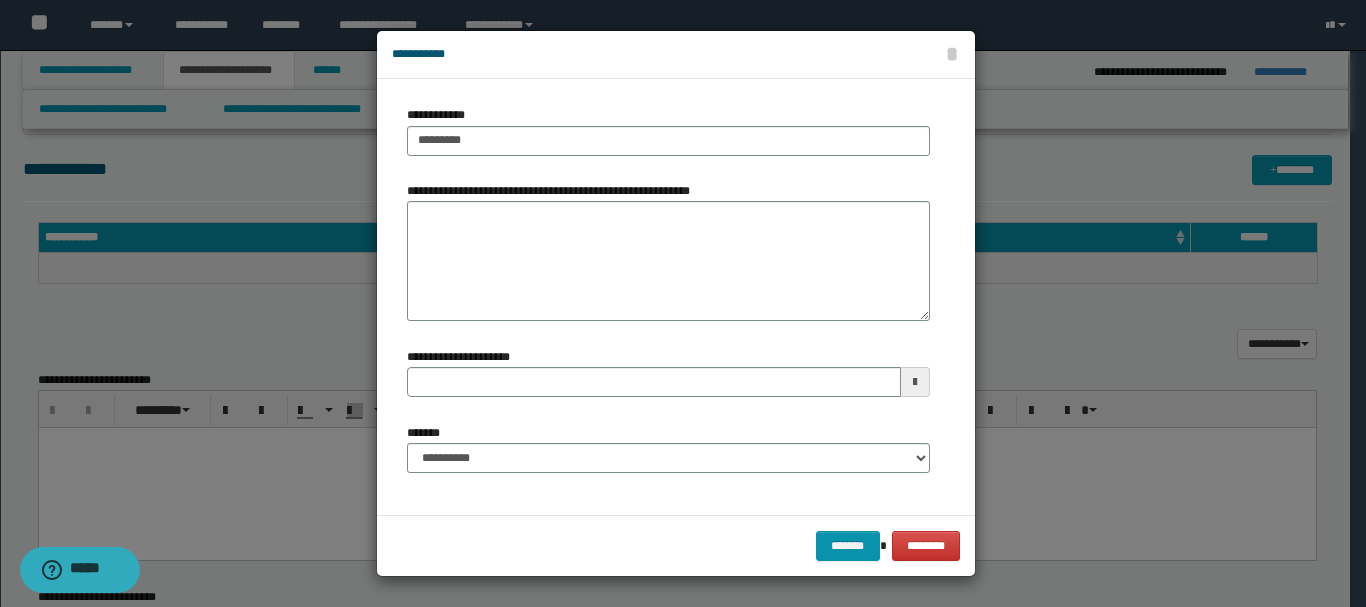 type 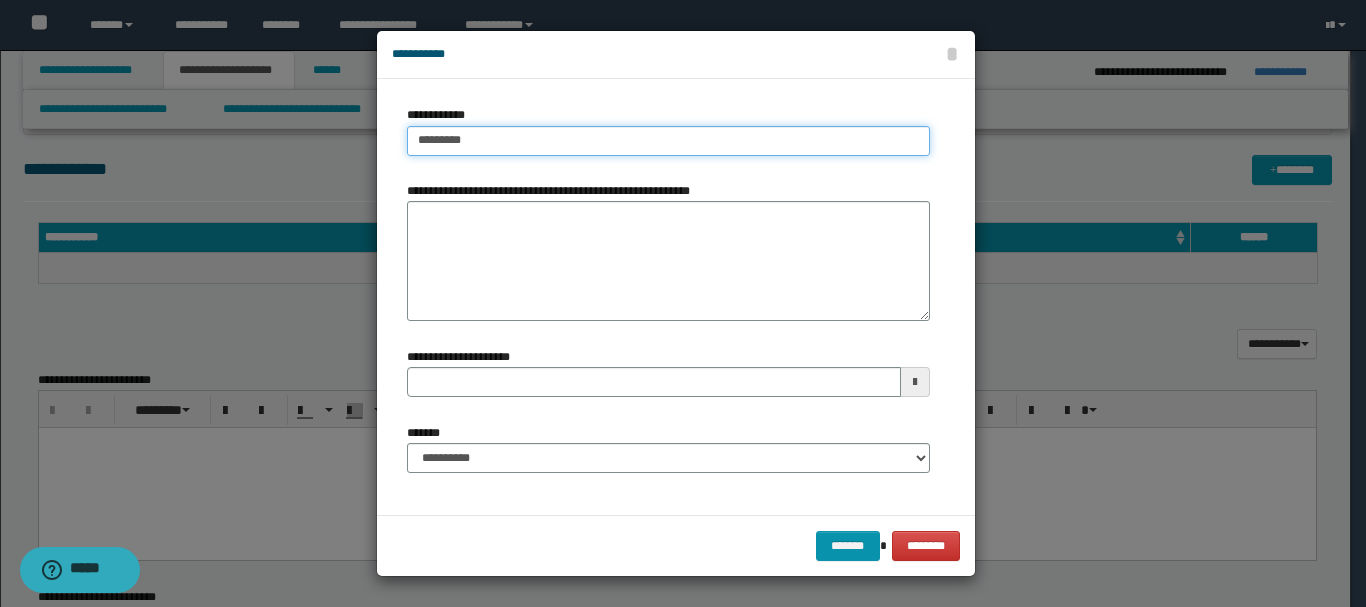 type on "*********" 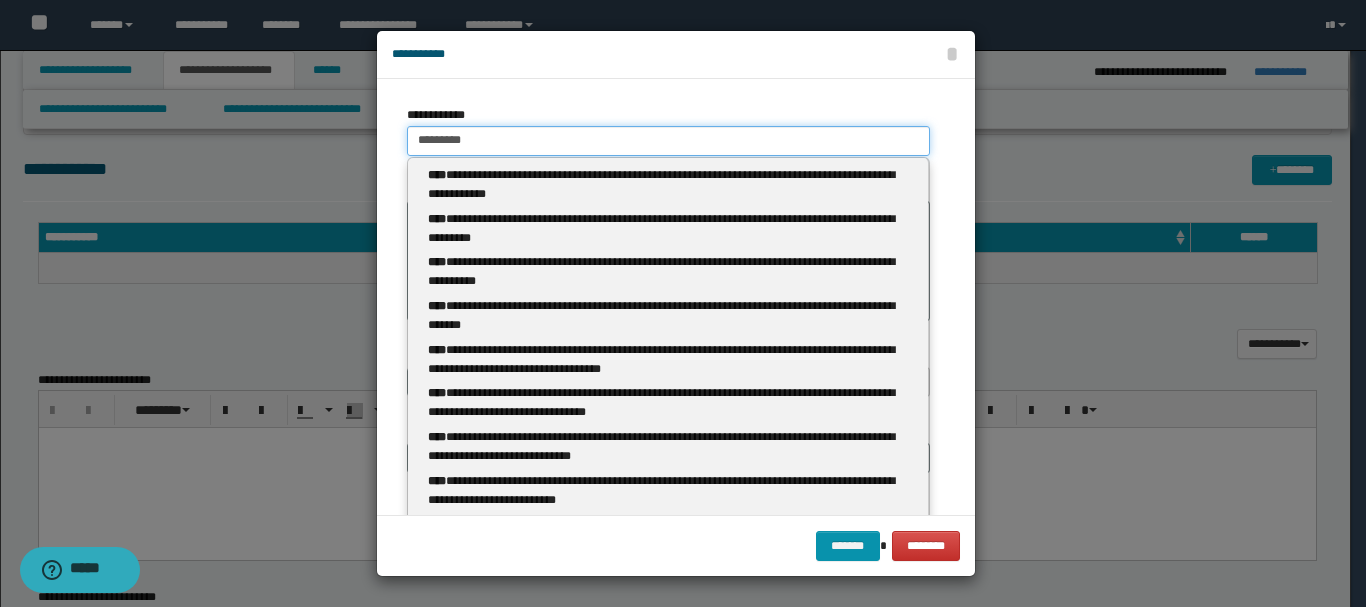 type on "*********" 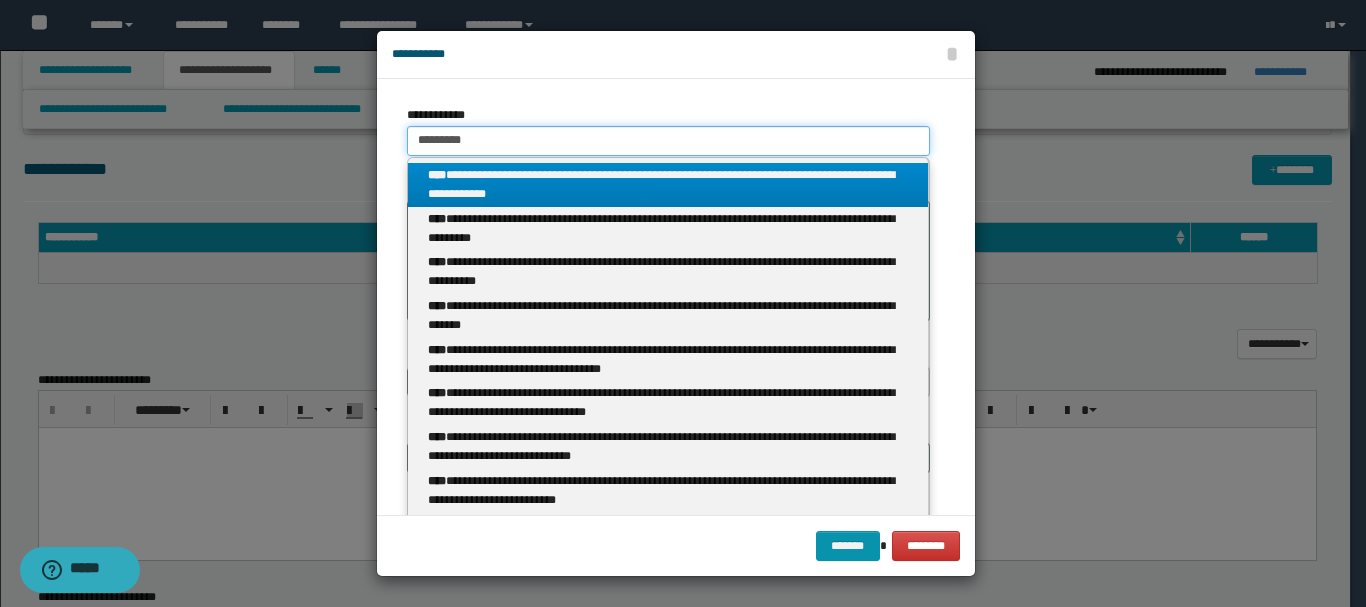 drag, startPoint x: 501, startPoint y: 140, endPoint x: 369, endPoint y: 138, distance: 132.01515 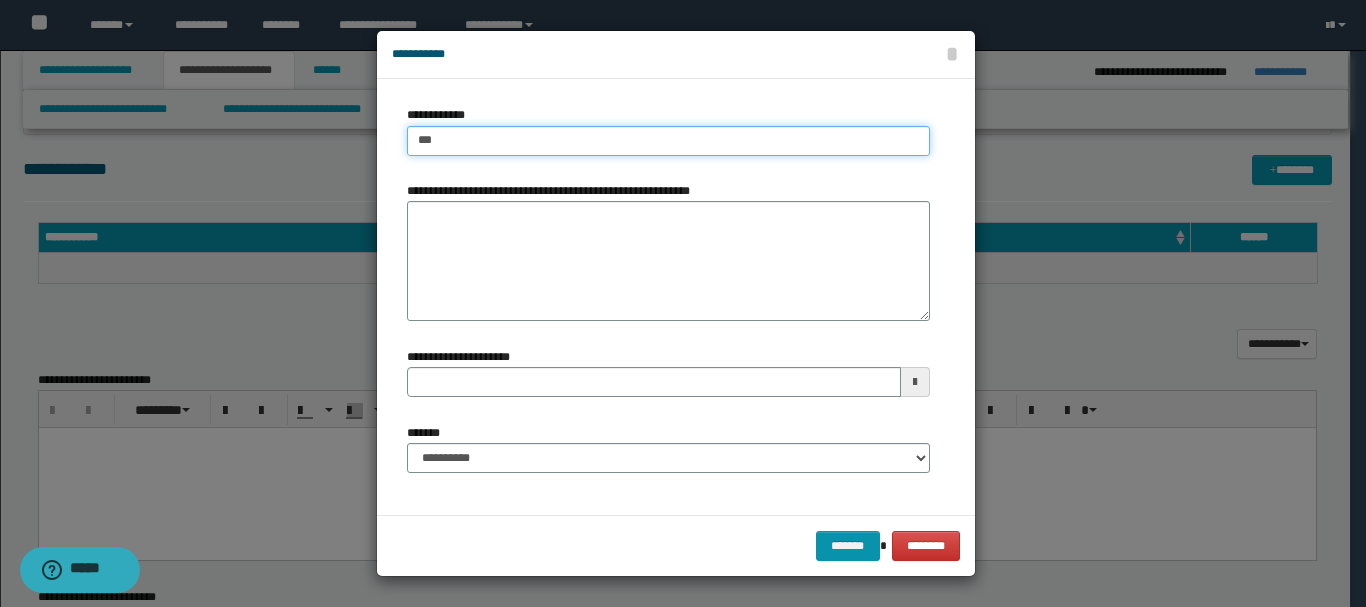 type on "***" 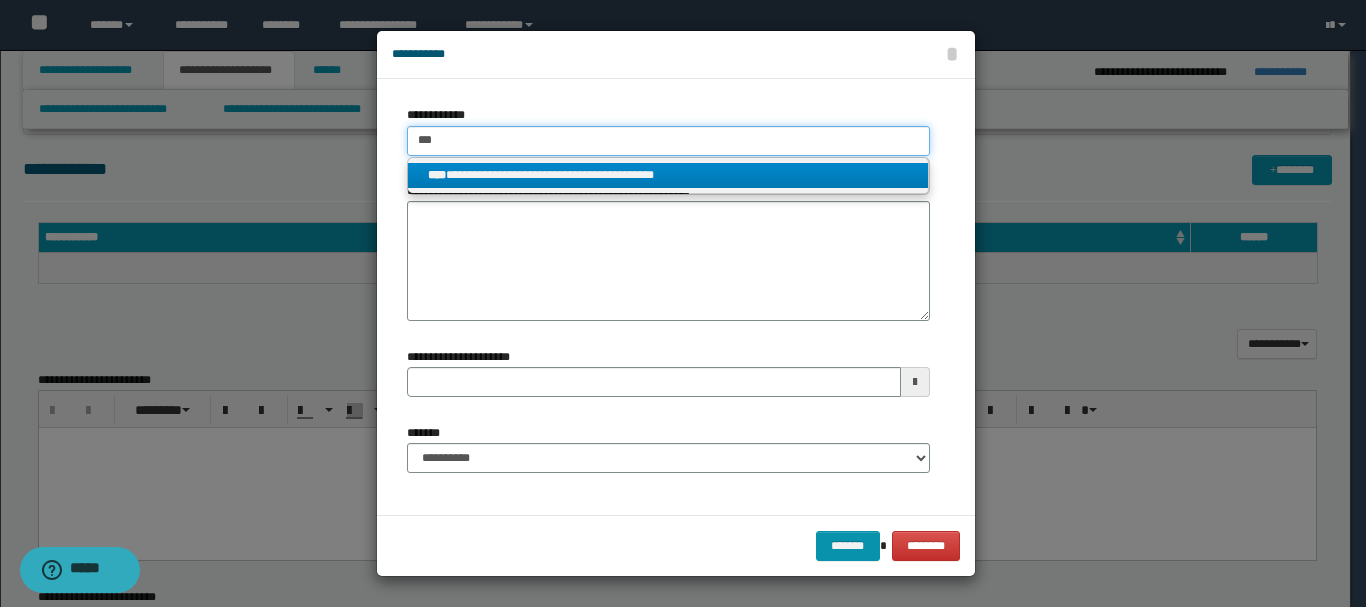 type on "***" 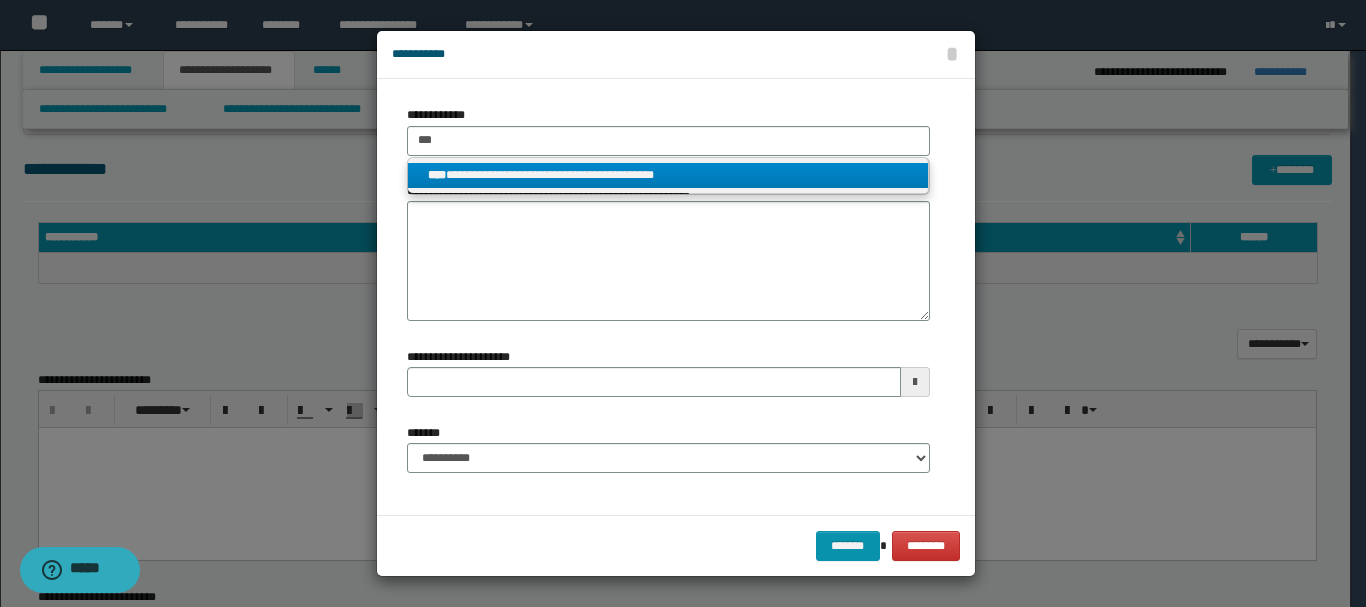 click on "**********" at bounding box center [668, 175] 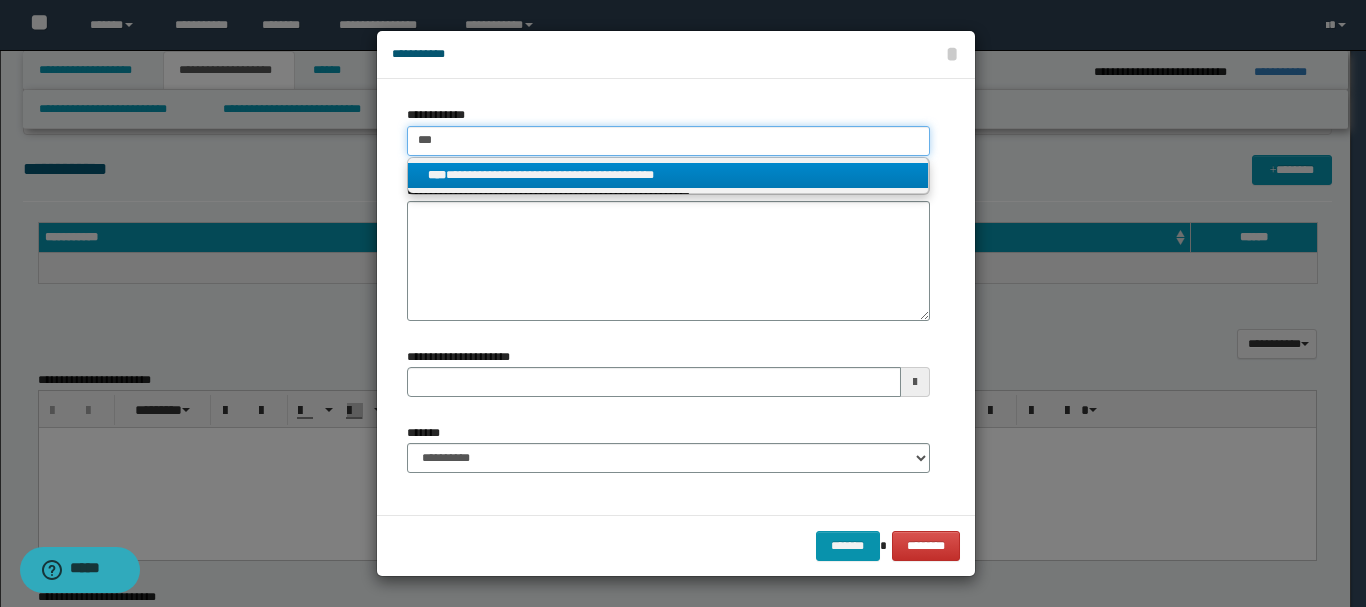 type 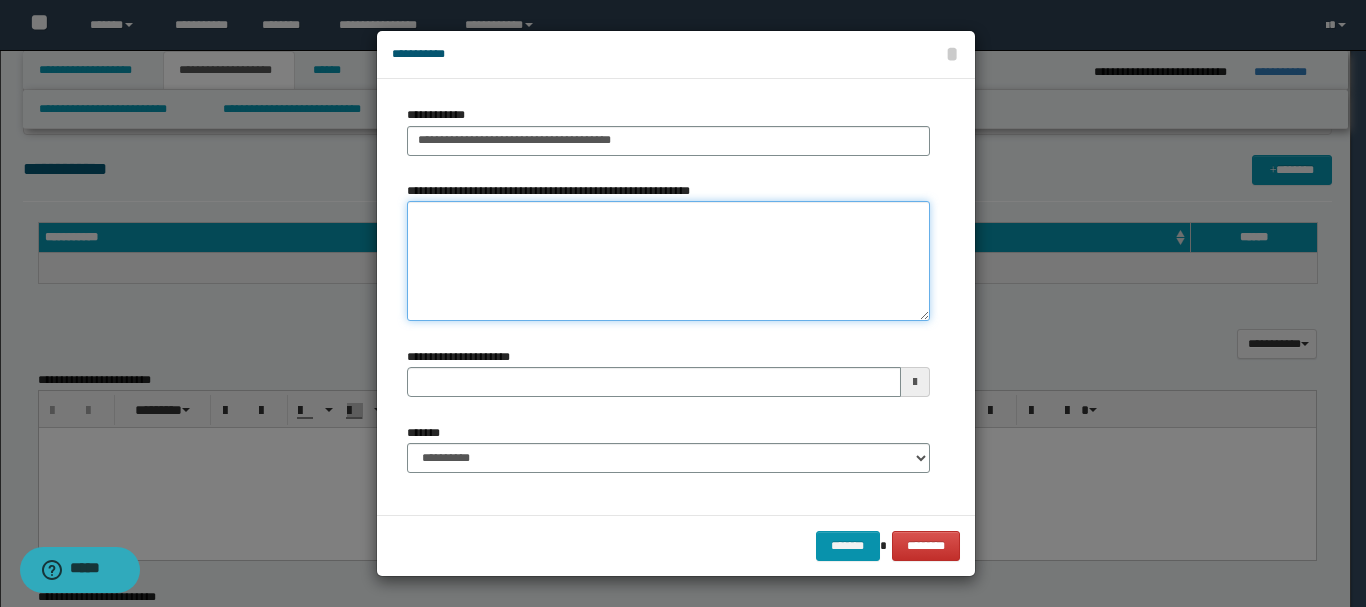 click on "**********" at bounding box center (668, 261) 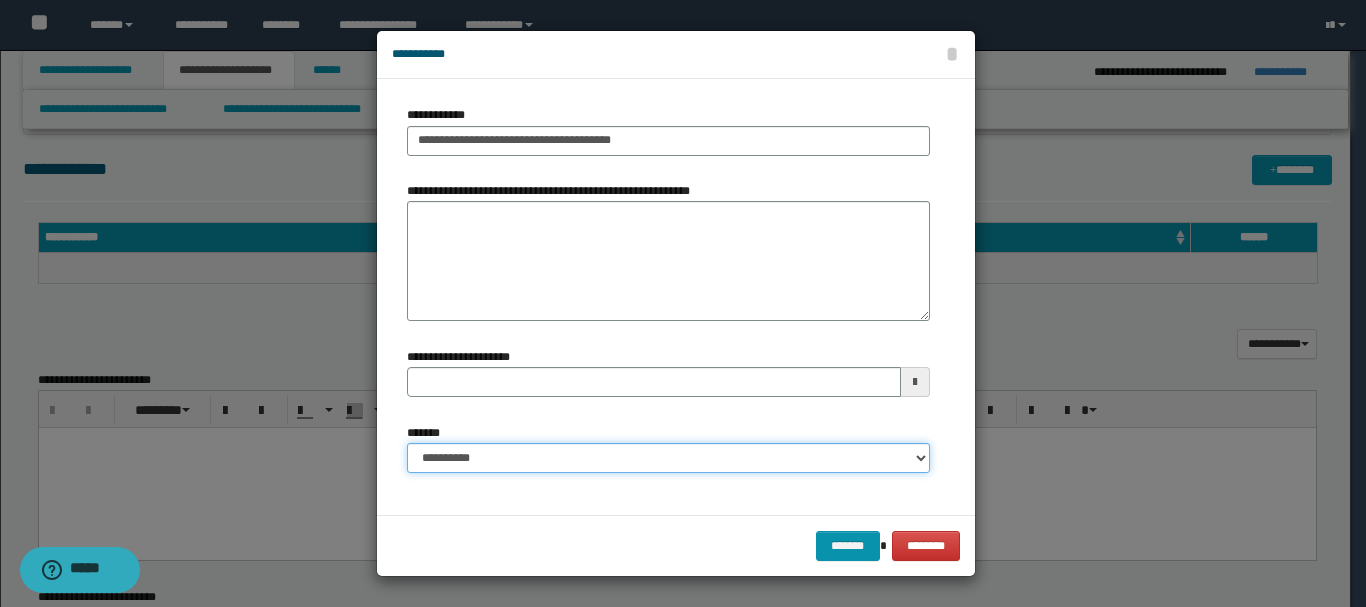 click on "**********" at bounding box center (668, 458) 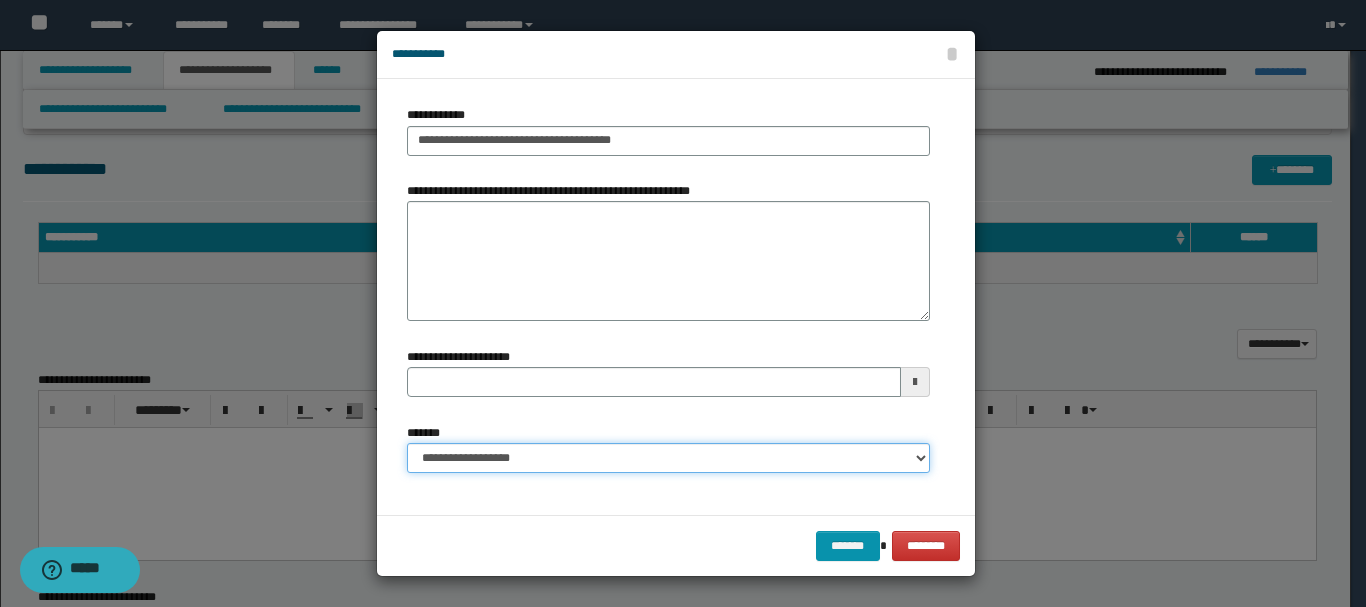 click on "**********" at bounding box center [668, 458] 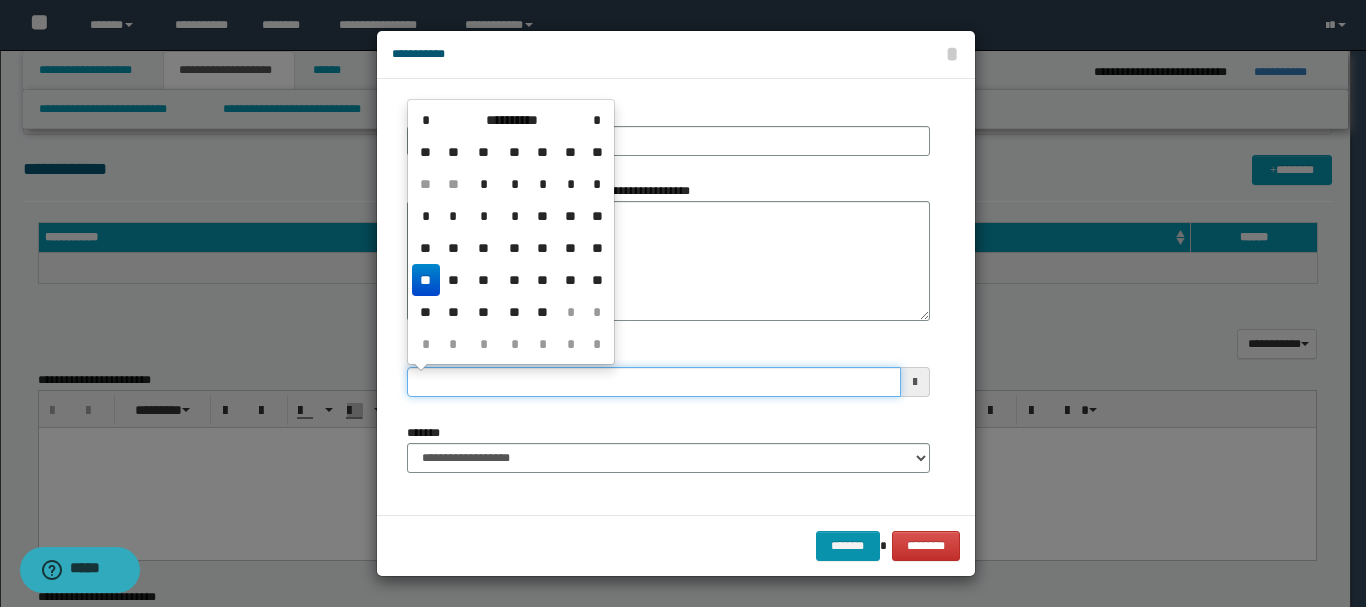 click on "**********" at bounding box center [654, 382] 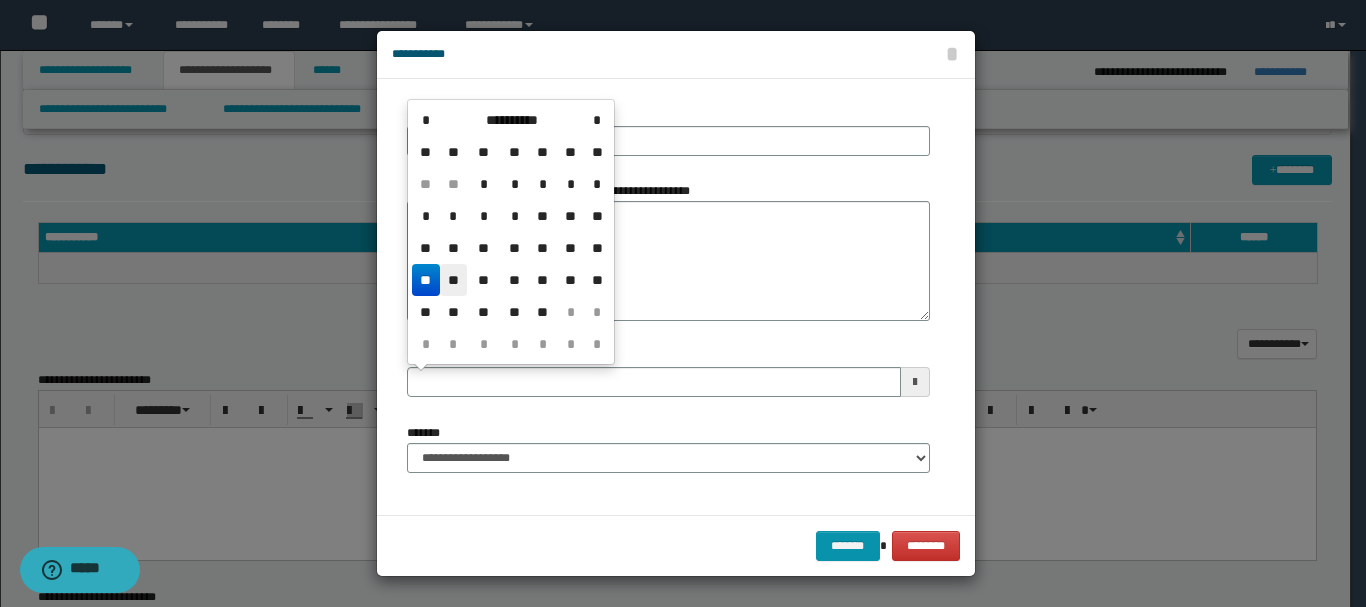 click on "**" at bounding box center (454, 280) 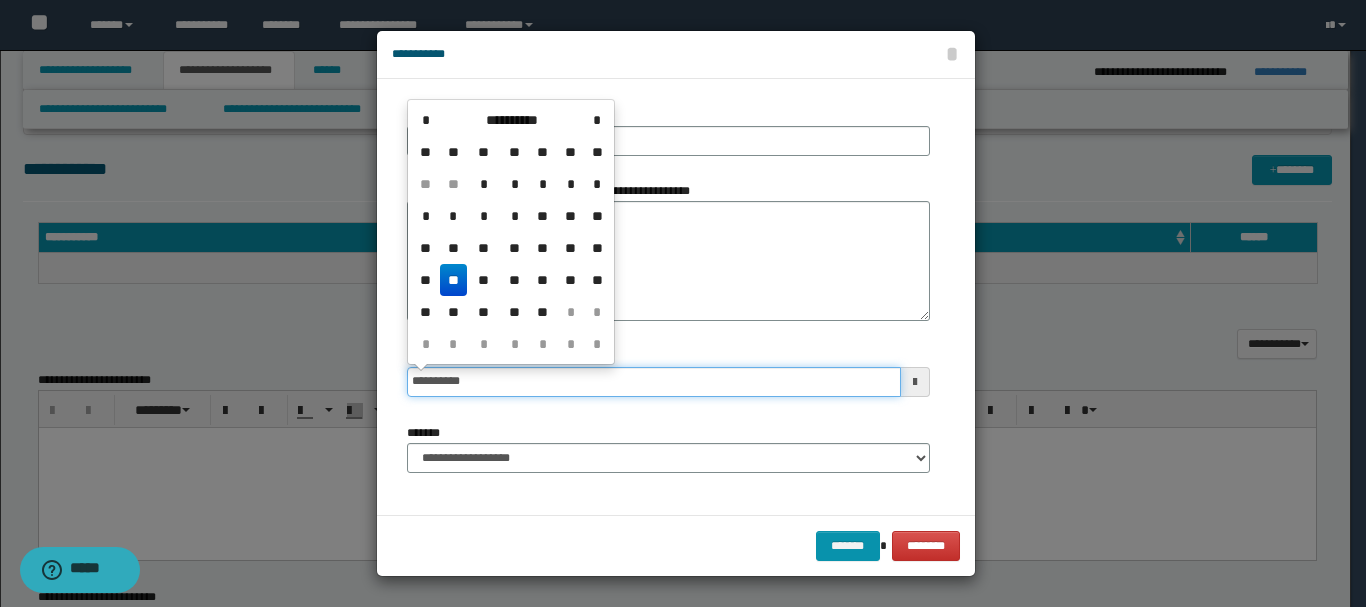 click on "**********" at bounding box center (654, 382) 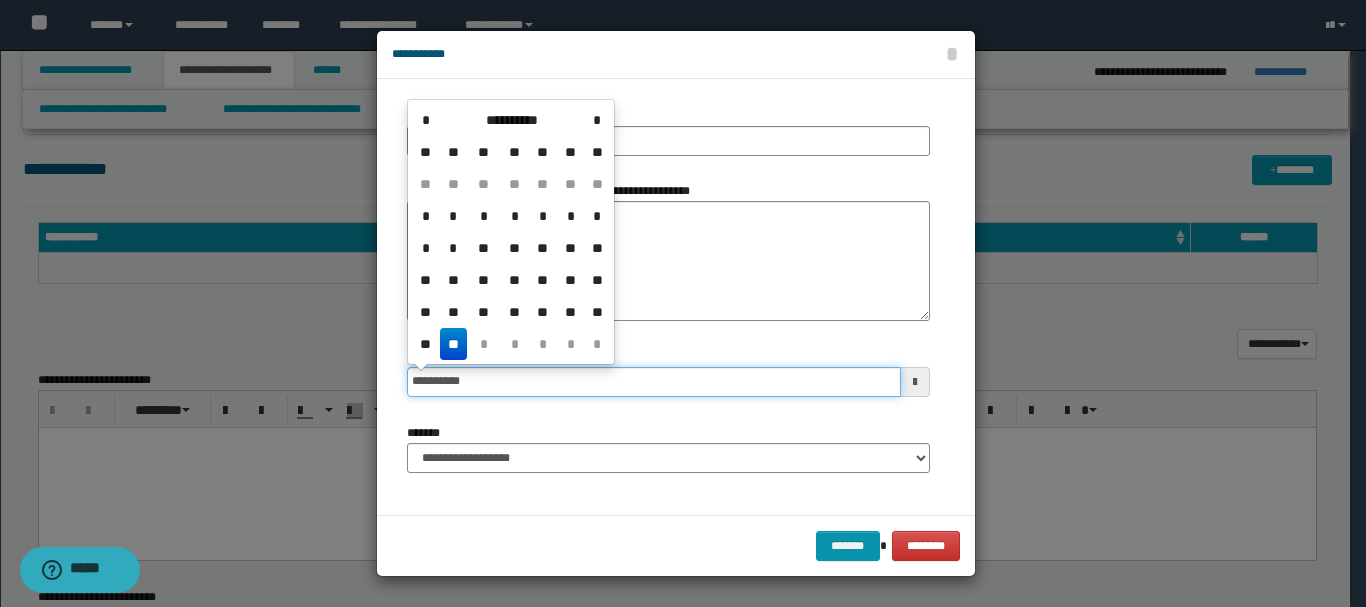 click on "**********" at bounding box center [654, 382] 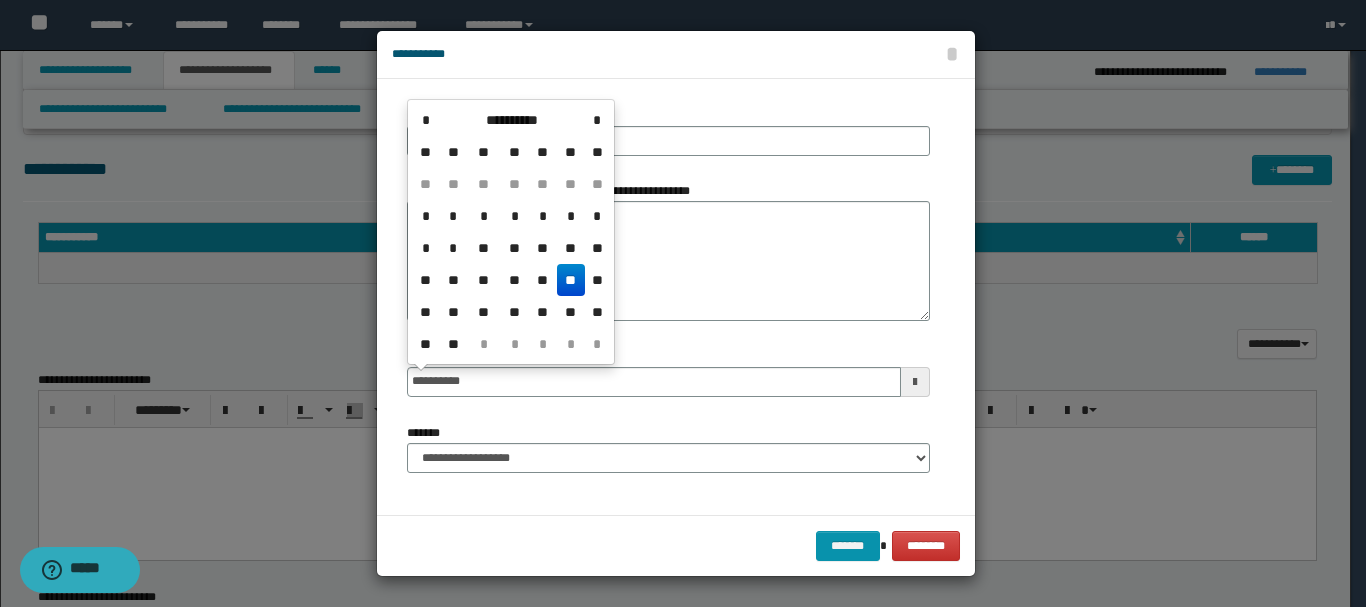 click on "**" at bounding box center (571, 280) 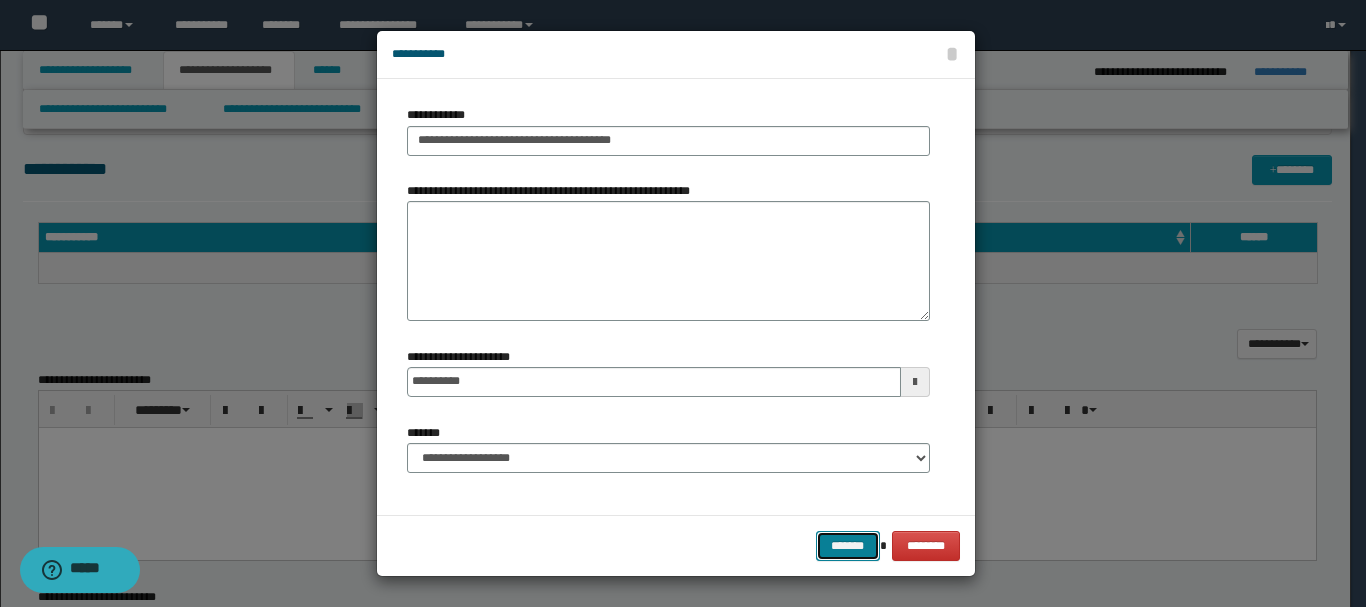 click on "*******" at bounding box center (848, 546) 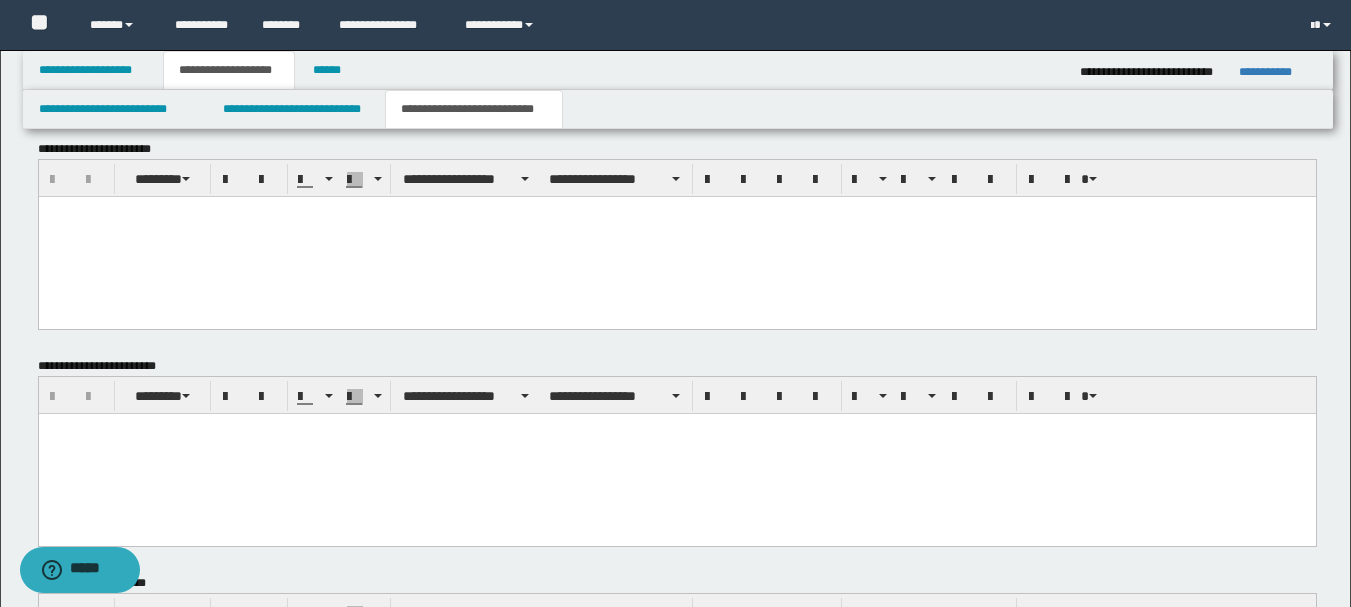 scroll, scrollTop: 600, scrollLeft: 0, axis: vertical 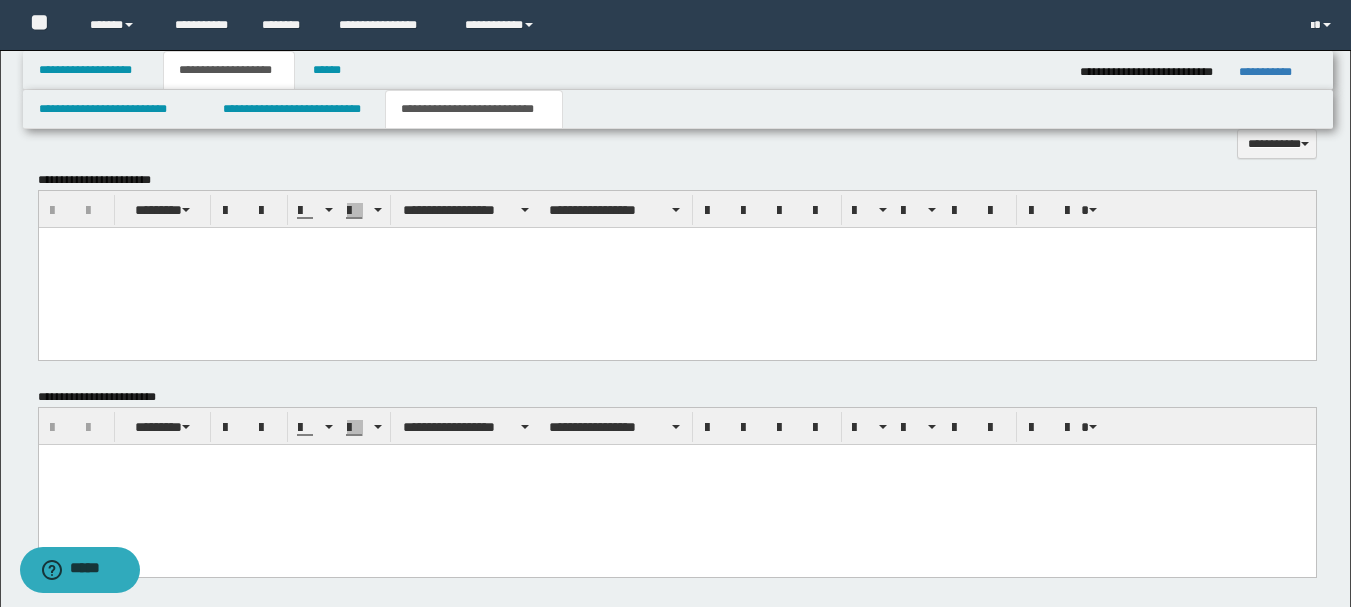 click at bounding box center (676, 268) 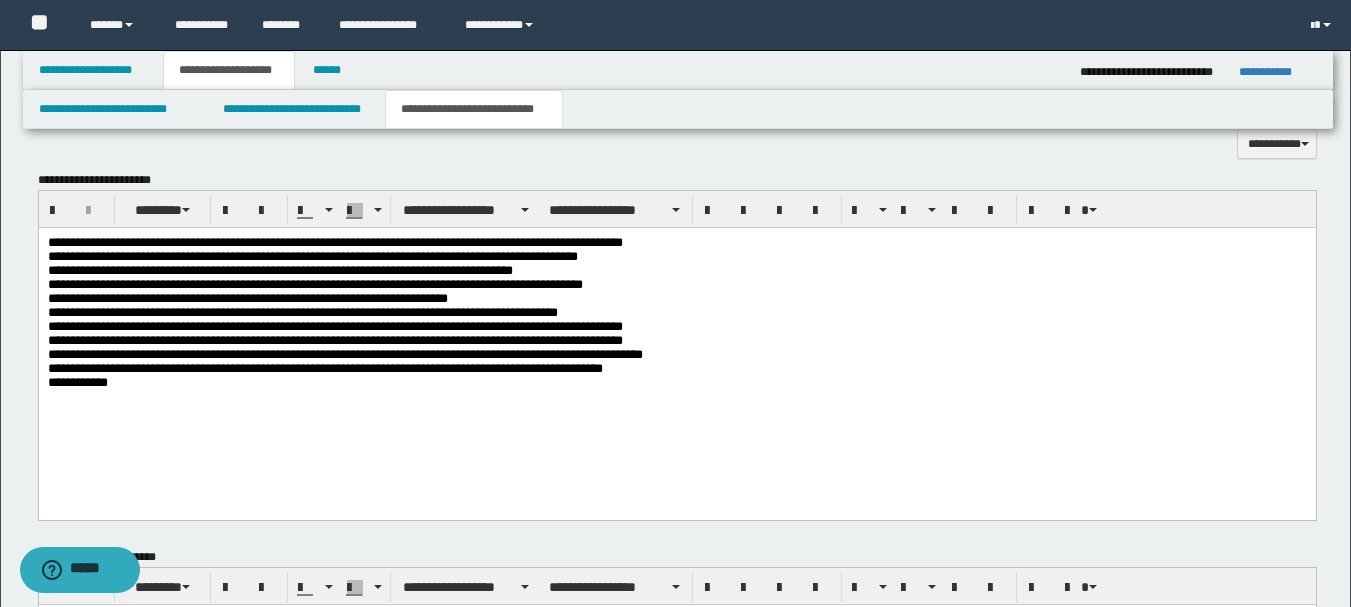 click on "**********" at bounding box center [676, 324] 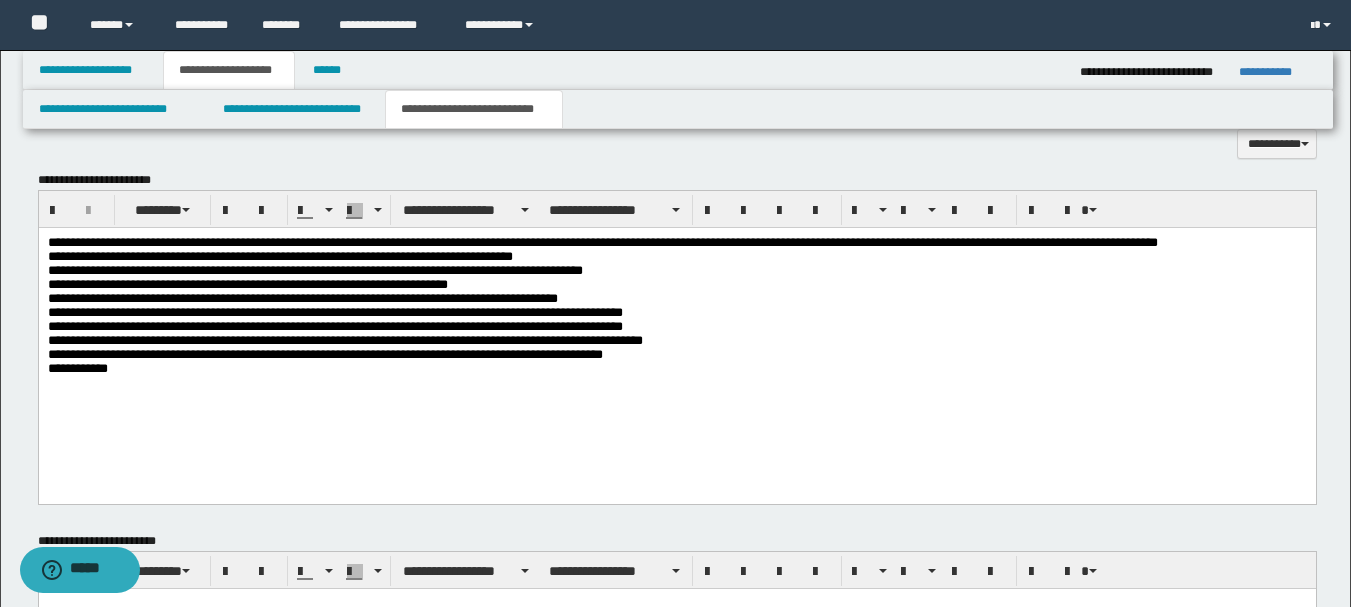 click on "**********" at bounding box center (676, 316) 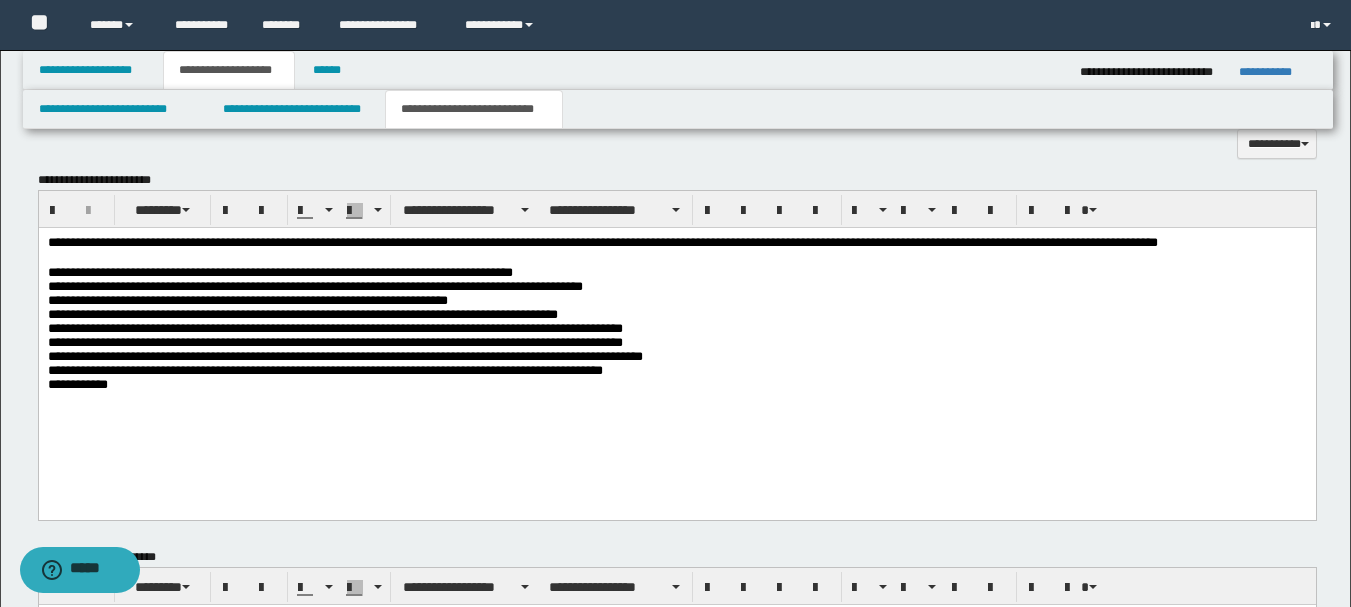 click on "**********" at bounding box center (676, 338) 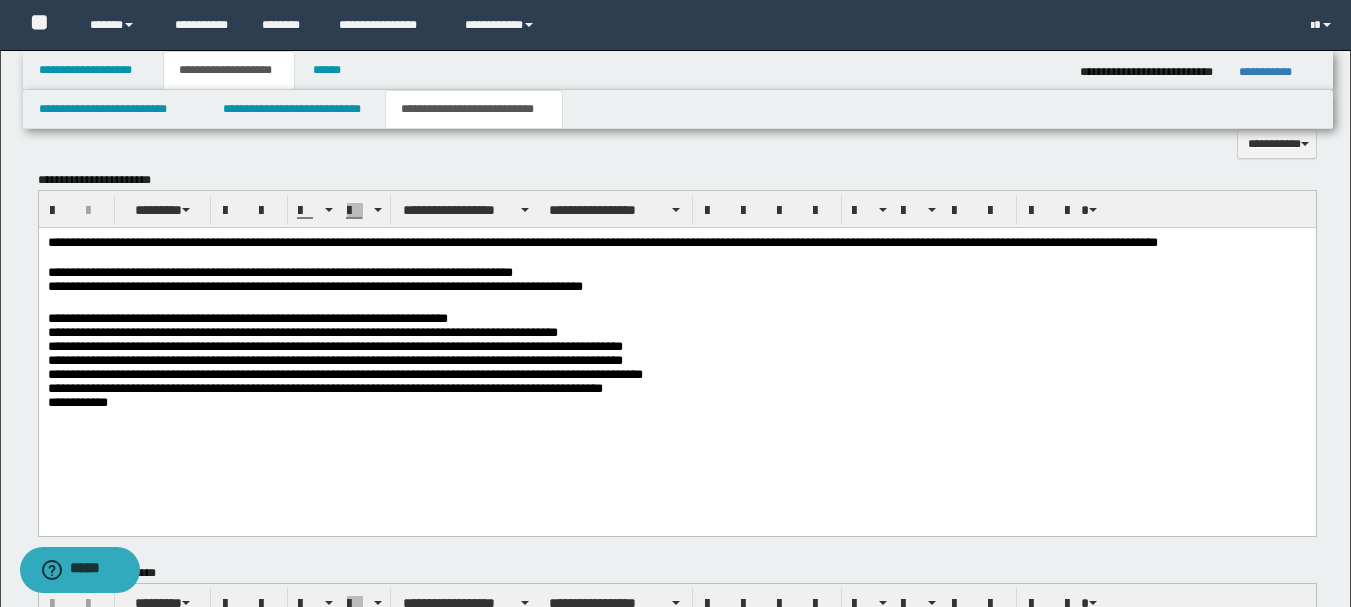 click on "**********" at bounding box center [676, 282] 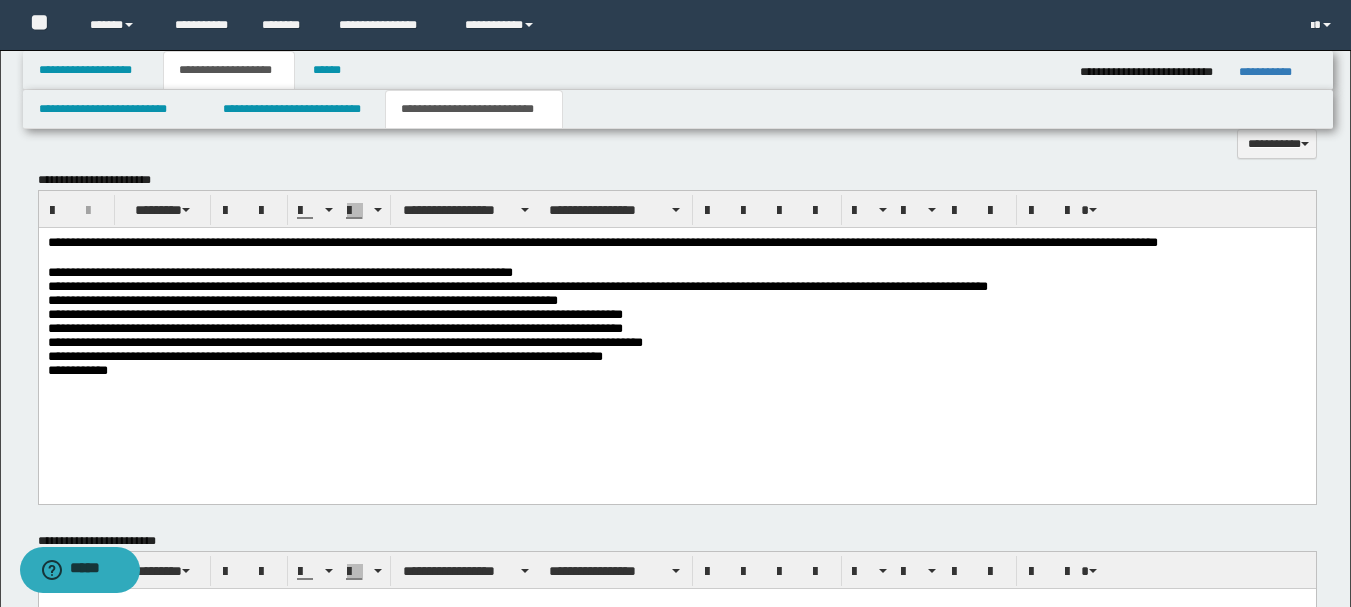 click on "**********" at bounding box center (676, 330) 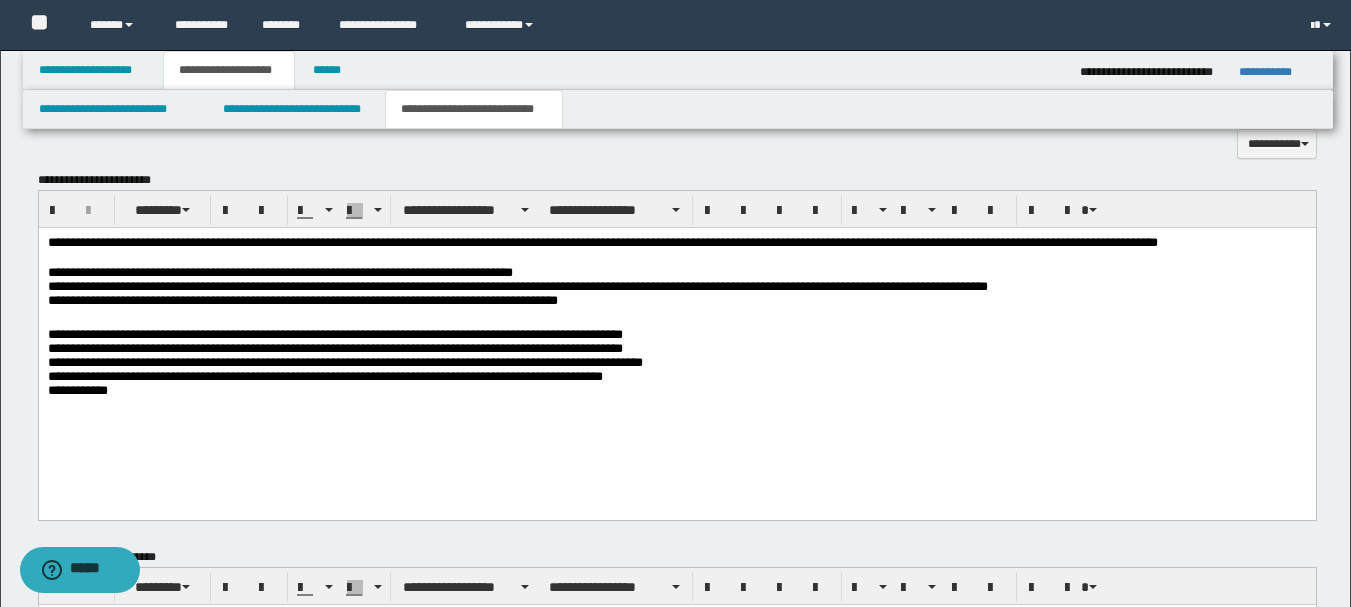 click on "**********" at bounding box center (676, 362) 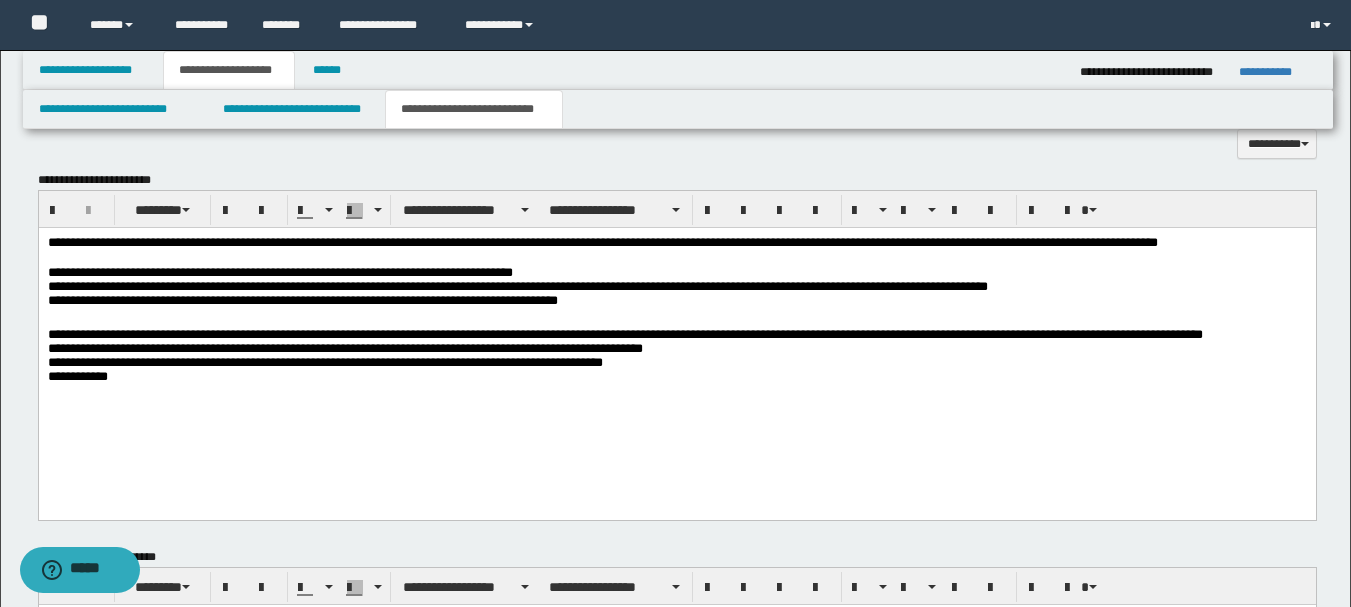 click on "**********" at bounding box center (676, 362) 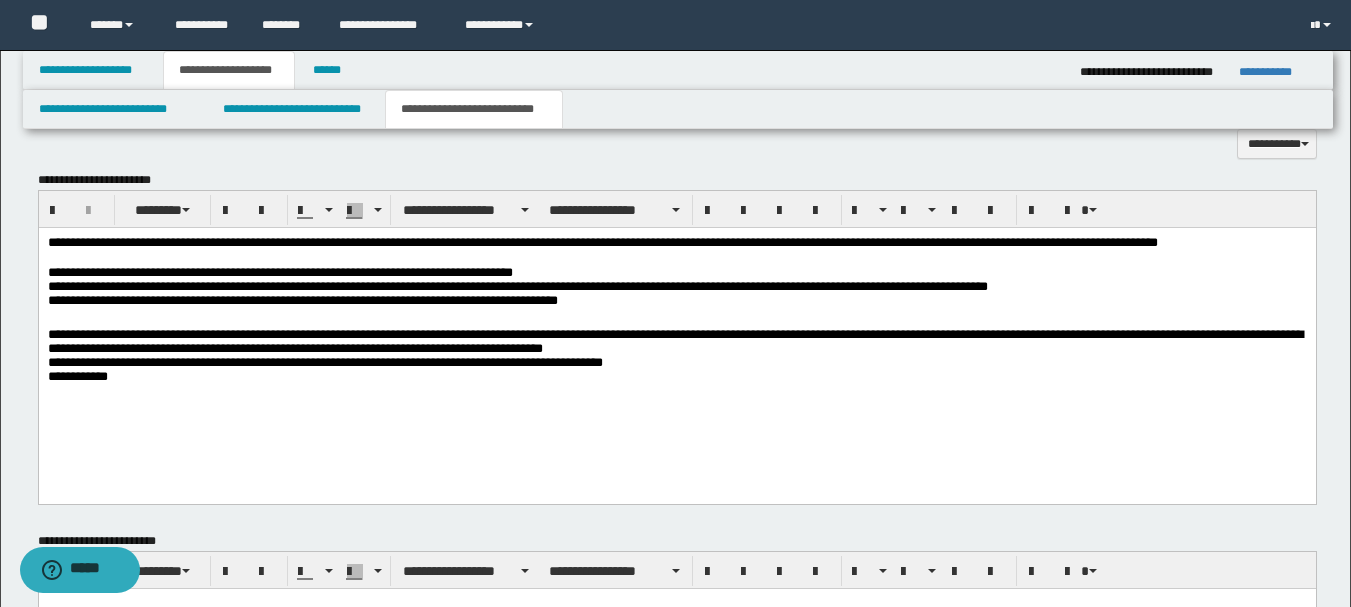 click on "**********" at bounding box center (676, 354) 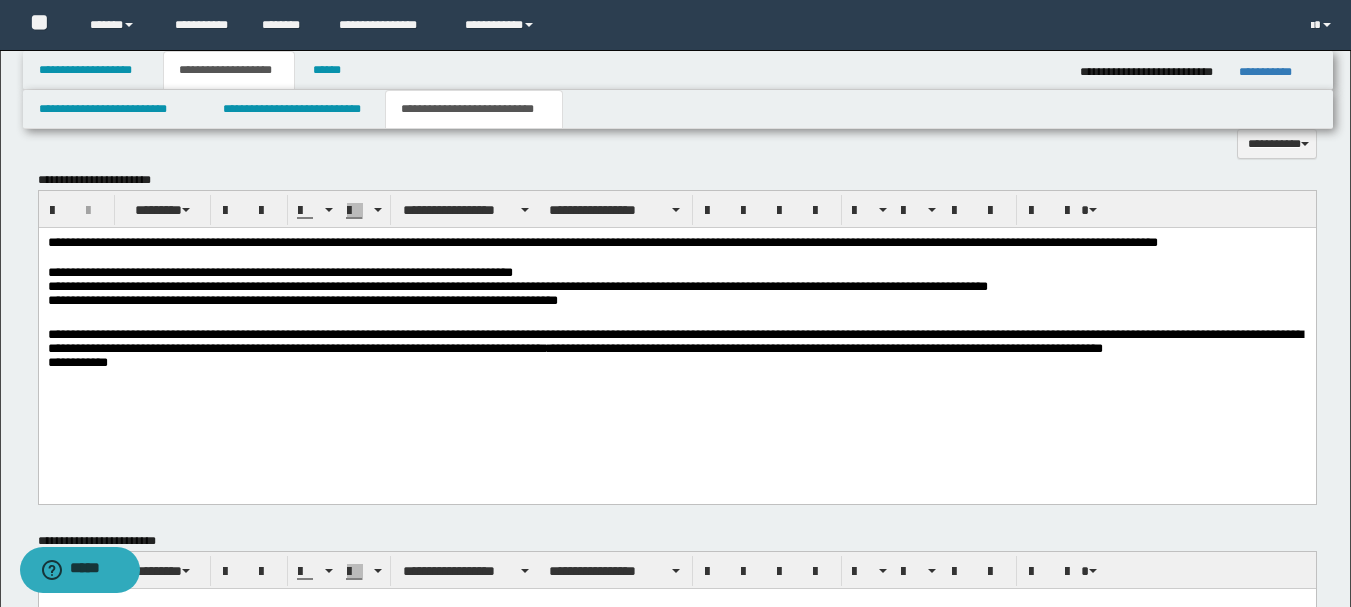 click on "**********" at bounding box center [676, 354] 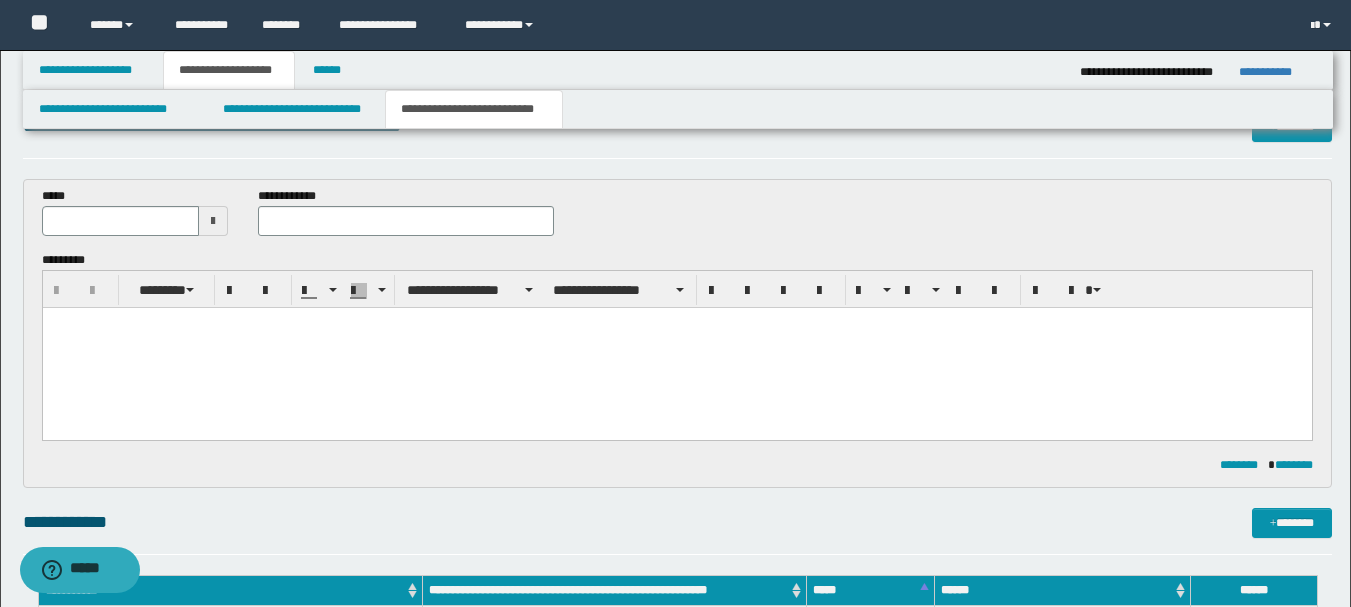 scroll, scrollTop: 0, scrollLeft: 0, axis: both 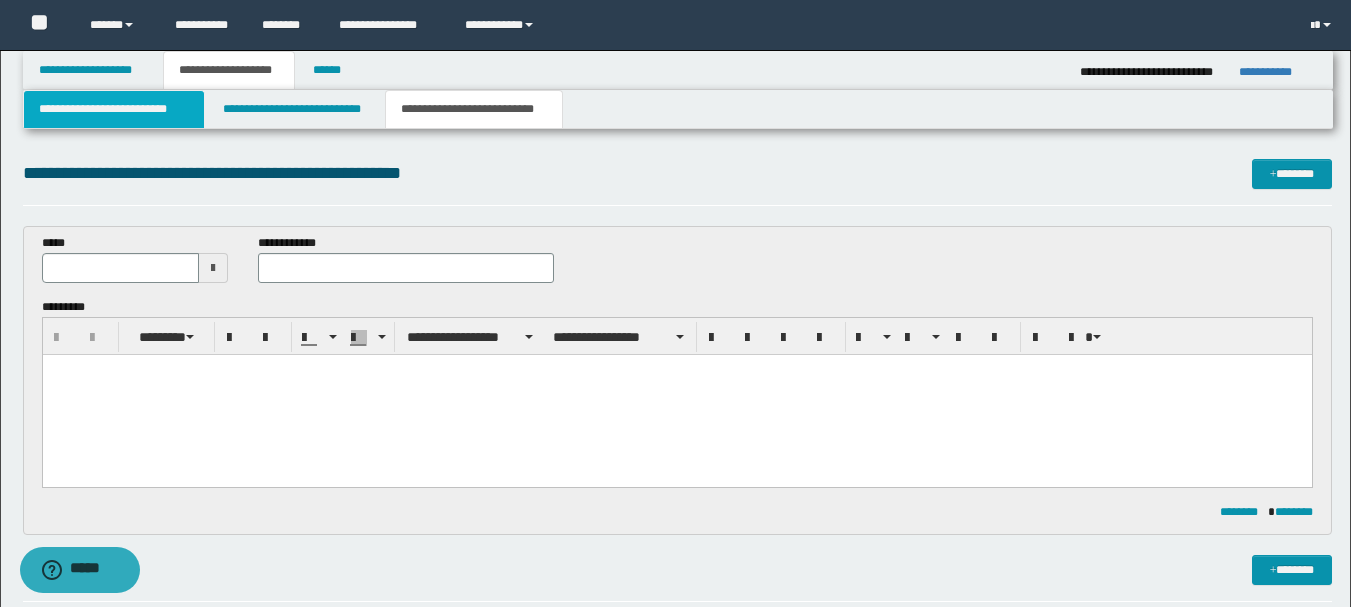 click on "**********" at bounding box center [114, 109] 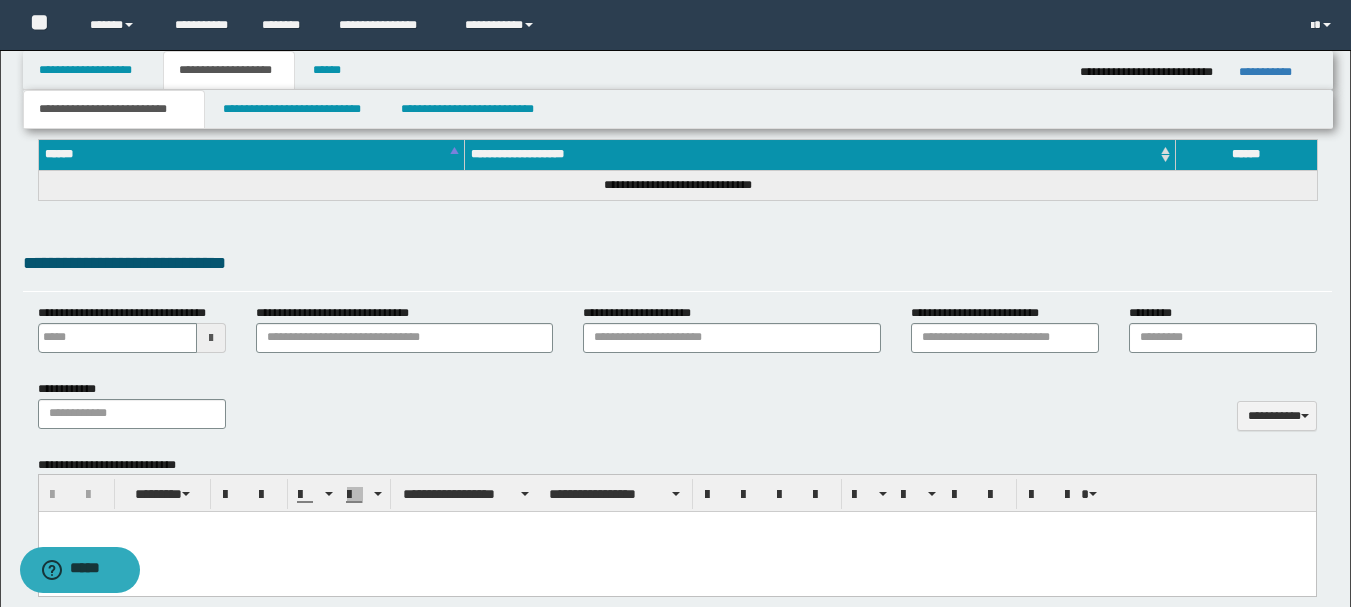 scroll, scrollTop: 629, scrollLeft: 0, axis: vertical 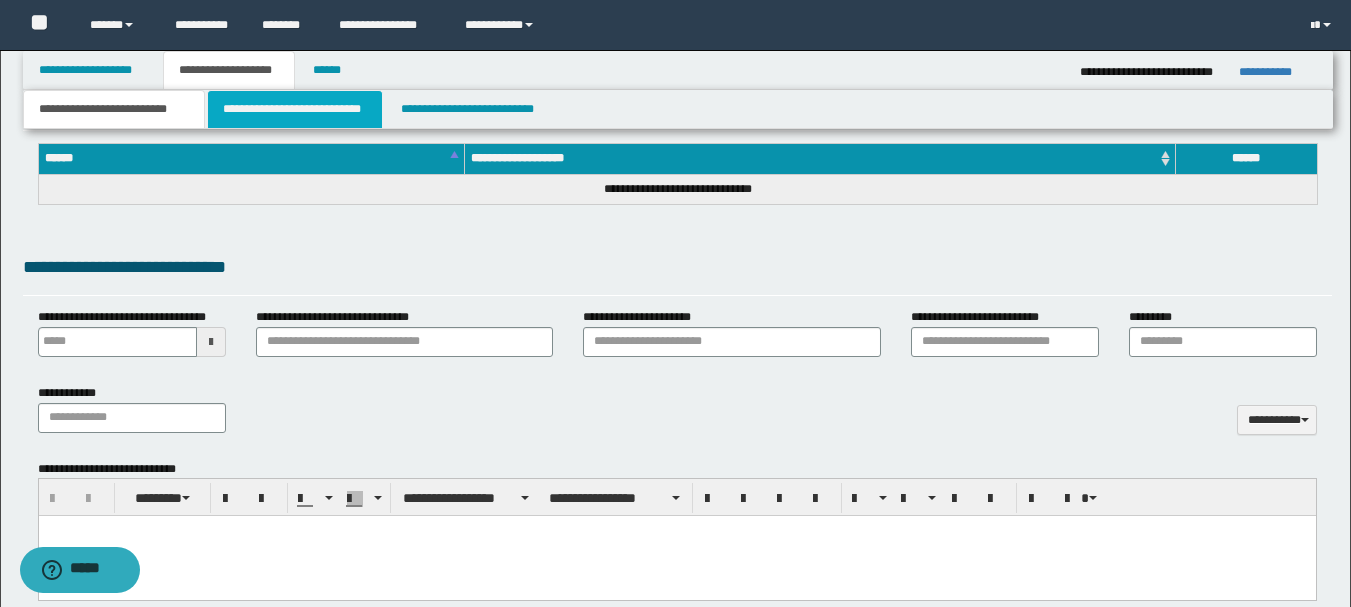 click on "**********" at bounding box center (295, 109) 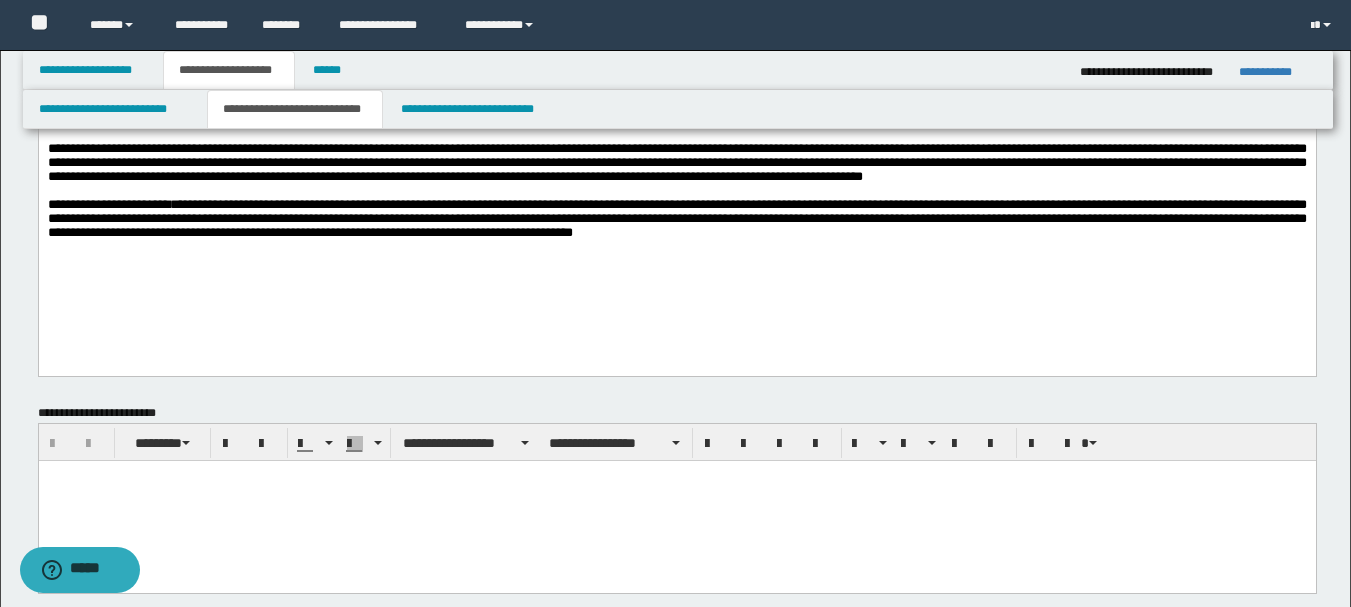 scroll, scrollTop: 0, scrollLeft: 0, axis: both 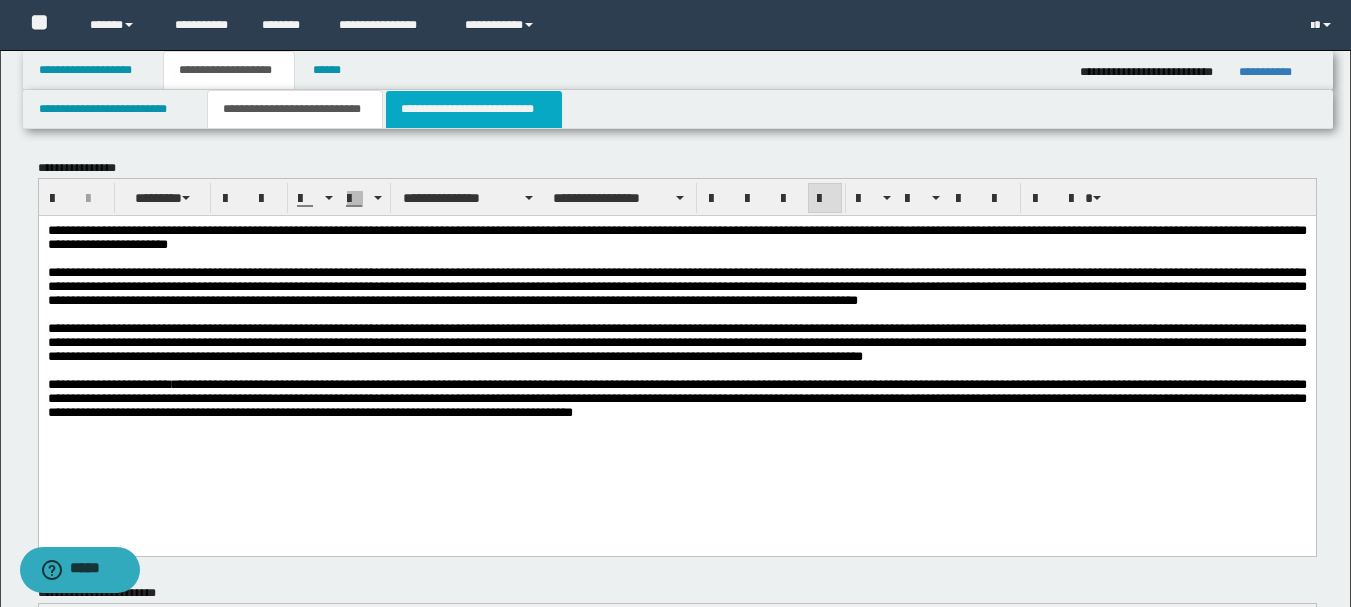 click on "**********" at bounding box center [474, 109] 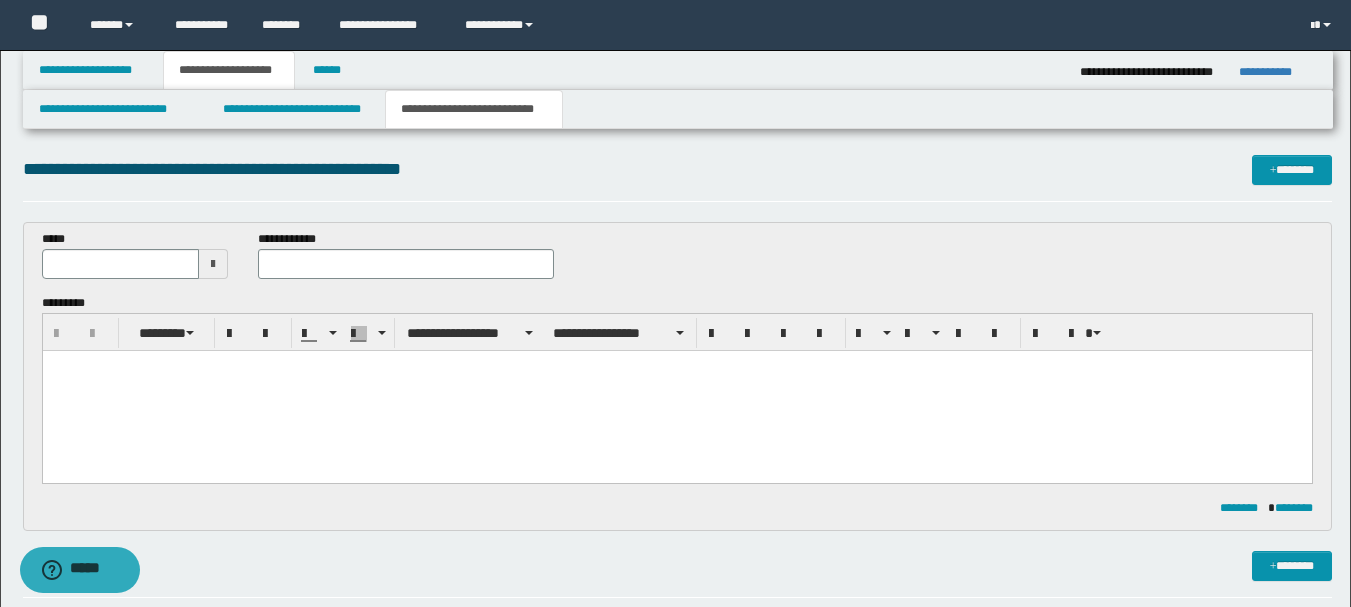 scroll, scrollTop: 0, scrollLeft: 0, axis: both 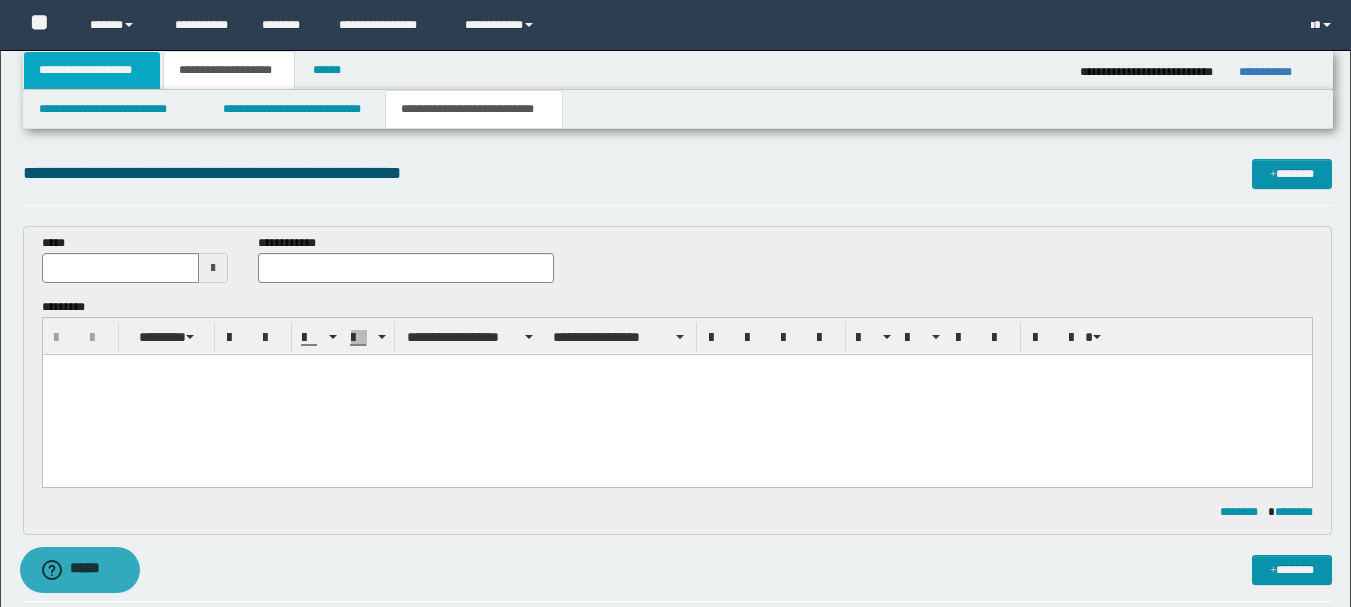 click on "**********" at bounding box center (92, 70) 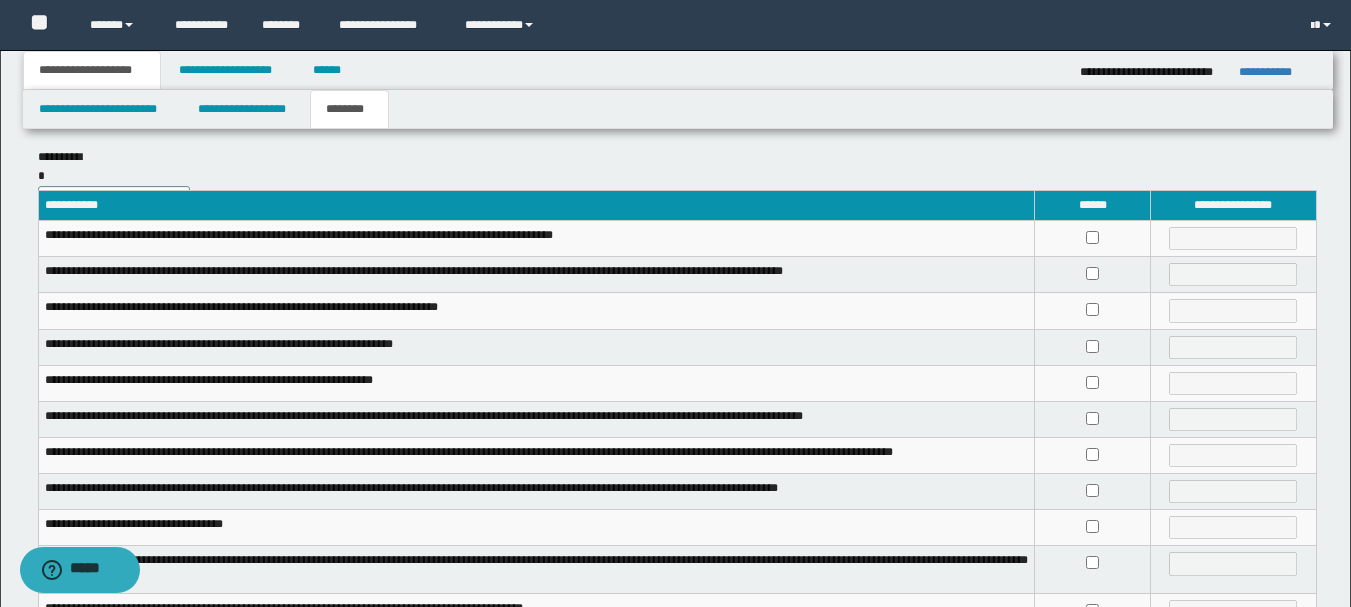scroll, scrollTop: 0, scrollLeft: 0, axis: both 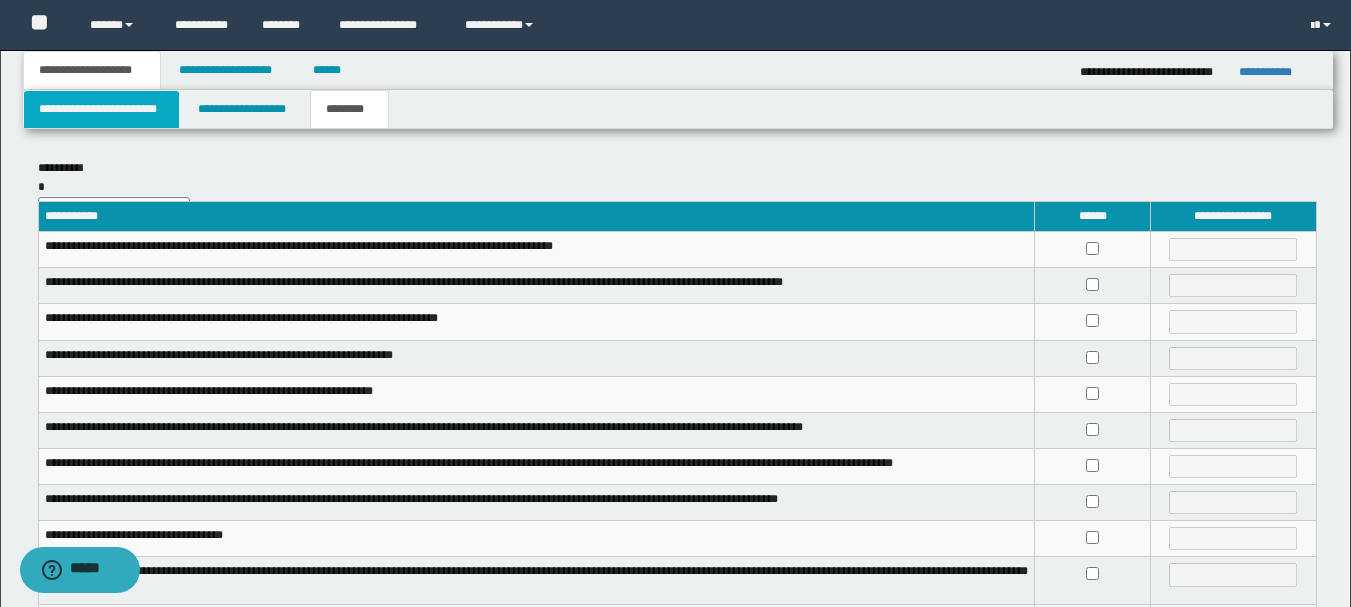click on "**********" at bounding box center [101, 109] 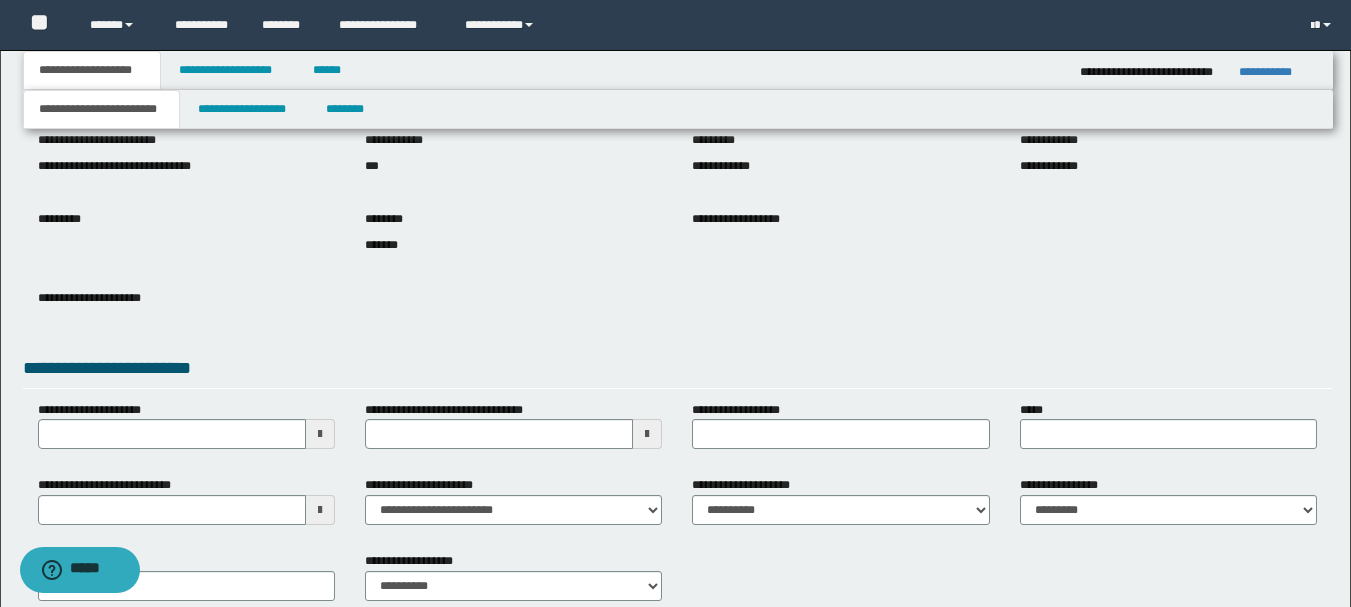 scroll, scrollTop: 0, scrollLeft: 0, axis: both 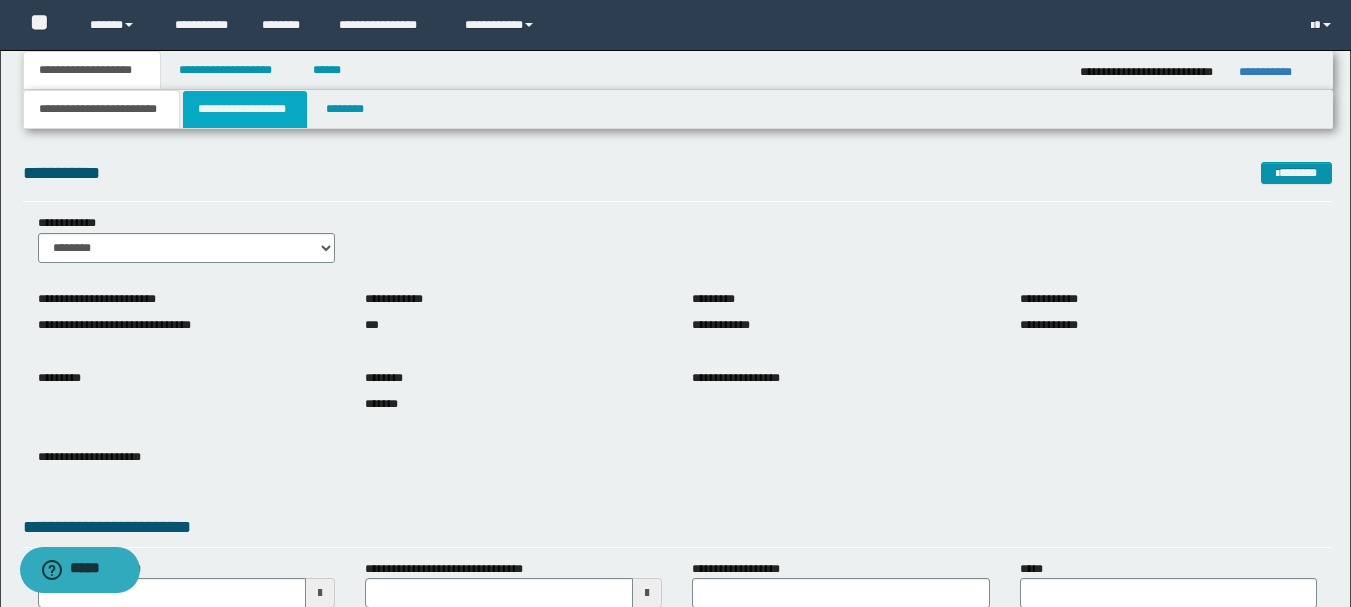 click on "**********" at bounding box center (245, 109) 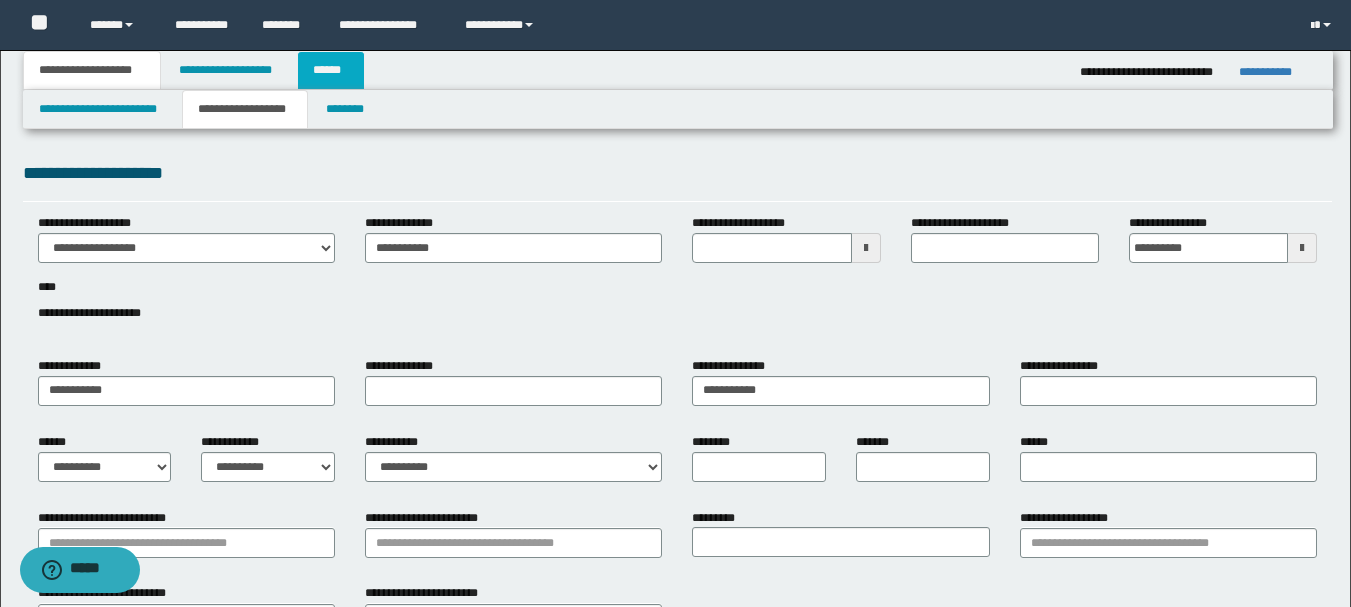 click on "******" at bounding box center [331, 70] 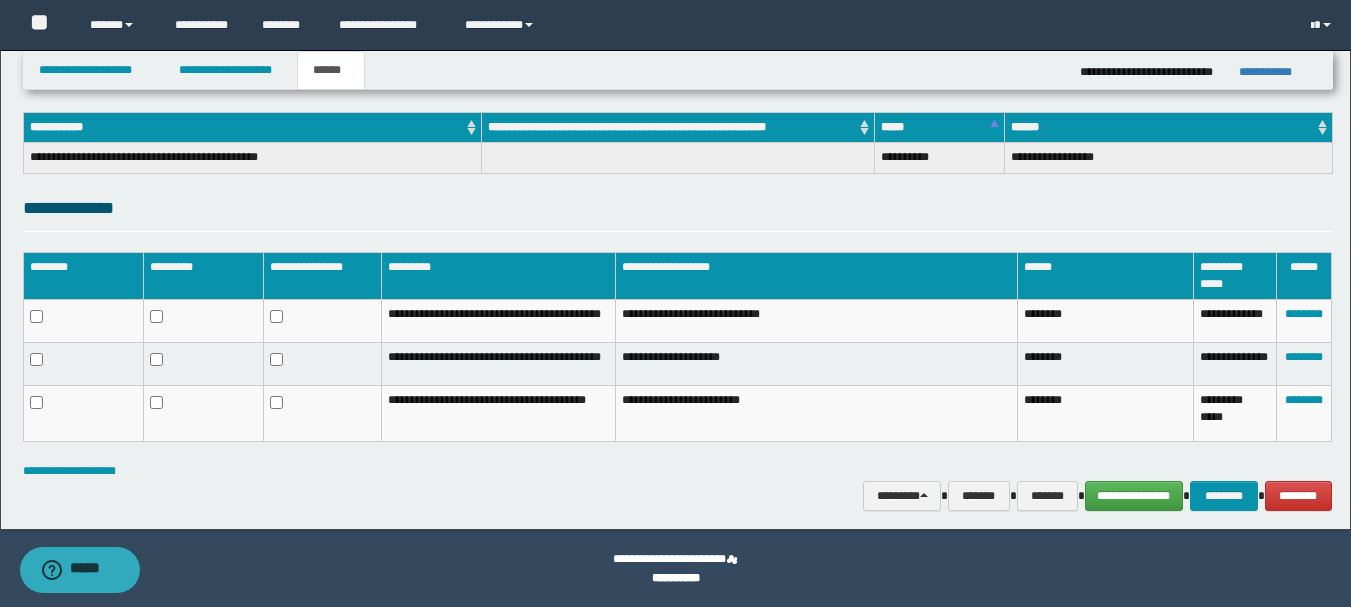 scroll, scrollTop: 0, scrollLeft: 0, axis: both 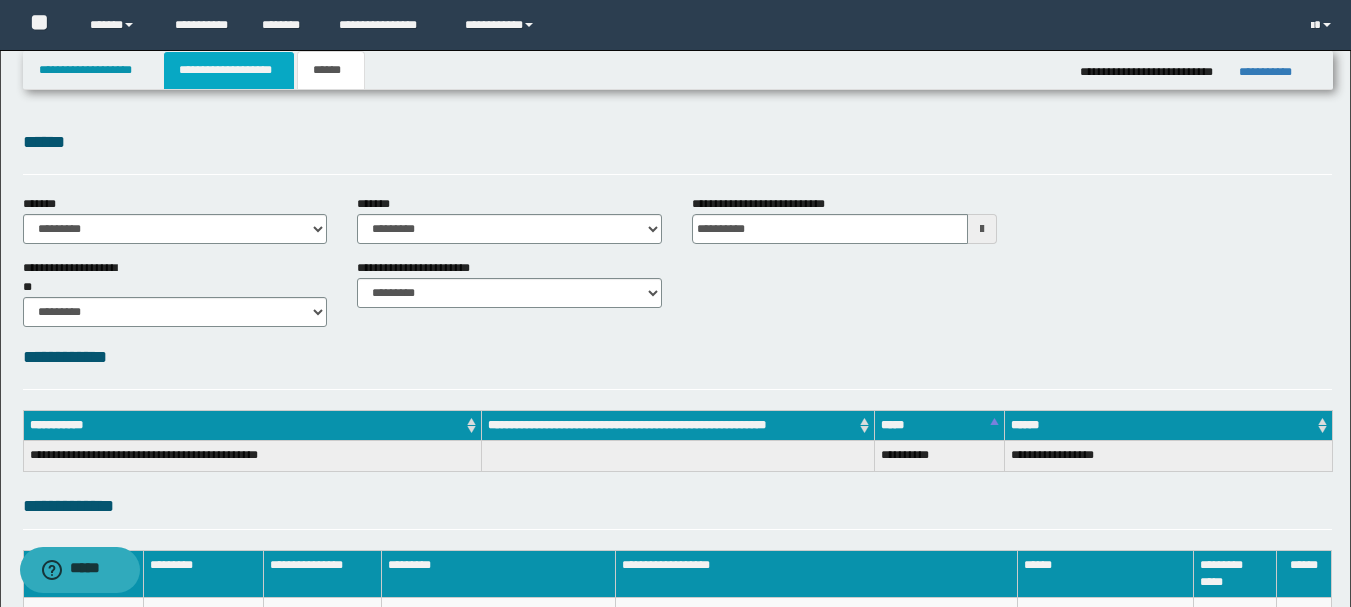 click on "**********" at bounding box center (229, 70) 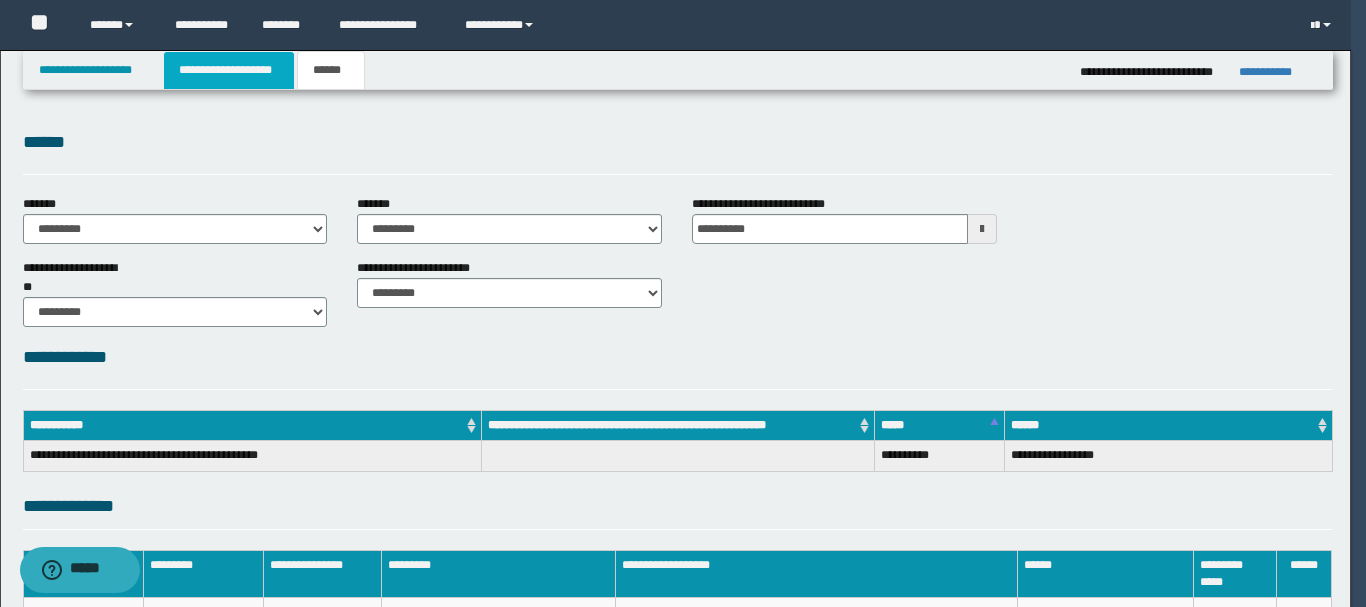 type on "**********" 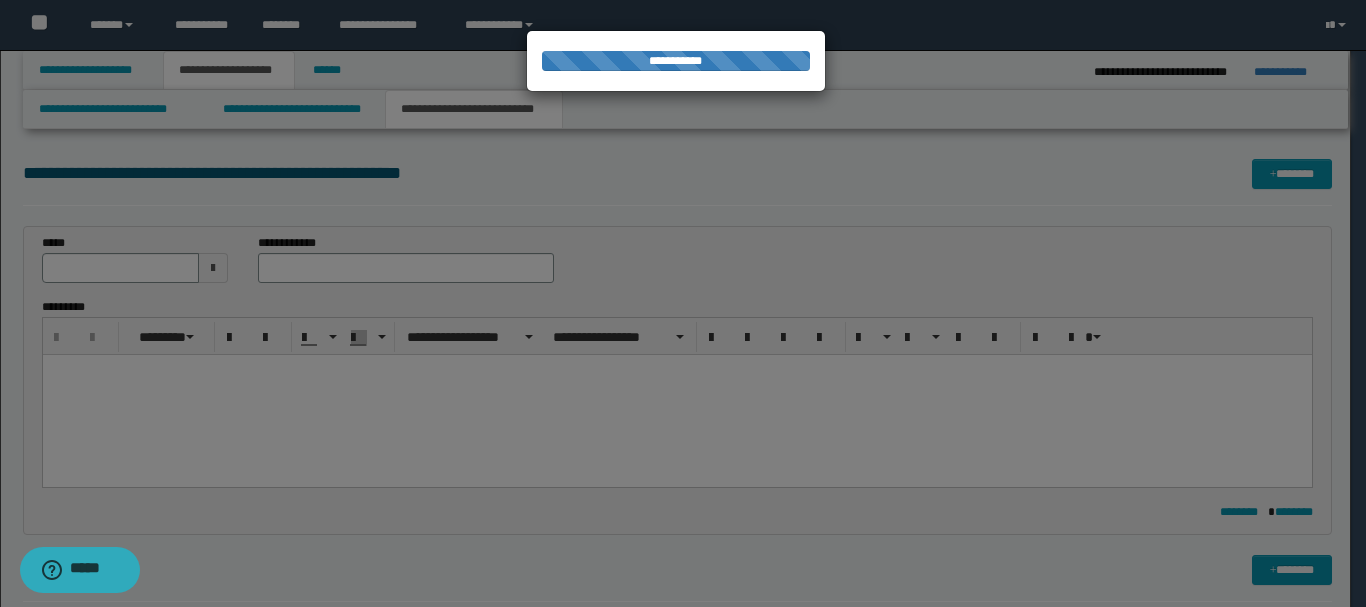type on "**********" 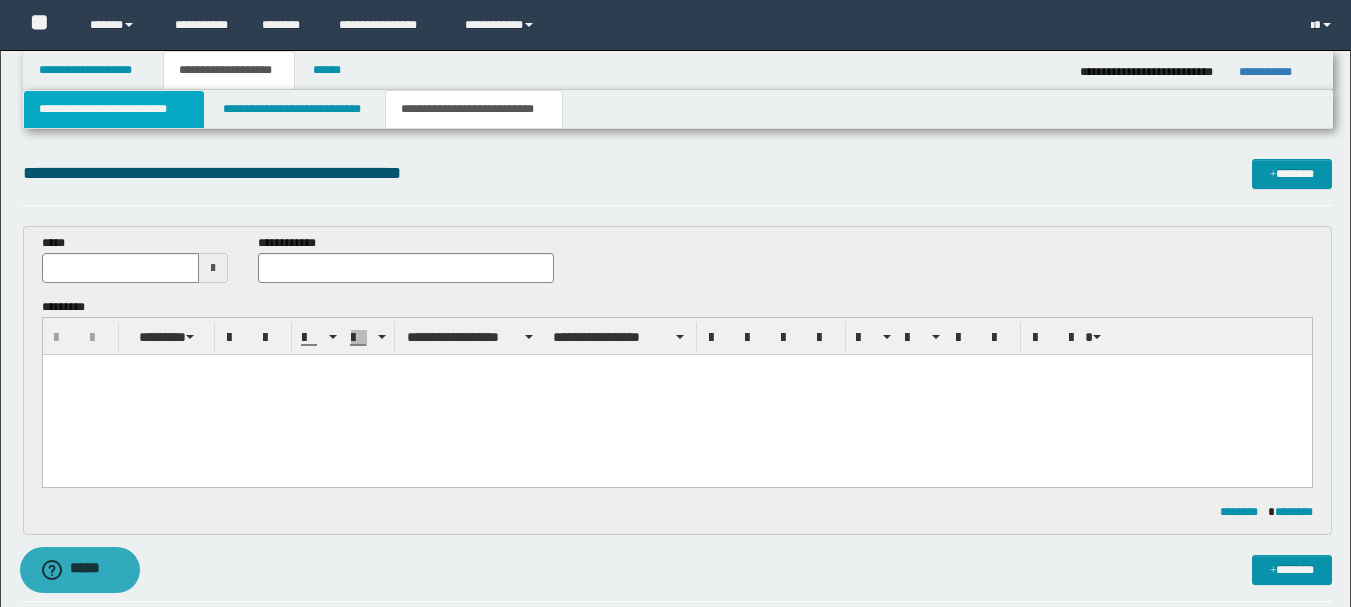 click on "**********" at bounding box center [114, 109] 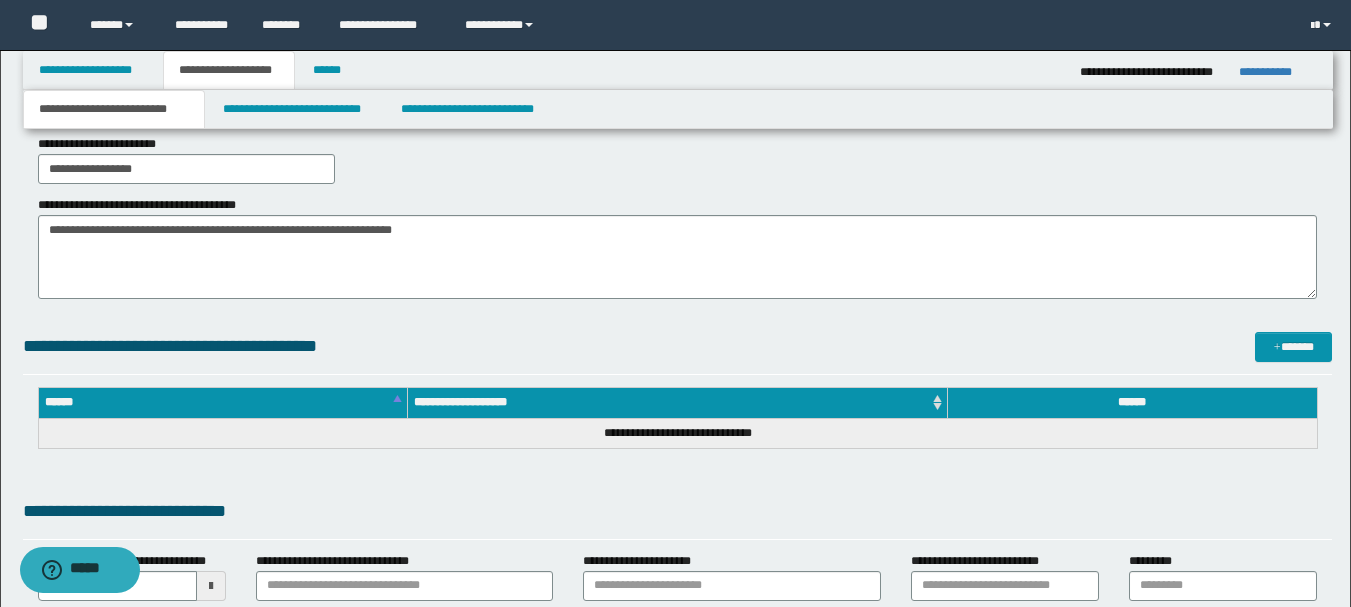 scroll, scrollTop: 400, scrollLeft: 0, axis: vertical 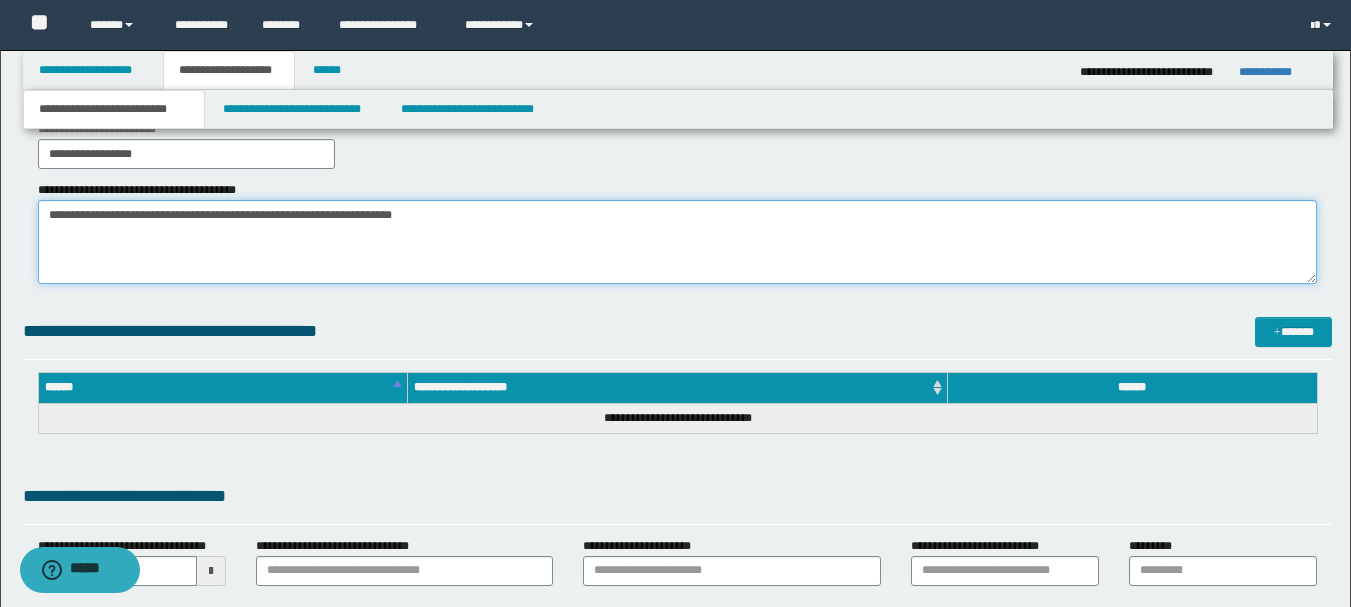 click on "**********" at bounding box center (677, 242) 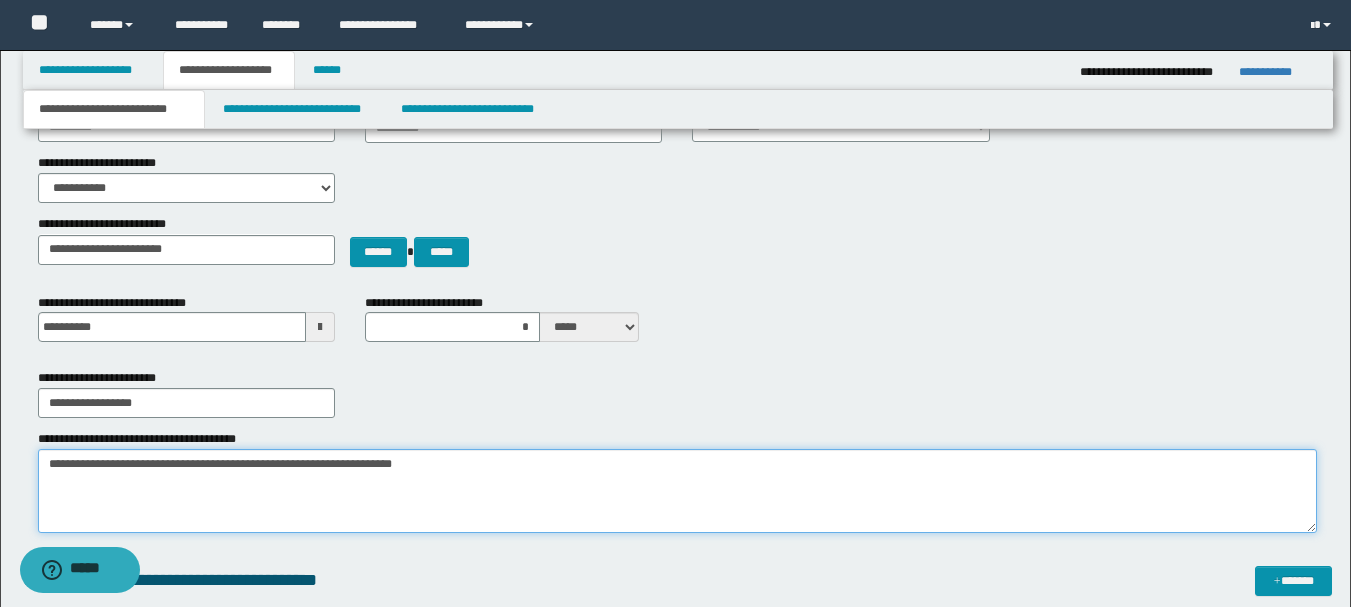 scroll, scrollTop: 0, scrollLeft: 0, axis: both 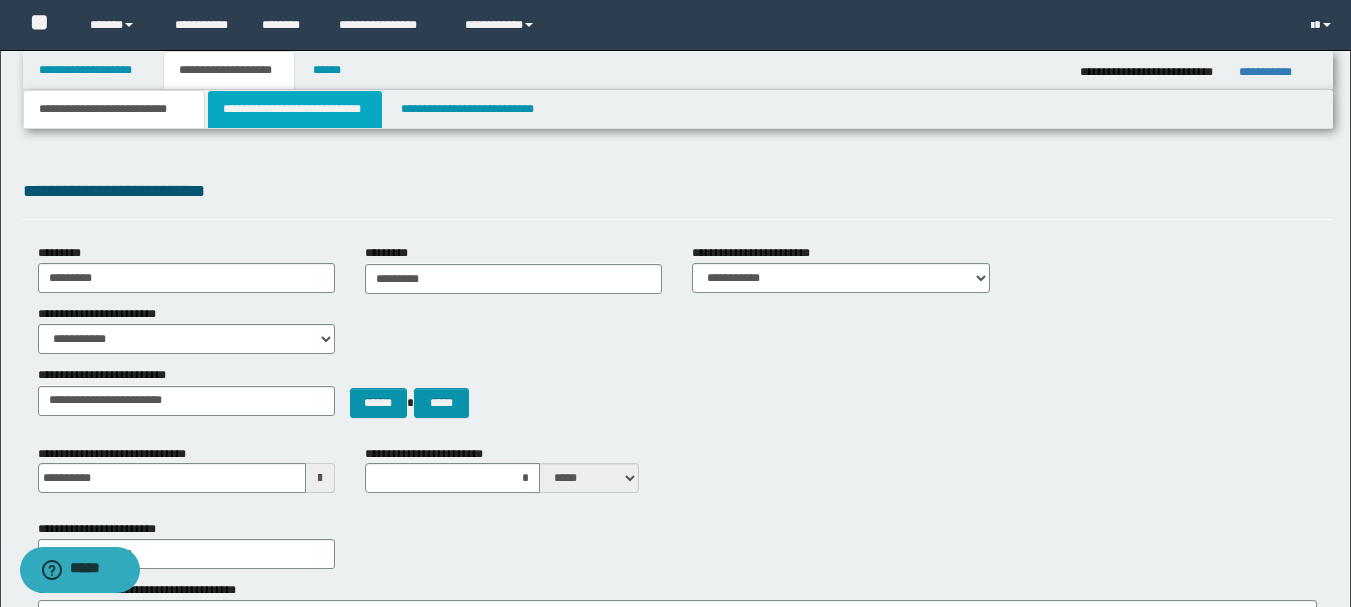 click on "**********" at bounding box center [295, 109] 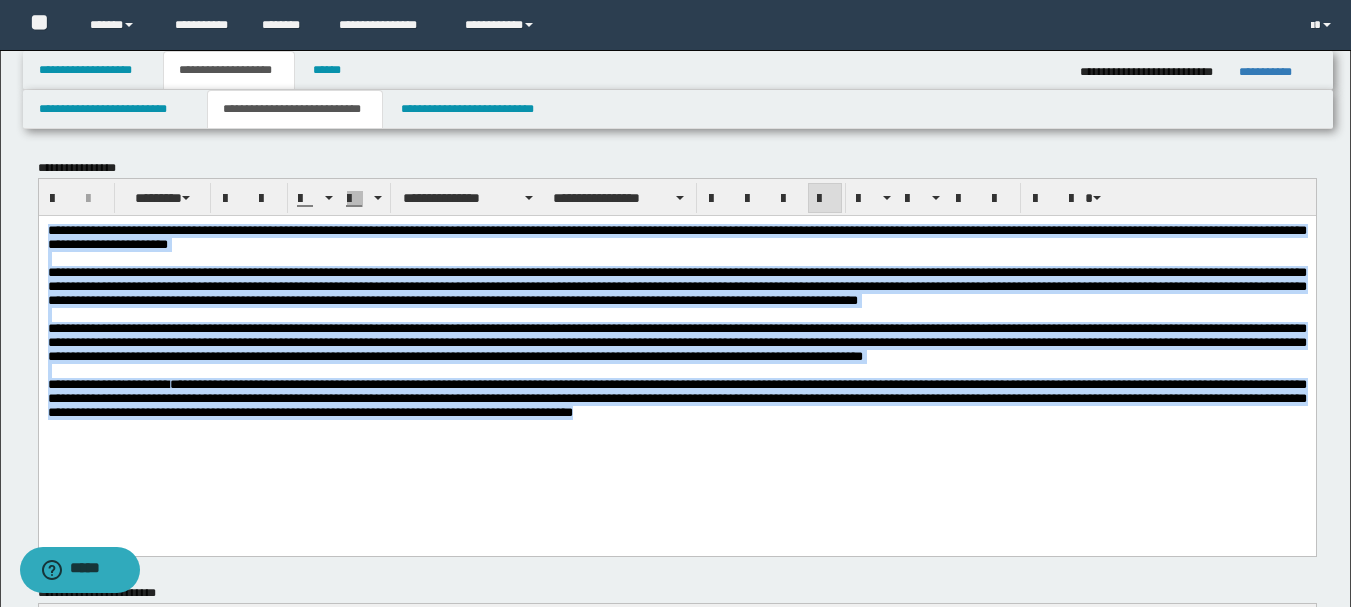 drag, startPoint x: 48, startPoint y: 234, endPoint x: 625, endPoint y: 266, distance: 577.88666 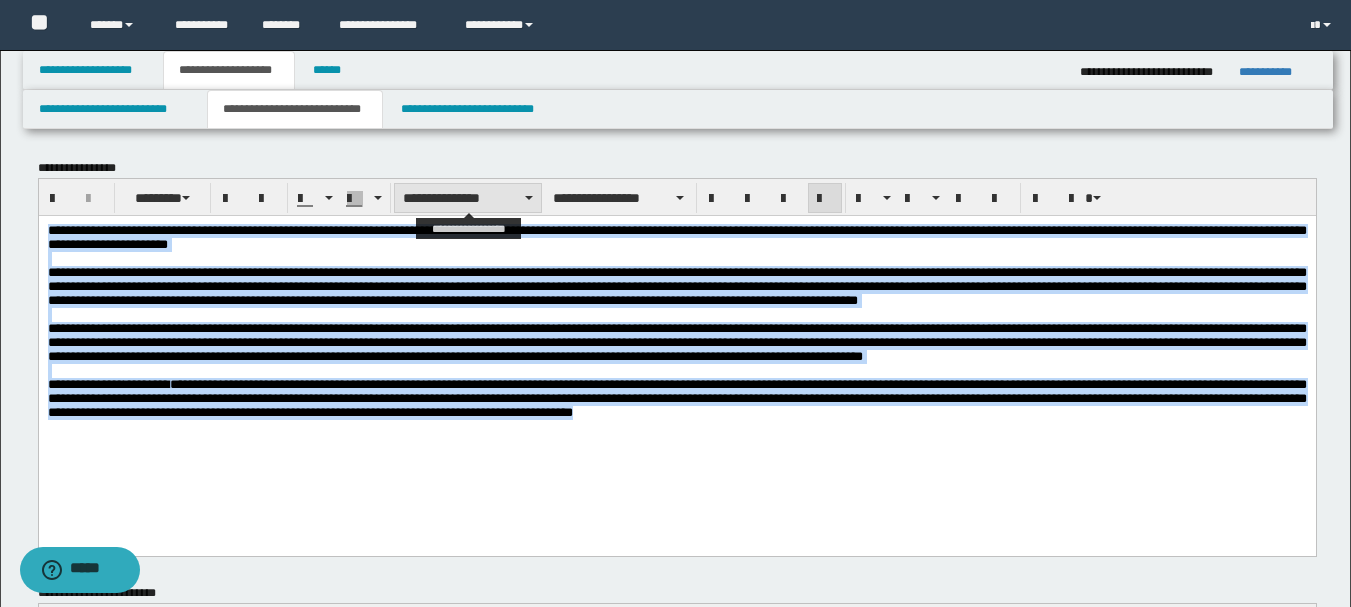 click on "**********" at bounding box center (468, 198) 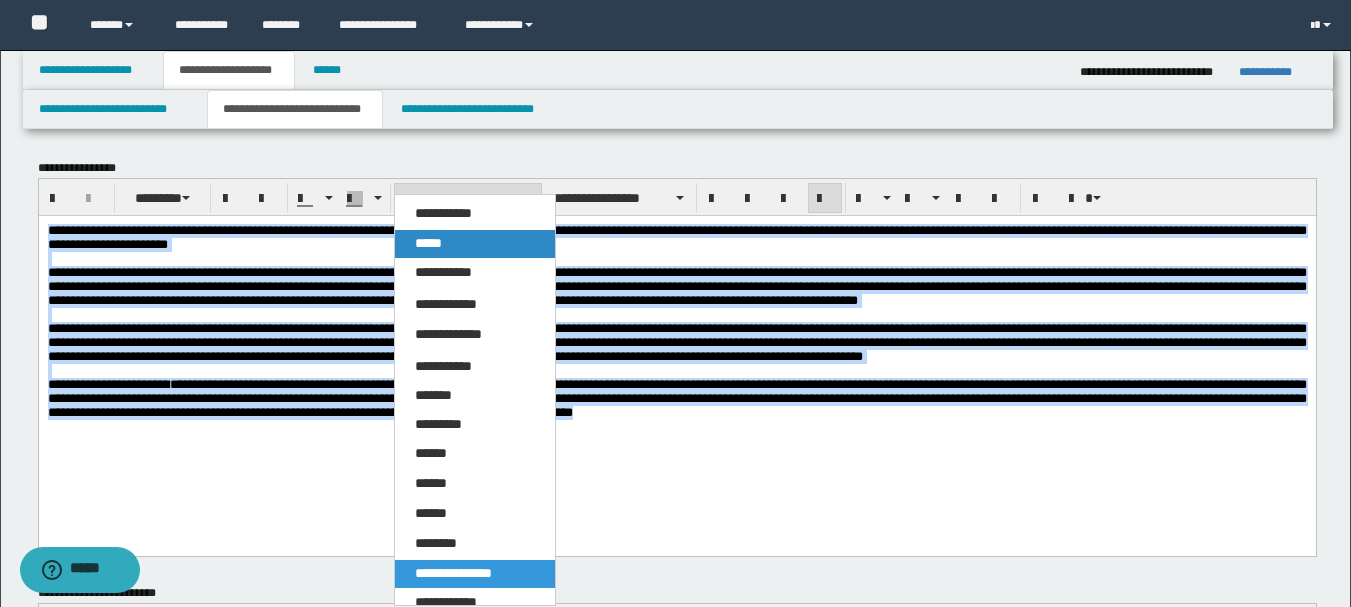 click on "*****" at bounding box center (475, 244) 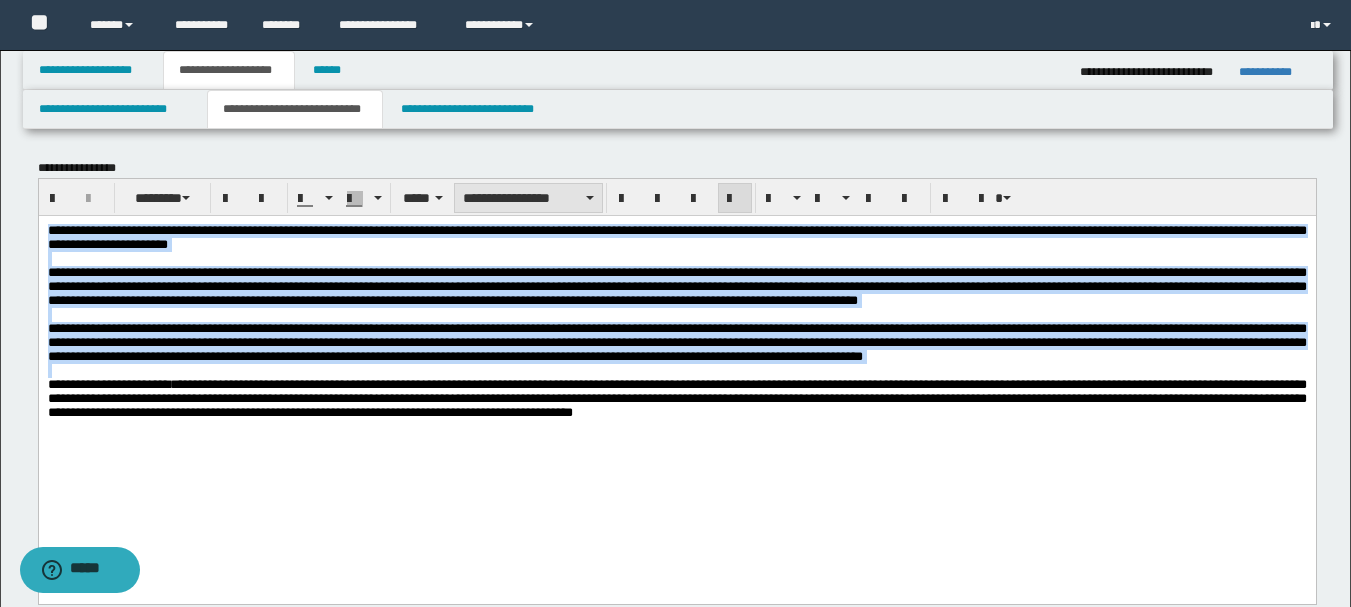 click on "**********" at bounding box center (528, 198) 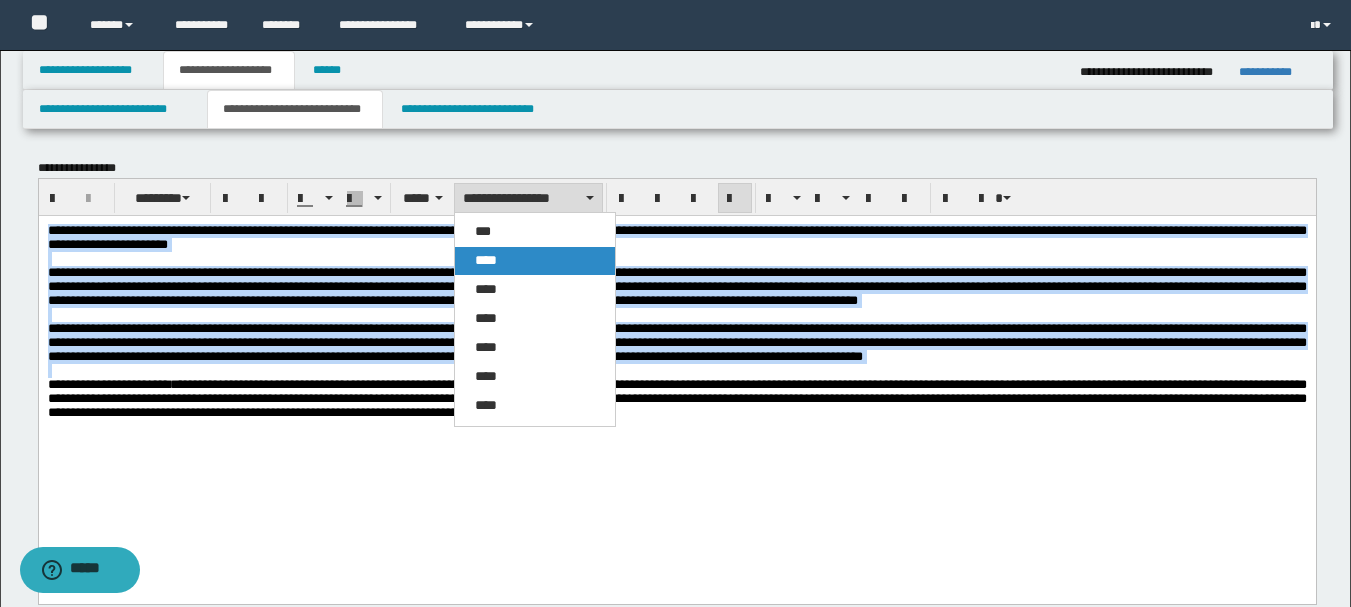 click on "****" at bounding box center [535, 261] 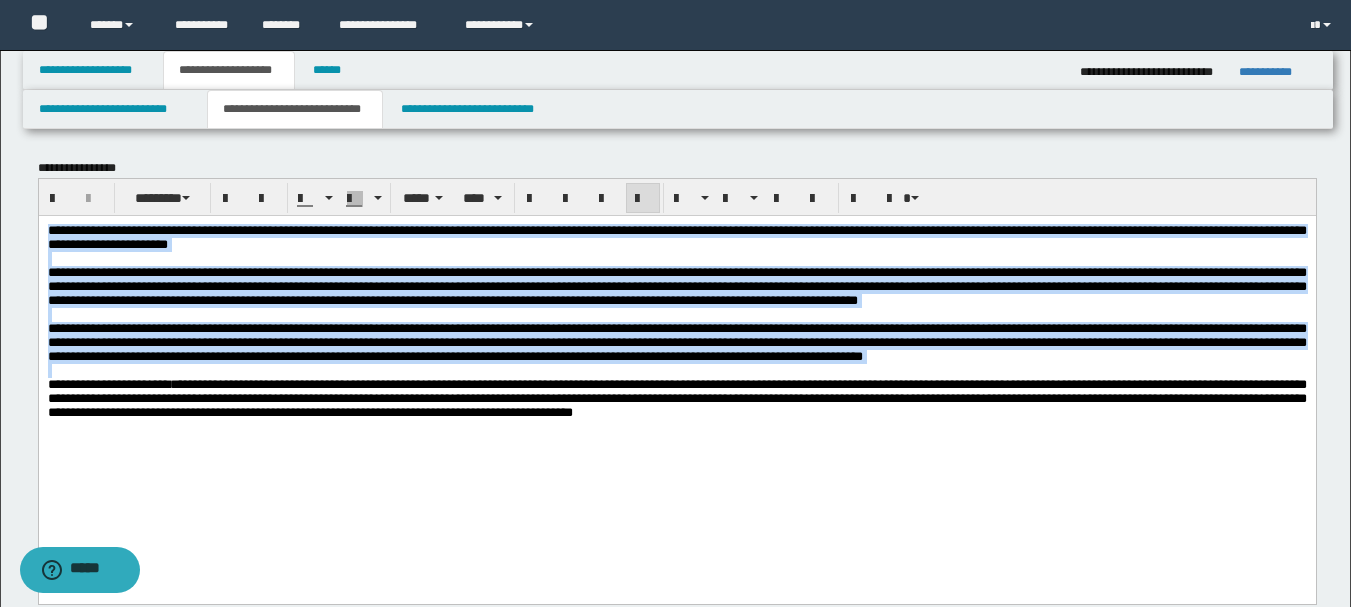 click on "**********" at bounding box center [676, 398] 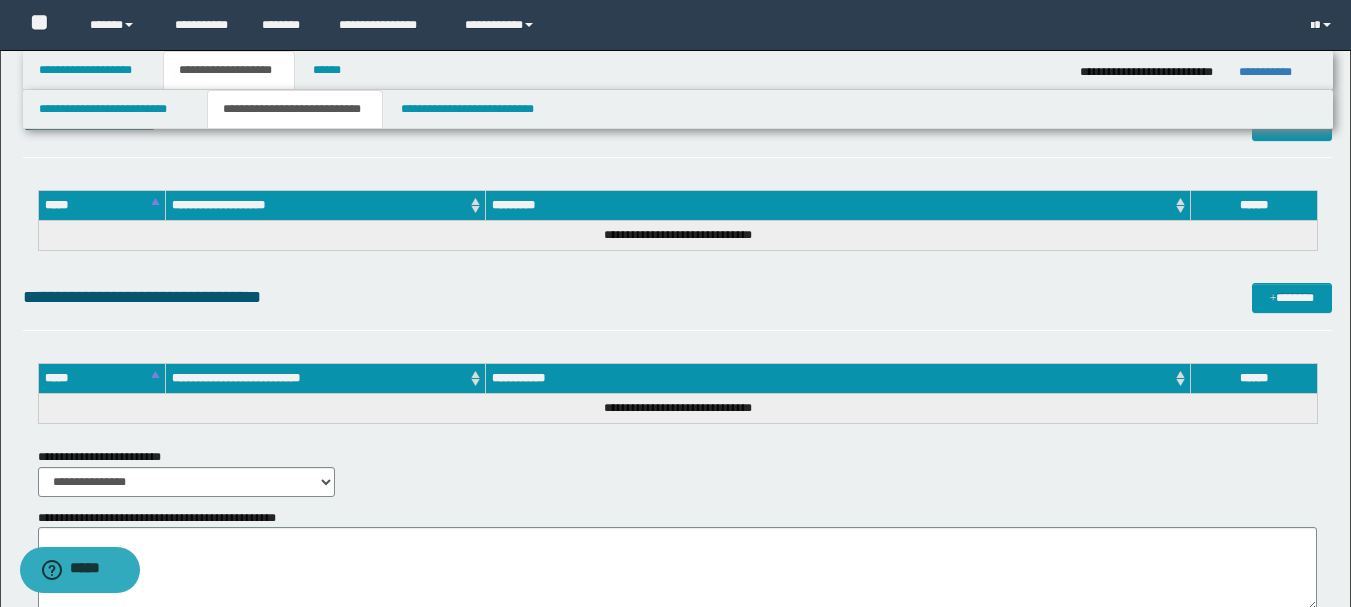 scroll, scrollTop: 1200, scrollLeft: 0, axis: vertical 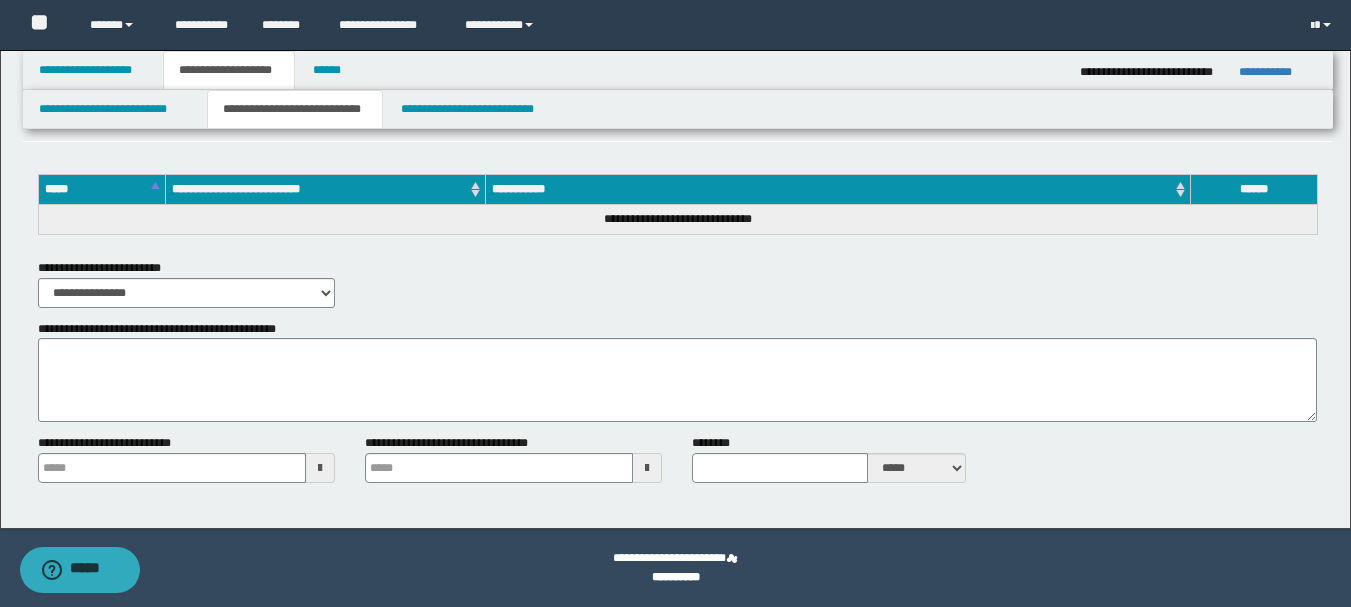type 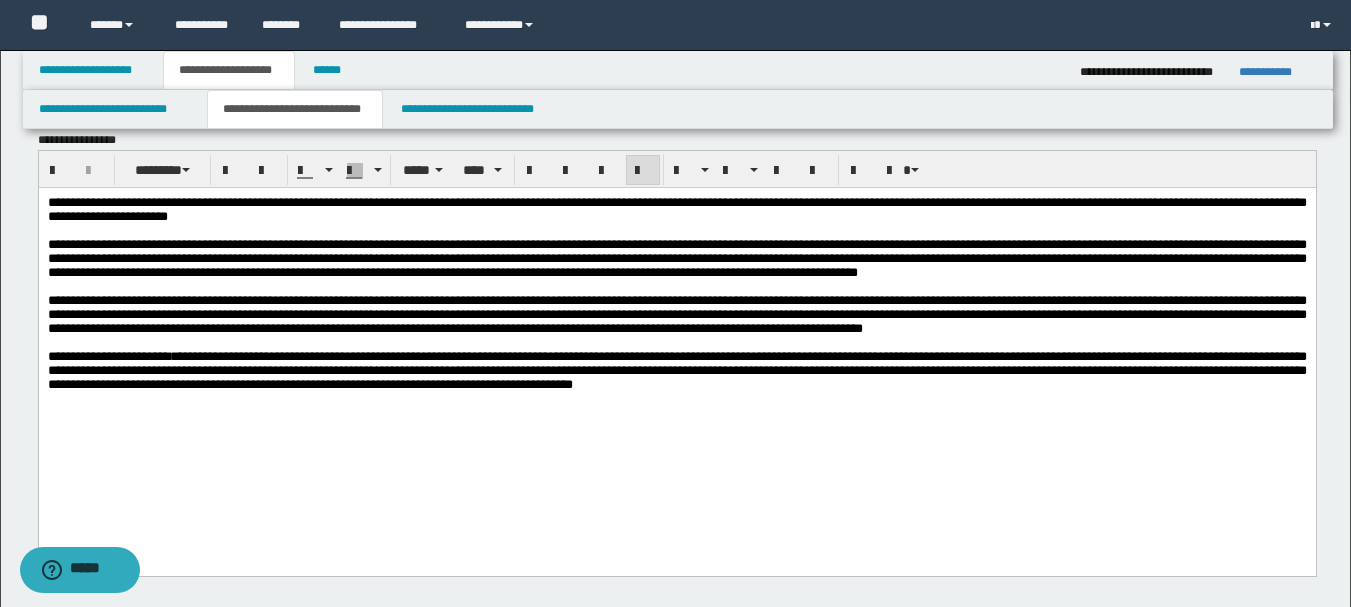 scroll, scrollTop: 0, scrollLeft: 0, axis: both 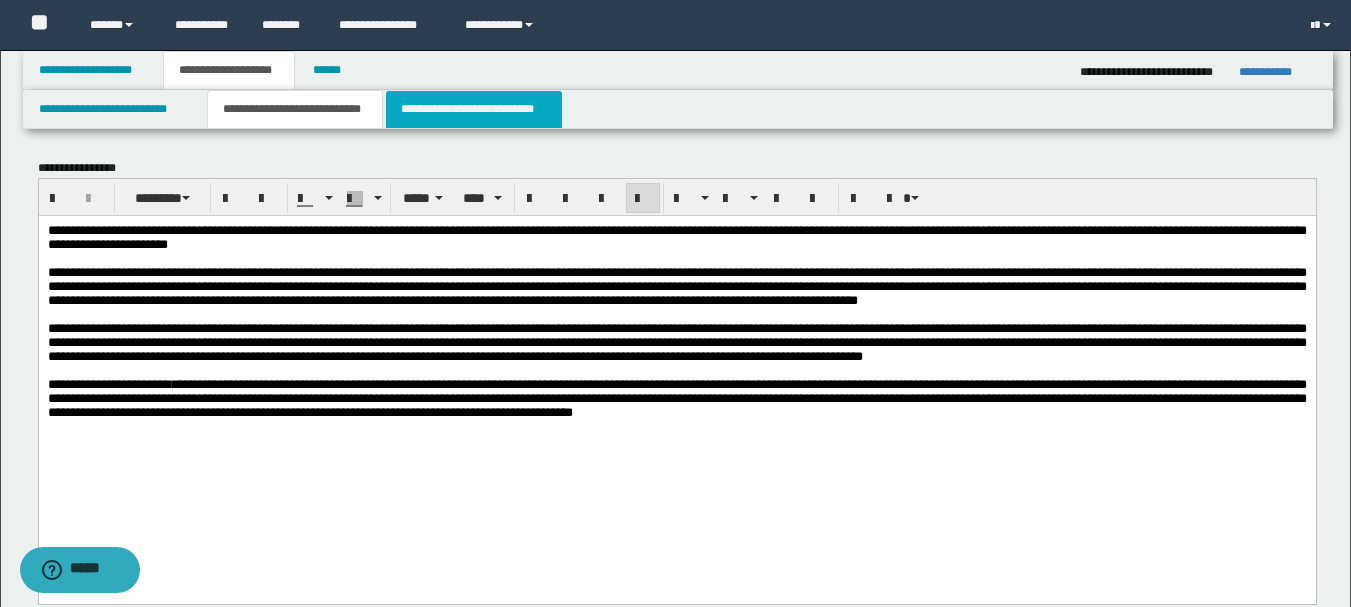 click on "**********" at bounding box center [474, 109] 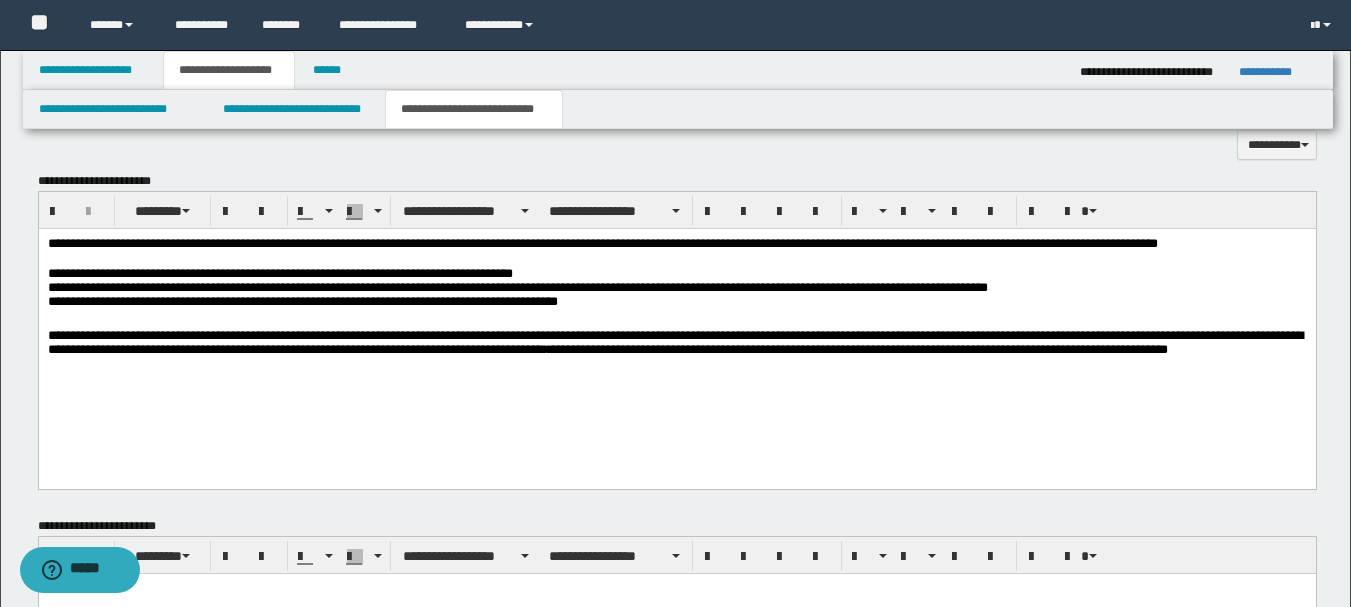 scroll, scrollTop: 700, scrollLeft: 0, axis: vertical 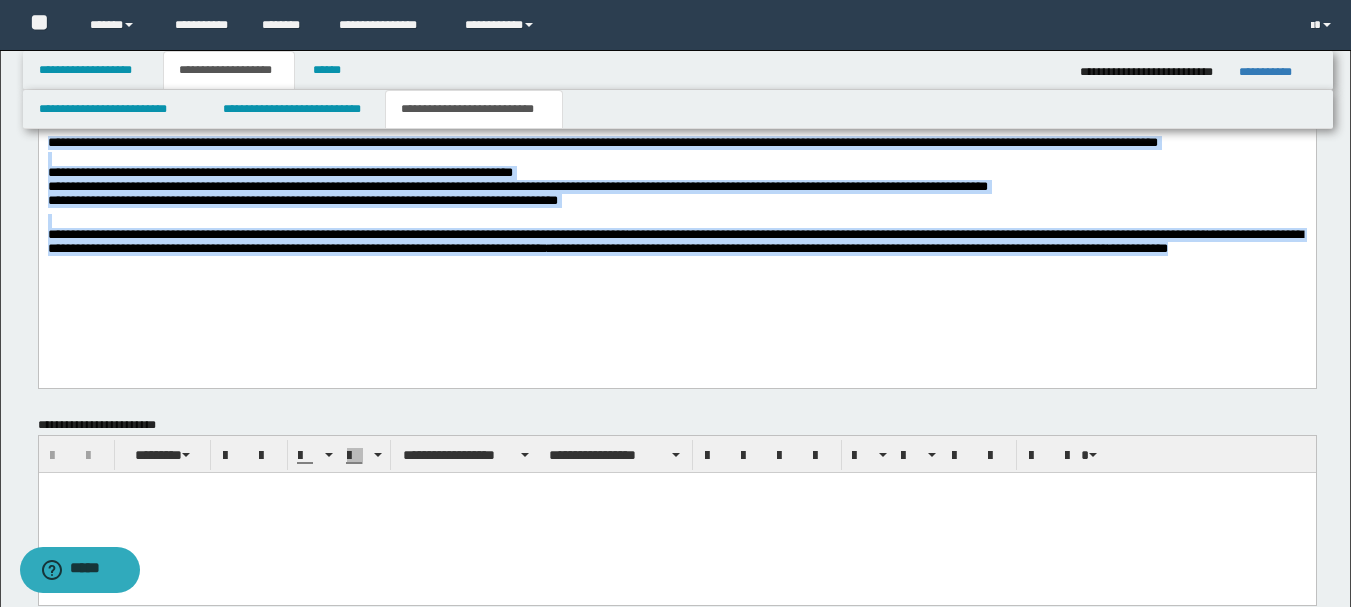 drag, startPoint x: 348, startPoint y: 284, endPoint x: 37, endPoint y: 143, distance: 341.47034 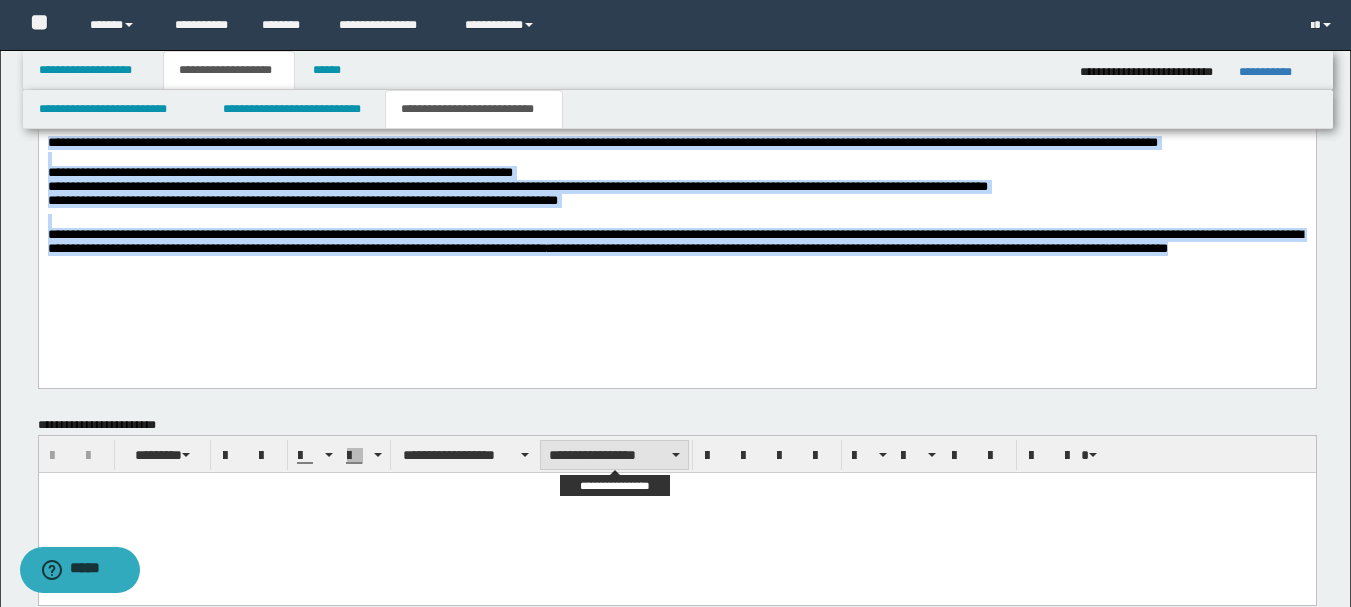 click on "**********" at bounding box center [614, 455] 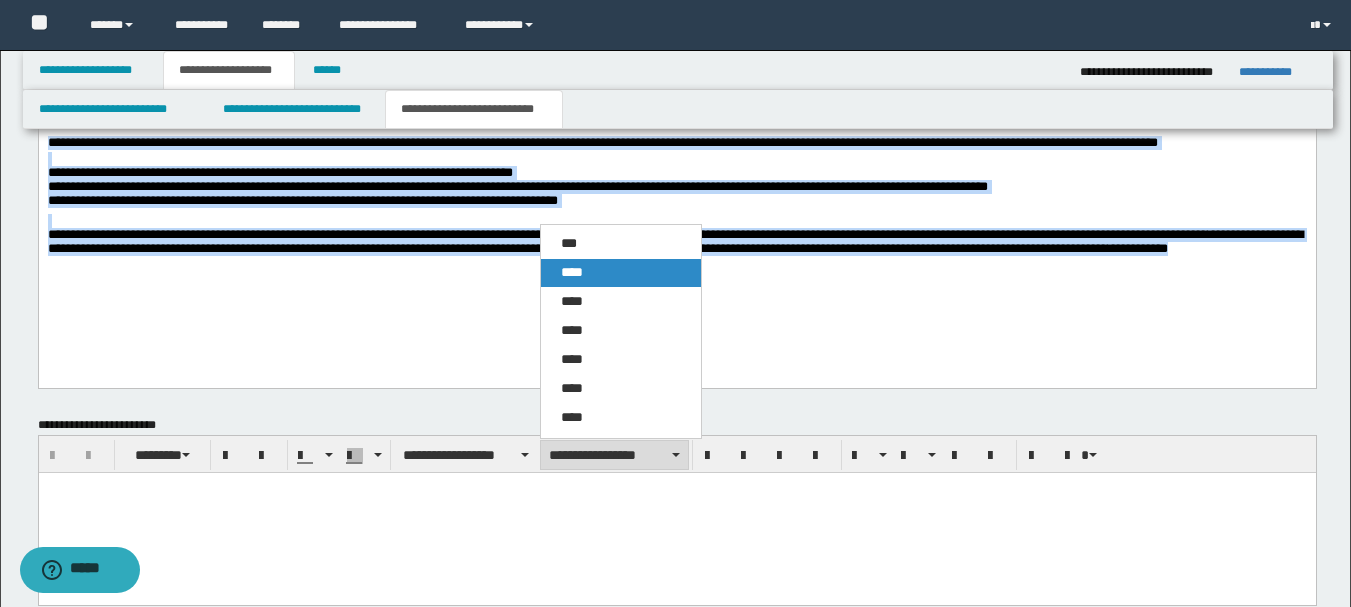 drag, startPoint x: 595, startPoint y: 270, endPoint x: 502, endPoint y: 254, distance: 94.36631 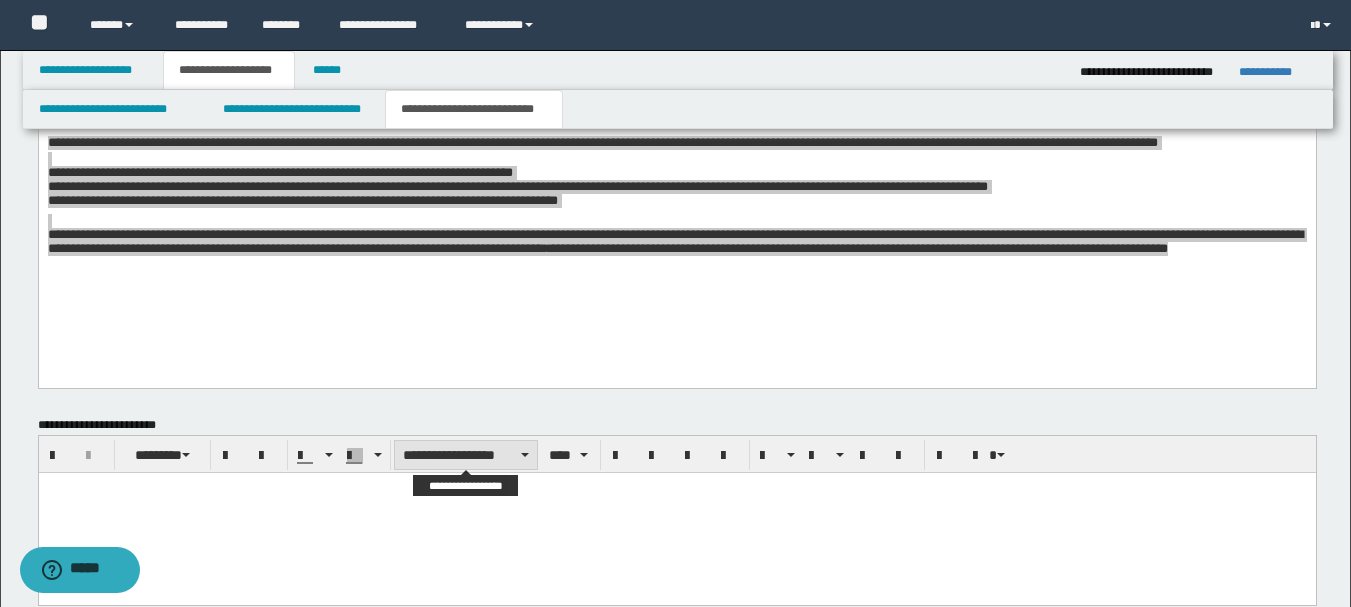 click on "**********" at bounding box center [466, 455] 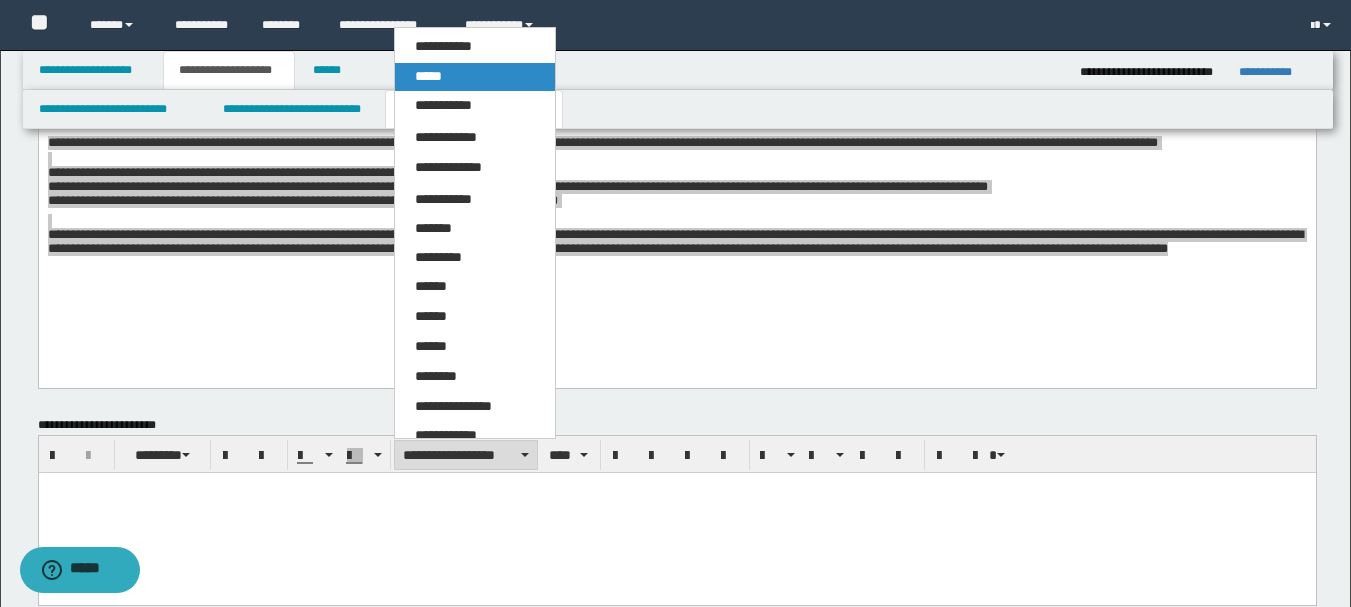 click on "*****" at bounding box center [475, 77] 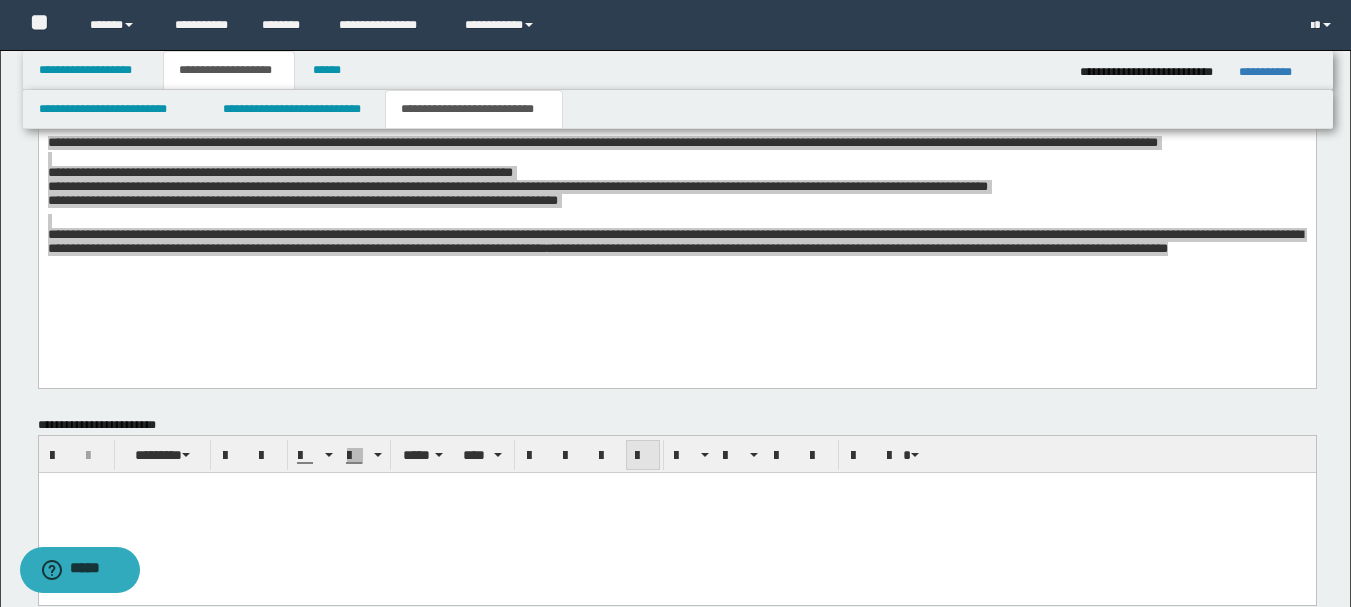 click at bounding box center (643, 455) 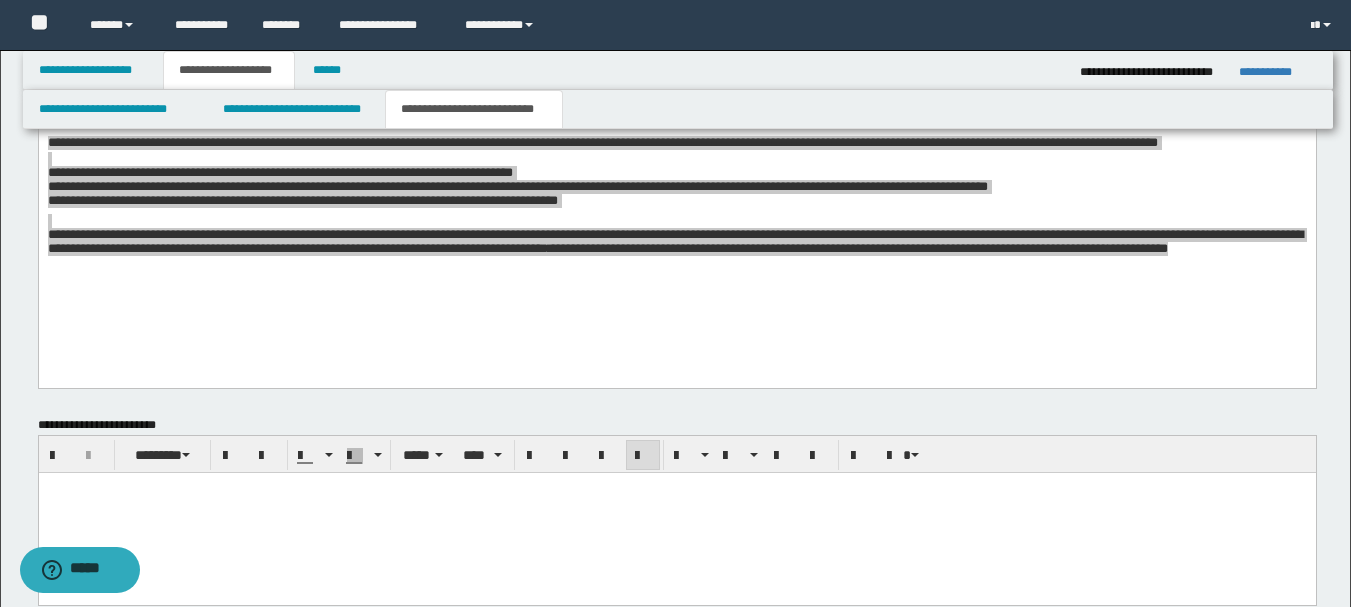 click at bounding box center (643, 456) 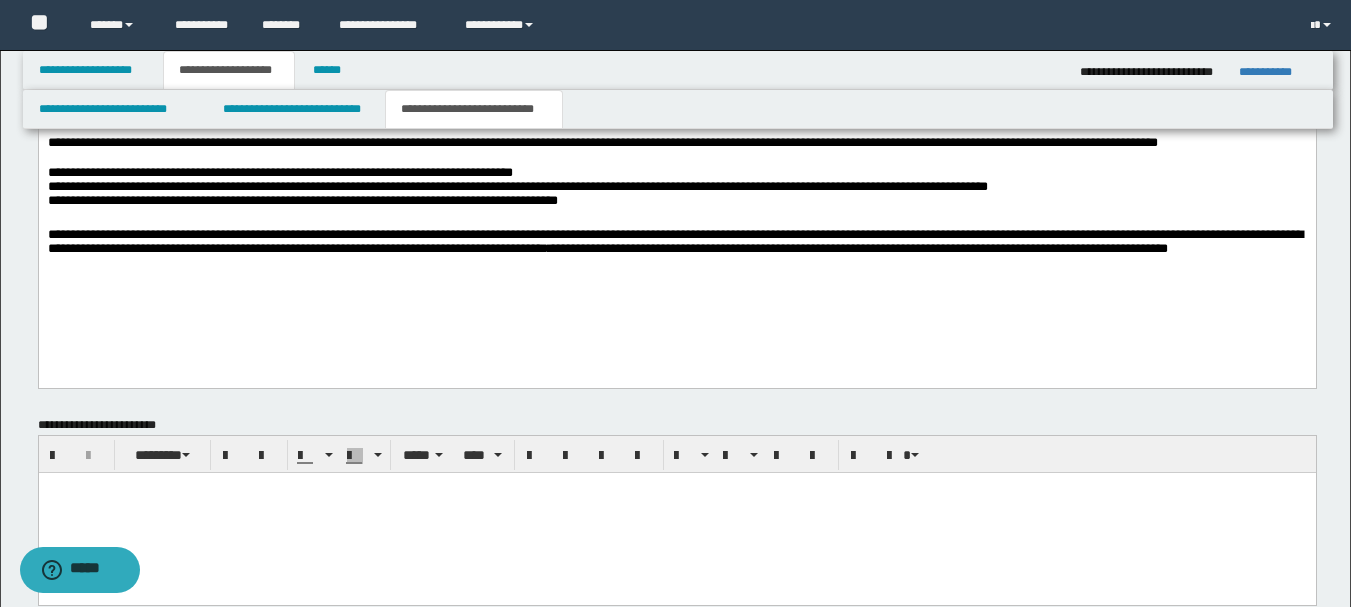 click on "**********" at bounding box center [676, 232] 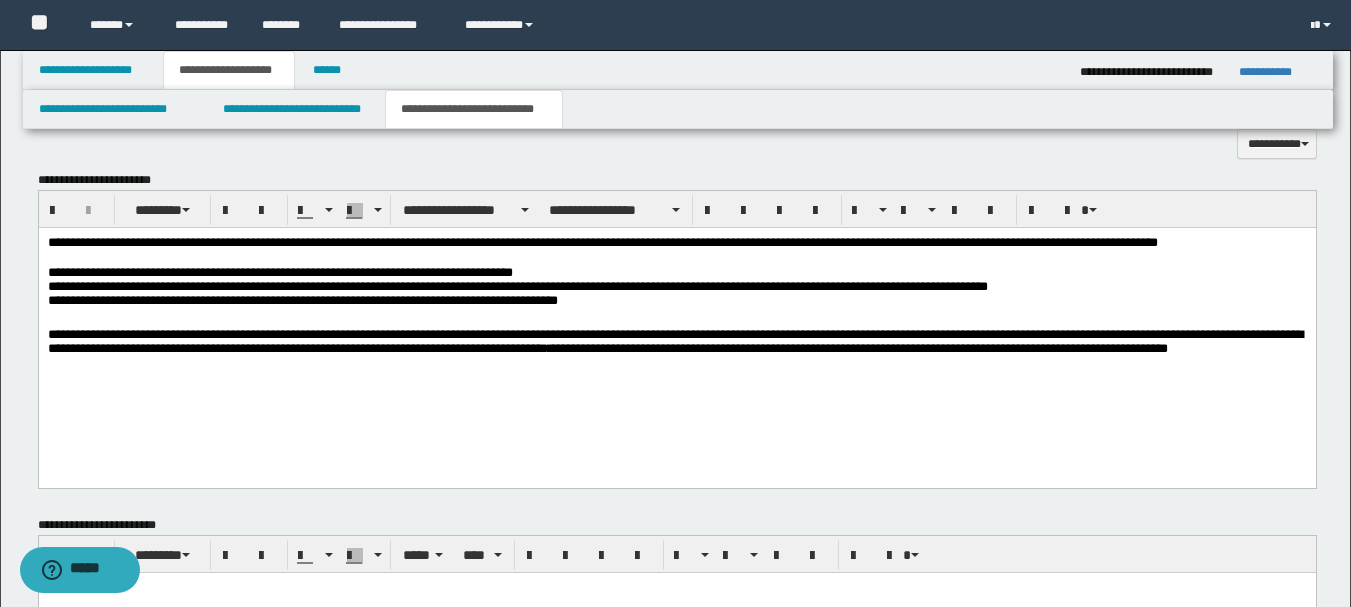 scroll, scrollTop: 500, scrollLeft: 0, axis: vertical 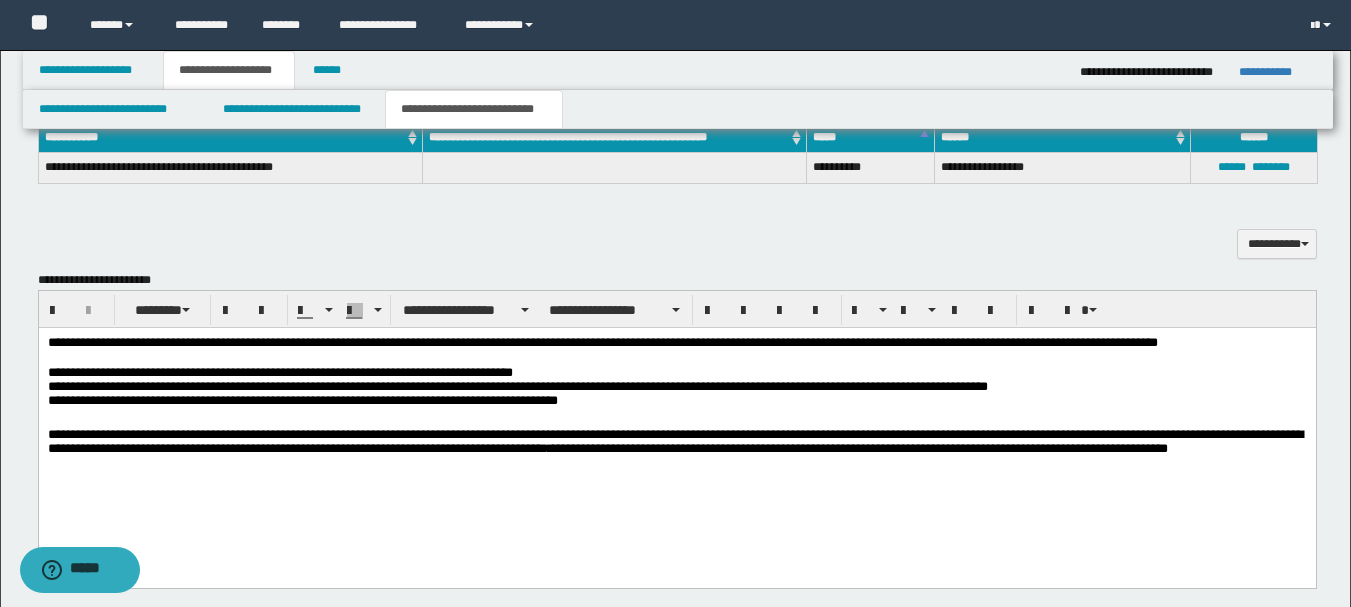 click at bounding box center [676, 359] 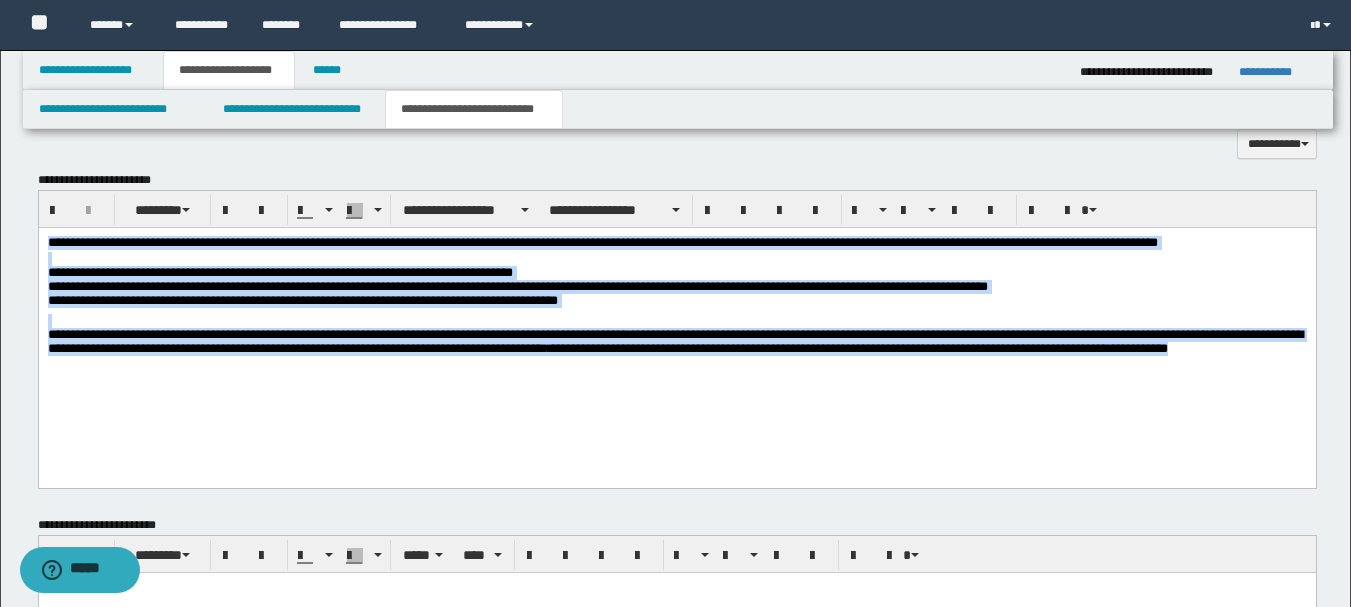 drag, startPoint x: 309, startPoint y: 386, endPoint x: 41, endPoint y: 242, distance: 304.23676 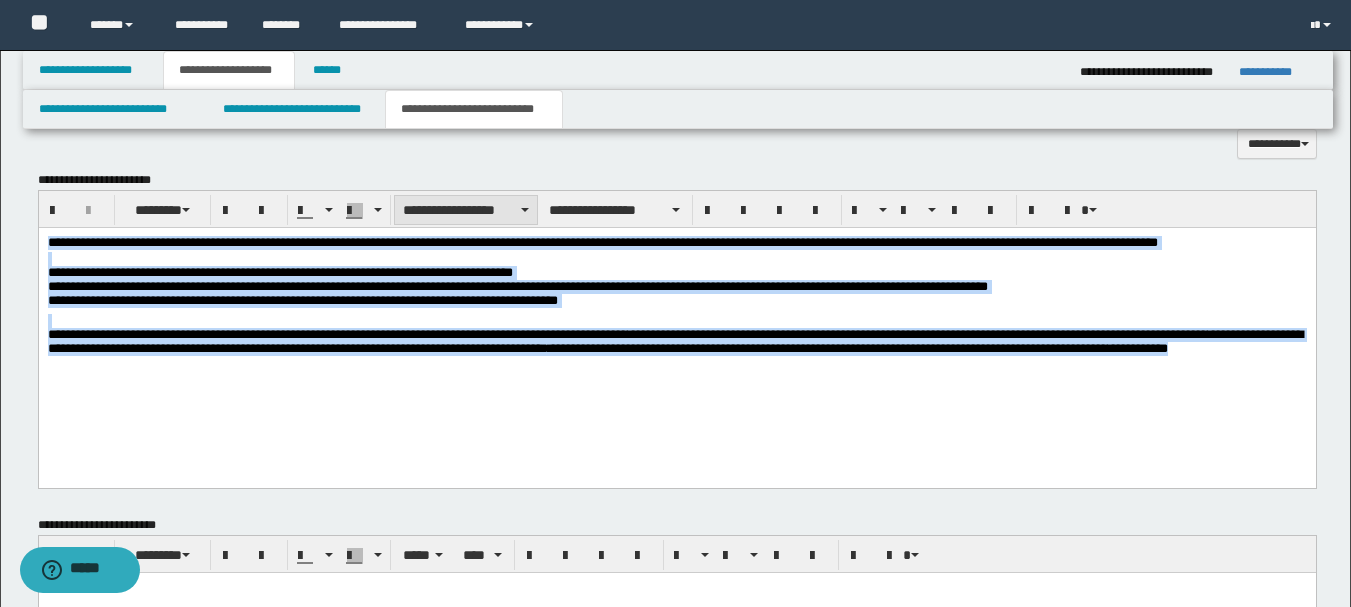 click on "**********" at bounding box center [466, 210] 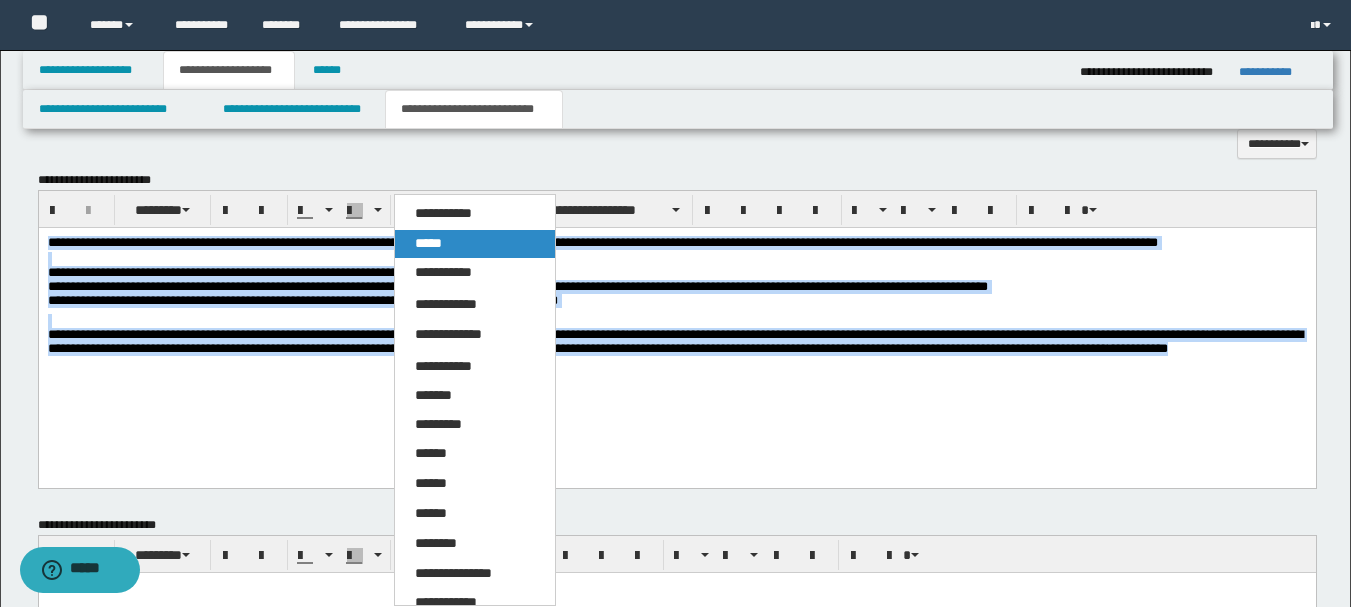 drag, startPoint x: 501, startPoint y: 242, endPoint x: 505, endPoint y: 6, distance: 236.03389 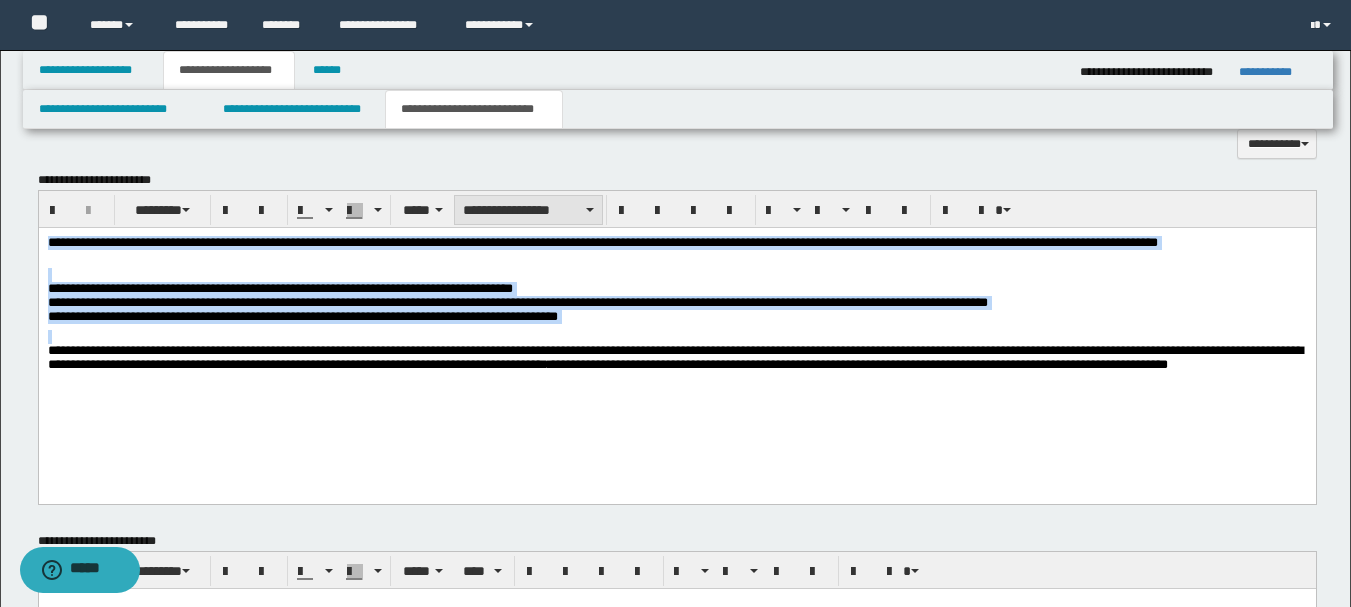 click on "**********" at bounding box center [528, 210] 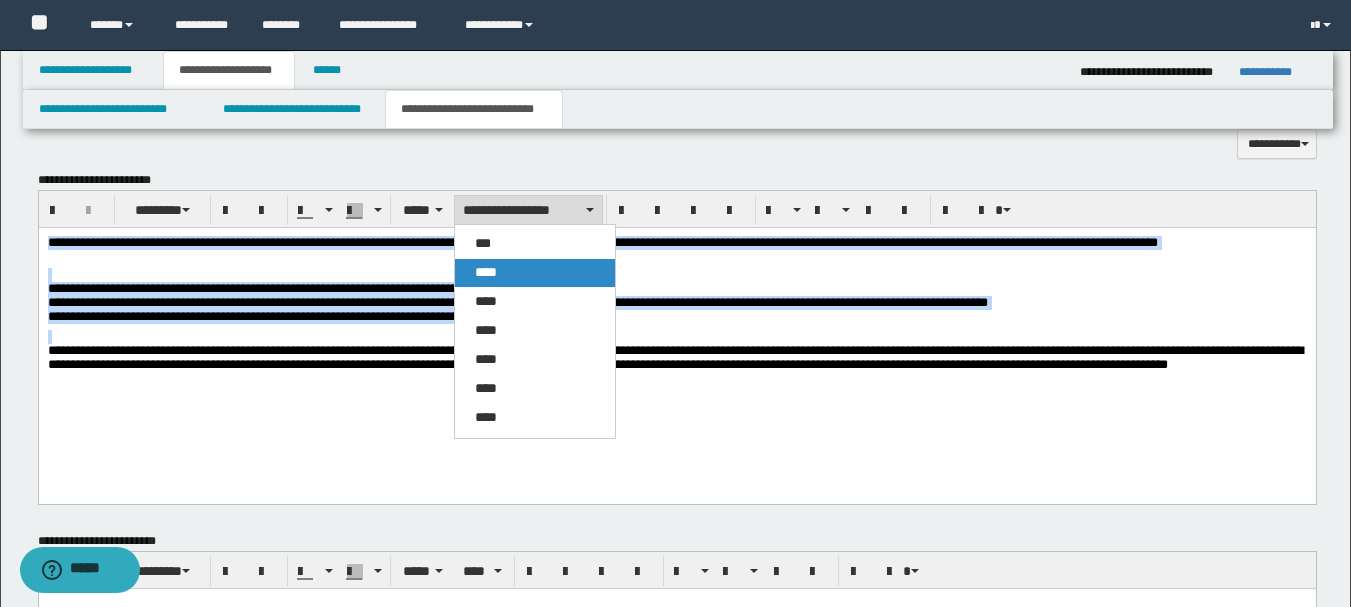 drag, startPoint x: 534, startPoint y: 268, endPoint x: 522, endPoint y: 29, distance: 239.30107 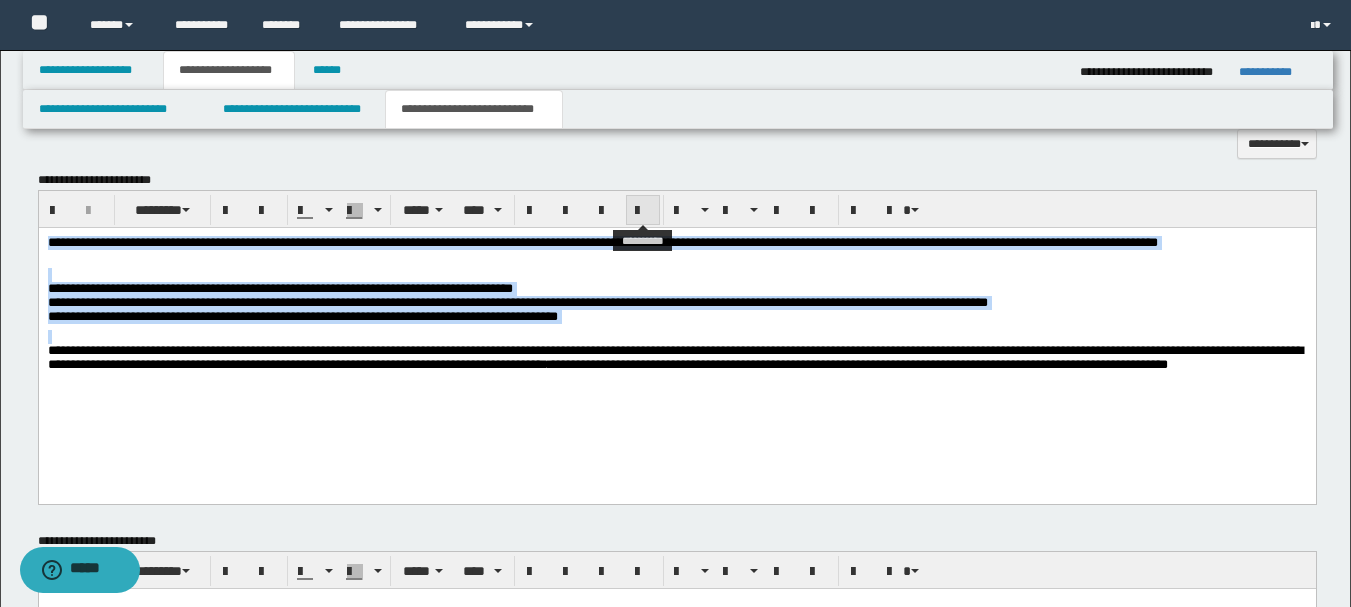click at bounding box center [643, 211] 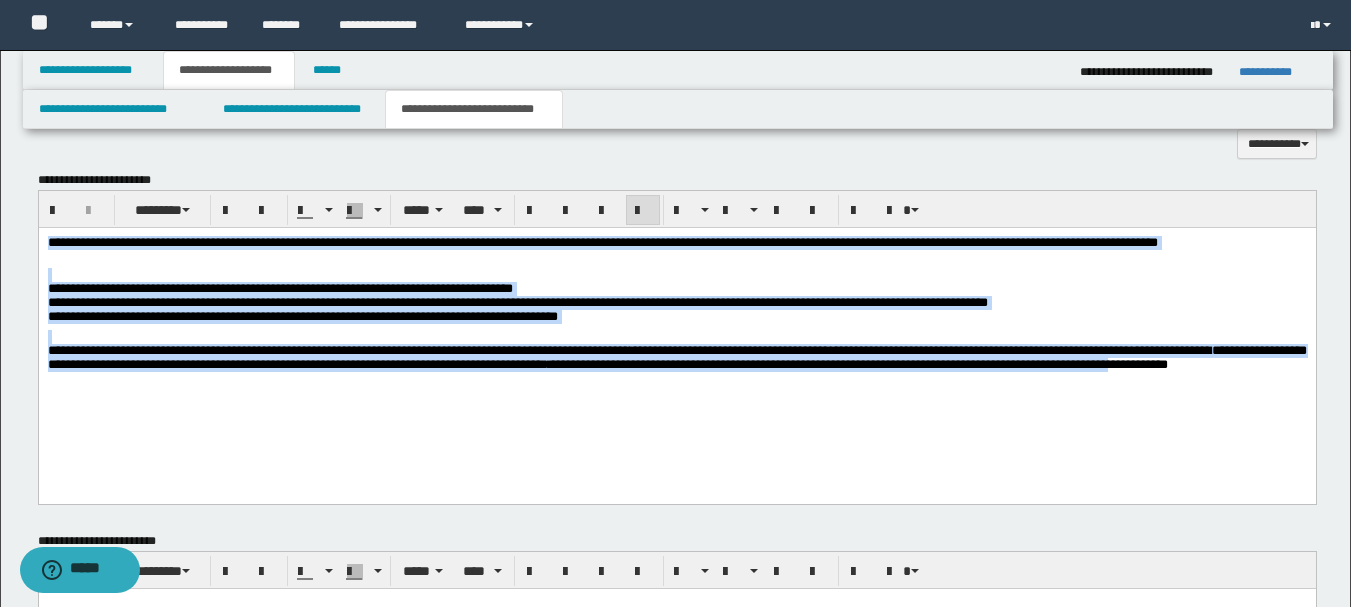 click on "**********" at bounding box center [676, 340] 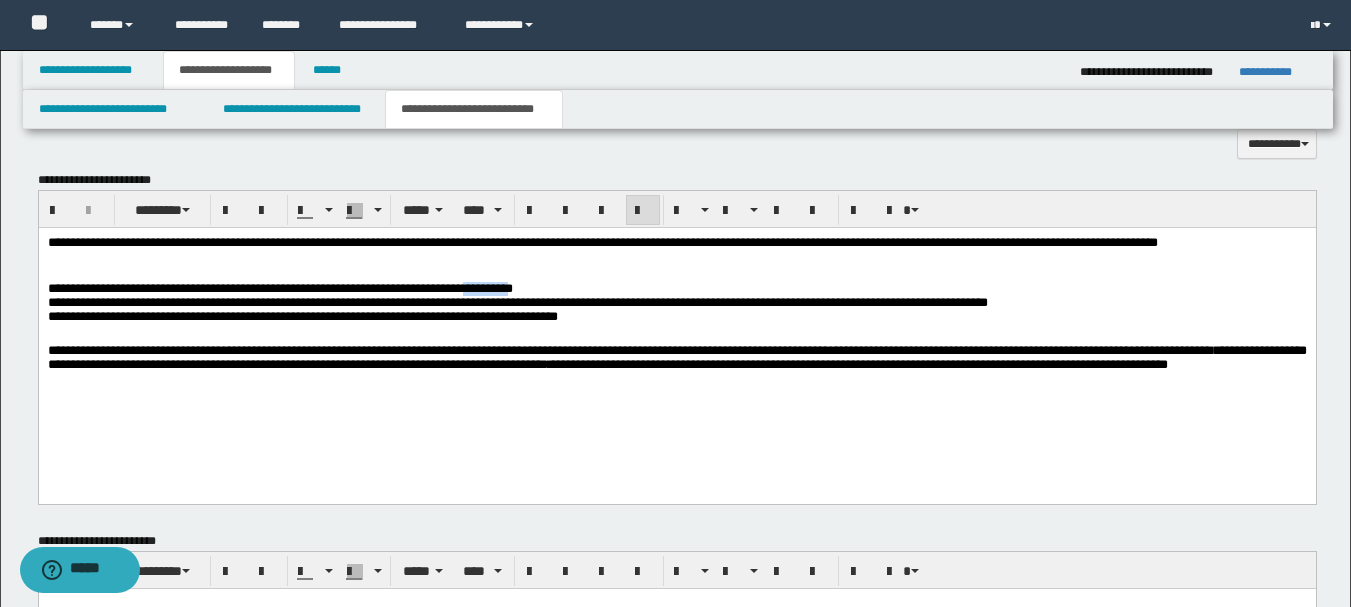 drag, startPoint x: 552, startPoint y: 293, endPoint x: 607, endPoint y: 288, distance: 55.226807 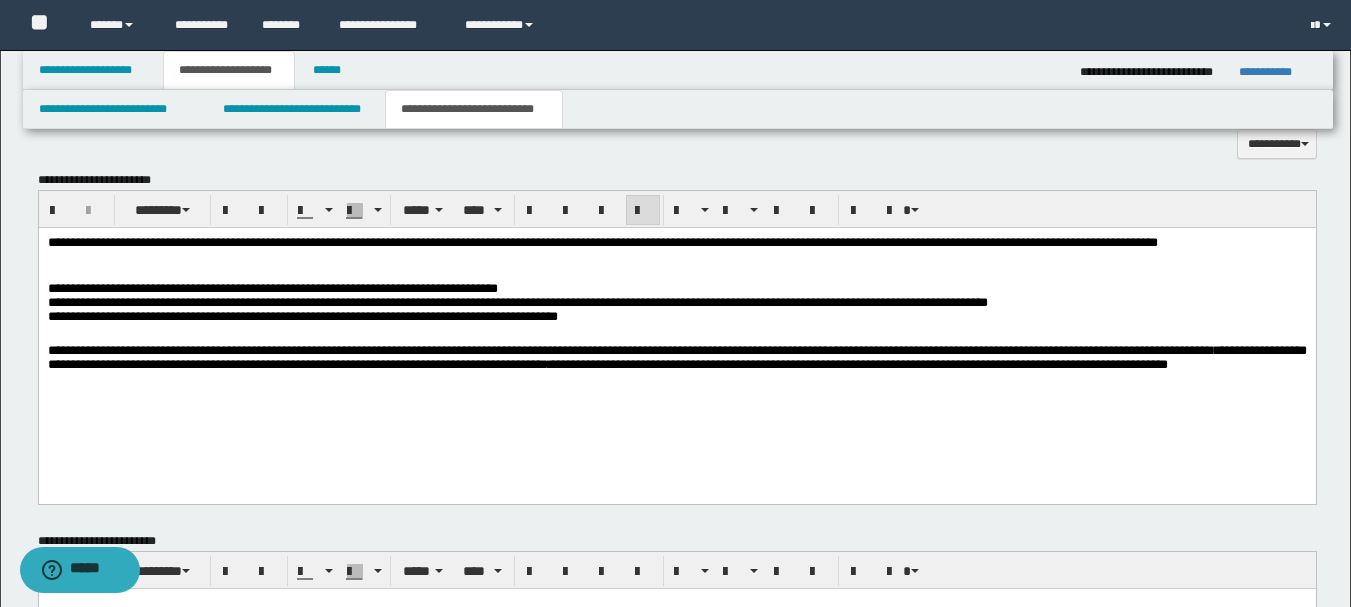 drag, startPoint x: 577, startPoint y: 293, endPoint x: 587, endPoint y: 291, distance: 10.198039 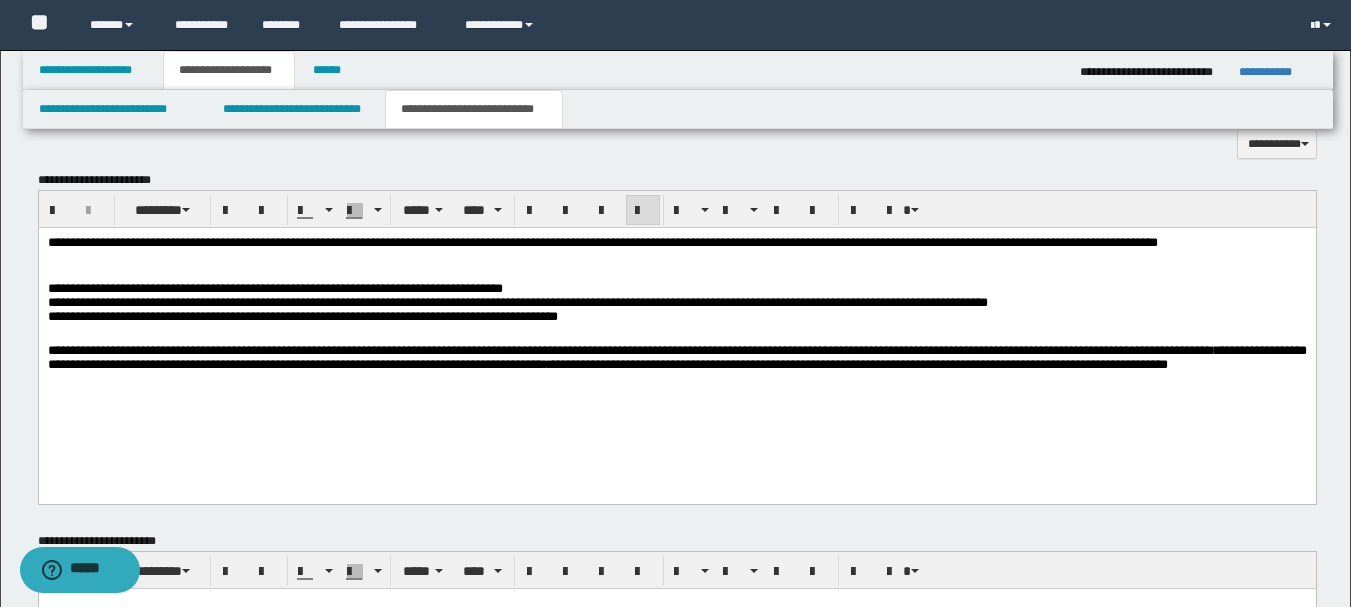 click on "**********" at bounding box center (676, 357) 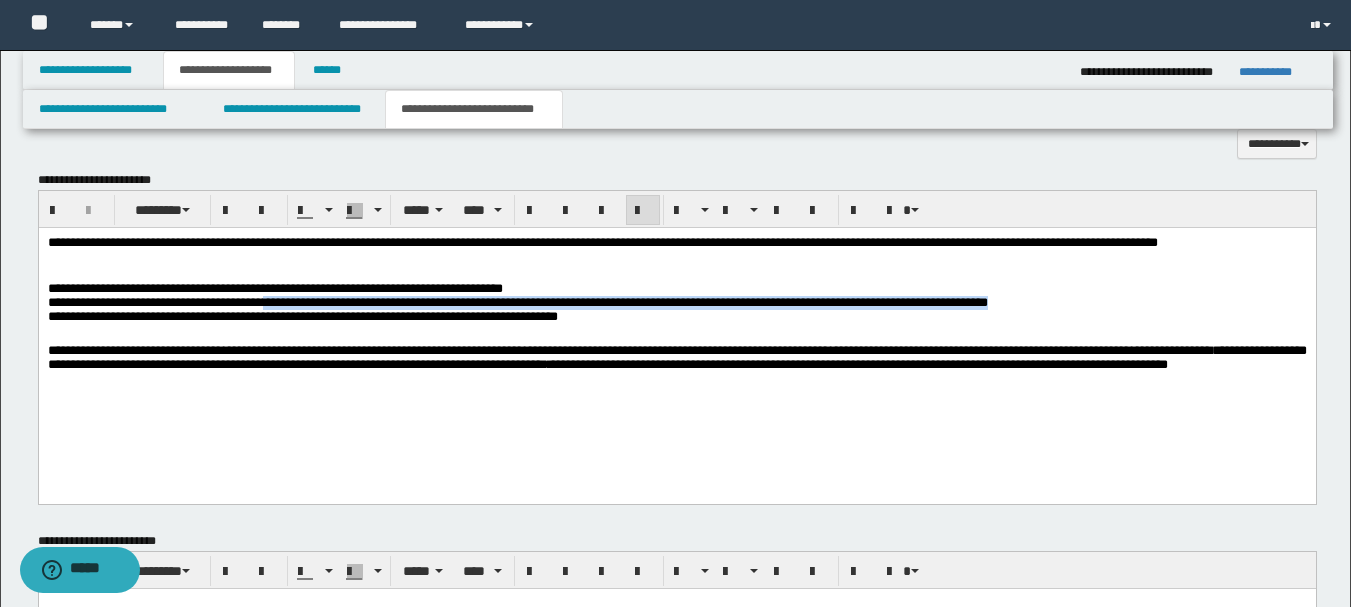 drag, startPoint x: 311, startPoint y: 303, endPoint x: 1211, endPoint y: 308, distance: 900.0139 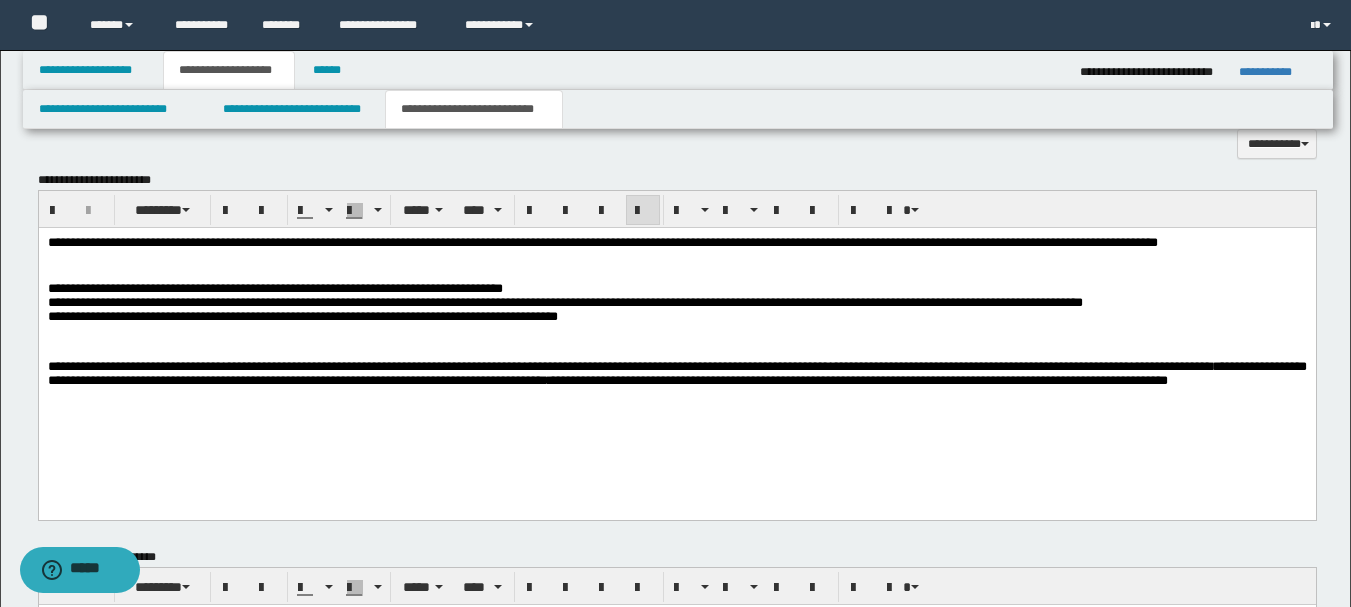 click on "**********" at bounding box center (564, 302) 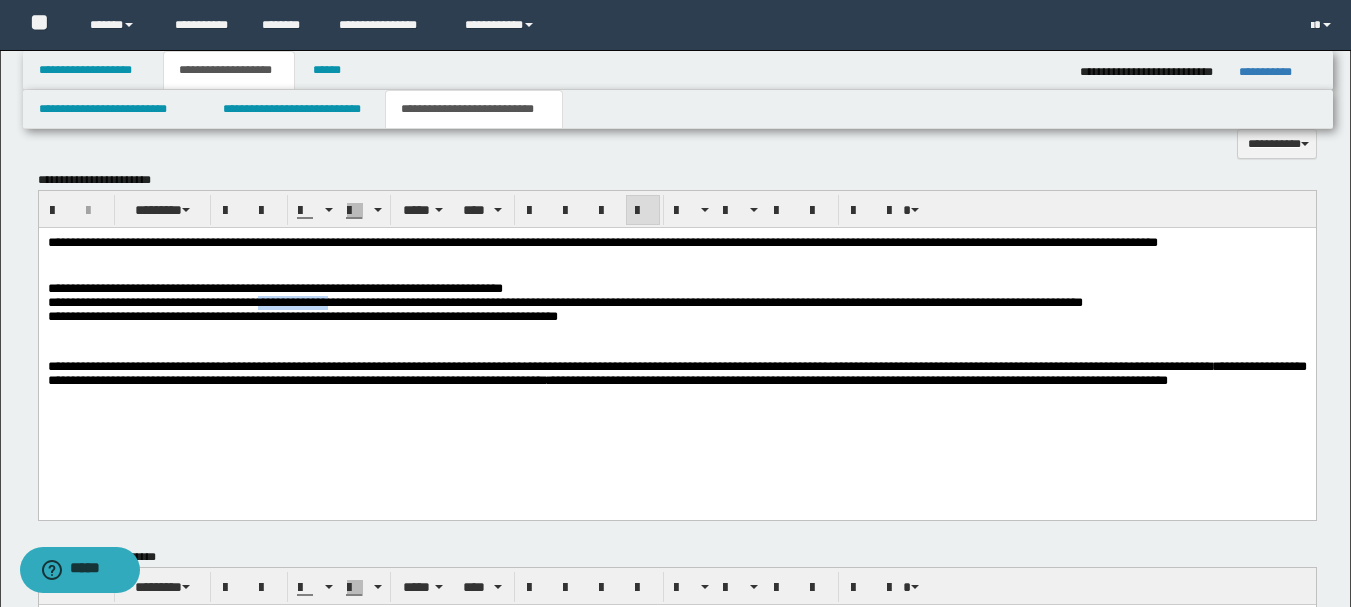 drag, startPoint x: 397, startPoint y: 303, endPoint x: 309, endPoint y: 305, distance: 88.02273 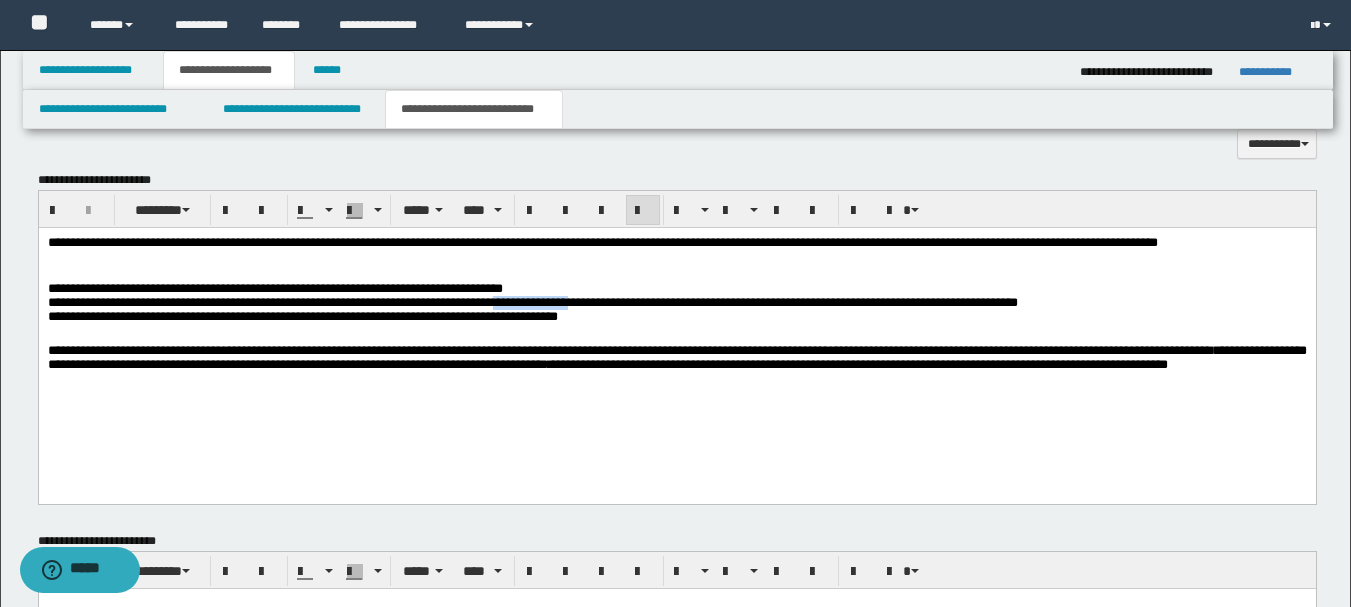 drag, startPoint x: 599, startPoint y: 307, endPoint x: 691, endPoint y: 314, distance: 92.26592 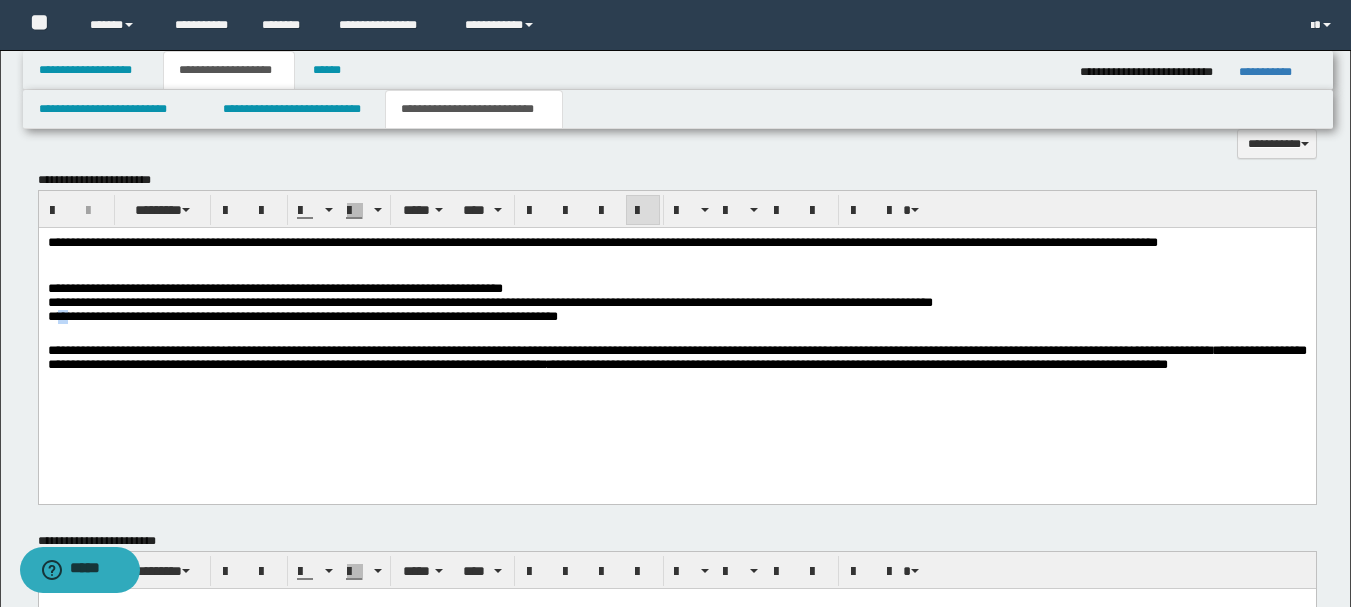 drag, startPoint x: 58, startPoint y: 322, endPoint x: 70, endPoint y: 320, distance: 12.165525 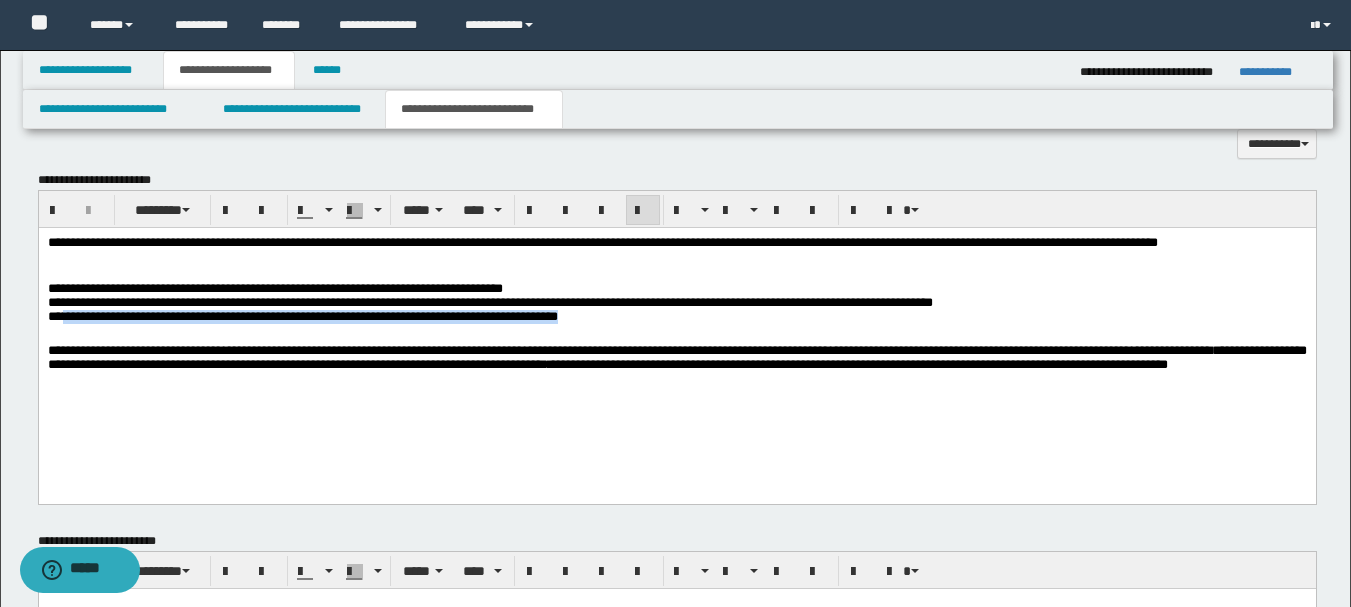 drag, startPoint x: 650, startPoint y: 325, endPoint x: 84, endPoint y: 317, distance: 566.0565 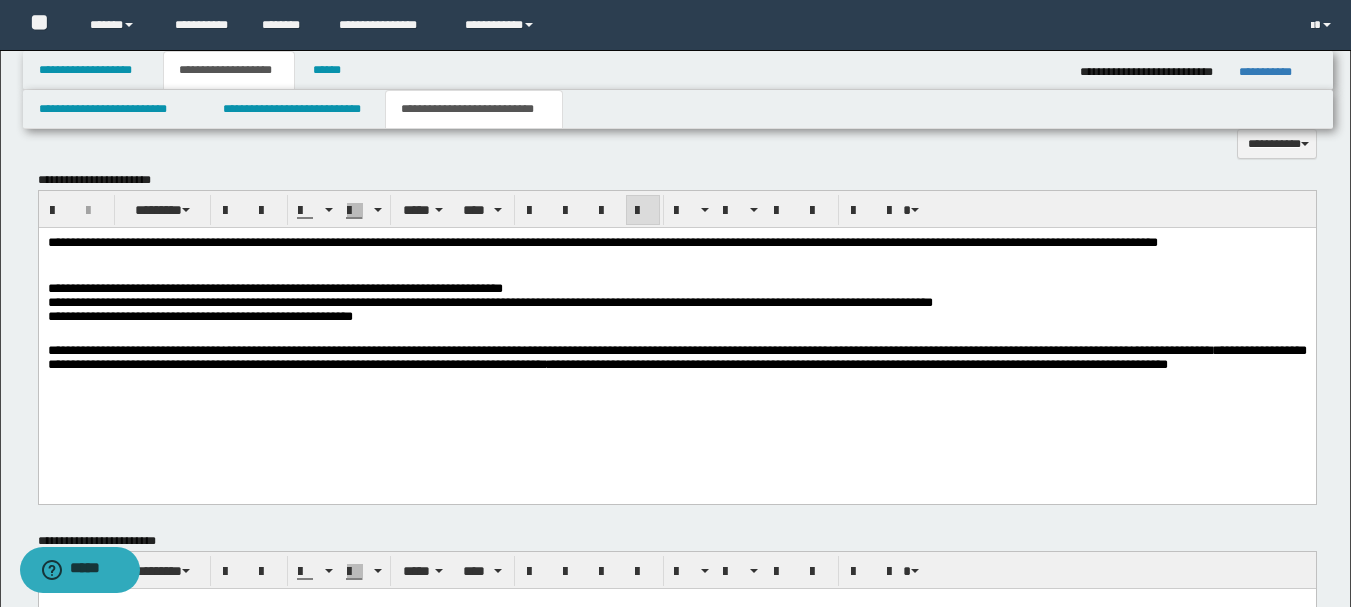 click on "**********" at bounding box center [199, 316] 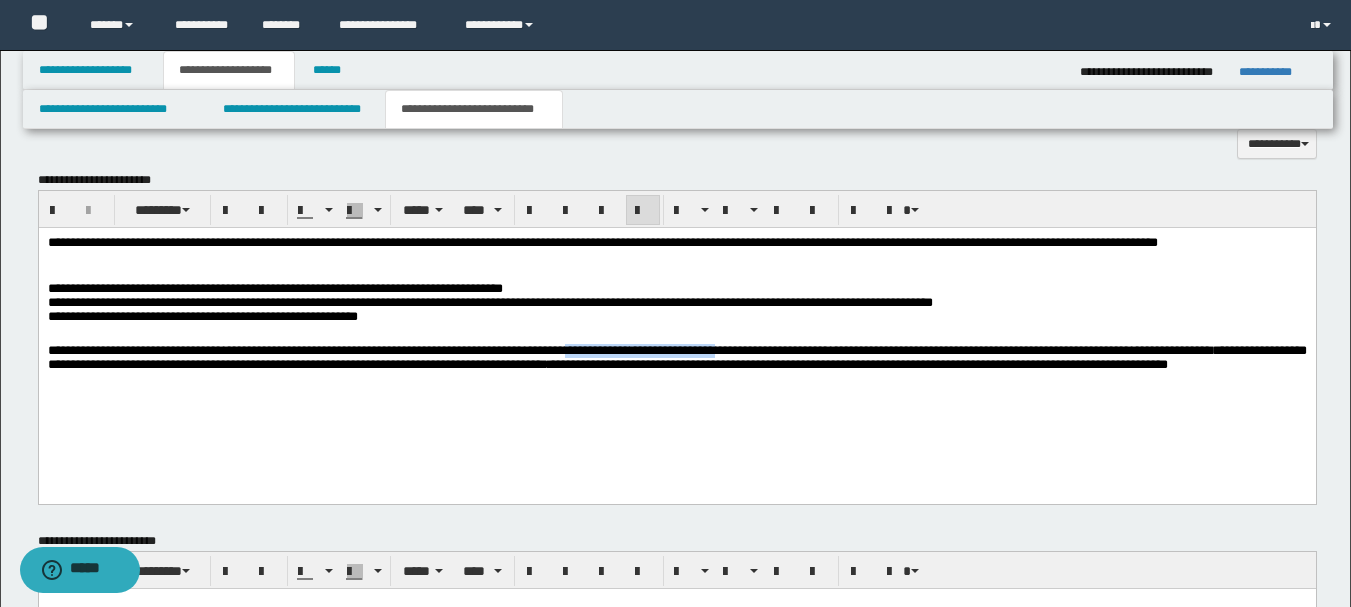 drag, startPoint x: 698, startPoint y: 353, endPoint x: 955, endPoint y: 355, distance: 257.00778 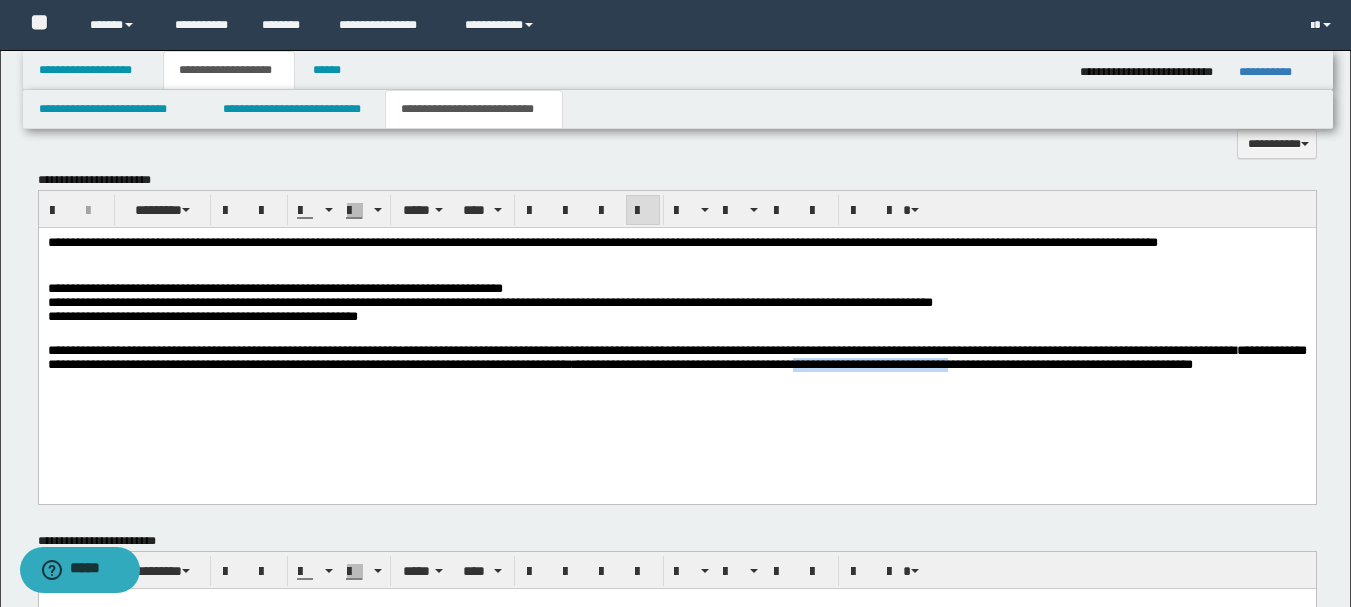 drag, startPoint x: 1268, startPoint y: 368, endPoint x: 265, endPoint y: 384, distance: 1003.1276 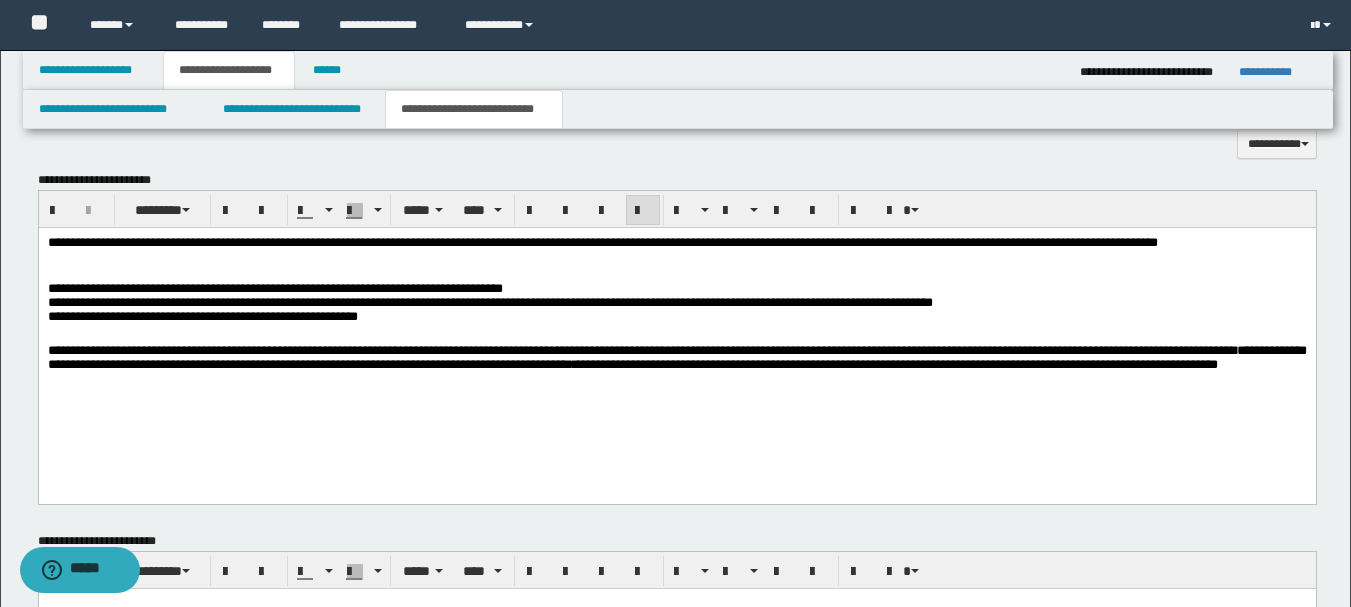 drag, startPoint x: 674, startPoint y: 353, endPoint x: 707, endPoint y: 357, distance: 33.24154 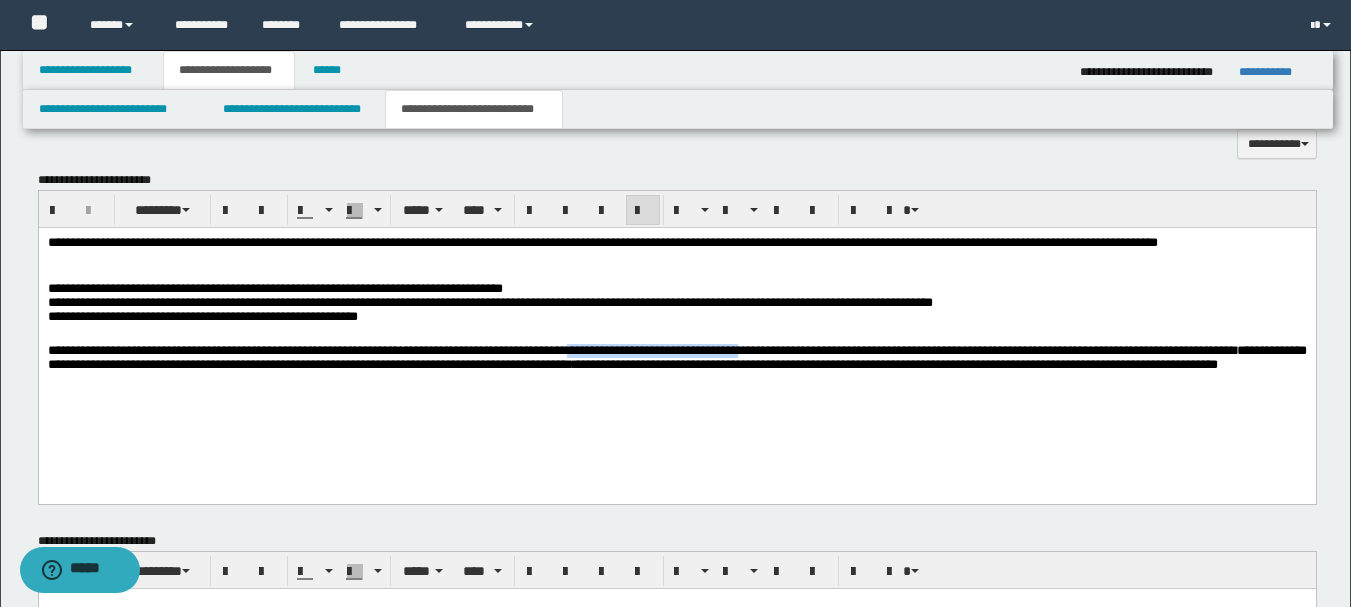 drag, startPoint x: 684, startPoint y: 352, endPoint x: 899, endPoint y: 358, distance: 215.08371 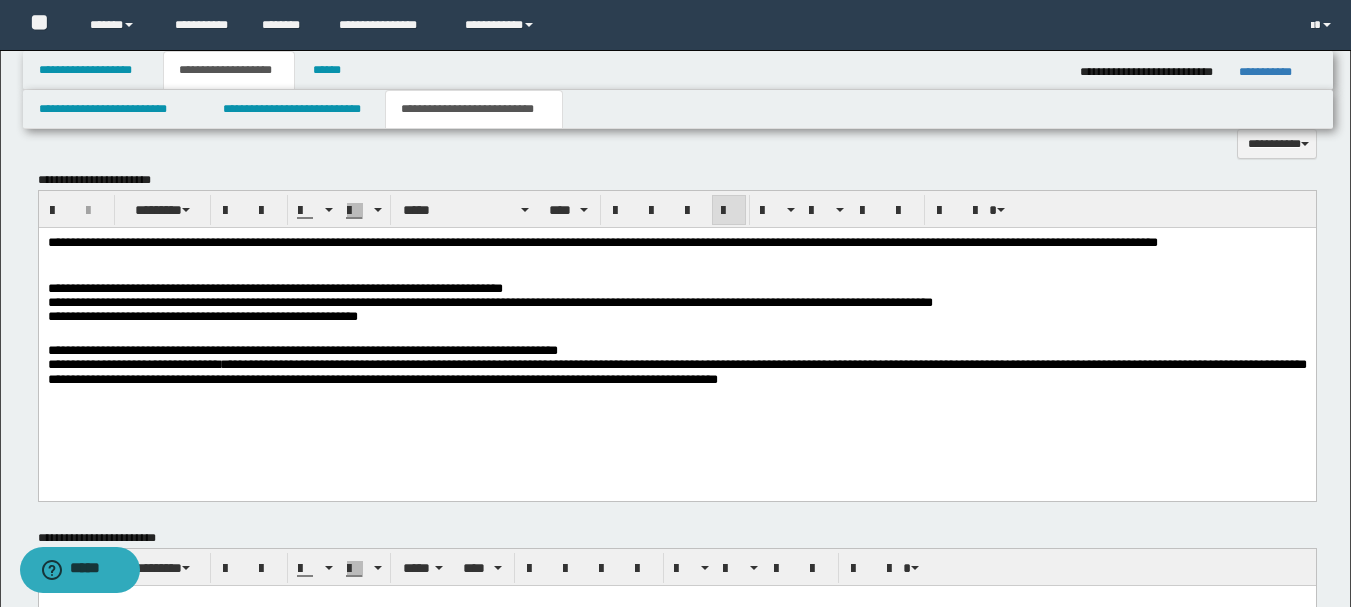 click on "**********" at bounding box center (676, 344) 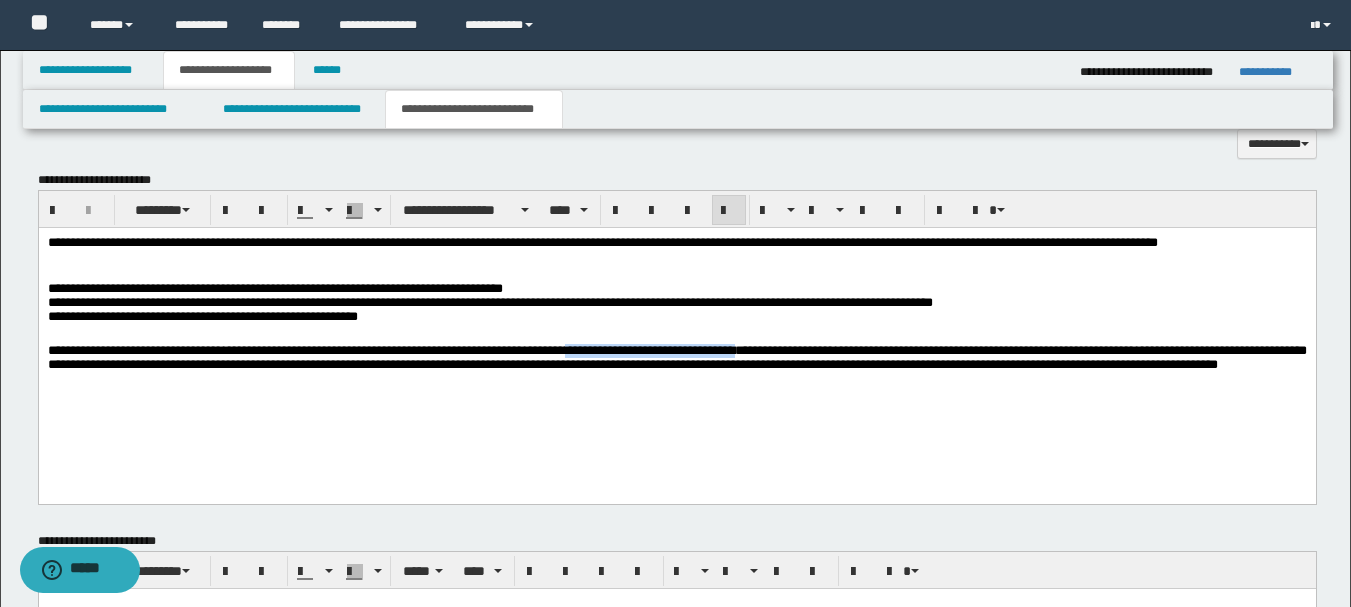 drag, startPoint x: 683, startPoint y: 351, endPoint x: 962, endPoint y: 351, distance: 279 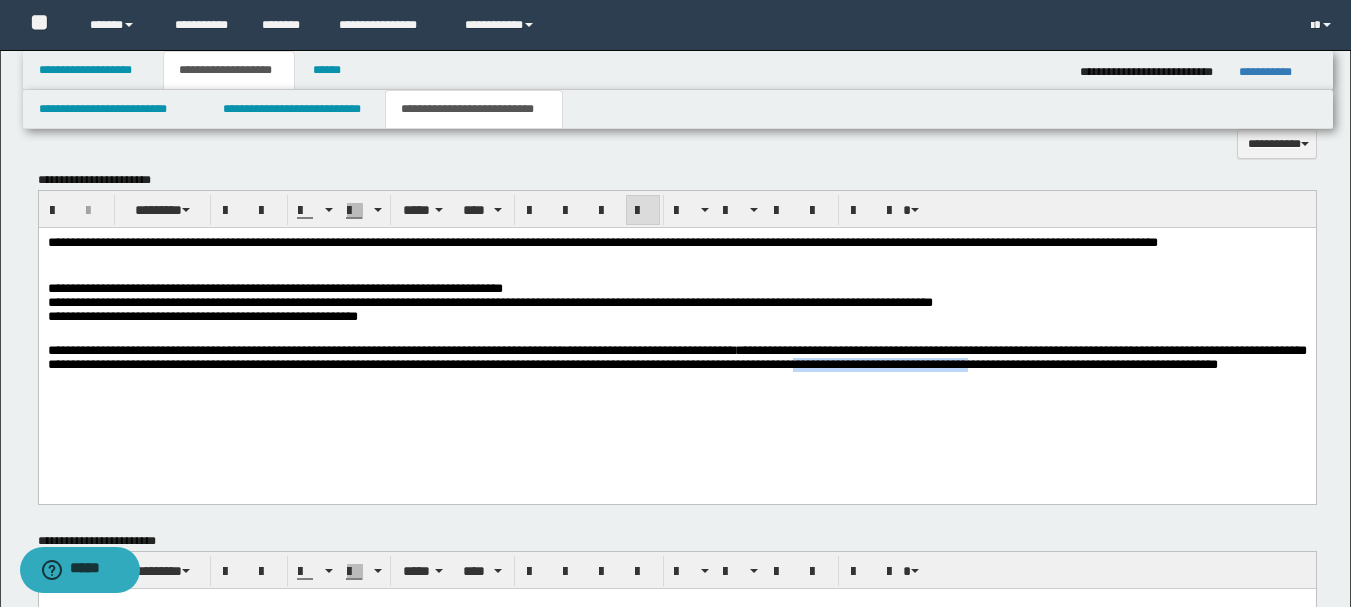 drag, startPoint x: 50, startPoint y: 387, endPoint x: 267, endPoint y: 389, distance: 217.00922 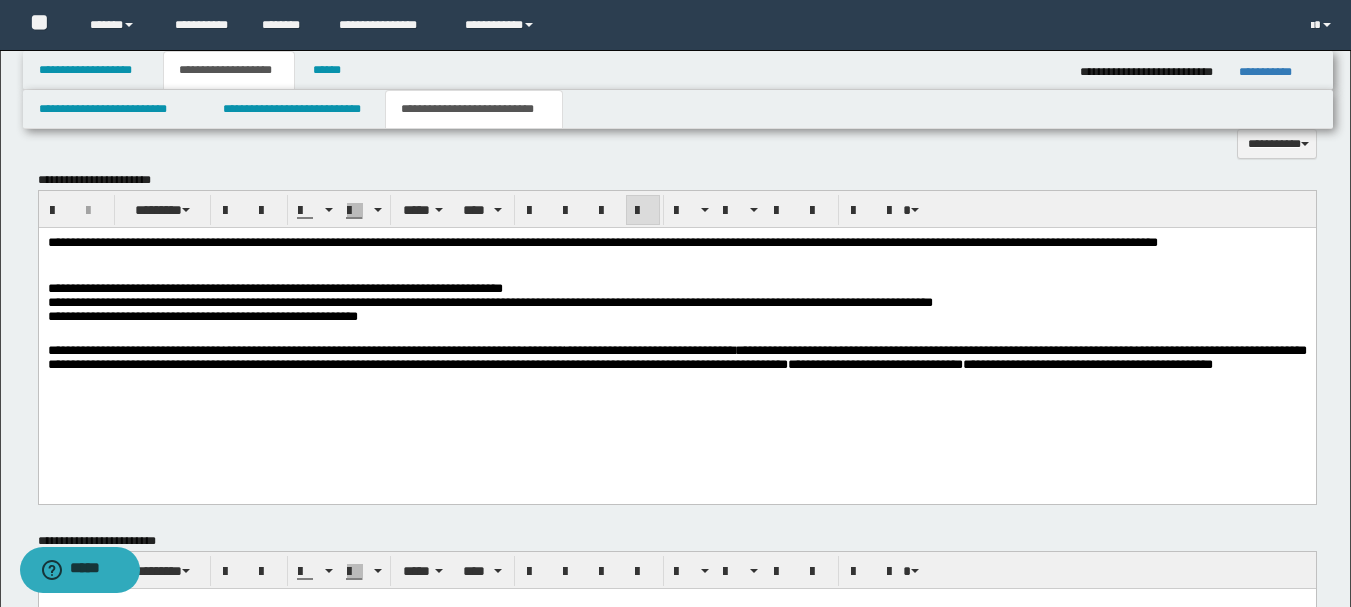 click on "**********" at bounding box center [676, 329] 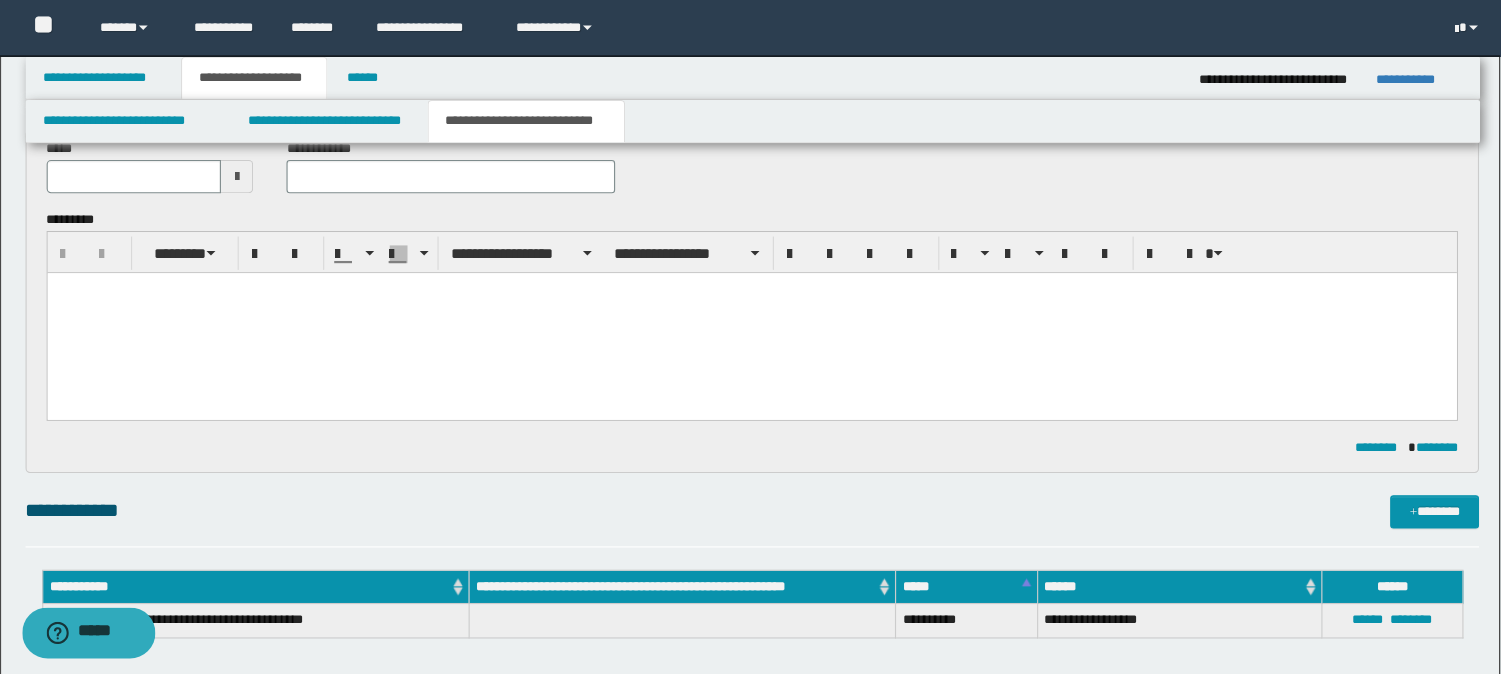 scroll, scrollTop: 0, scrollLeft: 0, axis: both 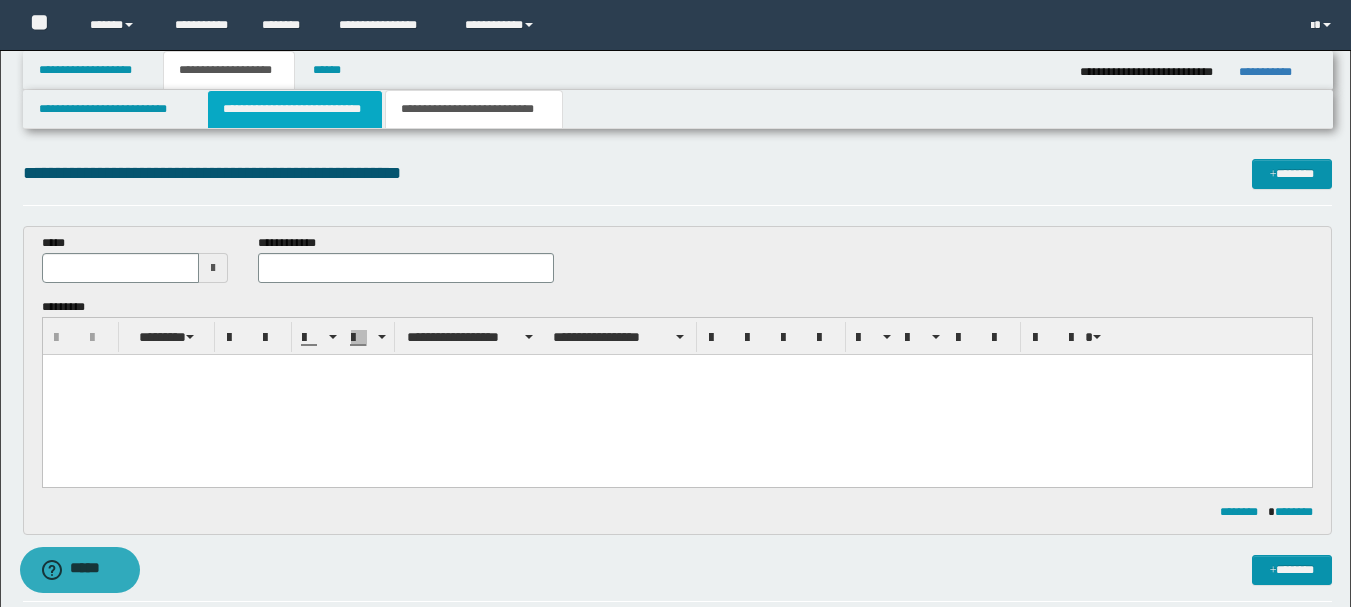 click on "**********" at bounding box center (295, 109) 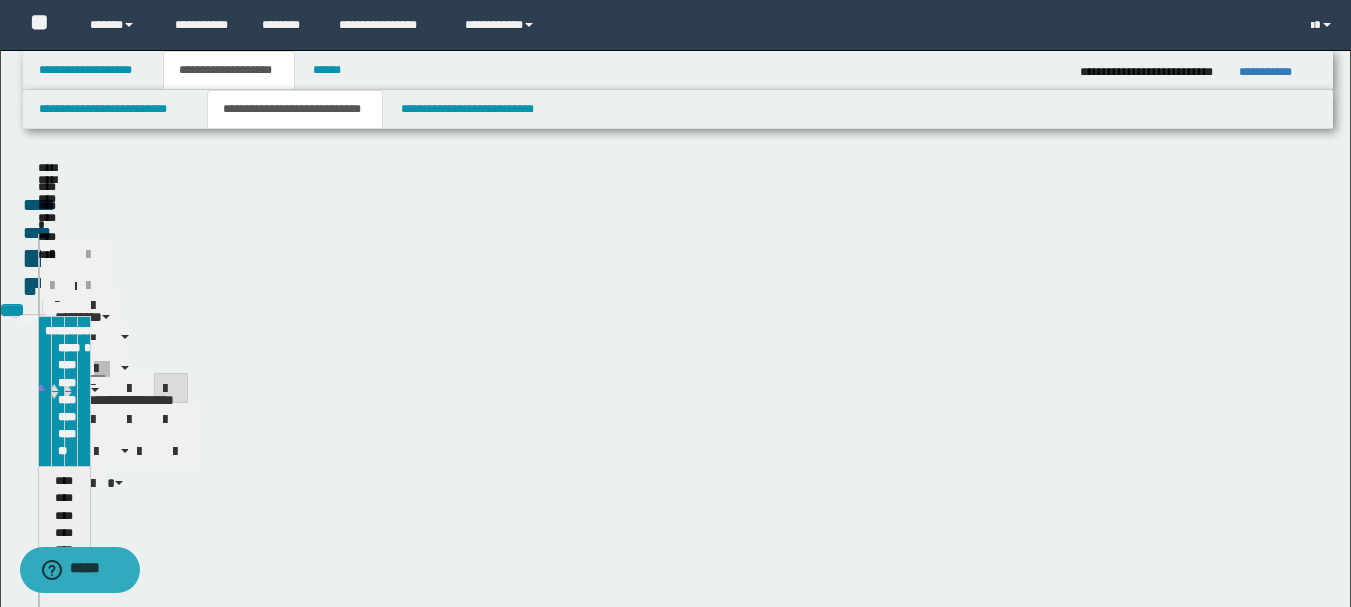type 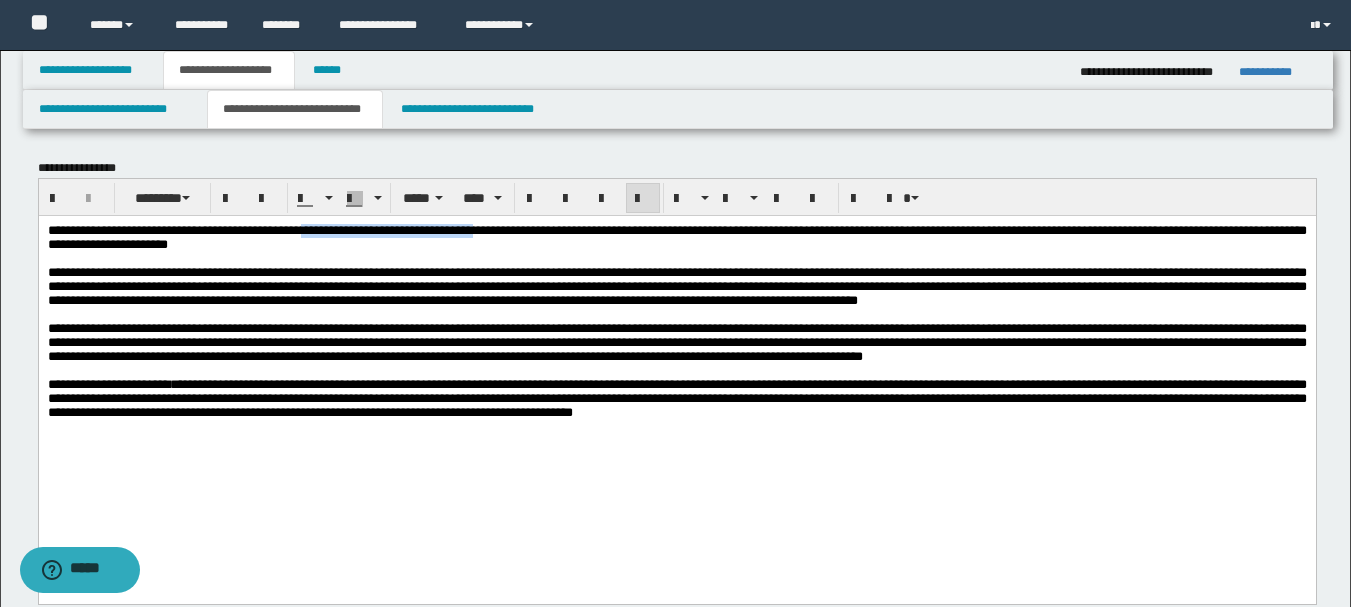 drag, startPoint x: 329, startPoint y: 233, endPoint x: 538, endPoint y: 226, distance: 209.11719 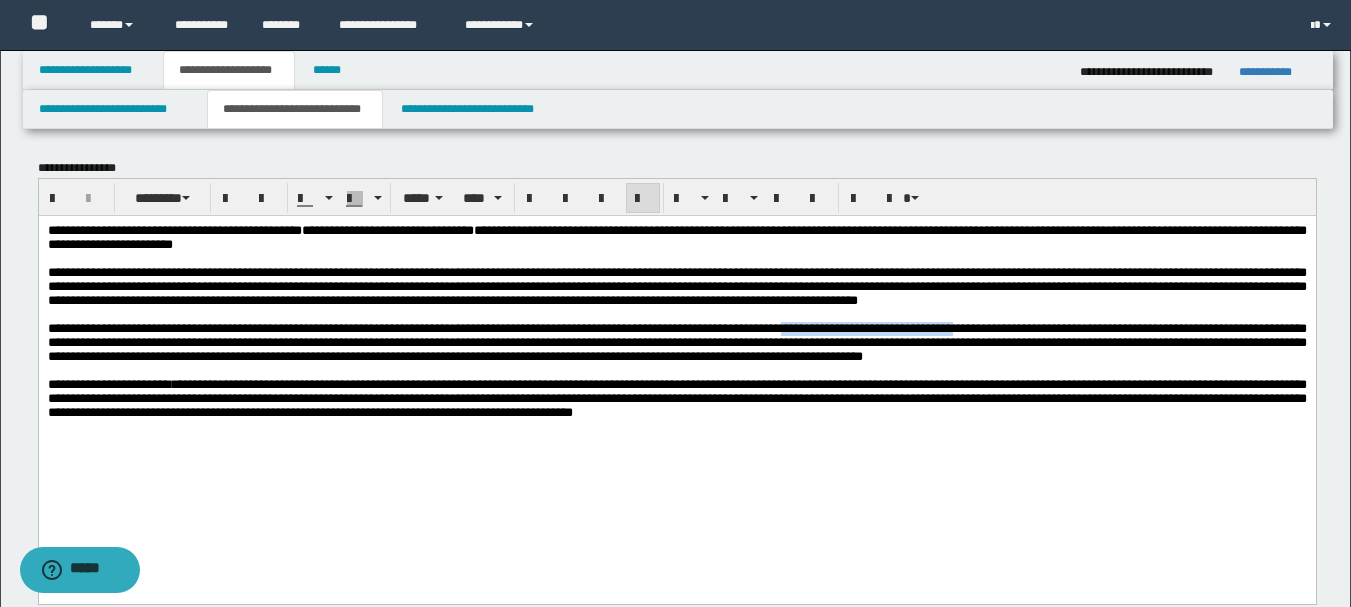 drag, startPoint x: 924, startPoint y: 363, endPoint x: 1142, endPoint y: 360, distance: 218.02065 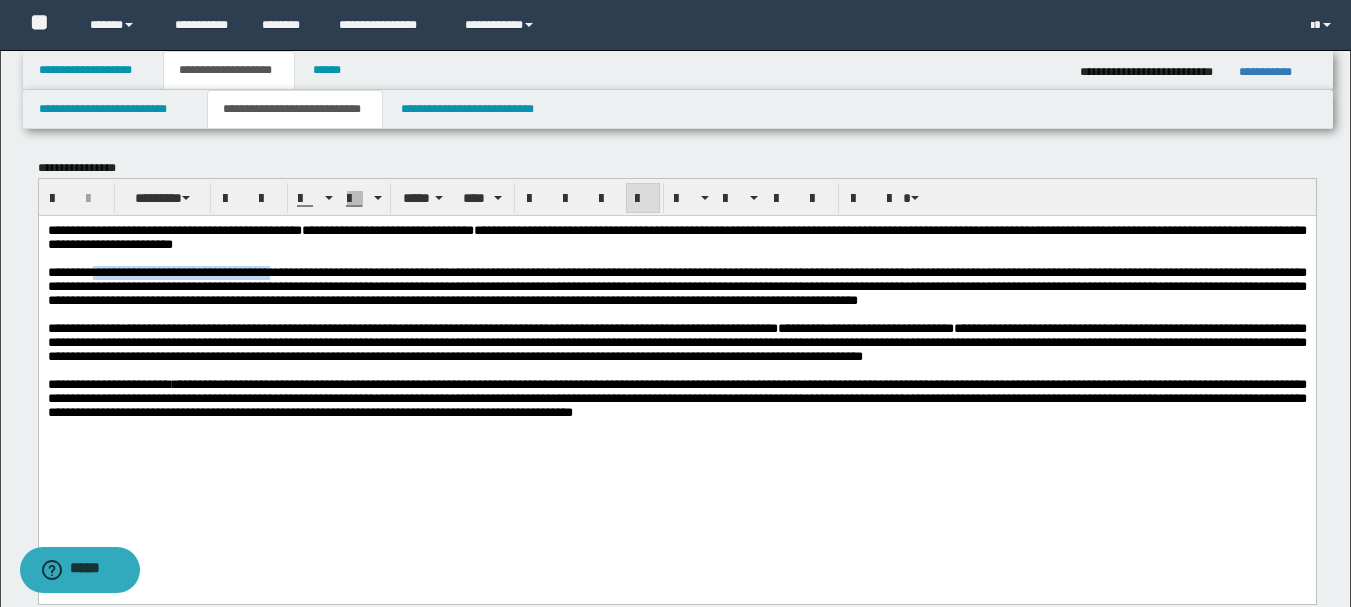 drag, startPoint x: 101, startPoint y: 277, endPoint x: 325, endPoint y: 277, distance: 224 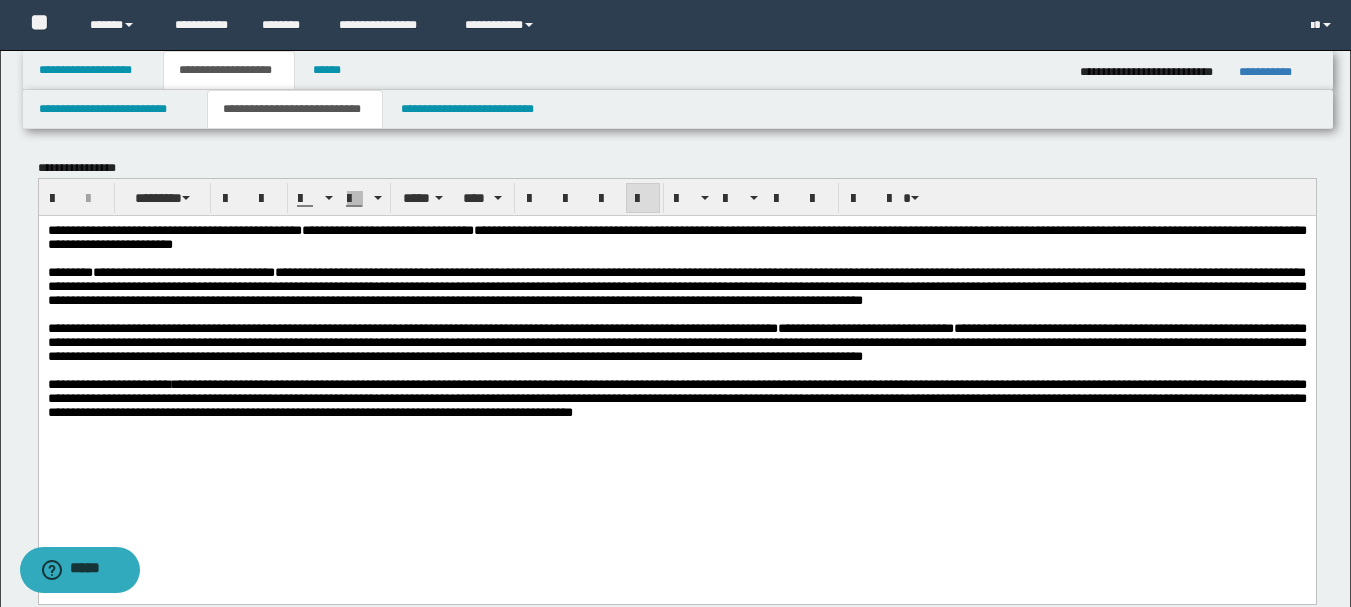 click on "**********" at bounding box center (676, 236) 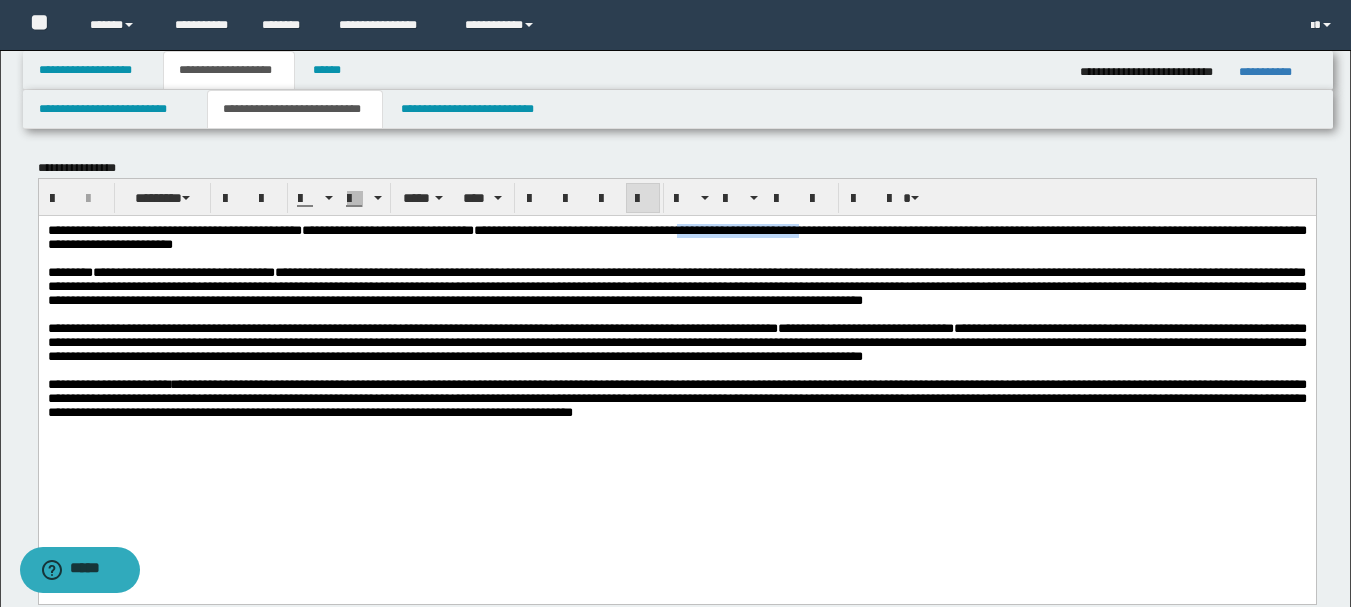 drag, startPoint x: 869, startPoint y: 235, endPoint x: 1018, endPoint y: 234, distance: 149.00336 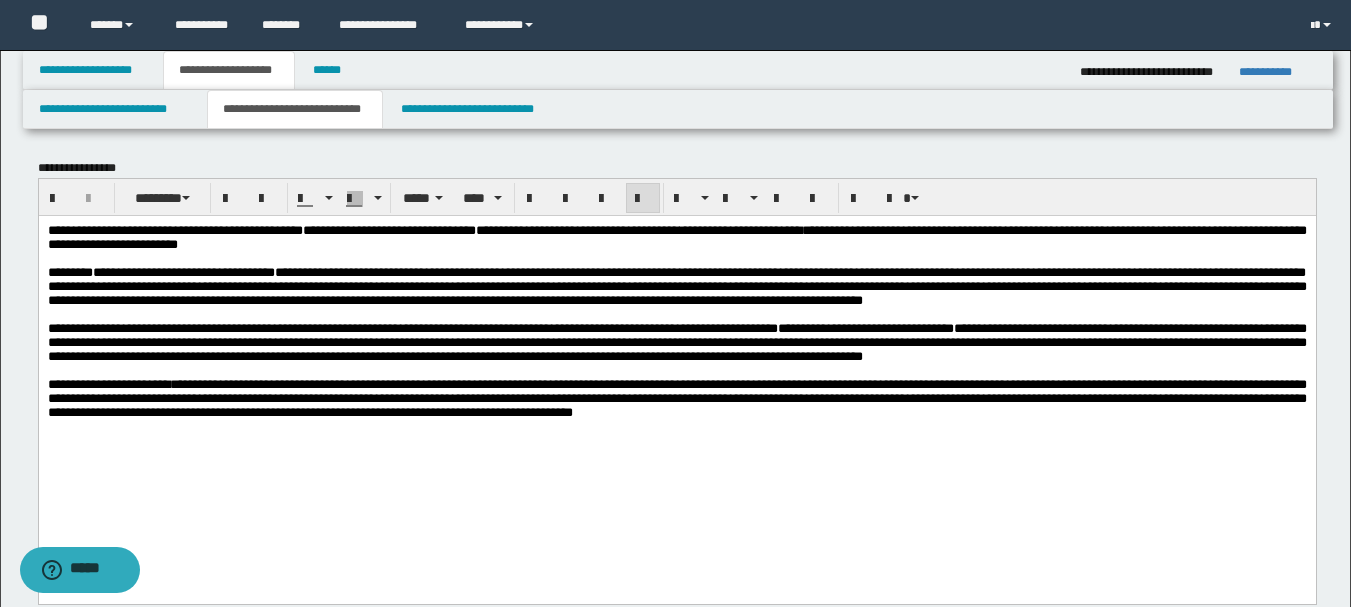 click on "**********" at bounding box center [676, 346] 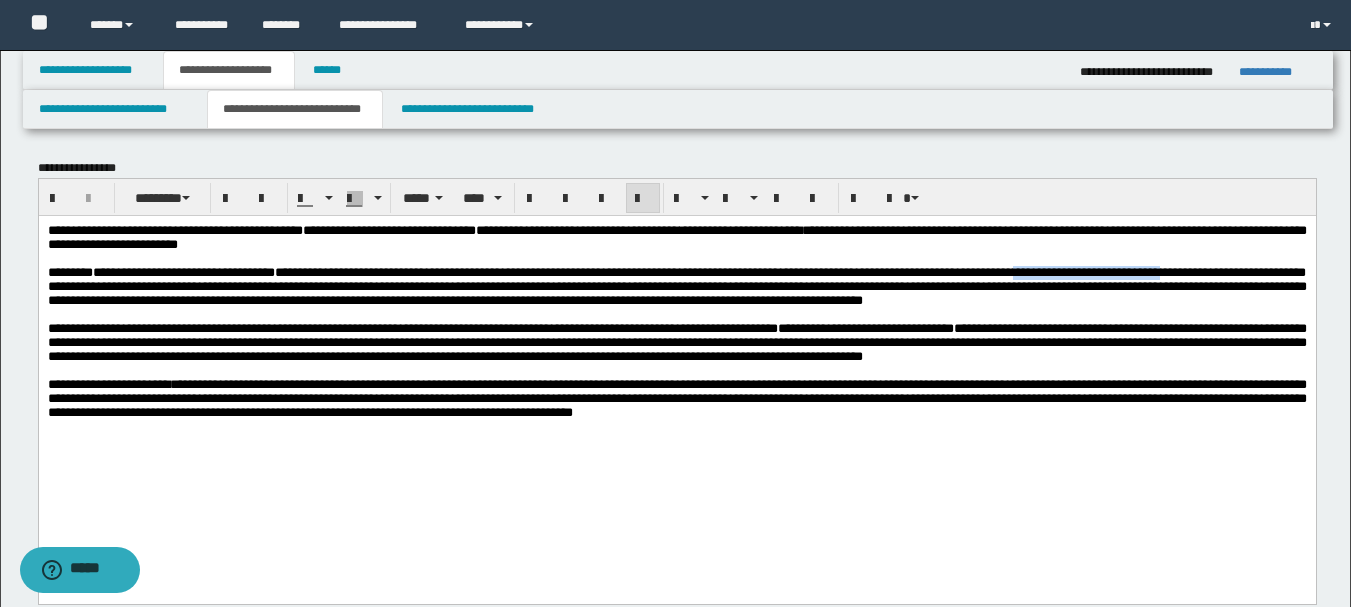 drag, startPoint x: 48, startPoint y: 295, endPoint x: 238, endPoint y: 299, distance: 190.0421 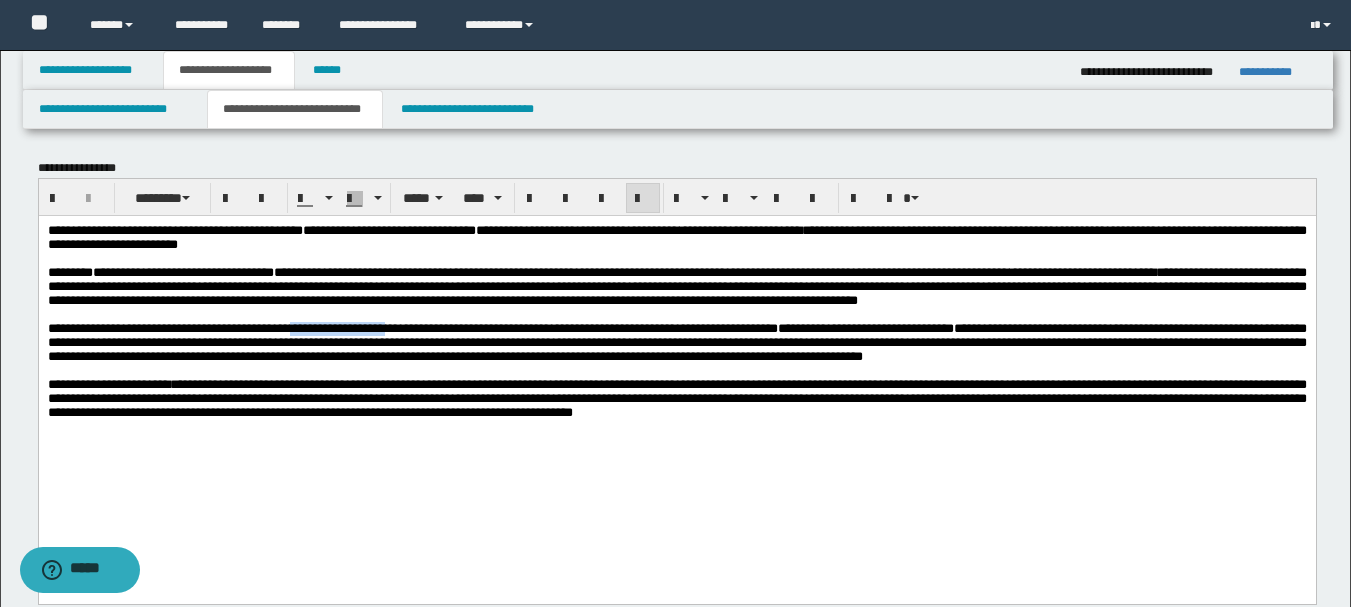 drag, startPoint x: 341, startPoint y: 353, endPoint x: 459, endPoint y: 354, distance: 118.004234 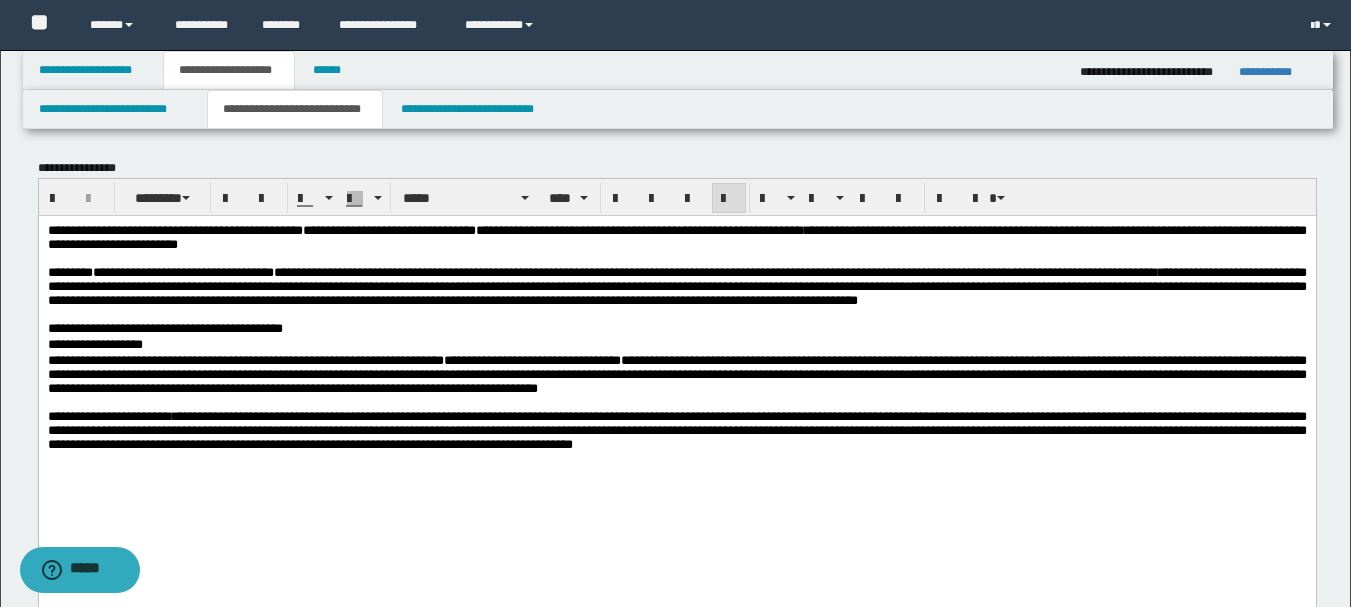 click on "**********" at bounding box center (676, 328) 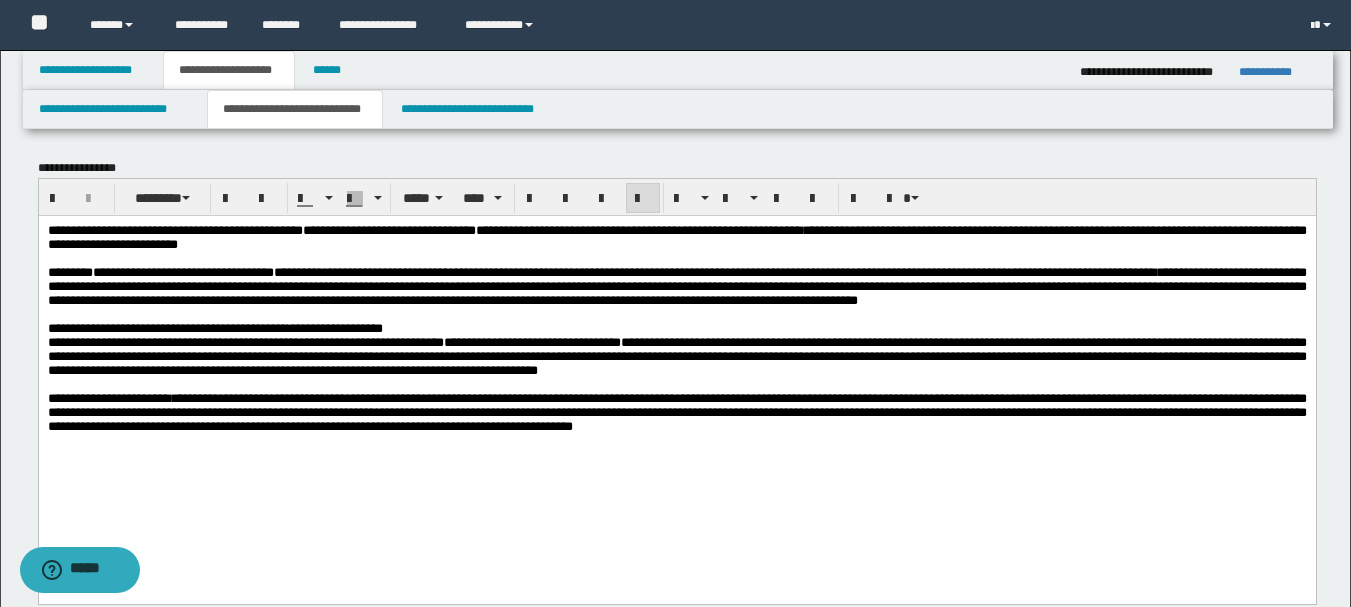 click on "**********" at bounding box center (676, 328) 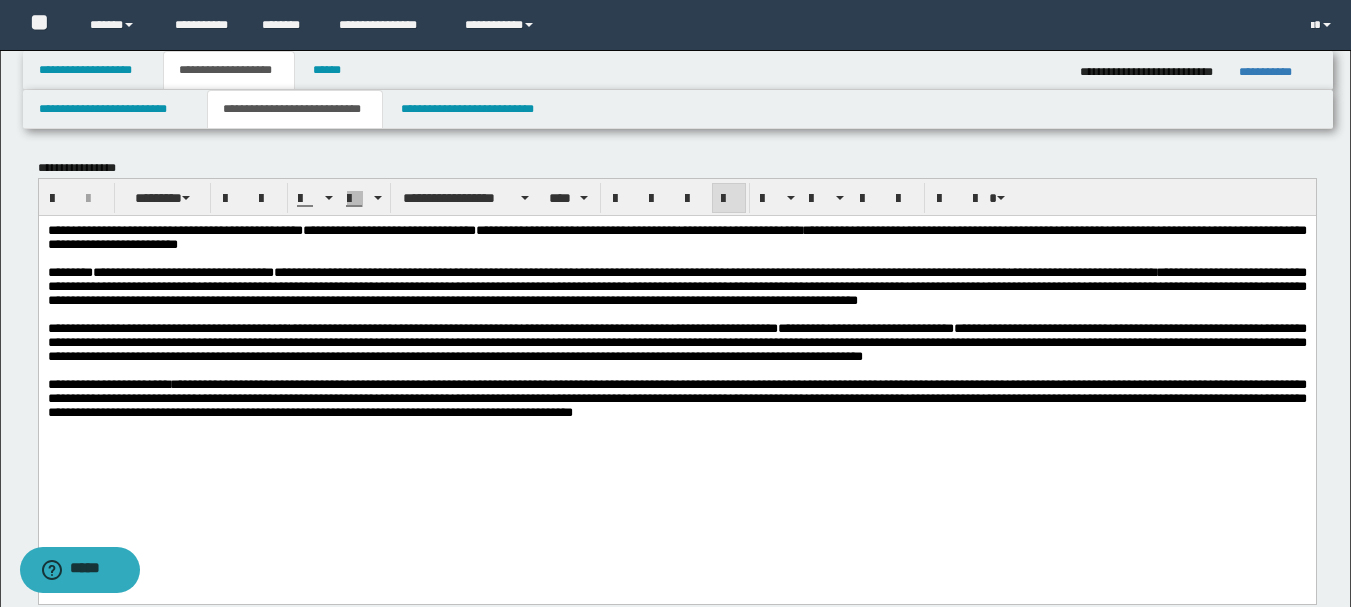 click on "**********" at bounding box center [676, 341] 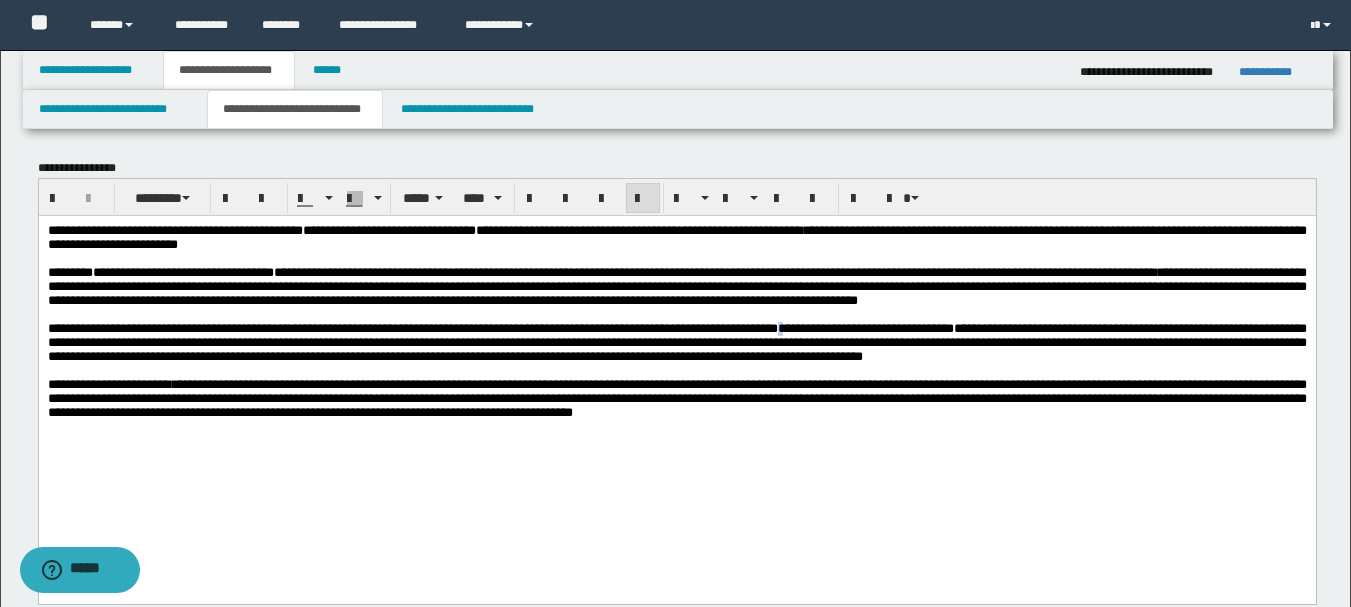 click on "**********" at bounding box center [865, 327] 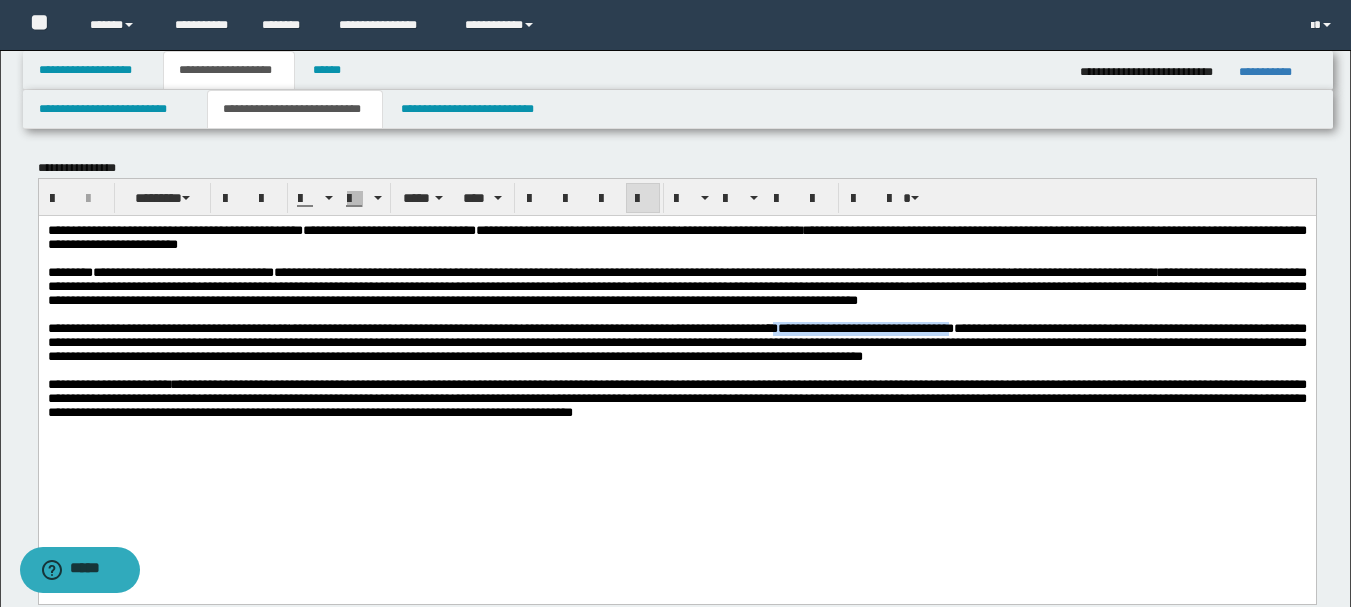 drag, startPoint x: 1282, startPoint y: 359, endPoint x: 988, endPoint y: 365, distance: 294.06122 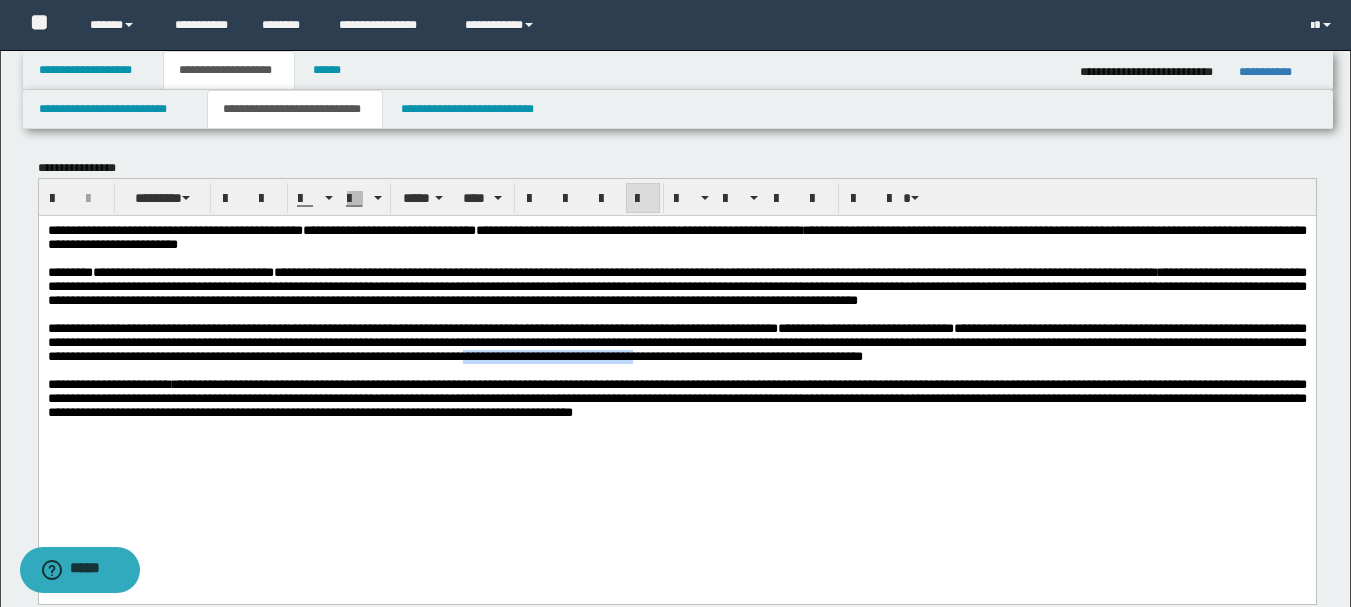 drag, startPoint x: 1204, startPoint y: 393, endPoint x: 152, endPoint y: 405, distance: 1052.0685 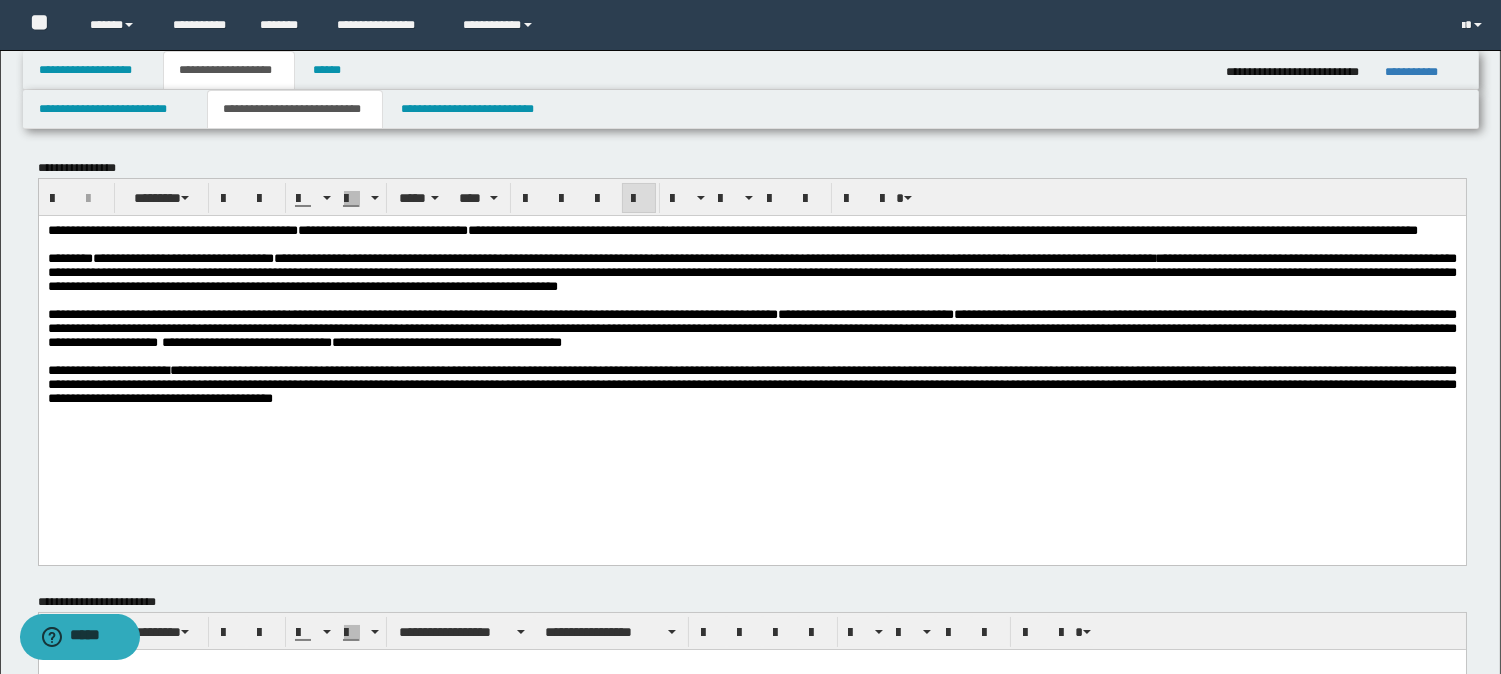 click on "**********" at bounding box center [751, 339] 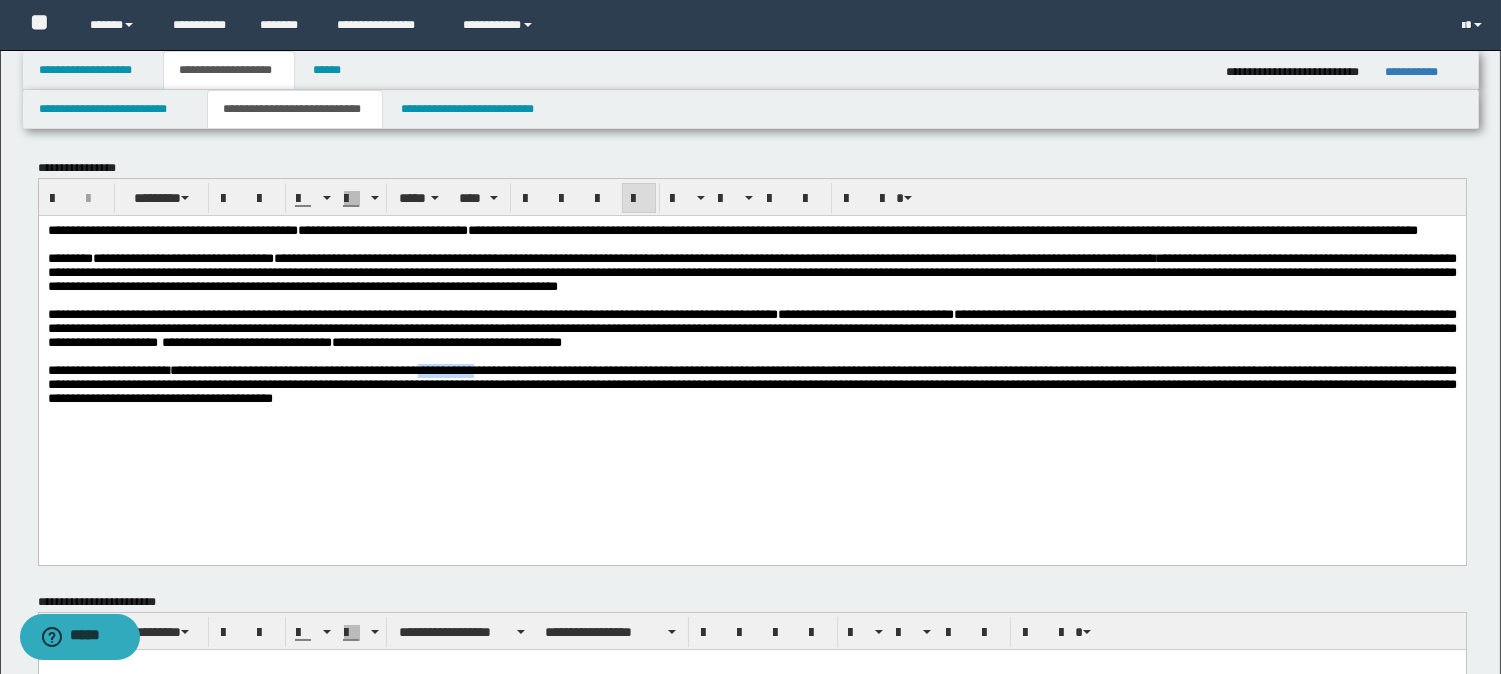 drag, startPoint x: 550, startPoint y: 418, endPoint x: 480, endPoint y: 418, distance: 70 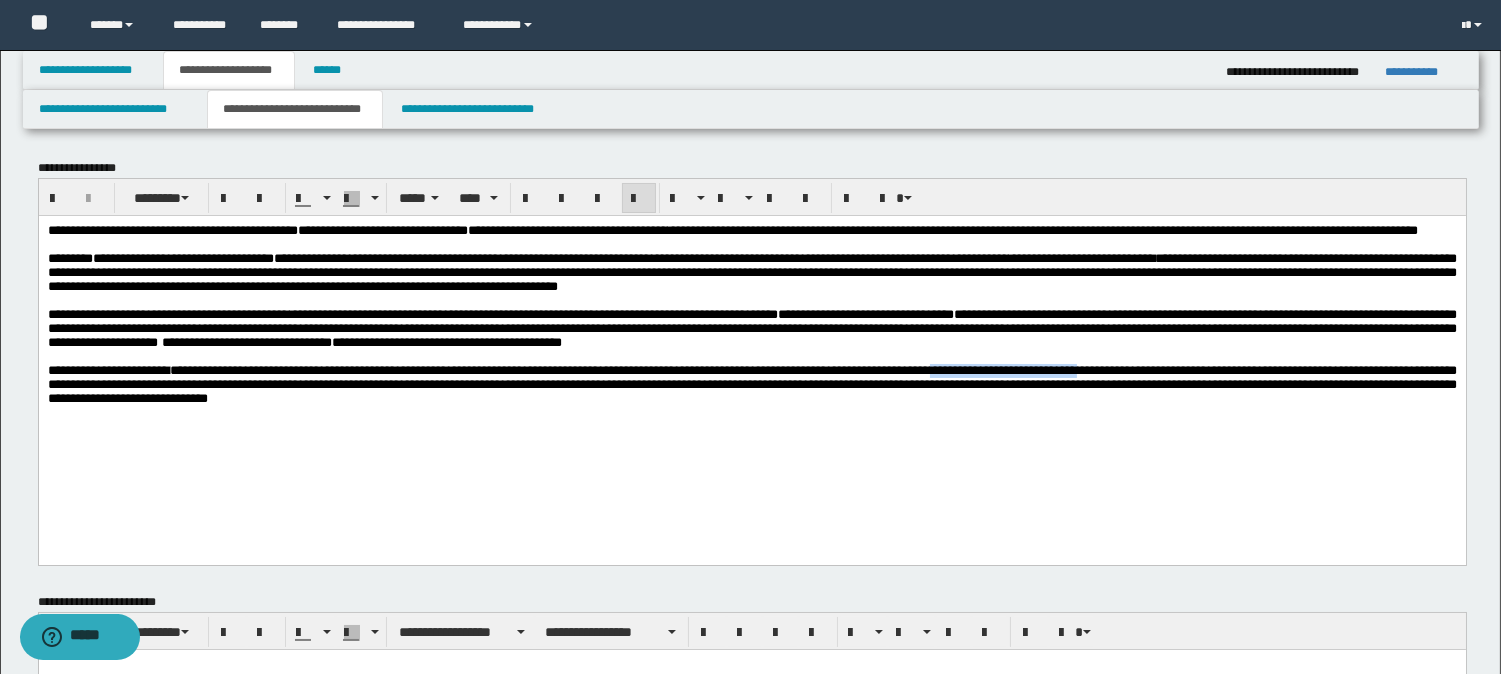 drag, startPoint x: 1123, startPoint y: 414, endPoint x: 1315, endPoint y: 416, distance: 192.01042 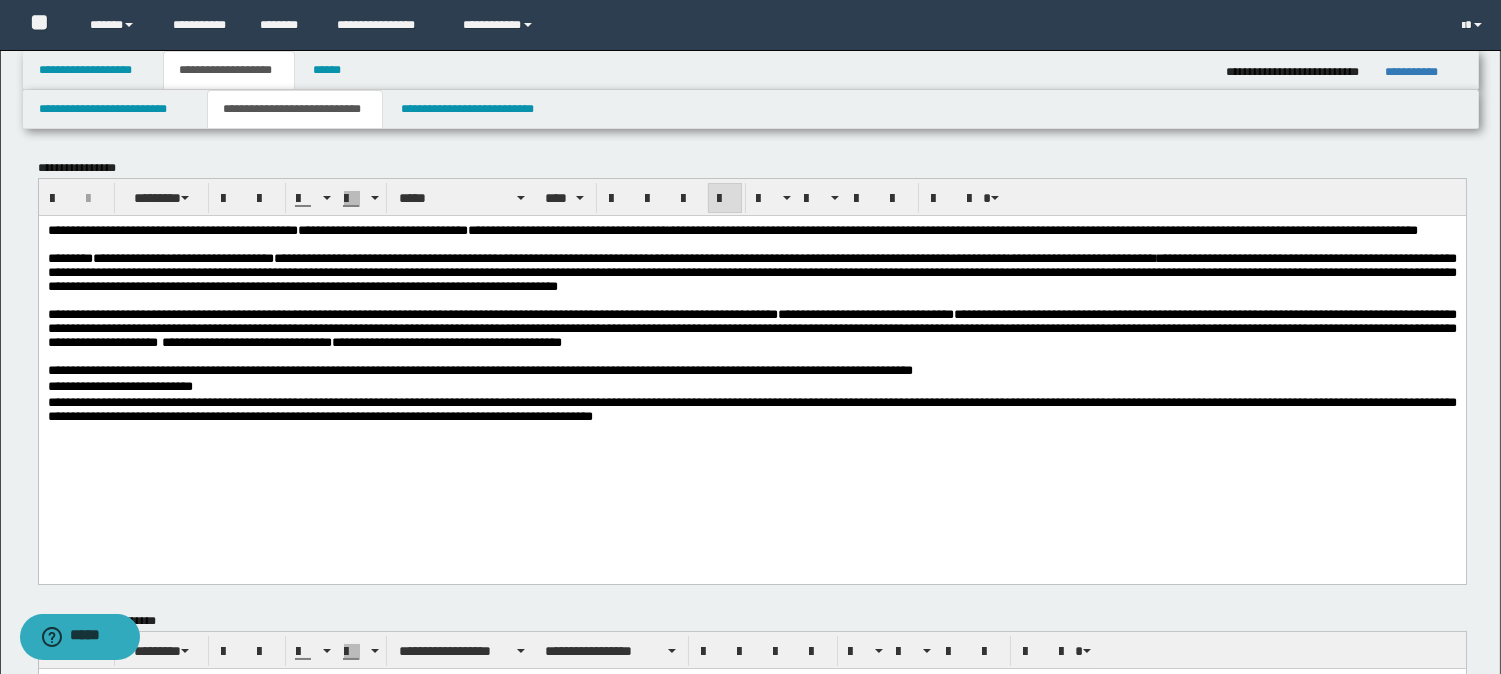 click on "**********" at bounding box center [751, 370] 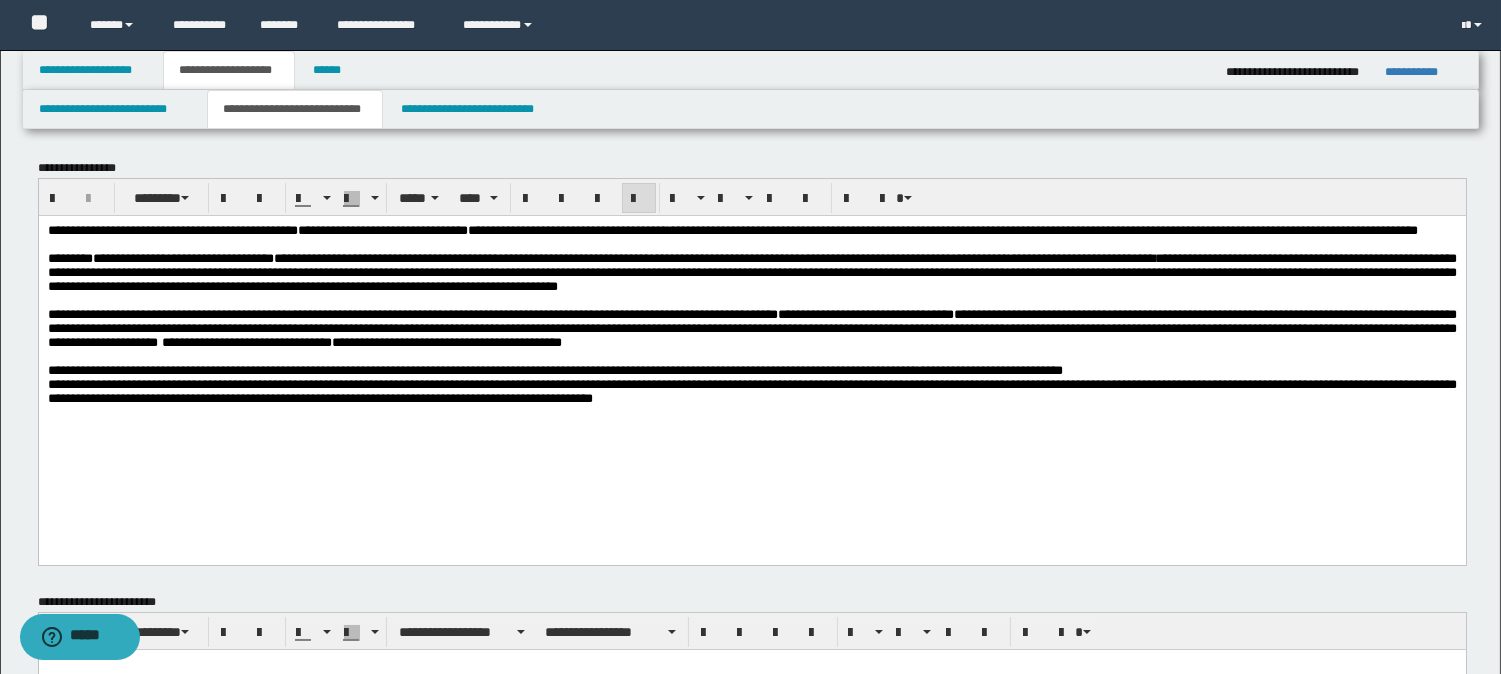 click on "**********" at bounding box center [751, 370] 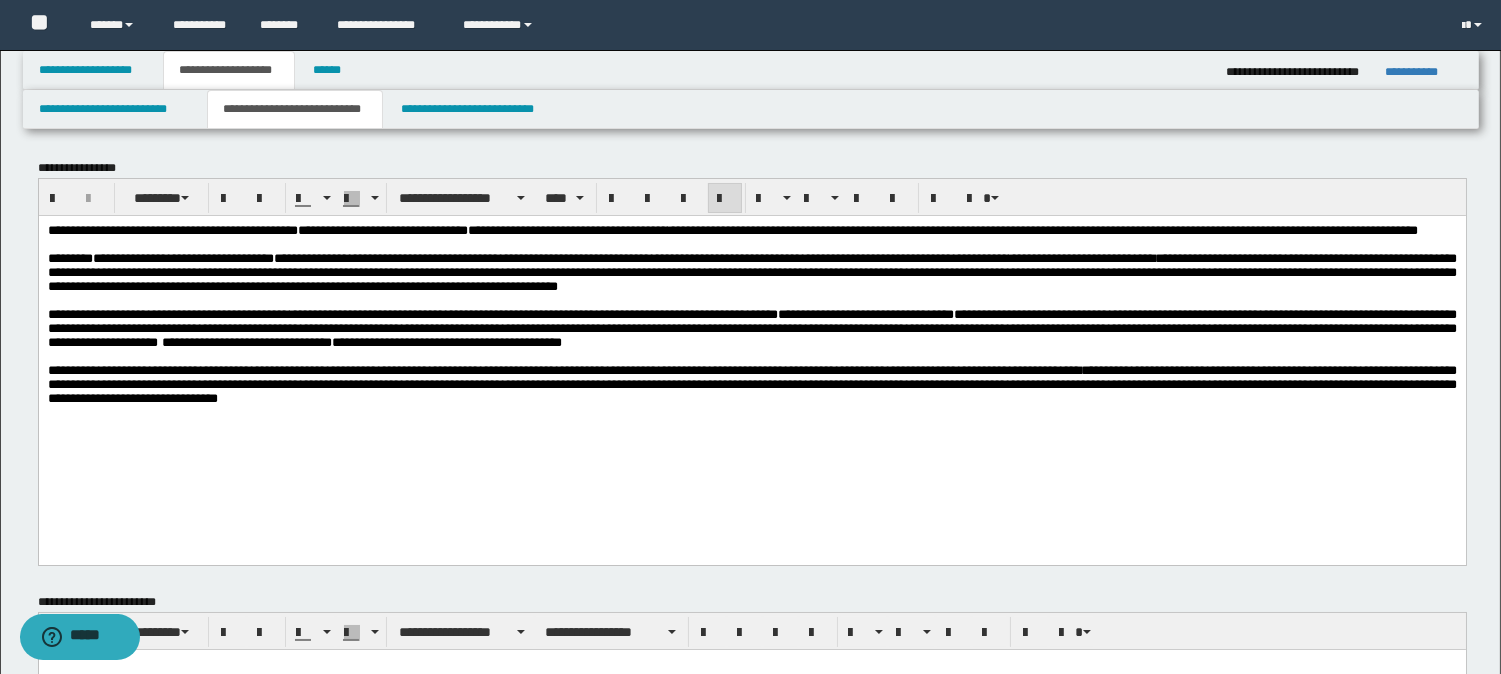click on "**********" at bounding box center [751, 383] 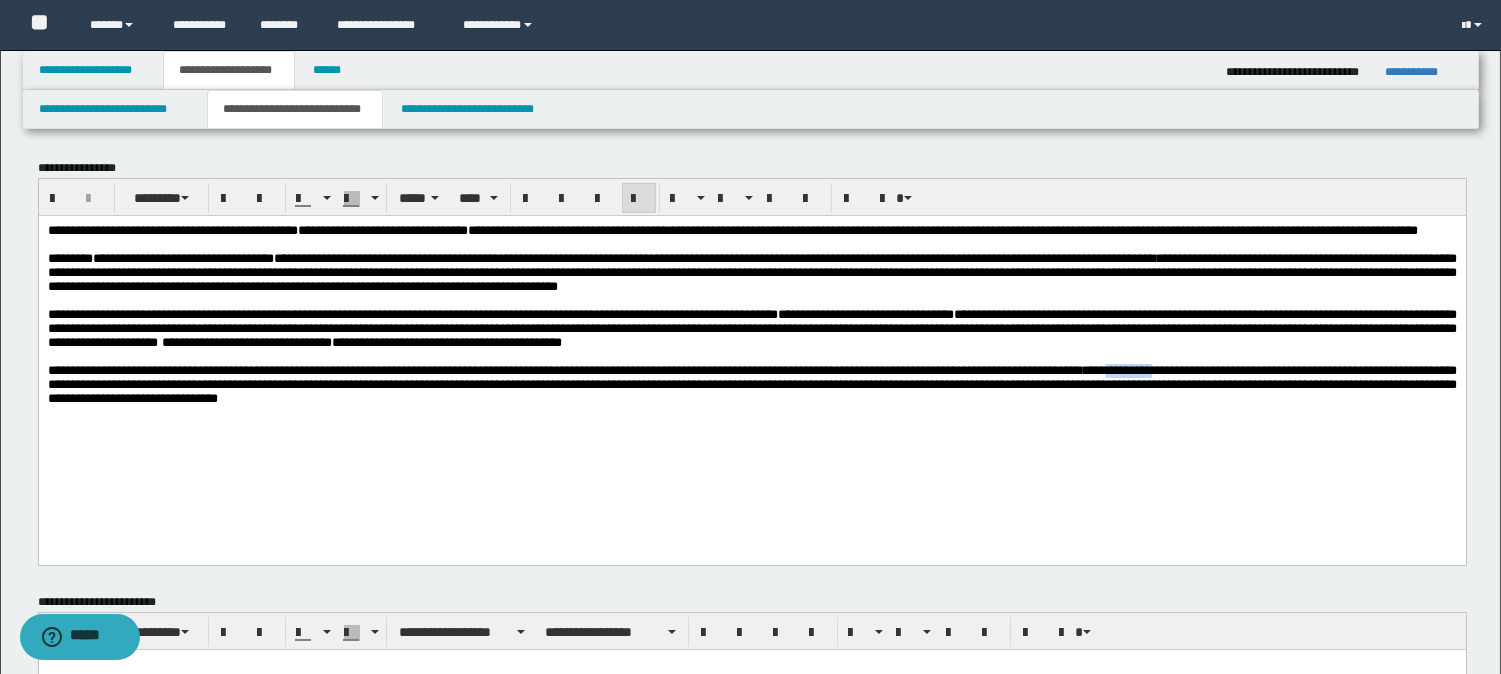 click on "**********" at bounding box center (751, 383) 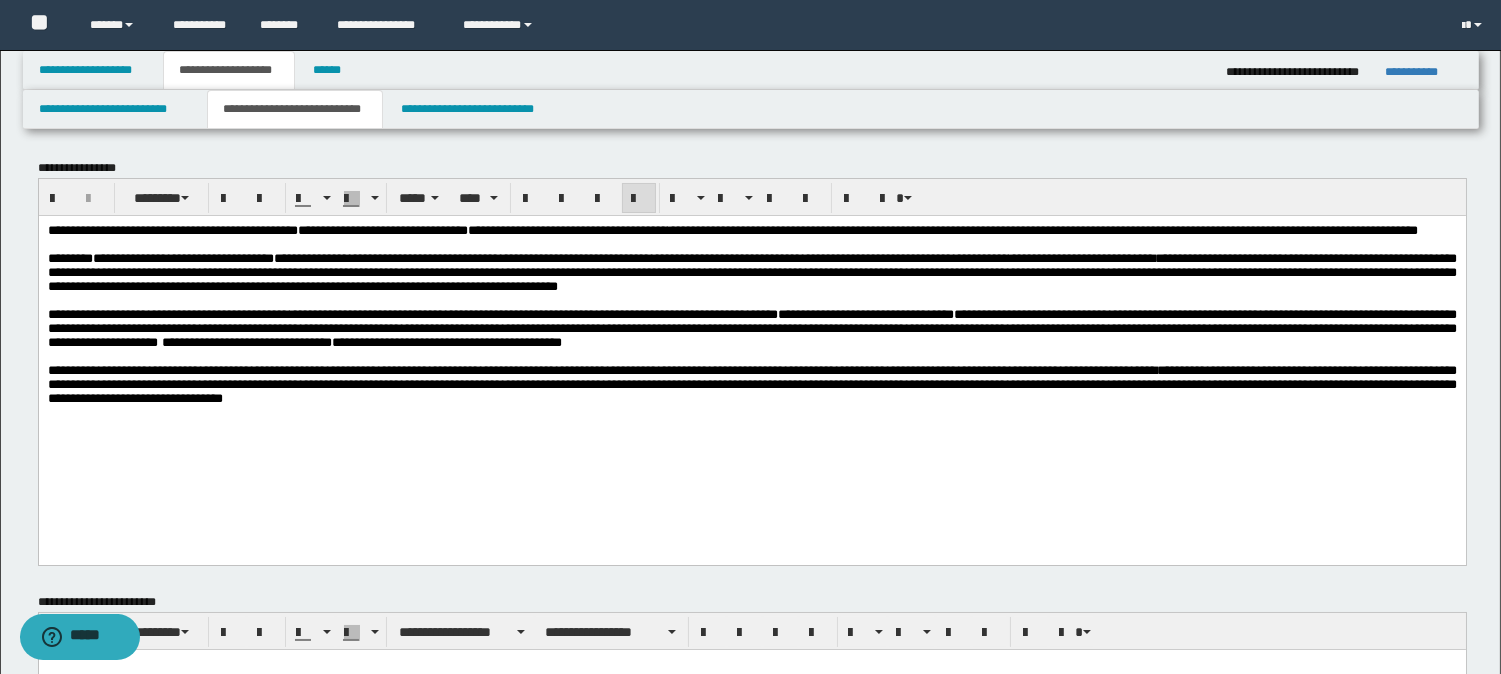 click on "**********" at bounding box center [751, 383] 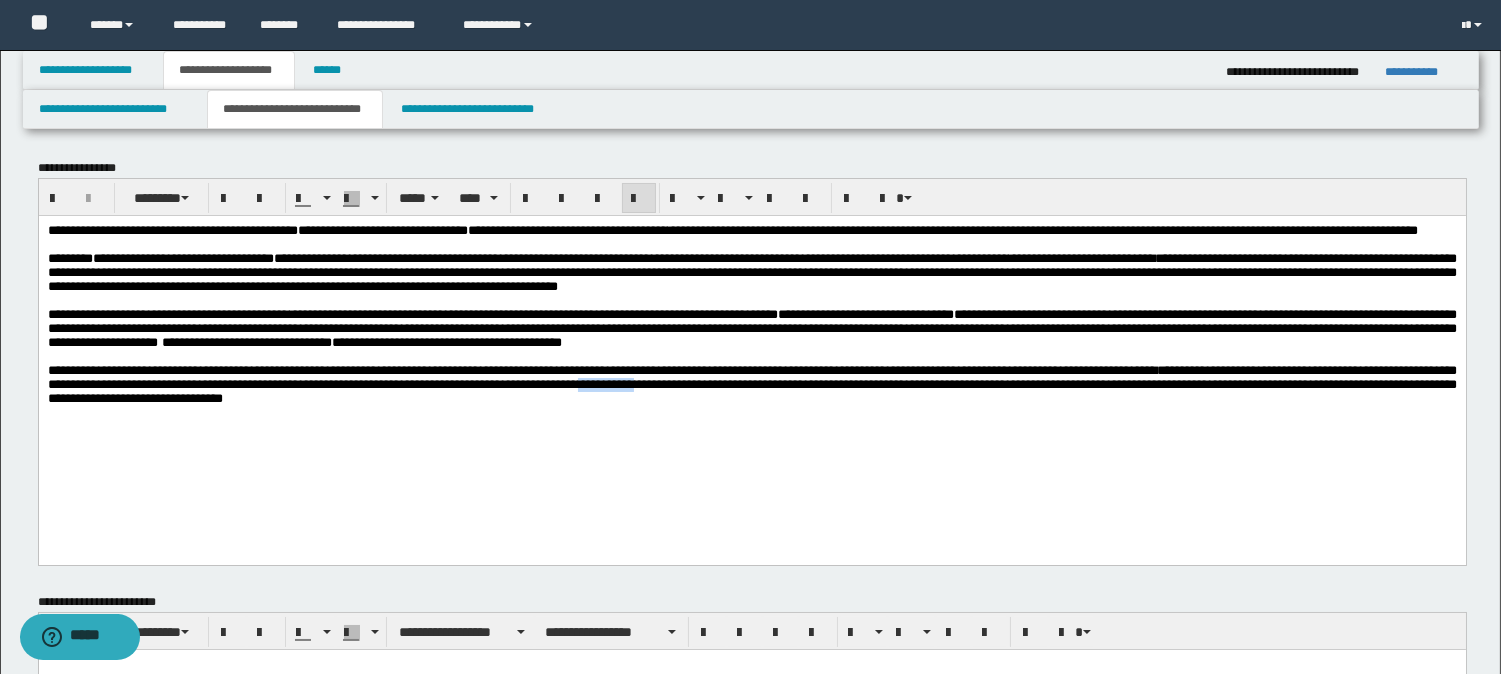 click on "**********" at bounding box center [751, 383] 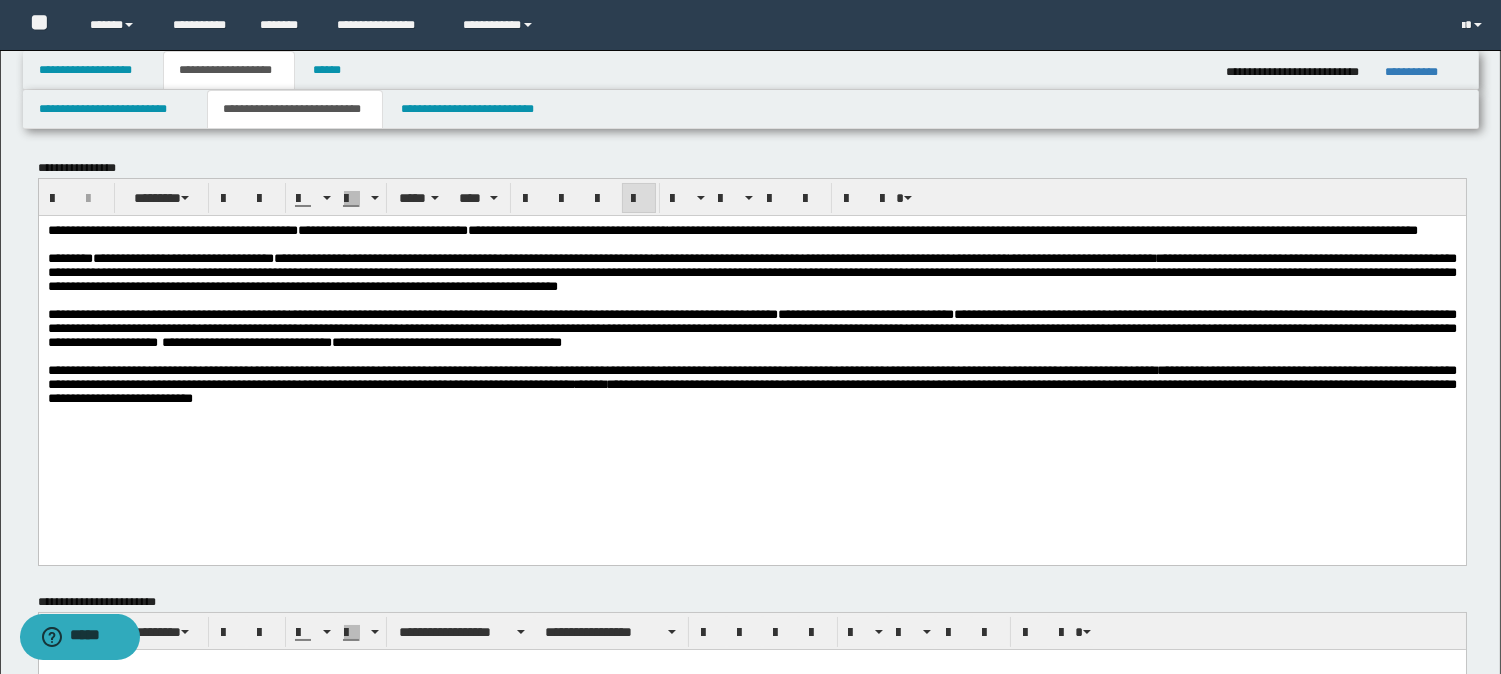 click on "**********" at bounding box center [751, 383] 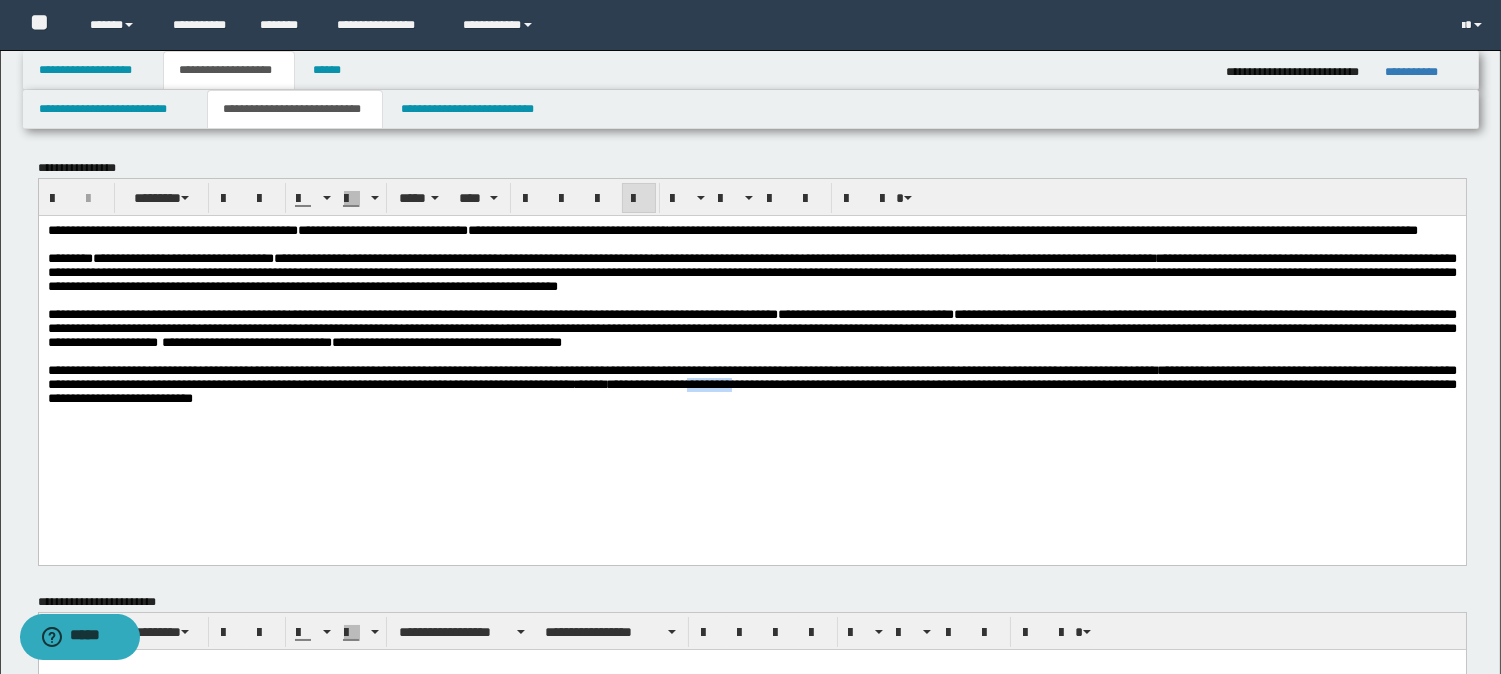 click on "**********" at bounding box center [751, 383] 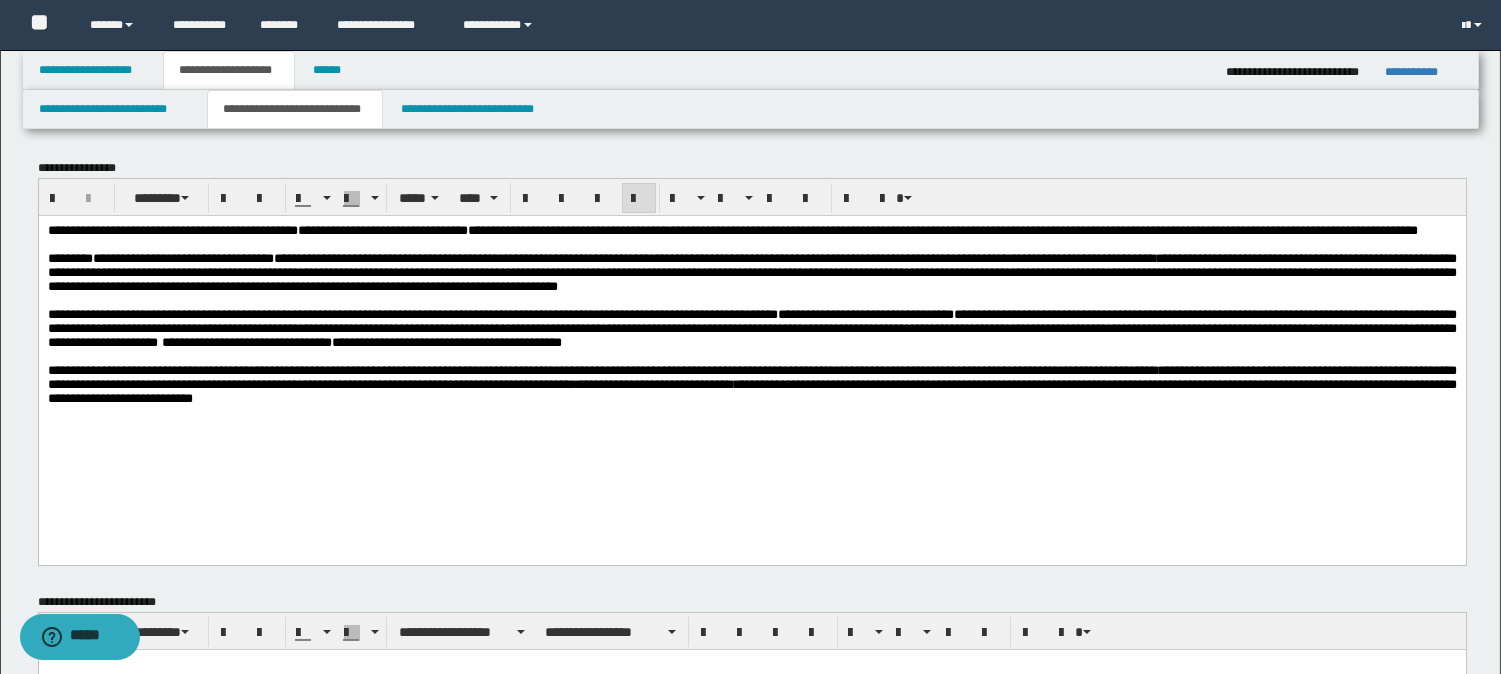 click on "**********" at bounding box center (751, 383) 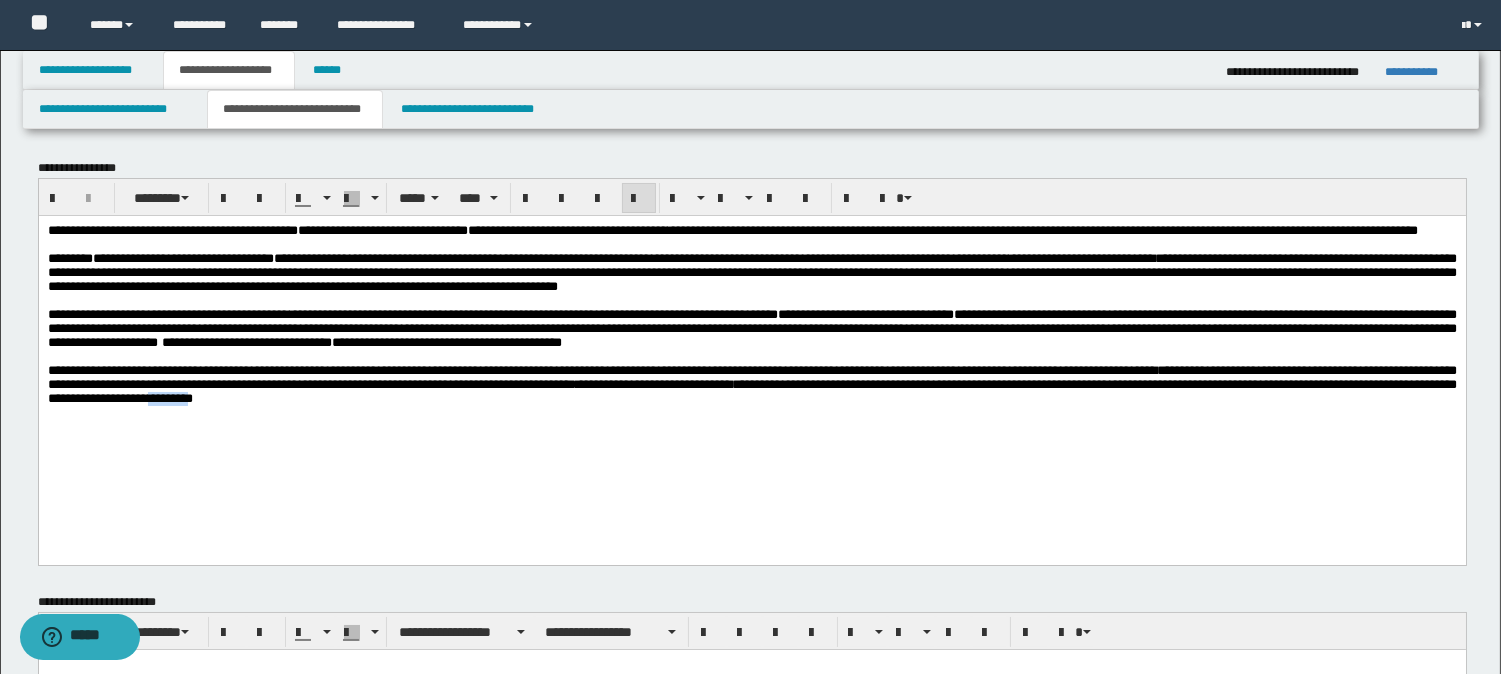 click on "**********" at bounding box center (751, 383) 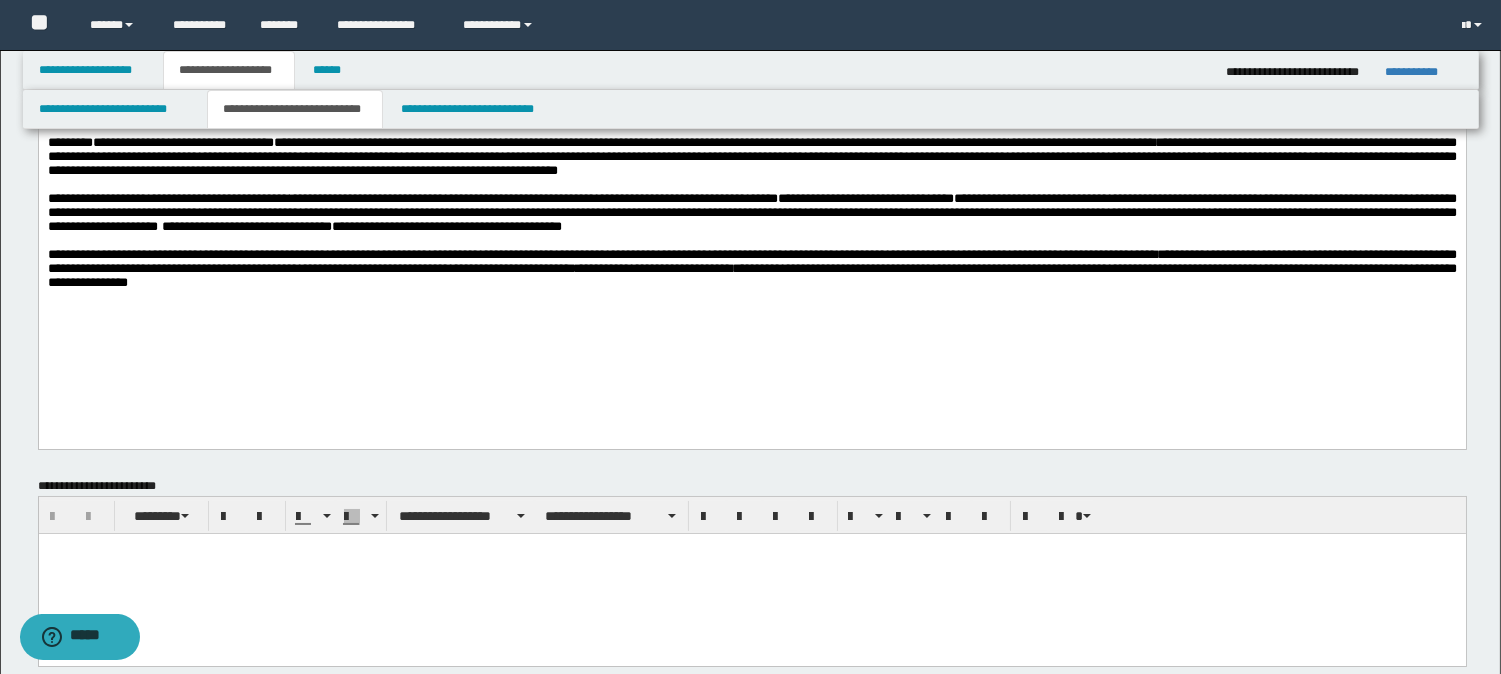 scroll, scrollTop: 0, scrollLeft: 0, axis: both 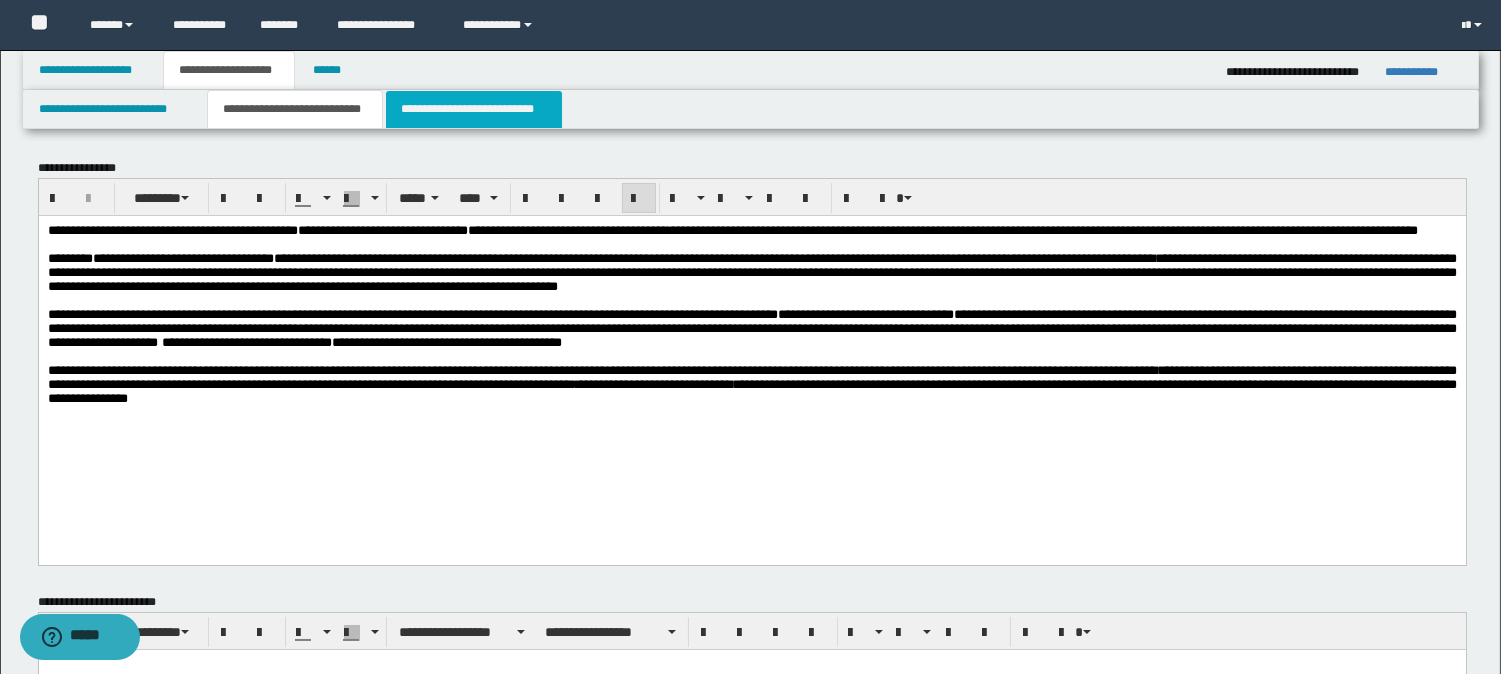 click on "**********" at bounding box center (474, 109) 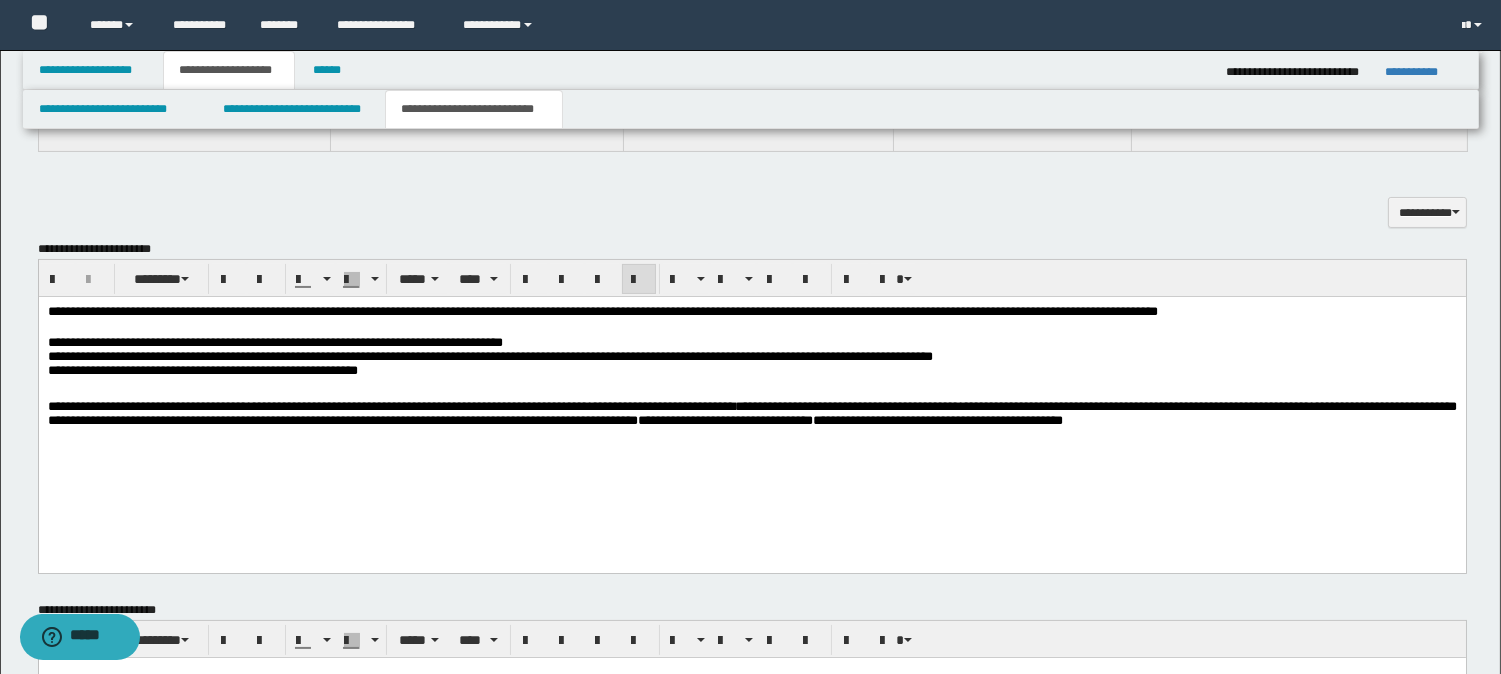 scroll, scrollTop: 555, scrollLeft: 0, axis: vertical 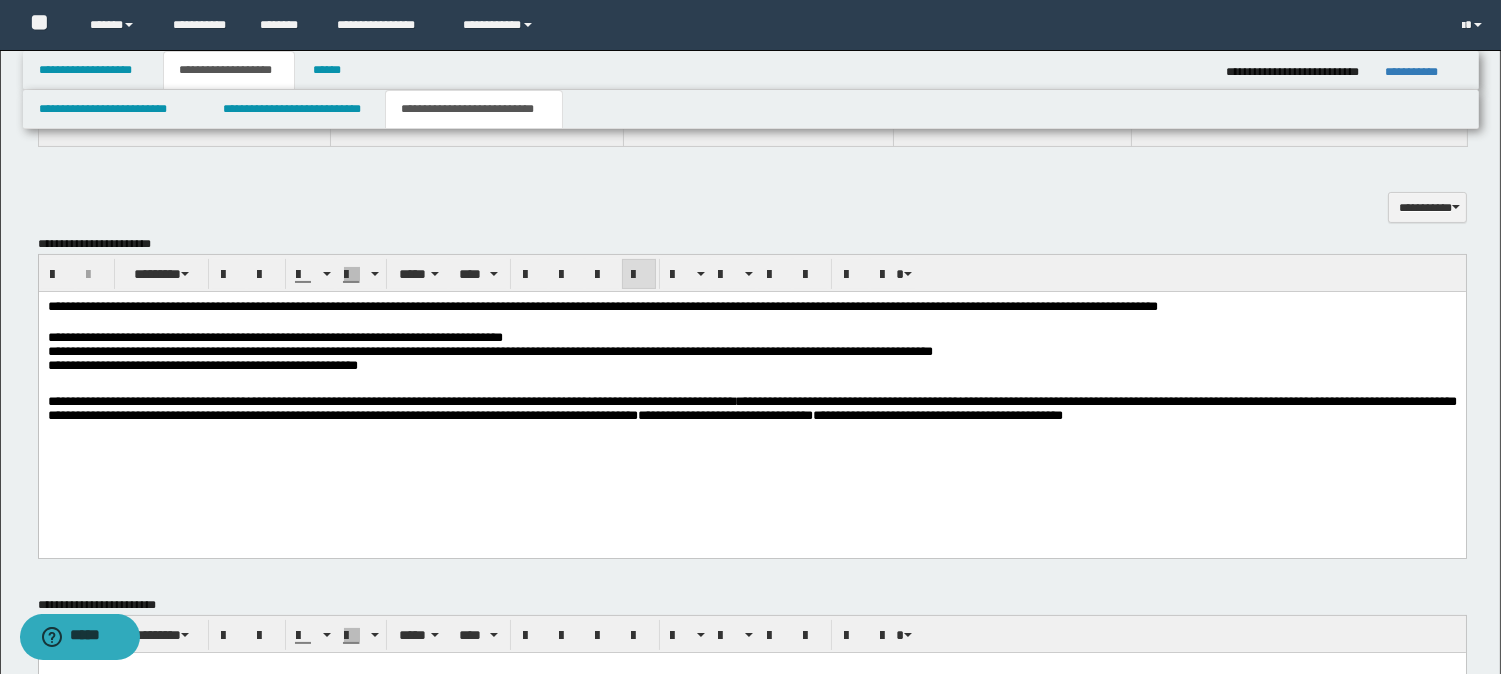 click on "**********" at bounding box center (202, 364) 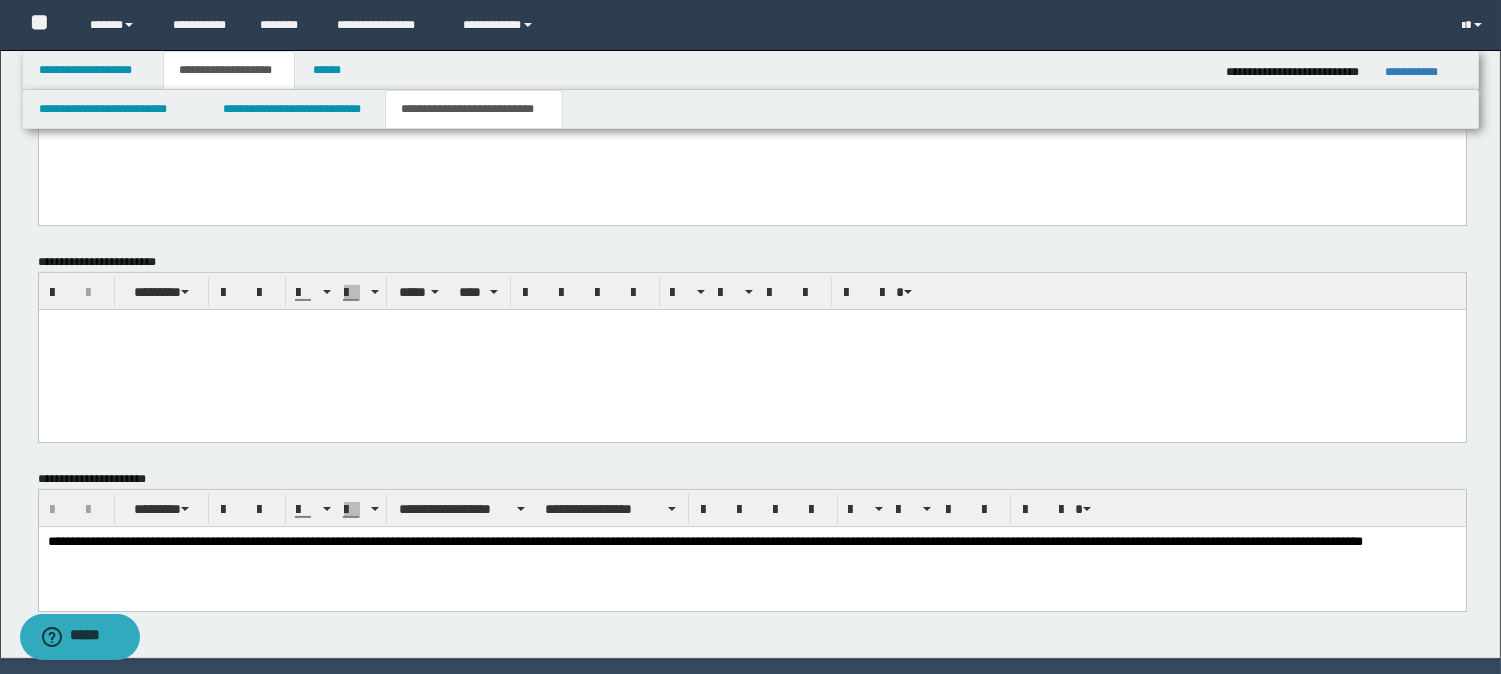 scroll, scrollTop: 950, scrollLeft: 0, axis: vertical 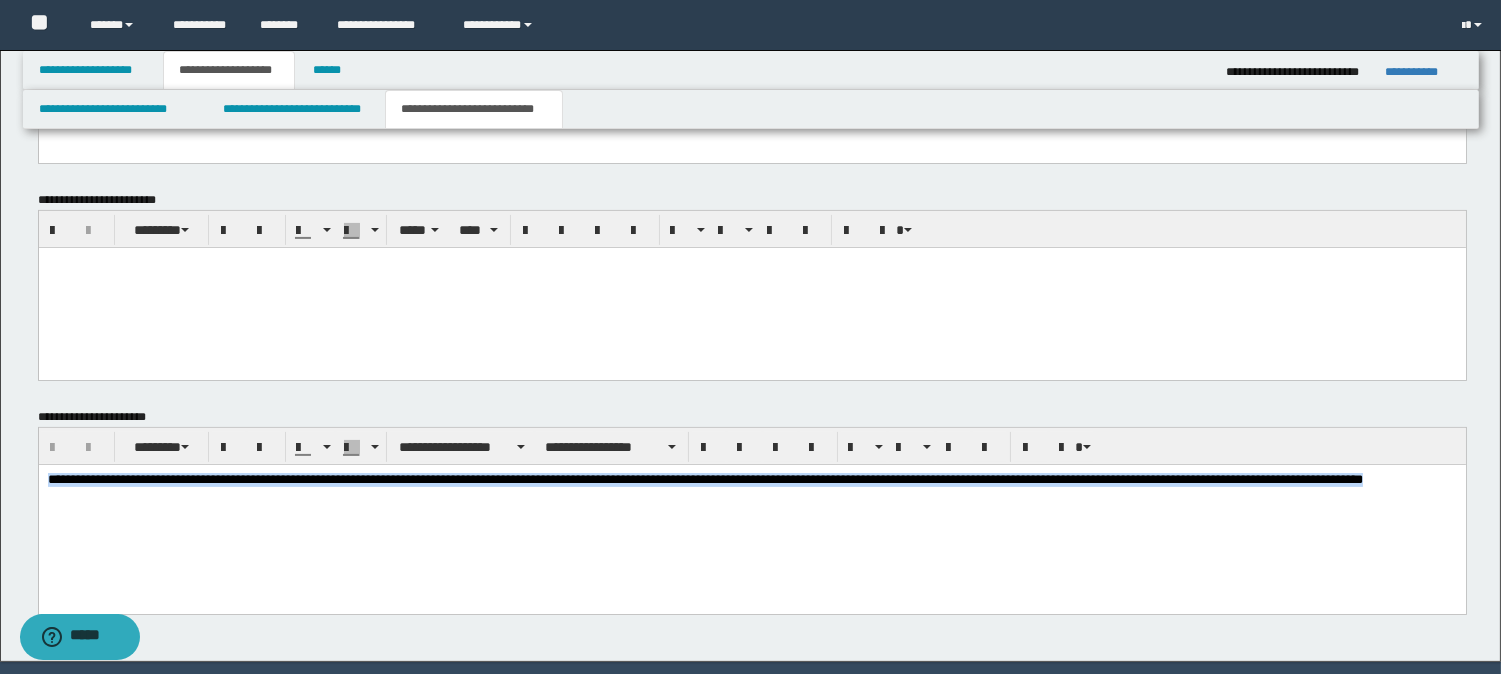 drag, startPoint x: 183, startPoint y: 503, endPoint x: 38, endPoint y: 931, distance: 451.8949 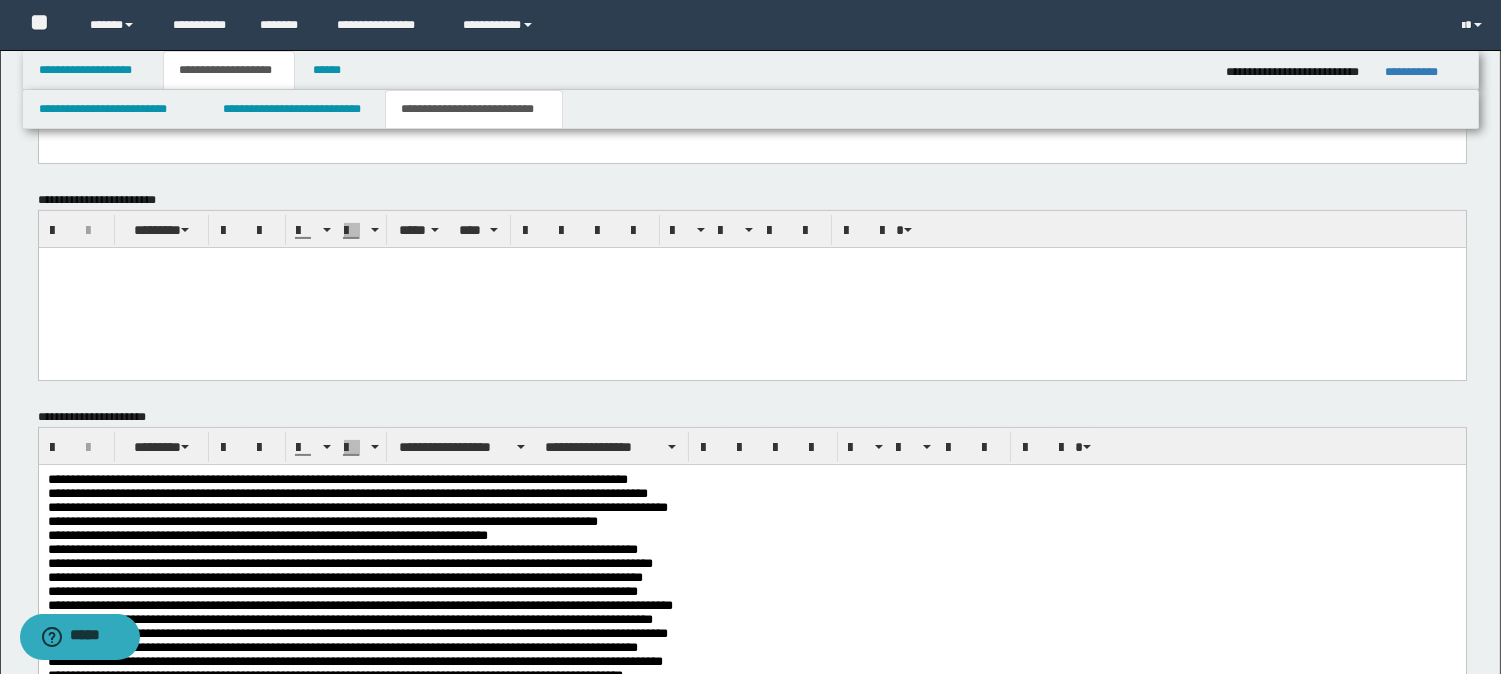 click on "**********" at bounding box center [751, 606] 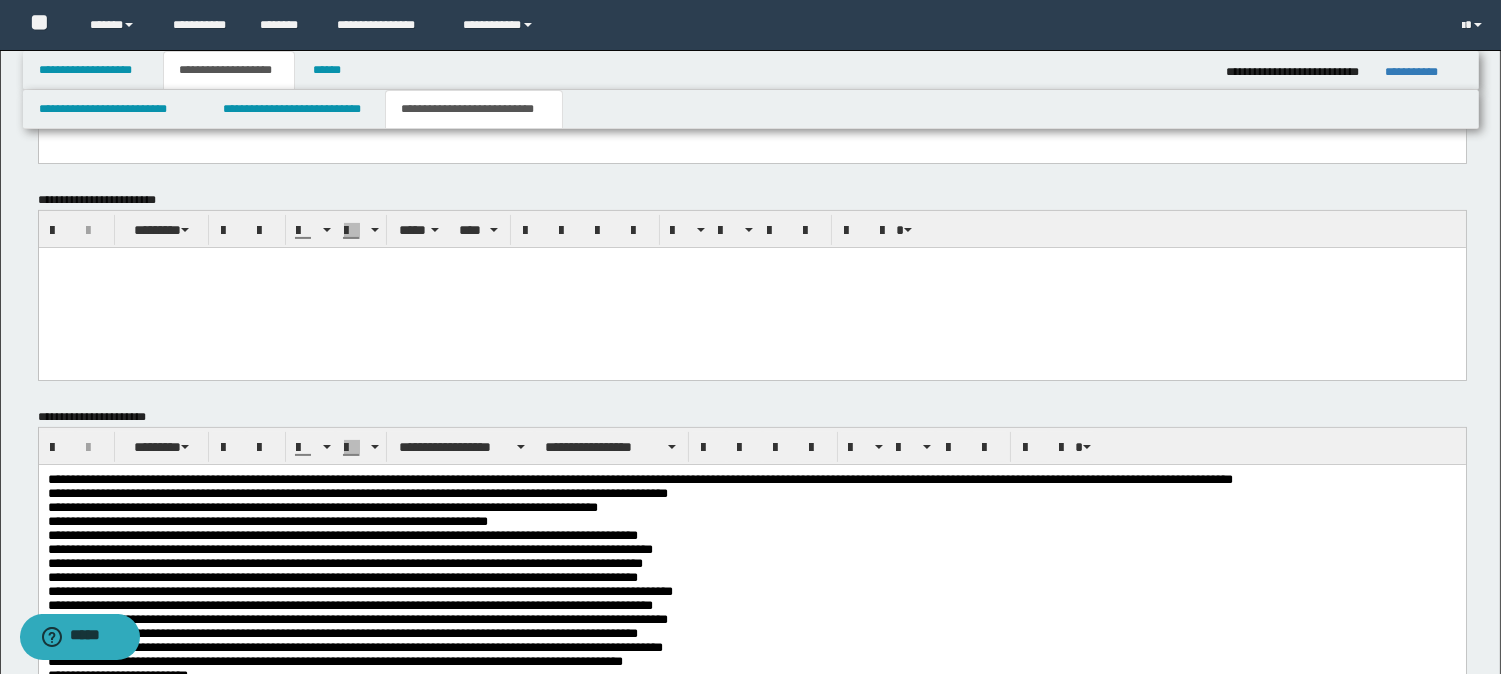 click on "**********" at bounding box center (751, 598) 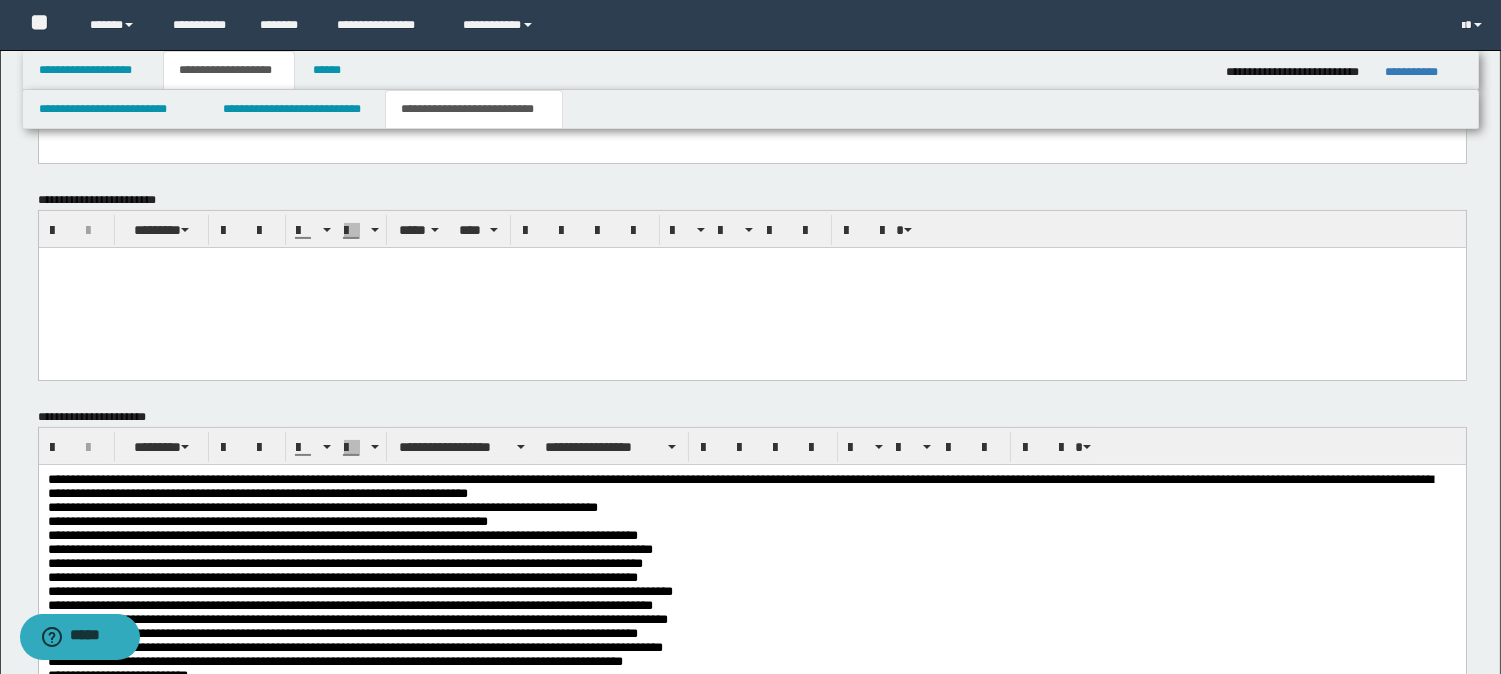 click on "**********" at bounding box center (751, 598) 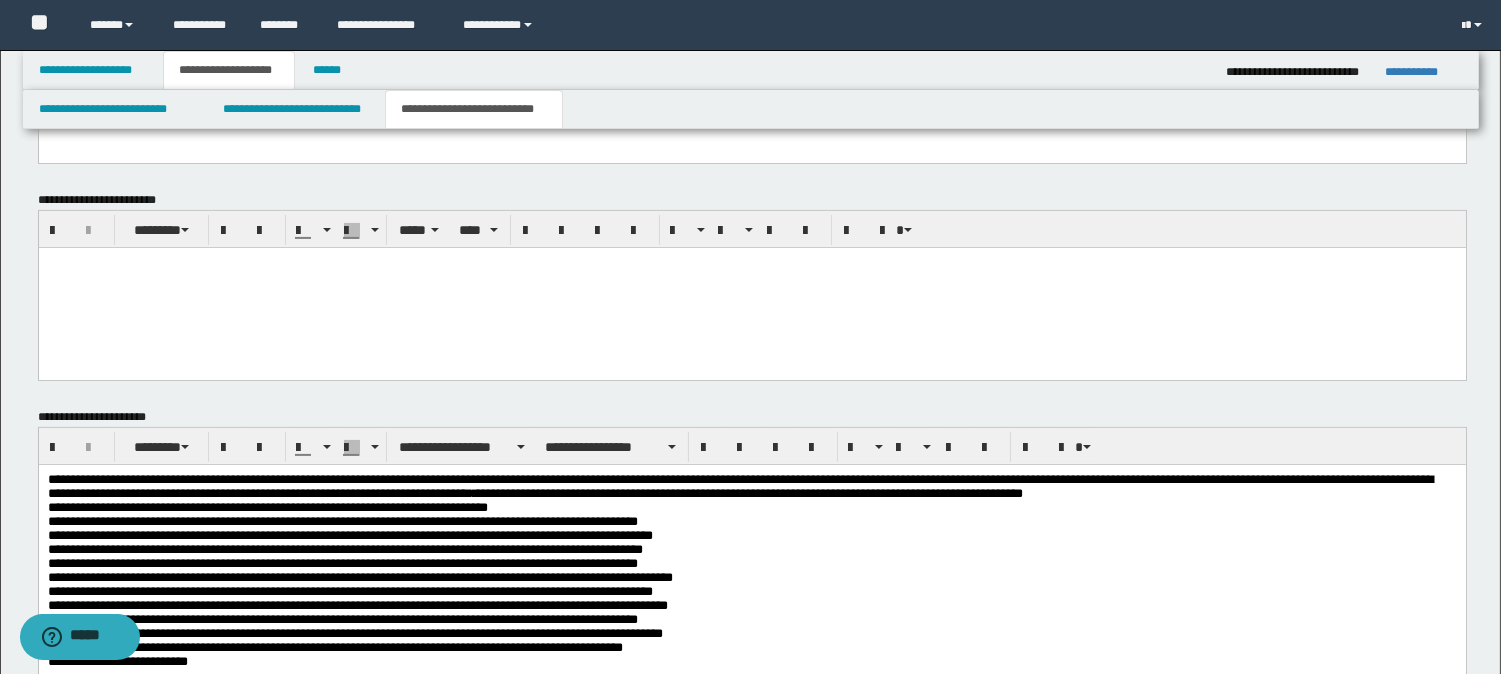 click on "**********" at bounding box center (751, 589) 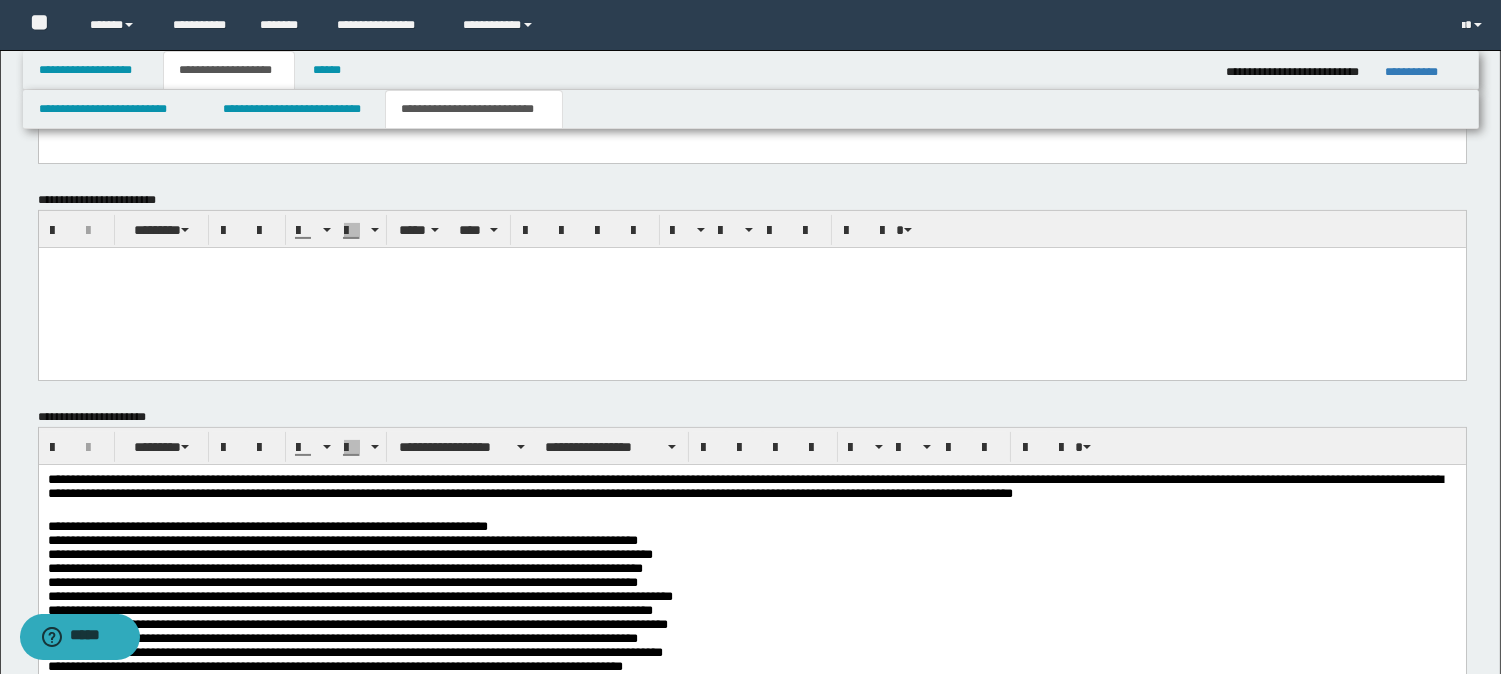 click on "**********" at bounding box center (751, 620) 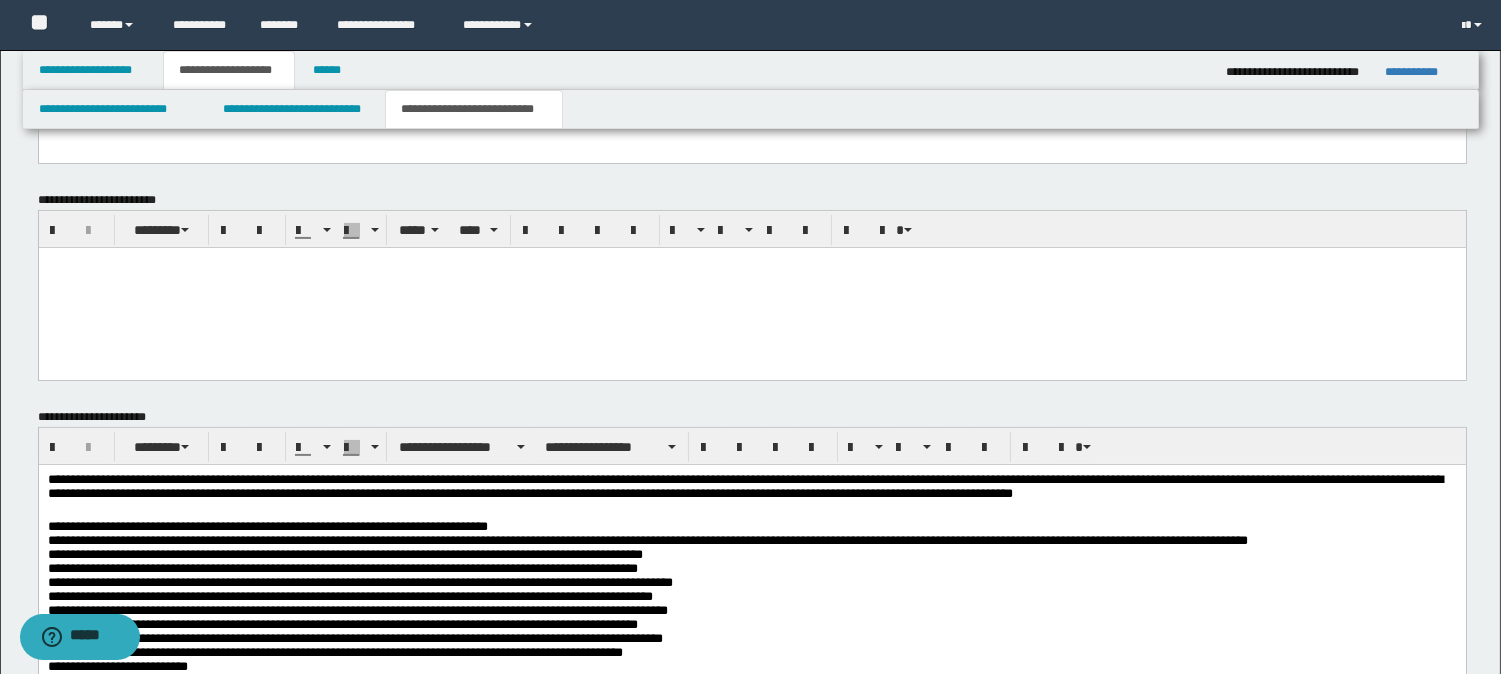 click on "**********" at bounding box center (751, 611) 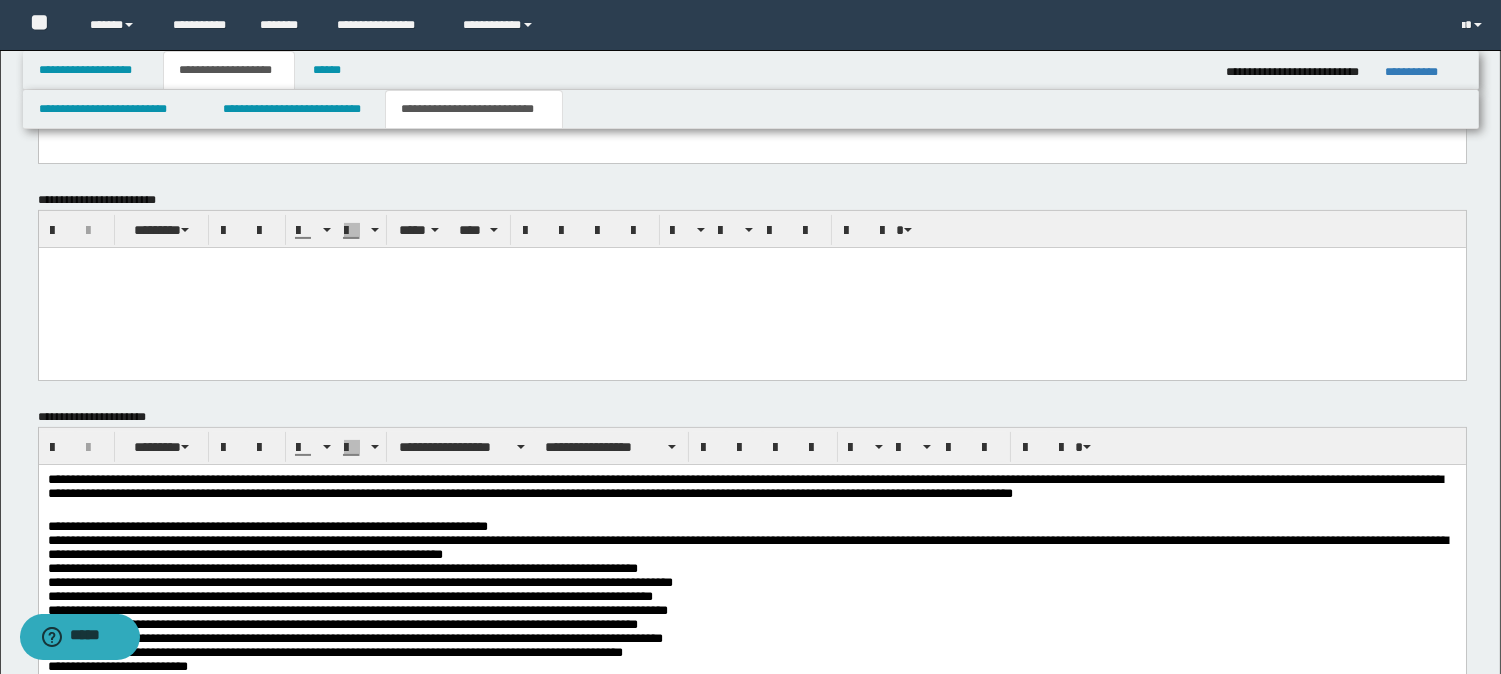 click on "**********" at bounding box center (752, 619) 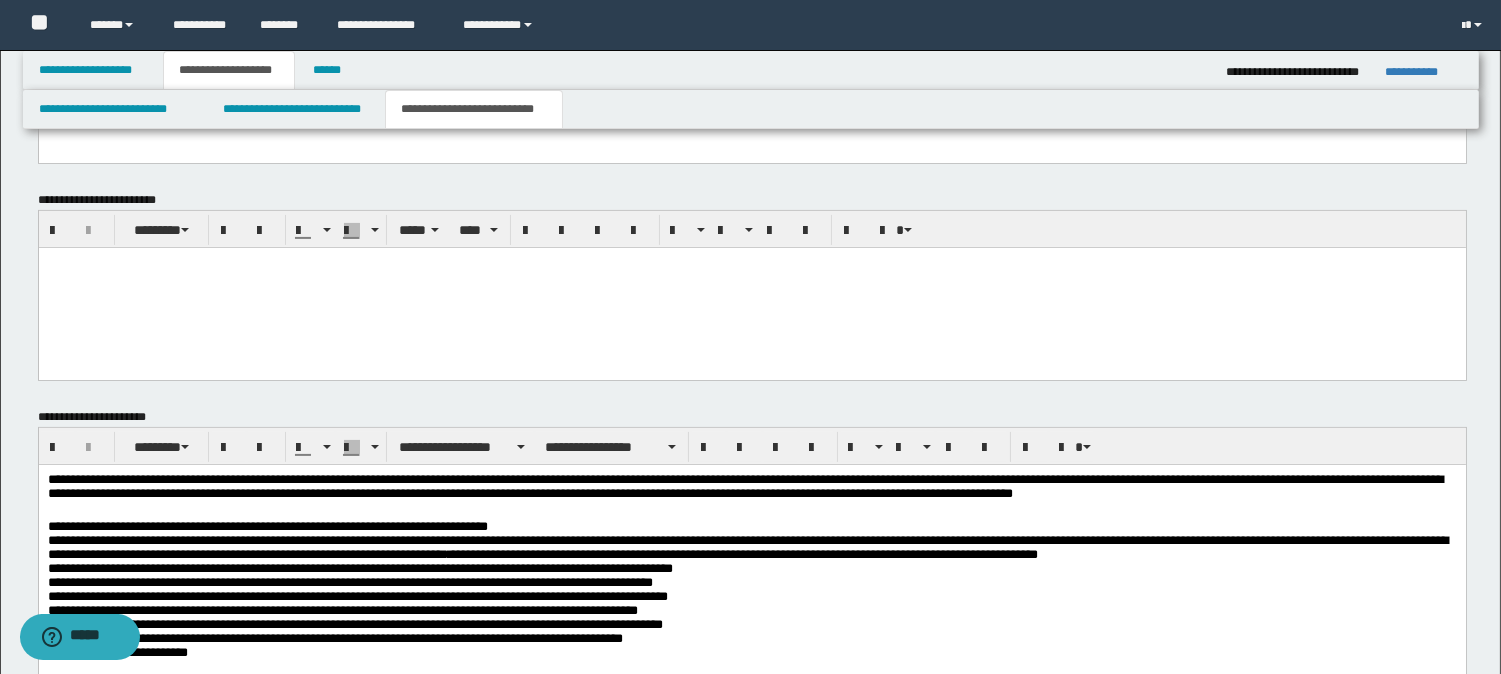 click on "**********" at bounding box center (751, 603) 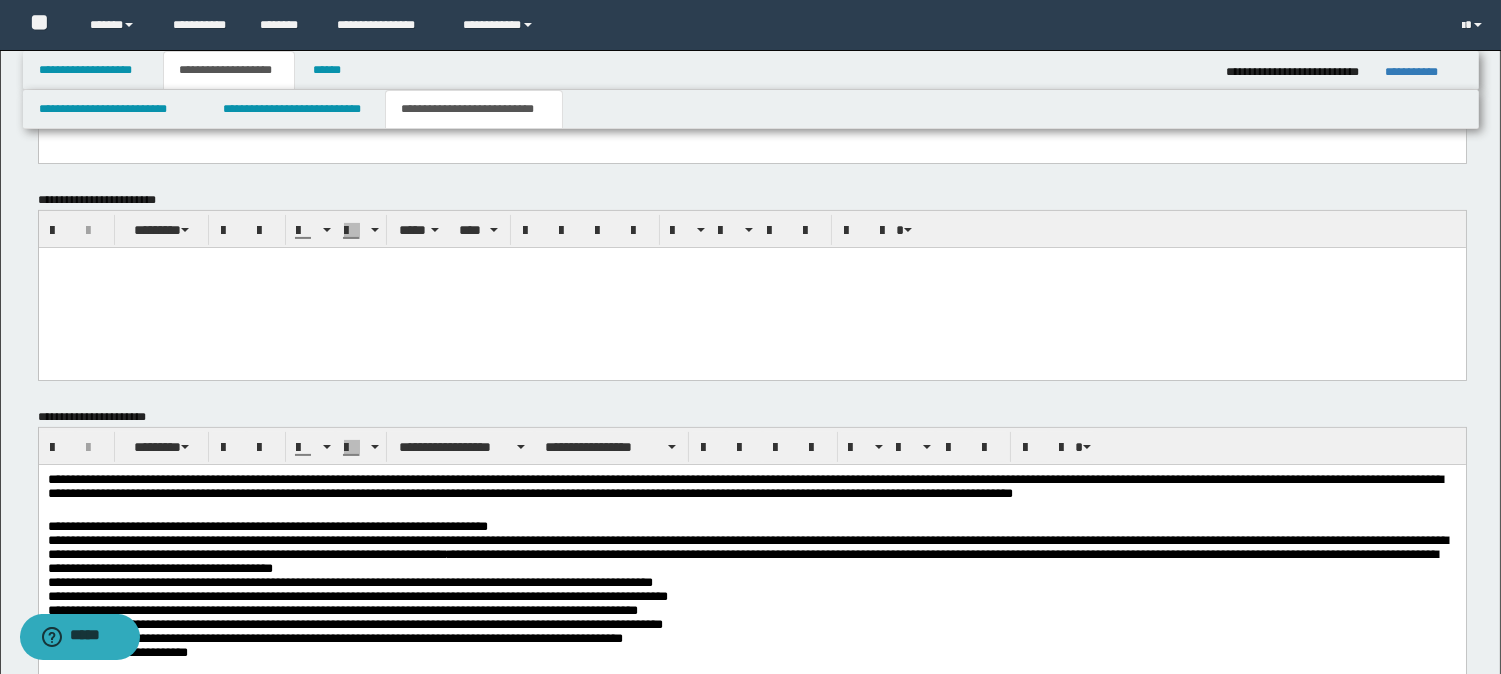 scroll, scrollTop: 1061, scrollLeft: 0, axis: vertical 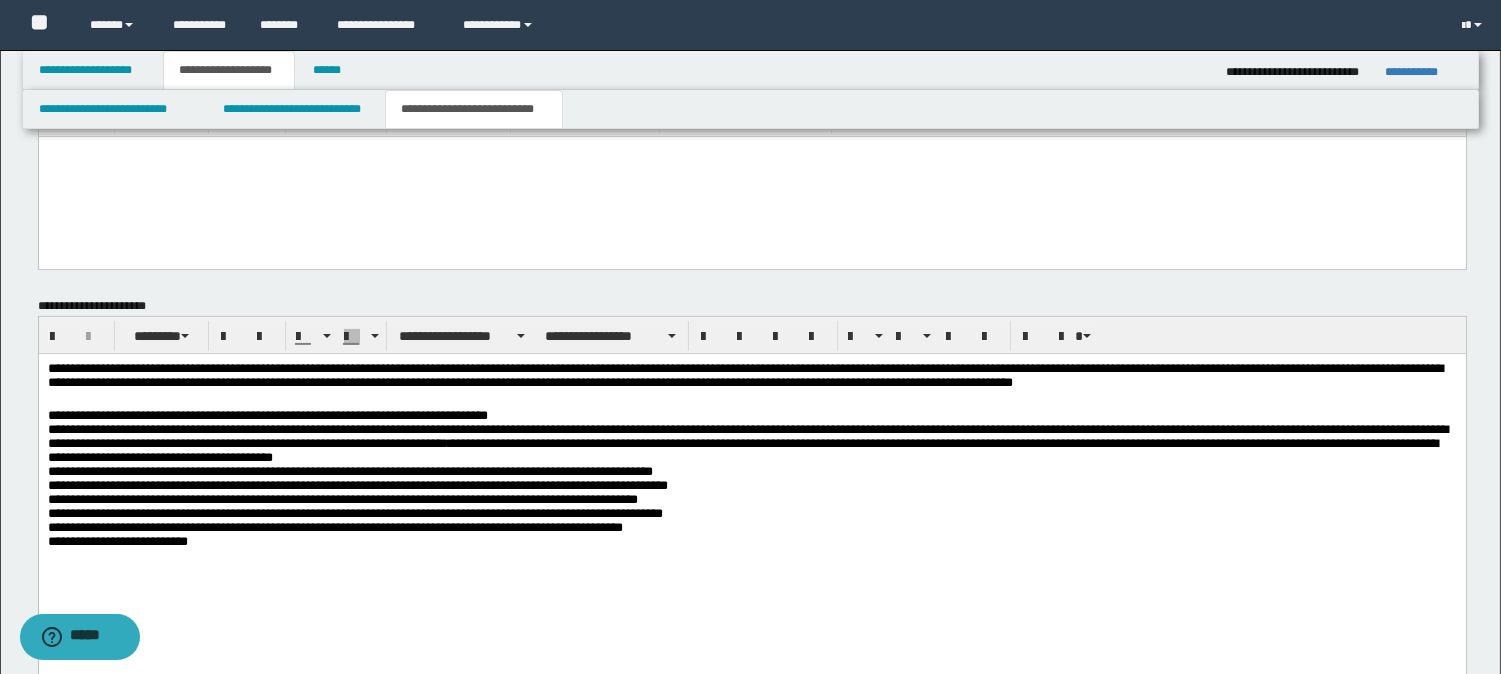 click on "**********" at bounding box center [751, 492] 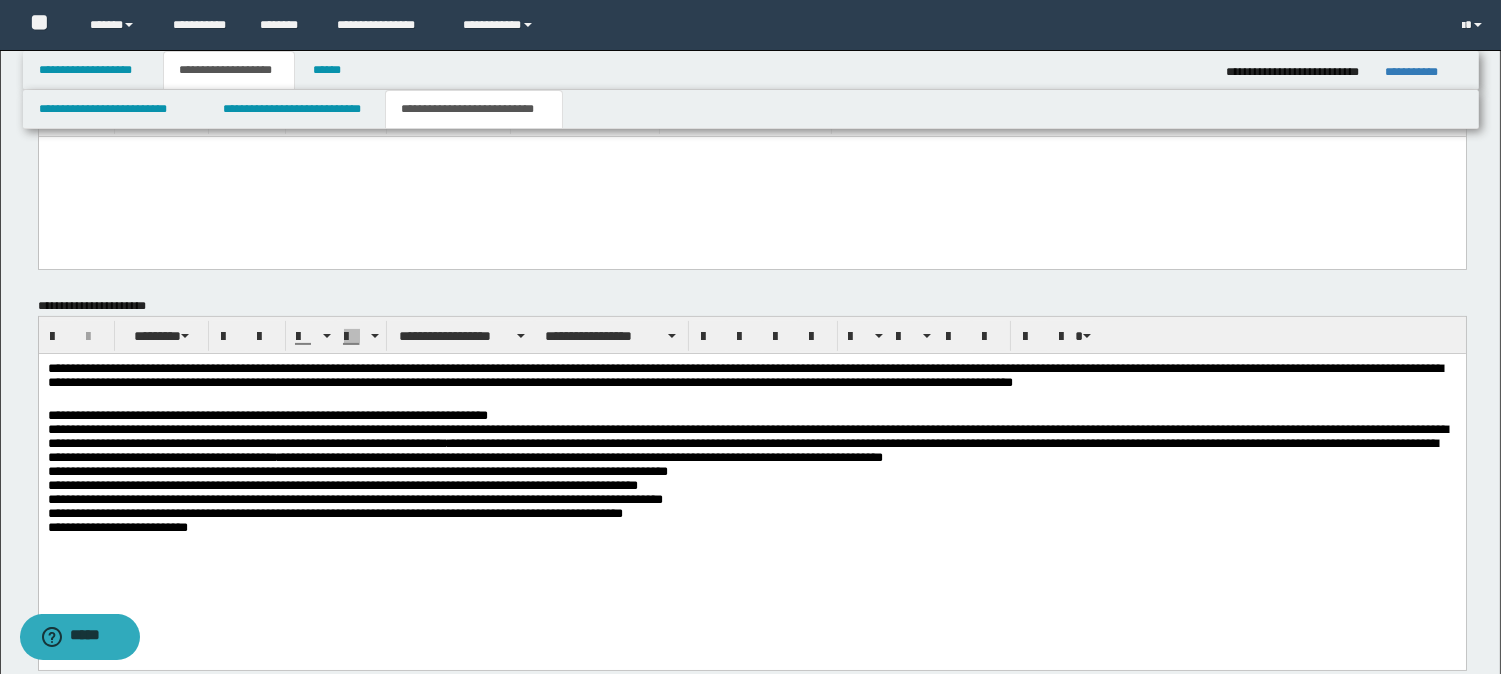 click on "**********" at bounding box center (751, 484) 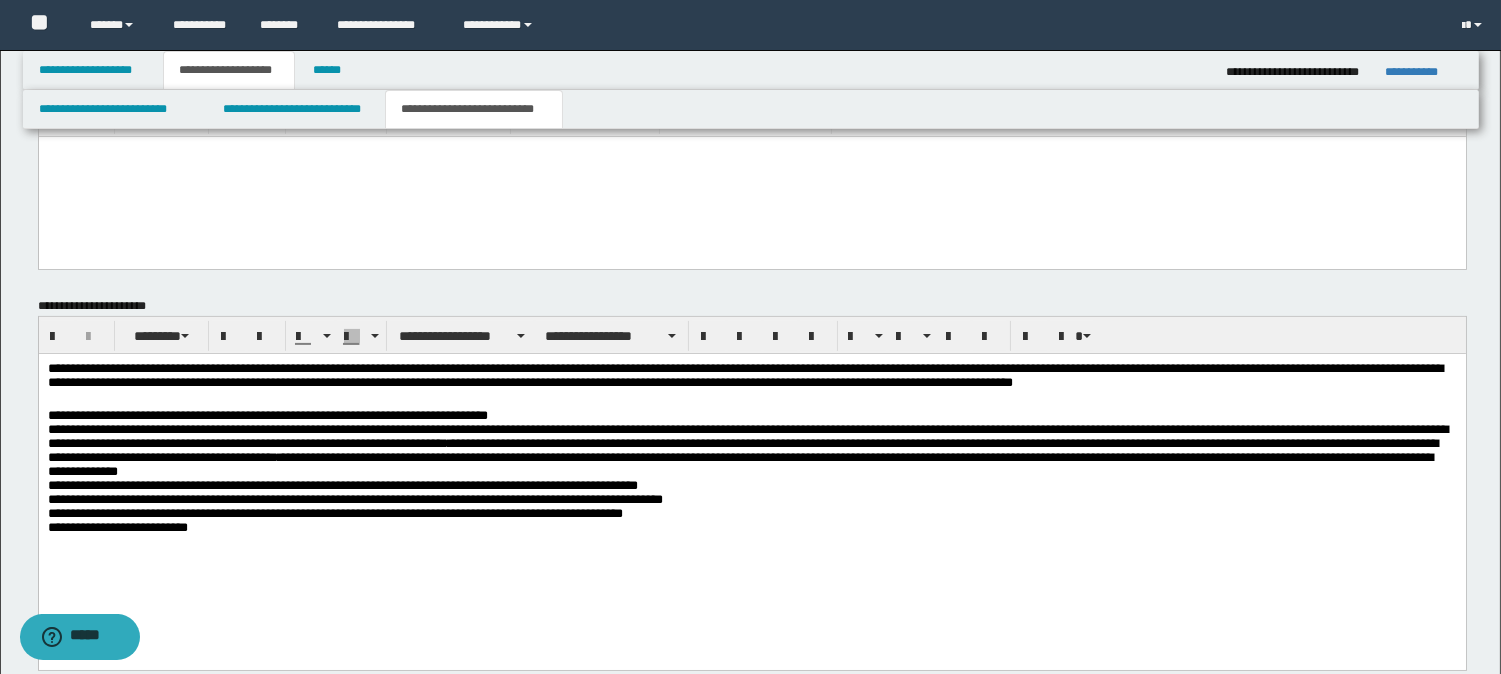 click on "**********" at bounding box center [751, 484] 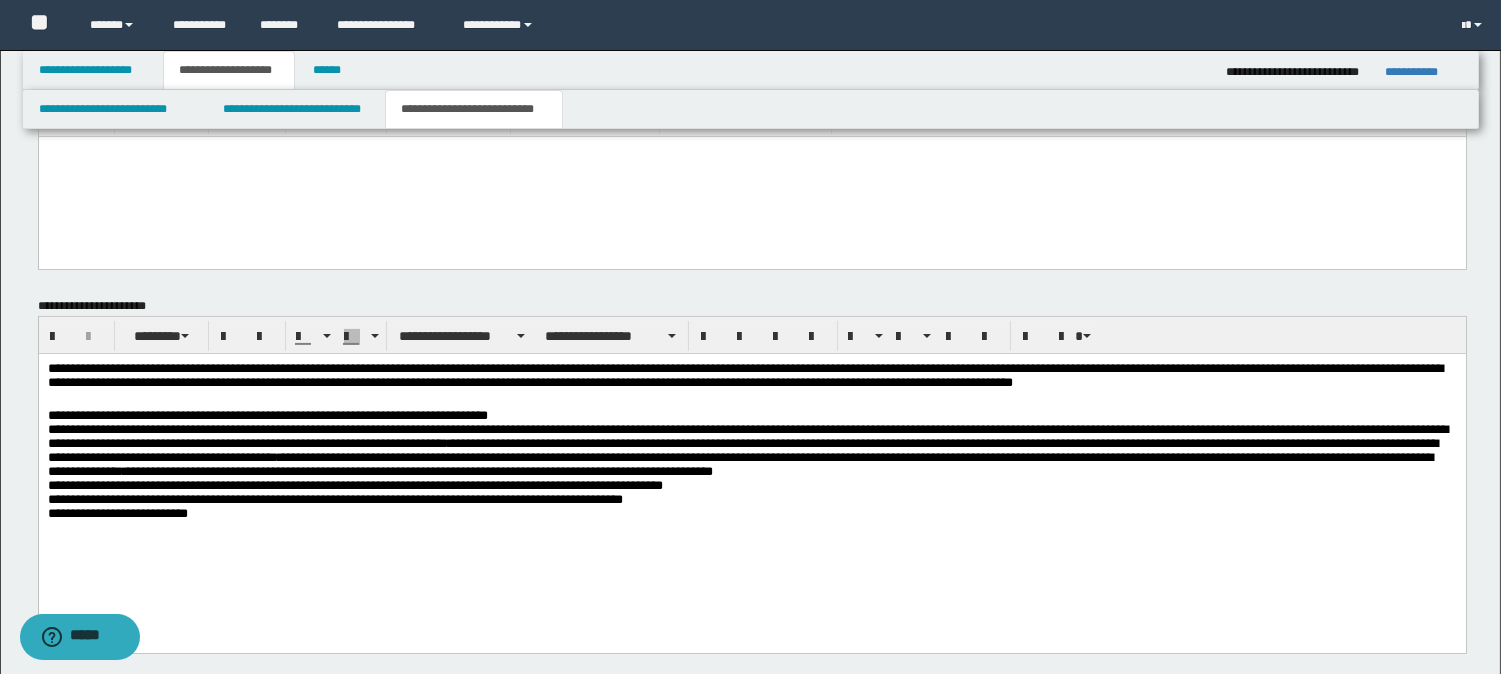 click on "**********" at bounding box center (751, 475) 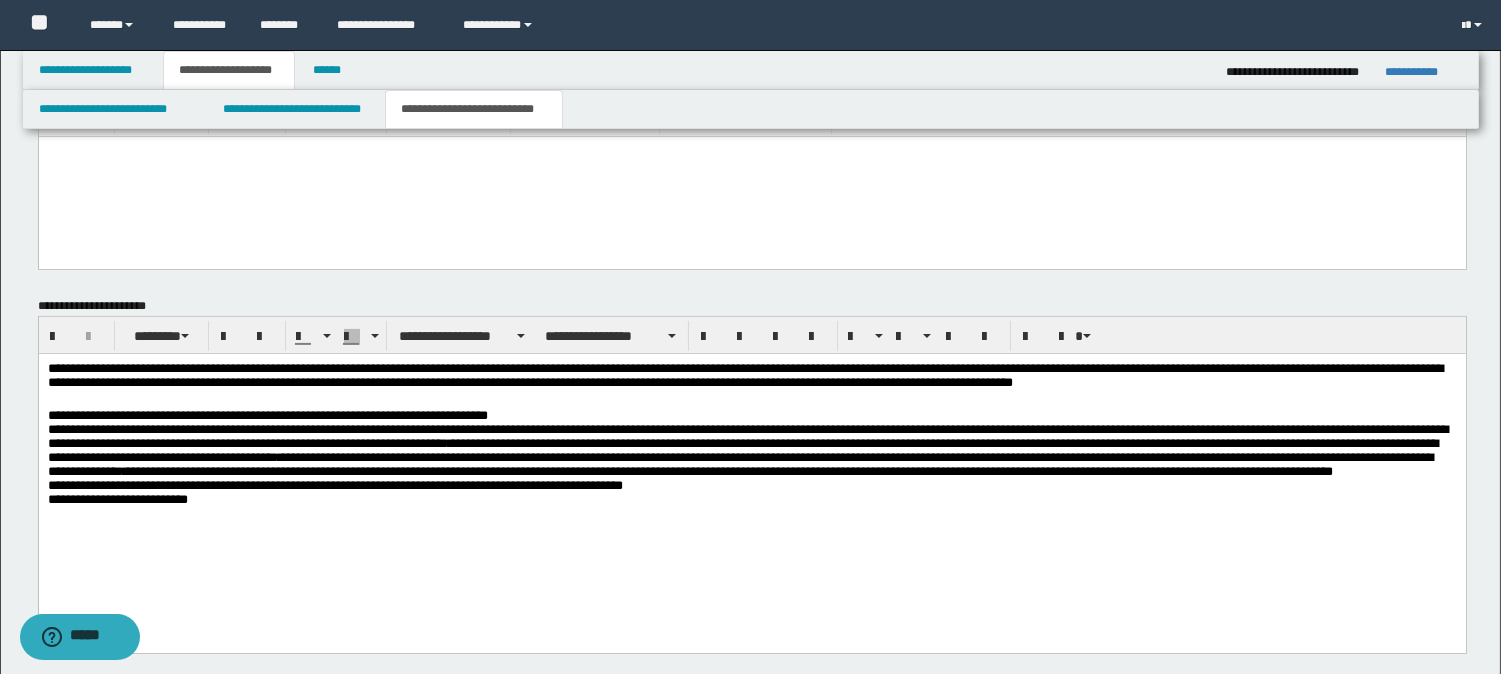 click on "**********" at bounding box center (751, 475) 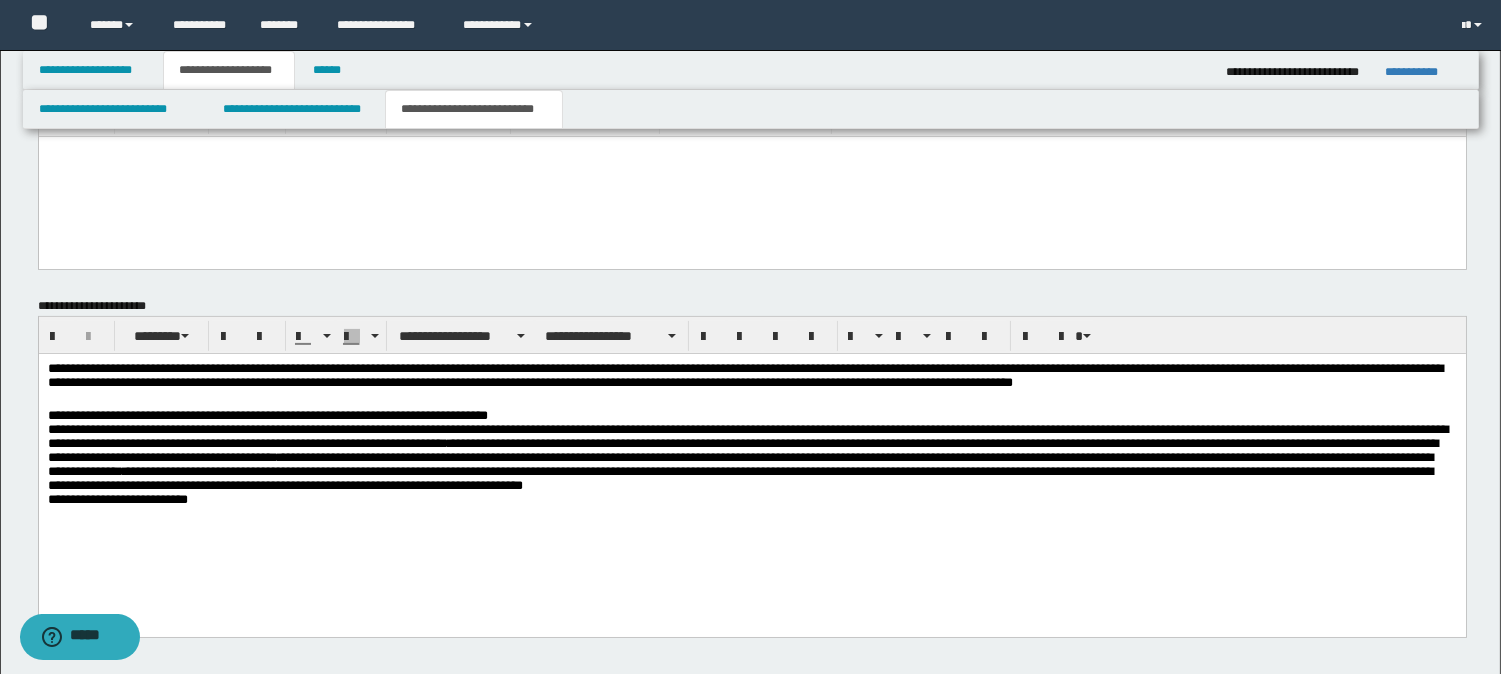 click on "**********" at bounding box center (751, 467) 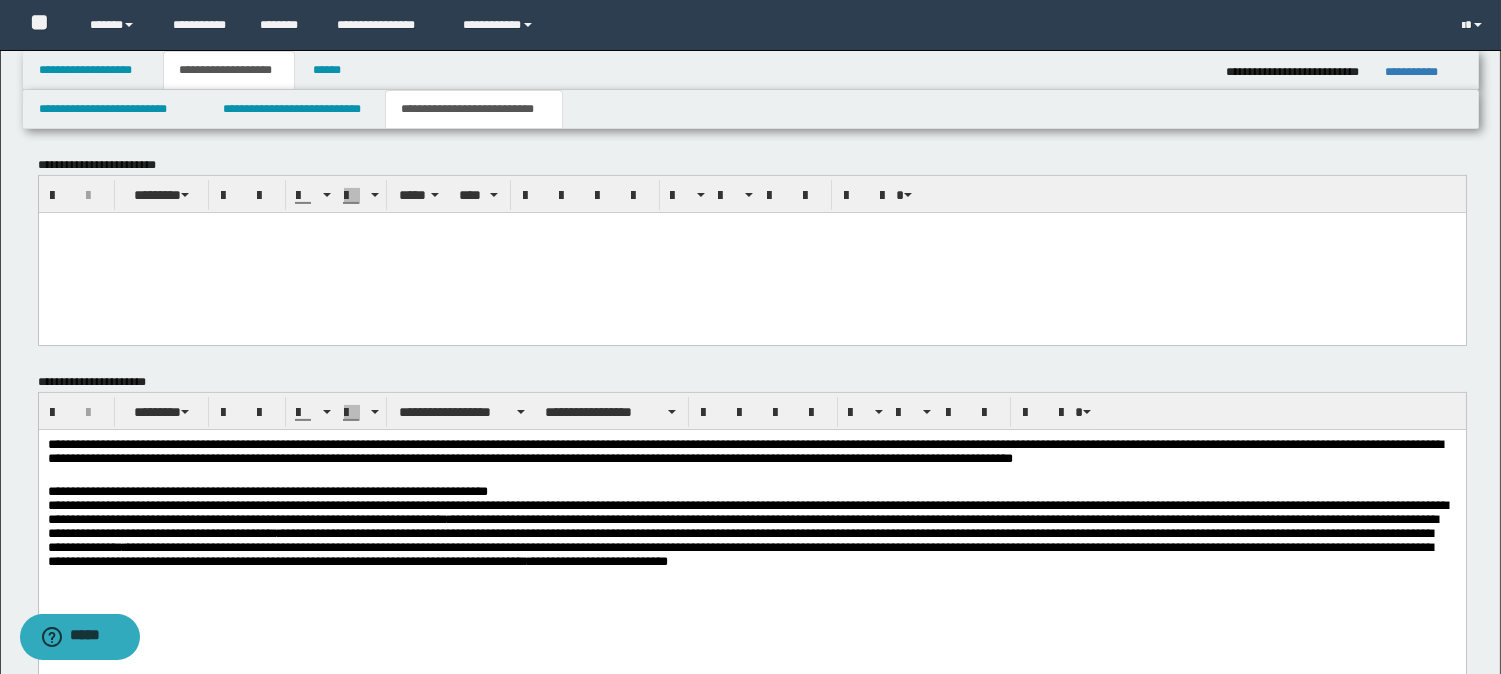 scroll, scrollTop: 950, scrollLeft: 0, axis: vertical 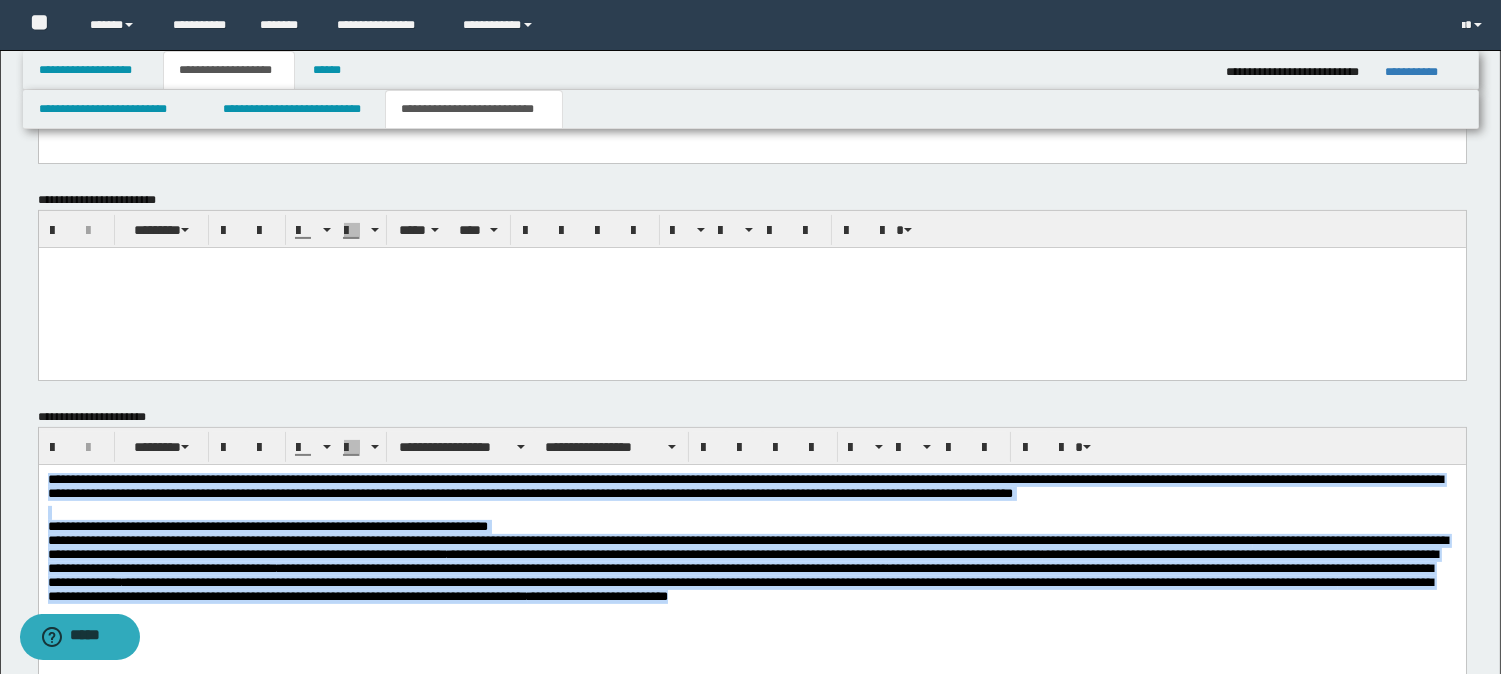 drag, startPoint x: 1104, startPoint y: 618, endPoint x: -1, endPoint y: 339, distance: 1139.678 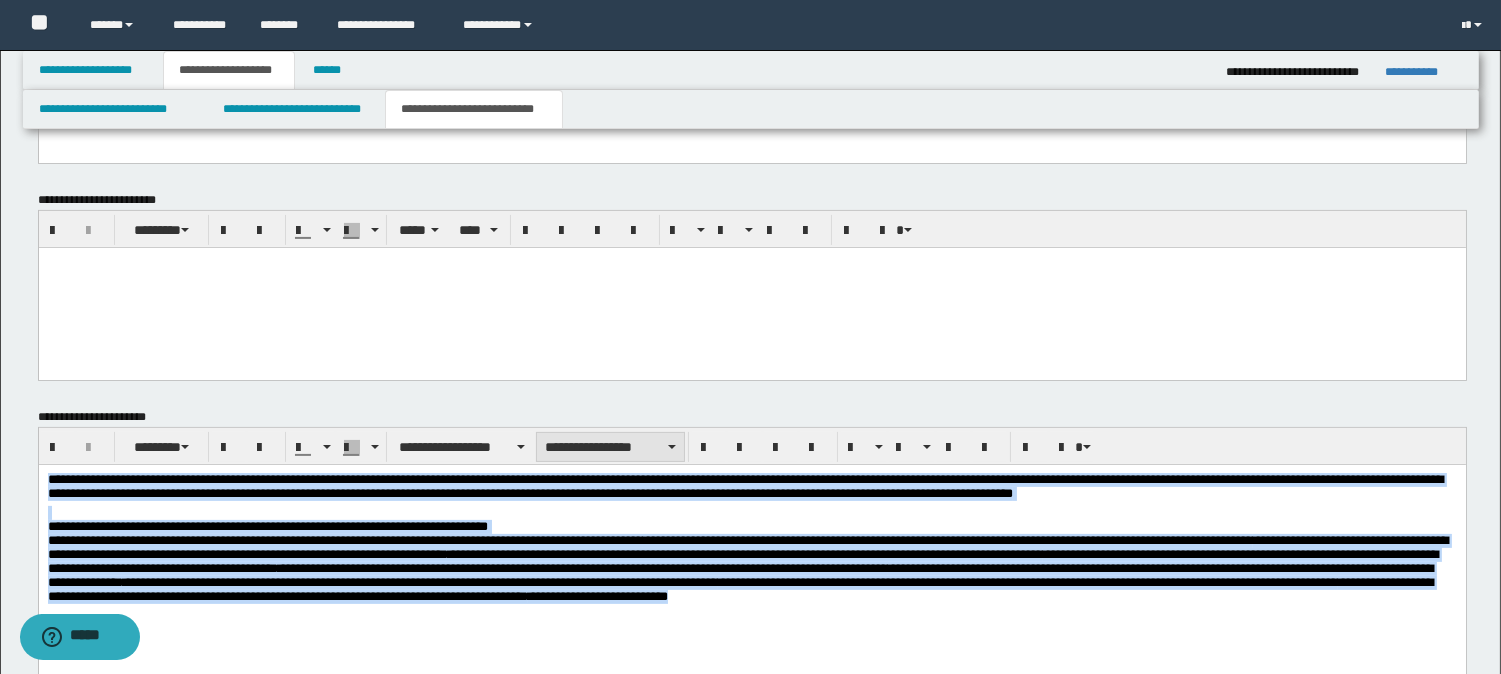click on "**********" at bounding box center [610, 447] 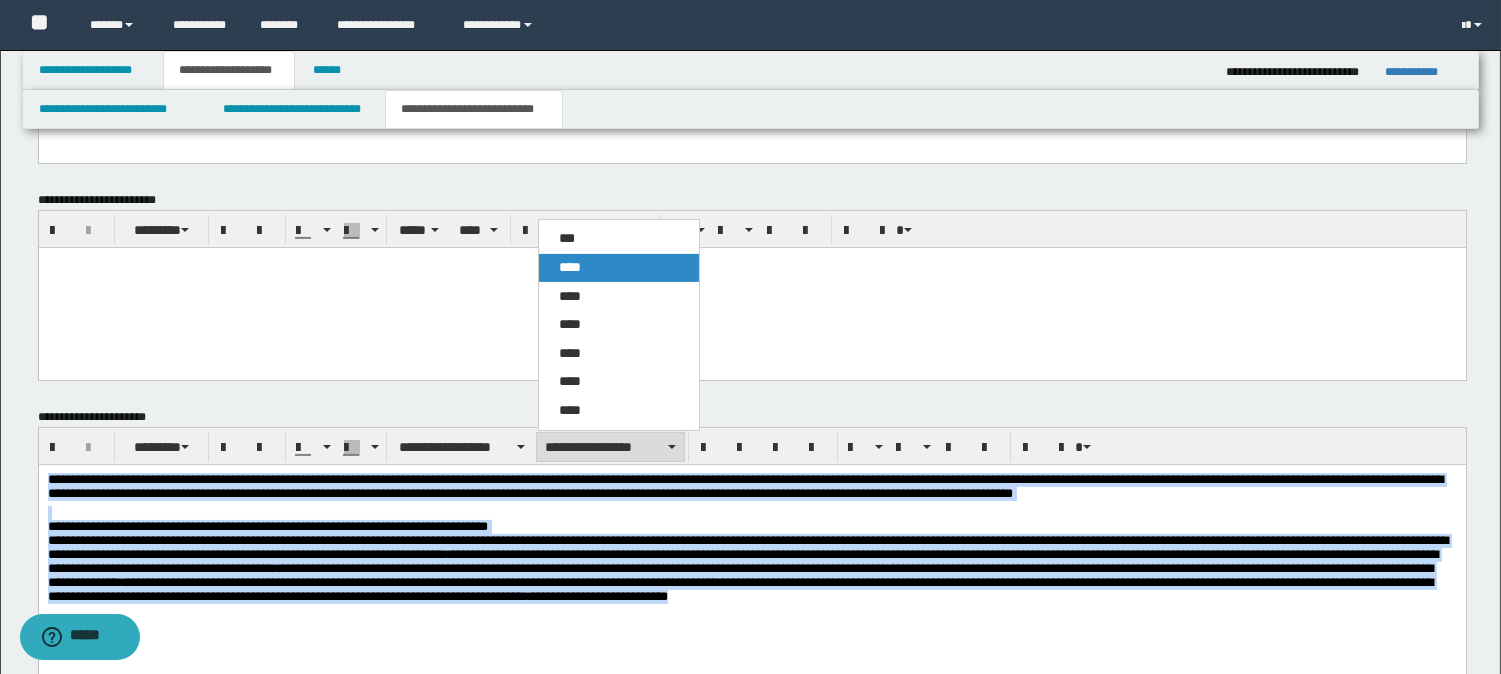 click on "****" at bounding box center [619, 268] 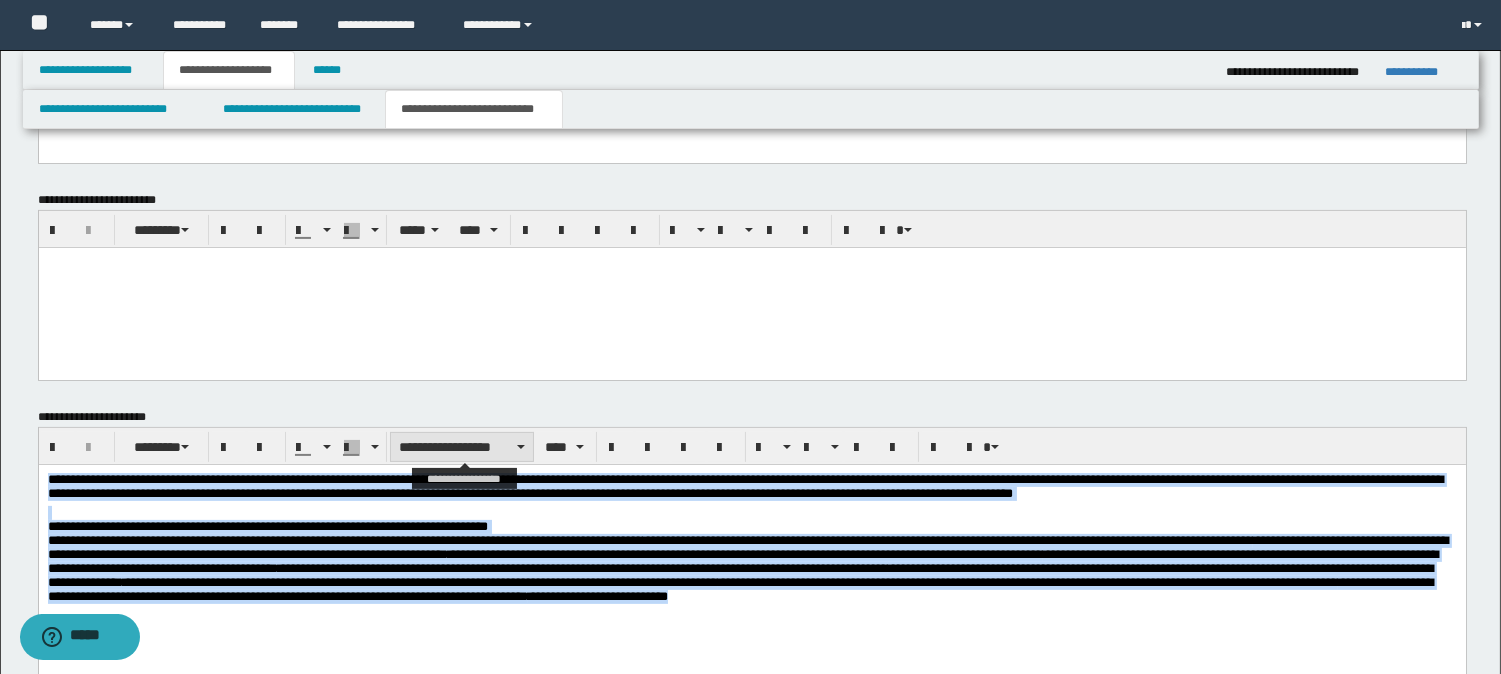 click on "**********" at bounding box center [462, 447] 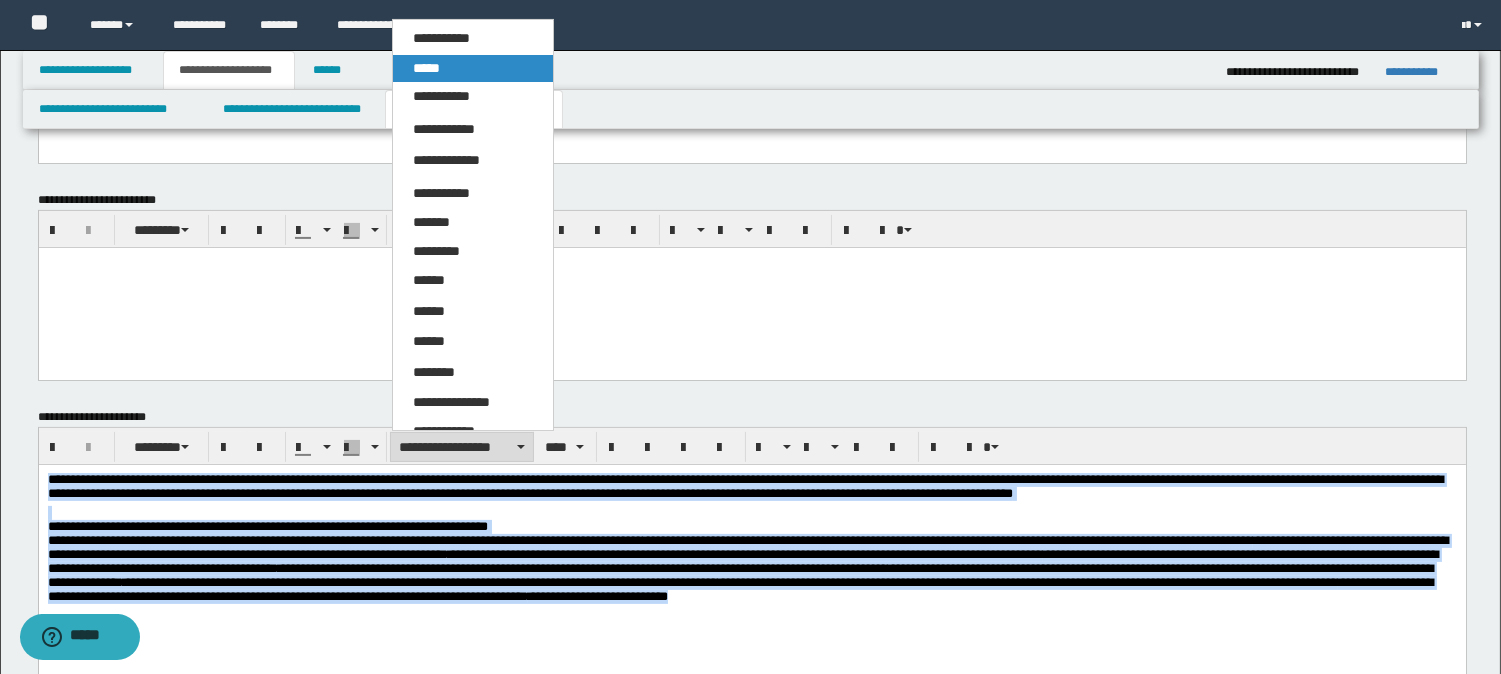 click on "*****" at bounding box center [473, 69] 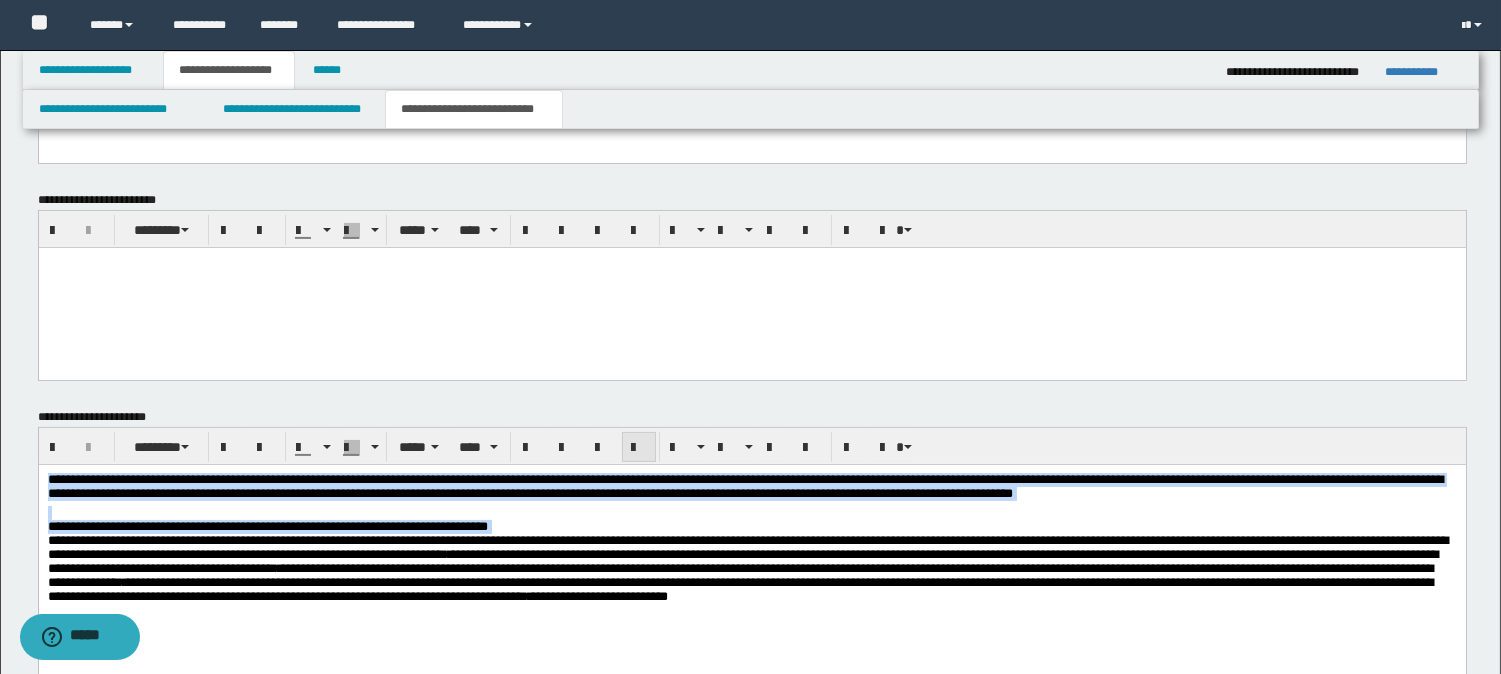 click at bounding box center (639, 448) 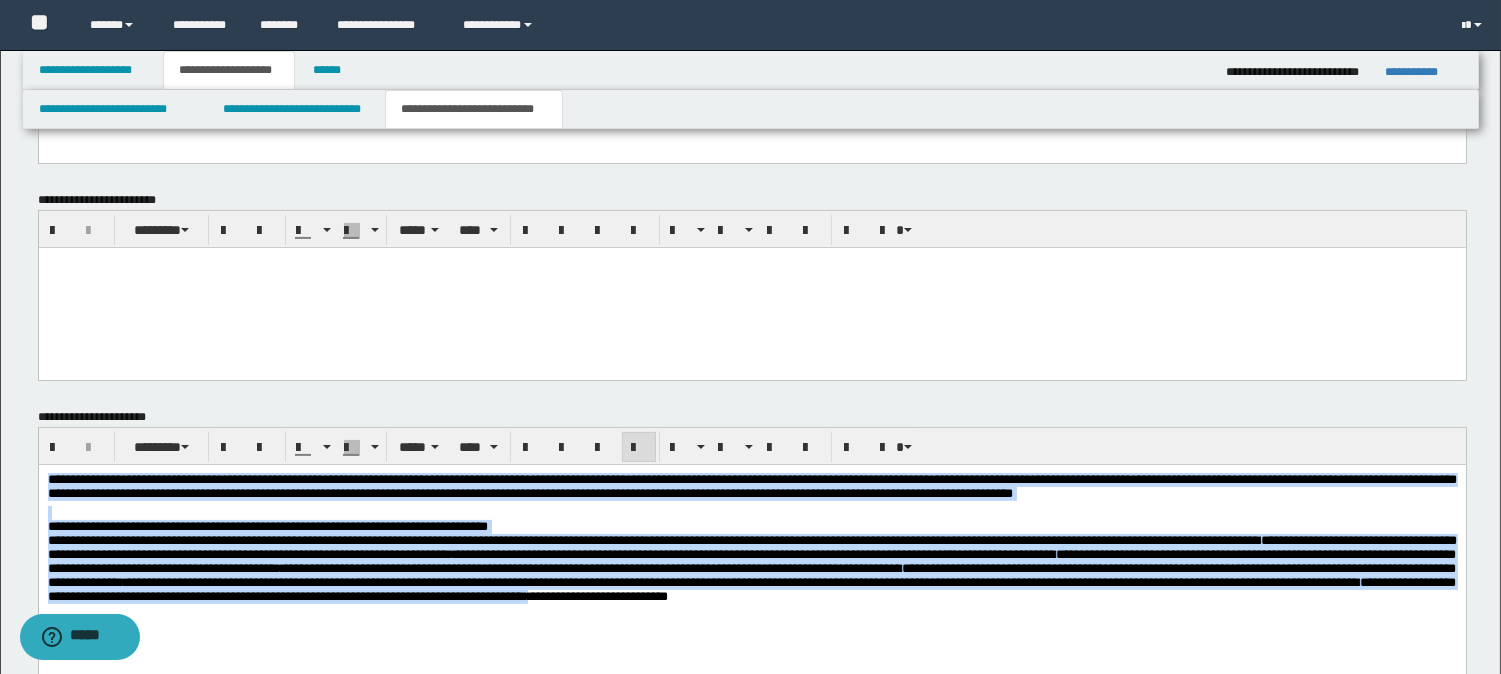 scroll, scrollTop: 1061, scrollLeft: 0, axis: vertical 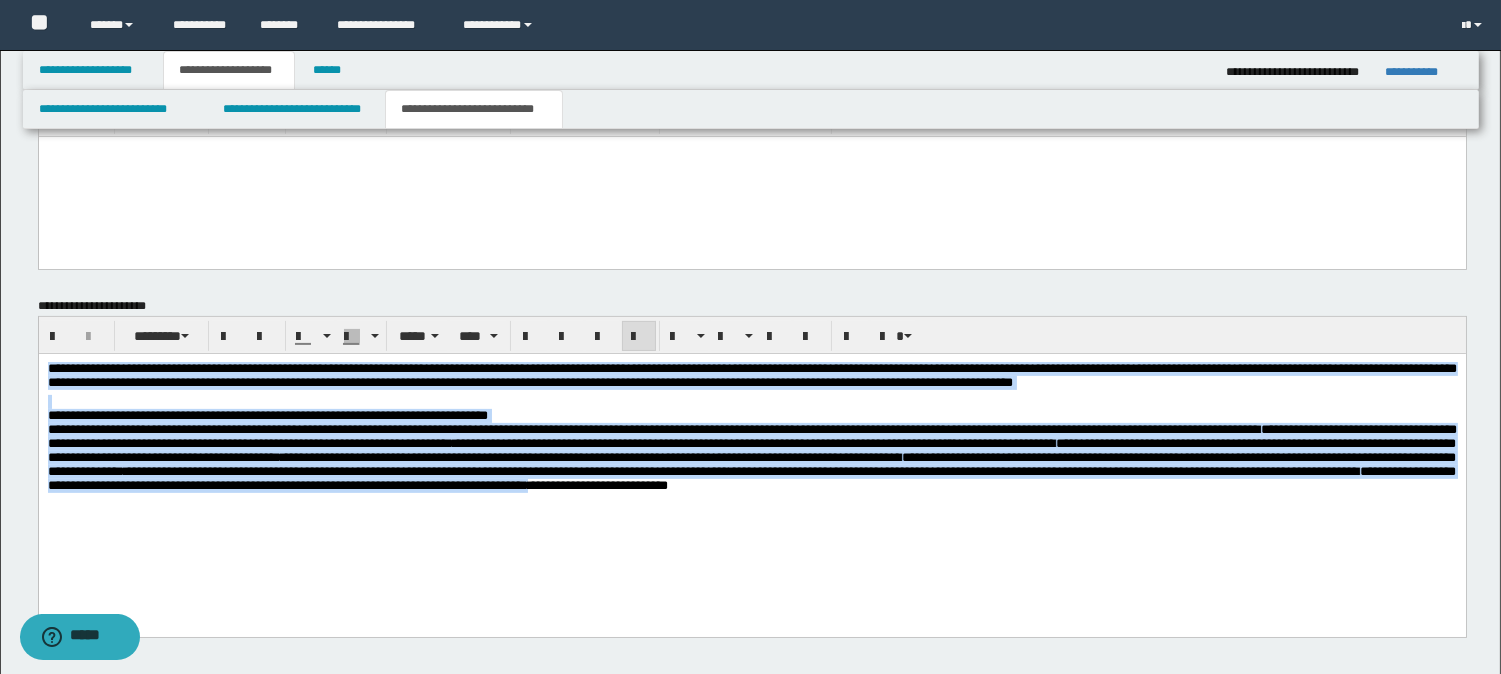 click on "**********" at bounding box center (751, 469) 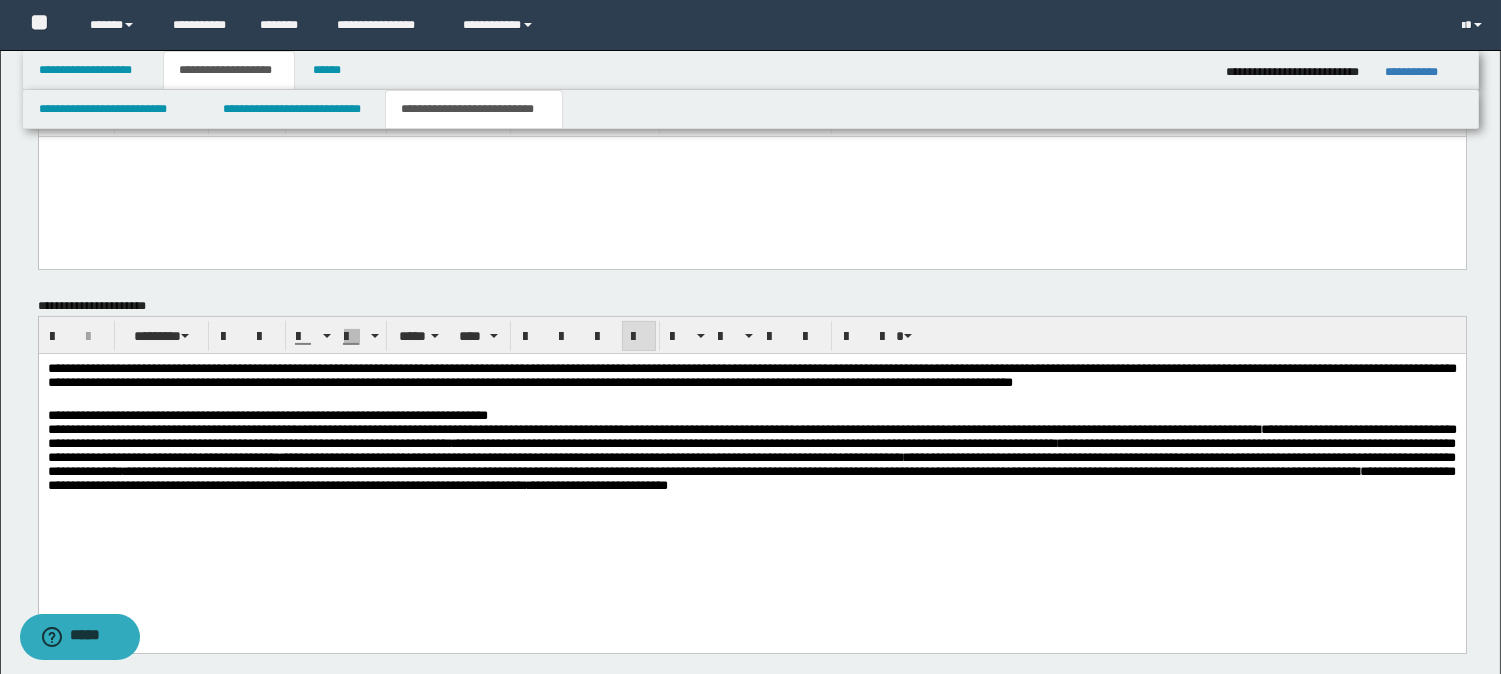 click on "**********" at bounding box center (751, 467) 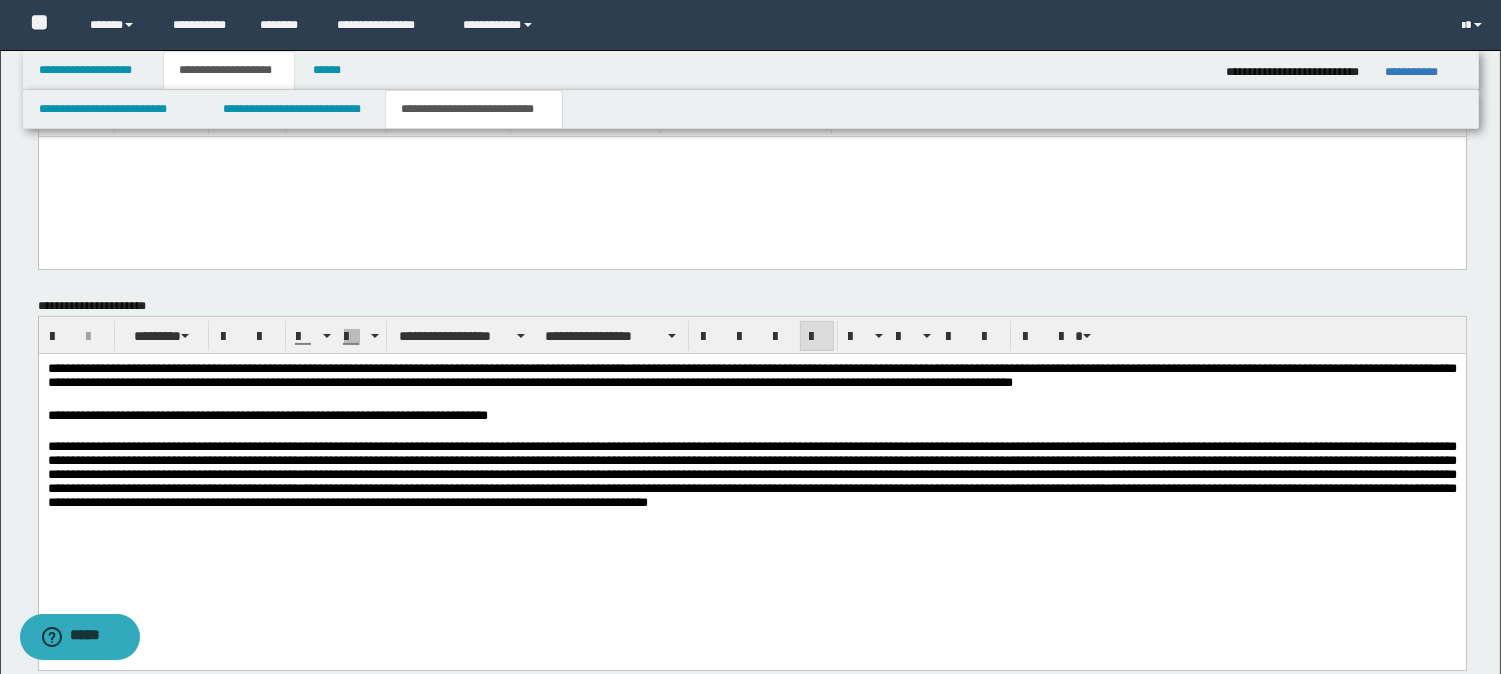 click at bounding box center [751, 468] 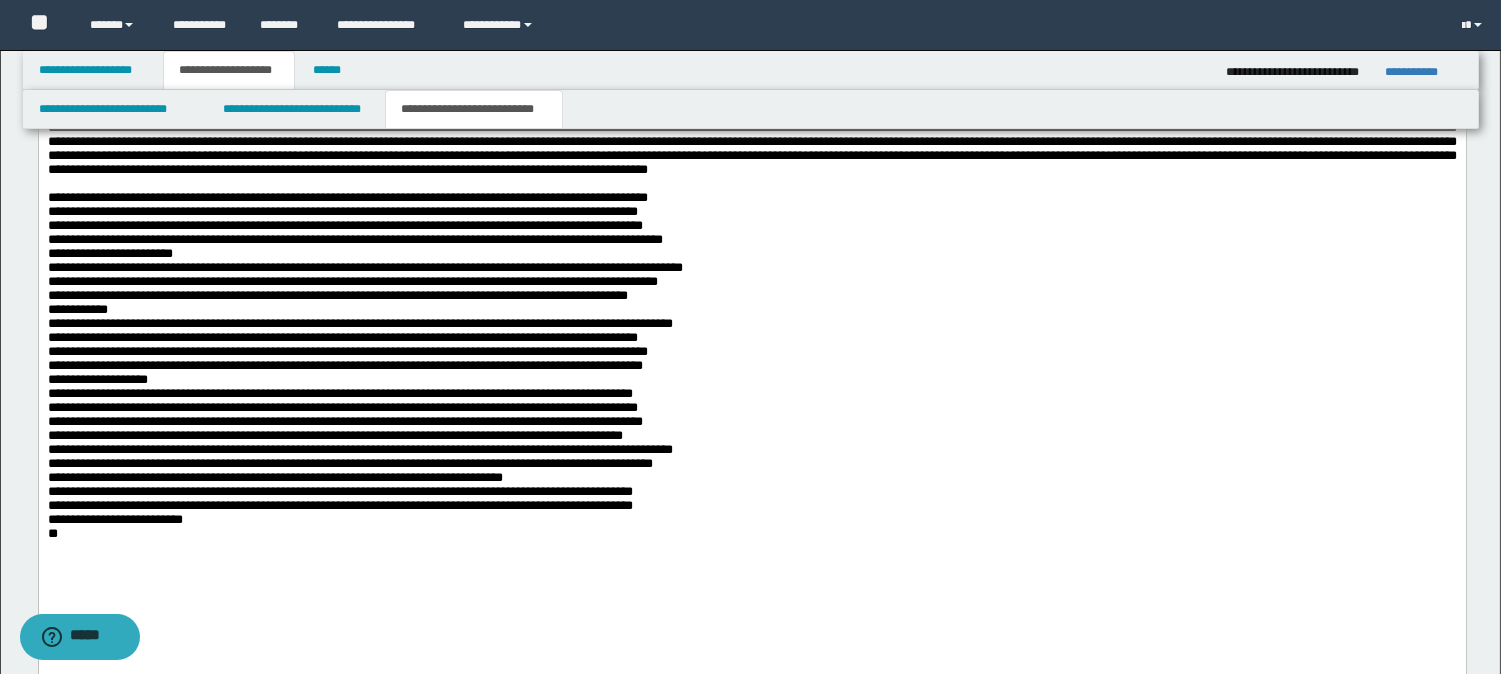 scroll, scrollTop: 1172, scrollLeft: 0, axis: vertical 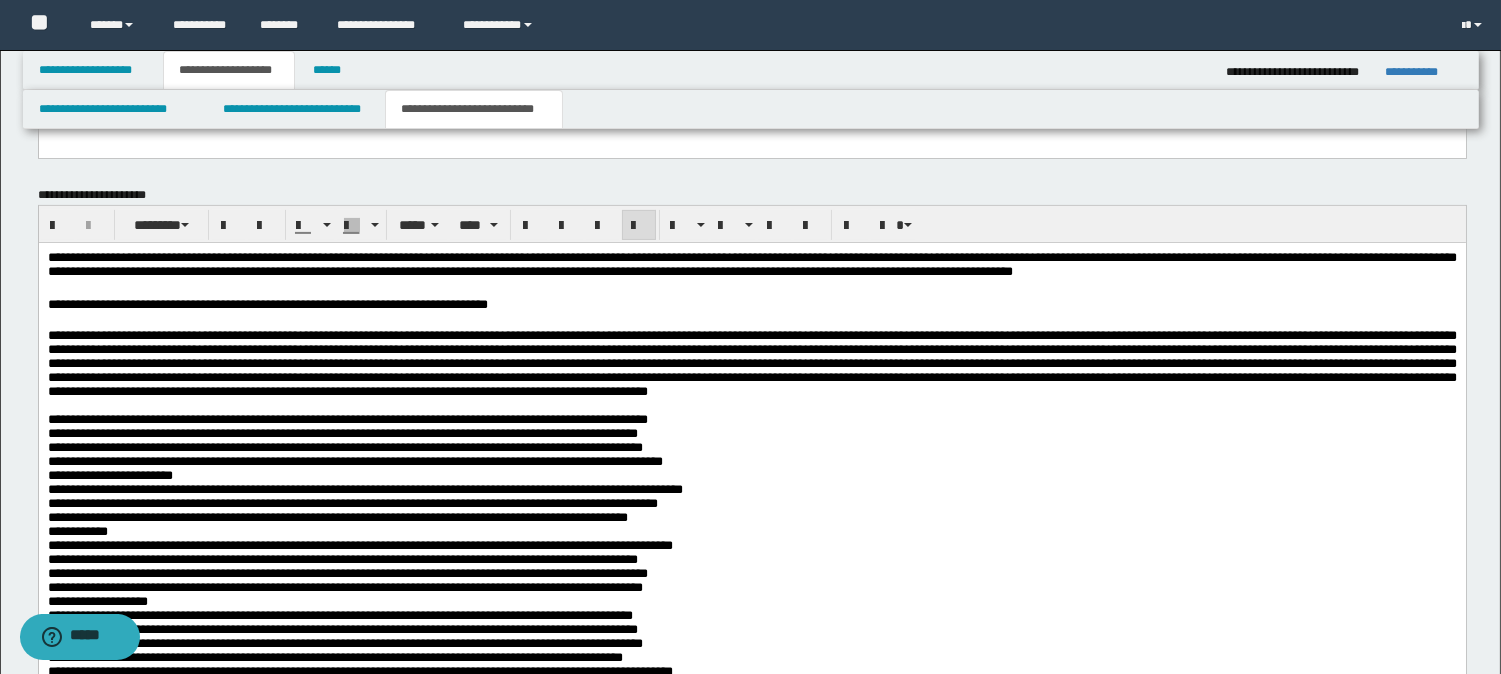 click on "**********" at bounding box center (751, 588) 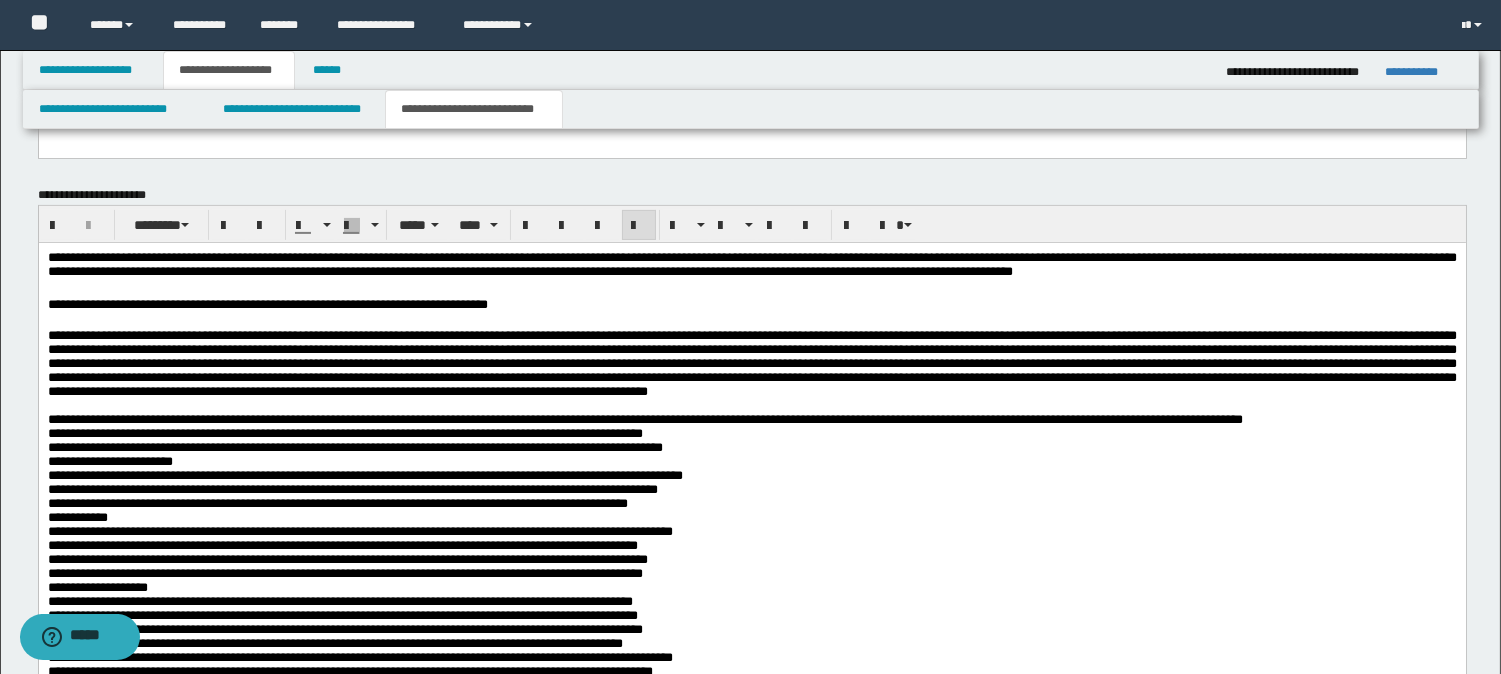 click on "**********" at bounding box center (751, 581) 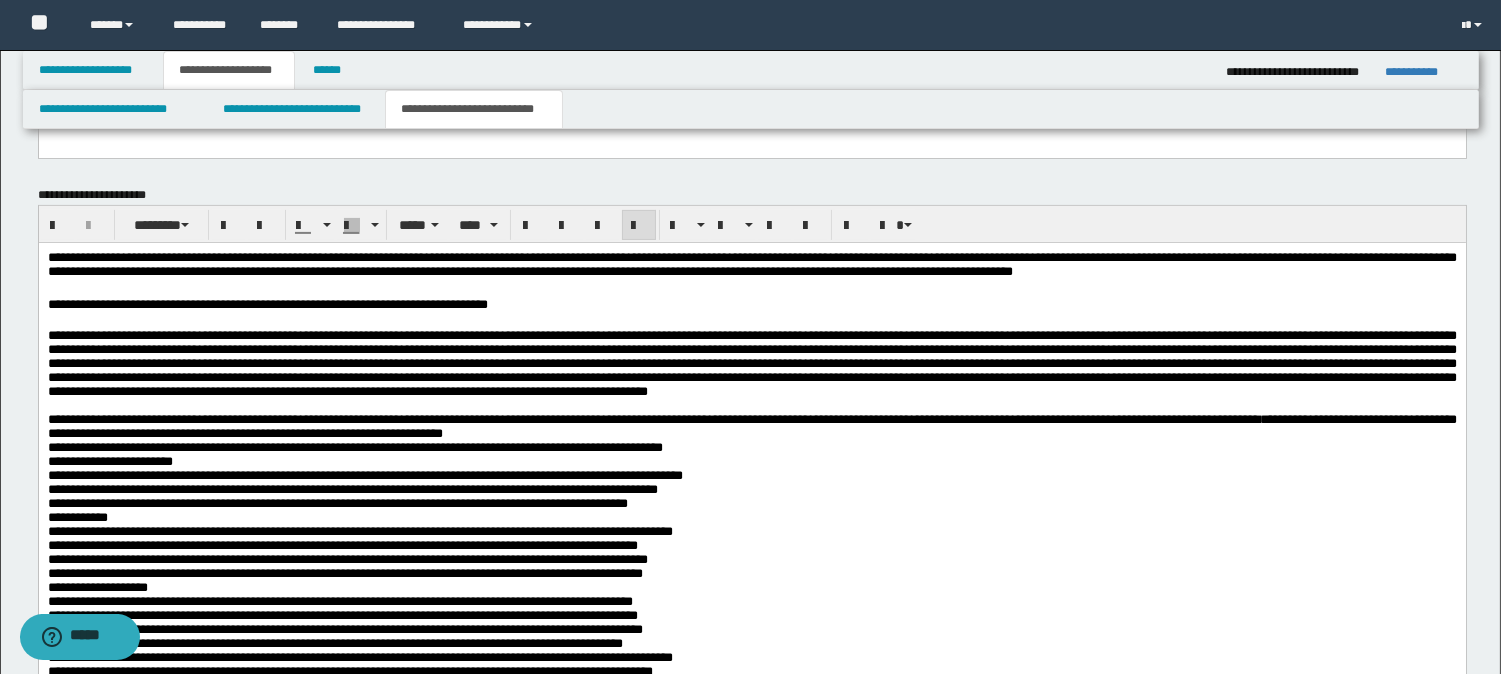 click on "**********" at bounding box center [751, 581] 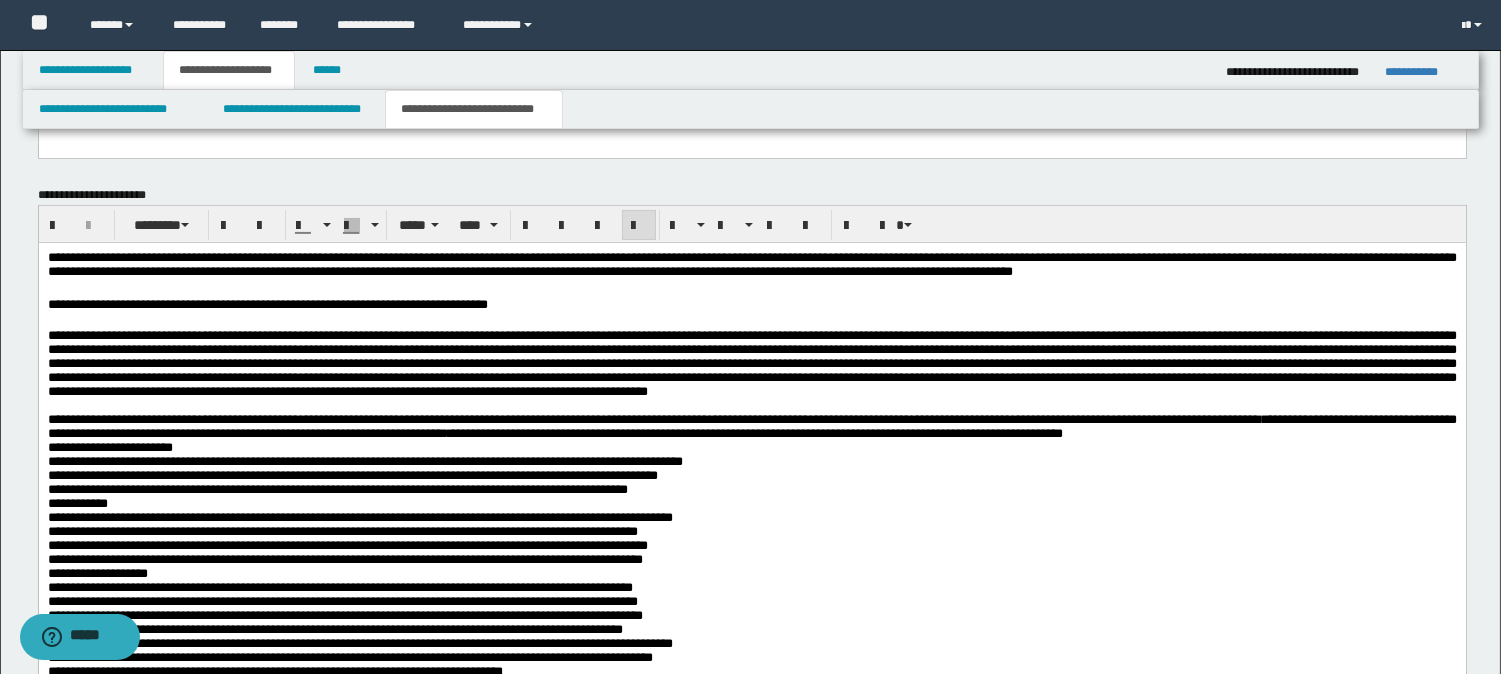 click on "**********" at bounding box center [751, 573] 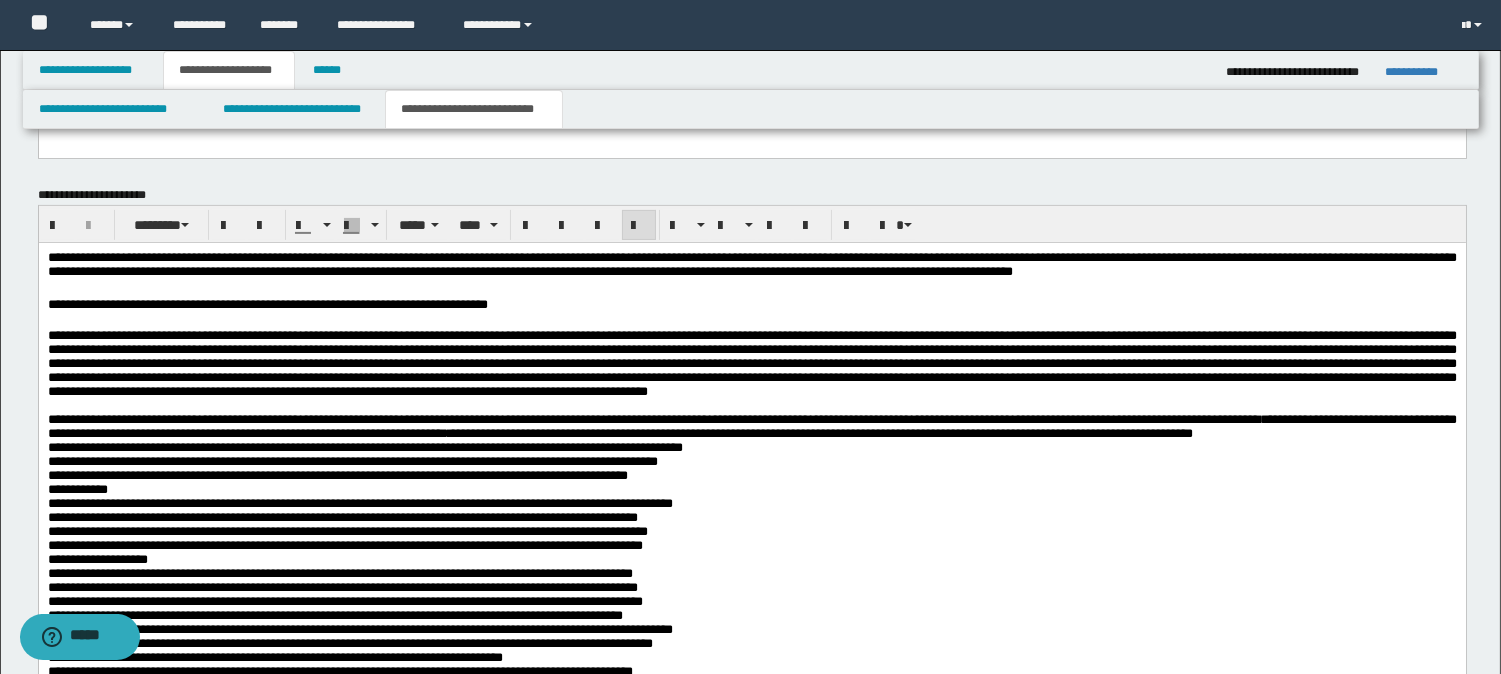 click on "**********" at bounding box center [751, 567] 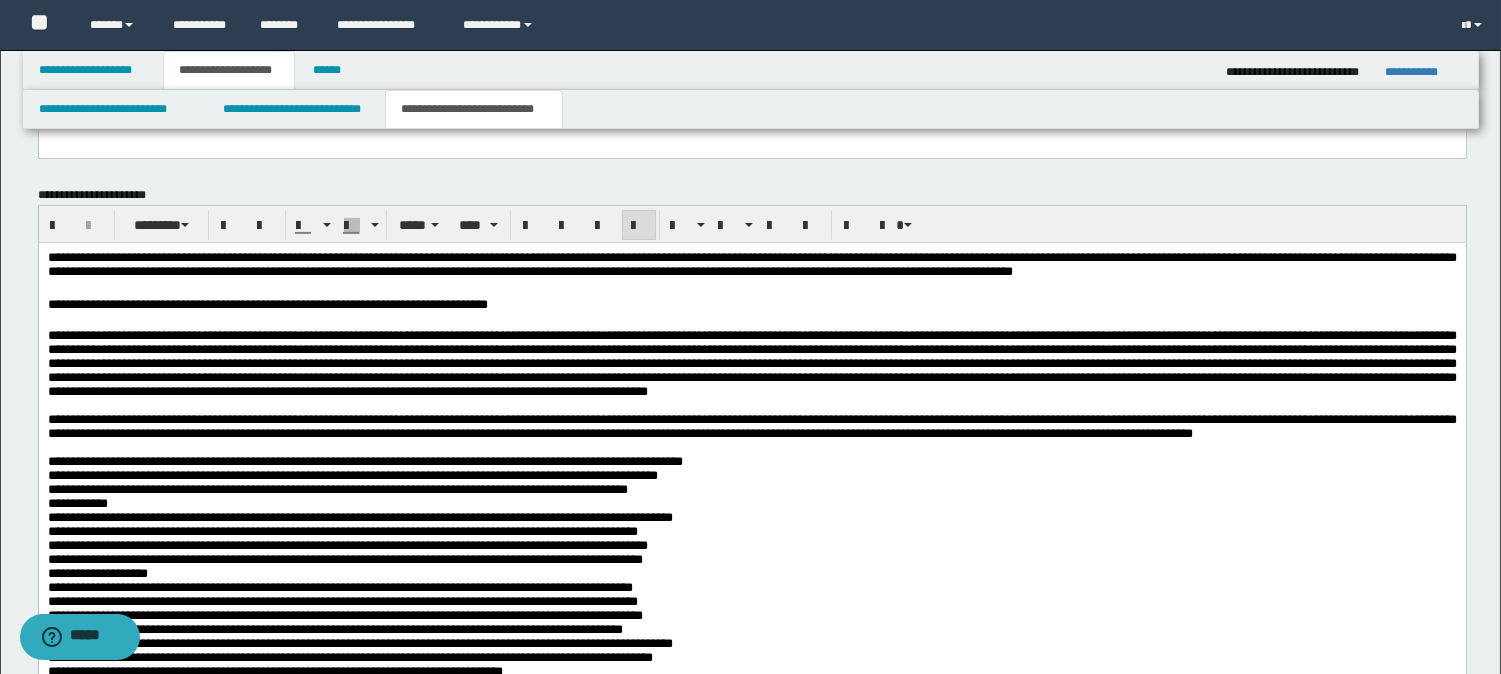 click on "**********" at bounding box center (751, 588) 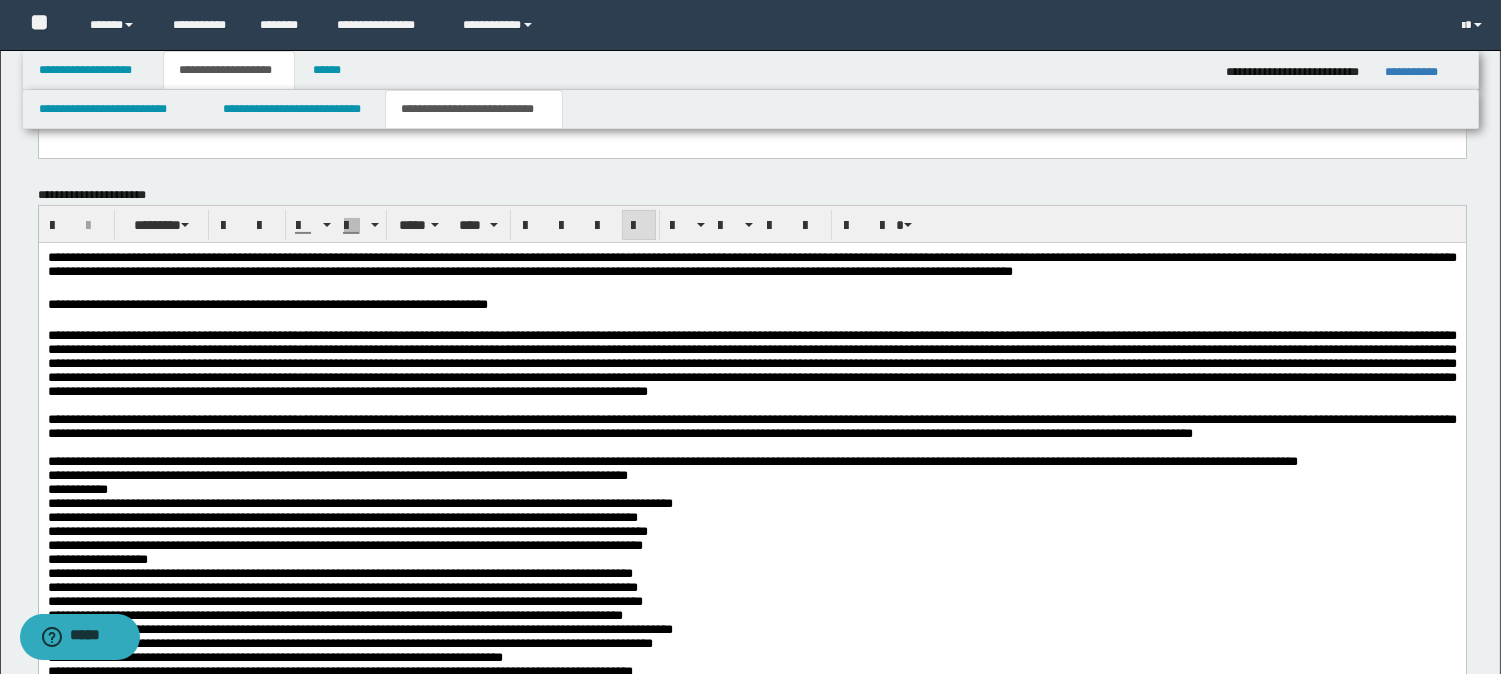 click on "**********" at bounding box center [751, 581] 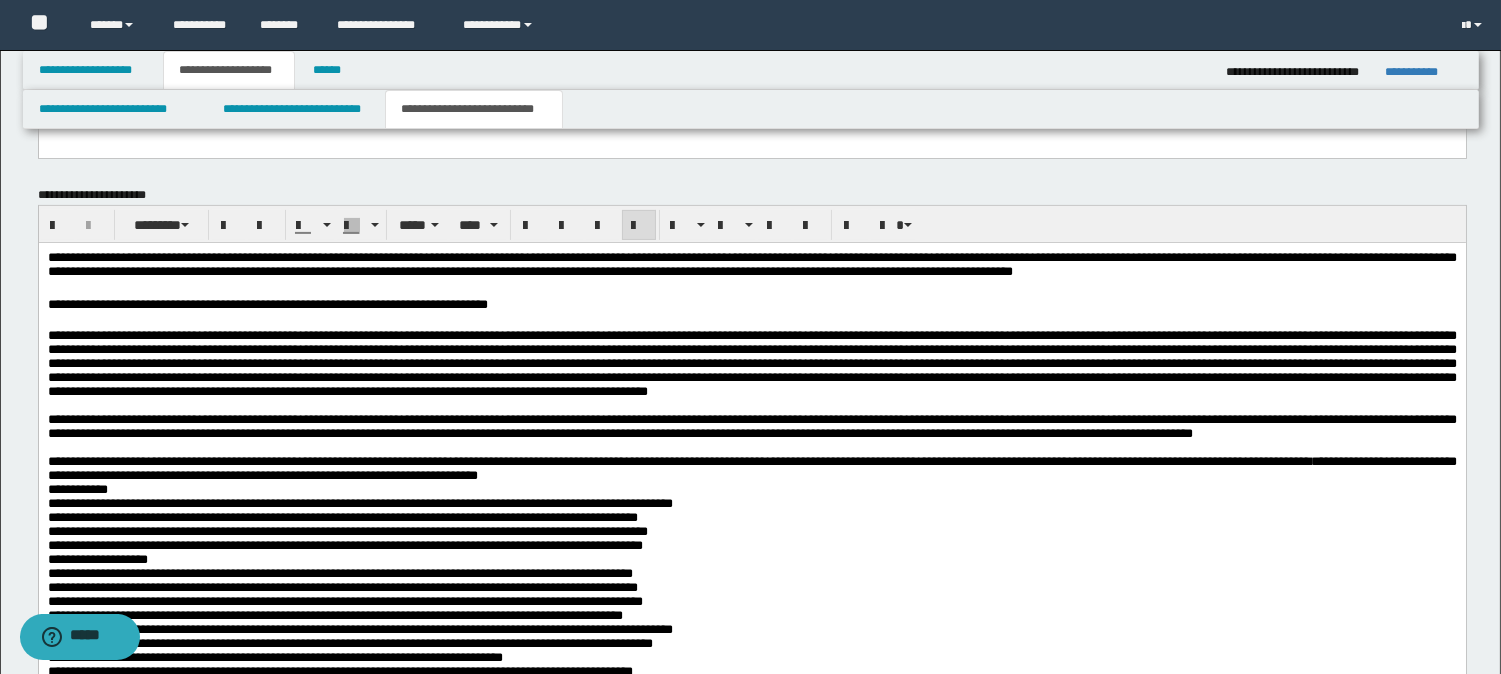 click on "**********" at bounding box center (751, 581) 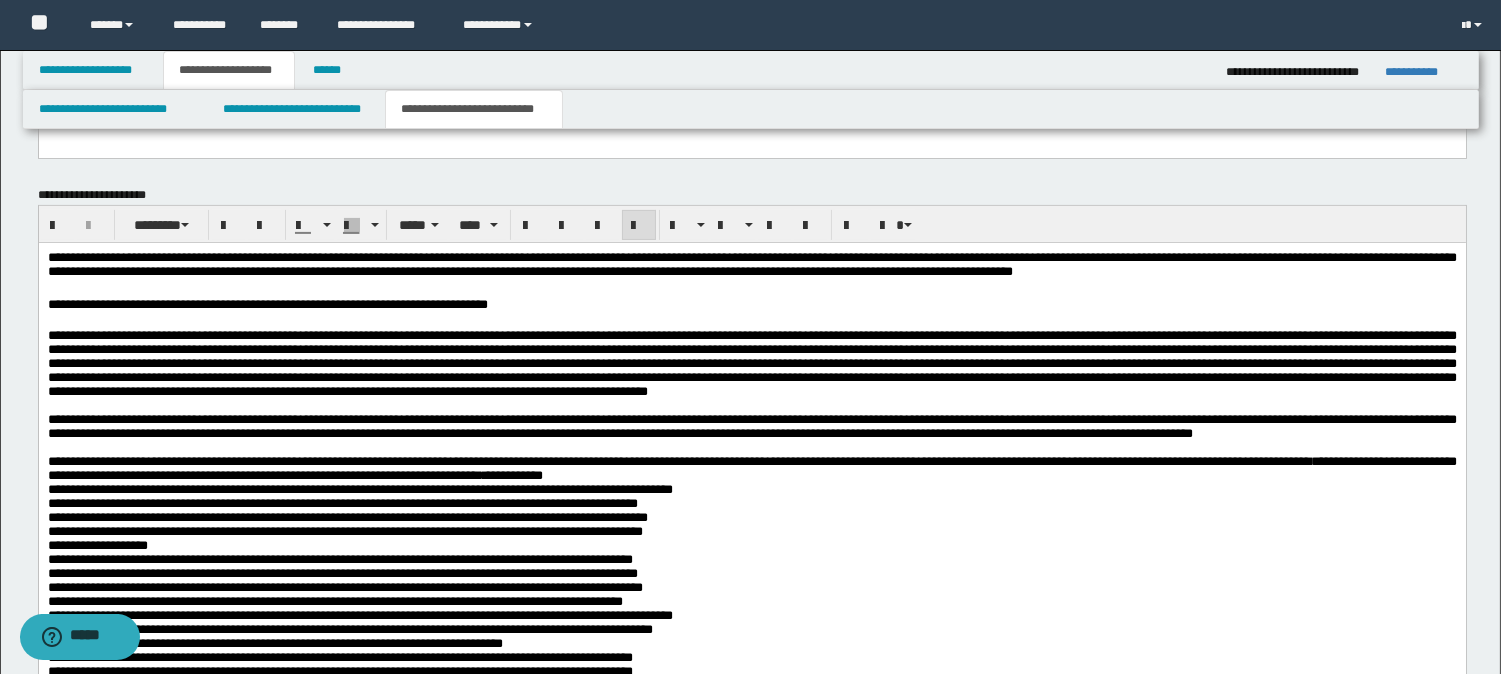 click on "**********" at bounding box center (751, 574) 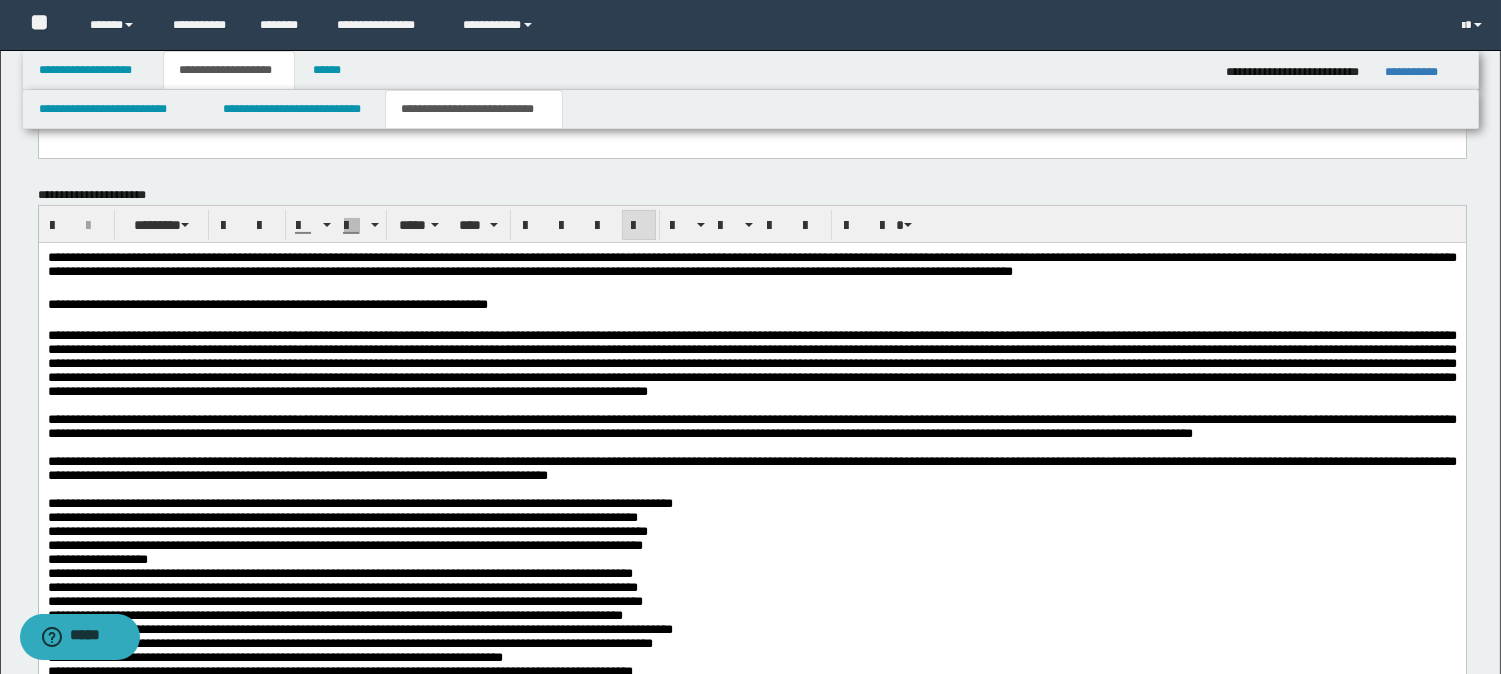 click on "**********" at bounding box center (751, 602) 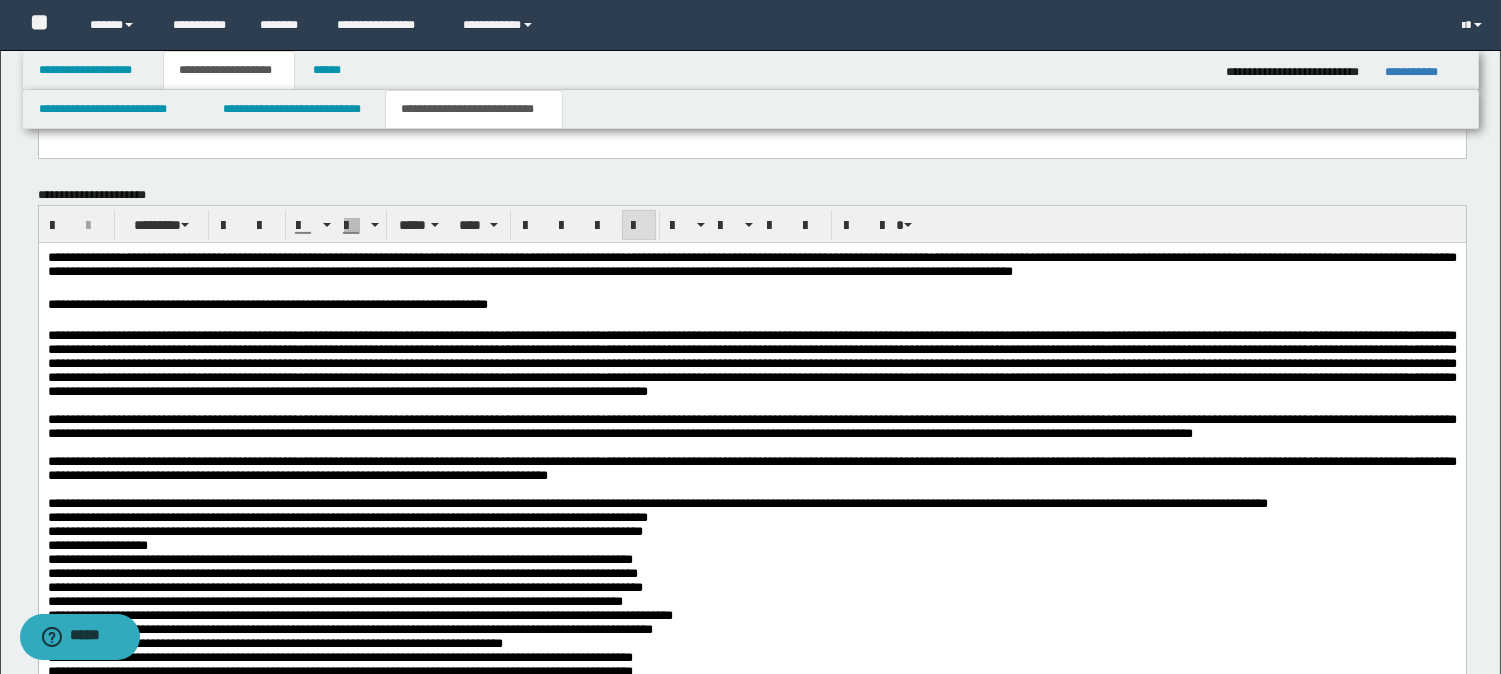 click on "**********" at bounding box center (657, 601) 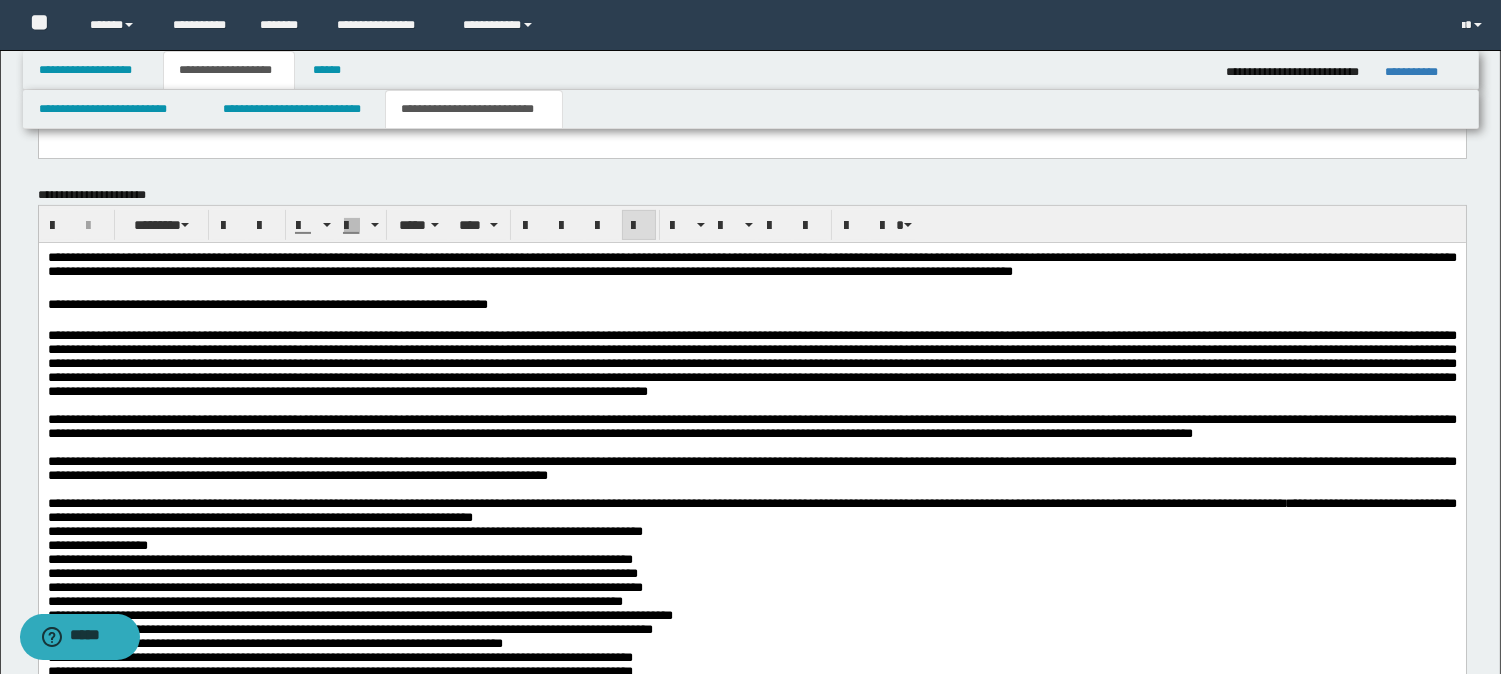 click on "**********" at bounding box center [751, 595] 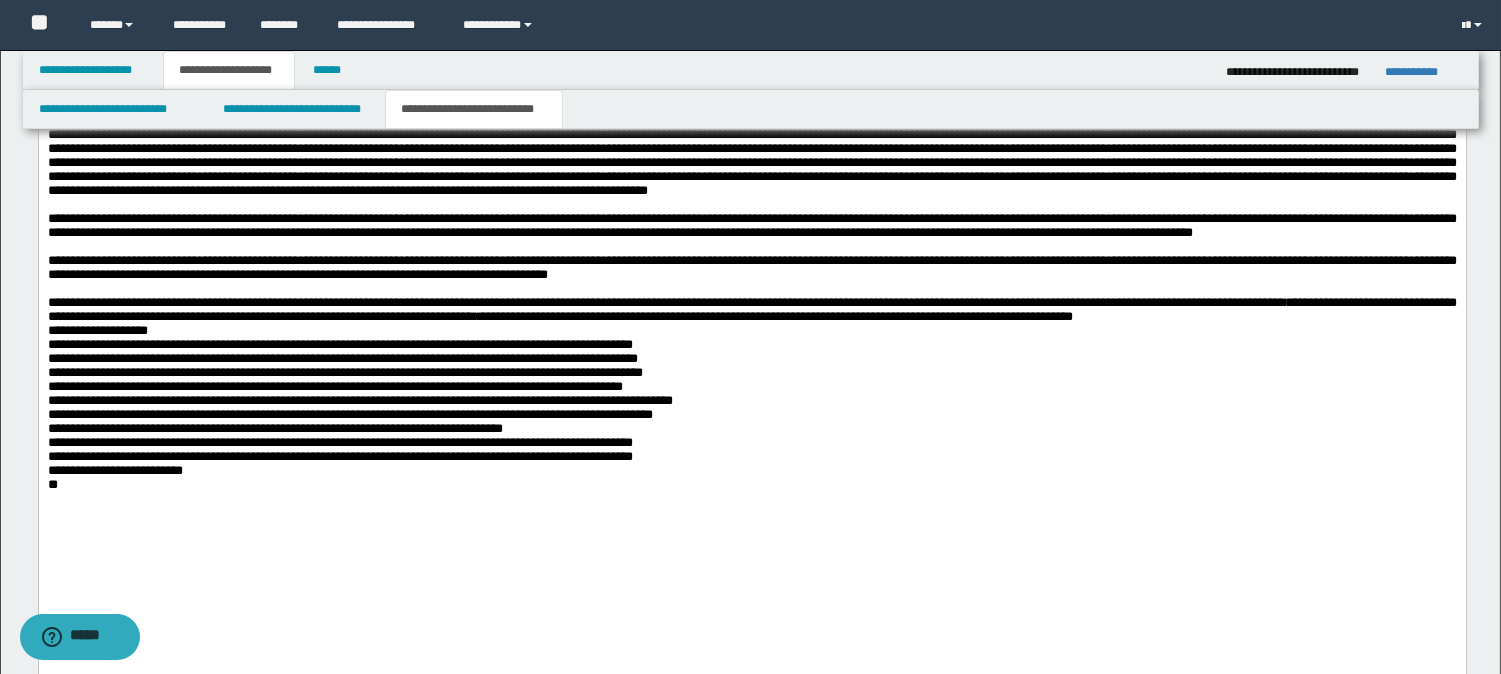 scroll, scrollTop: 1394, scrollLeft: 0, axis: vertical 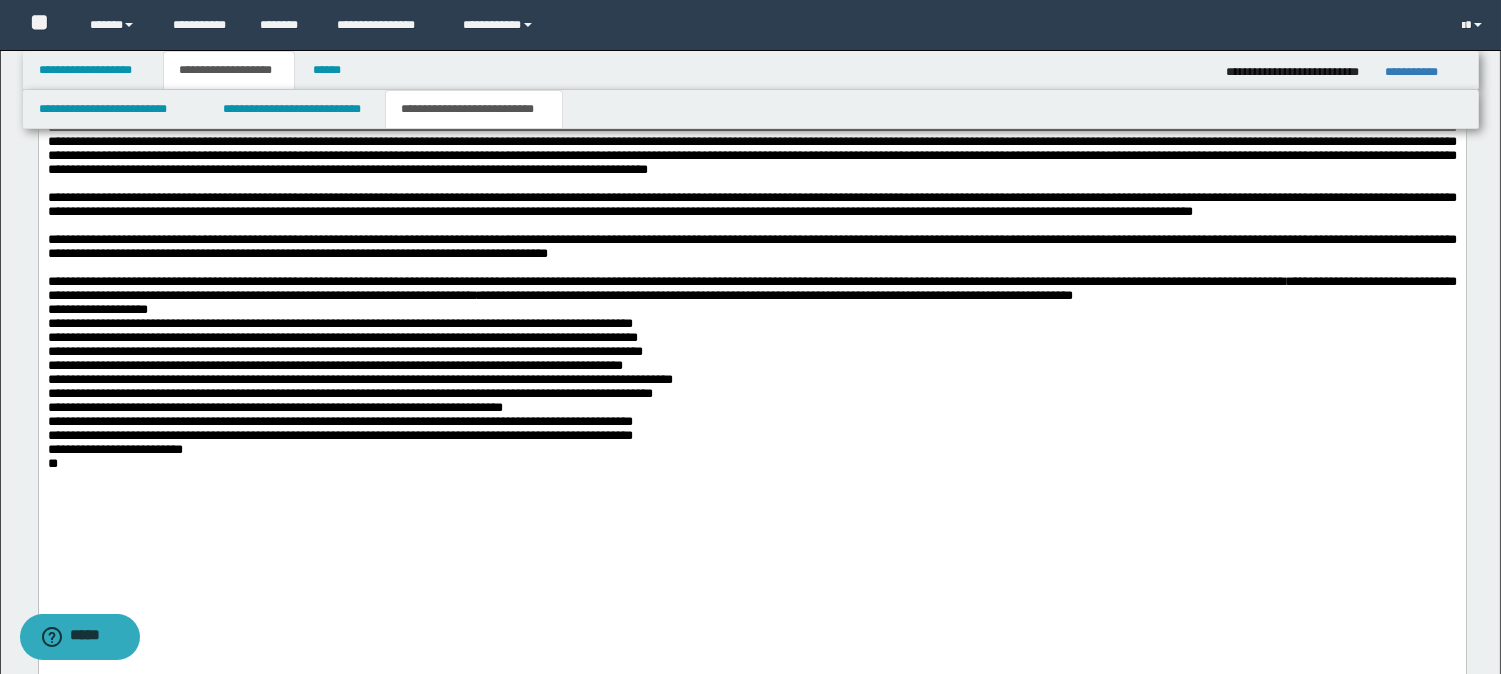 click on "**********" at bounding box center [751, 366] 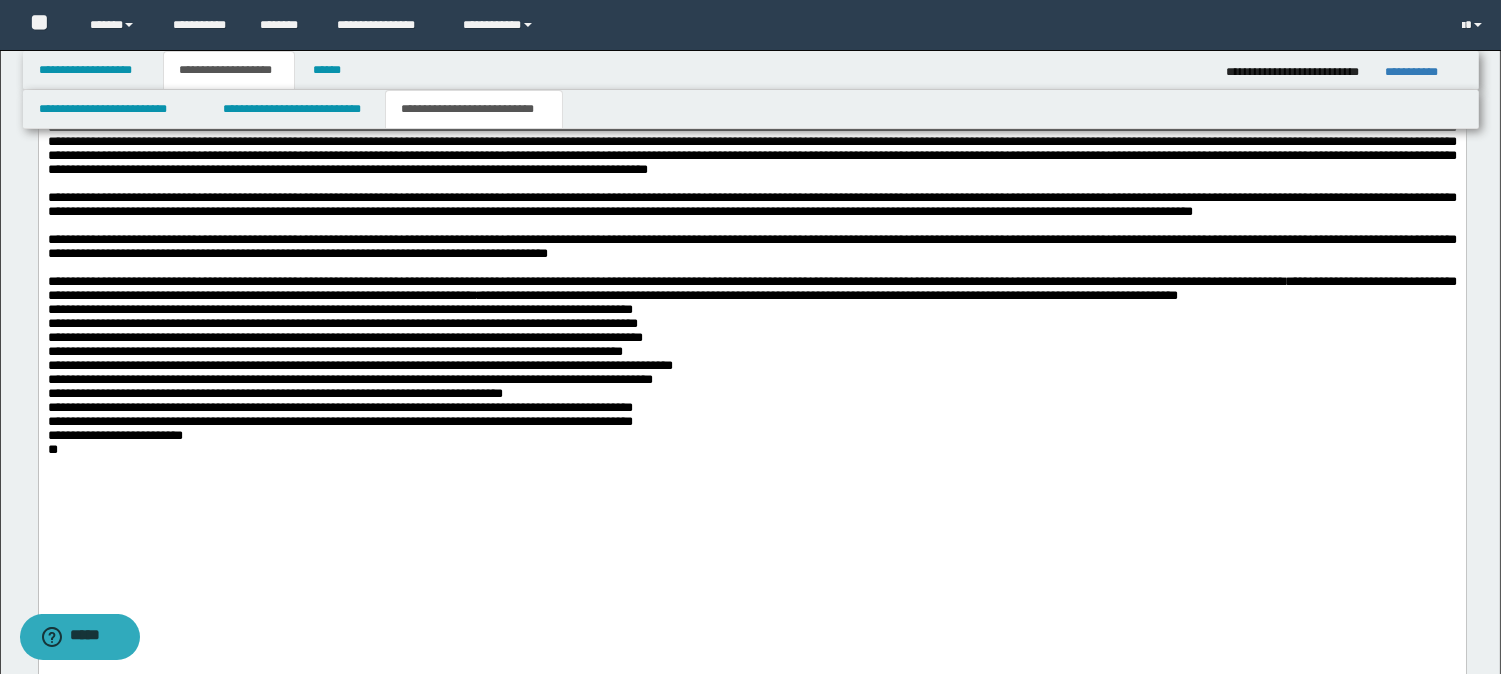 click on "**********" at bounding box center [751, 359] 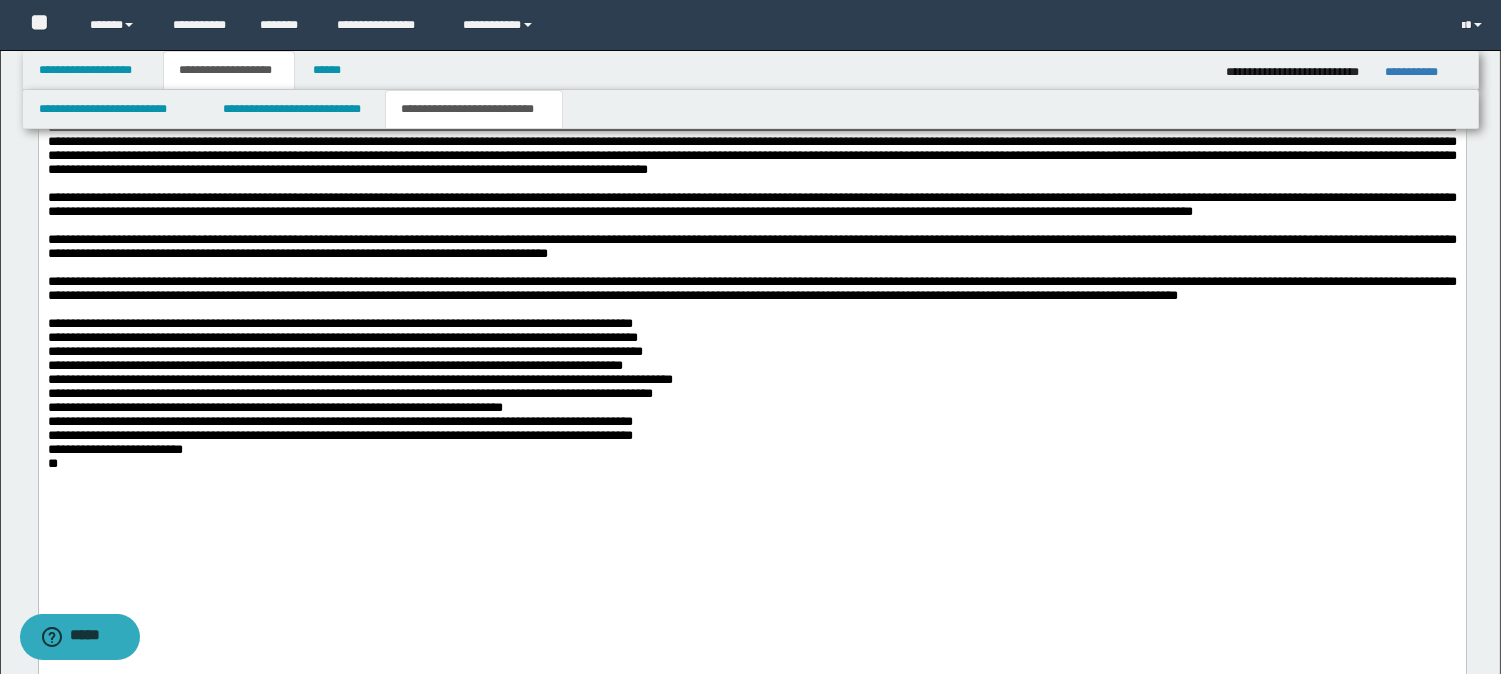 click on "**********" at bounding box center (751, 387) 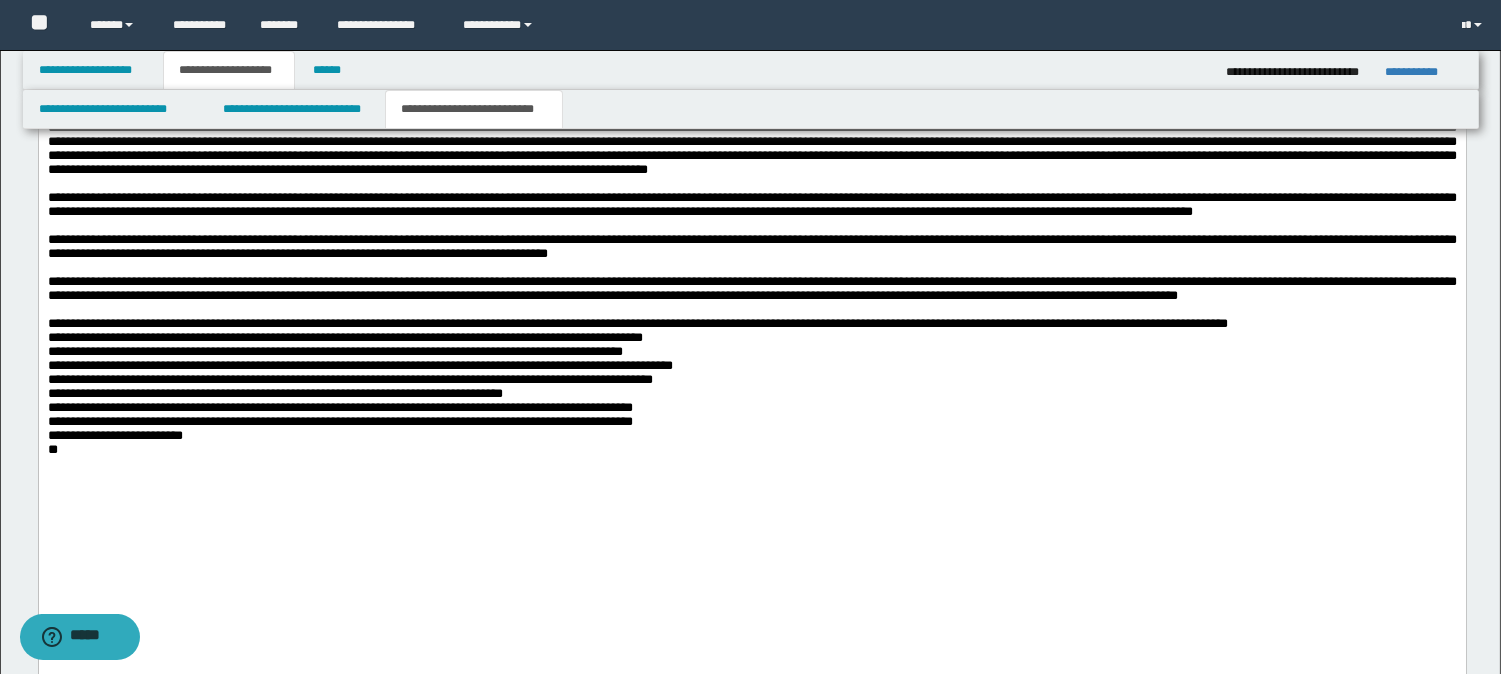 click on "**********" at bounding box center [751, 380] 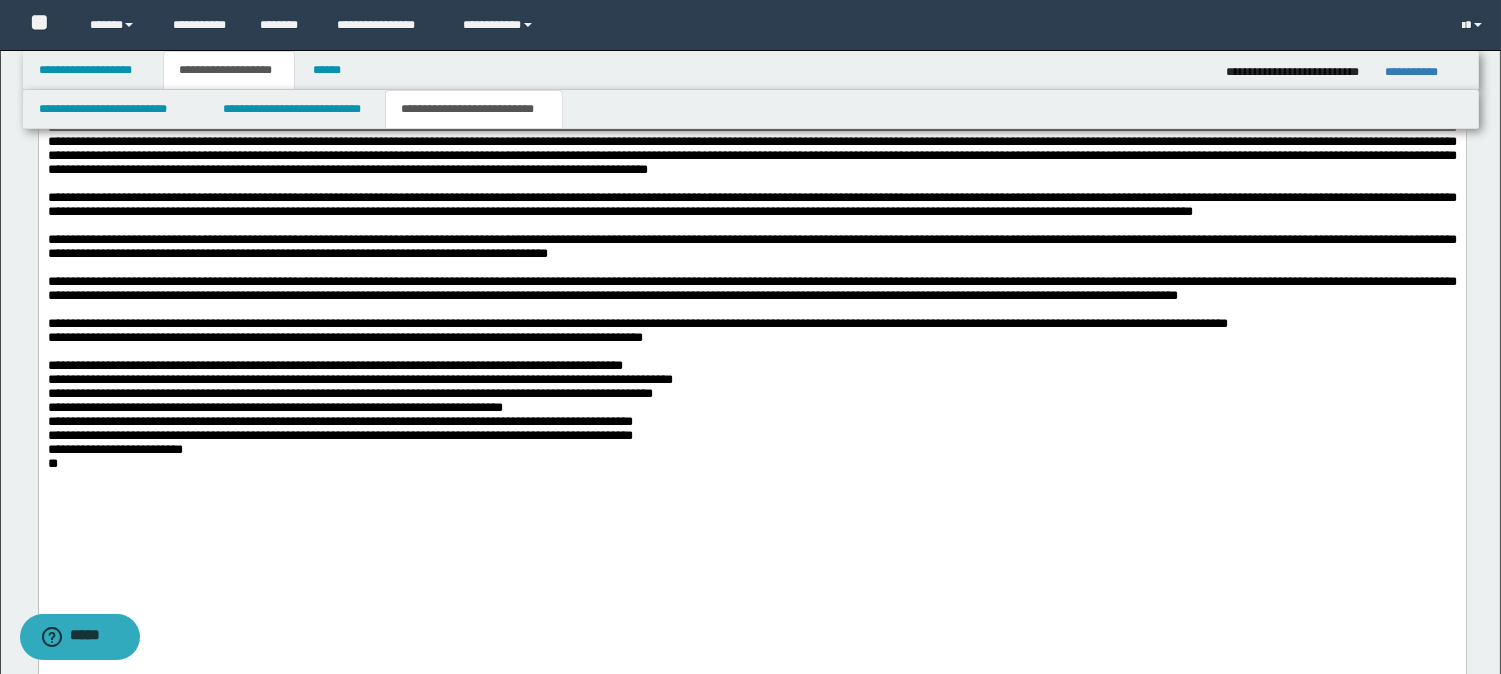click on "**********" at bounding box center [751, 408] 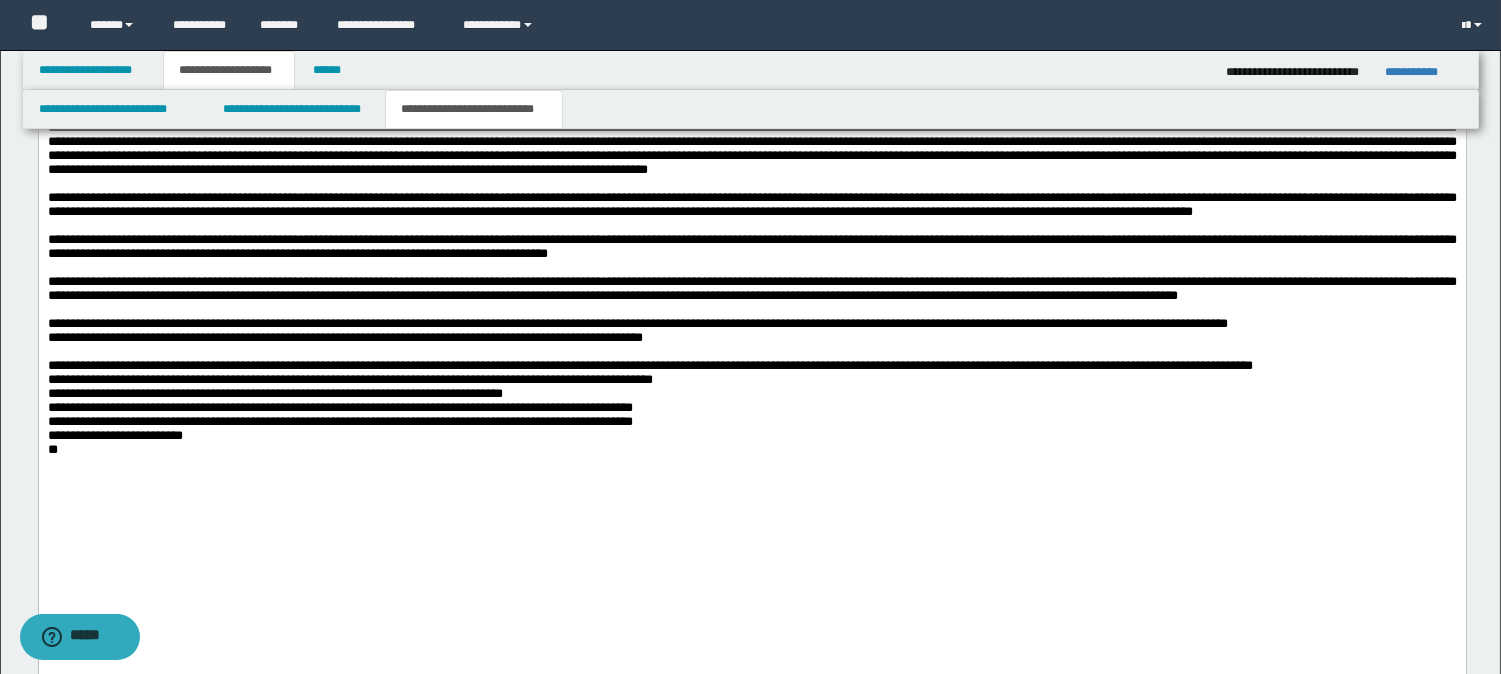click on "**********" at bounding box center (751, 401) 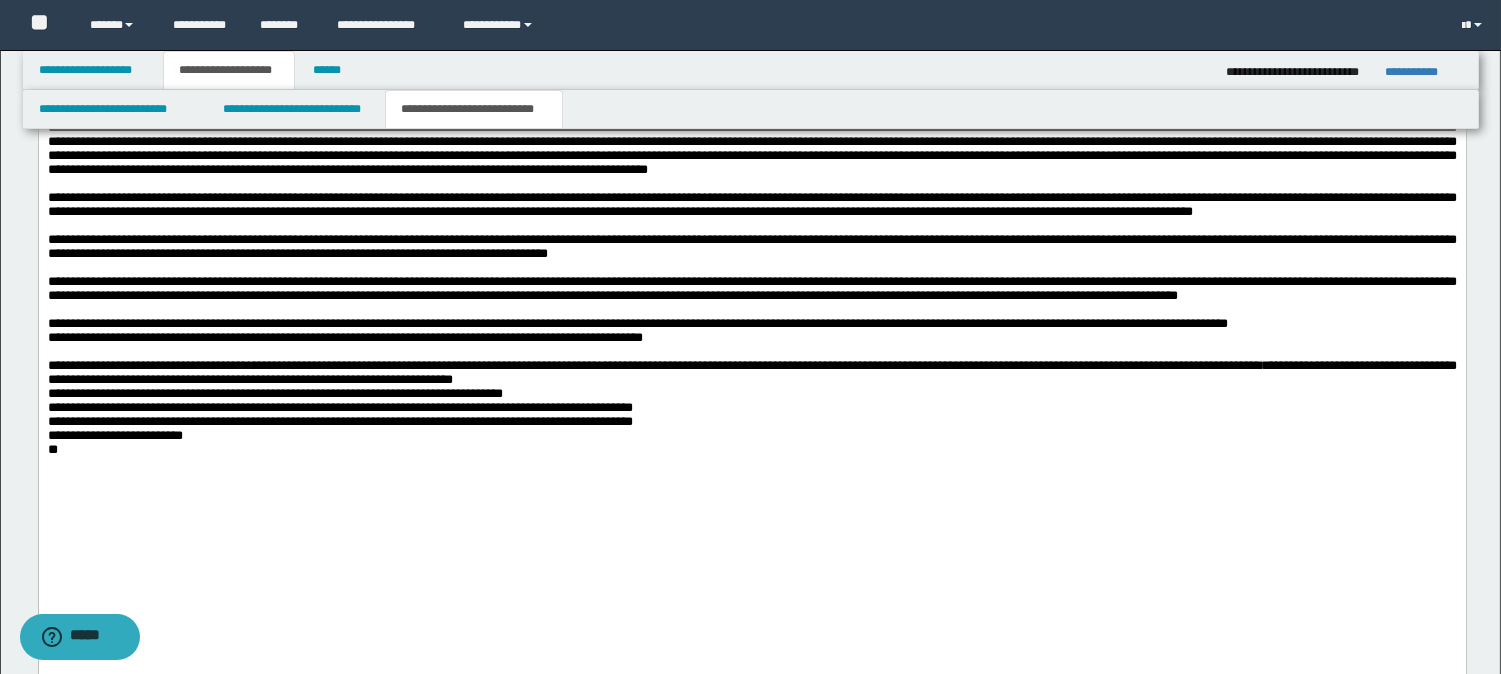 click on "**********" at bounding box center (751, 401) 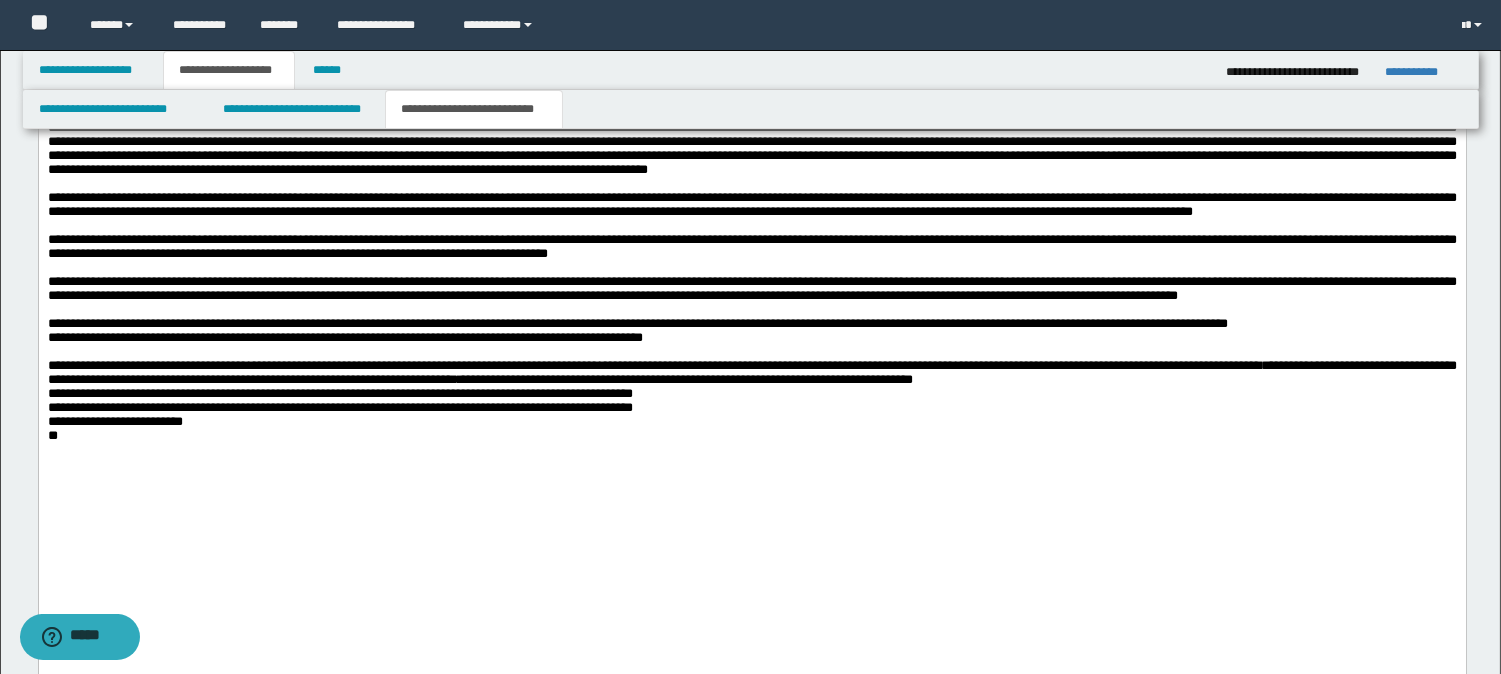 click on "**********" at bounding box center [751, 394] 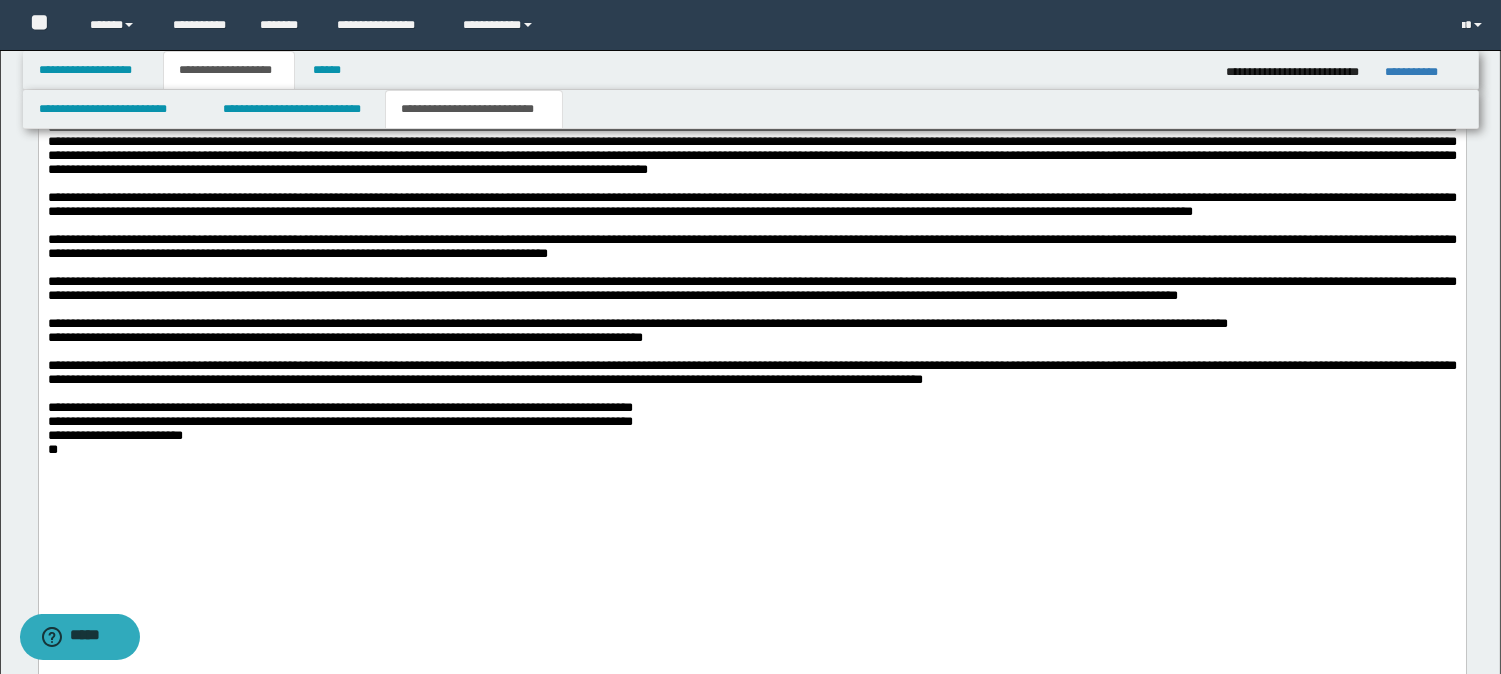 click on "**********" at bounding box center (751, 422) 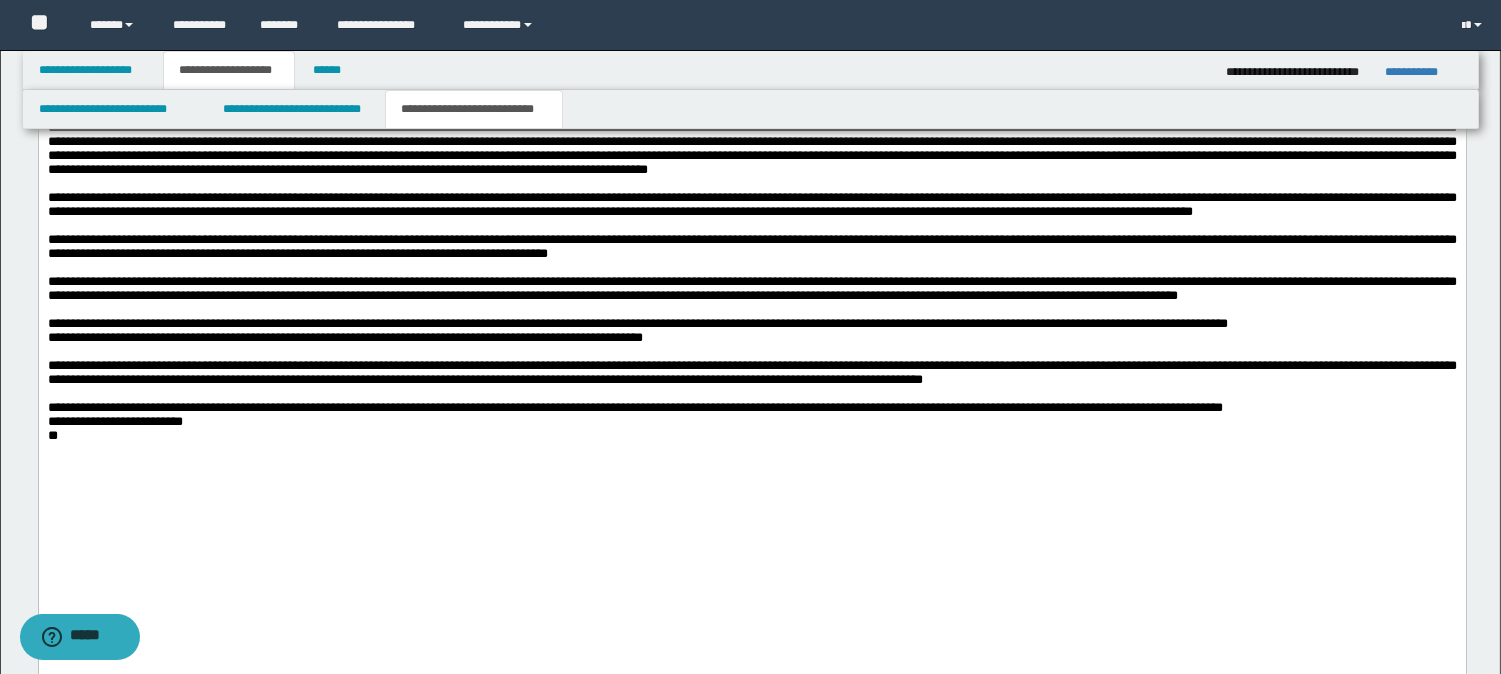click on "**********" at bounding box center [751, 415] 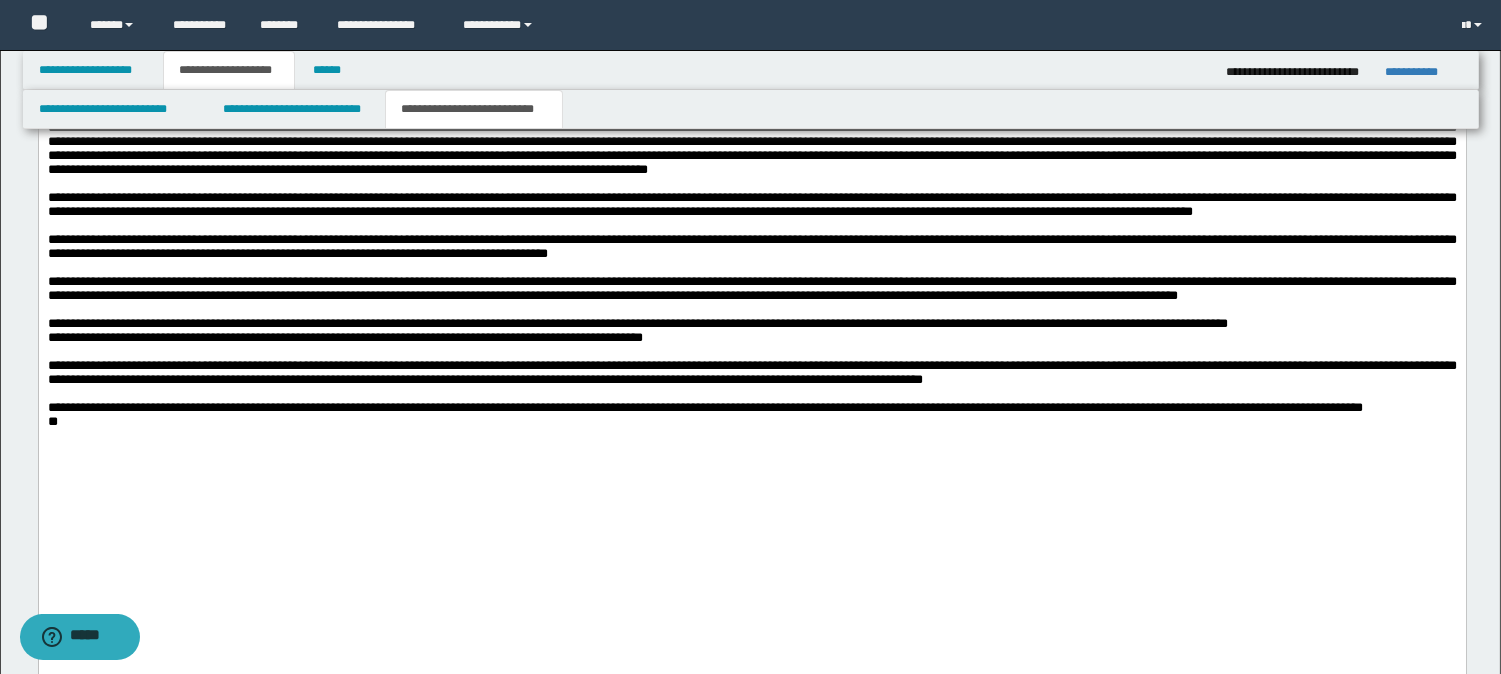 click on "**********" at bounding box center [751, 408] 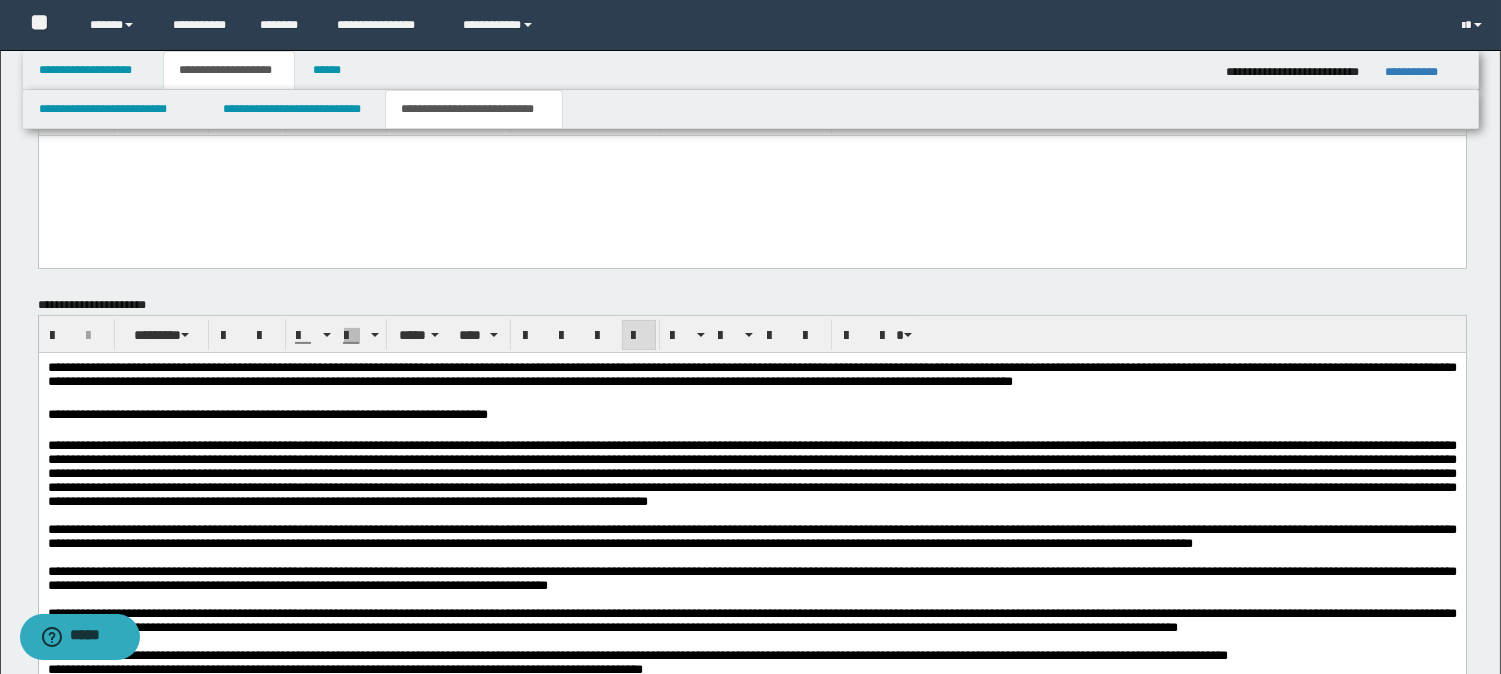 scroll, scrollTop: 1061, scrollLeft: 0, axis: vertical 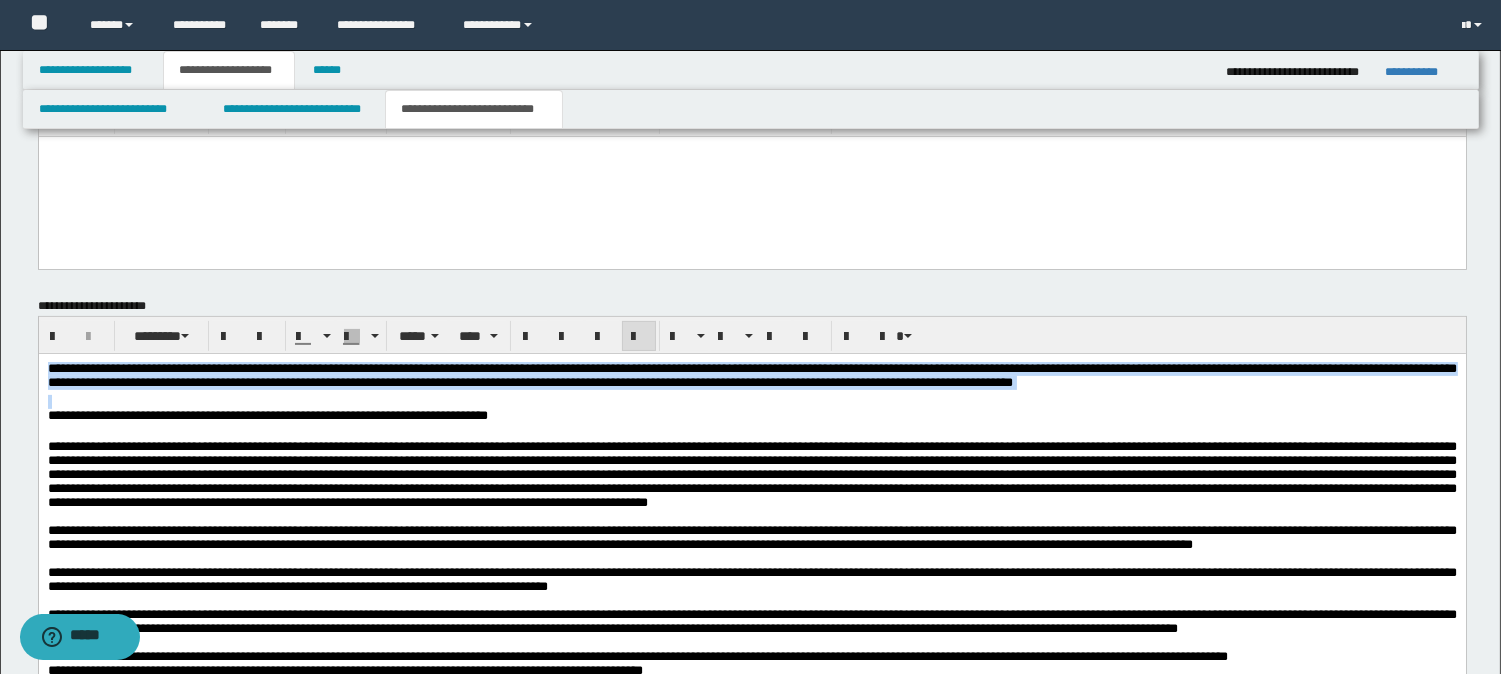 drag, startPoint x: 48, startPoint y: 374, endPoint x: 1509, endPoint y: 401, distance: 1461.2495 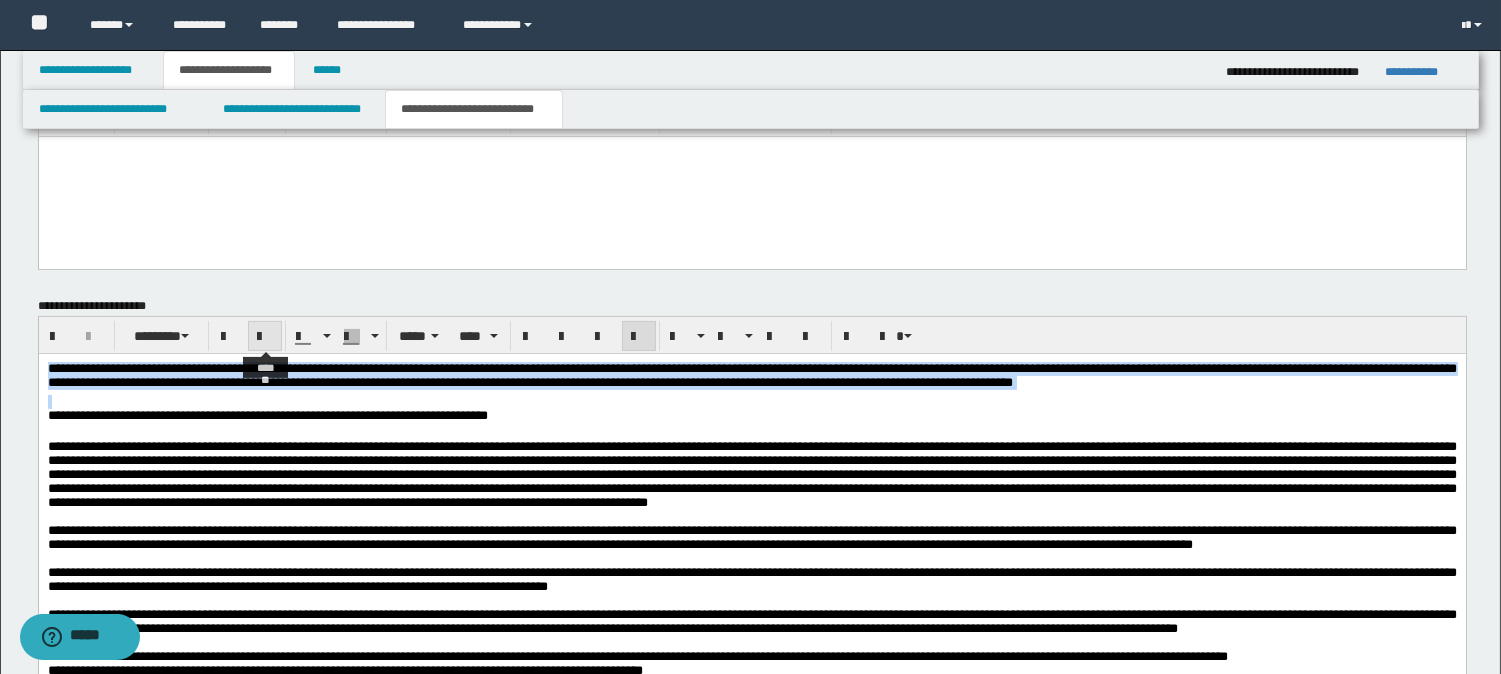 click at bounding box center [265, 337] 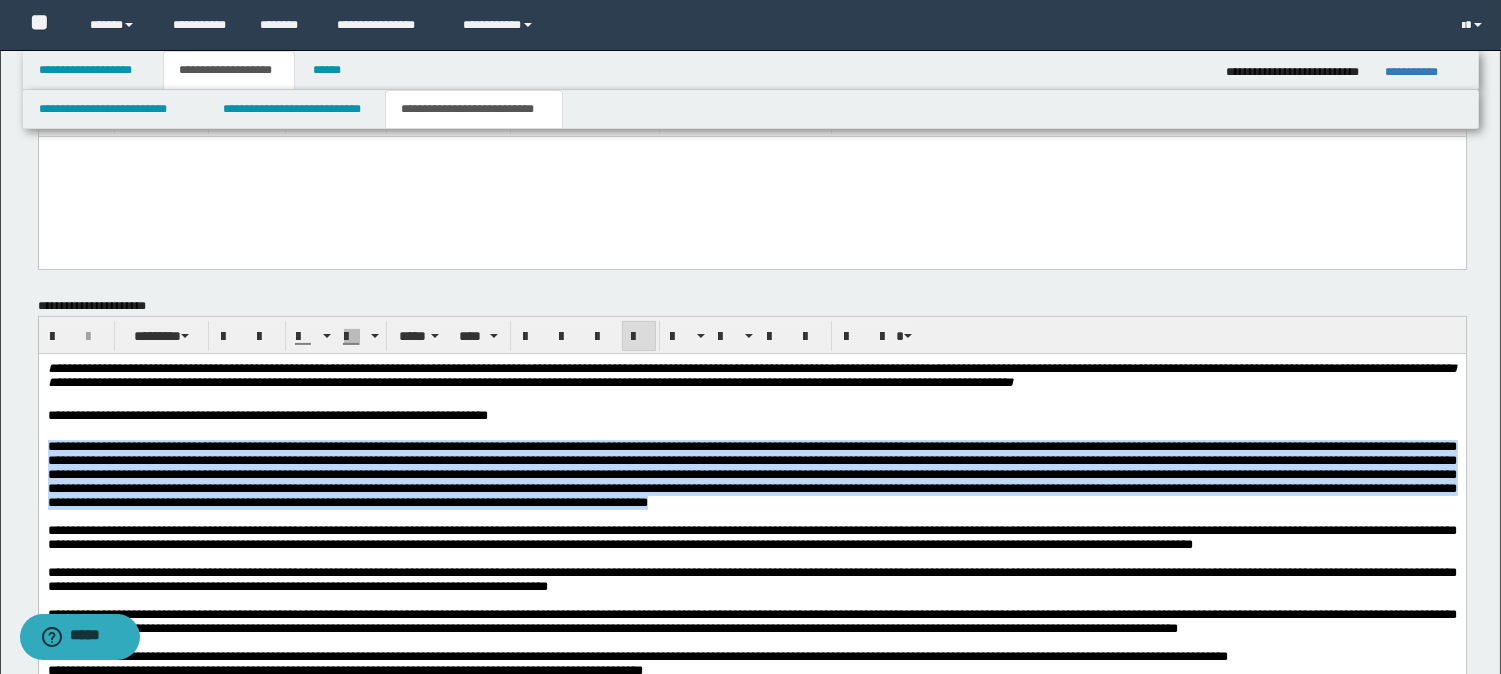 drag, startPoint x: 48, startPoint y: 450, endPoint x: 486, endPoint y: 540, distance: 447.15097 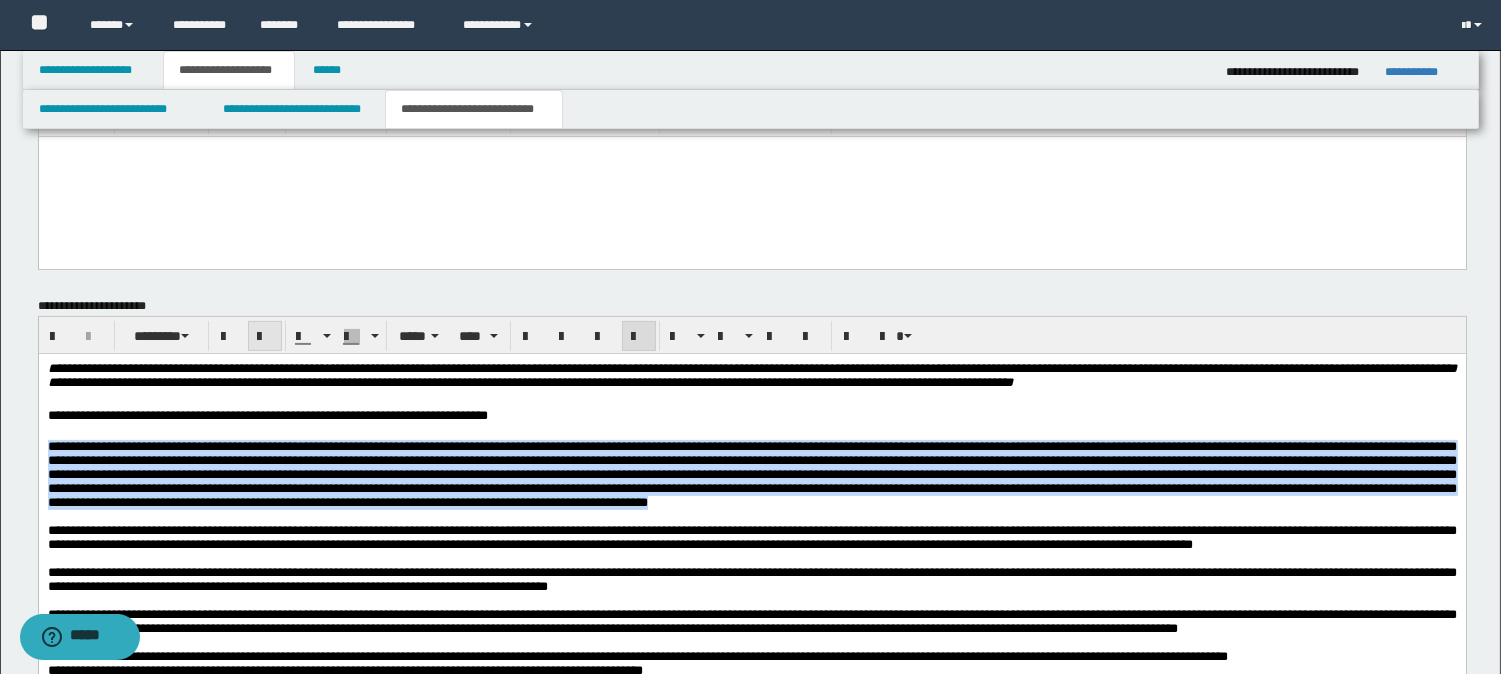 click at bounding box center [265, 337] 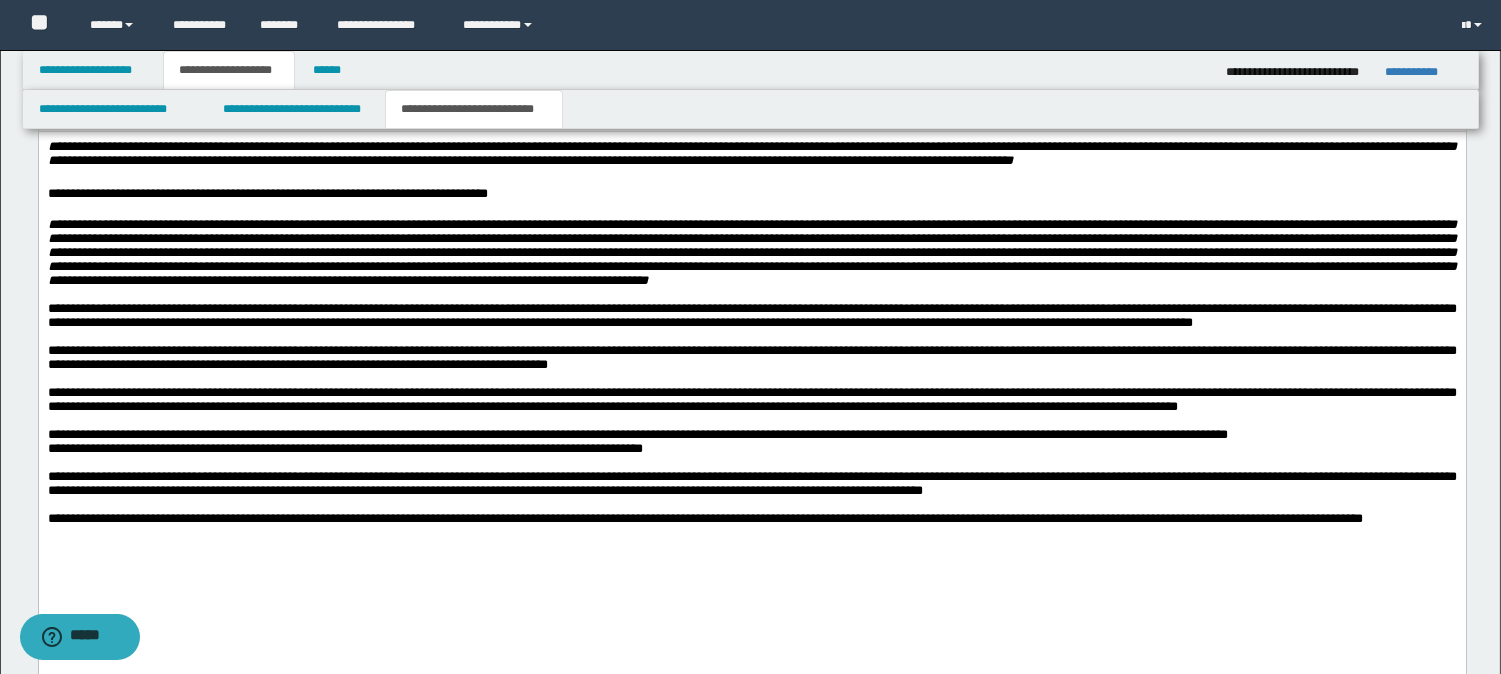 scroll, scrollTop: 1394, scrollLeft: 0, axis: vertical 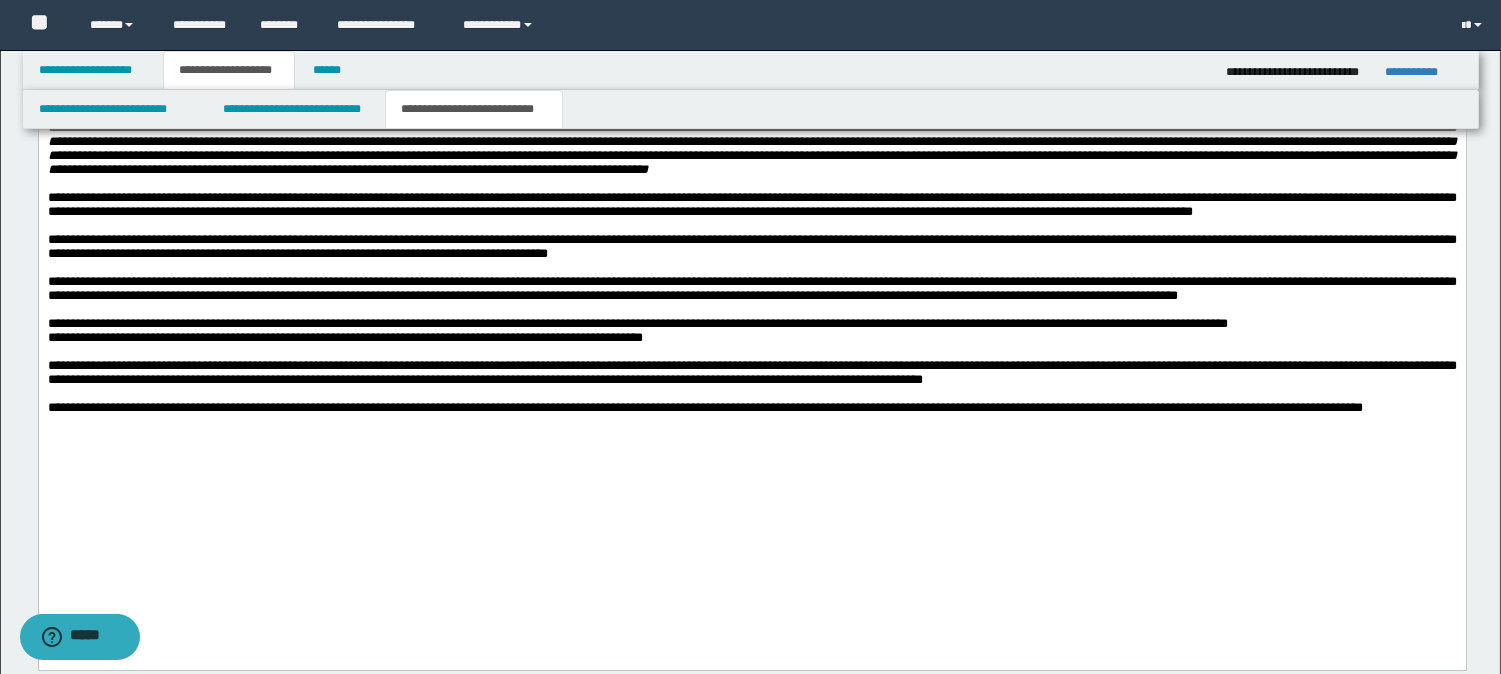 drag, startPoint x: 43, startPoint y: 415, endPoint x: 208, endPoint y: 429, distance: 165.59288 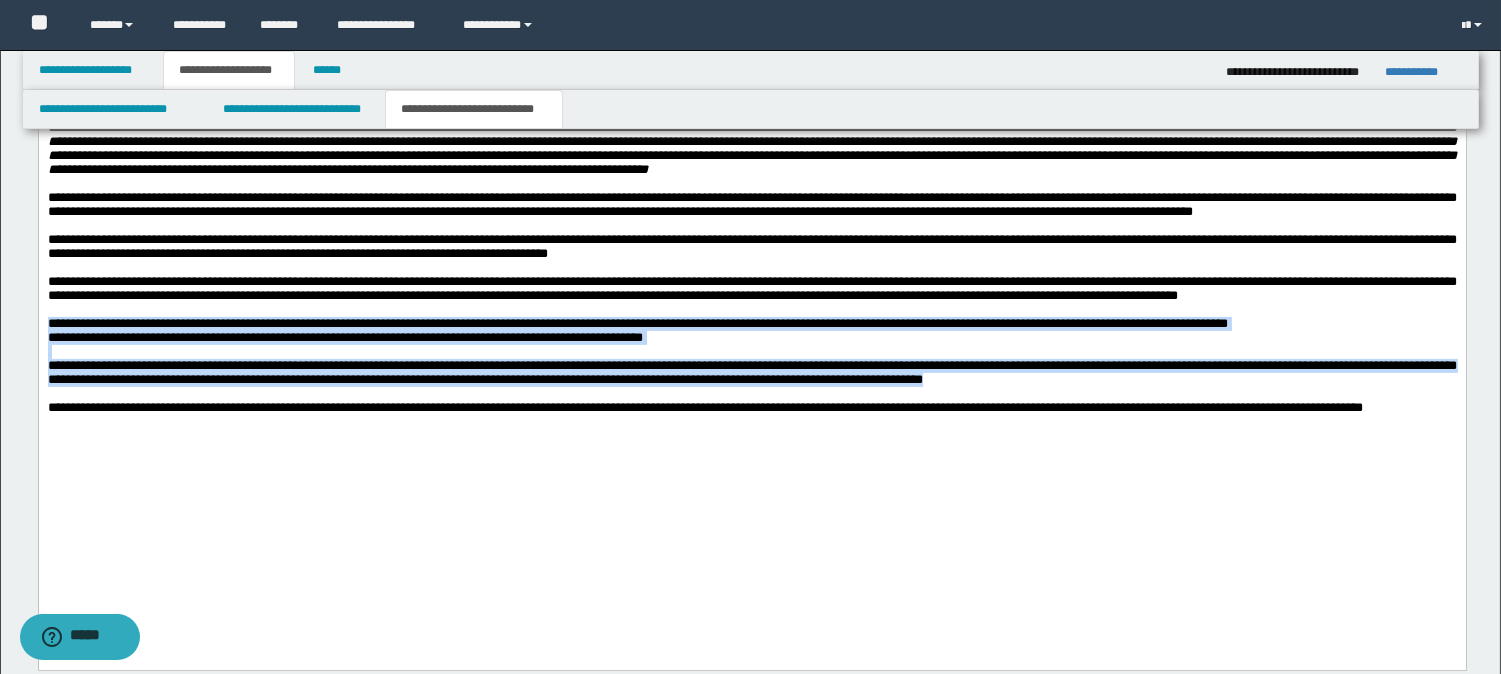 drag, startPoint x: 1359, startPoint y: 491, endPoint x: 25, endPoint y: 421, distance: 1335.8353 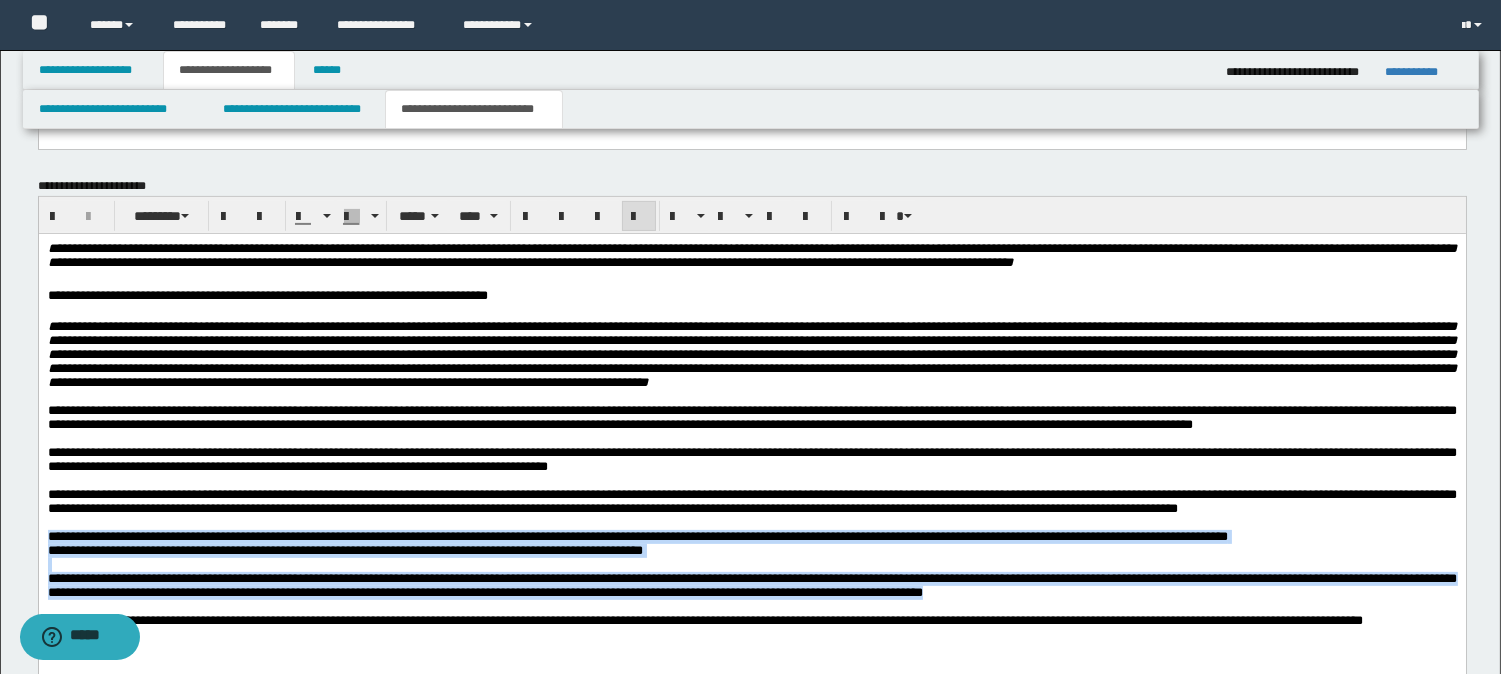 scroll, scrollTop: 1172, scrollLeft: 0, axis: vertical 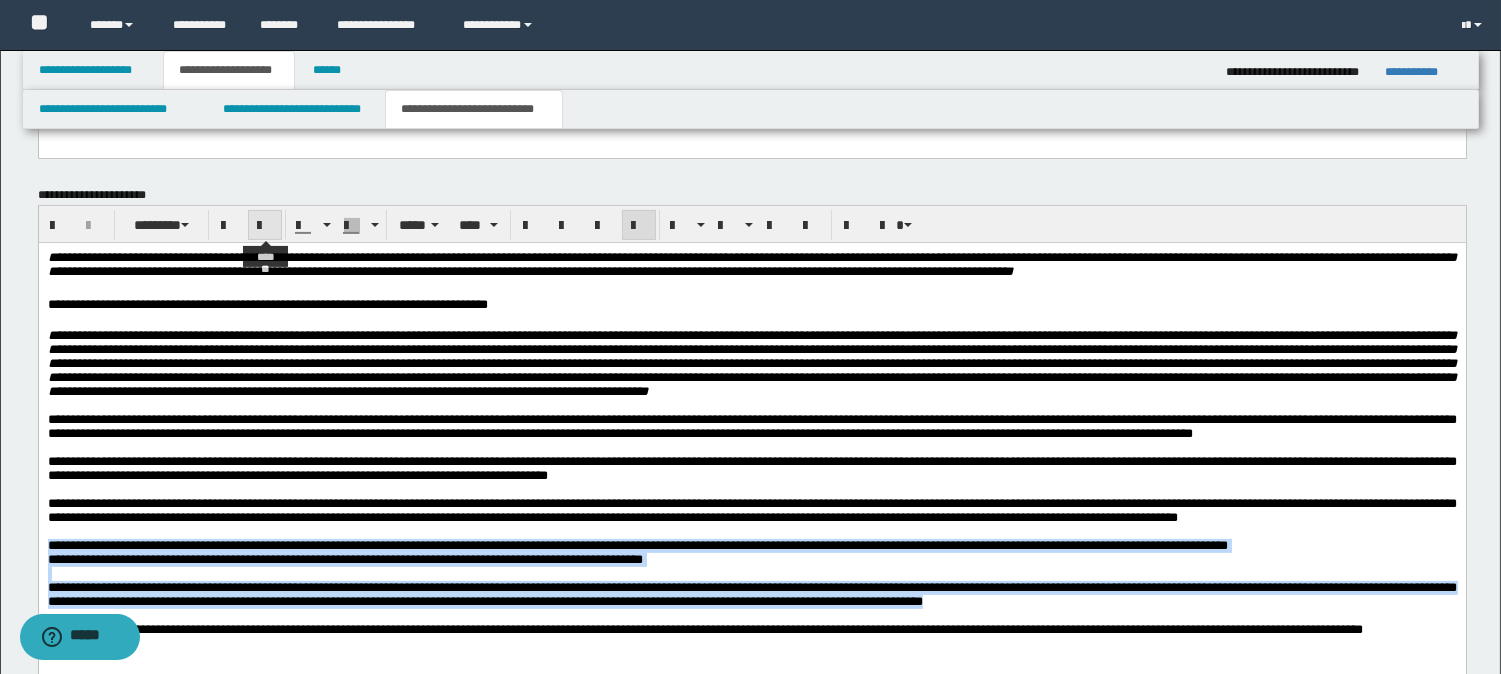 click at bounding box center [265, 226] 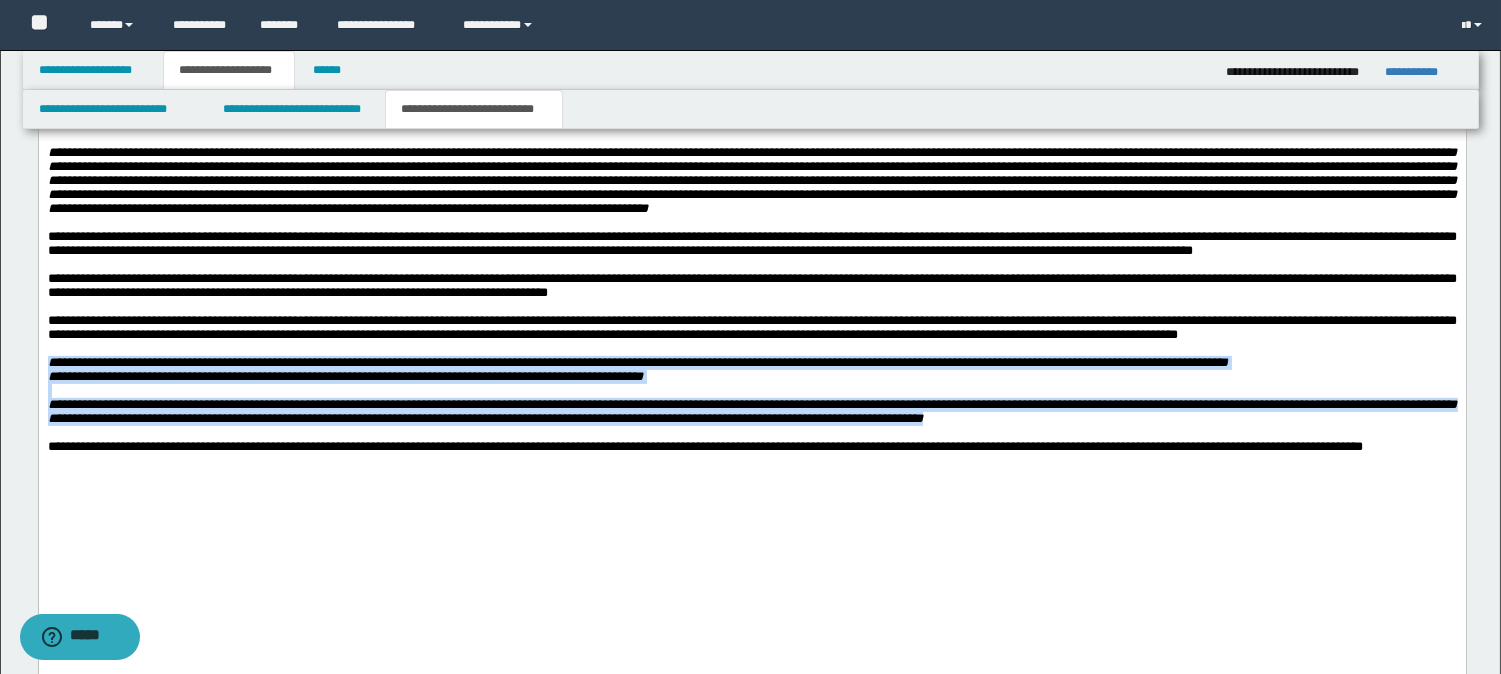 scroll, scrollTop: 1394, scrollLeft: 0, axis: vertical 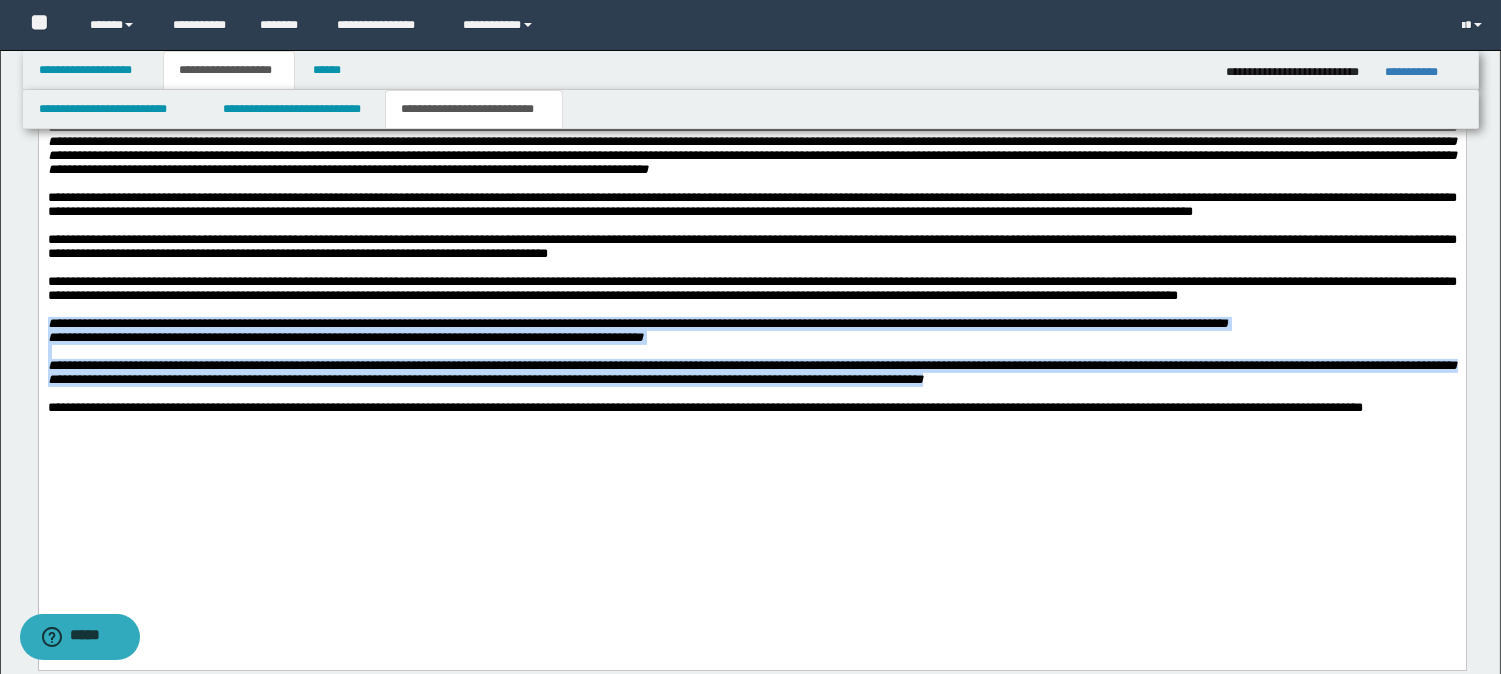 click on "**********" at bounding box center (751, 372) 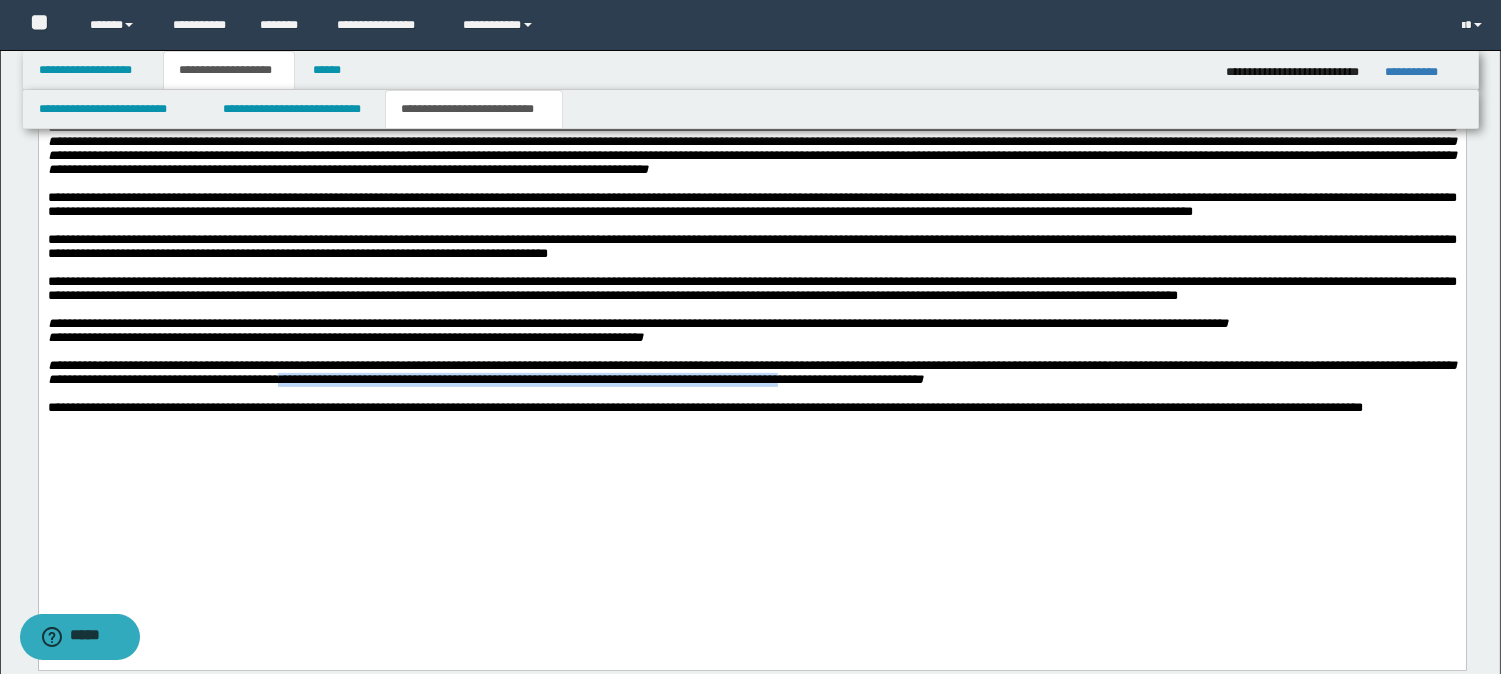 drag, startPoint x: 593, startPoint y: 483, endPoint x: 1193, endPoint y: 494, distance: 600.1008 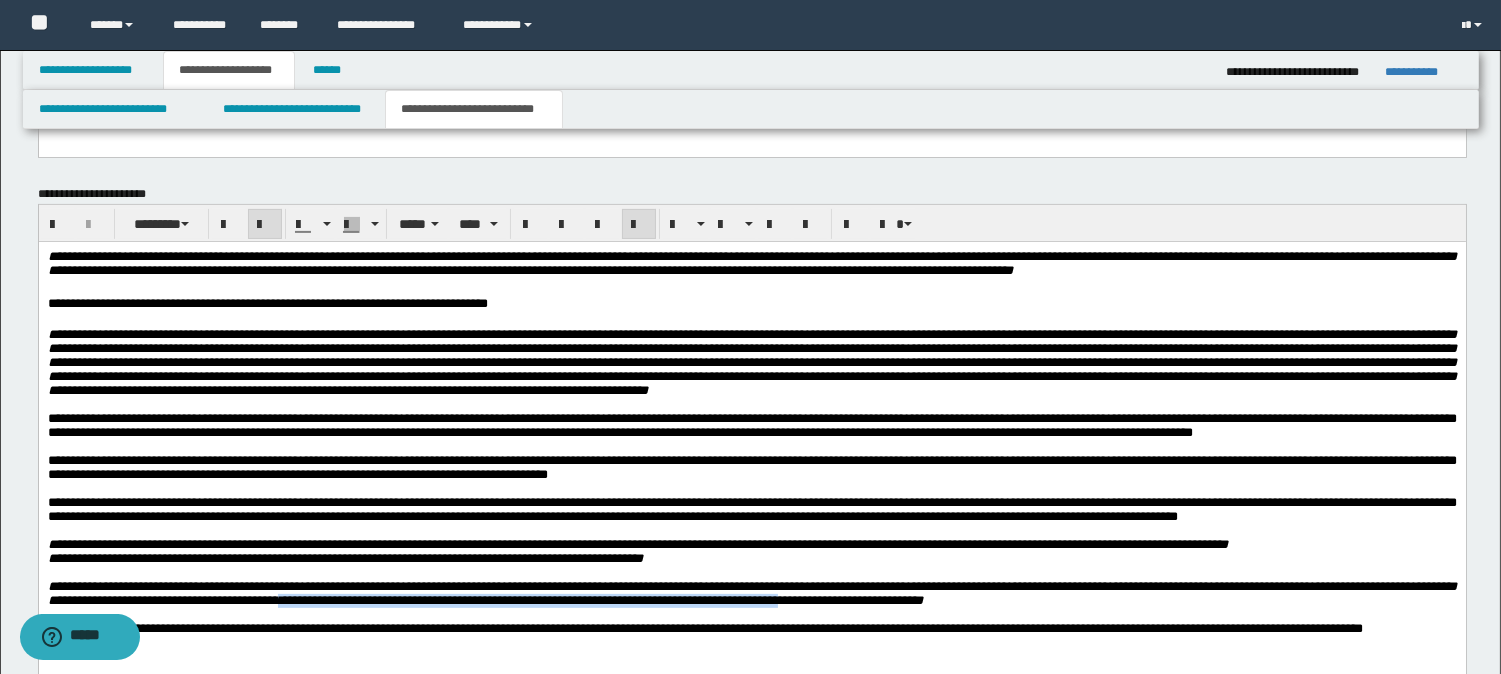 scroll, scrollTop: 1172, scrollLeft: 0, axis: vertical 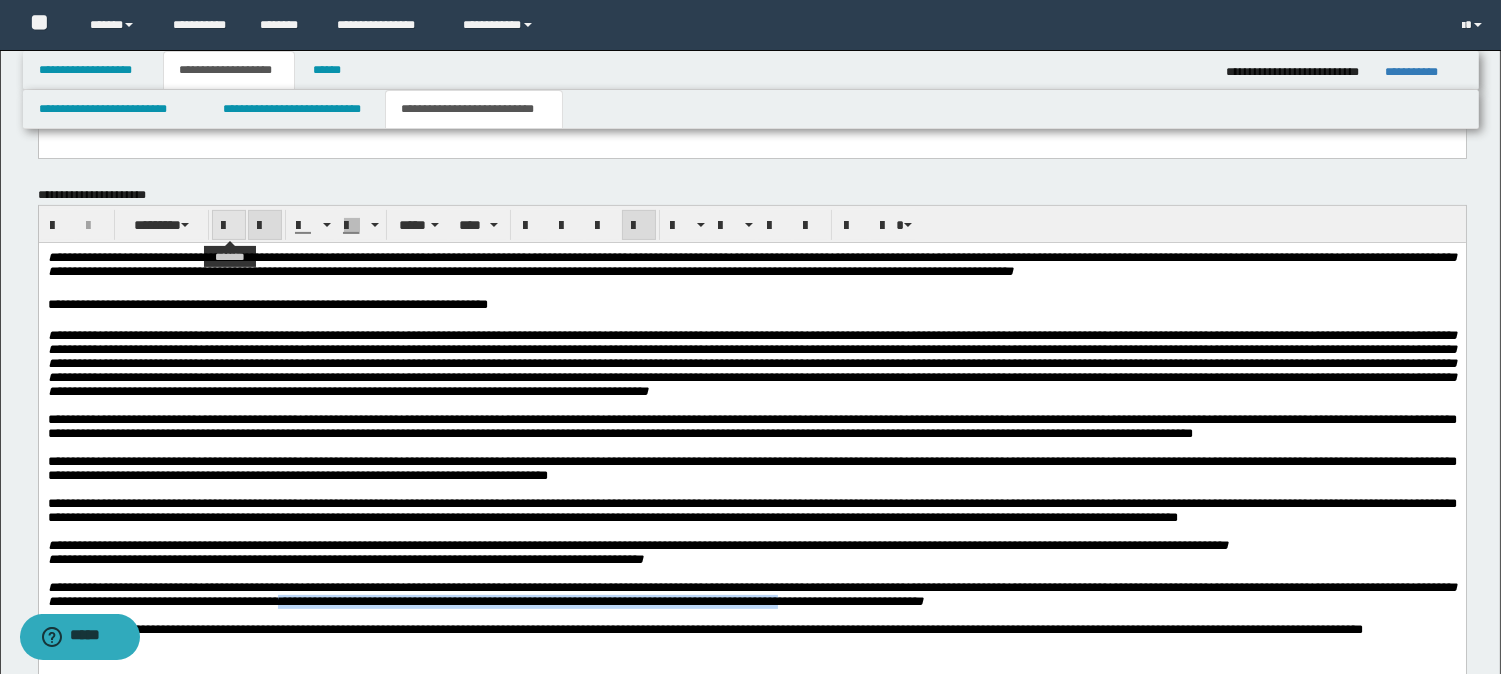 click at bounding box center (229, 226) 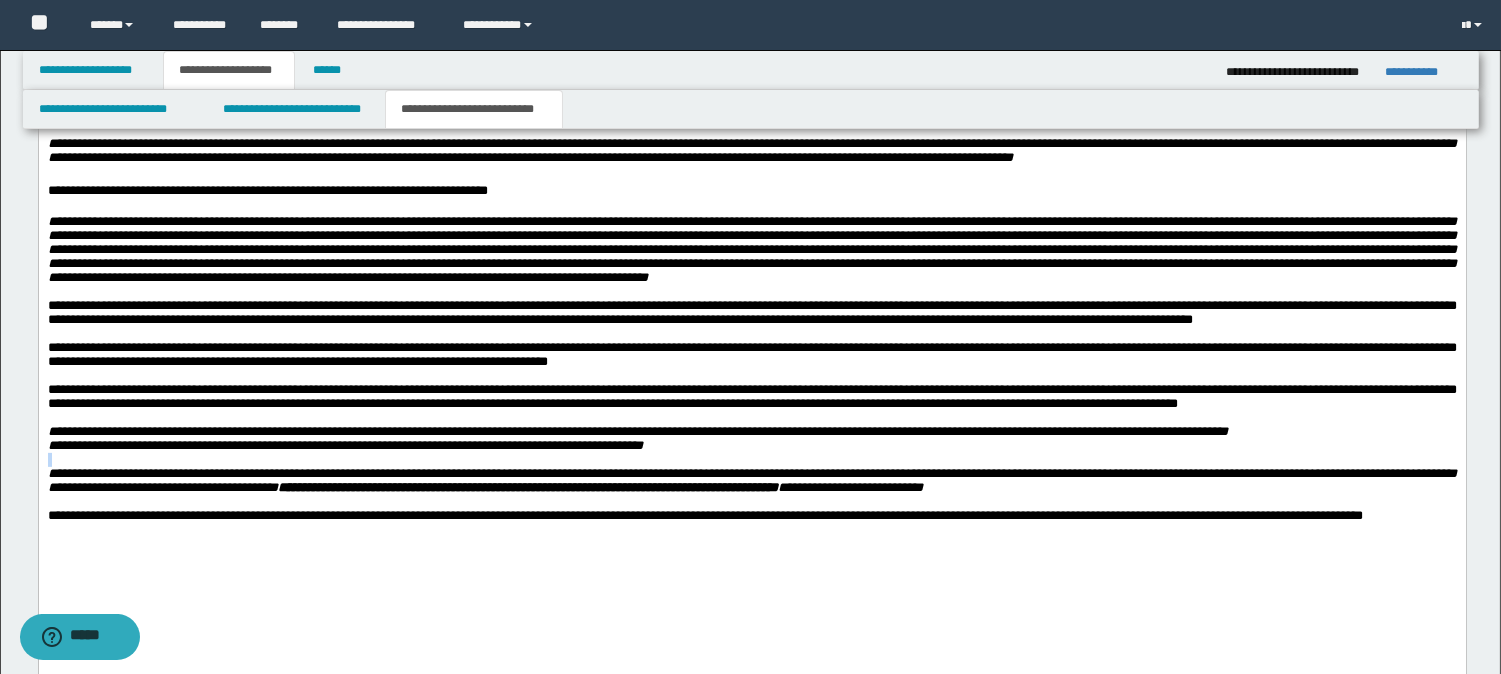 scroll, scrollTop: 1394, scrollLeft: 0, axis: vertical 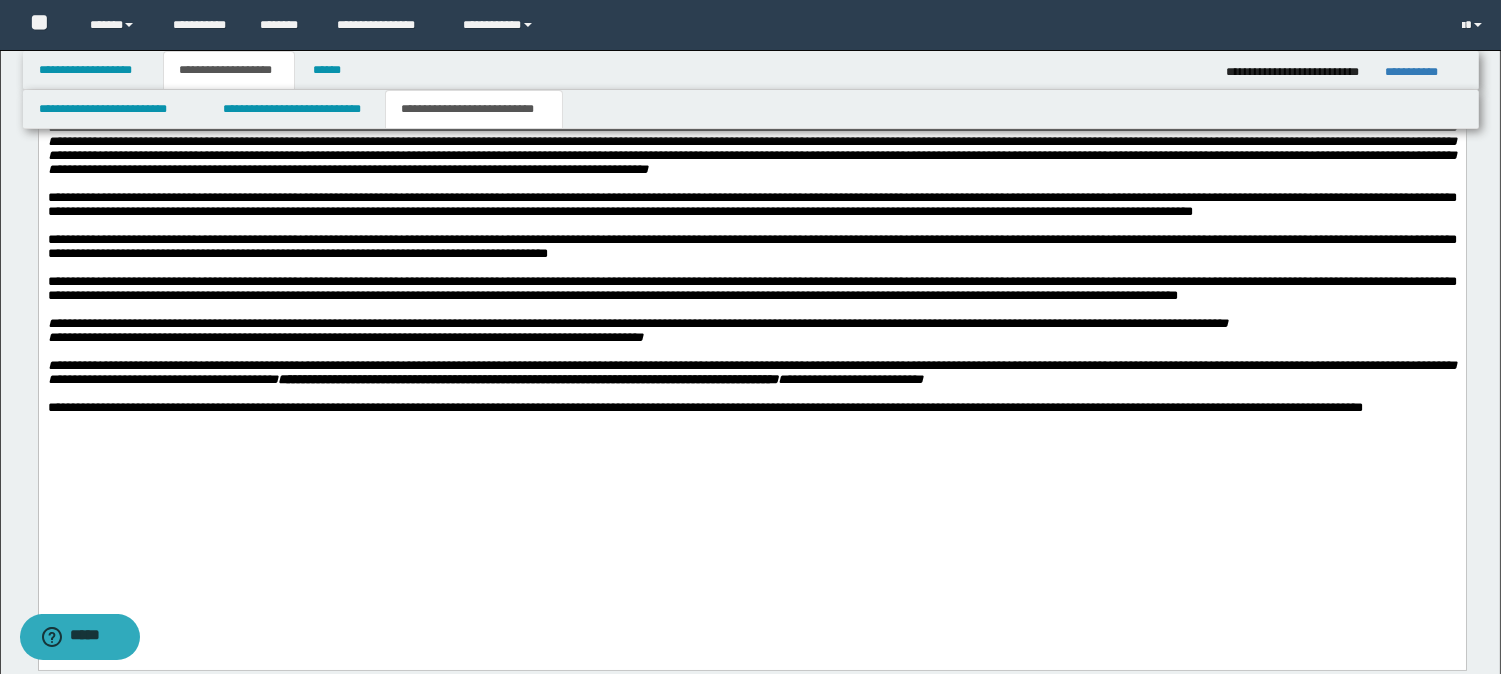 click on "**********" at bounding box center (751, 324) 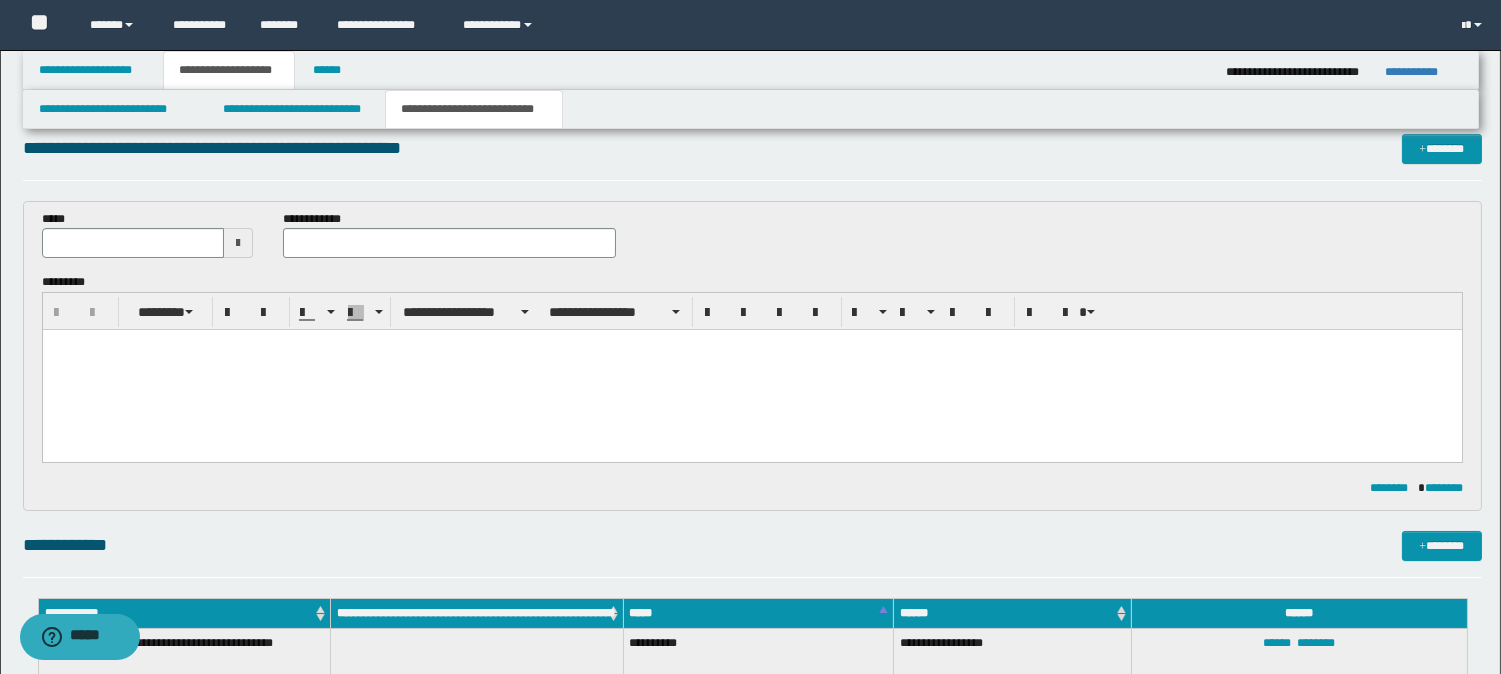 scroll, scrollTop: 0, scrollLeft: 0, axis: both 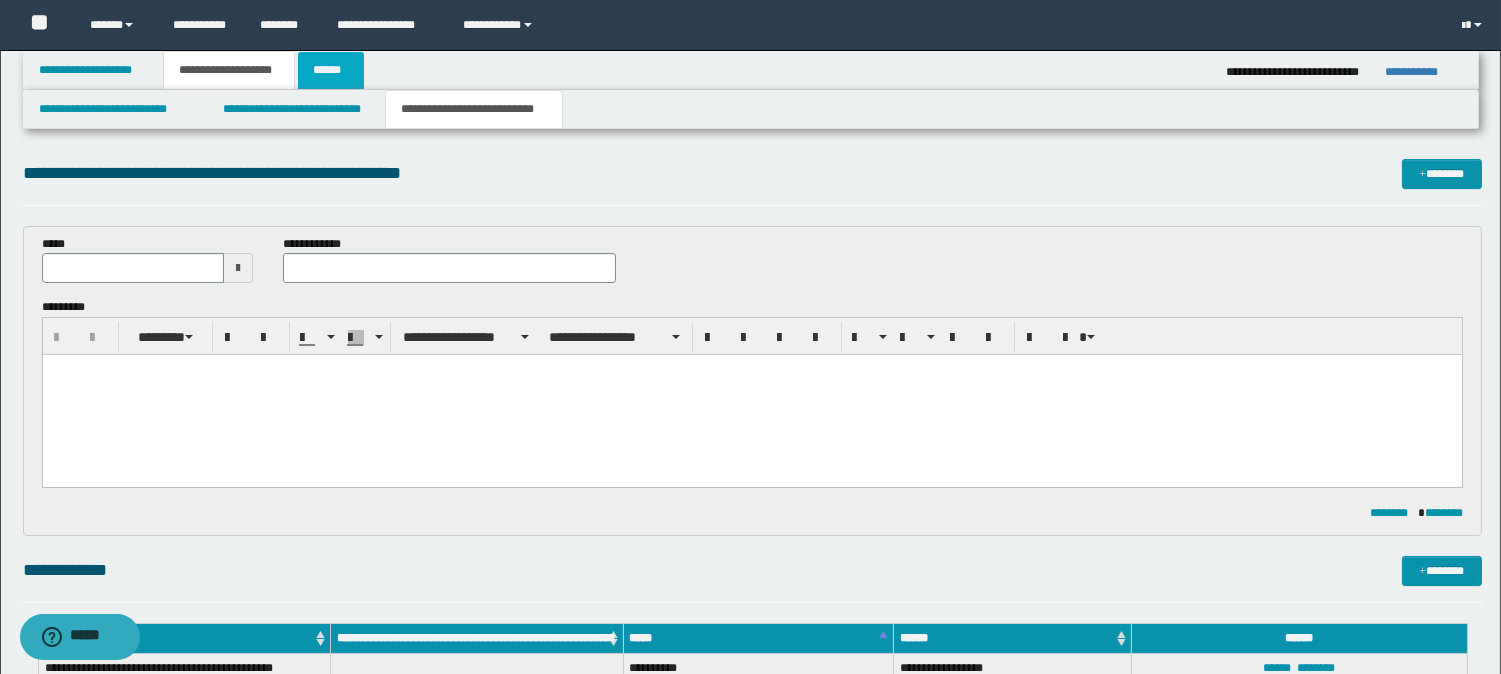 click on "******" at bounding box center [331, 70] 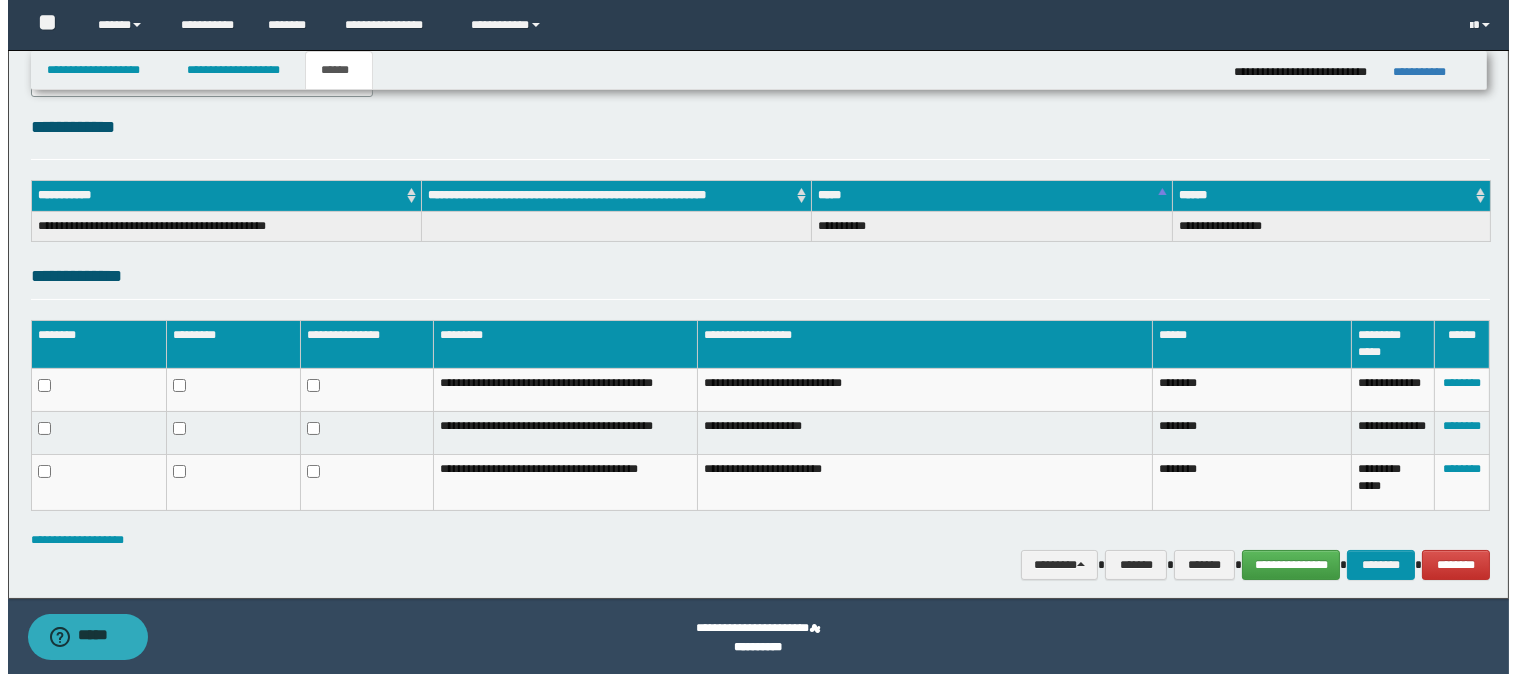 scroll, scrollTop: 232, scrollLeft: 0, axis: vertical 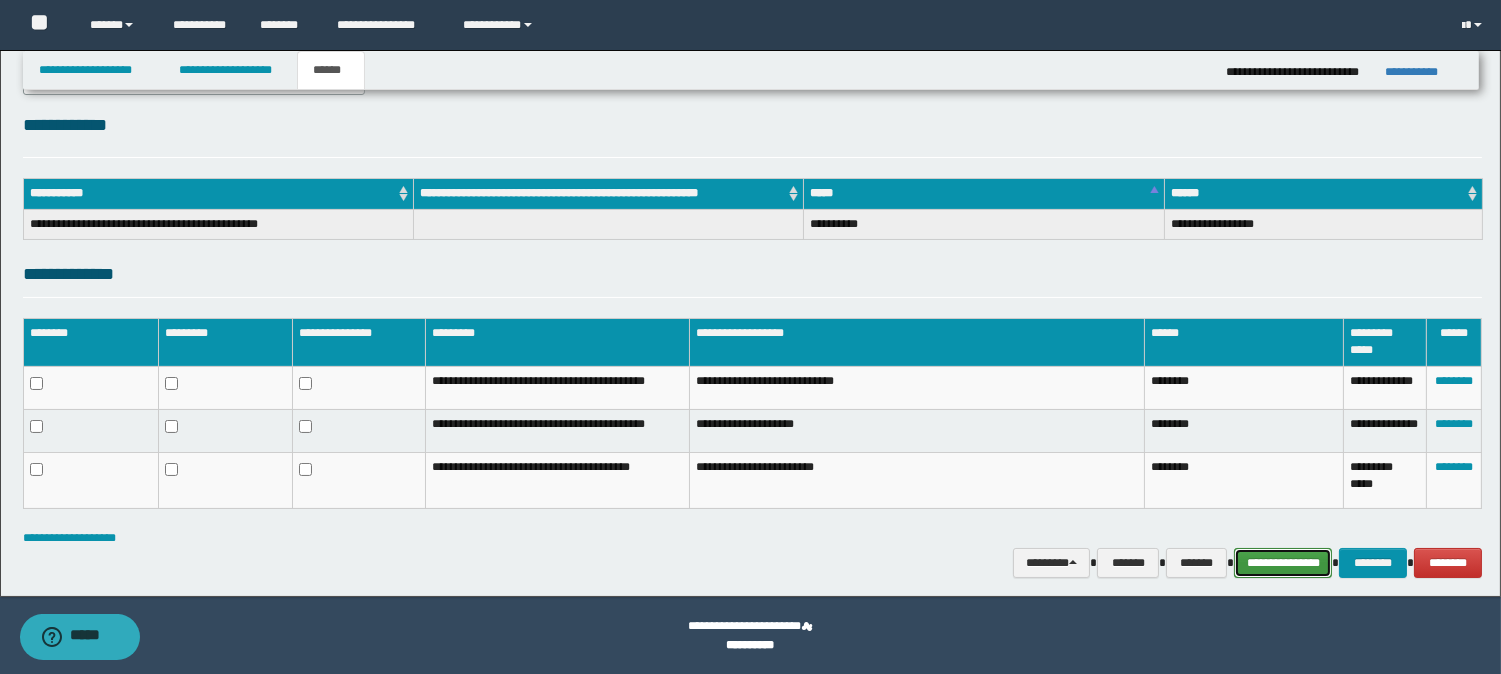 click on "**********" at bounding box center [1283, 563] 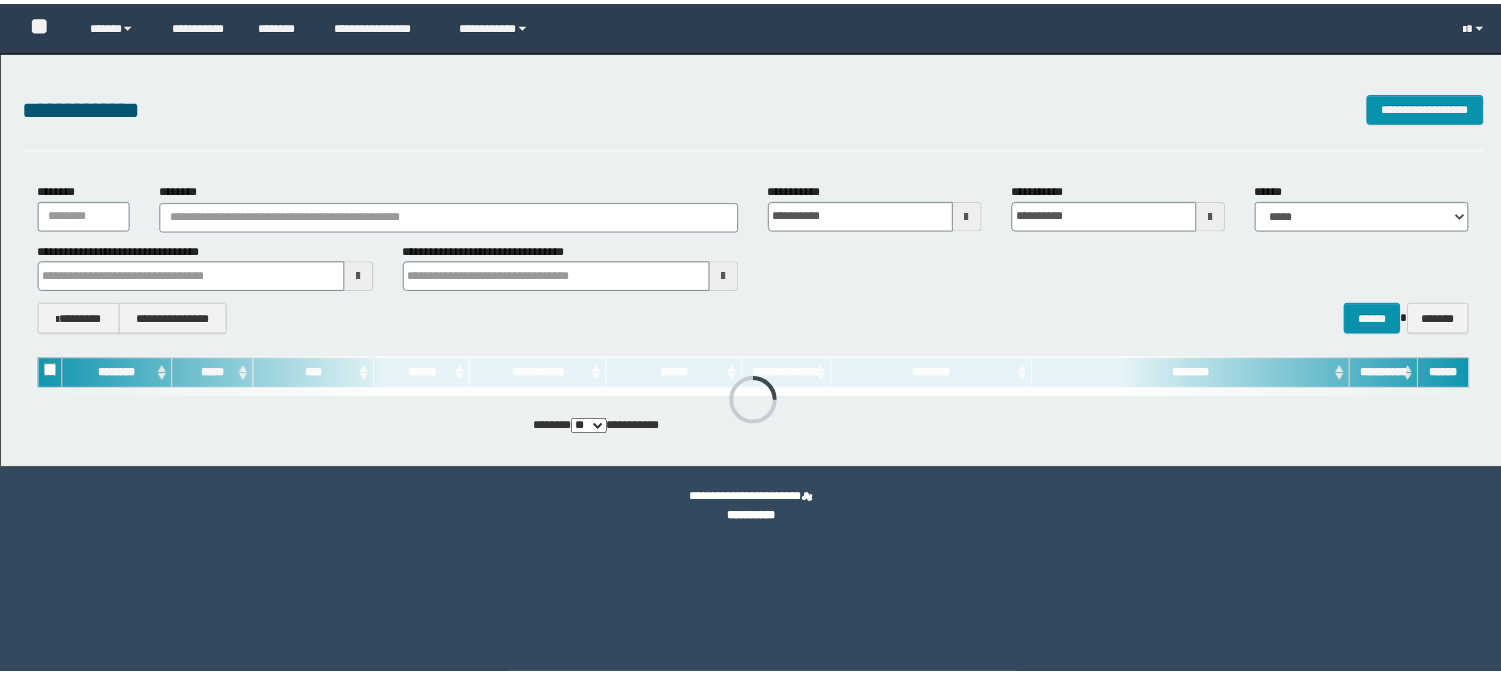 scroll, scrollTop: 0, scrollLeft: 0, axis: both 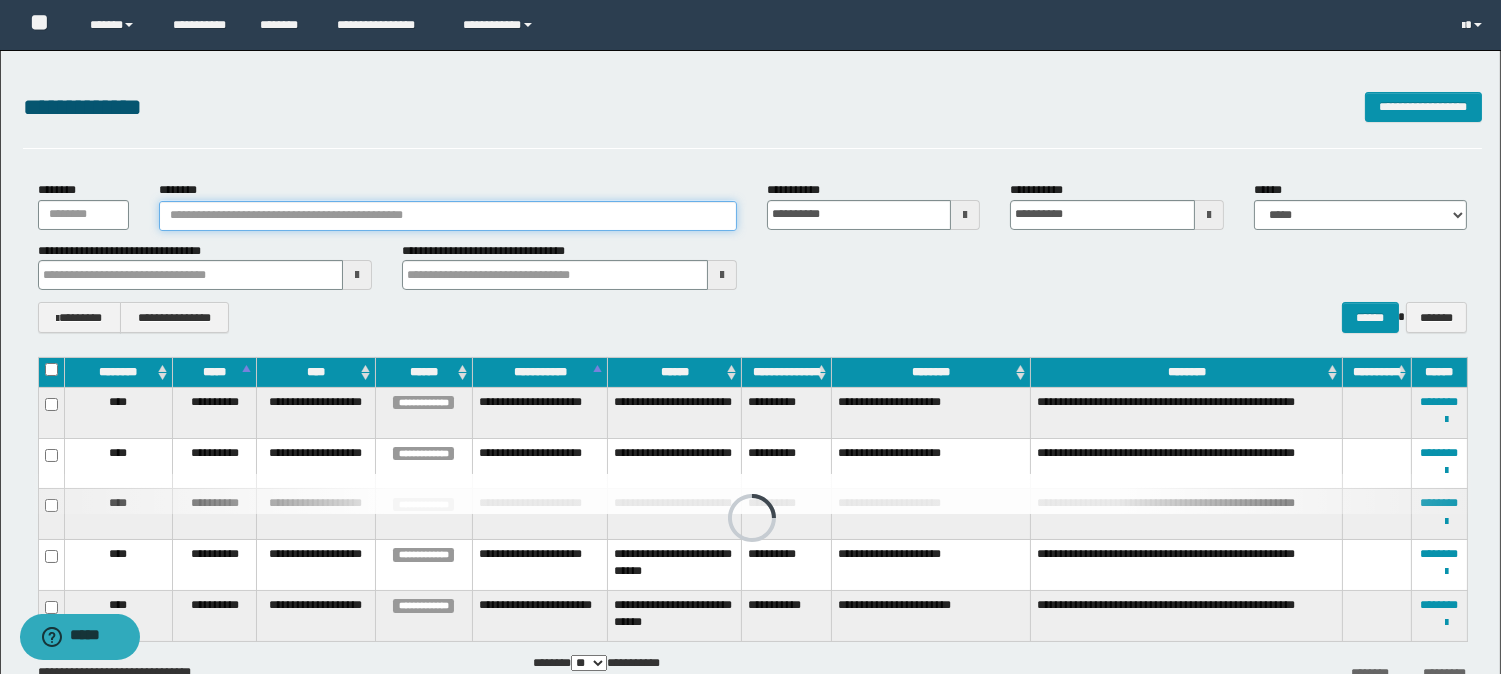 click on "********" at bounding box center [448, 216] 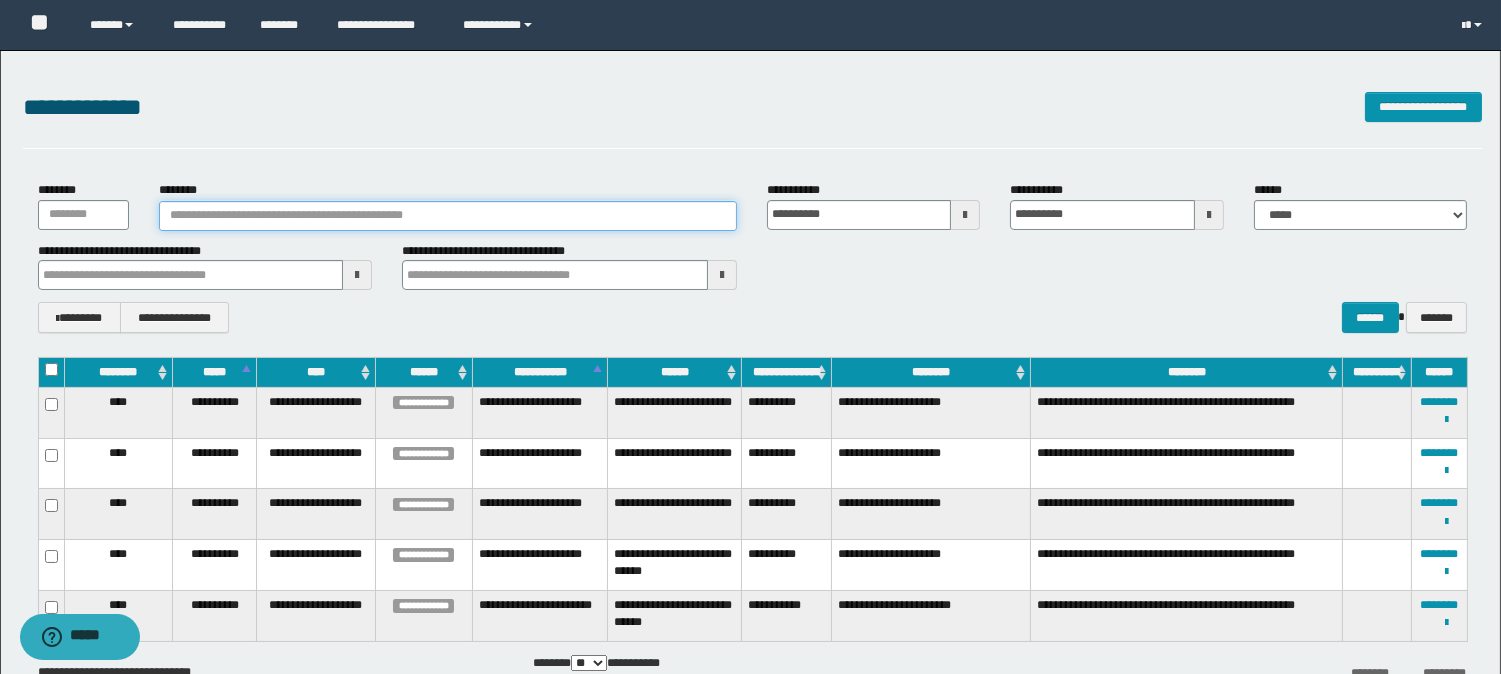 paste on "**********" 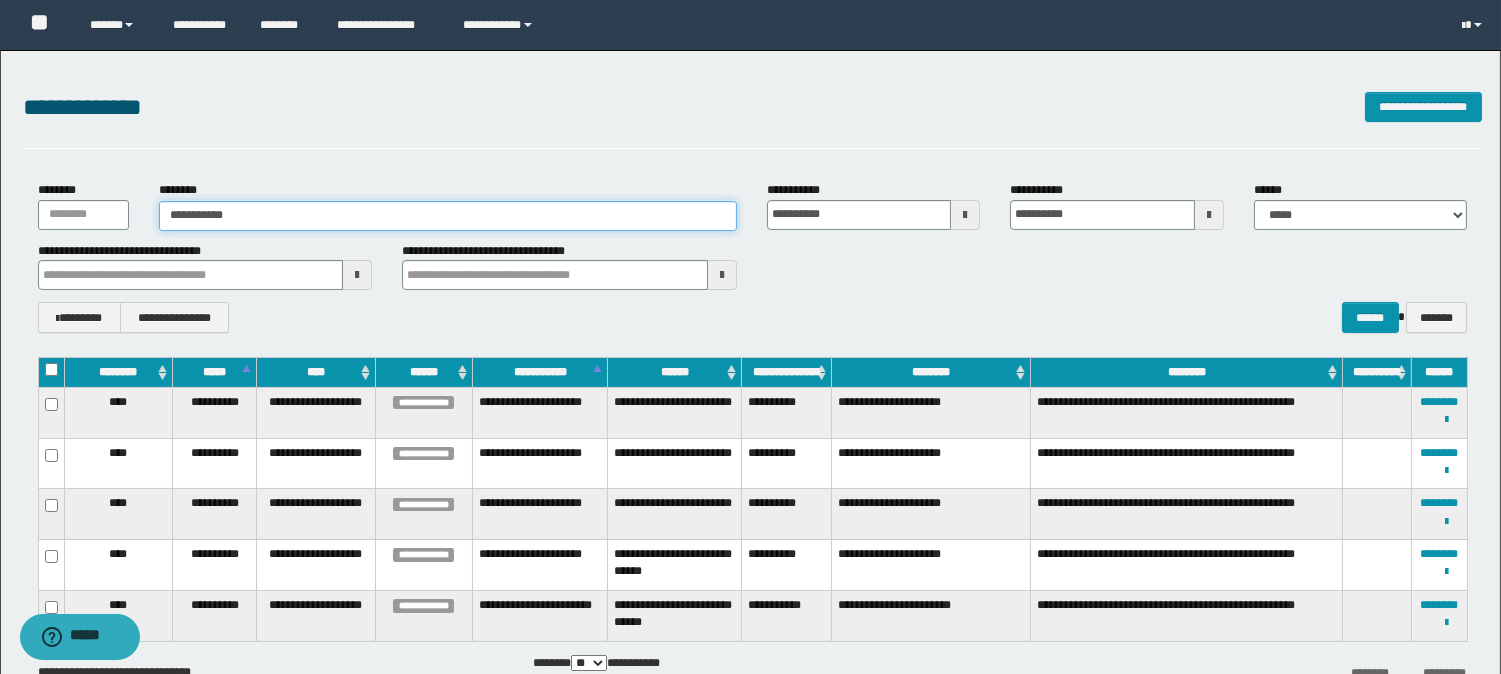 type on "**********" 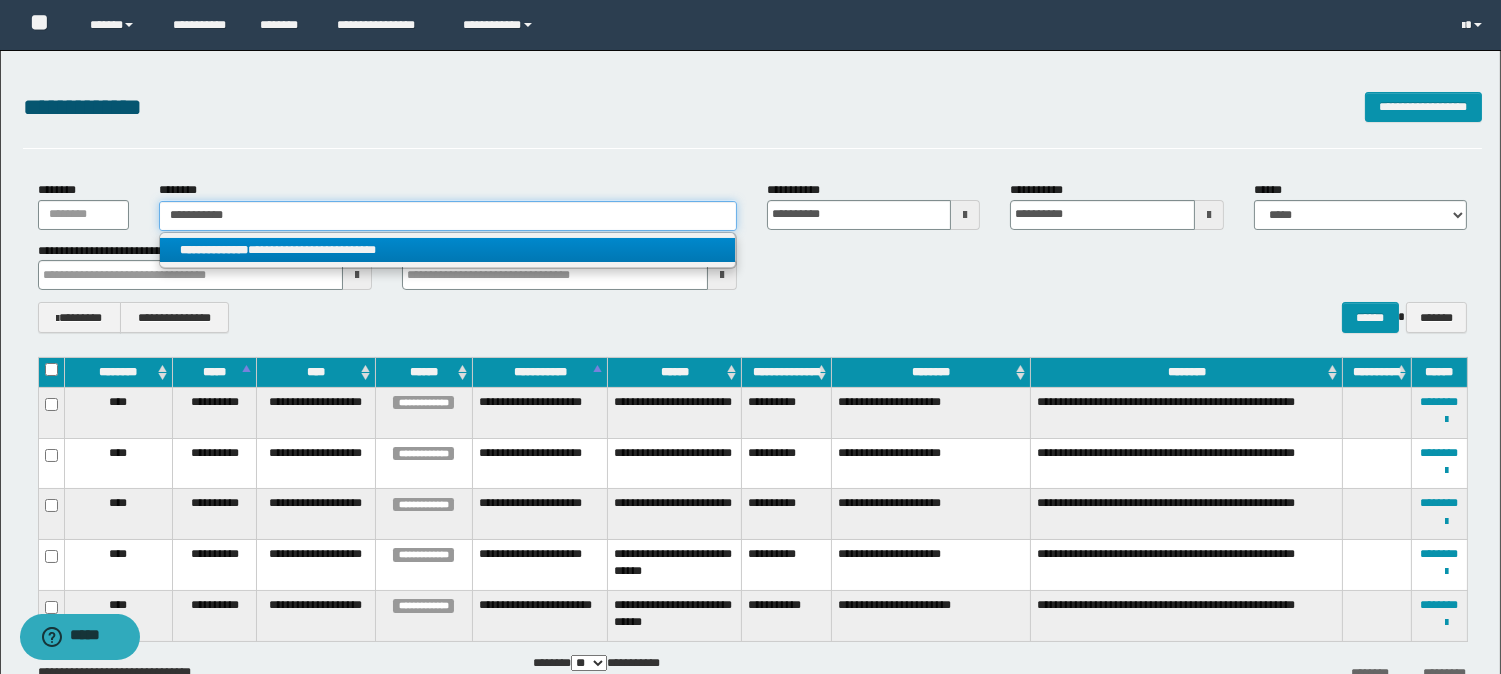 type on "**********" 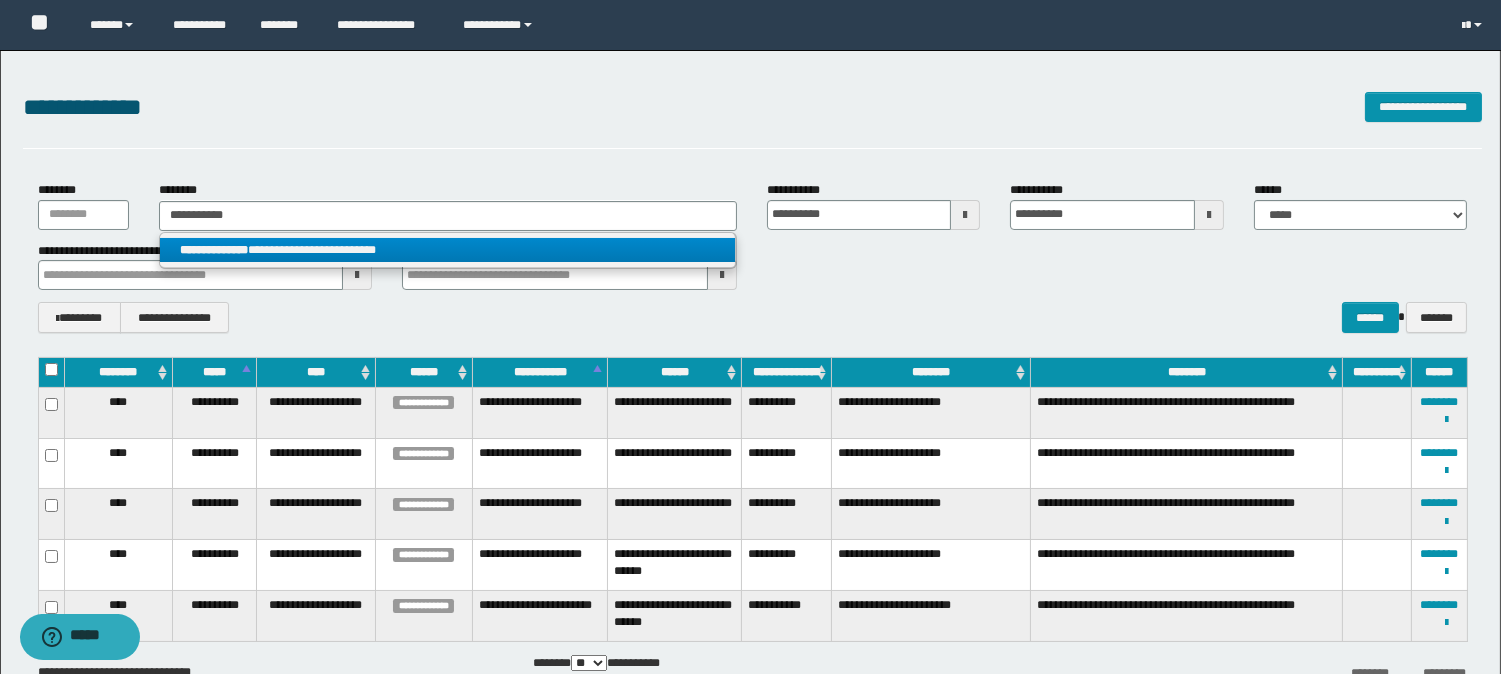 click on "**********" at bounding box center [214, 250] 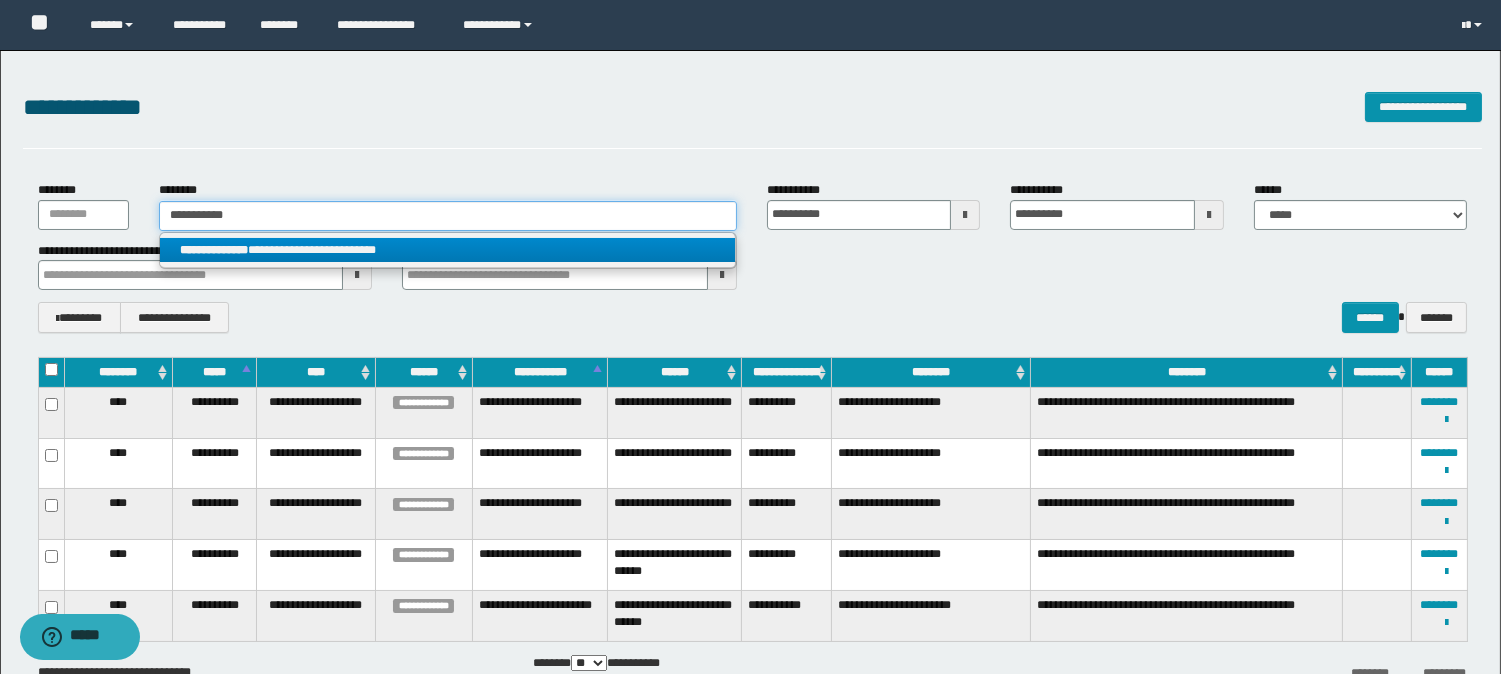 type 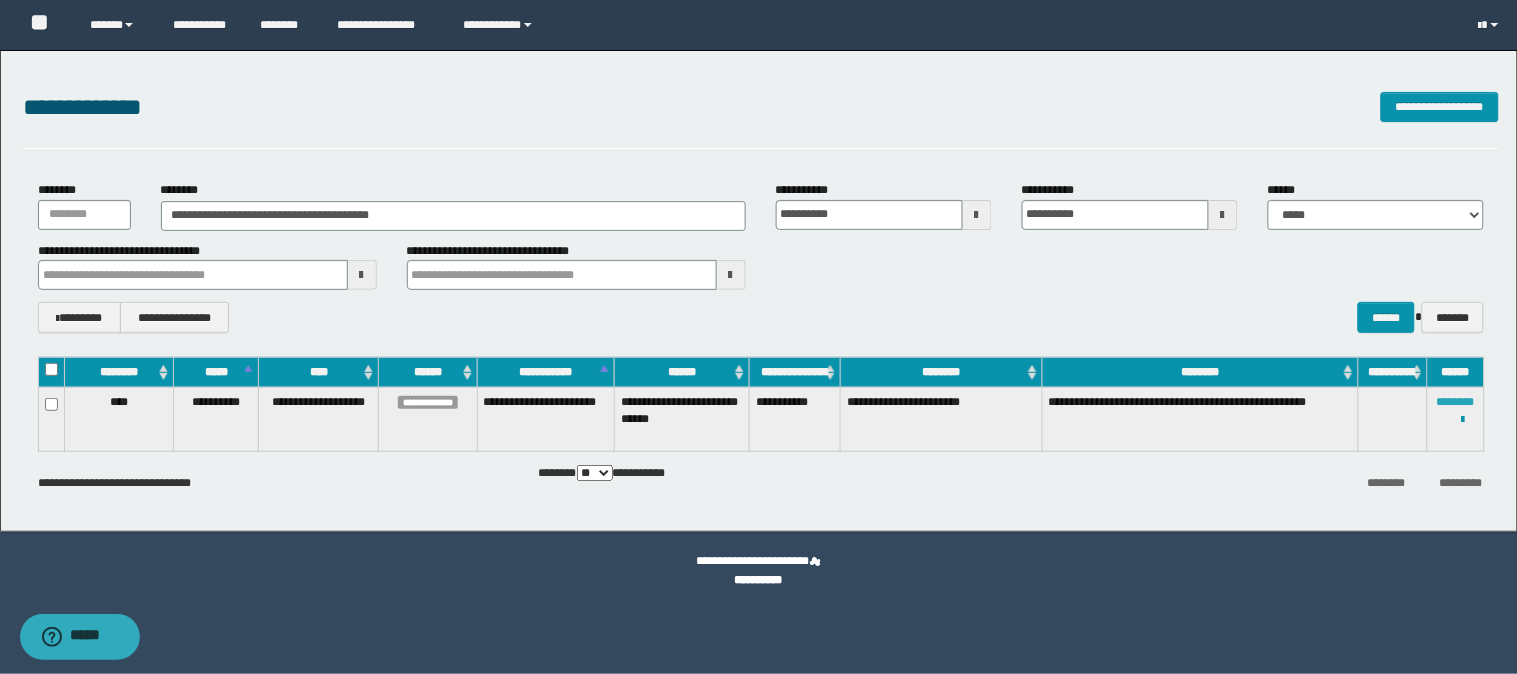 click on "********" at bounding box center [1456, 402] 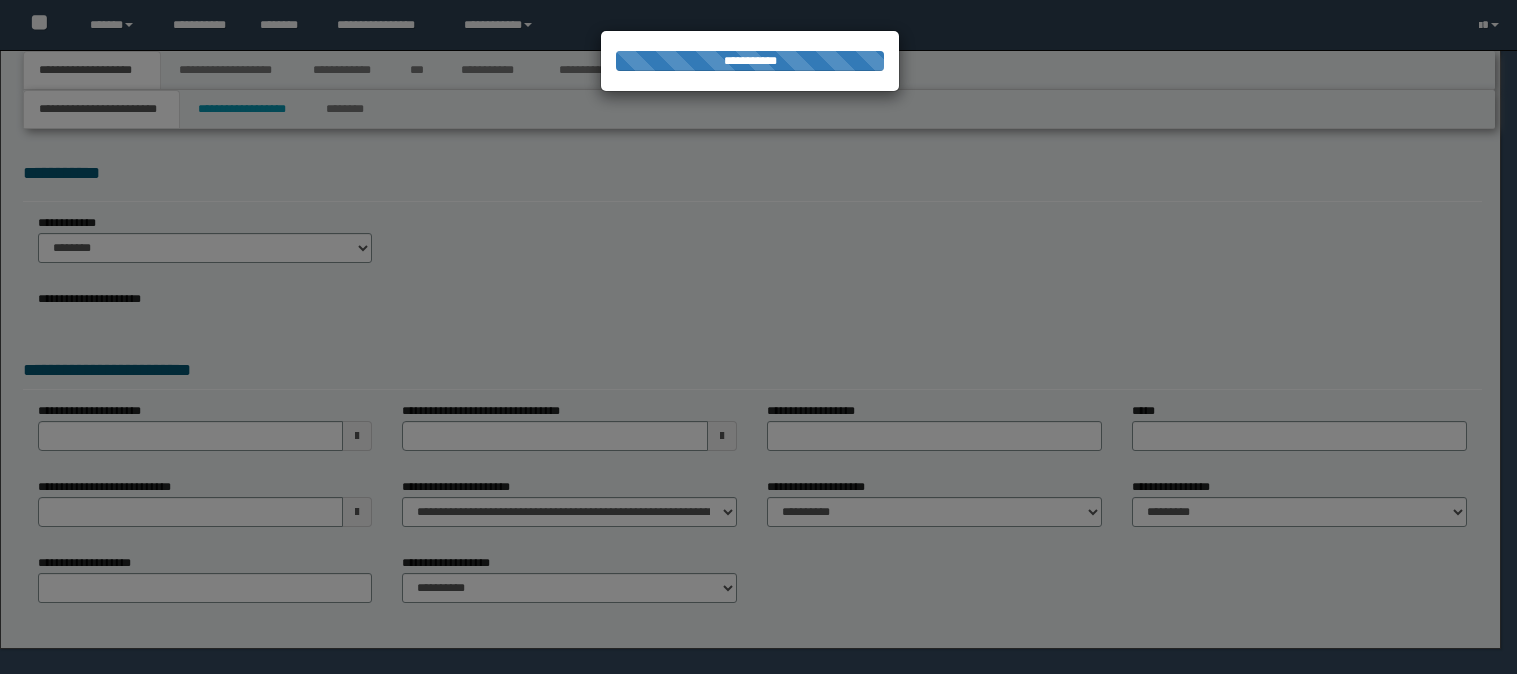 scroll, scrollTop: 0, scrollLeft: 0, axis: both 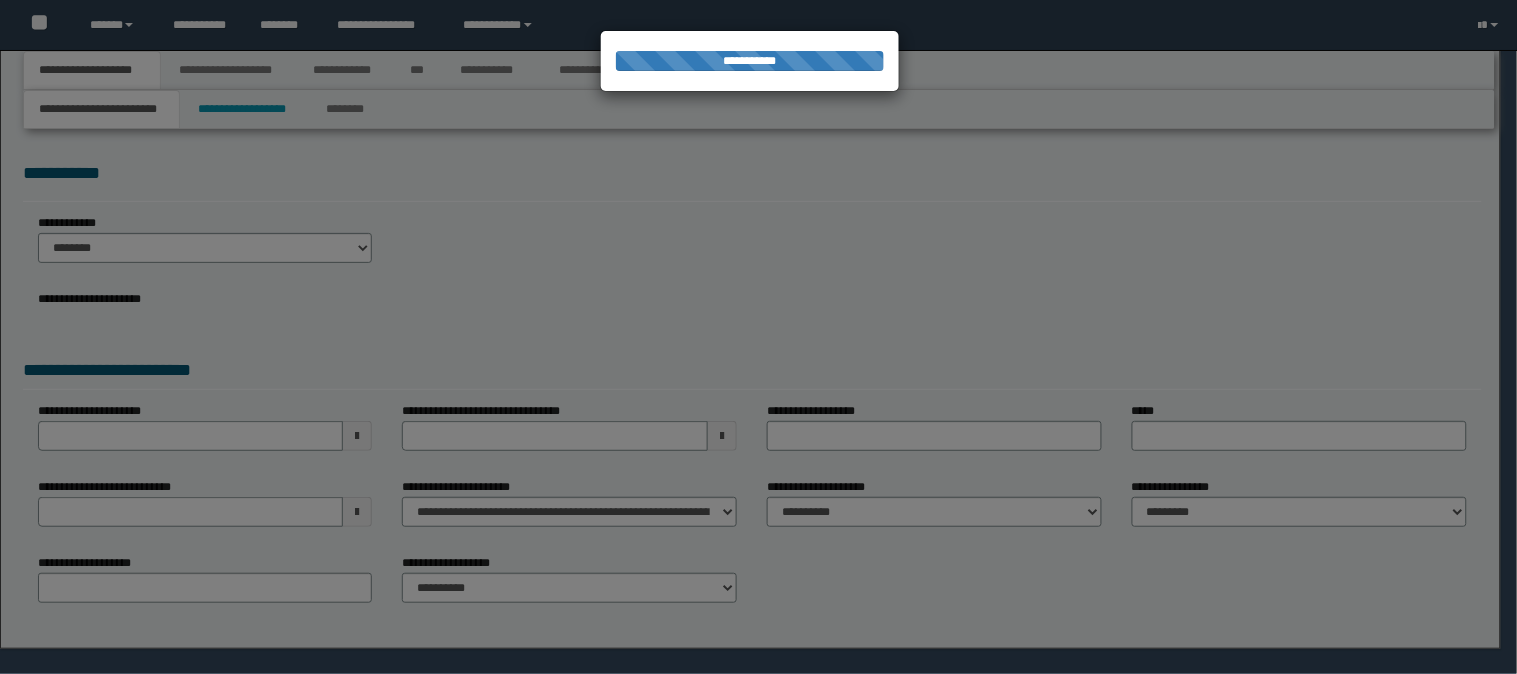 select on "*" 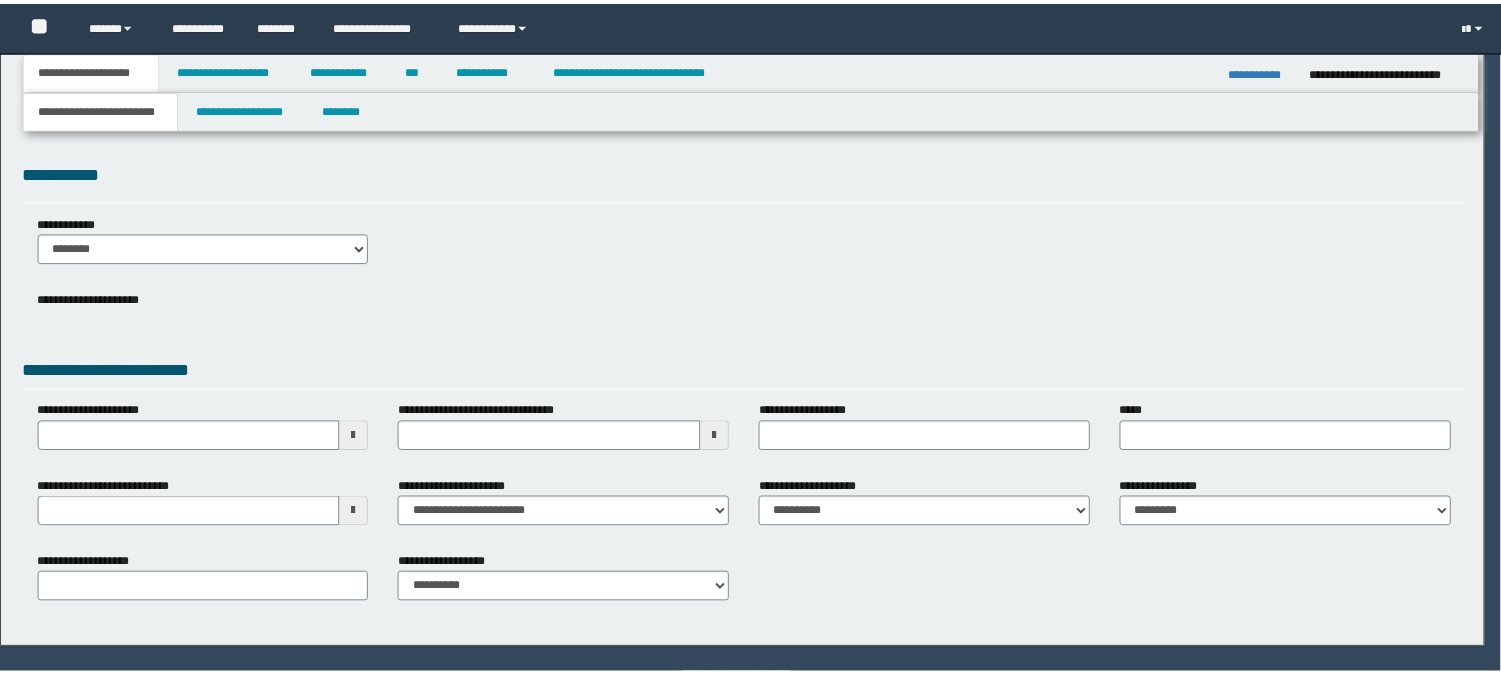 scroll, scrollTop: 0, scrollLeft: 0, axis: both 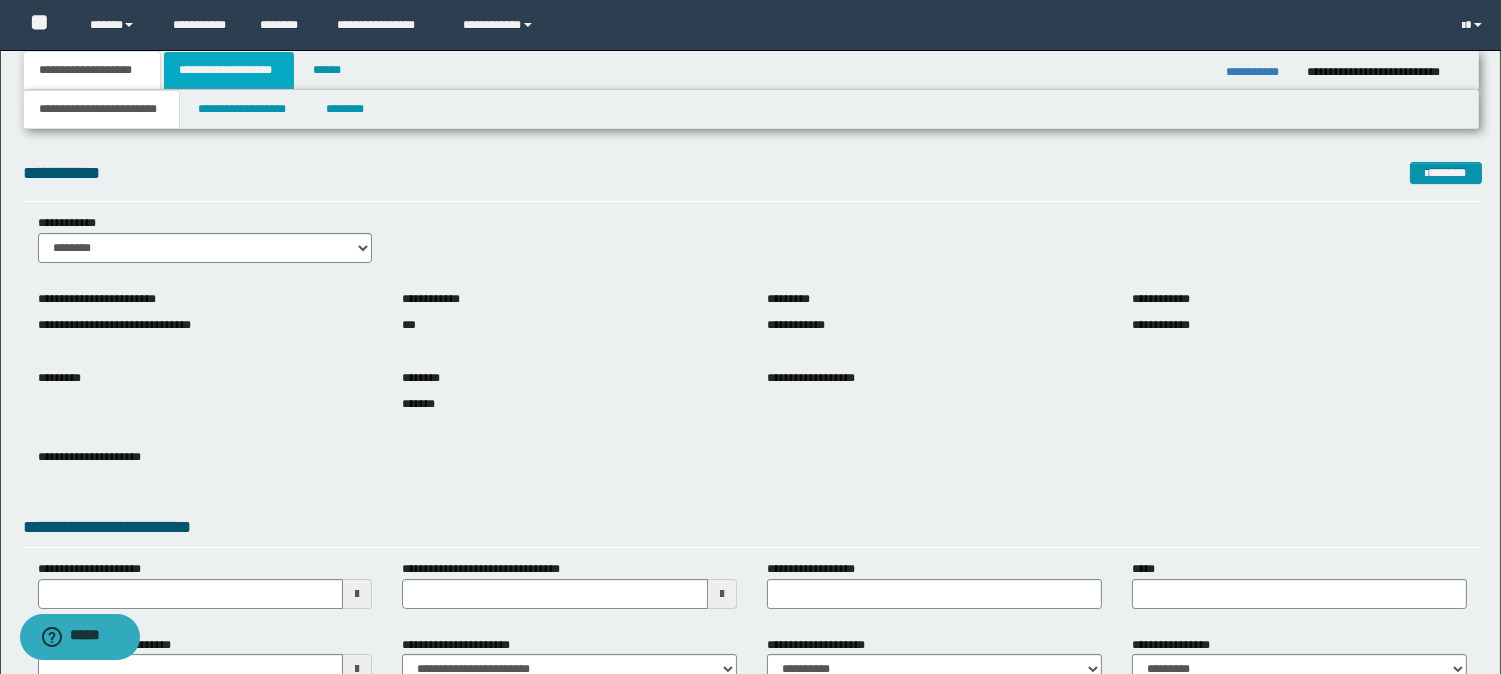 click on "**********" at bounding box center [229, 70] 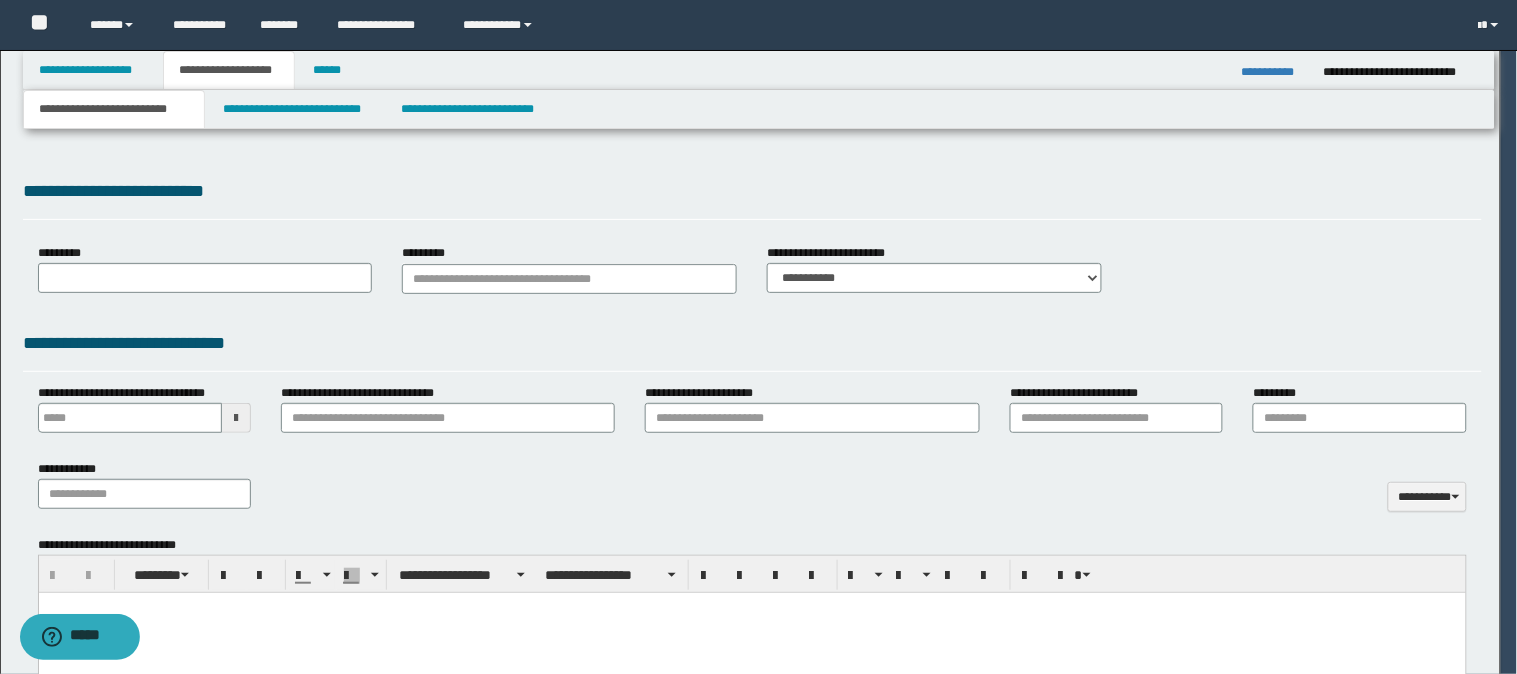 type 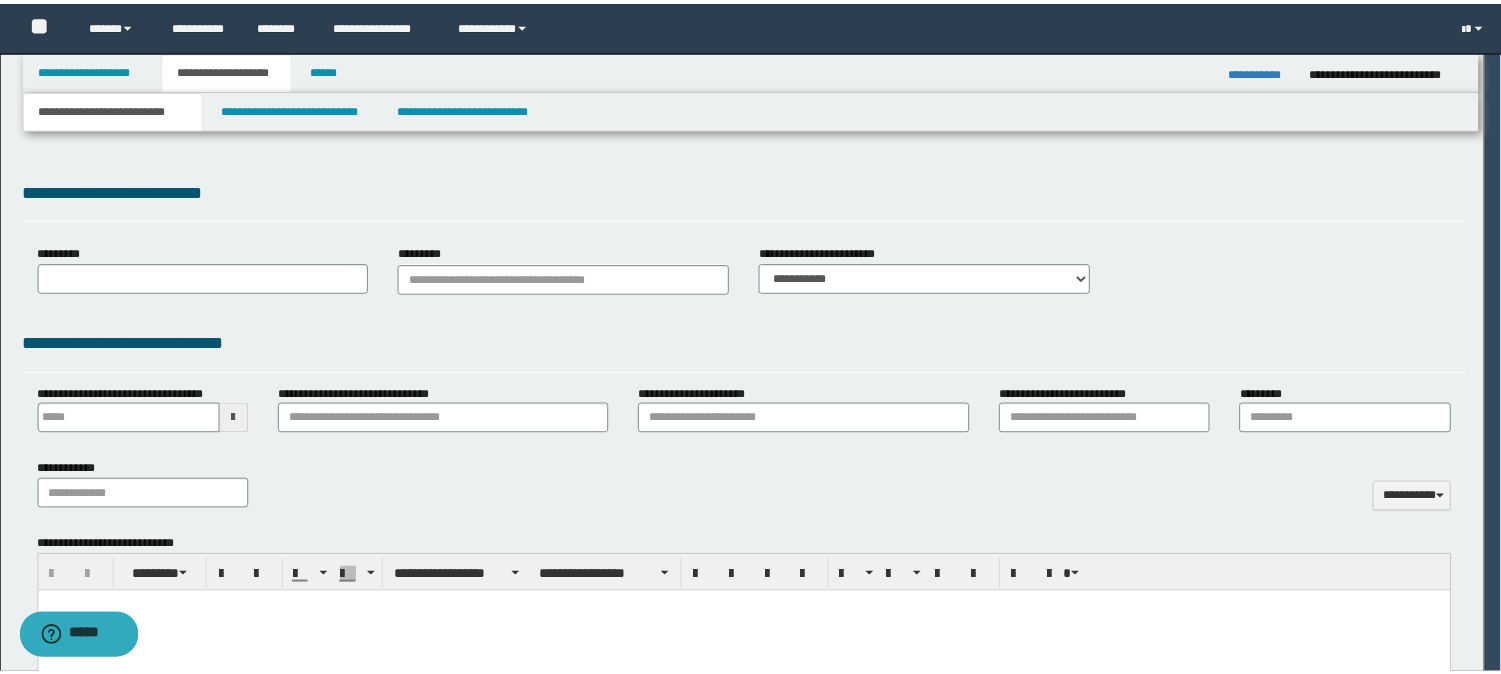 scroll, scrollTop: 0, scrollLeft: 0, axis: both 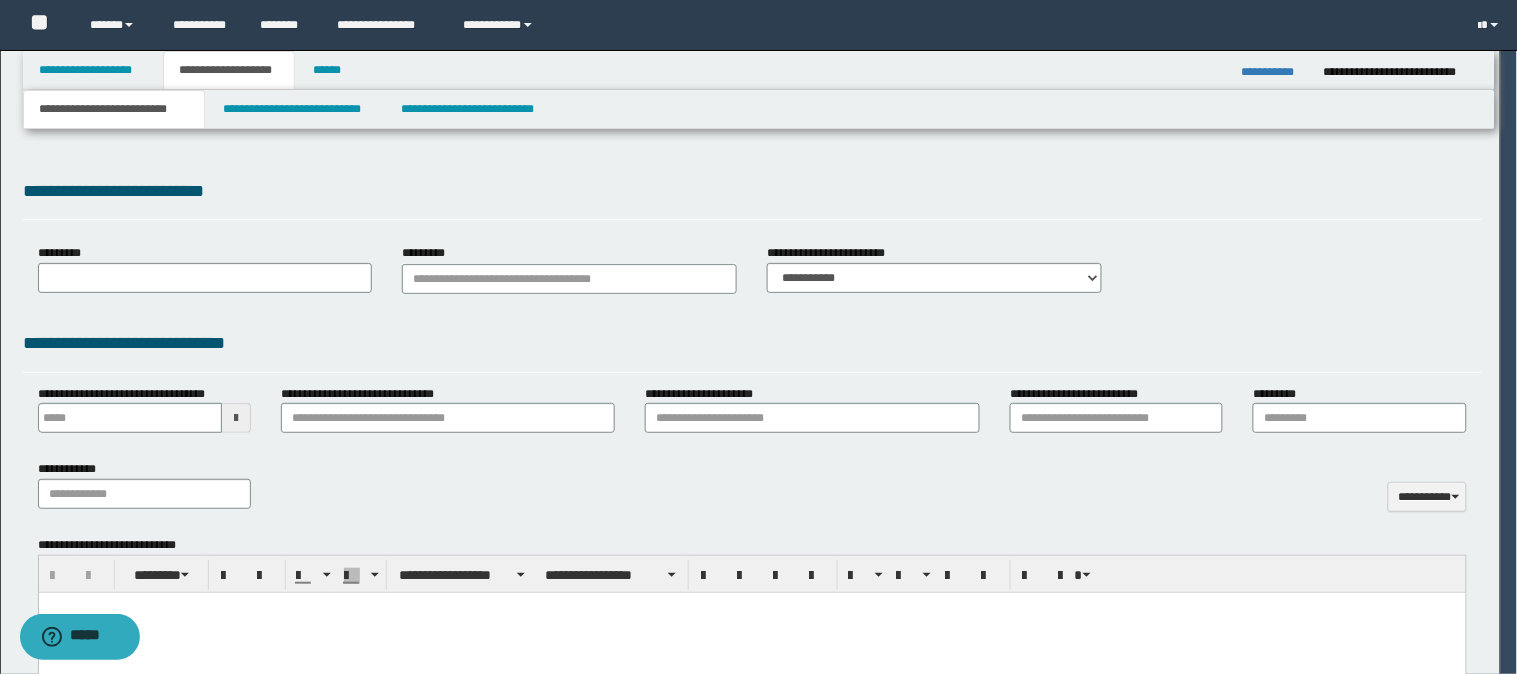 type on "*********" 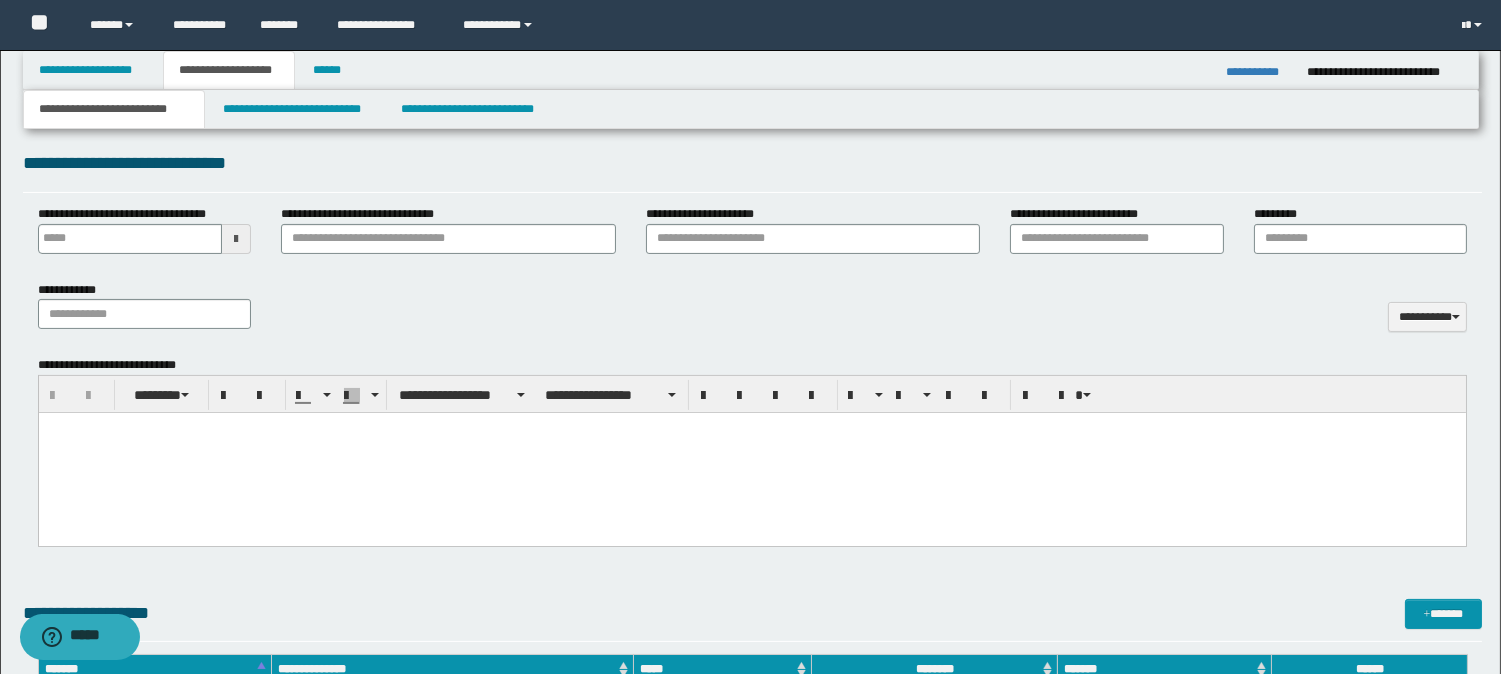 scroll, scrollTop: 657, scrollLeft: 0, axis: vertical 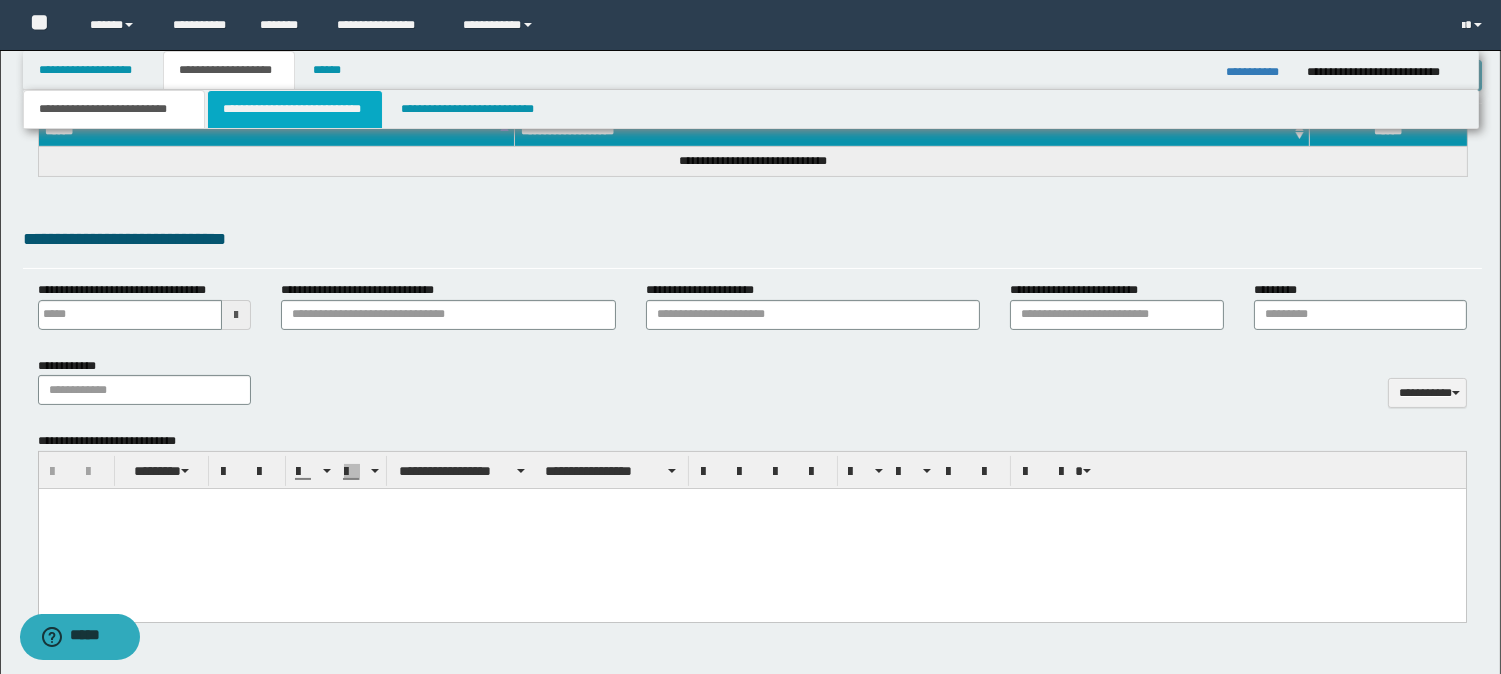 click on "**********" at bounding box center (295, 109) 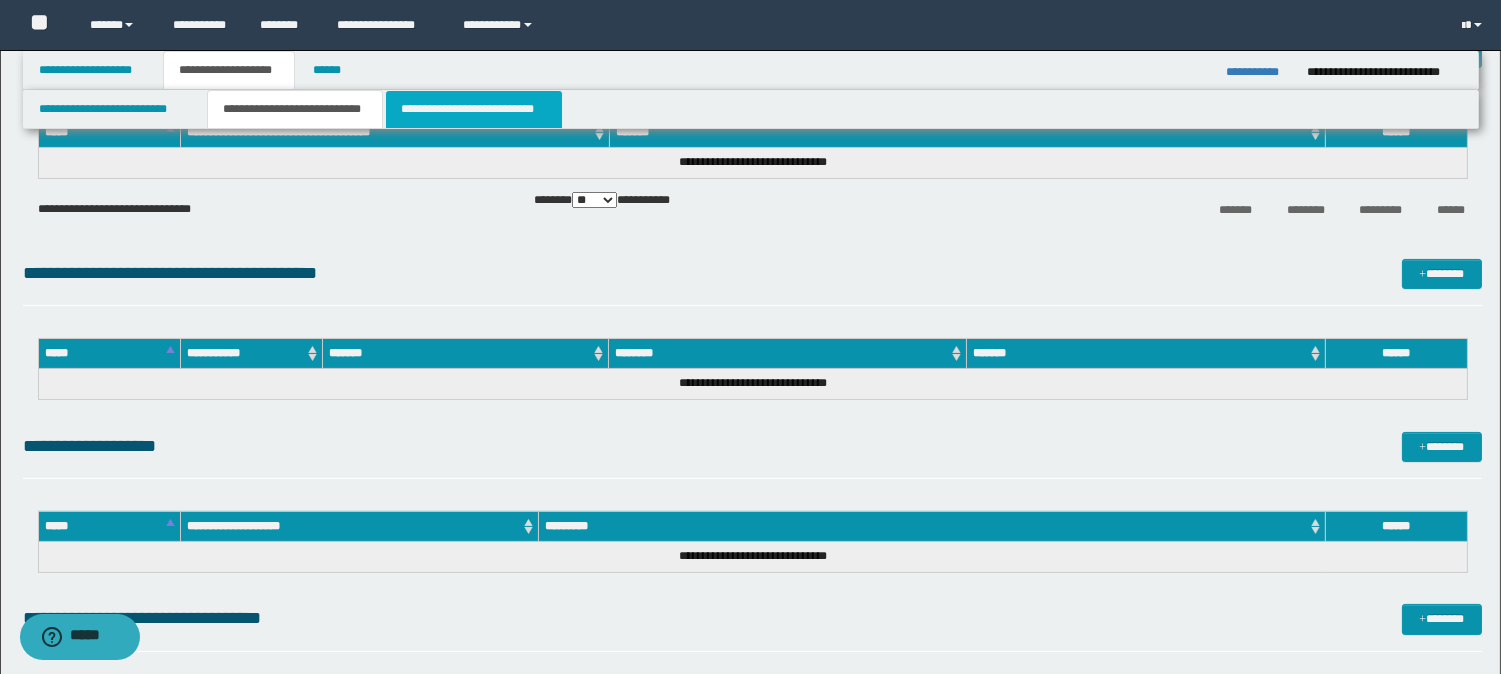 scroll, scrollTop: 781, scrollLeft: 0, axis: vertical 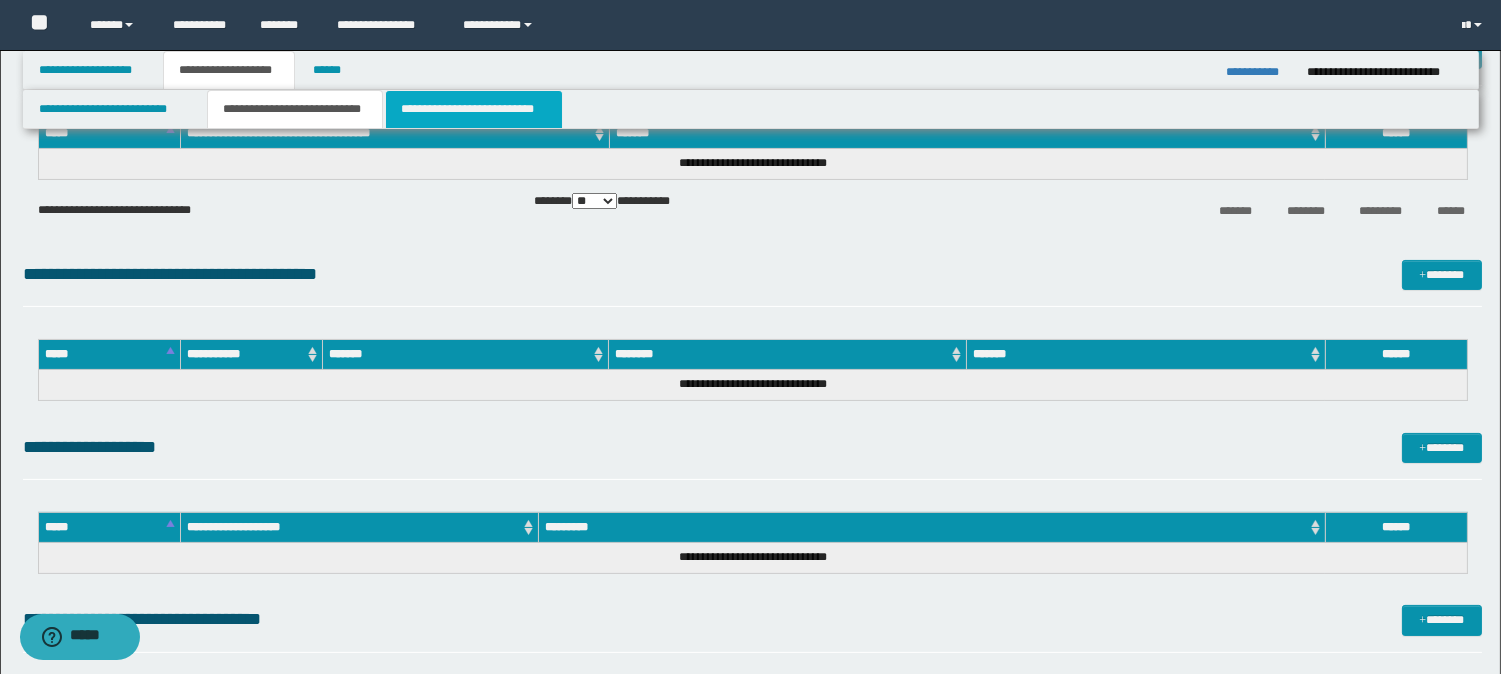 click on "**********" at bounding box center [474, 109] 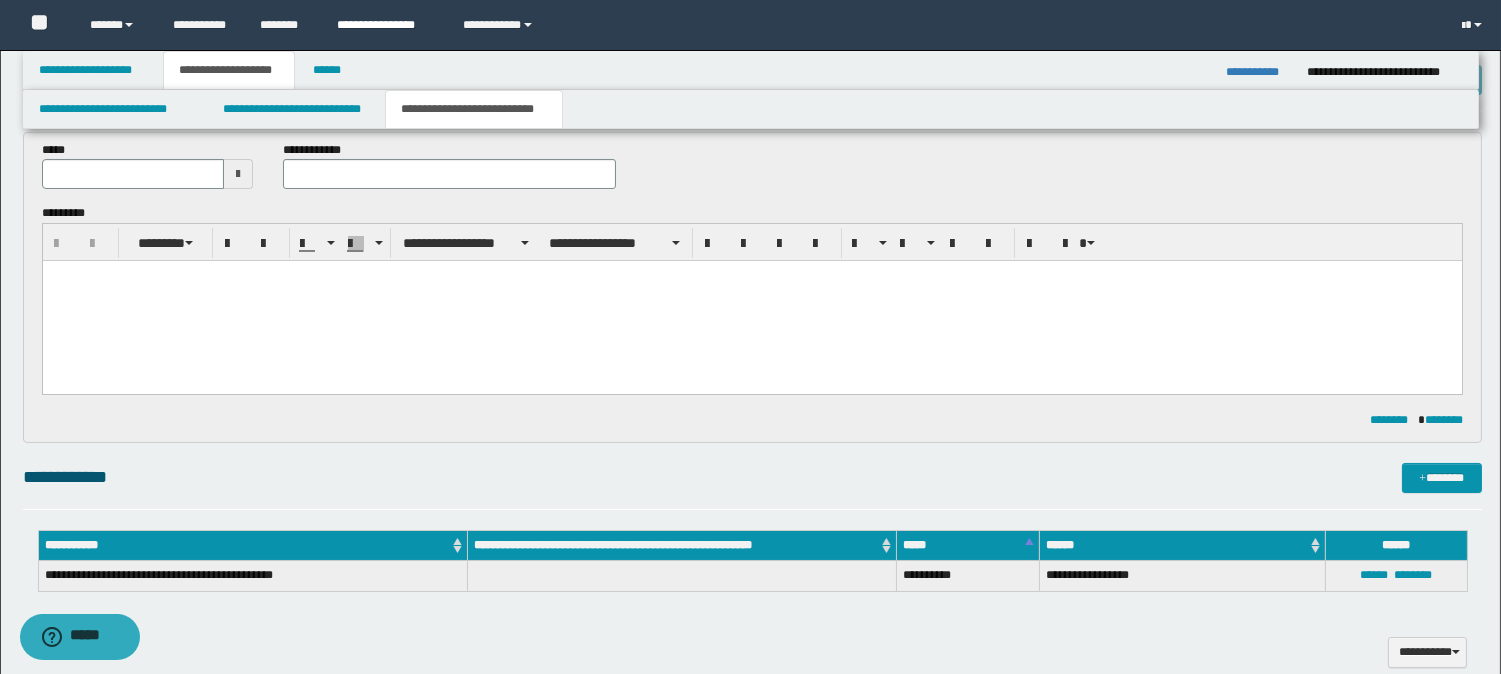 scroll, scrollTop: 55, scrollLeft: 0, axis: vertical 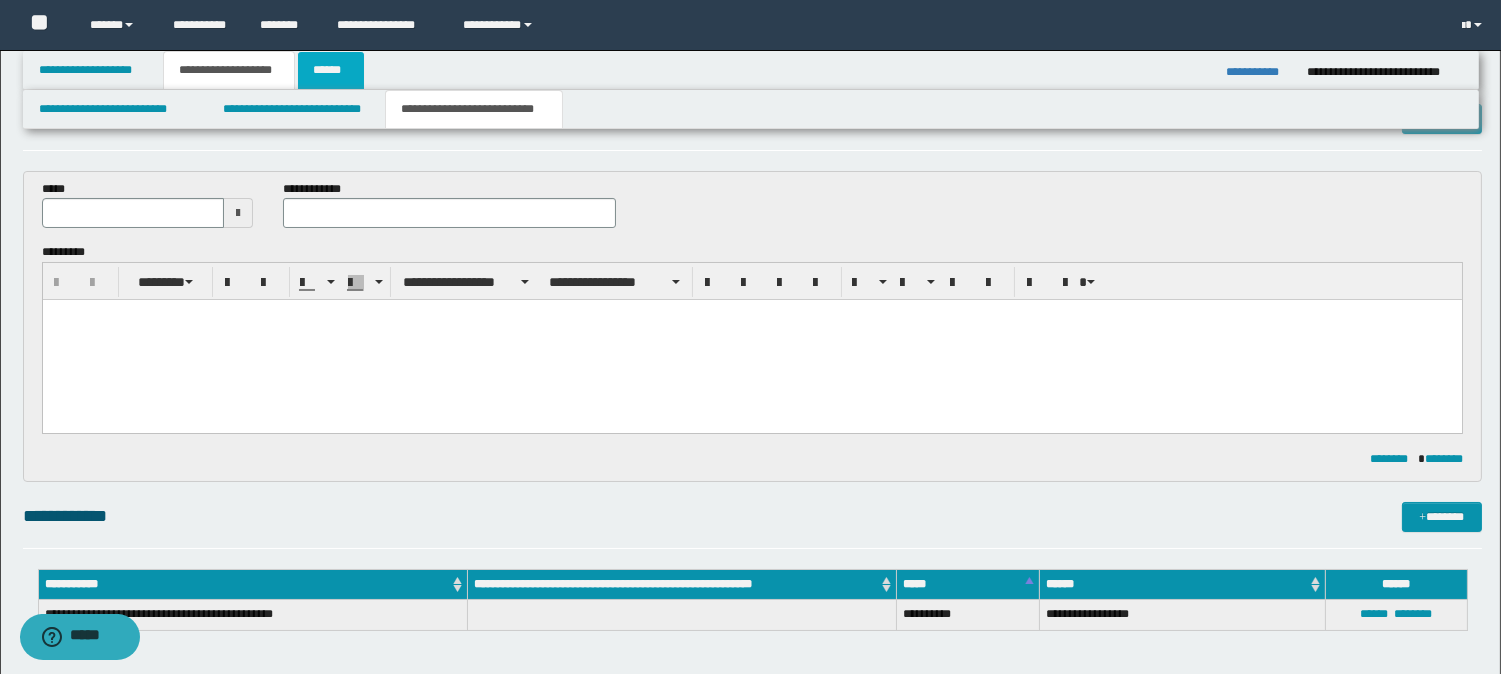 click on "******" at bounding box center [331, 70] 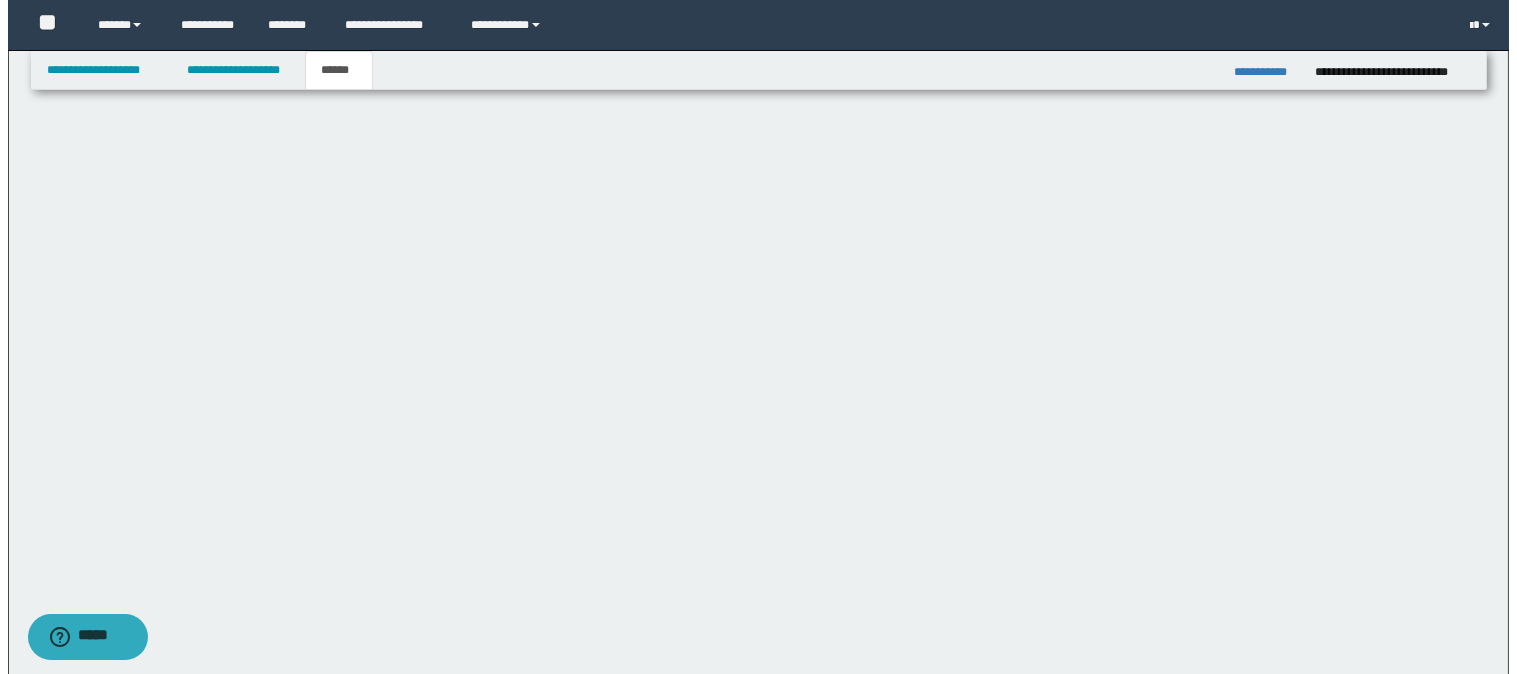 scroll, scrollTop: 0, scrollLeft: 0, axis: both 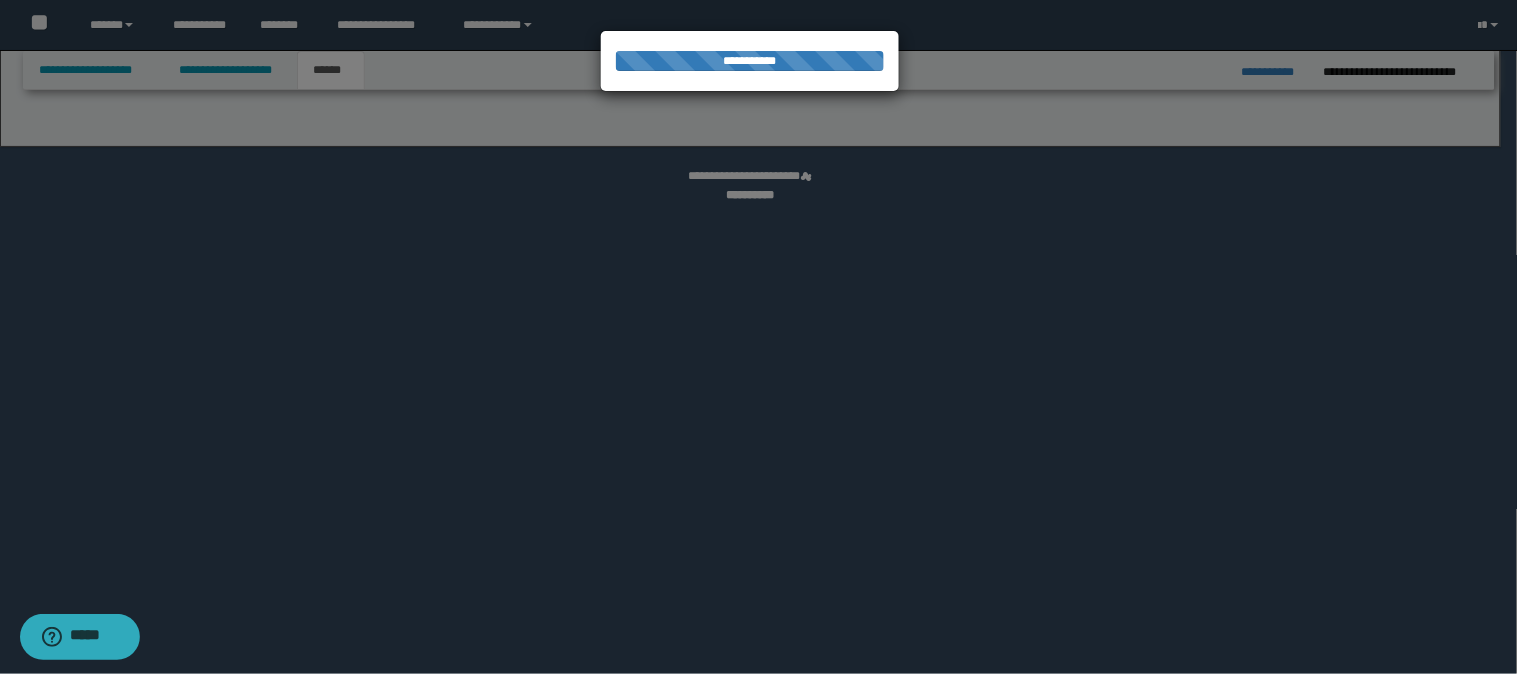 select on "*" 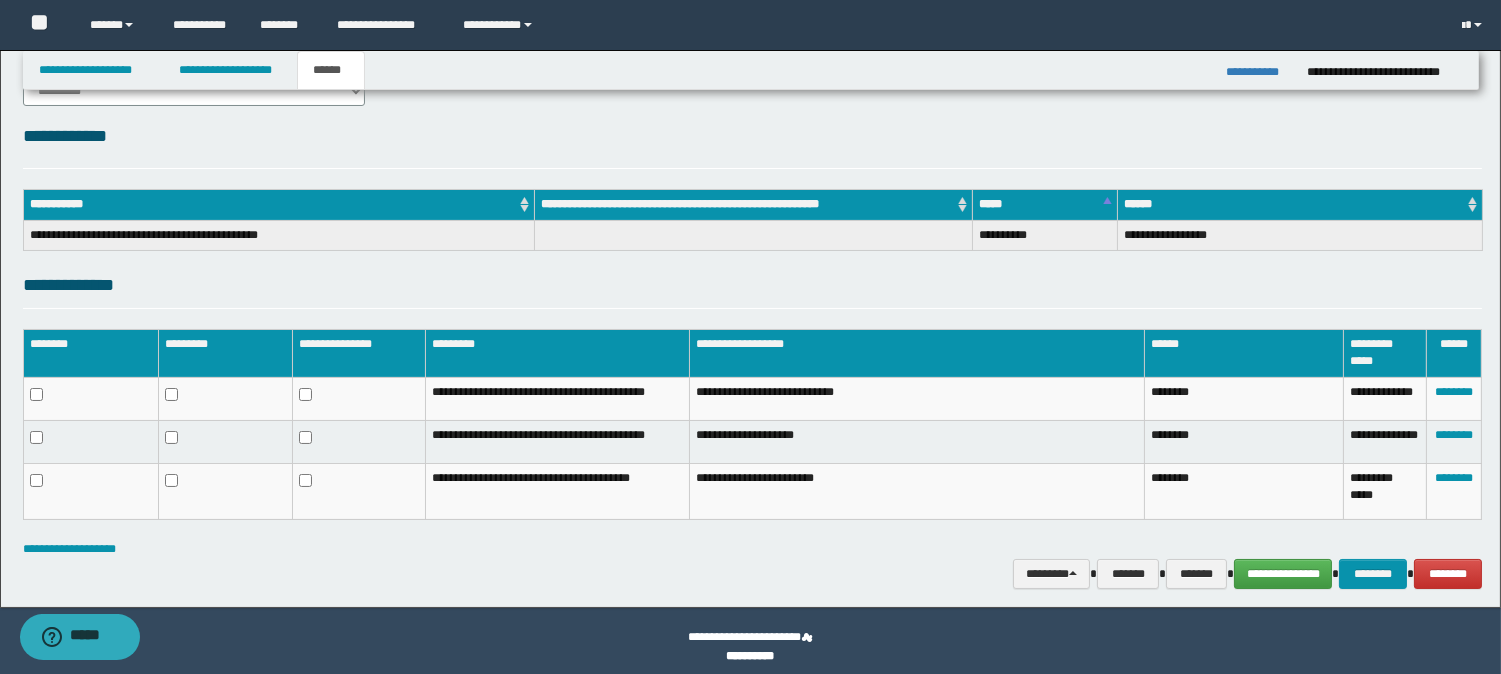 scroll, scrollTop: 222, scrollLeft: 0, axis: vertical 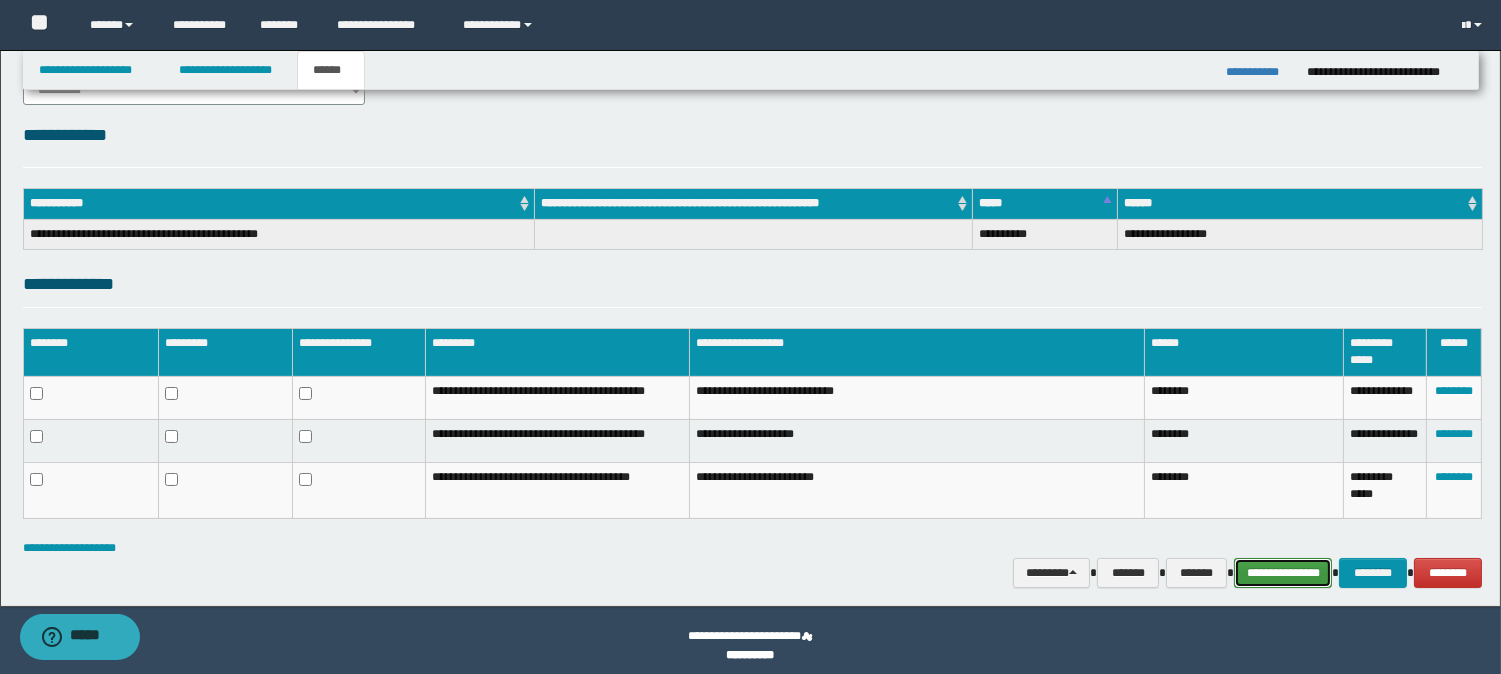 click on "**********" at bounding box center (1283, 573) 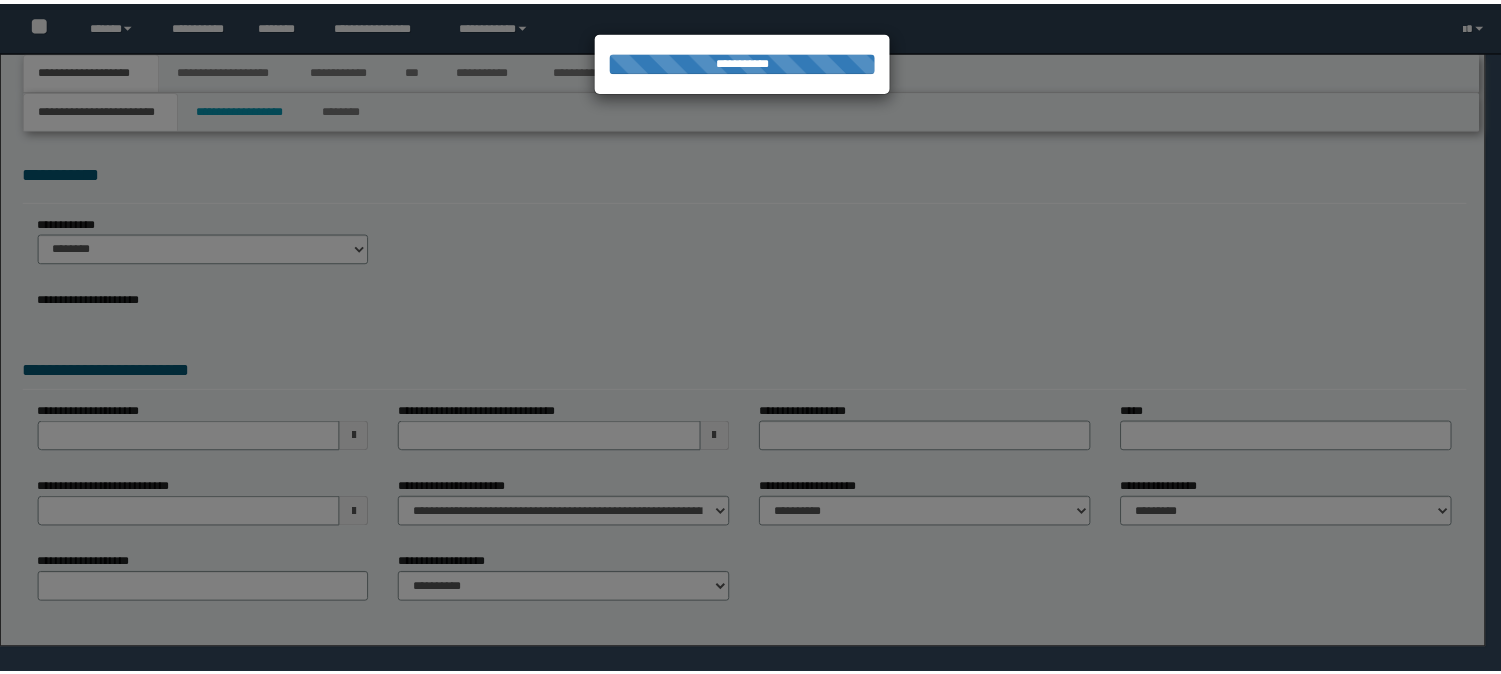 scroll, scrollTop: 0, scrollLeft: 0, axis: both 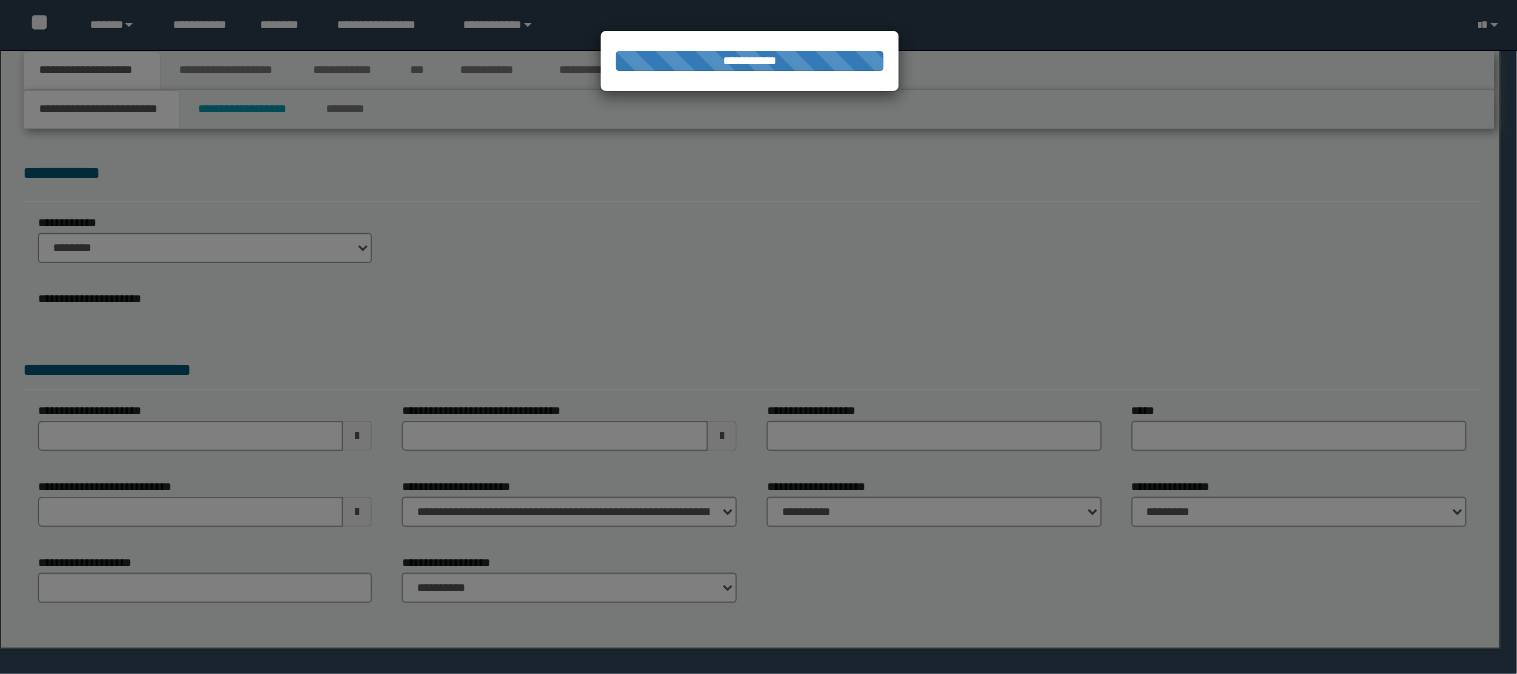 select on "*" 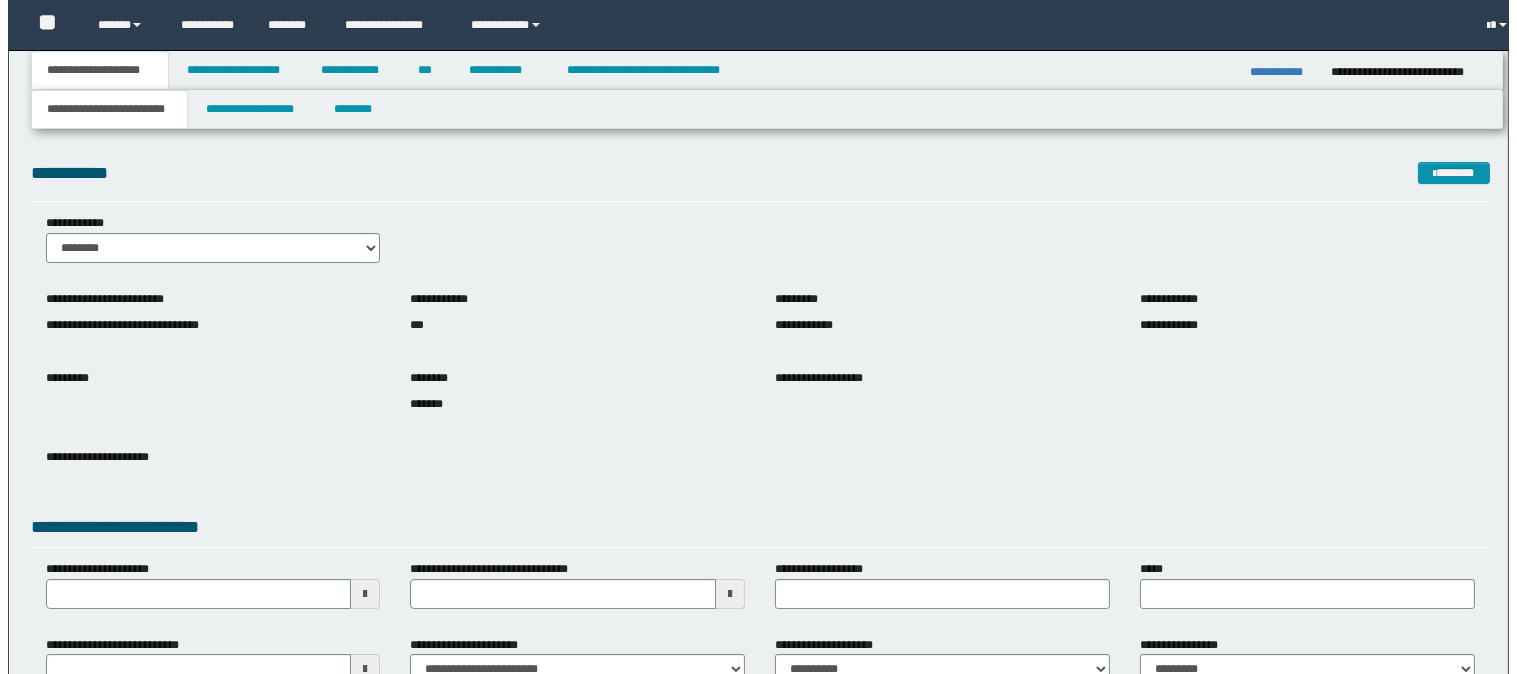 scroll, scrollTop: 0, scrollLeft: 0, axis: both 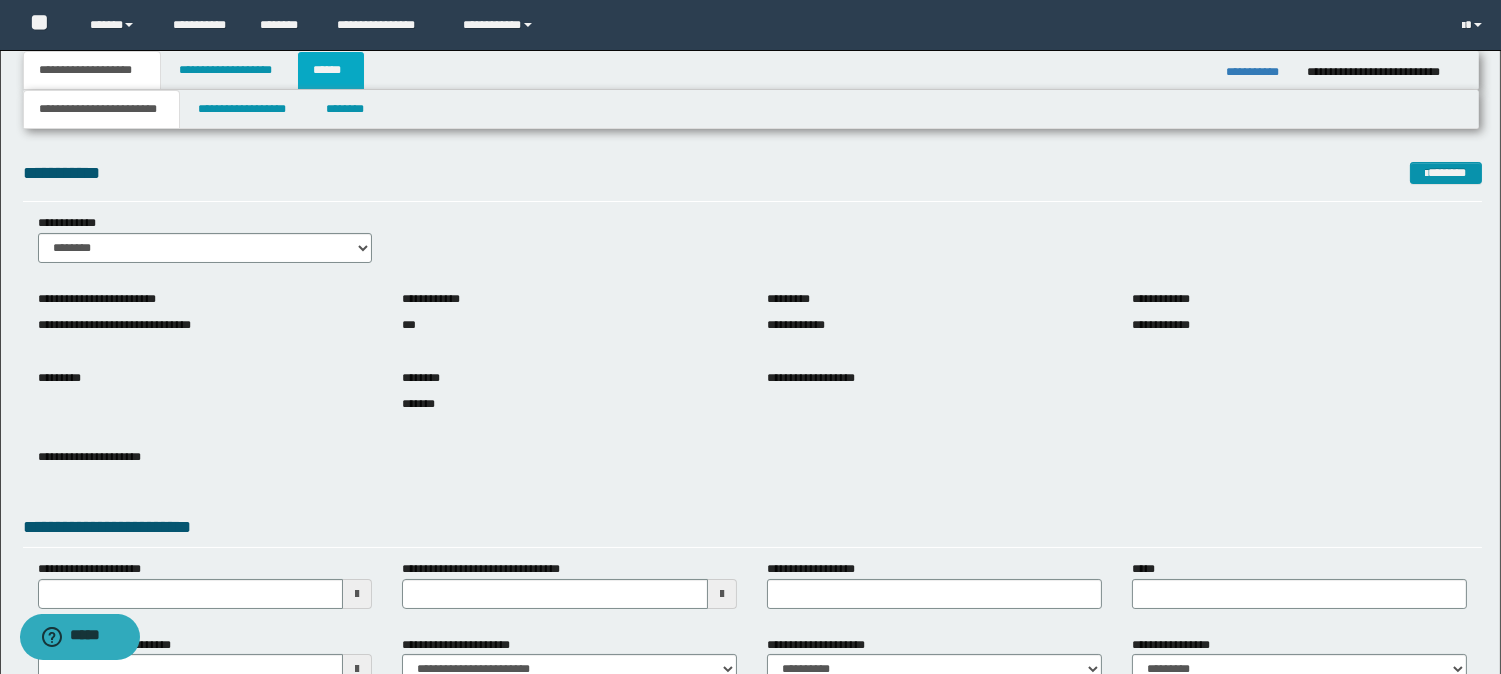 click on "******" at bounding box center (331, 70) 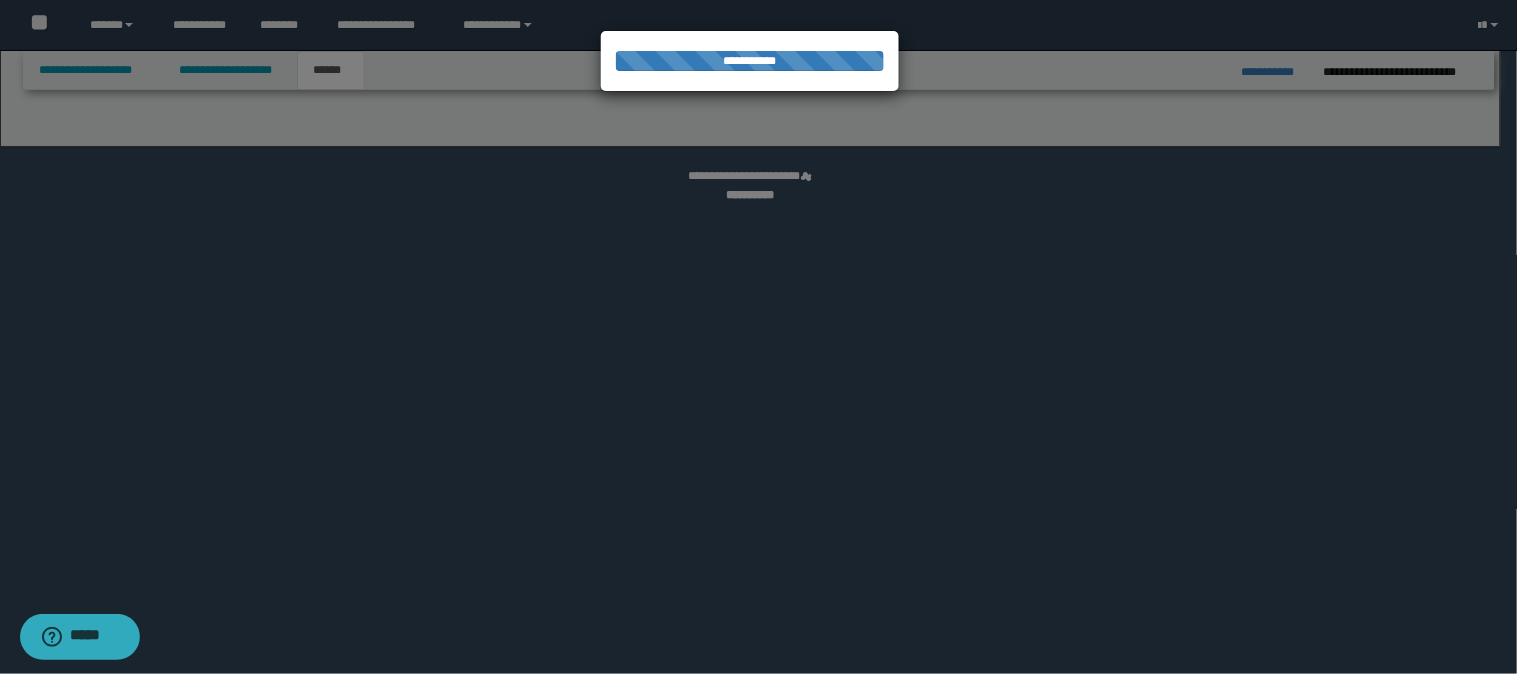 select on "*" 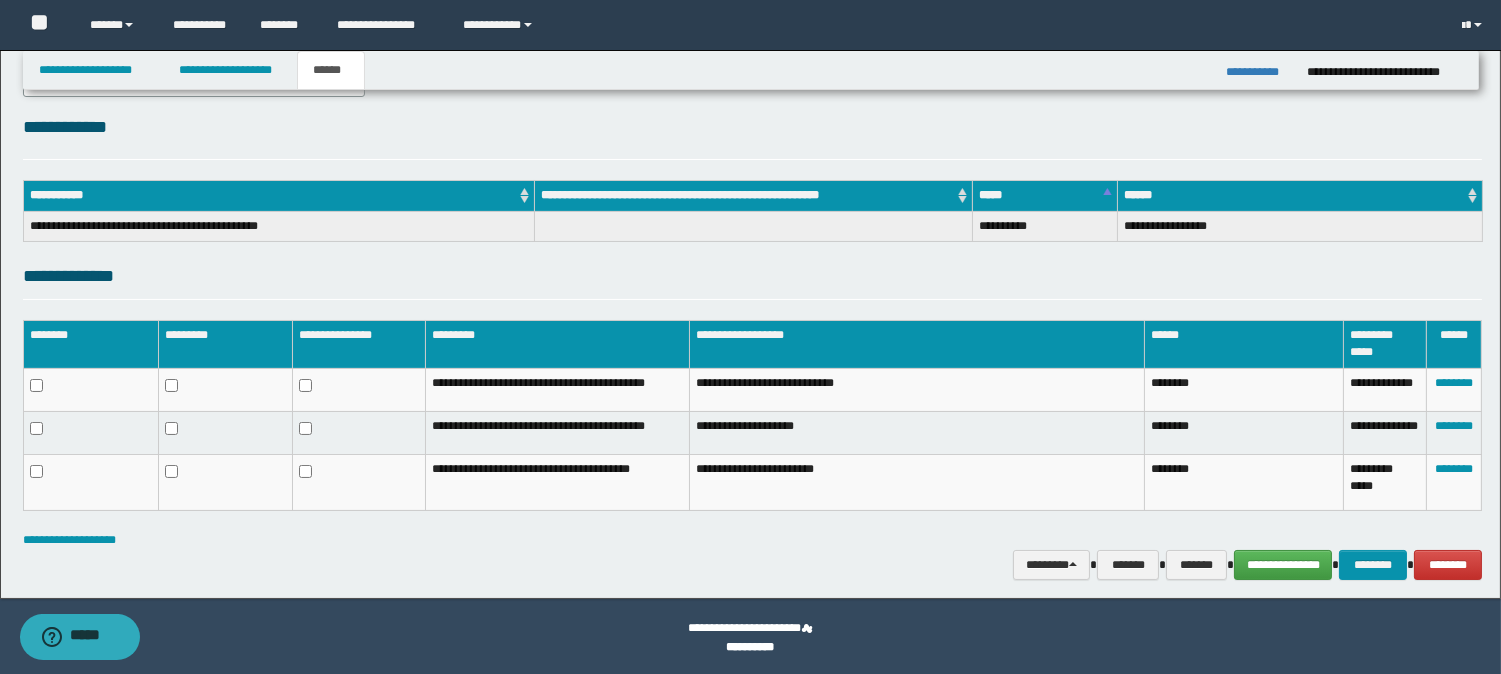 scroll, scrollTop: 232, scrollLeft: 0, axis: vertical 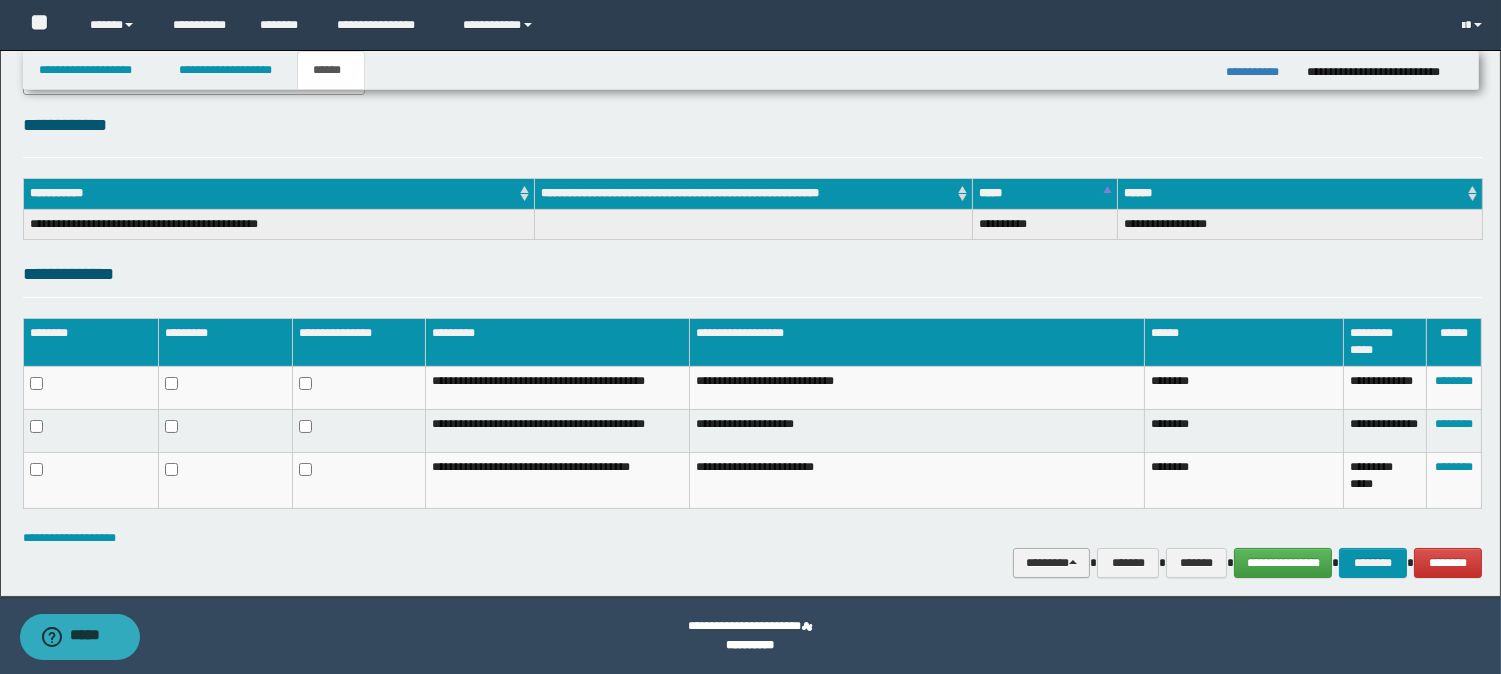 click on "********" at bounding box center (1051, 563) 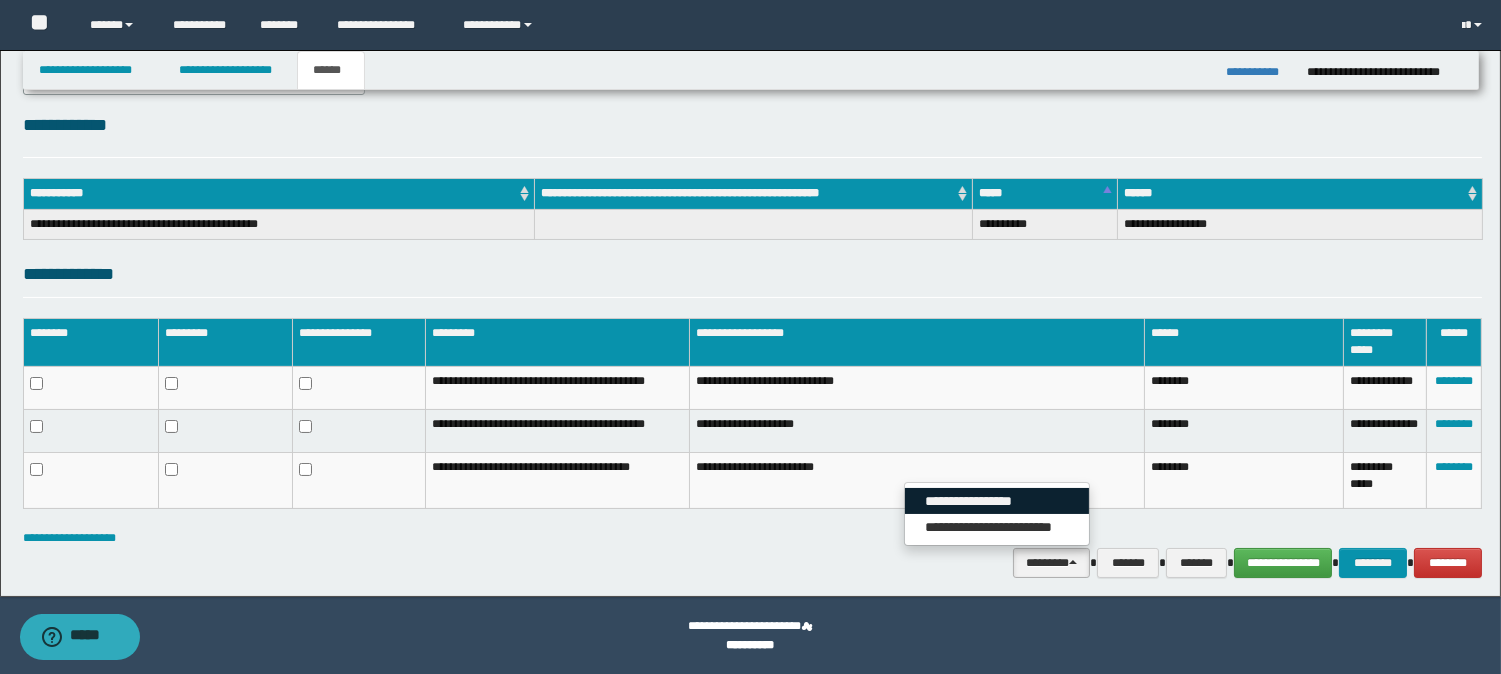 click on "**********" at bounding box center (997, 501) 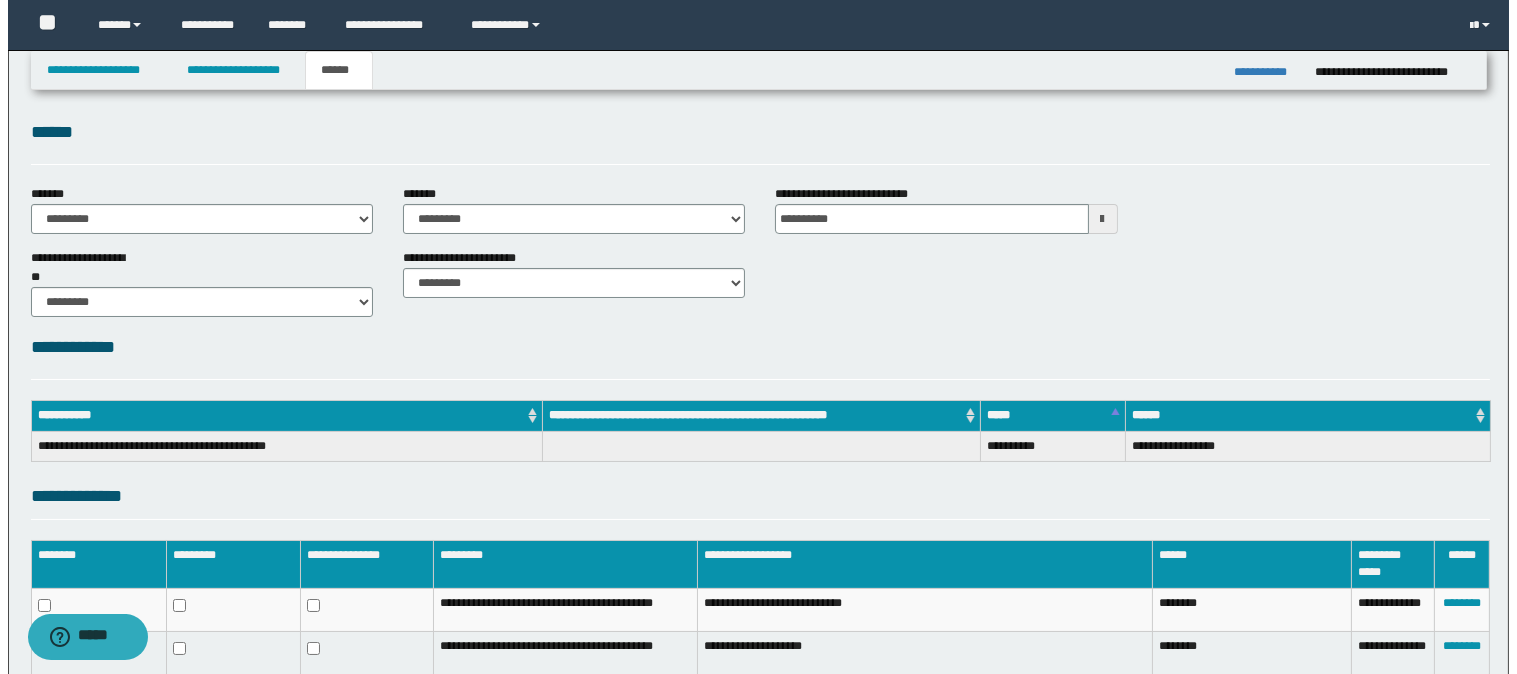 scroll, scrollTop: 0, scrollLeft: 0, axis: both 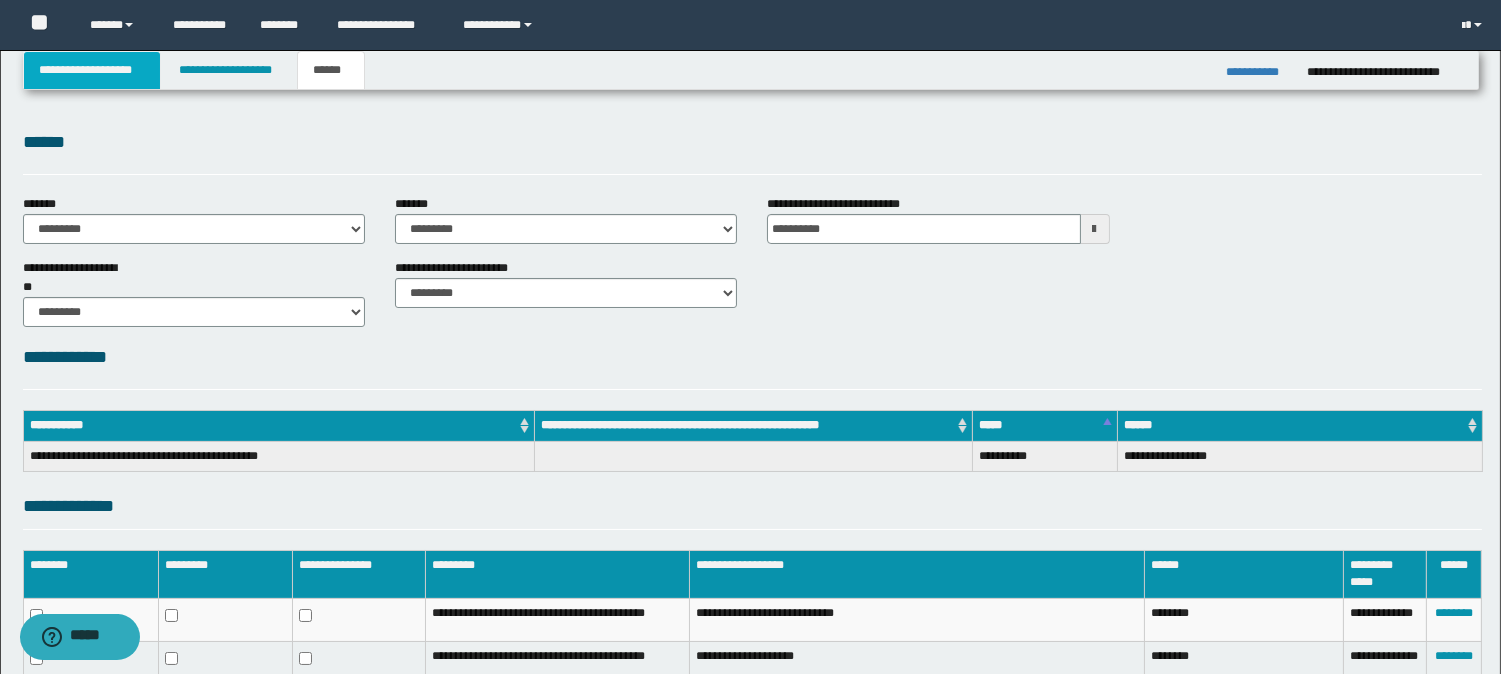 click on "**********" at bounding box center [92, 70] 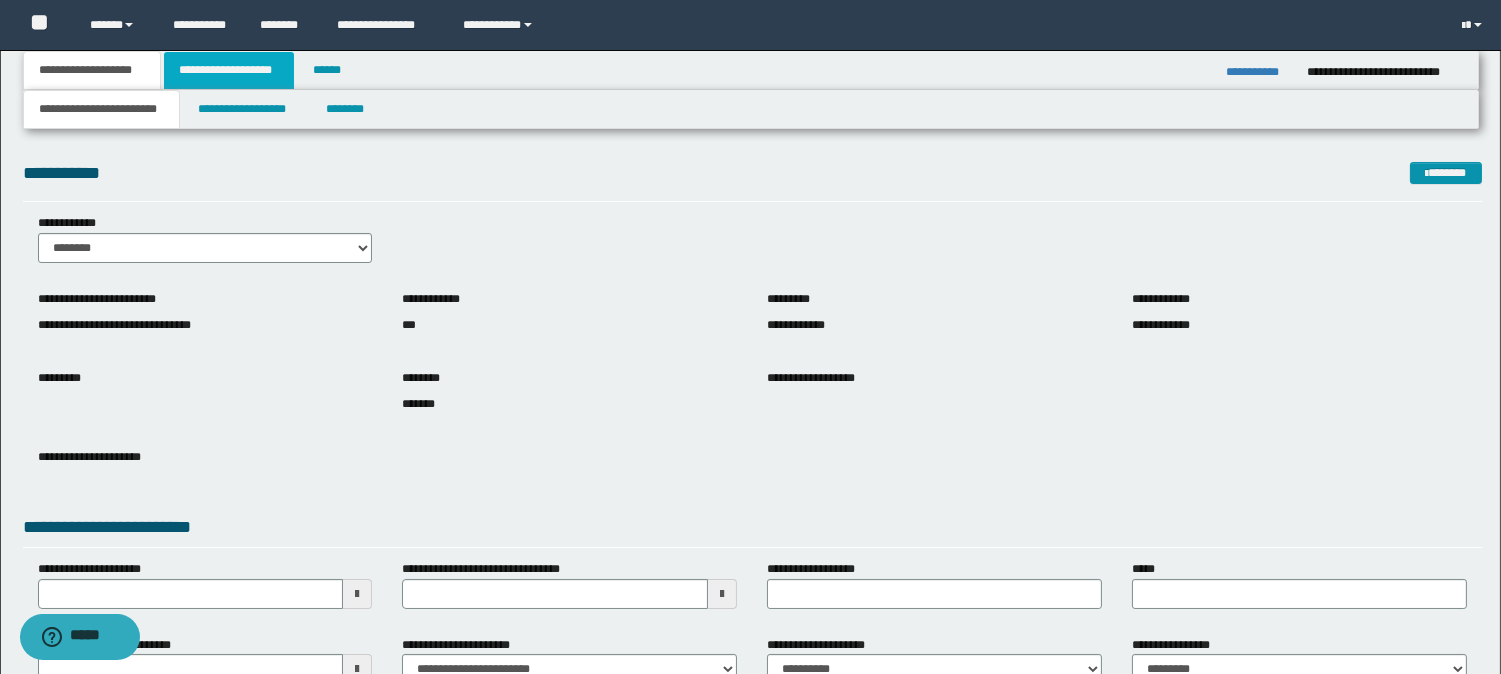 click on "**********" at bounding box center [229, 70] 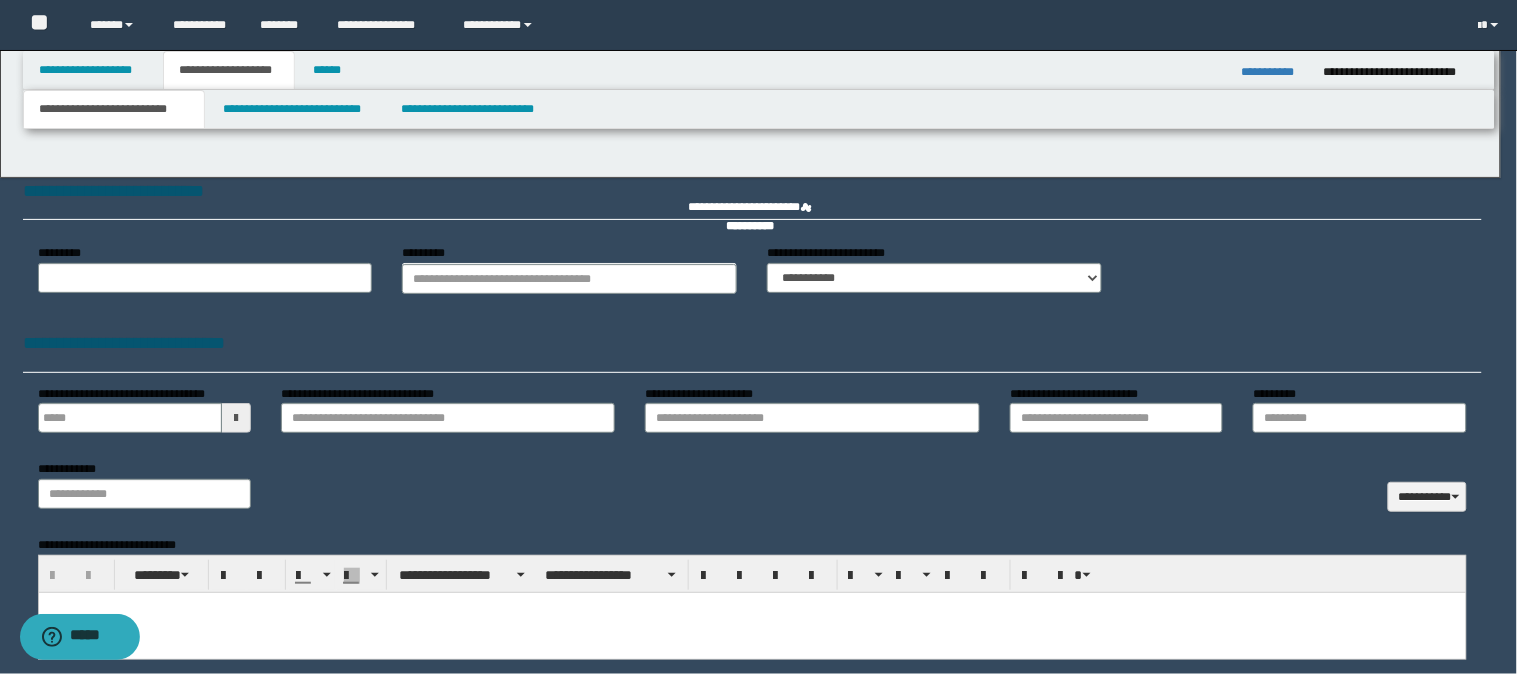 type 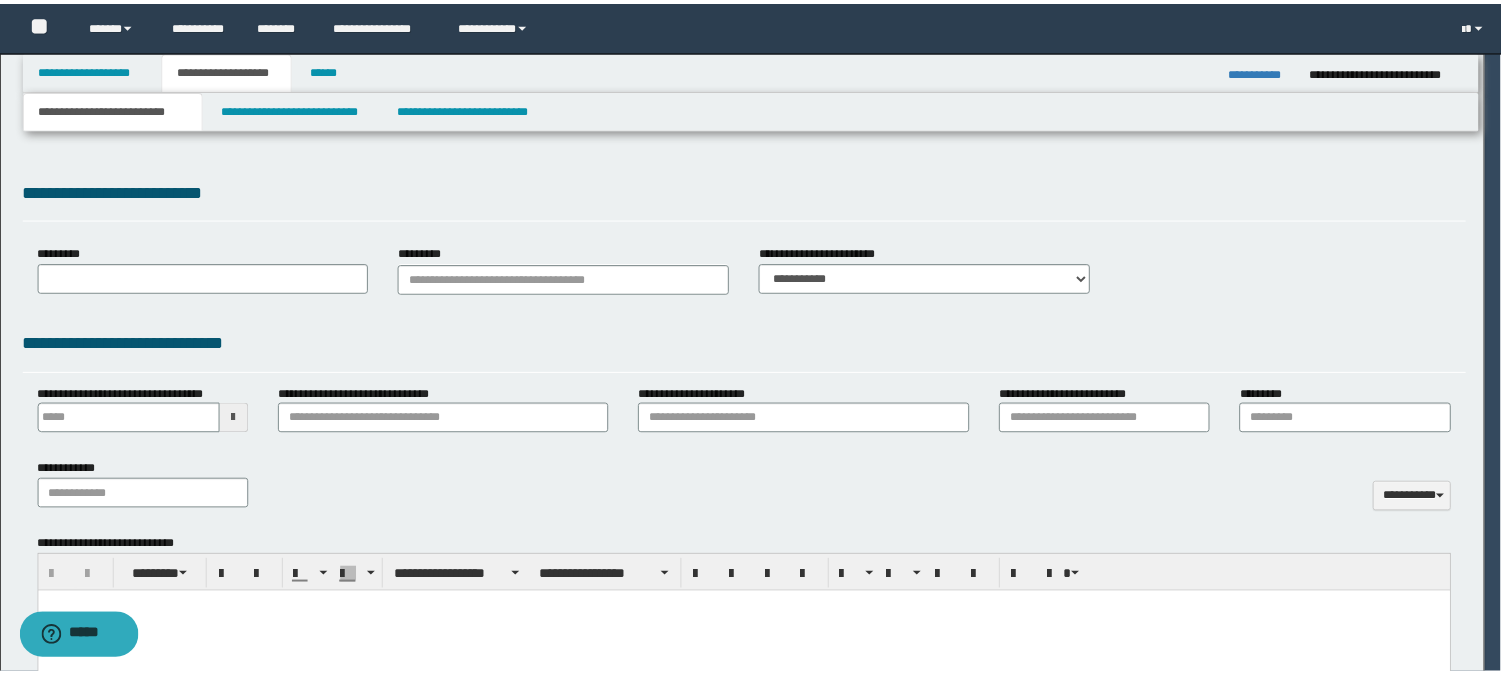 scroll, scrollTop: 0, scrollLeft: 0, axis: both 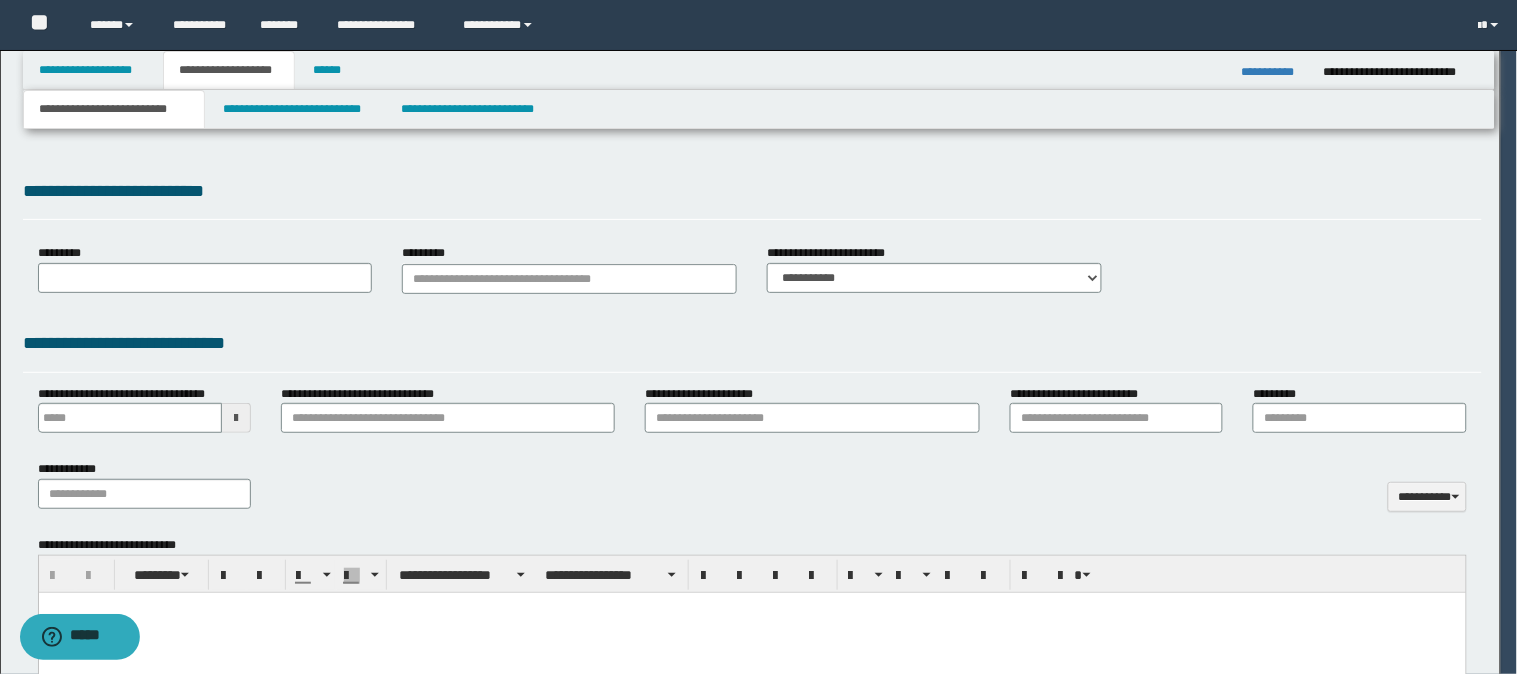 type on "*********" 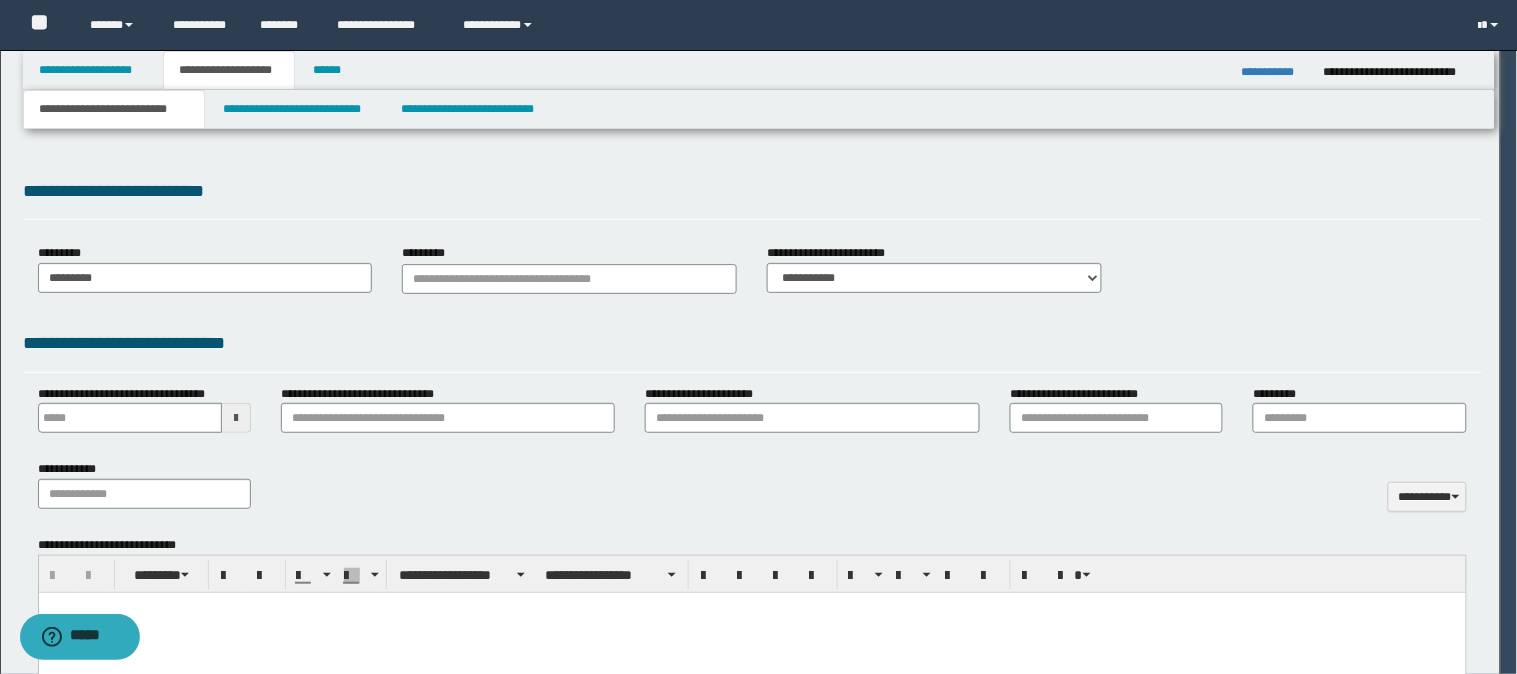 type on "**********" 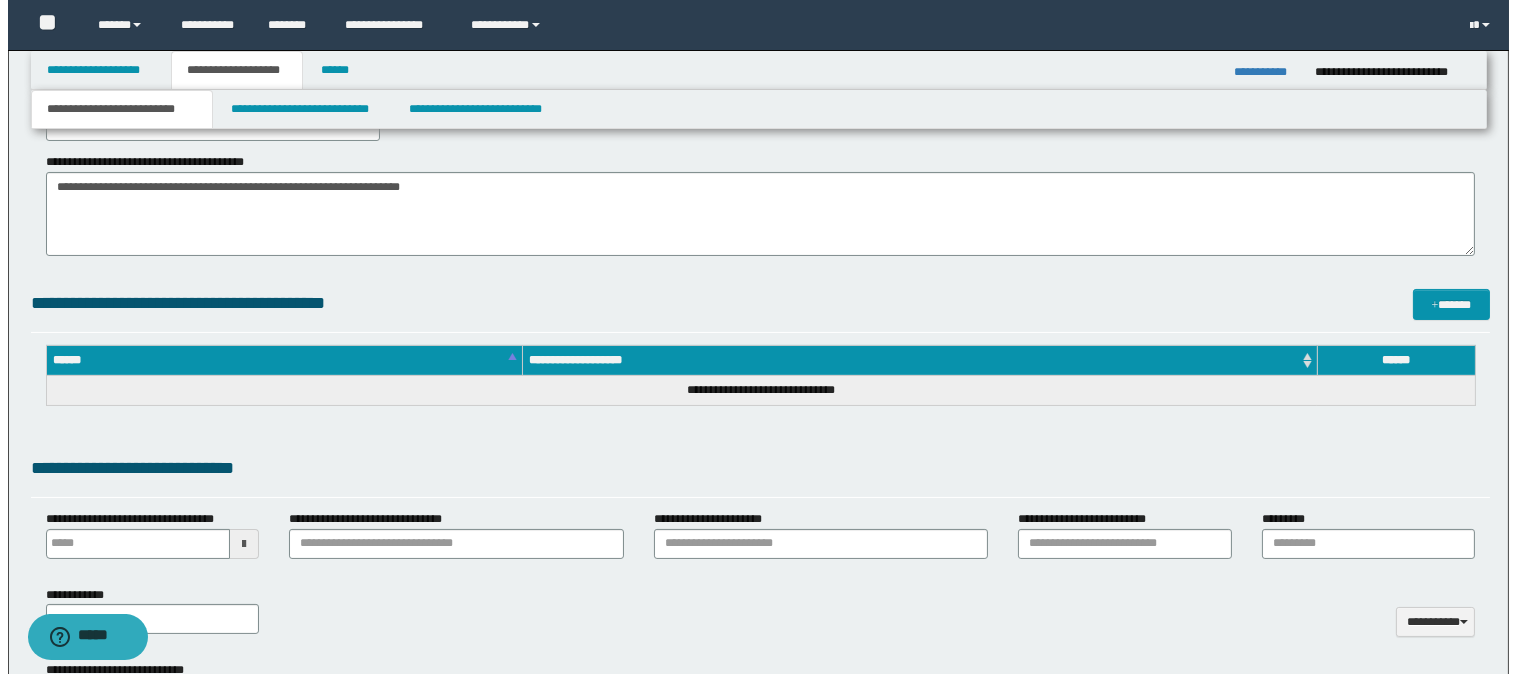 scroll, scrollTop: 0, scrollLeft: 0, axis: both 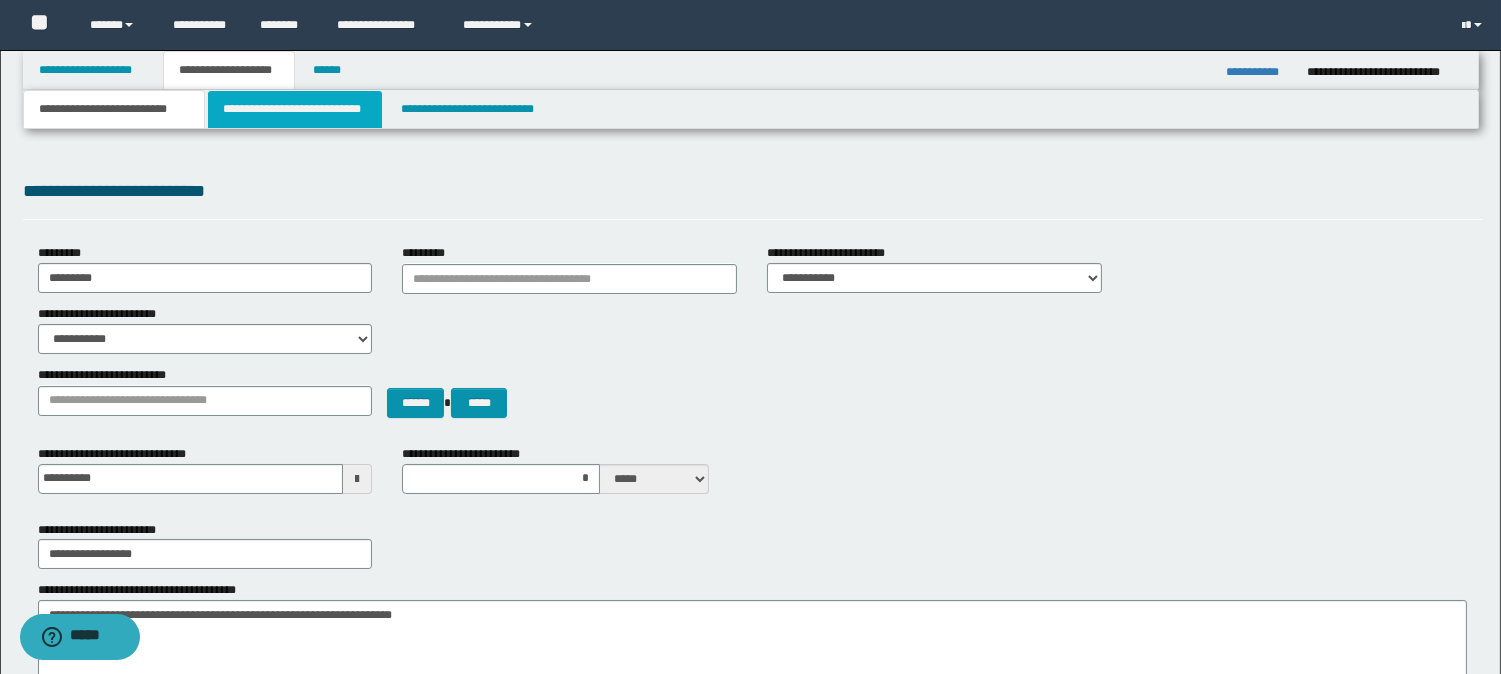 click on "**********" at bounding box center [295, 109] 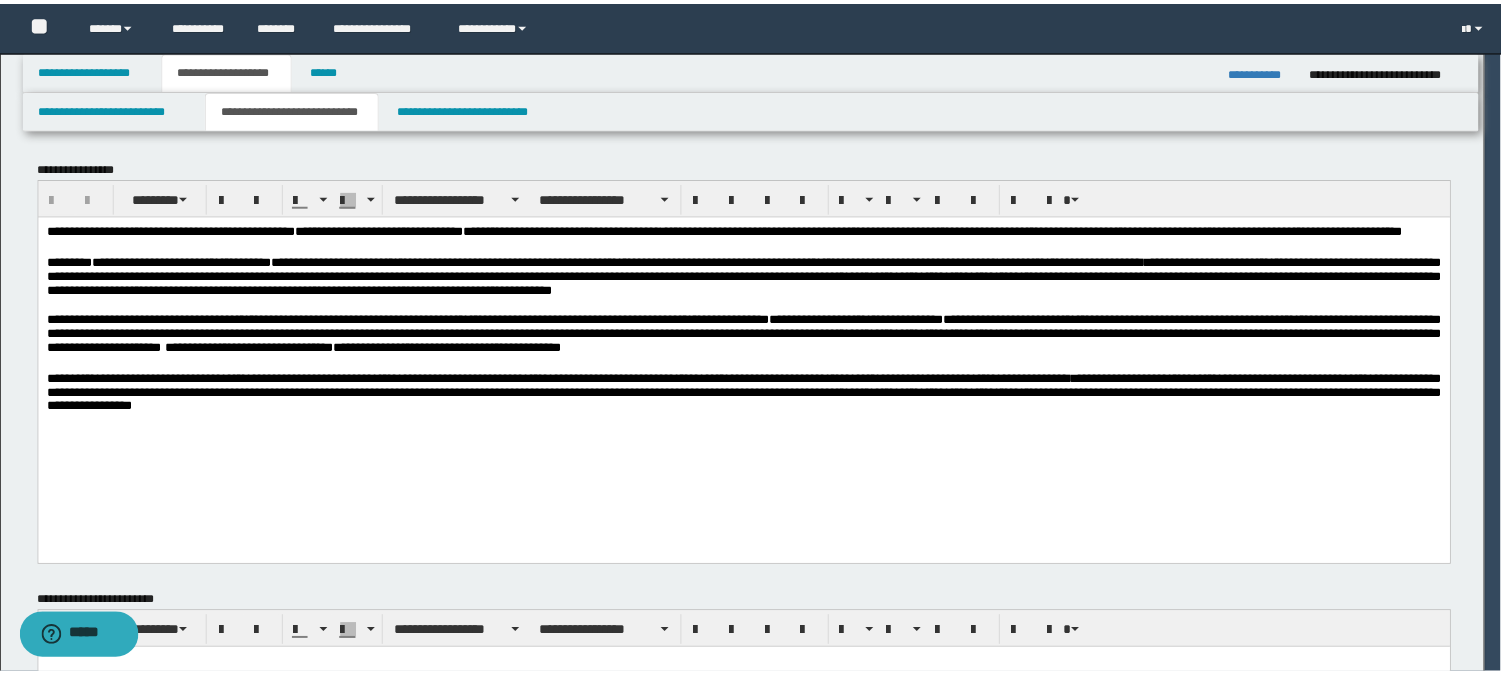 scroll, scrollTop: 0, scrollLeft: 0, axis: both 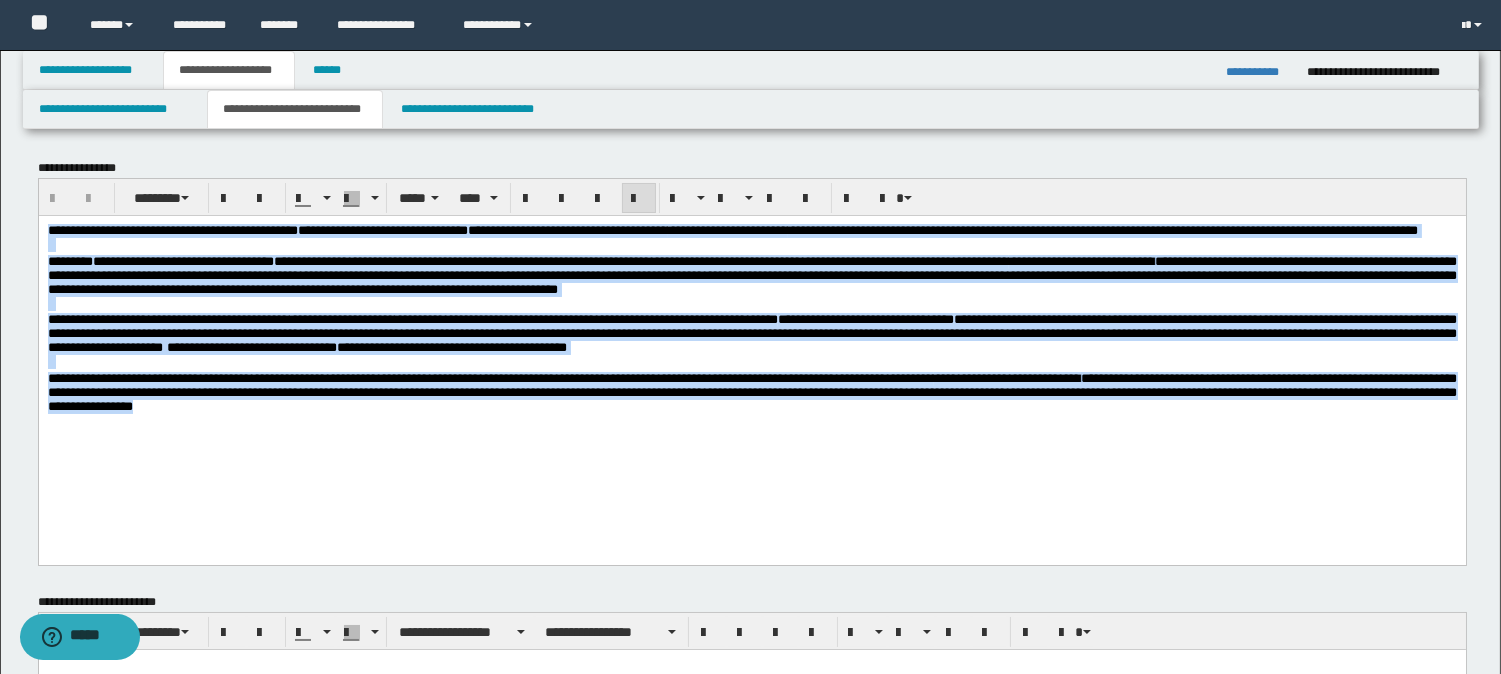 drag, startPoint x: 50, startPoint y: 235, endPoint x: 1108, endPoint y: 499, distance: 1090.4403 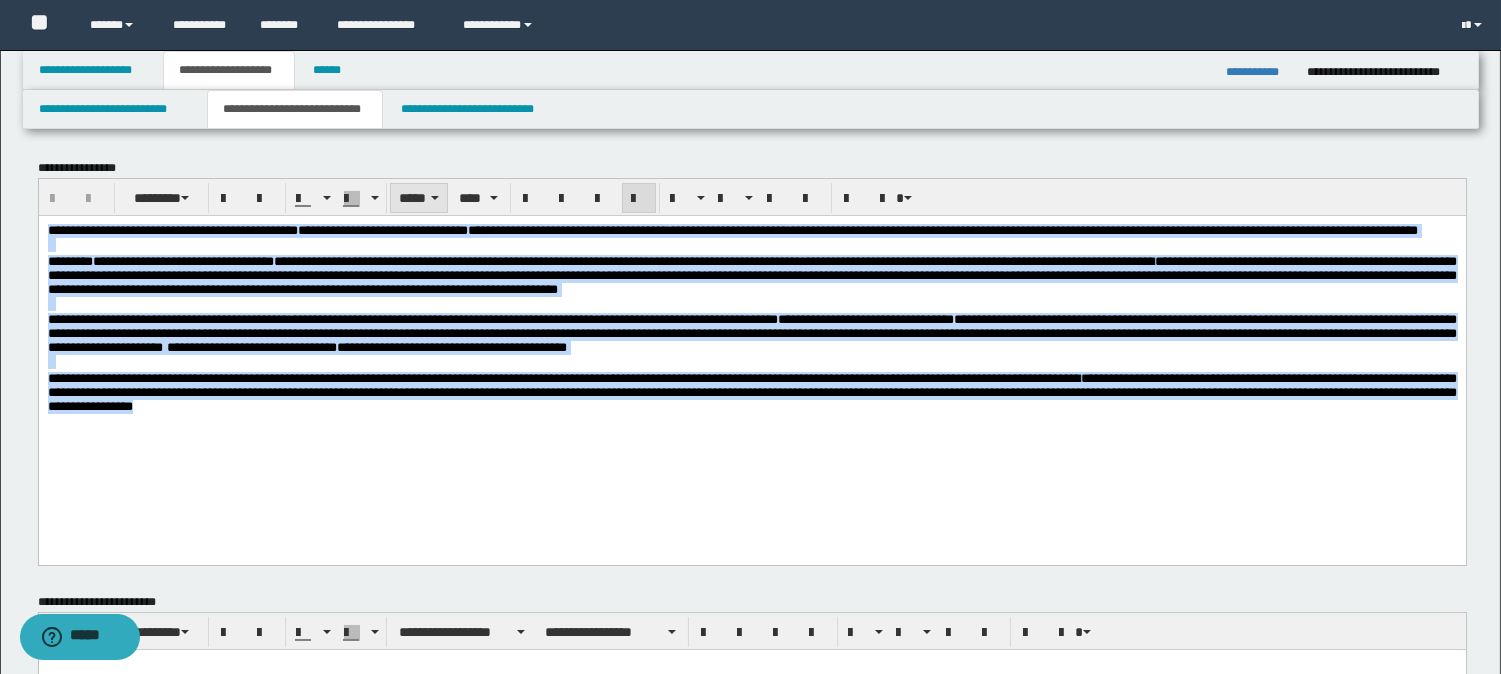 click on "*****" at bounding box center (419, 198) 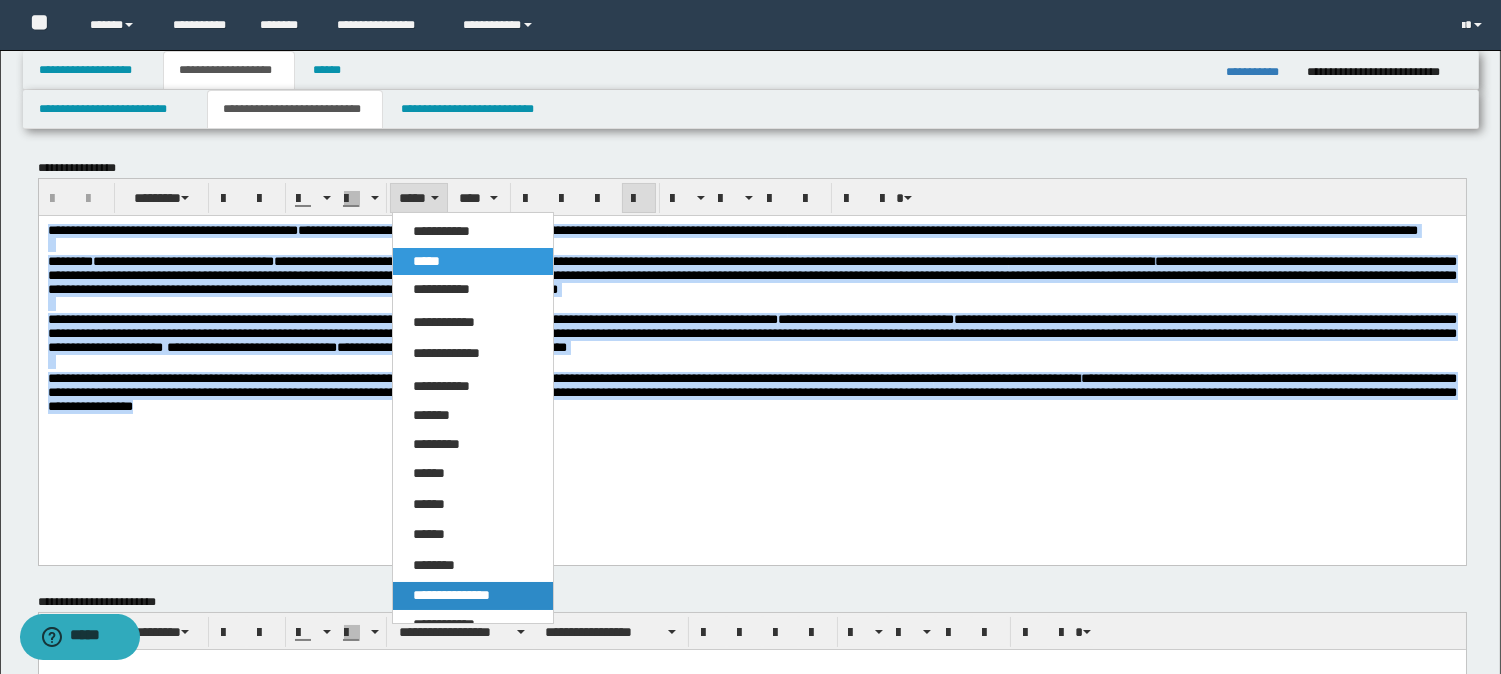 click on "**********" at bounding box center (451, 595) 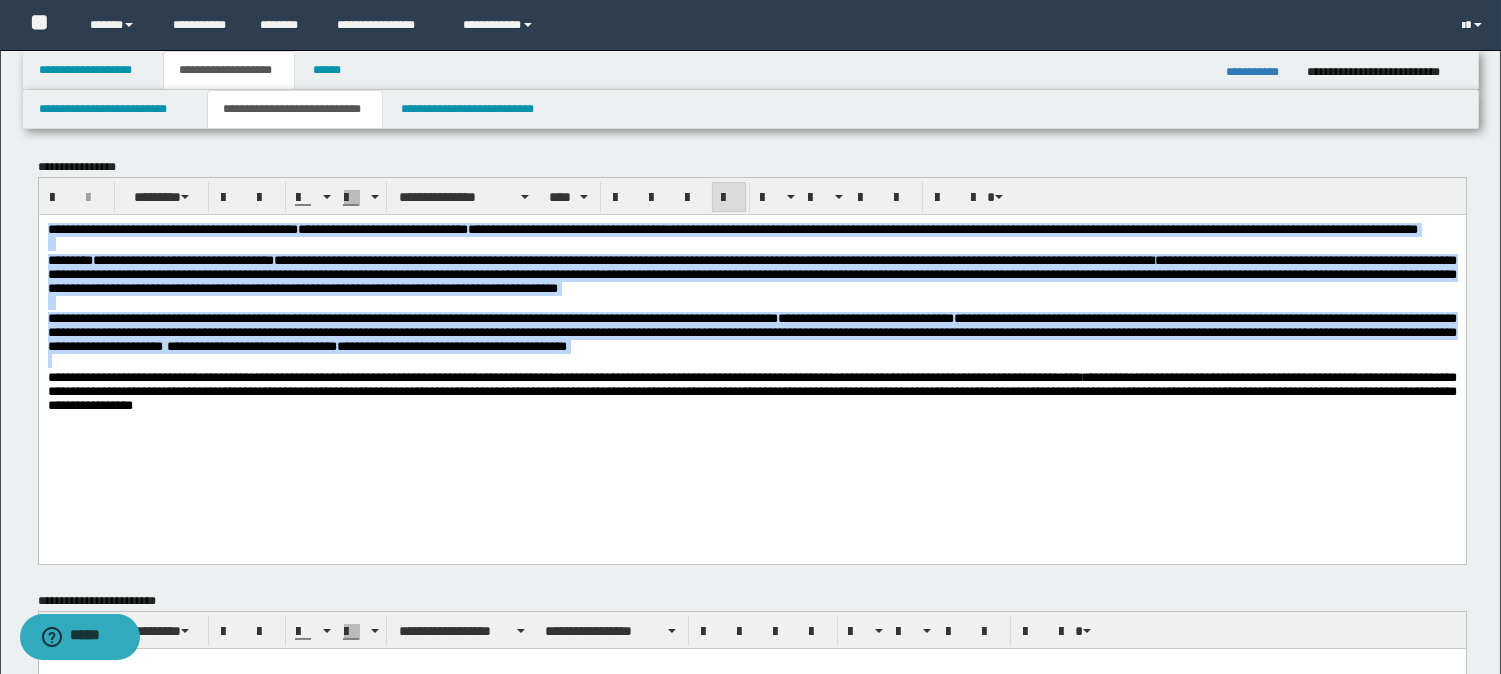 scroll, scrollTop: 0, scrollLeft: 0, axis: both 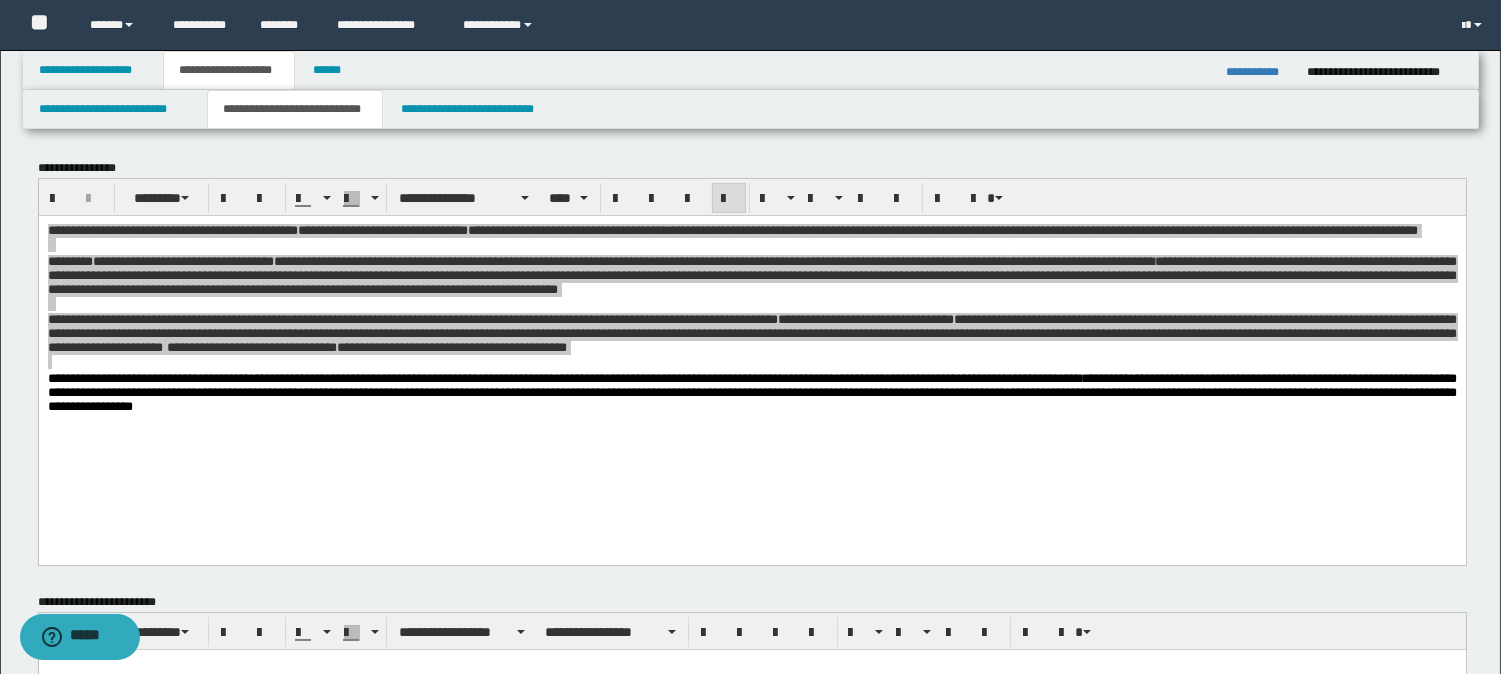 click on "**********" at bounding box center [751, 70] 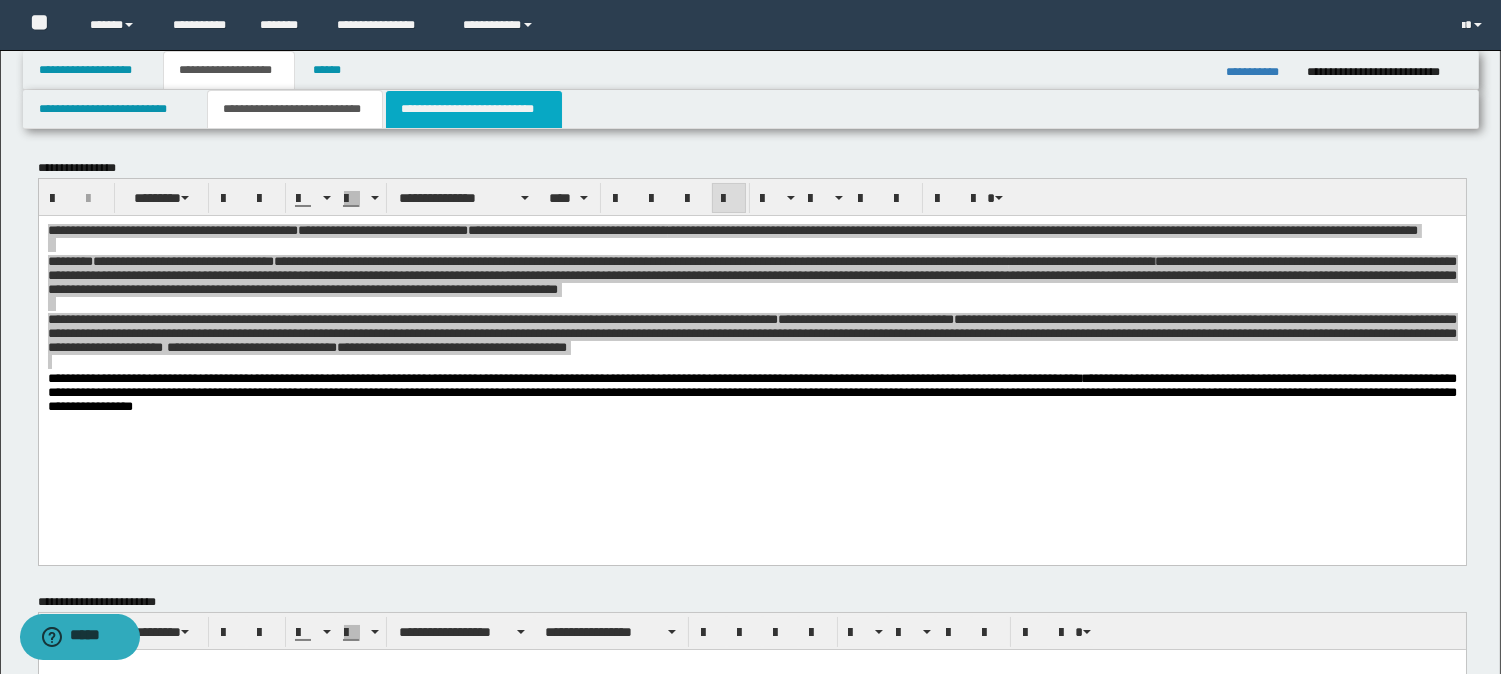 click on "**********" at bounding box center [474, 109] 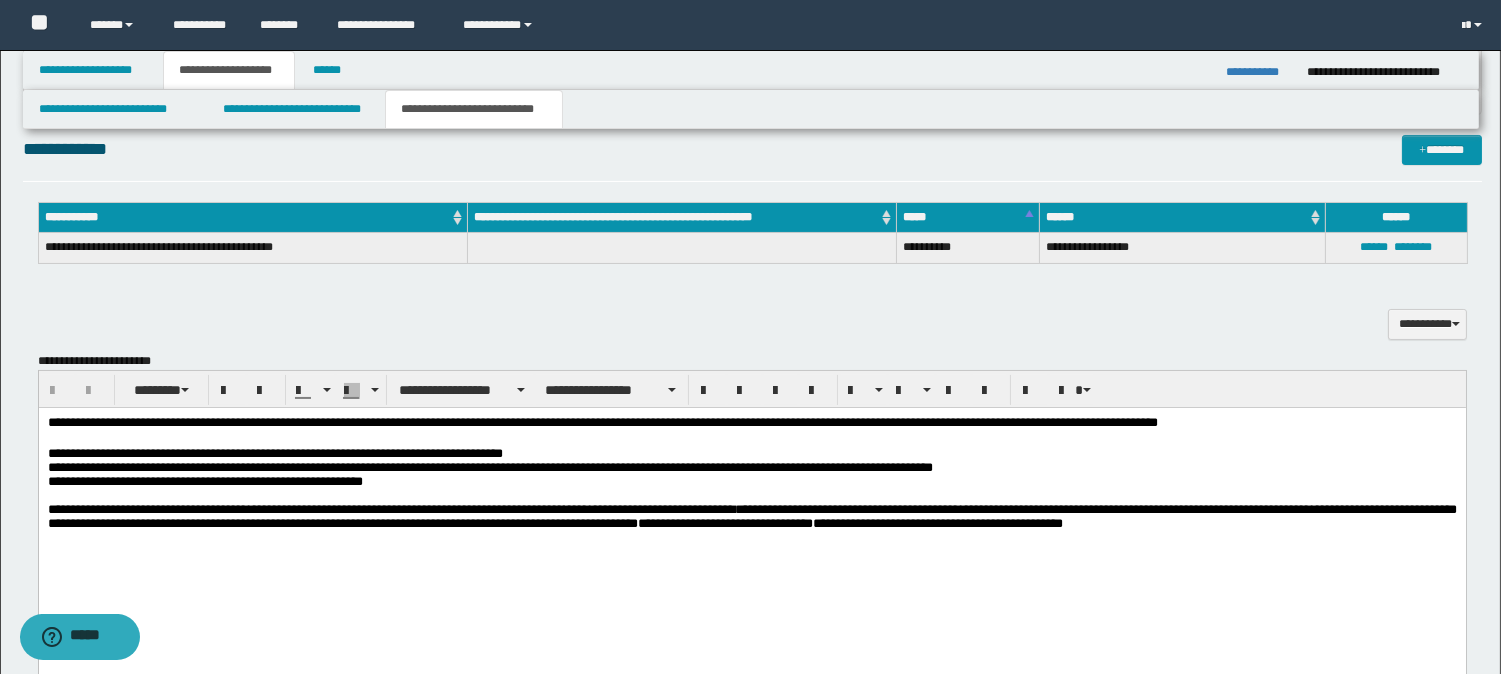 scroll, scrollTop: 555, scrollLeft: 0, axis: vertical 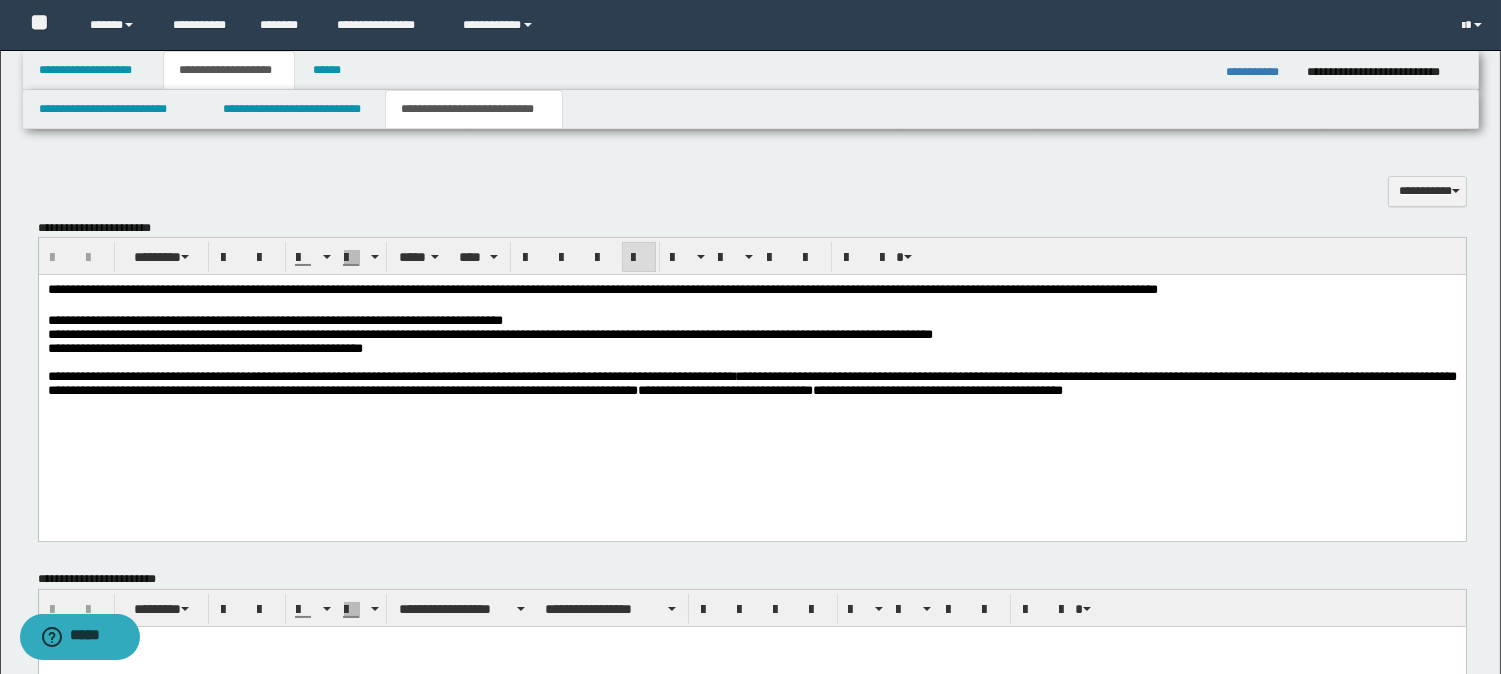 click on "**********" at bounding box center (602, 289) 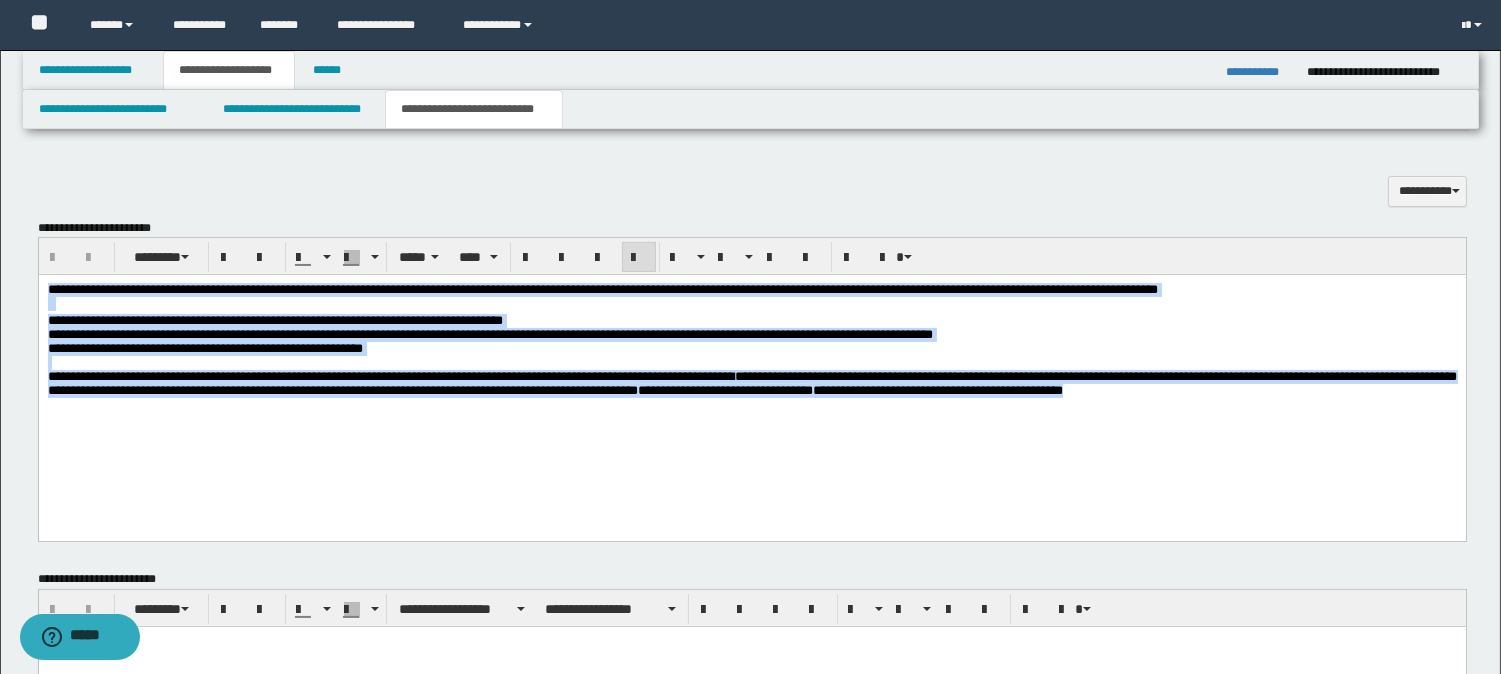drag, startPoint x: 49, startPoint y: 286, endPoint x: 362, endPoint y: 425, distance: 342.4763 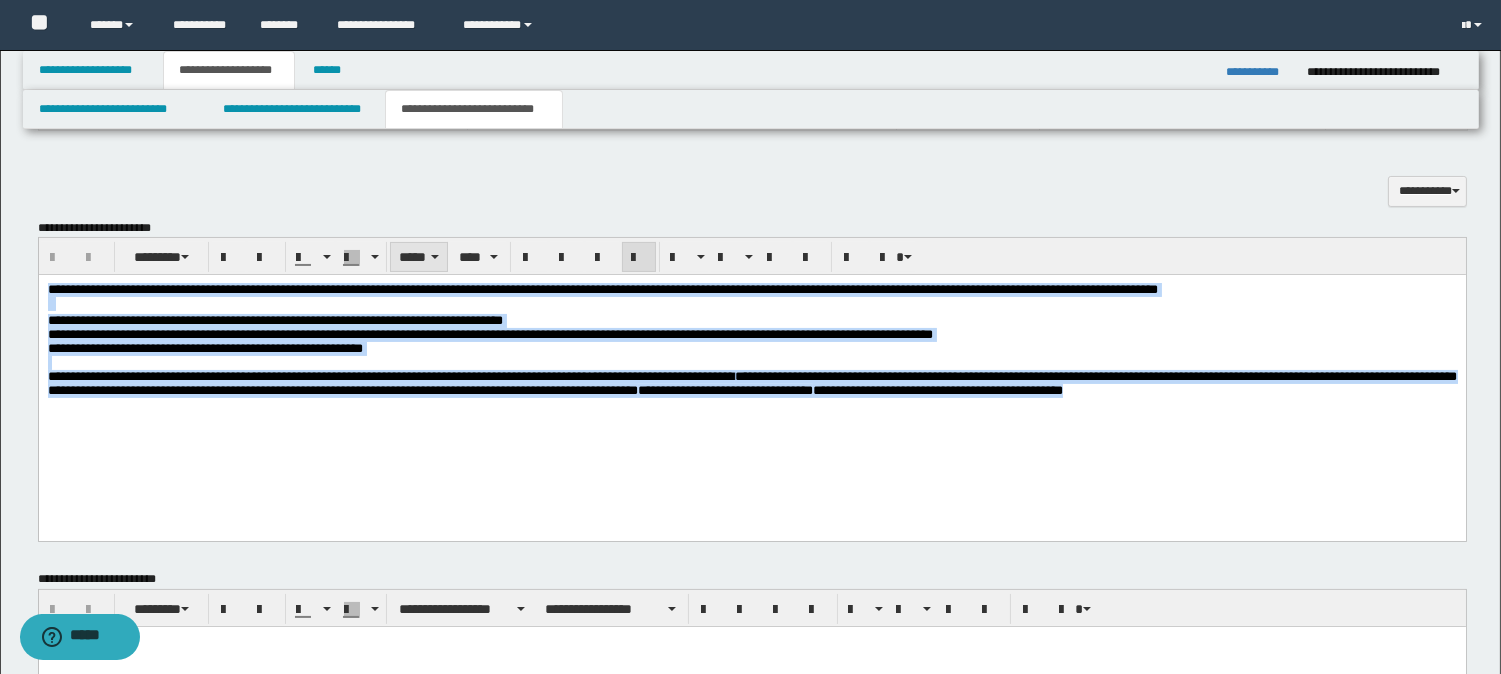 click on "*****" at bounding box center (419, 257) 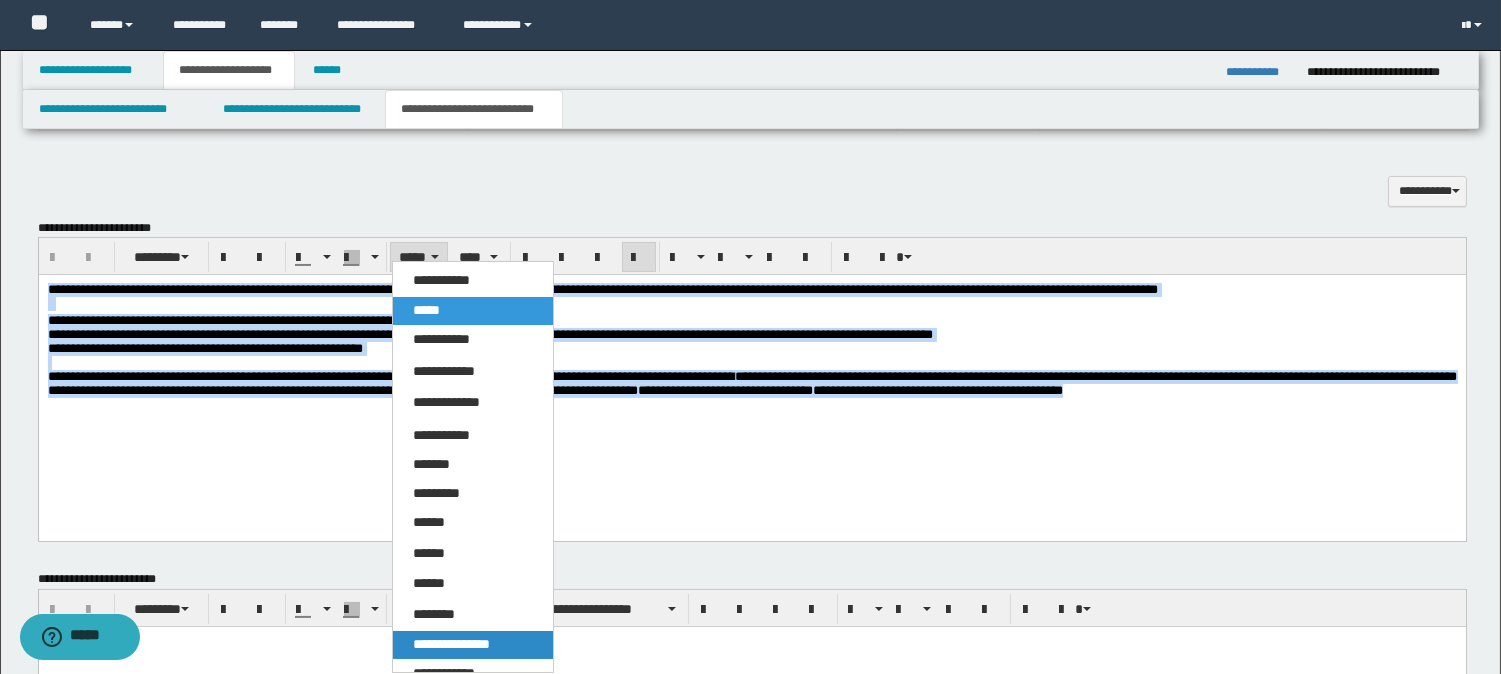 click on "**********" at bounding box center (451, 644) 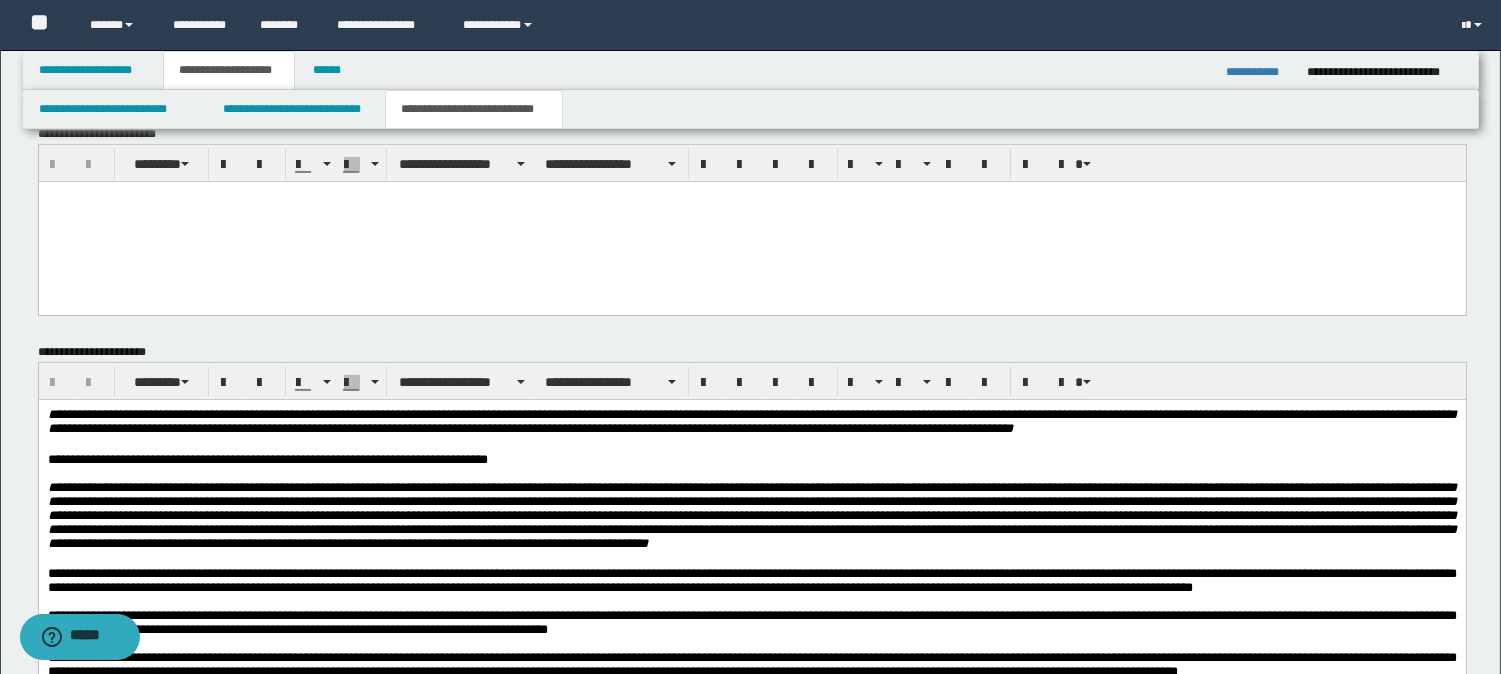 scroll, scrollTop: 1222, scrollLeft: 0, axis: vertical 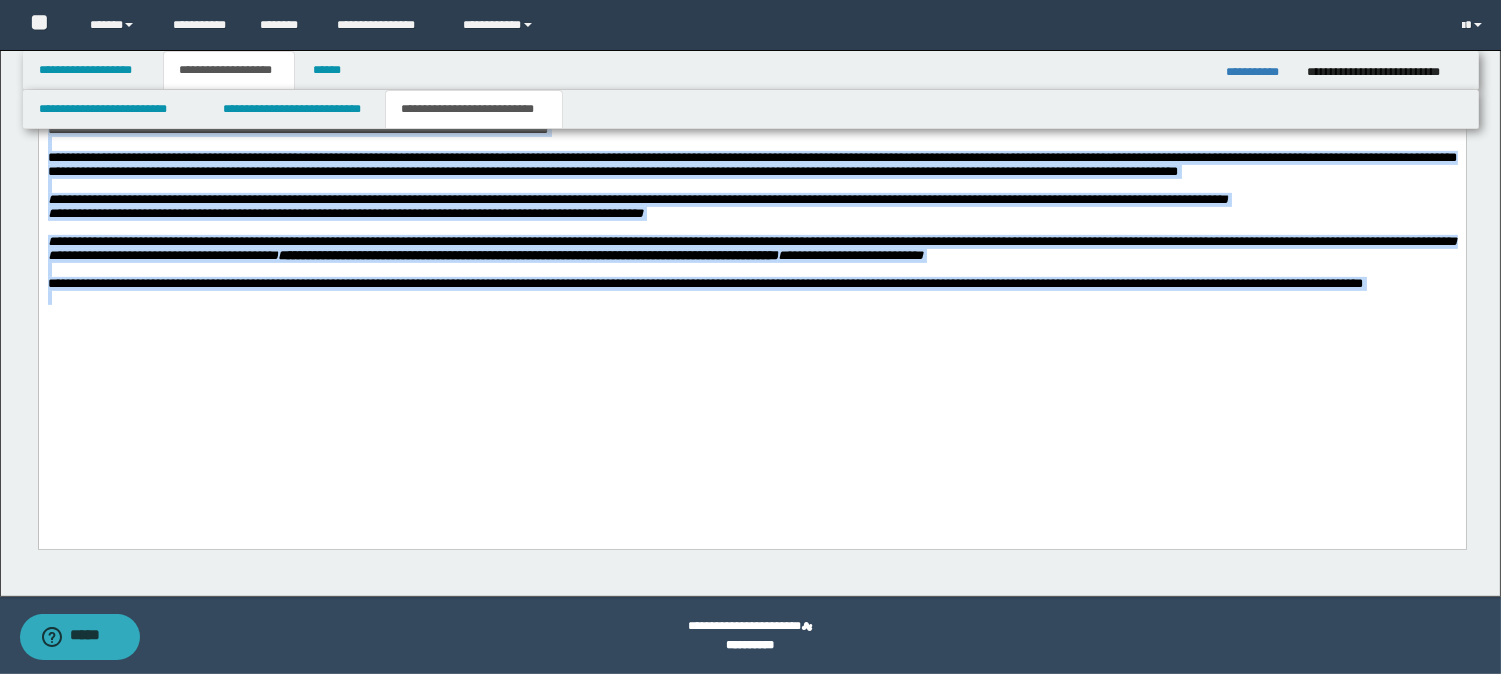 drag, startPoint x: 48, startPoint y: -77, endPoint x: 649, endPoint y: 718, distance: 996.60724 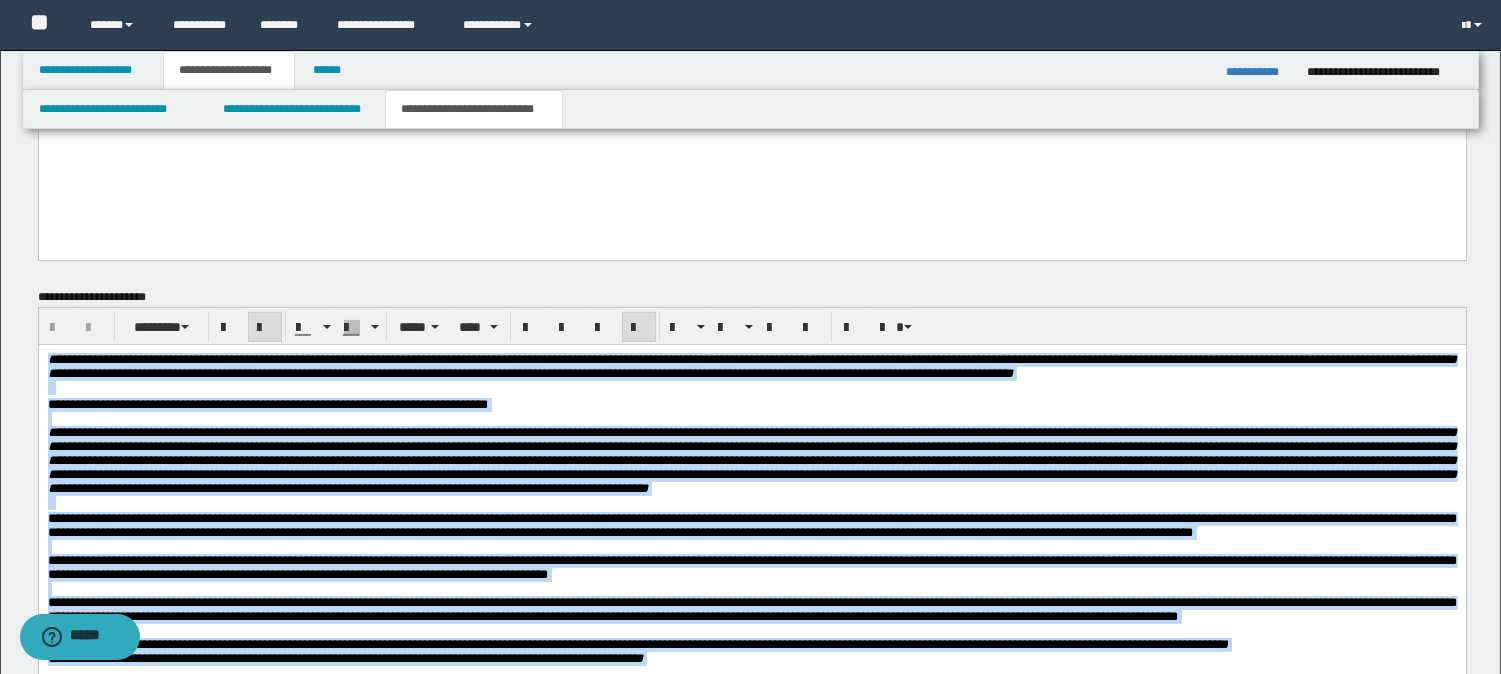 scroll, scrollTop: 944, scrollLeft: 0, axis: vertical 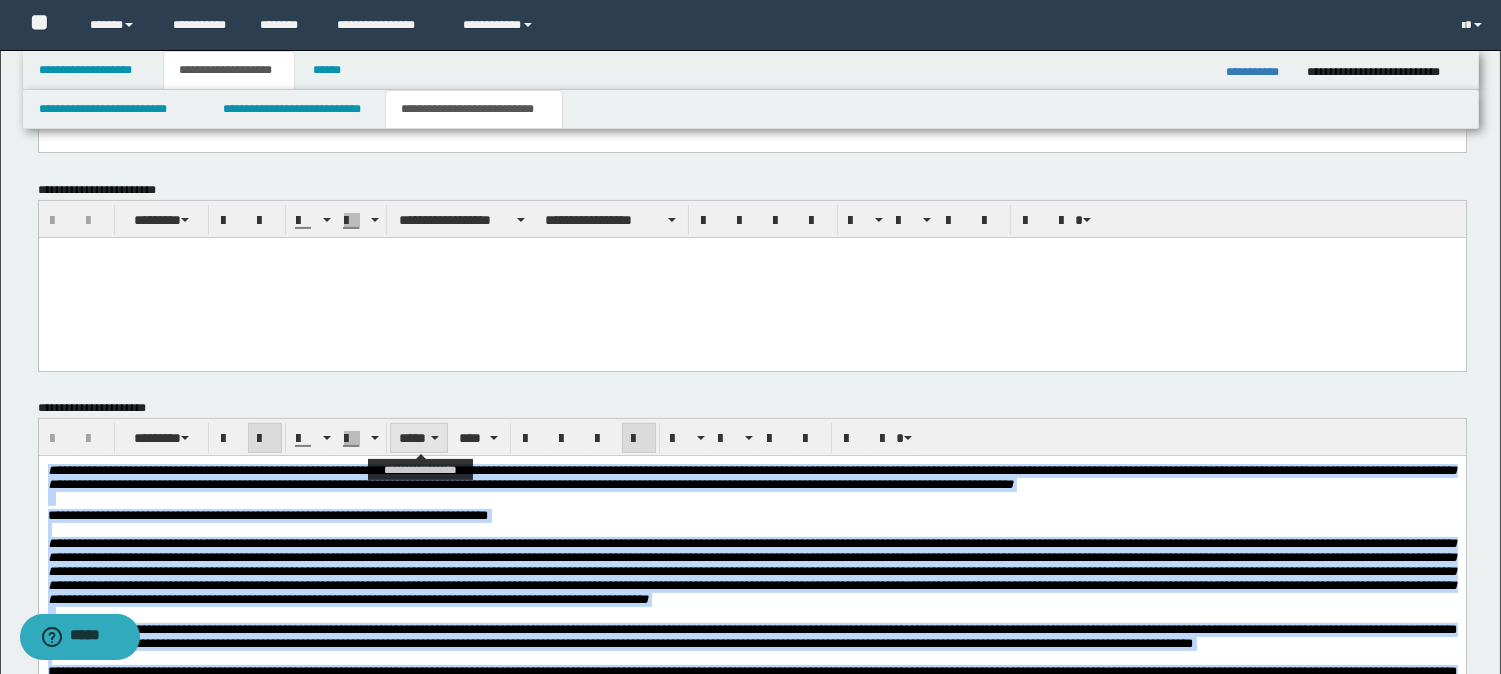 click on "*****" at bounding box center (419, 438) 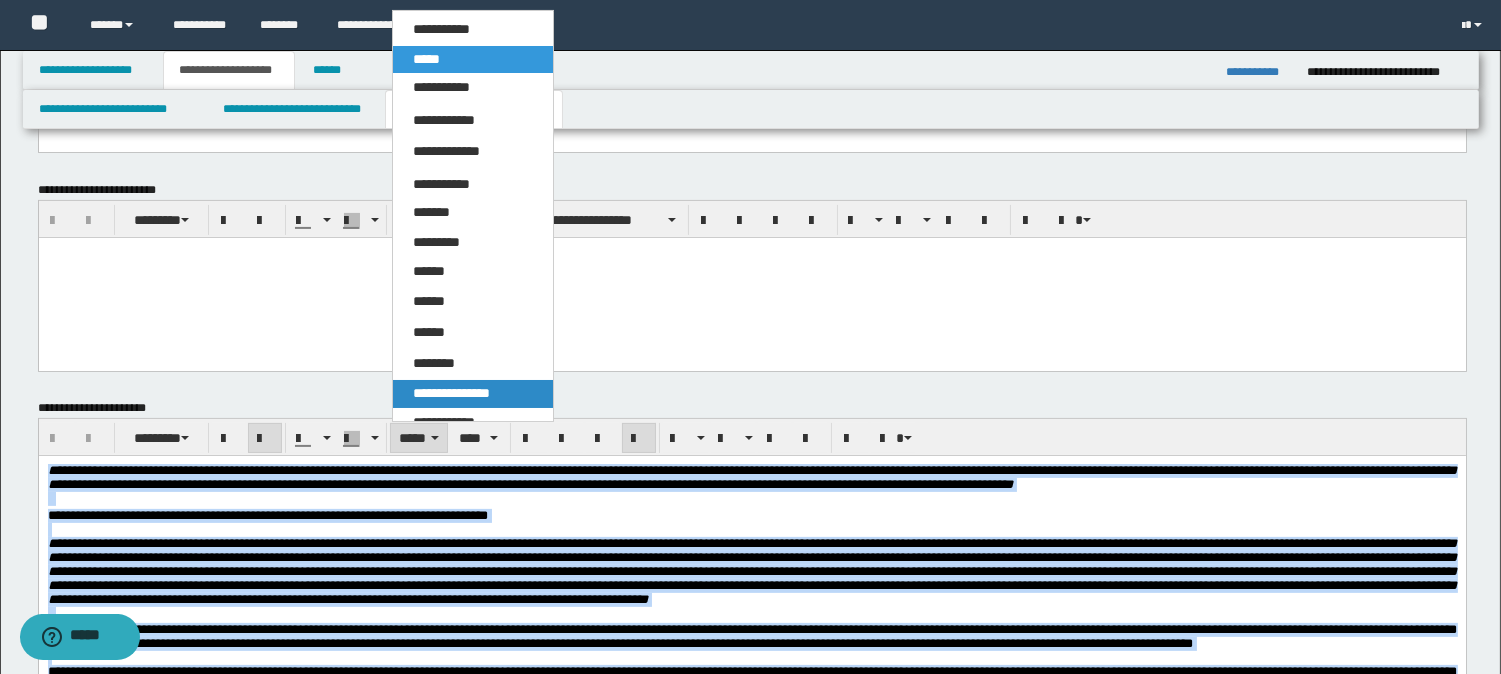 click on "**********" at bounding box center (473, 394) 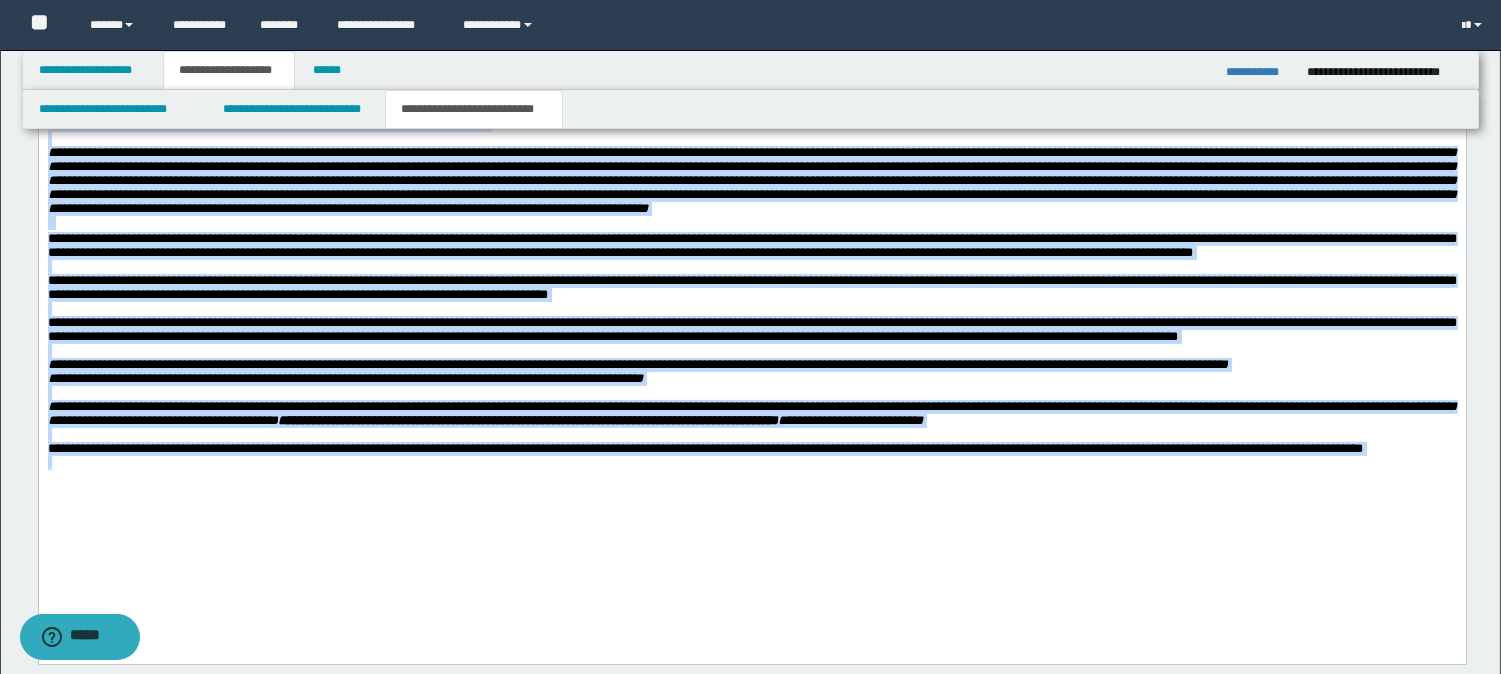 scroll, scrollTop: 1388, scrollLeft: 0, axis: vertical 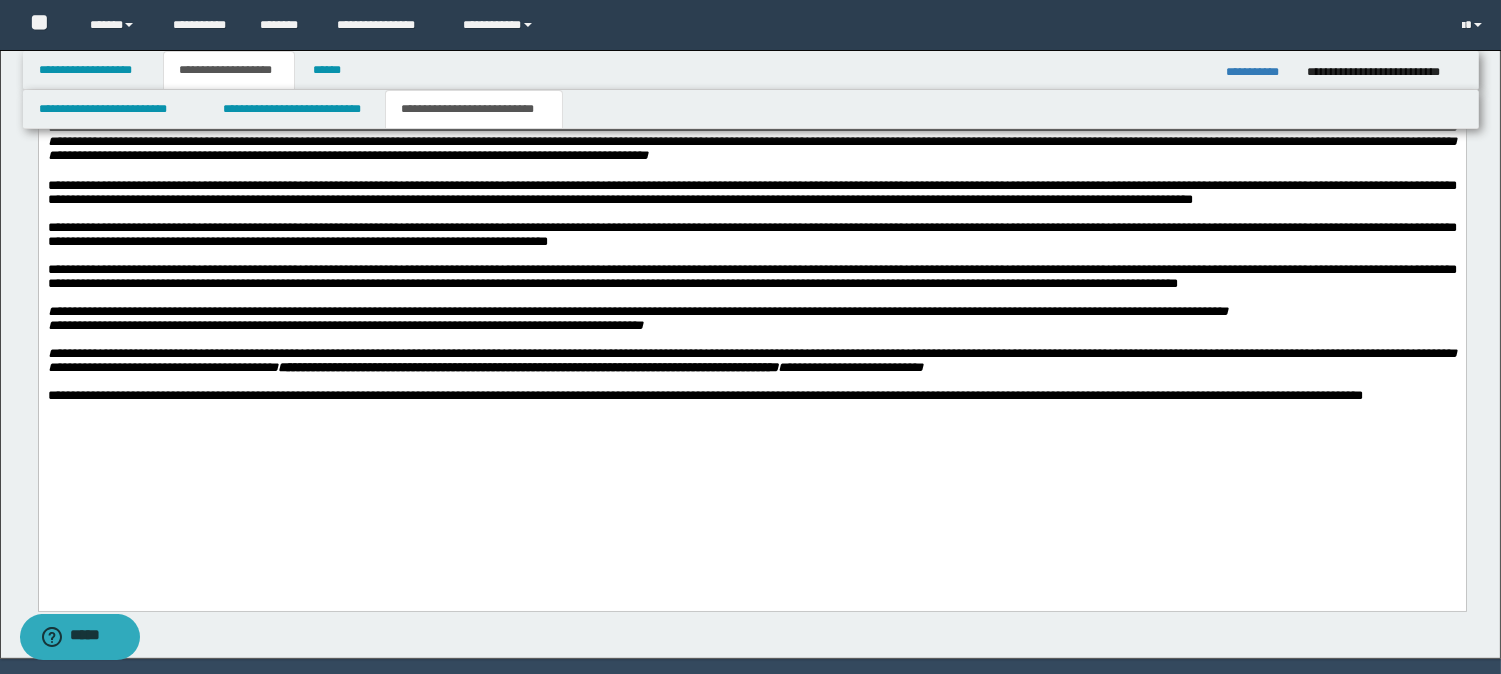 click on "**********" at bounding box center (751, 245) 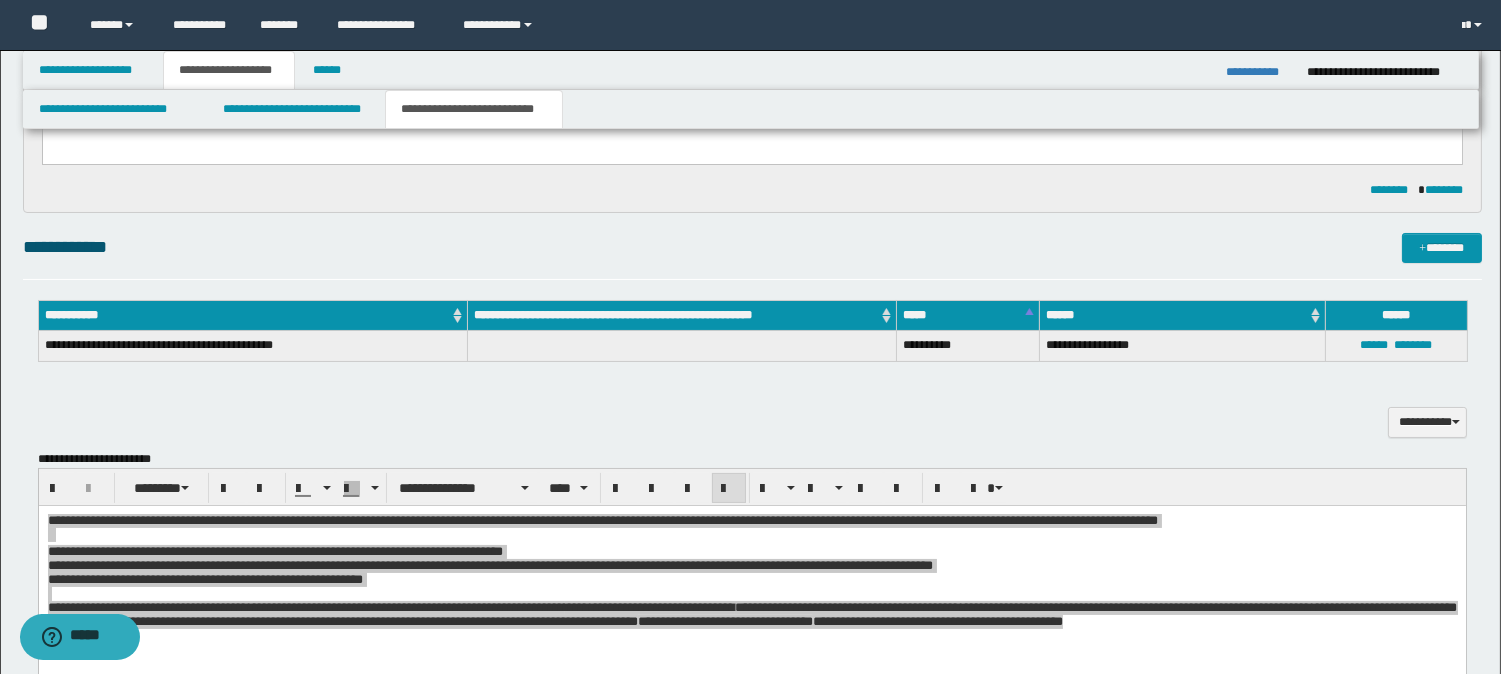 scroll, scrollTop: 323, scrollLeft: 0, axis: vertical 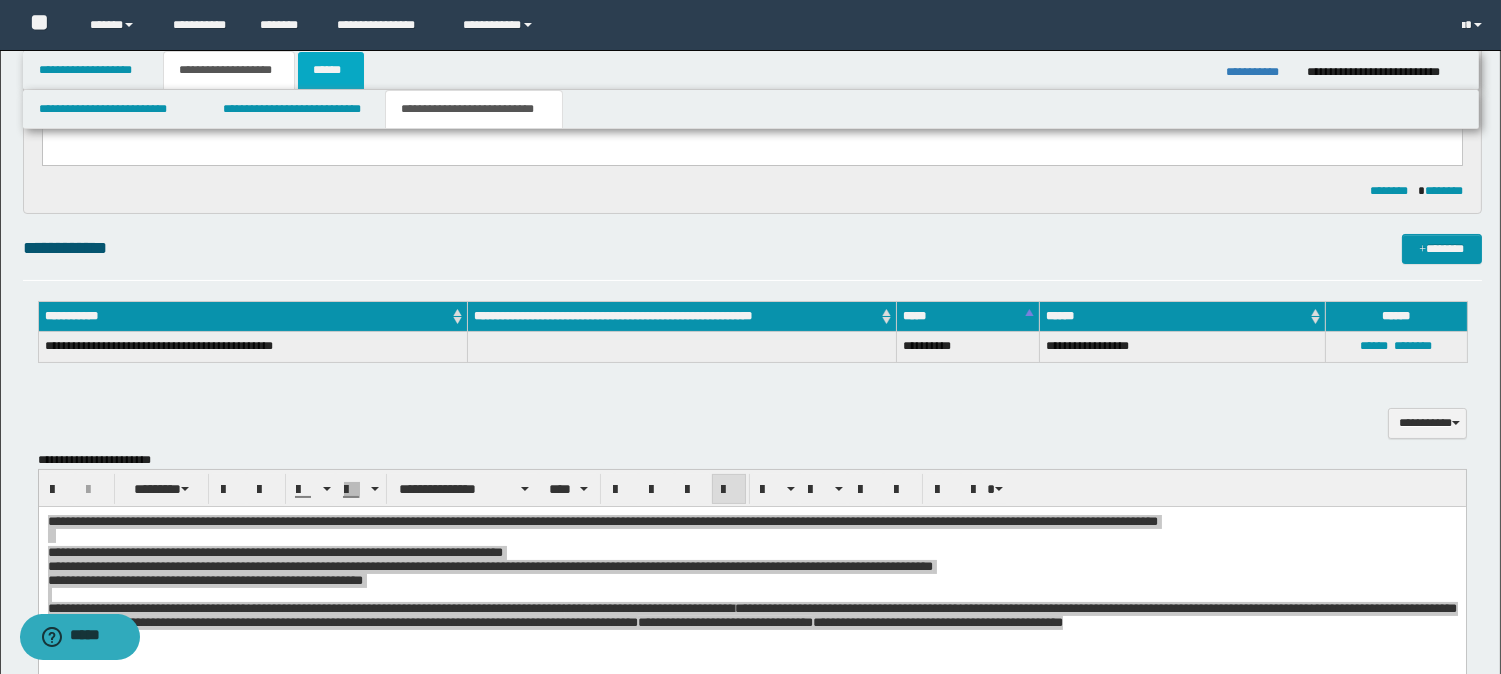 click on "******" at bounding box center (331, 70) 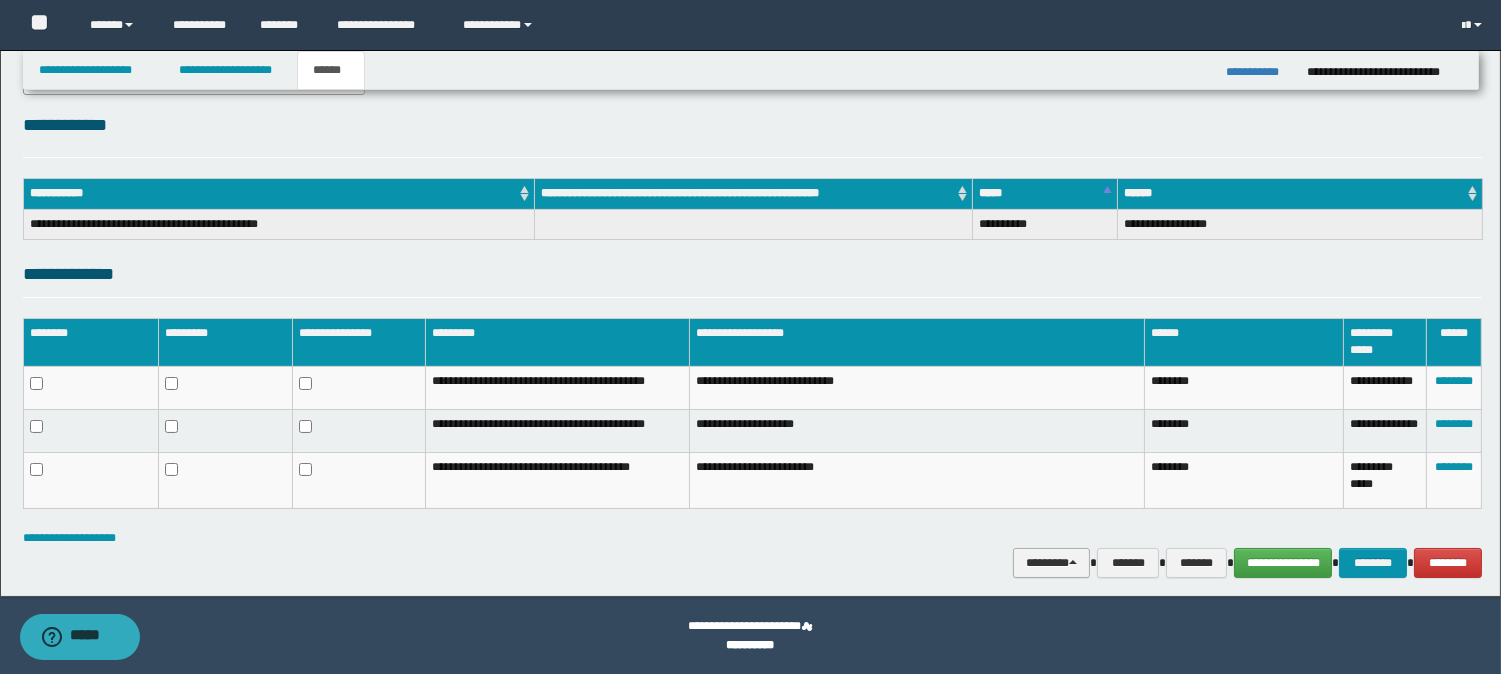 click on "********" at bounding box center [1051, 563] 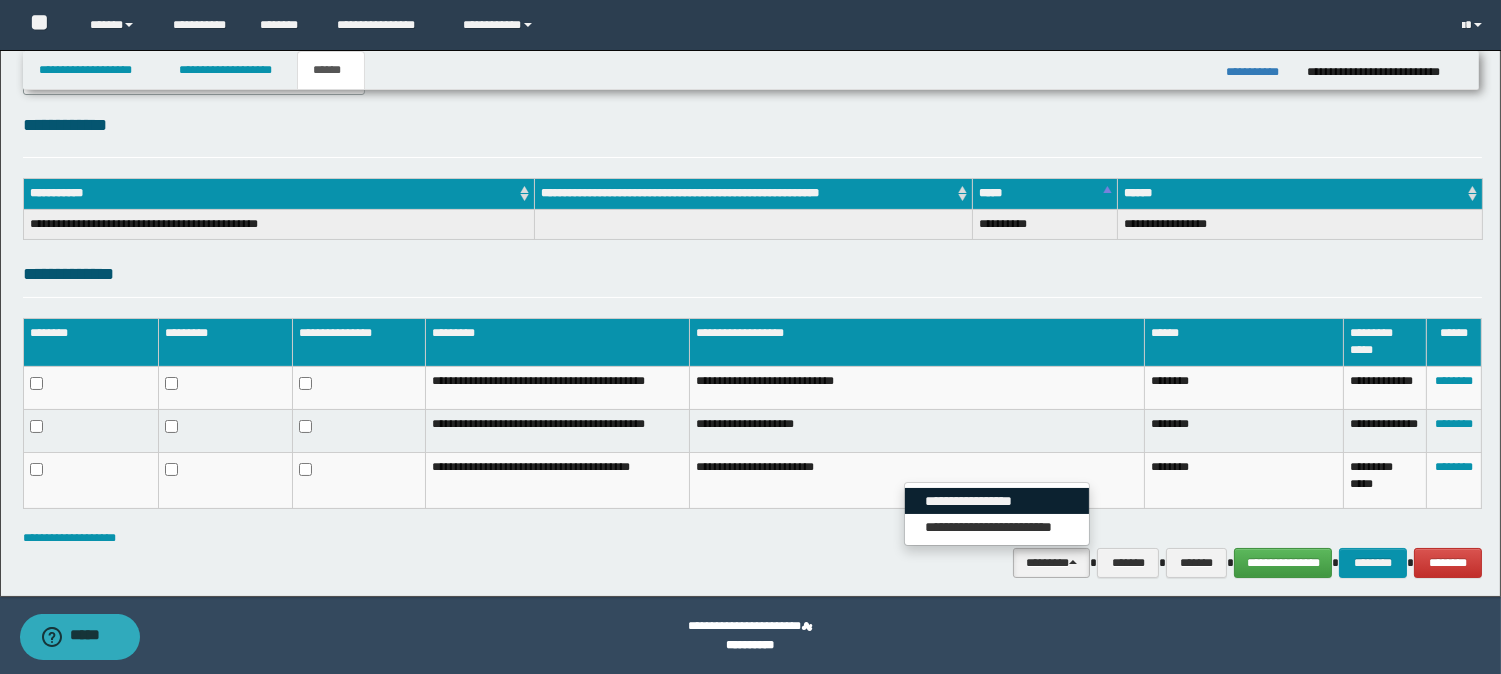 click on "**********" at bounding box center (997, 501) 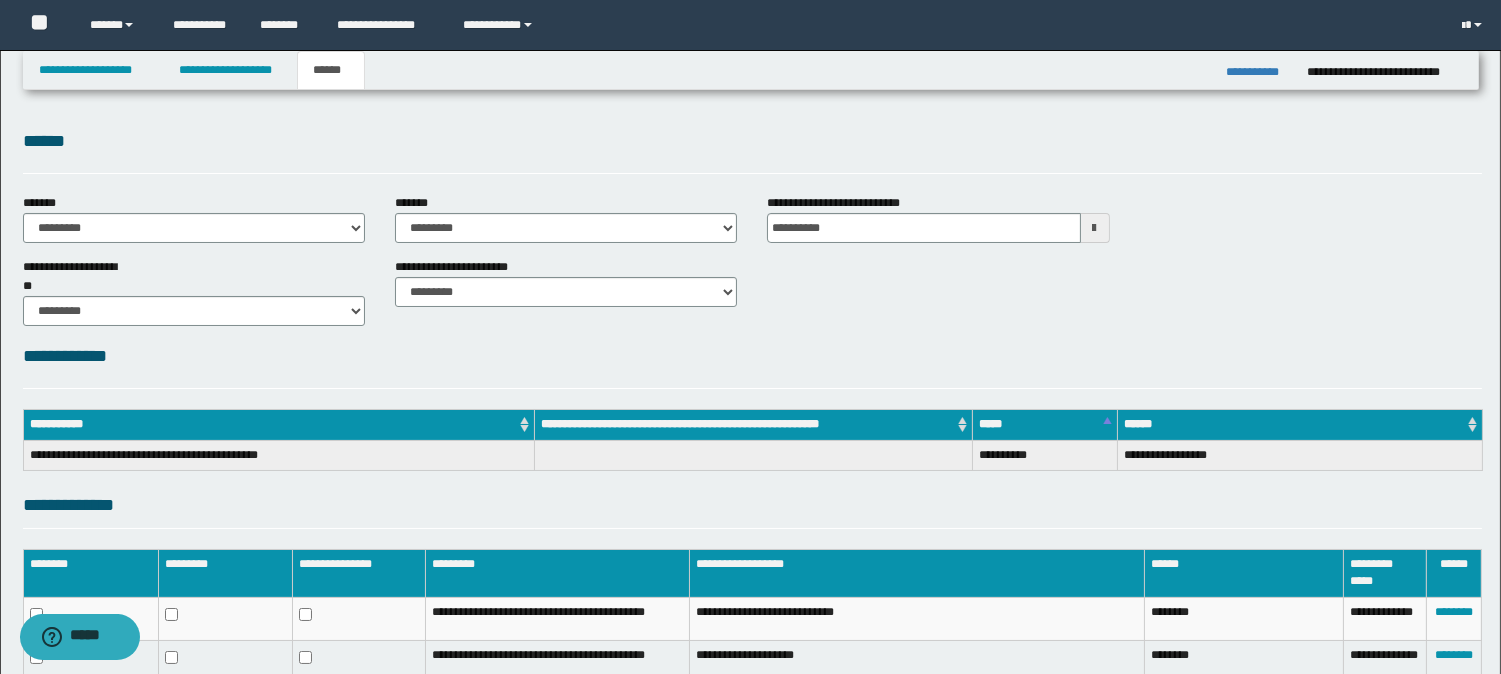 scroll, scrollTop: 0, scrollLeft: 0, axis: both 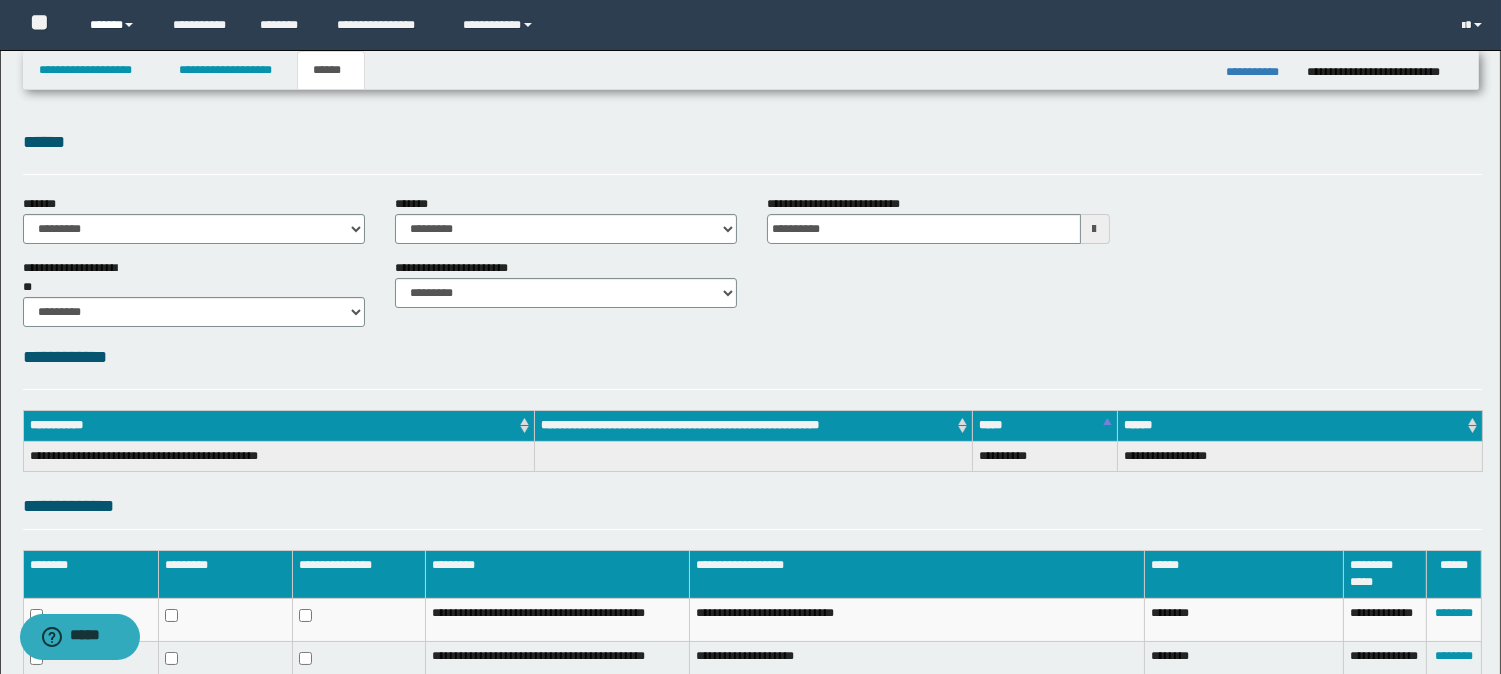 click at bounding box center [129, 25] 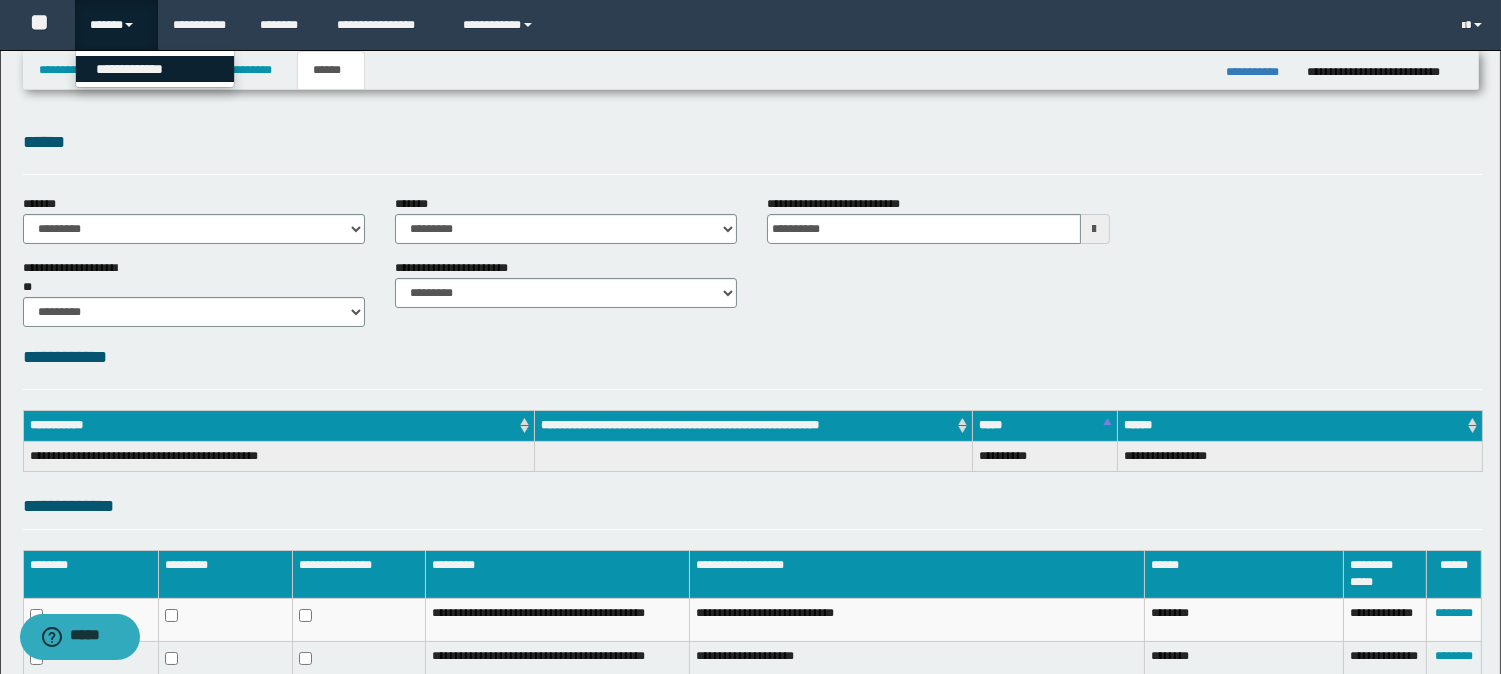 click on "**********" at bounding box center (155, 69) 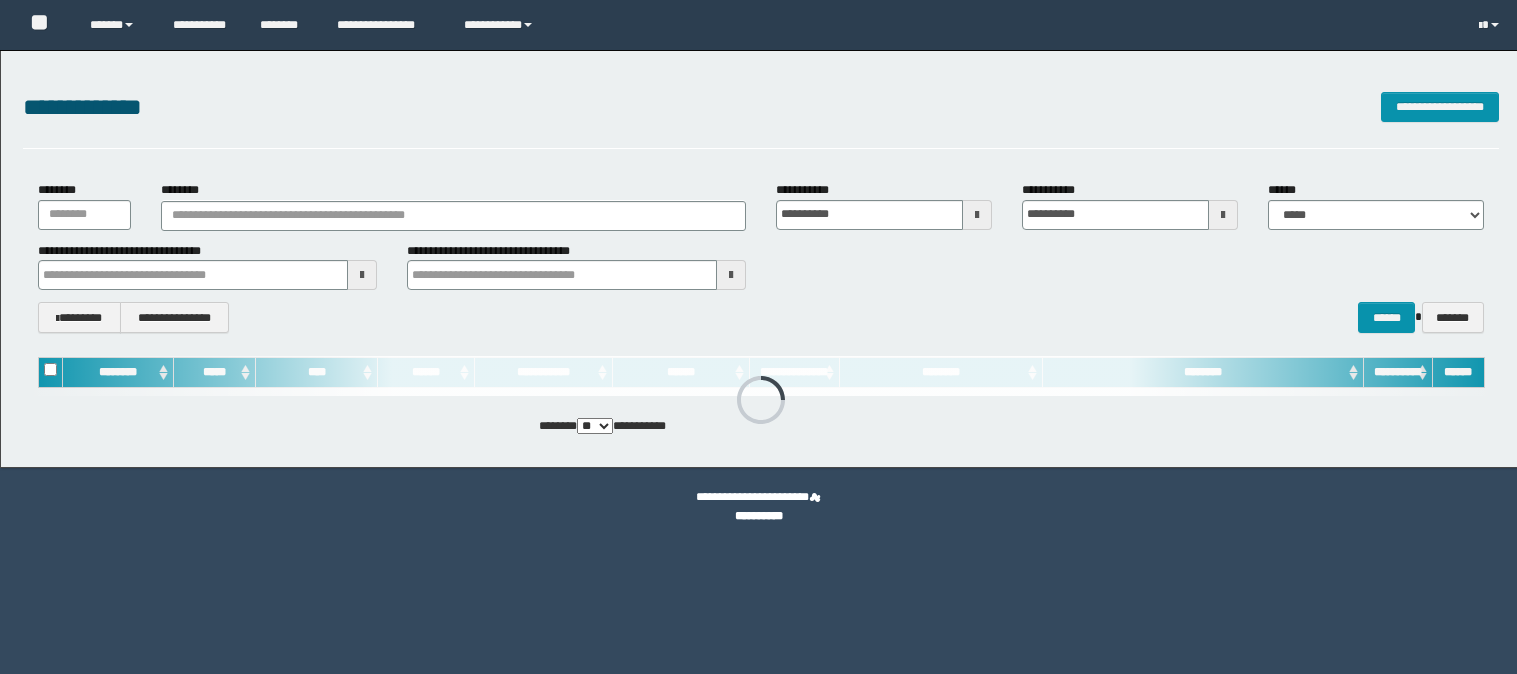 scroll, scrollTop: 0, scrollLeft: 0, axis: both 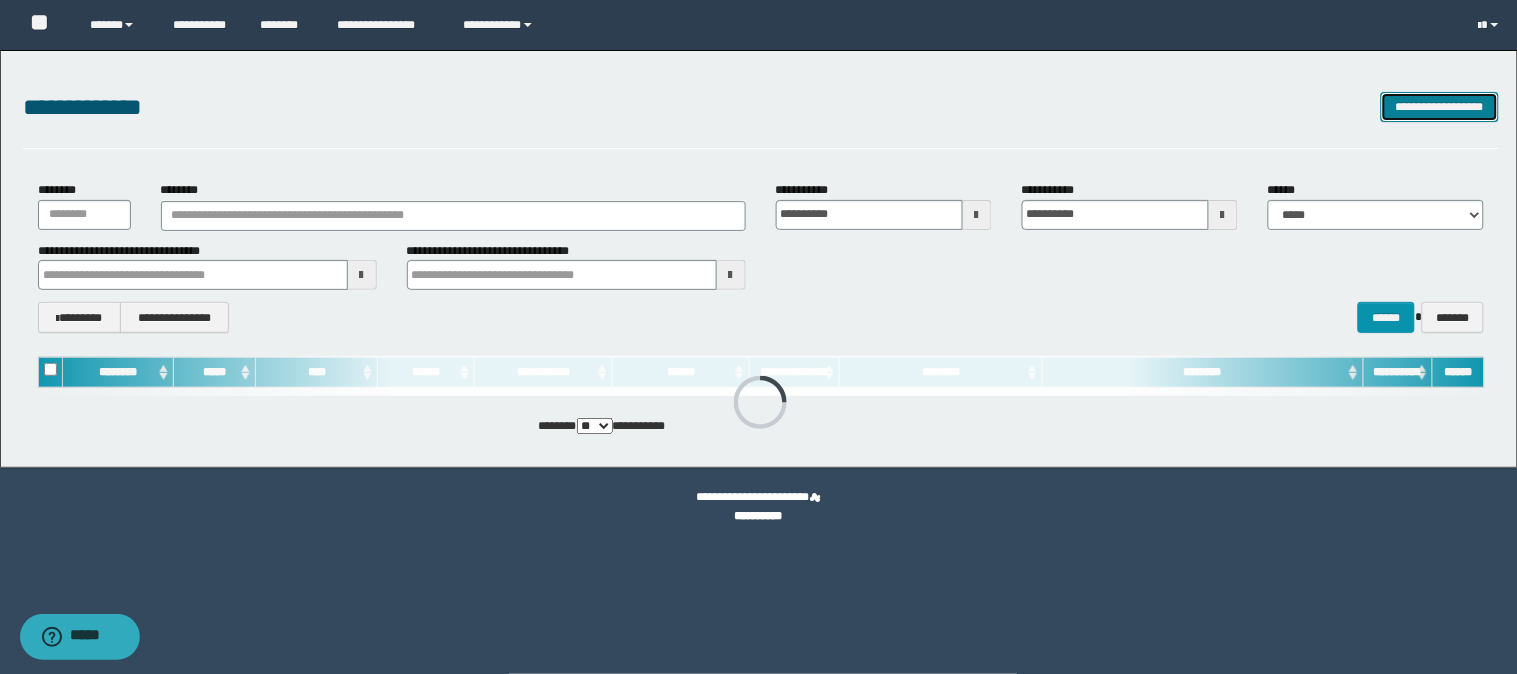 click on "**********" at bounding box center [1439, 107] 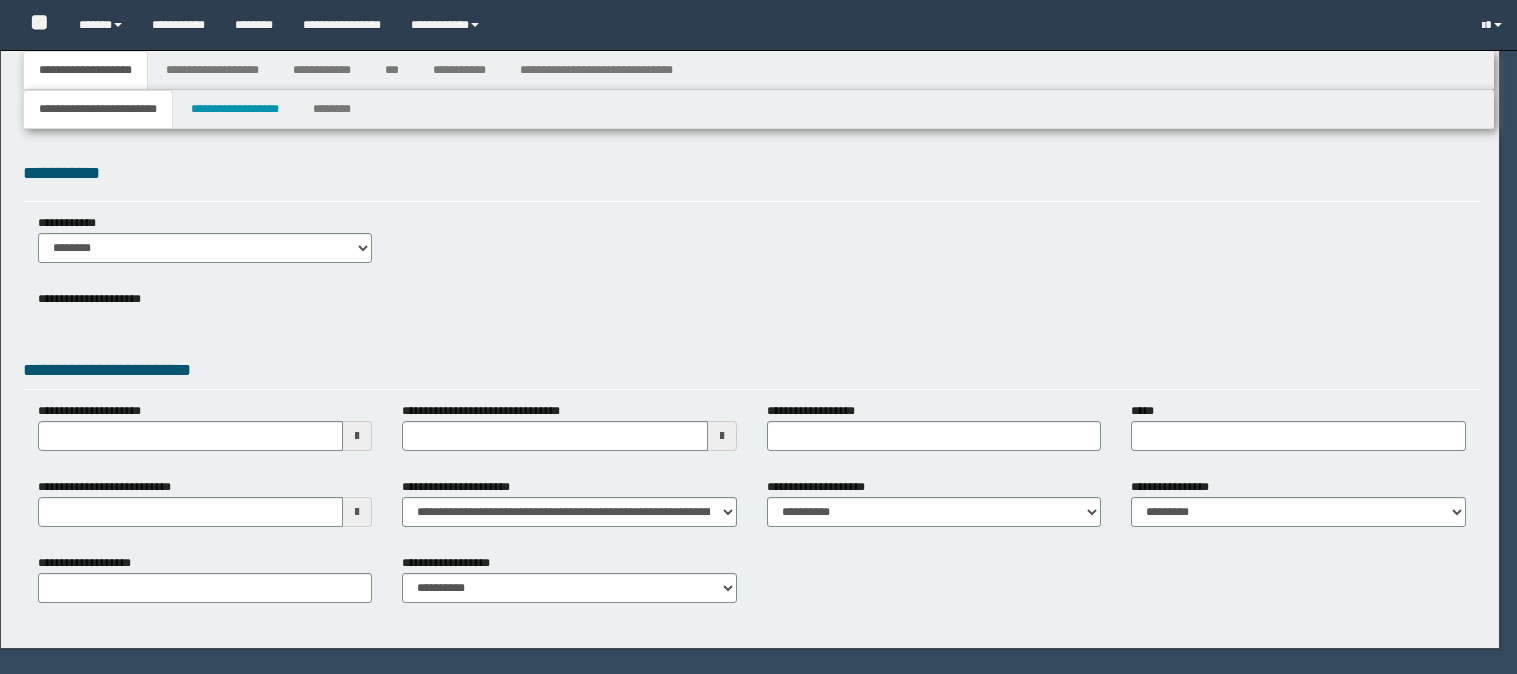 scroll, scrollTop: 0, scrollLeft: 0, axis: both 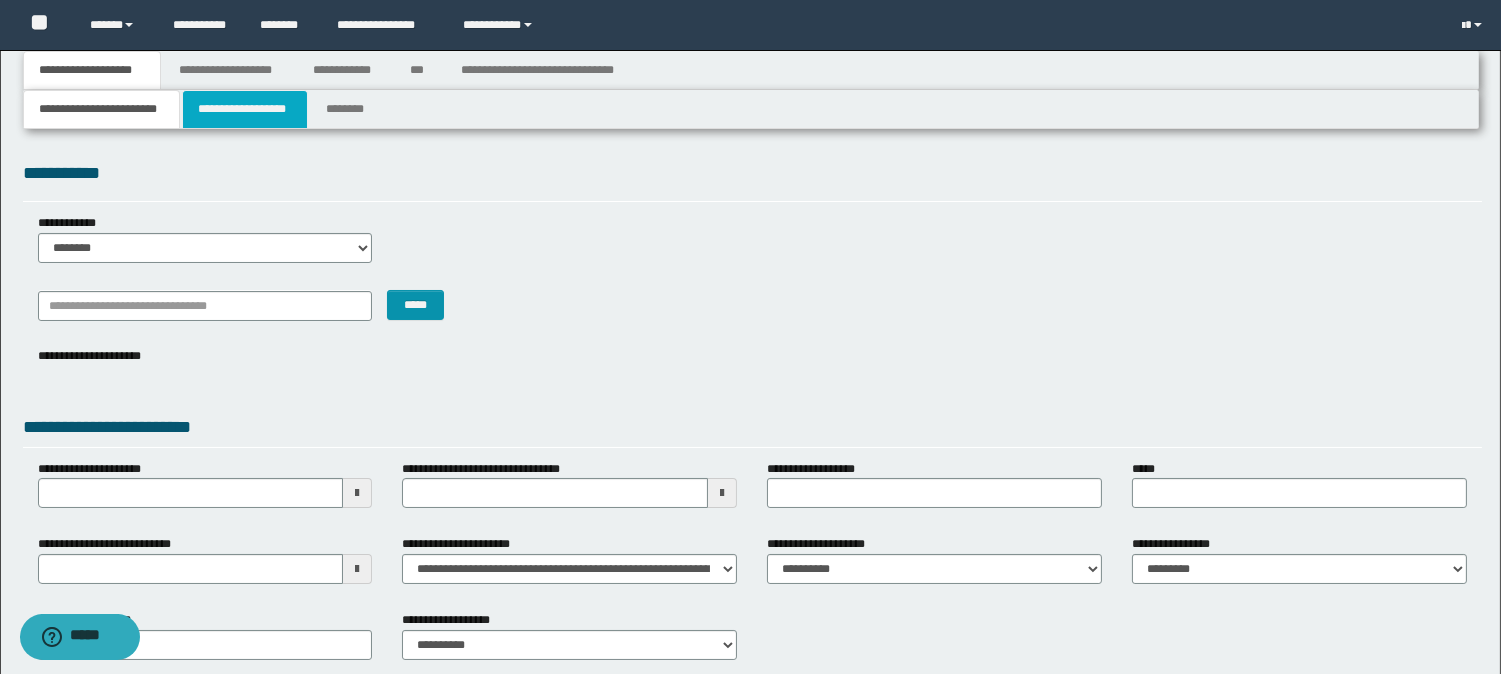 click on "**********" at bounding box center (245, 109) 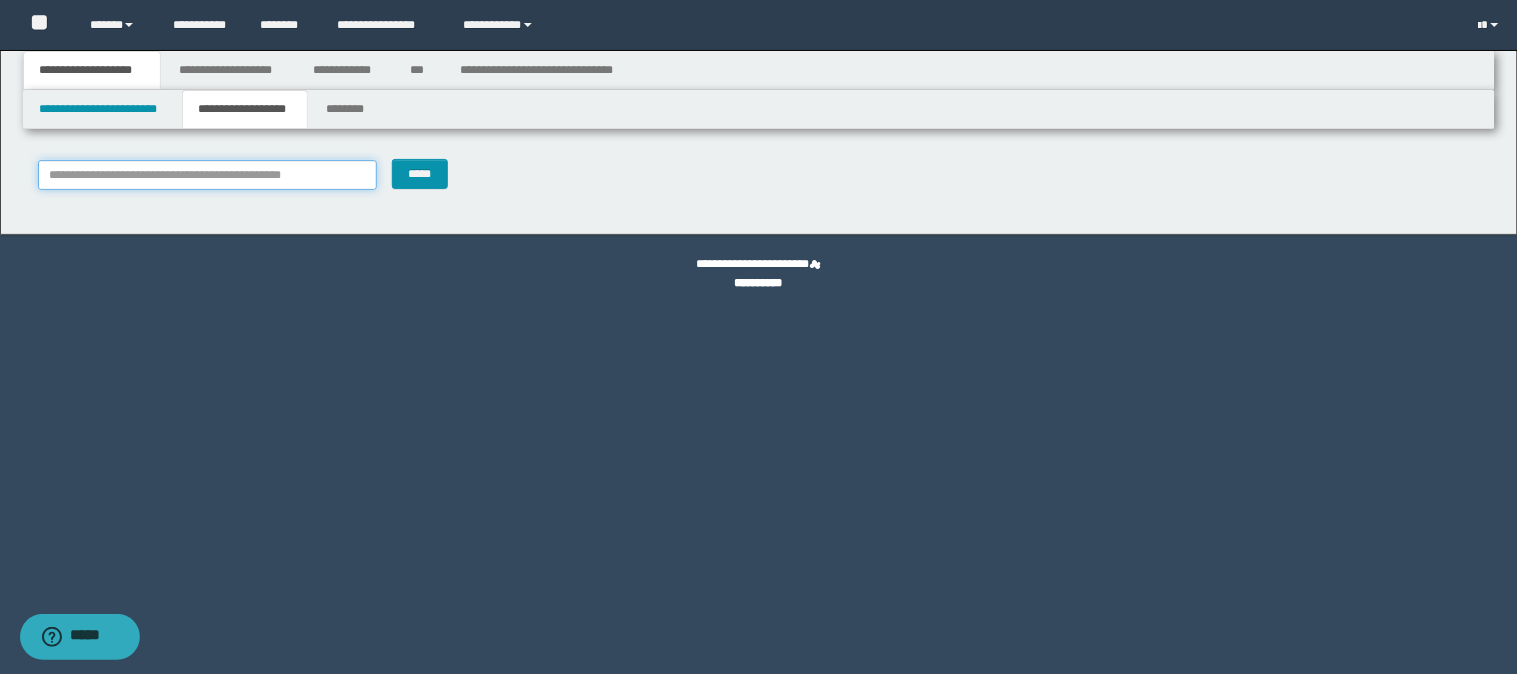 click on "**********" at bounding box center (207, 175) 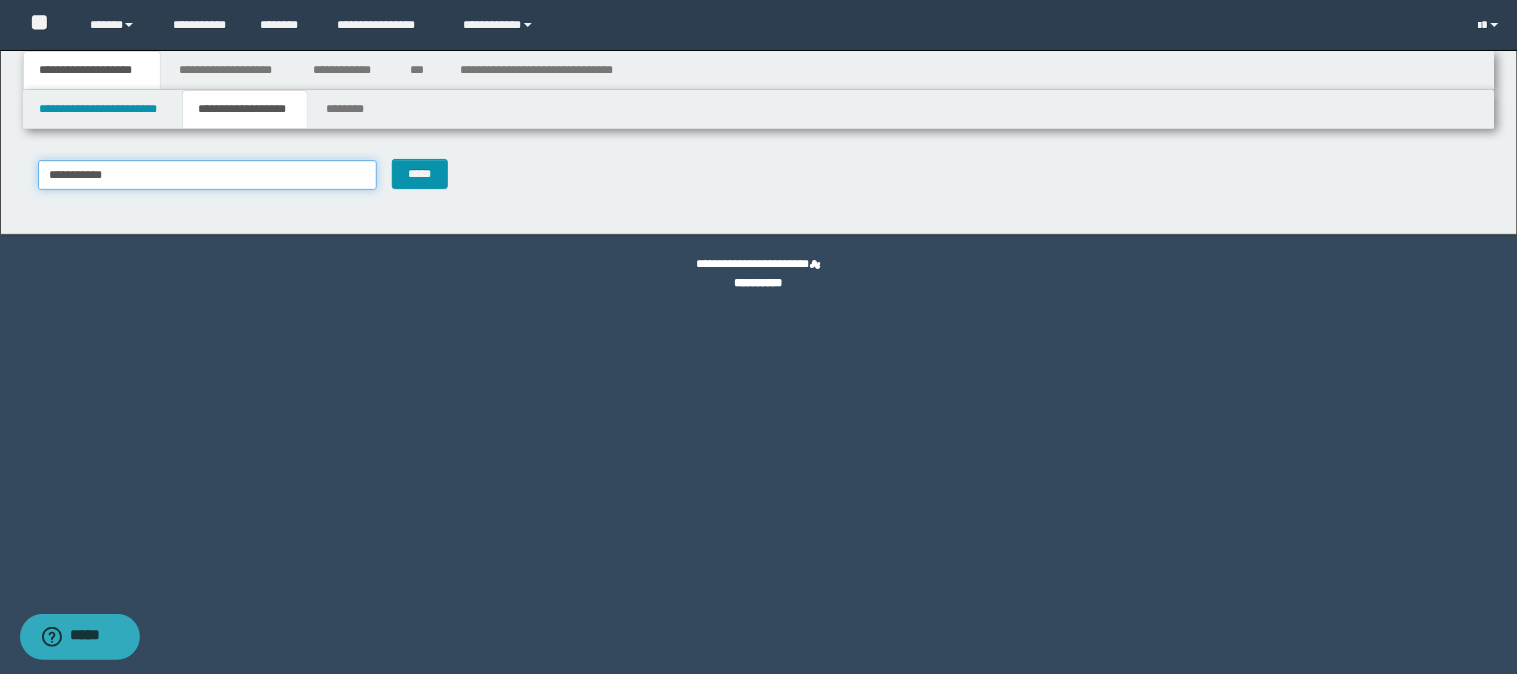 type on "**********" 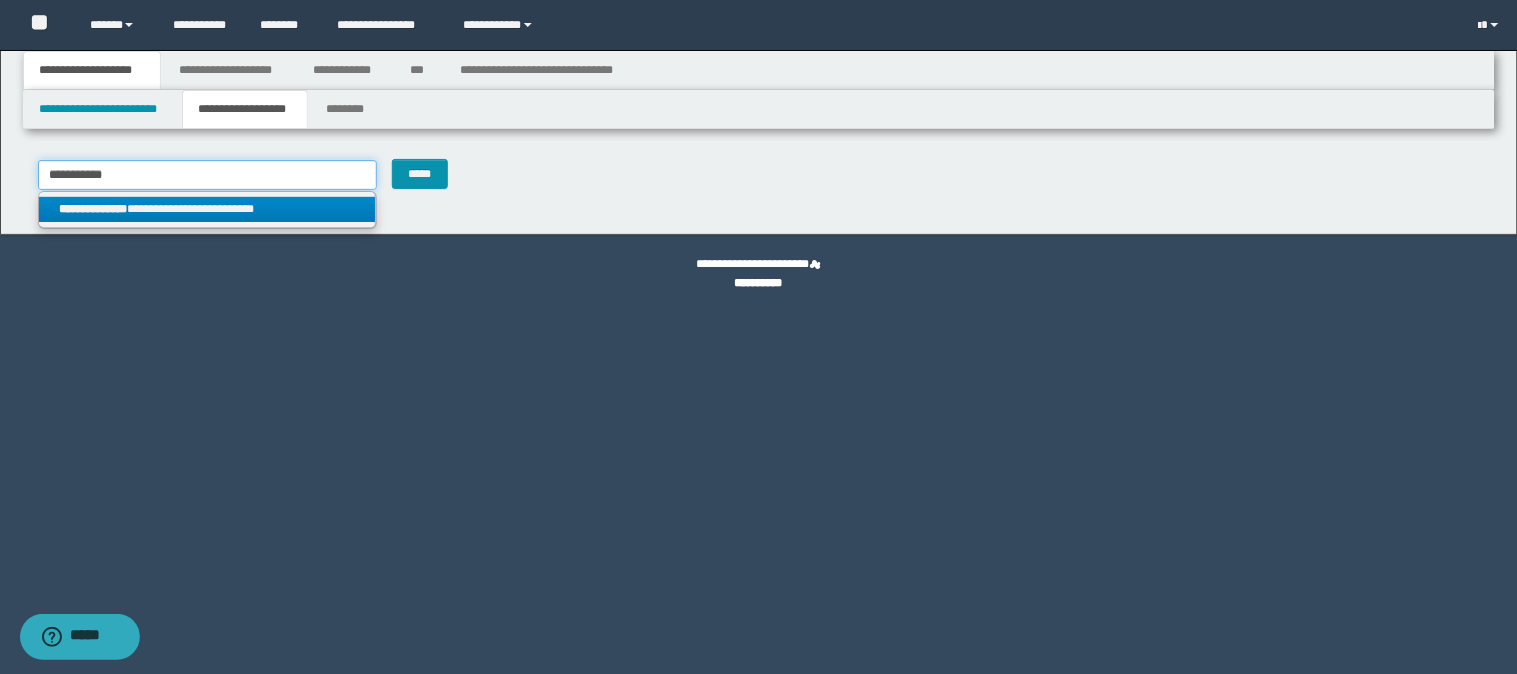 type on "**********" 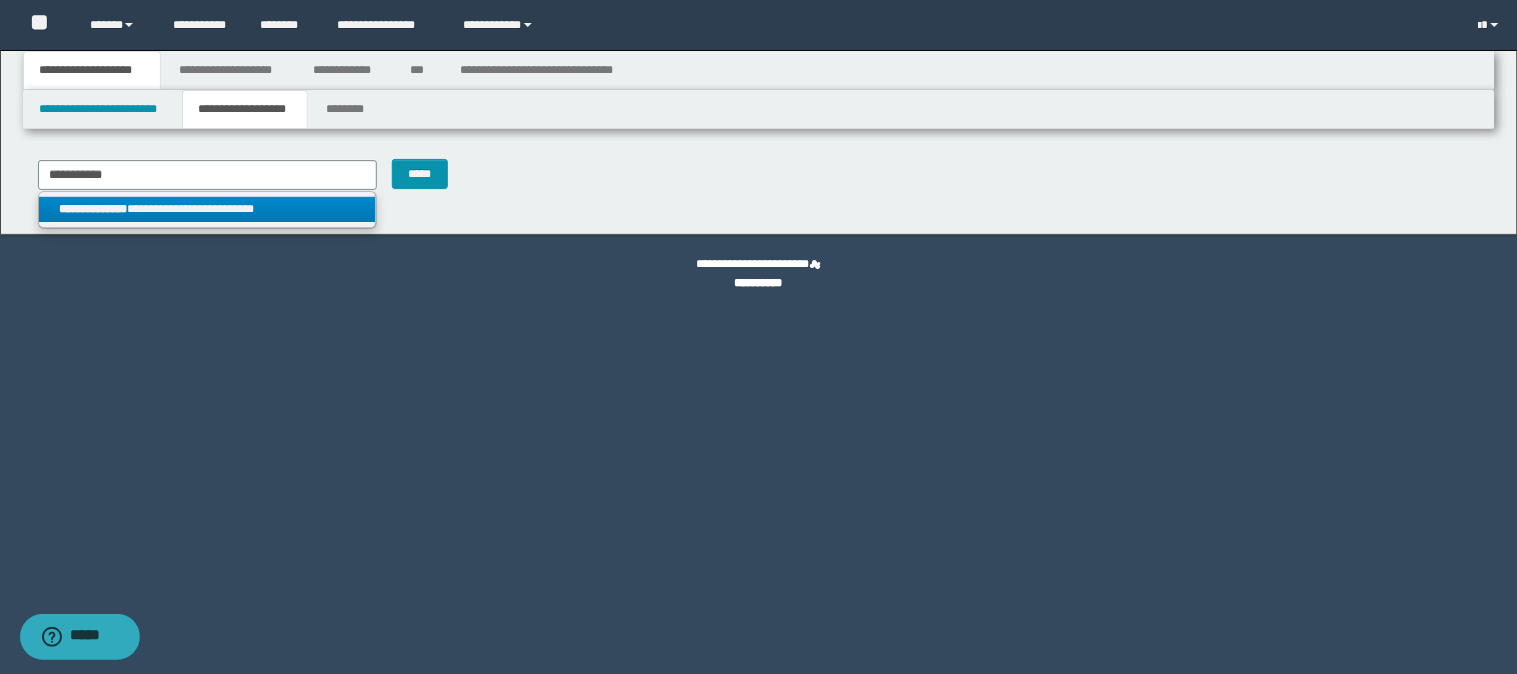 click on "**********" at bounding box center (207, 209) 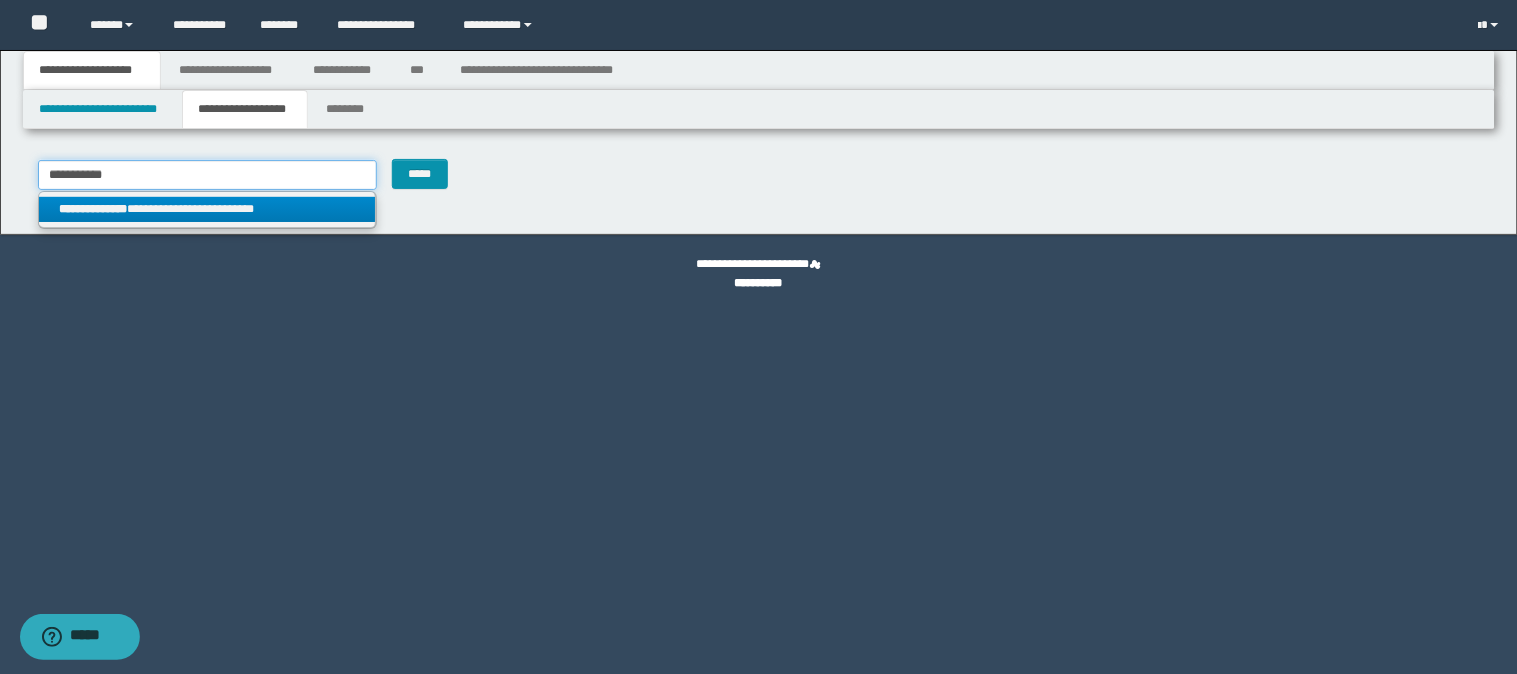 type 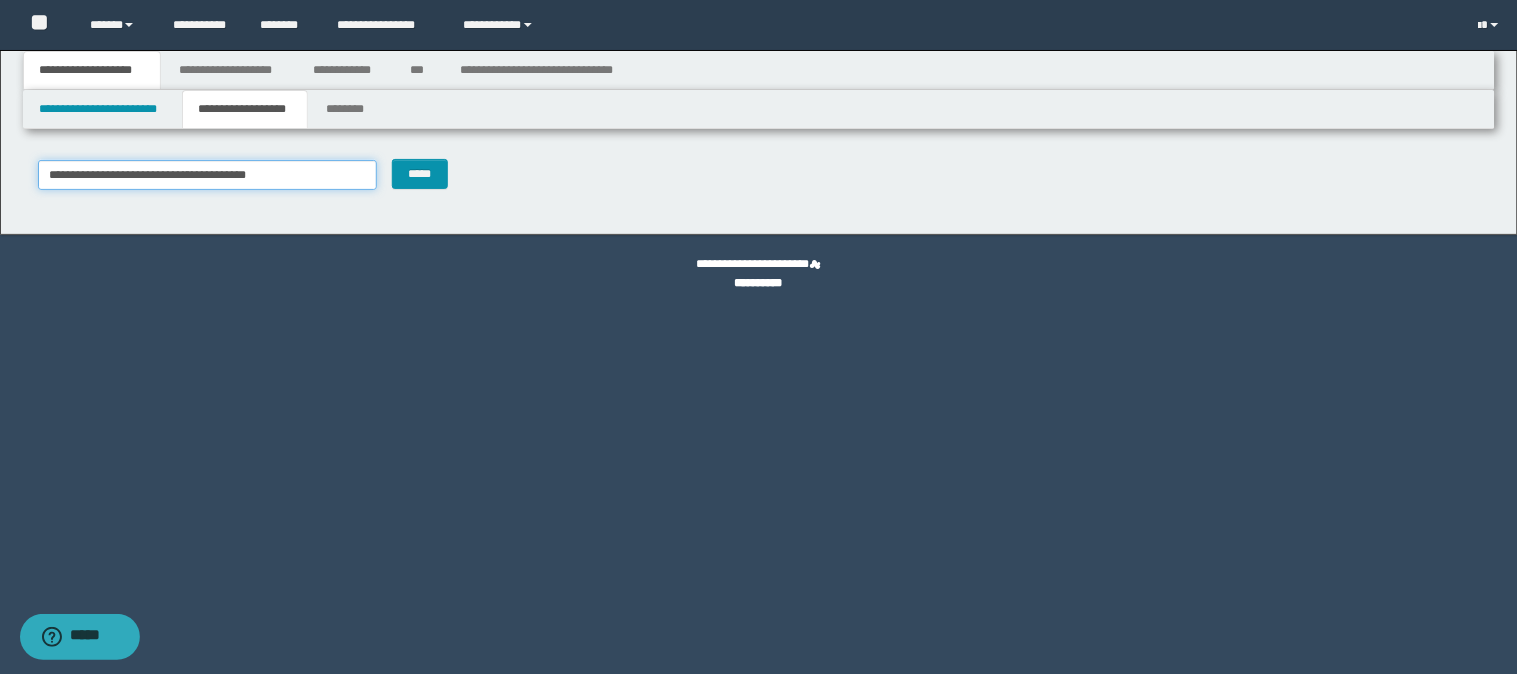 type on "**********" 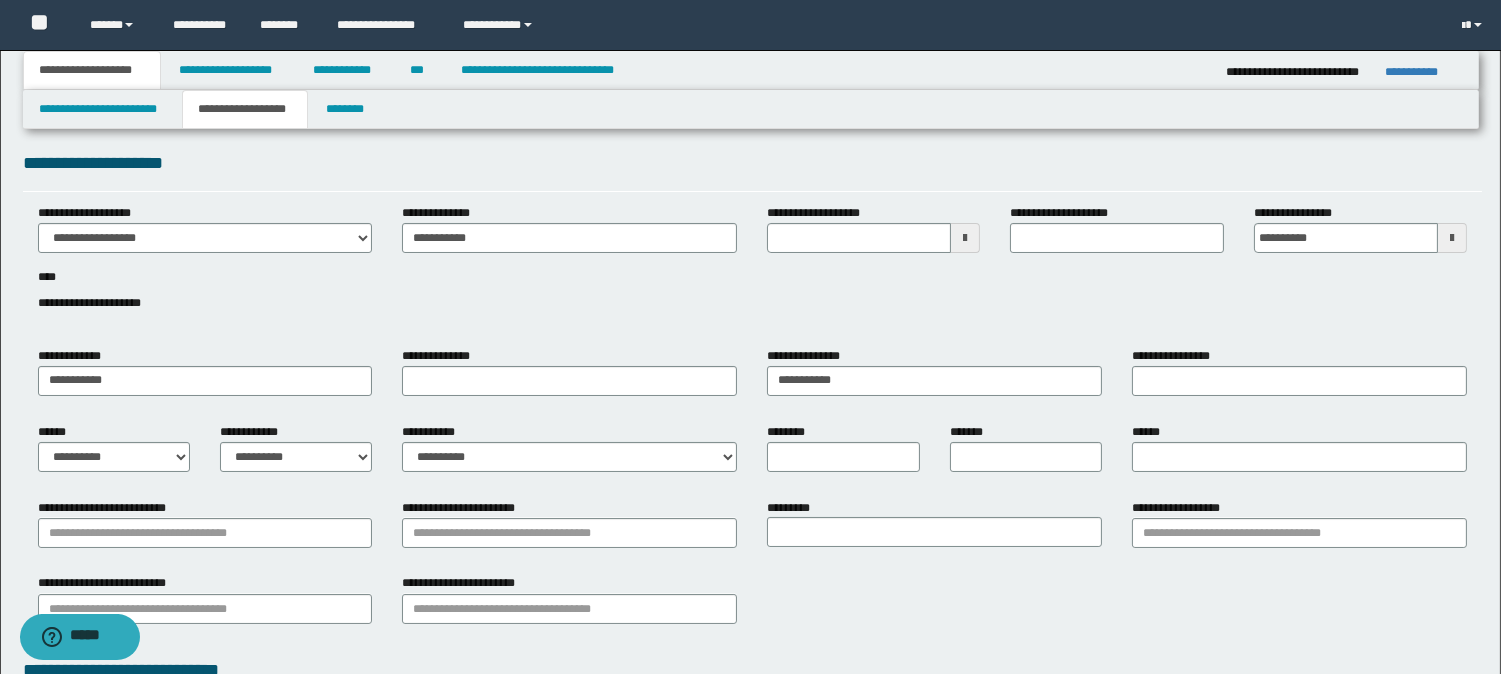 scroll, scrollTop: 0, scrollLeft: 0, axis: both 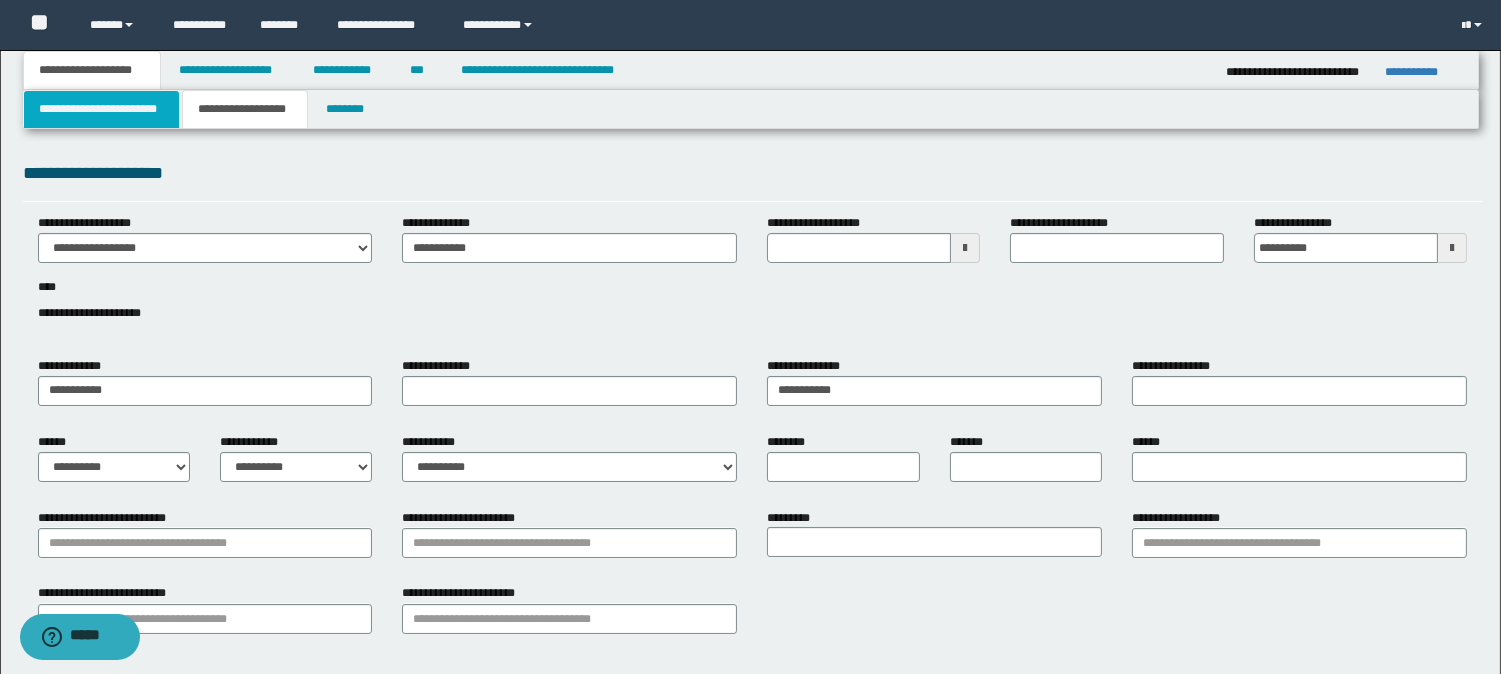 click on "**********" at bounding box center [101, 109] 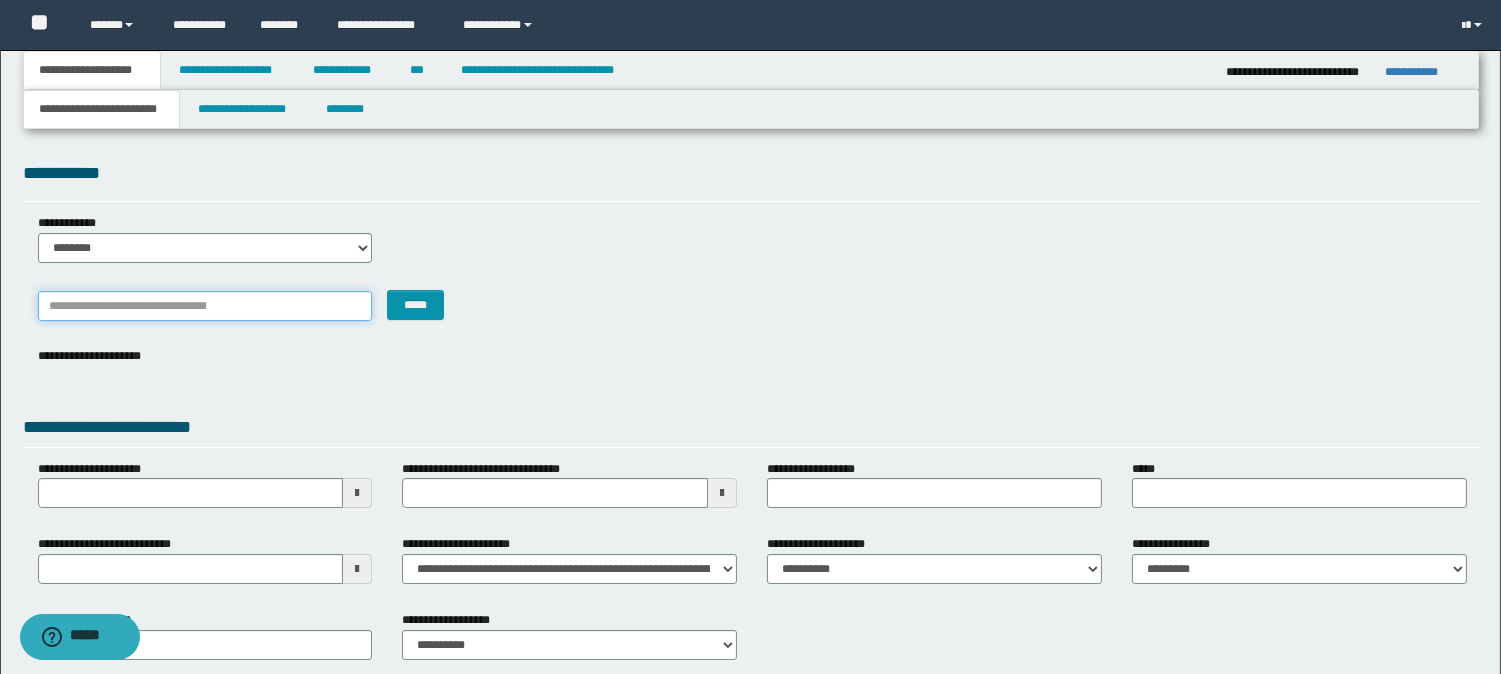 click on "*******" at bounding box center (205, 306) 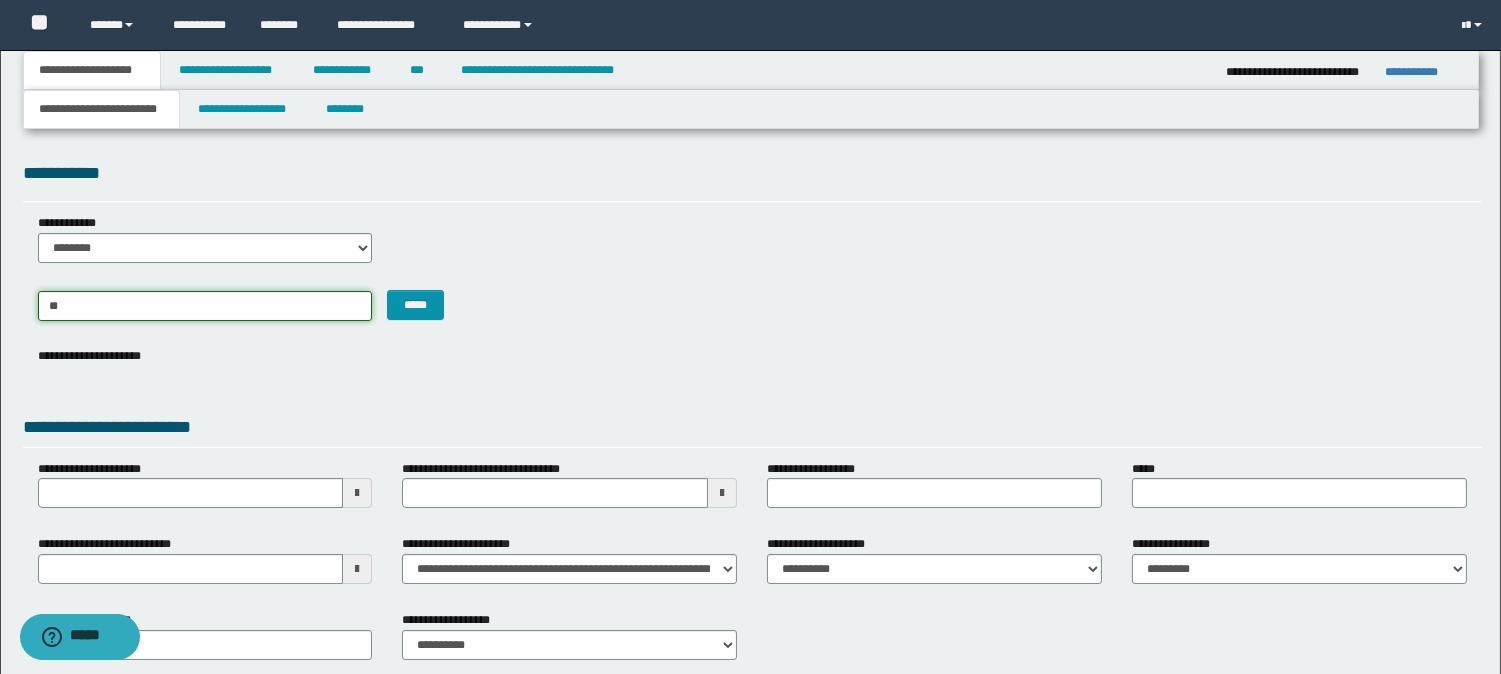 type on "***" 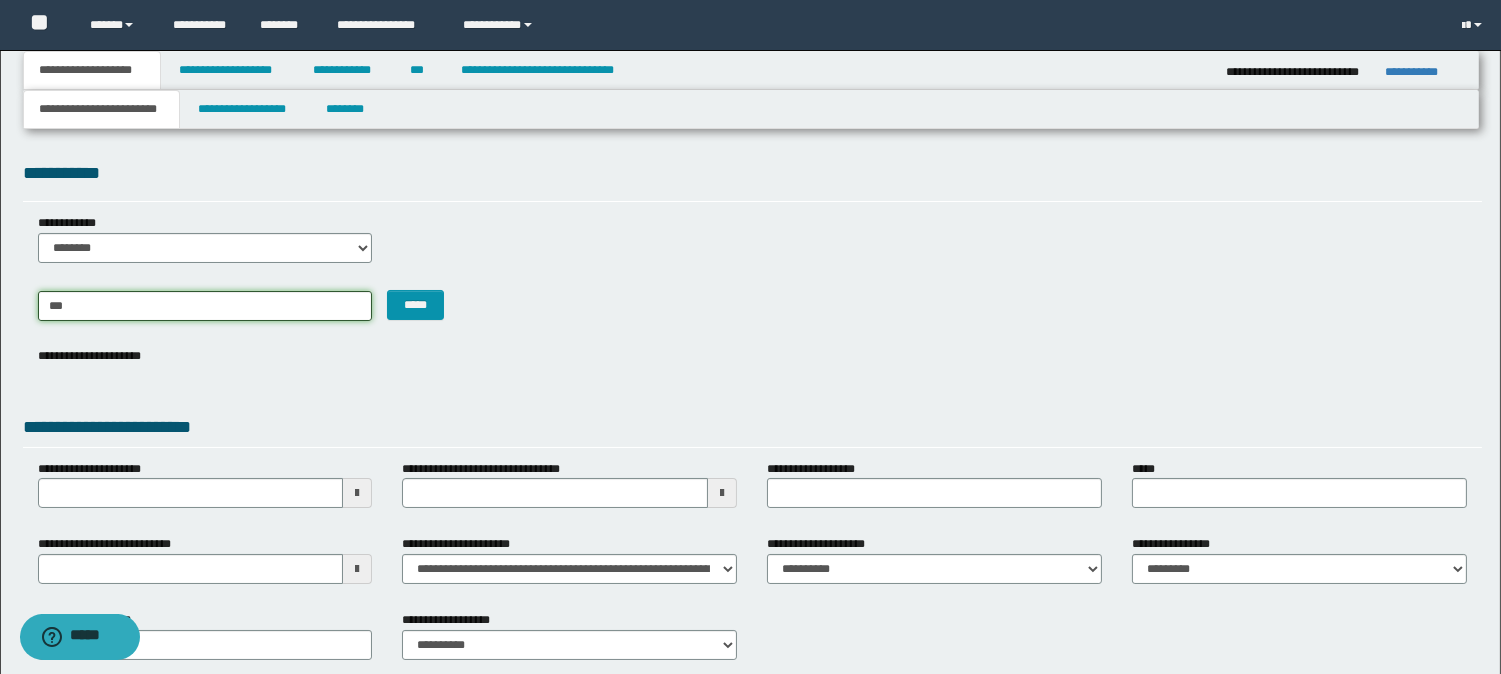 type on "**********" 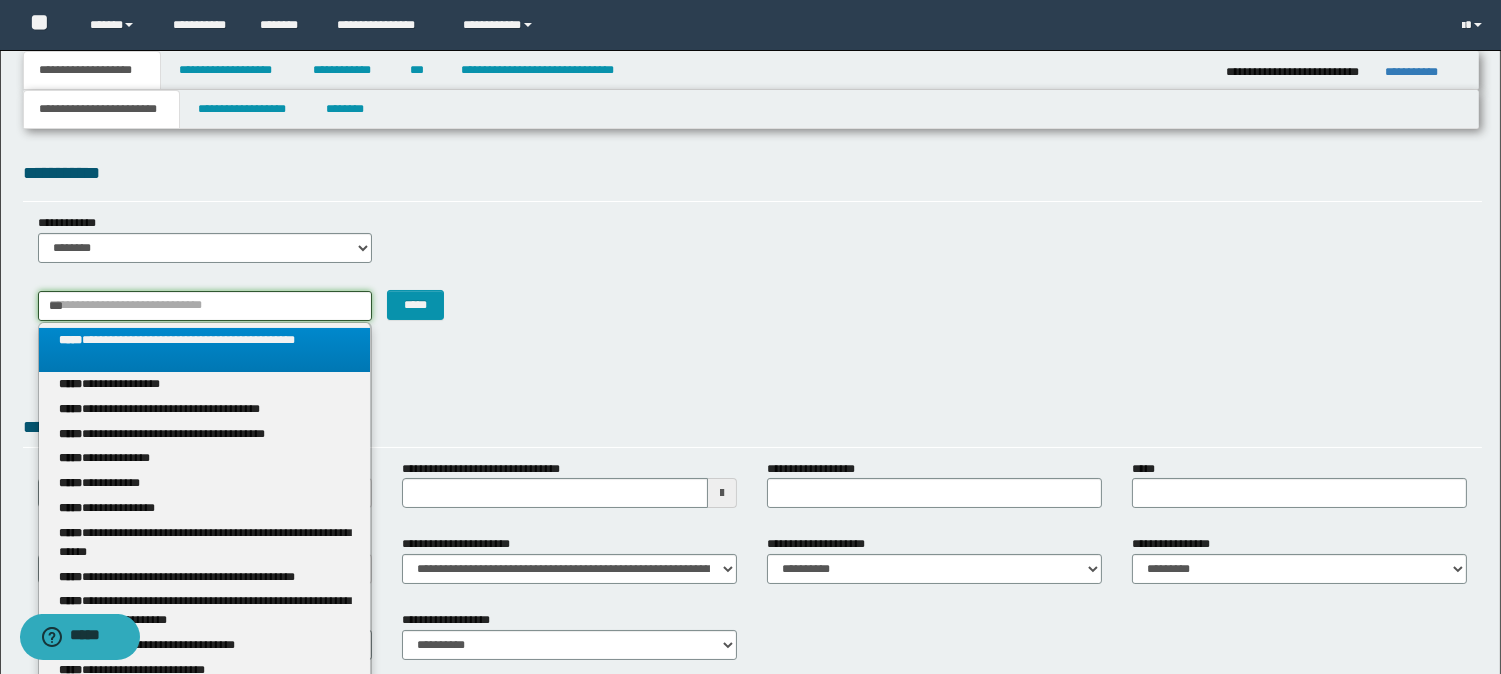 type on "***" 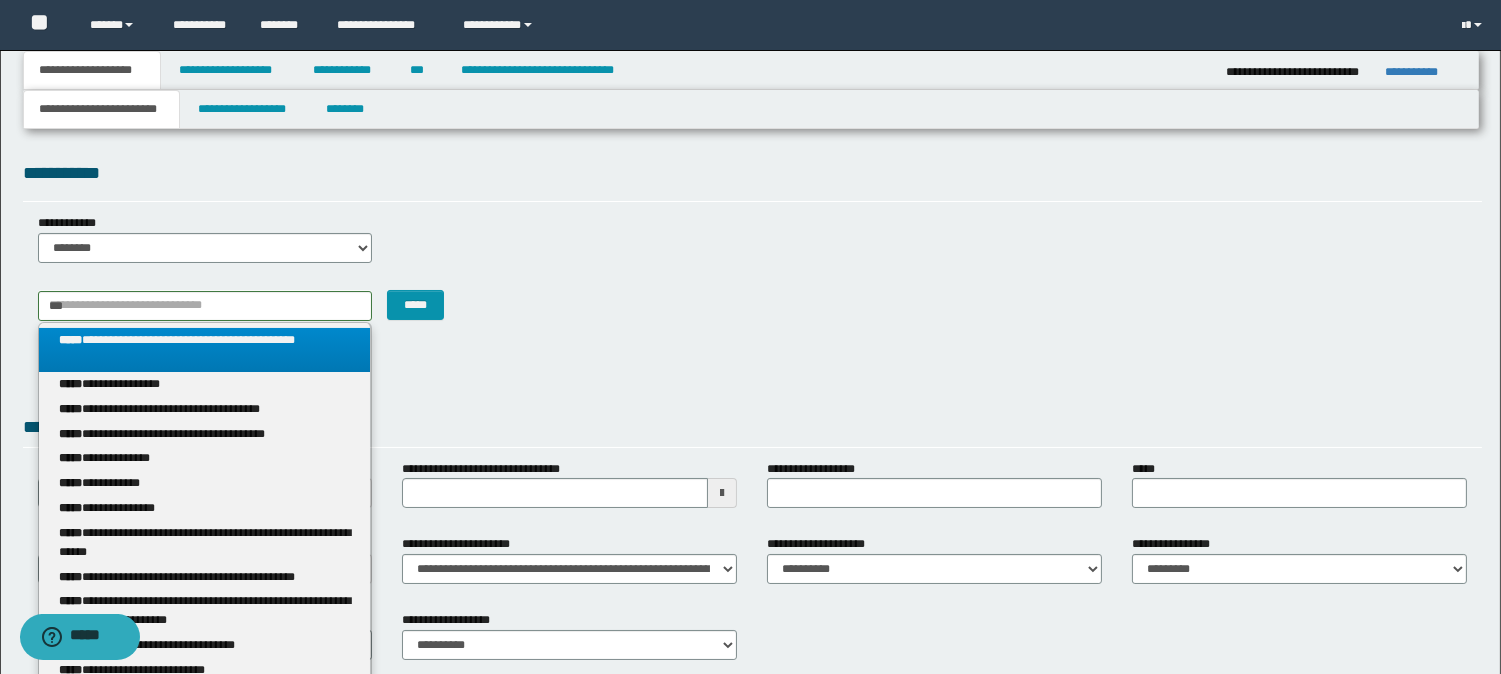 click on "**********" at bounding box center [205, 350] 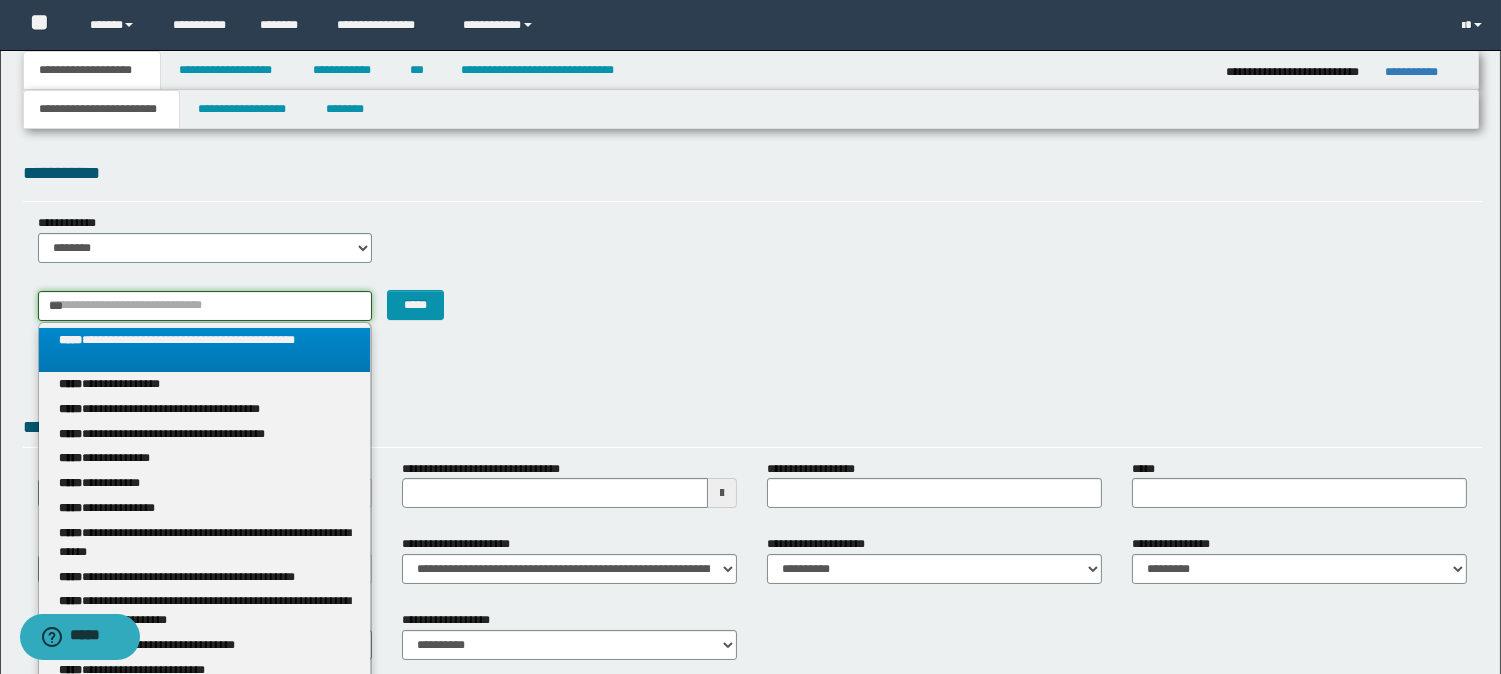 type 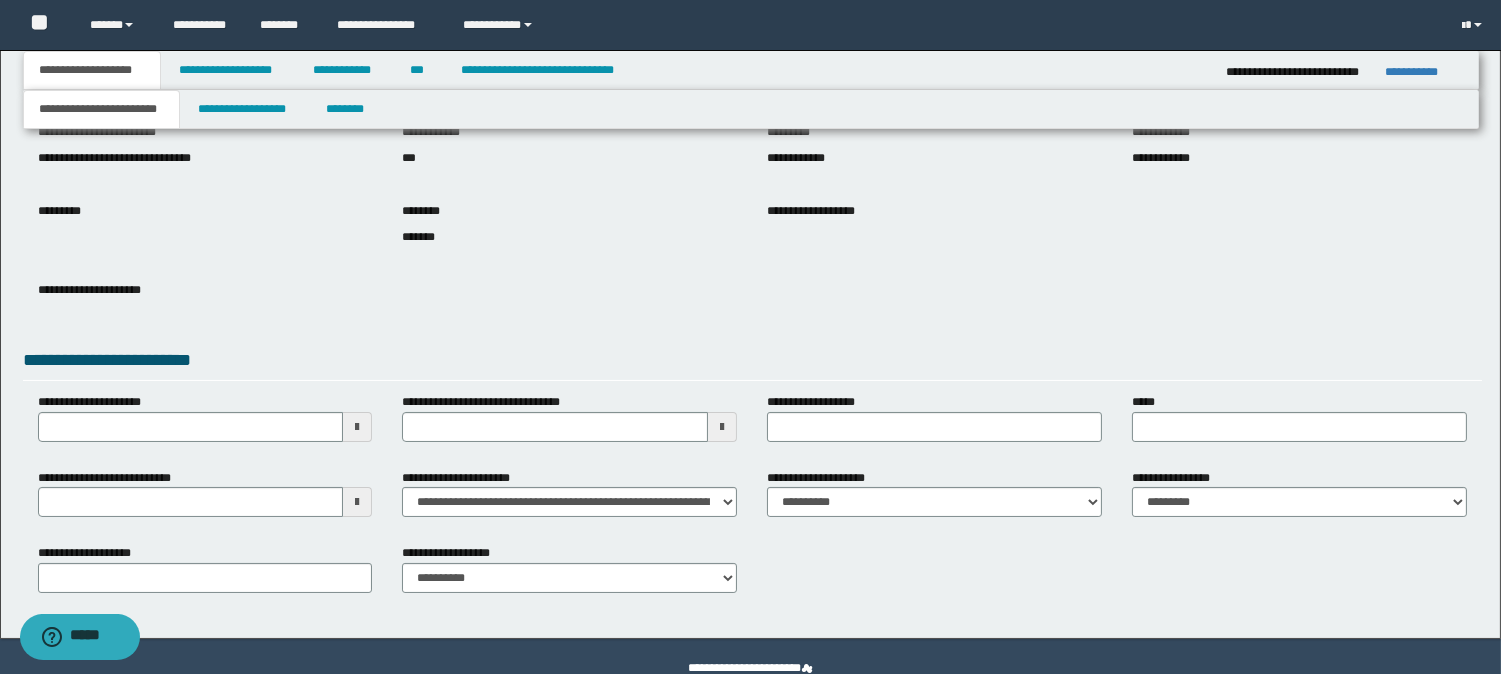 scroll, scrollTop: 210, scrollLeft: 0, axis: vertical 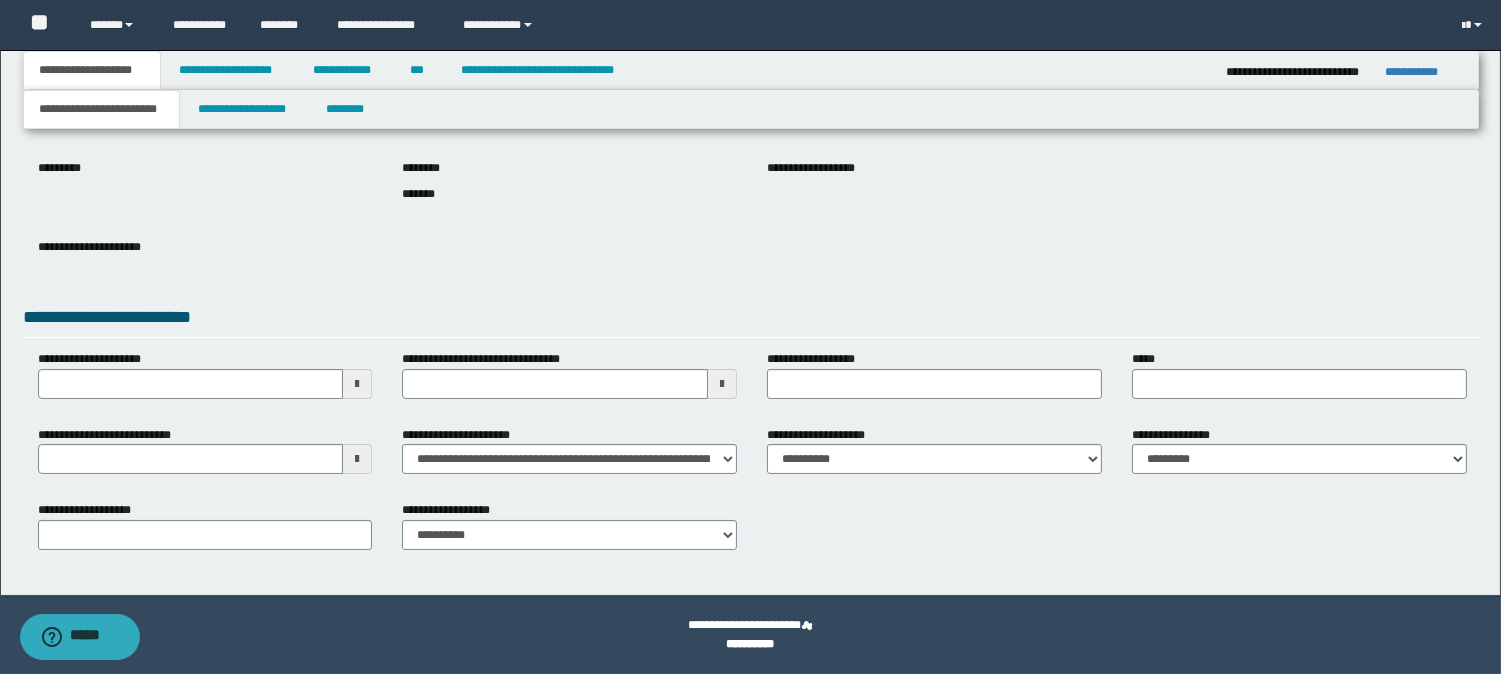 click at bounding box center [357, 459] 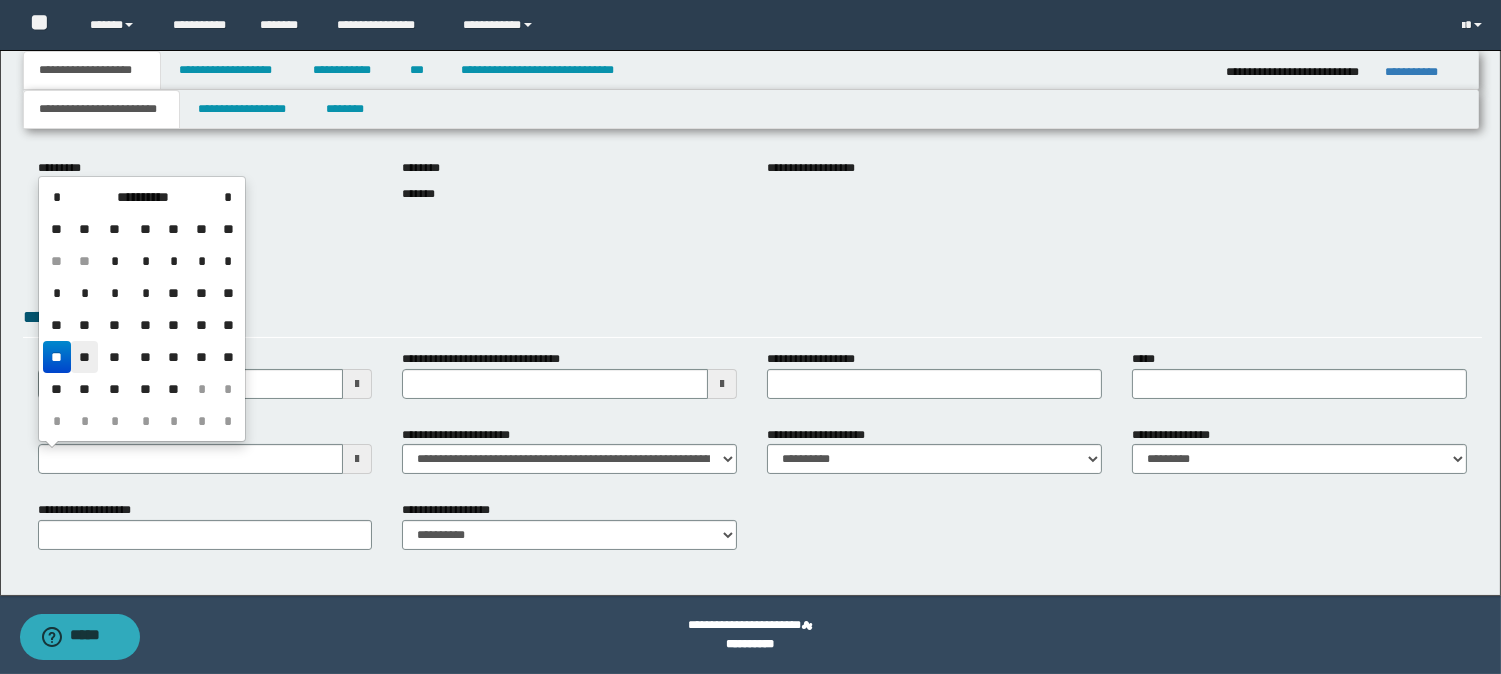 click on "**" at bounding box center (85, 357) 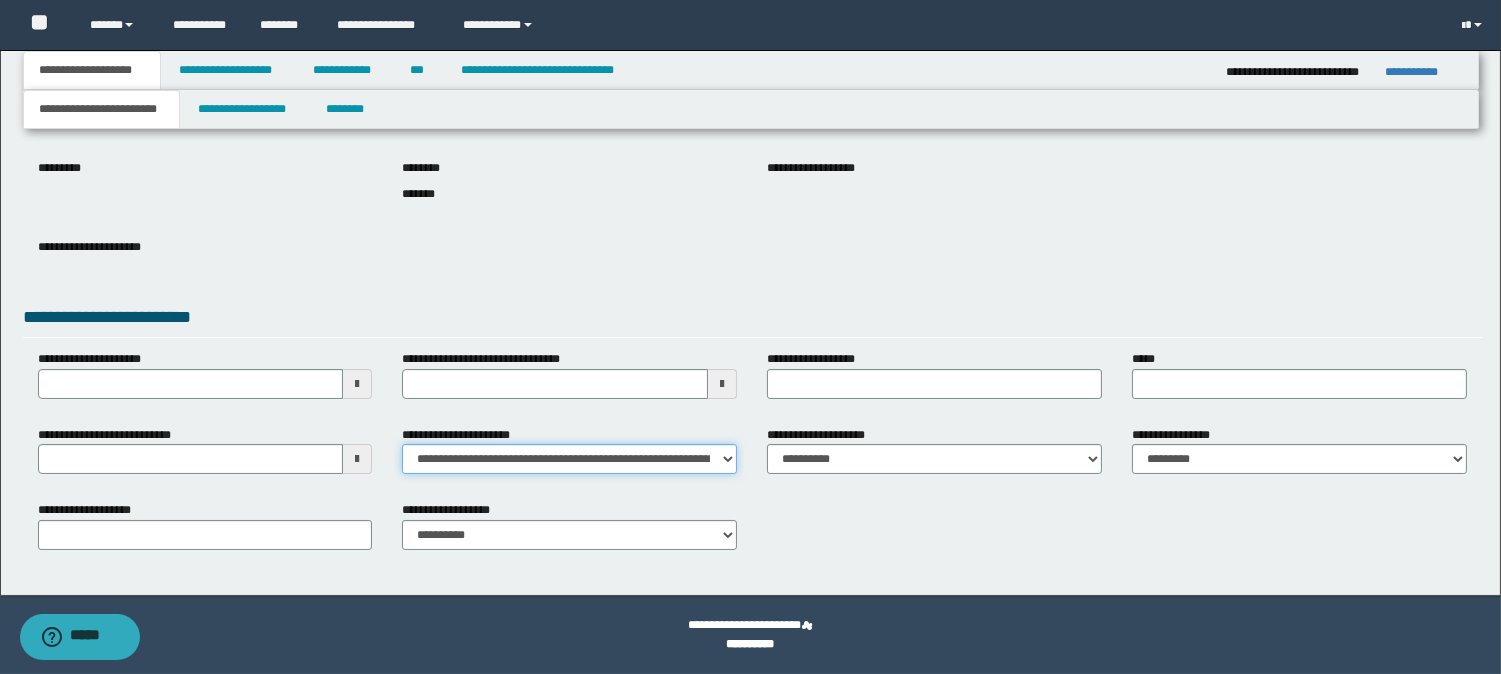 click on "**********" at bounding box center (569, 459) 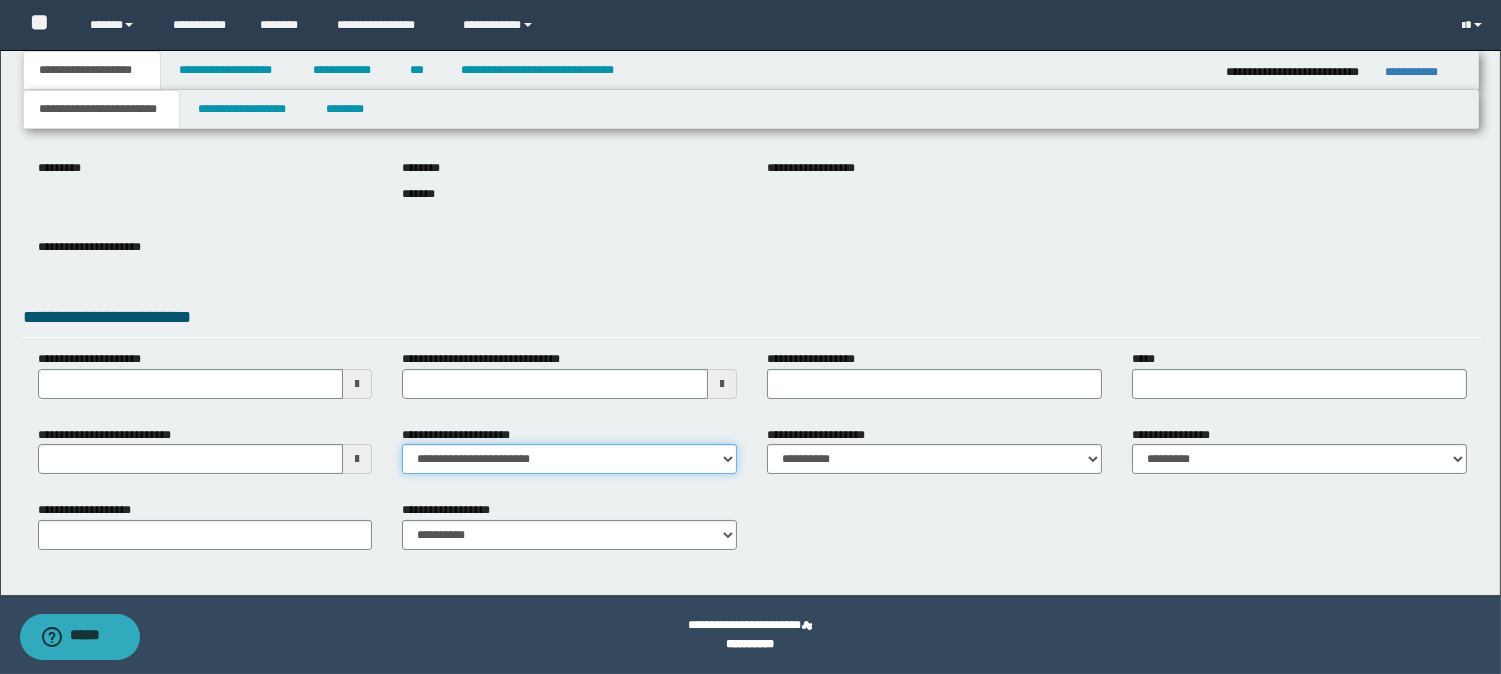 click on "**********" at bounding box center [569, 459] 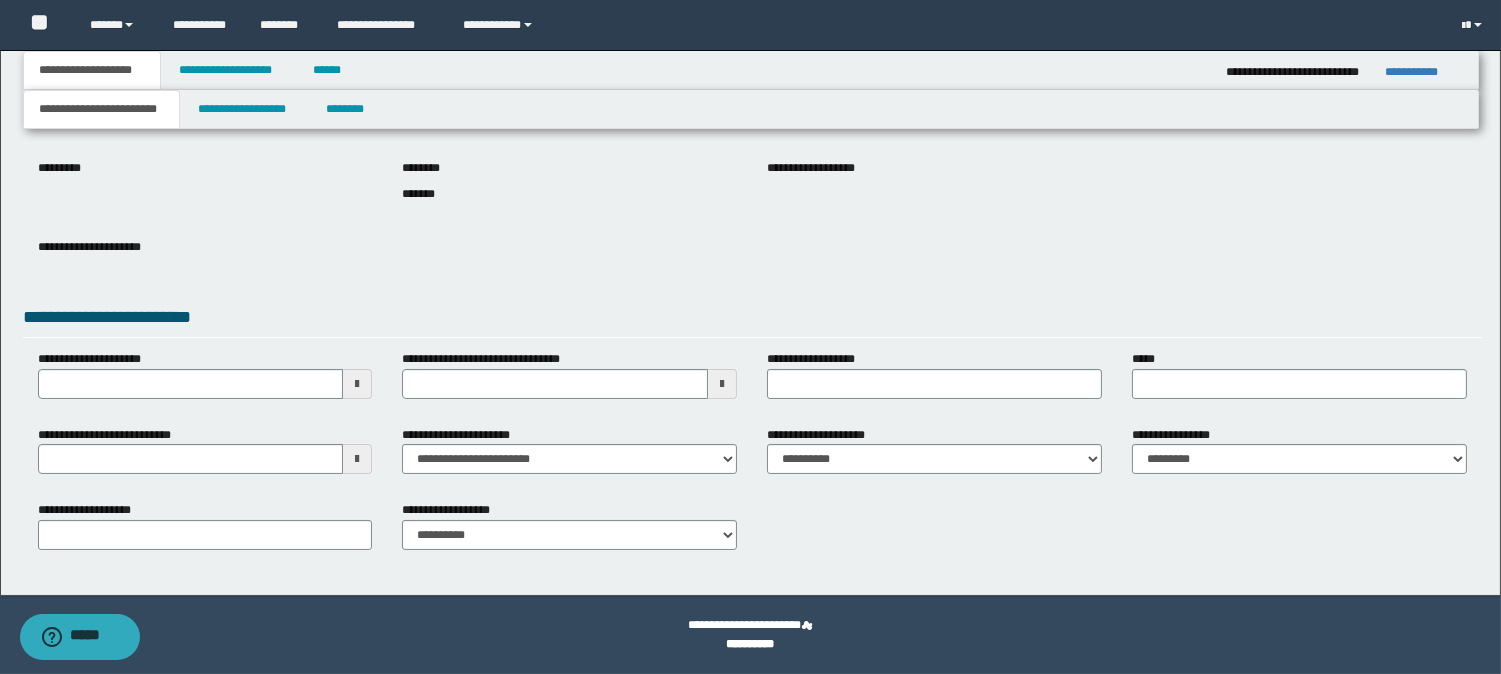 click on "**********" at bounding box center [934, 458] 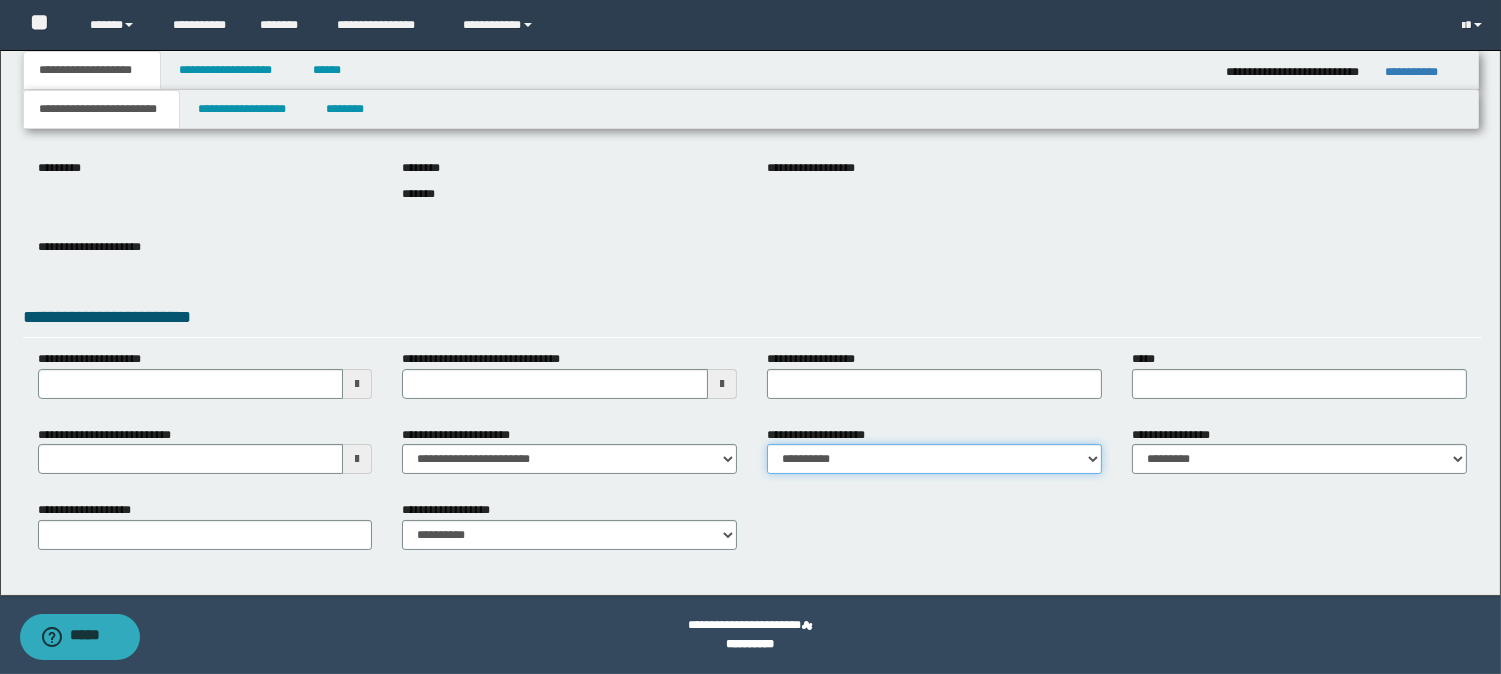 click on "**********" at bounding box center [934, 459] 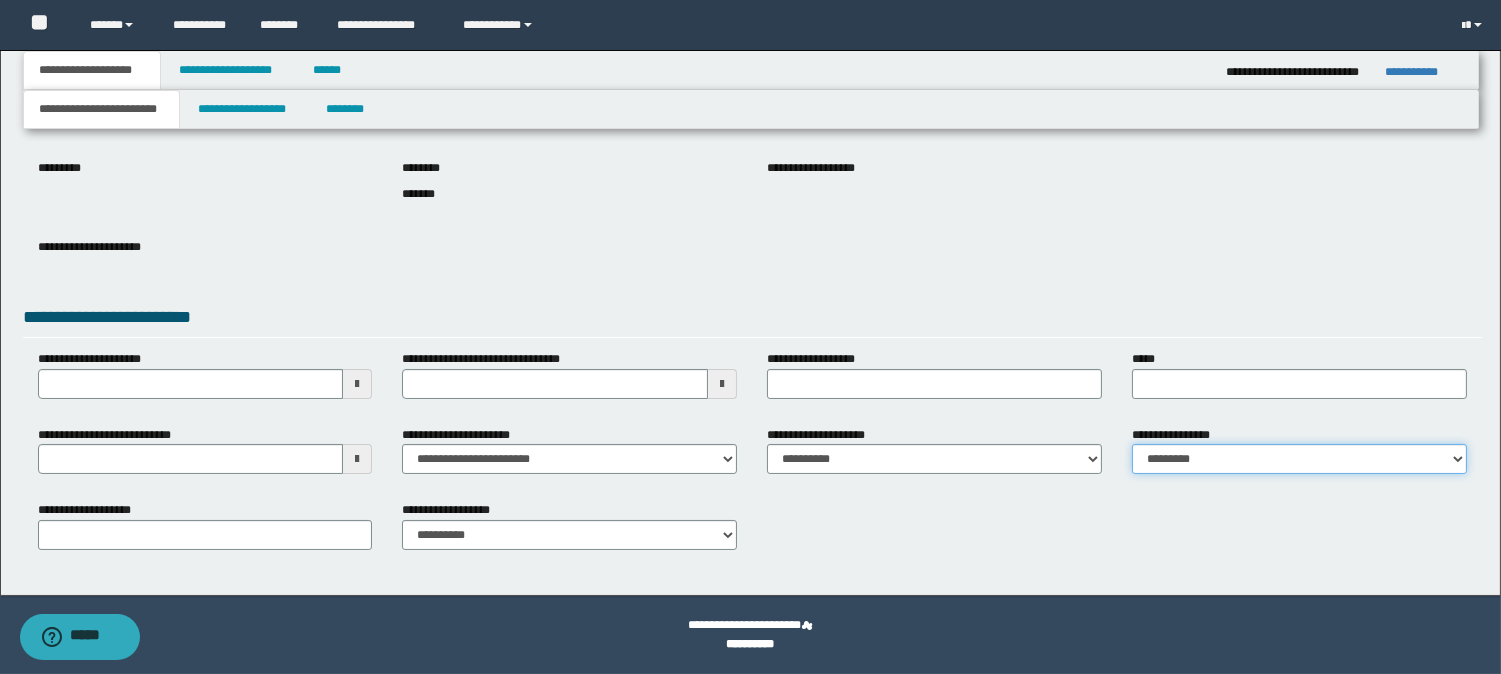 click on "**********" at bounding box center [1299, 459] 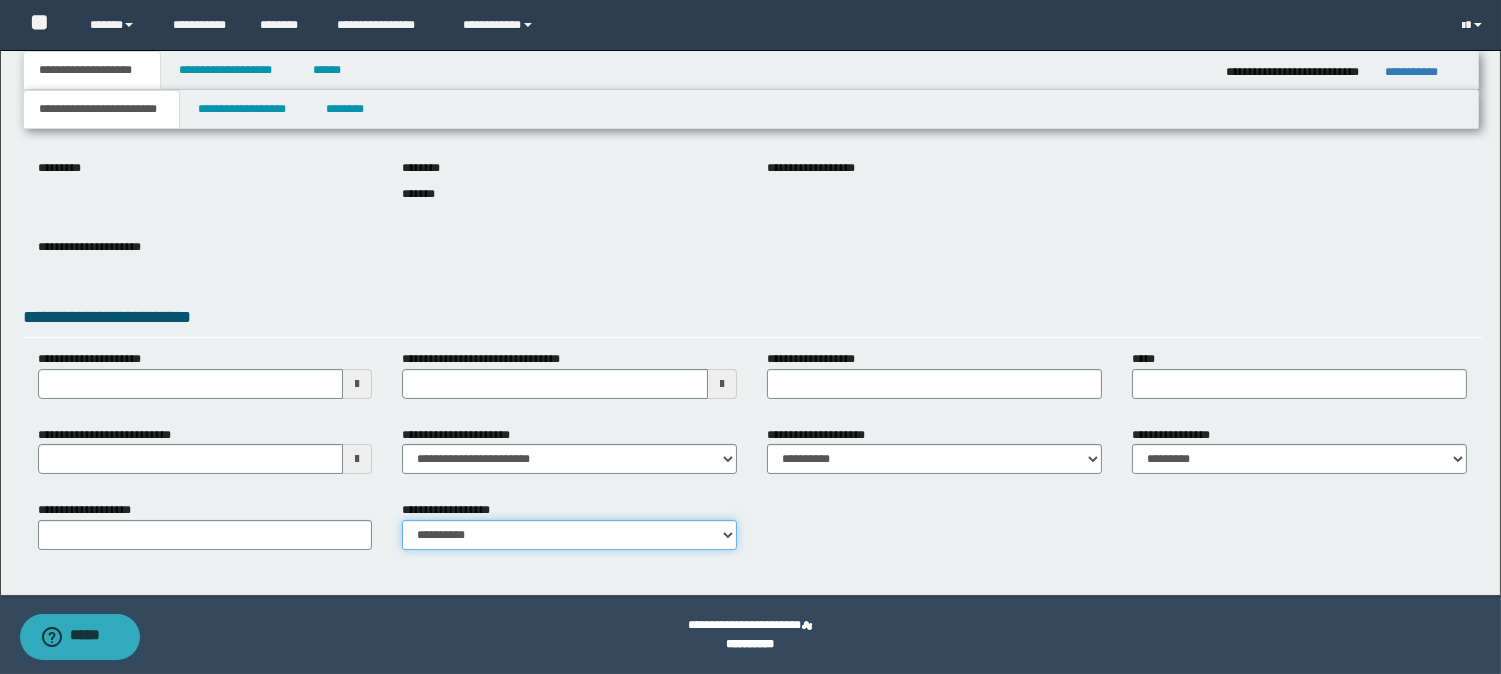 click on "**********" at bounding box center (569, 535) 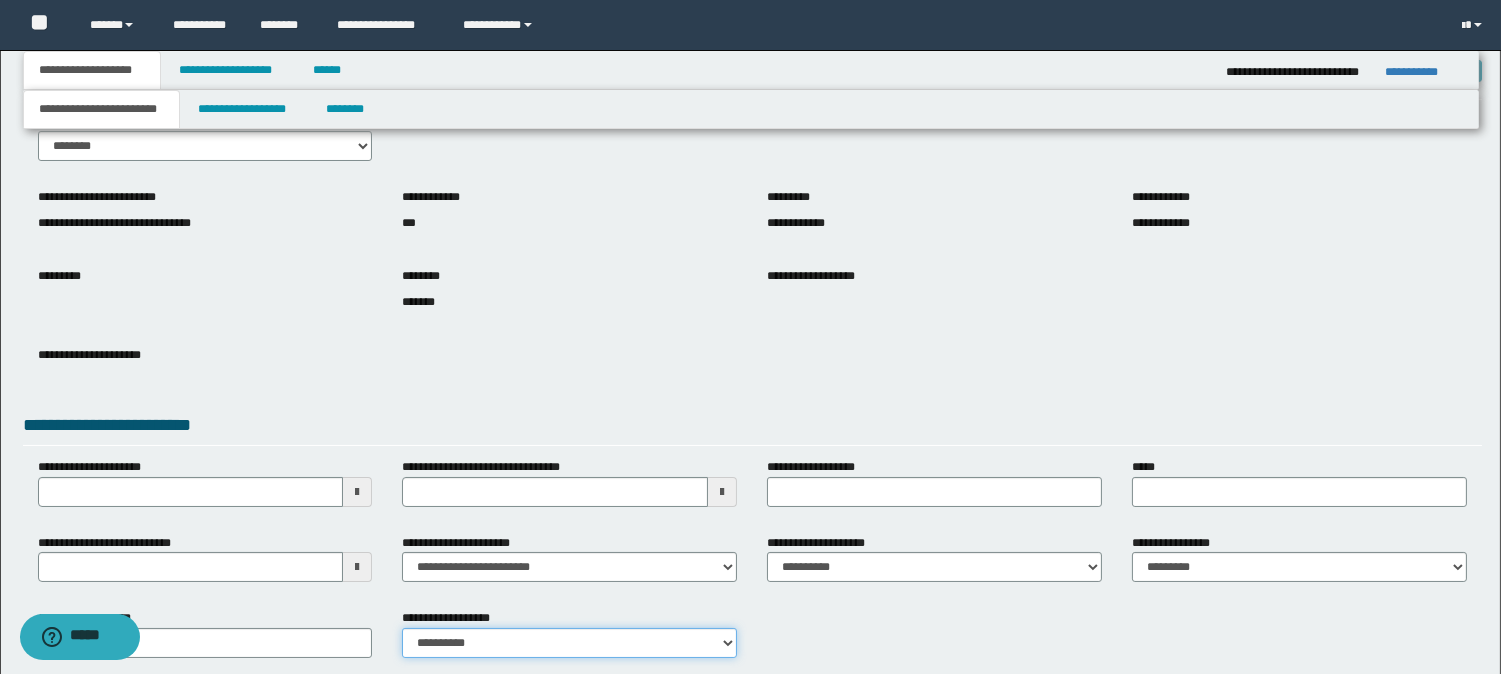 scroll, scrollTop: 0, scrollLeft: 0, axis: both 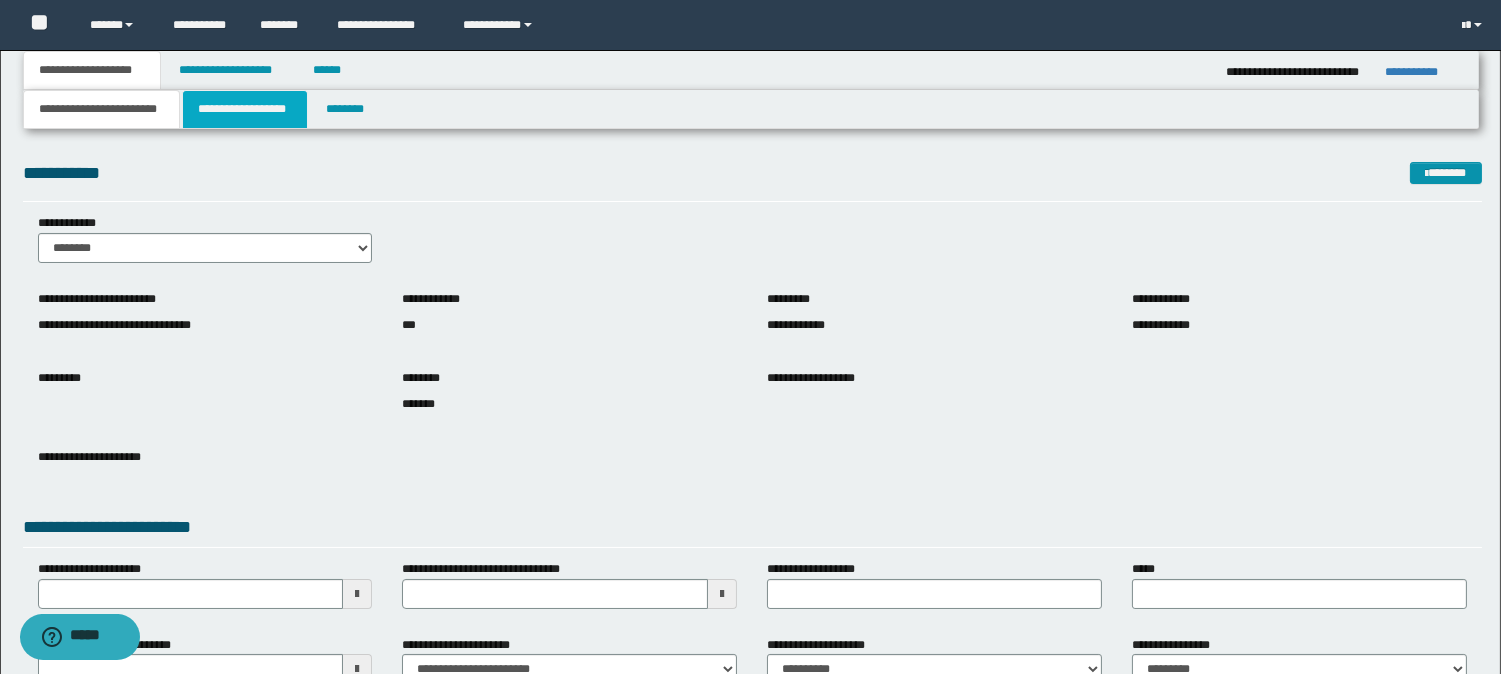 click on "**********" at bounding box center [245, 109] 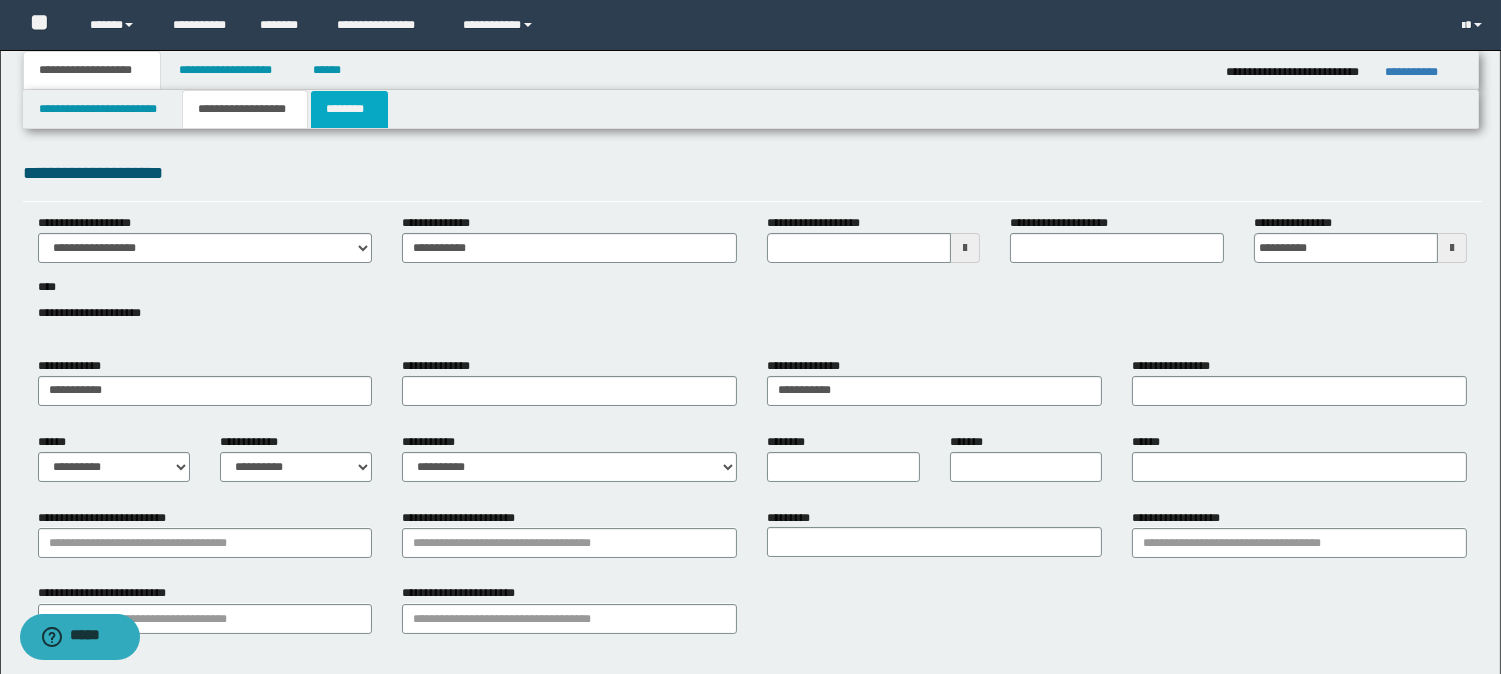 click on "********" at bounding box center [349, 109] 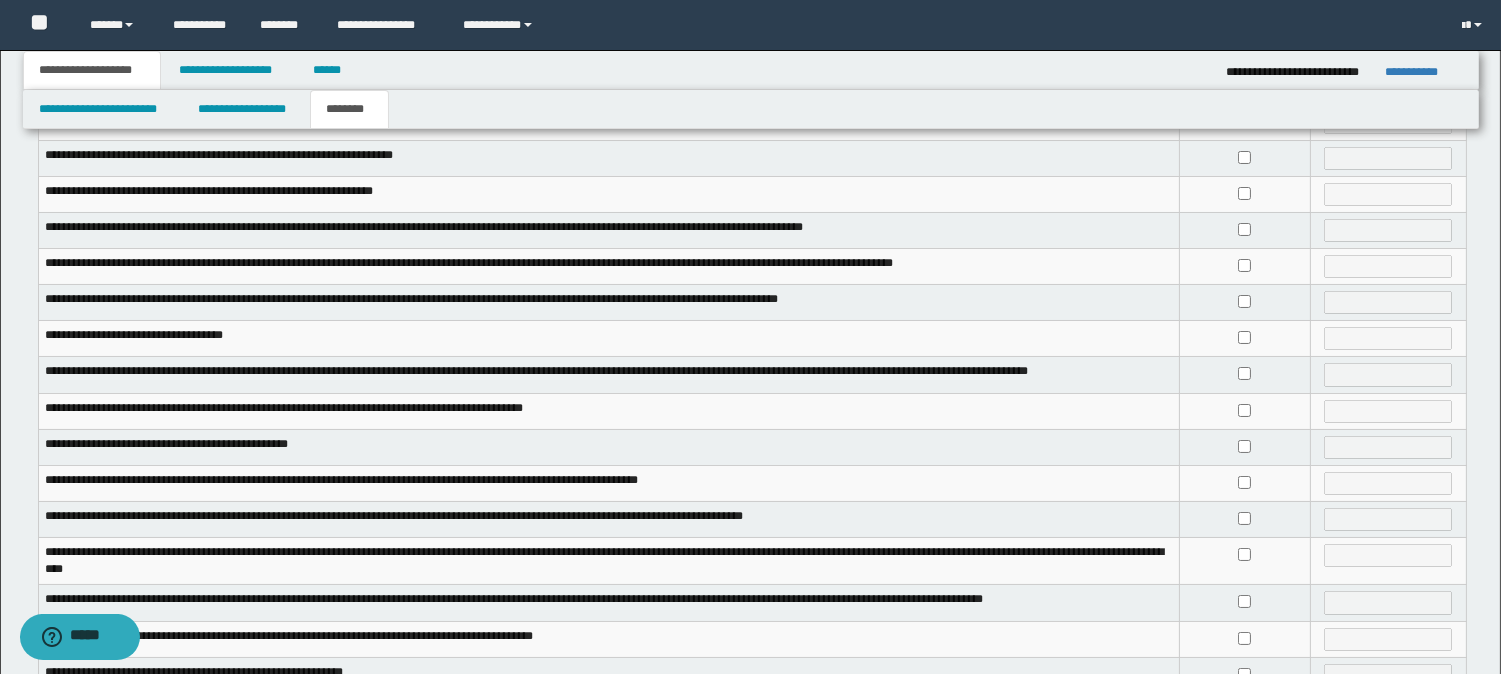 scroll, scrollTop: 222, scrollLeft: 0, axis: vertical 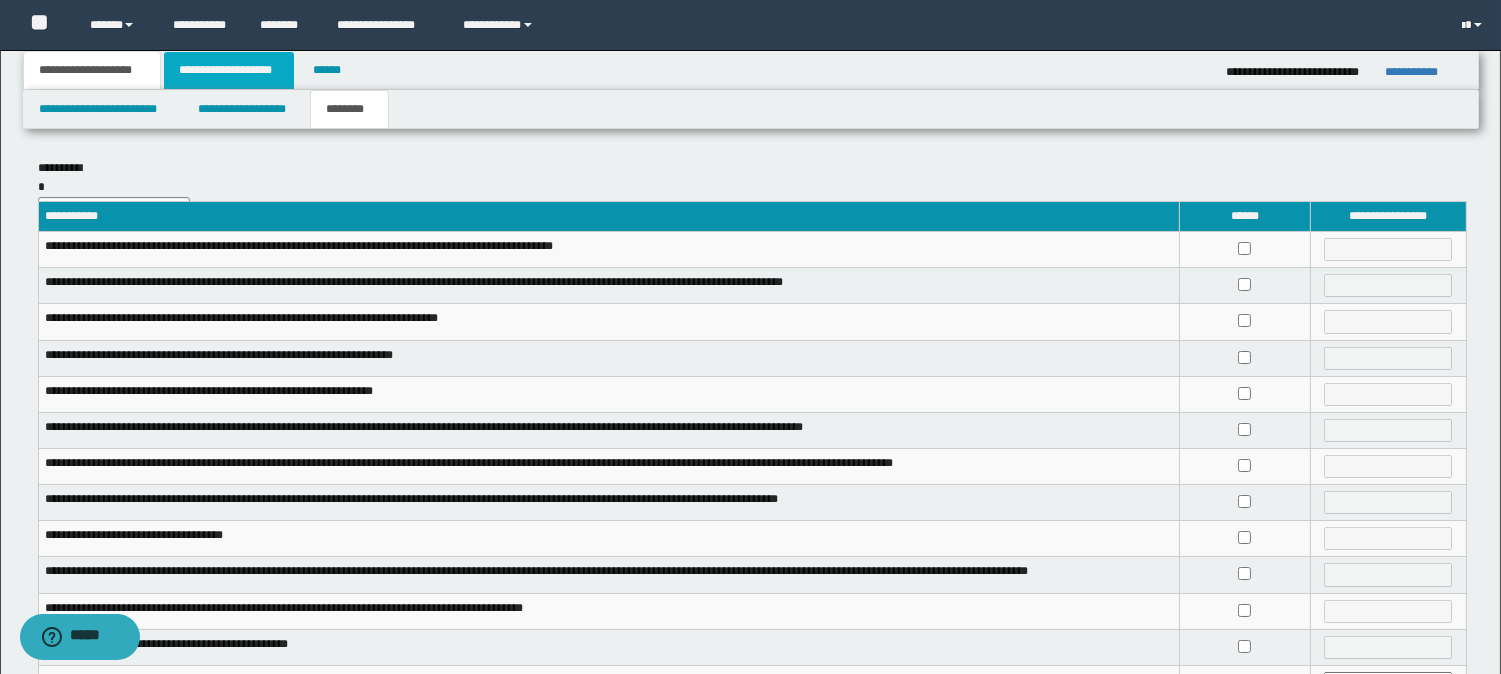 click on "**********" at bounding box center [229, 70] 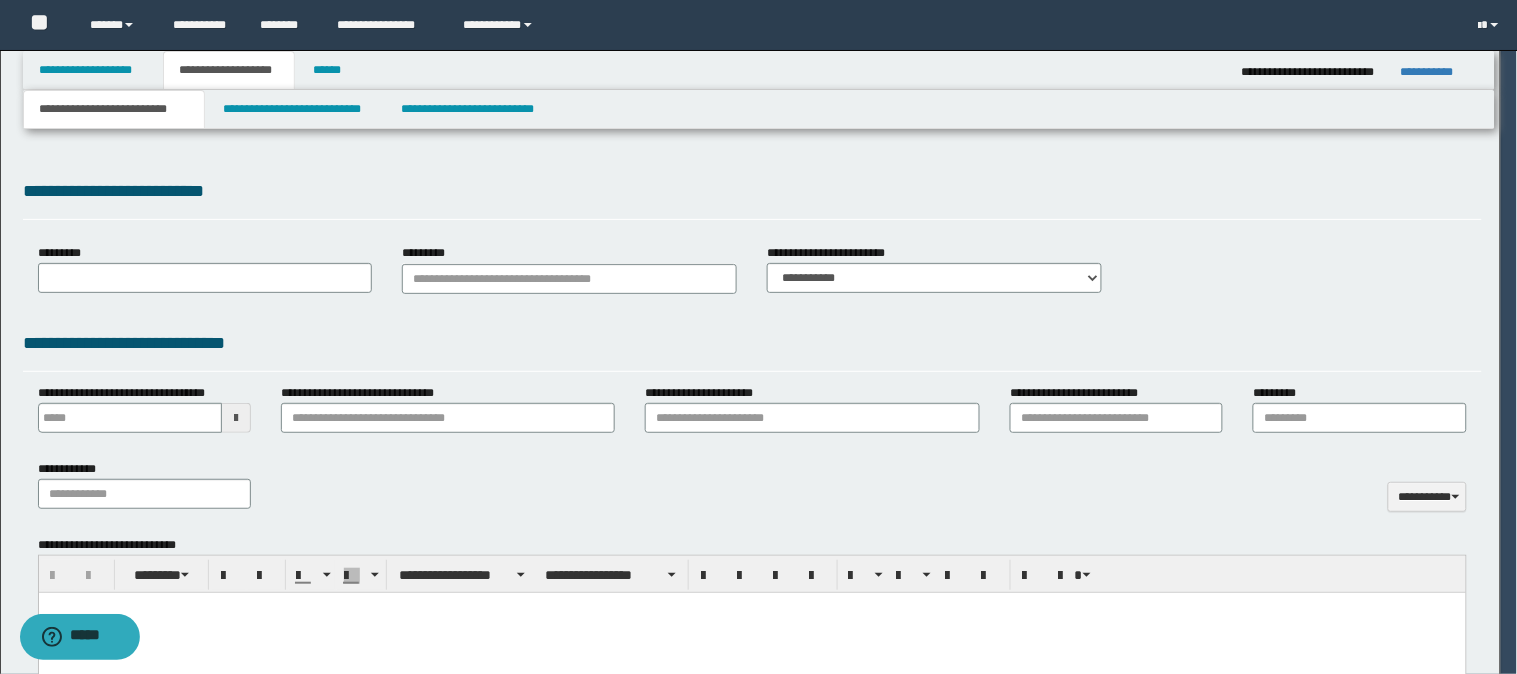 select on "*" 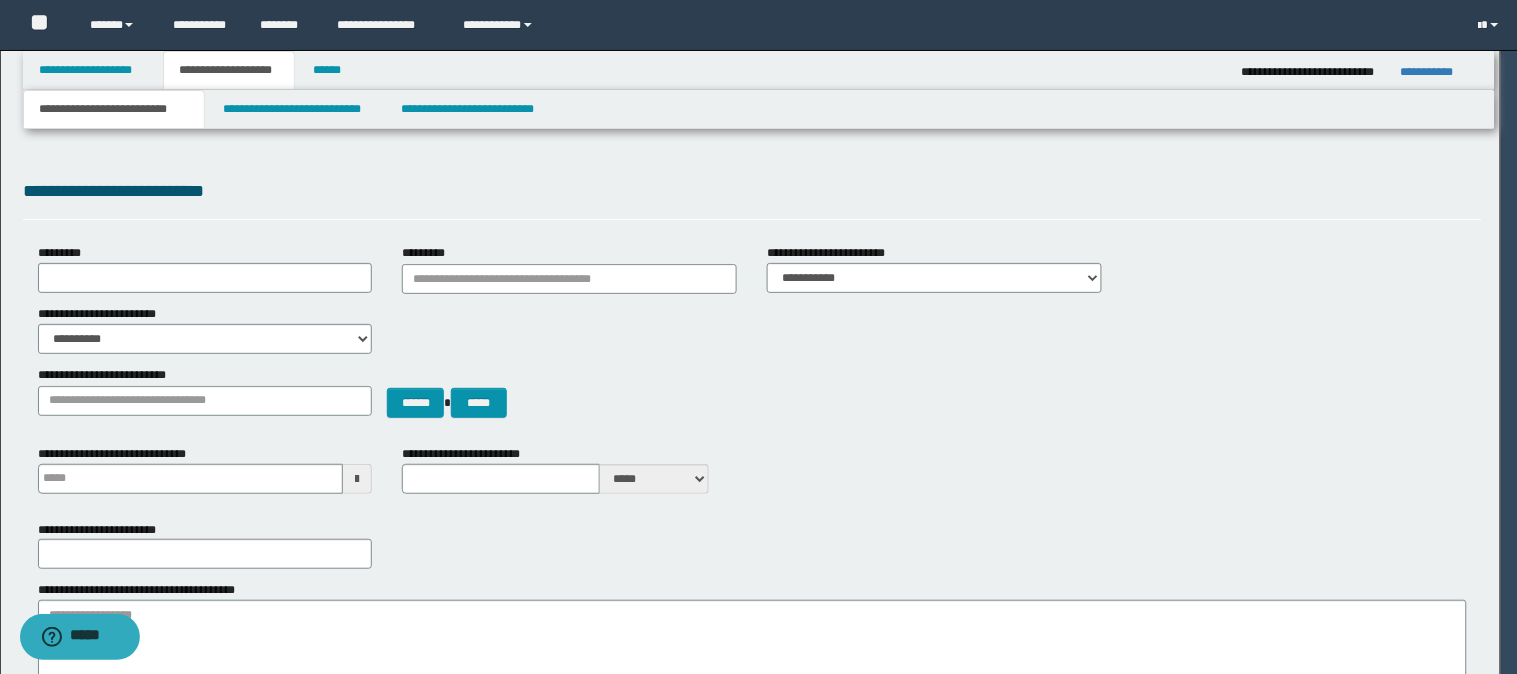 type 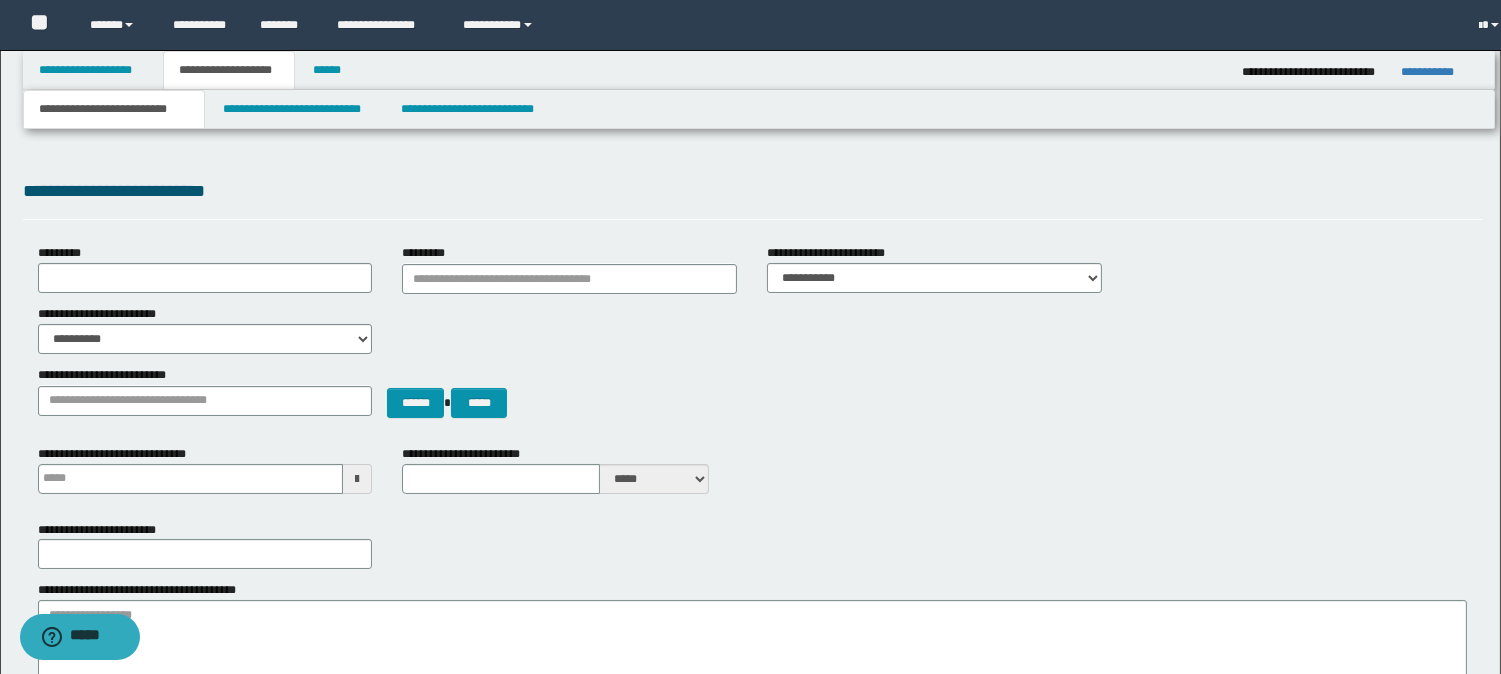 scroll, scrollTop: 0, scrollLeft: 0, axis: both 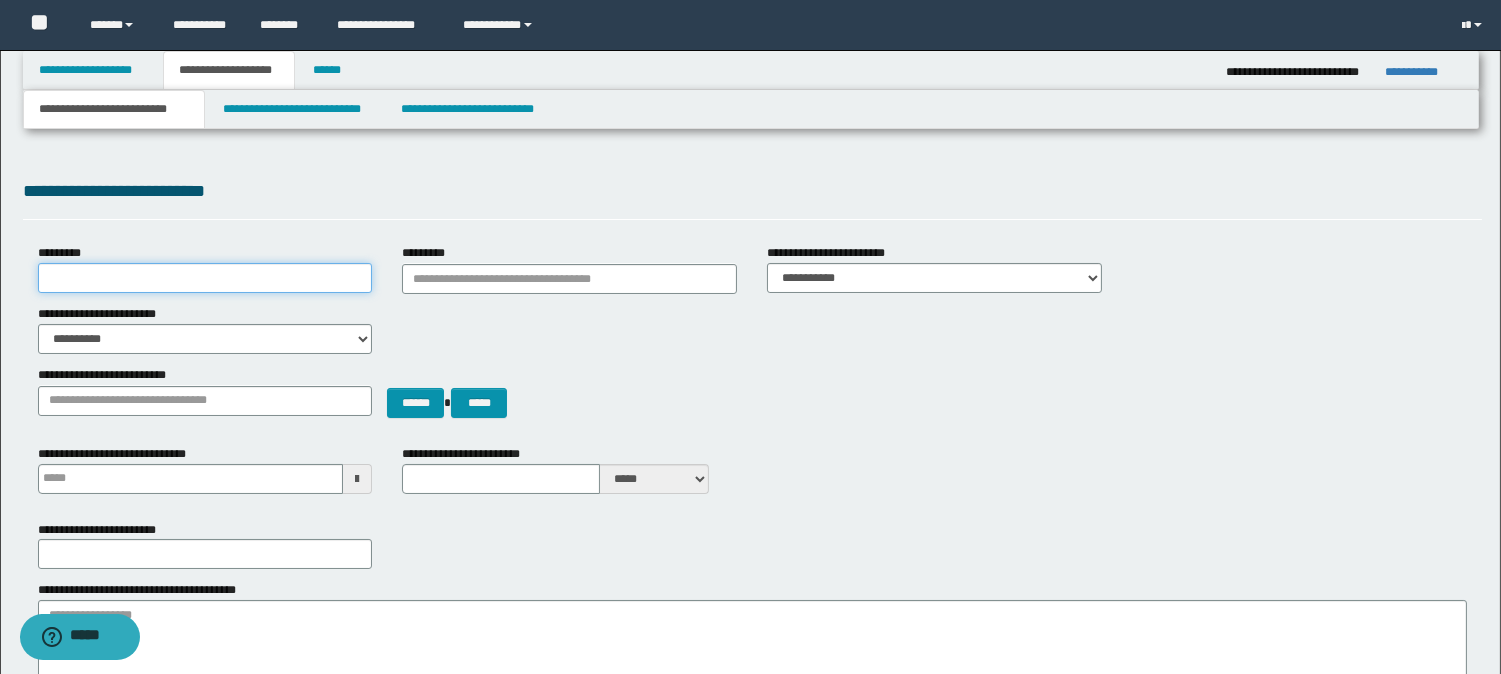 click on "*********" at bounding box center [205, 278] 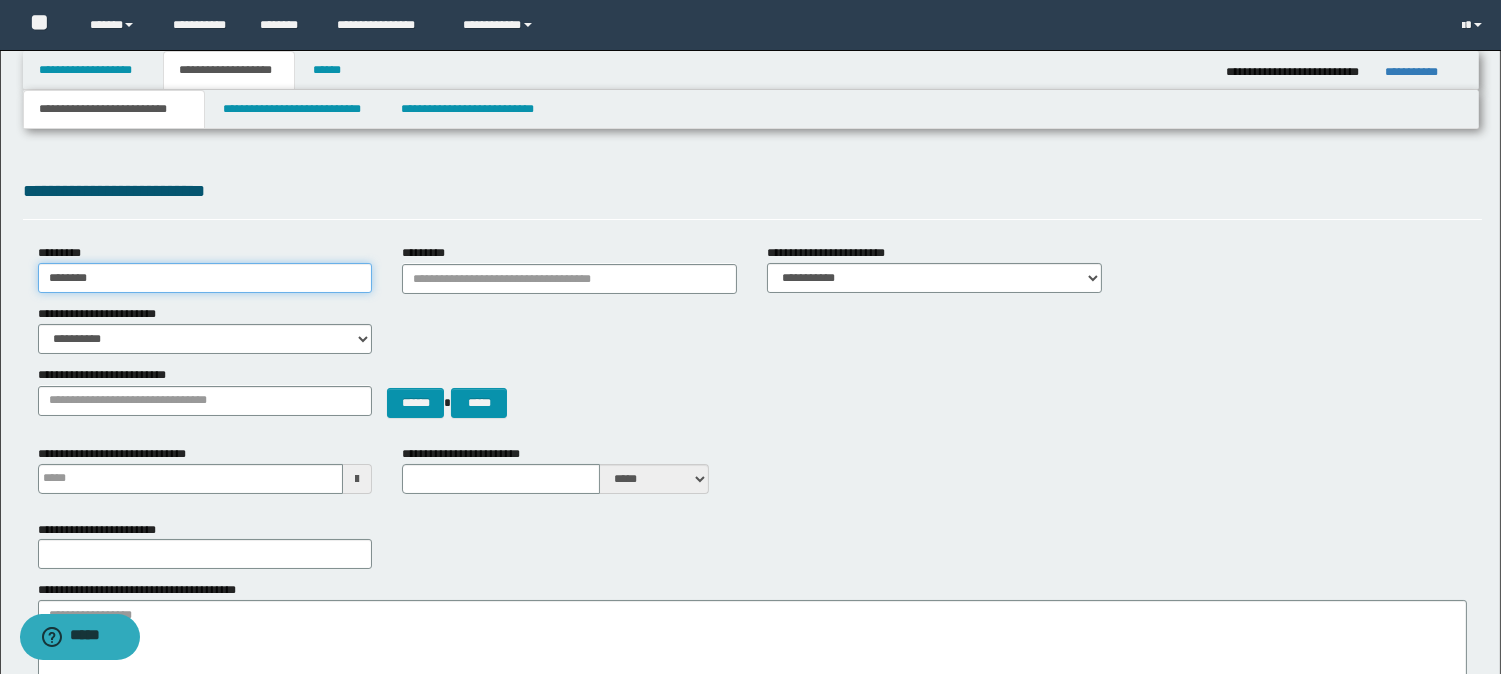 type on "********" 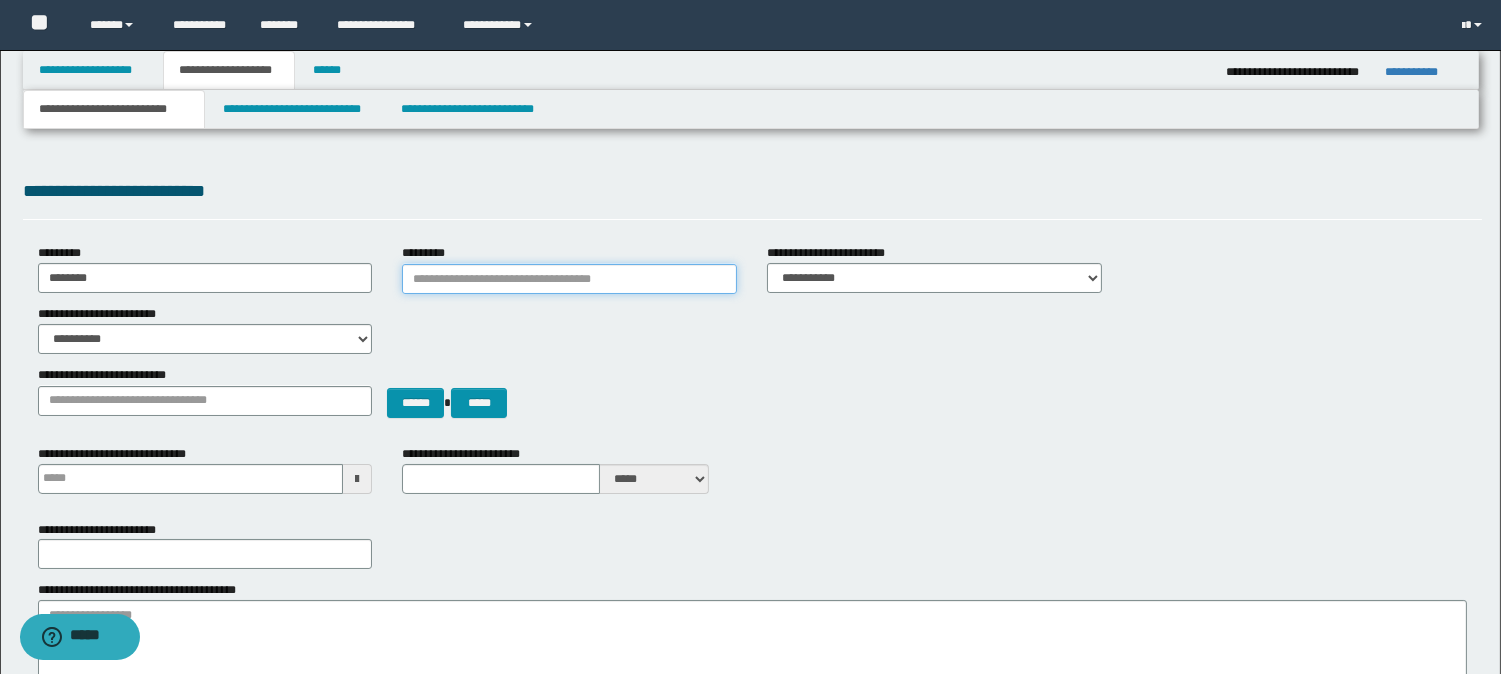 click on "*********" at bounding box center (569, 279) 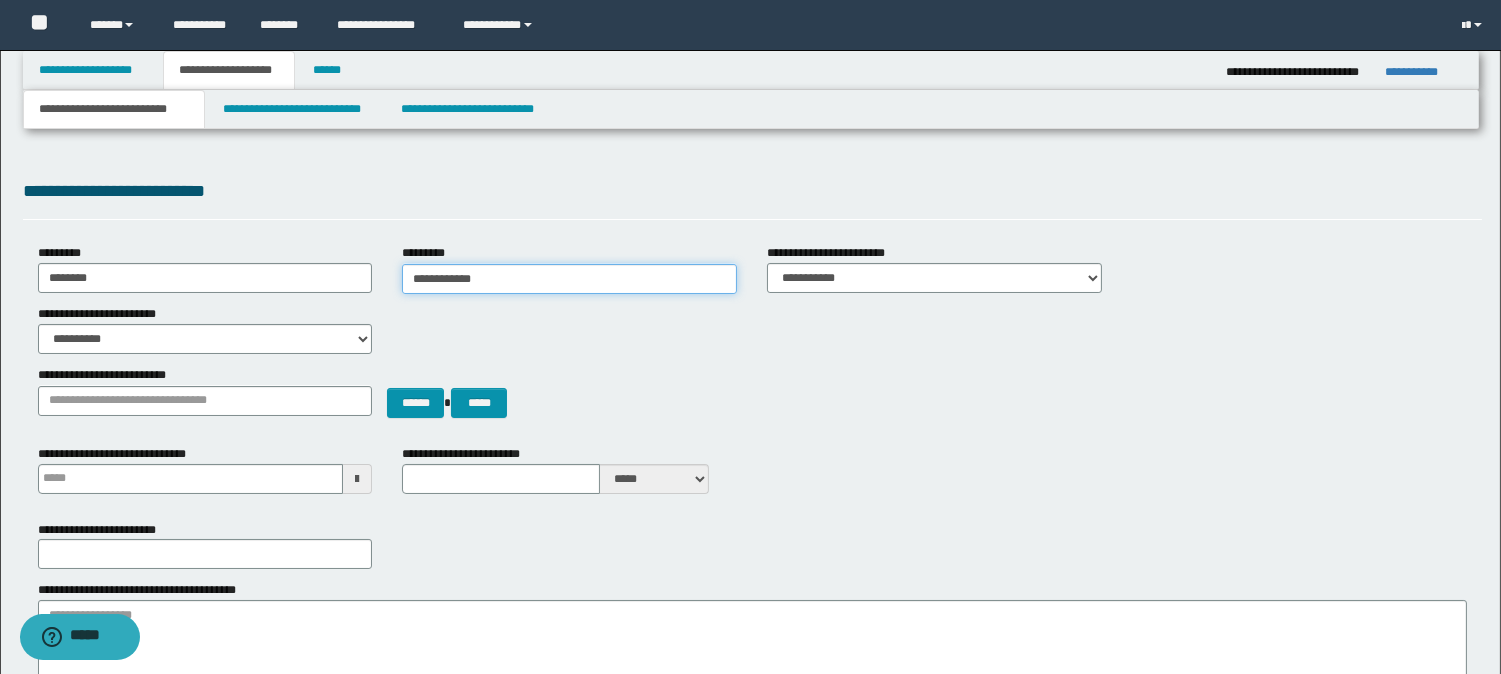 type on "**********" 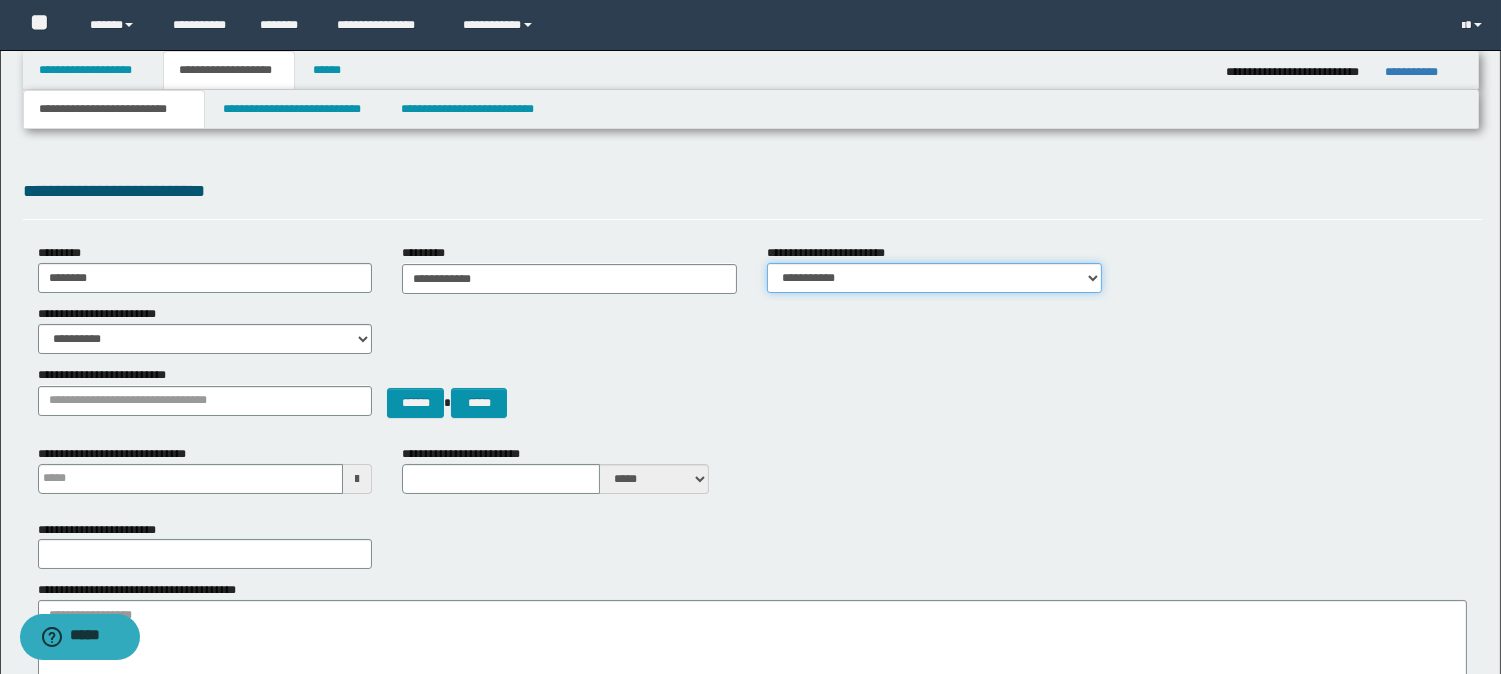 click on "**********" at bounding box center (934, 278) 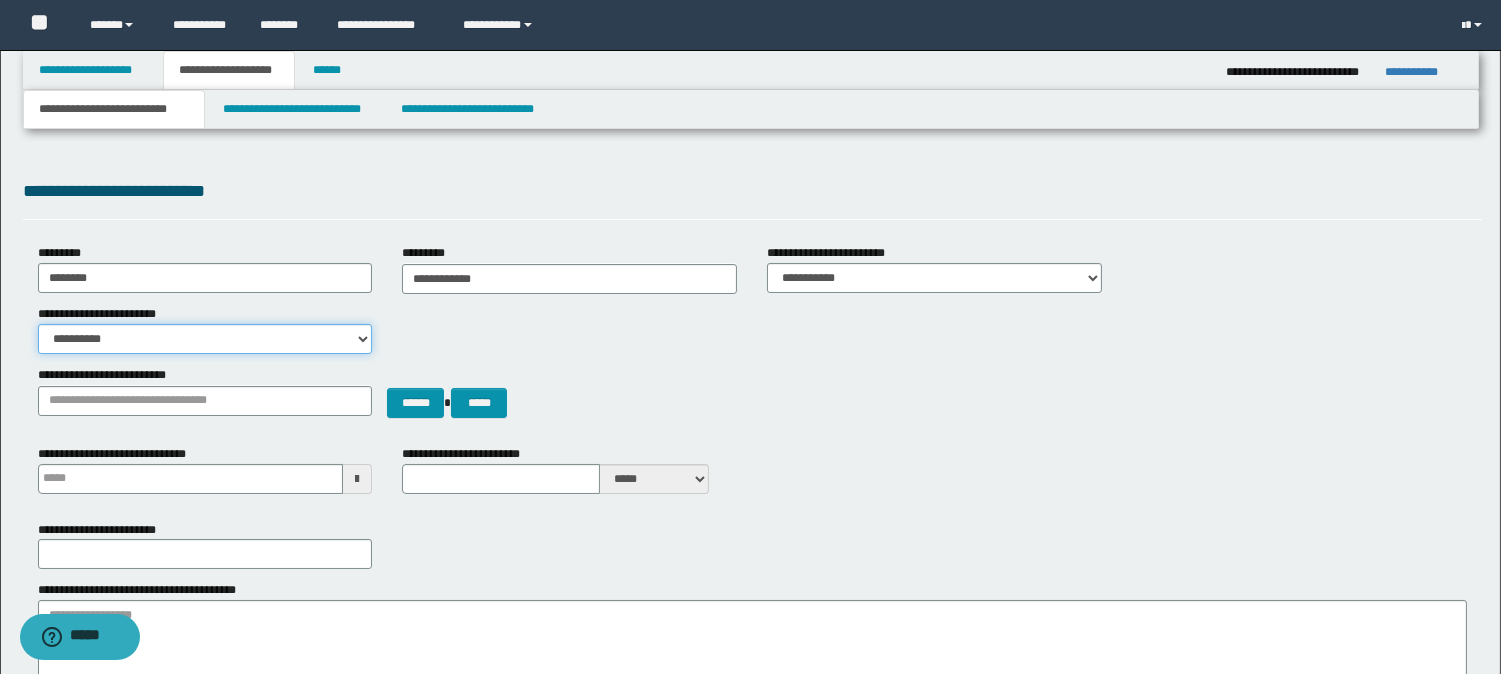 click on "**********" at bounding box center (205, 339) 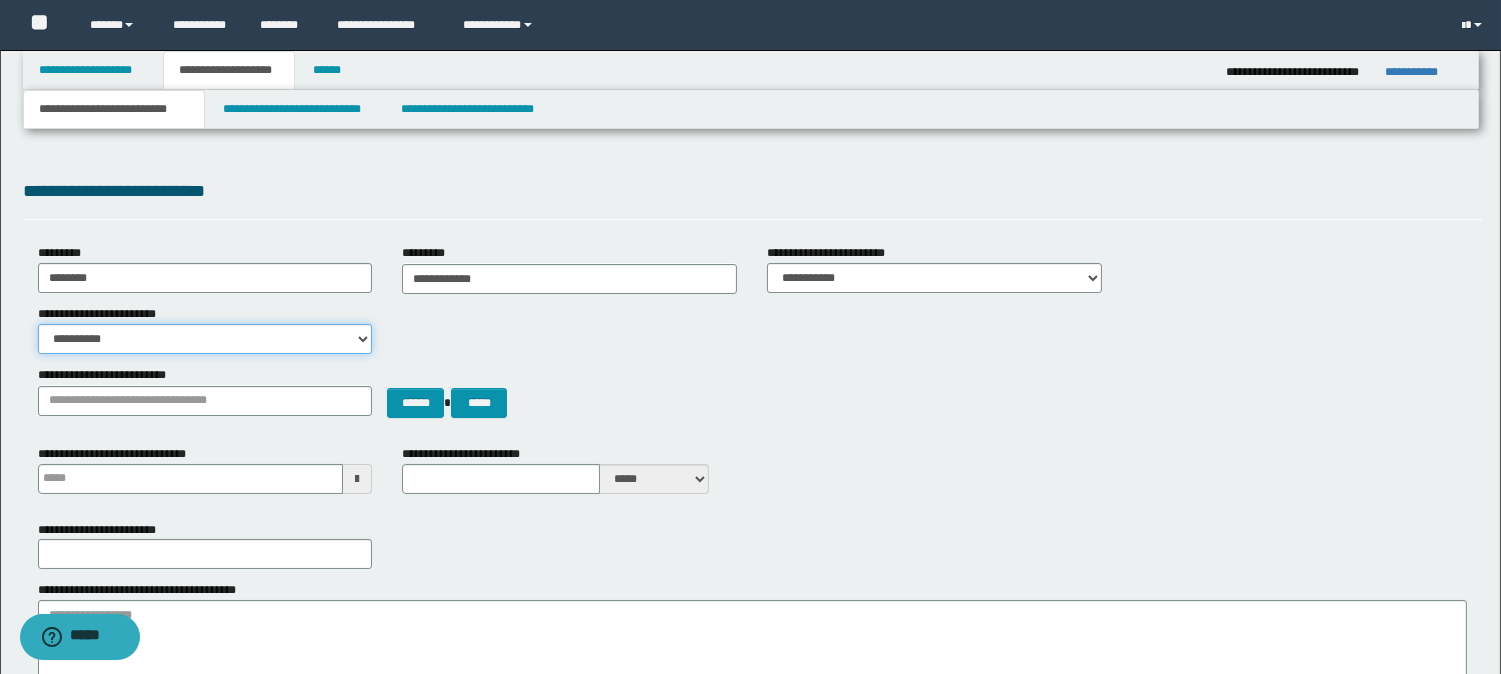 select on "*" 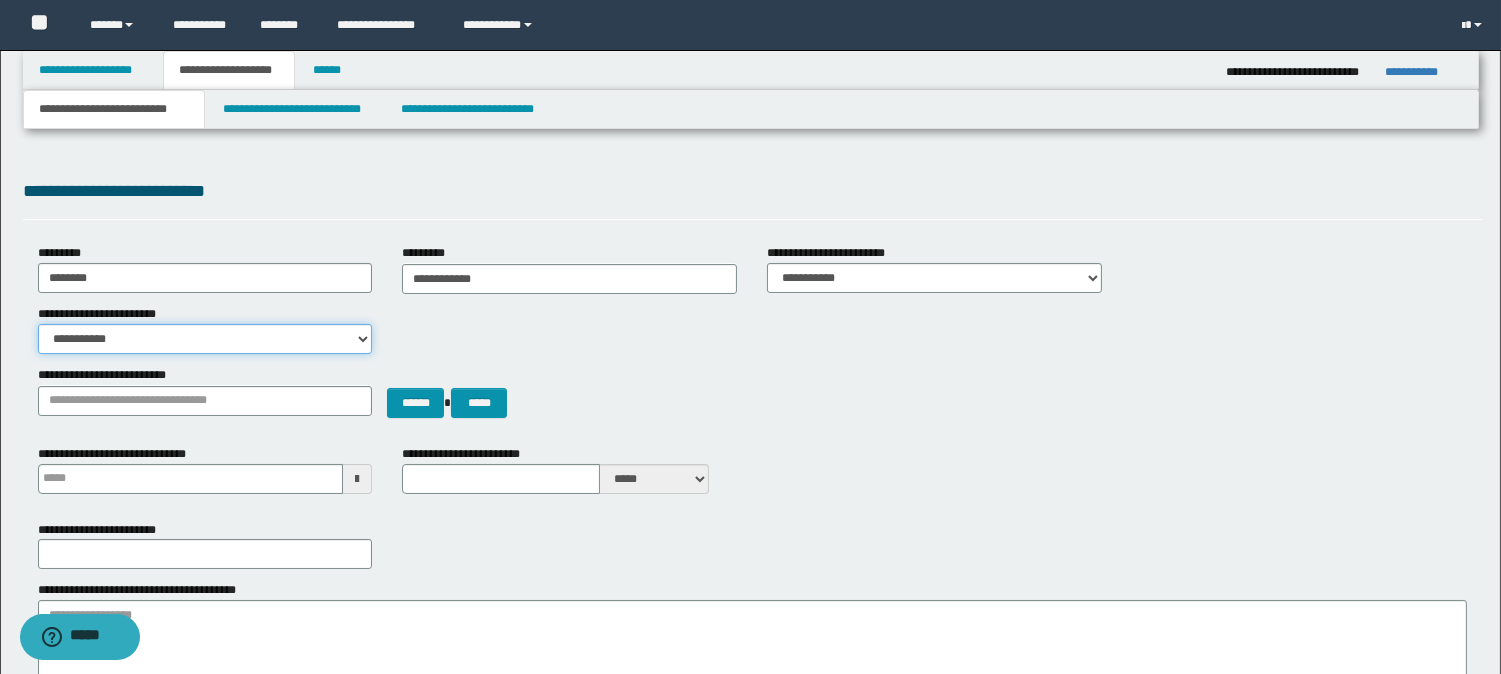 click on "**********" at bounding box center (205, 339) 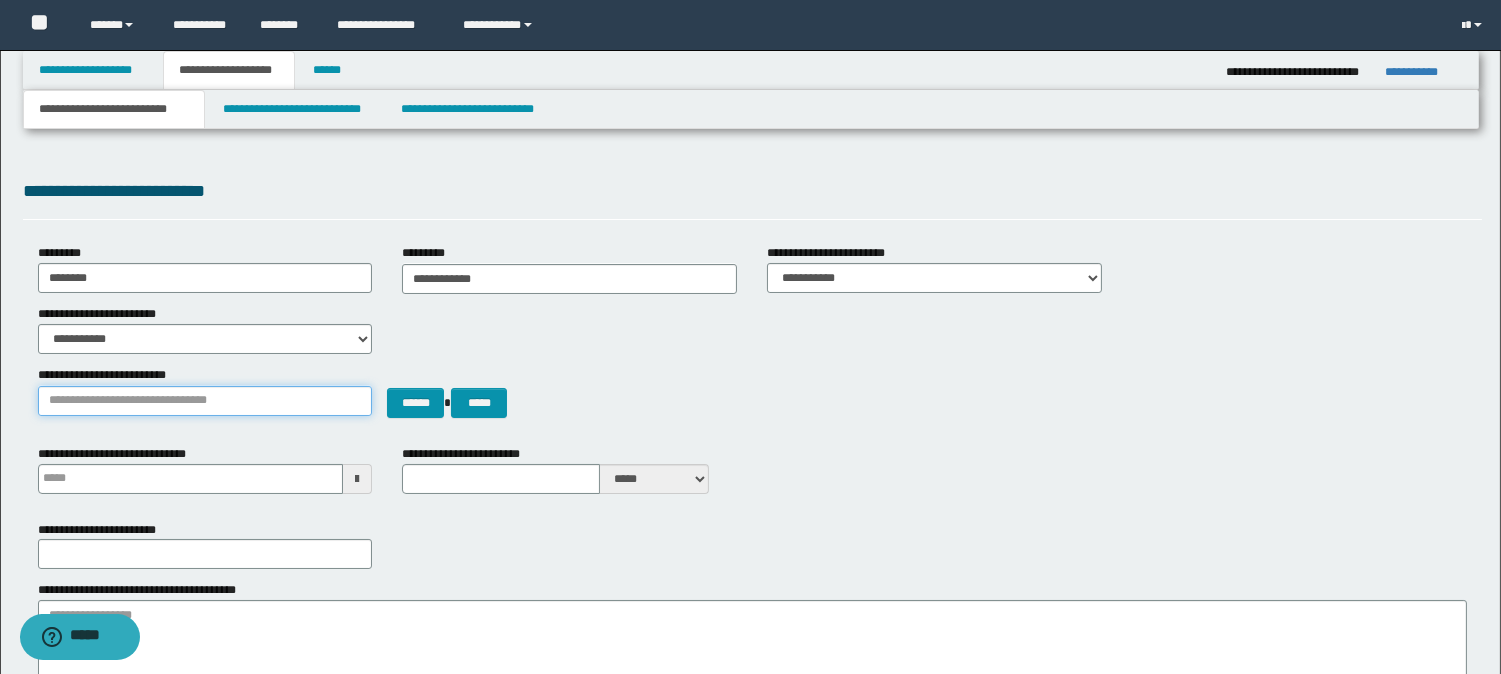 click on "**********" at bounding box center (205, 401) 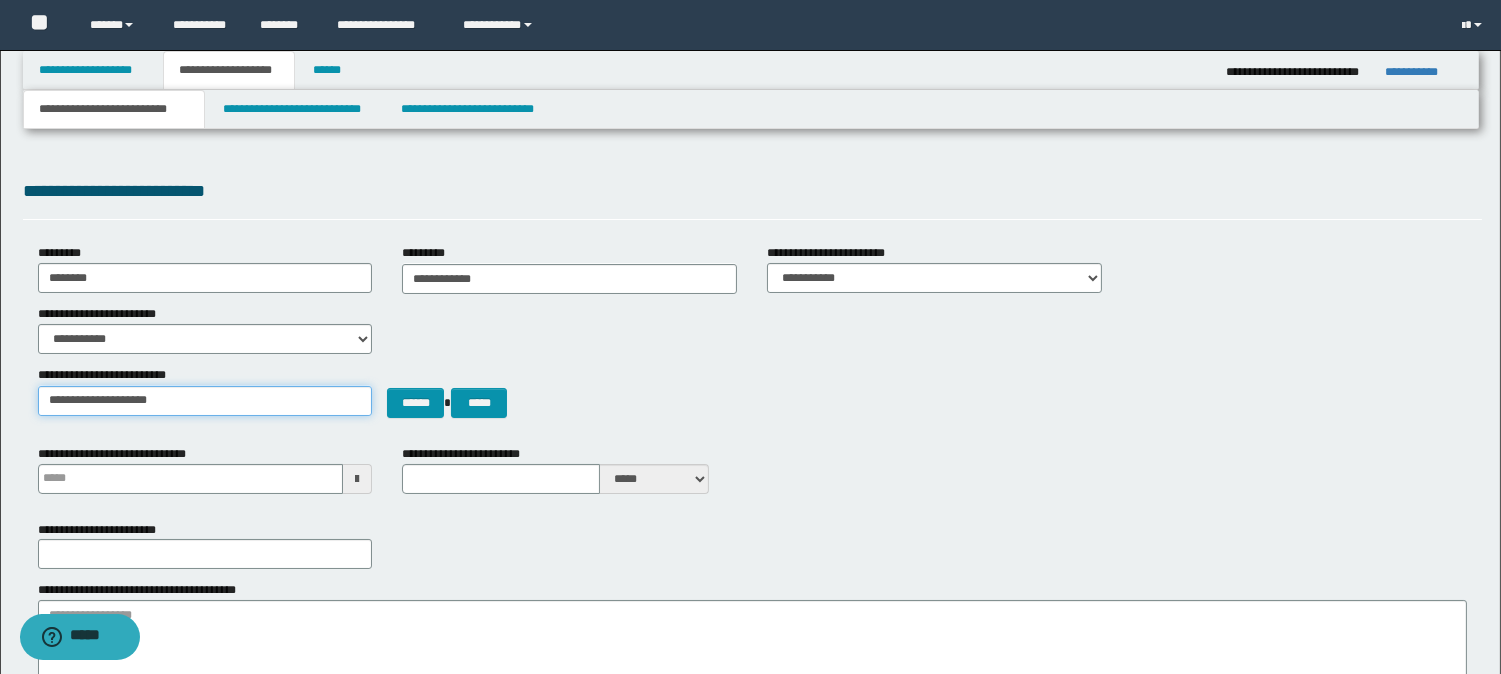 click on "**********" at bounding box center (205, 401) 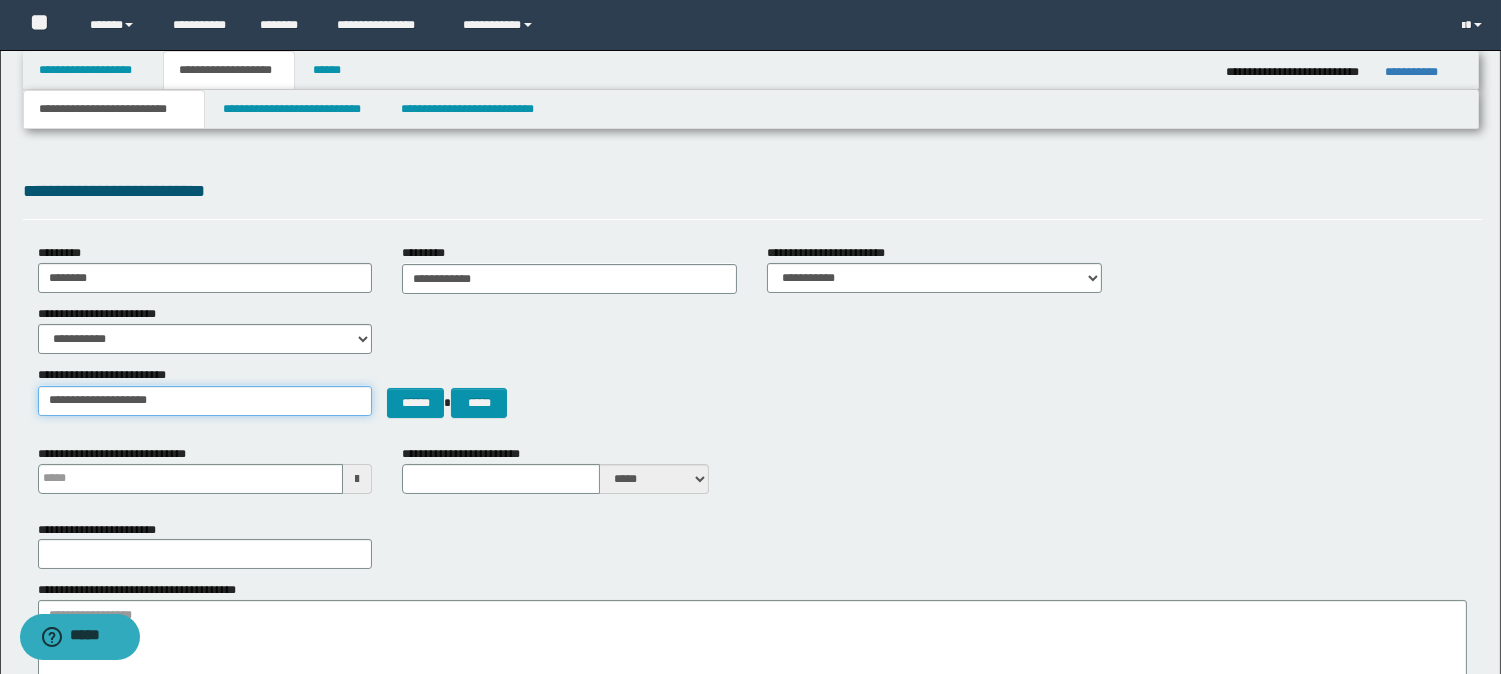 type on "**********" 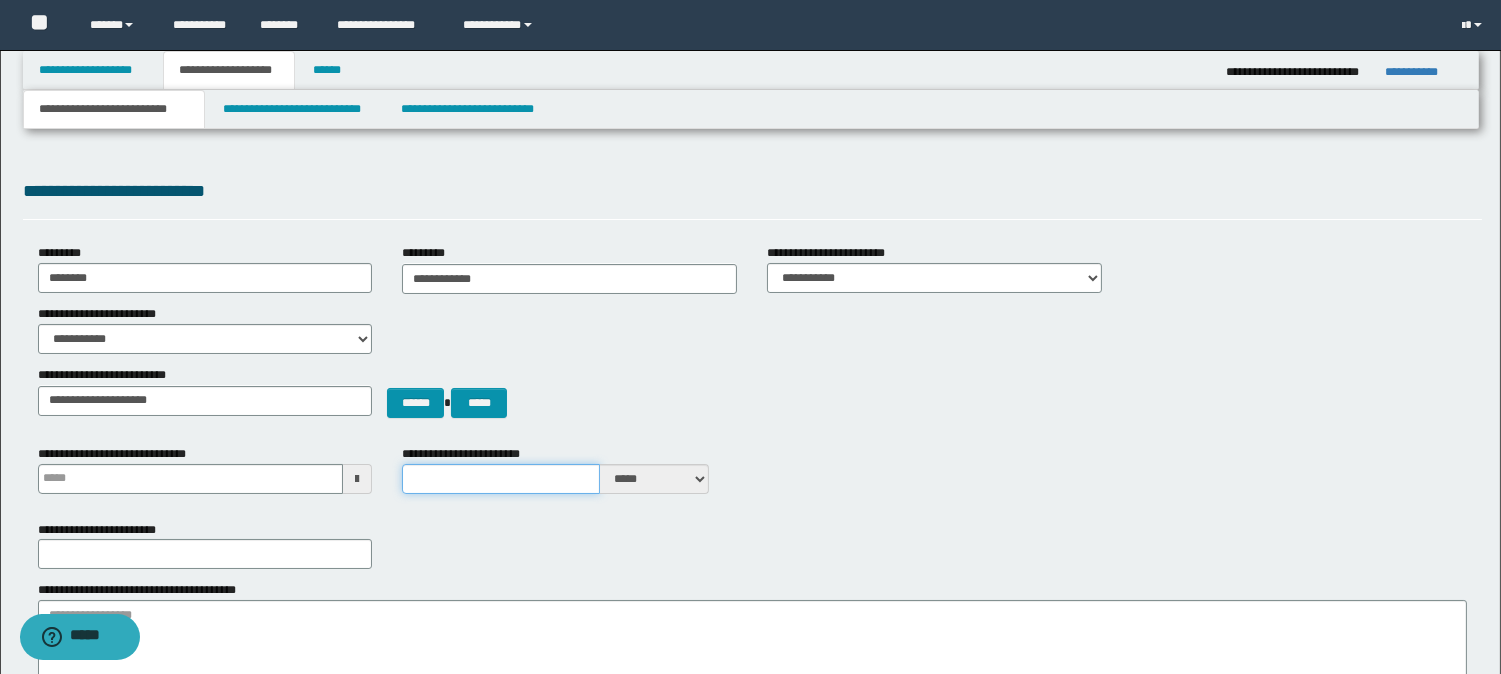 click on "**********" at bounding box center [501, 479] 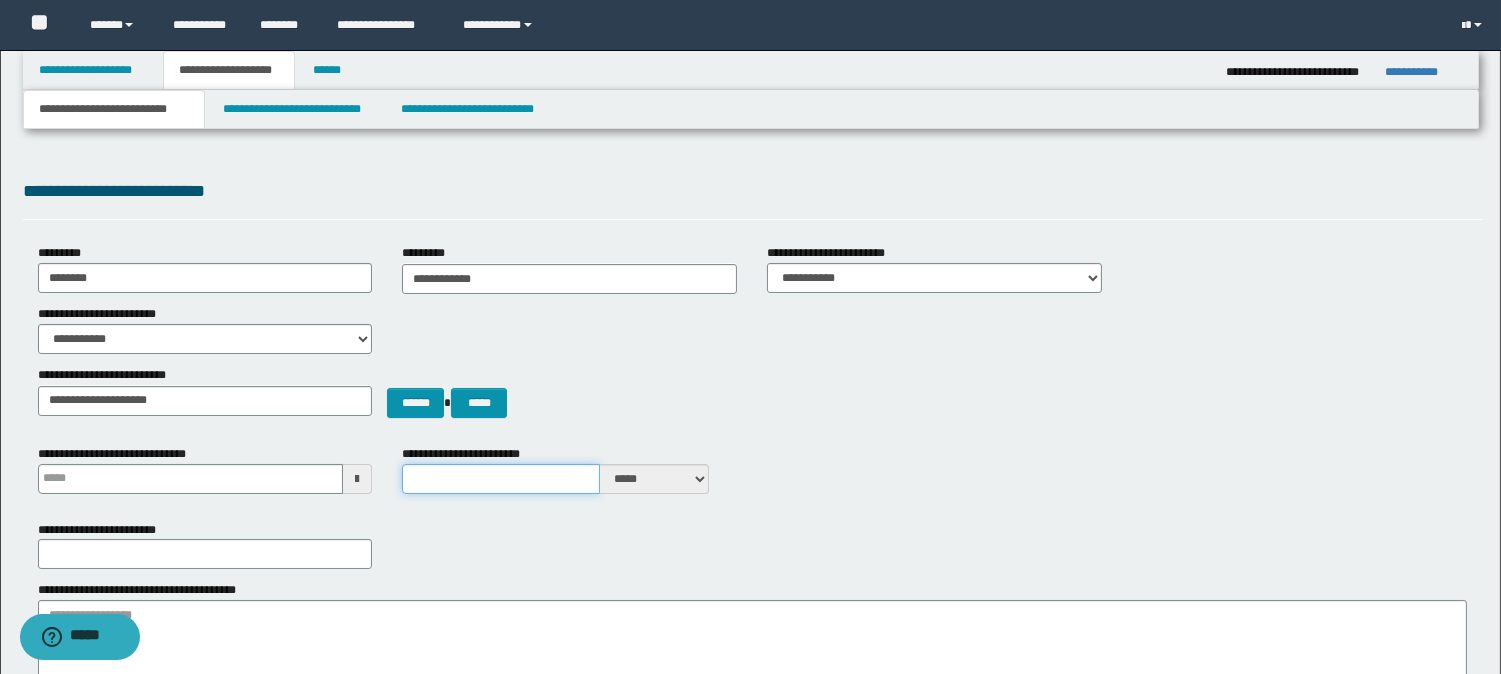 type on "*" 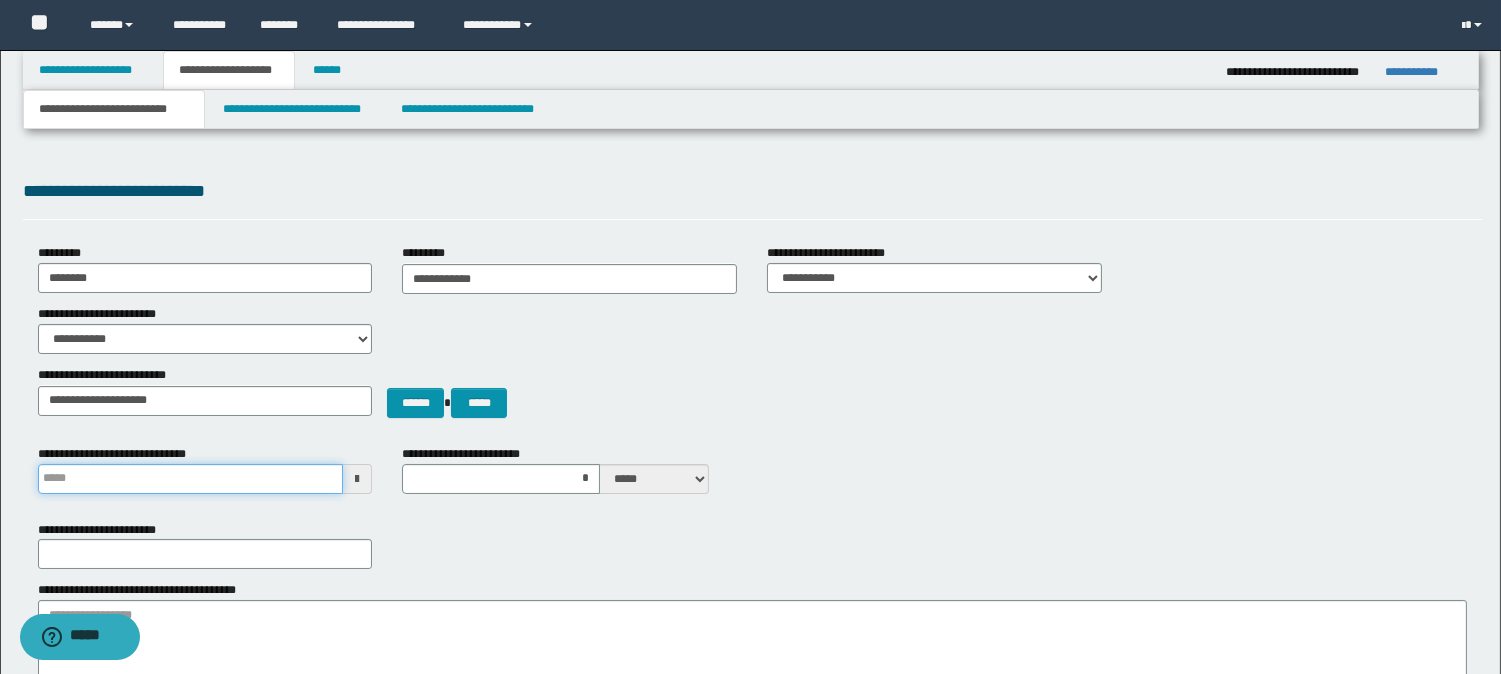click on "**********" at bounding box center [191, 479] 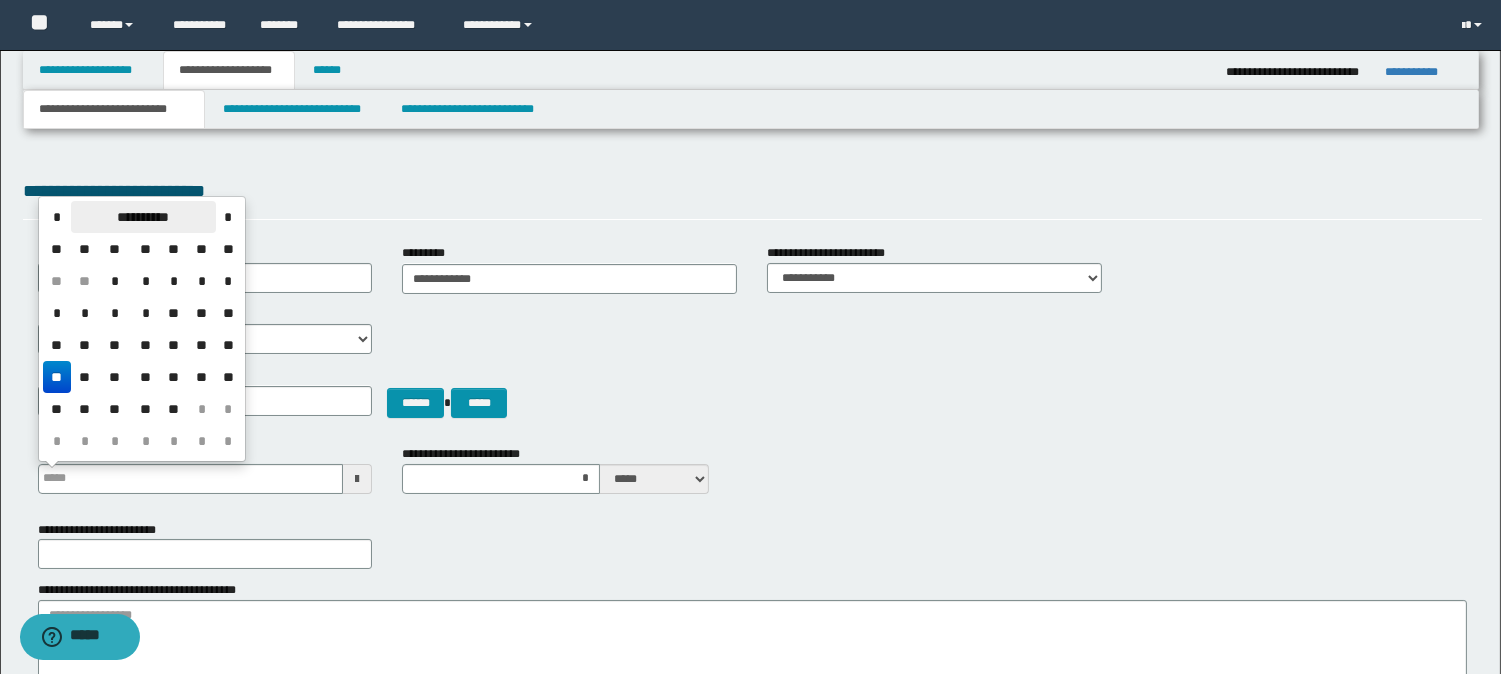 click on "**********" at bounding box center [143, 217] 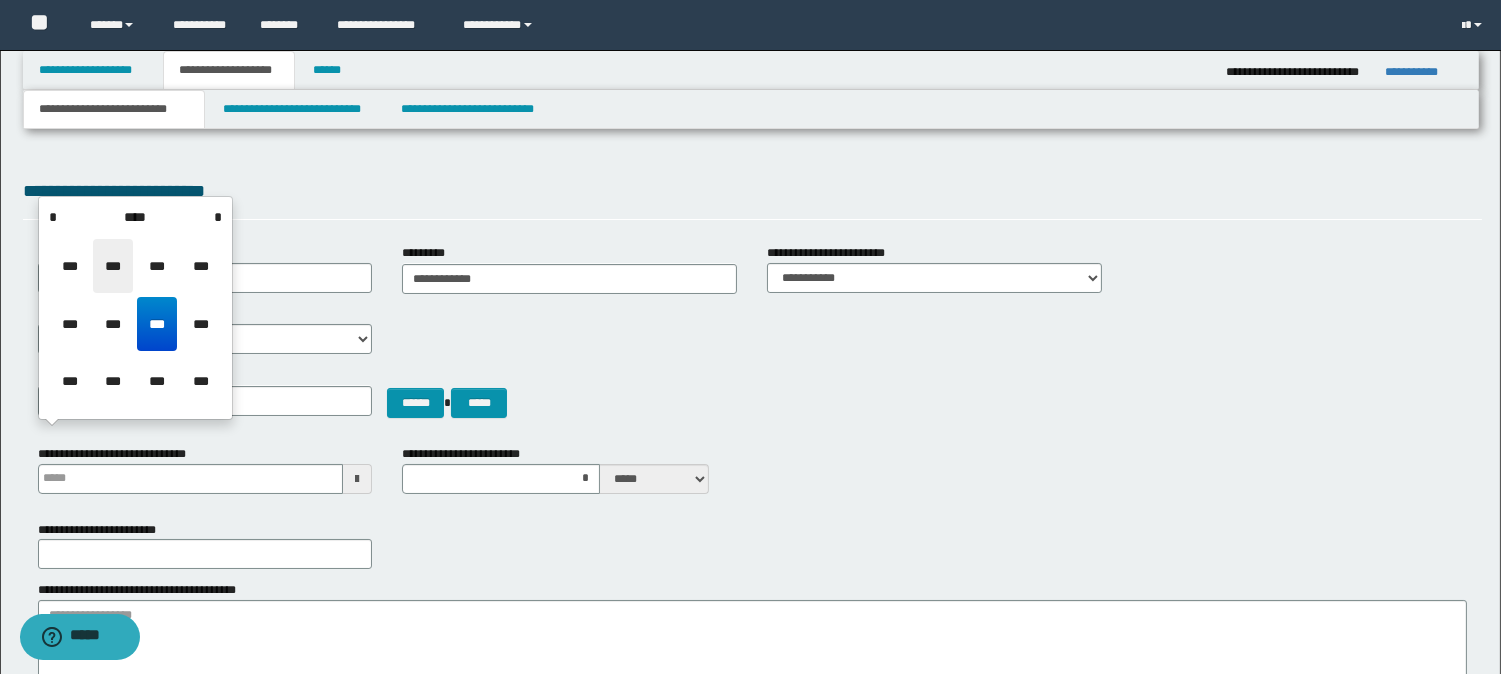 click on "***" at bounding box center [113, 266] 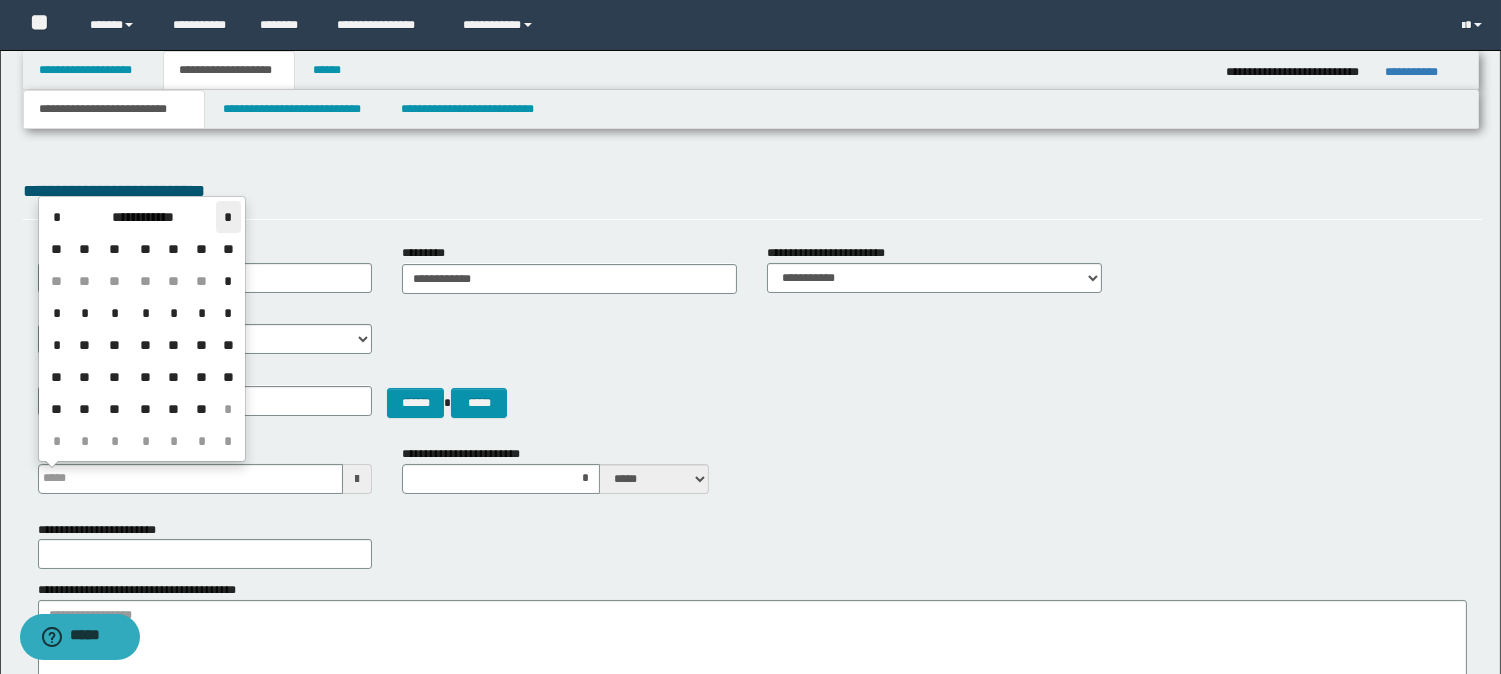 click on "*" at bounding box center [228, 217] 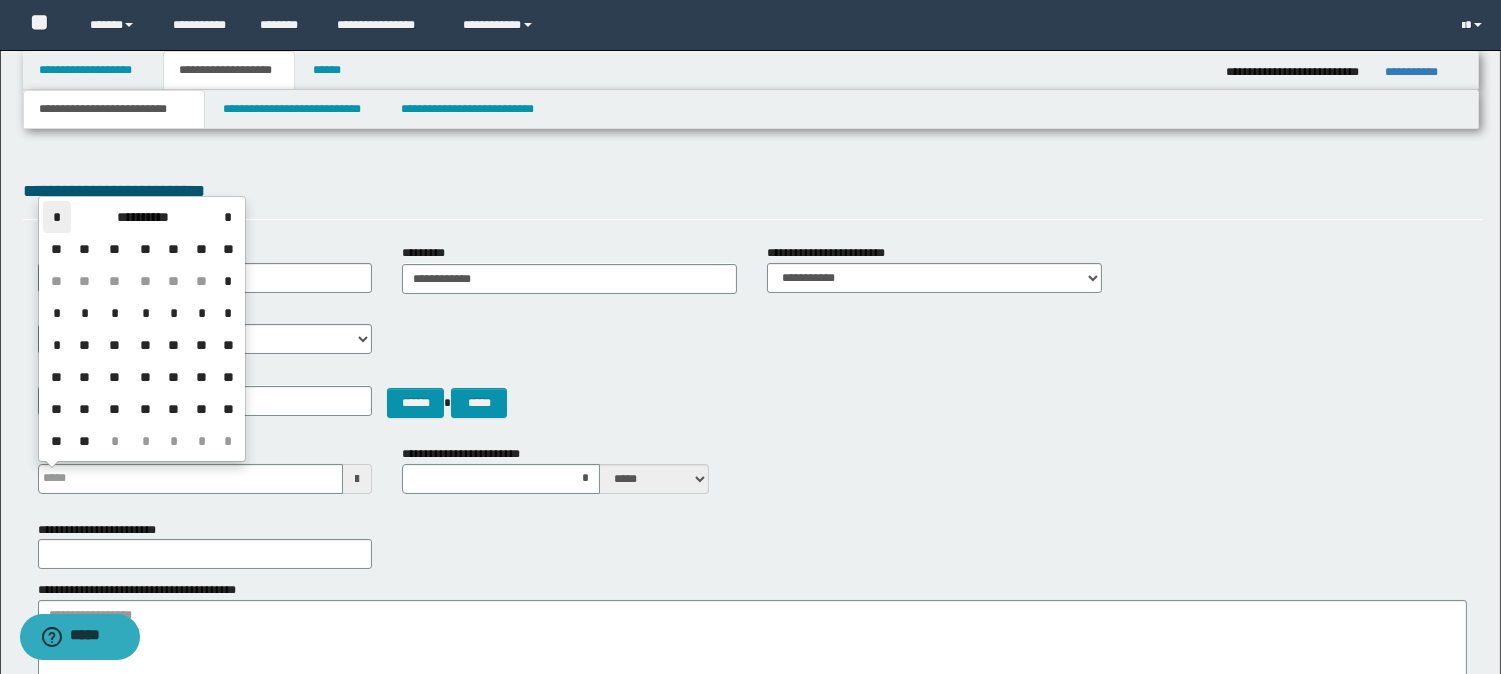 click on "*" at bounding box center [57, 217] 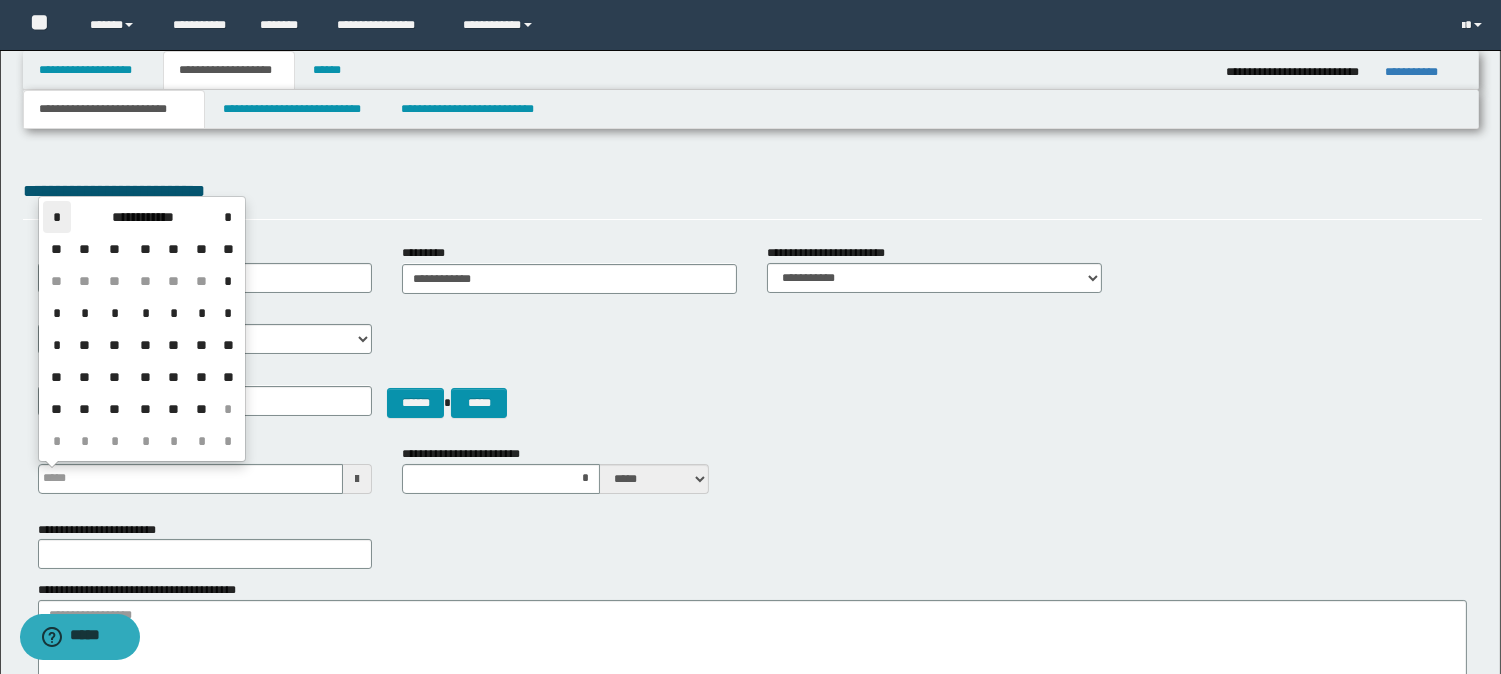 click on "*" at bounding box center [57, 217] 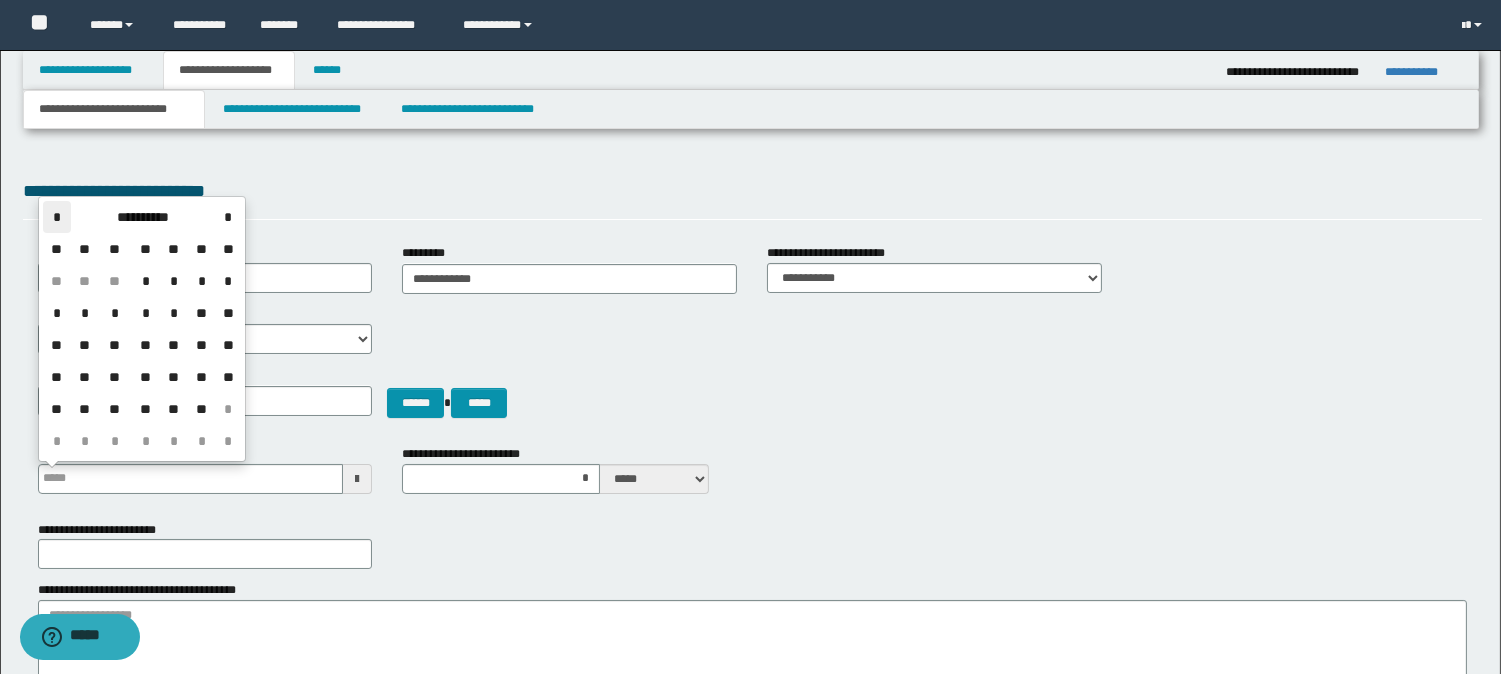 click on "*" at bounding box center [57, 217] 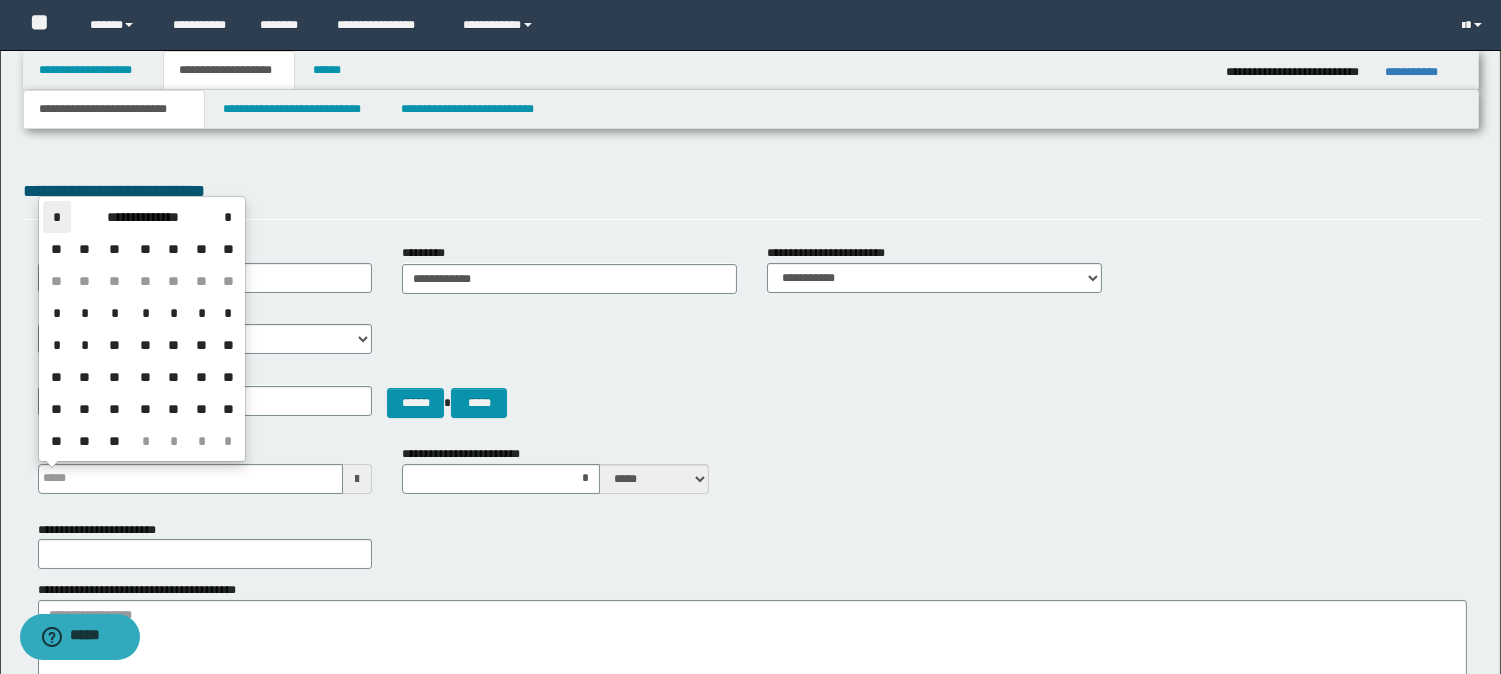 click on "*" at bounding box center (57, 217) 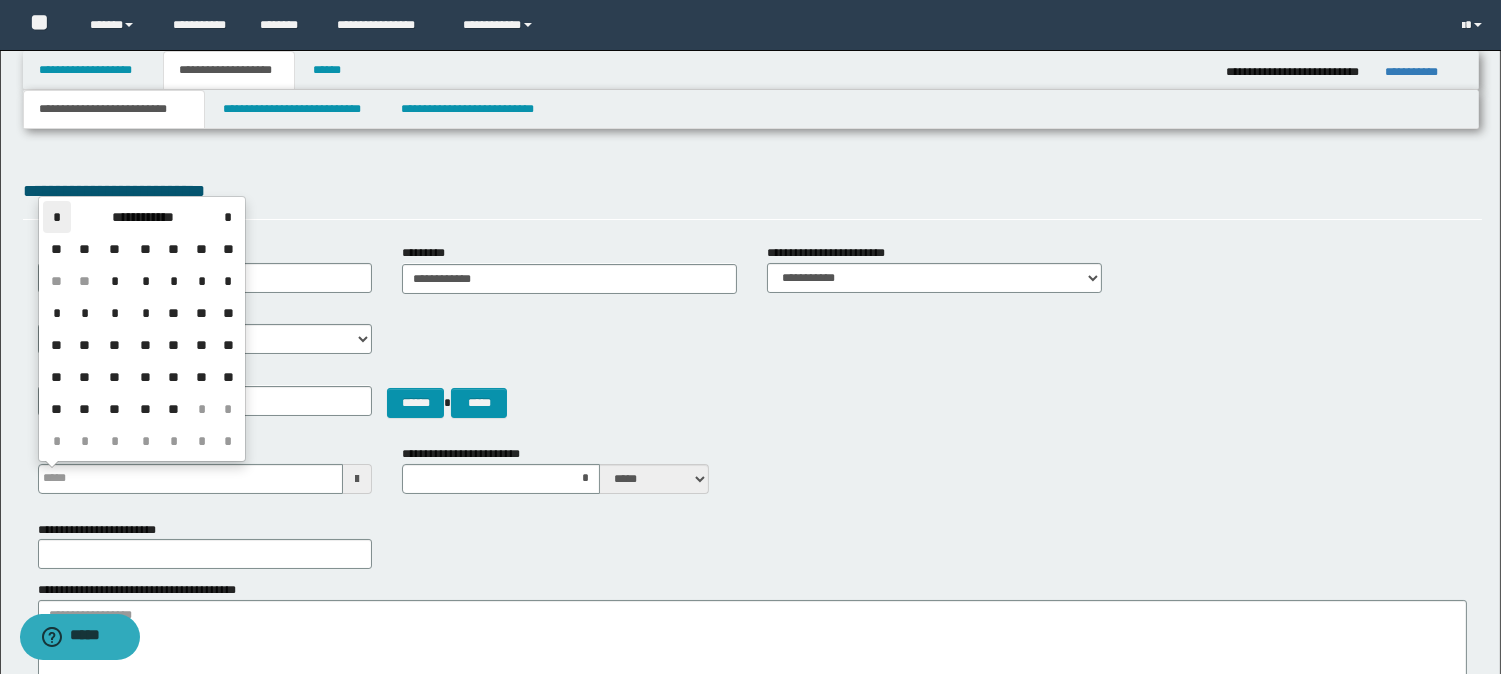 click on "*" at bounding box center [57, 217] 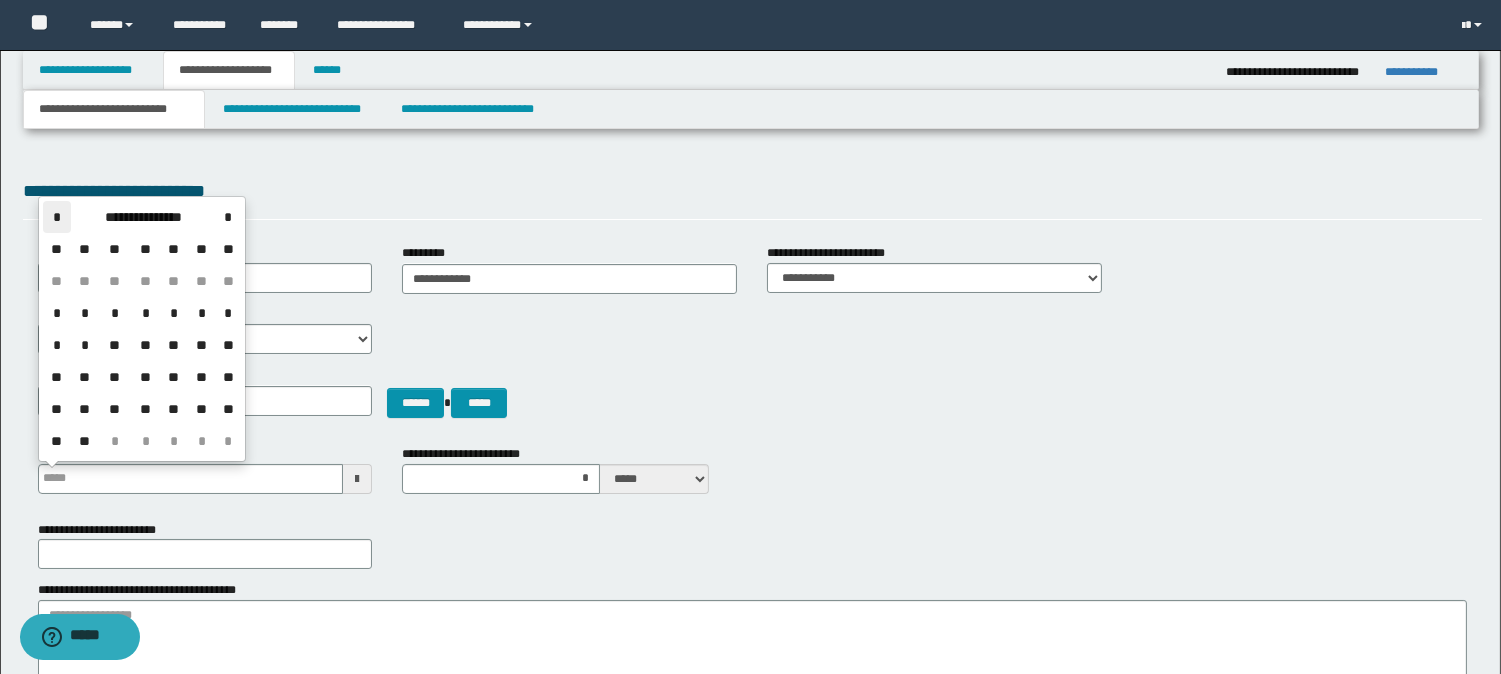 click on "*" at bounding box center [57, 217] 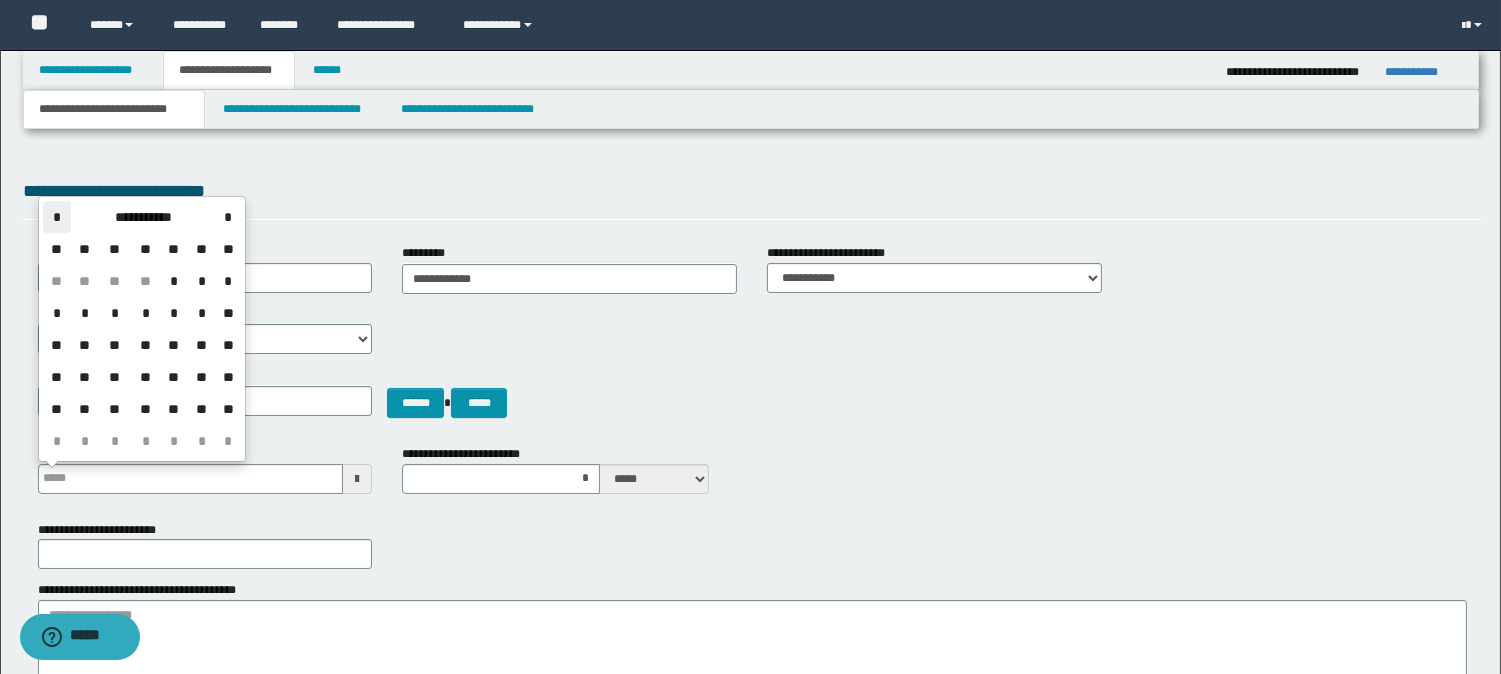 click on "*" at bounding box center [57, 217] 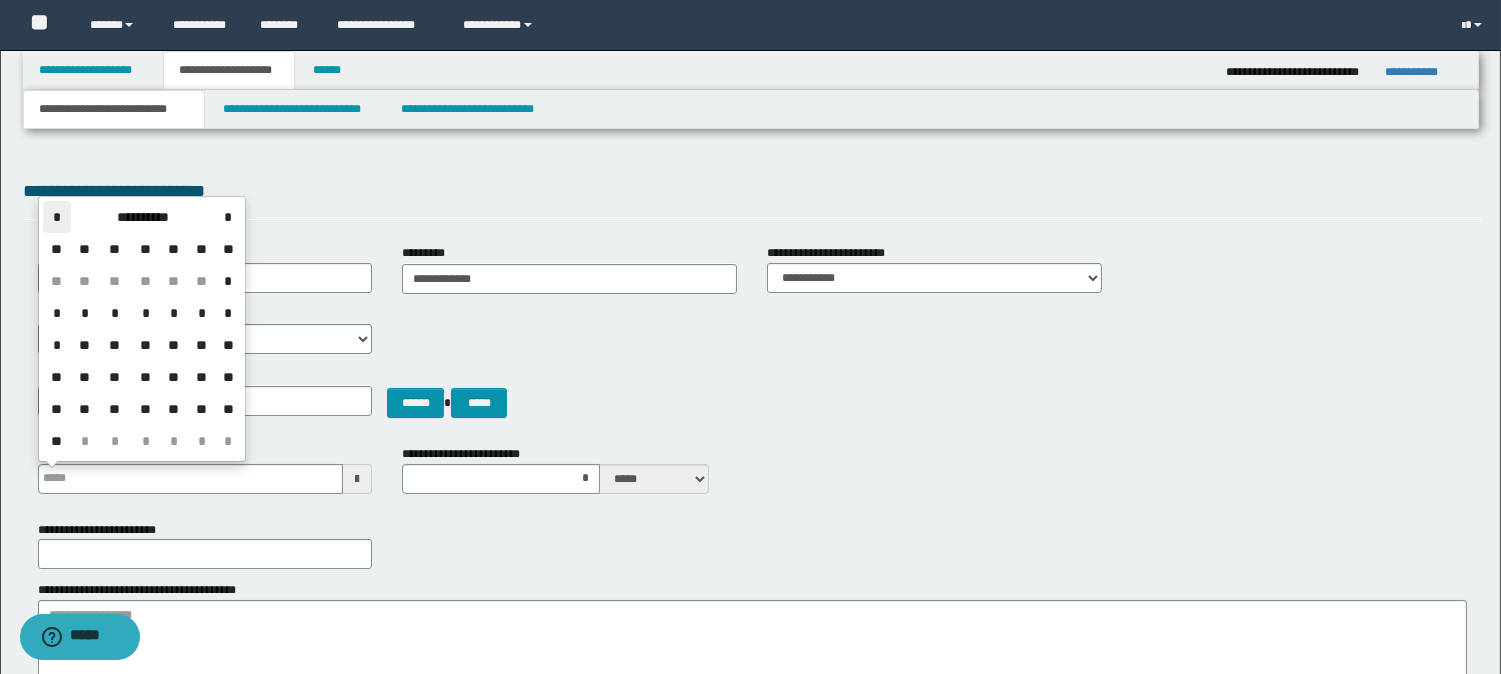 click on "*" at bounding box center (57, 217) 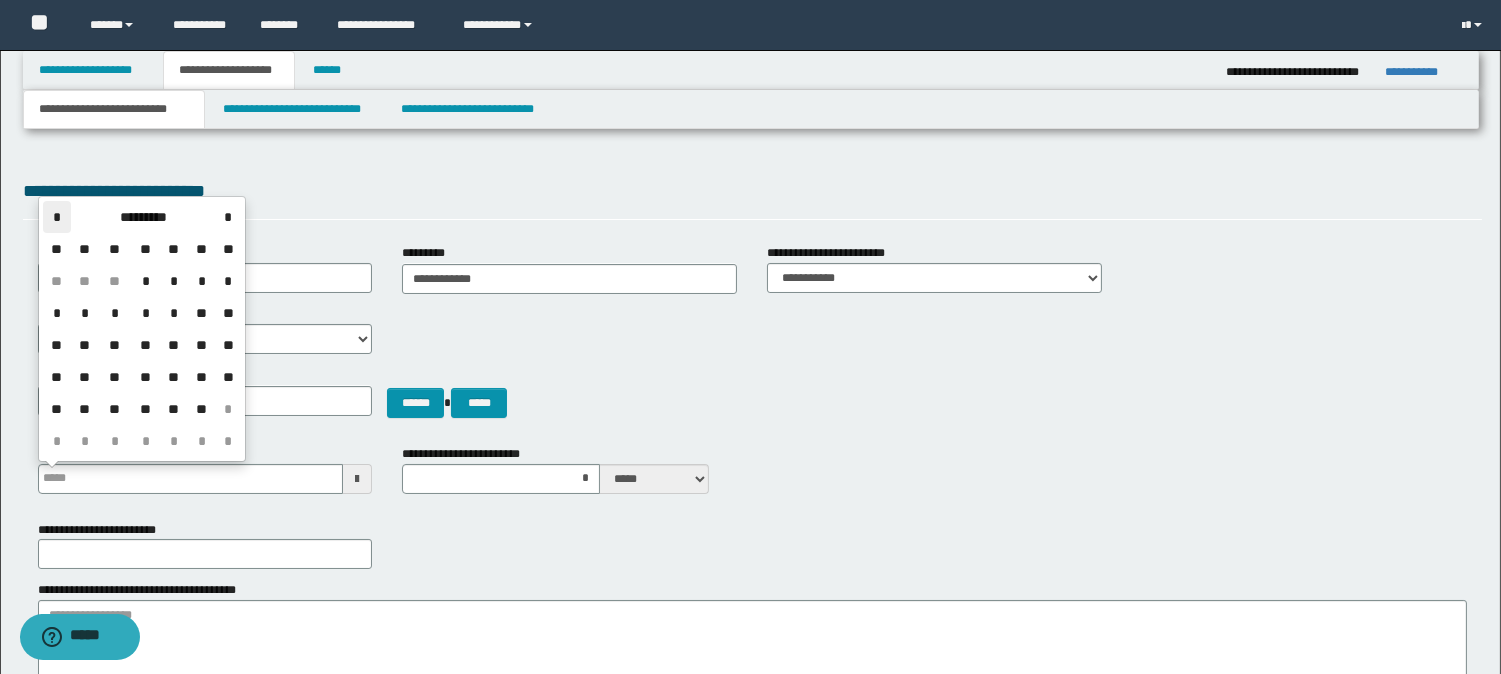 click on "*" at bounding box center (57, 217) 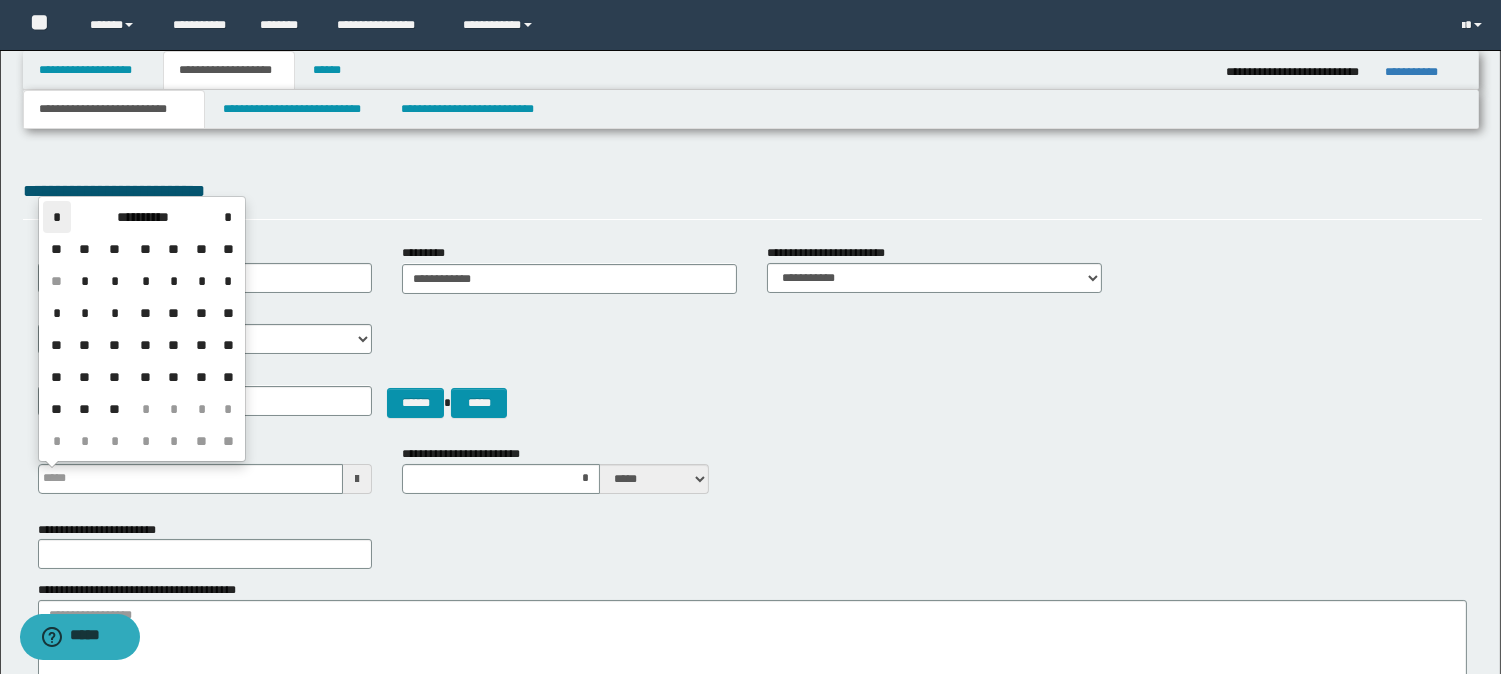 click on "*" at bounding box center (57, 217) 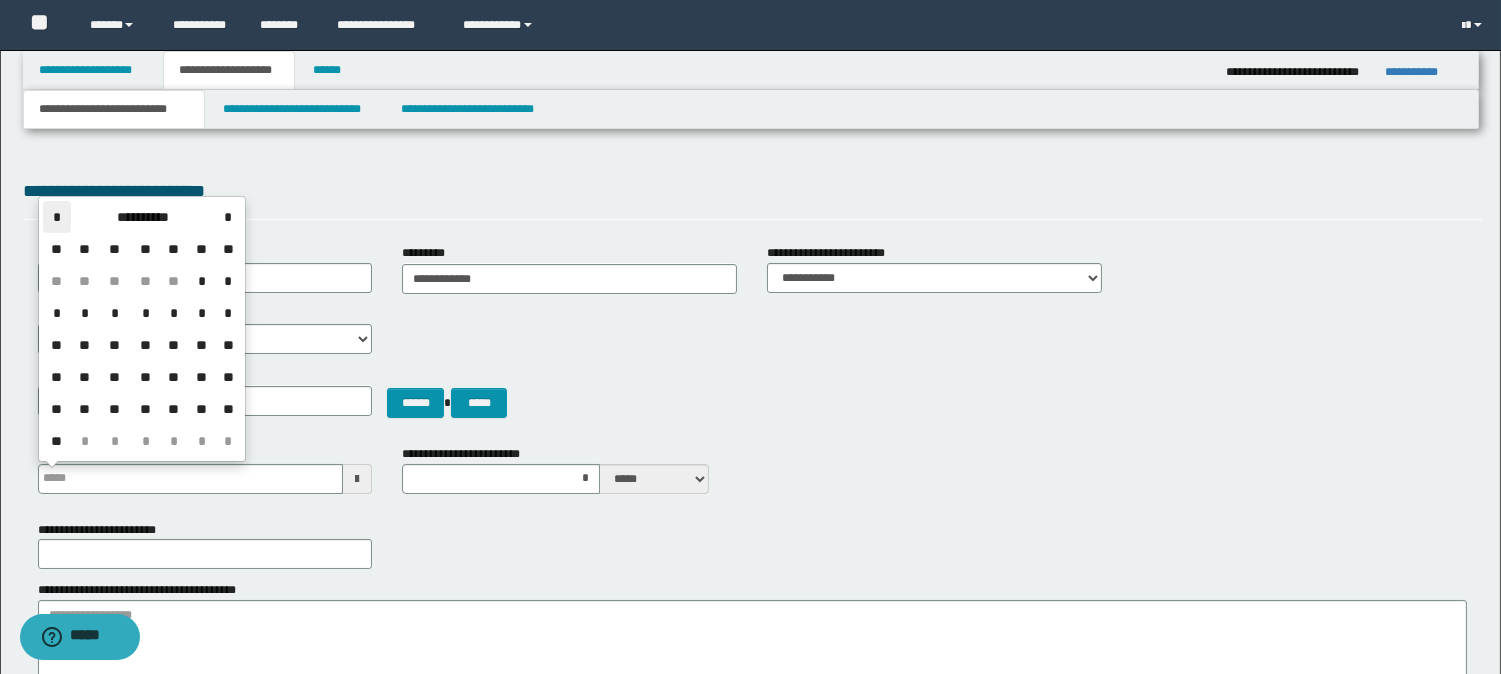 click on "*" at bounding box center (57, 217) 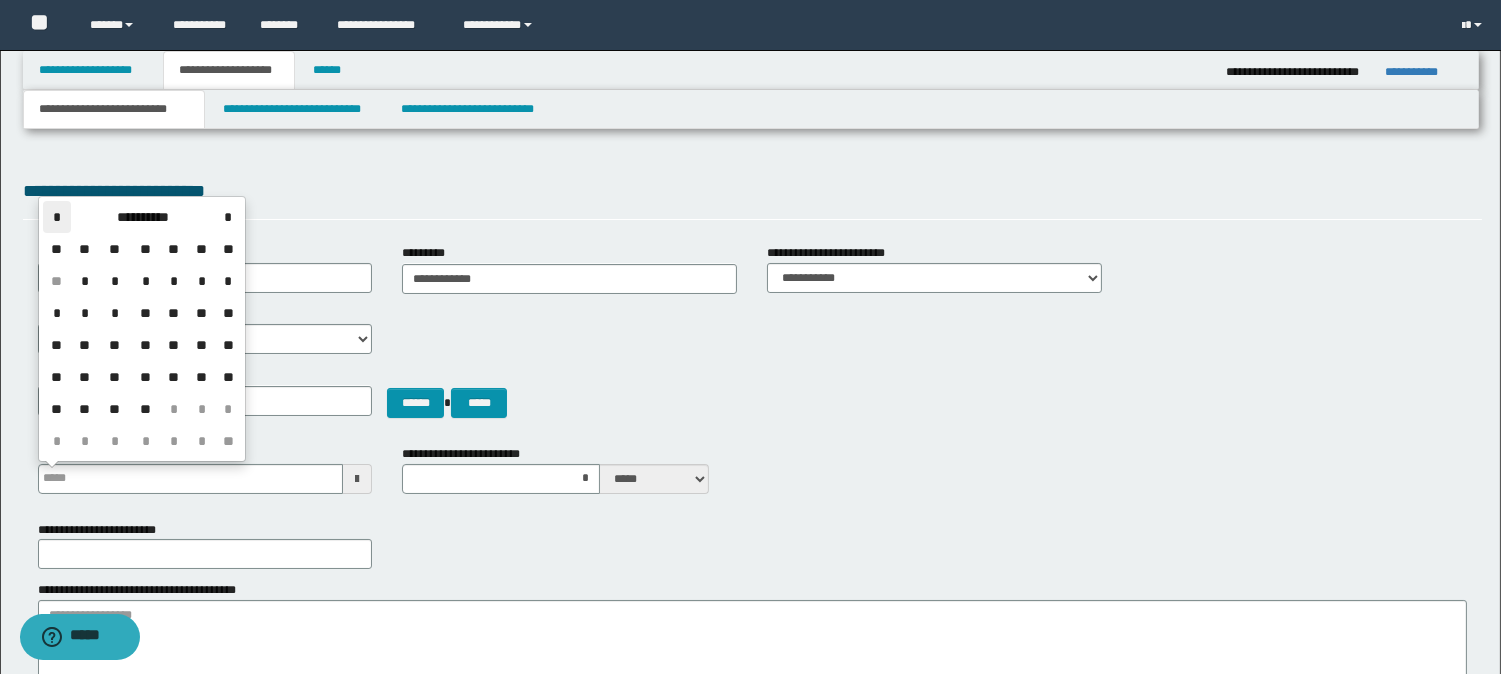 click on "*" at bounding box center (57, 217) 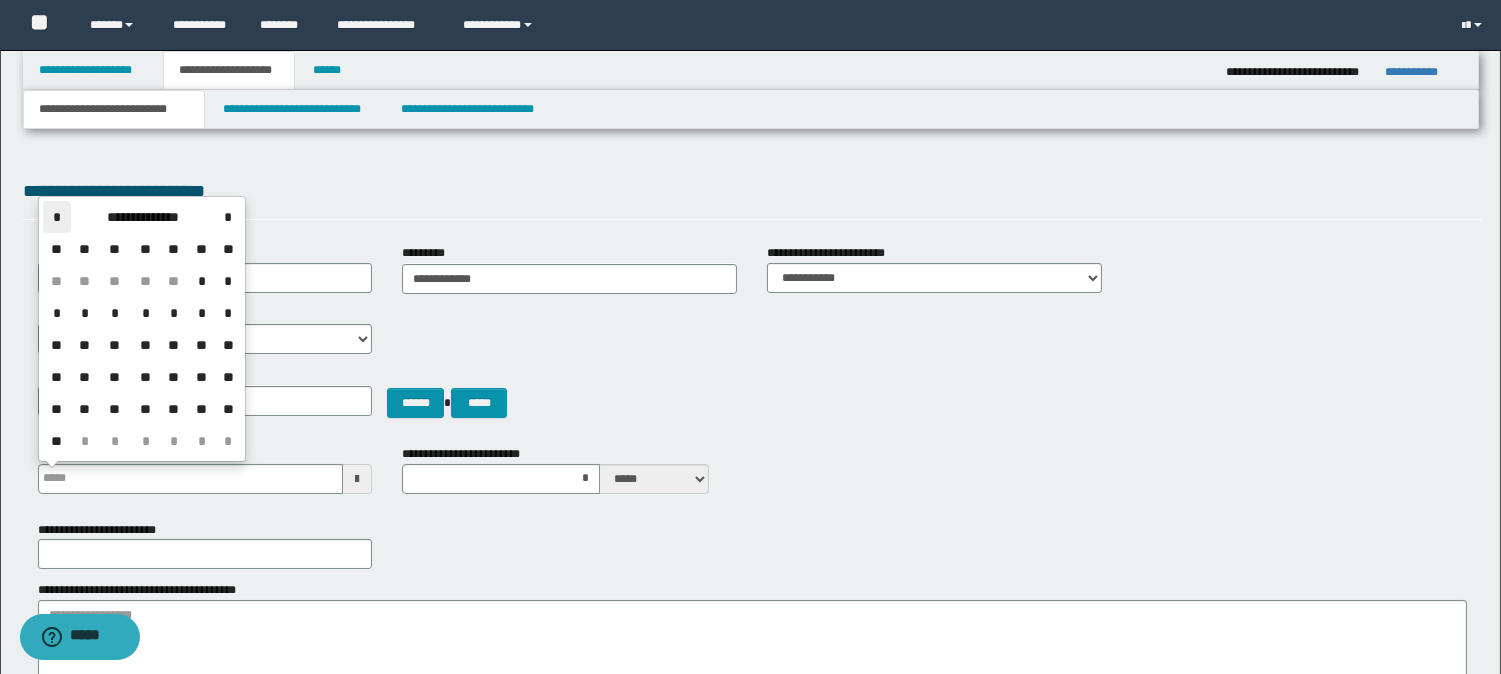click on "*" at bounding box center [57, 217] 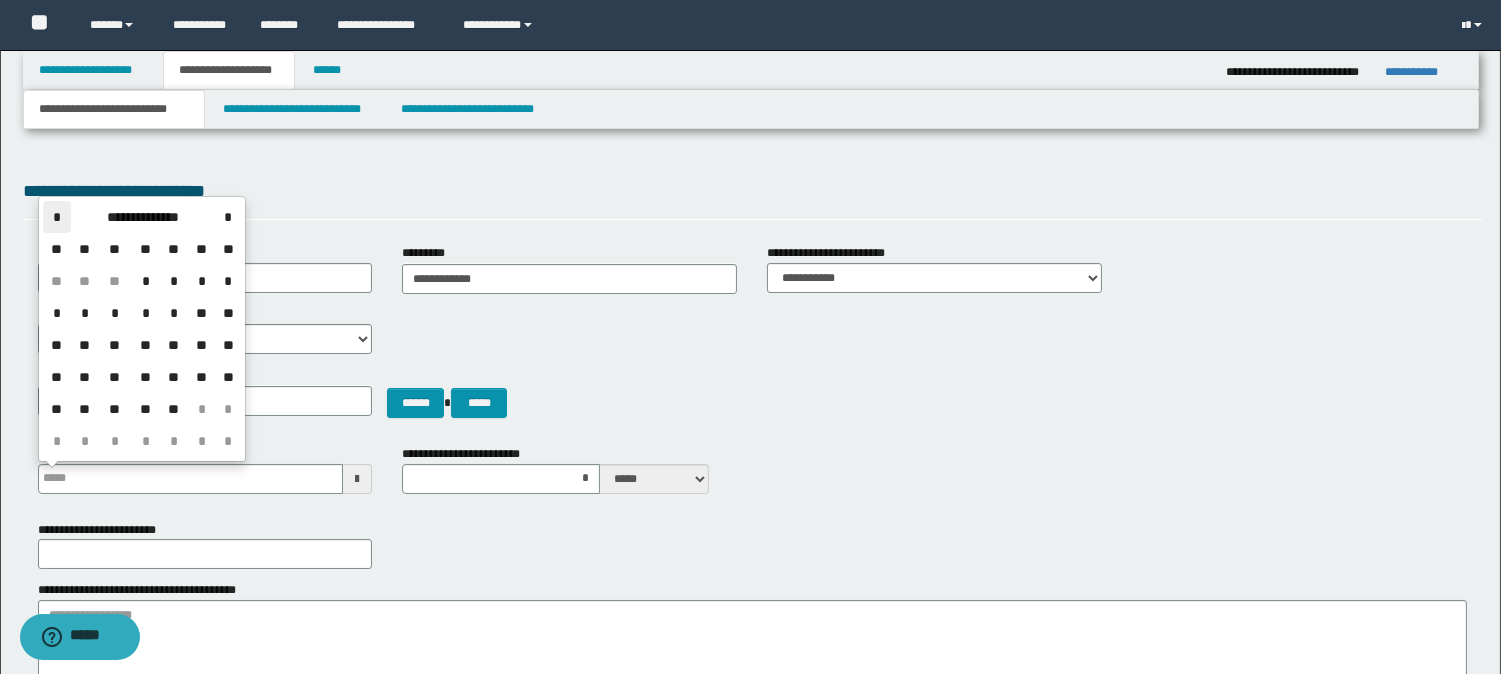 click on "*" at bounding box center [57, 217] 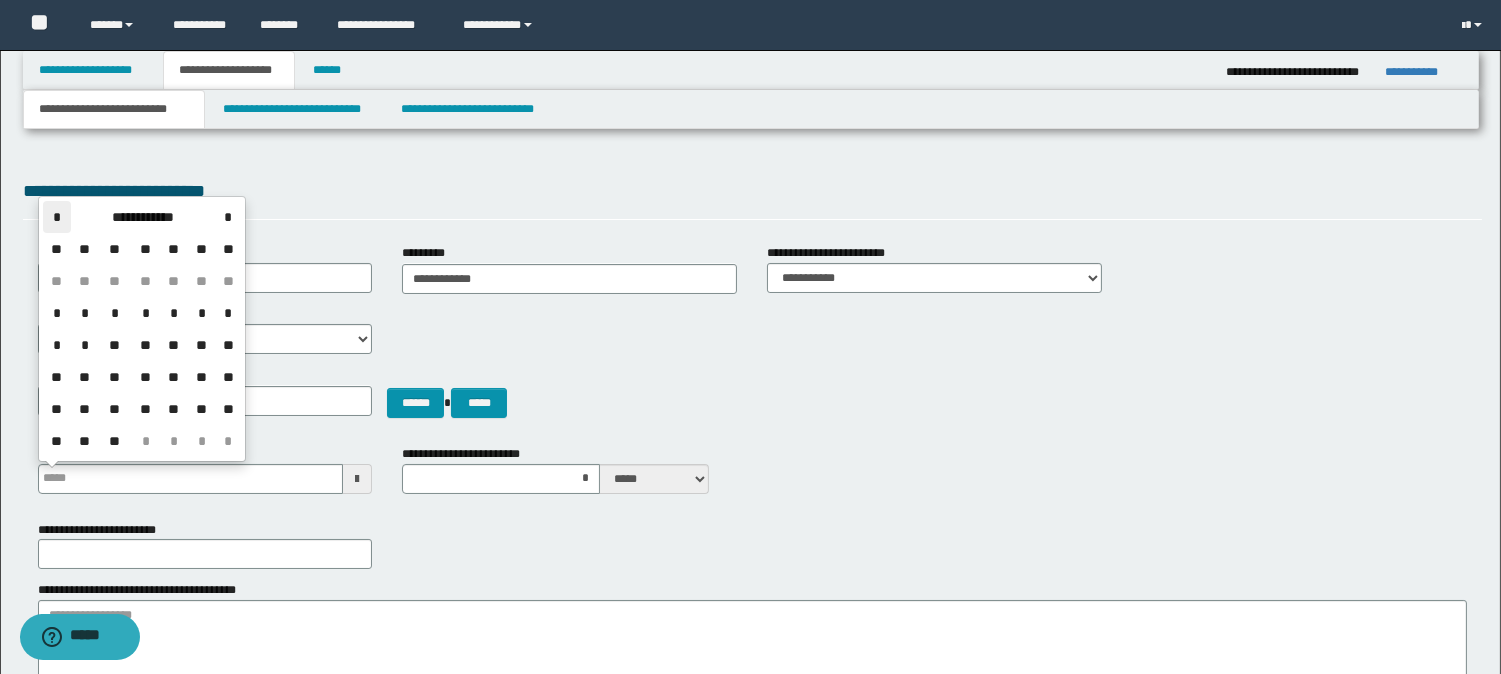 click on "*" at bounding box center [57, 217] 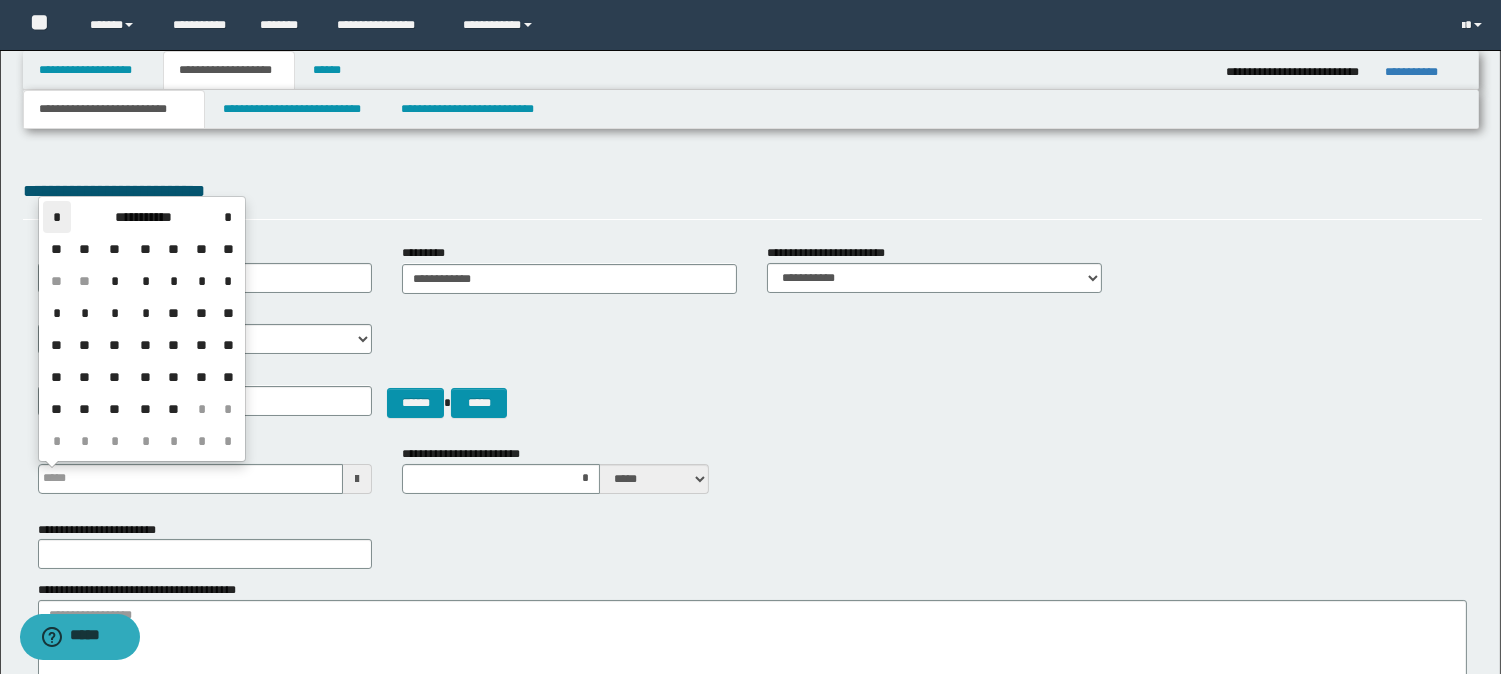 click on "*" at bounding box center (57, 217) 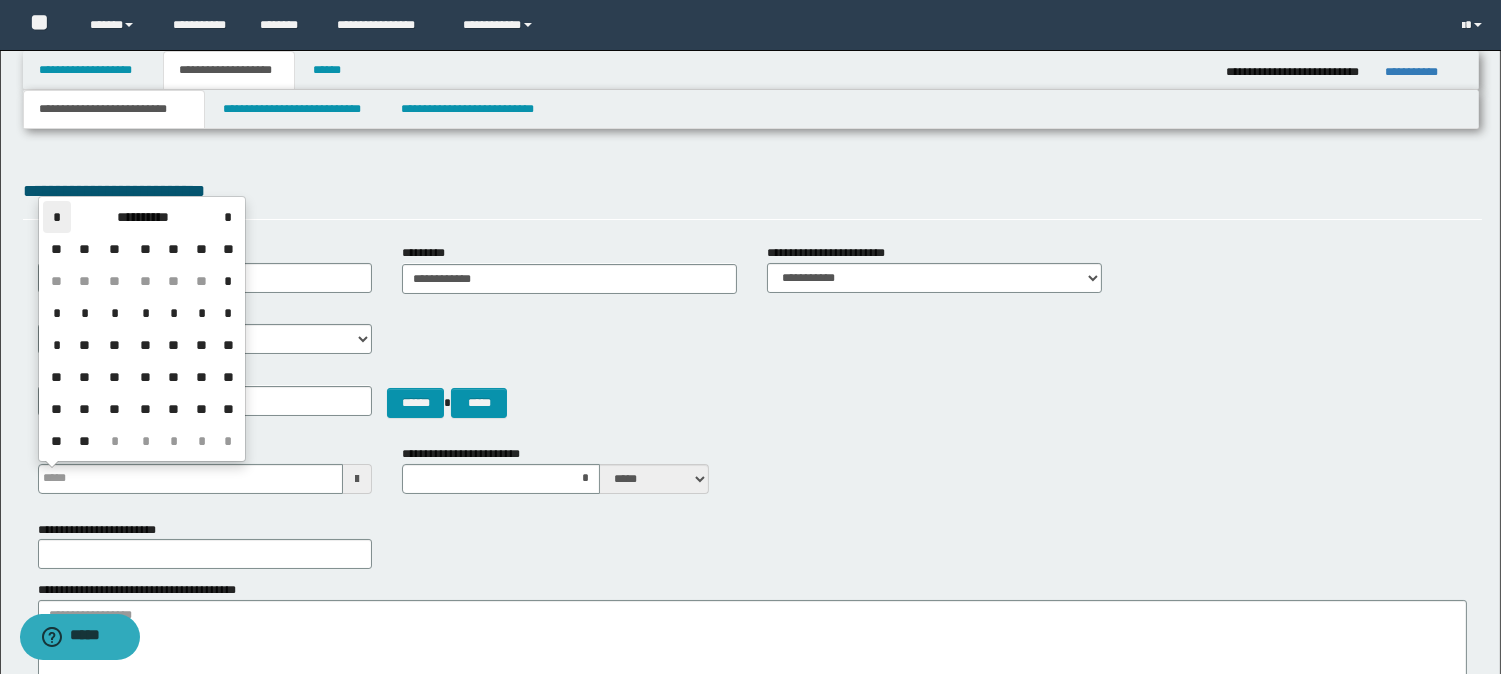 click on "*" at bounding box center (57, 217) 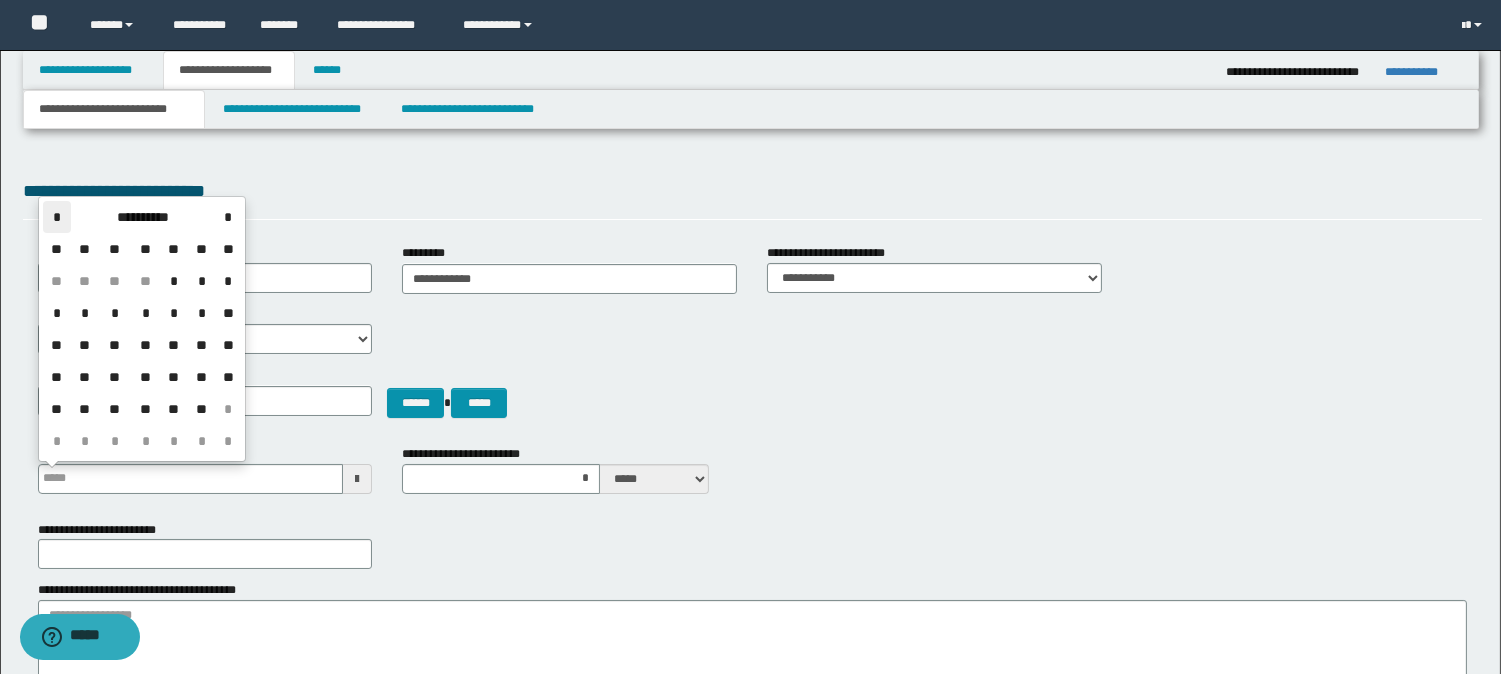 click on "*" at bounding box center [57, 217] 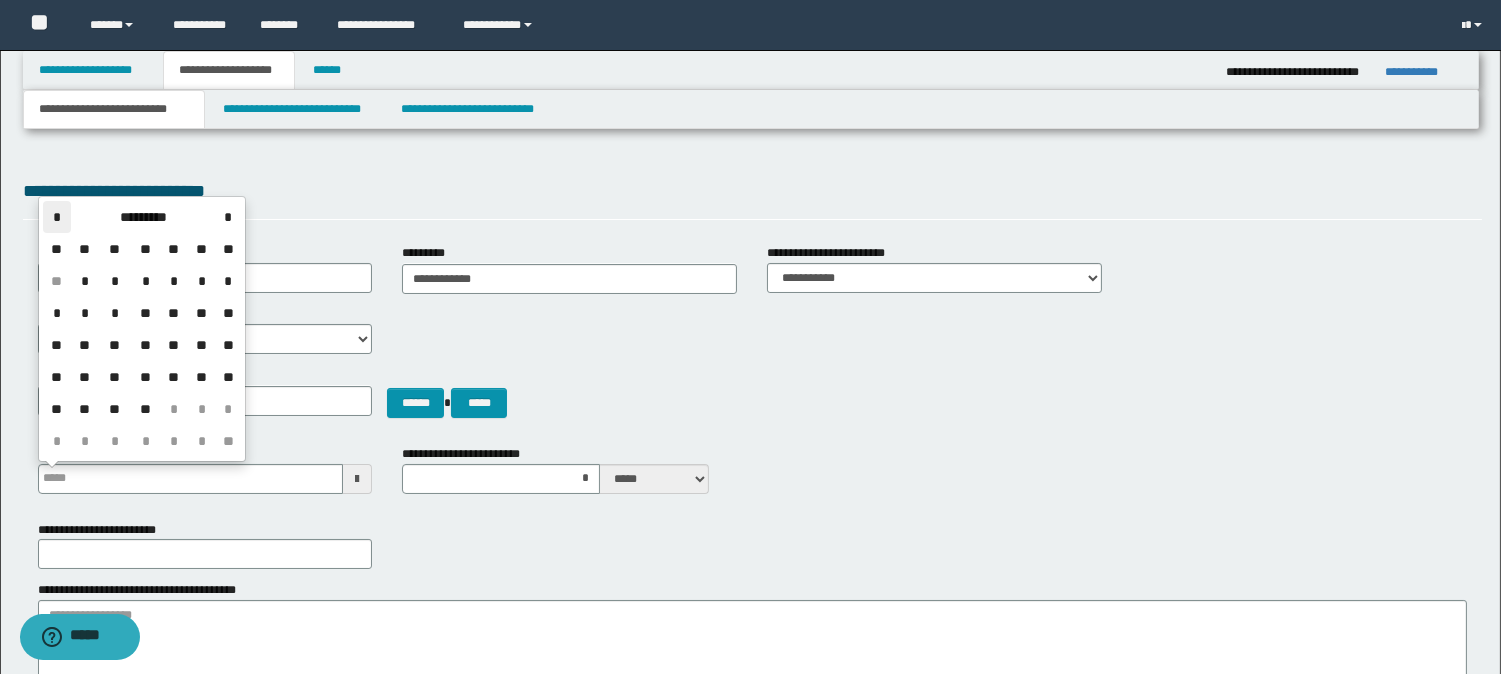 click on "*" at bounding box center [57, 217] 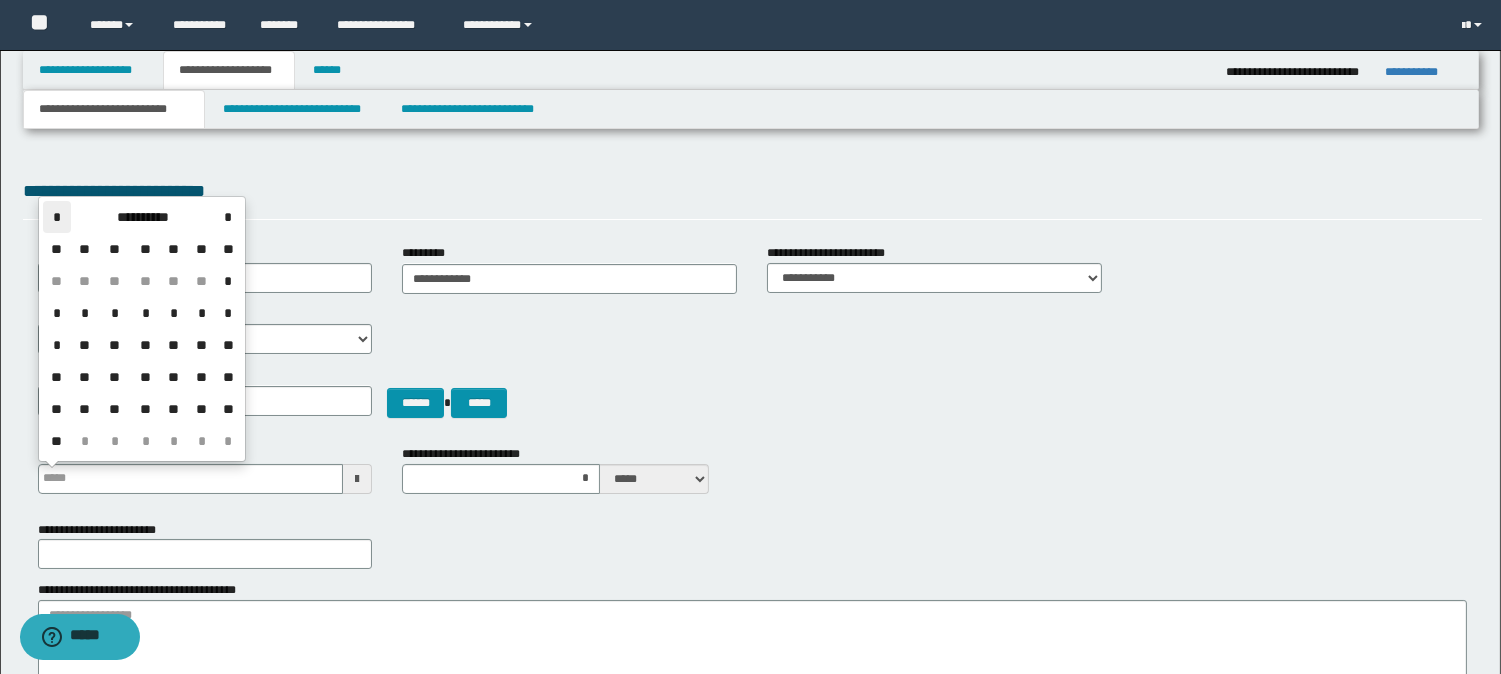 click on "*" at bounding box center [57, 217] 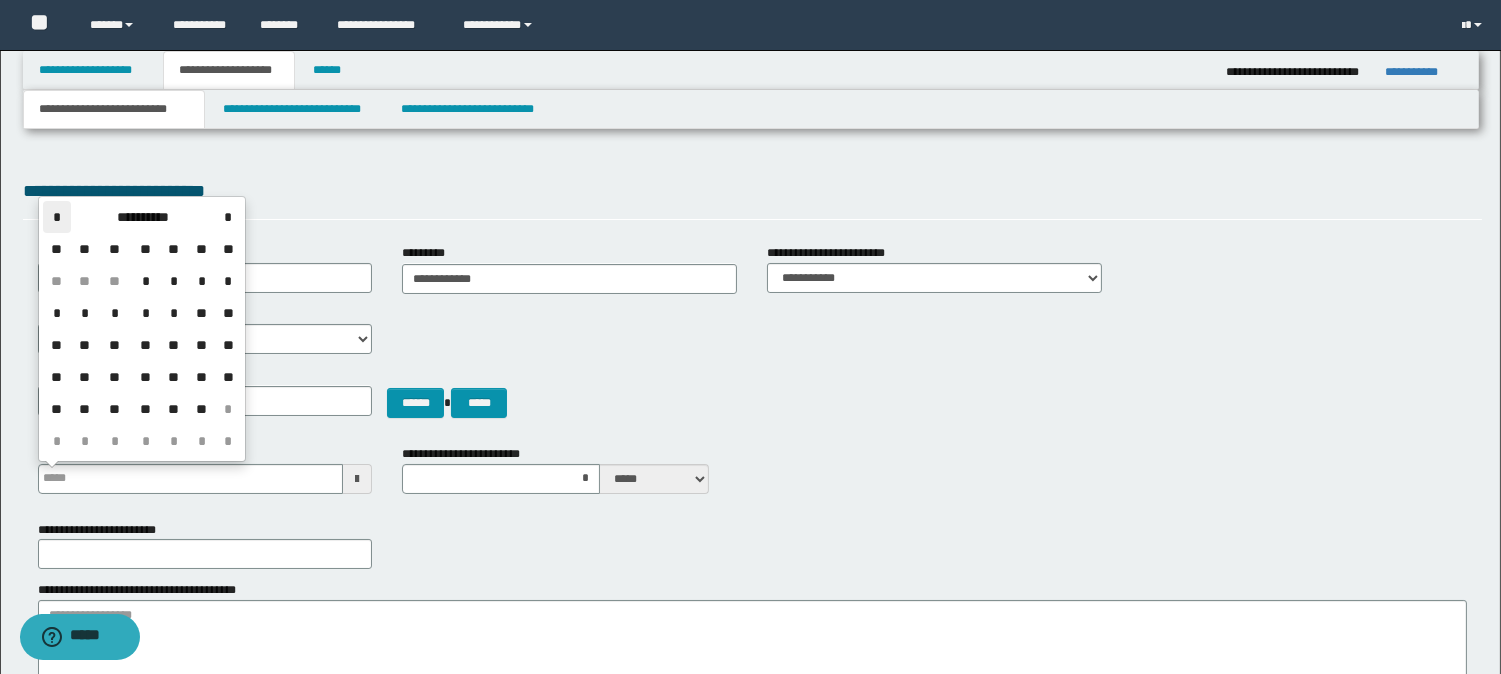 click on "*" at bounding box center (57, 217) 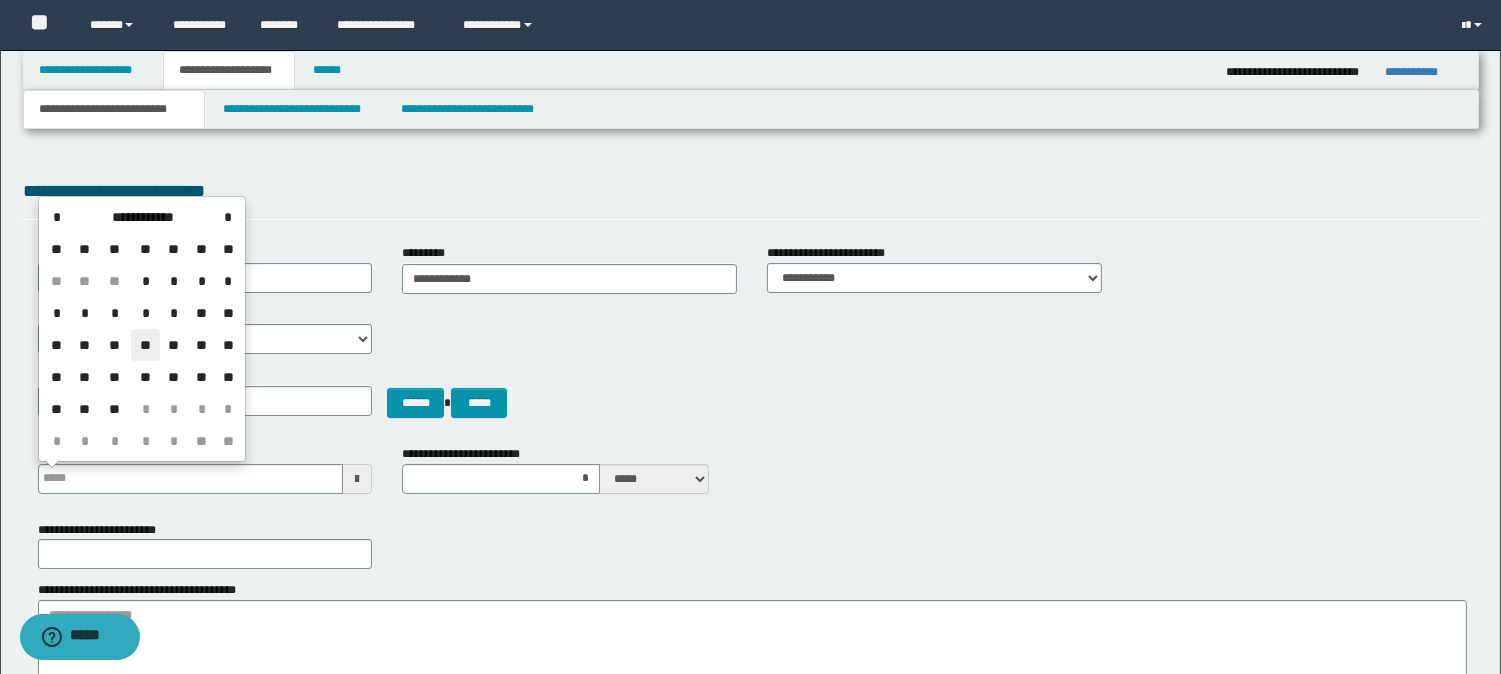 click on "**" at bounding box center [145, 345] 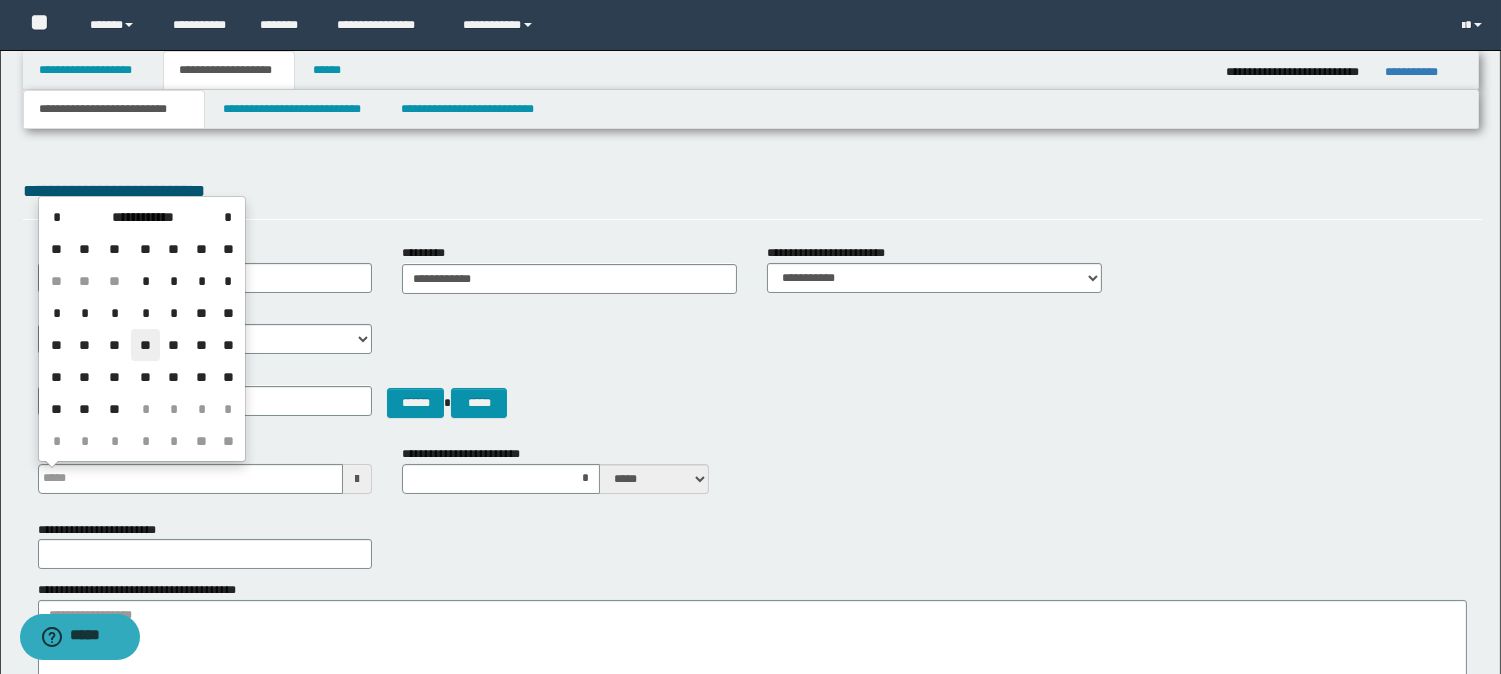 type on "**********" 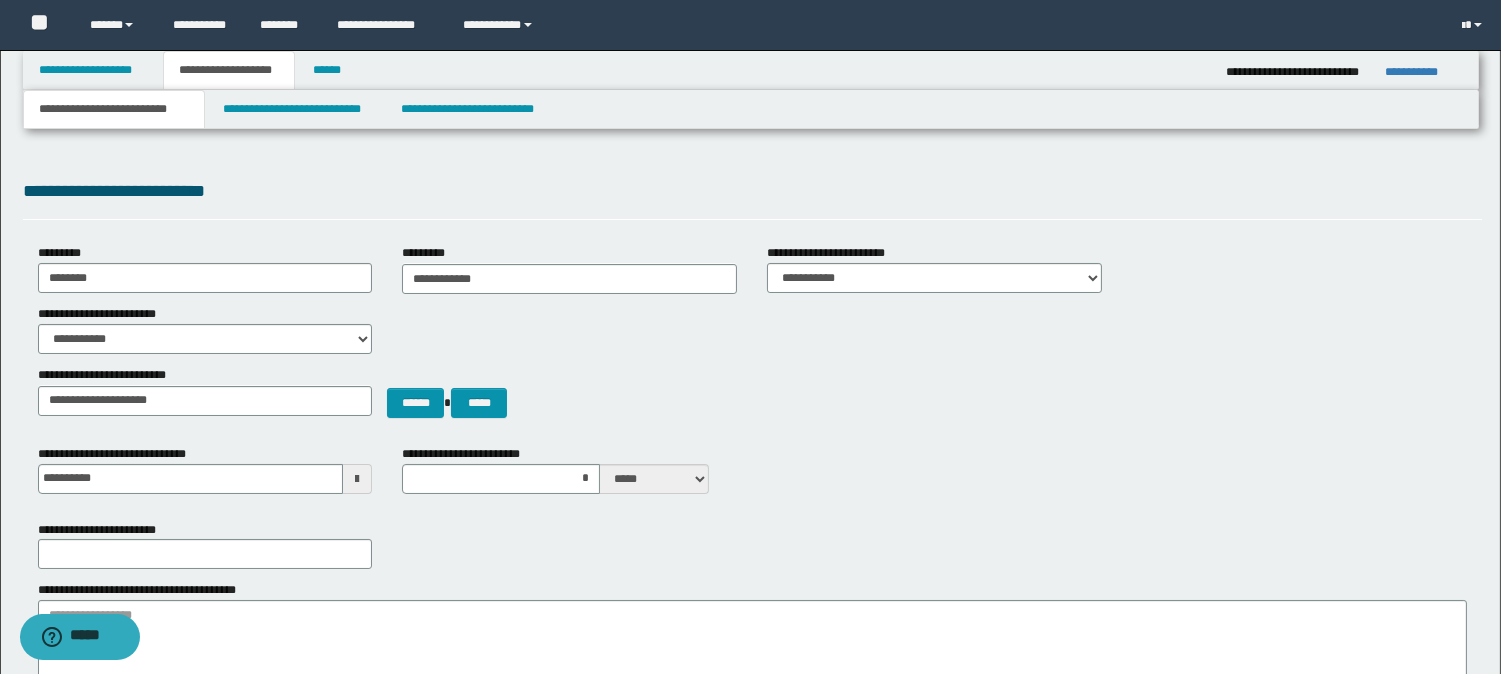 click on "**********" at bounding box center [569, 477] 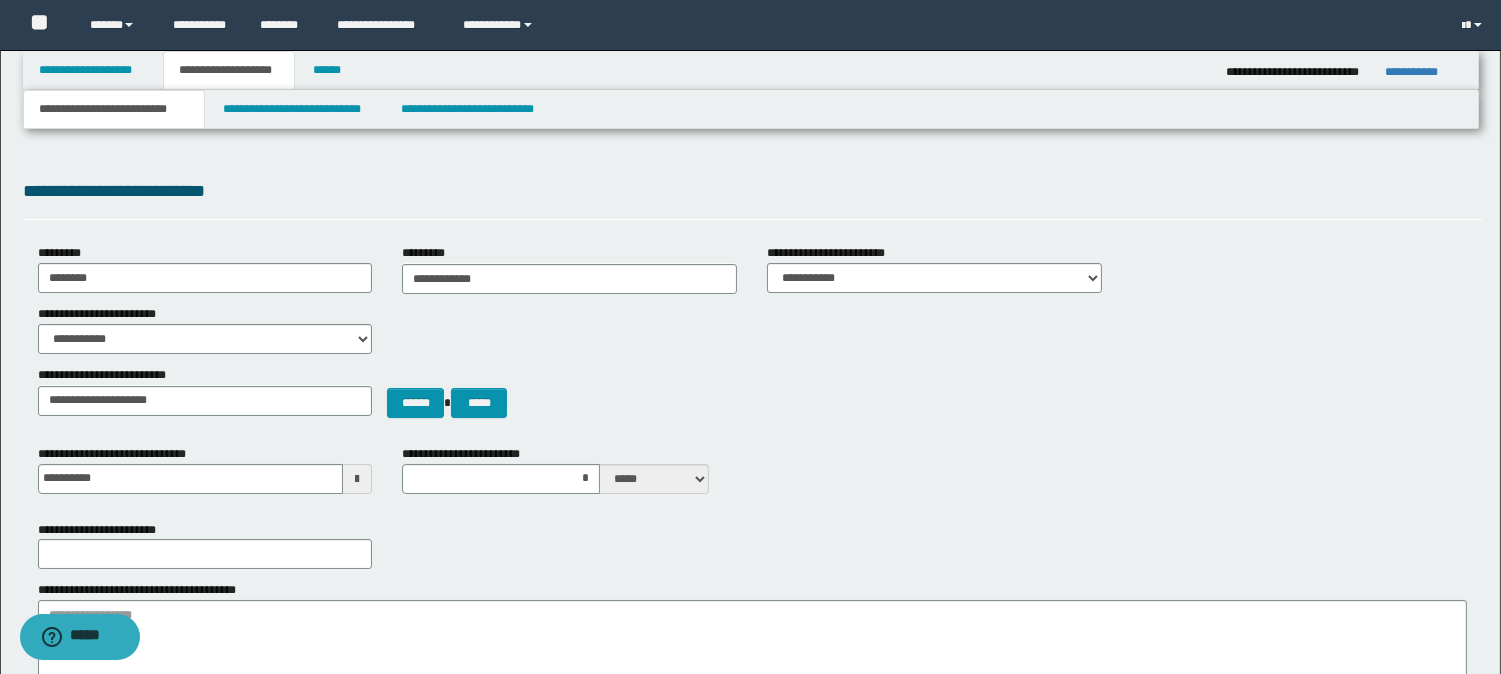 scroll, scrollTop: 111, scrollLeft: 0, axis: vertical 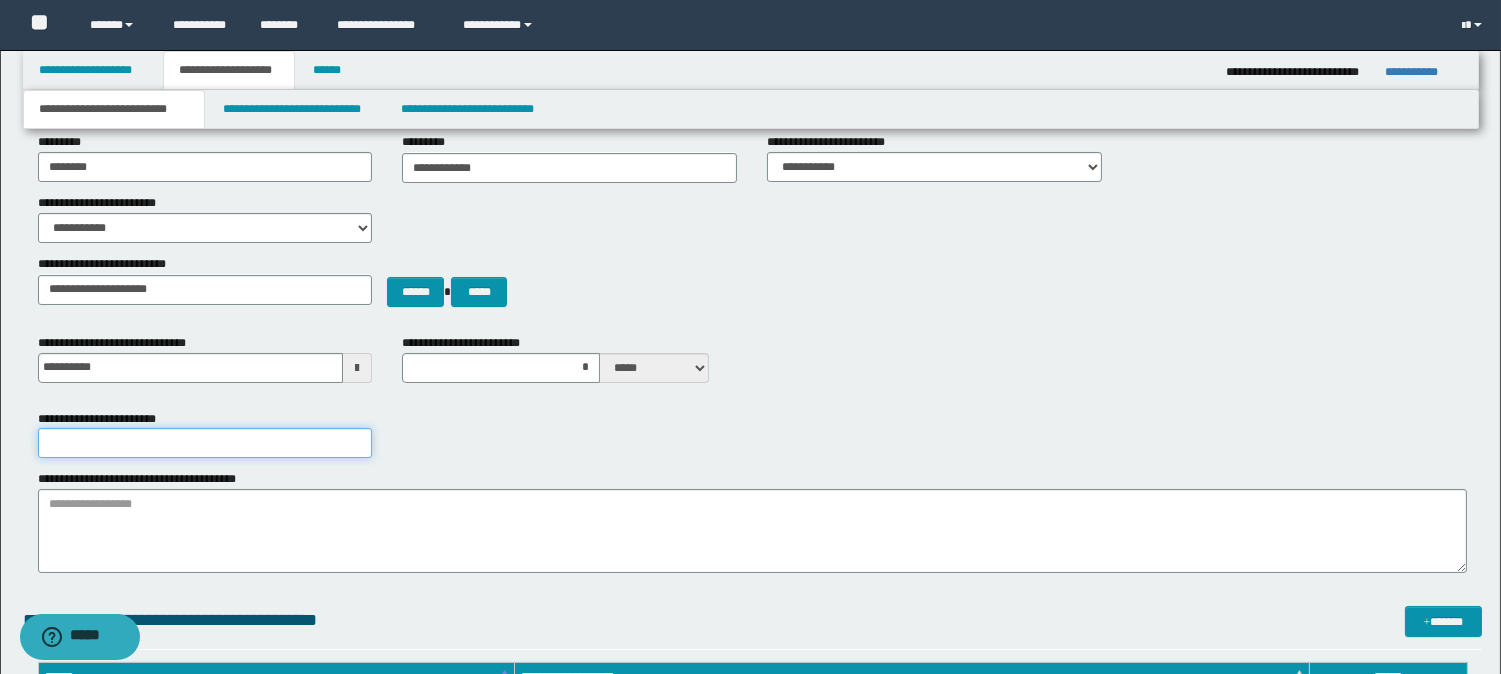 click on "**********" at bounding box center (205, 443) 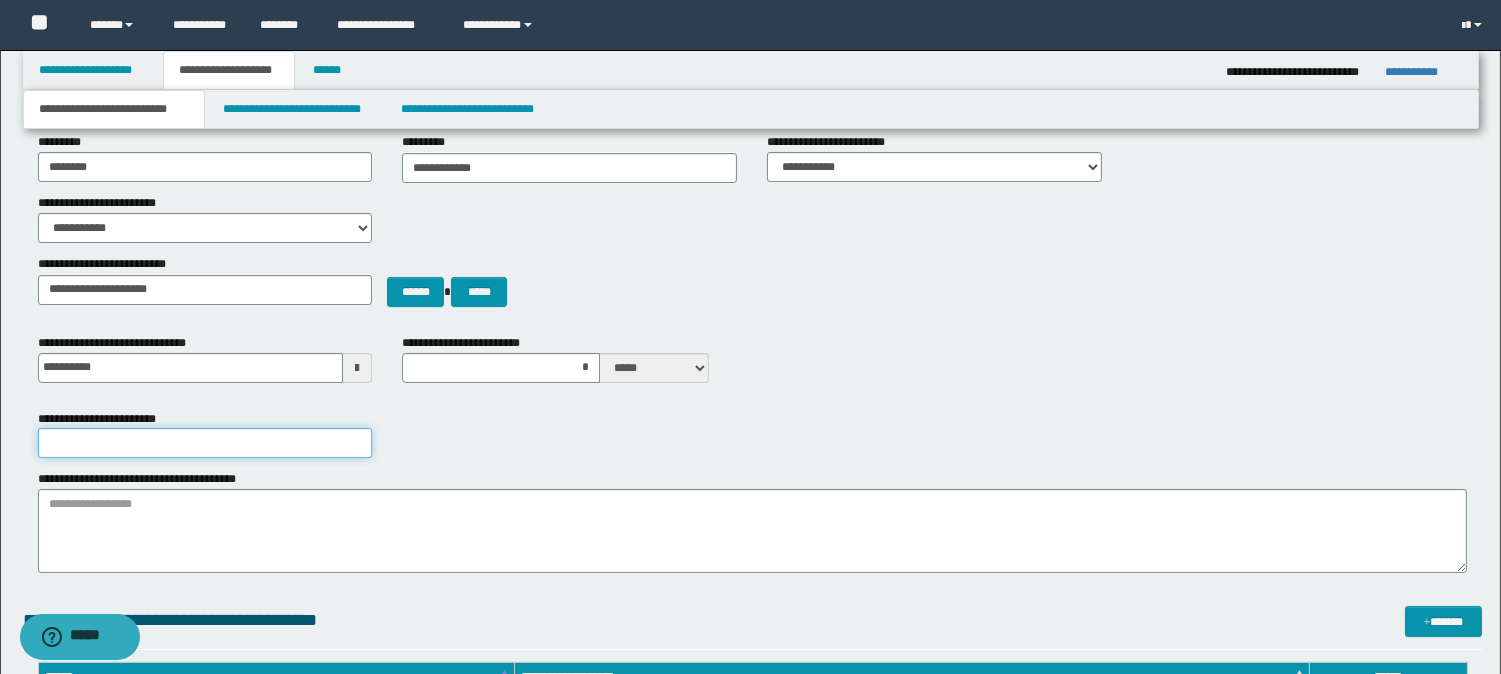 paste on "**********" 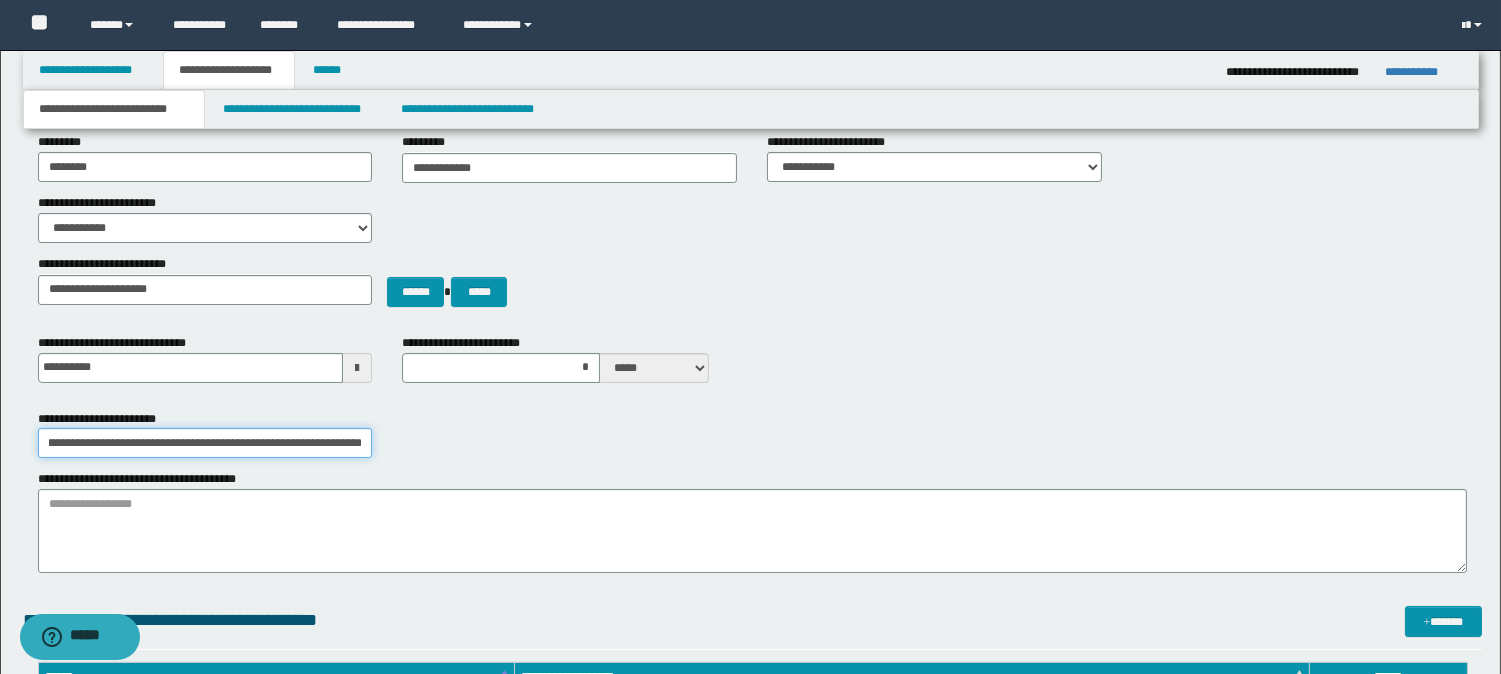 scroll, scrollTop: 0, scrollLeft: 0, axis: both 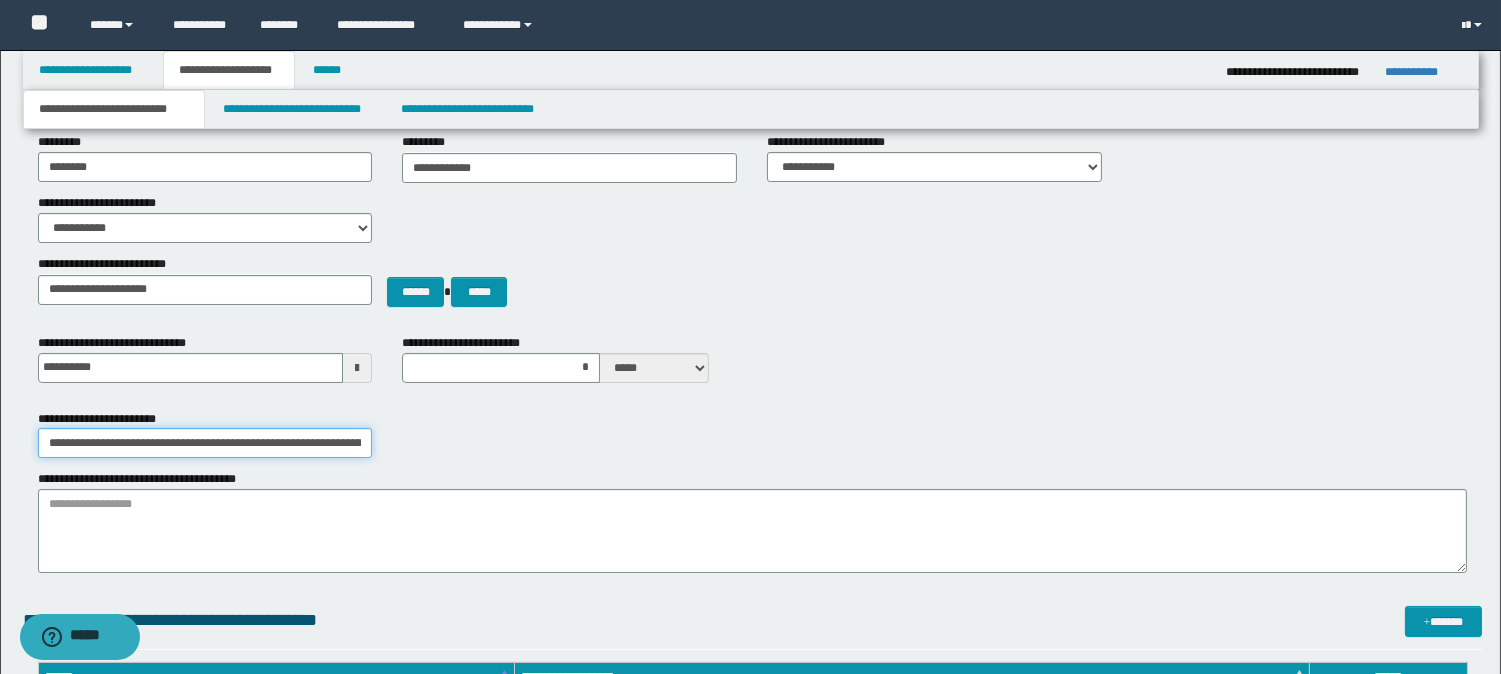 type on "**********" 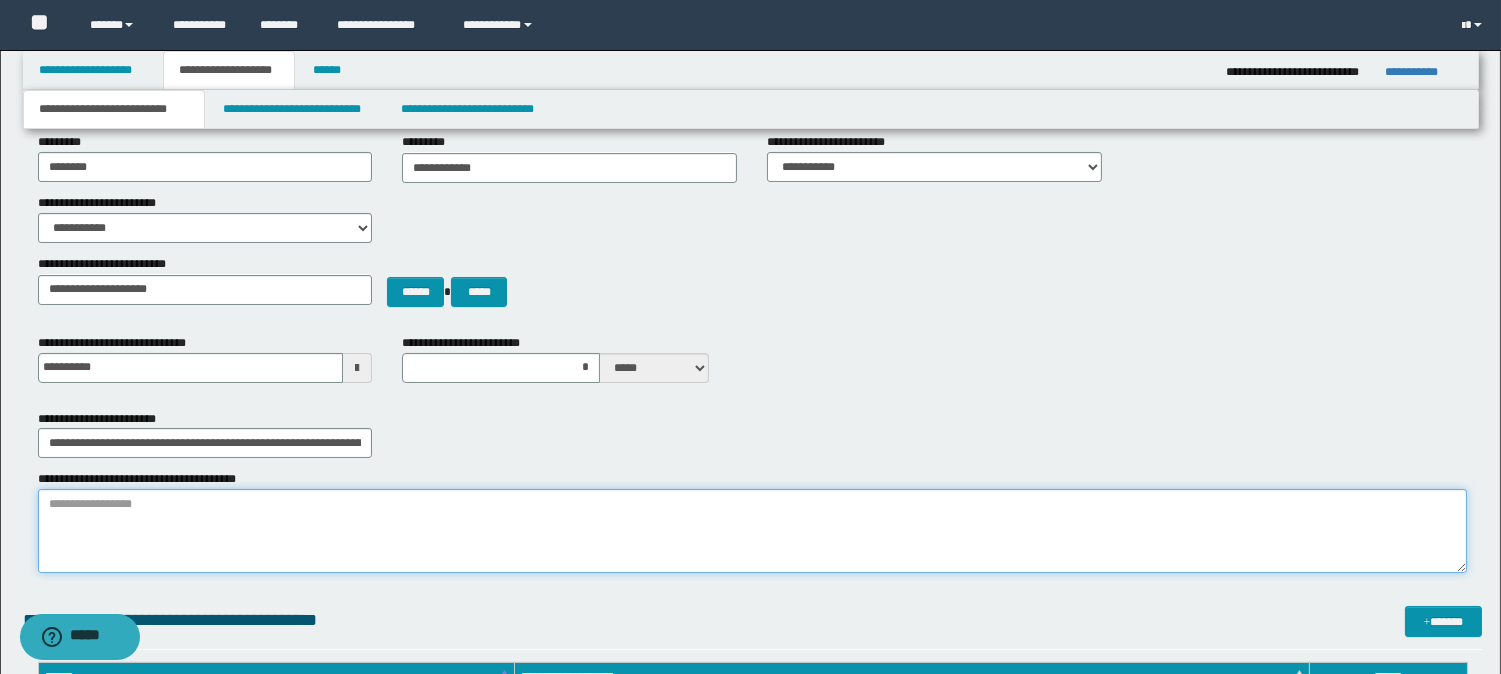 click on "**********" at bounding box center (752, 531) 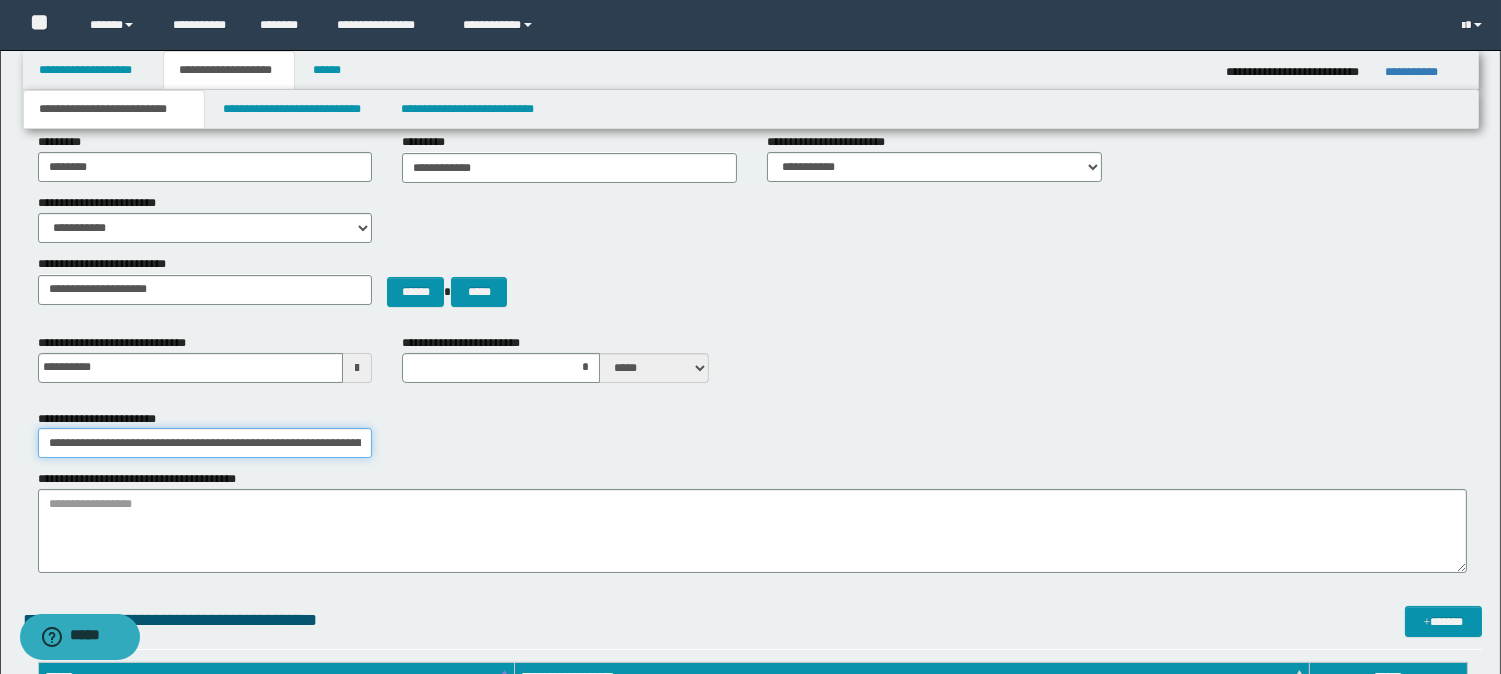 click on "**********" at bounding box center [205, 443] 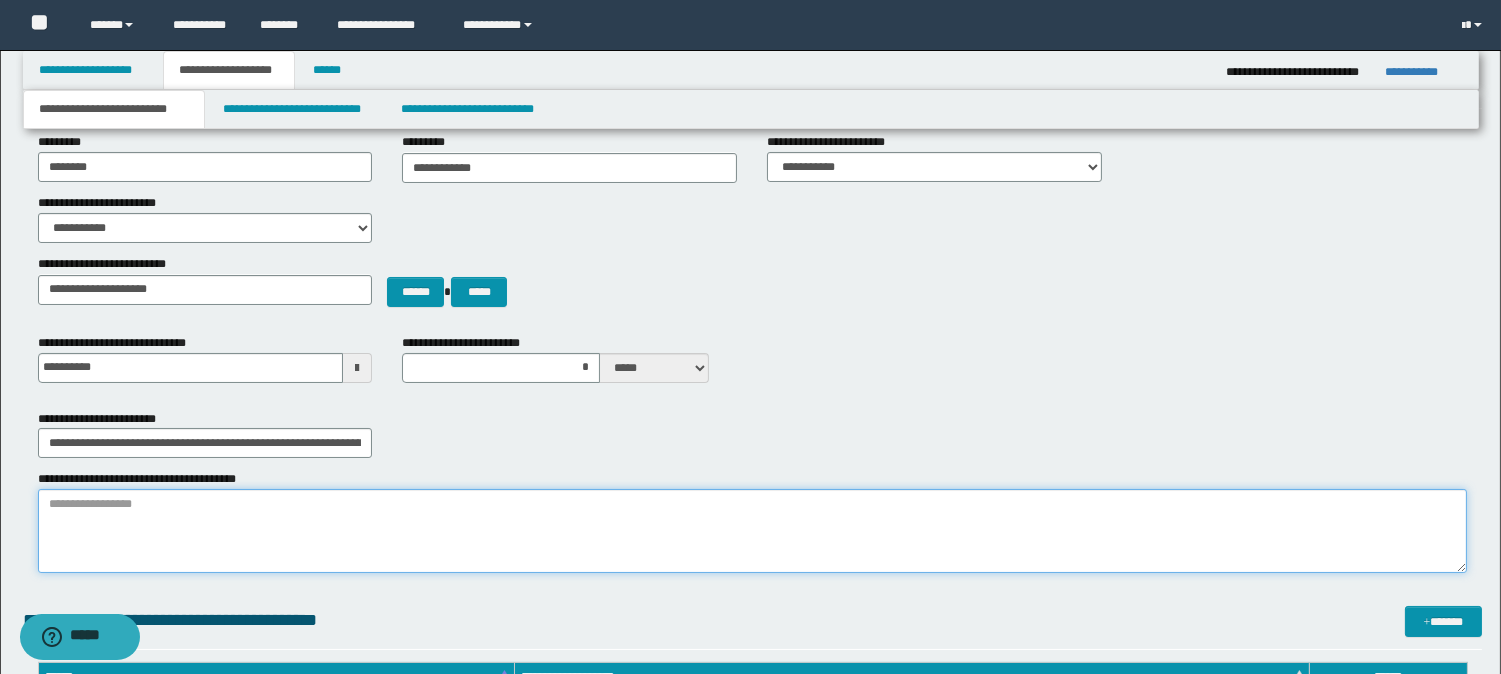 click on "**********" at bounding box center [752, 531] 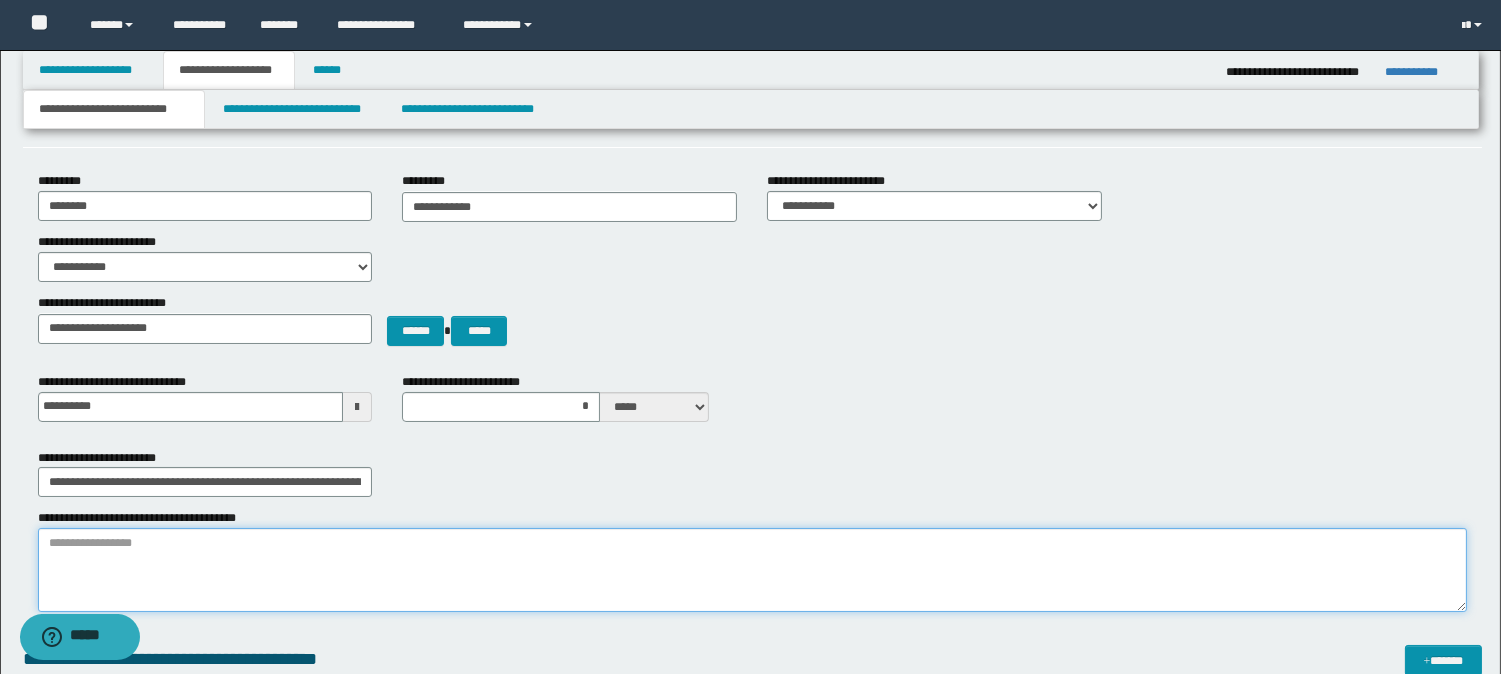 scroll, scrollTop: 111, scrollLeft: 0, axis: vertical 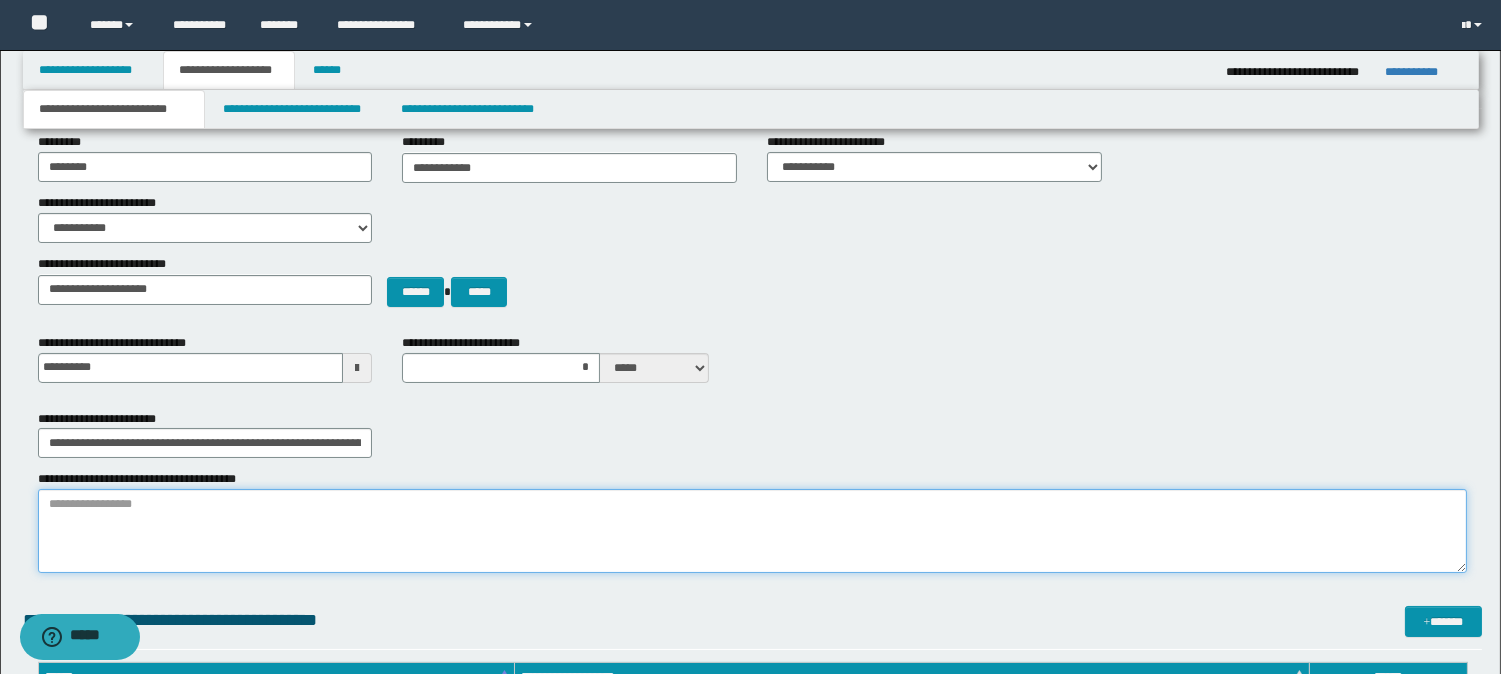 paste on "**********" 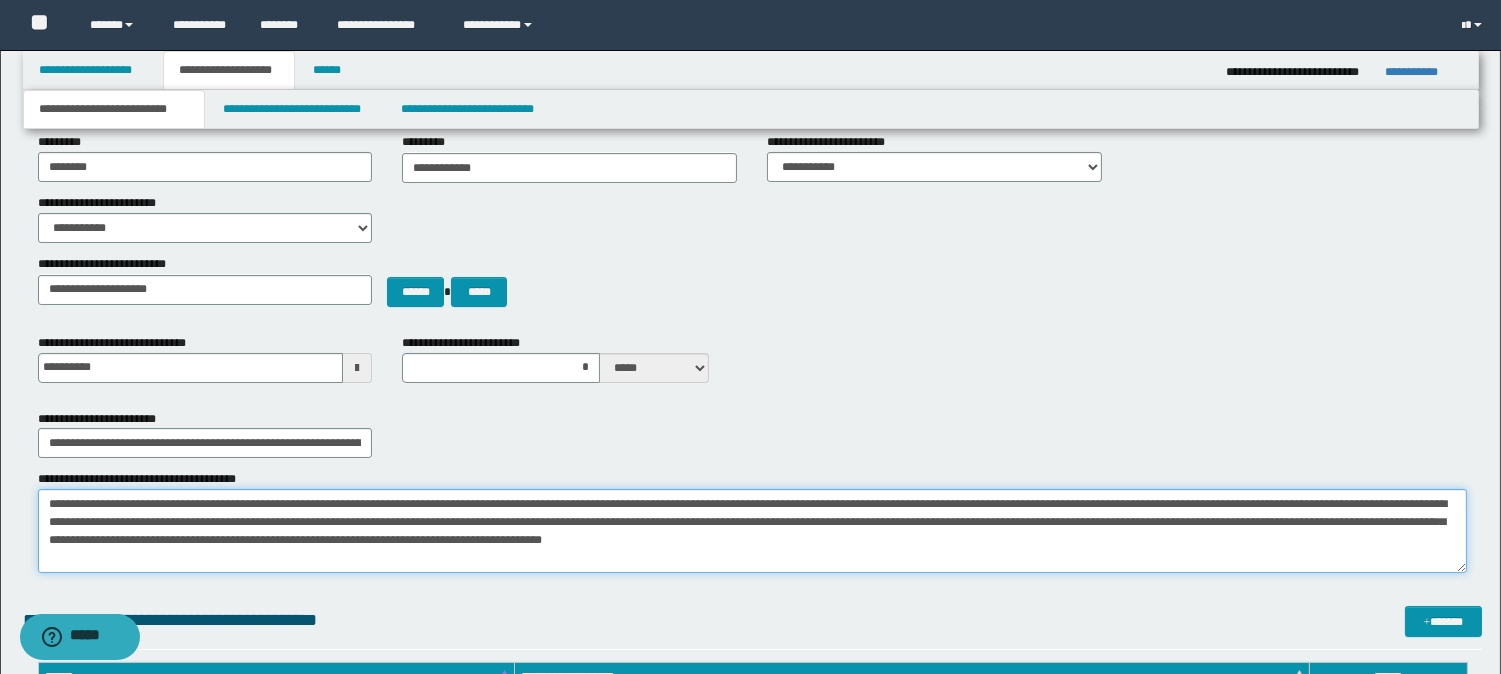 click on "**********" at bounding box center (752, 531) 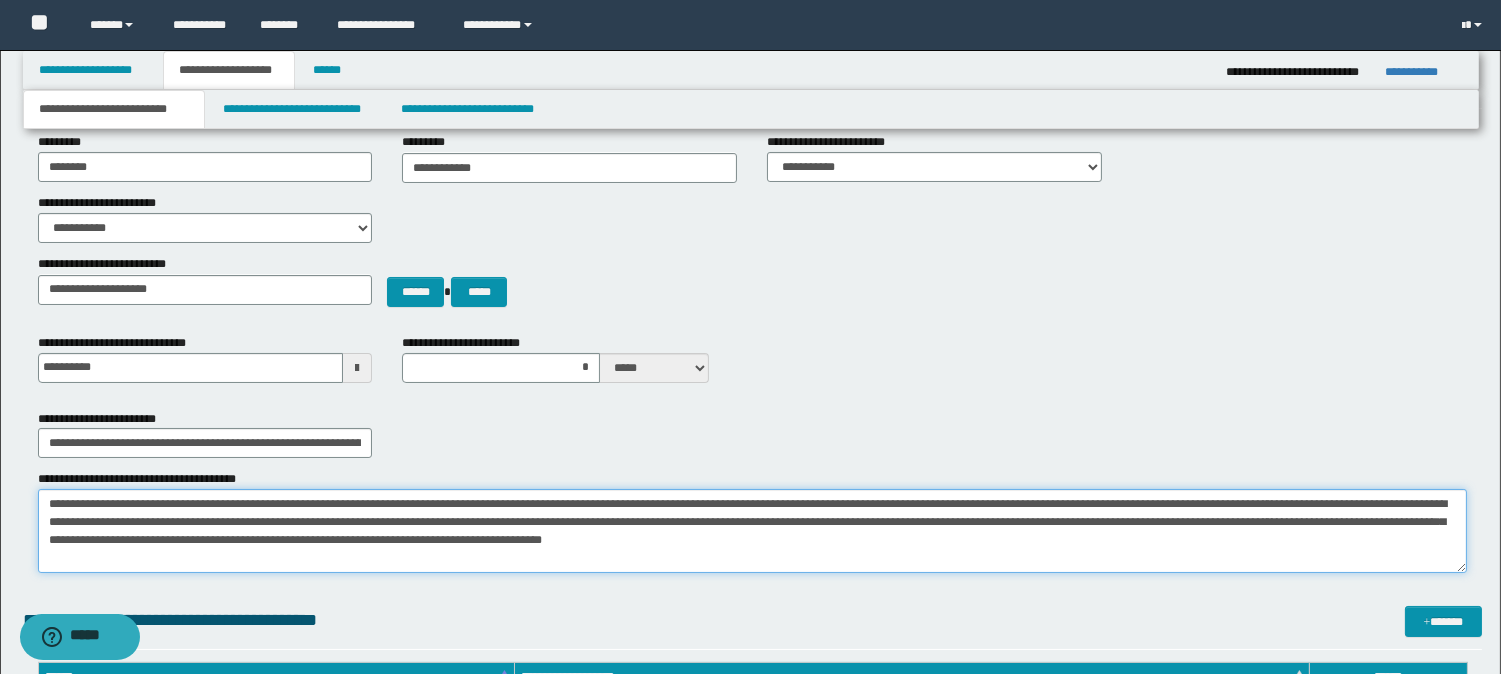 drag, startPoint x: 267, startPoint y: 505, endPoint x: 21, endPoint y: 510, distance: 246.05081 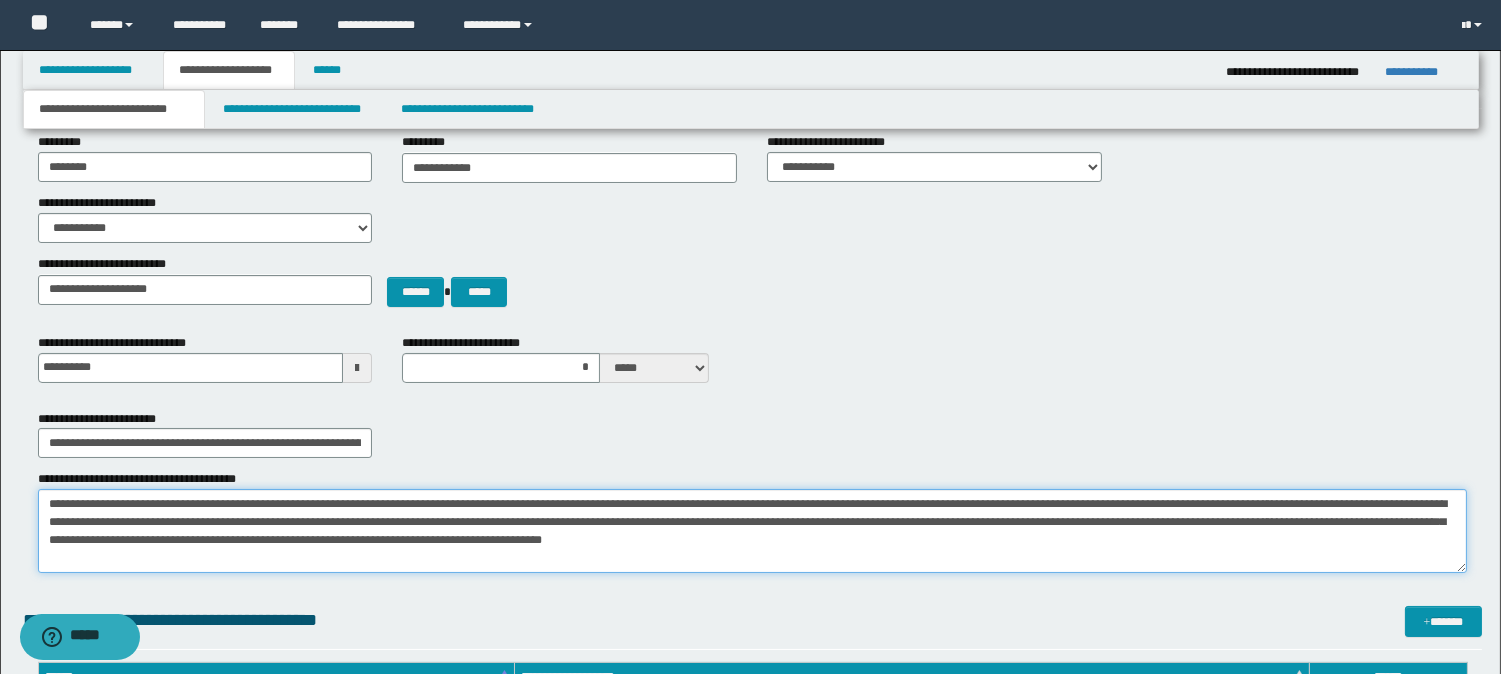 click on "**********" at bounding box center (750, 819) 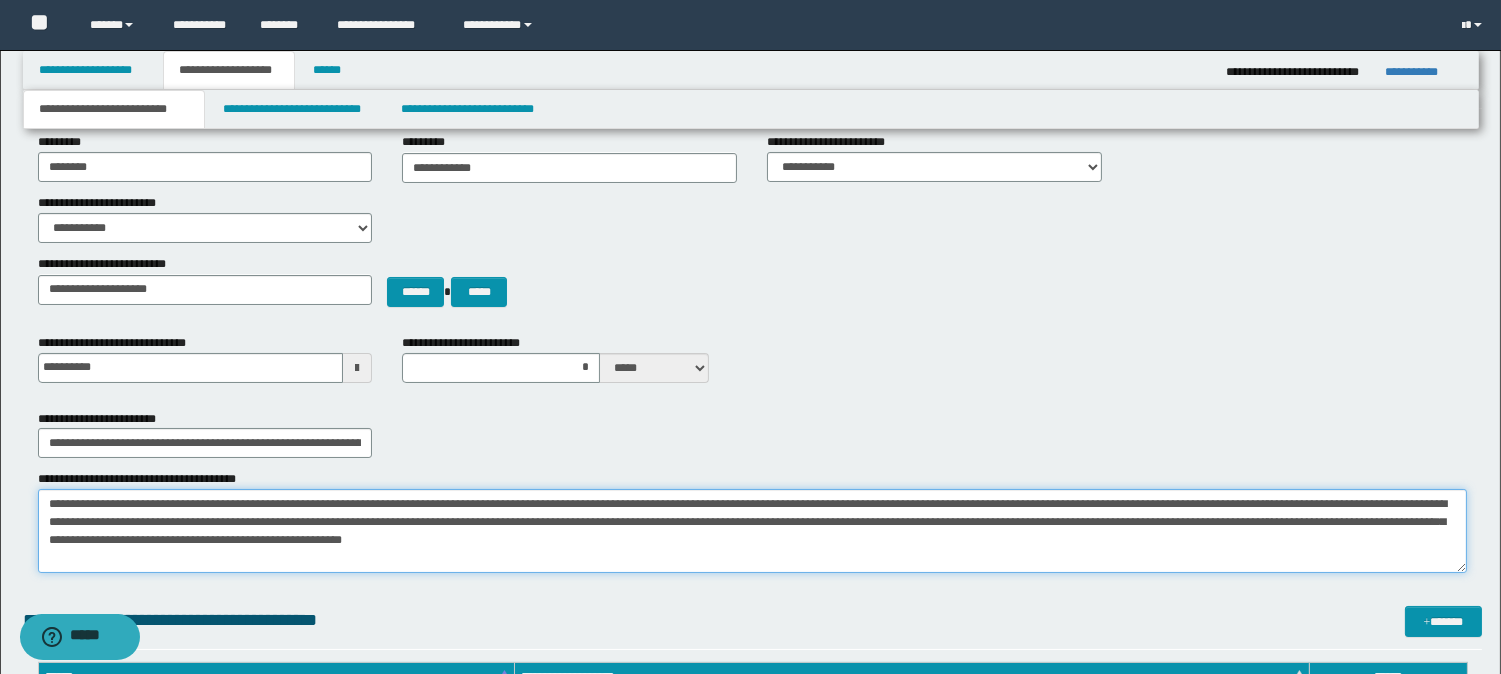 drag, startPoint x: 968, startPoint y: 503, endPoint x: 1347, endPoint y: 500, distance: 379.01187 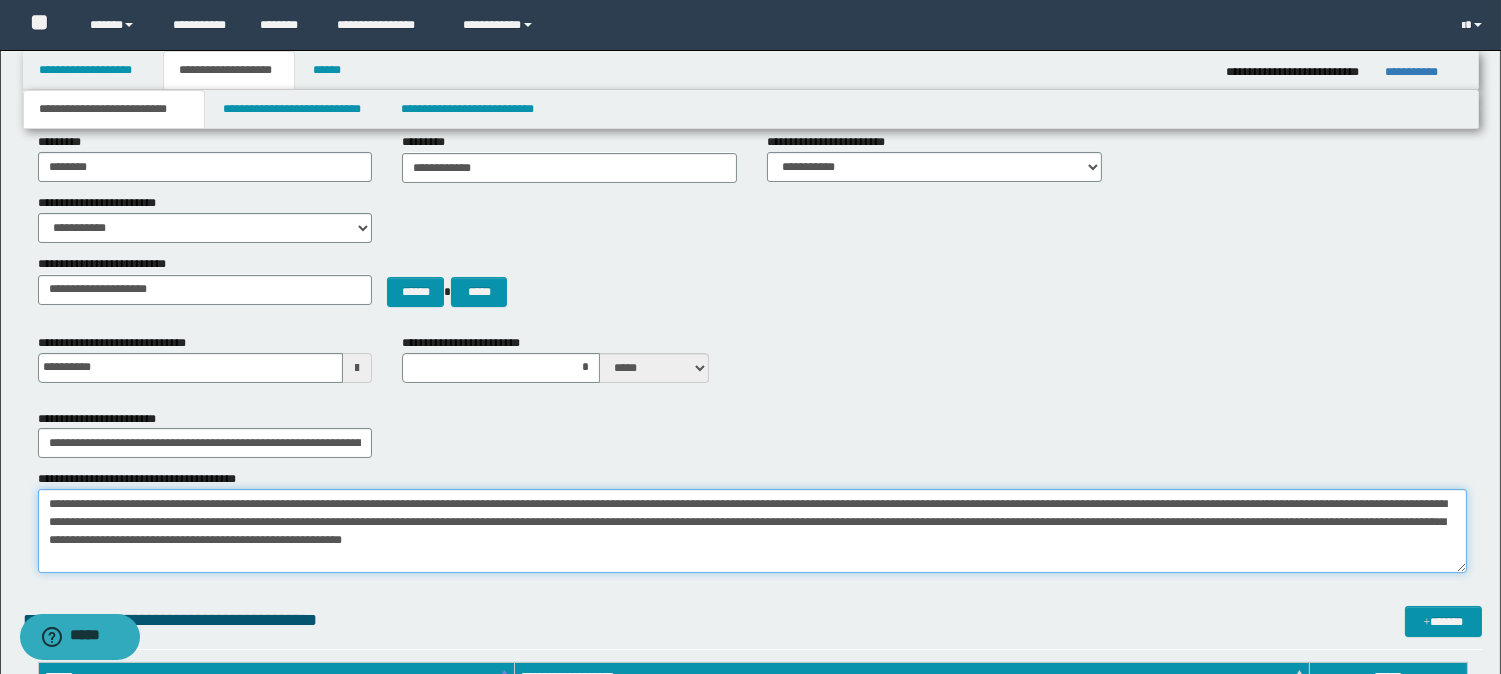click on "**********" at bounding box center [752, 531] 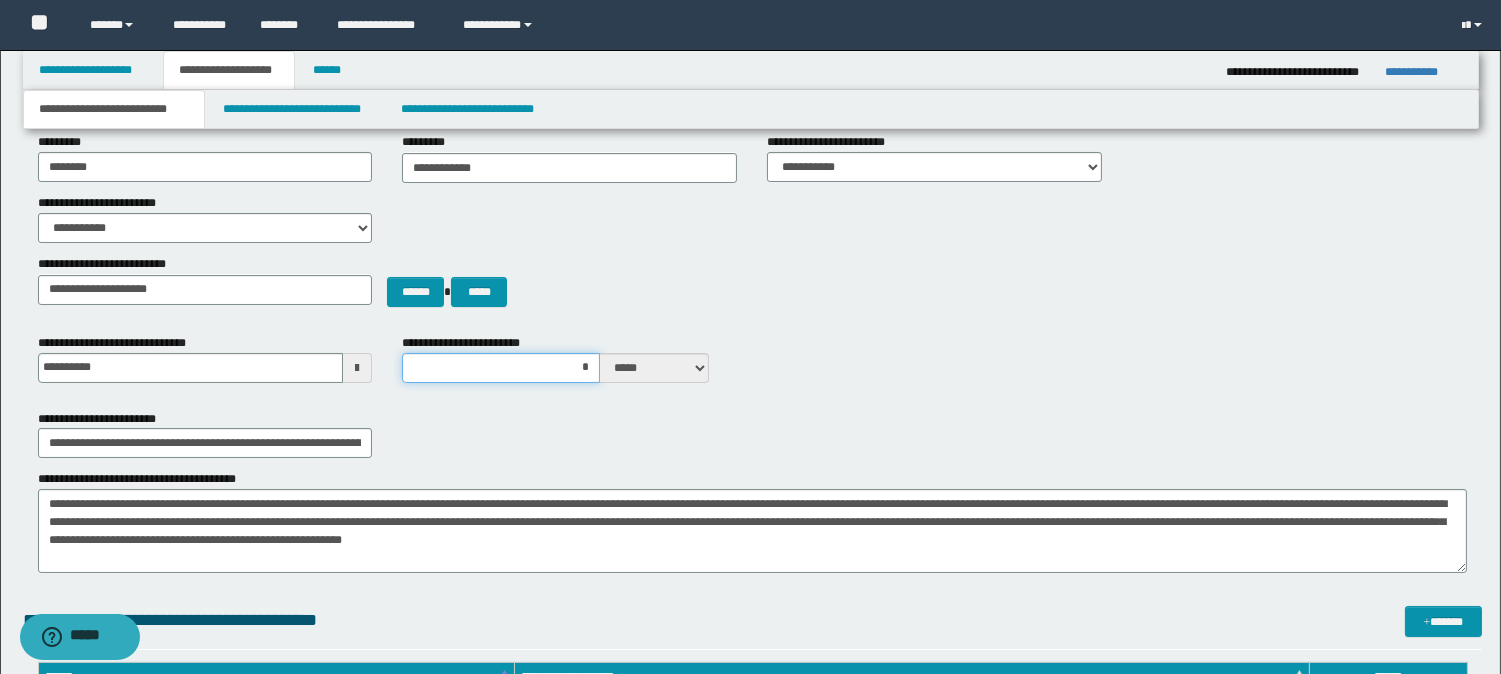drag, startPoint x: 583, startPoint y: 365, endPoint x: 600, endPoint y: 365, distance: 17 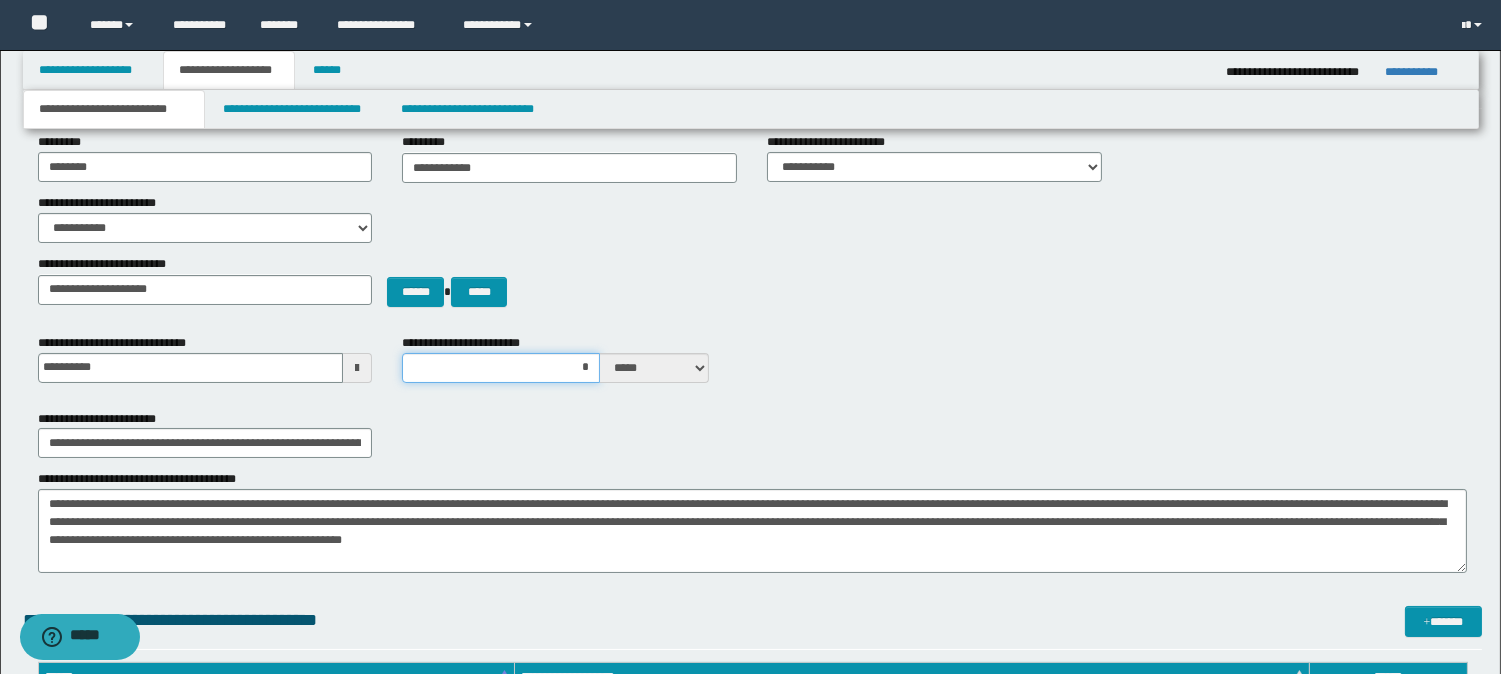 type on "**" 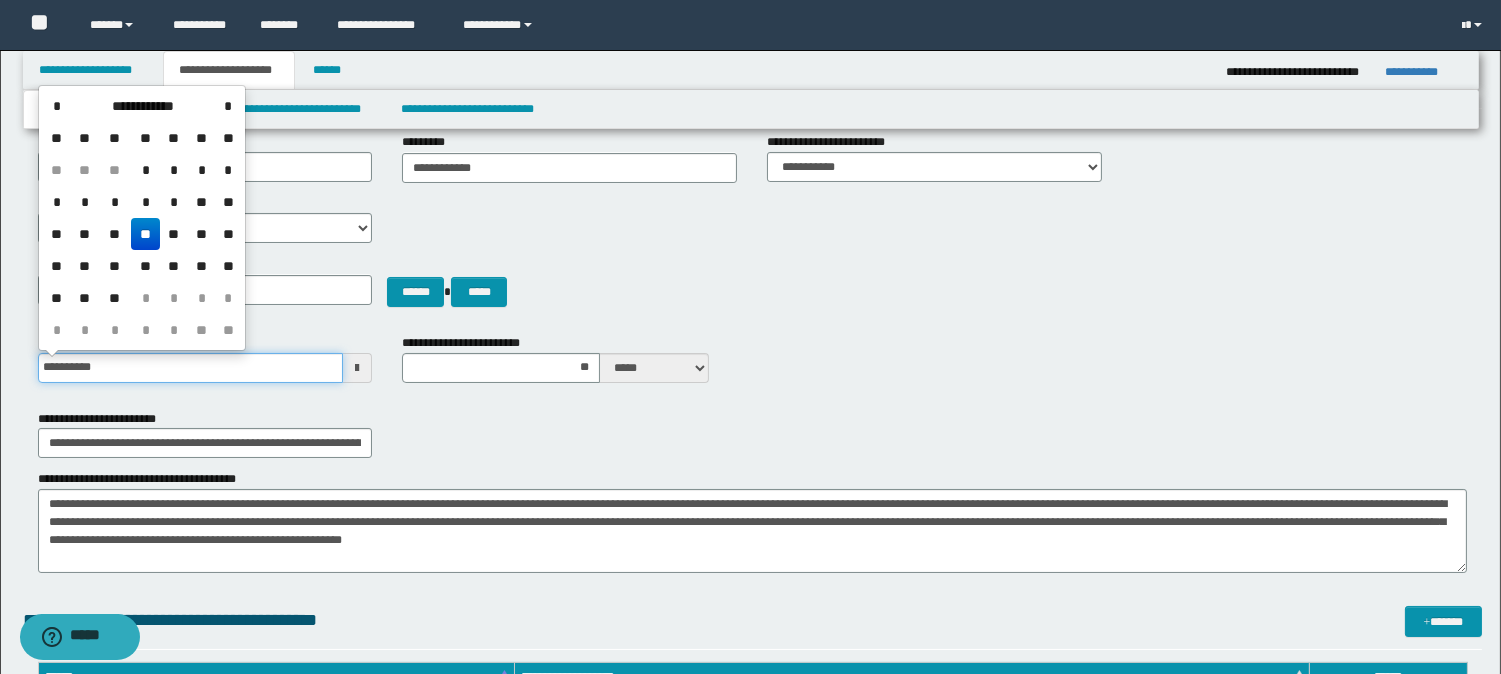 click on "**********" at bounding box center (191, 368) 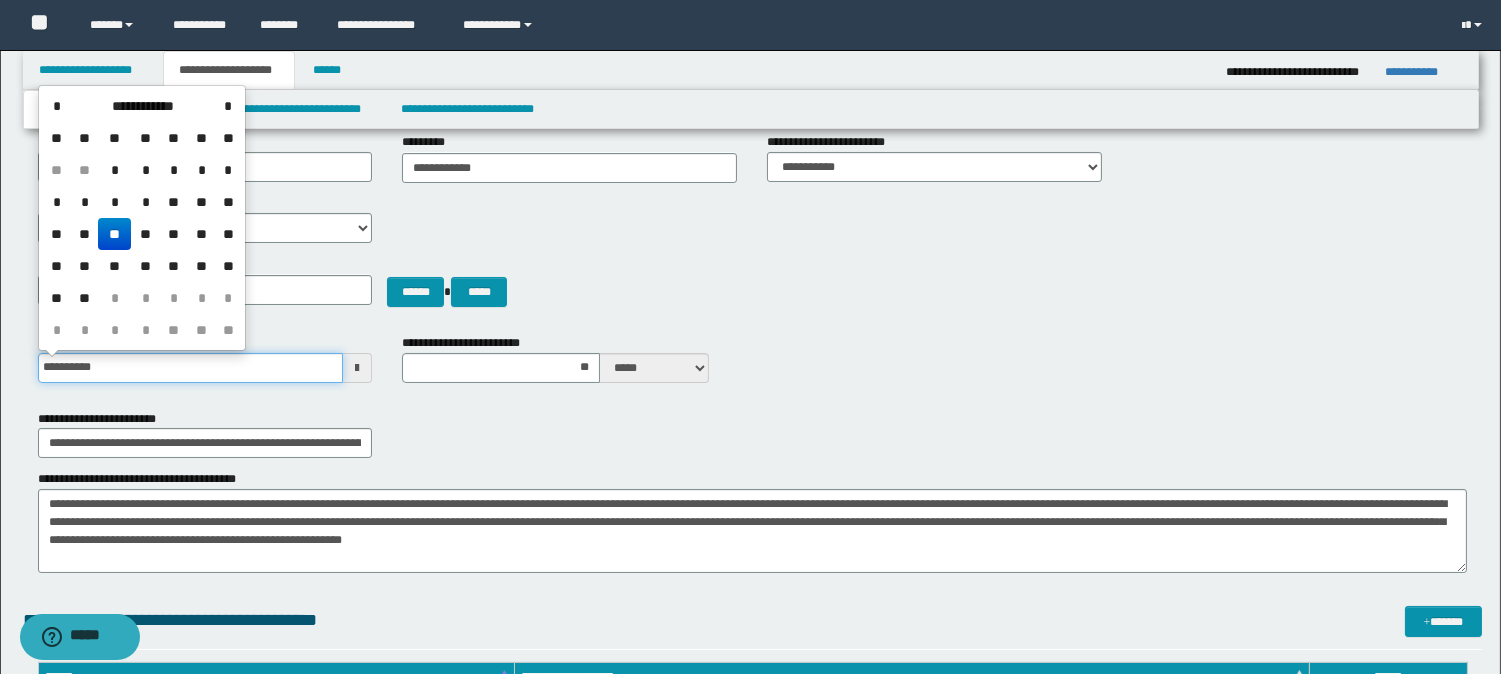 click on "**********" at bounding box center [191, 368] 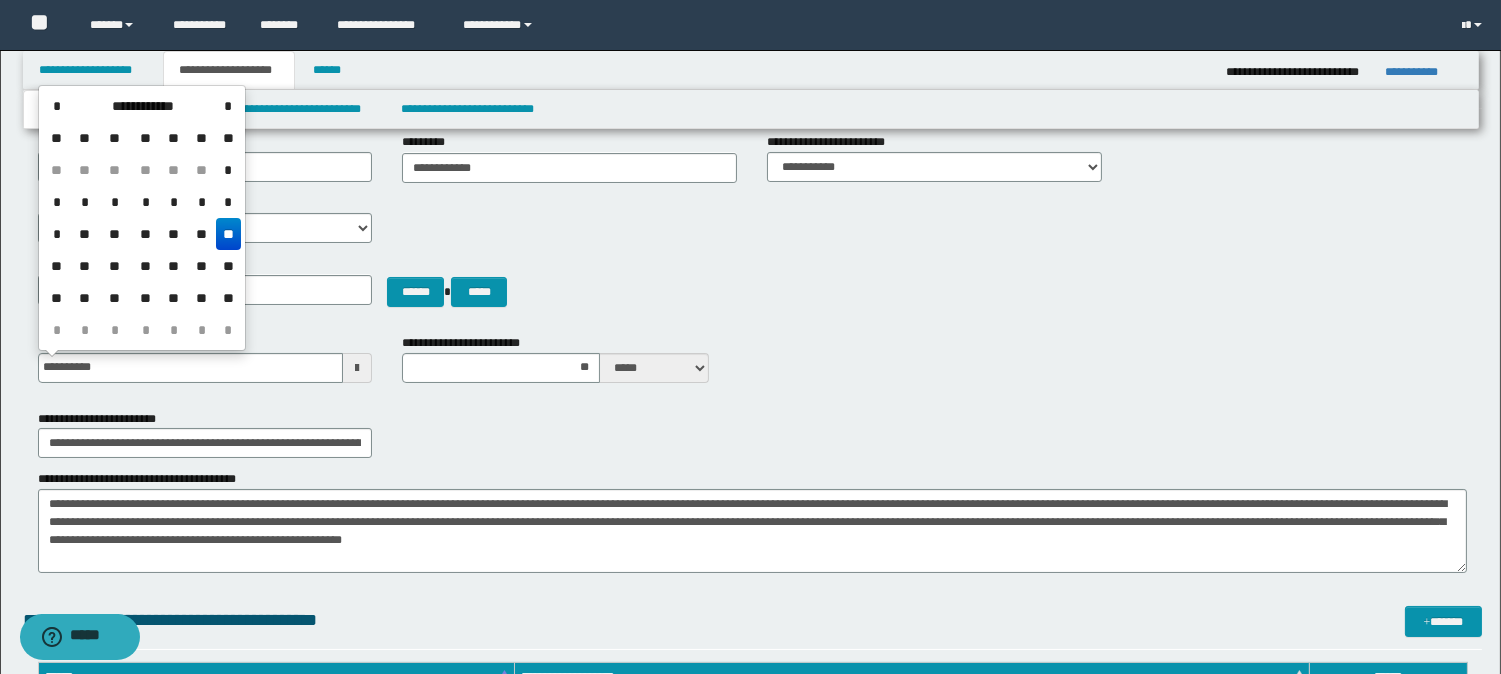 click on "**" at bounding box center [228, 234] 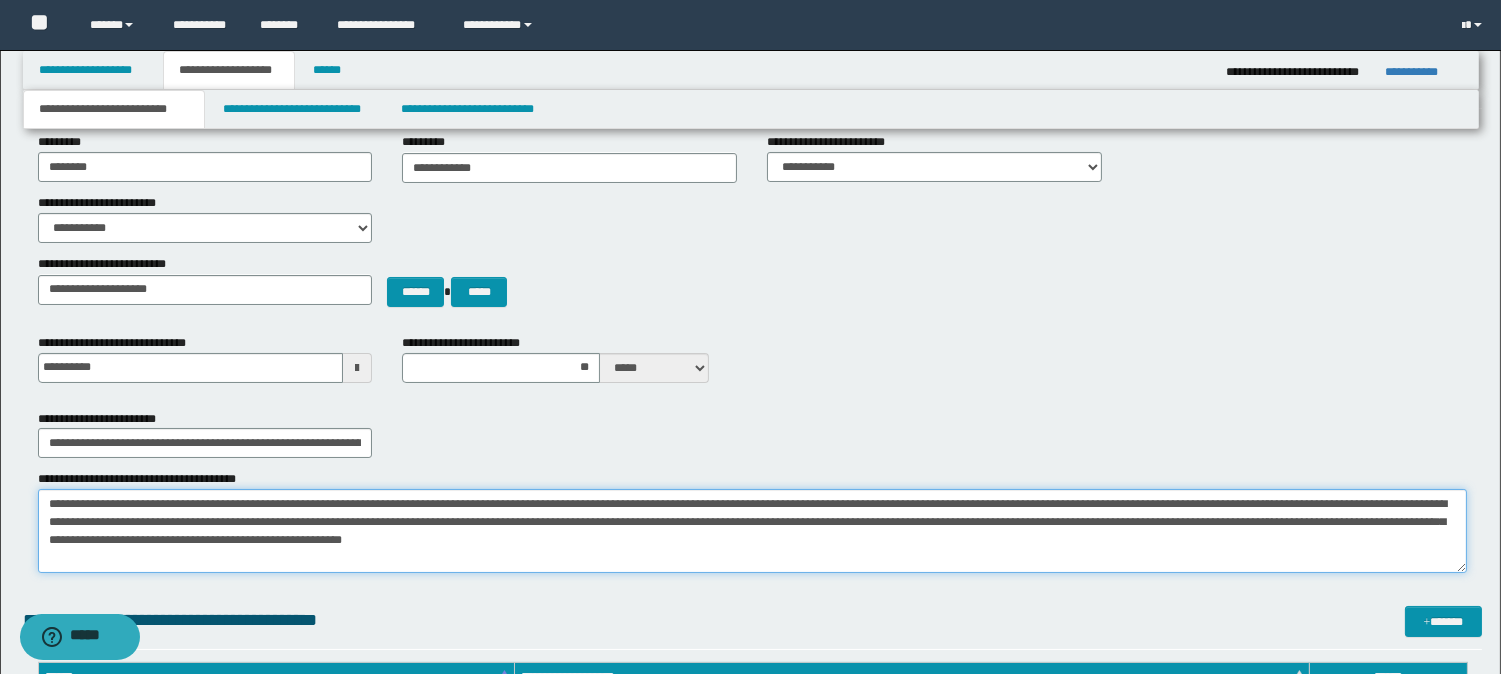 drag, startPoint x: 968, startPoint y: 506, endPoint x: 546, endPoint y: 522, distance: 422.30322 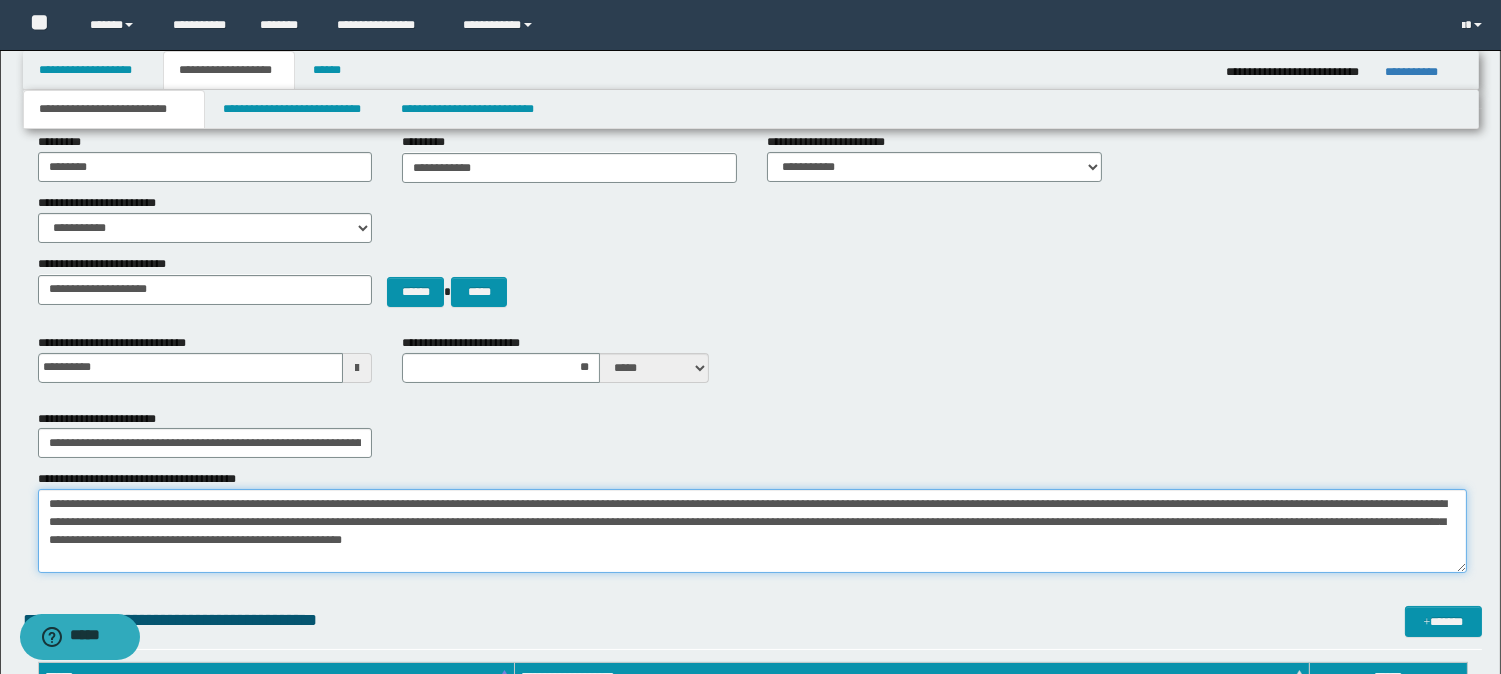 click on "**********" at bounding box center (752, 531) 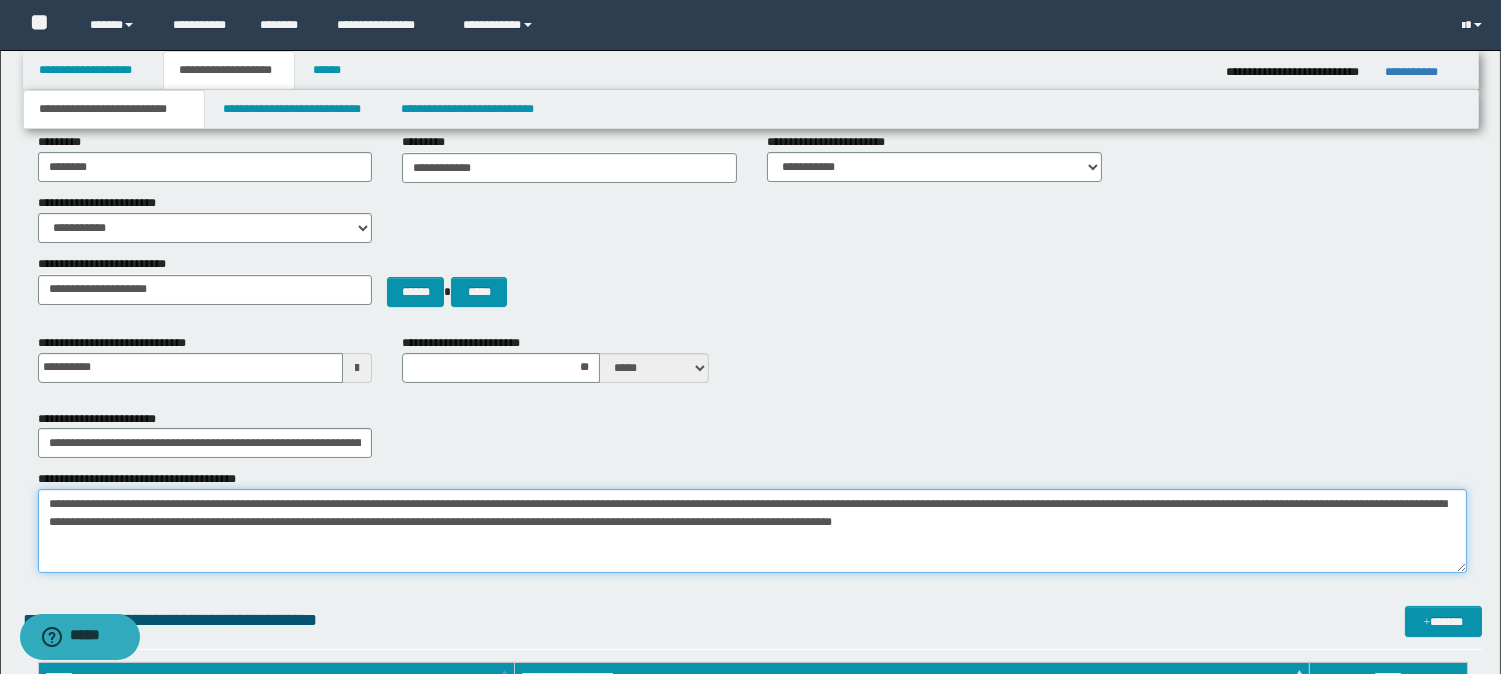 type on "**********" 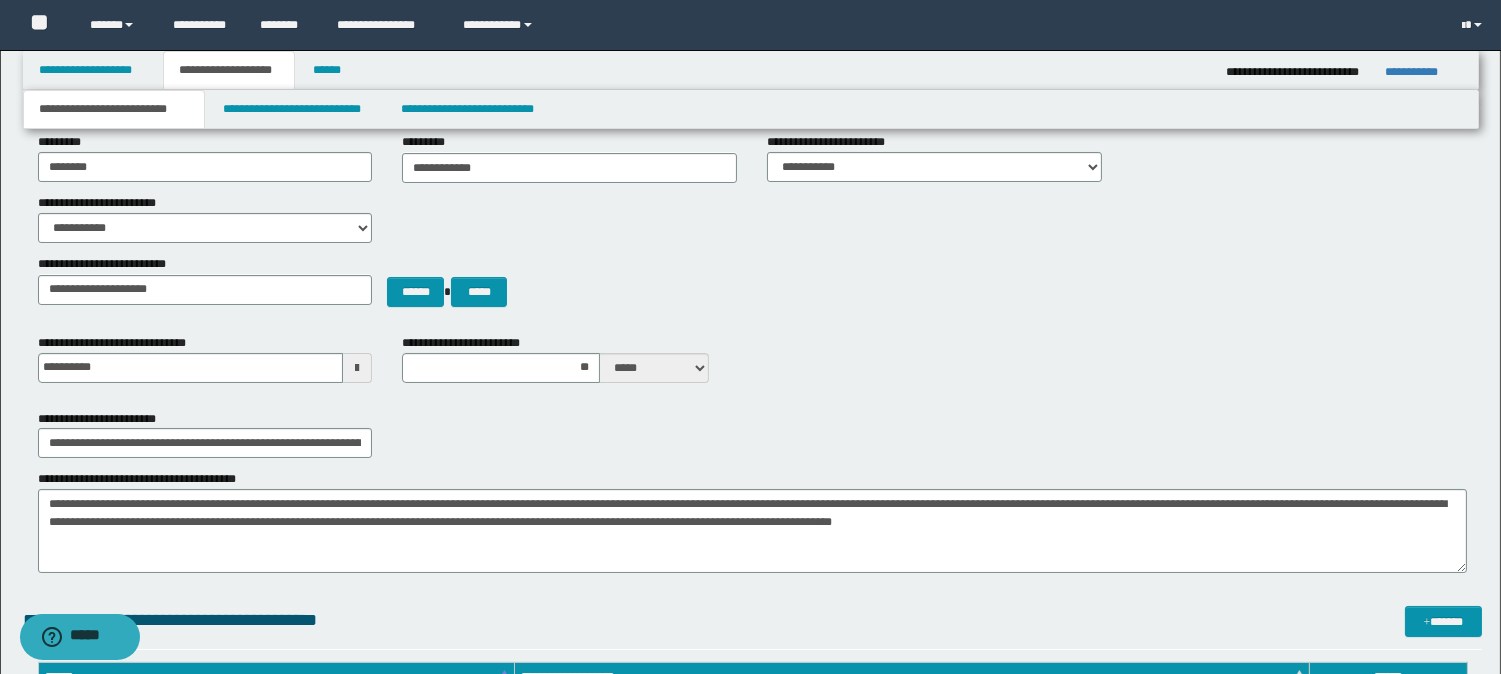 click on "**********" at bounding box center (752, 434) 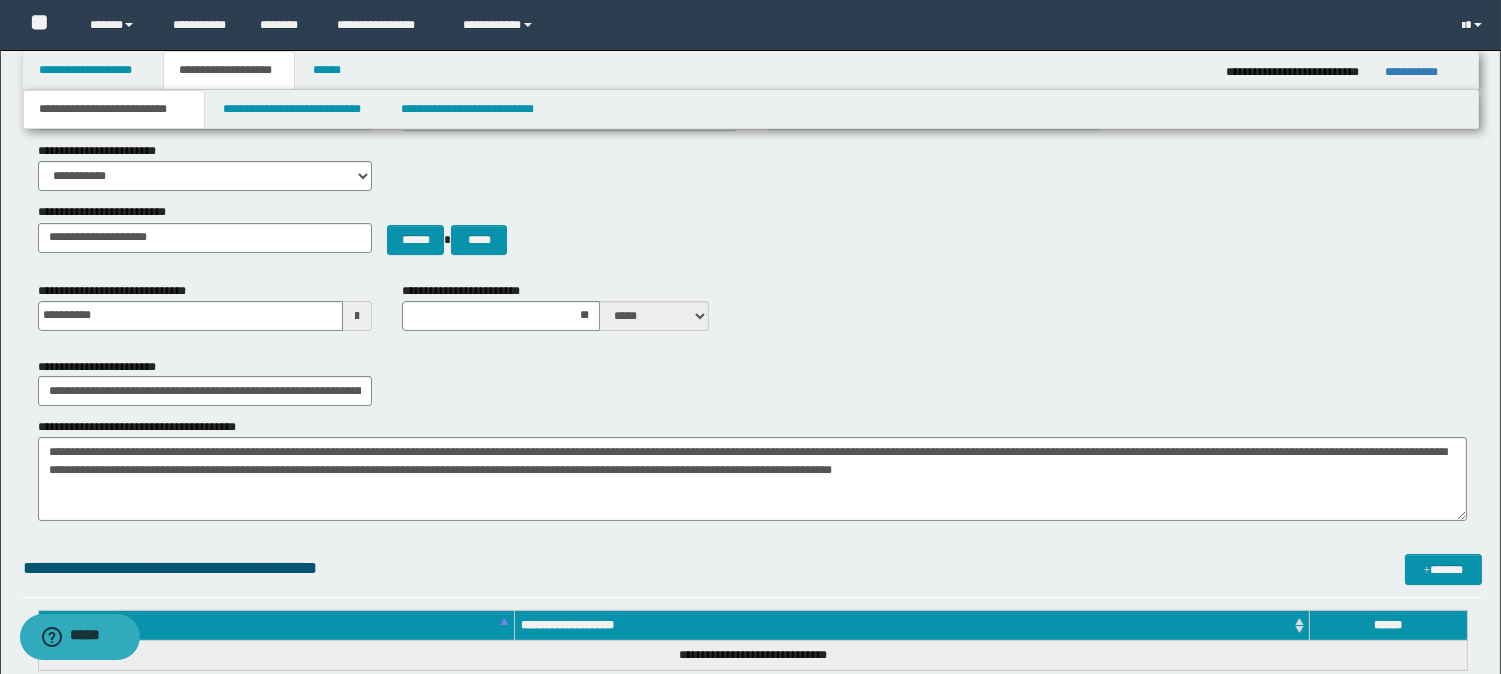 scroll, scrollTop: 111, scrollLeft: 0, axis: vertical 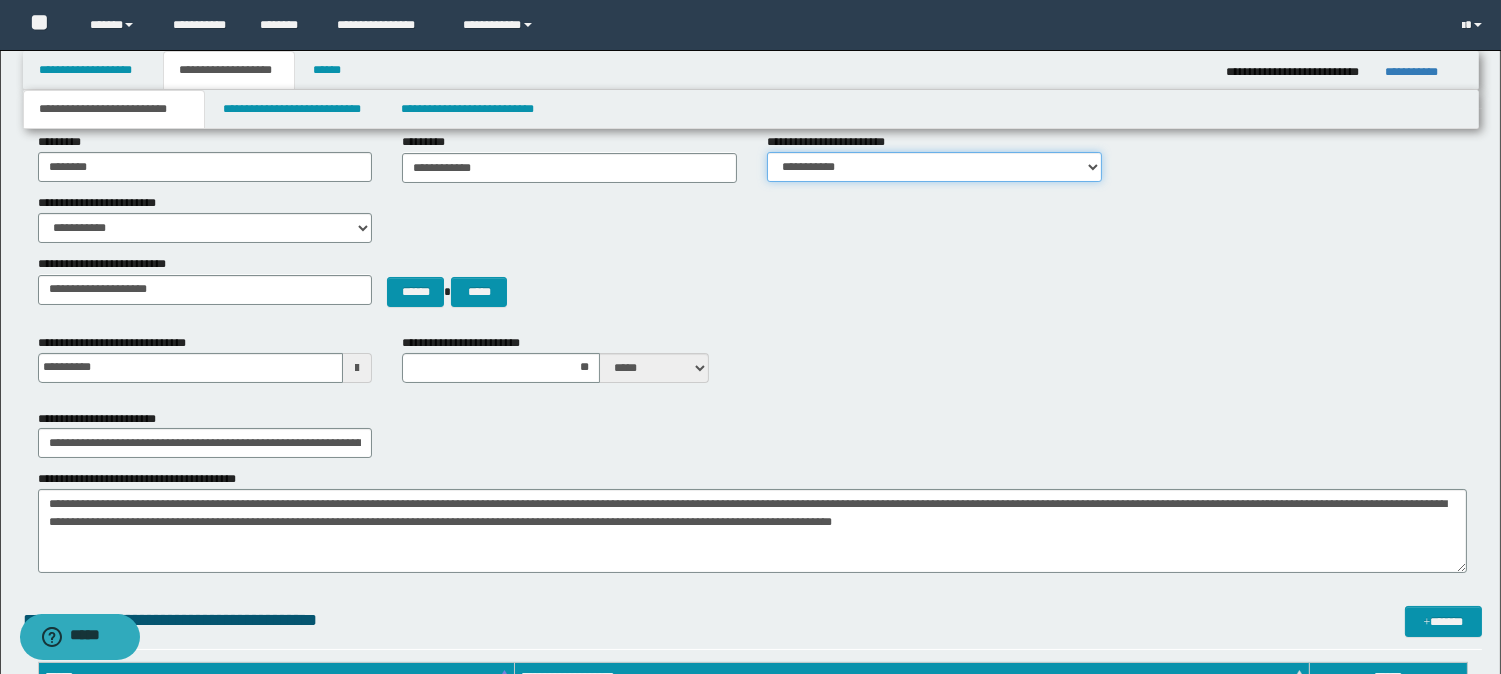 click on "**********" at bounding box center (934, 167) 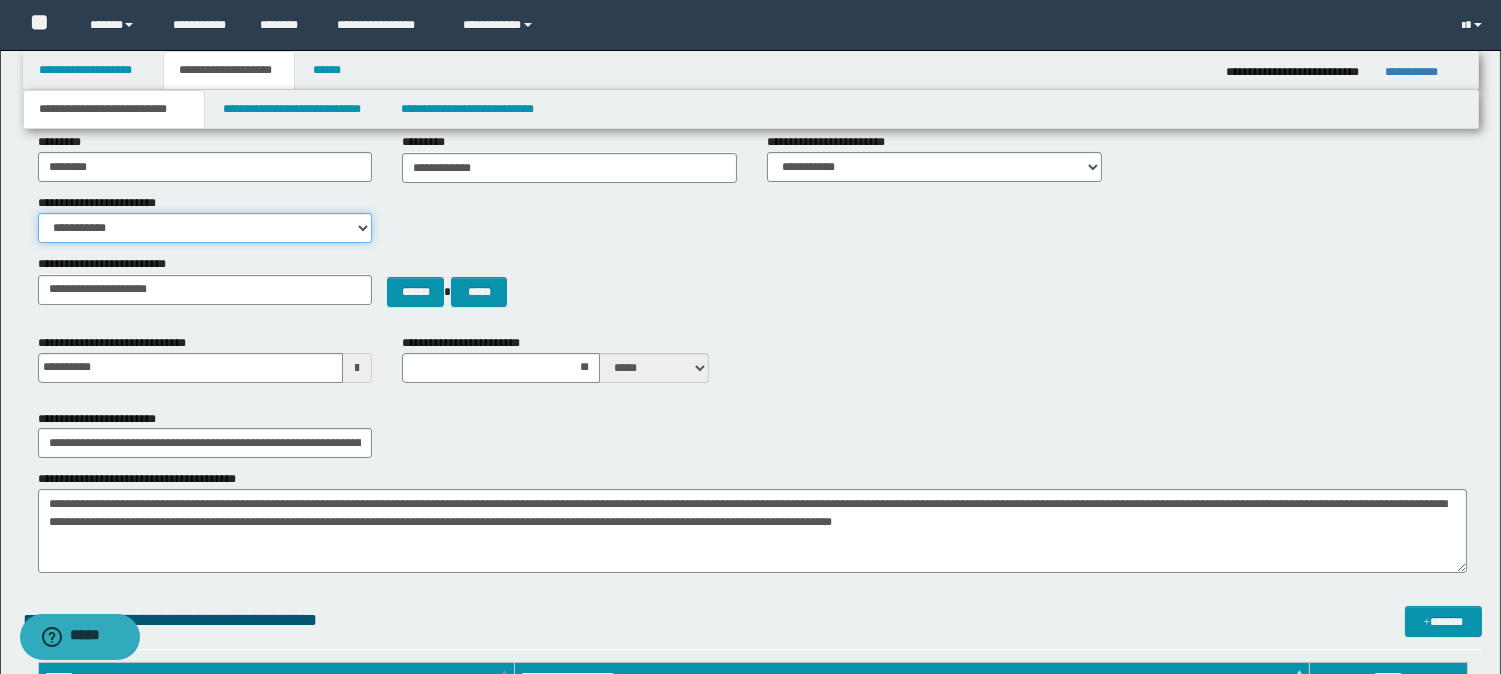 click on "**********" at bounding box center [205, 228] 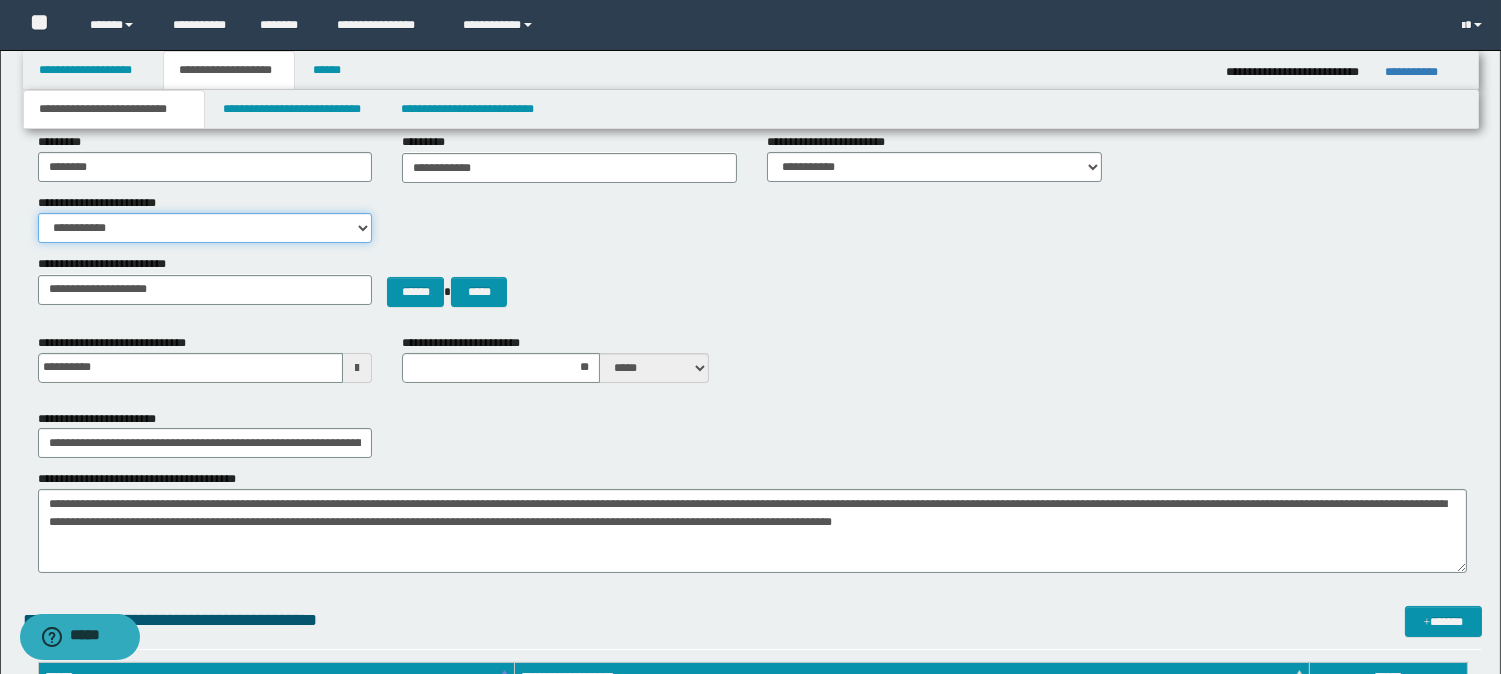 select on "*" 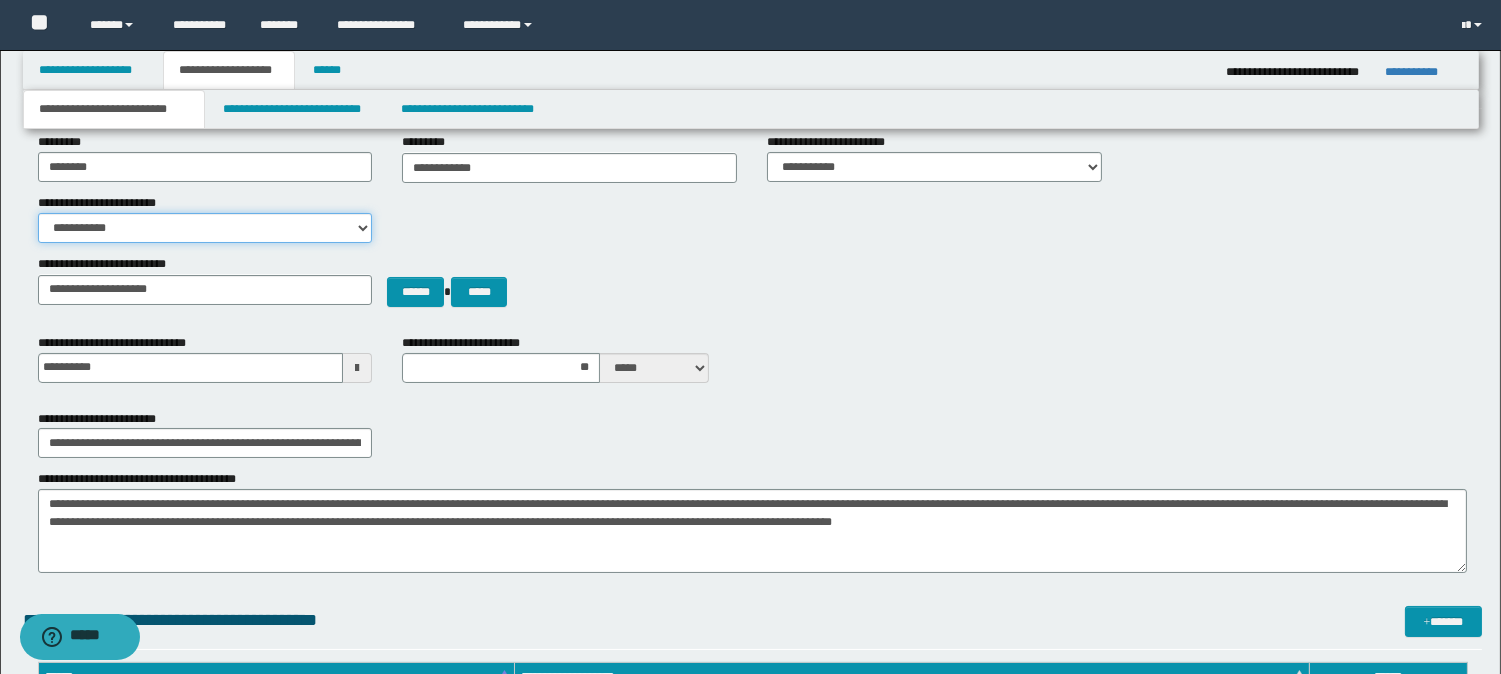 click on "**********" at bounding box center (205, 228) 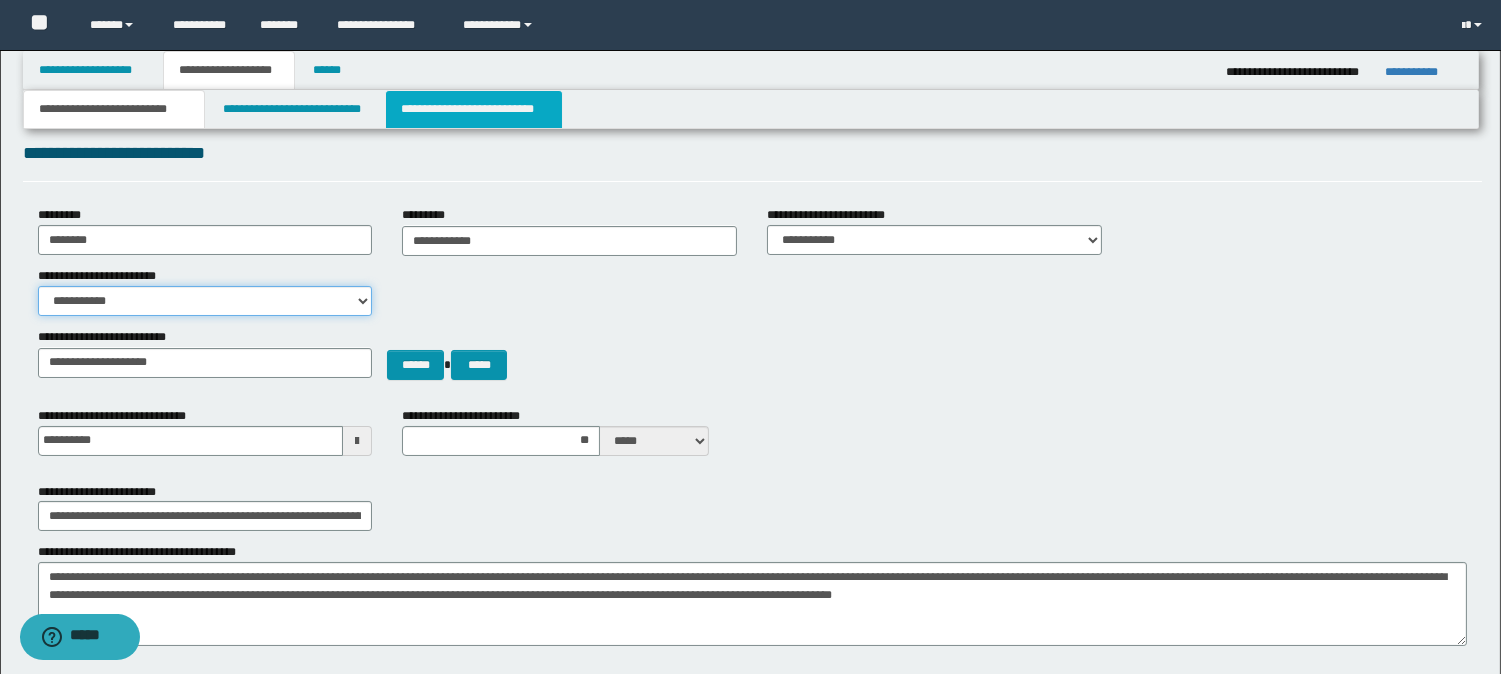 scroll, scrollTop: 0, scrollLeft: 0, axis: both 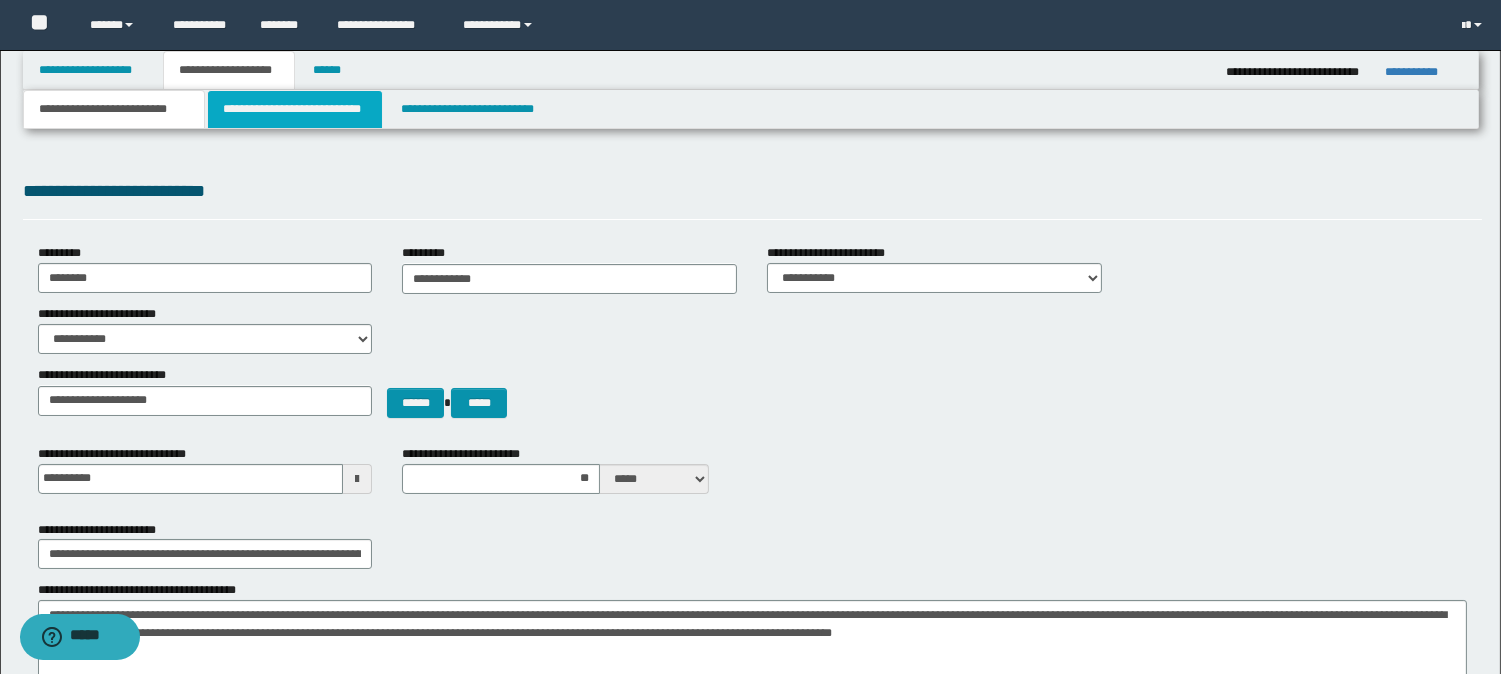 click on "**********" at bounding box center (295, 109) 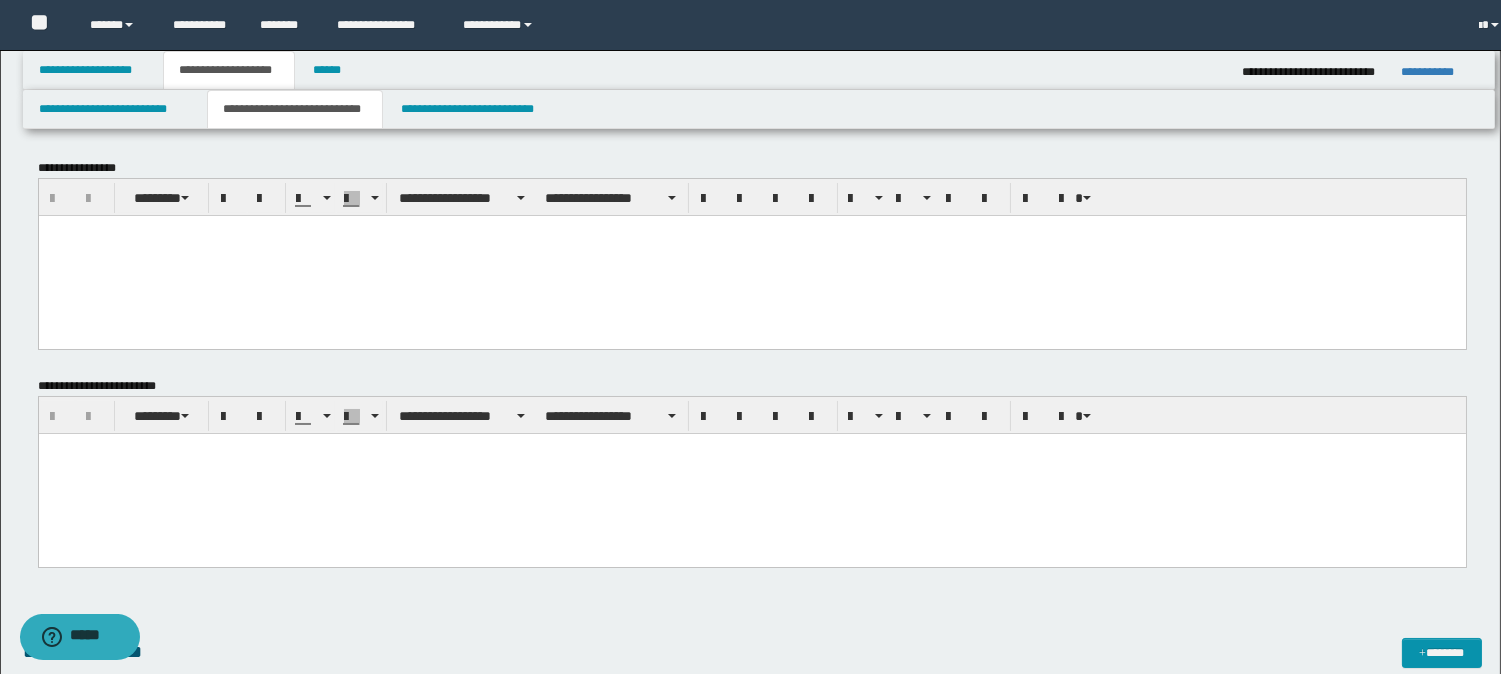 scroll, scrollTop: 0, scrollLeft: 0, axis: both 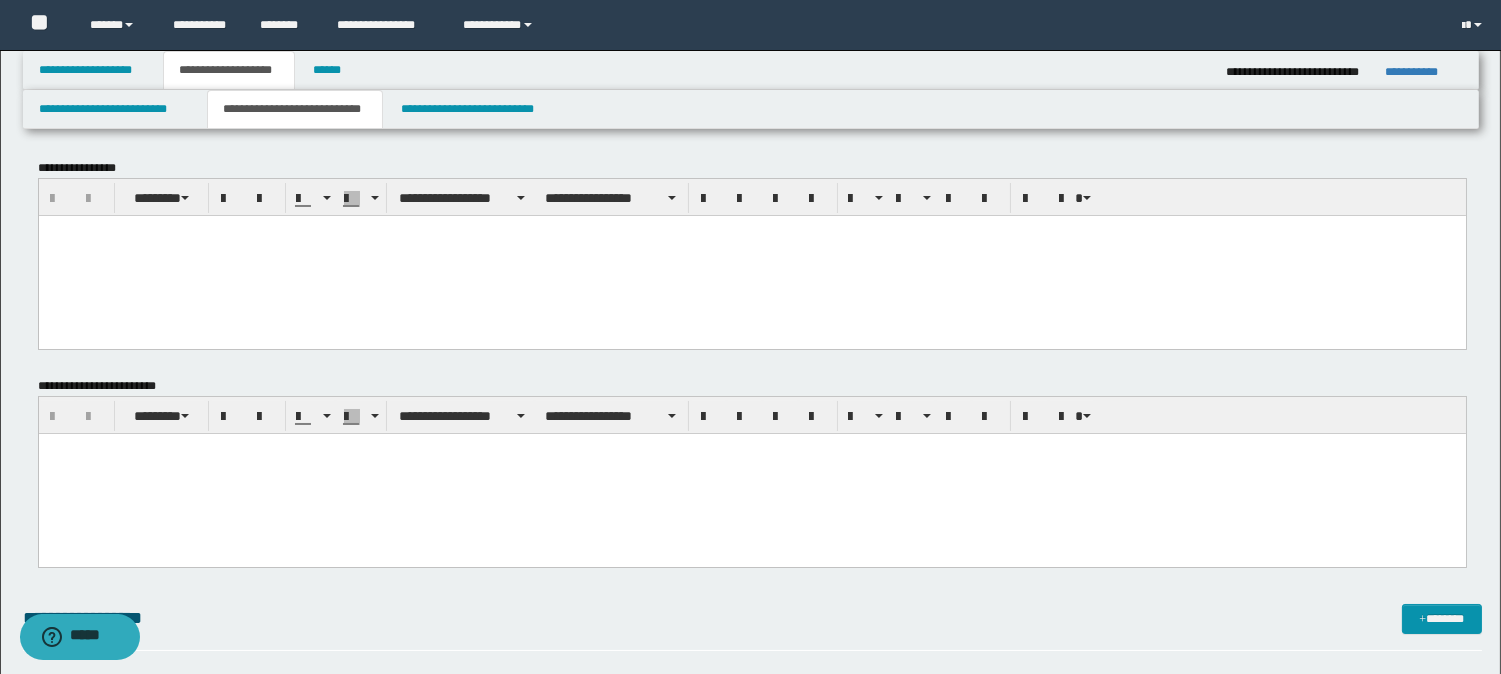 click at bounding box center (751, 255) 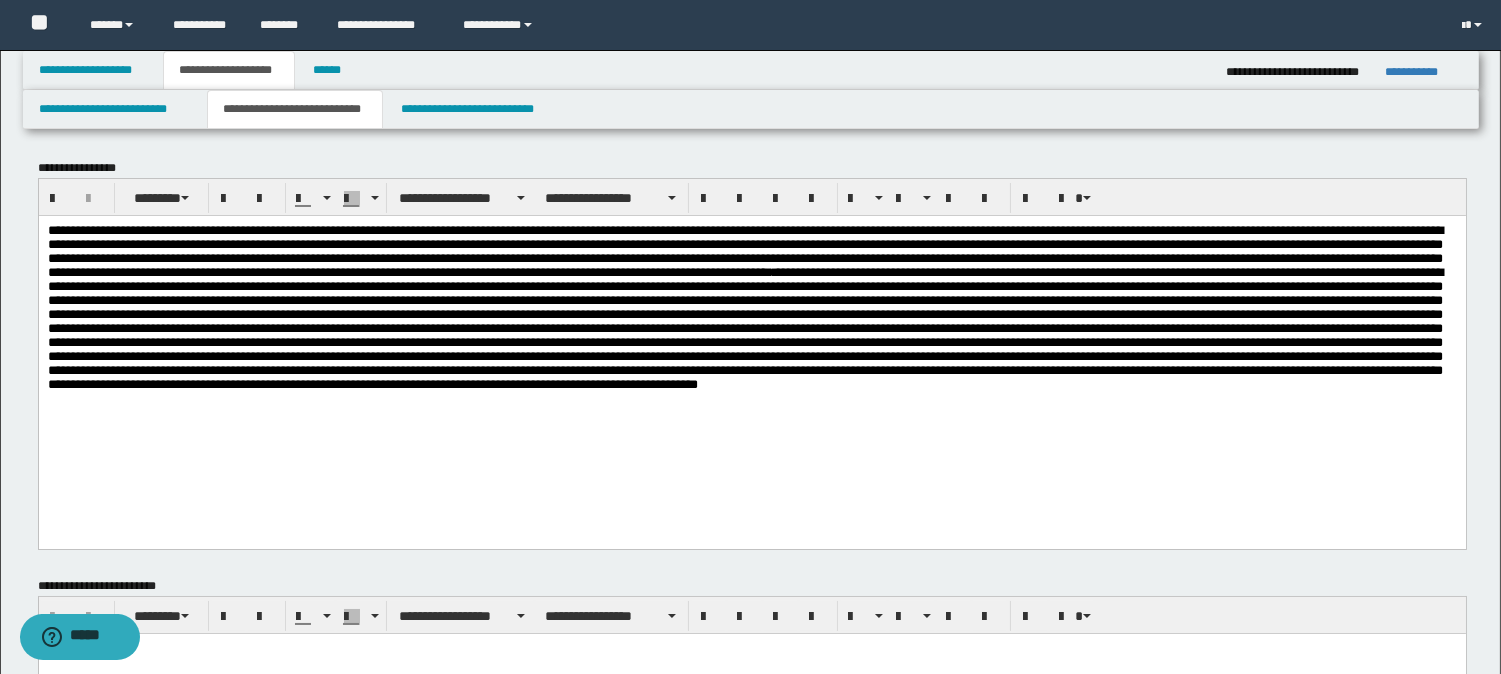 click on "**********" at bounding box center (751, 331) 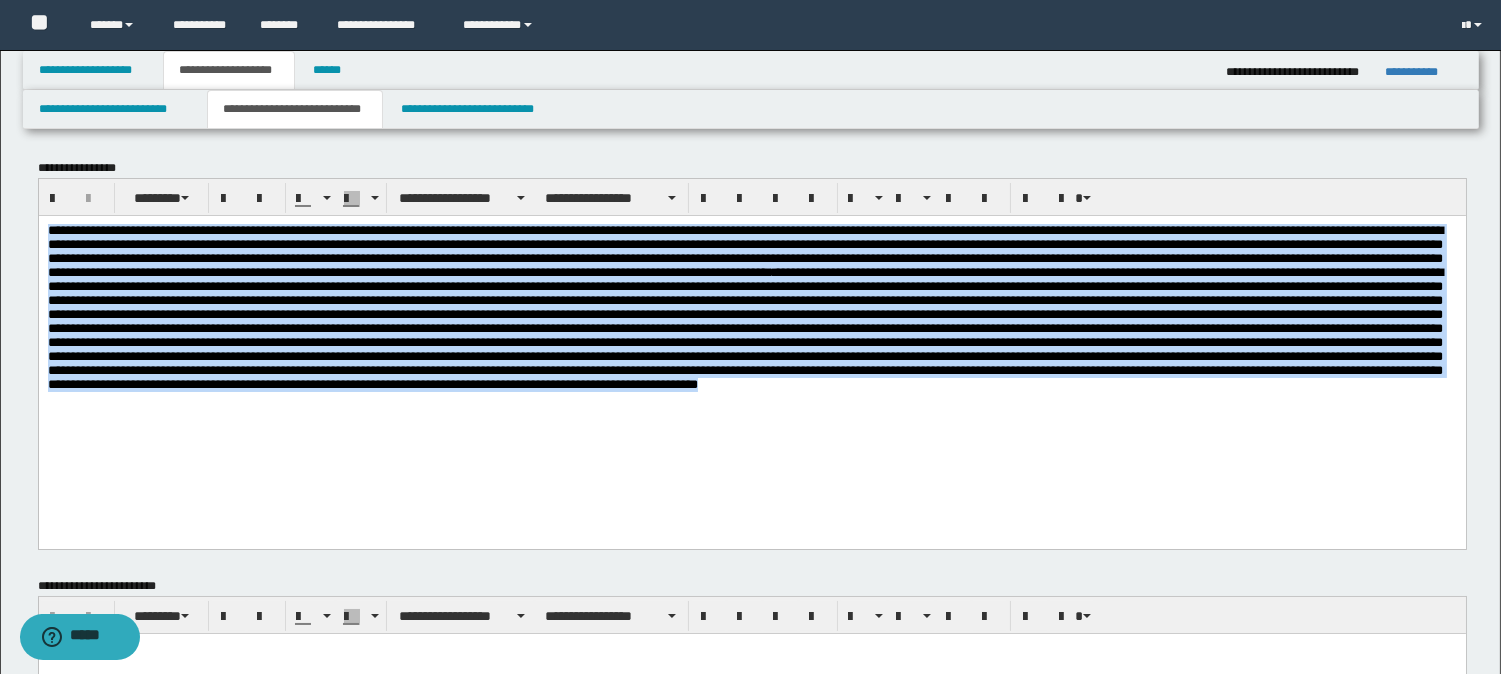 drag, startPoint x: 700, startPoint y: 444, endPoint x: 64, endPoint y: 440, distance: 636.0126 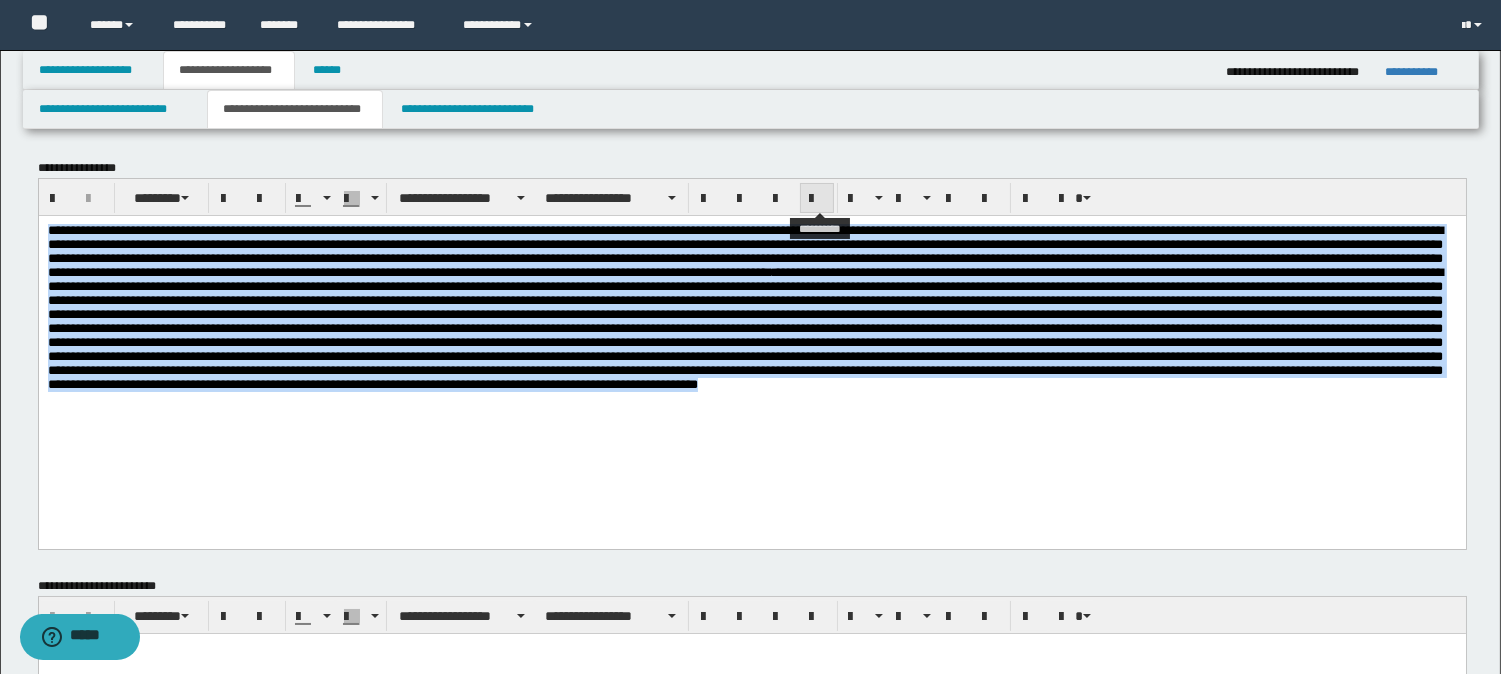 click at bounding box center (817, 198) 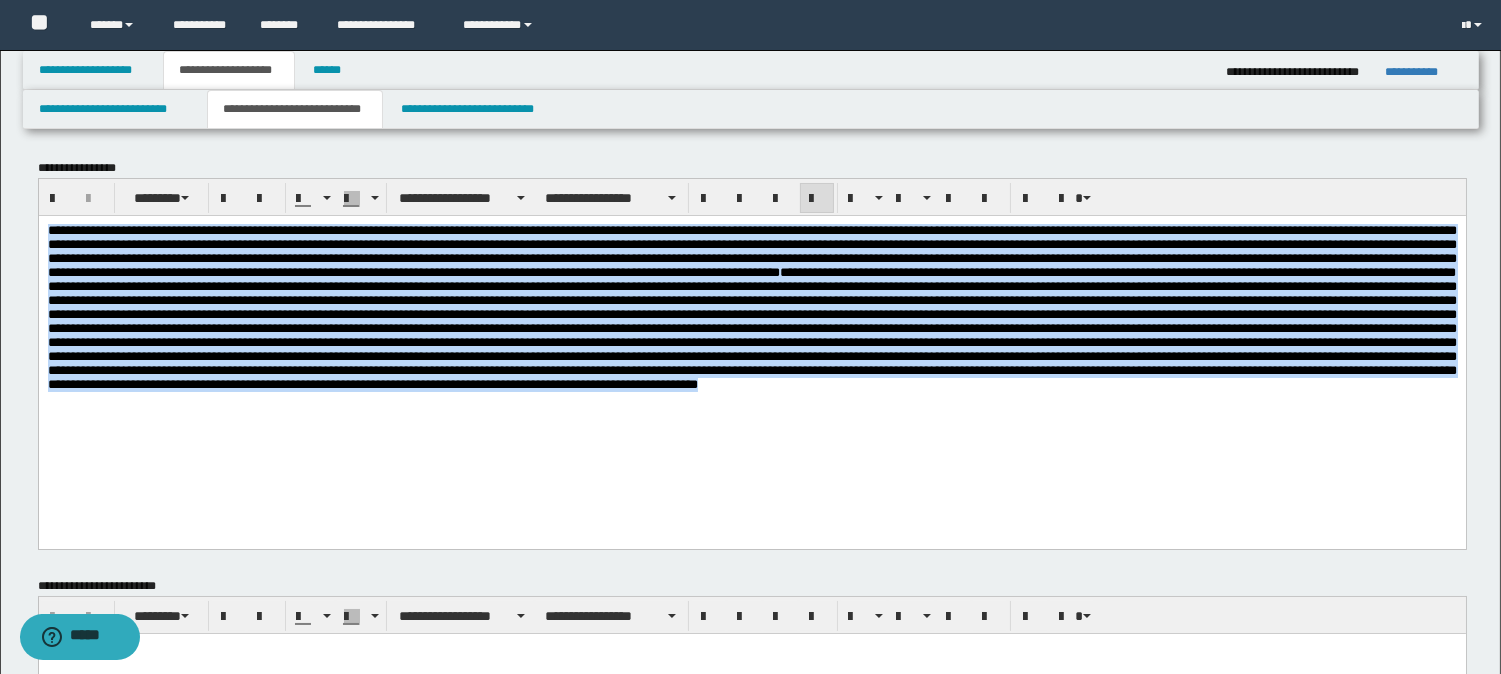 click on "**********" at bounding box center [610, 198] 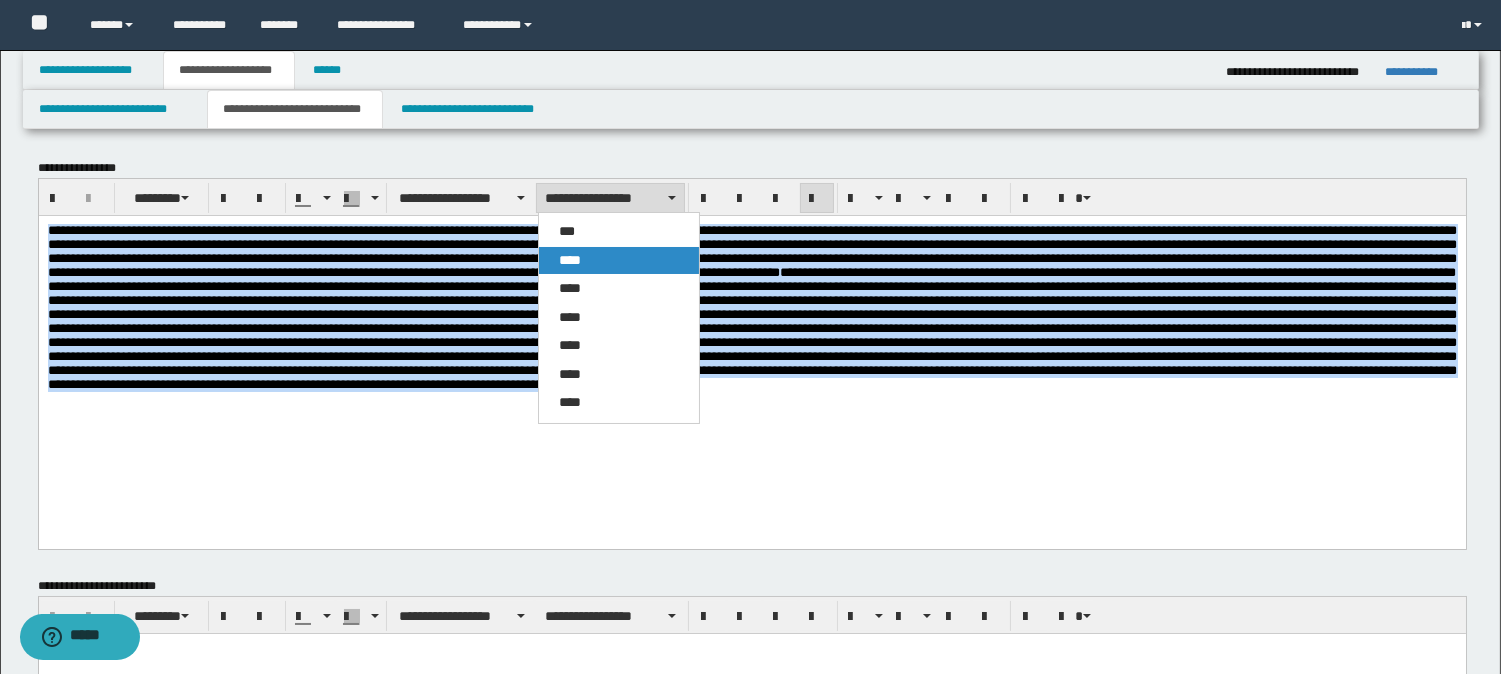 click on "****" at bounding box center (570, 260) 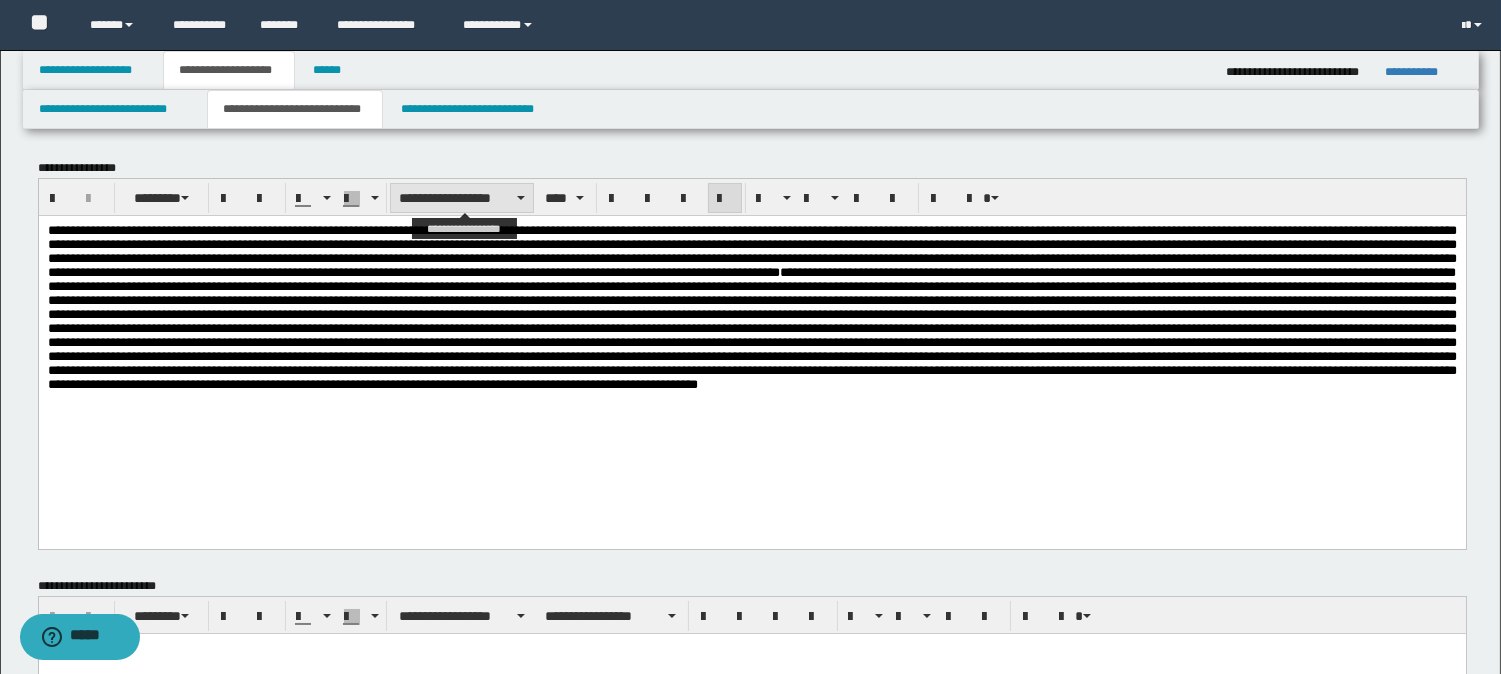 click on "**********" at bounding box center (462, 198) 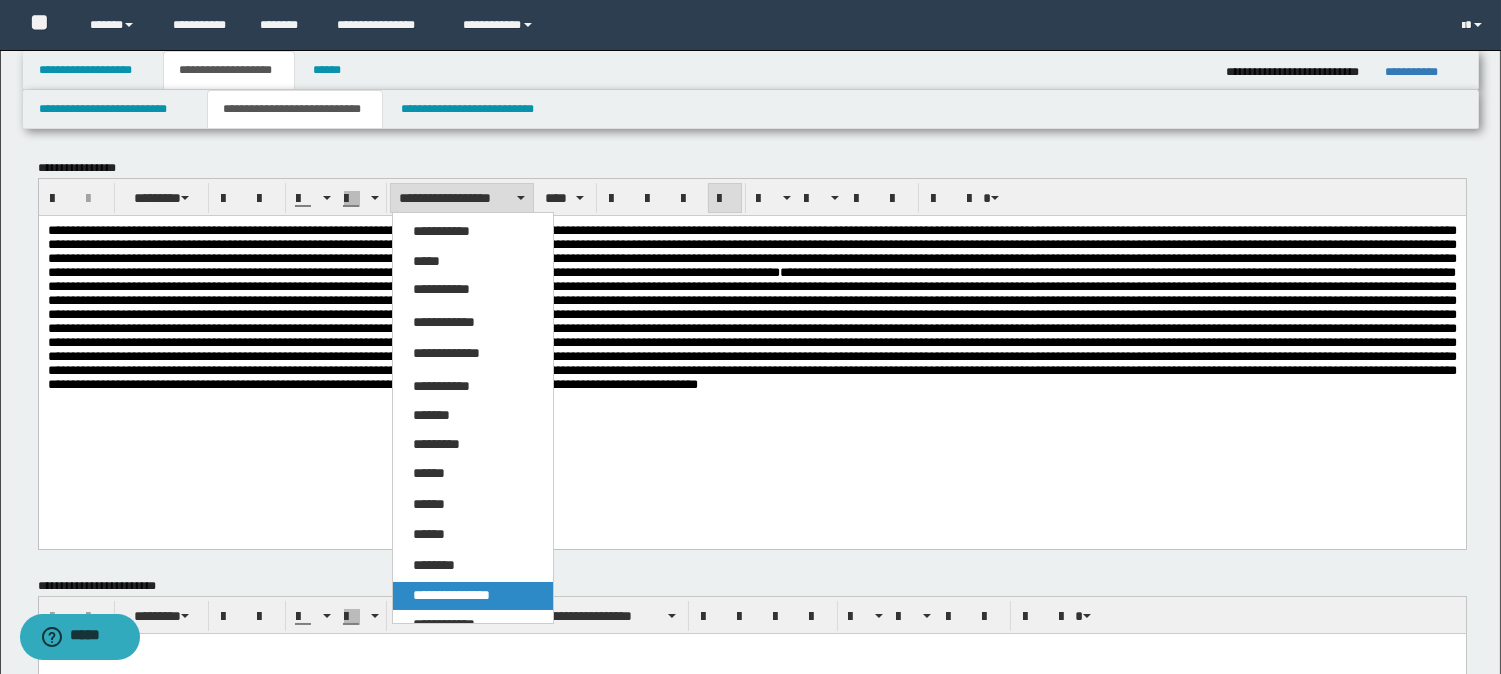 click on "**********" at bounding box center [451, 595] 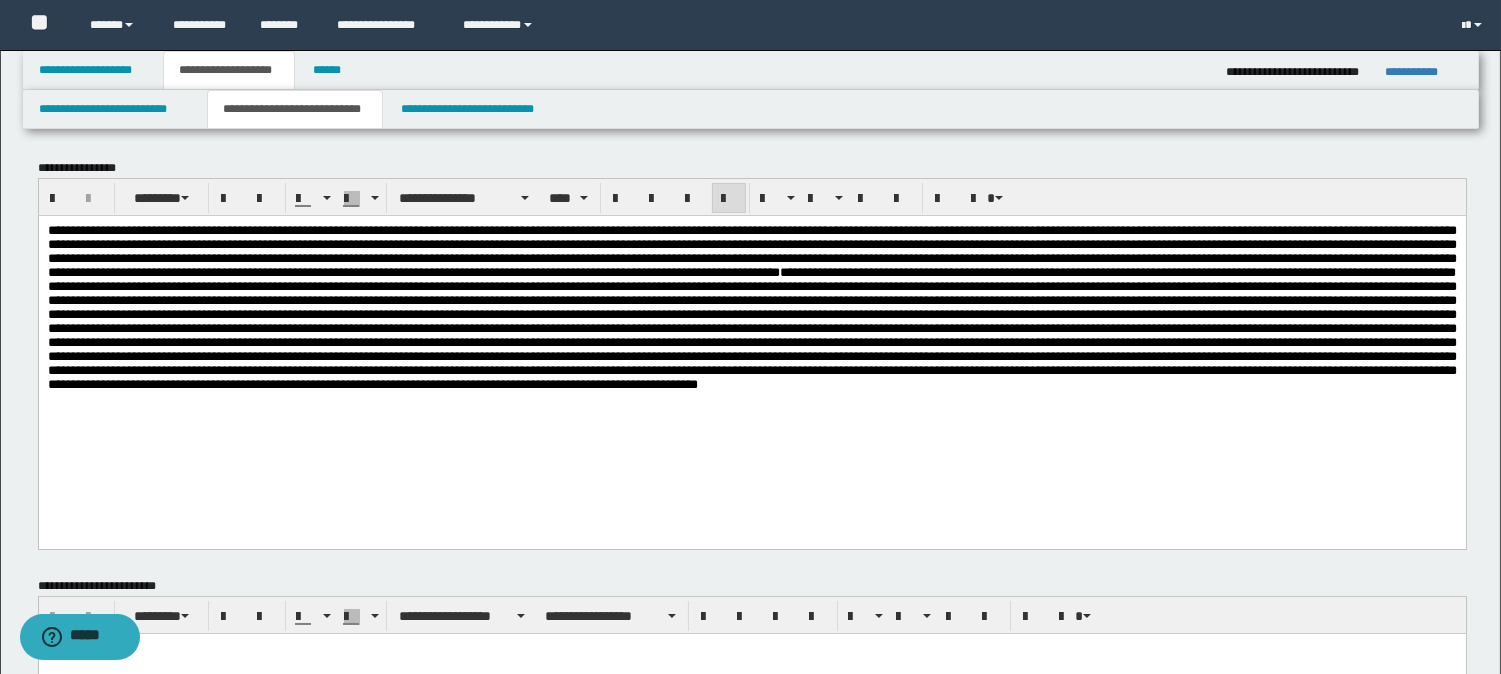 click on "**********" at bounding box center (751, 356) 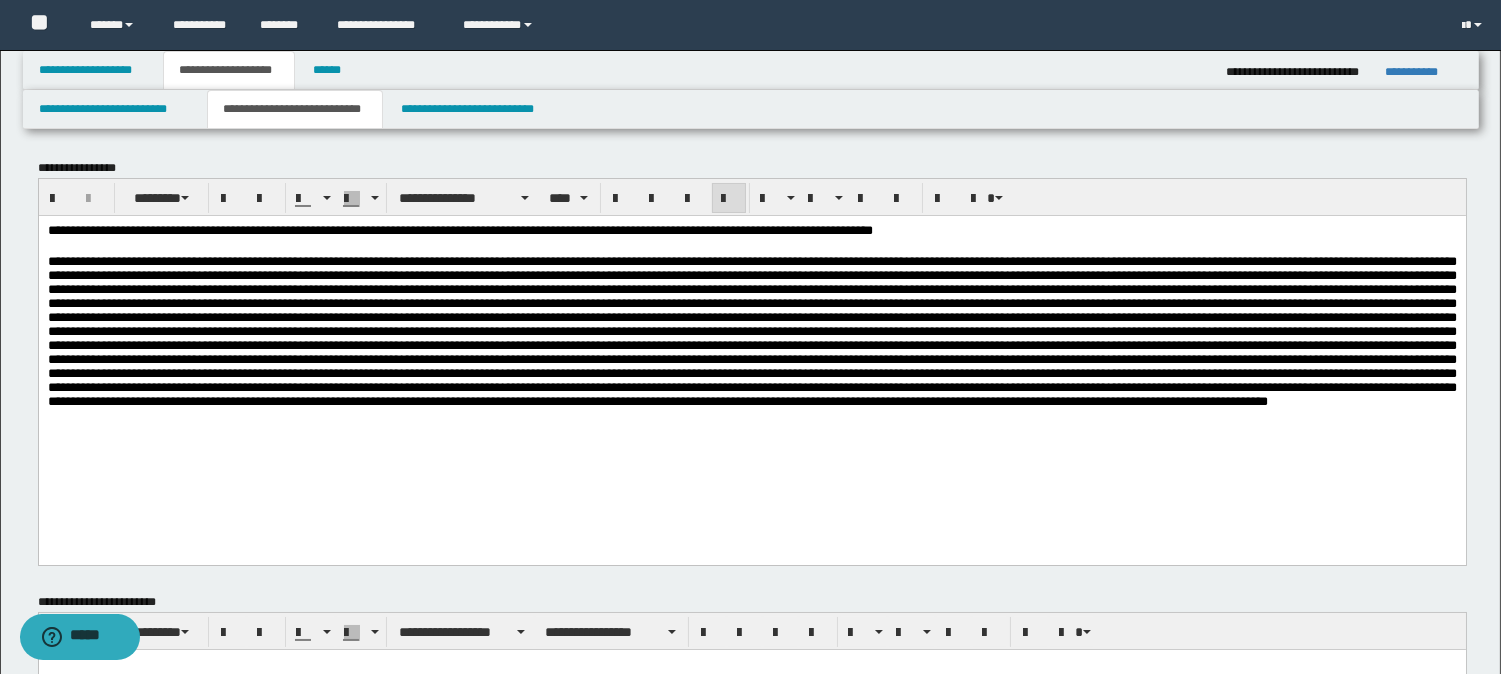 click at bounding box center (751, 330) 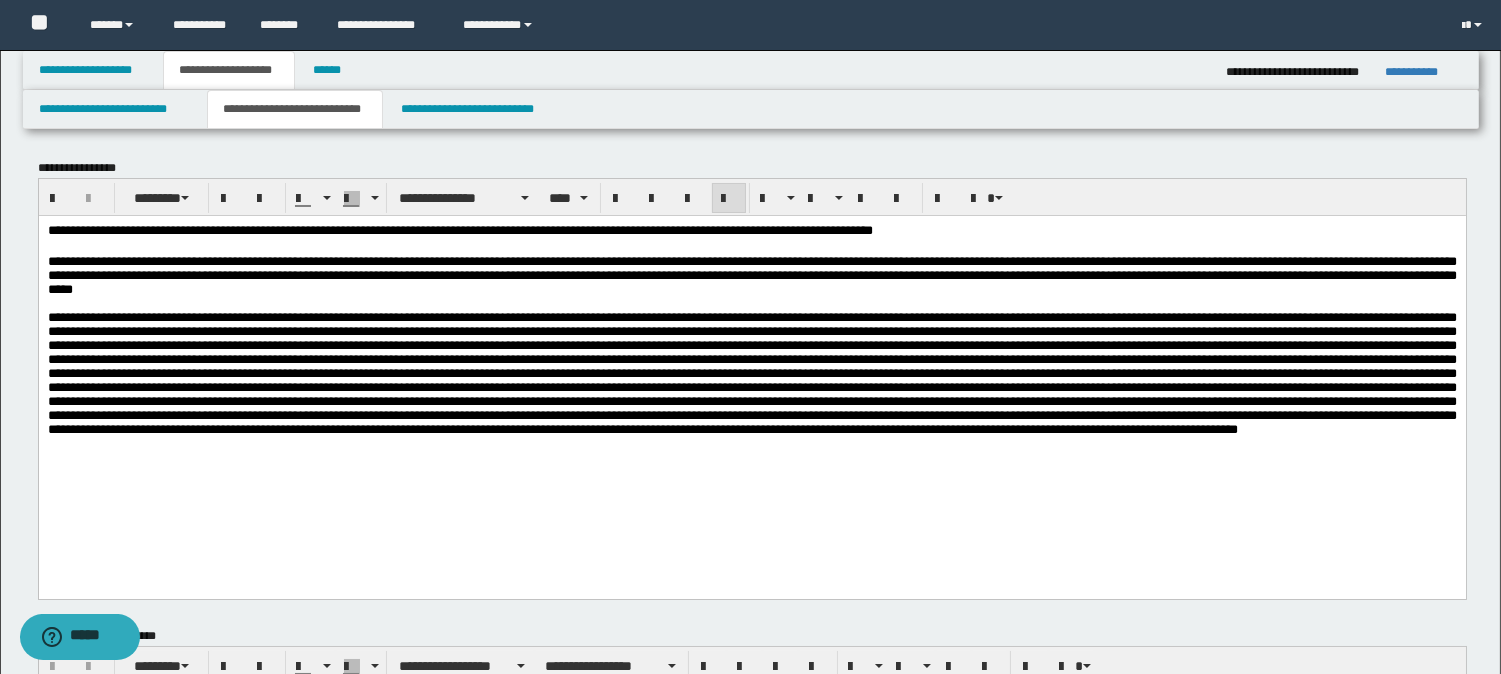 click at bounding box center (751, 372) 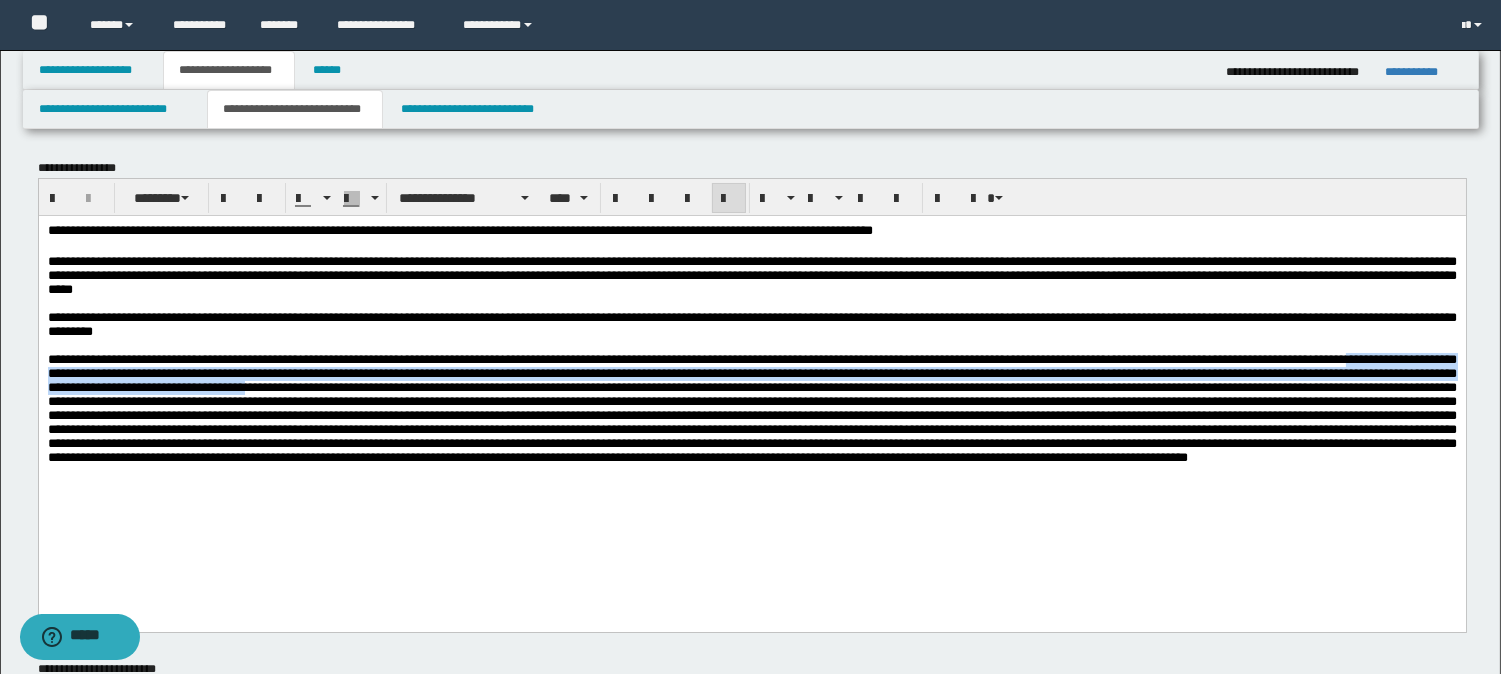 drag, startPoint x: 86, startPoint y: 397, endPoint x: 500, endPoint y: 417, distance: 414.48282 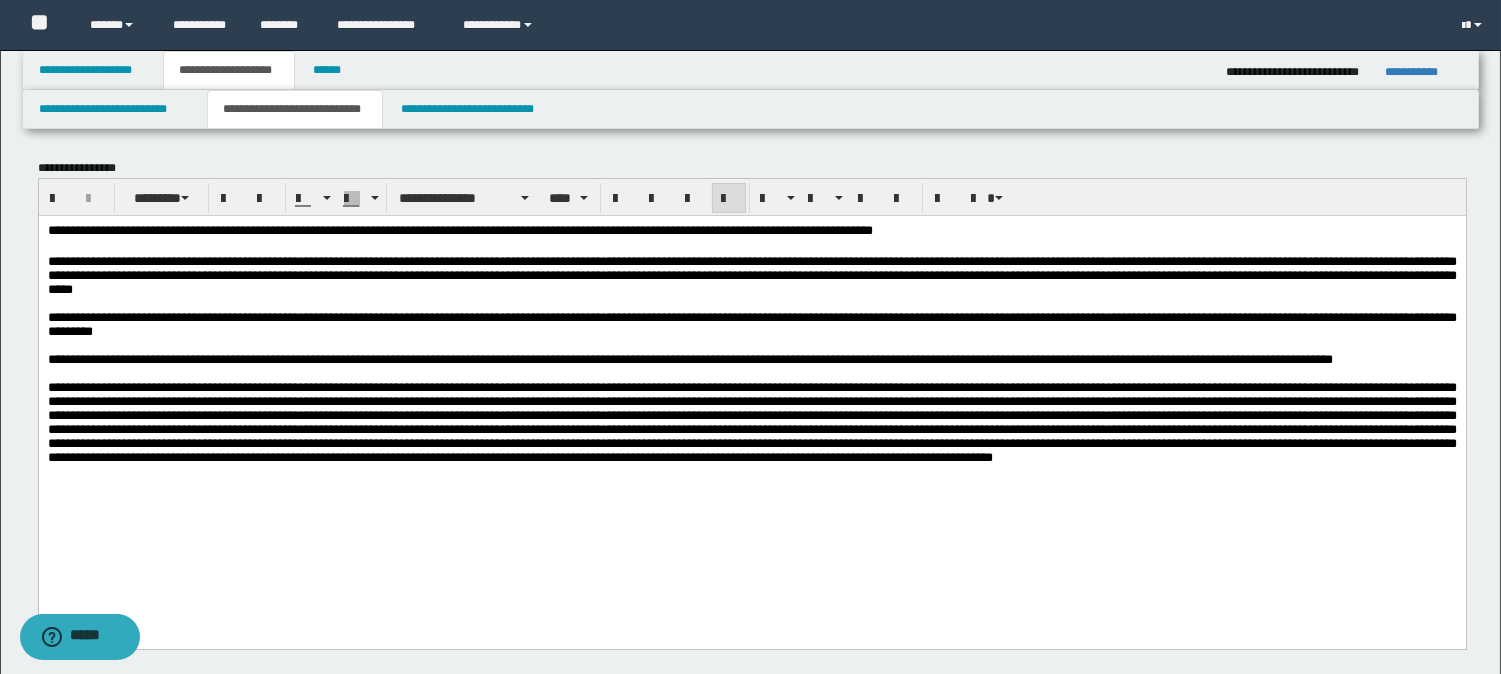 click on "**********" at bounding box center (751, 324) 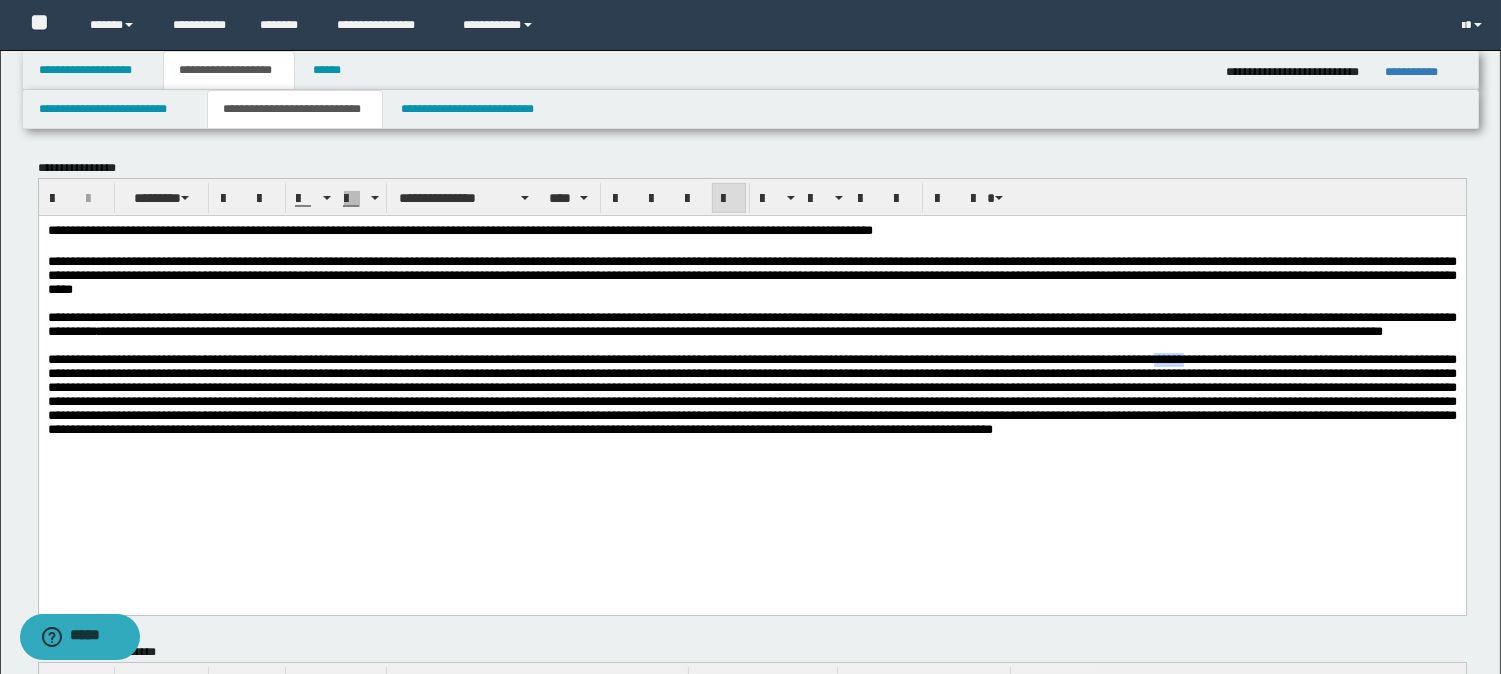 drag, startPoint x: 1304, startPoint y: 399, endPoint x: 1331, endPoint y: 400, distance: 27.018513 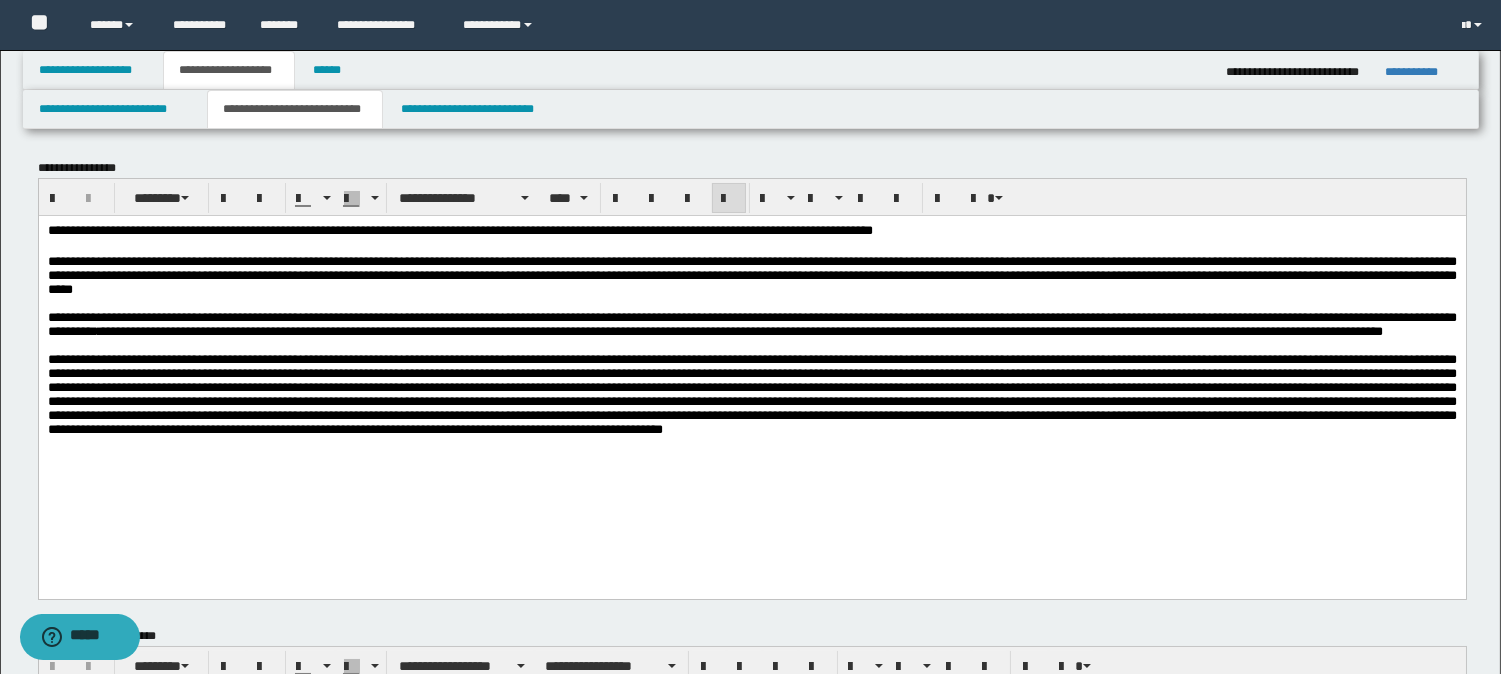 click at bounding box center [751, 393] 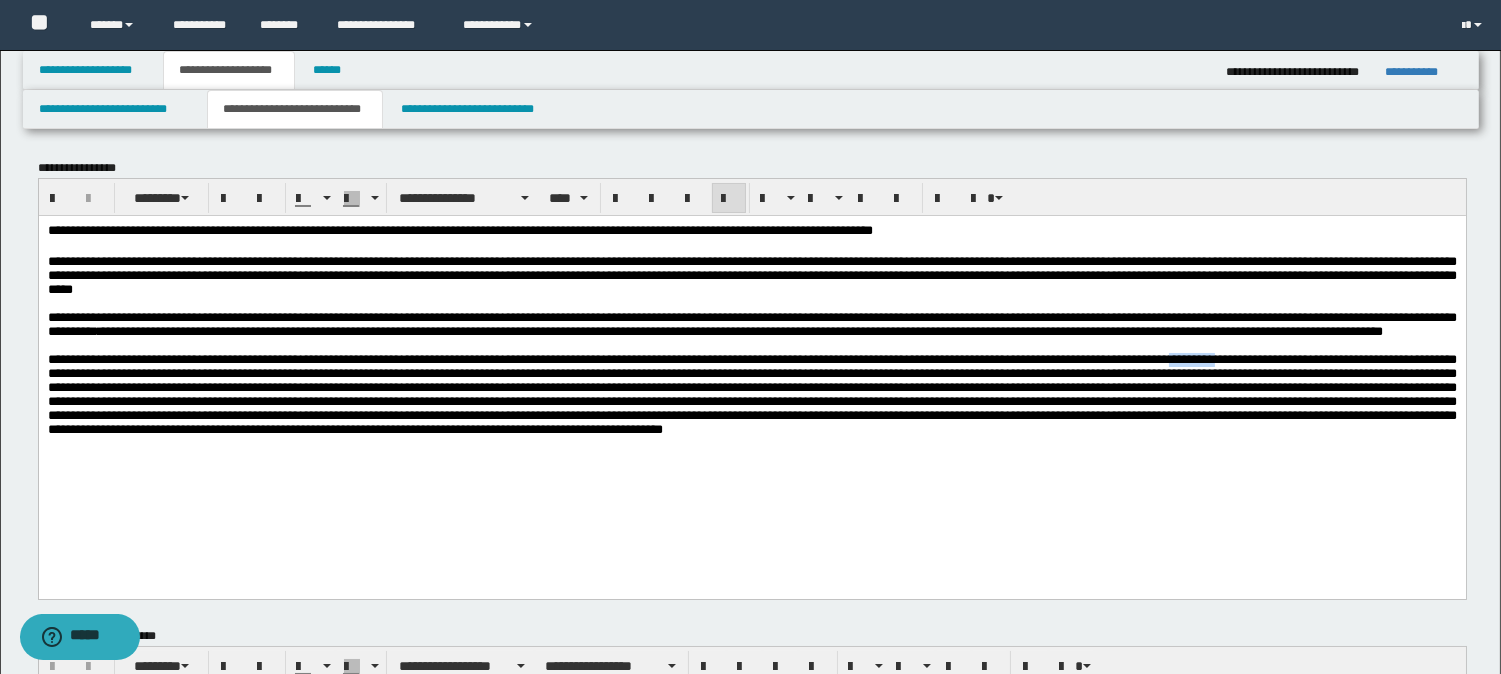 click at bounding box center (751, 393) 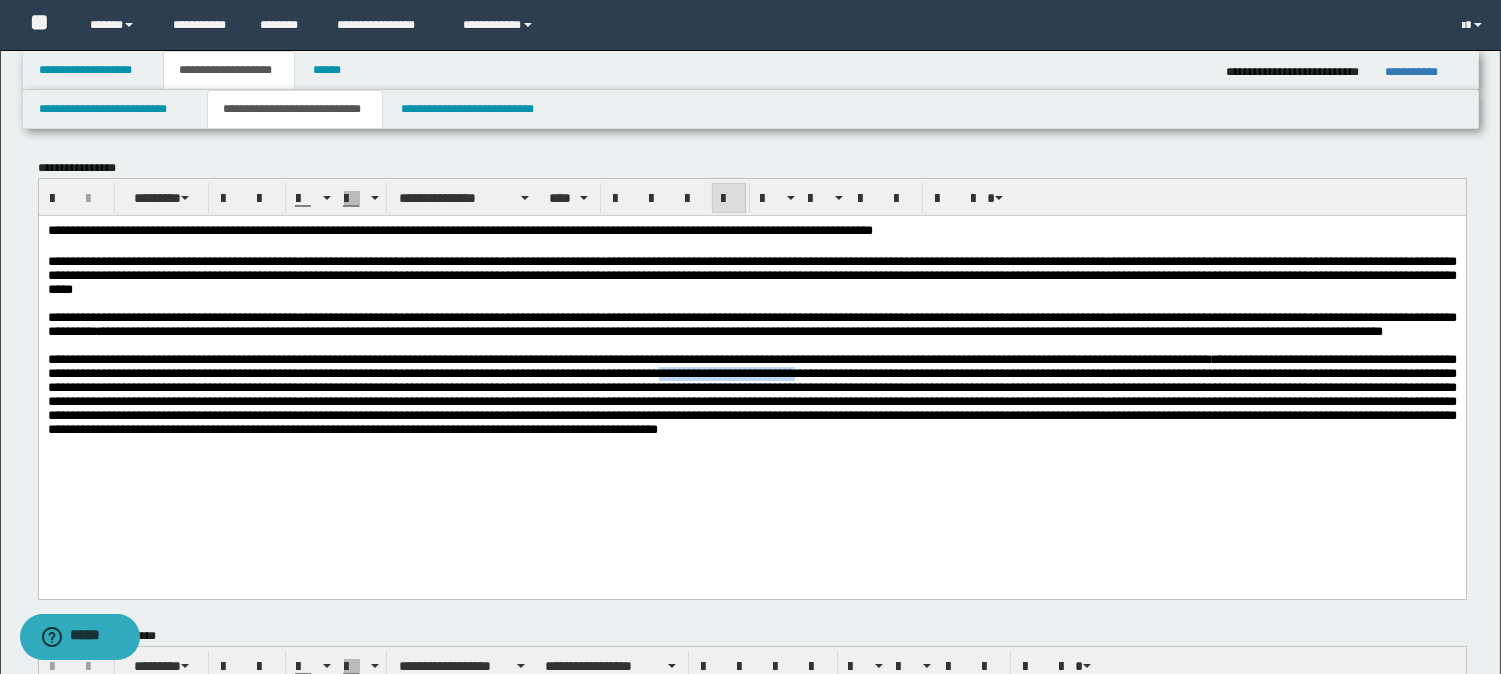 drag, startPoint x: 833, startPoint y: 413, endPoint x: 983, endPoint y: 417, distance: 150.05333 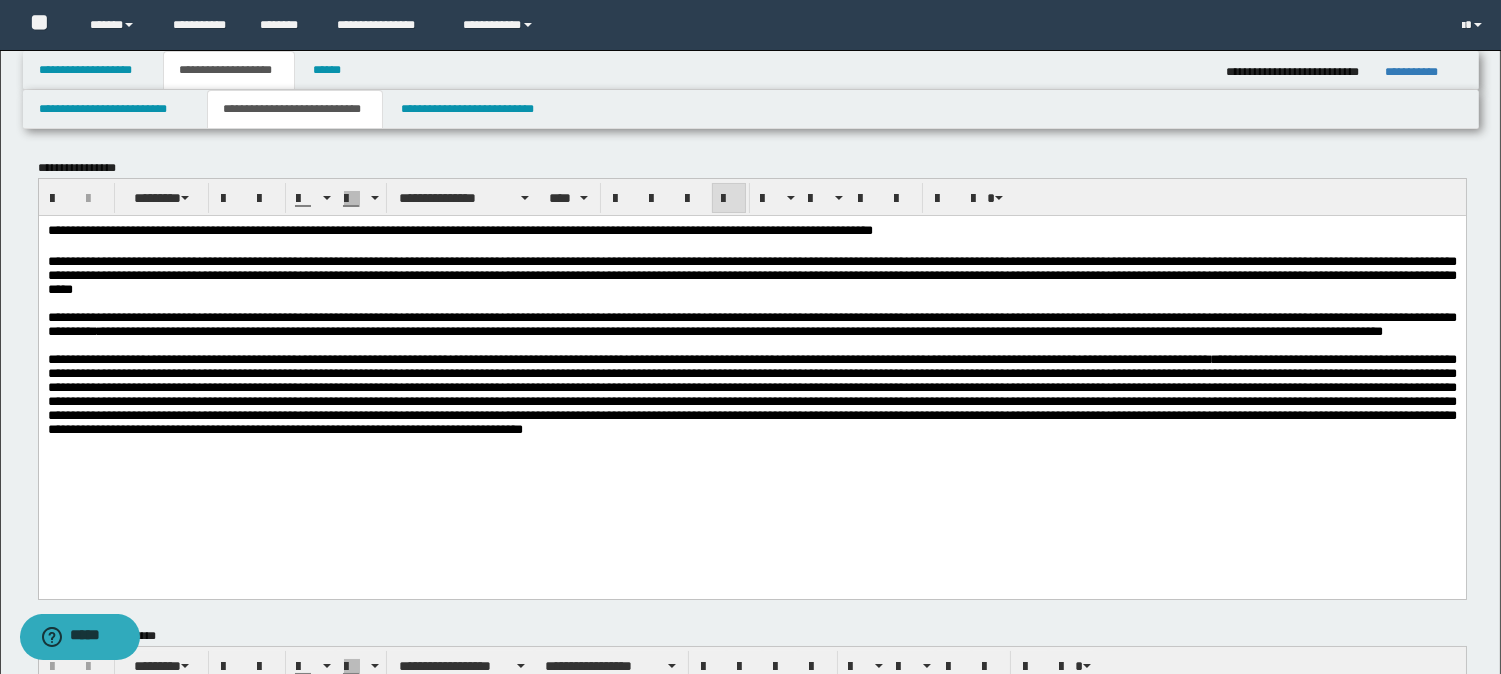 click on "**********" at bounding box center (751, 393) 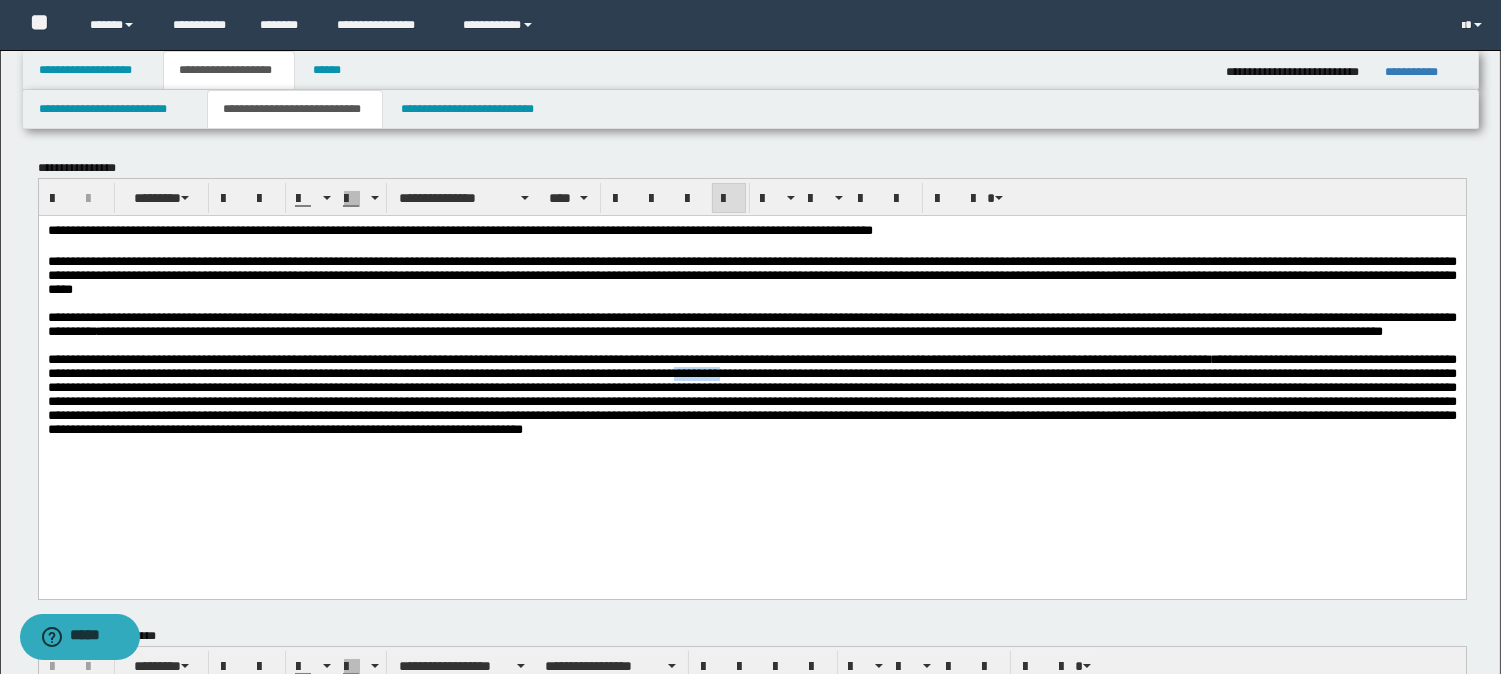 click on "**********" at bounding box center (751, 393) 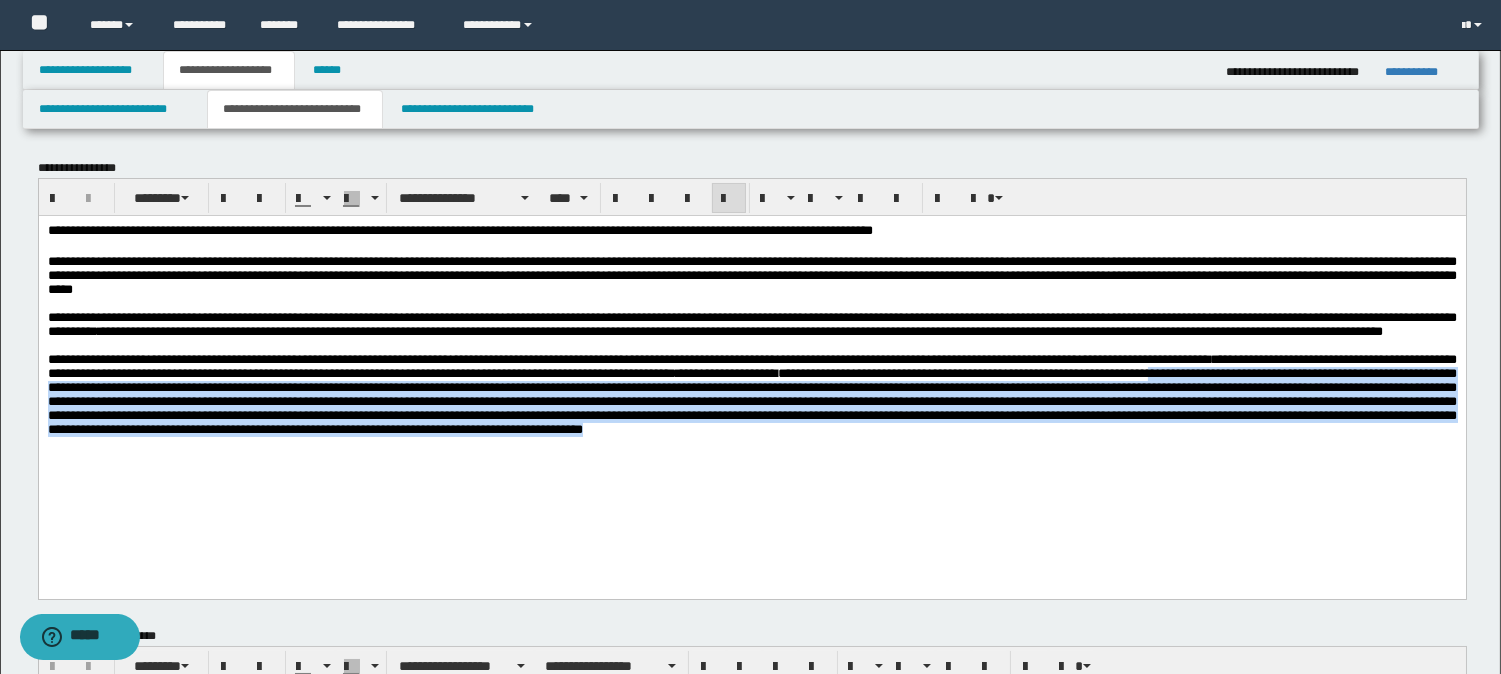 drag, startPoint x: 1402, startPoint y: 420, endPoint x: 1438, endPoint y: 485, distance: 74.30343 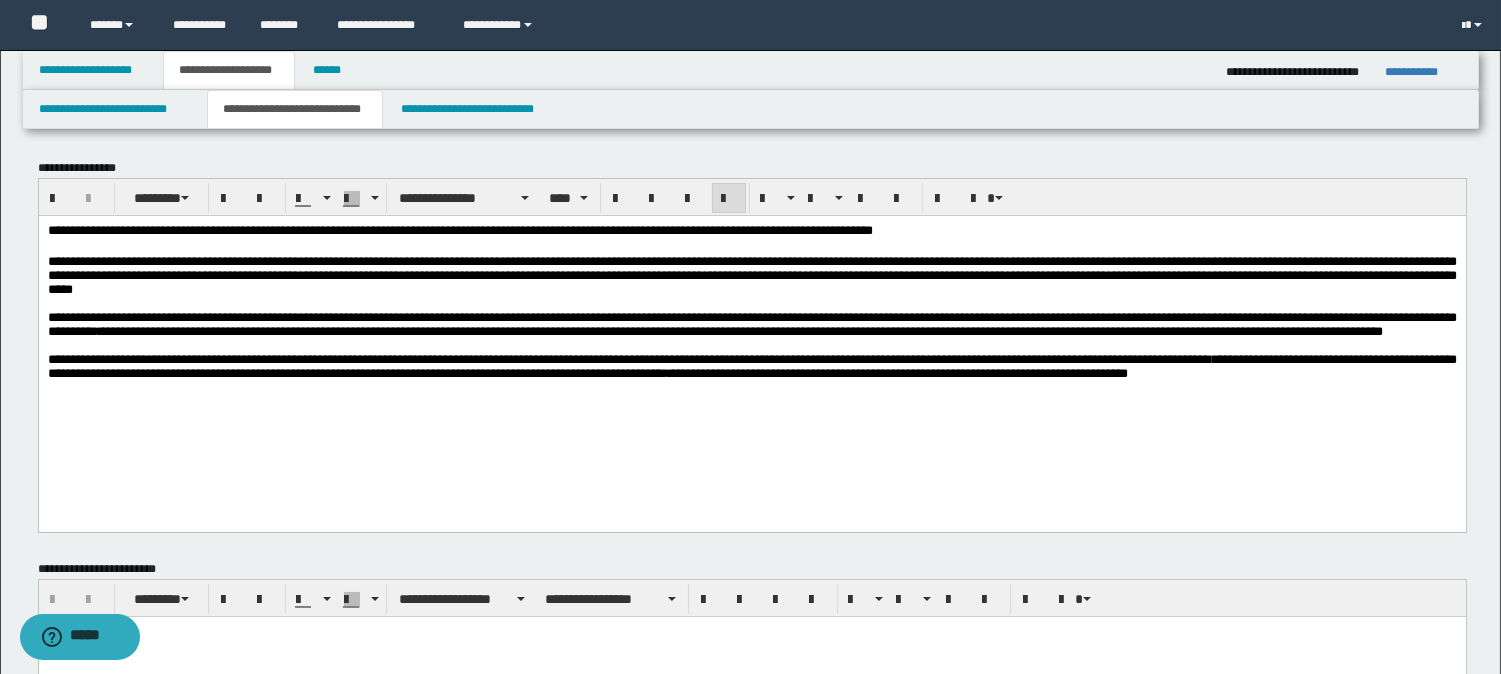 click at bounding box center (751, 303) 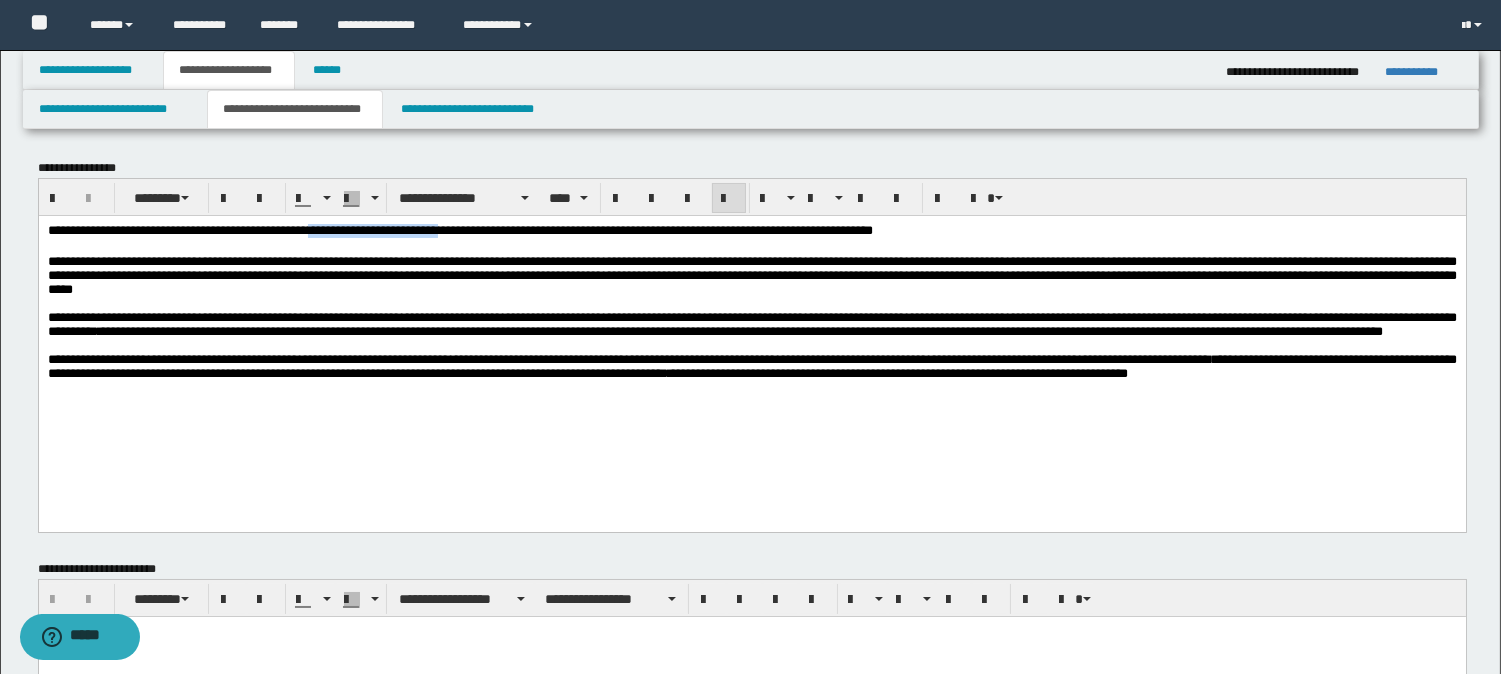 drag, startPoint x: 325, startPoint y: 228, endPoint x: 488, endPoint y: 235, distance: 163.15024 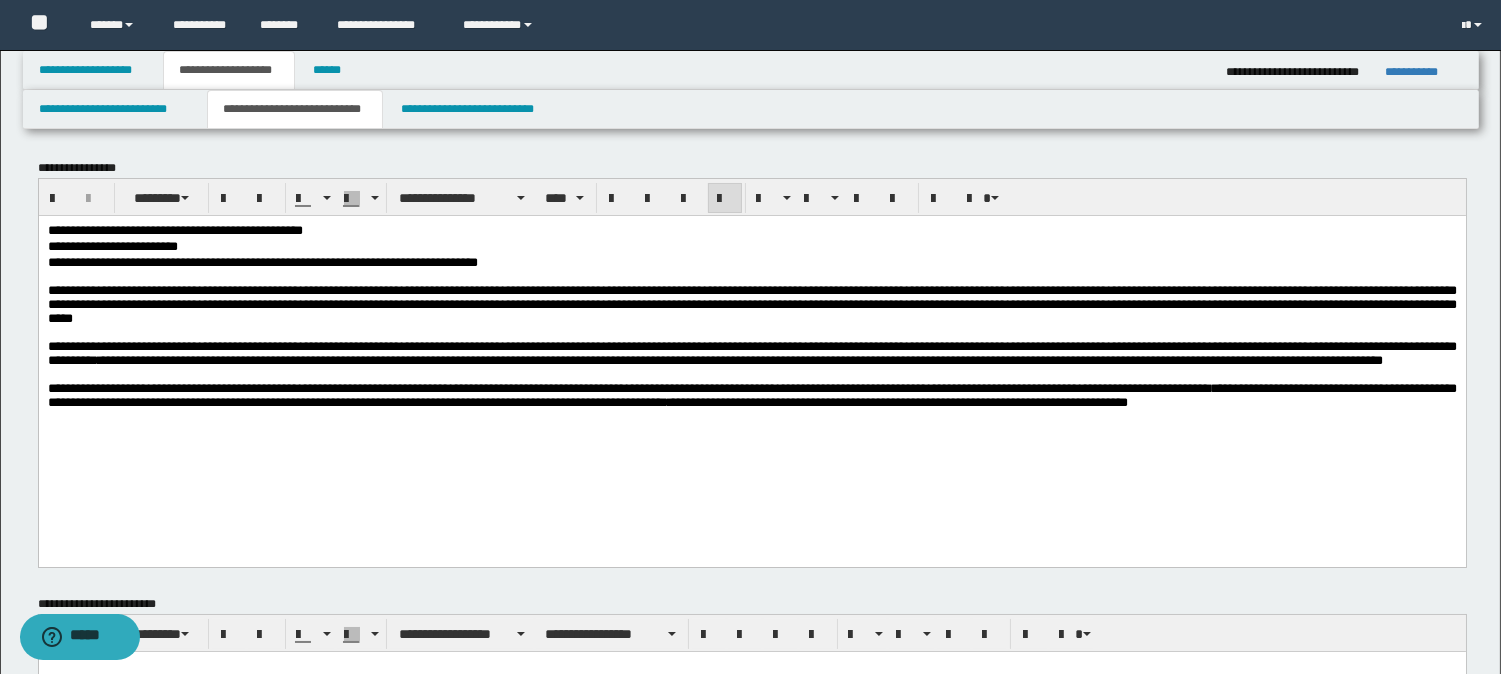 click on "**********" at bounding box center (751, 230) 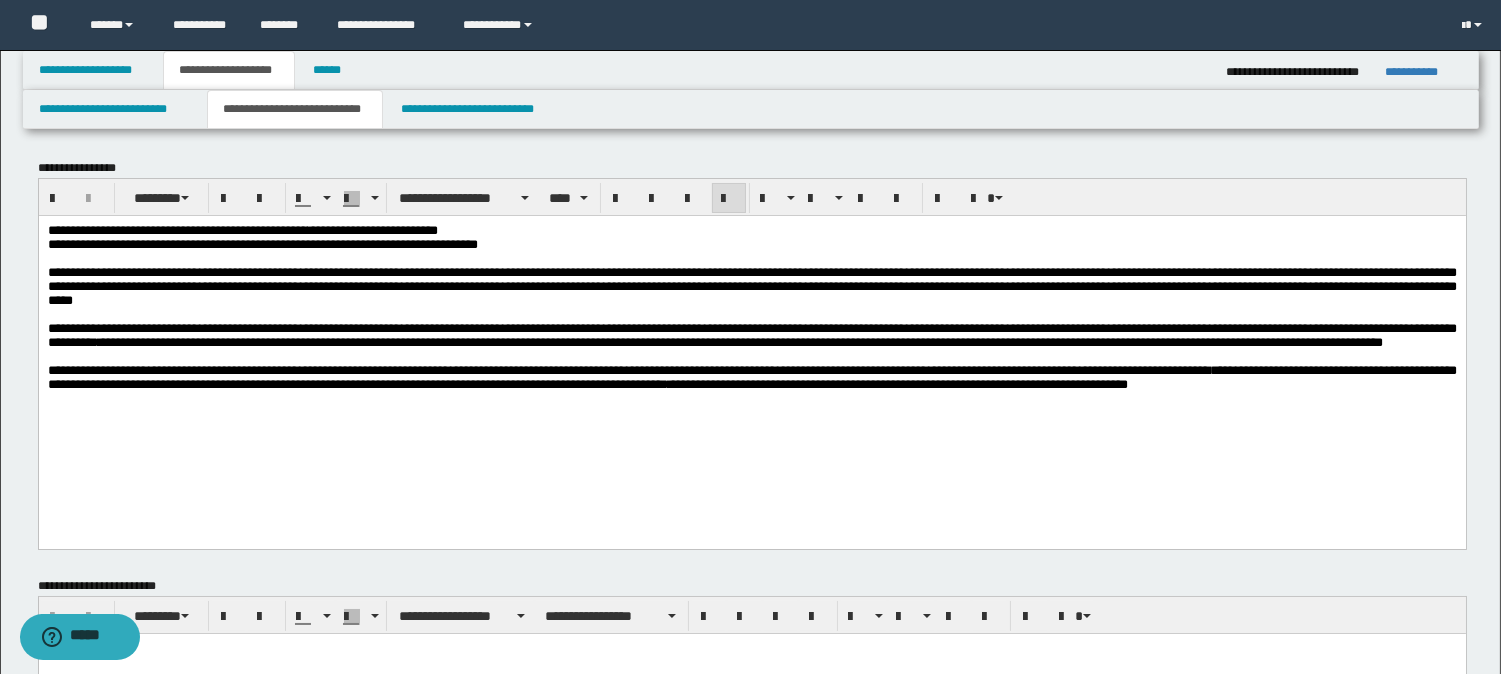 click on "**********" at bounding box center (751, 230) 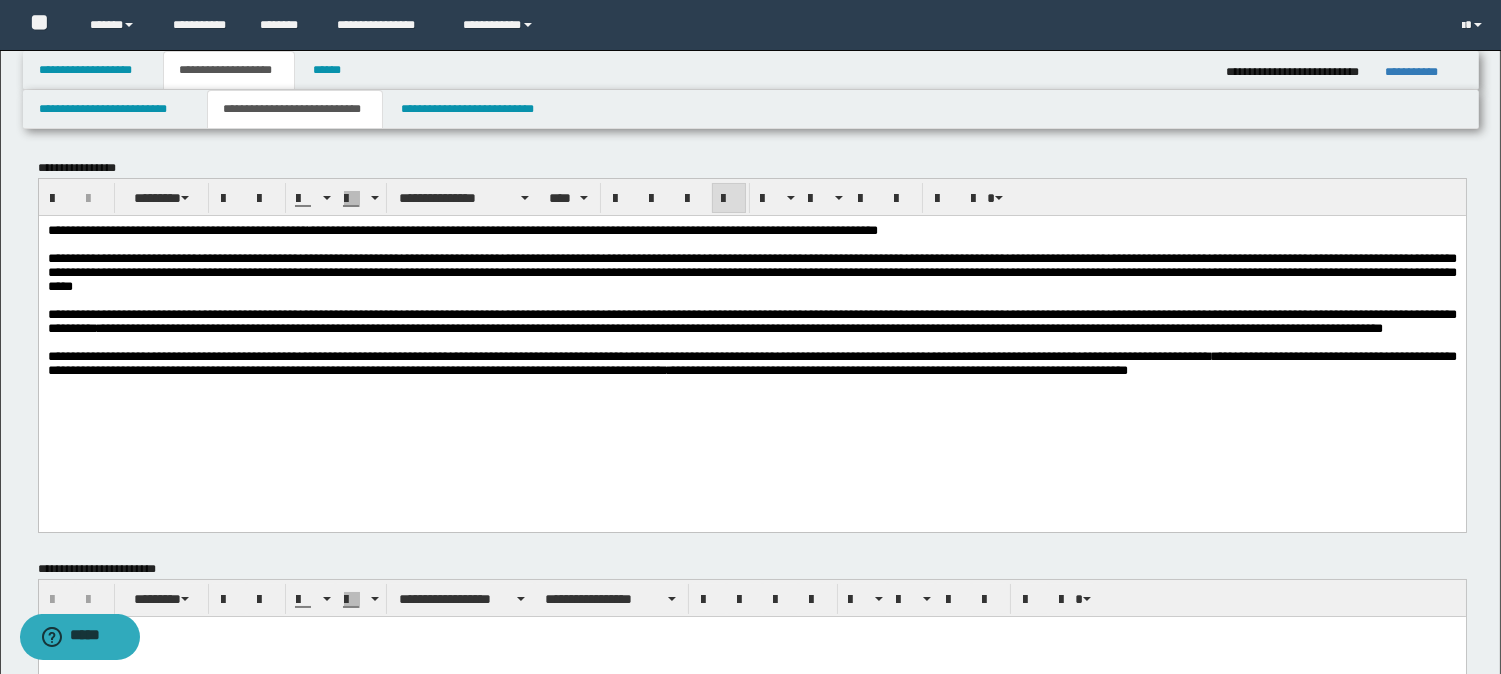 drag, startPoint x: 861, startPoint y: 234, endPoint x: 785, endPoint y: 249, distance: 77.46612 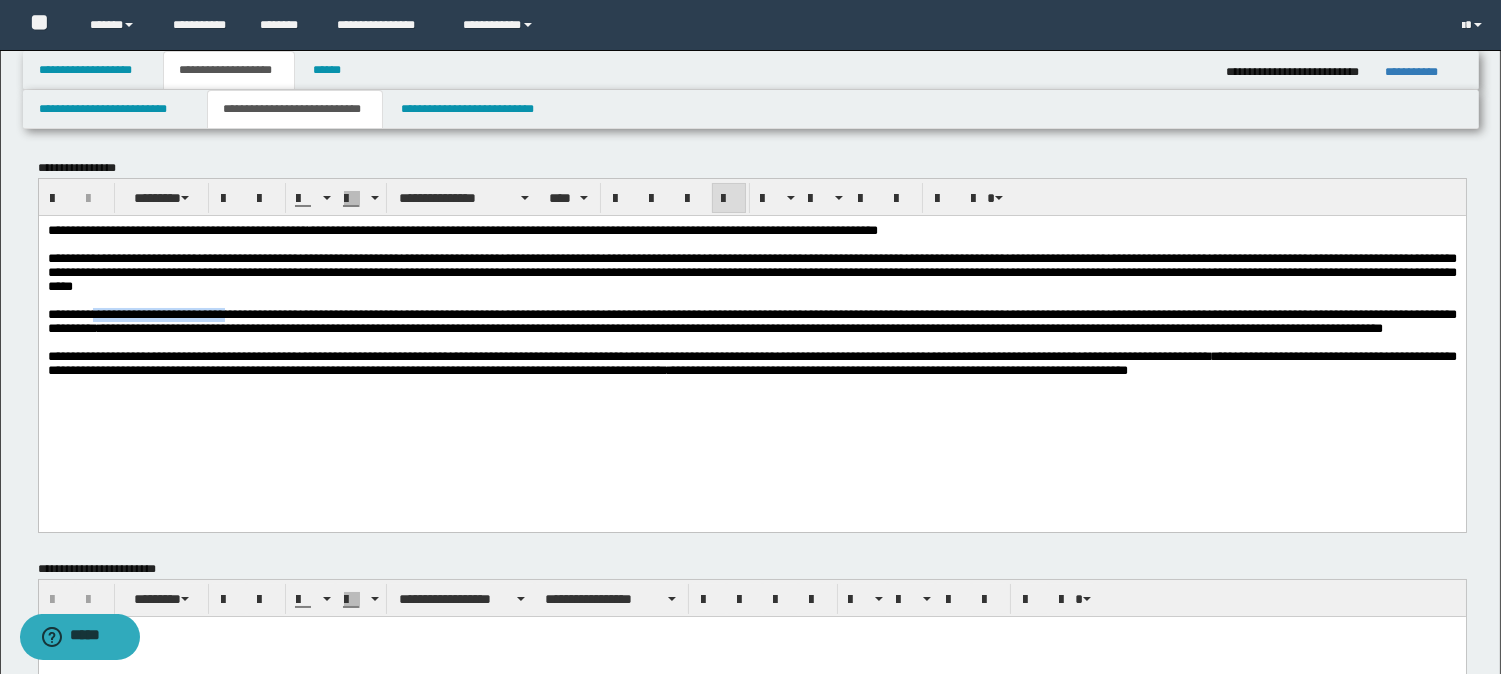 drag, startPoint x: 98, startPoint y: 326, endPoint x: 262, endPoint y: 334, distance: 164.195 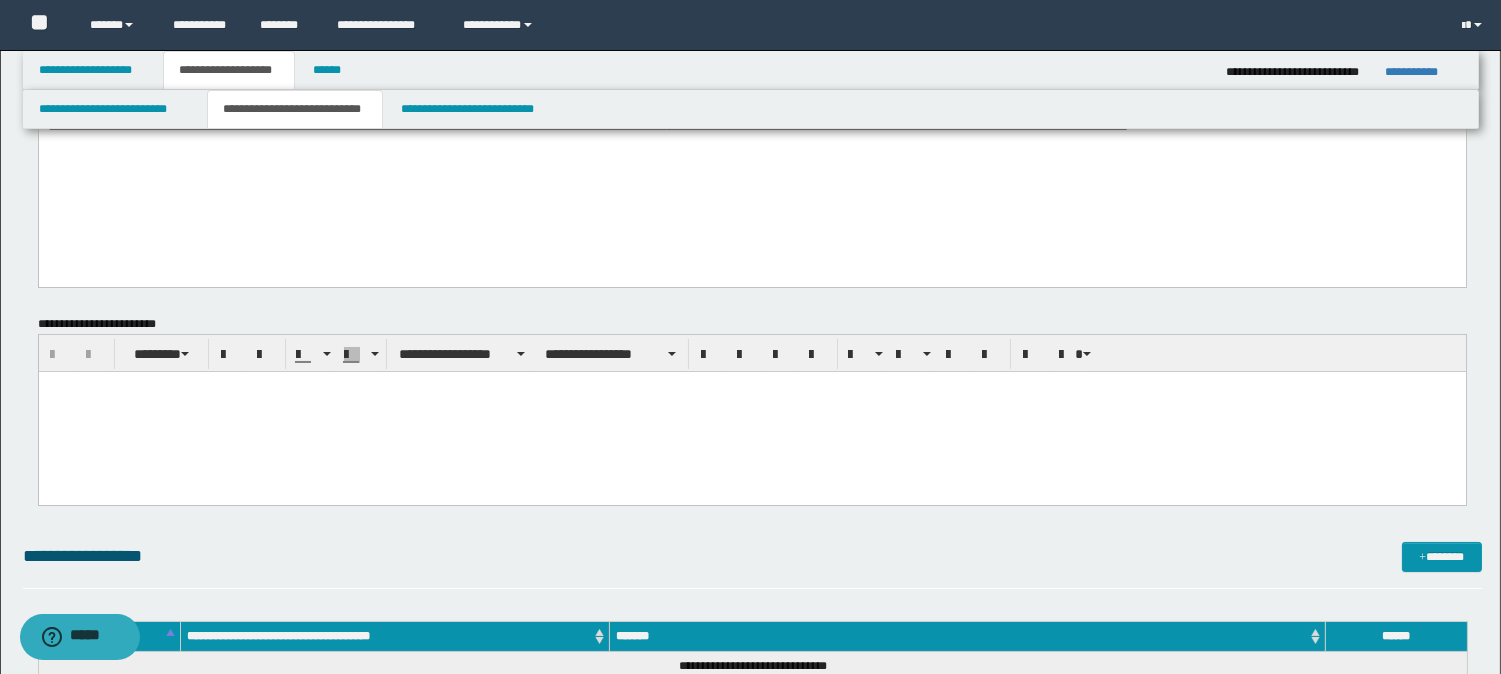 scroll, scrollTop: 444, scrollLeft: 0, axis: vertical 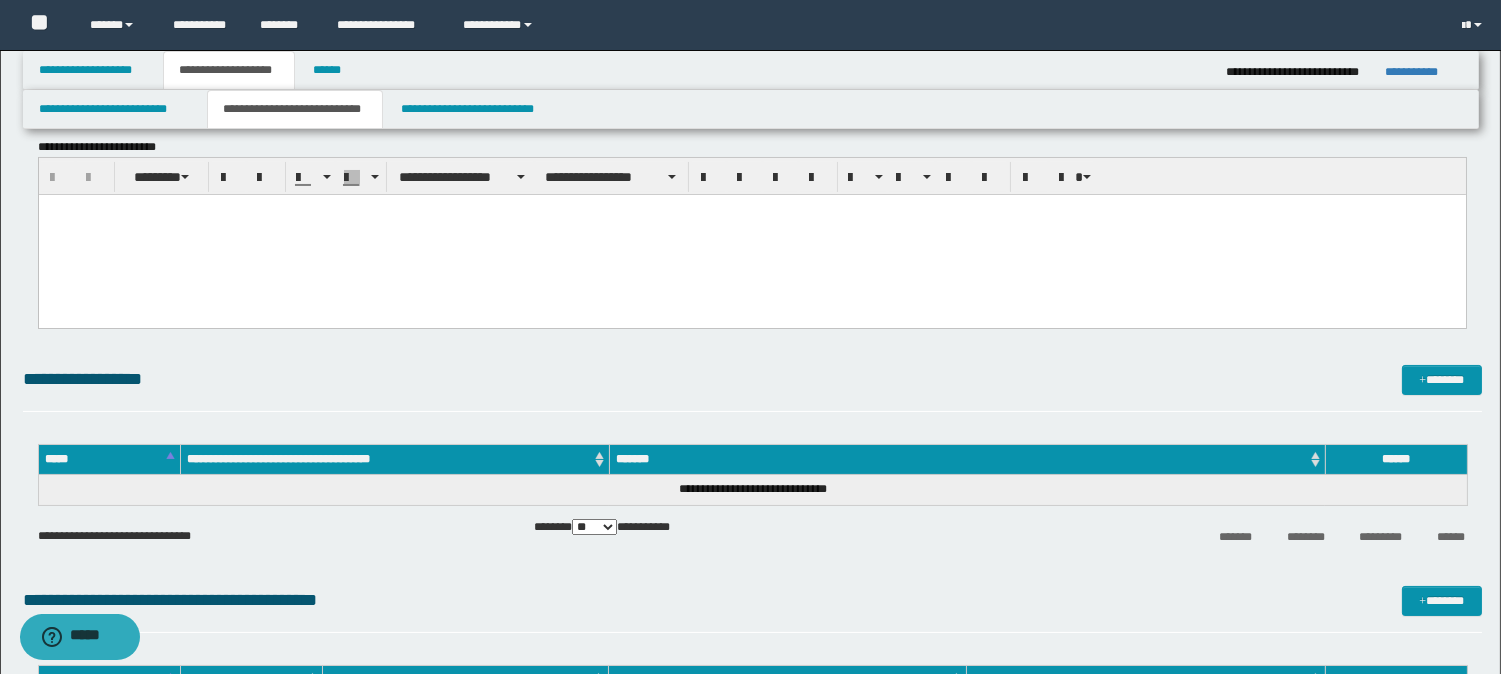 click at bounding box center [751, 235] 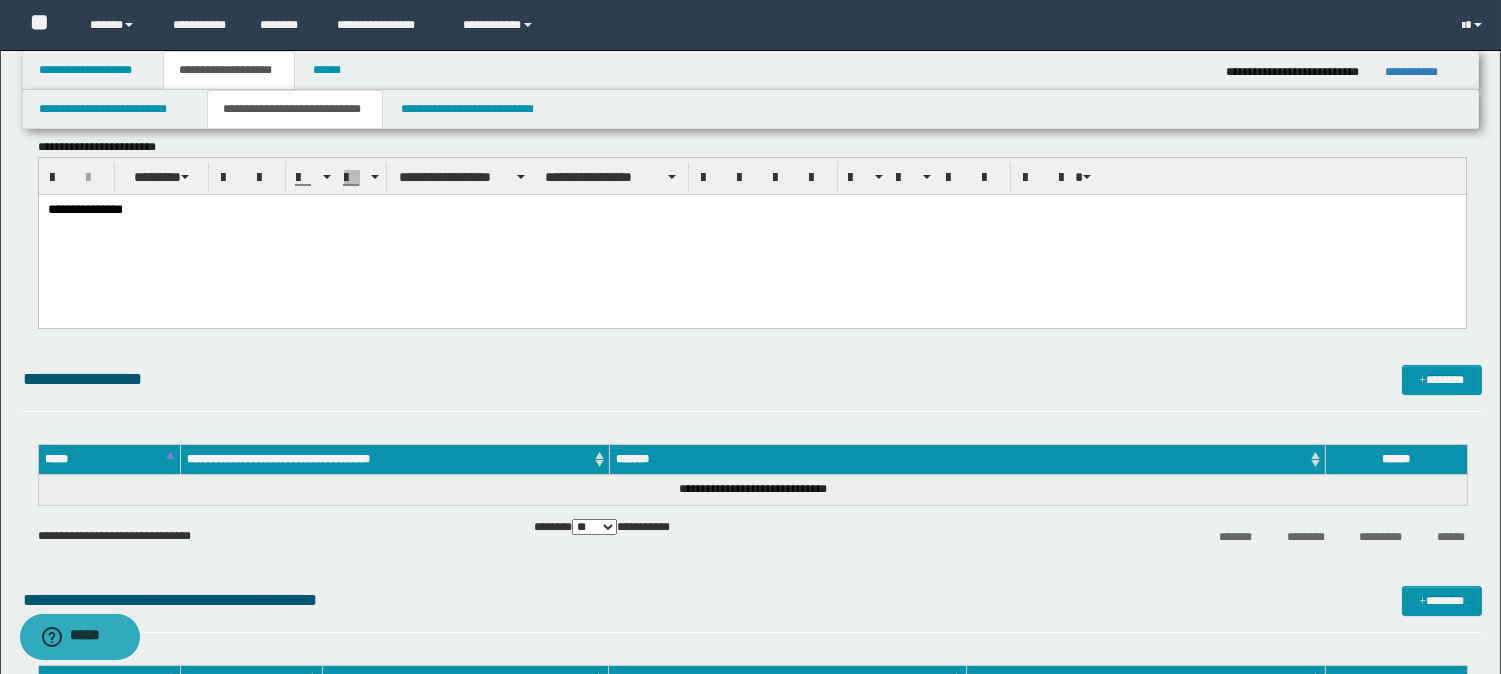 click on "**********" at bounding box center (751, 211) 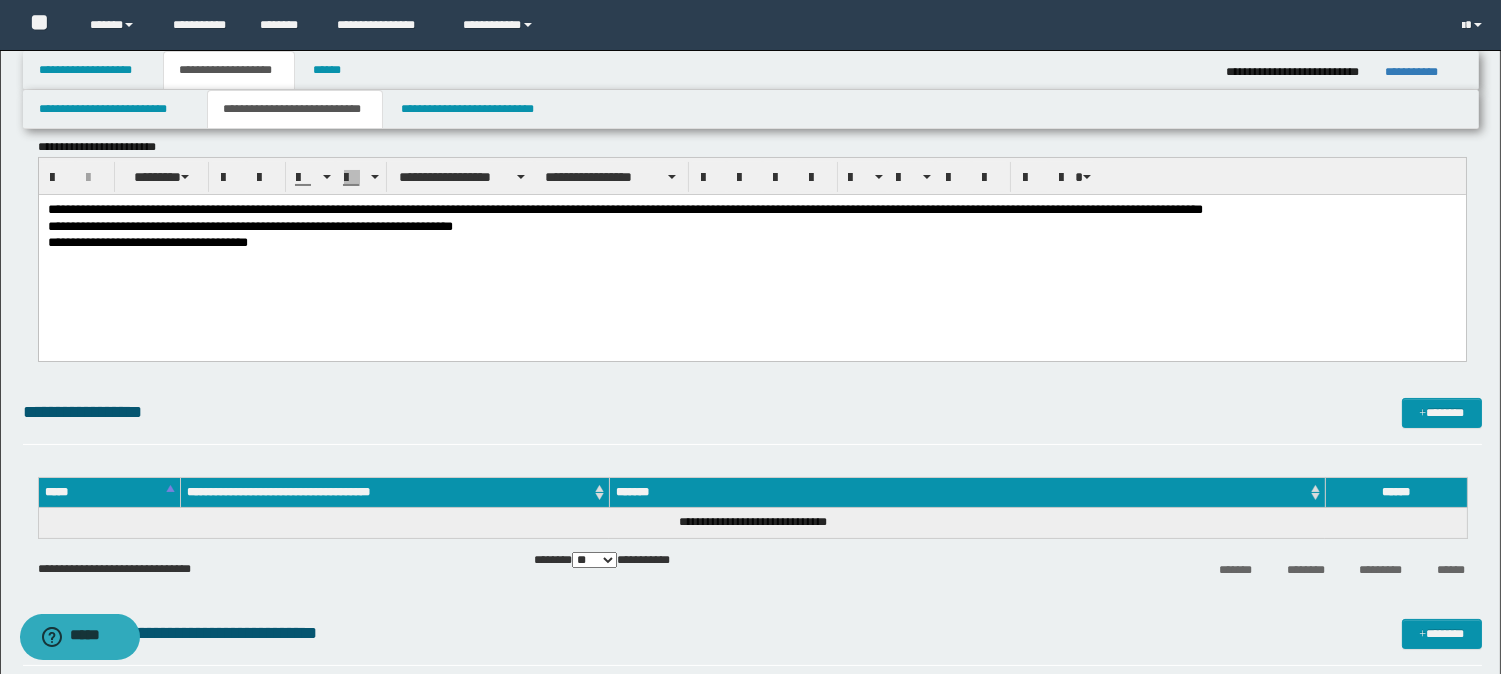 drag, startPoint x: 803, startPoint y: 562, endPoint x: 463, endPoint y: 239, distance: 468.96588 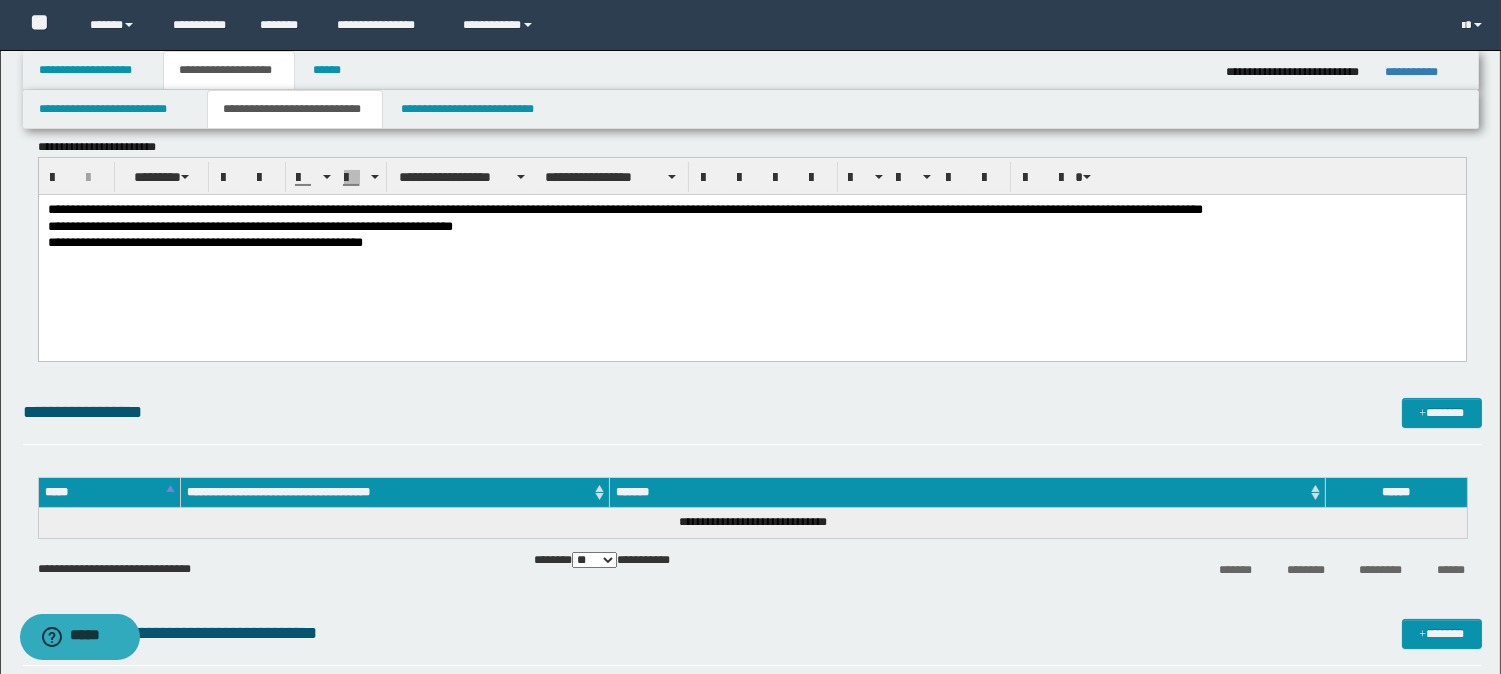 click on "**********" at bounding box center (751, 244) 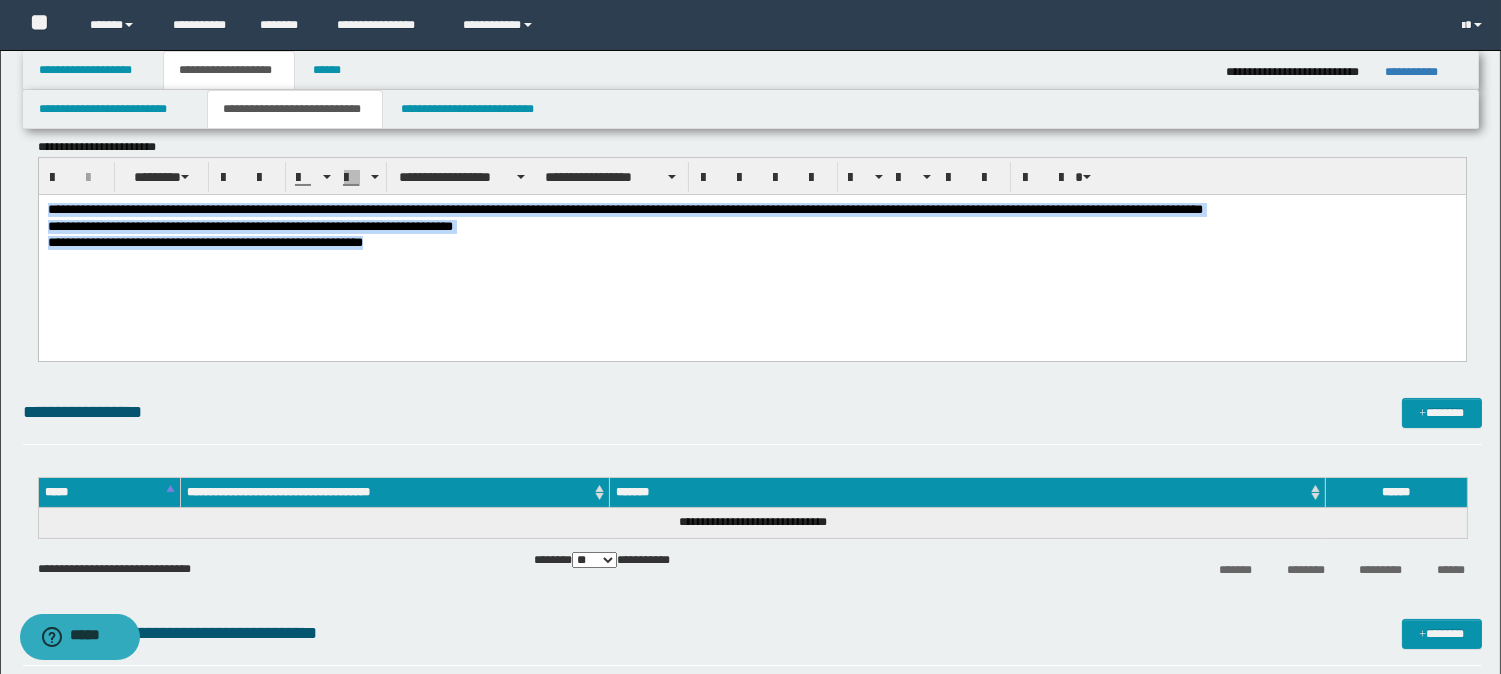 drag, startPoint x: 454, startPoint y: 254, endPoint x: 45, endPoint y: 197, distance: 412.9528 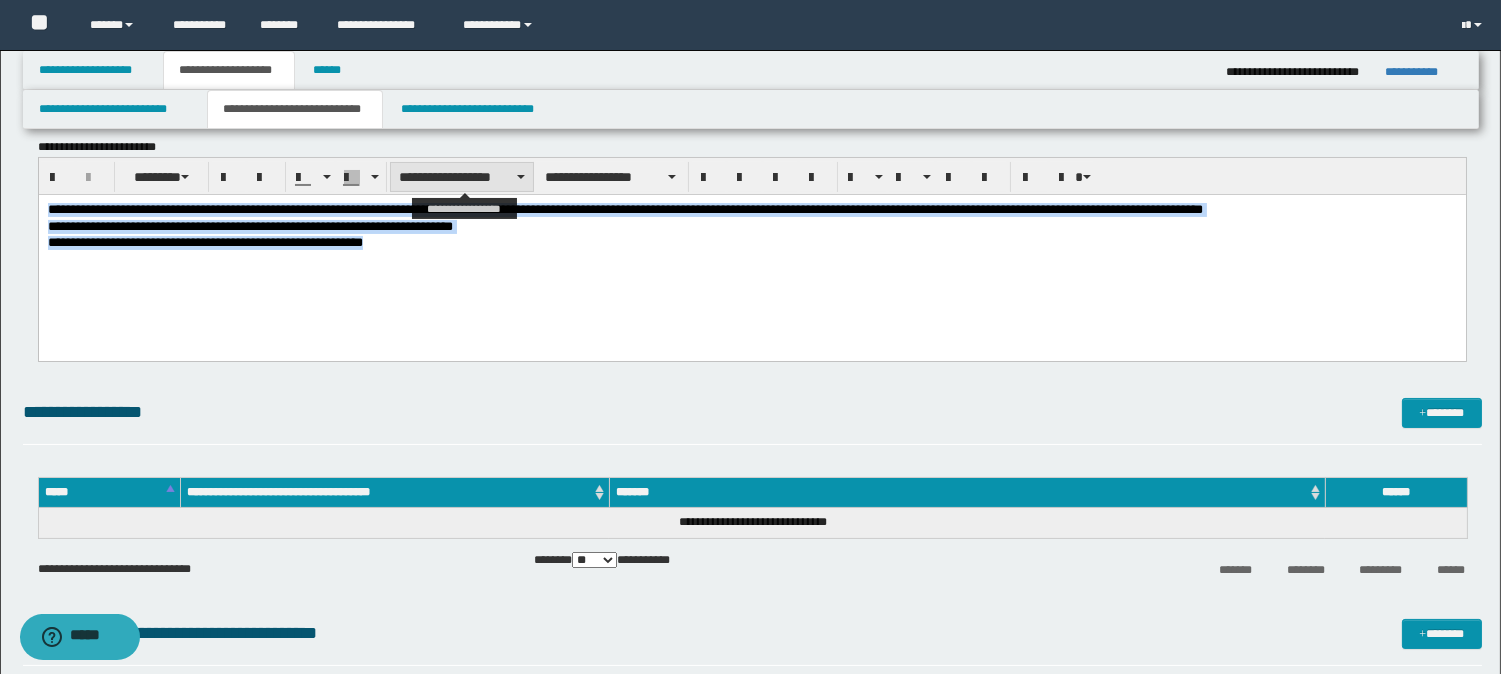 click on "**********" at bounding box center [462, 177] 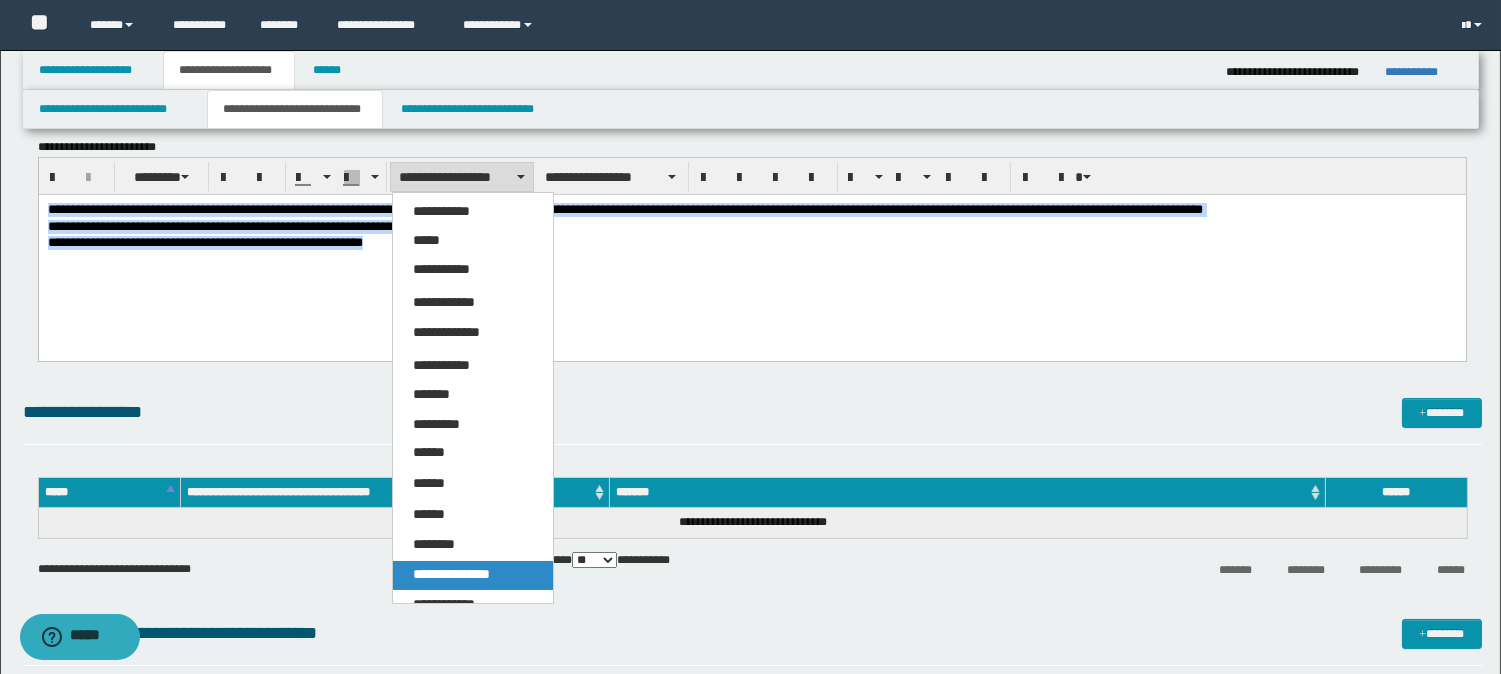 click on "**********" at bounding box center (473, 575) 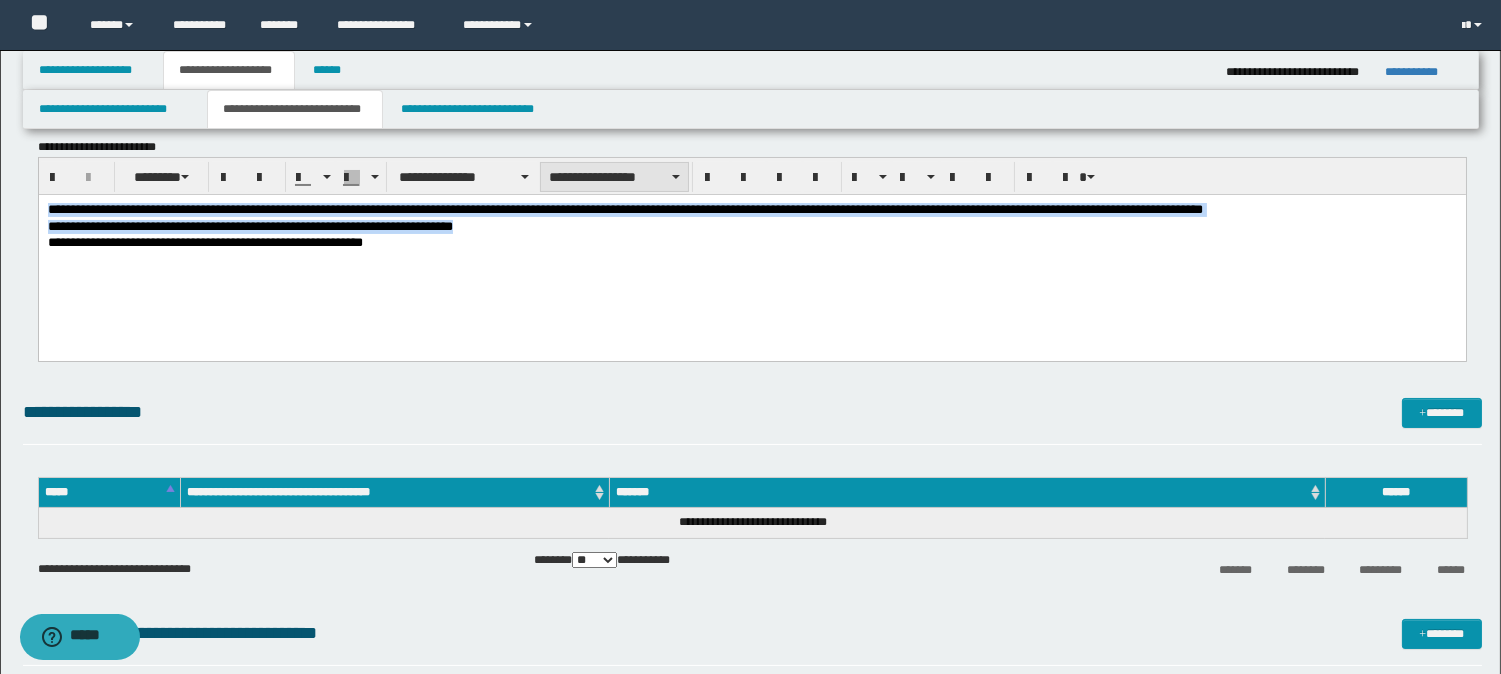 click on "**********" at bounding box center (614, 177) 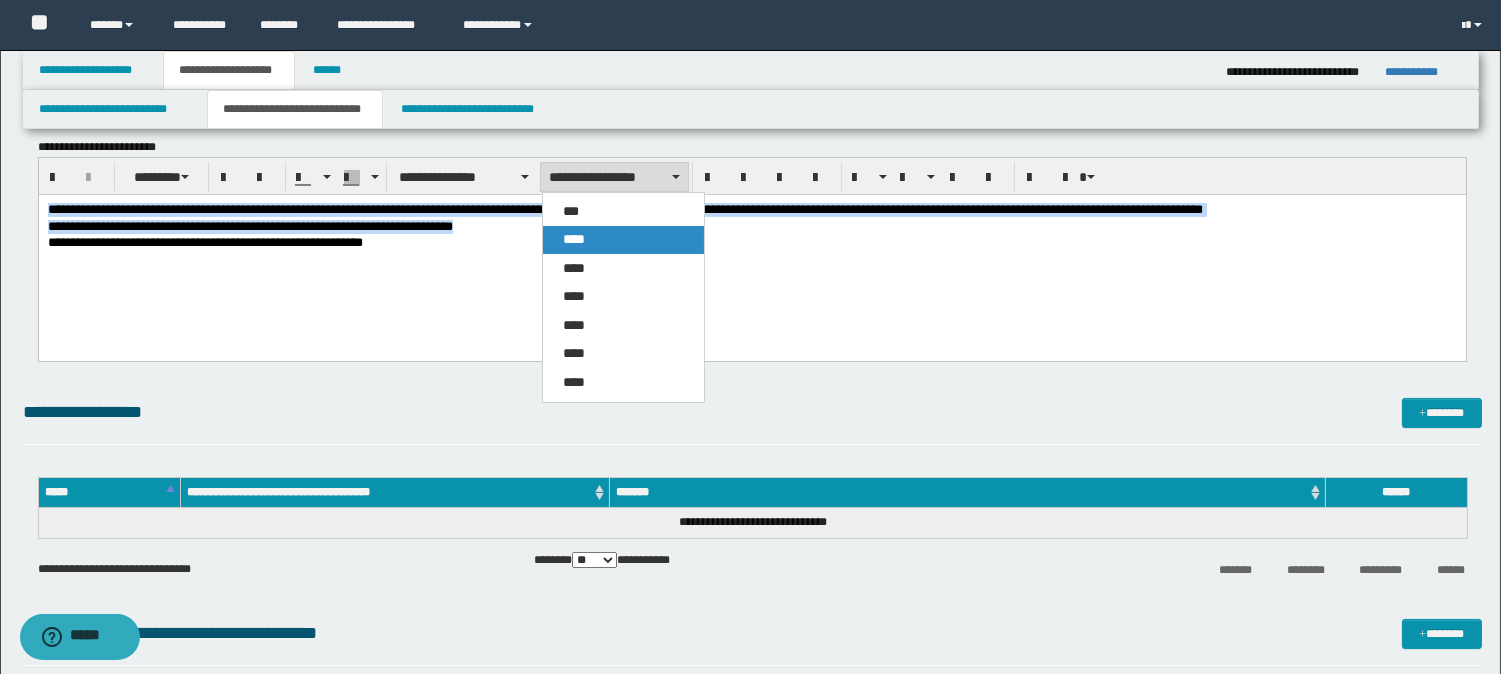 click on "****" at bounding box center (574, 239) 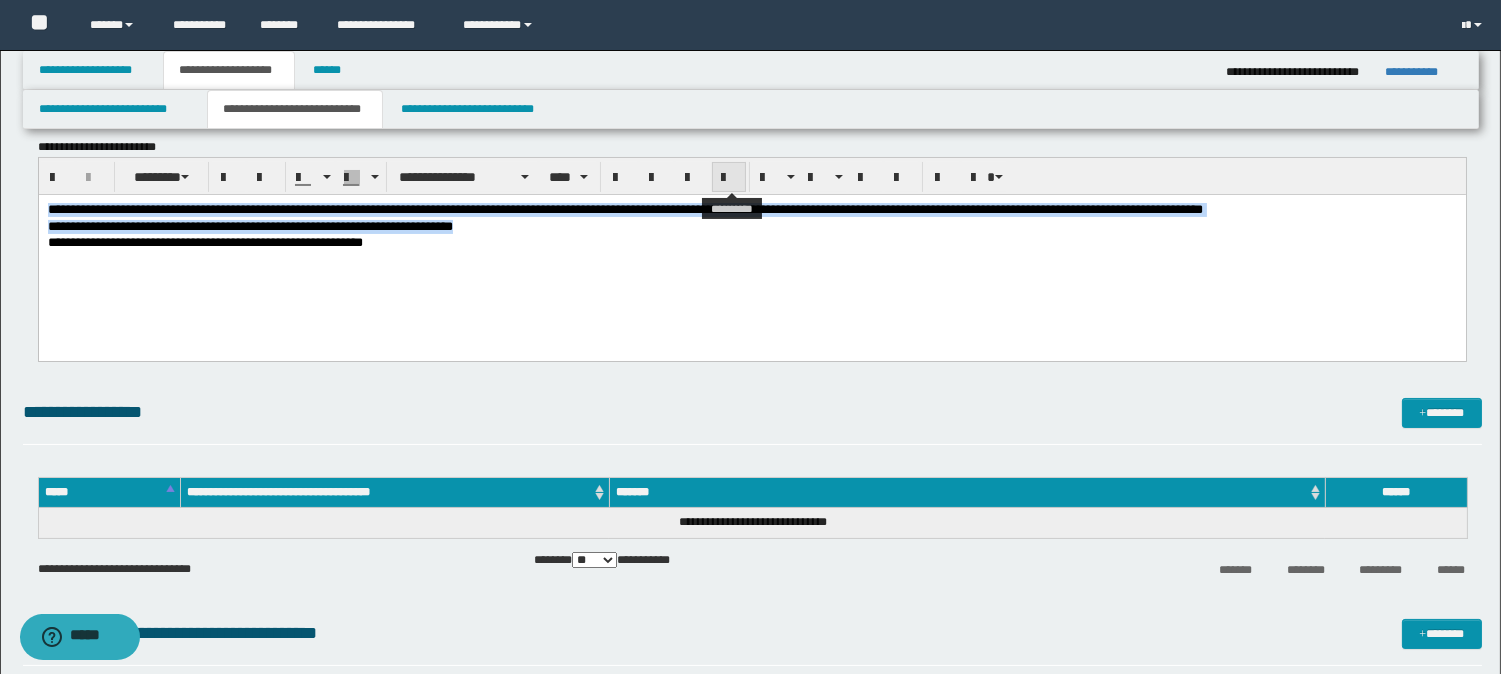click at bounding box center [729, 178] 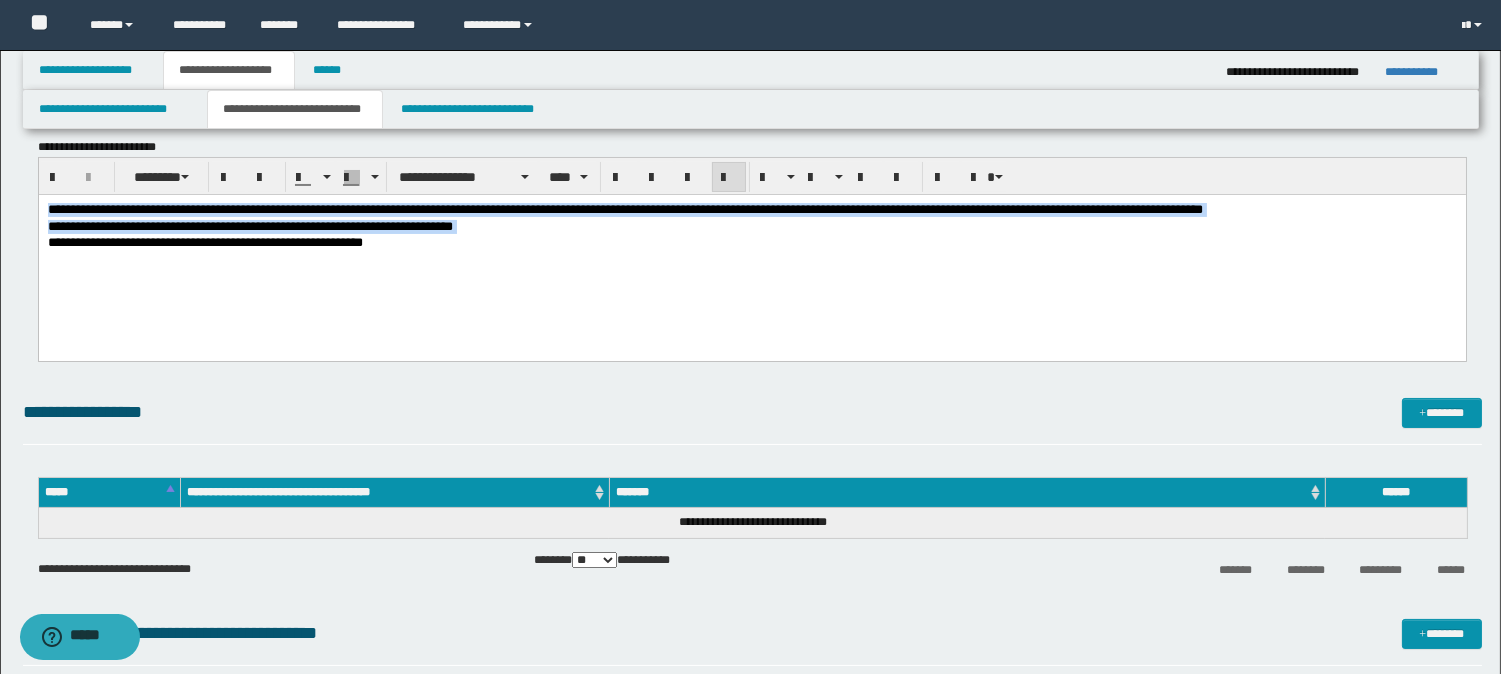 click on "**********" at bounding box center (249, 226) 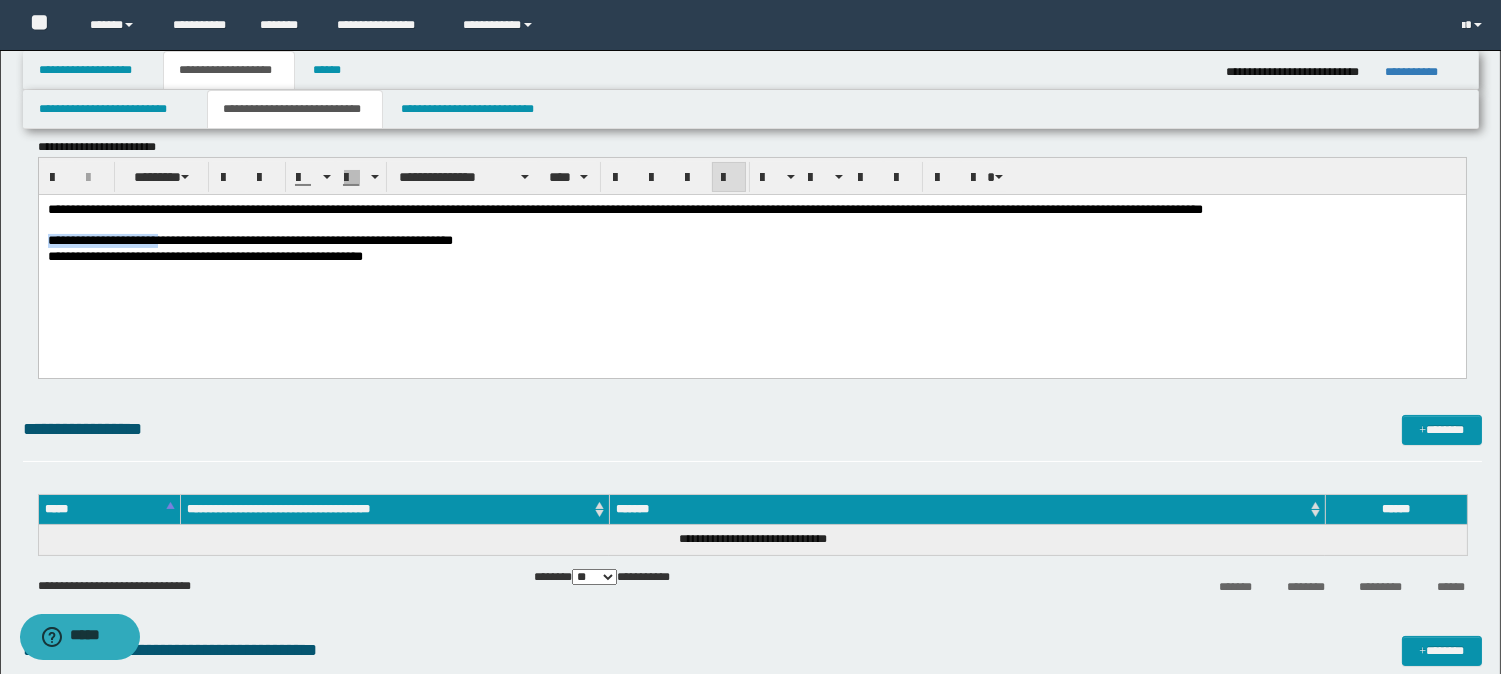 drag, startPoint x: 173, startPoint y: 245, endPoint x: 4, endPoint y: 243, distance: 169.01184 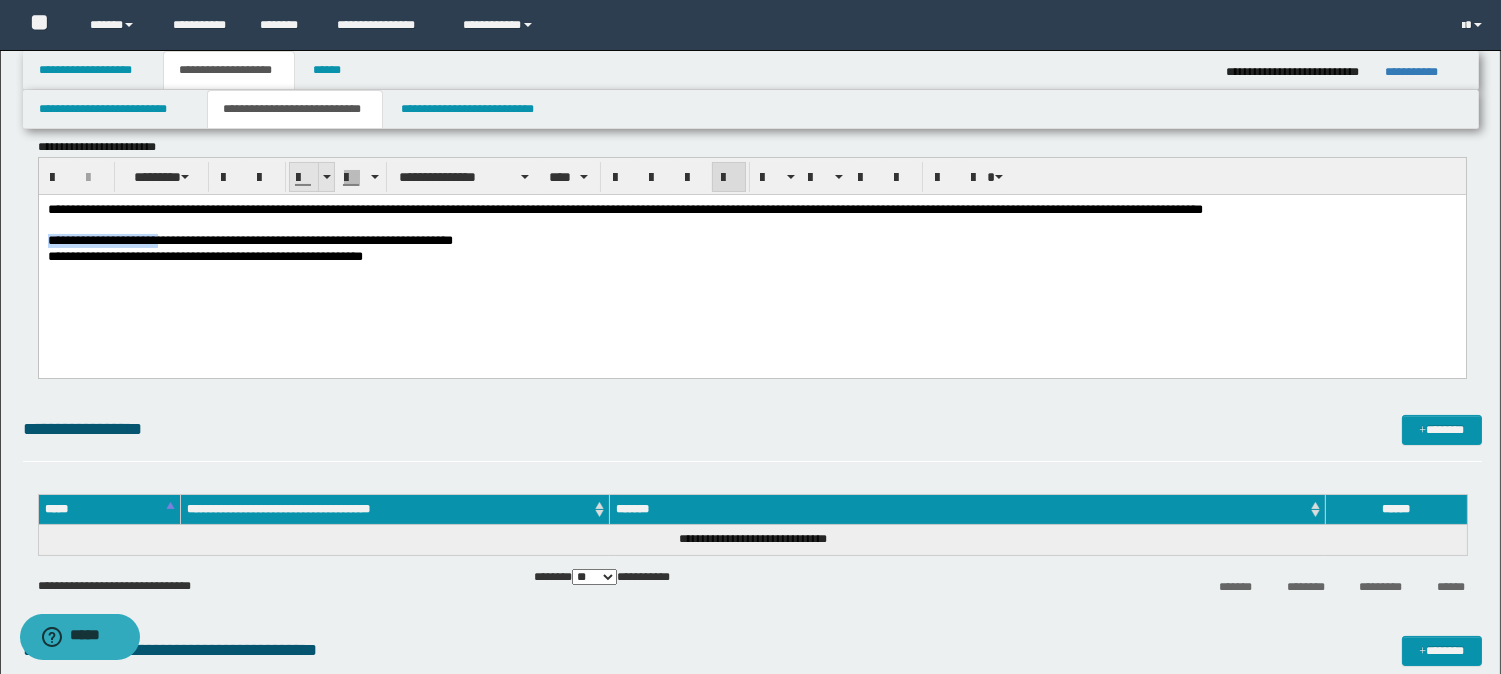 click at bounding box center (327, 177) 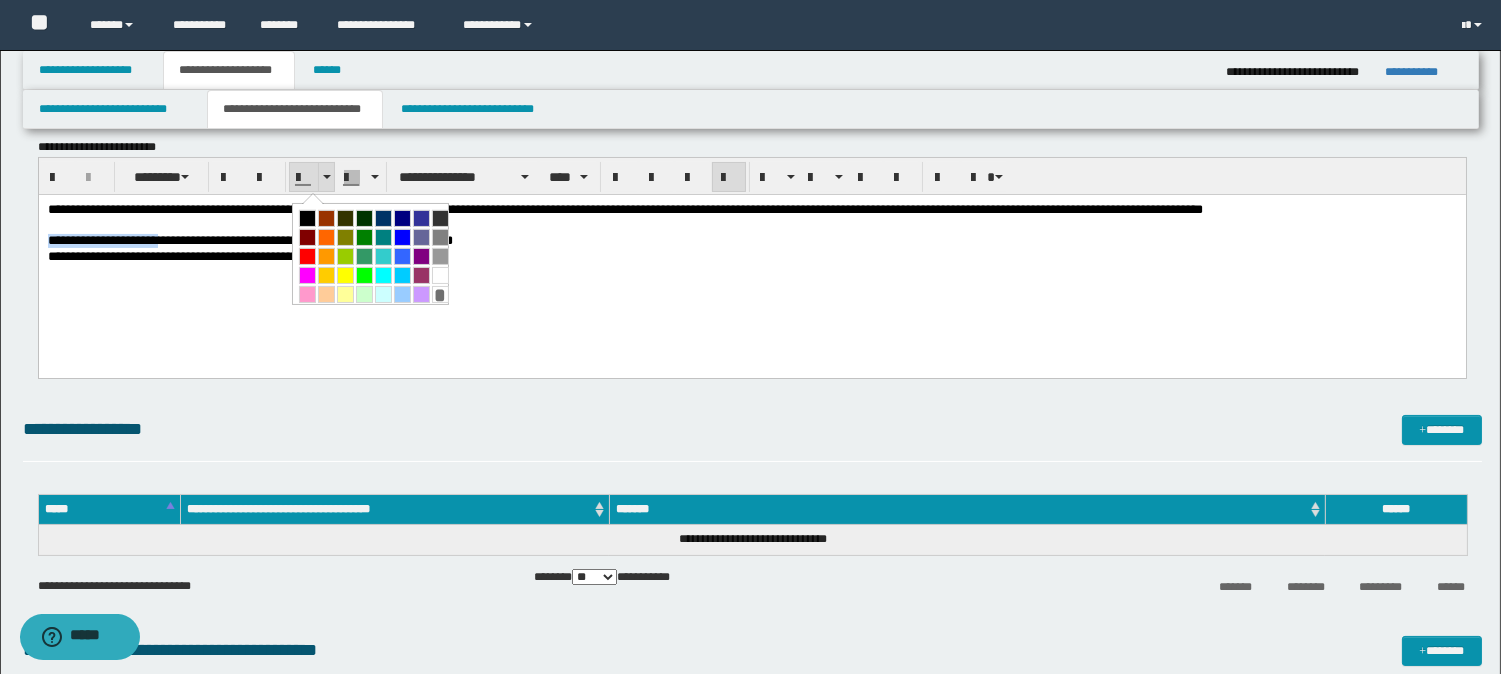 click at bounding box center [327, 177] 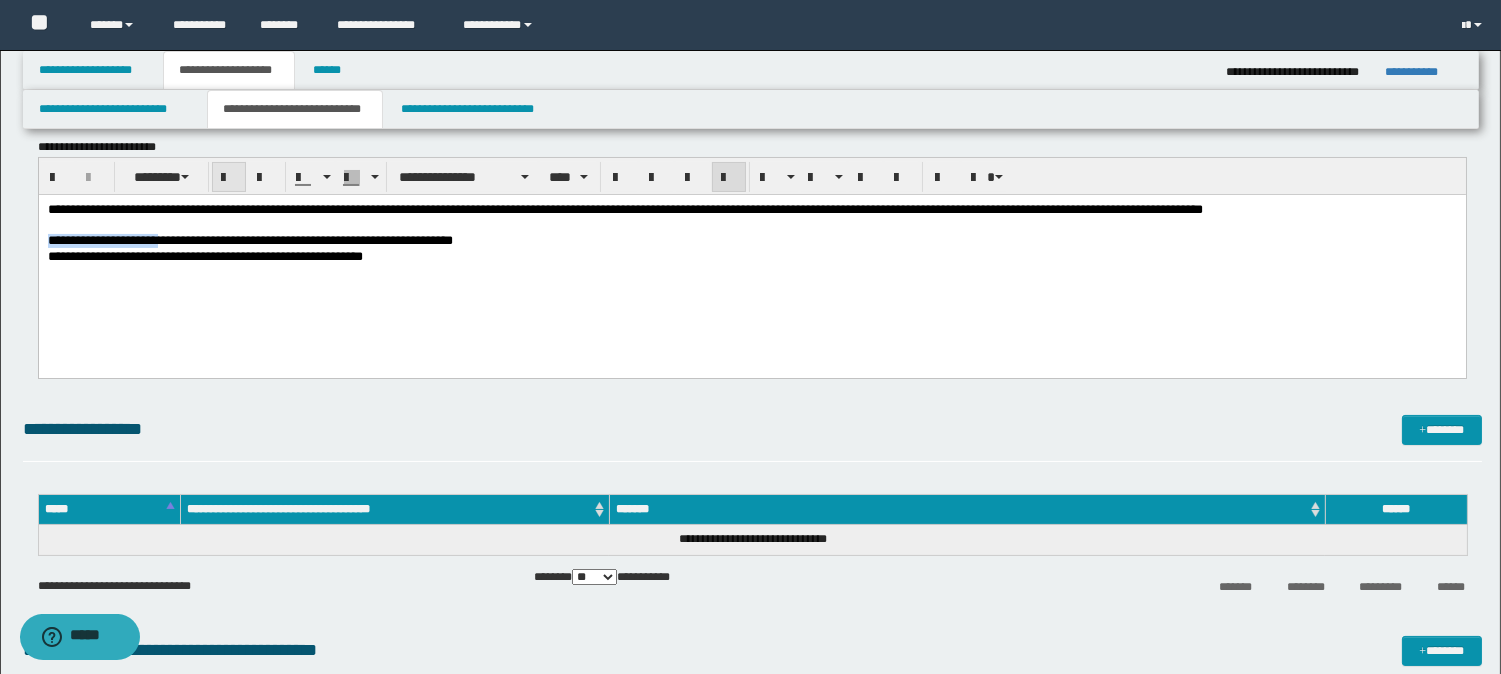 click at bounding box center [229, 178] 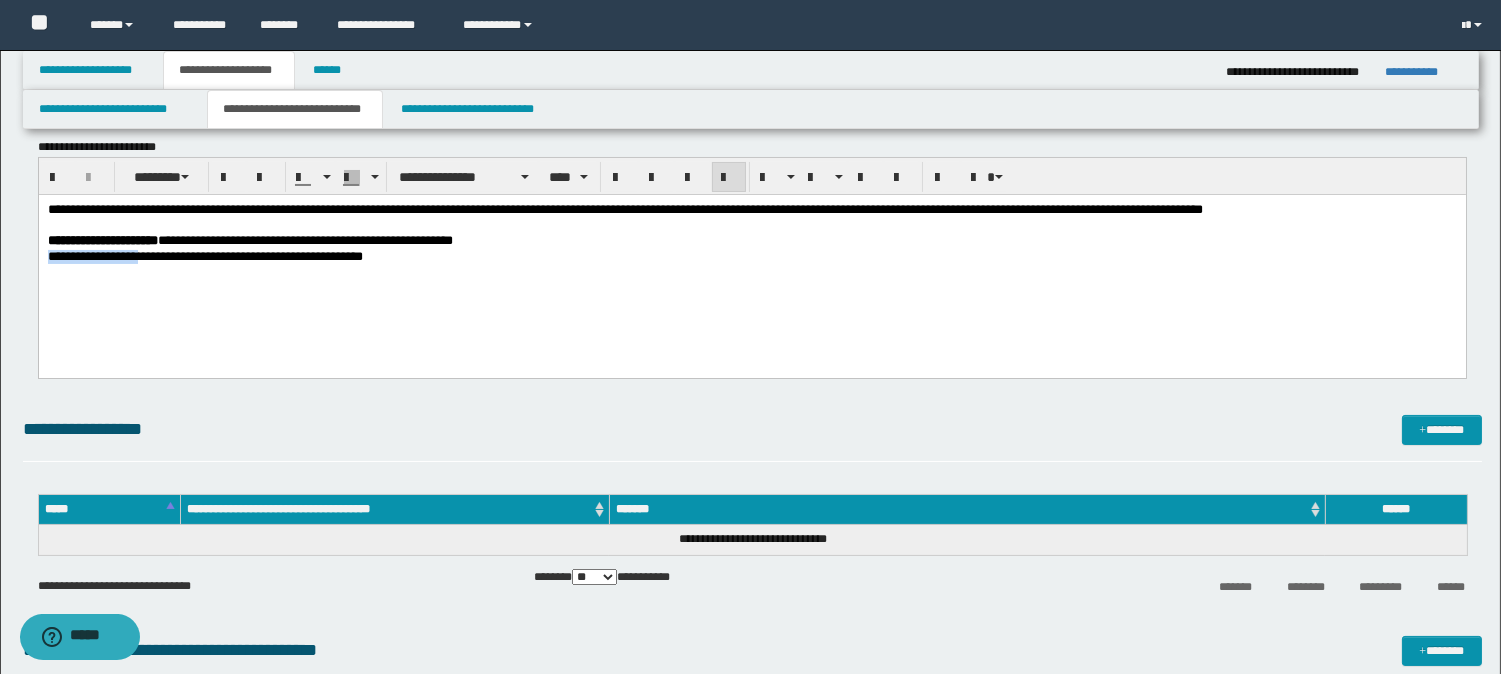 drag, startPoint x: 50, startPoint y: 264, endPoint x: 149, endPoint y: 259, distance: 99.12618 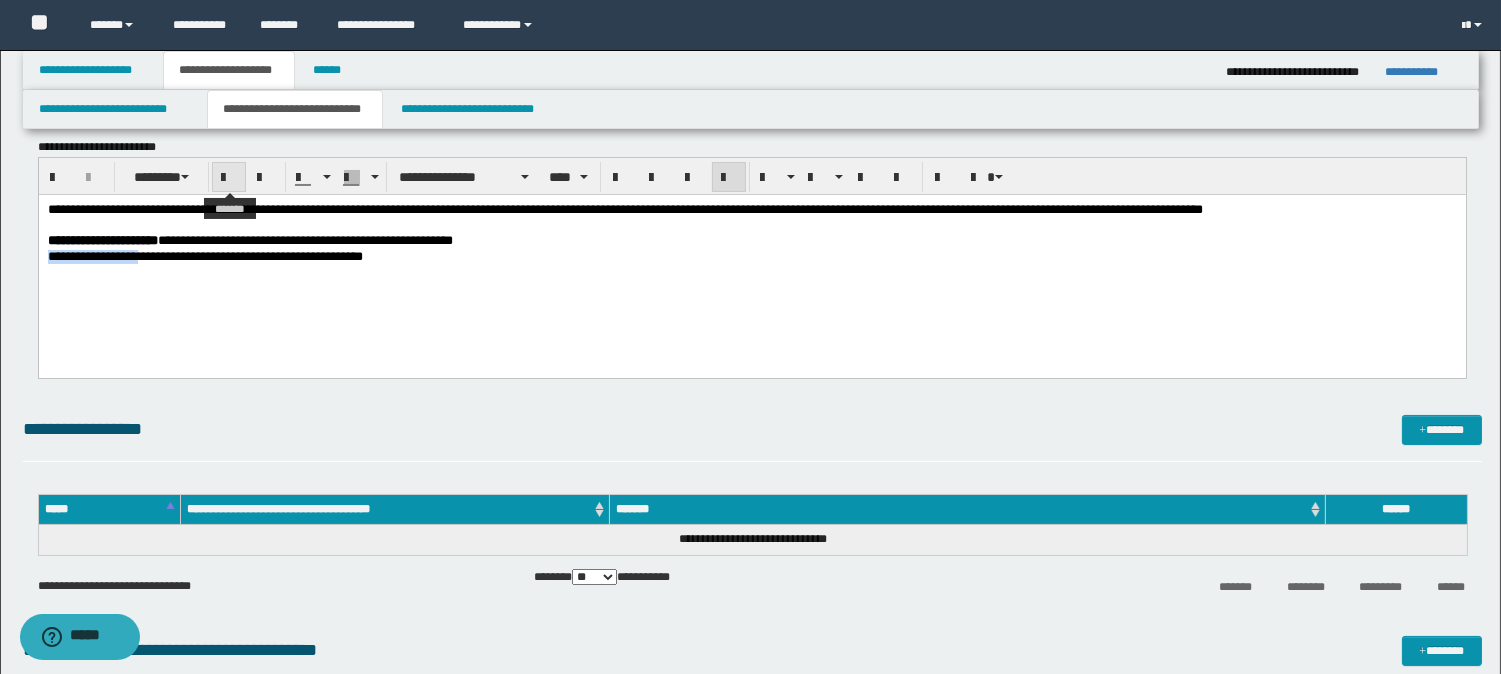 click at bounding box center [229, 178] 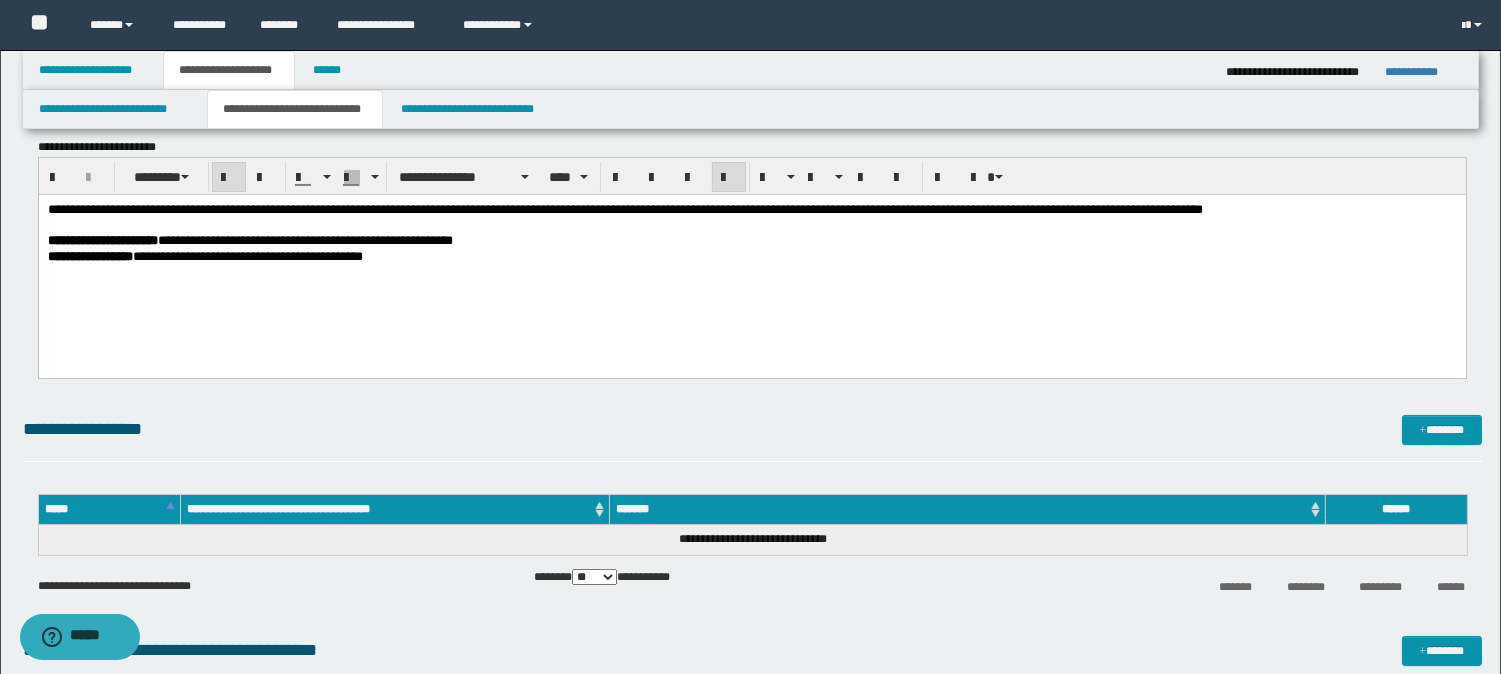 click on "**********" at bounding box center [751, 260] 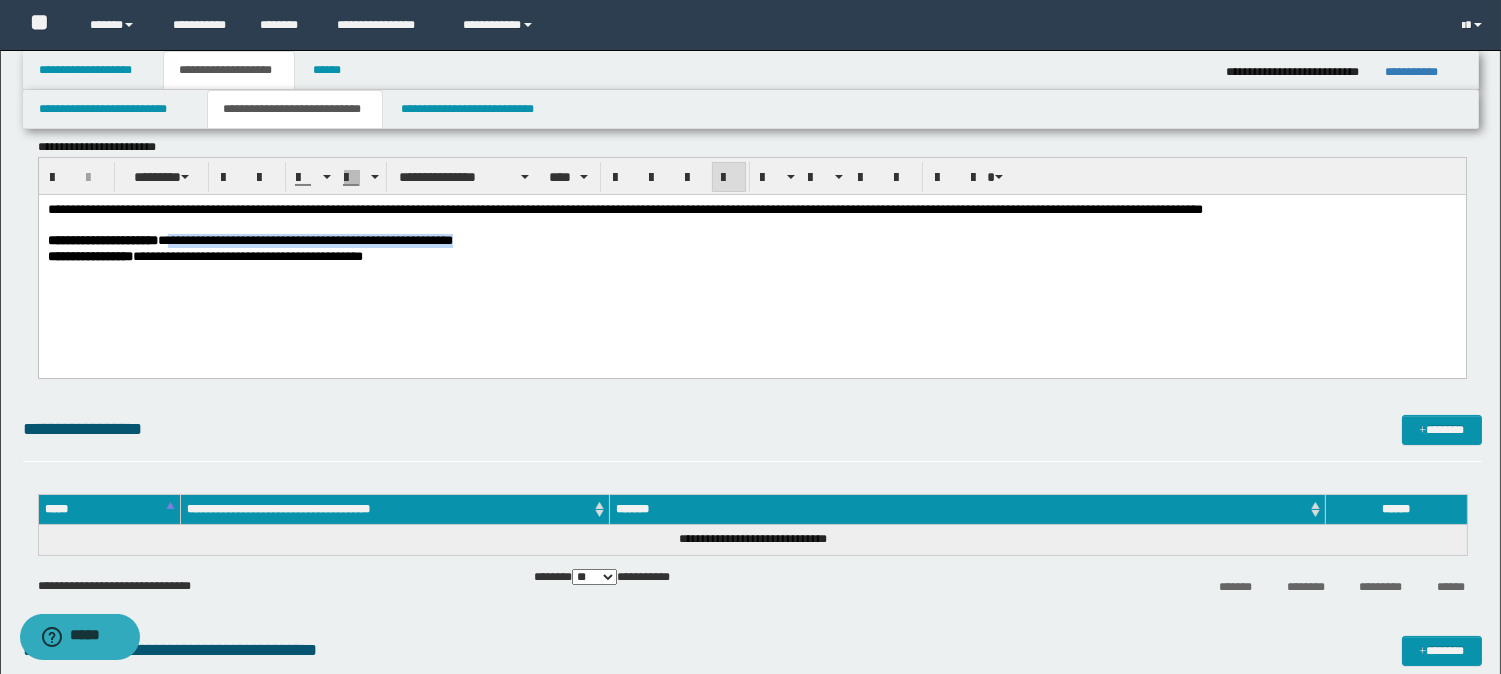 drag, startPoint x: 190, startPoint y: 244, endPoint x: 494, endPoint y: 241, distance: 304.0148 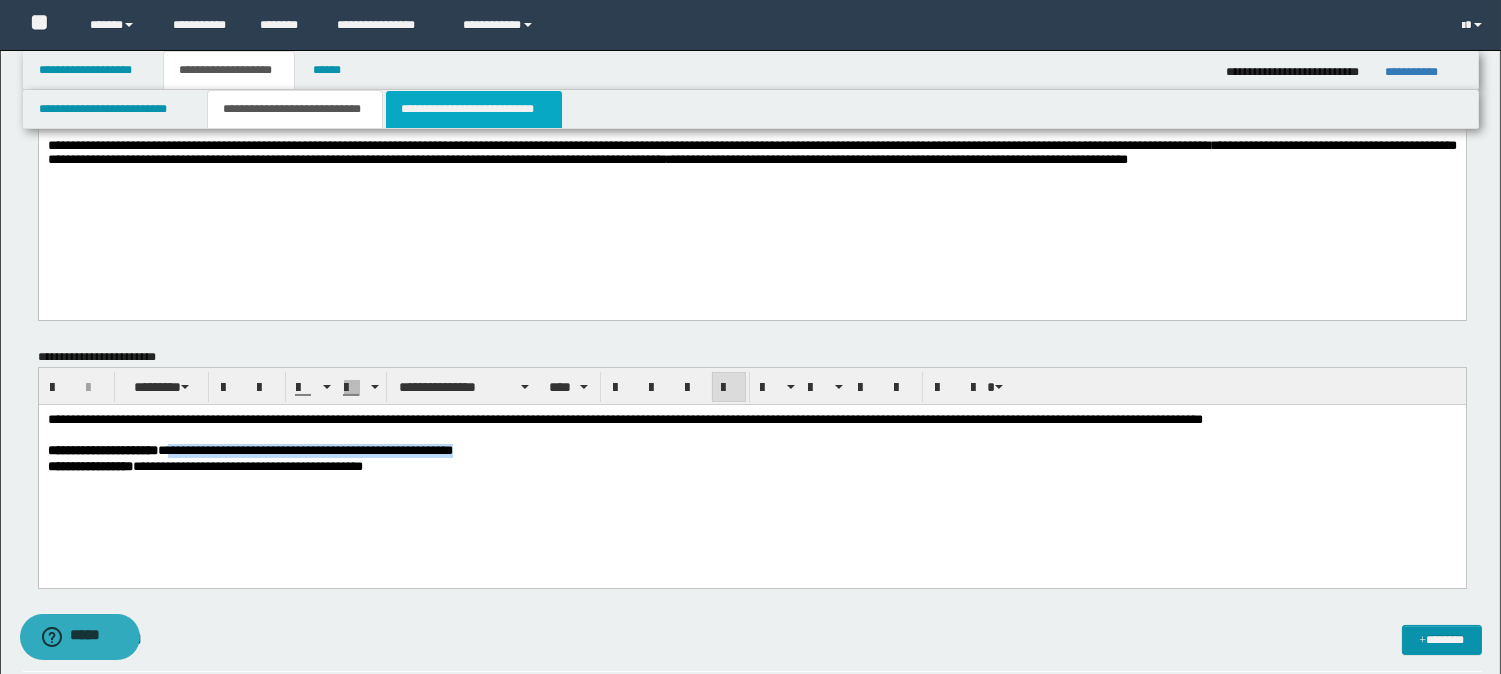 scroll, scrollTop: 153, scrollLeft: 0, axis: vertical 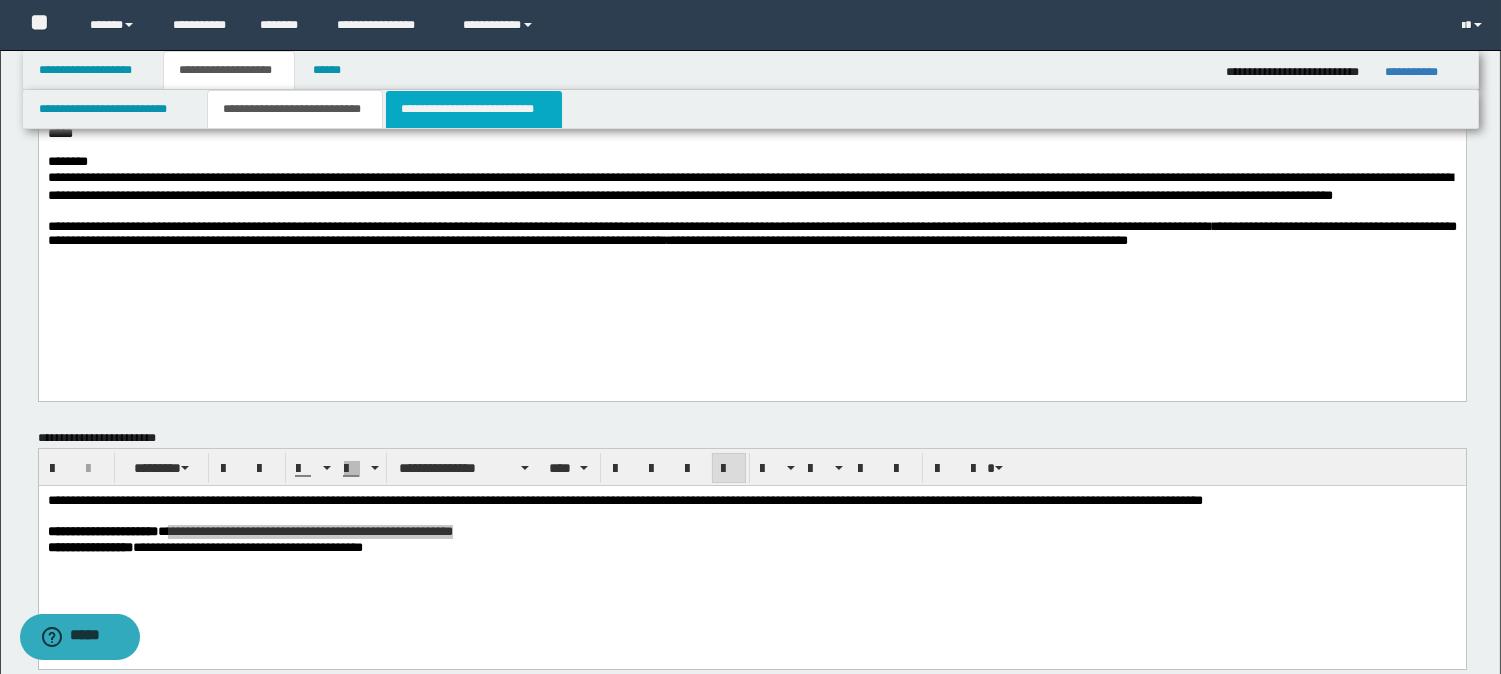 click on "**********" at bounding box center (474, 109) 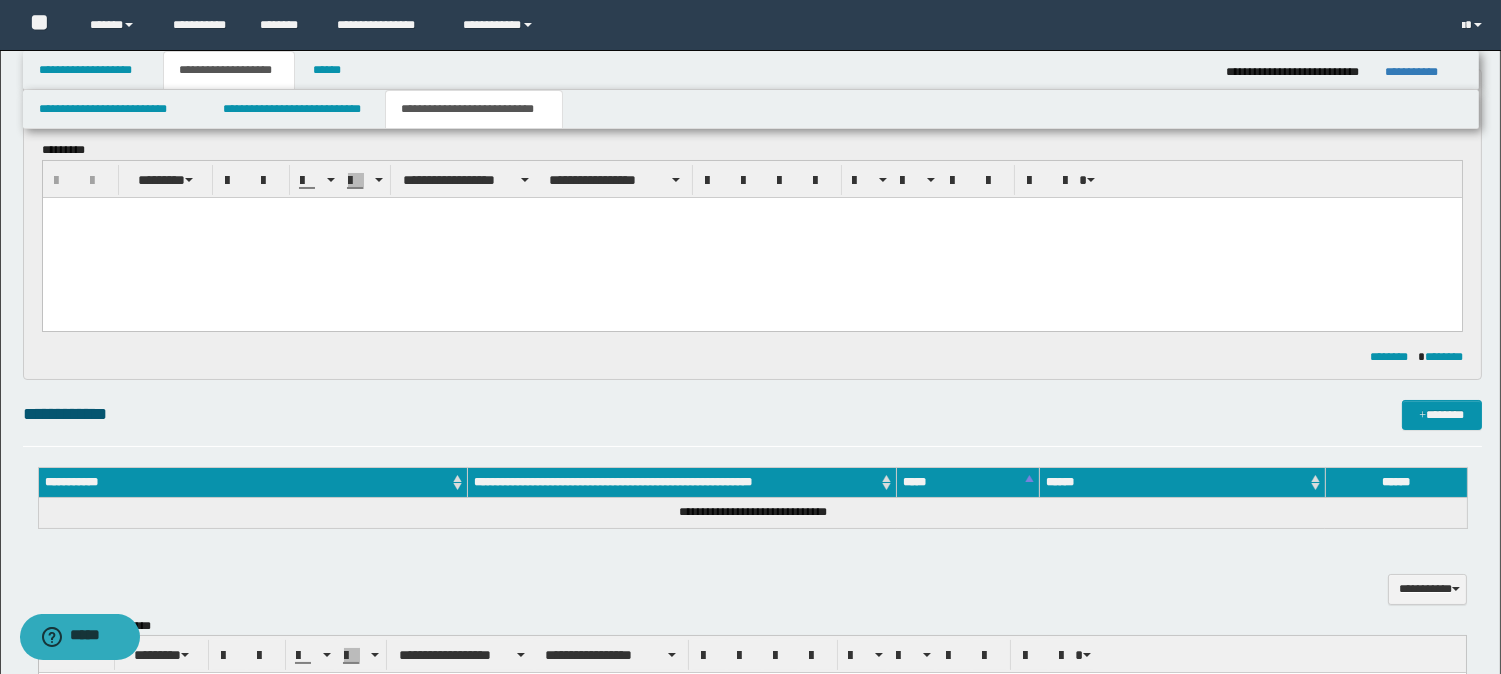 scroll, scrollTop: 222, scrollLeft: 0, axis: vertical 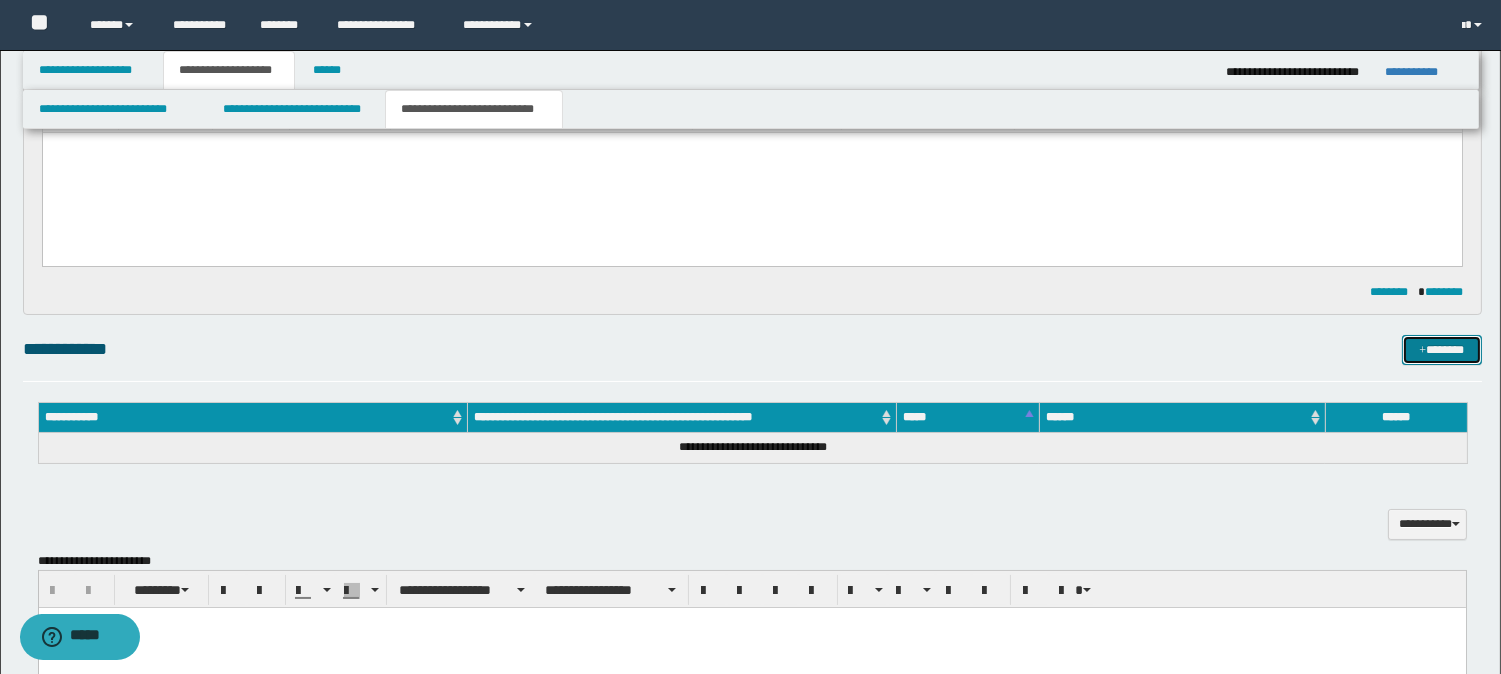 click on "*******" at bounding box center (1442, 350) 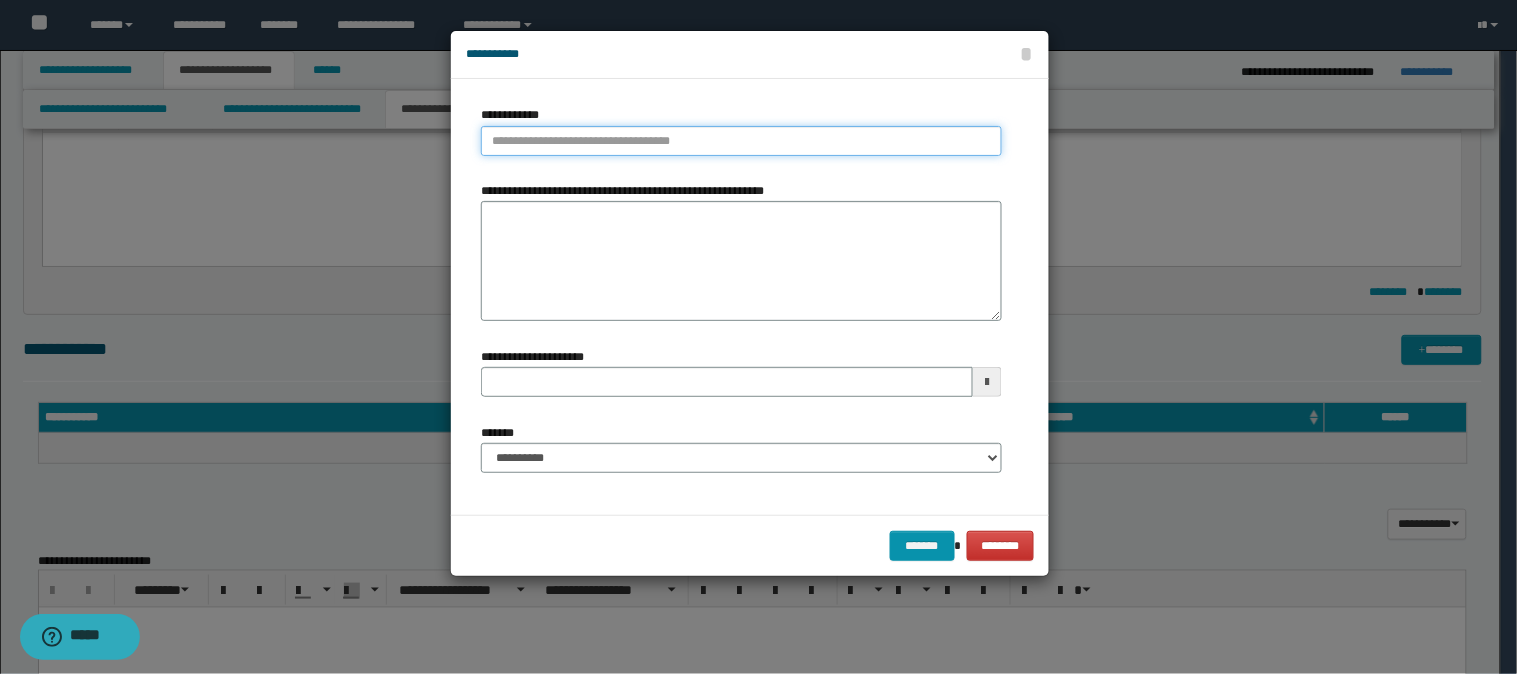 click on "**********" at bounding box center (741, 141) 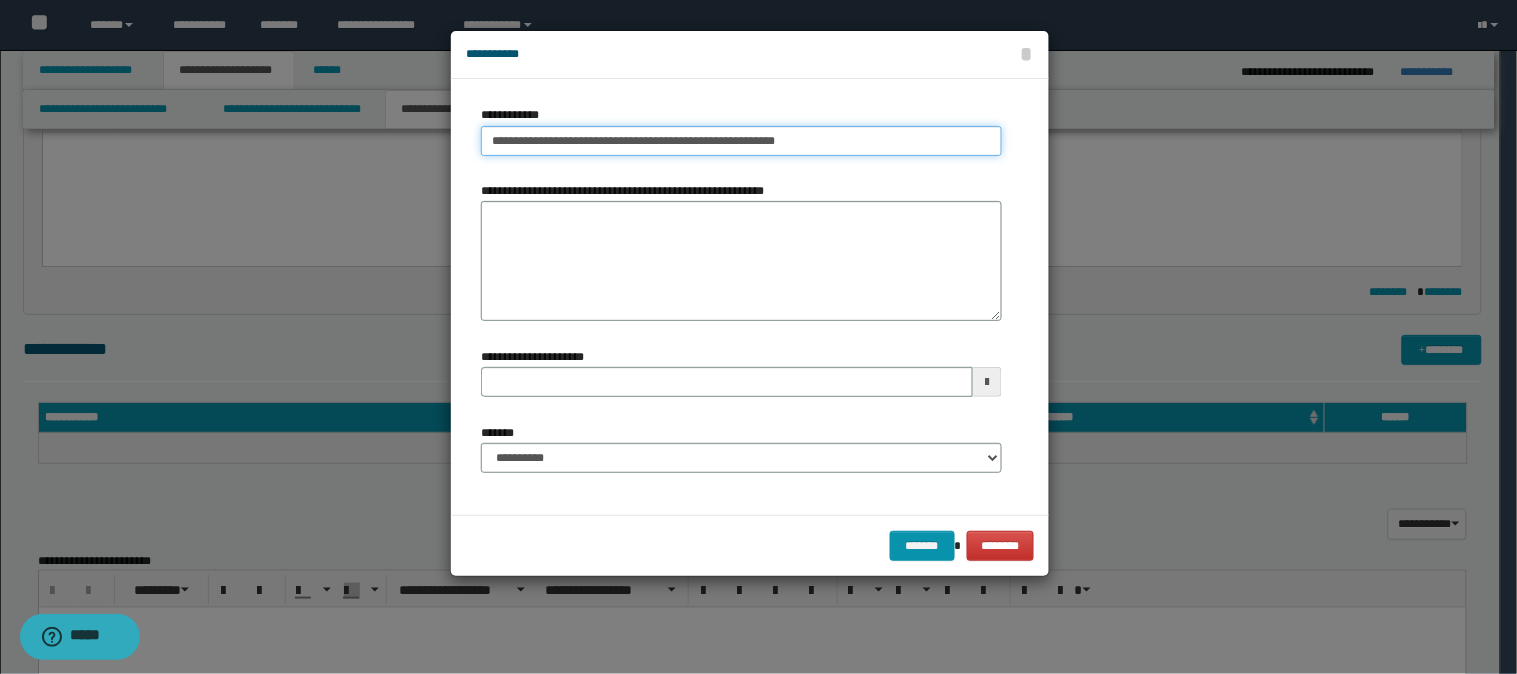 click on "**********" at bounding box center (741, 141) 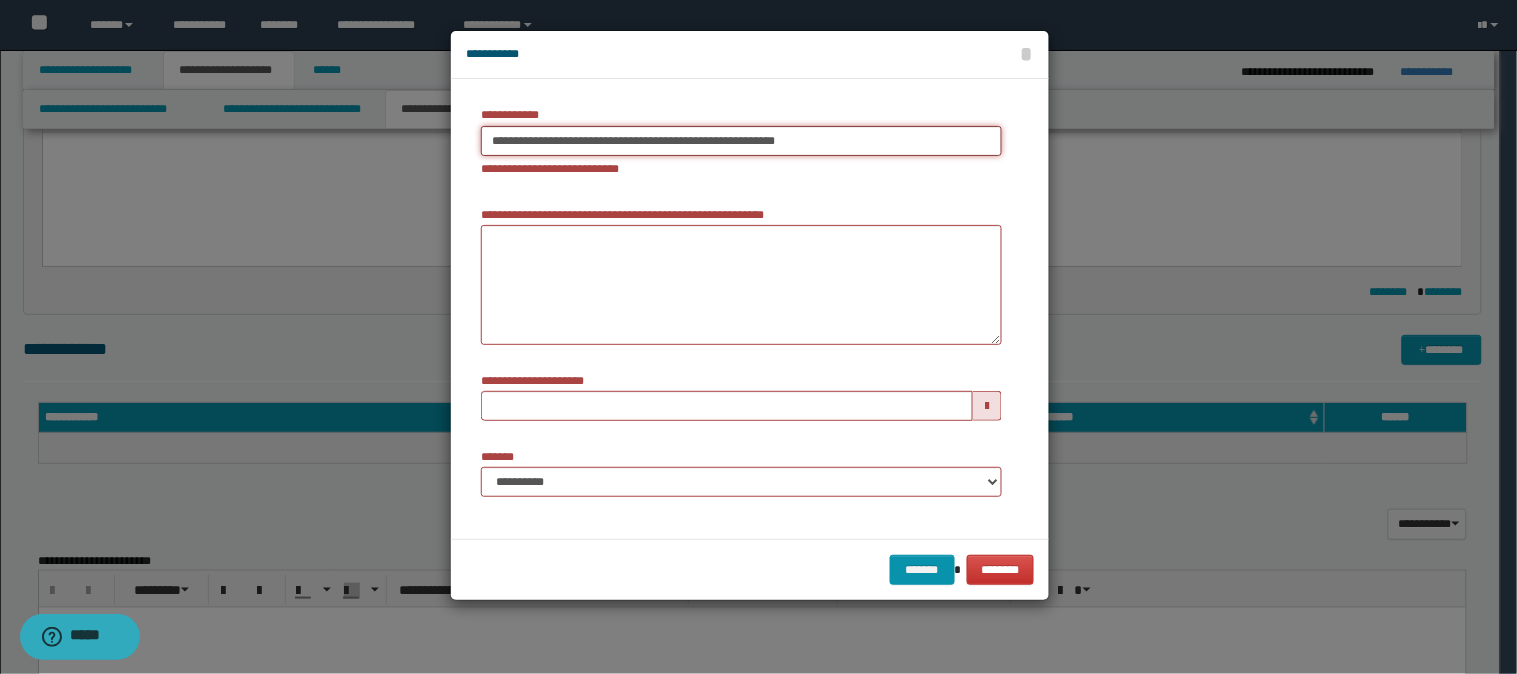 drag, startPoint x: 810, startPoint y: 141, endPoint x: 432, endPoint y: 163, distance: 378.63968 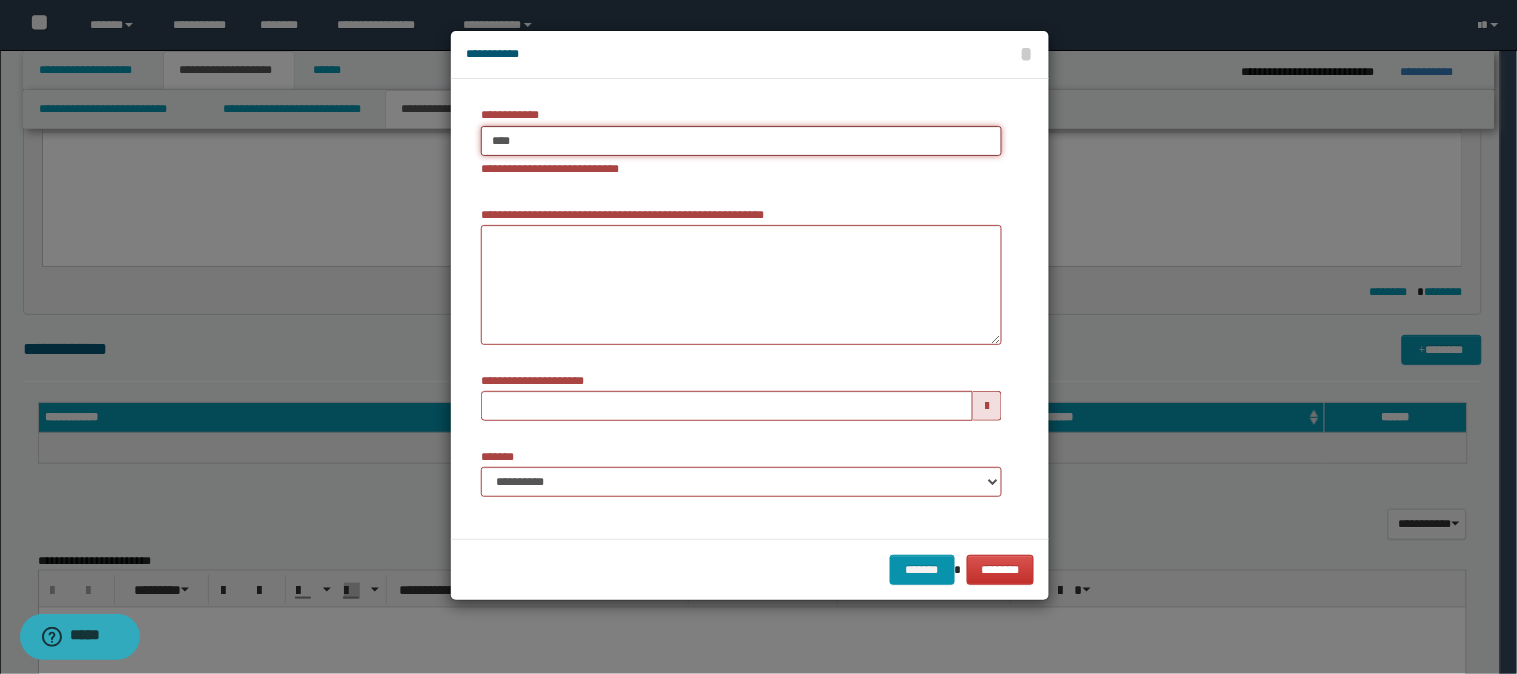 type on "***" 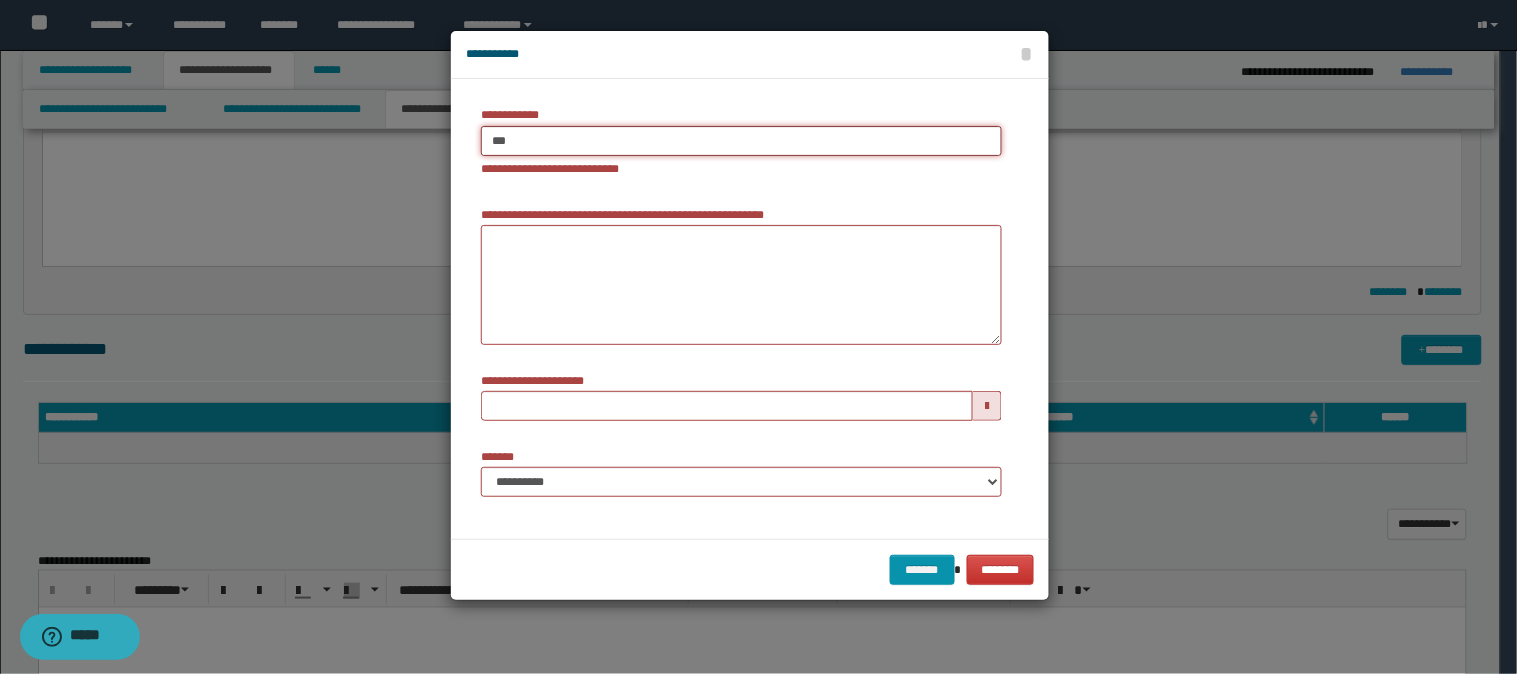 type on "***" 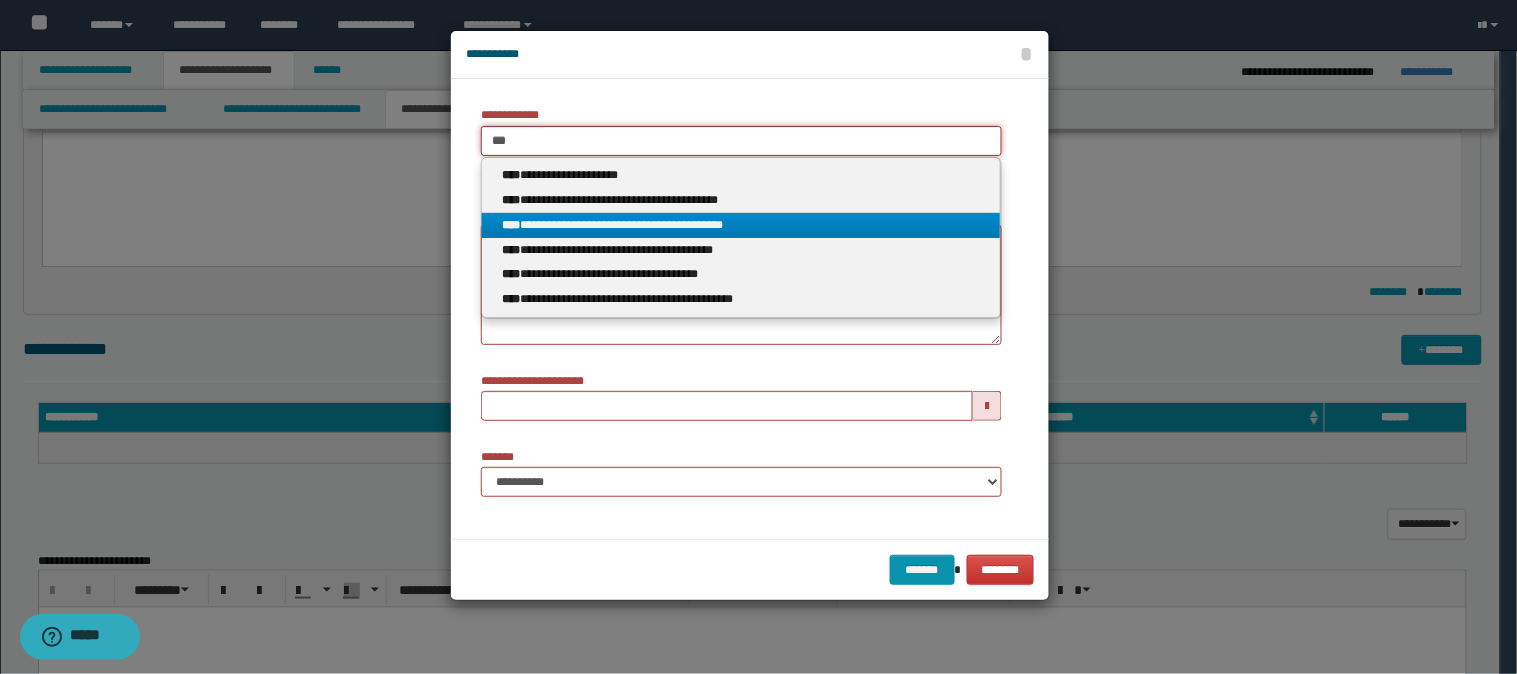 type on "***" 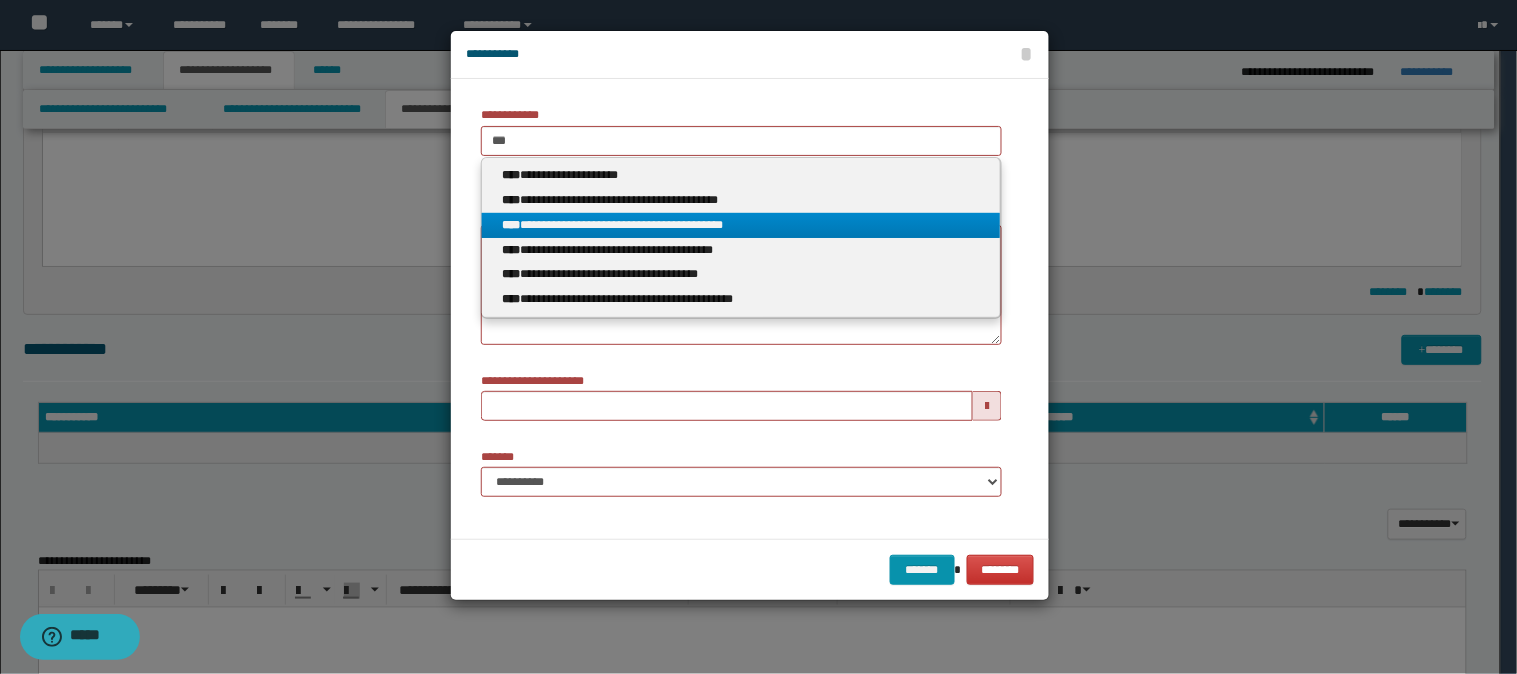click on "**********" at bounding box center [741, 225] 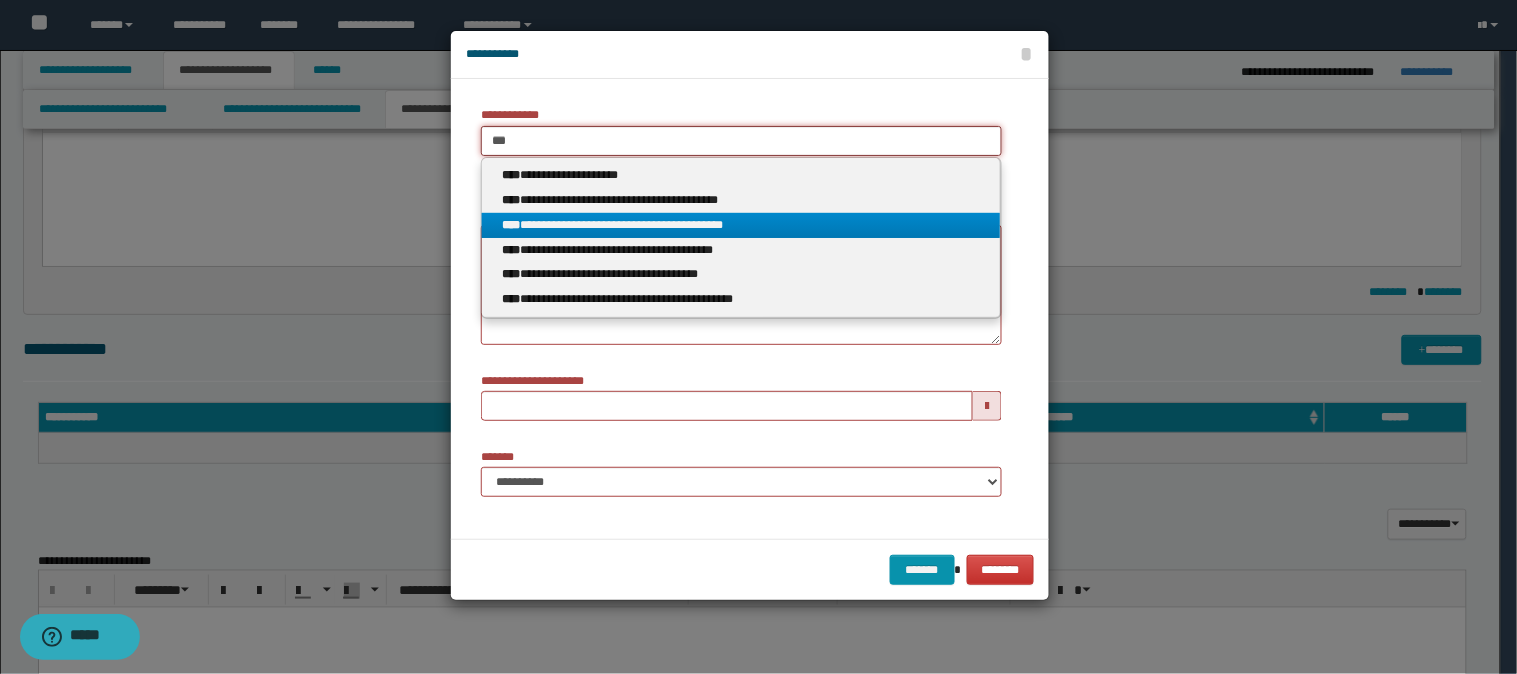 type 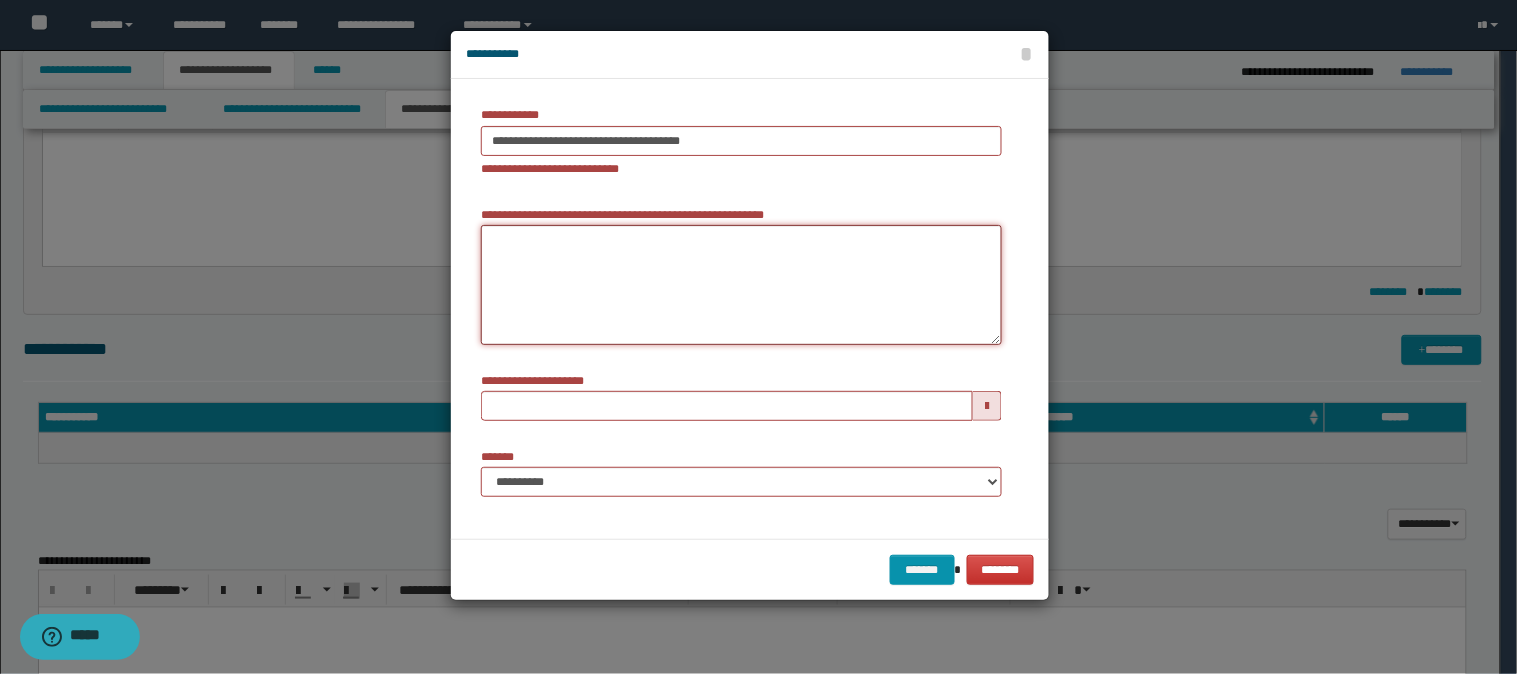 click on "**********" at bounding box center [741, 285] 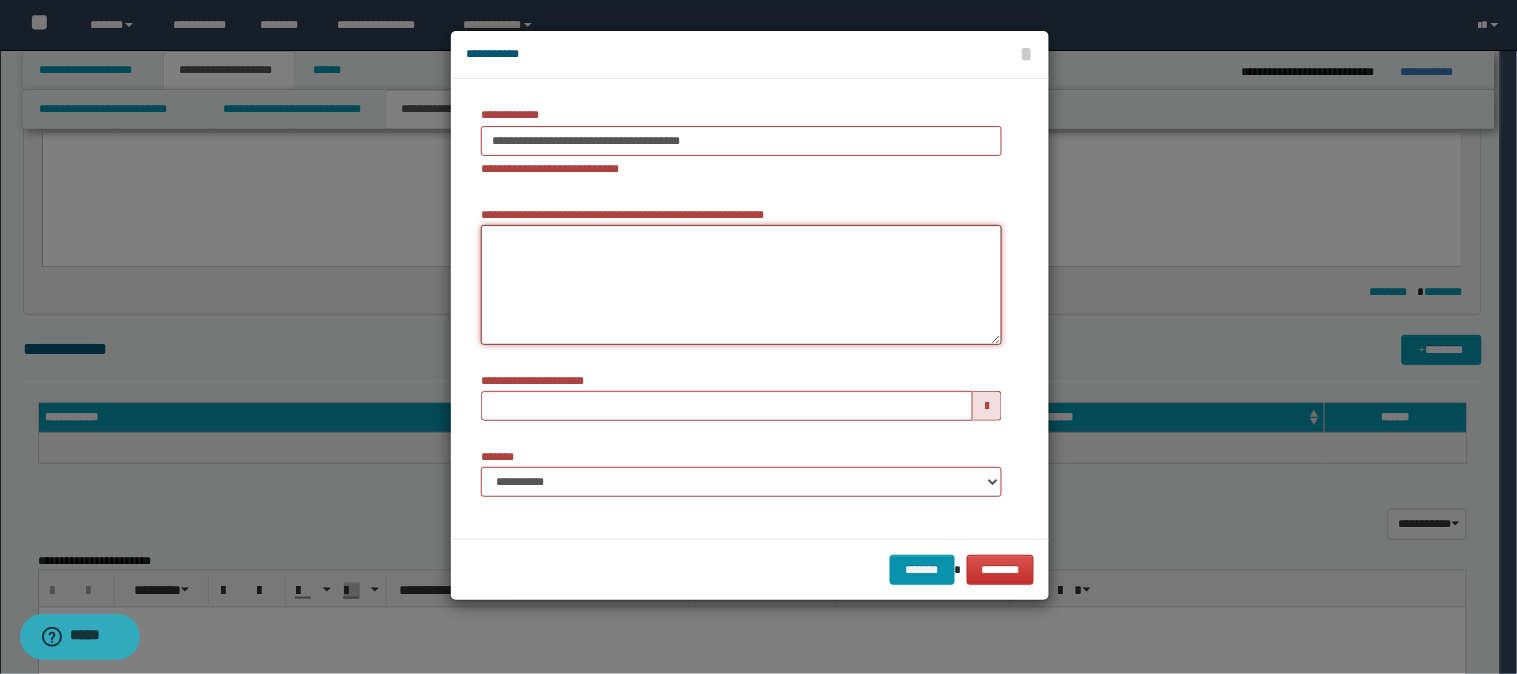 paste on "*****" 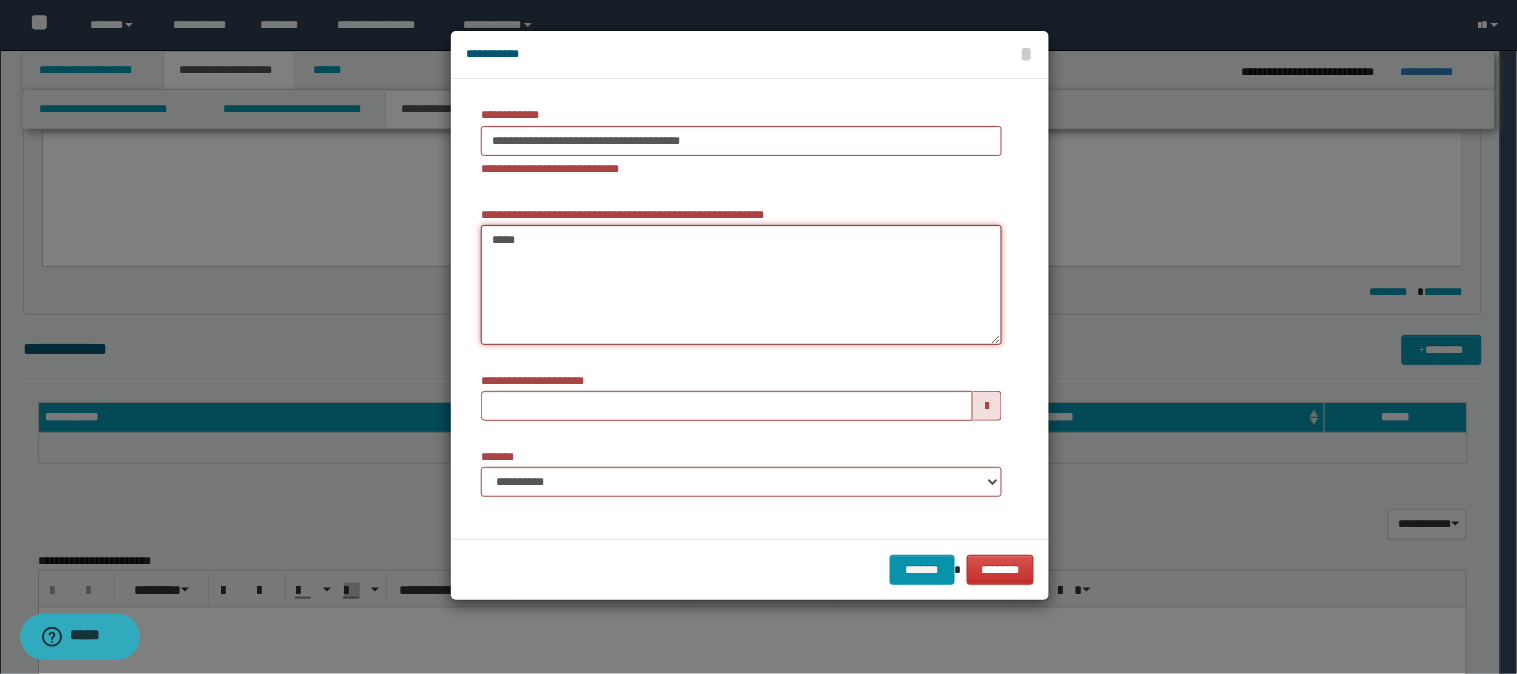 drag, startPoint x: 614, startPoint y: 261, endPoint x: 454, endPoint y: 250, distance: 160.37769 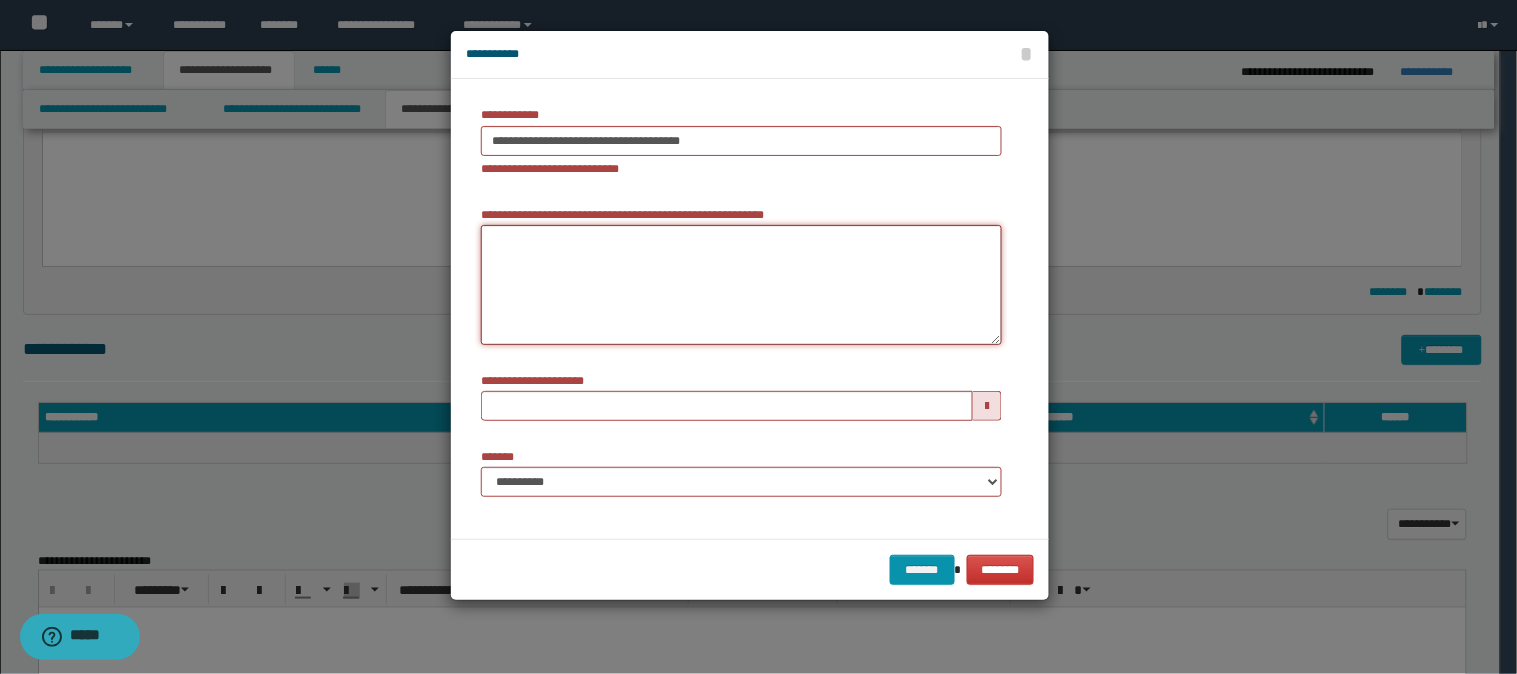paste on "**********" 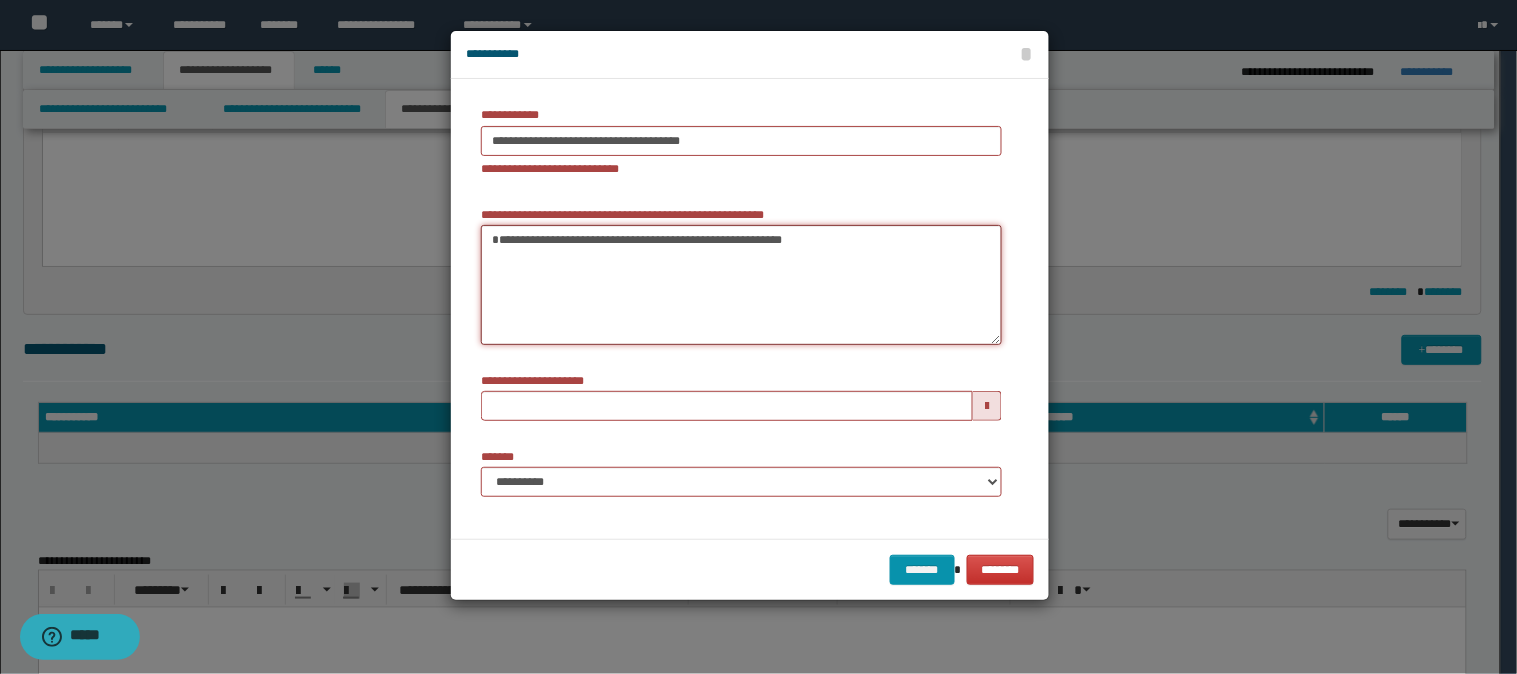 click on "**********" at bounding box center (741, 285) 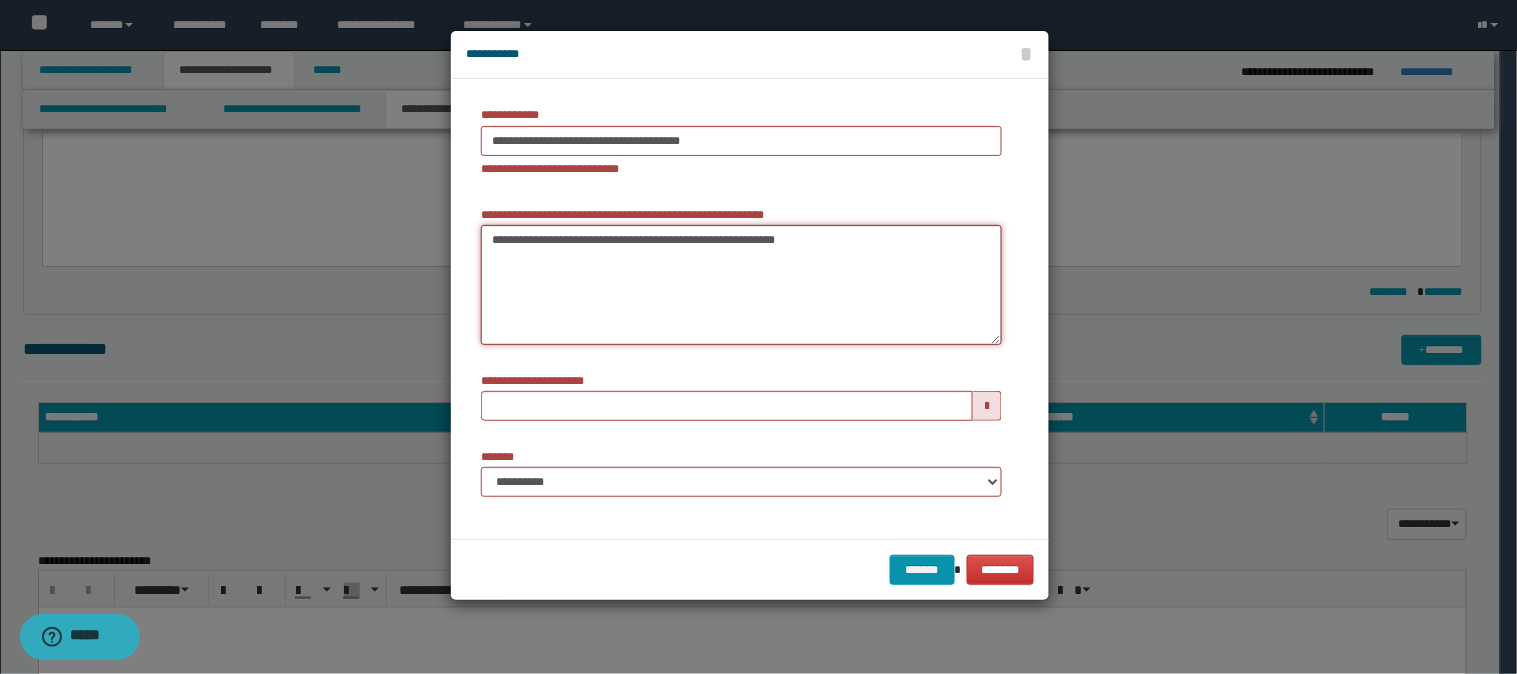 type 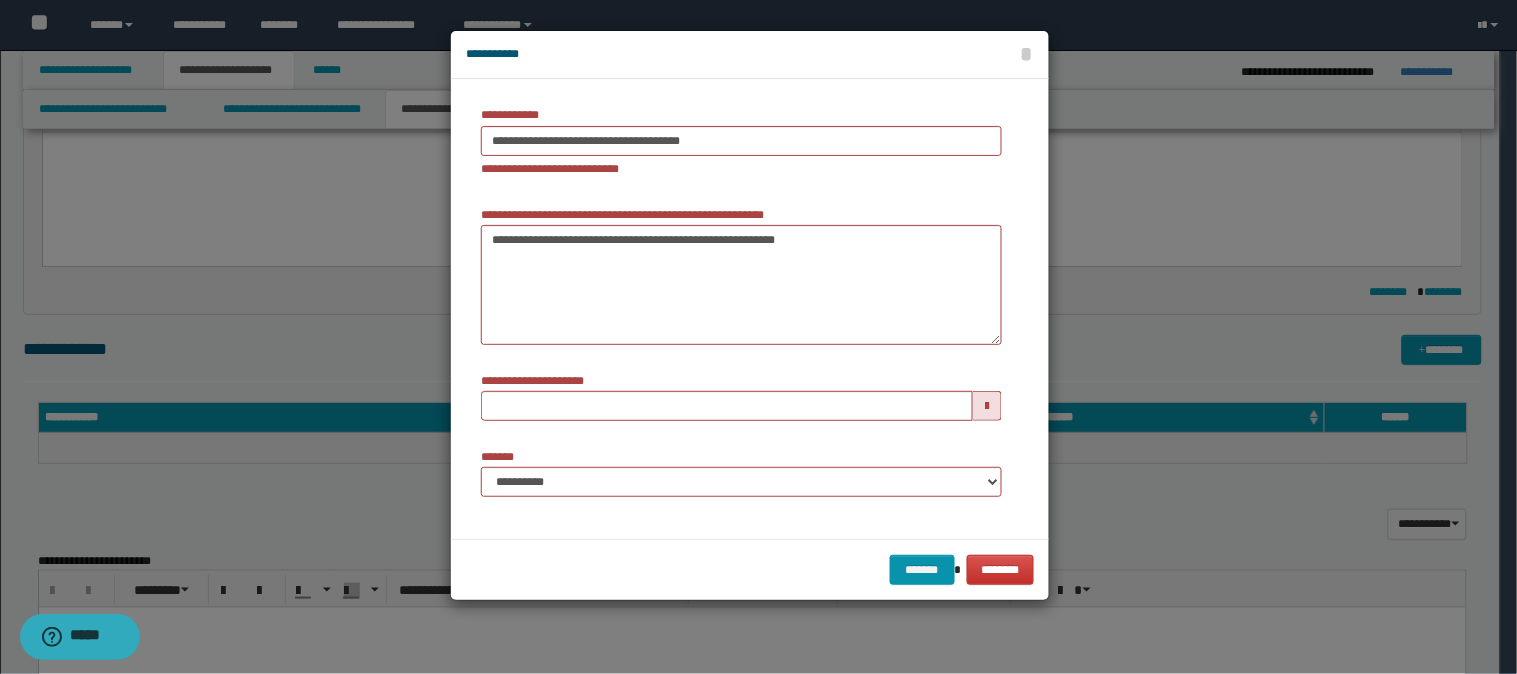 click at bounding box center [987, 406] 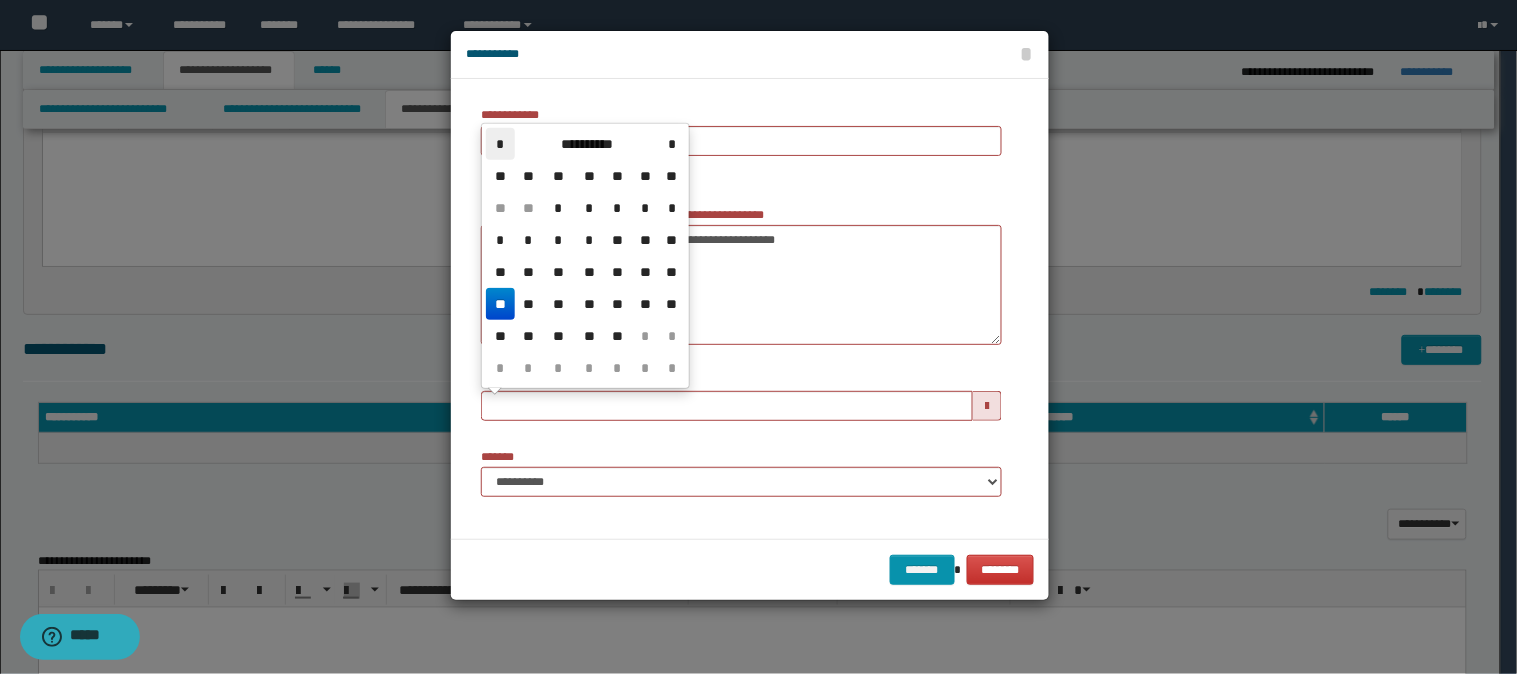 click on "*" at bounding box center [500, 144] 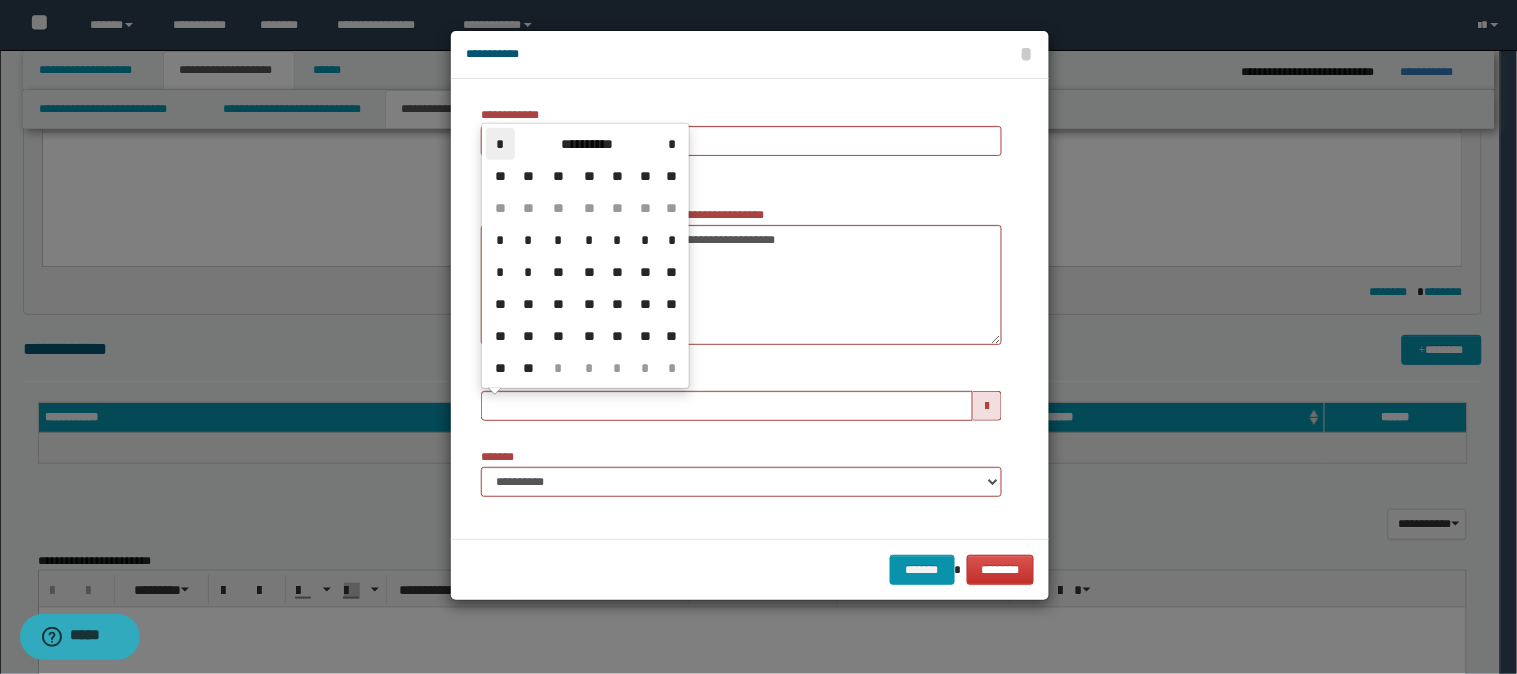 click on "*" at bounding box center (500, 144) 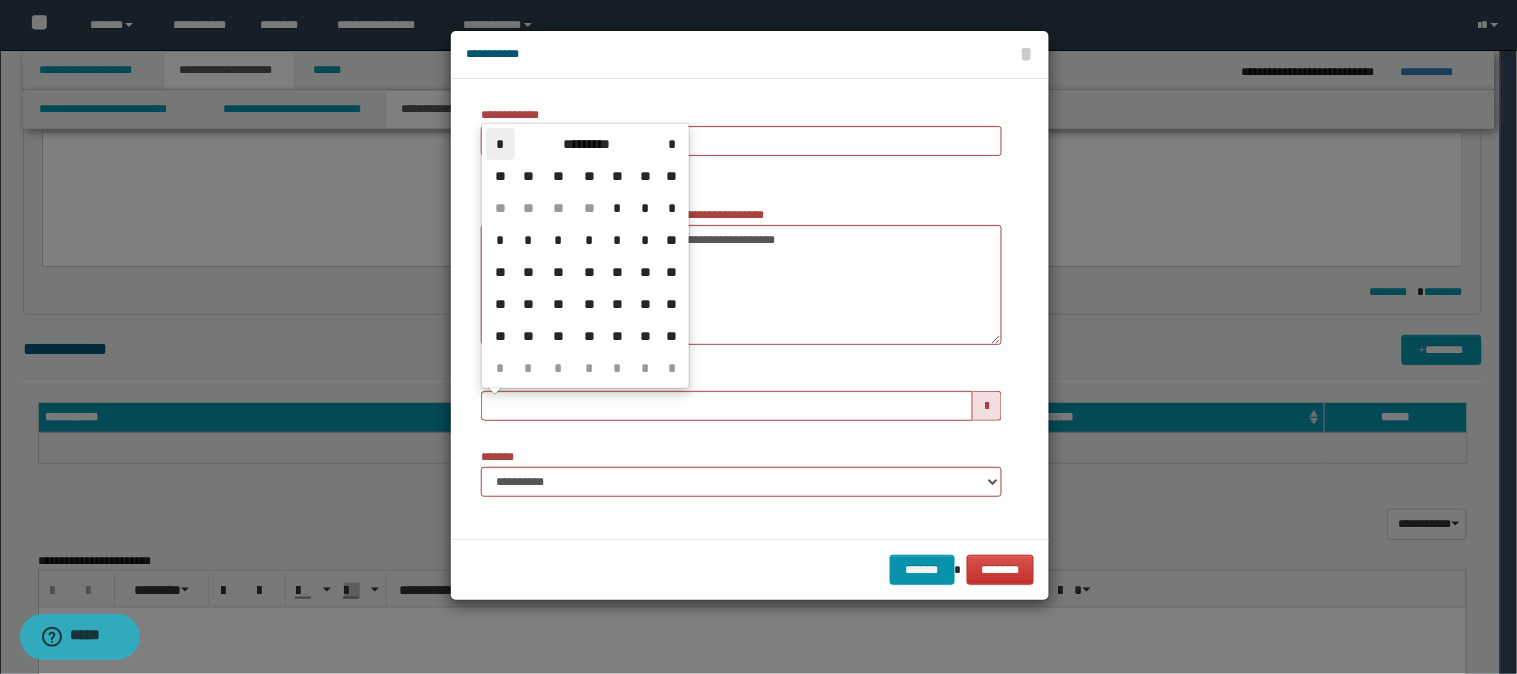 click on "*" at bounding box center [500, 144] 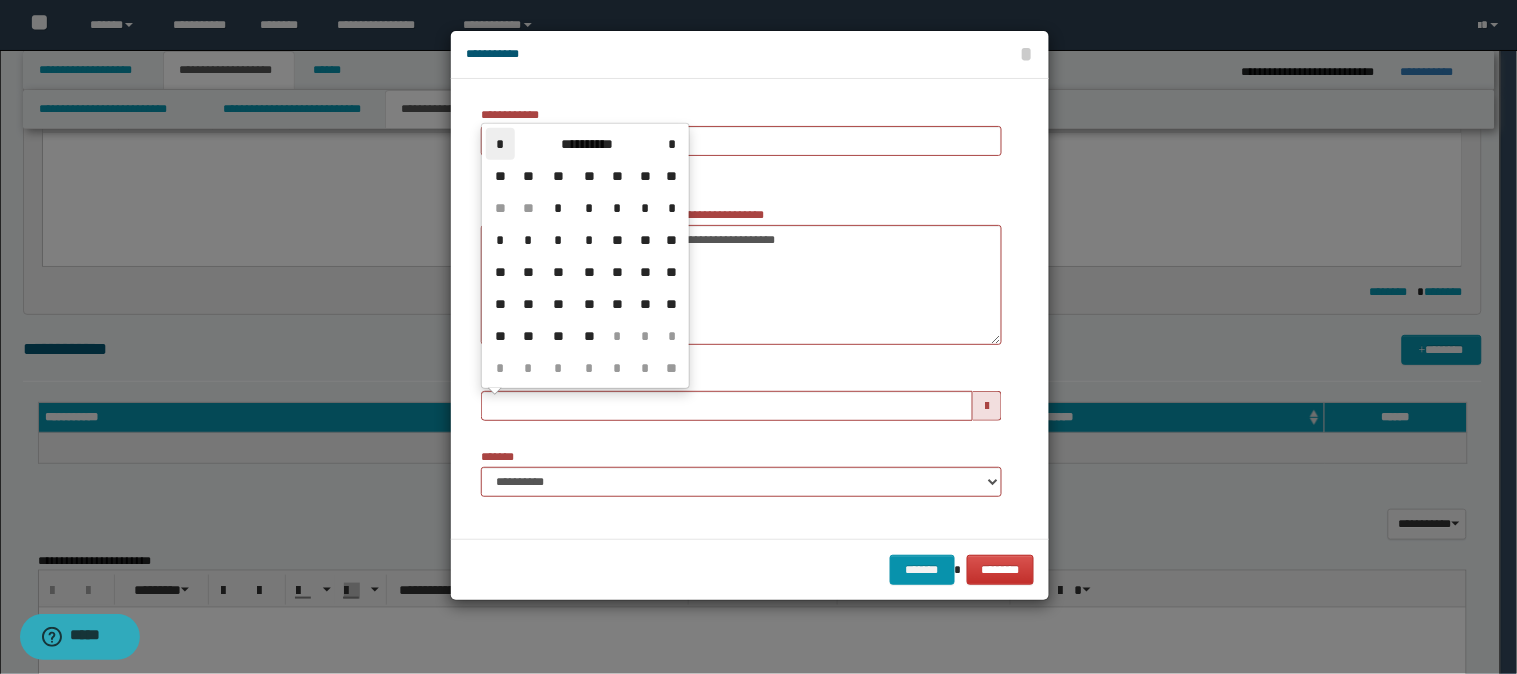 click on "*" at bounding box center [500, 144] 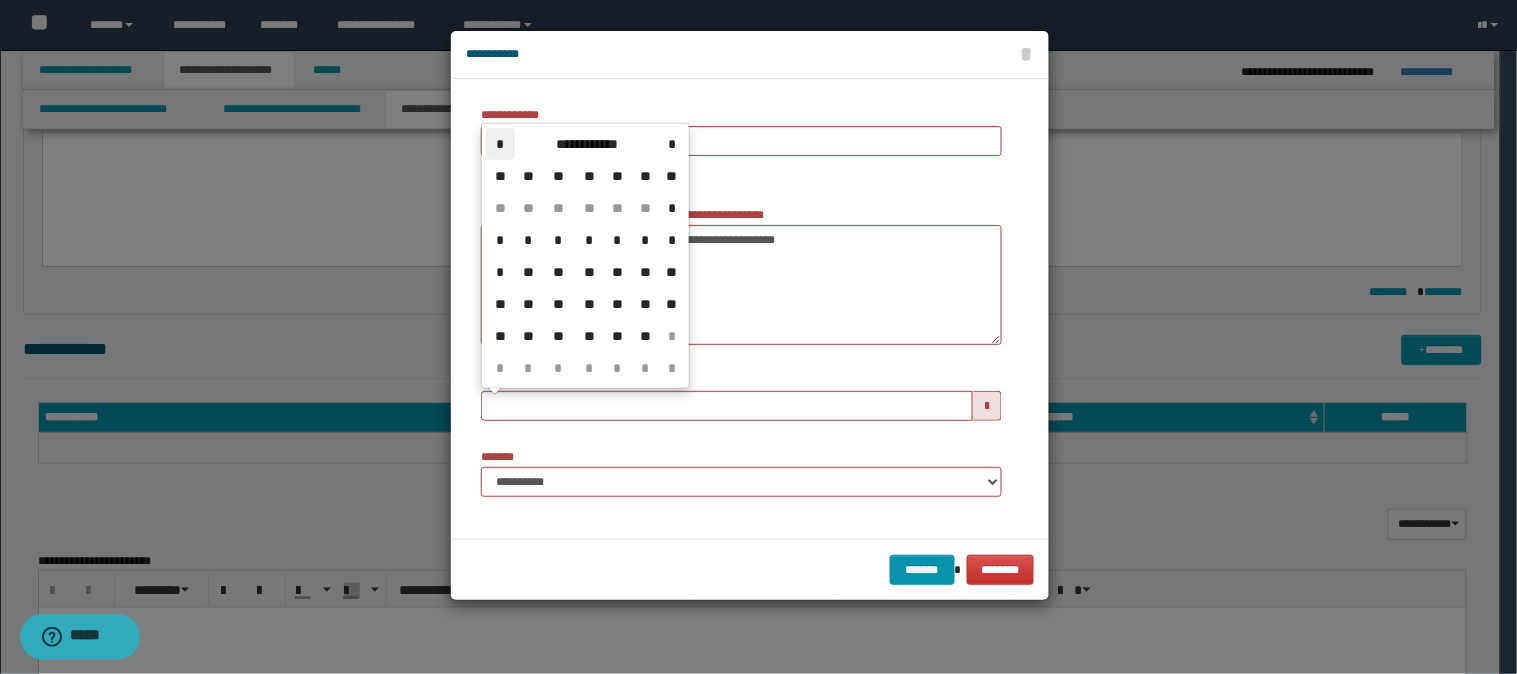 click on "*" at bounding box center (500, 144) 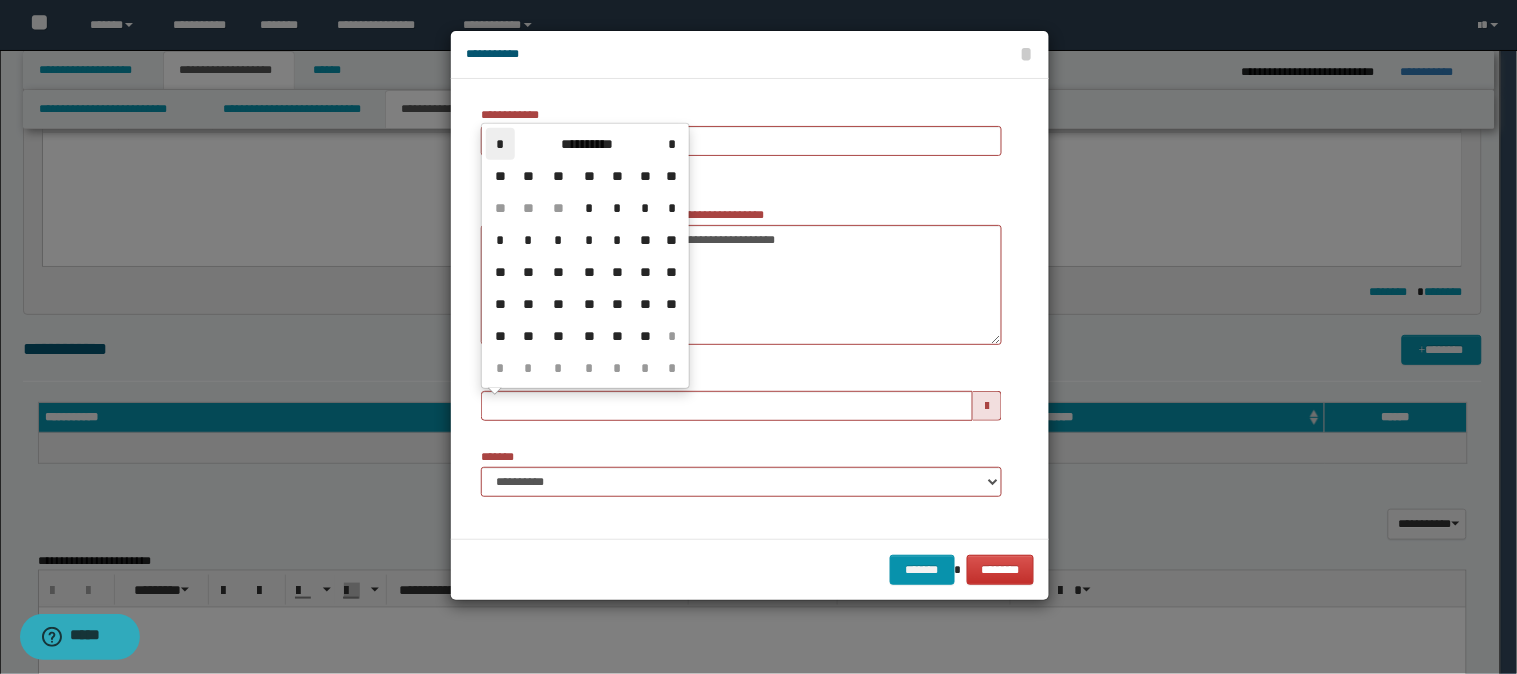 click on "*" at bounding box center (500, 144) 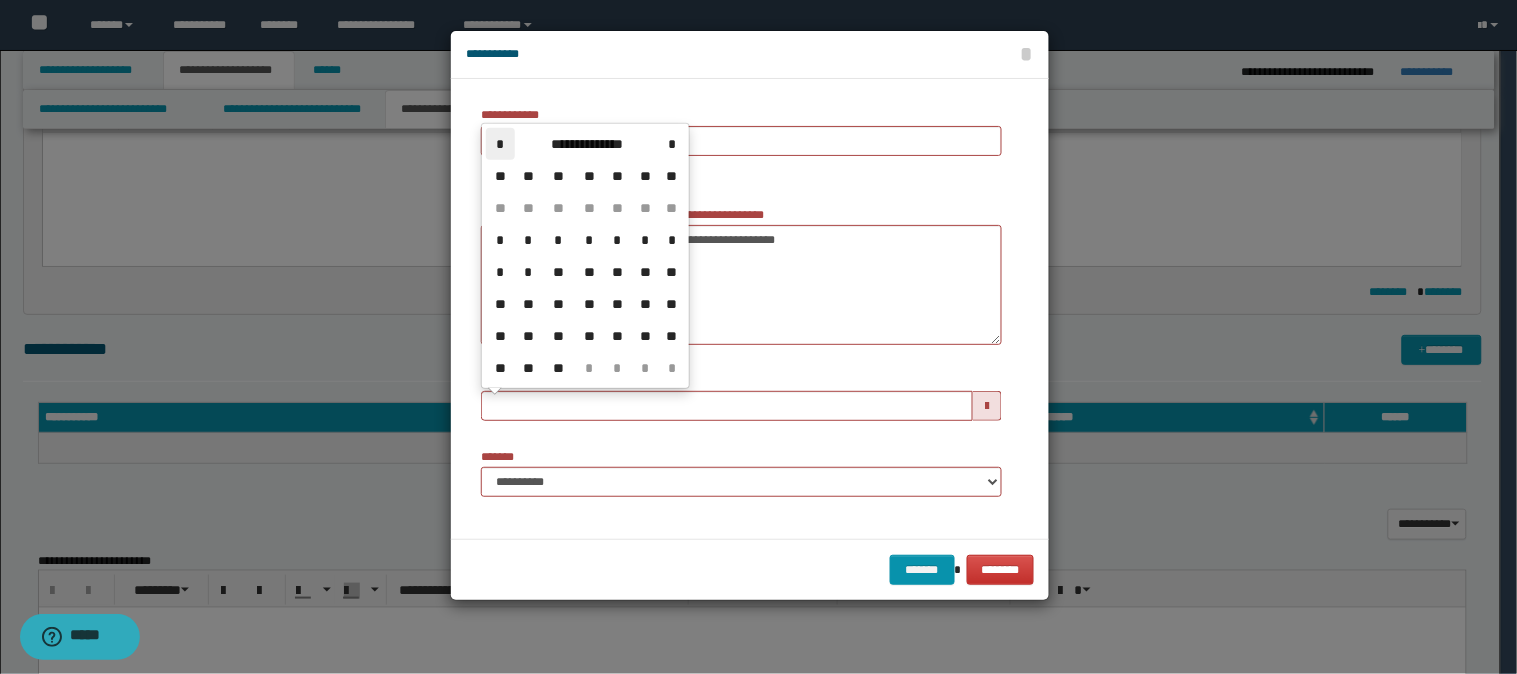 click on "*" at bounding box center [500, 144] 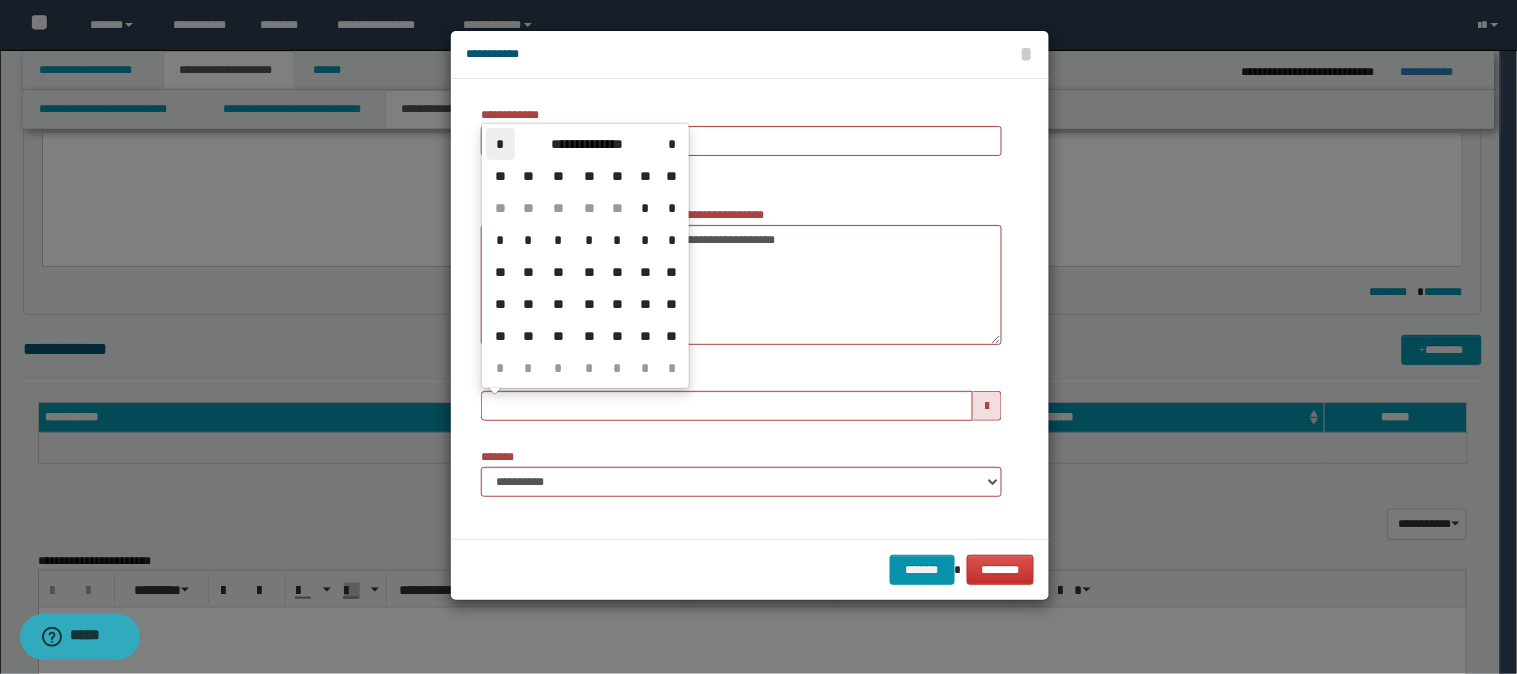 click on "*" at bounding box center [500, 144] 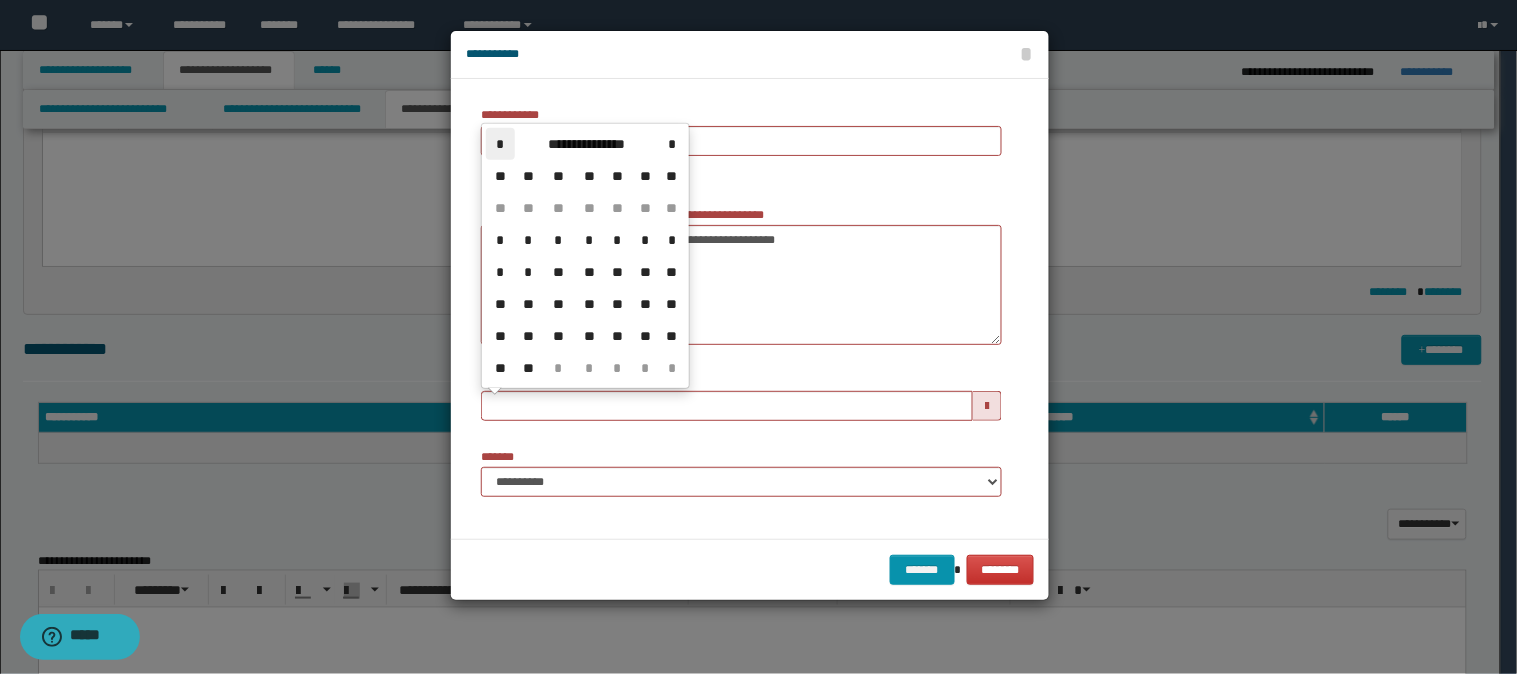 click on "*" at bounding box center [500, 144] 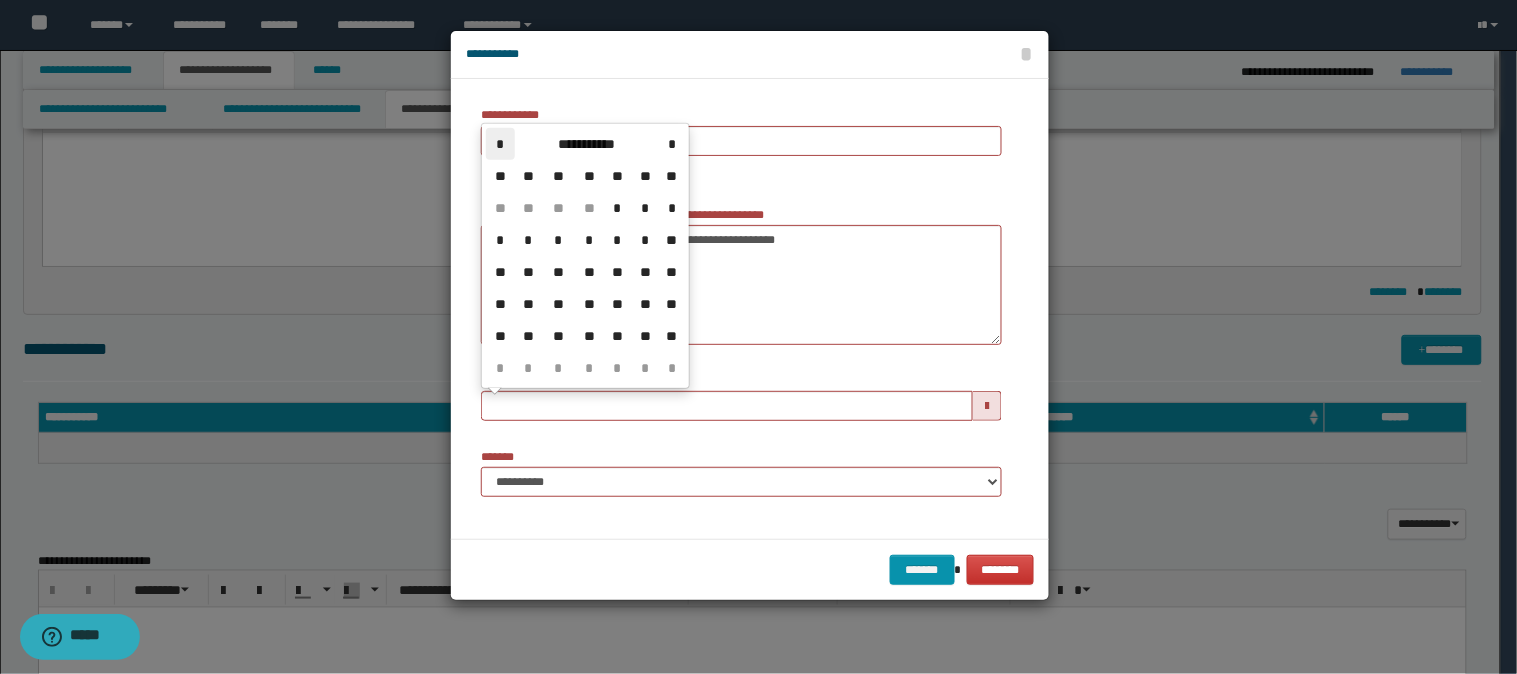 click on "*" at bounding box center (500, 144) 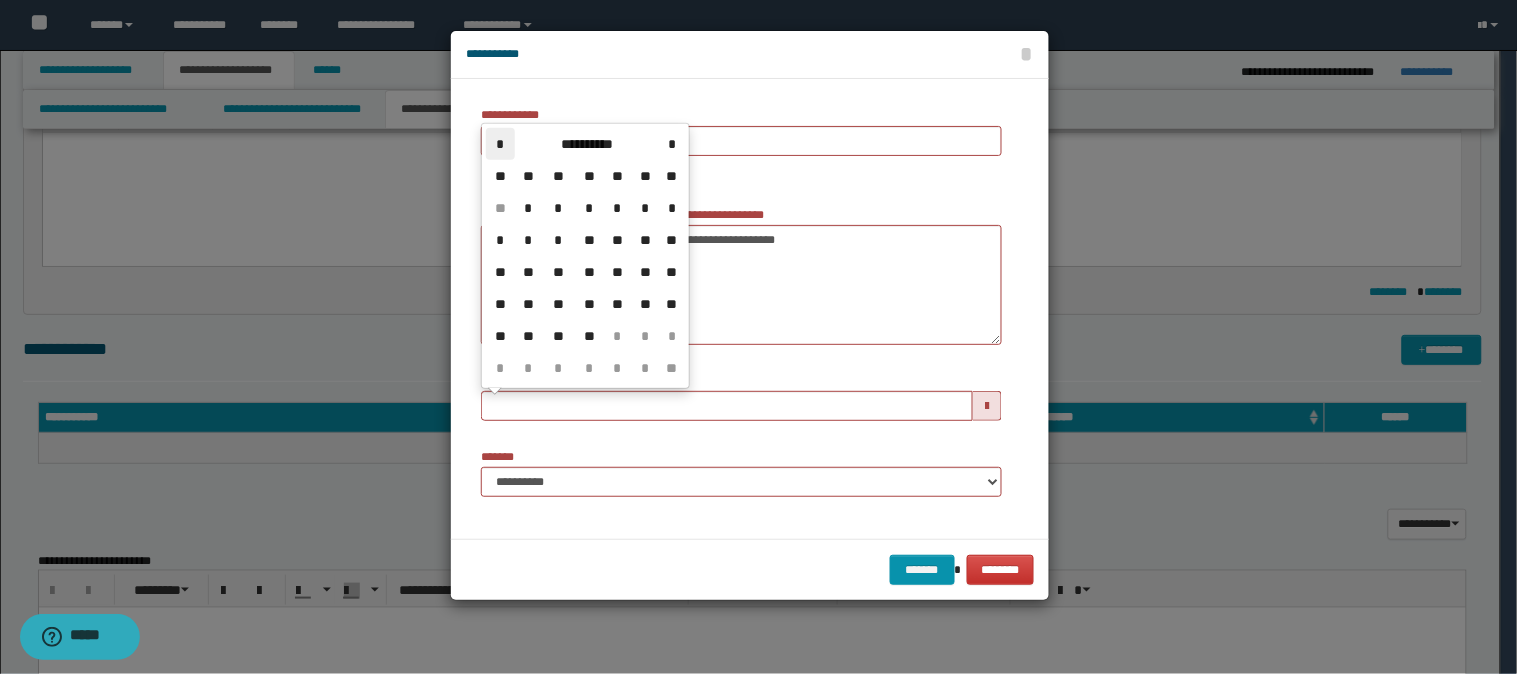 click on "*" at bounding box center [500, 144] 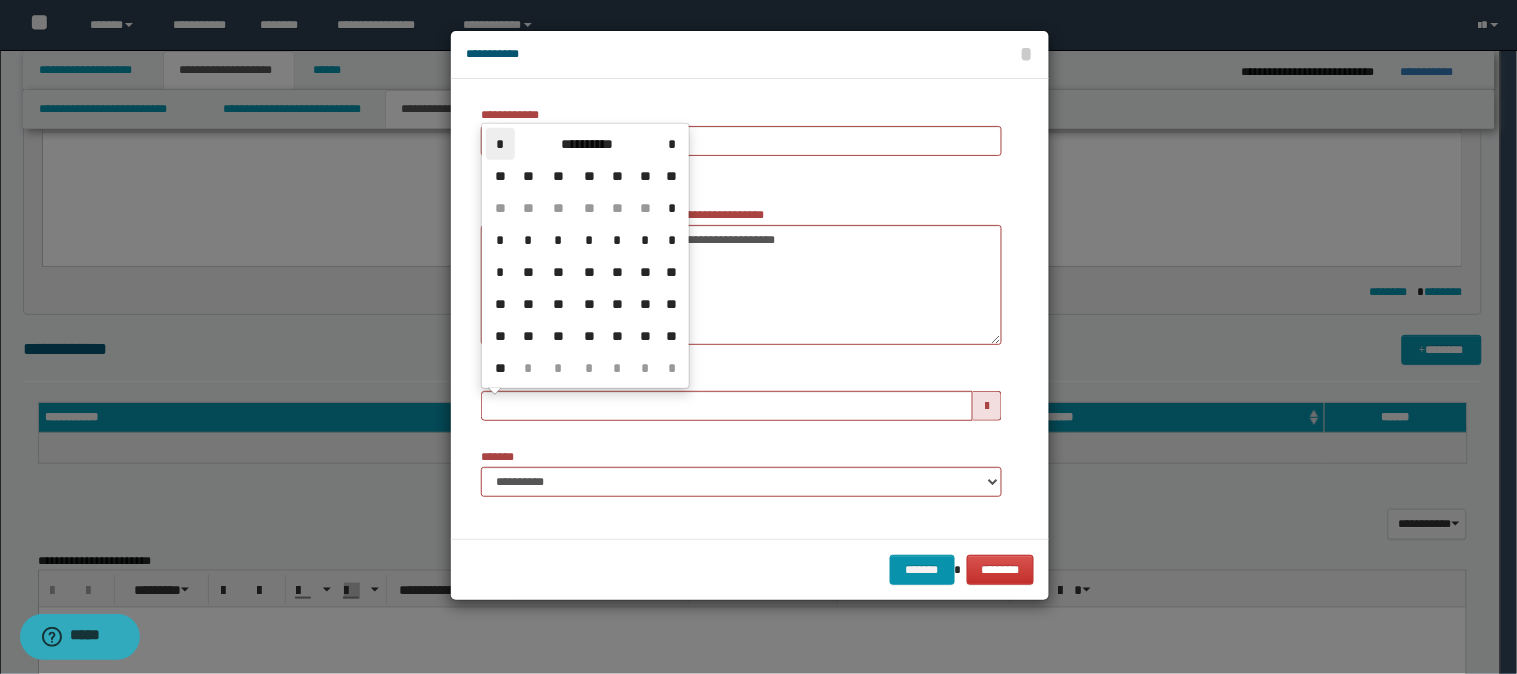 click on "*" at bounding box center [500, 144] 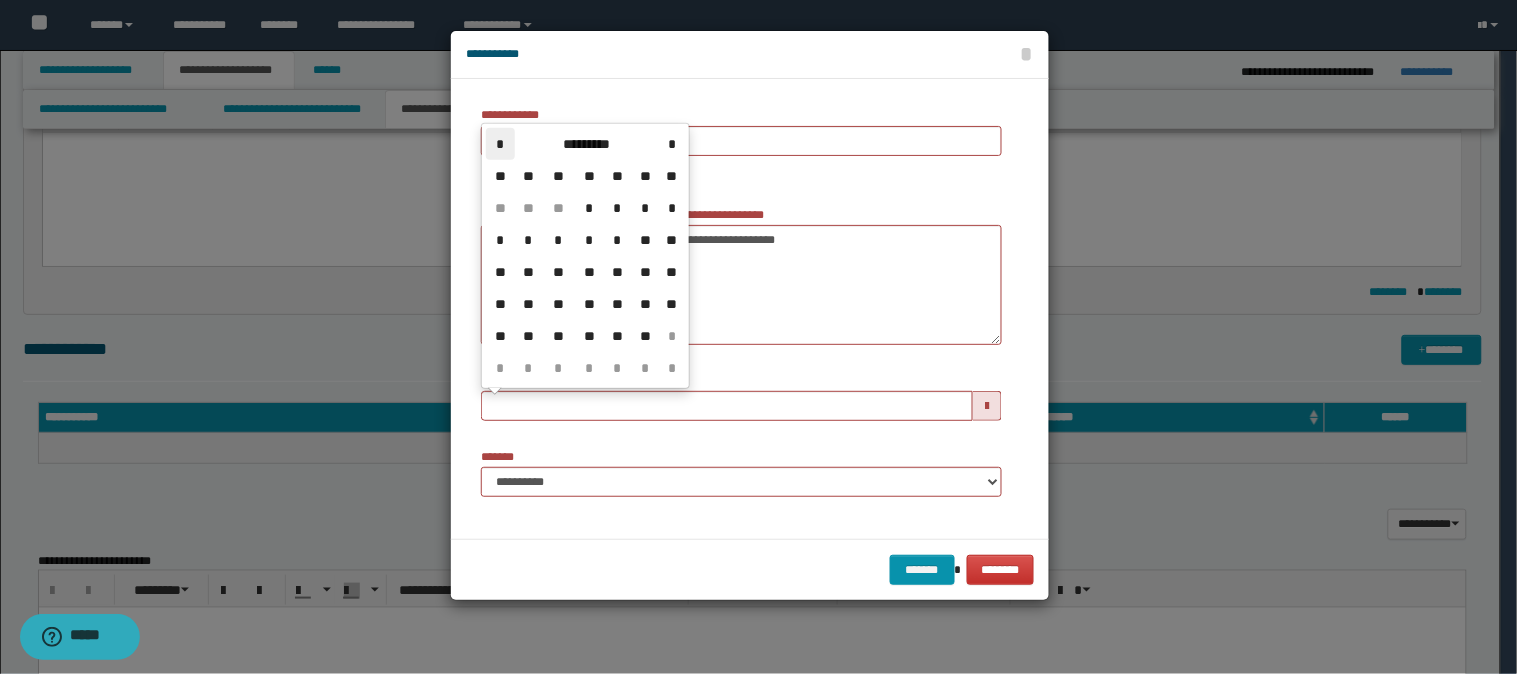 click on "*" at bounding box center (500, 144) 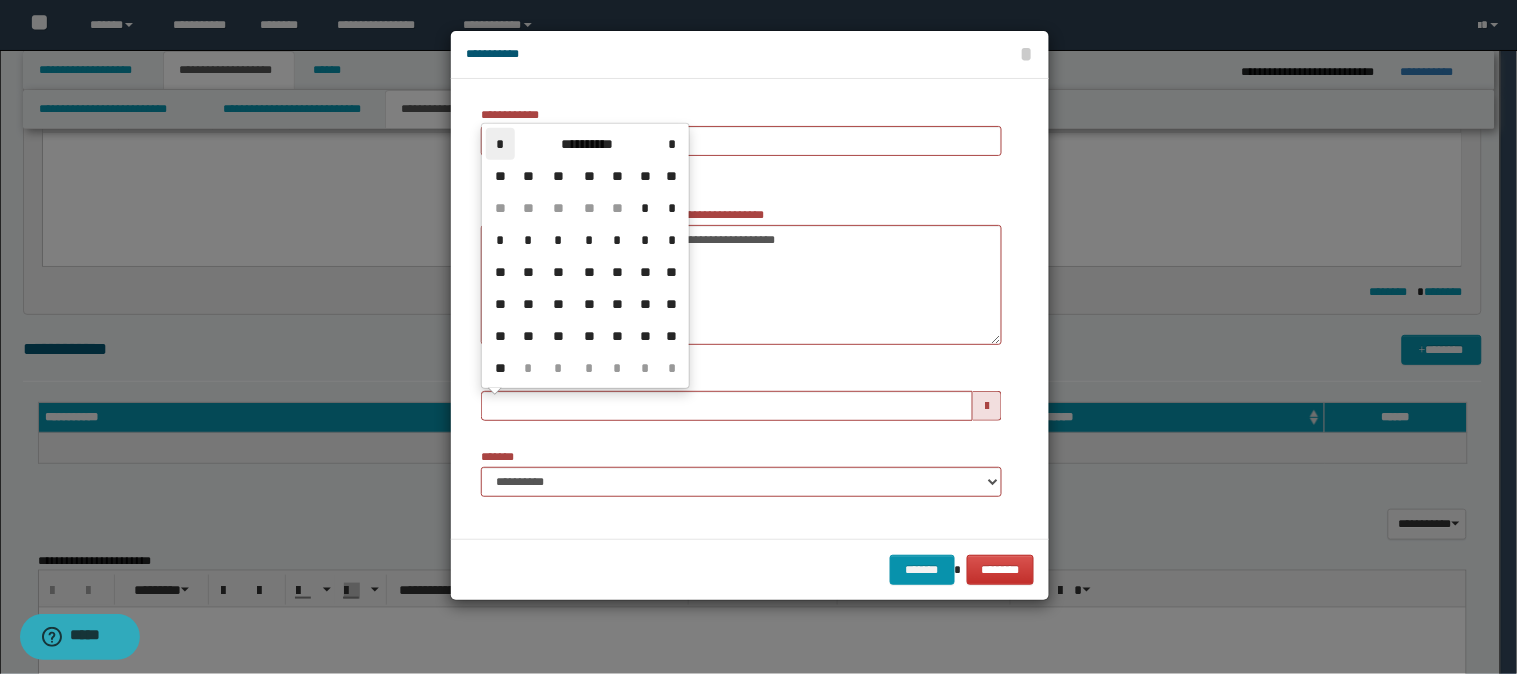 click on "*" at bounding box center (500, 144) 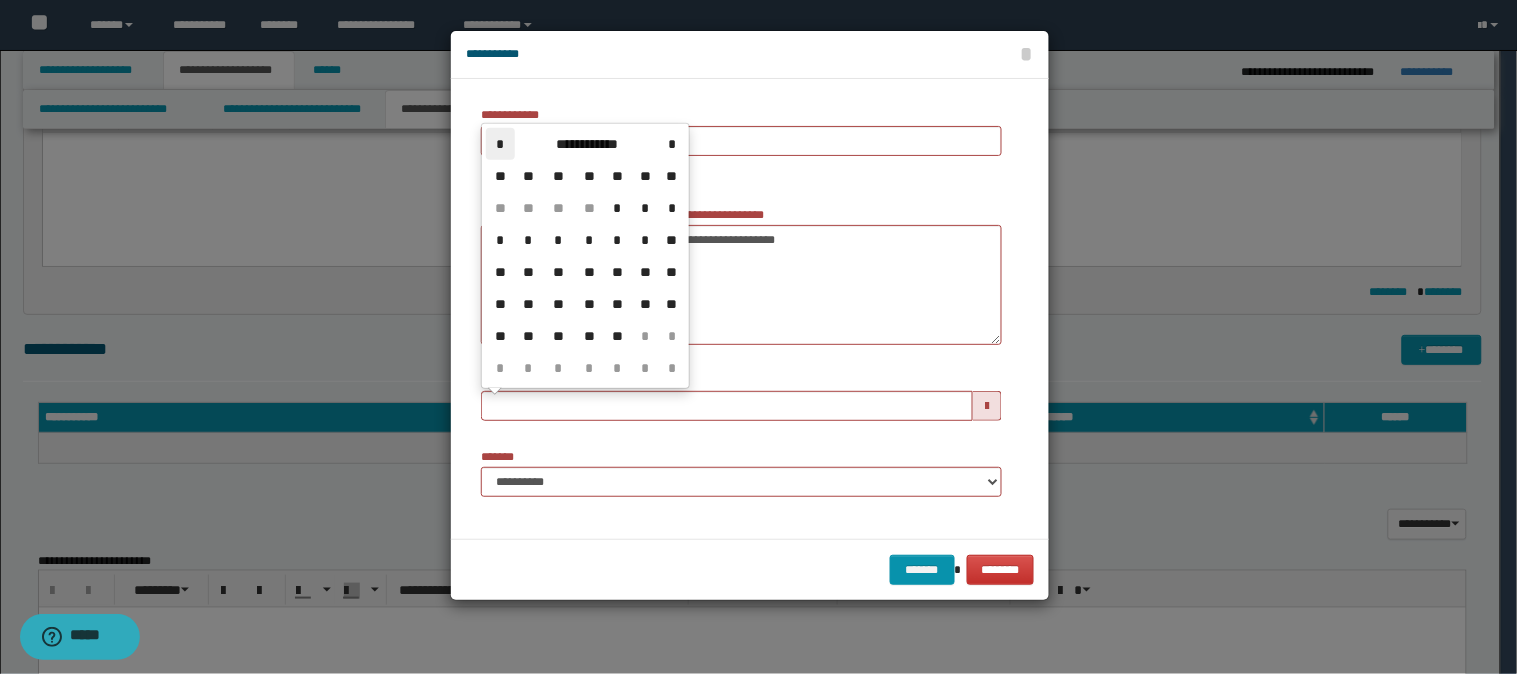 click on "*" at bounding box center [500, 144] 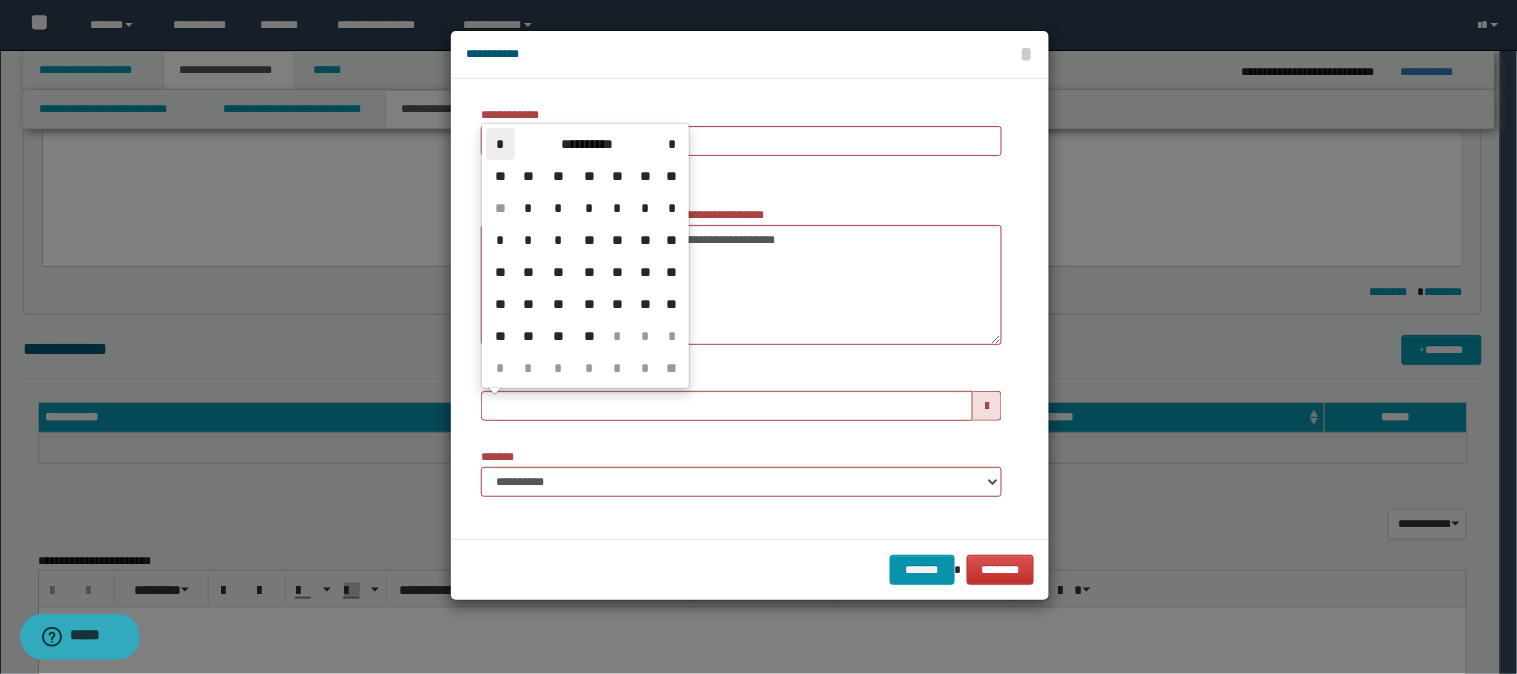click on "*" at bounding box center (500, 144) 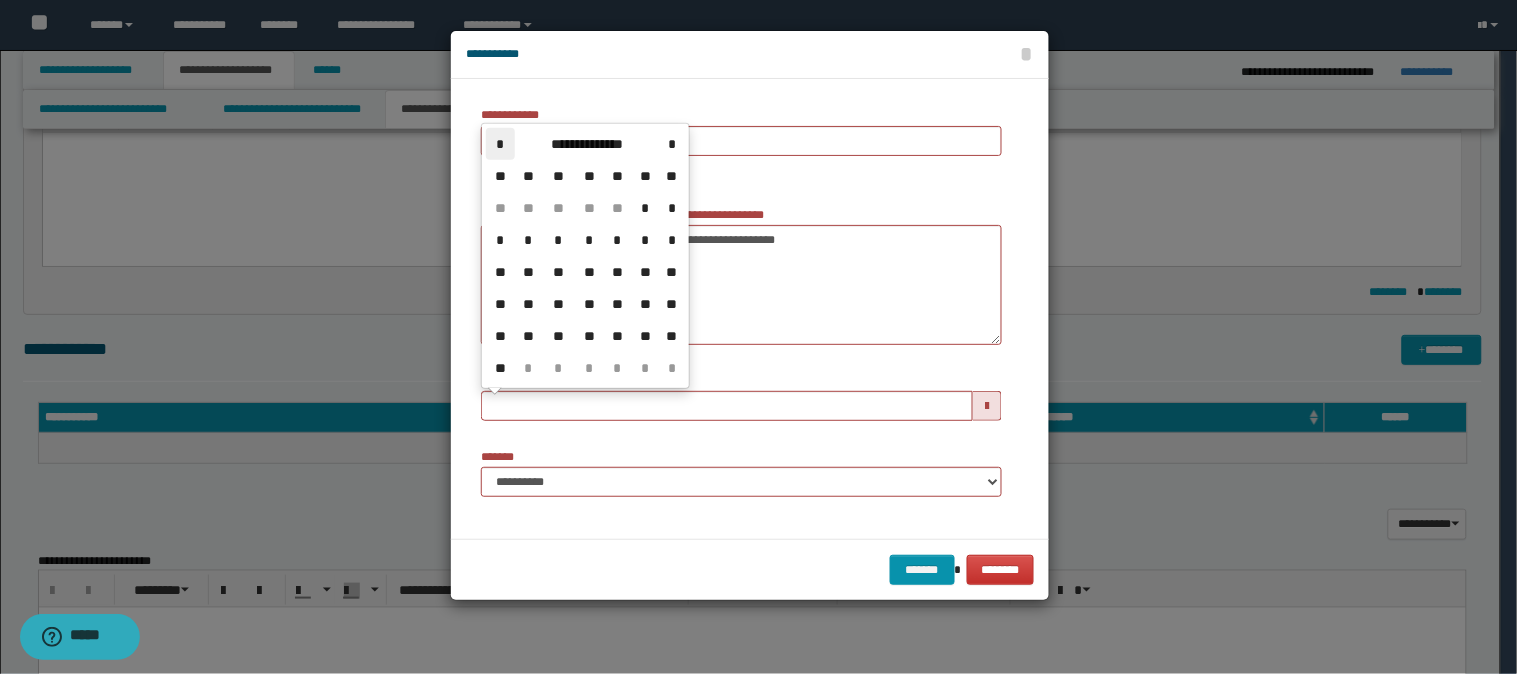 click on "*" at bounding box center (500, 144) 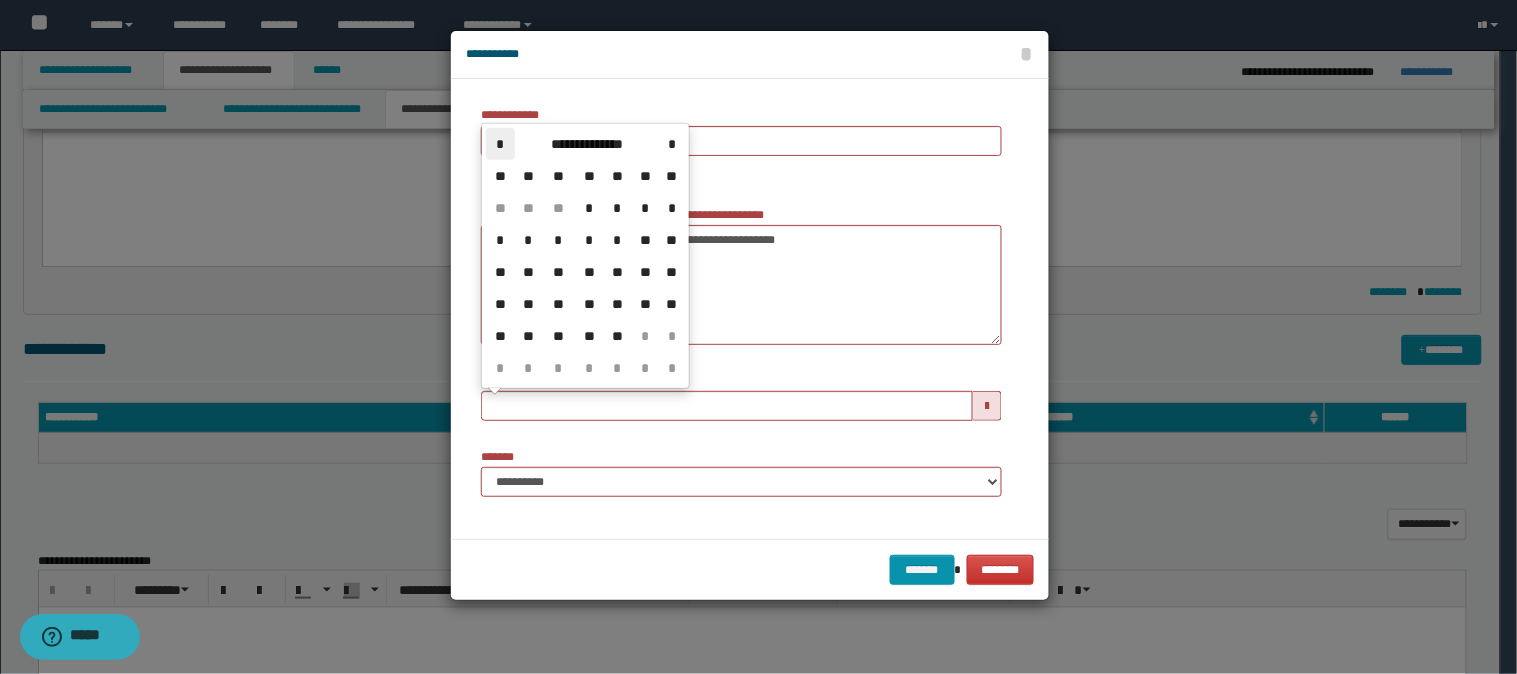click on "*" at bounding box center (500, 144) 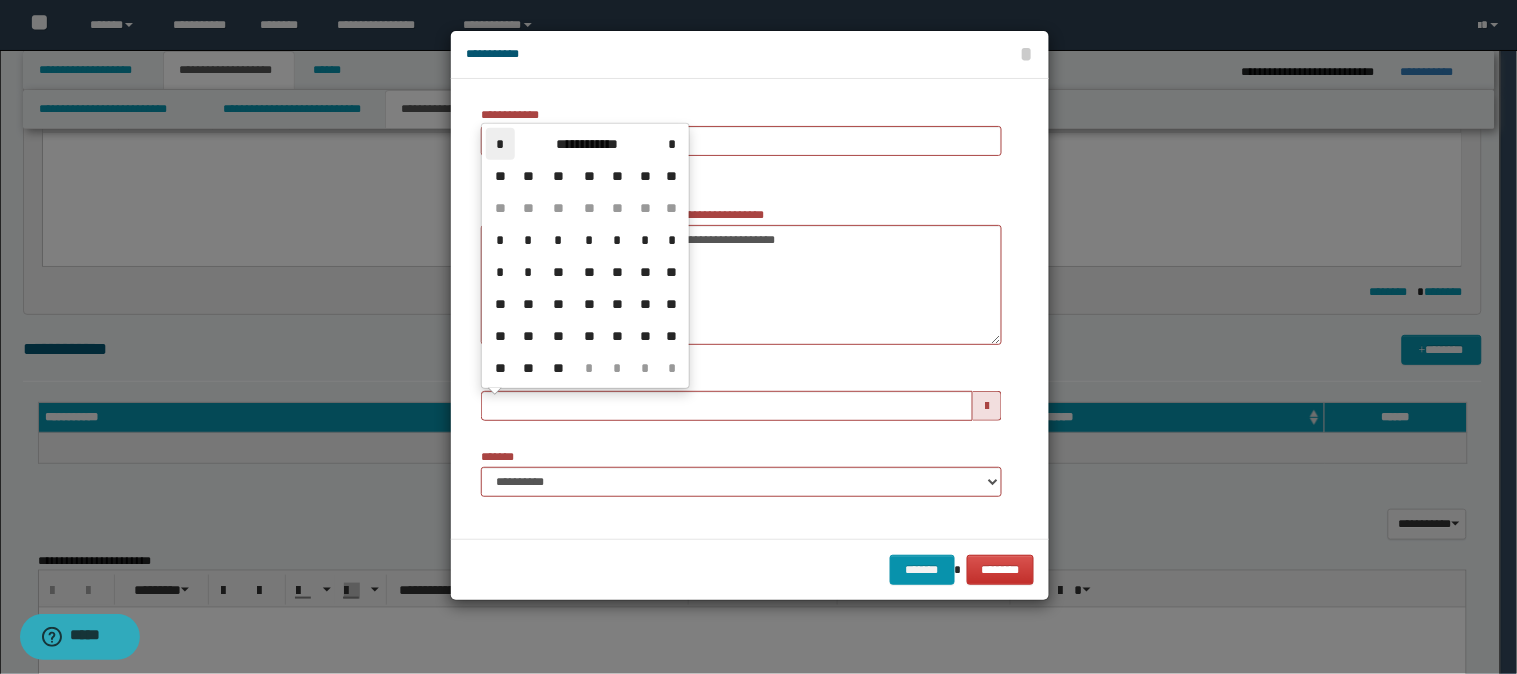 click on "*" at bounding box center [500, 144] 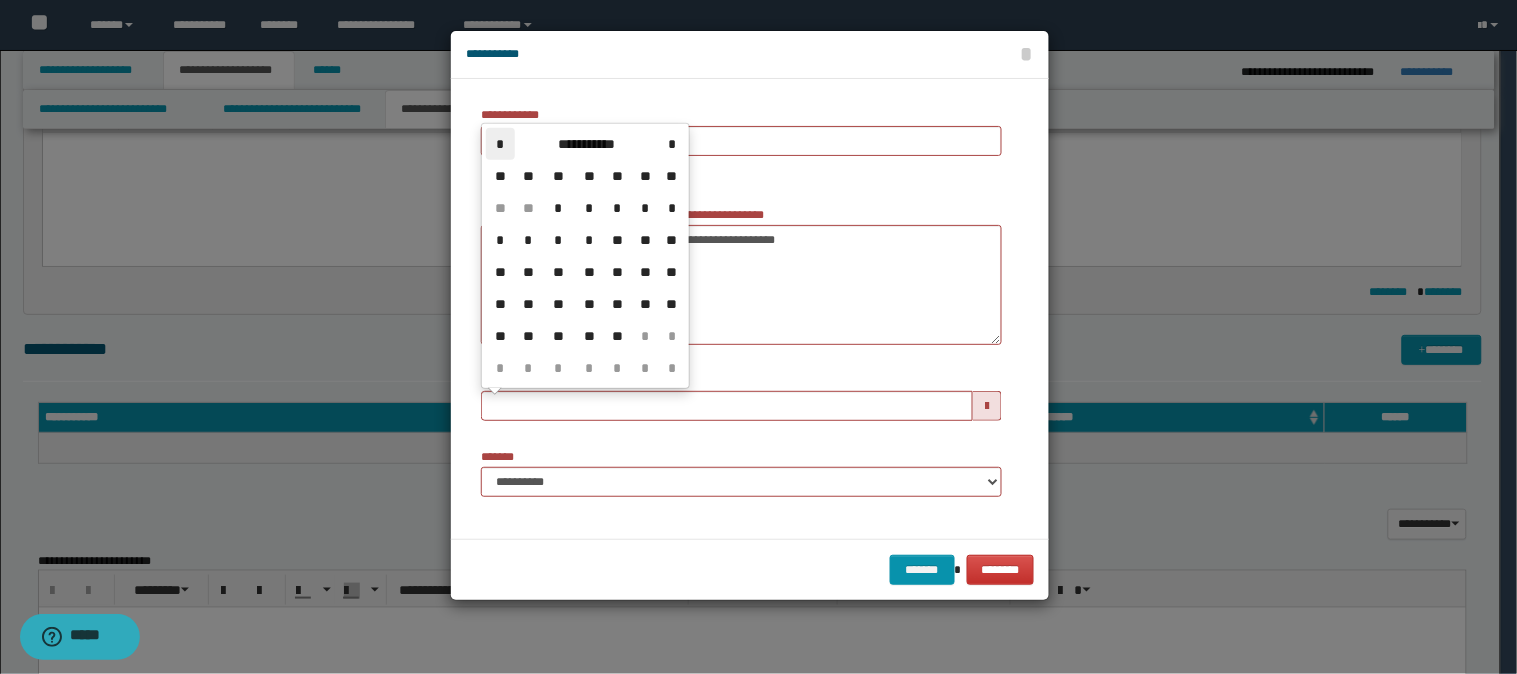 click on "*" at bounding box center (500, 144) 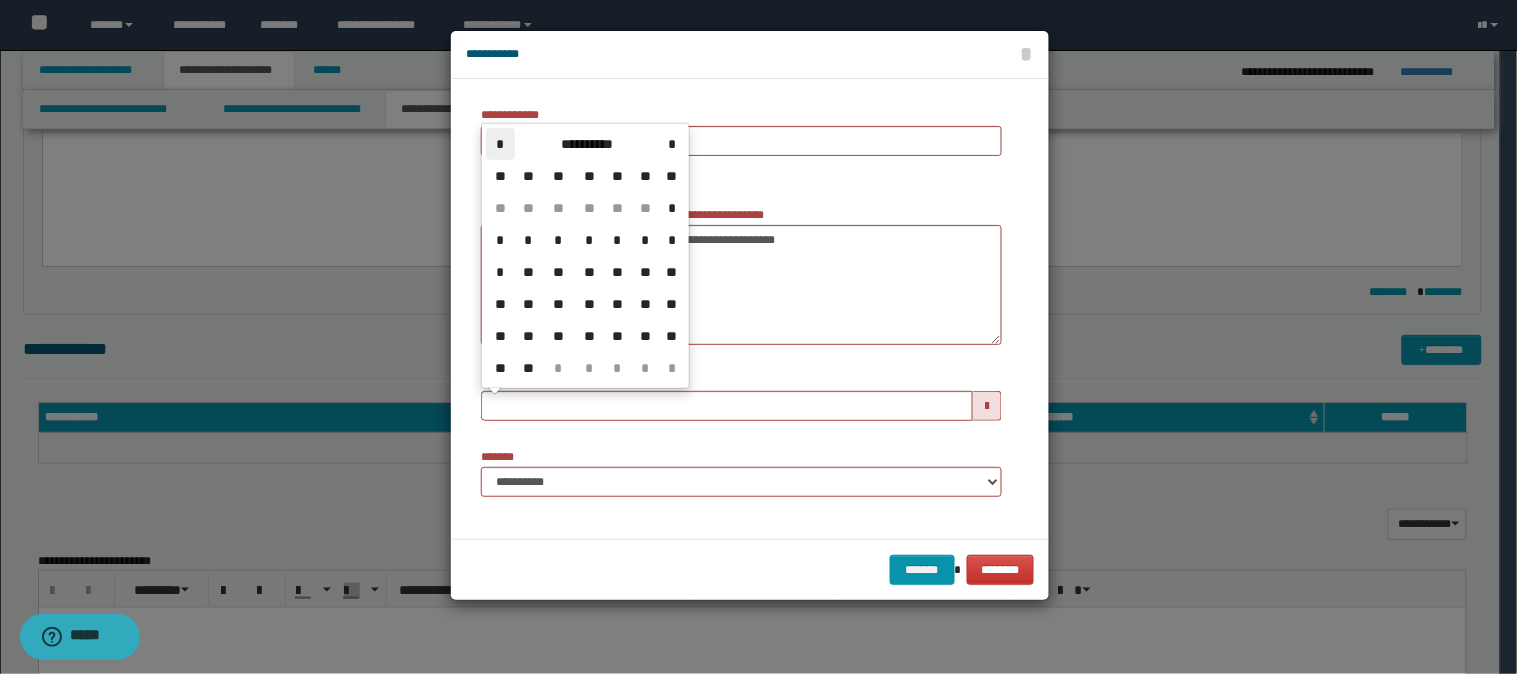 click on "*" at bounding box center (500, 144) 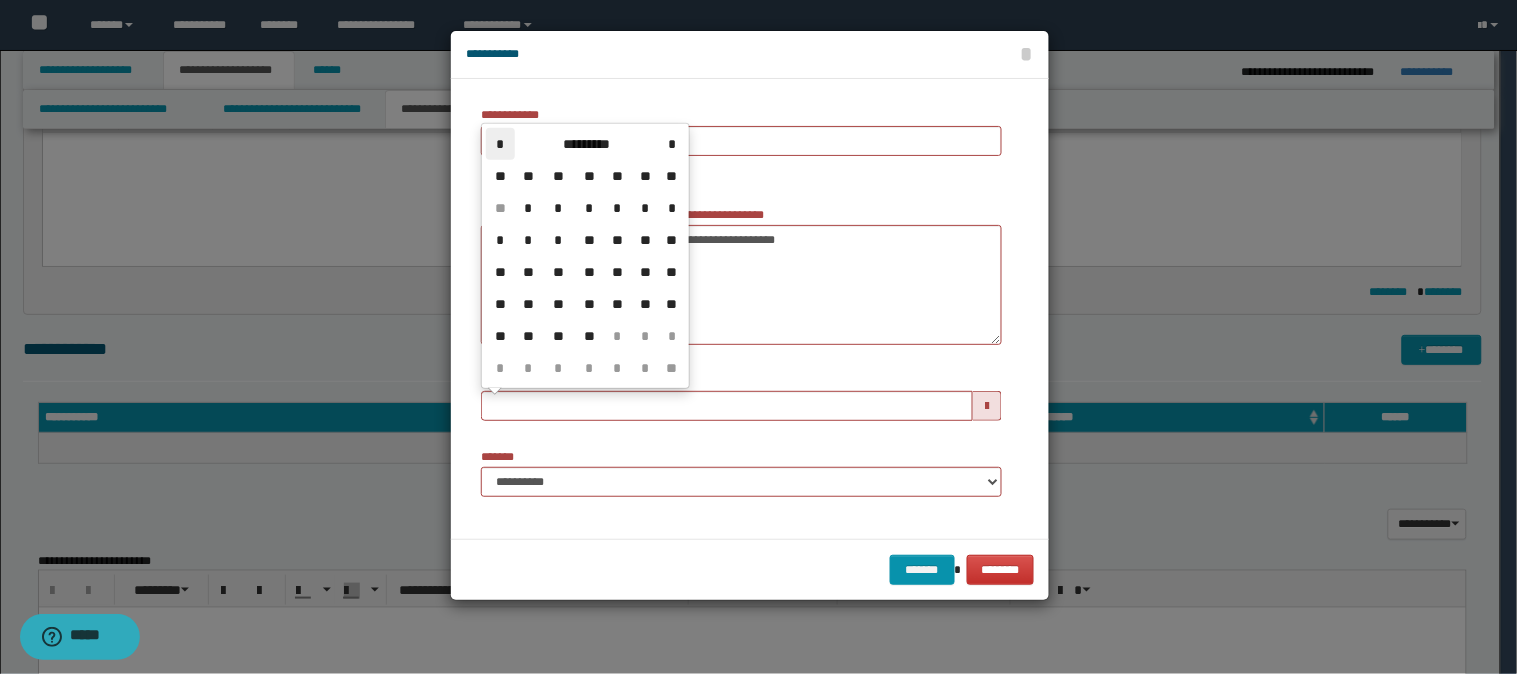 click on "*" at bounding box center (500, 144) 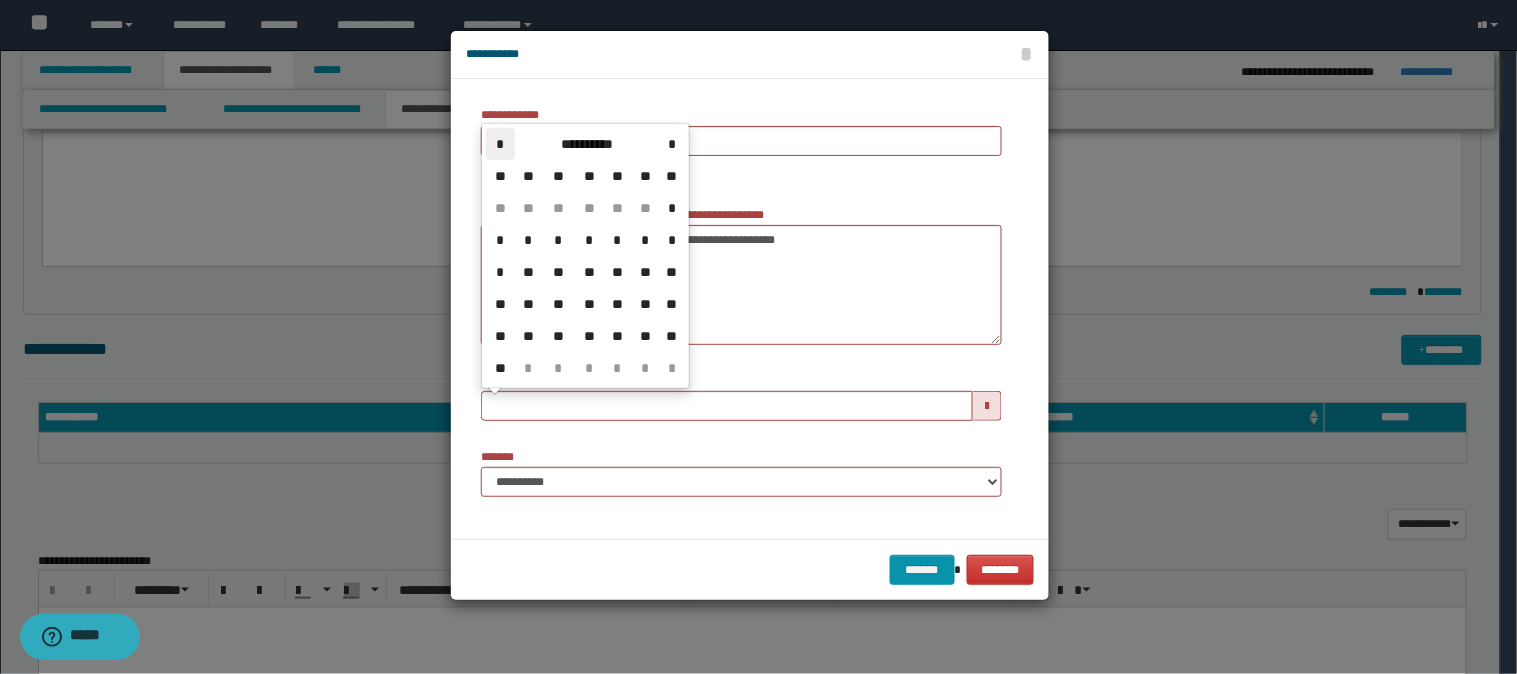 click on "*" at bounding box center (500, 144) 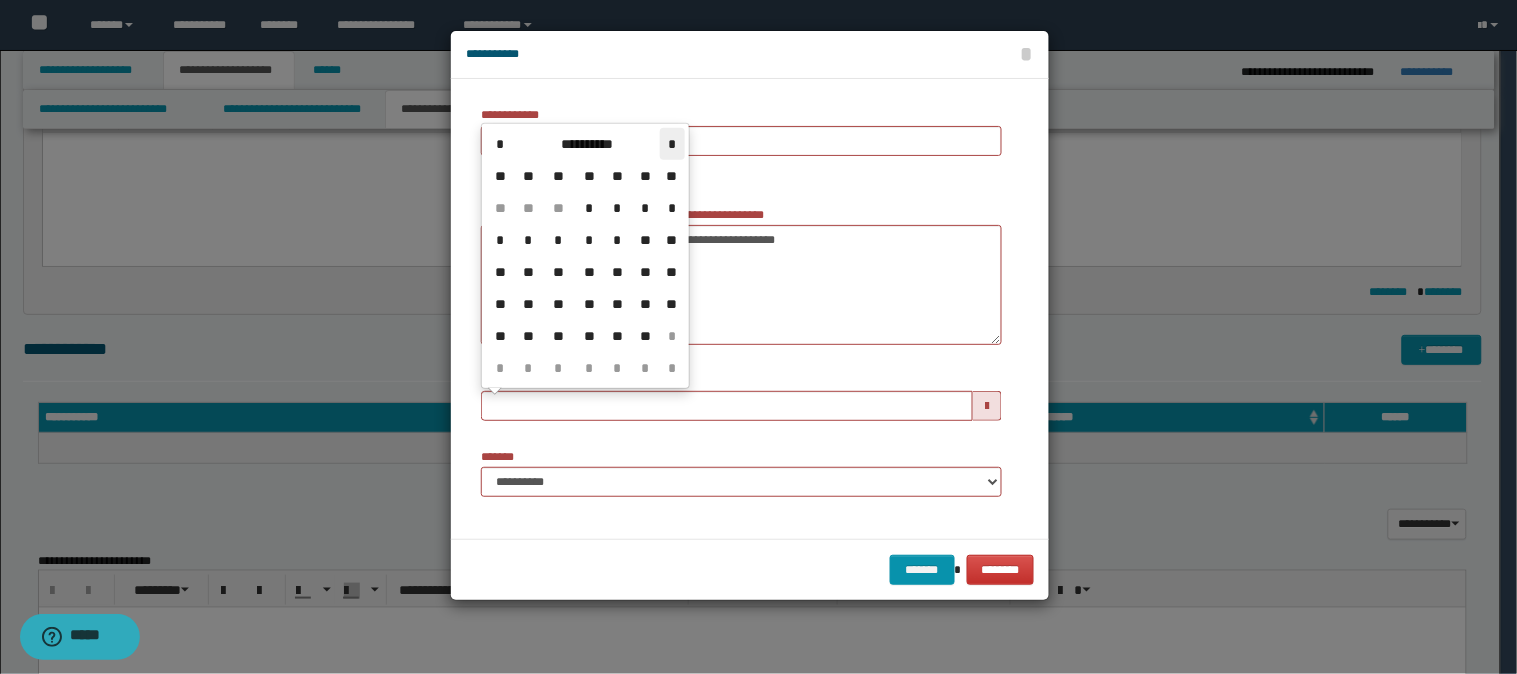 click on "*" at bounding box center (672, 144) 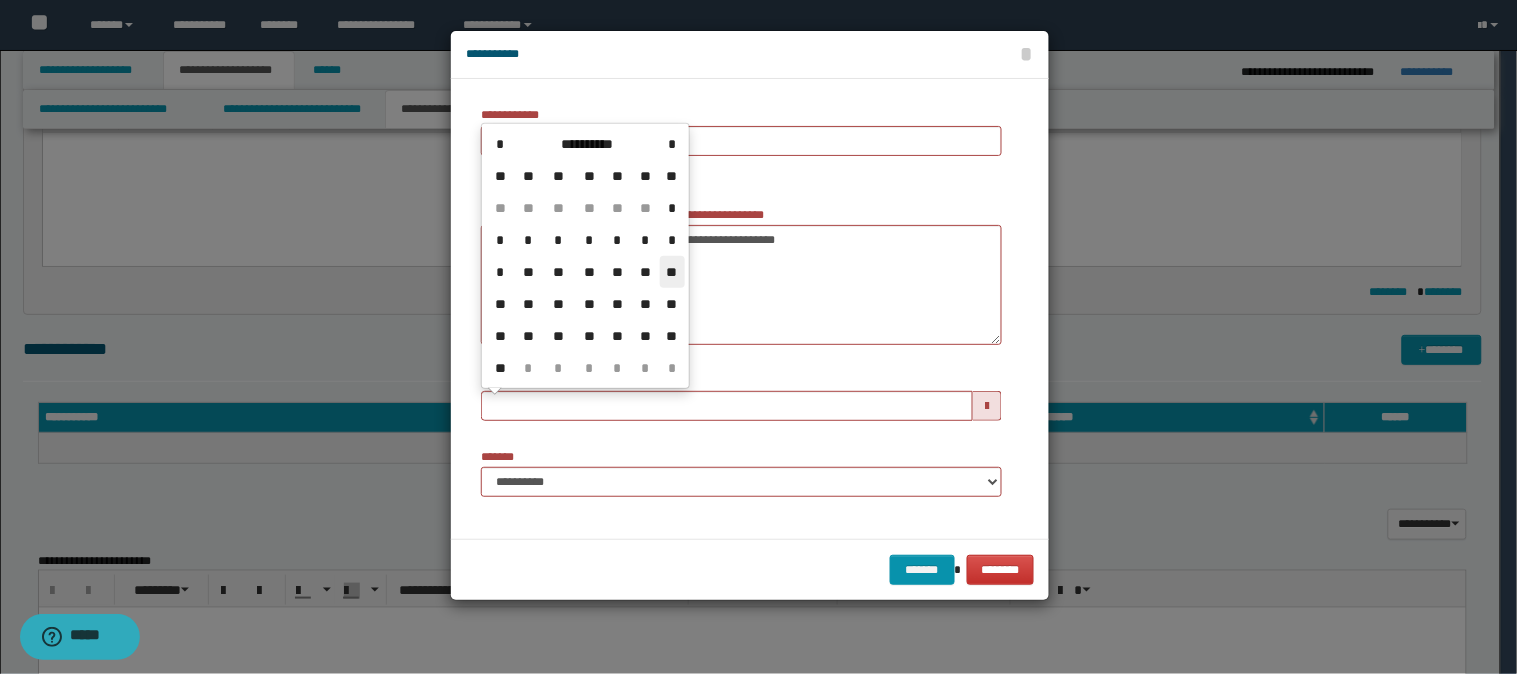 click on "**" at bounding box center [672, 272] 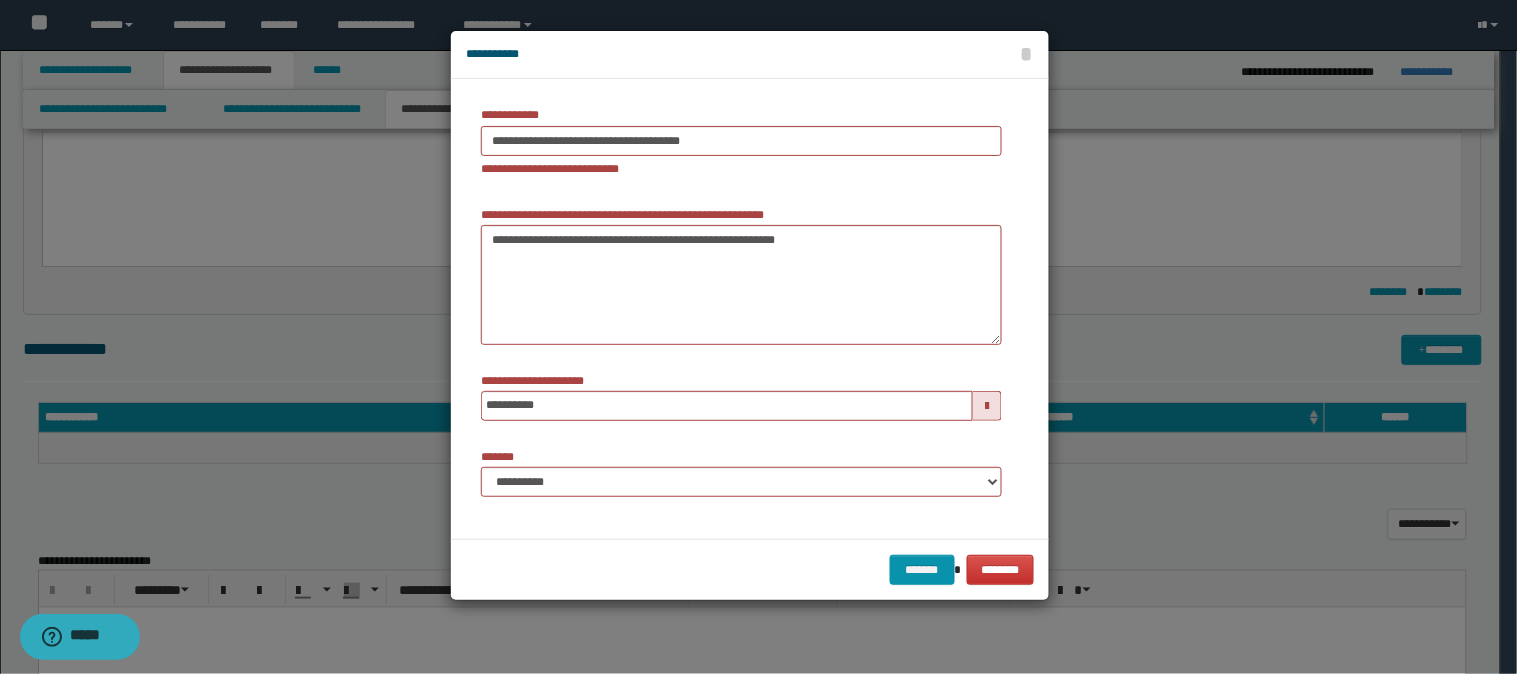 click on "**********" at bounding box center [741, 480] 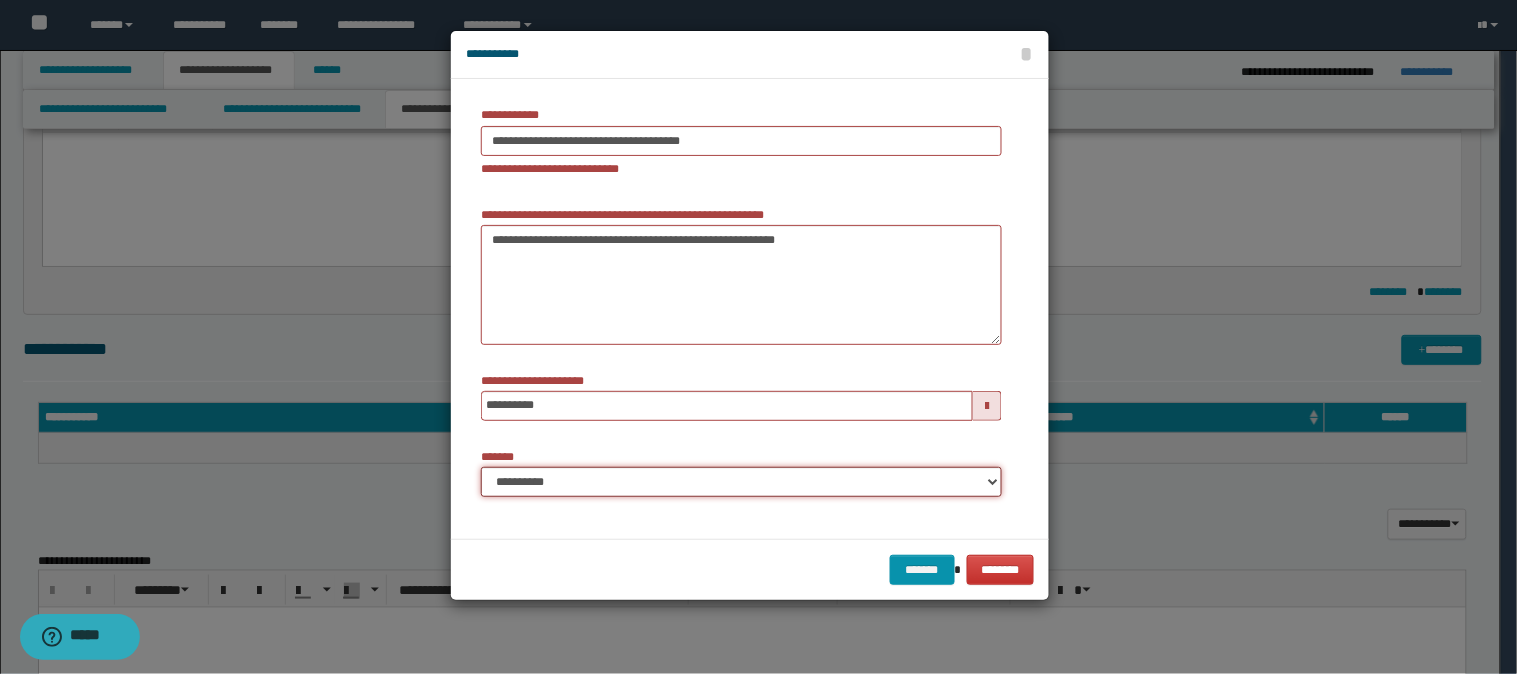 click on "**********" at bounding box center (741, 482) 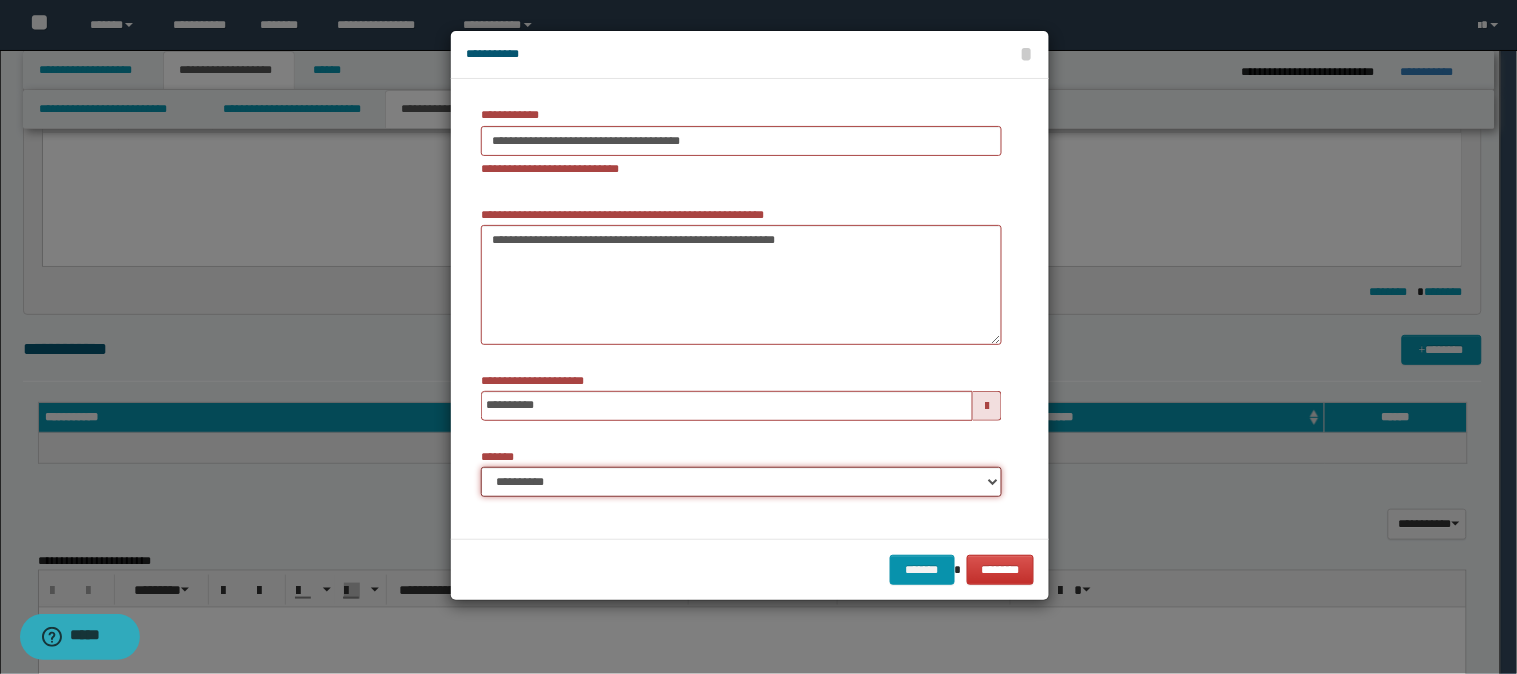 select on "*" 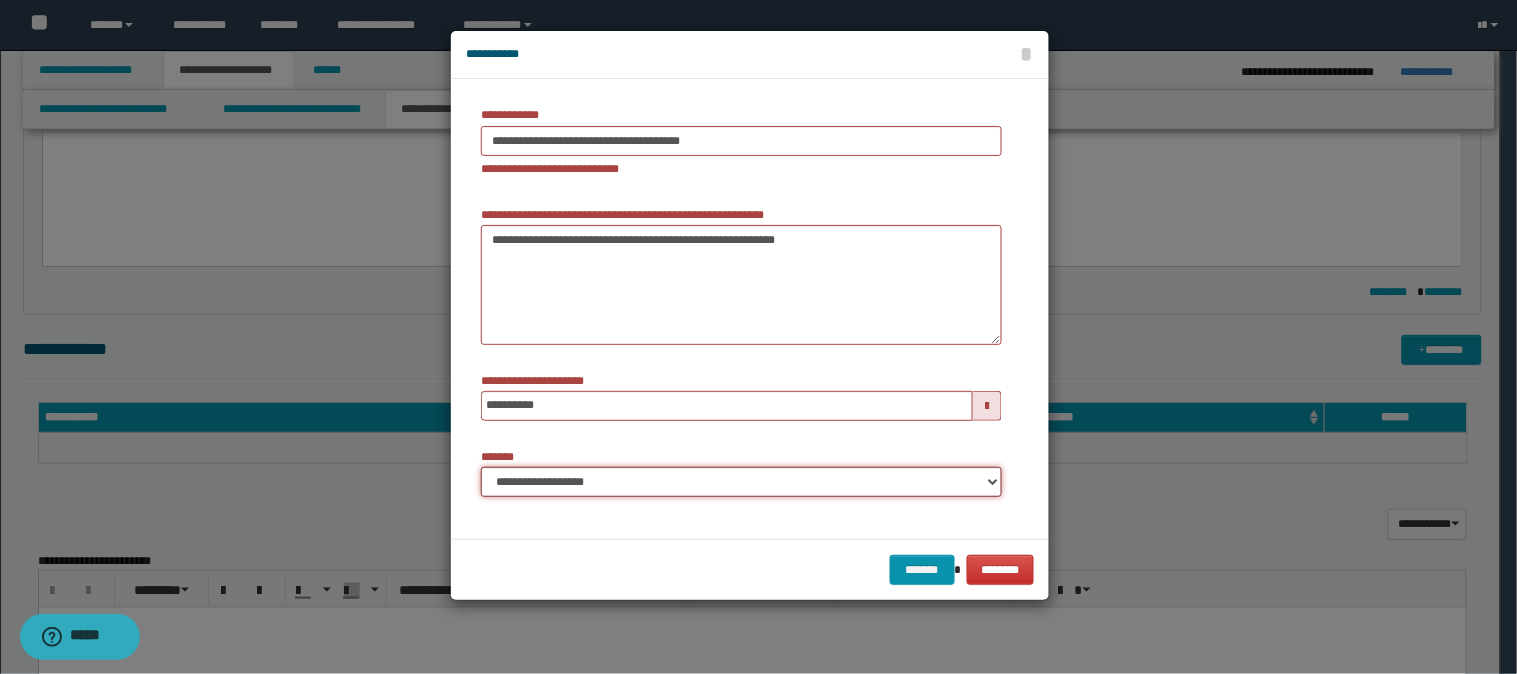 click on "**********" at bounding box center [741, 482] 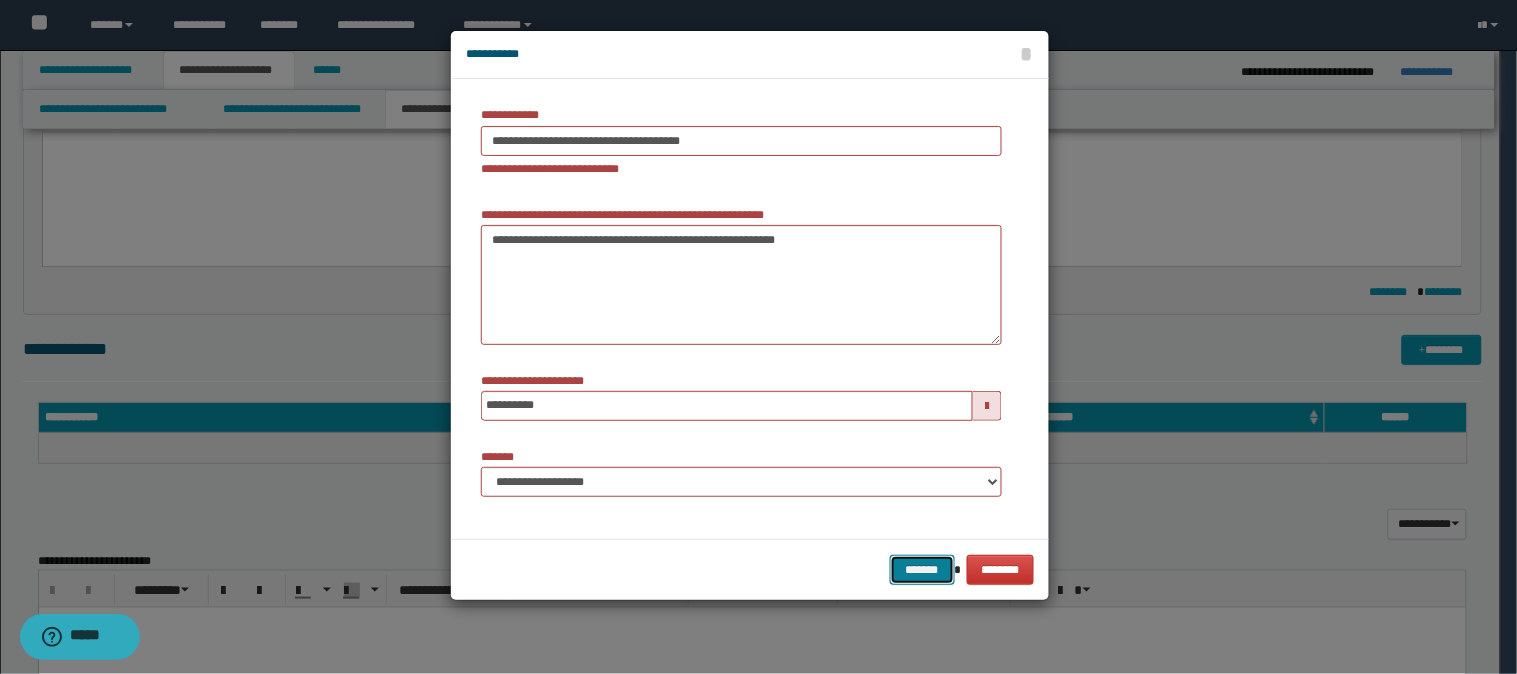 click on "*******" at bounding box center (922, 570) 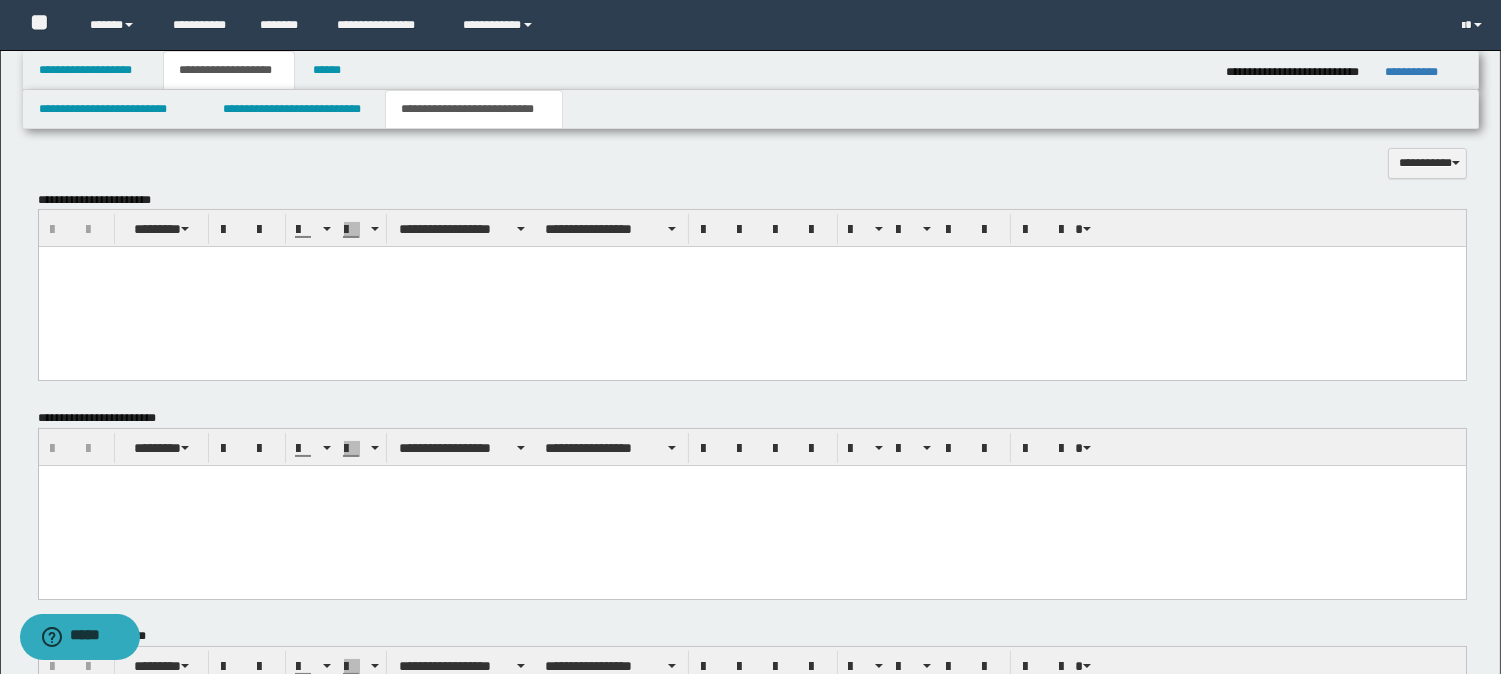 scroll, scrollTop: 533, scrollLeft: 0, axis: vertical 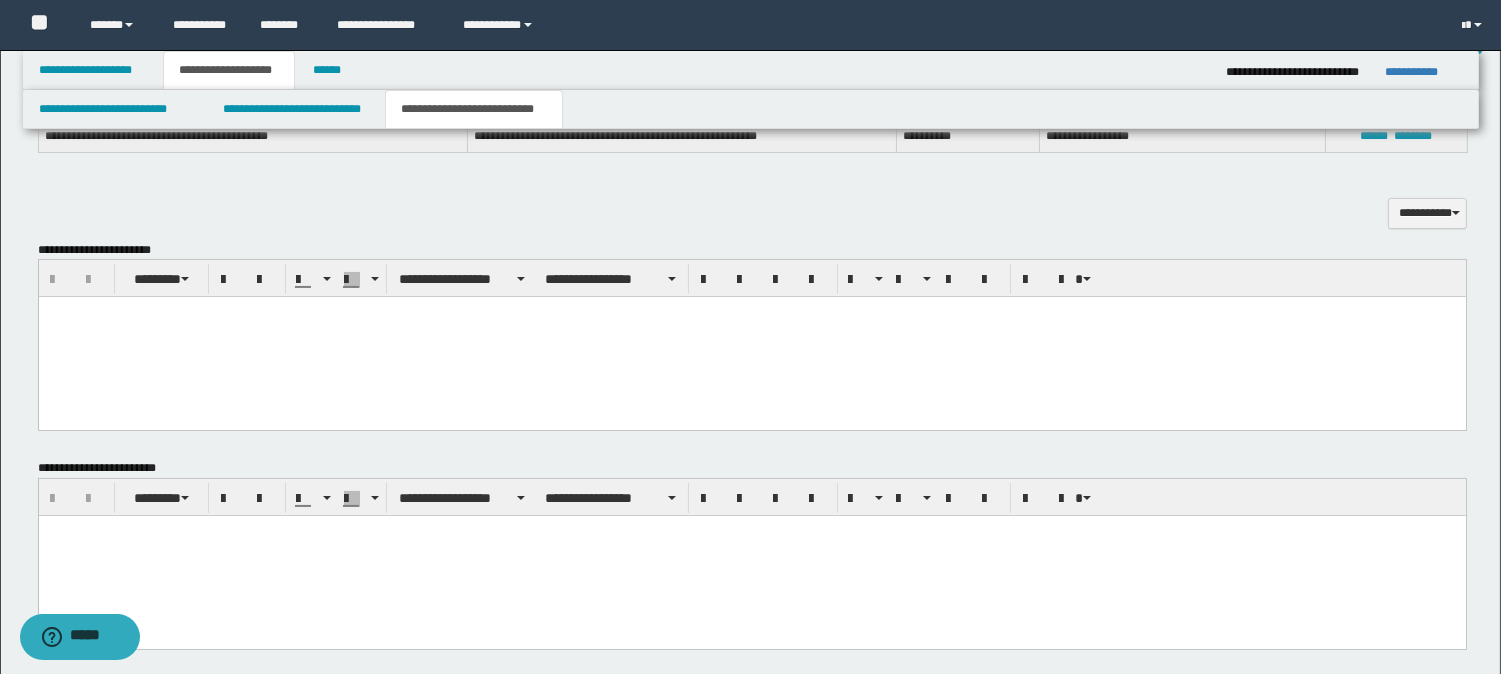 click at bounding box center (751, 337) 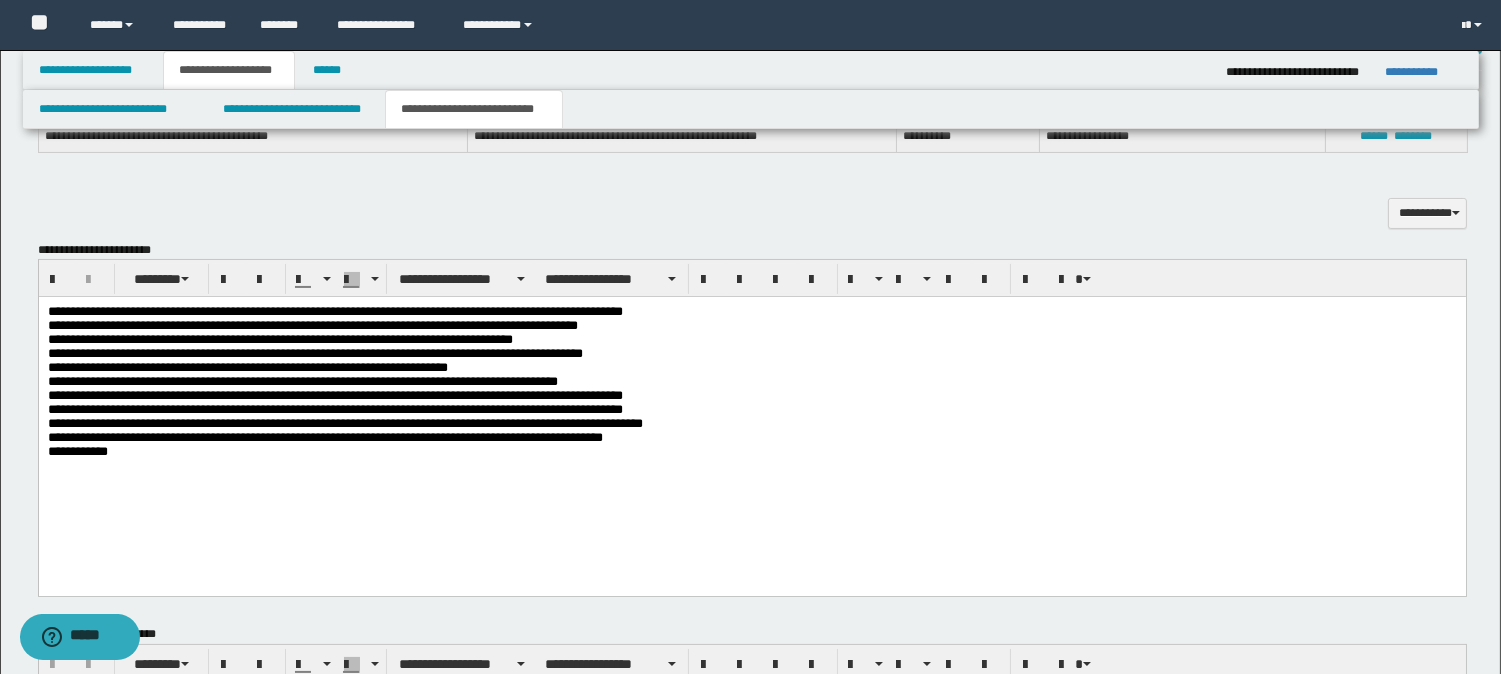 click on "**********" at bounding box center (751, 396) 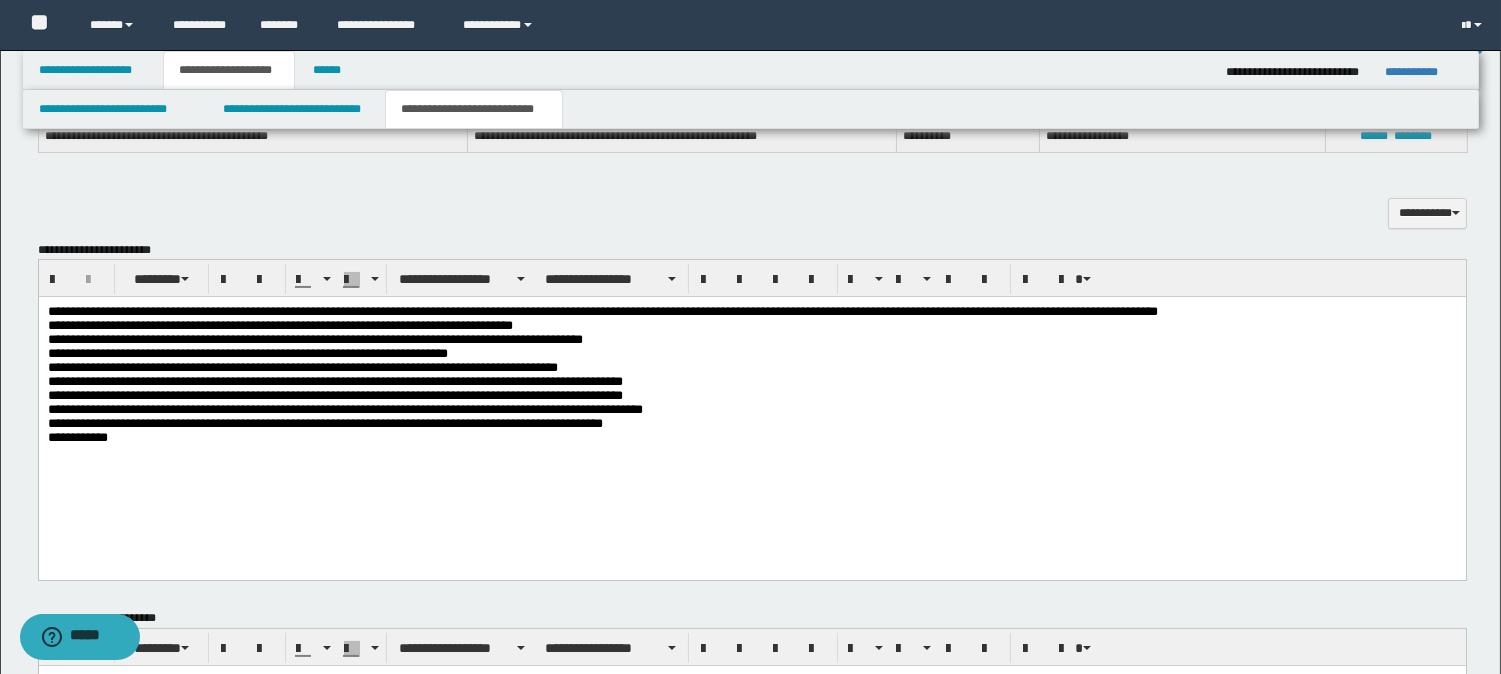 click on "**********" at bounding box center [751, 413] 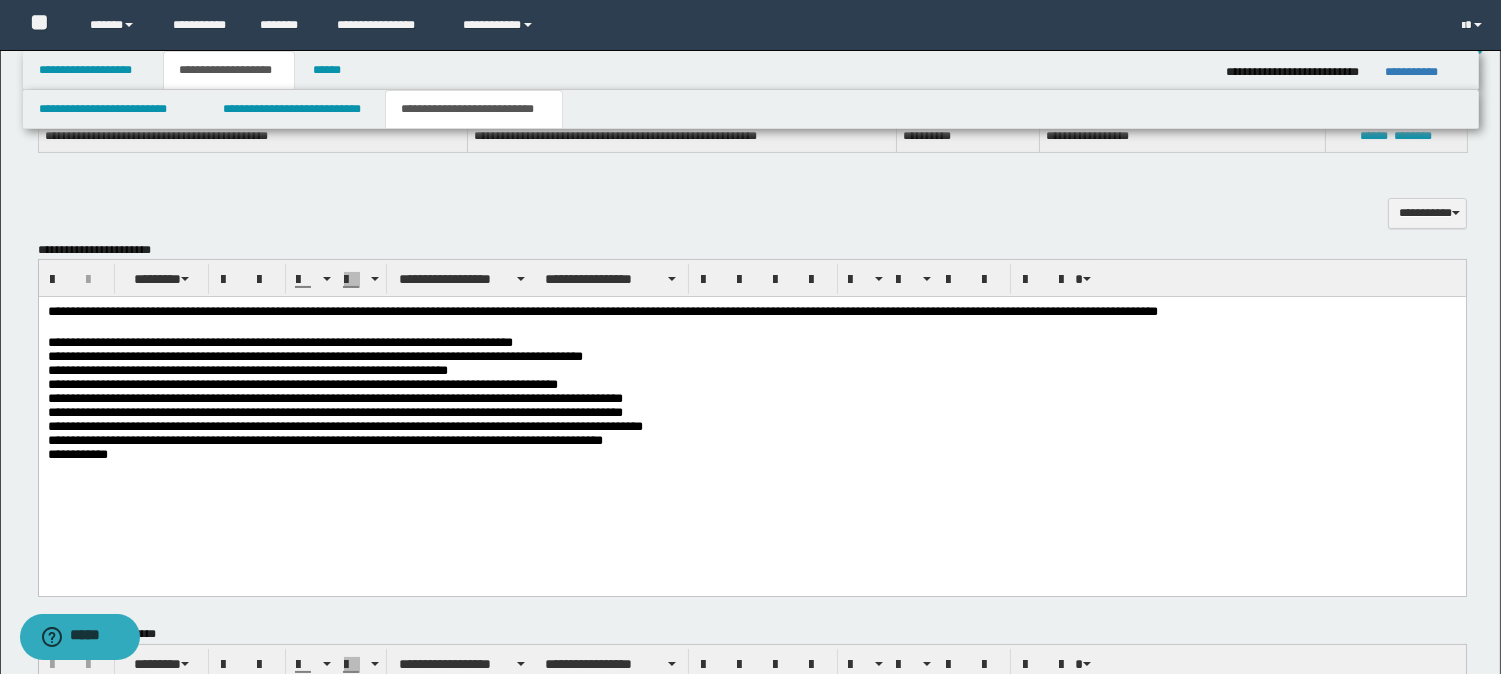click on "**********" at bounding box center [751, 411] 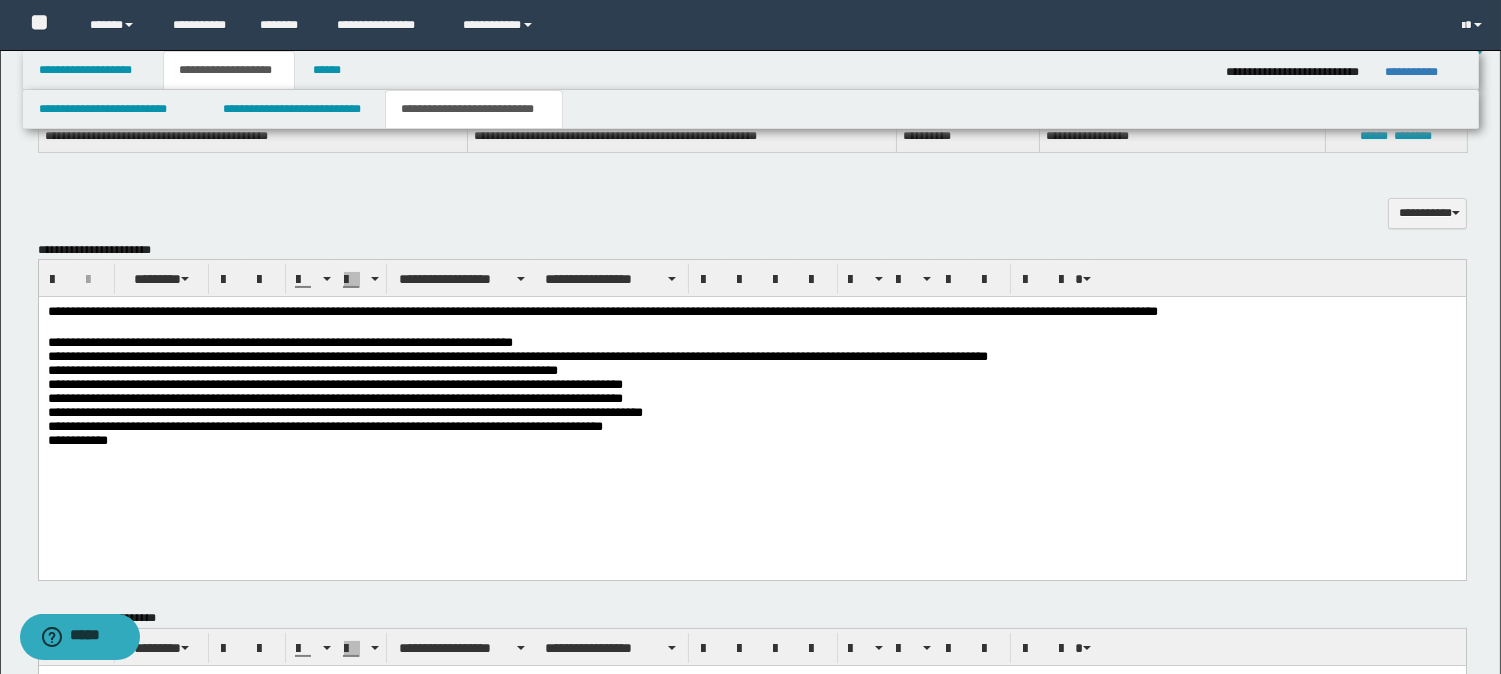 click on "**********" at bounding box center (751, 402) 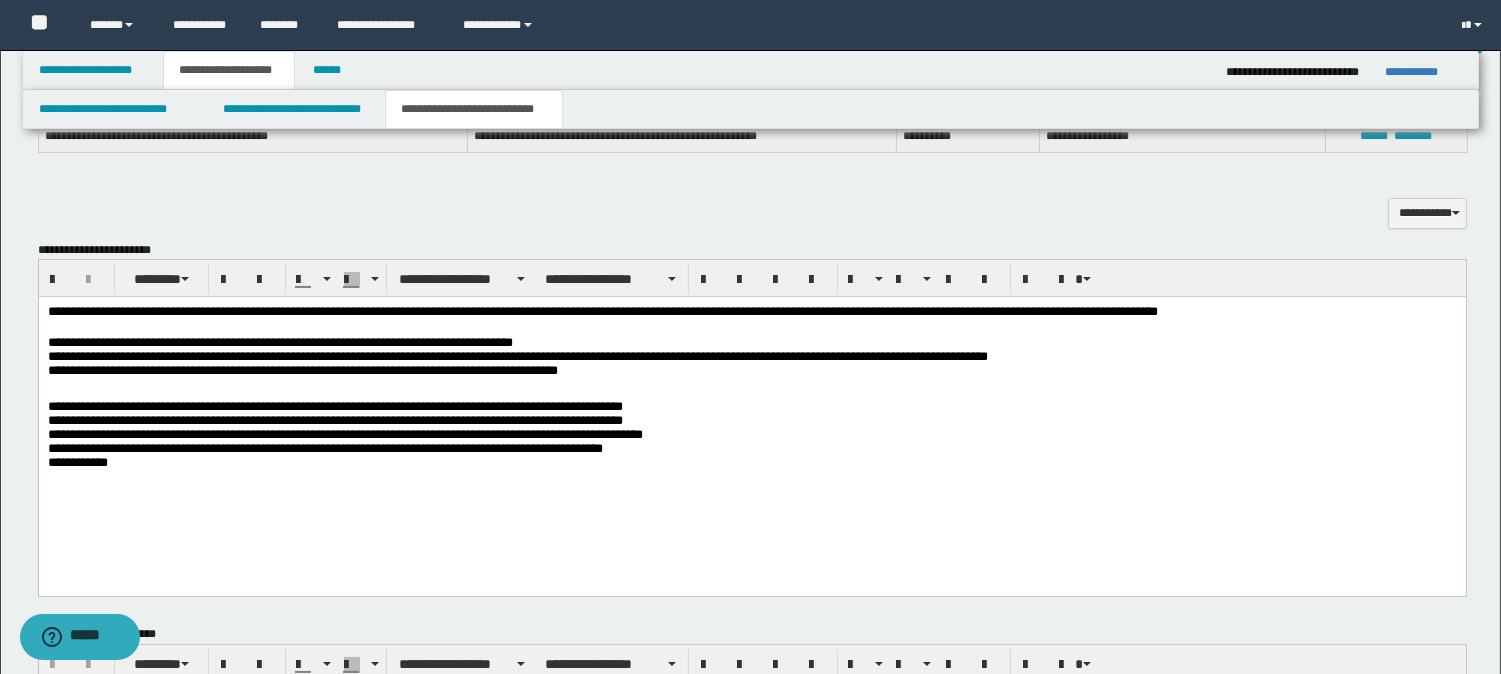 click on "**********" at bounding box center [751, 436] 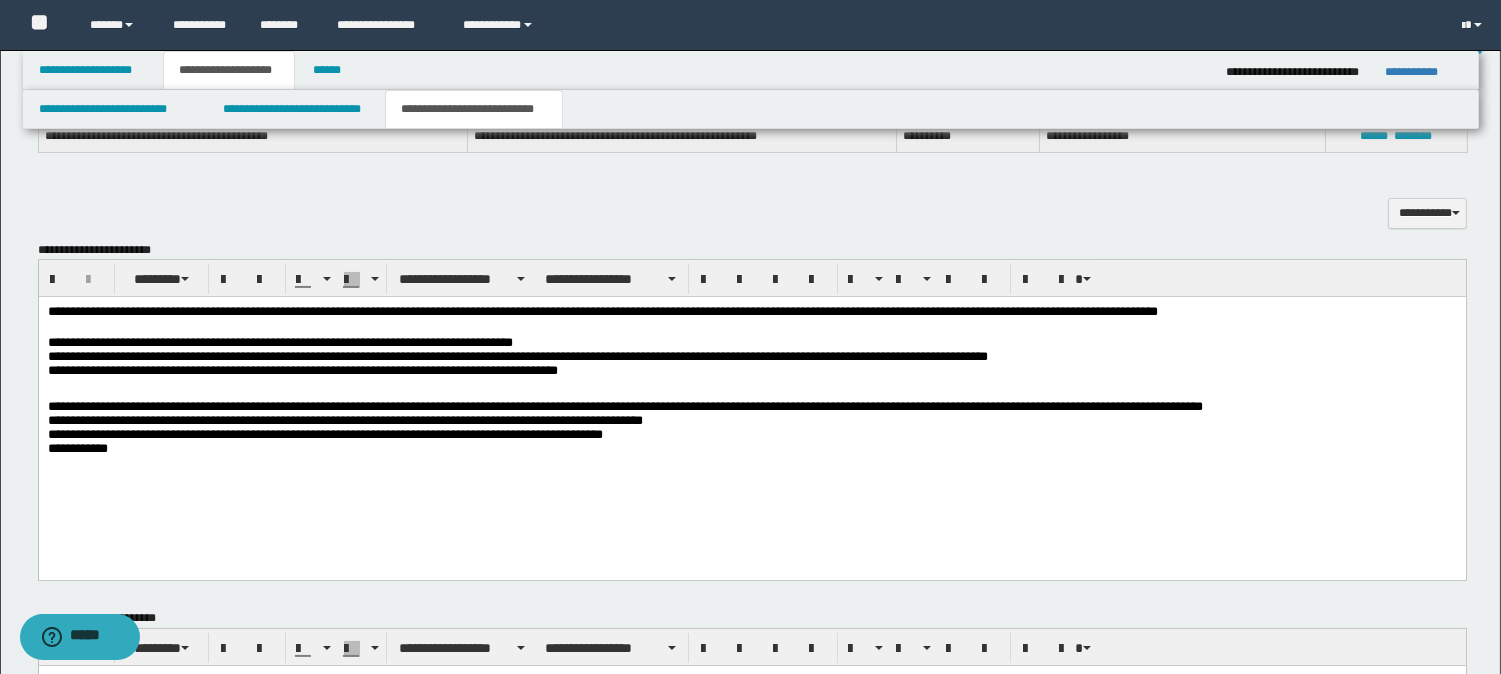click on "**********" at bounding box center [751, 427] 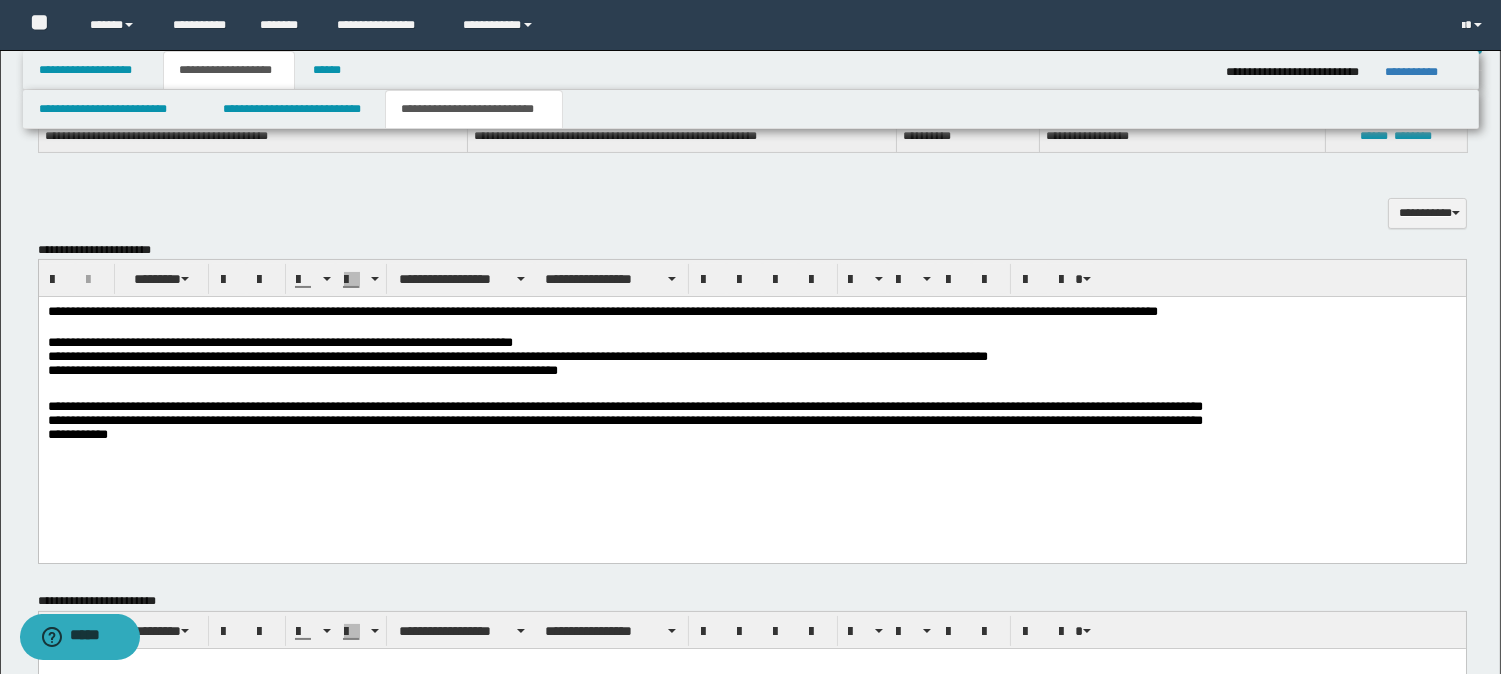 click on "**********" at bounding box center (751, 419) 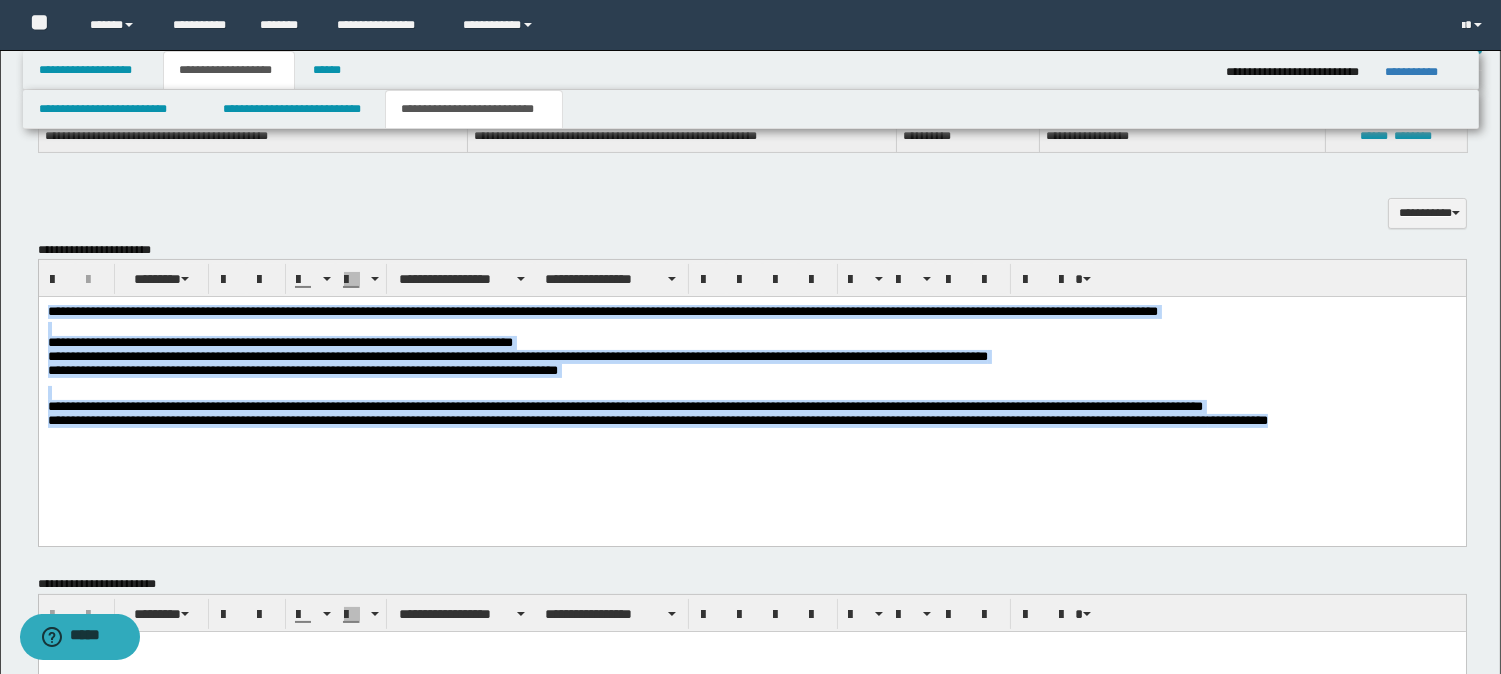 drag, startPoint x: 50, startPoint y: 311, endPoint x: 1459, endPoint y: 463, distance: 1417.175 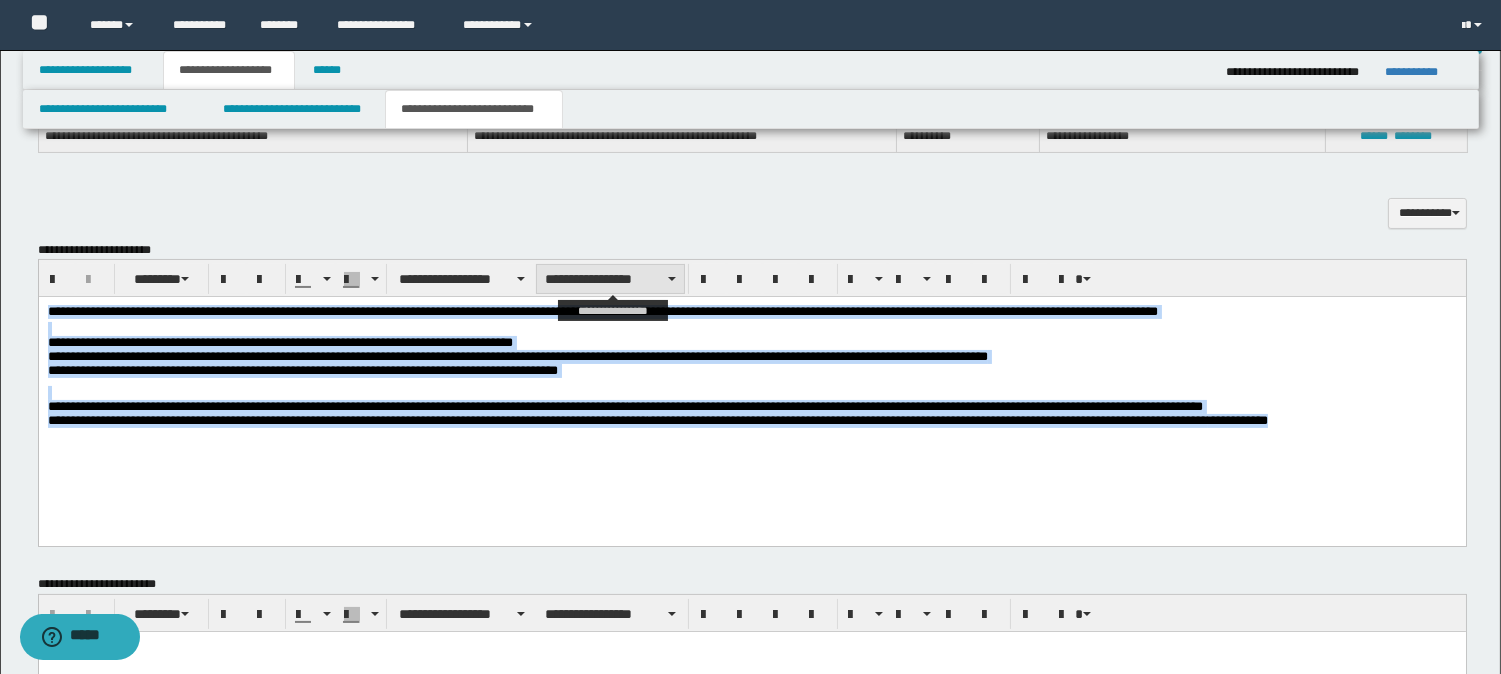 click on "**********" at bounding box center (610, 279) 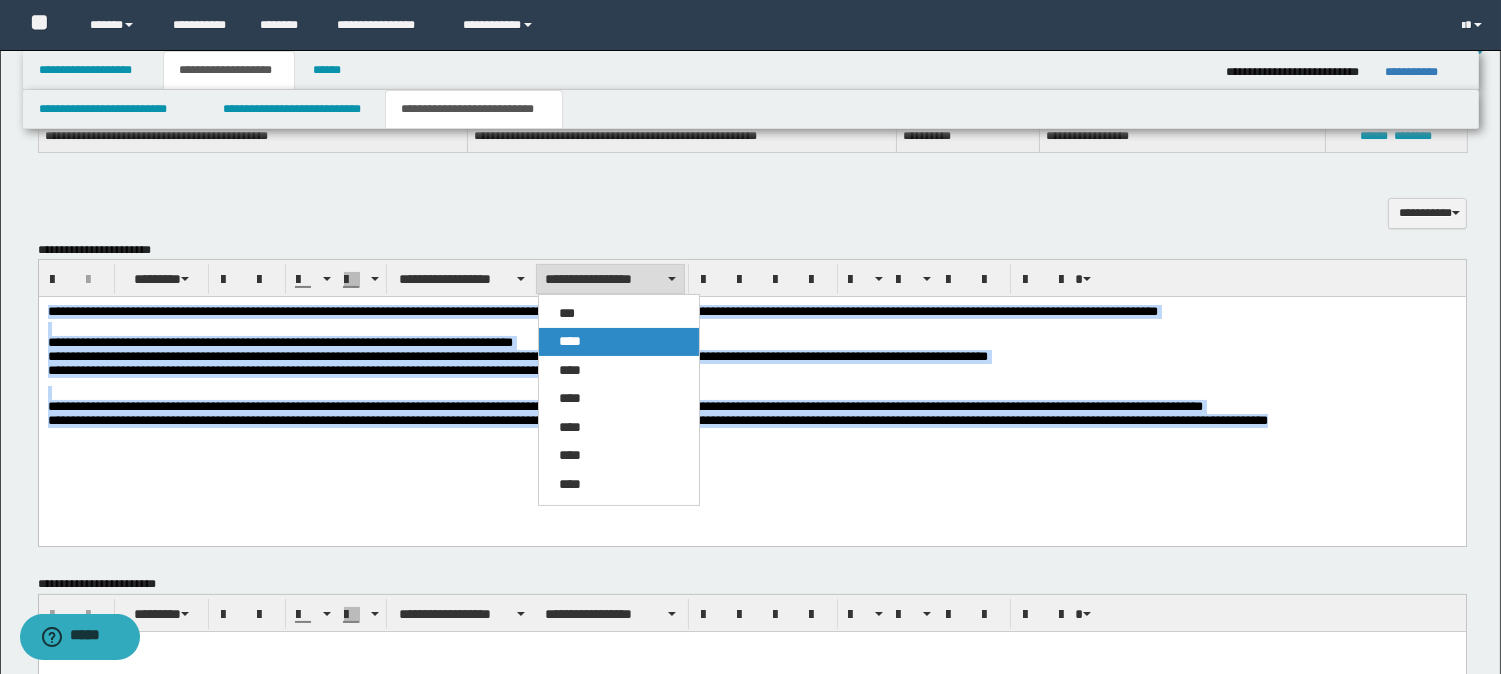 click on "****" at bounding box center [619, 342] 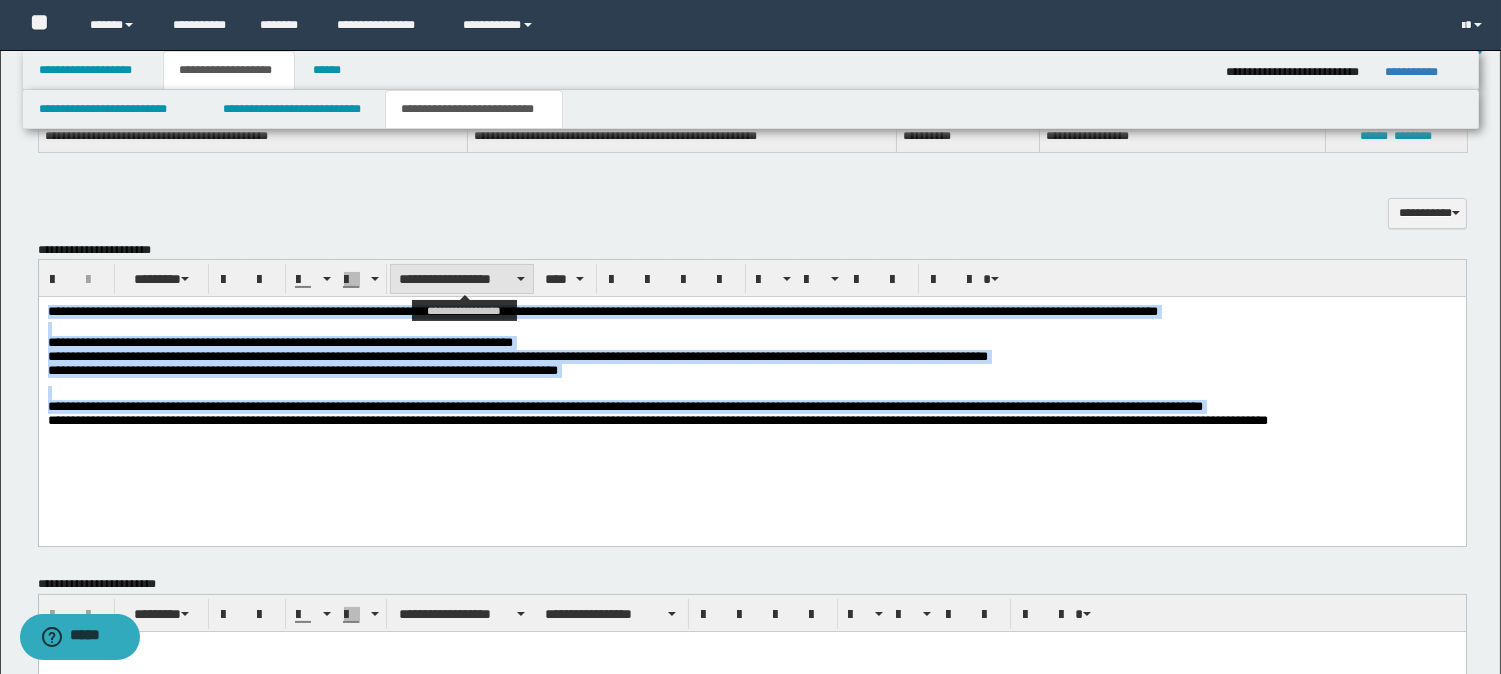click on "**********" at bounding box center [462, 279] 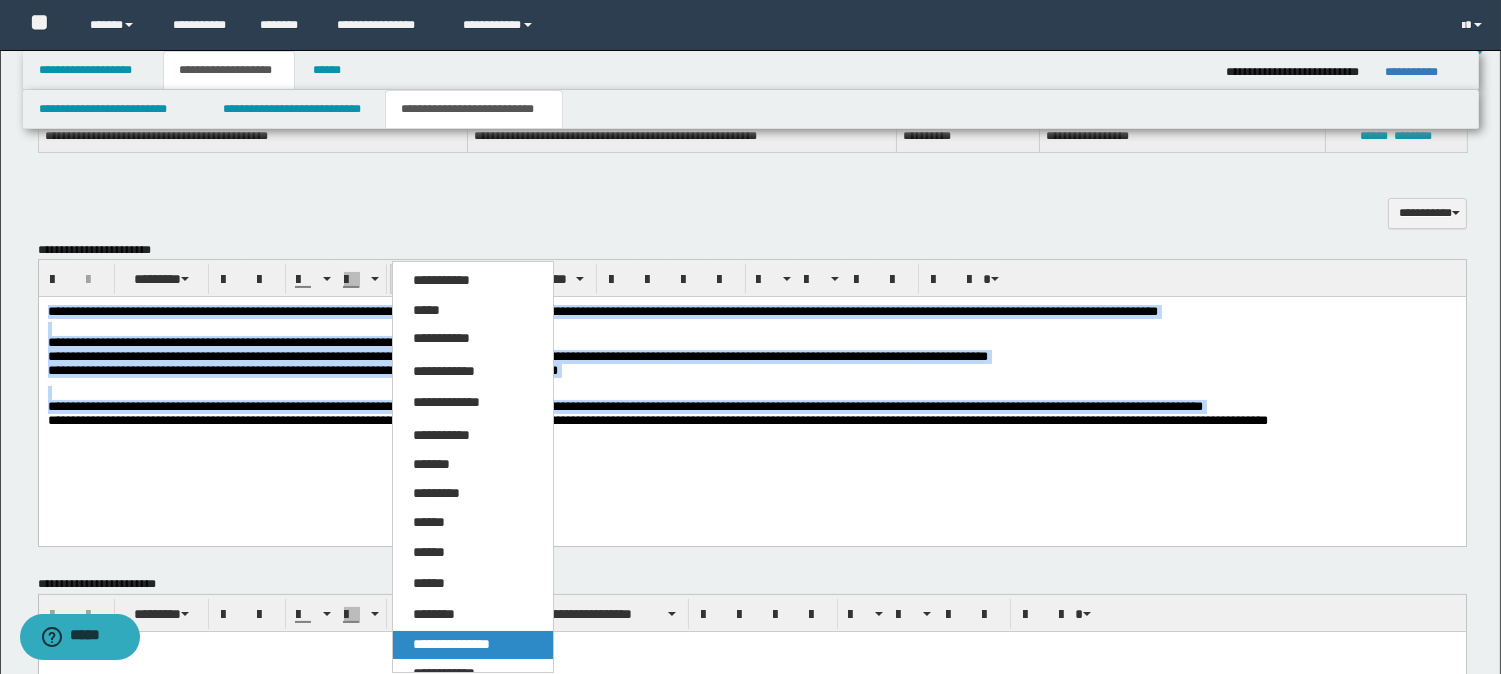 click on "**********" at bounding box center (473, 645) 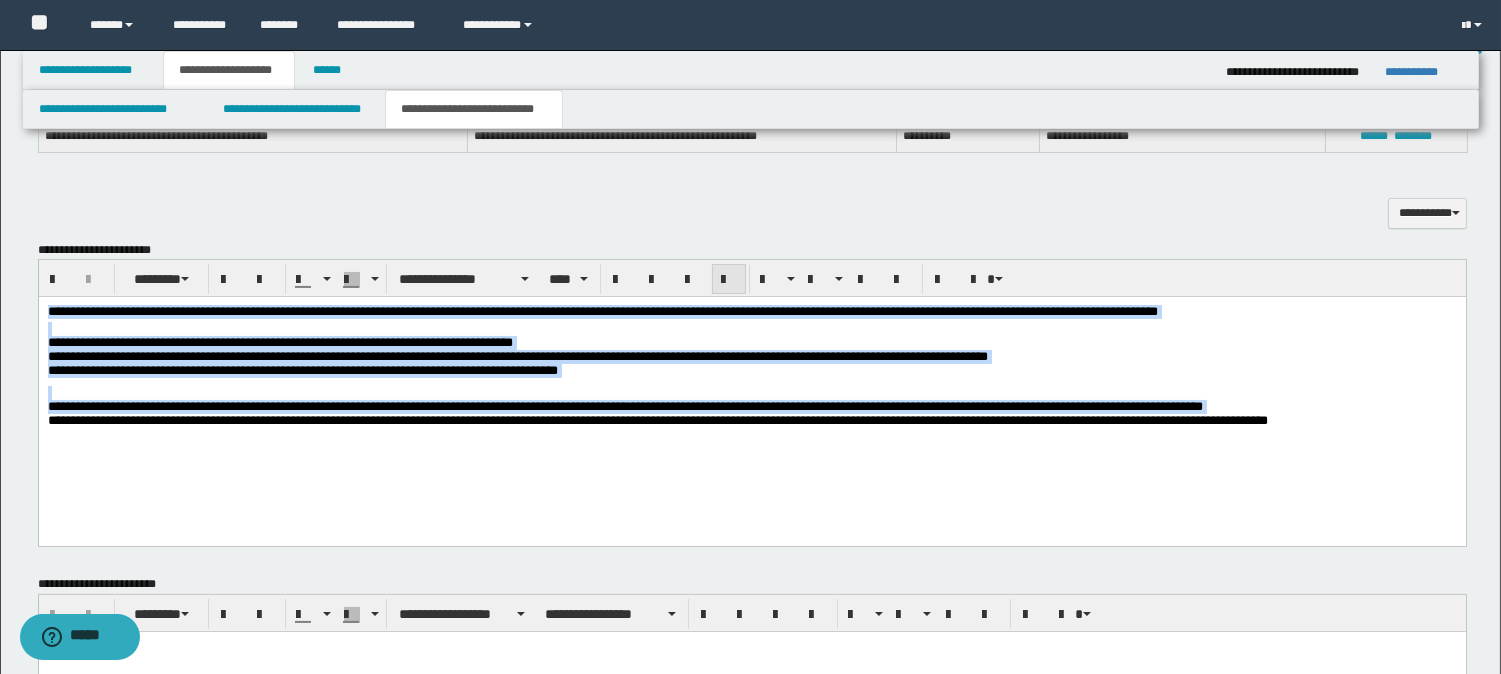 click at bounding box center [729, 279] 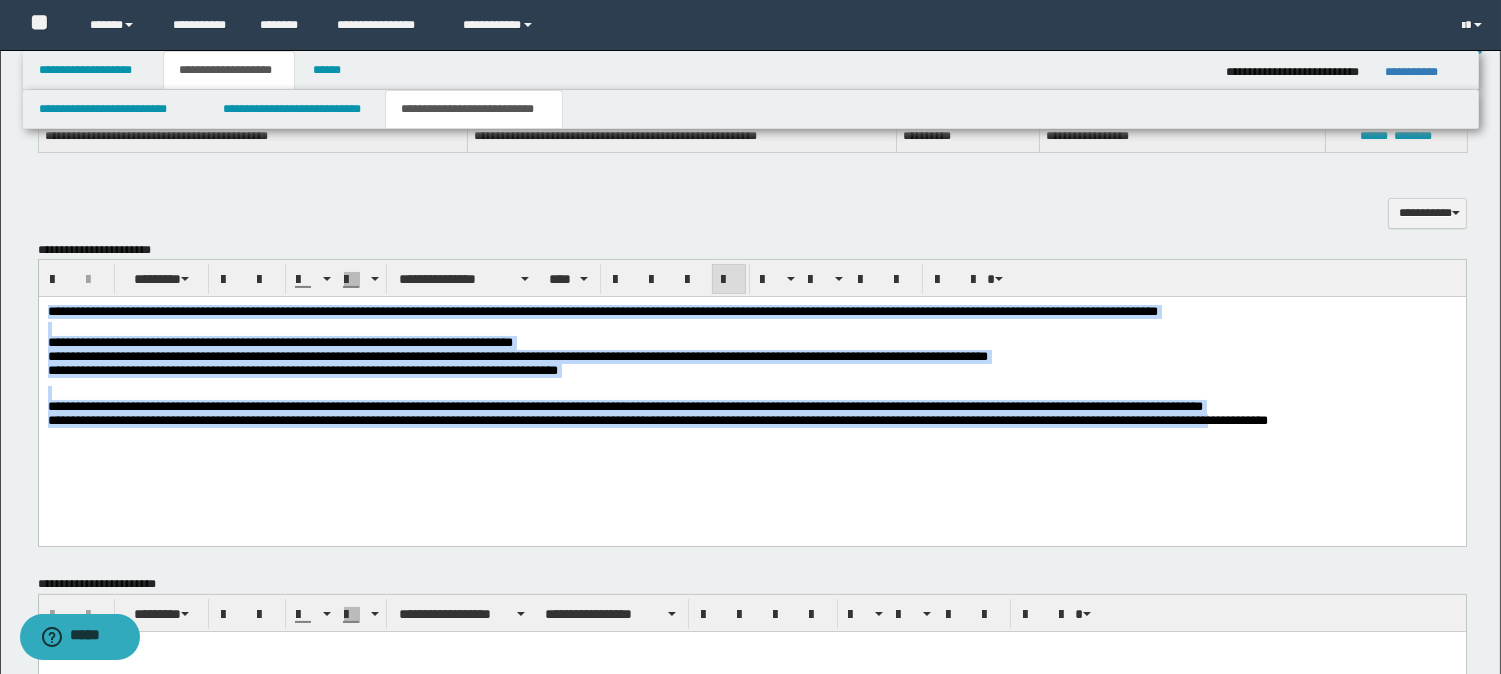 click on "**********" at bounding box center (751, 411) 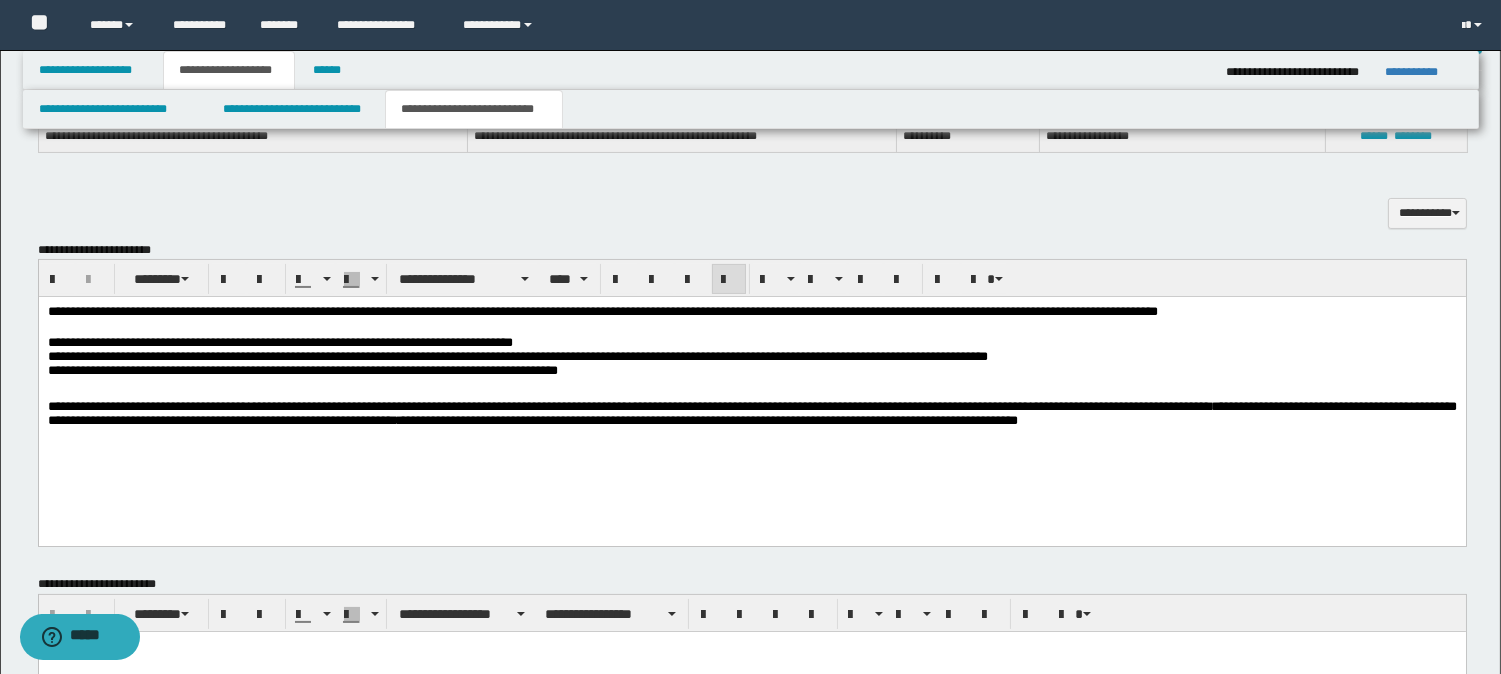 click on "**********" at bounding box center [751, 395] 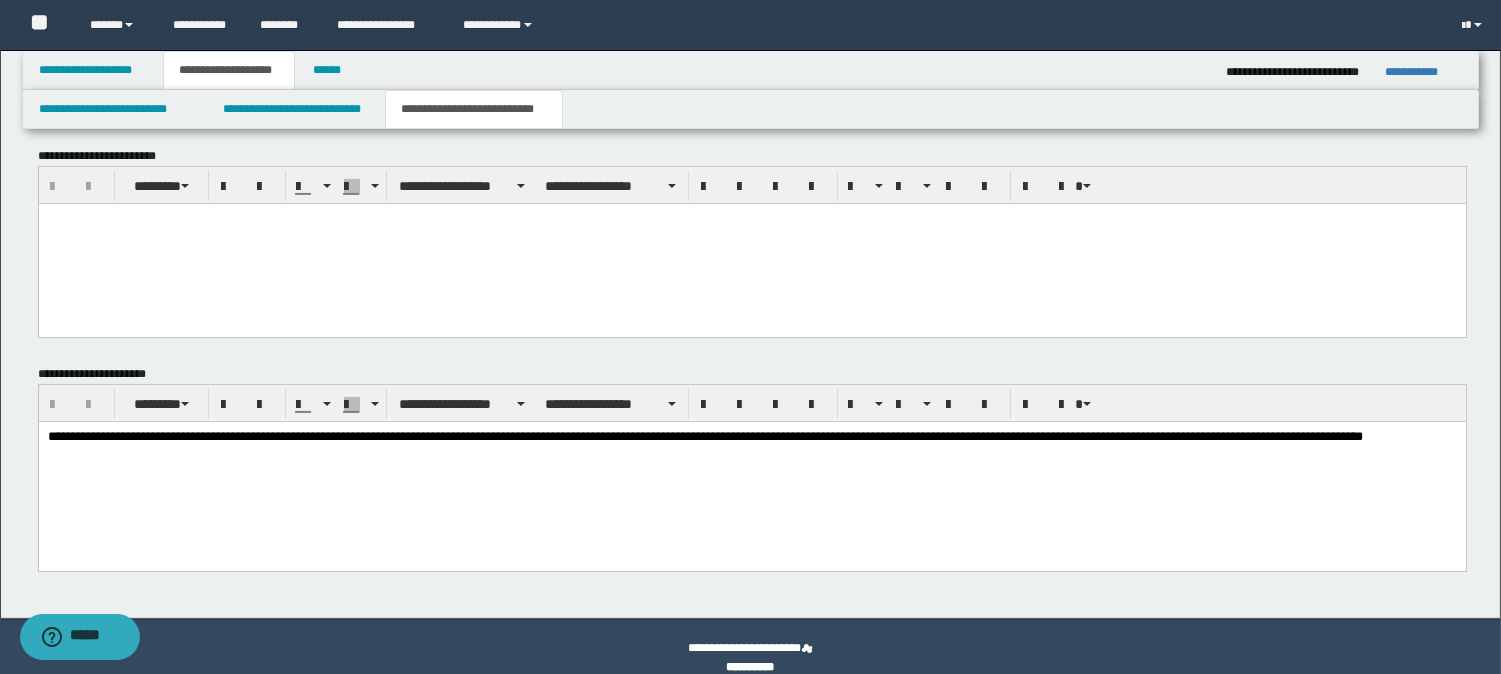 scroll, scrollTop: 983, scrollLeft: 0, axis: vertical 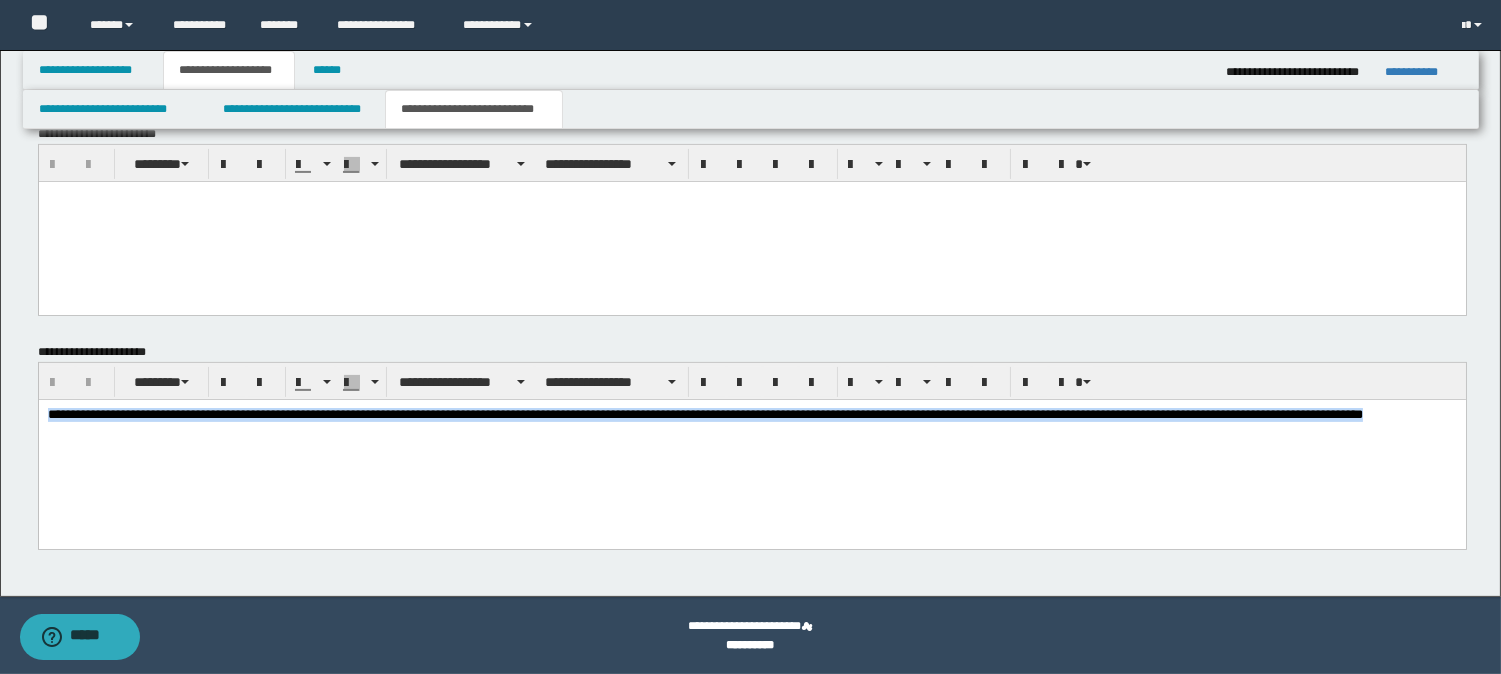 drag, startPoint x: 192, startPoint y: 436, endPoint x: 38, endPoint y: 782, distance: 378.72418 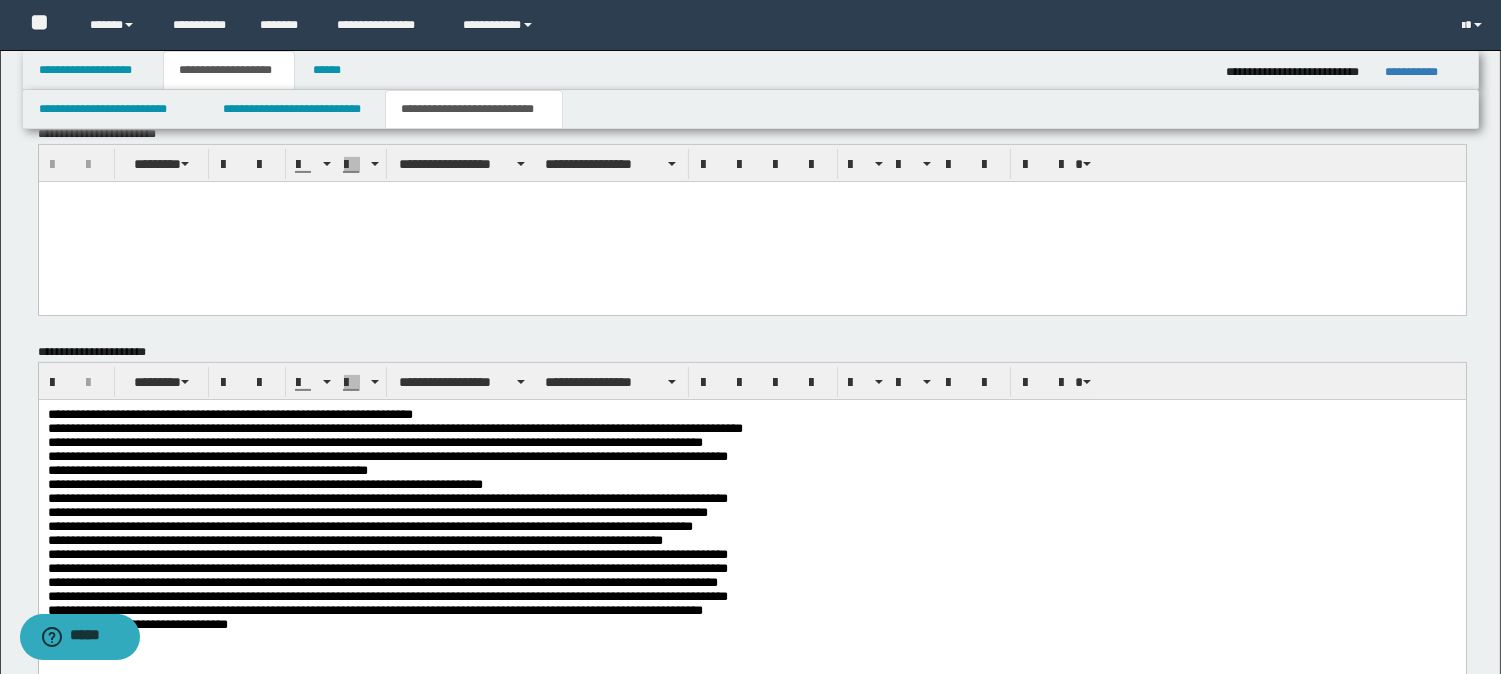 click on "**********" at bounding box center (751, 541) 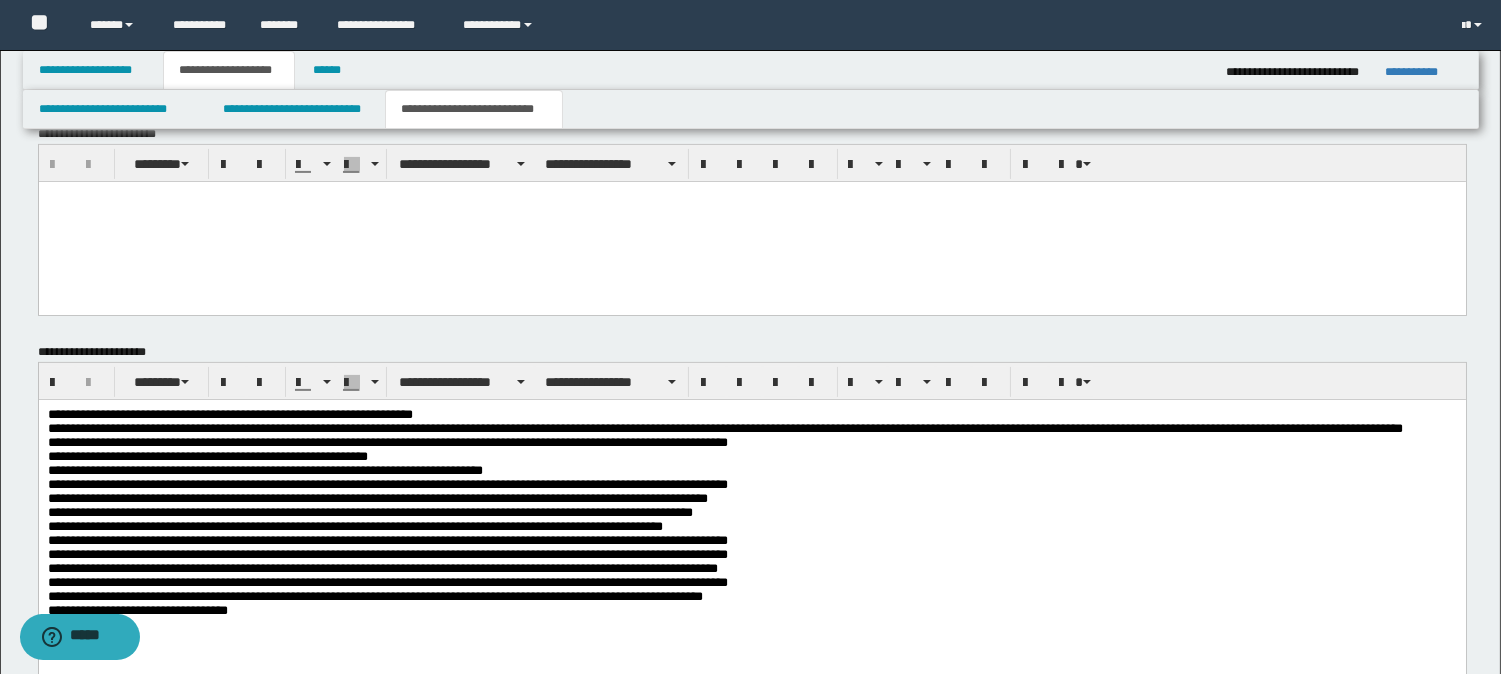 click on "**********" at bounding box center [751, 541] 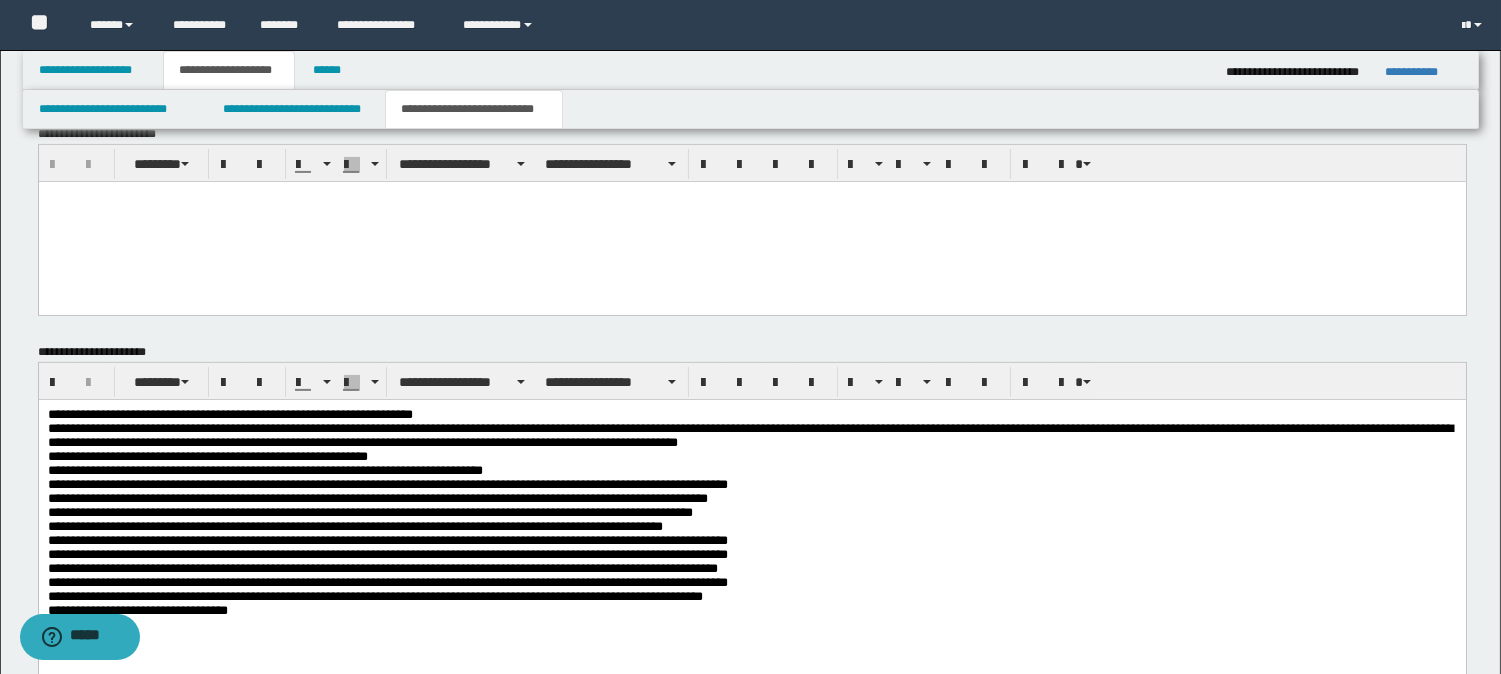 click on "**********" at bounding box center (751, 533) 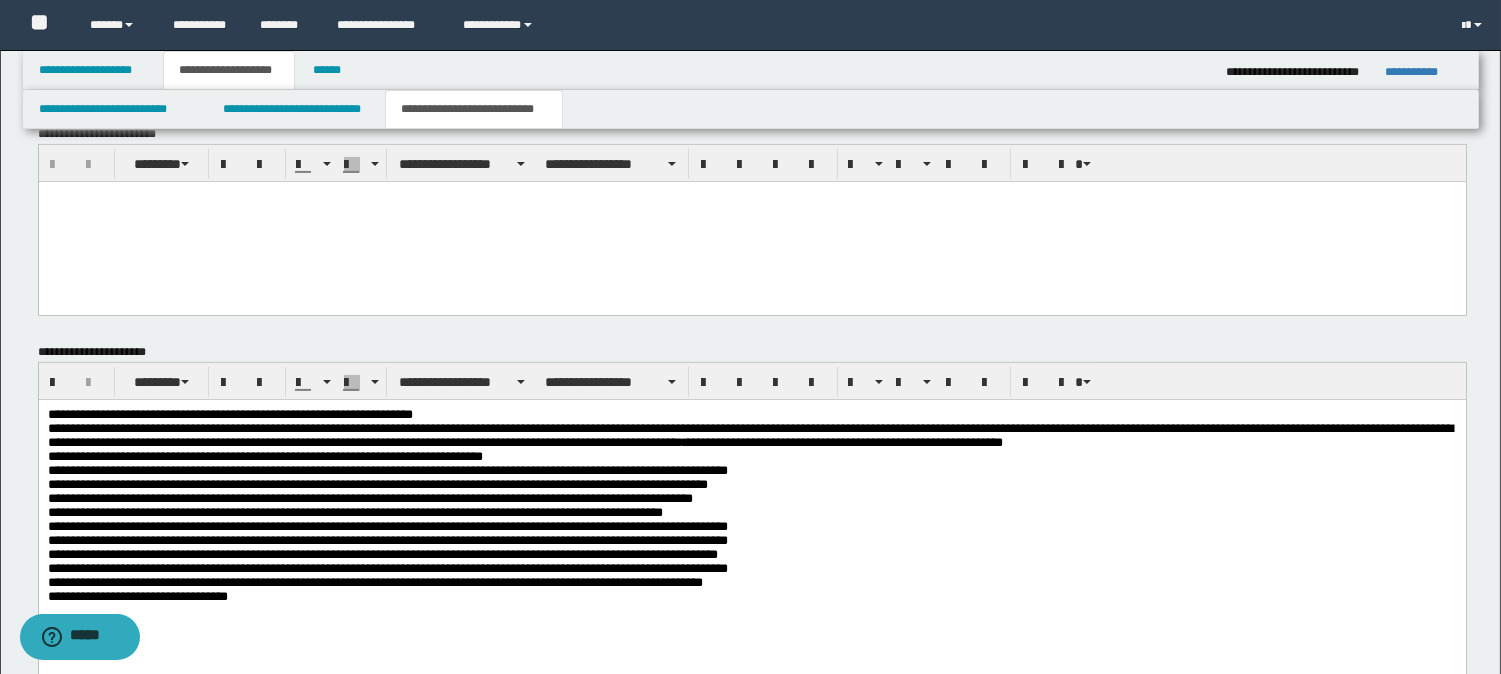 click on "**********" at bounding box center [751, 524] 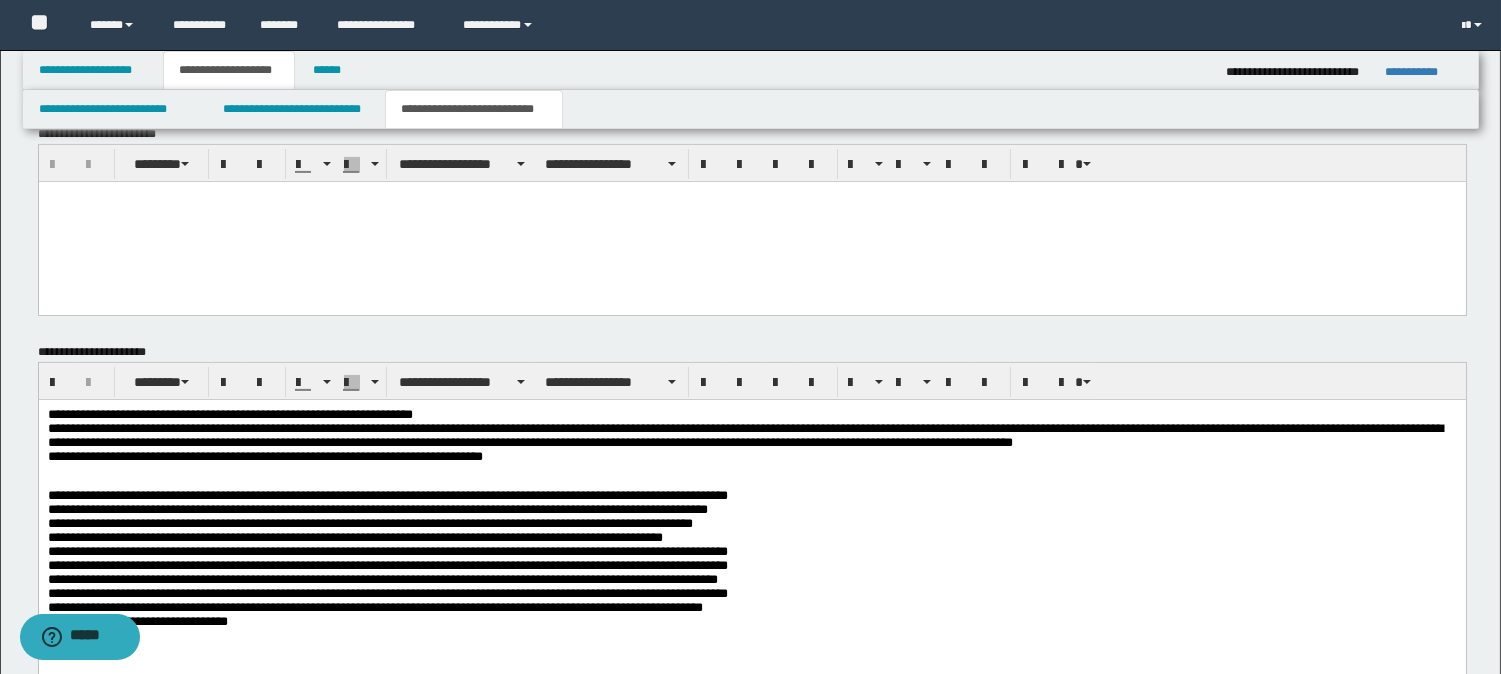 click on "**********" at bounding box center [751, 441] 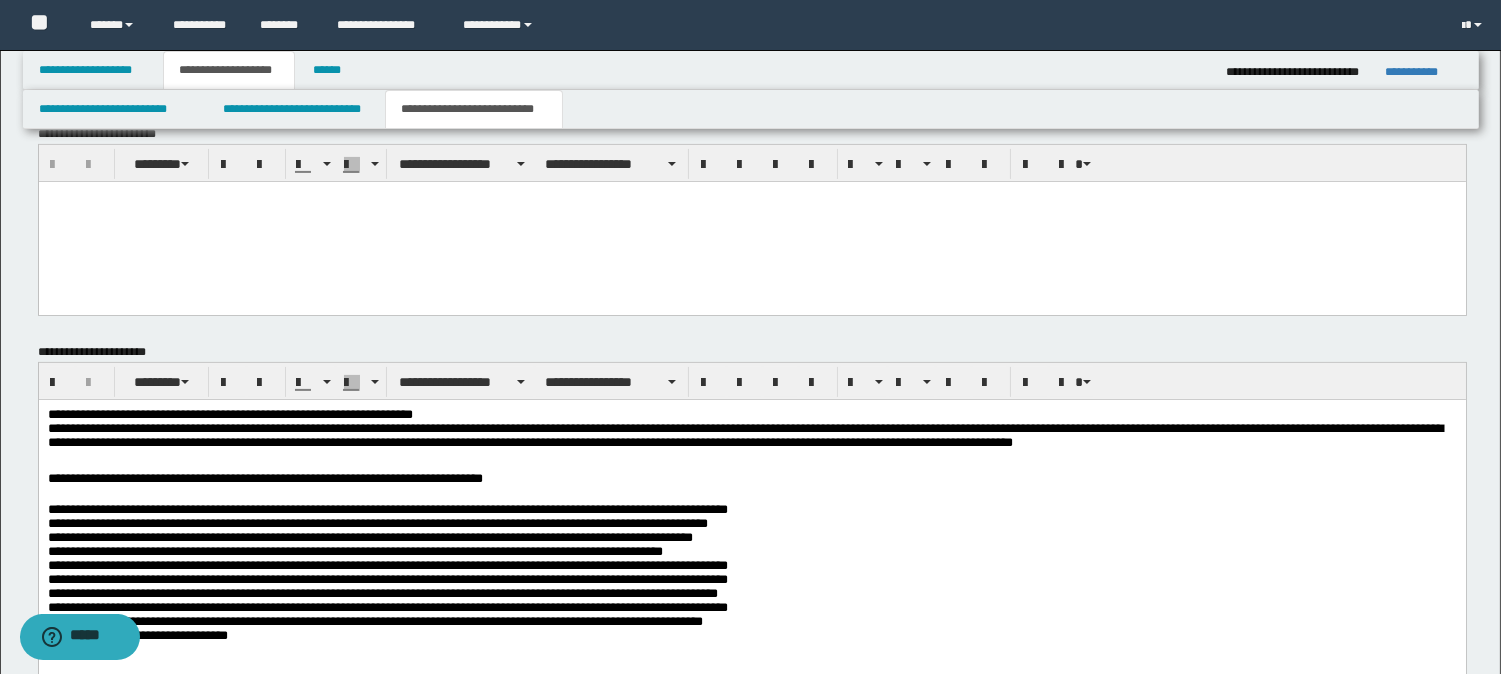 click on "**********" at bounding box center [751, 433] 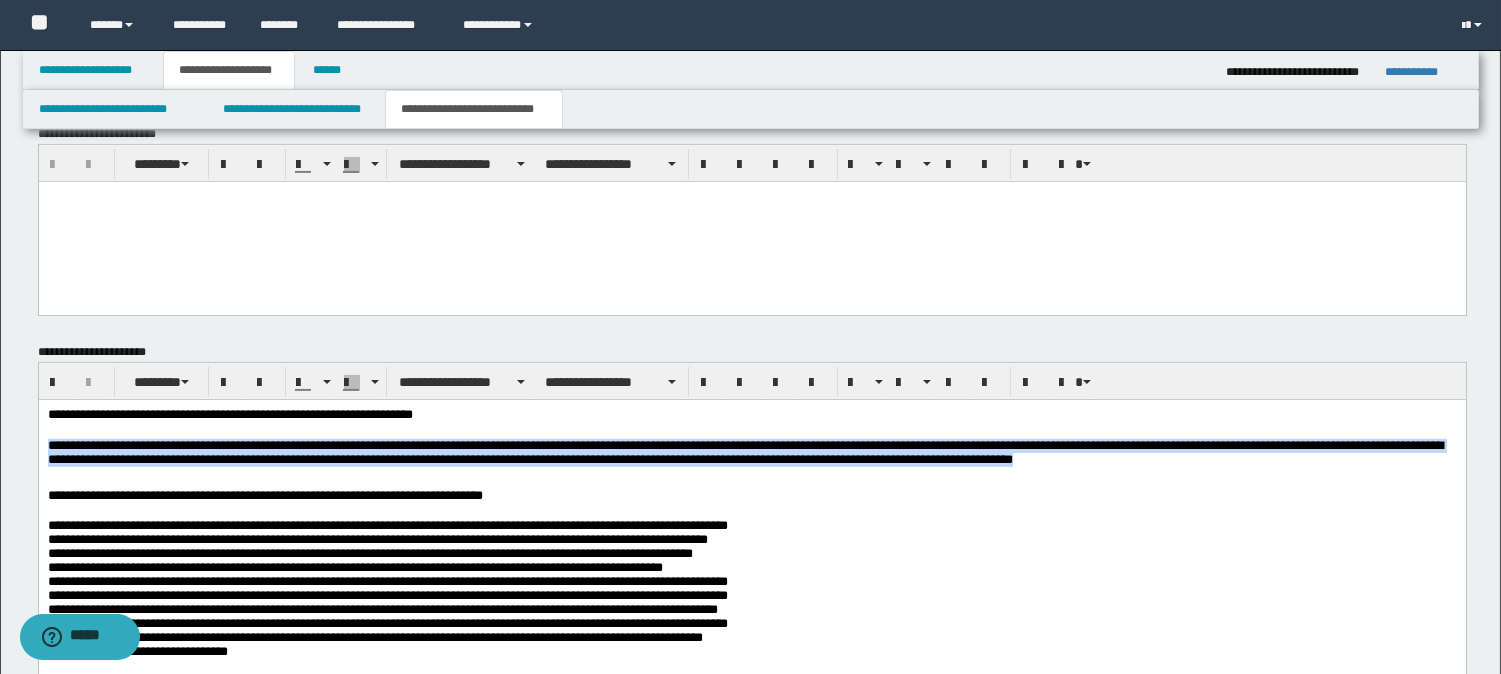 drag, startPoint x: 1169, startPoint y: 467, endPoint x: 43, endPoint y: 443, distance: 1126.2557 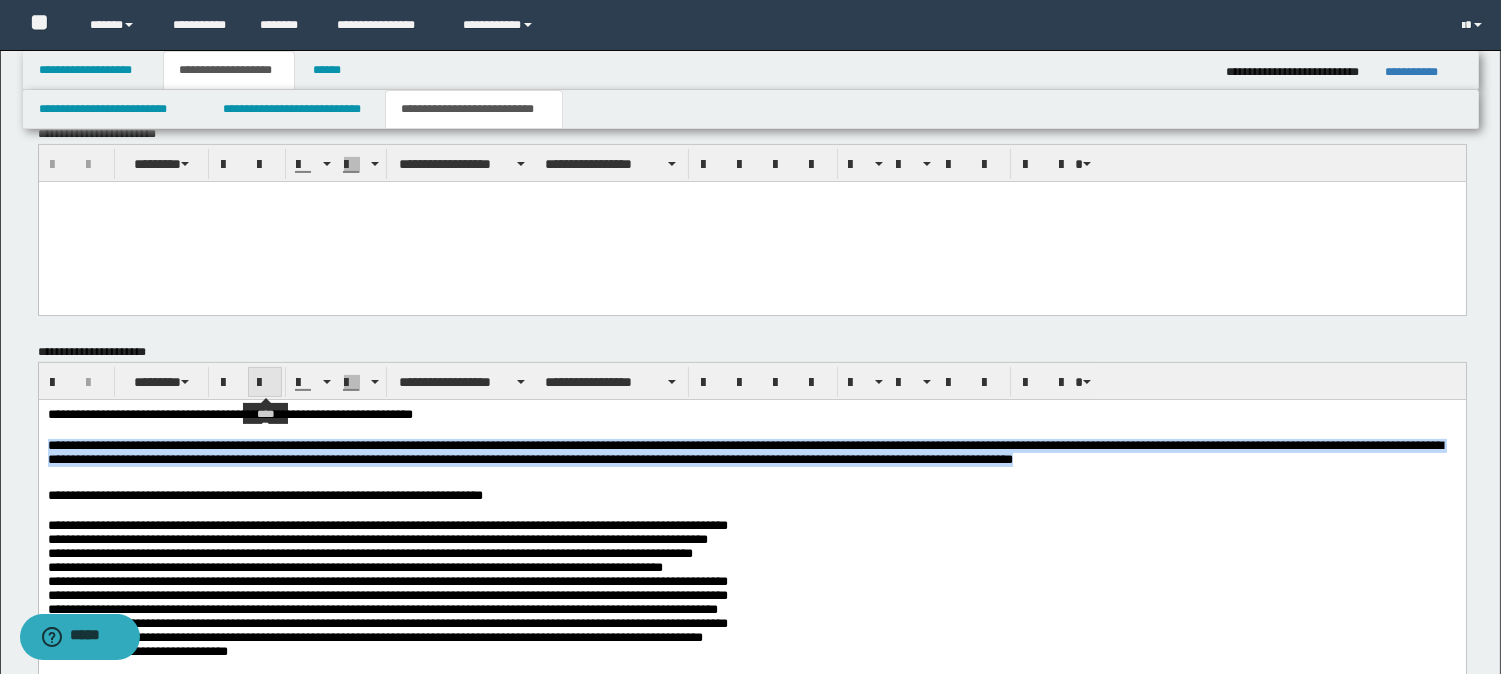 click at bounding box center (265, 382) 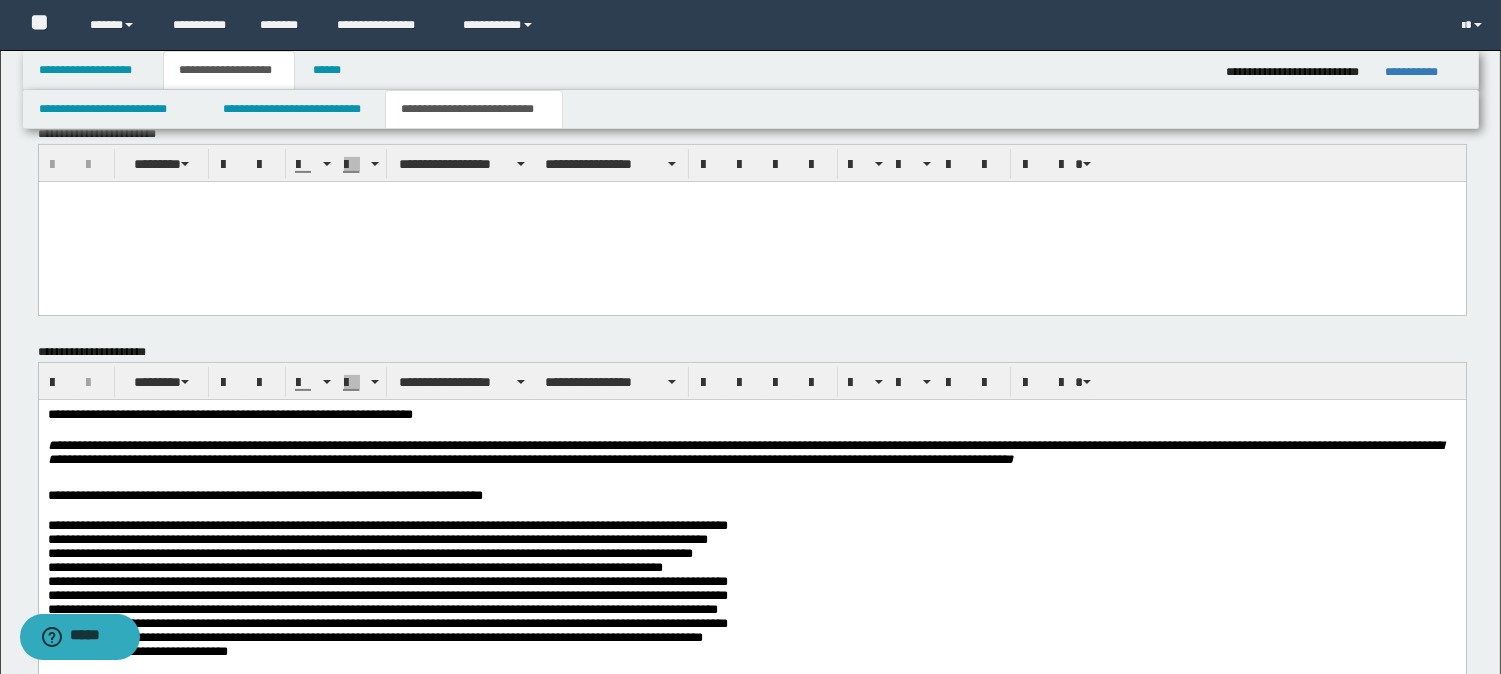 click on "**********" at bounding box center [751, 596] 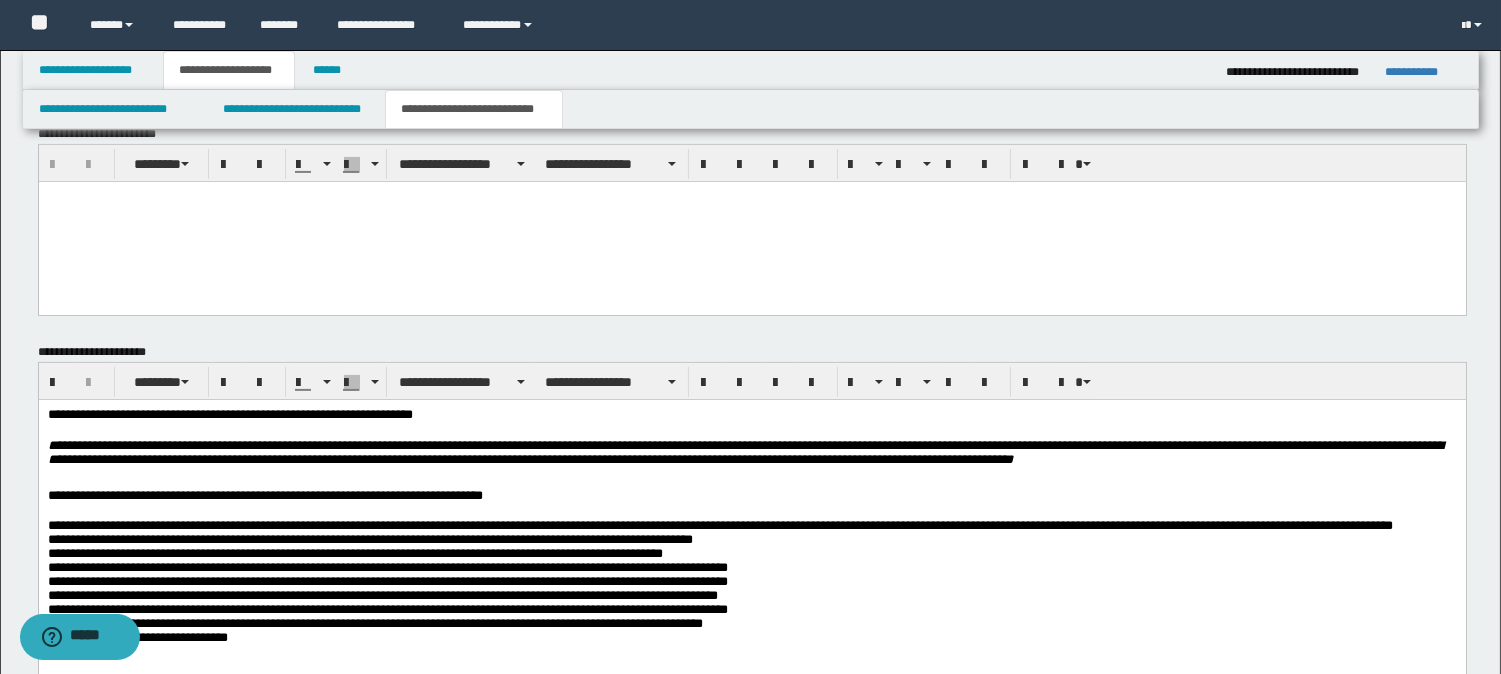 click on "**********" at bounding box center [751, 596] 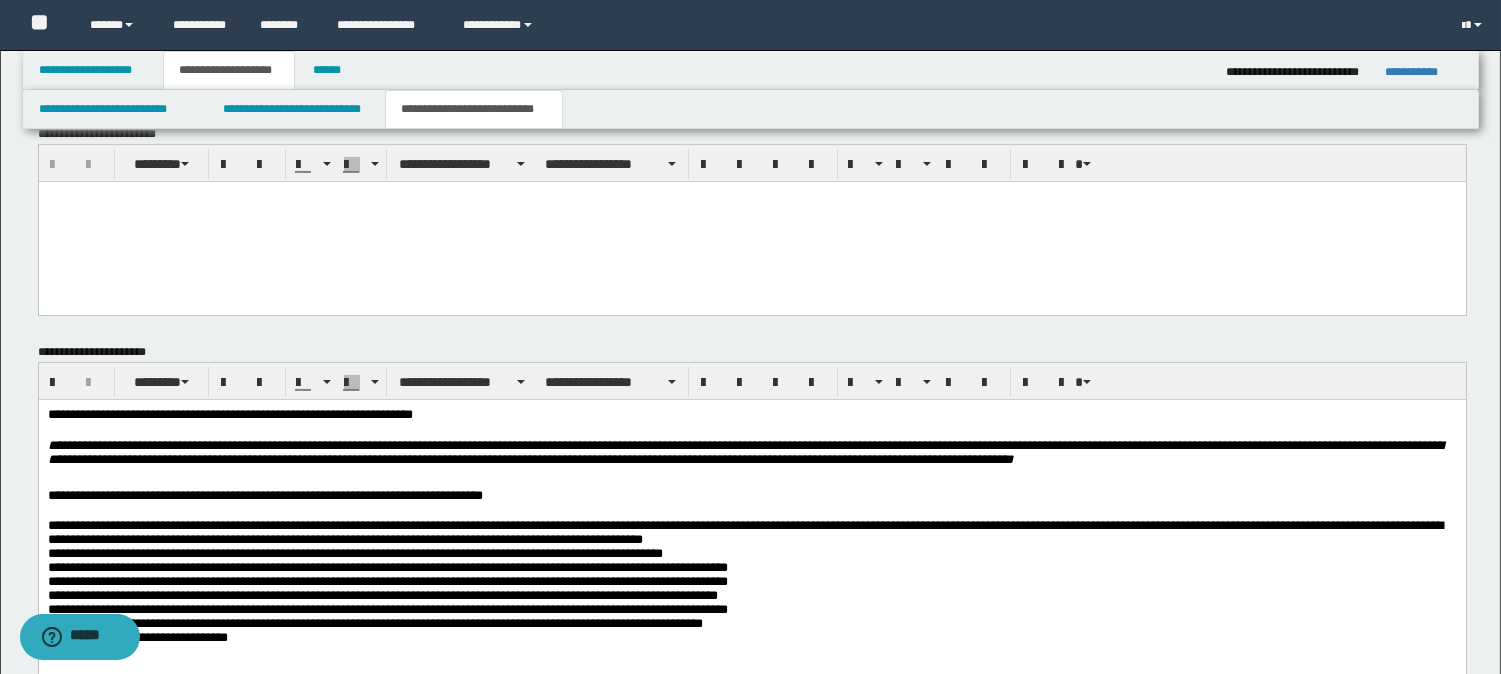 click on "**********" at bounding box center (751, 588) 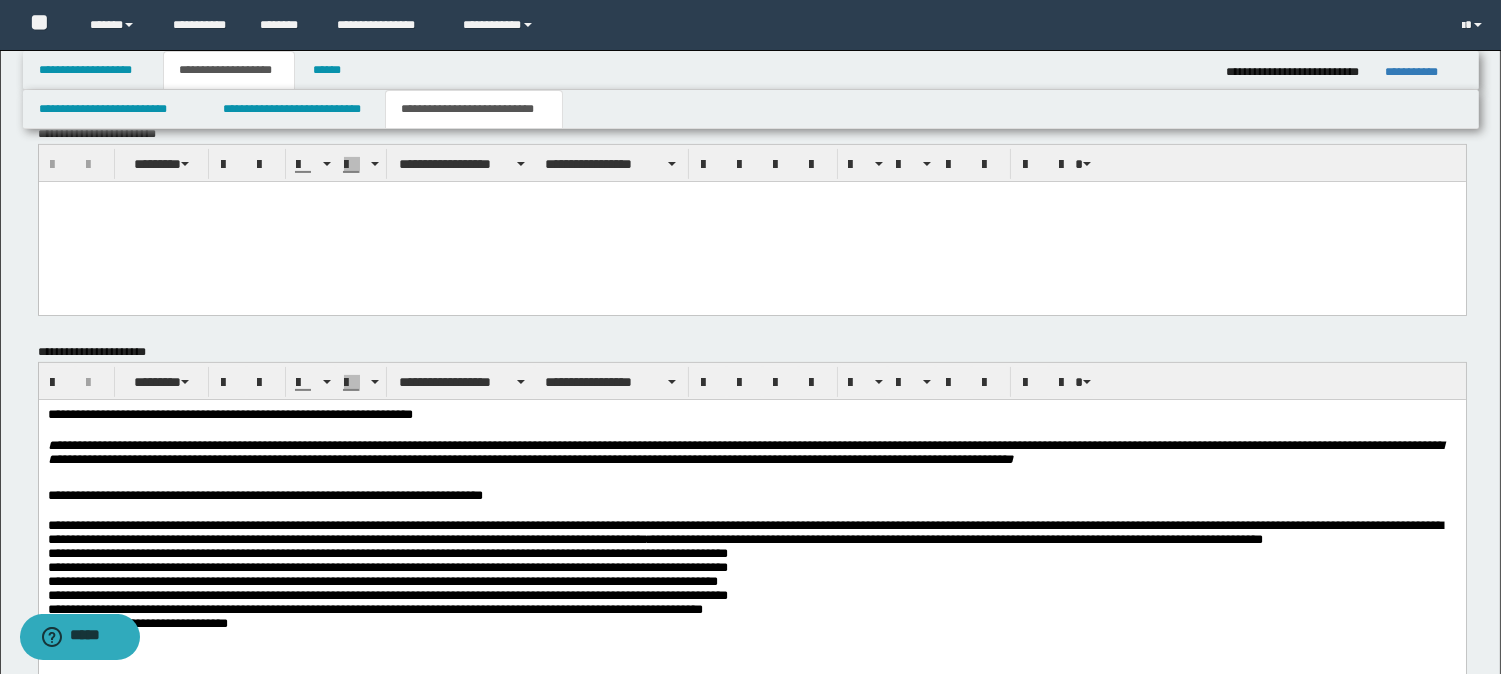 click on "**********" at bounding box center (751, 588) 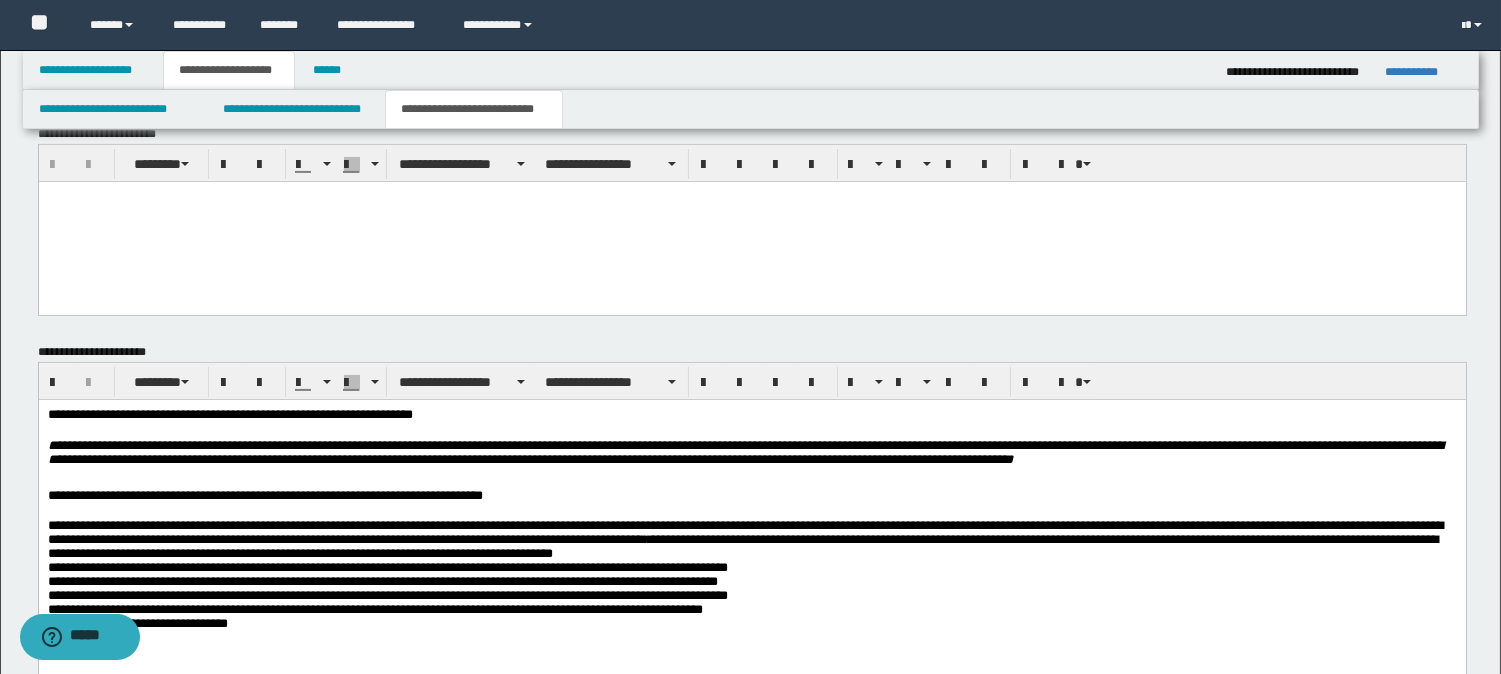 click on "**********" at bounding box center (751, 580) 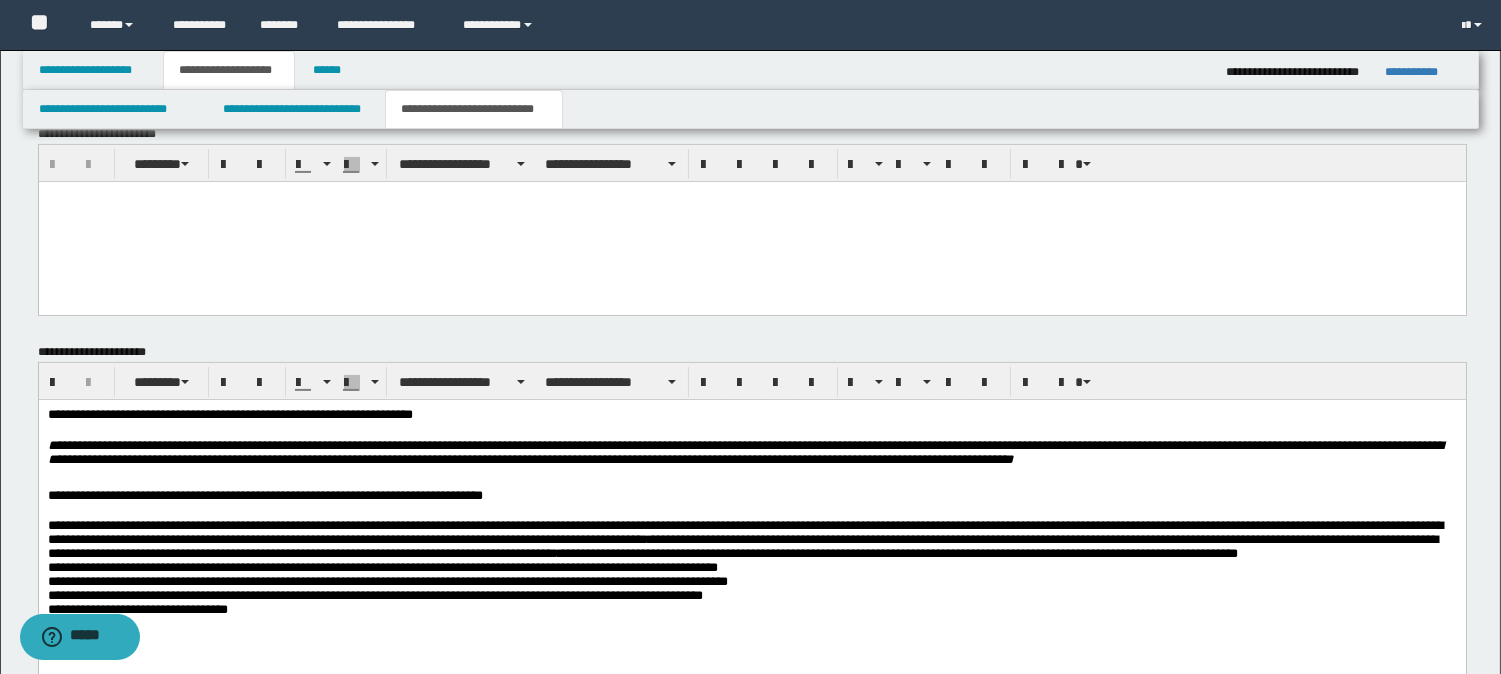 click on "**********" at bounding box center [751, 580] 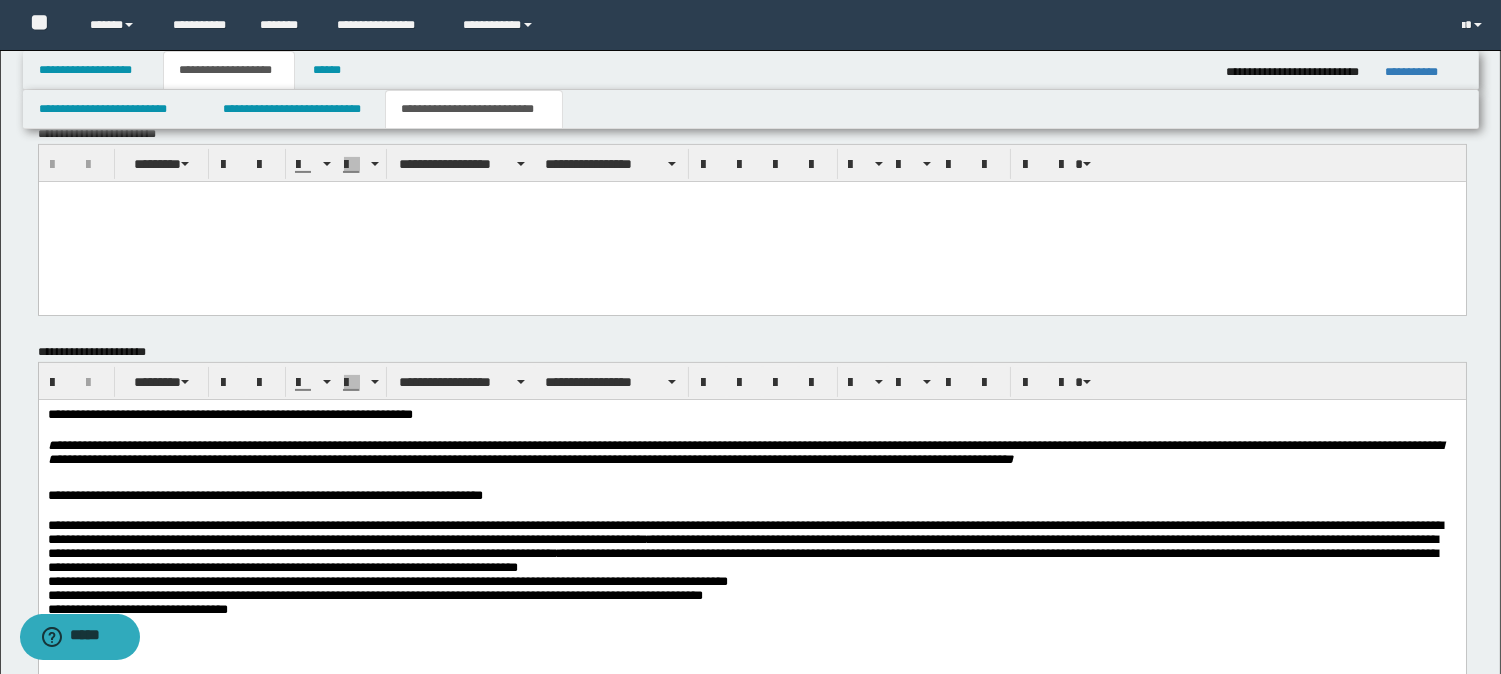 click on "**********" at bounding box center (751, 571) 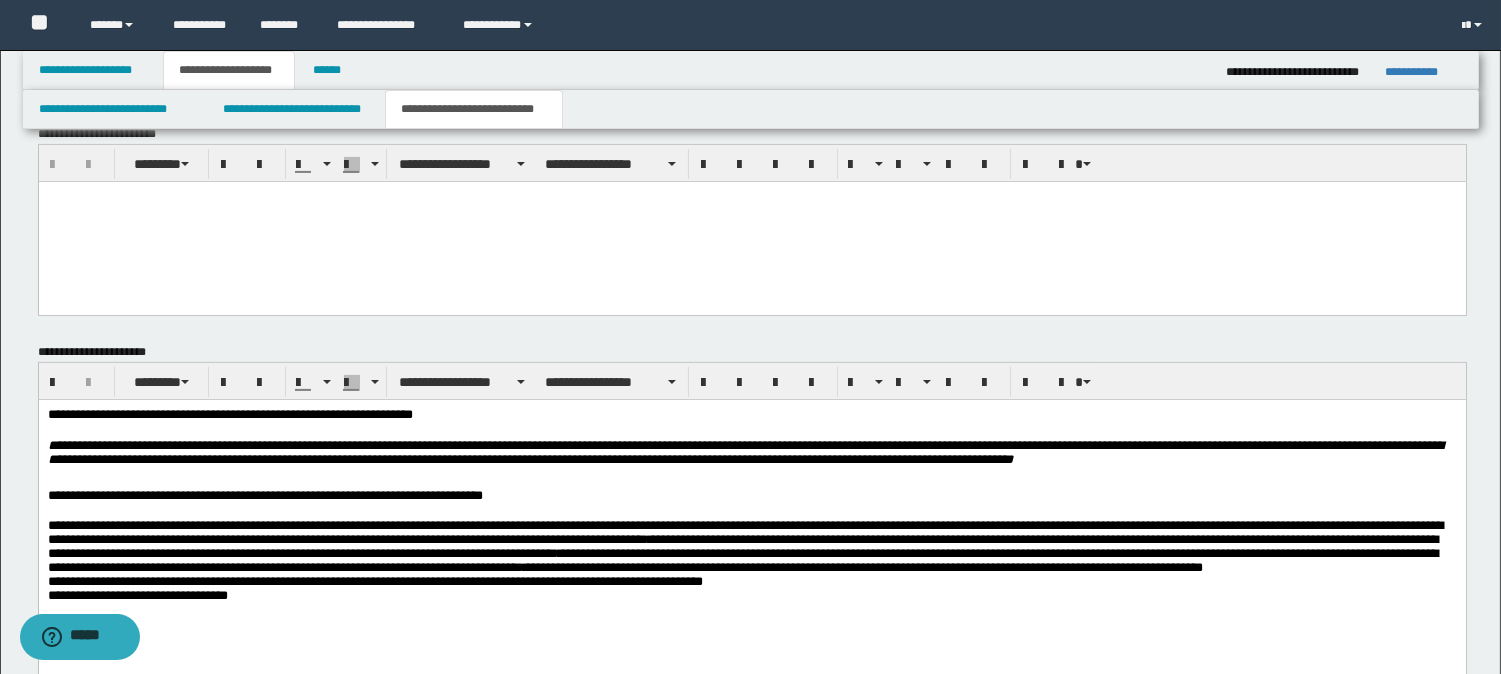click on "**********" at bounding box center (751, 571) 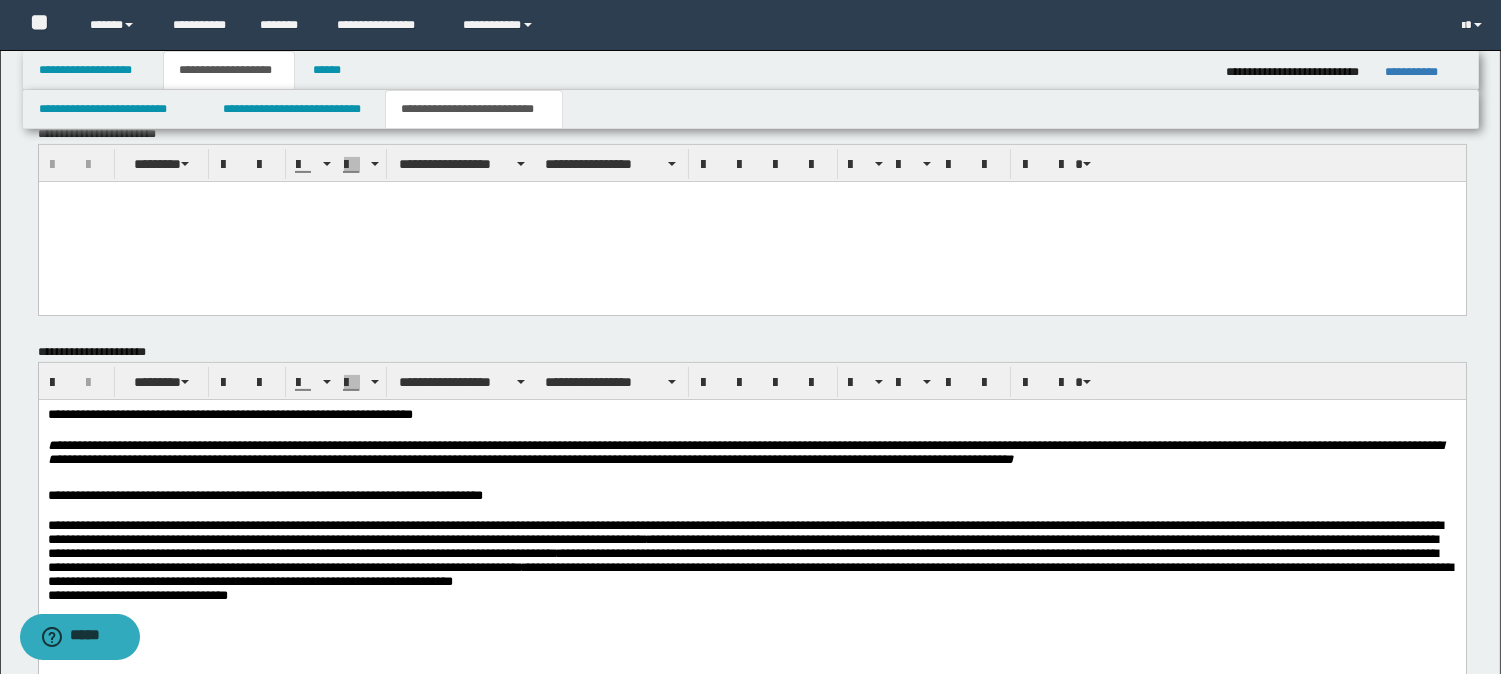 click on "**********" at bounding box center (751, 563) 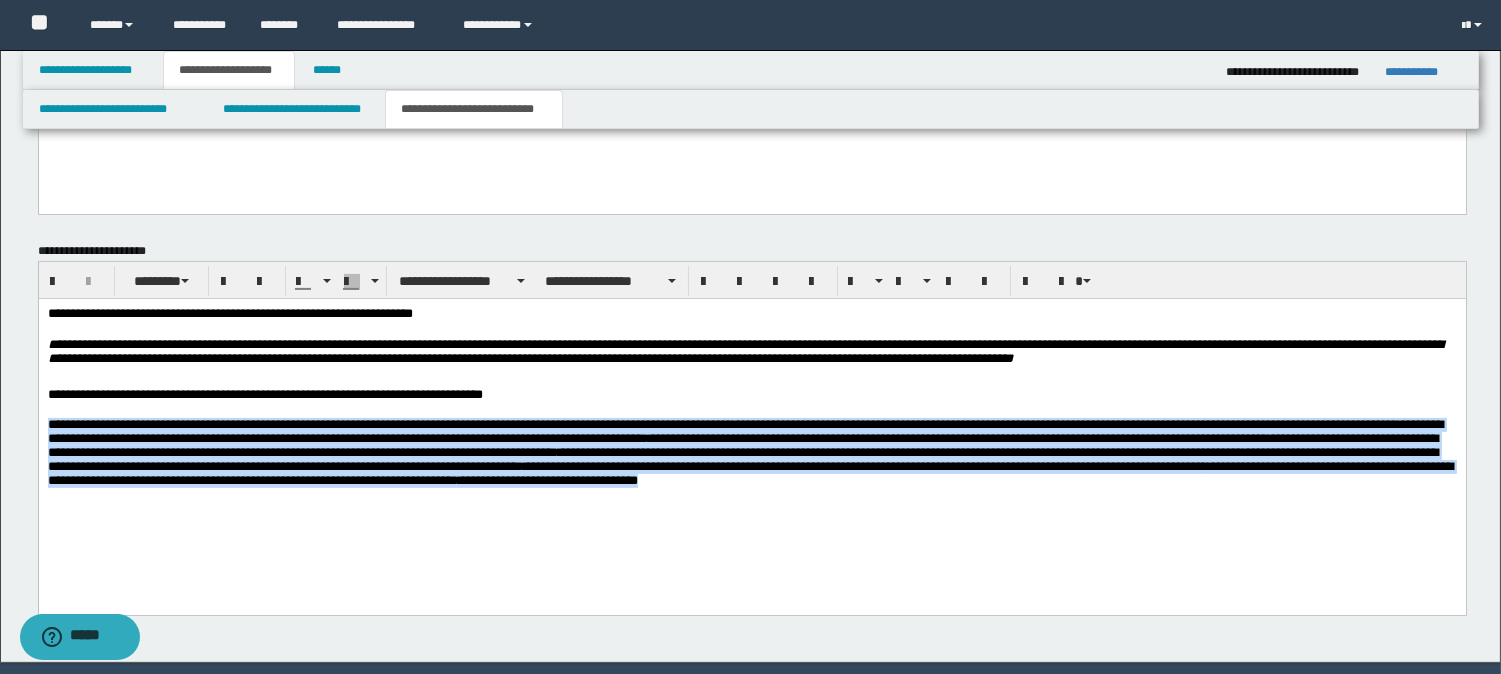 scroll, scrollTop: 1150, scrollLeft: 0, axis: vertical 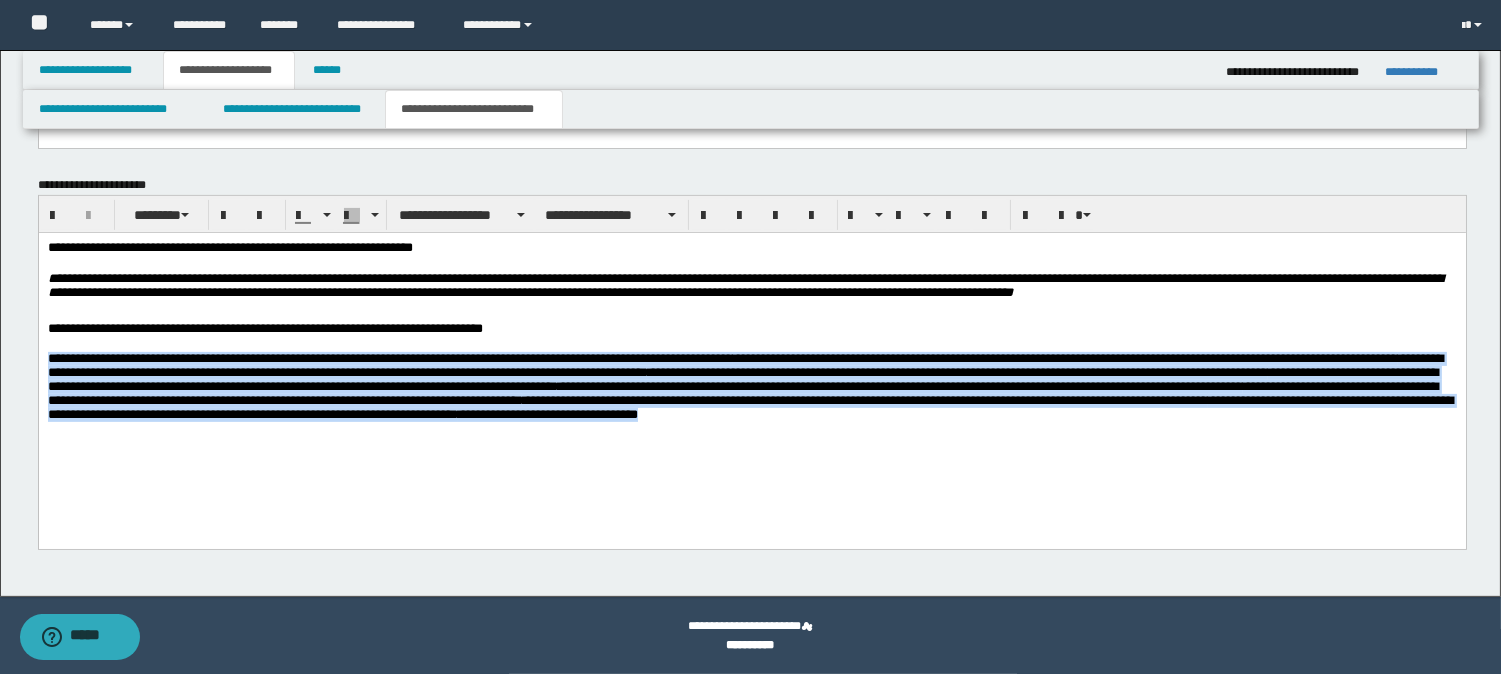 drag, startPoint x: 49, startPoint y: 360, endPoint x: 1124, endPoint y: 454, distance: 1079.1019 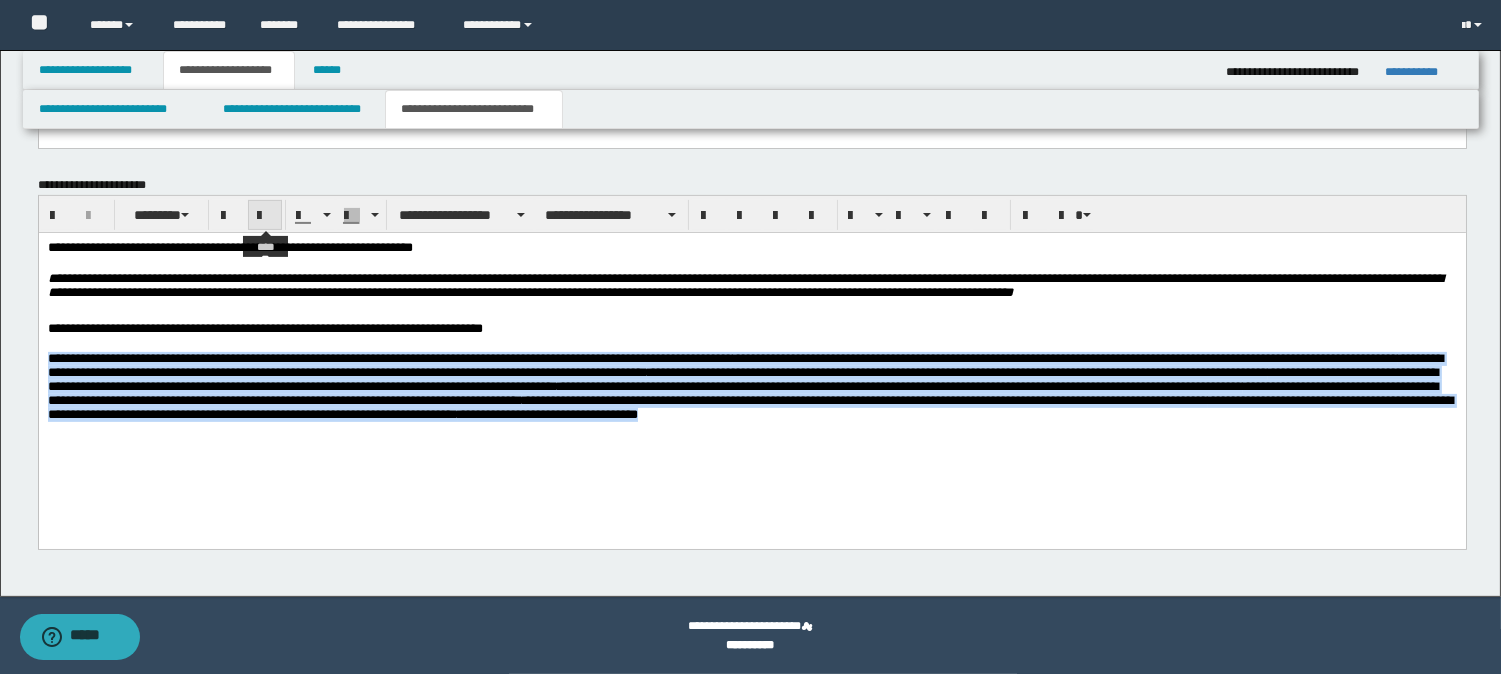 click at bounding box center [265, 215] 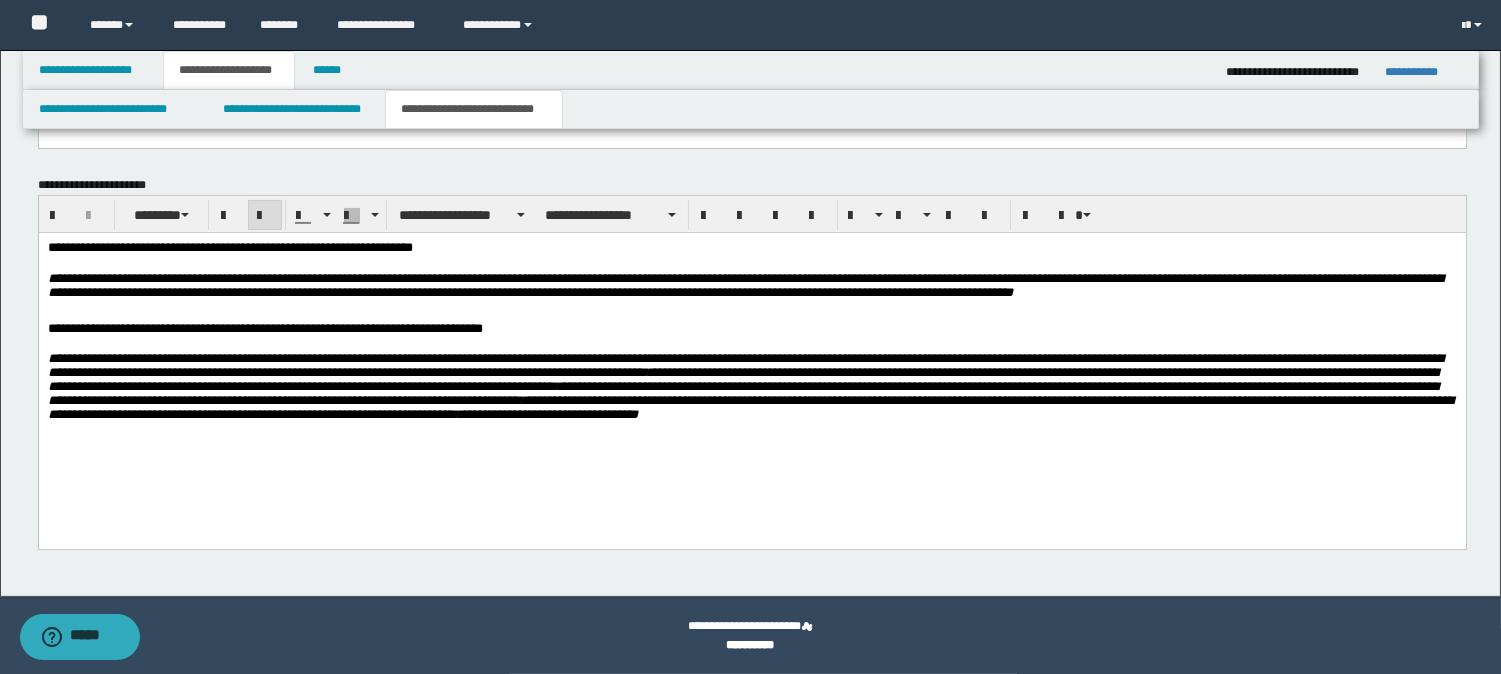 click on "**********" at bounding box center (751, 388) 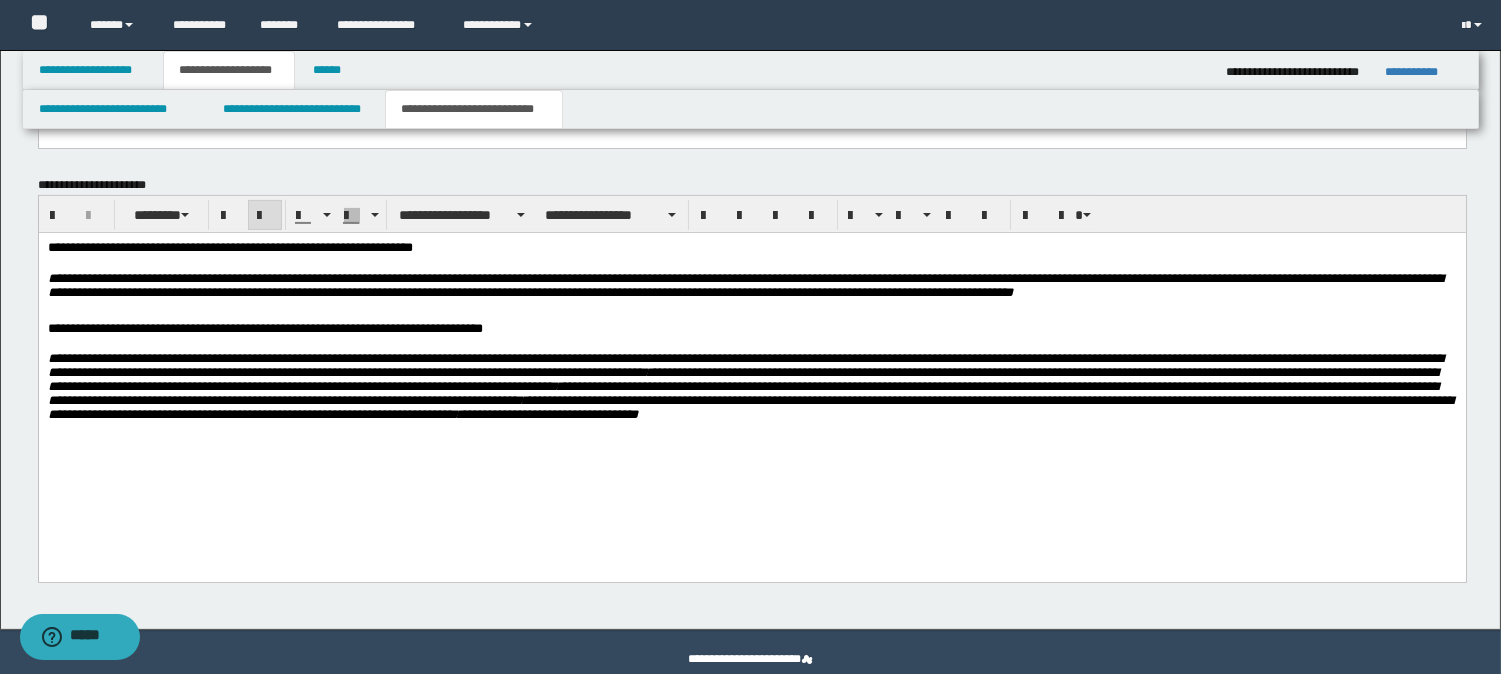 click on "**********" at bounding box center (751, 388) 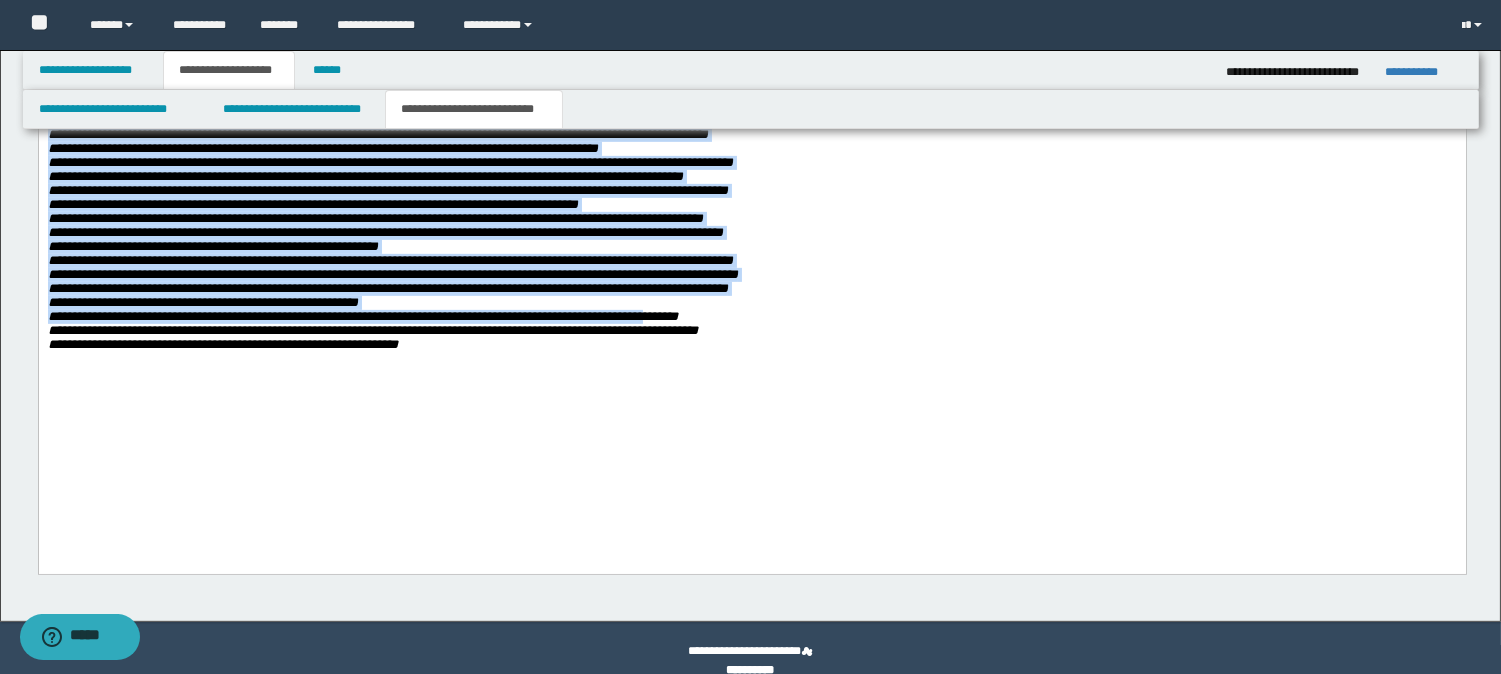 scroll, scrollTop: 1666, scrollLeft: 0, axis: vertical 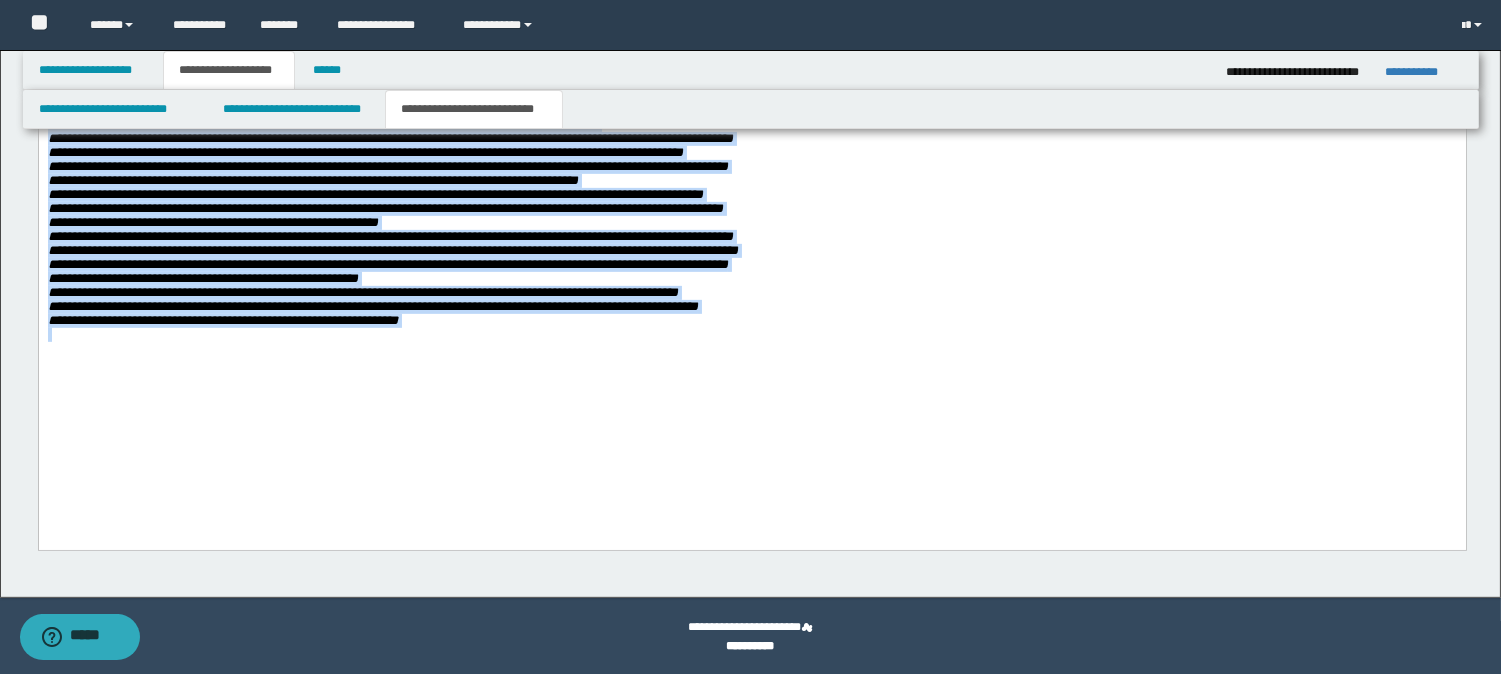 drag, startPoint x: 49, startPoint y: -49, endPoint x: 896, endPoint y: 439, distance: 977.5239 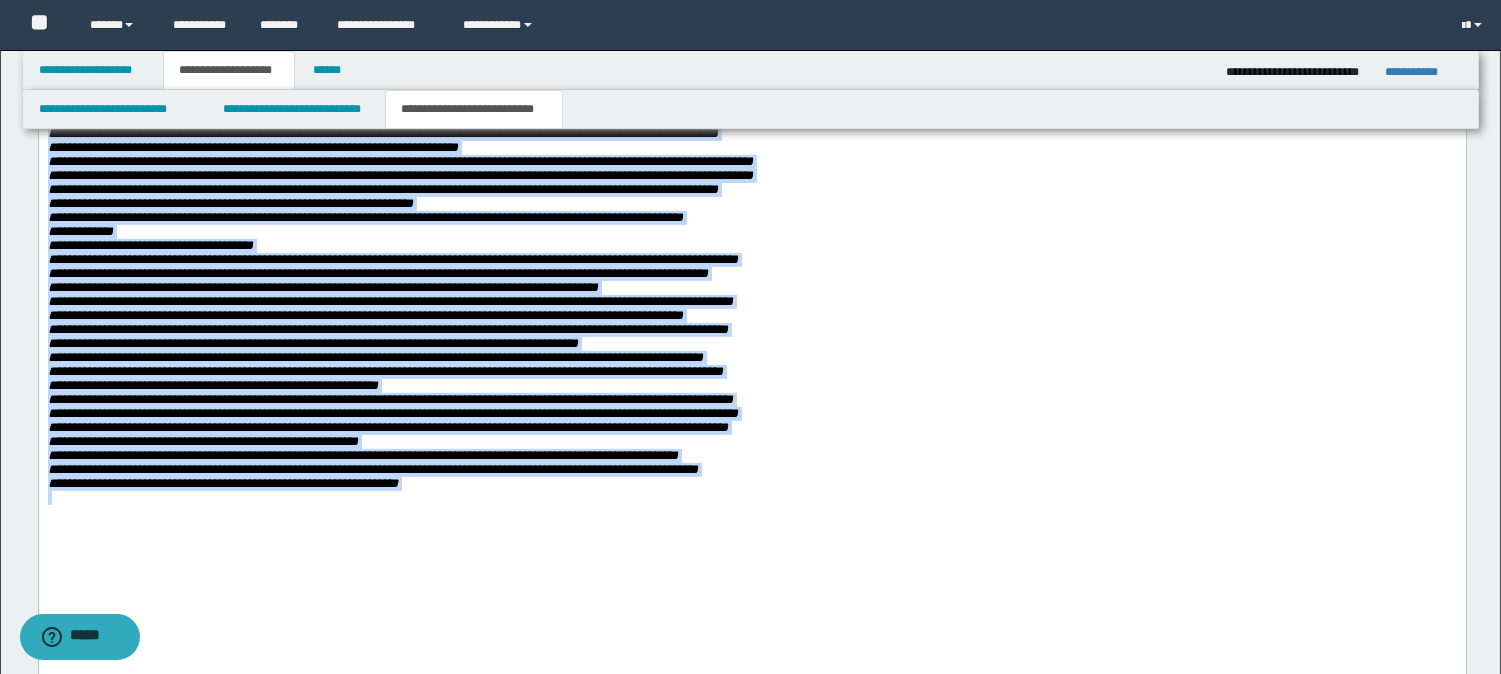 scroll, scrollTop: 1222, scrollLeft: 0, axis: vertical 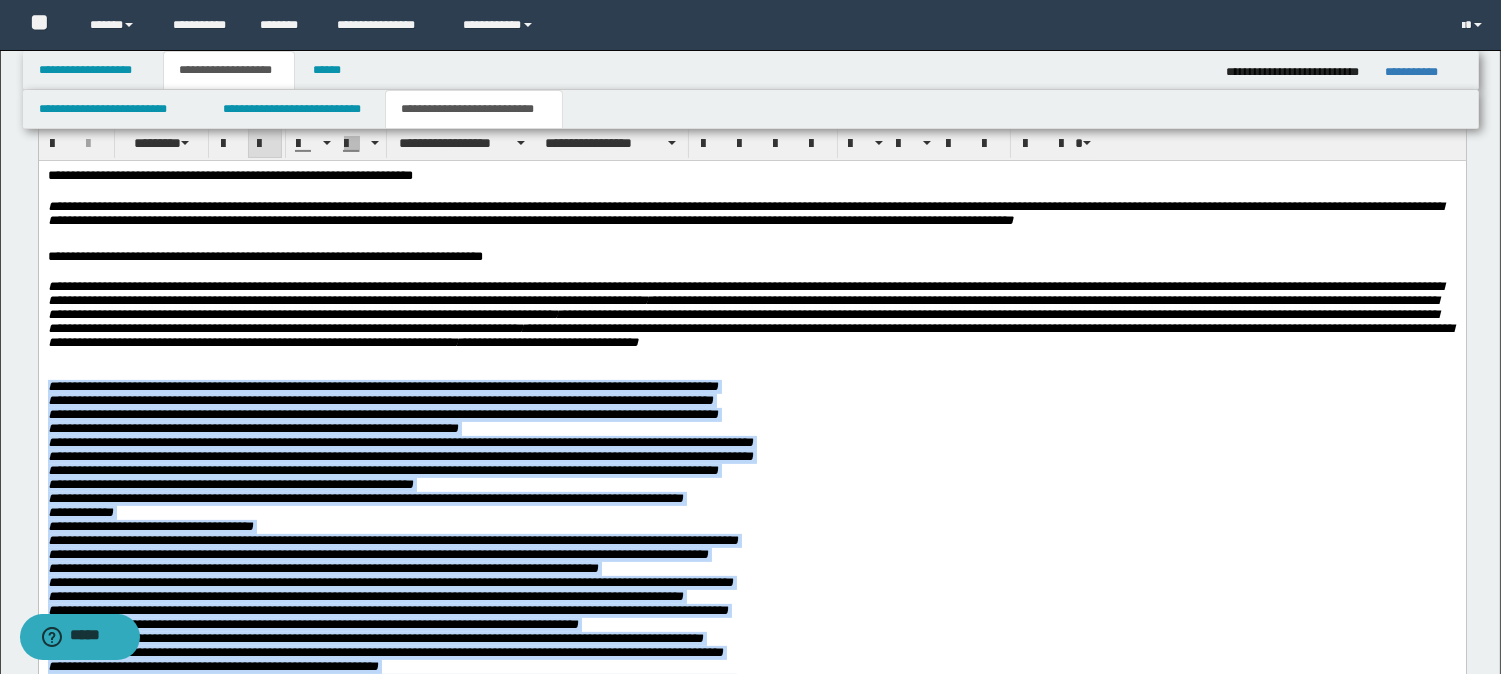 click at bounding box center [265, 143] 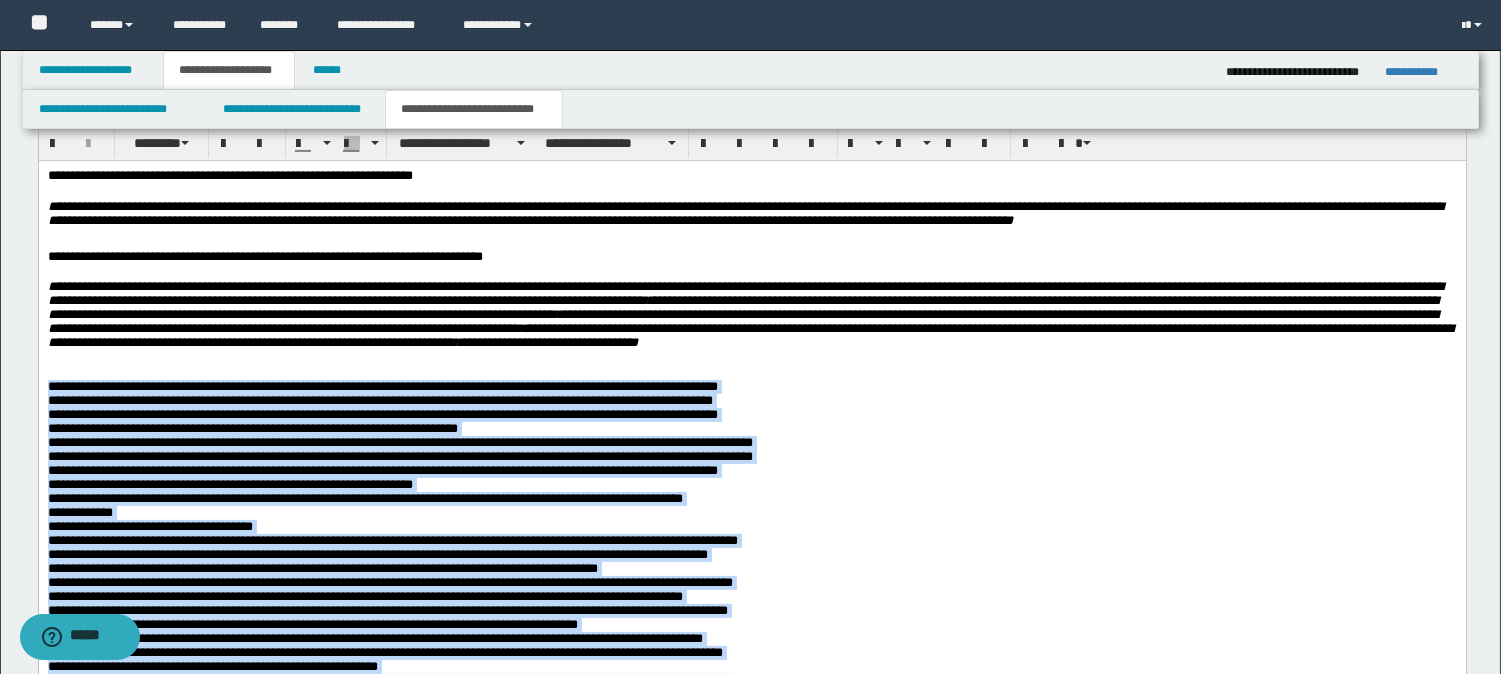 click on "**********" at bounding box center (751, 613) 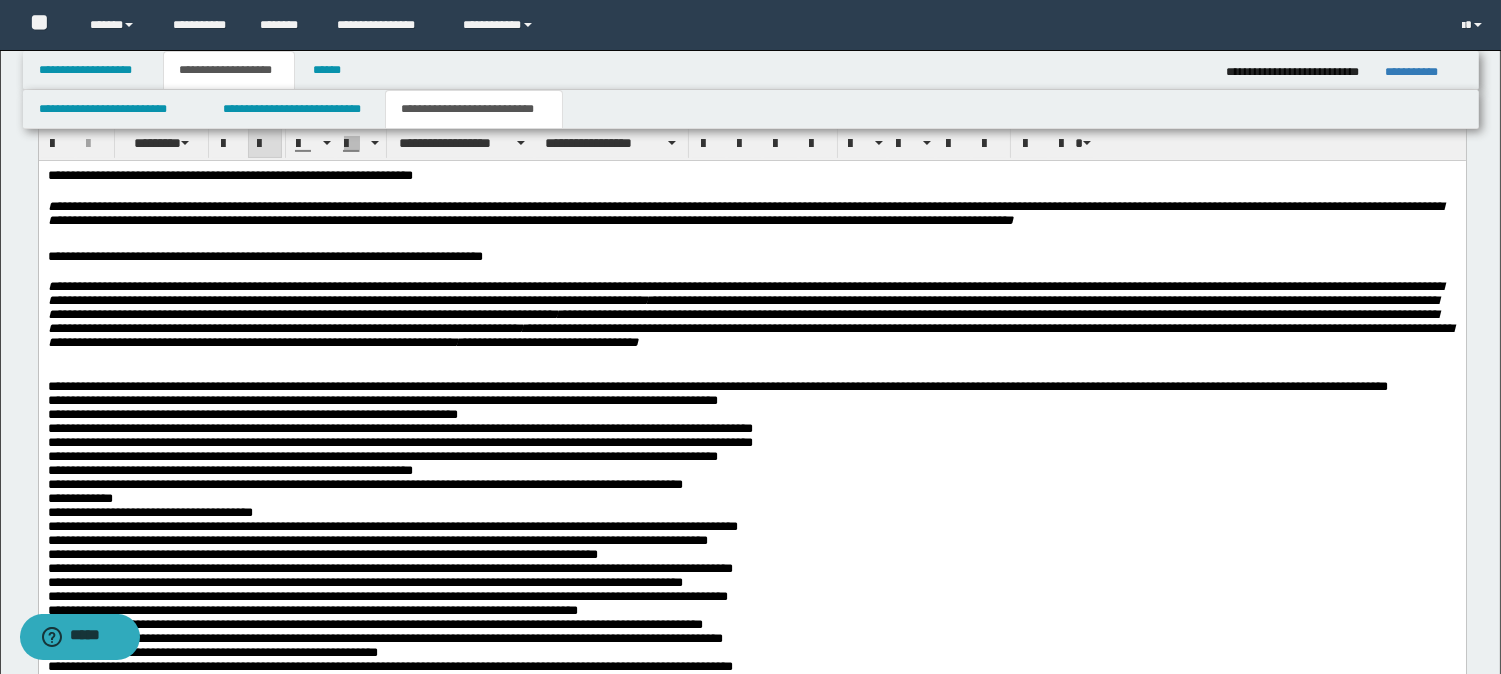 click at bounding box center (751, 373) 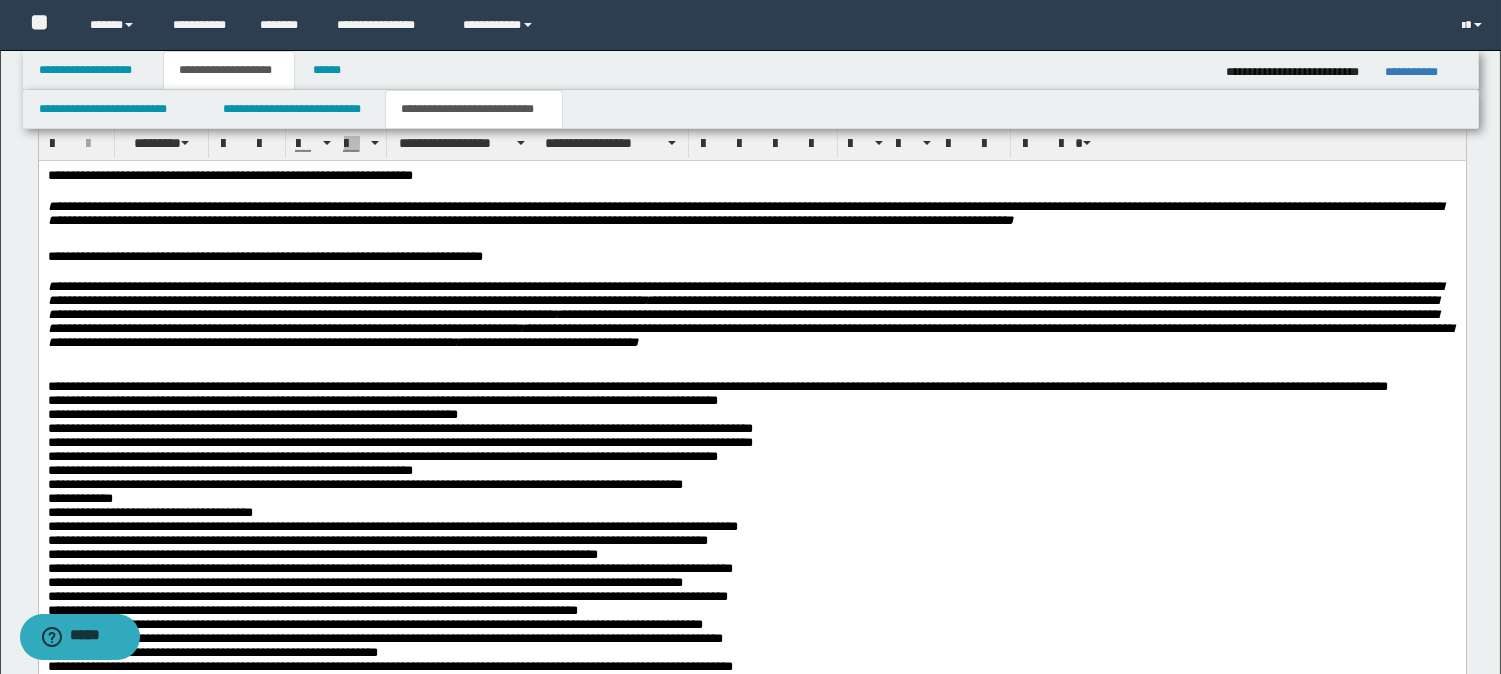 click on "**********" at bounding box center [751, 613] 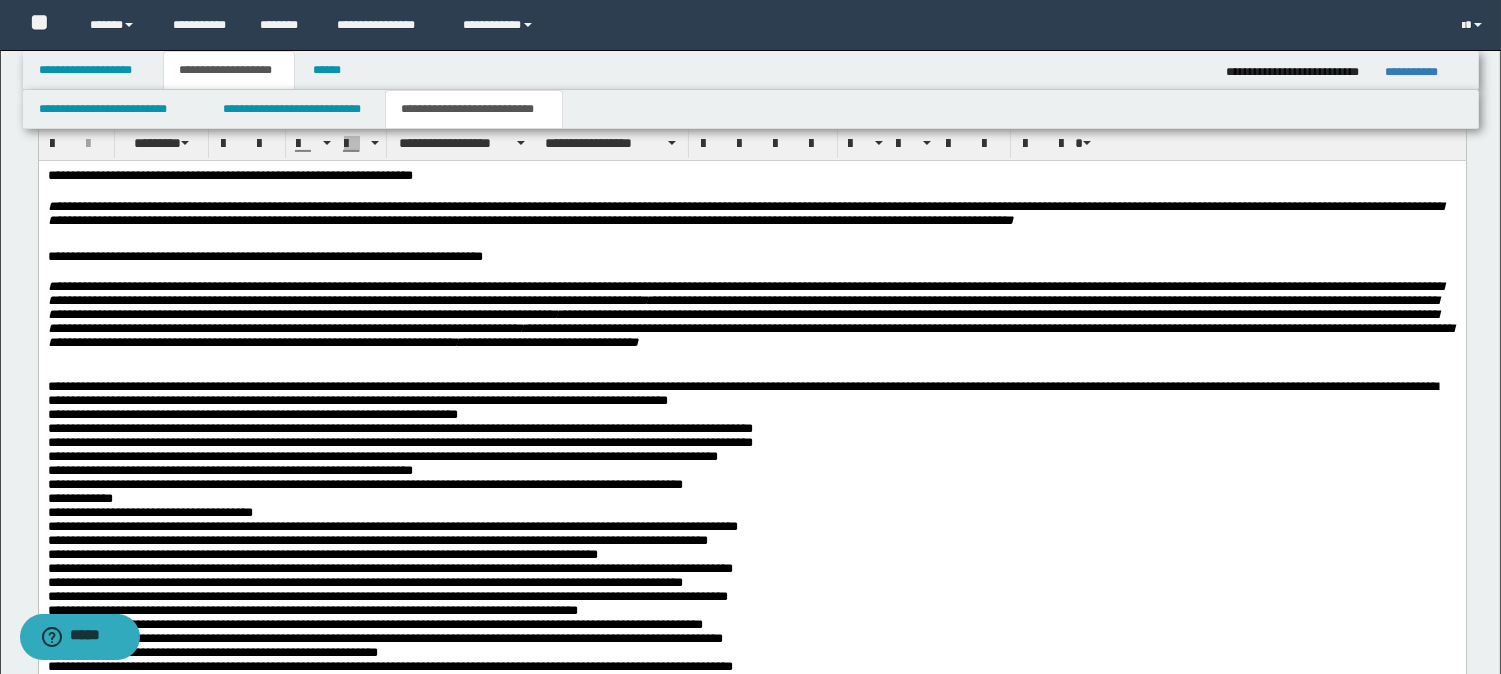 click on "**********" at bounding box center (751, 605) 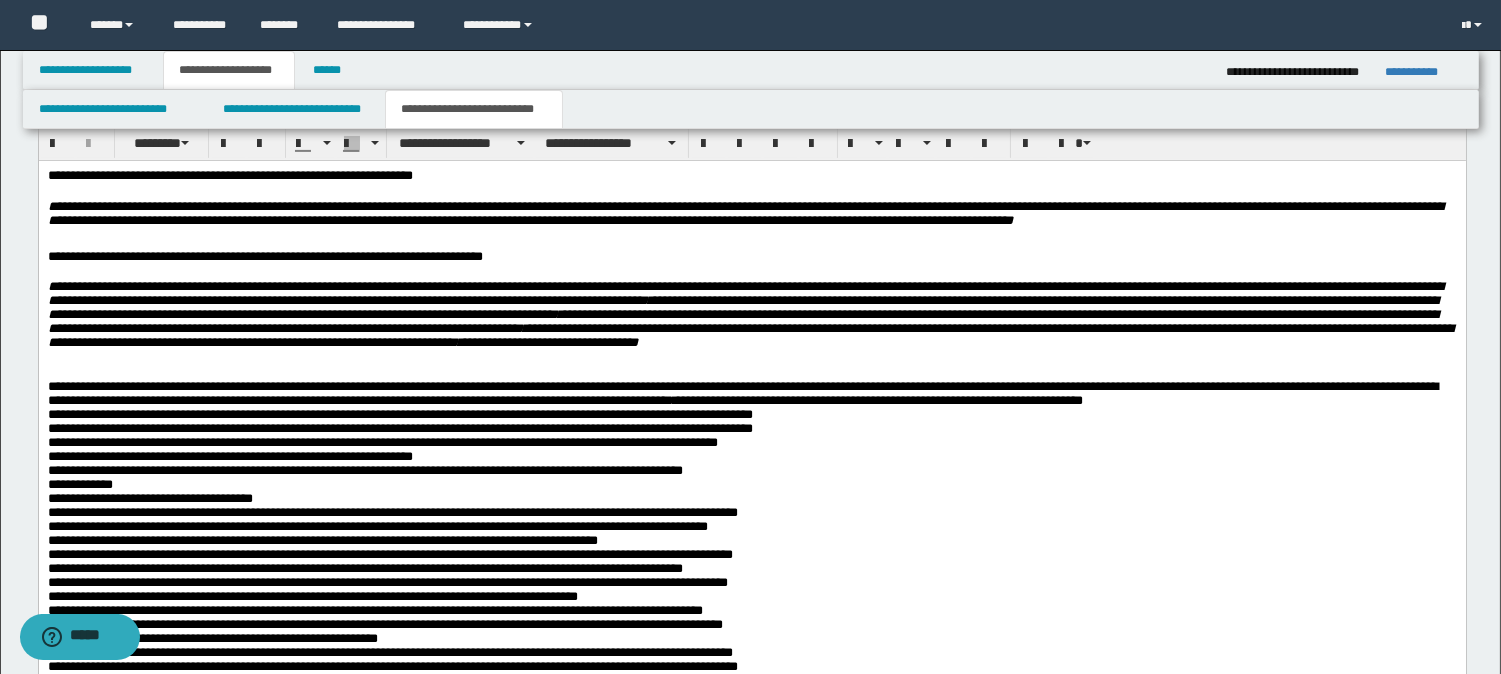 click on "**********" at bounding box center [751, 596] 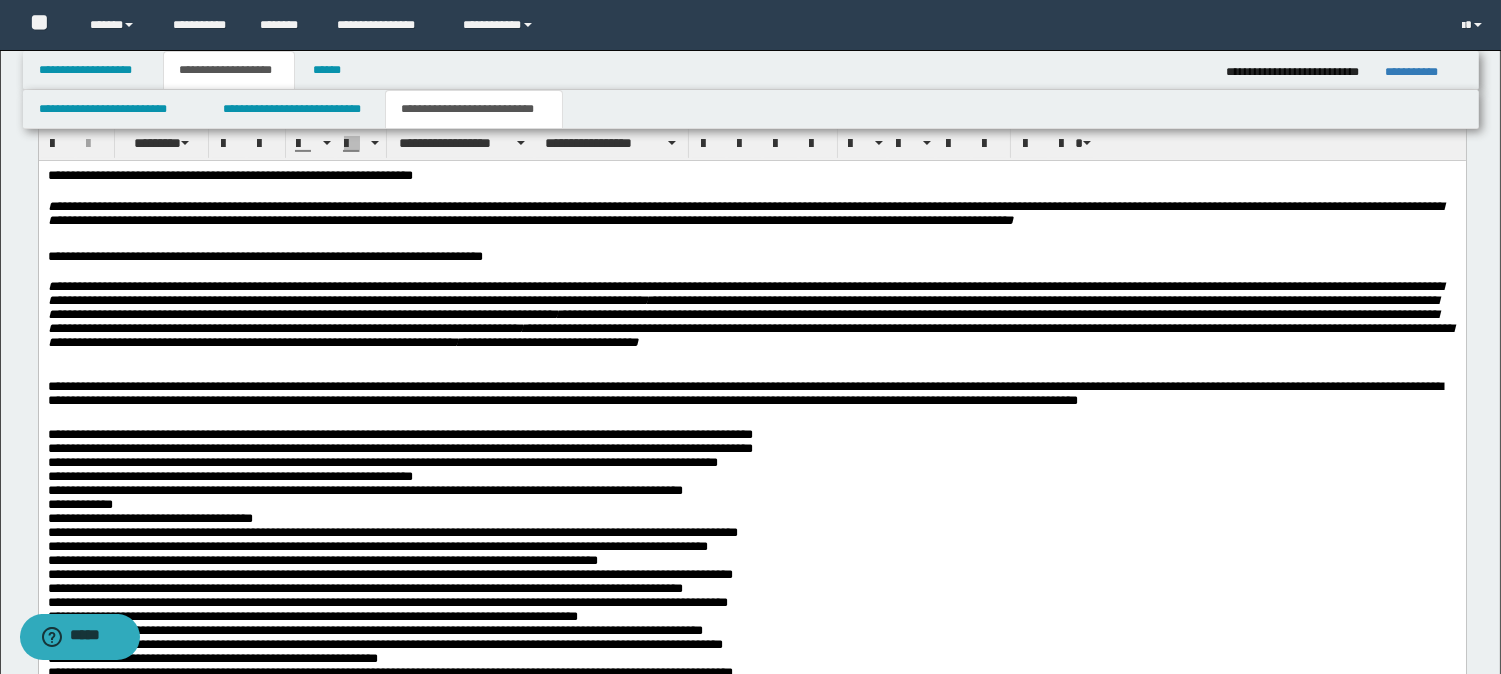 click on "**********" at bounding box center [751, 622] 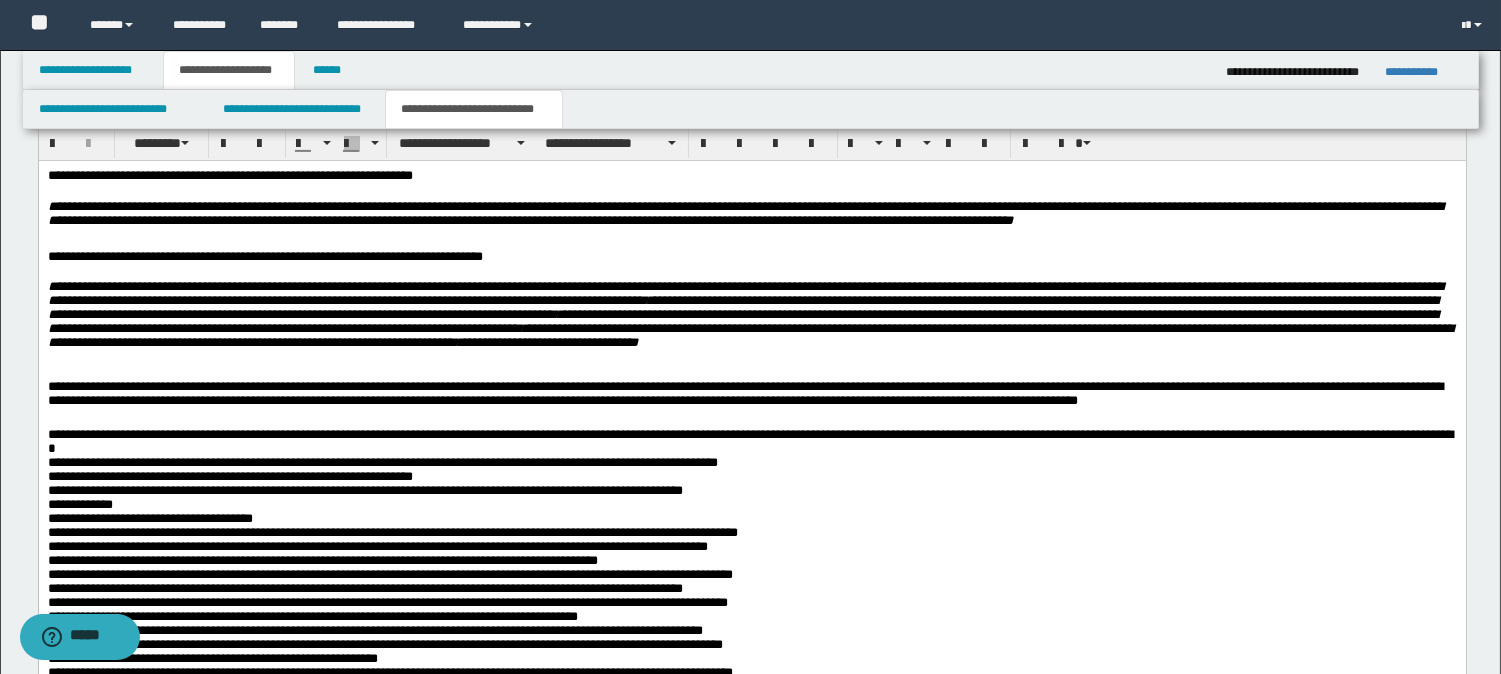 click on "**********" at bounding box center [751, 622] 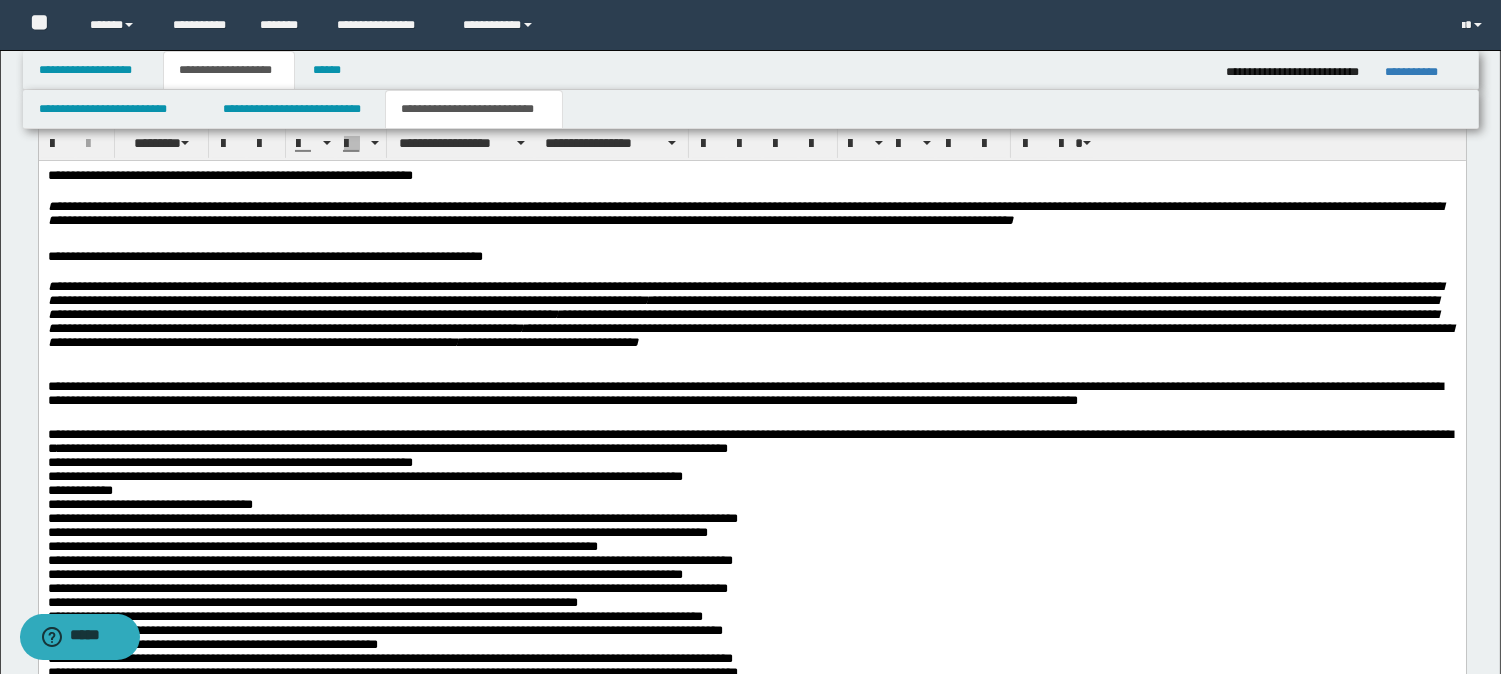 click on "**********" at bounding box center (751, 614) 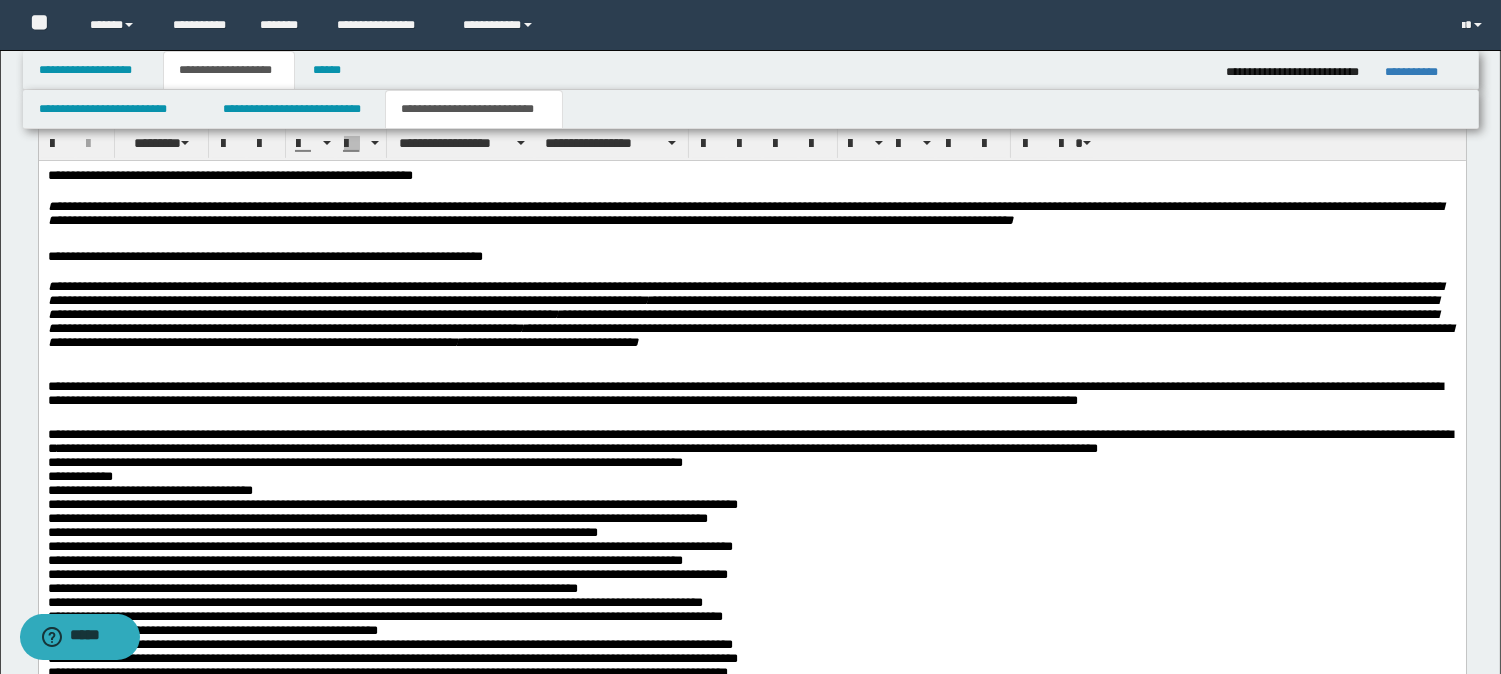 click on "**********" at bounding box center [751, 605] 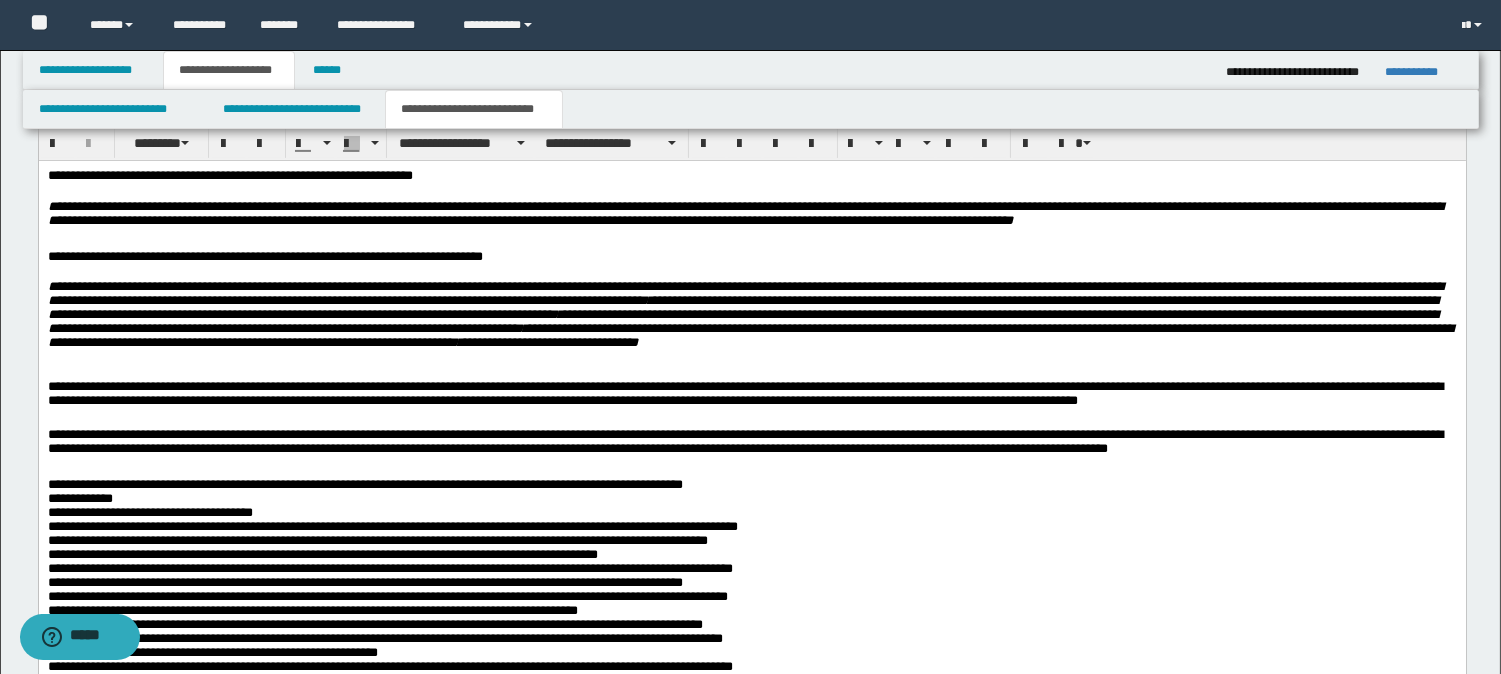 click on "**********" at bounding box center (751, 644) 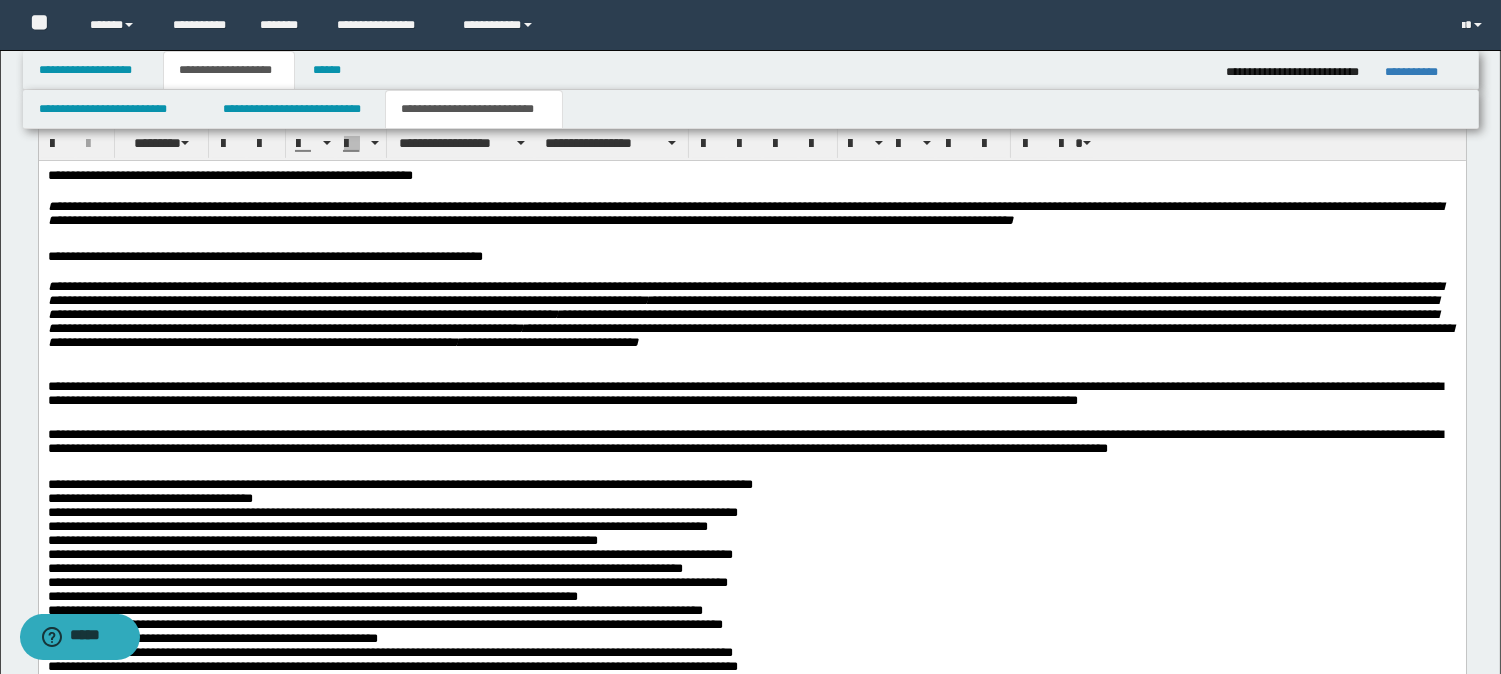 click on "**********" at bounding box center (751, 636) 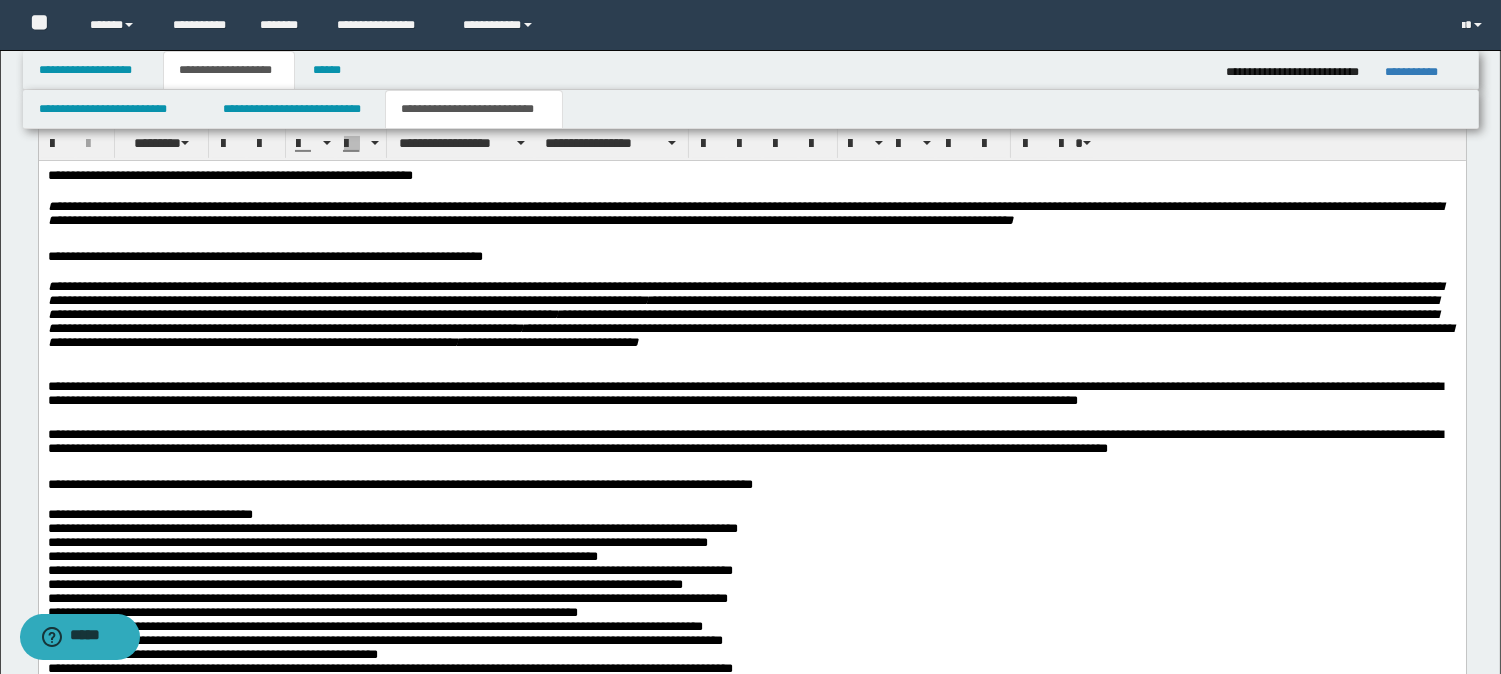 click on "**********" at bounding box center (751, 652) 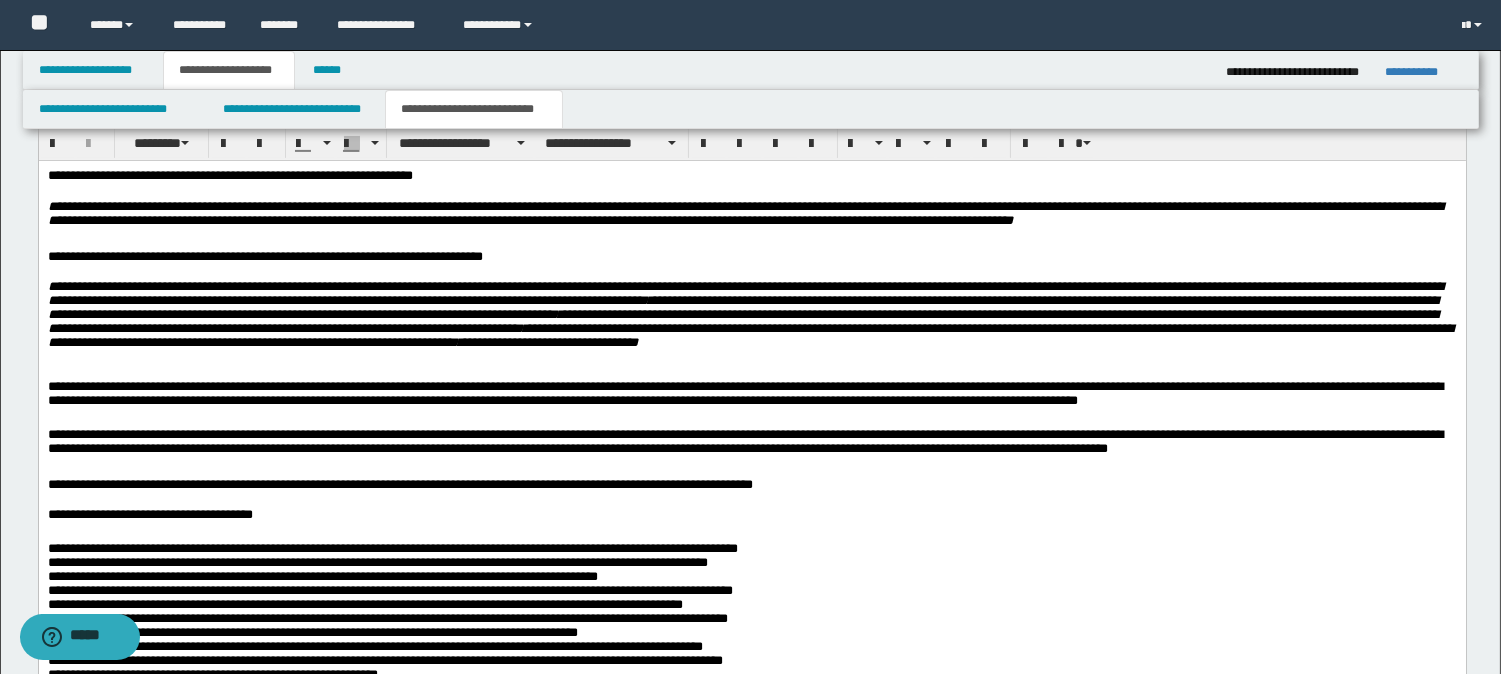 click on "**********" at bounding box center [751, 683] 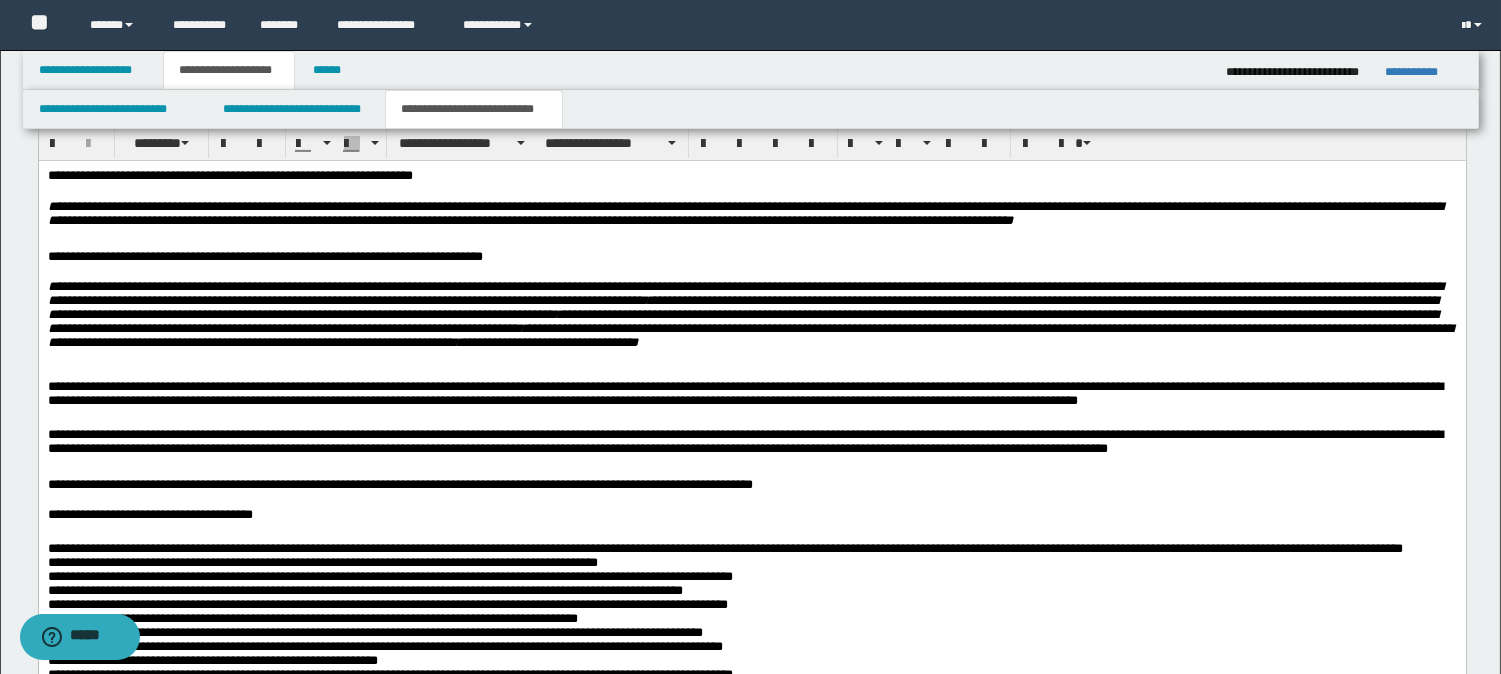 click on "**********" at bounding box center (751, 683) 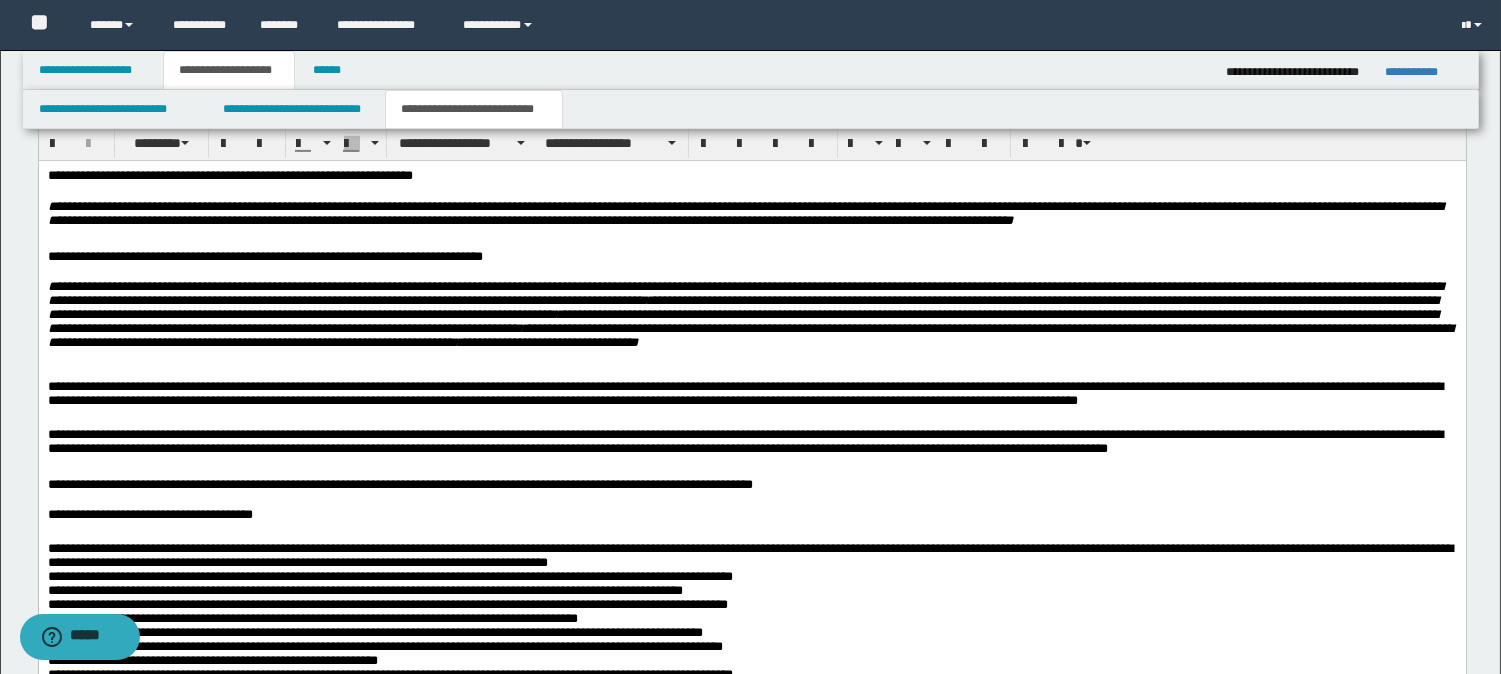 click on "**********" at bounding box center [751, 675] 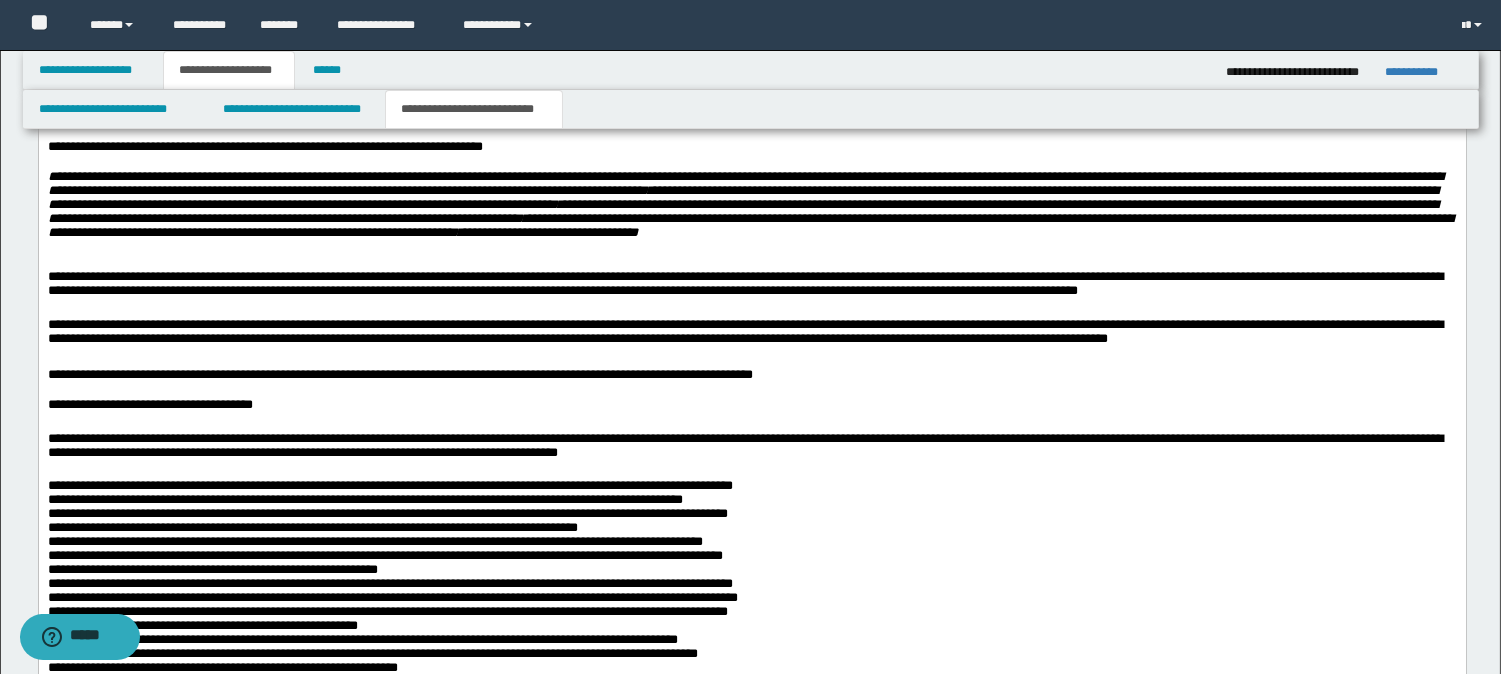 scroll, scrollTop: 1333, scrollLeft: 0, axis: vertical 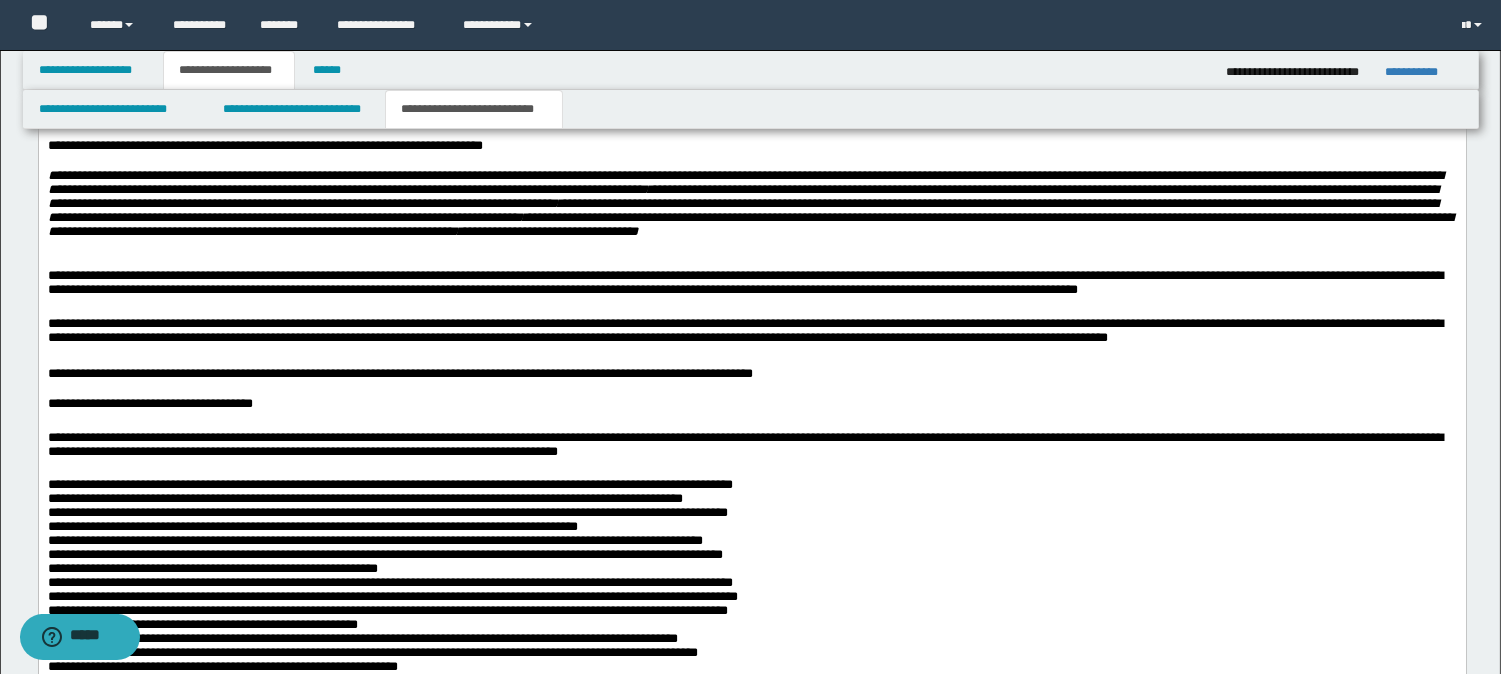 click on "**********" at bounding box center [751, 589] 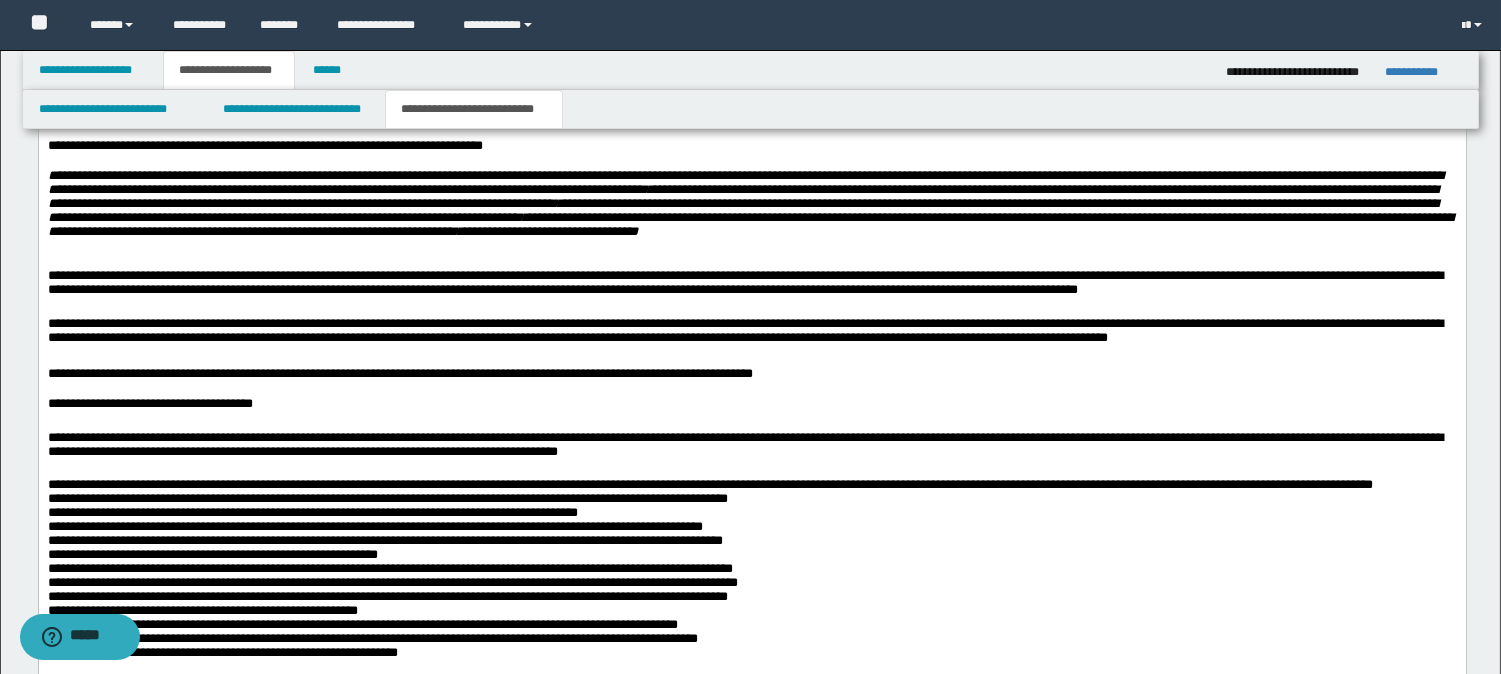 click on "**********" at bounding box center (751, 589) 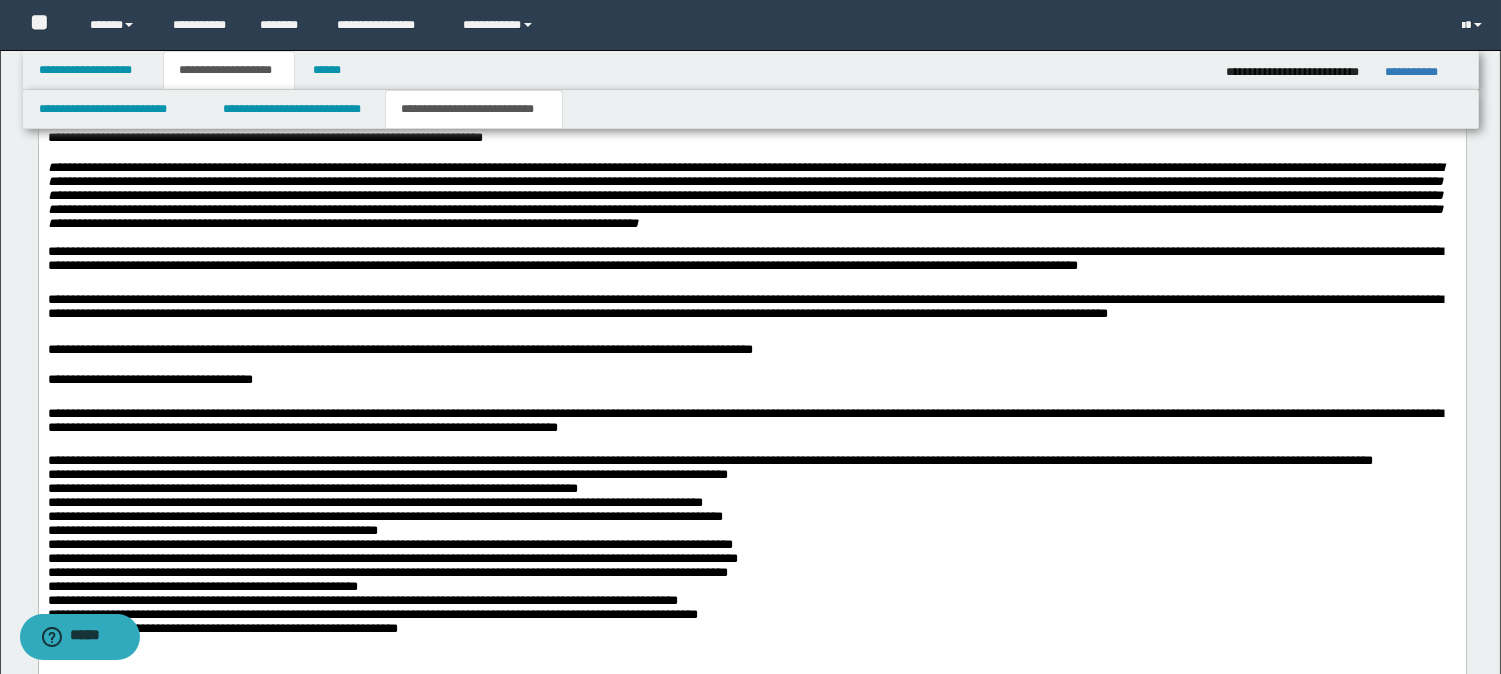 click on "**********" at bounding box center [751, 565] 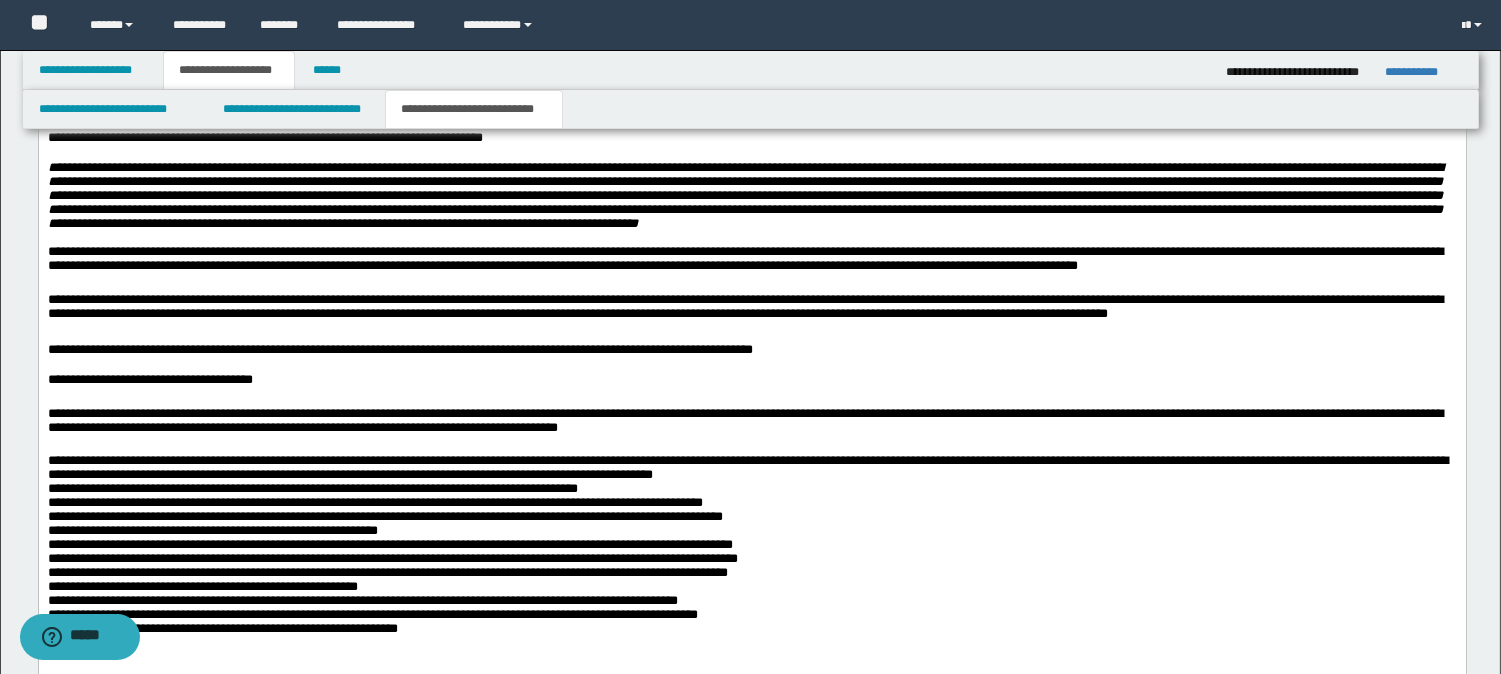 click on "**********" at bounding box center (751, 556) 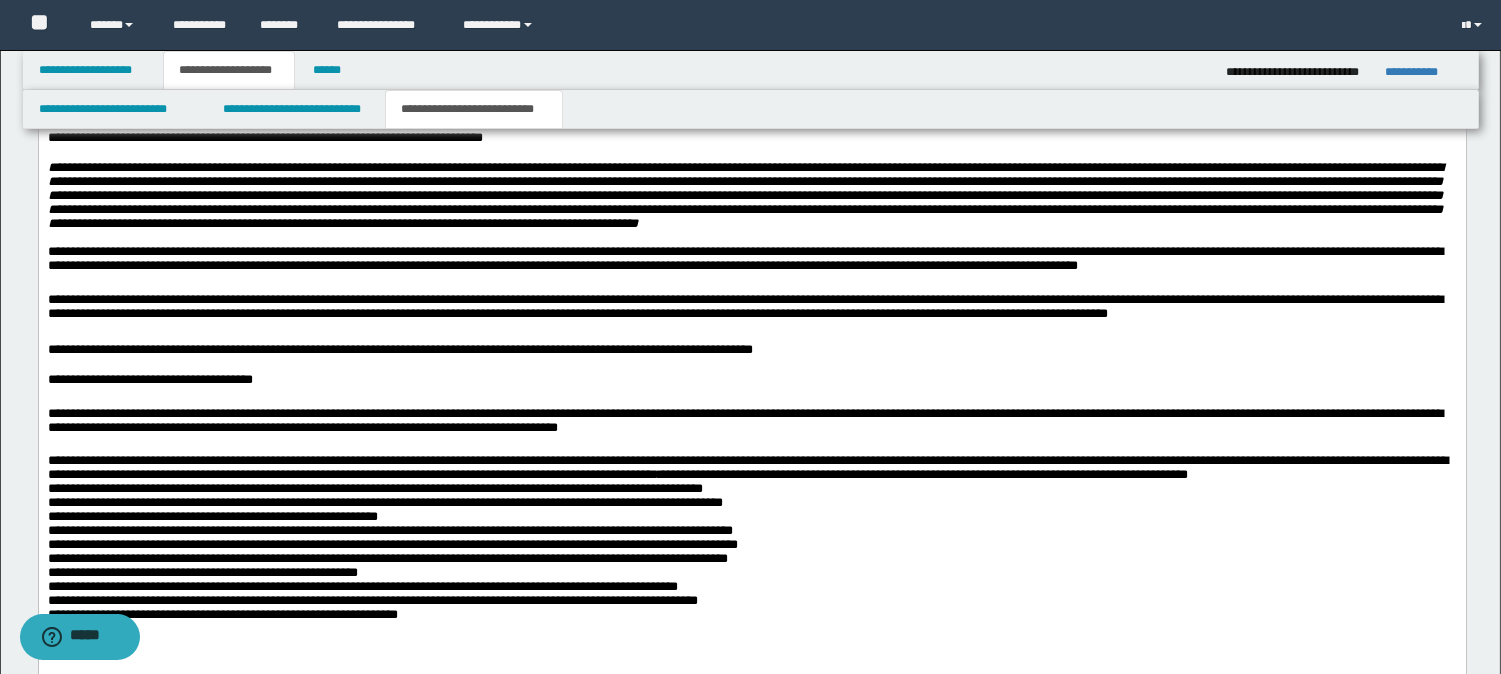 click on "**********" at bounding box center (751, 548) 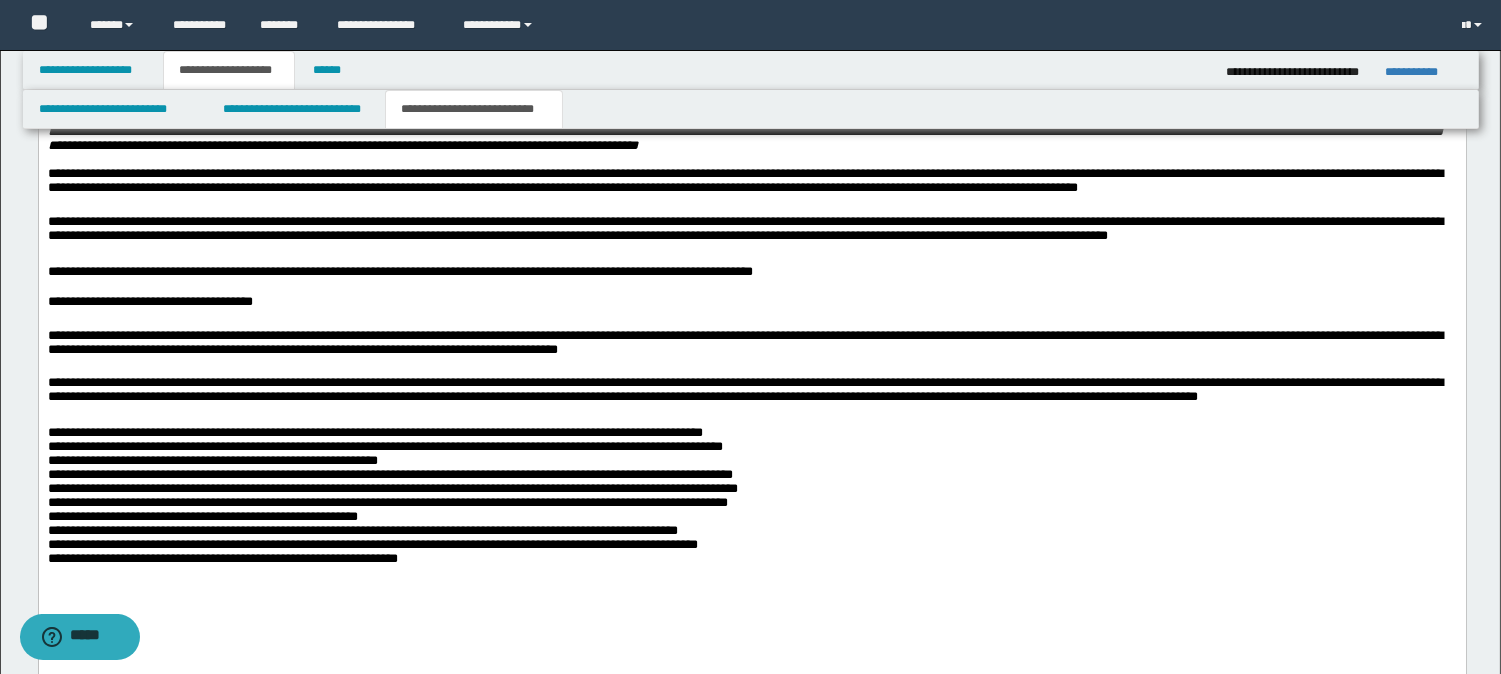 scroll, scrollTop: 1444, scrollLeft: 0, axis: vertical 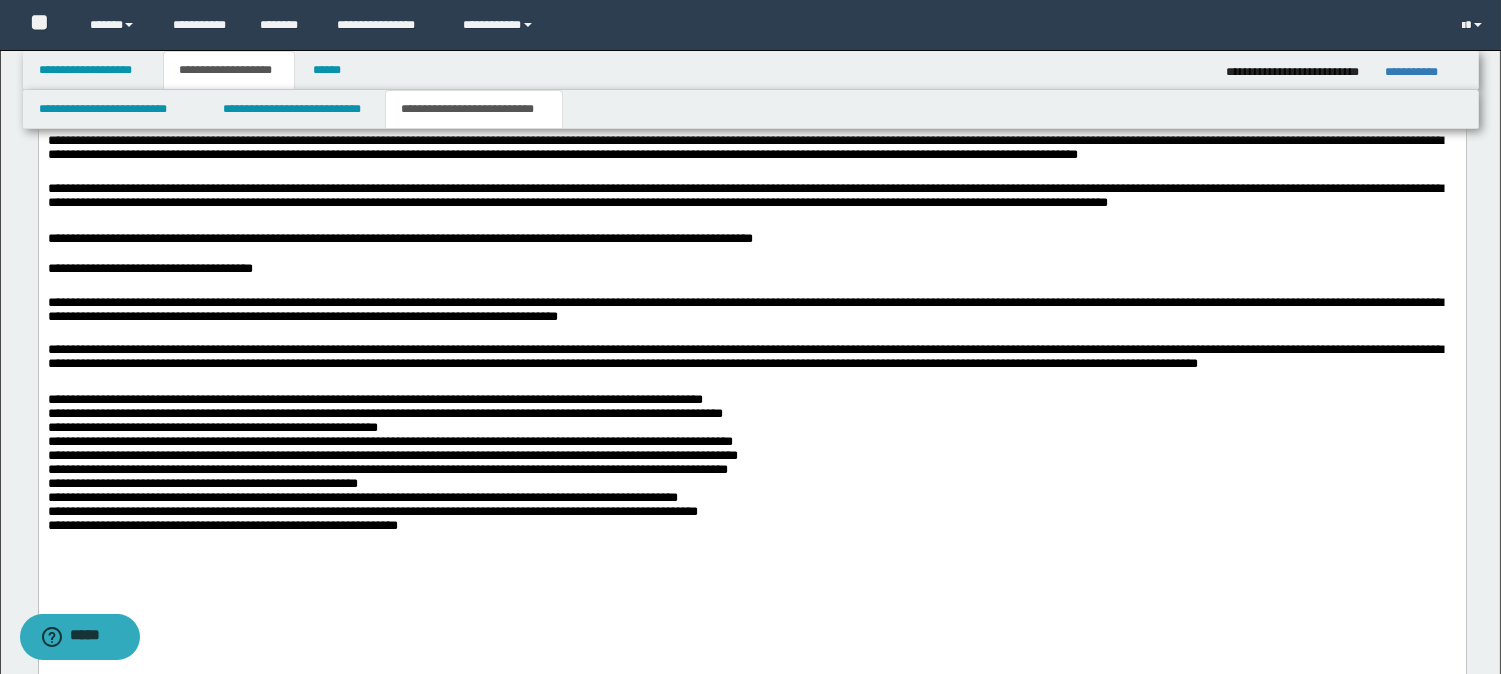 click on "**********" at bounding box center (751, 471) 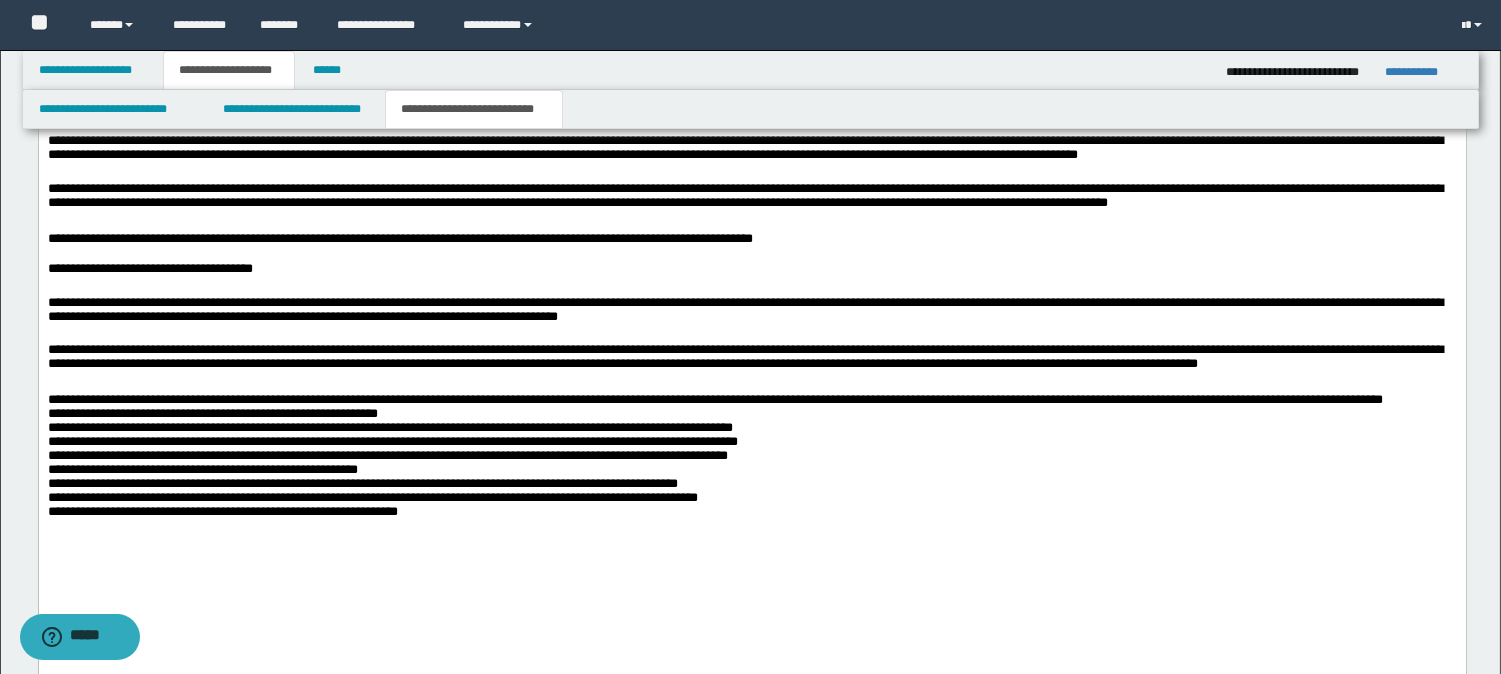 click on "**********" at bounding box center (751, 471) 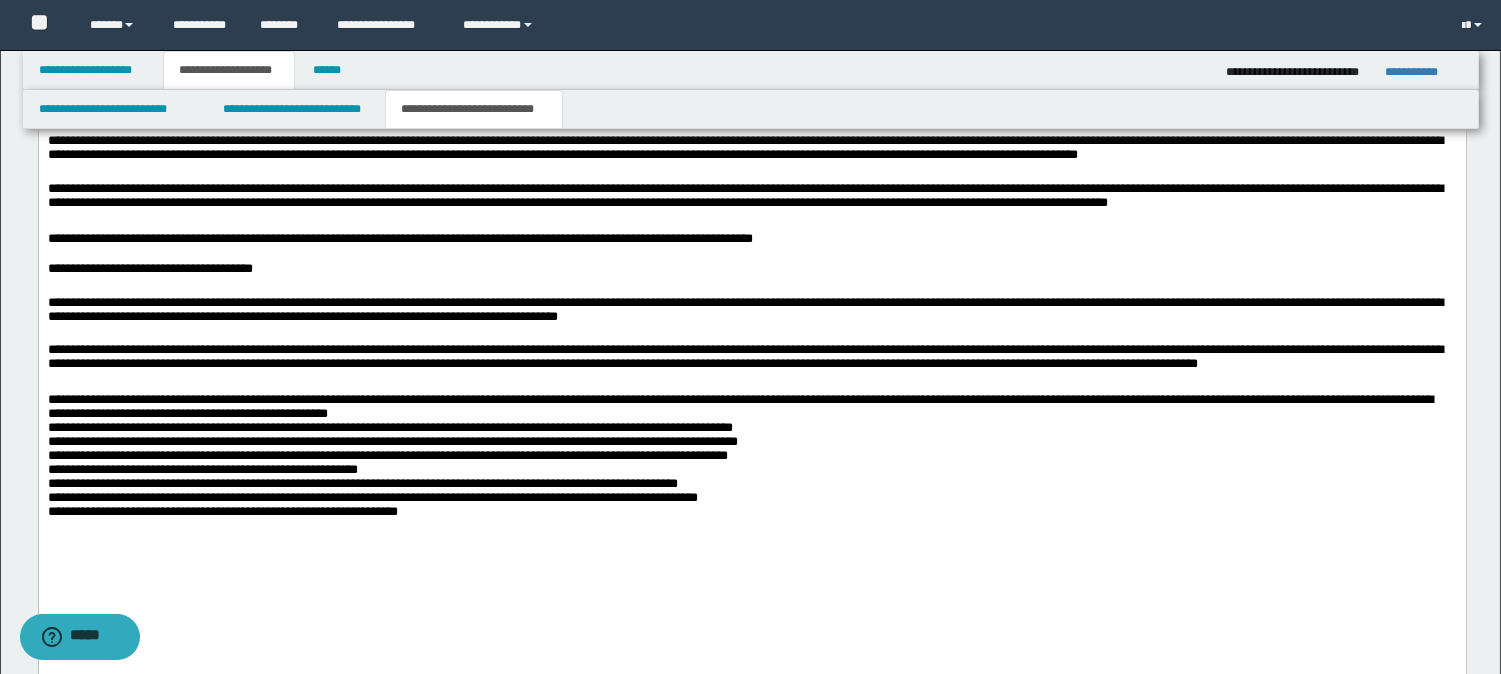click on "**********" at bounding box center (751, 463) 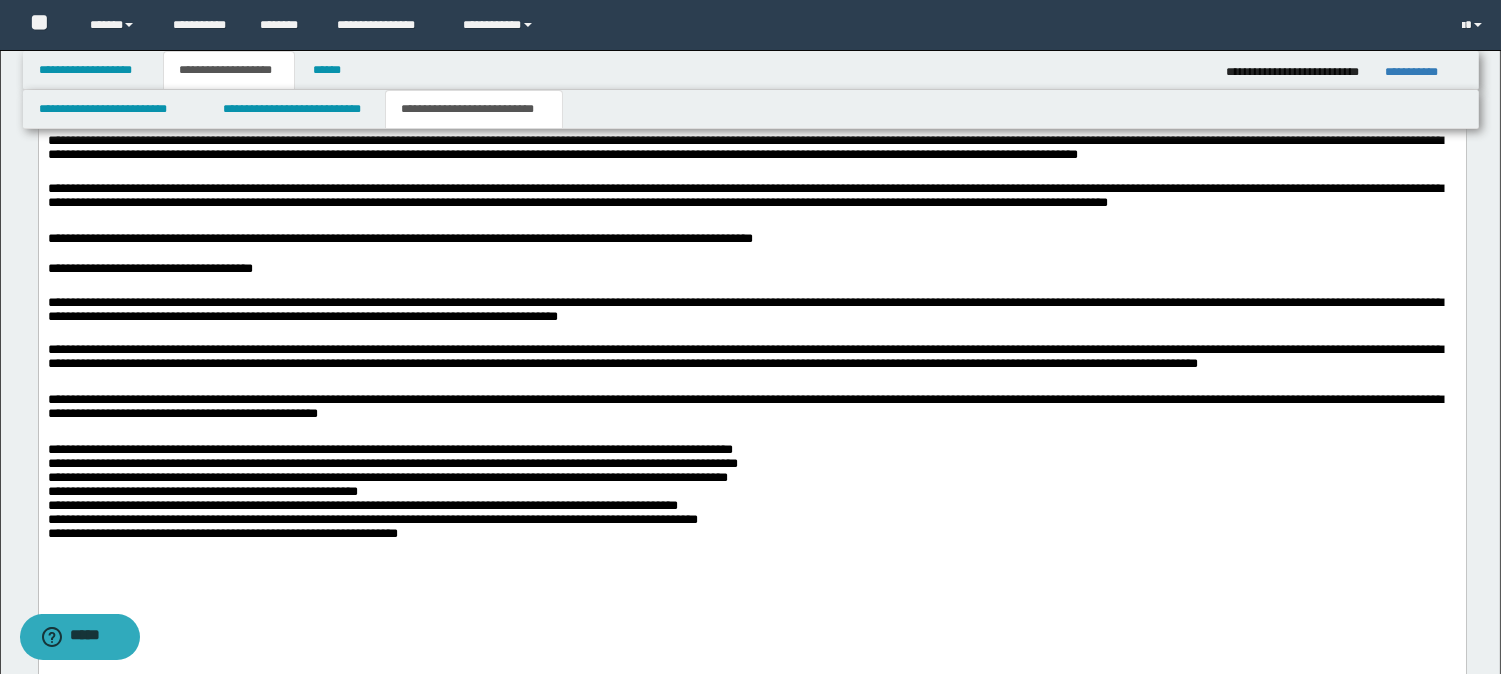 click on "**********" at bounding box center (751, 496) 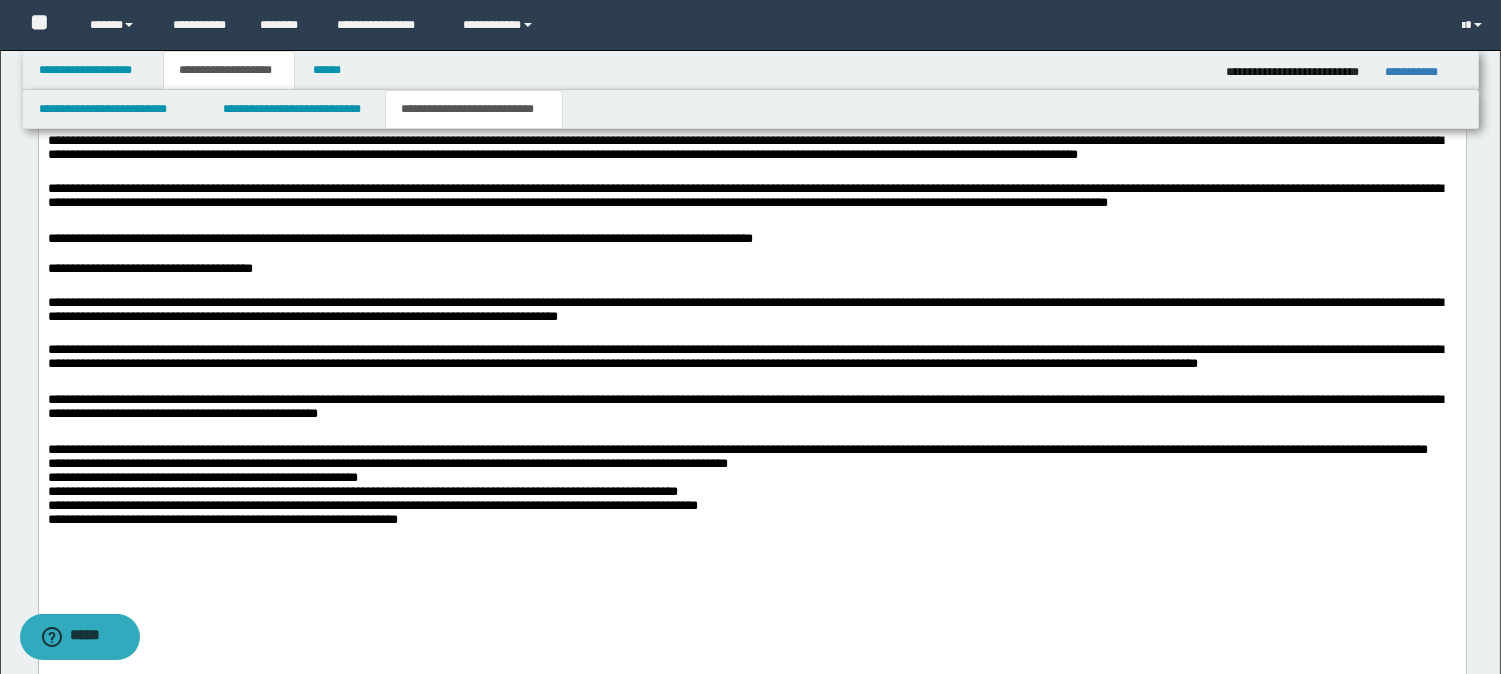 click on "**********" at bounding box center [751, 496] 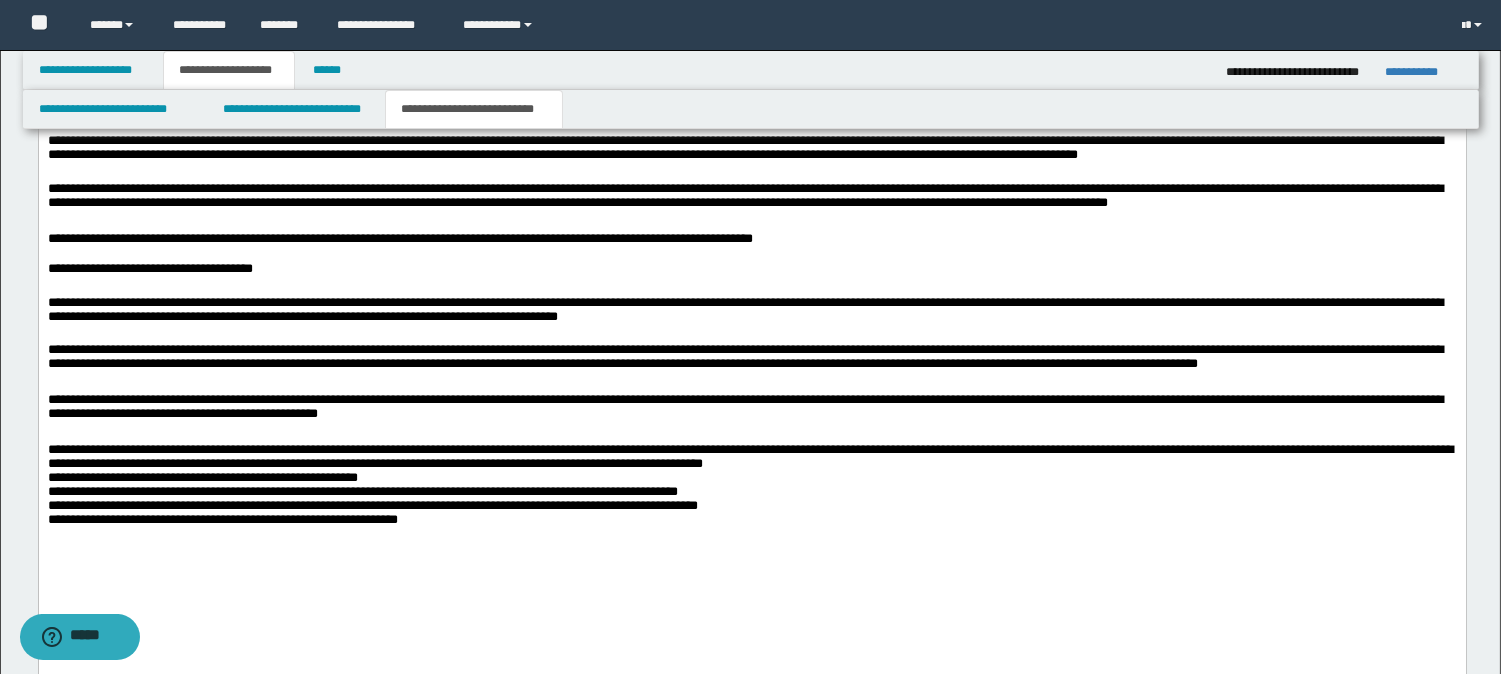 click on "**********" at bounding box center [751, 488] 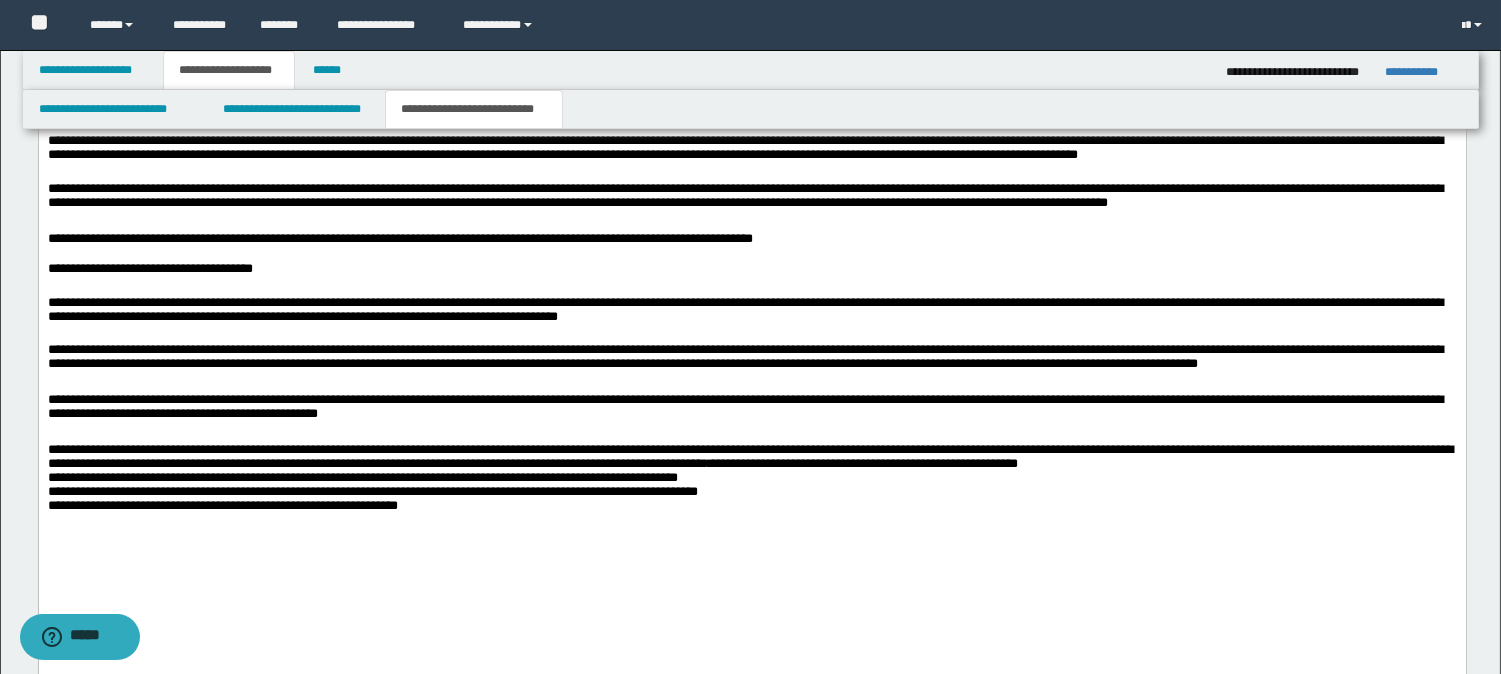 click on "**********" at bounding box center (751, 480) 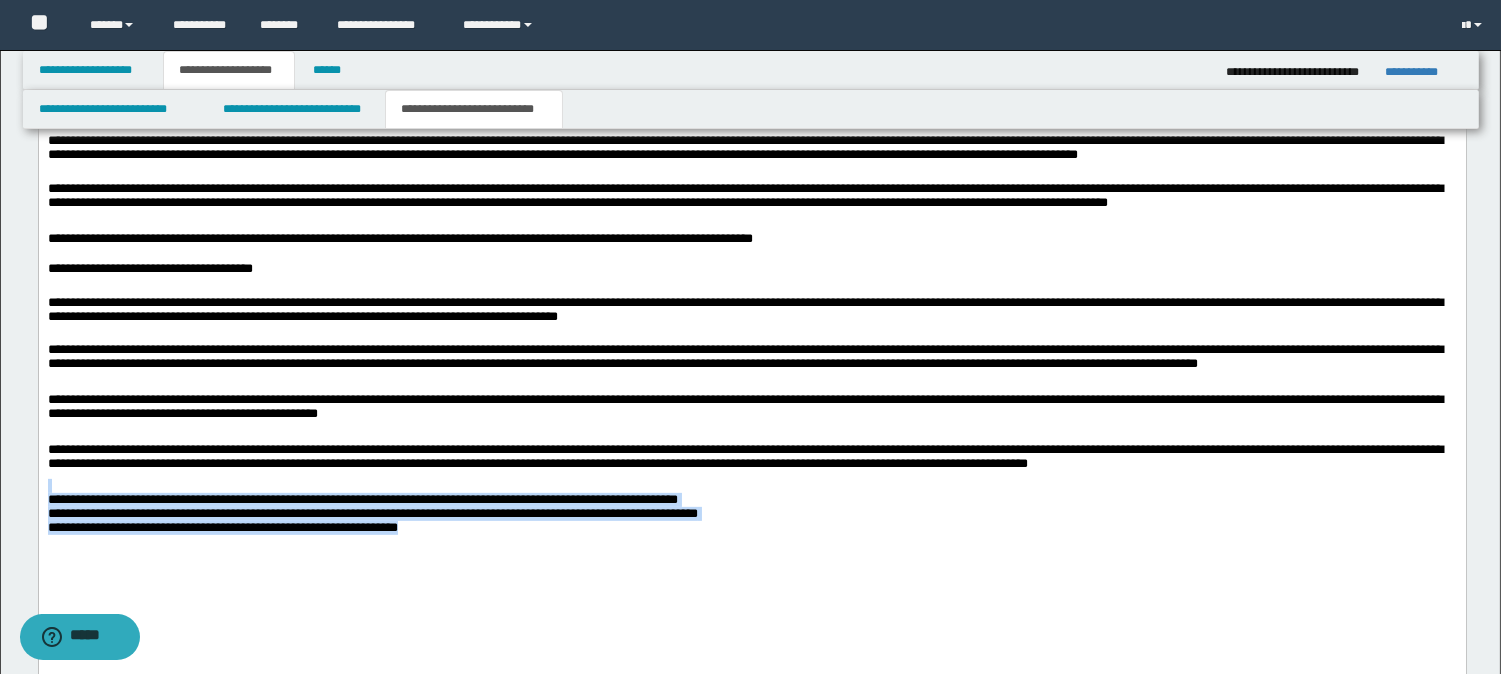 drag, startPoint x: 439, startPoint y: 570, endPoint x: 51, endPoint y: 530, distance: 390.0564 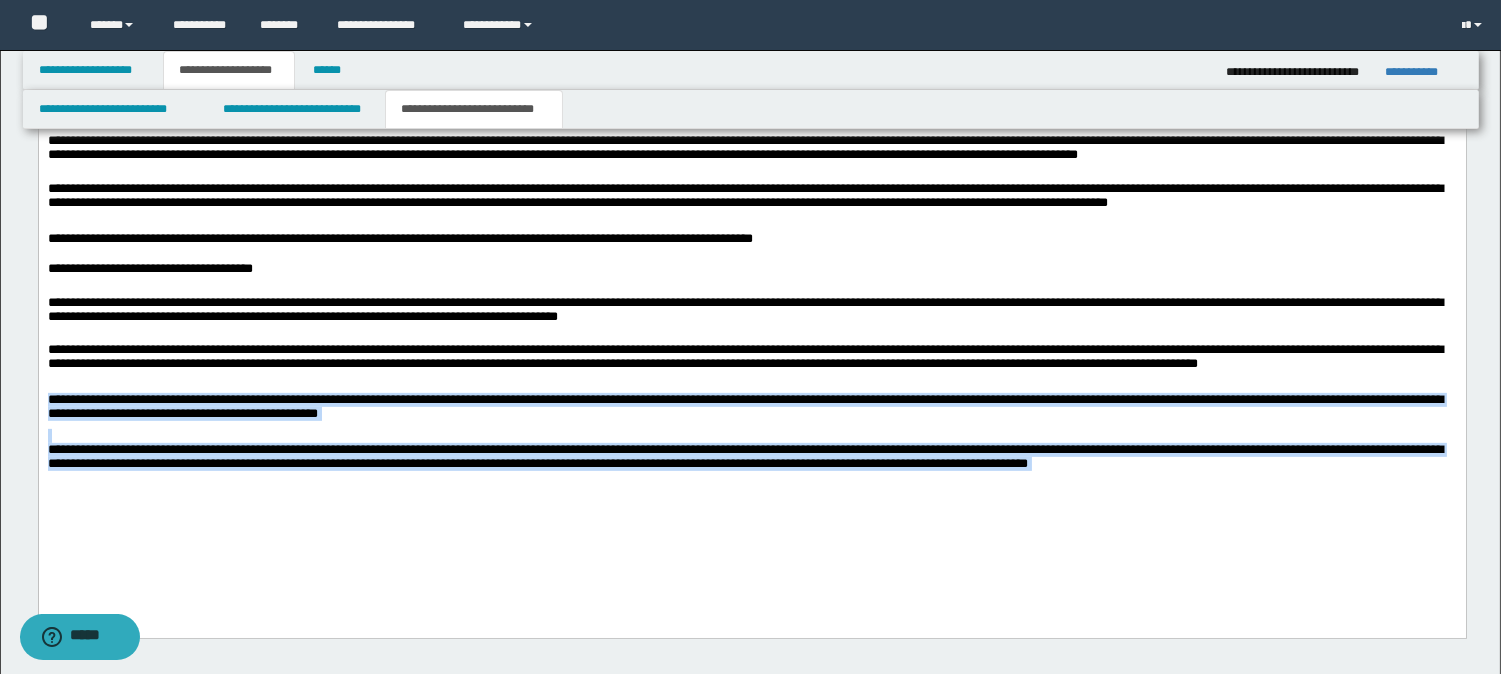 drag, startPoint x: 49, startPoint y: 439, endPoint x: 1210, endPoint y: 514, distance: 1163.4199 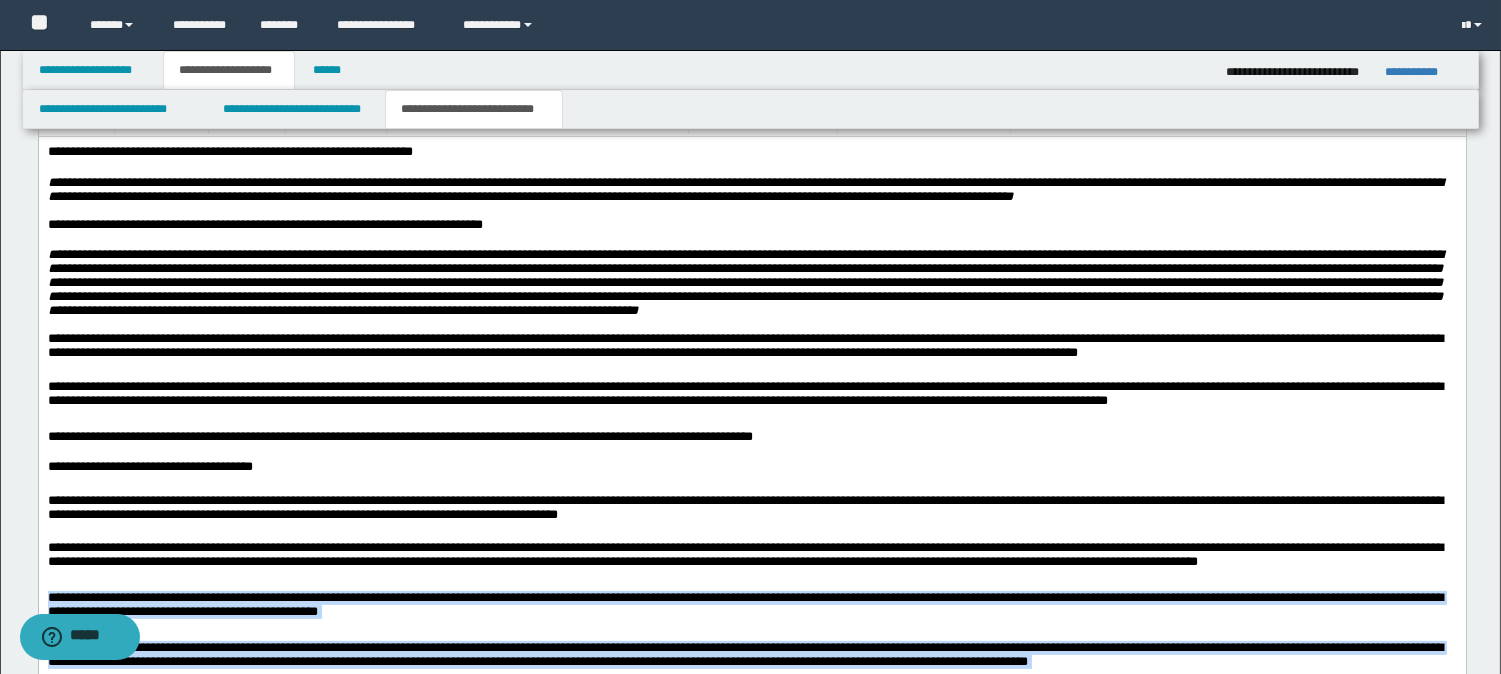 scroll, scrollTop: 1222, scrollLeft: 0, axis: vertical 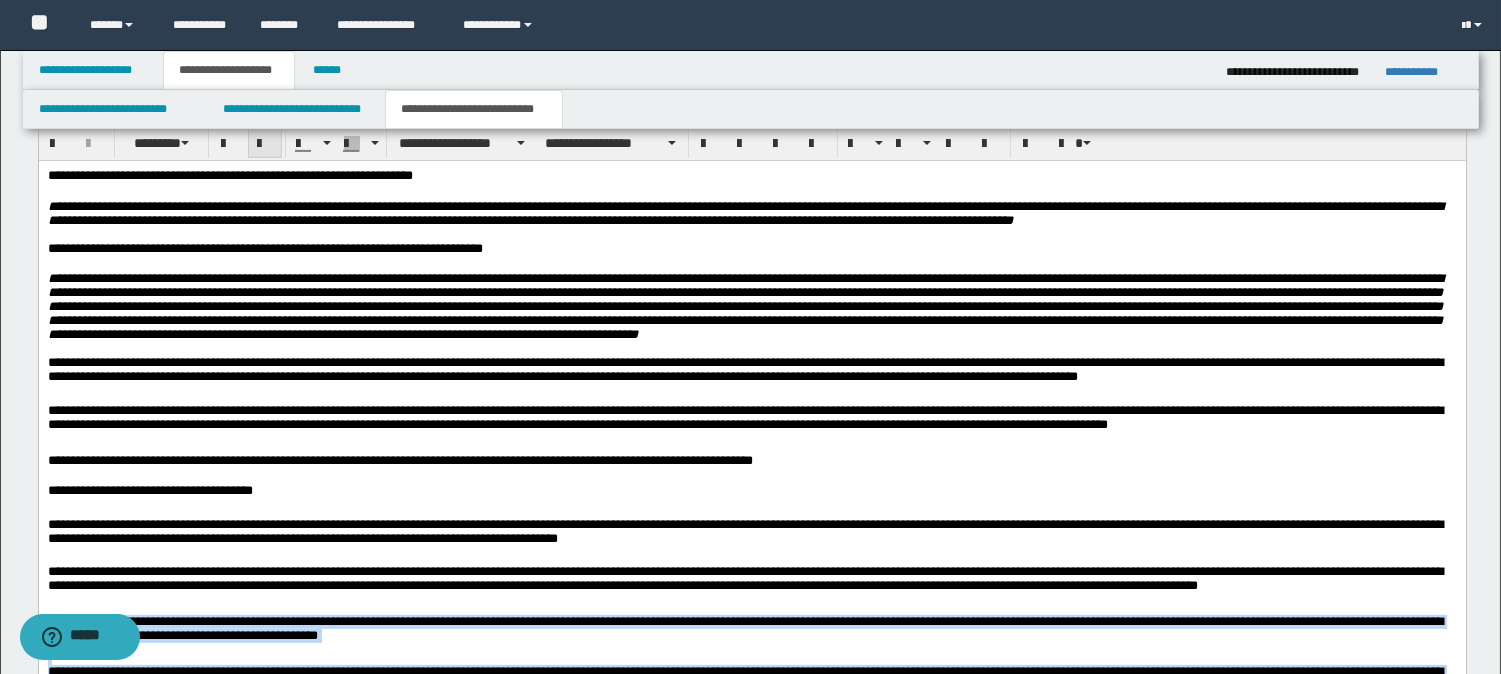 click at bounding box center (265, 144) 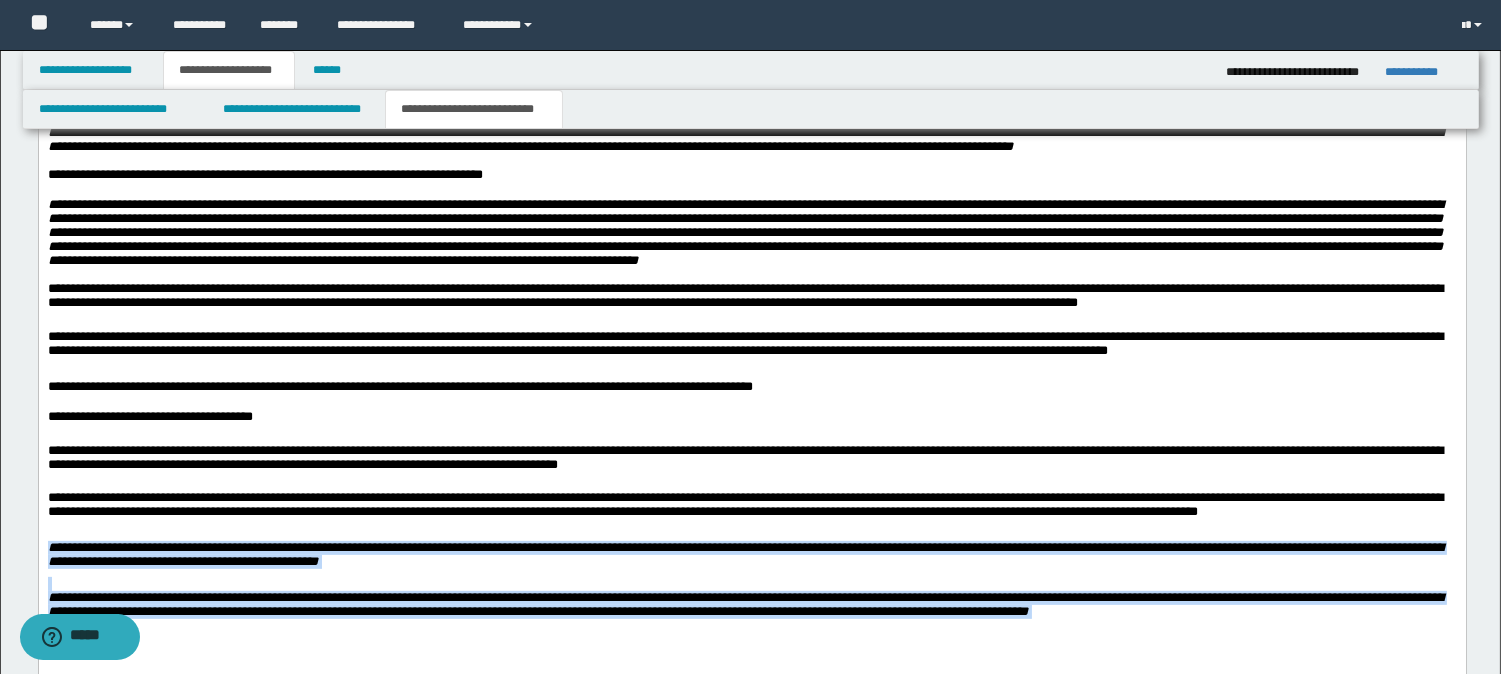 scroll, scrollTop: 1333, scrollLeft: 0, axis: vertical 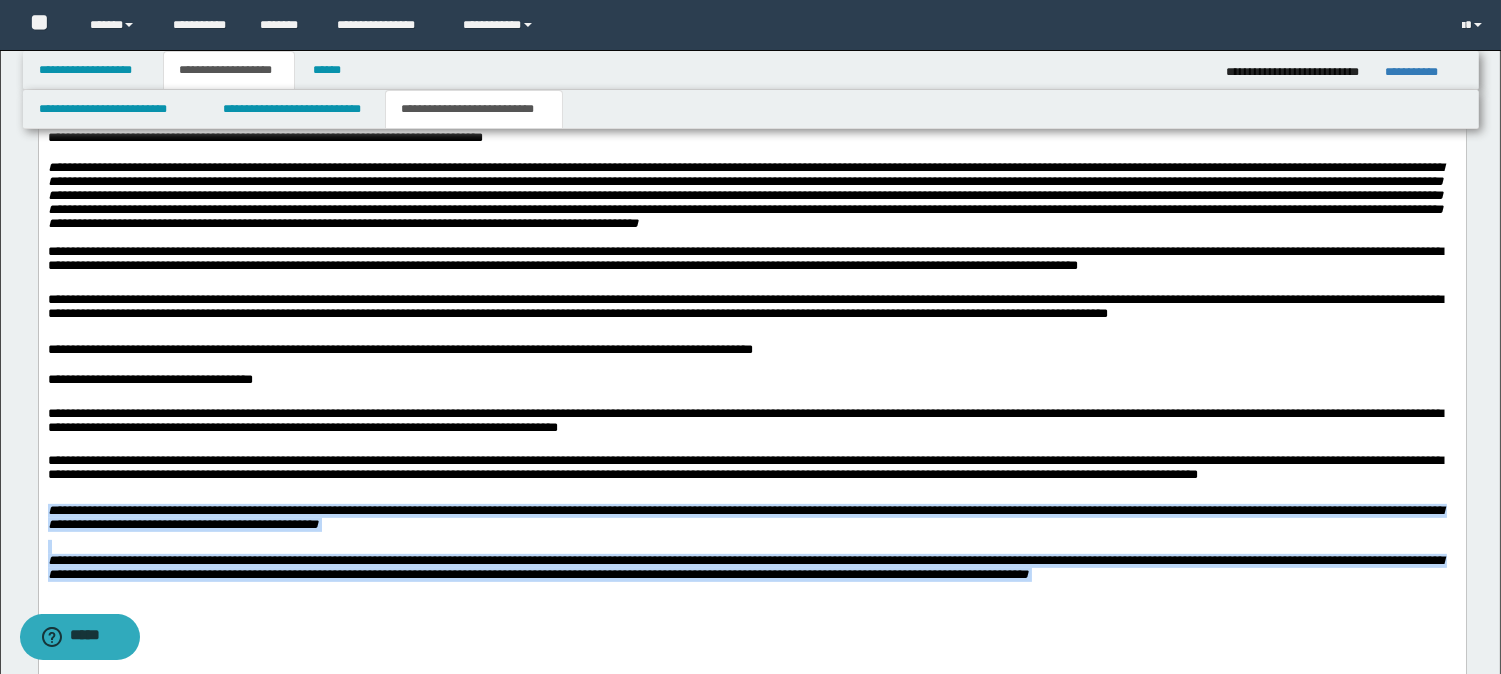 click on "**********" at bounding box center (744, 567) 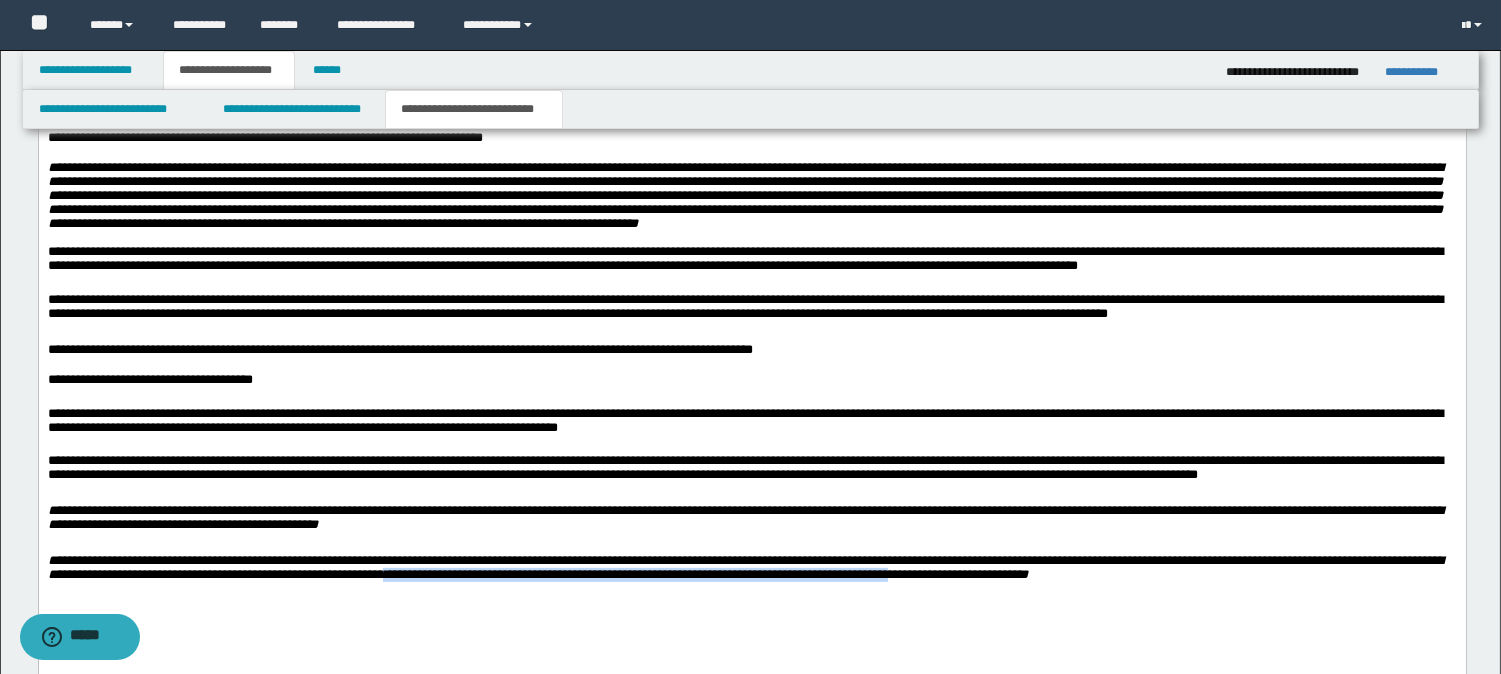drag, startPoint x: 543, startPoint y: 617, endPoint x: 1092, endPoint y: 609, distance: 549.0583 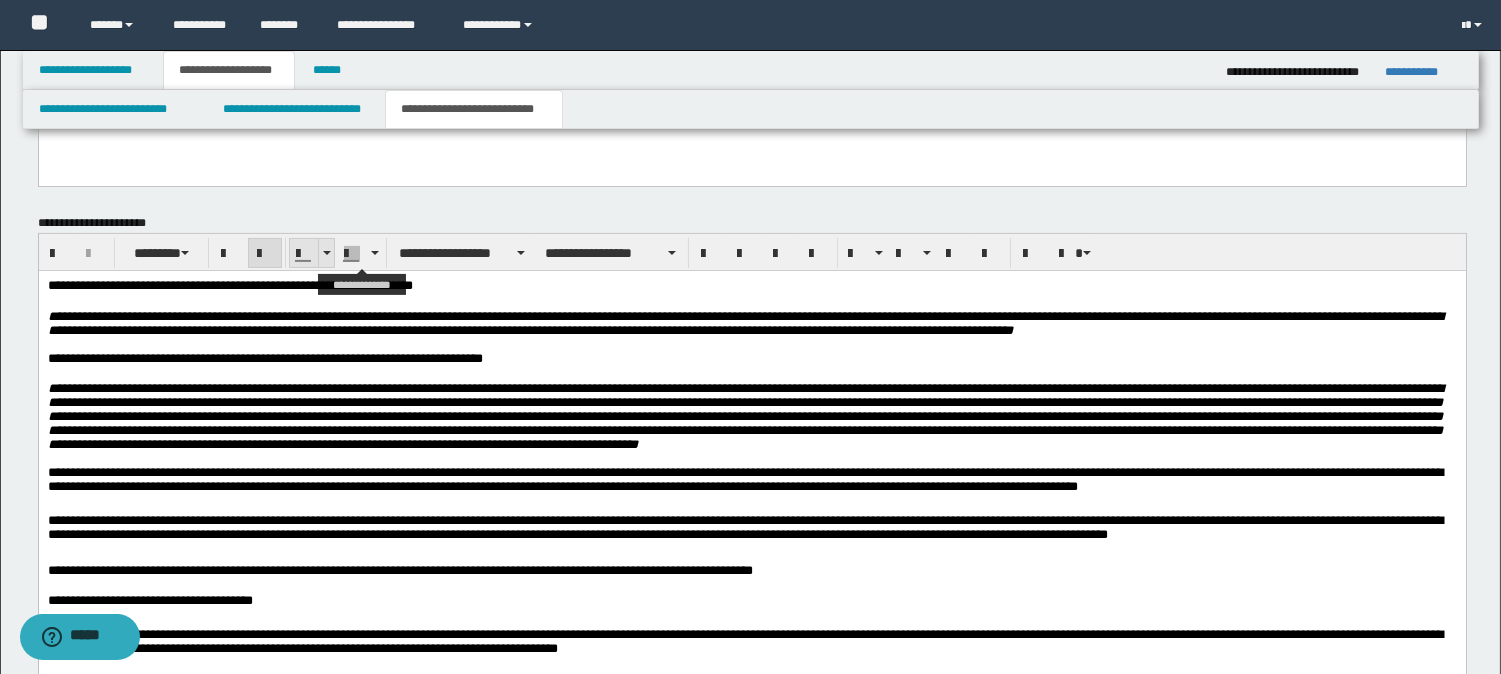 scroll, scrollTop: 1111, scrollLeft: 0, axis: vertical 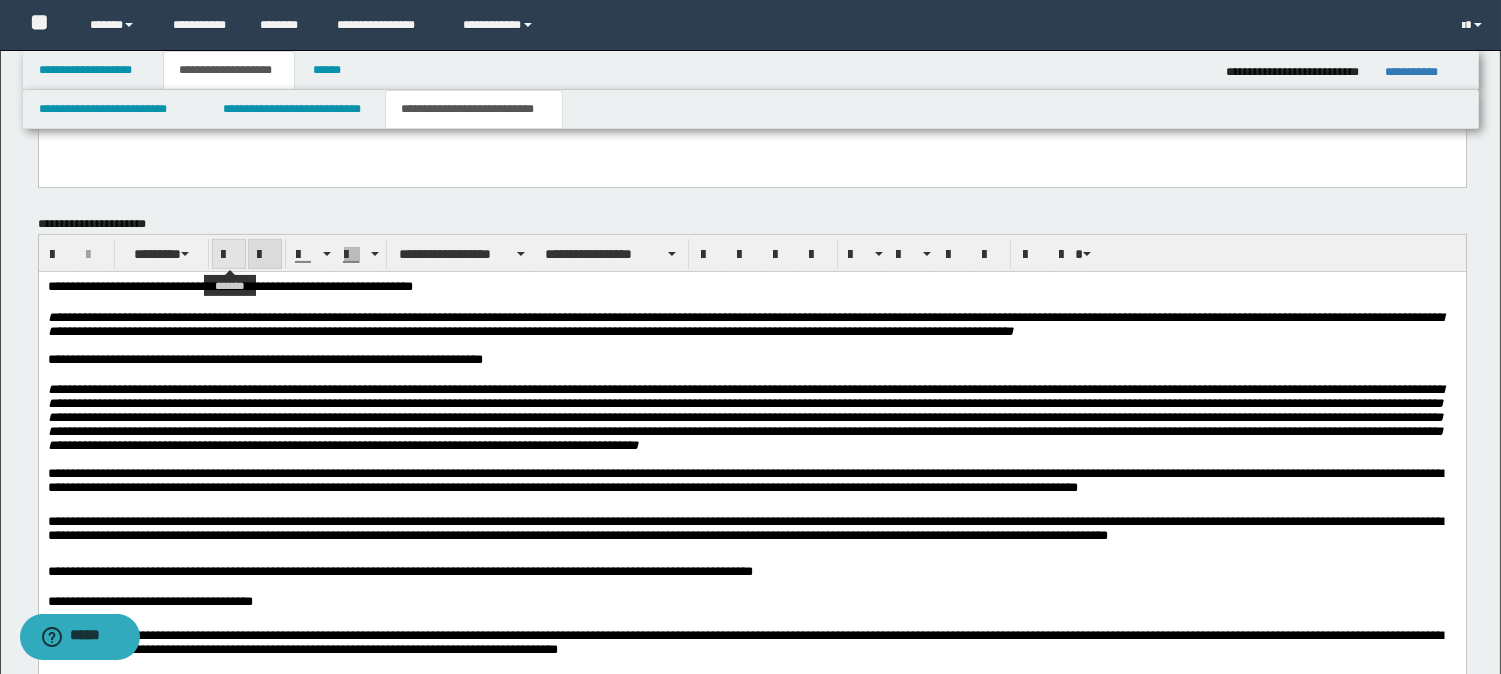 click at bounding box center (229, 255) 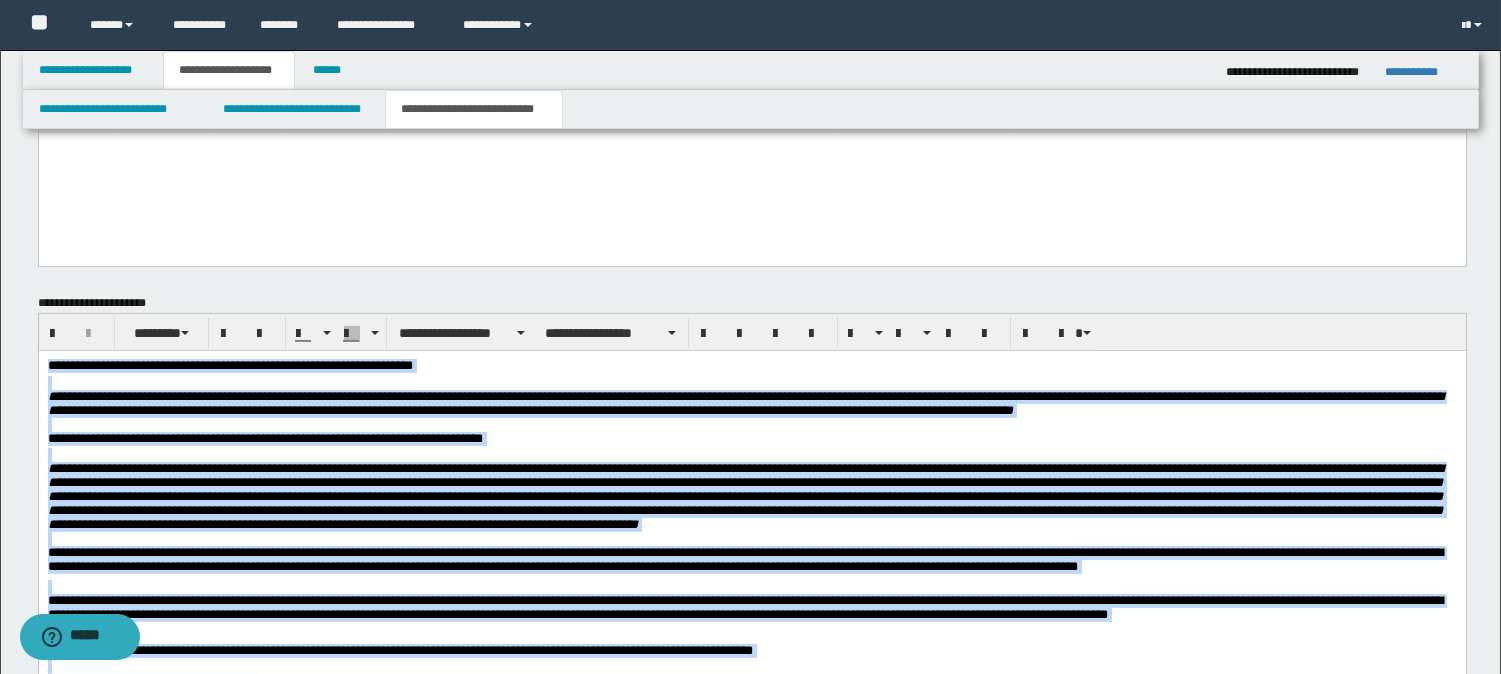scroll, scrollTop: 1033, scrollLeft: 0, axis: vertical 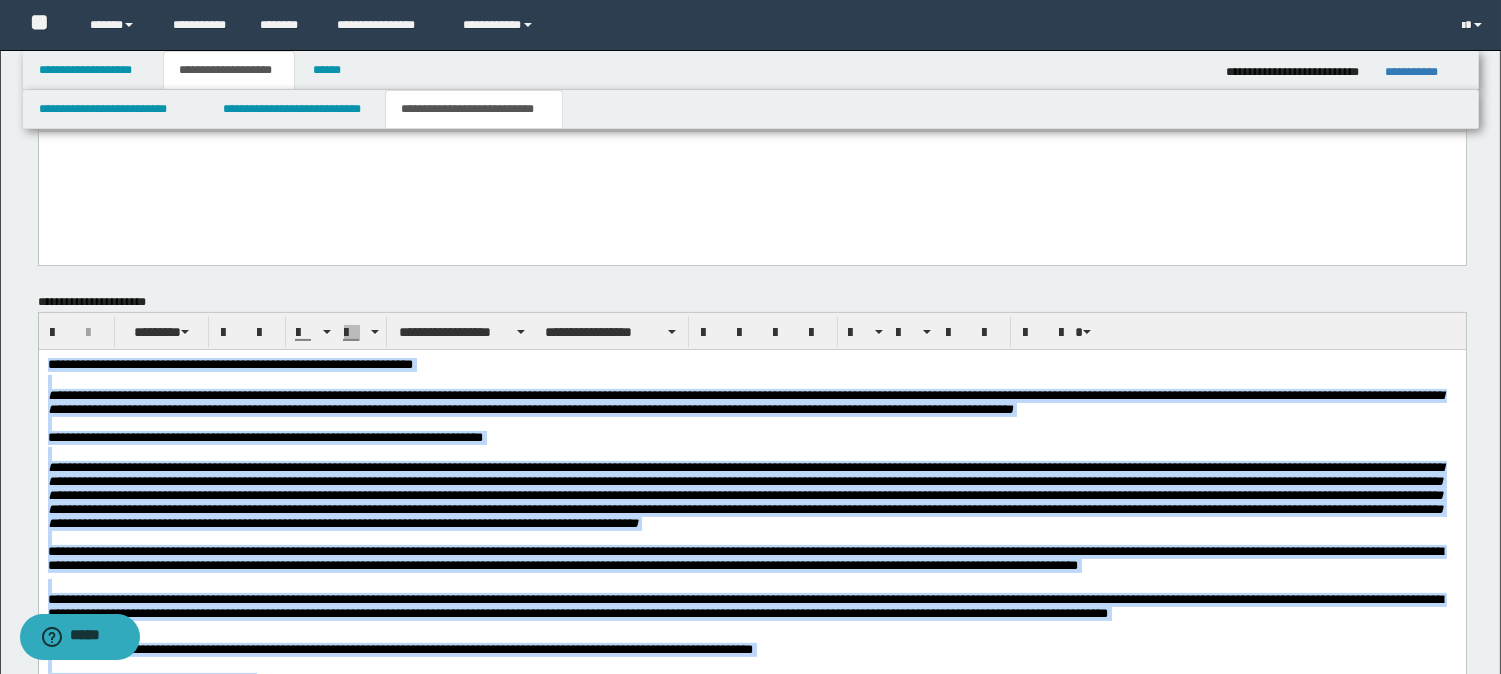 drag, startPoint x: 1296, startPoint y: 916, endPoint x: 5, endPoint y: 350, distance: 1409.623 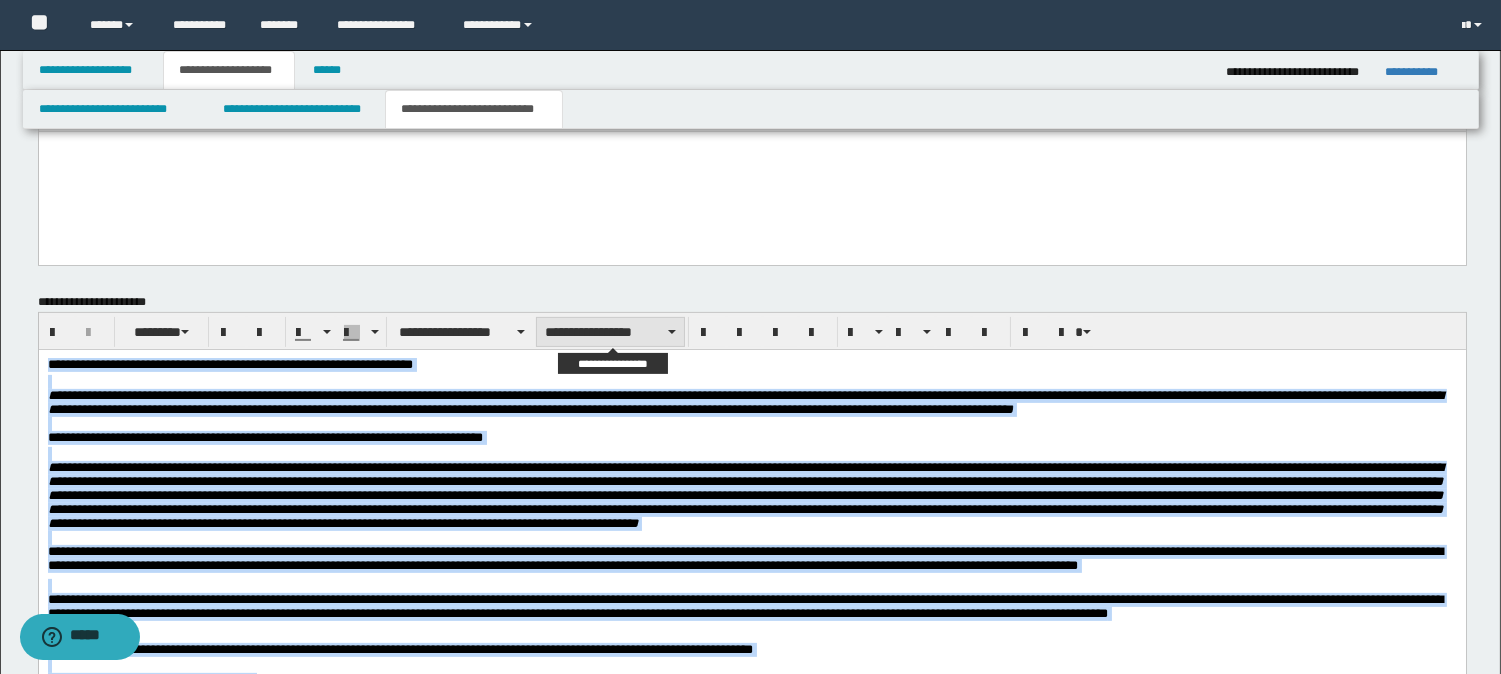 click on "**********" at bounding box center (610, 332) 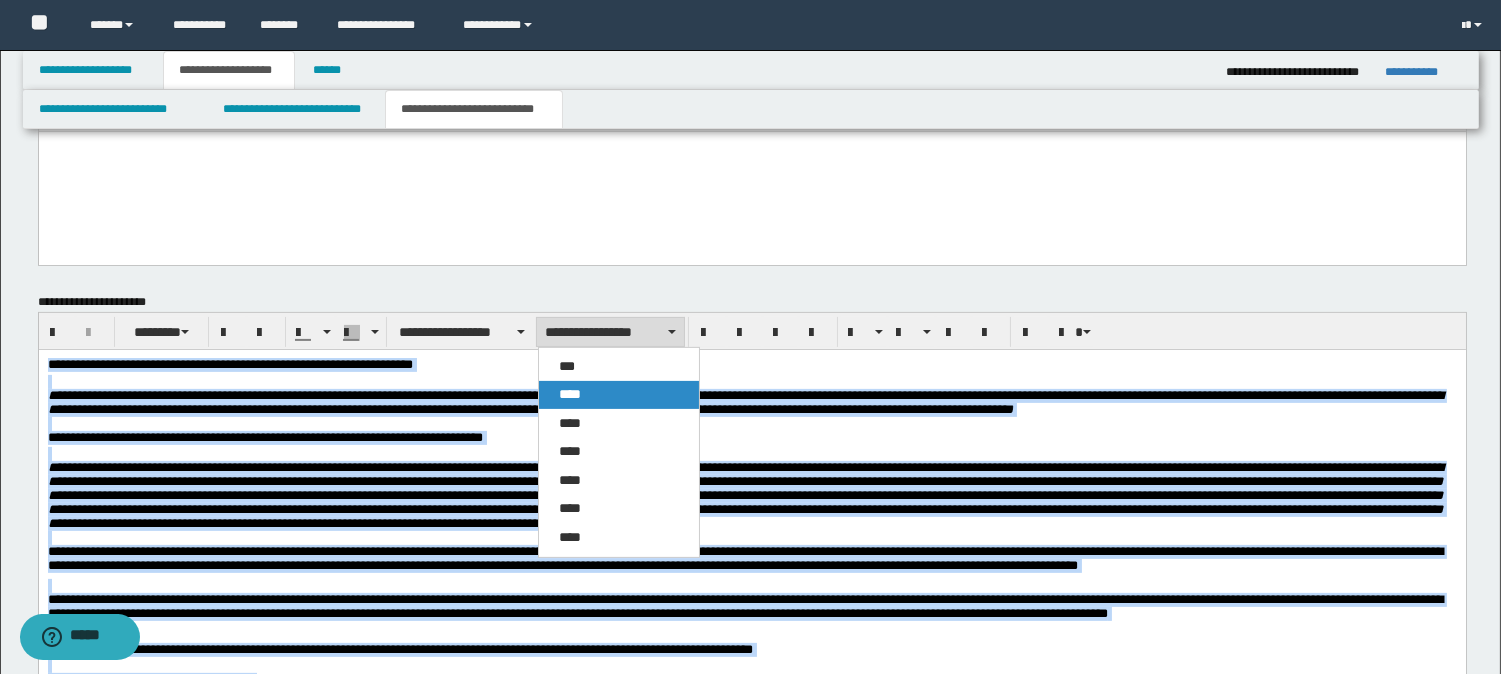 click on "****" at bounding box center [619, 395] 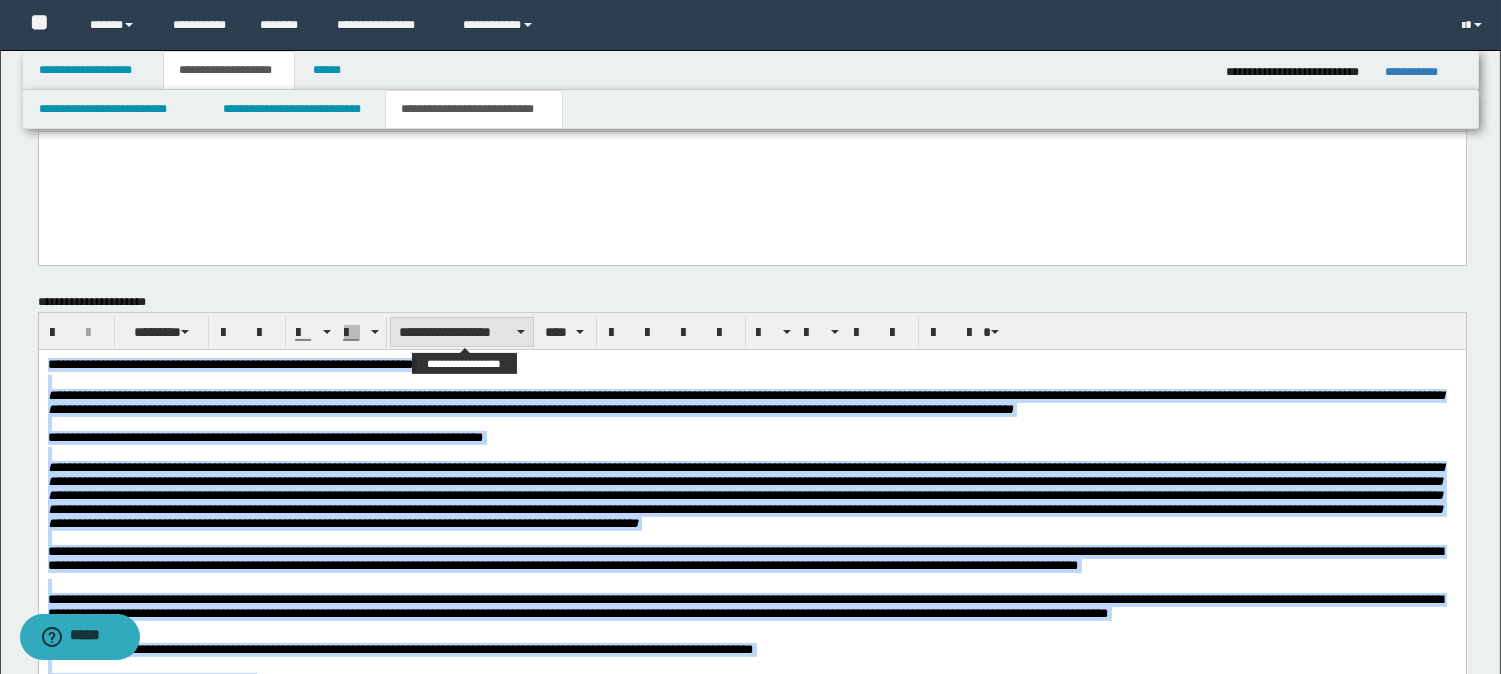 click on "**********" at bounding box center (462, 332) 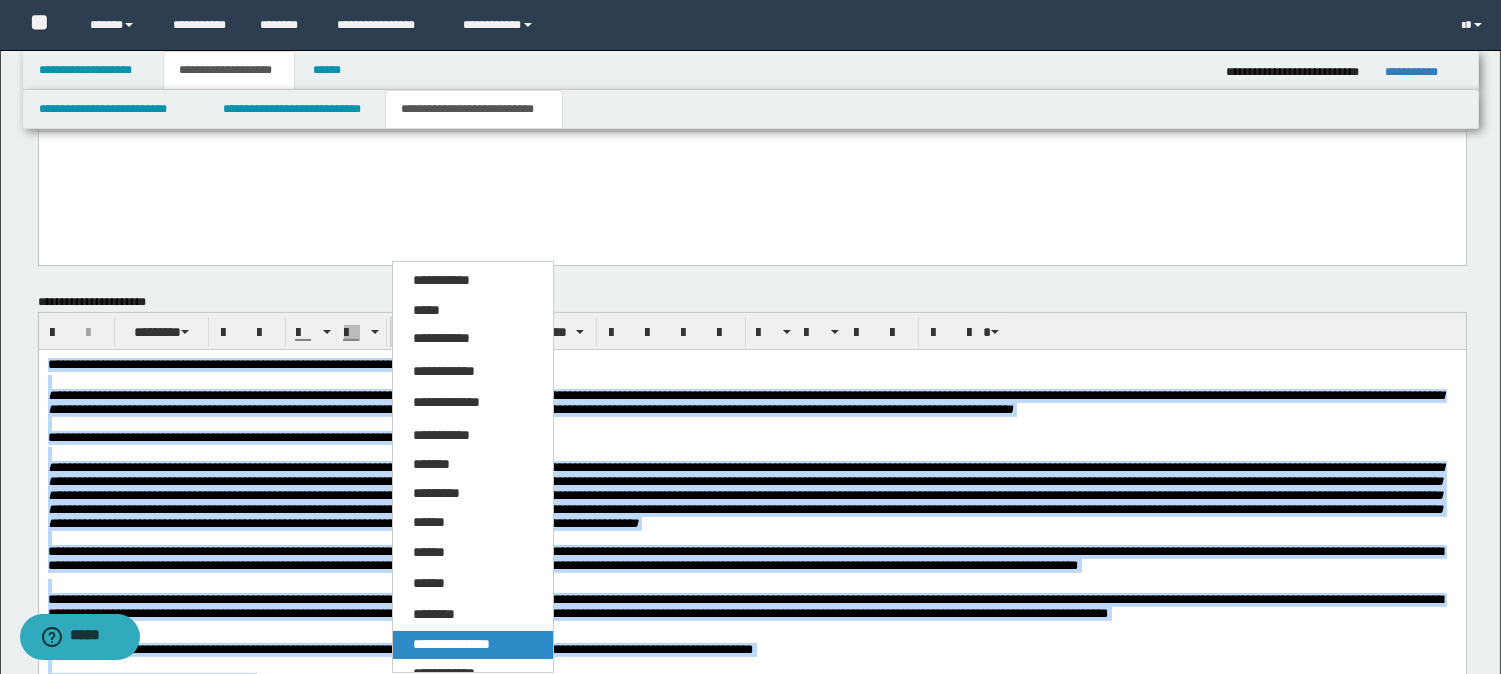 click on "**********" at bounding box center (451, 644) 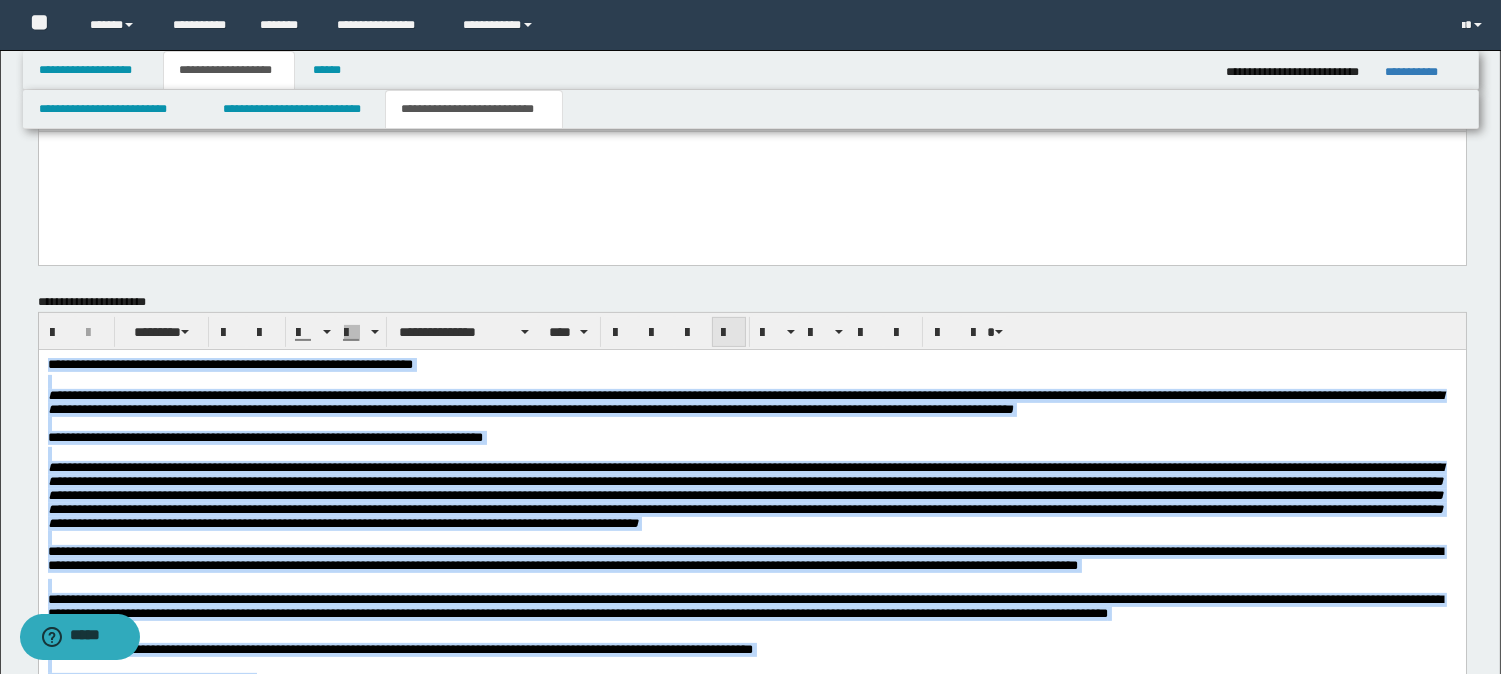 click at bounding box center [729, 333] 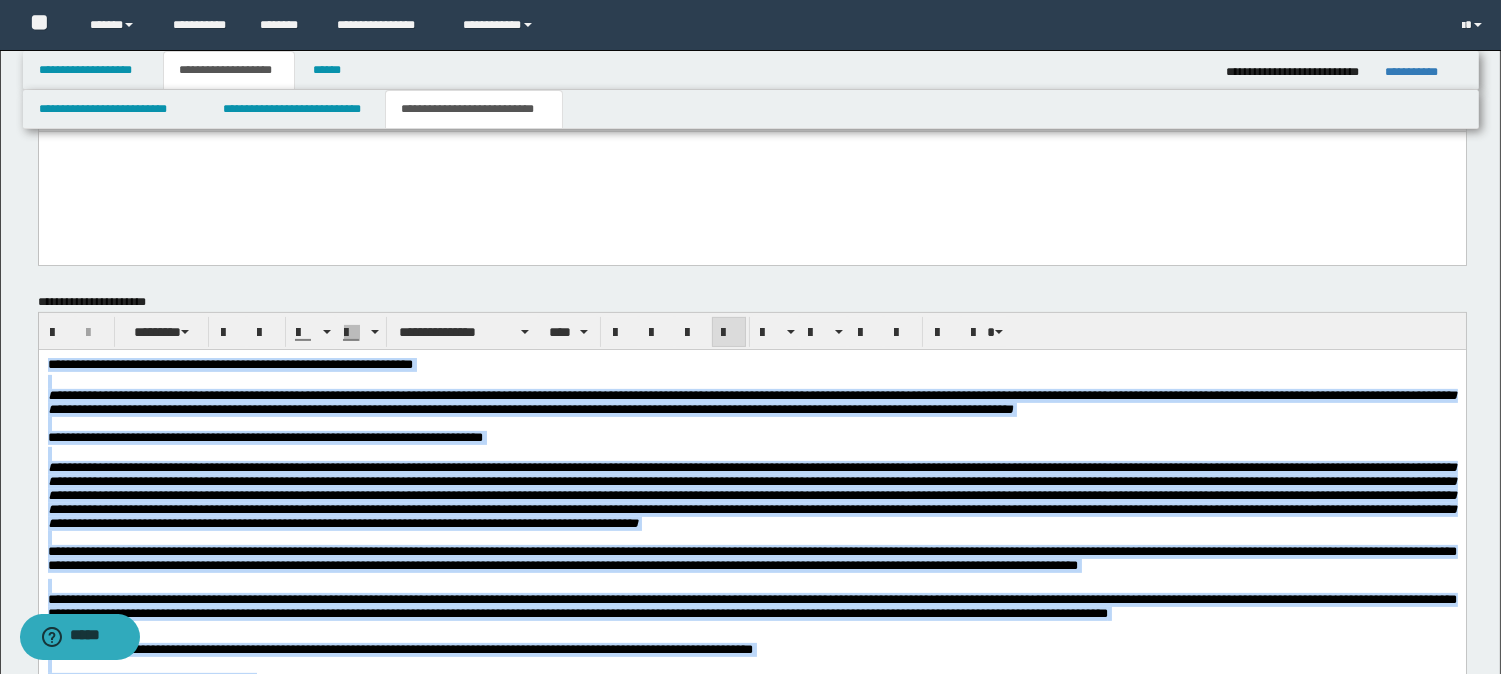 click on "**********" at bounding box center [751, 366] 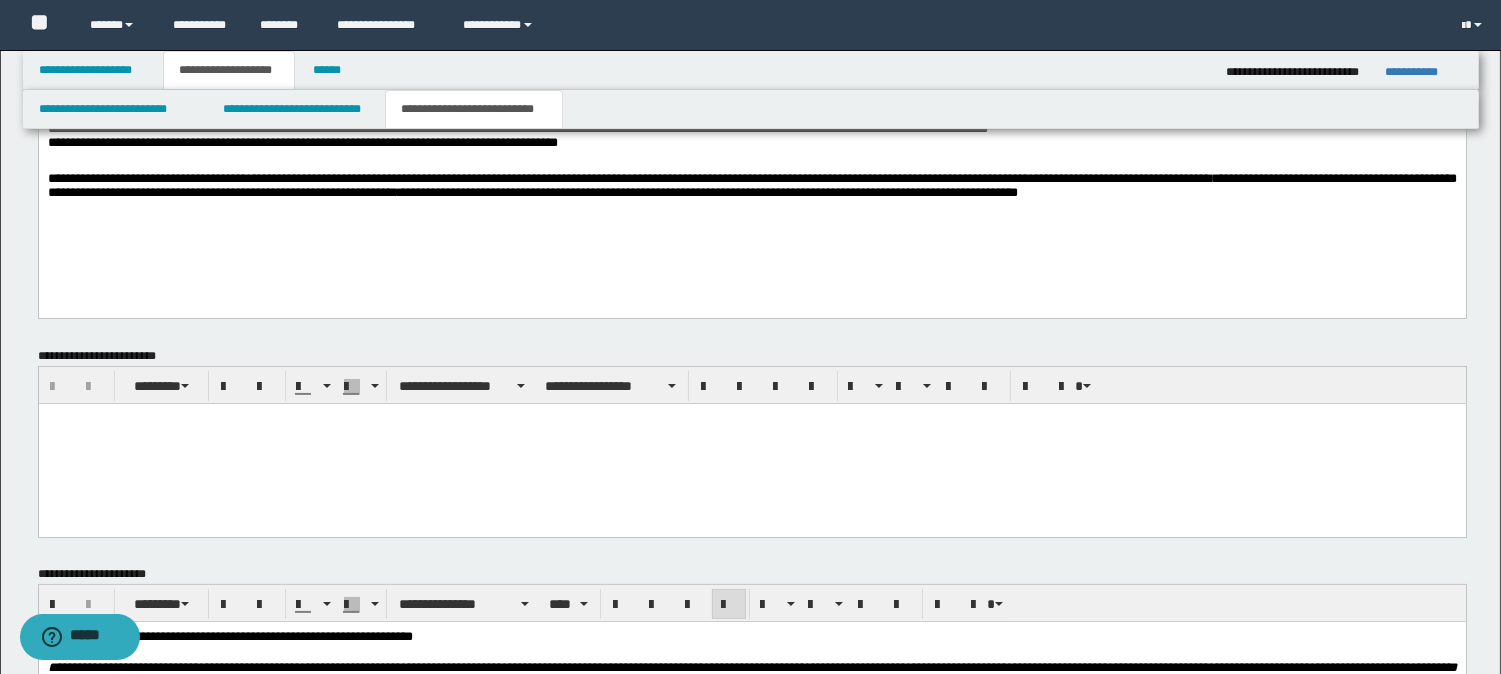 scroll, scrollTop: 755, scrollLeft: 0, axis: vertical 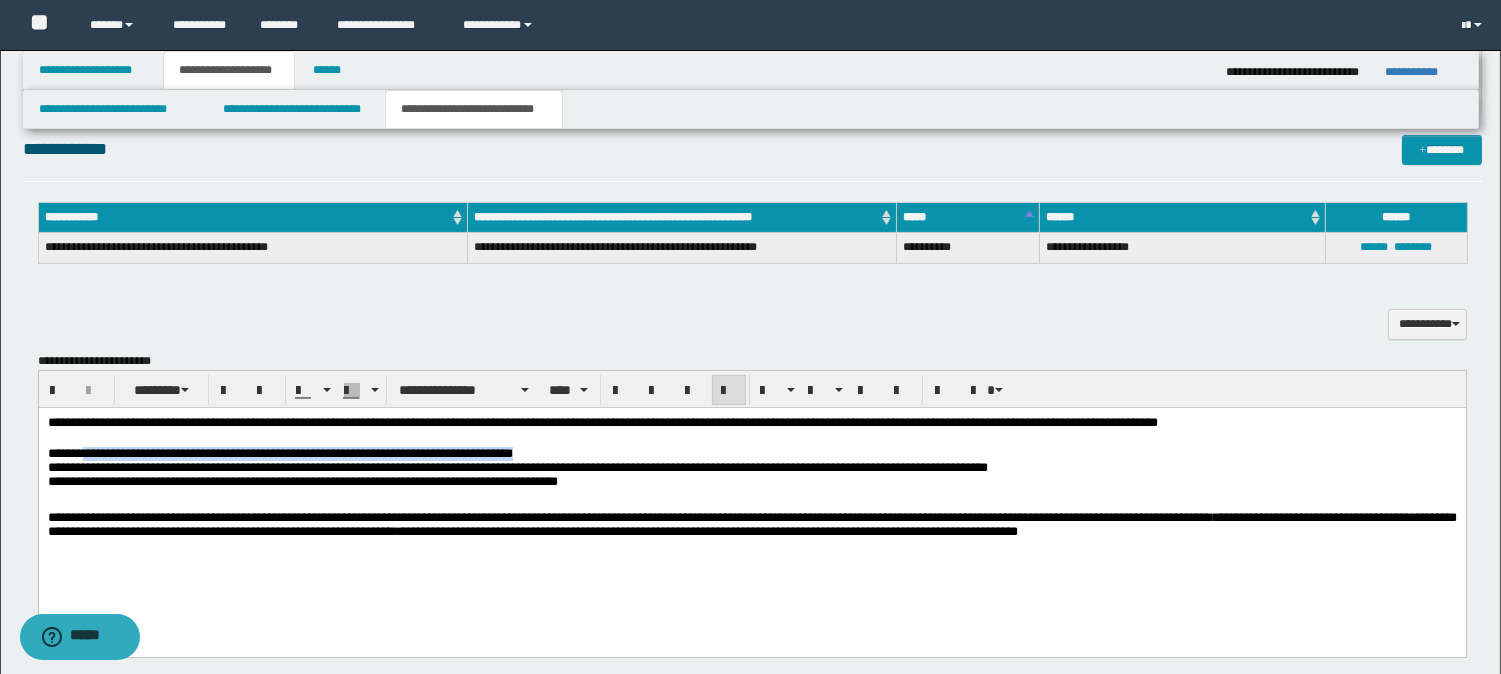 drag, startPoint x: 80, startPoint y: 458, endPoint x: 581, endPoint y: 458, distance: 501 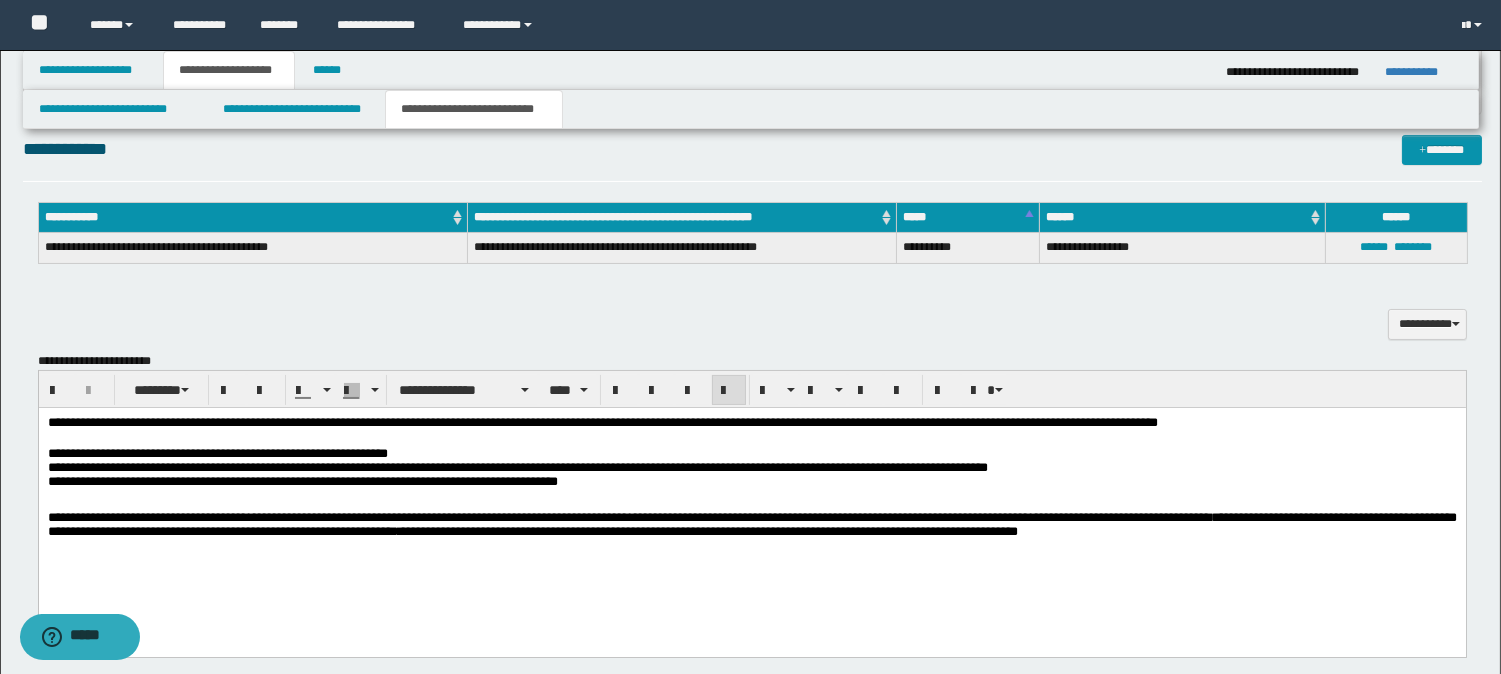 click on "**********" at bounding box center (217, 453) 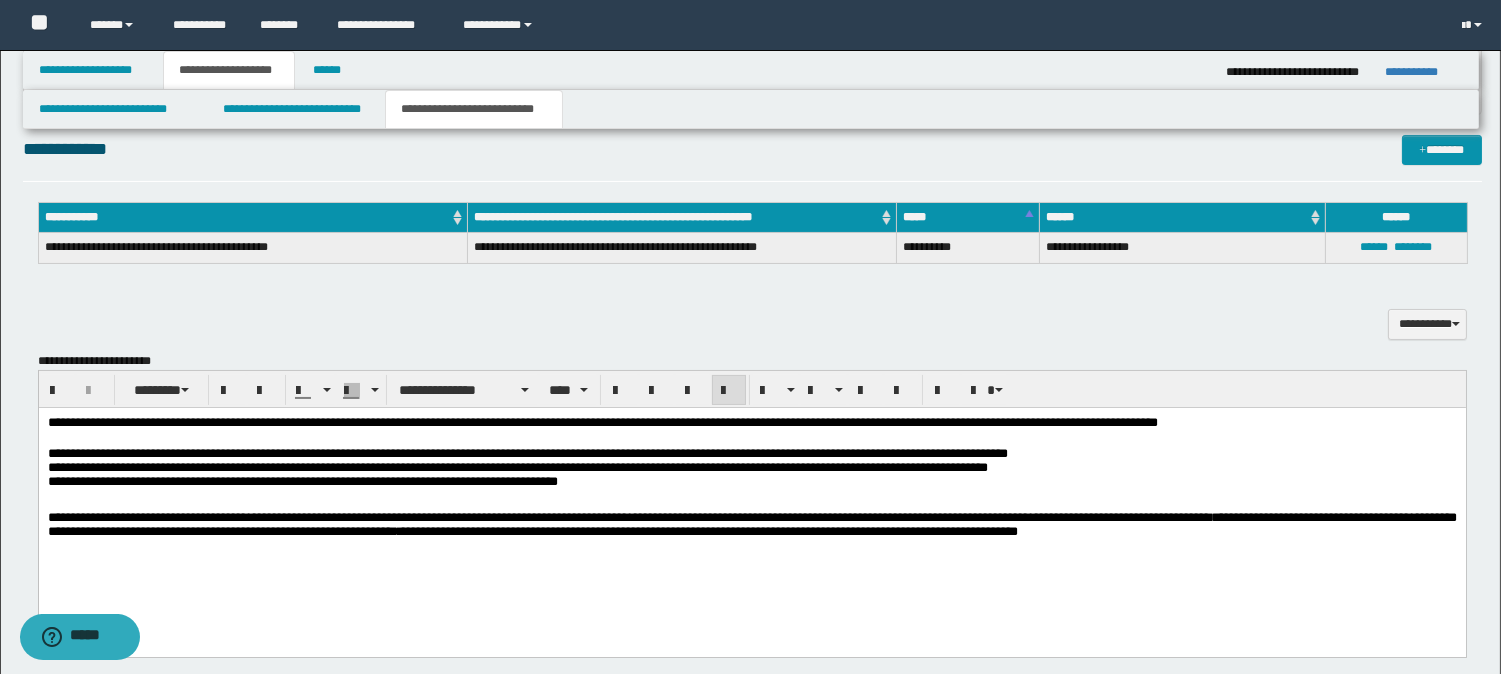click on "**********" at bounding box center [527, 453] 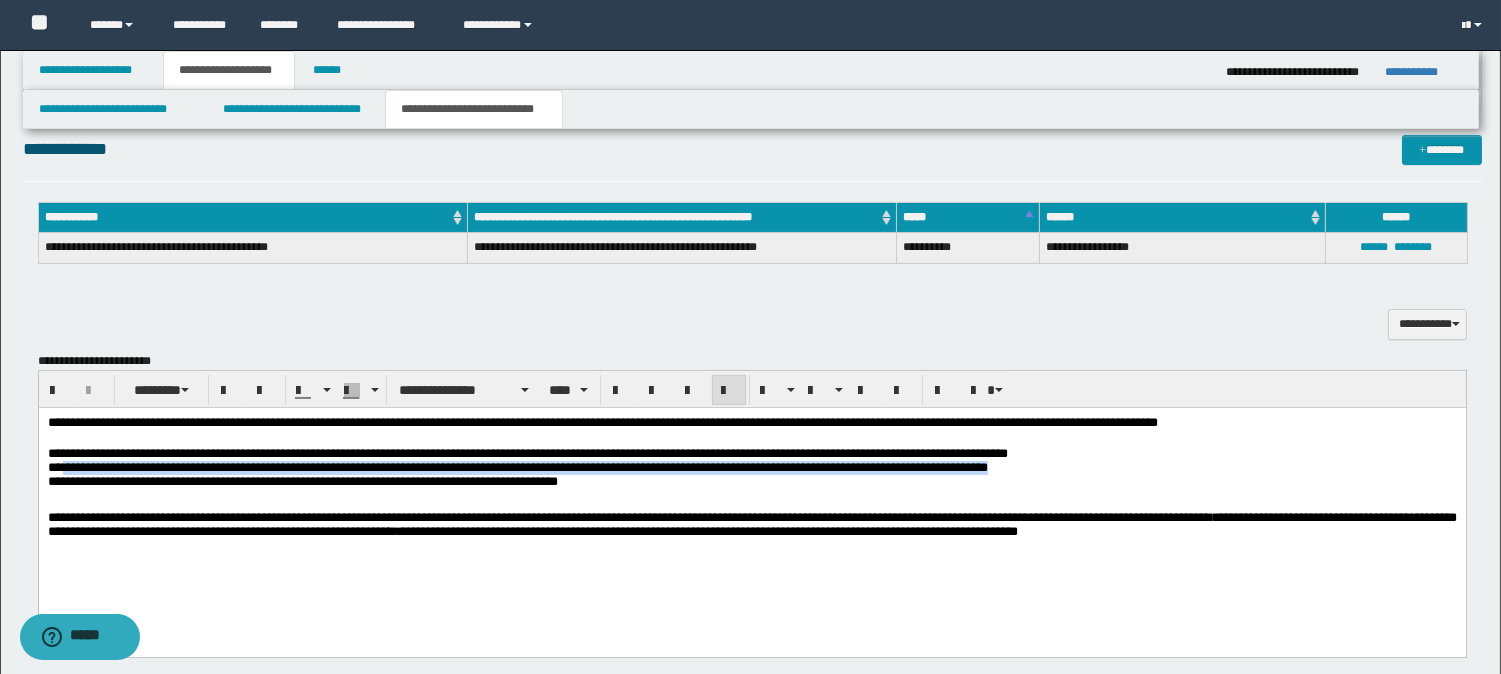 drag, startPoint x: 61, startPoint y: 472, endPoint x: 1135, endPoint y: 479, distance: 1074.0228 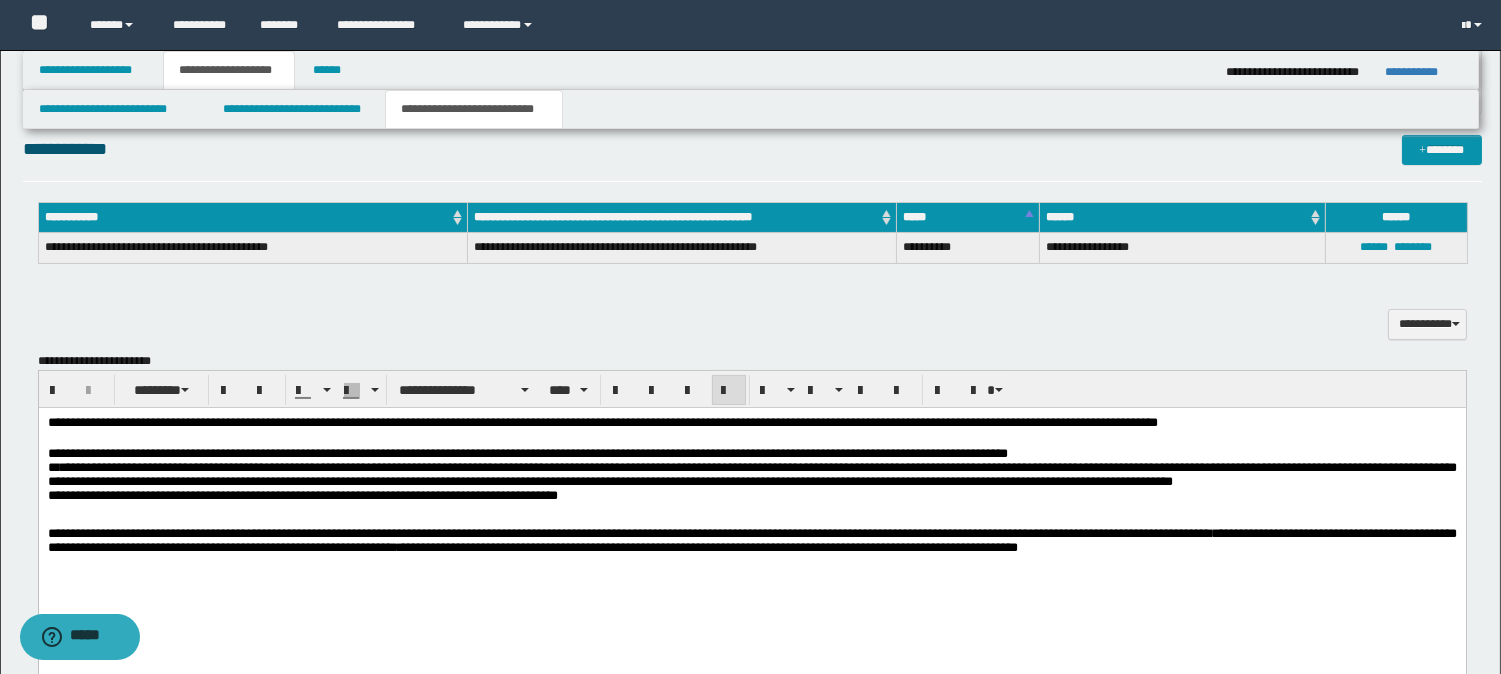 click on "**********" at bounding box center (751, 474) 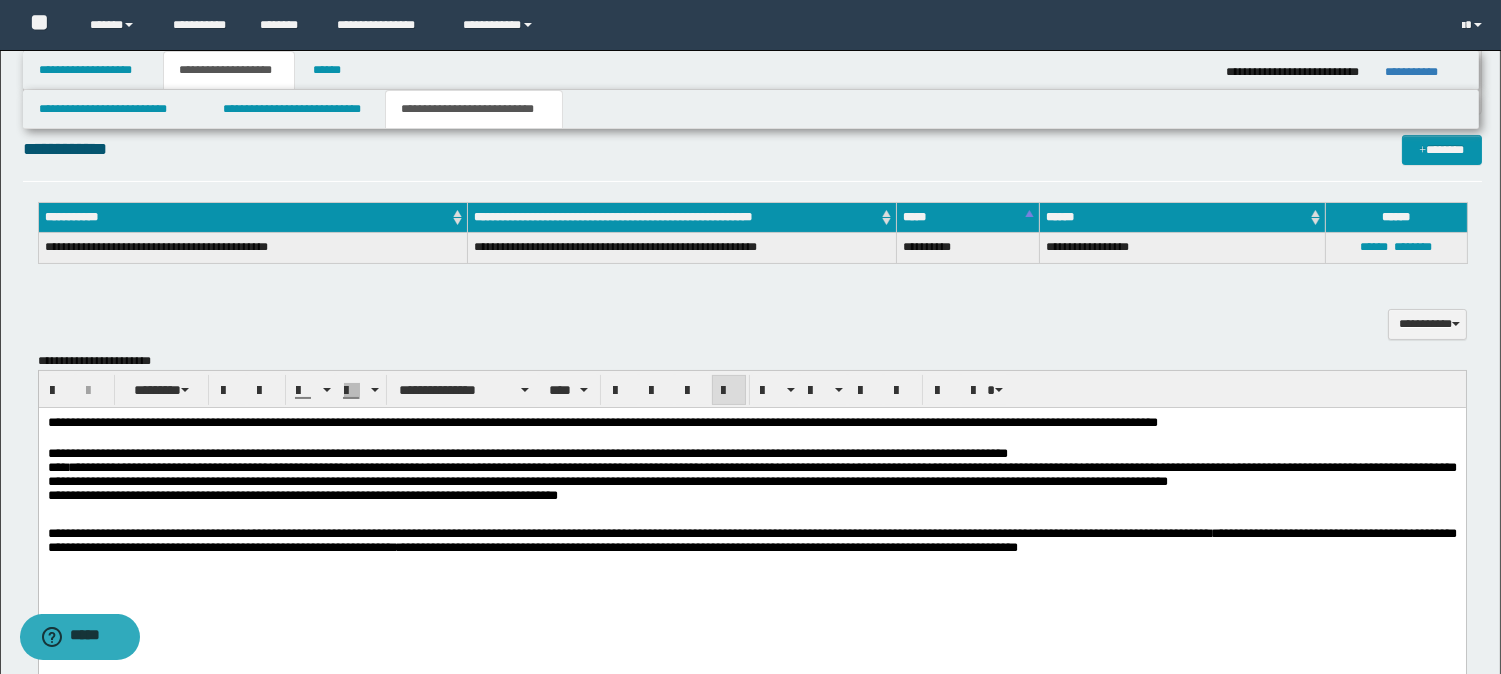 click on "**********" at bounding box center (751, 474) 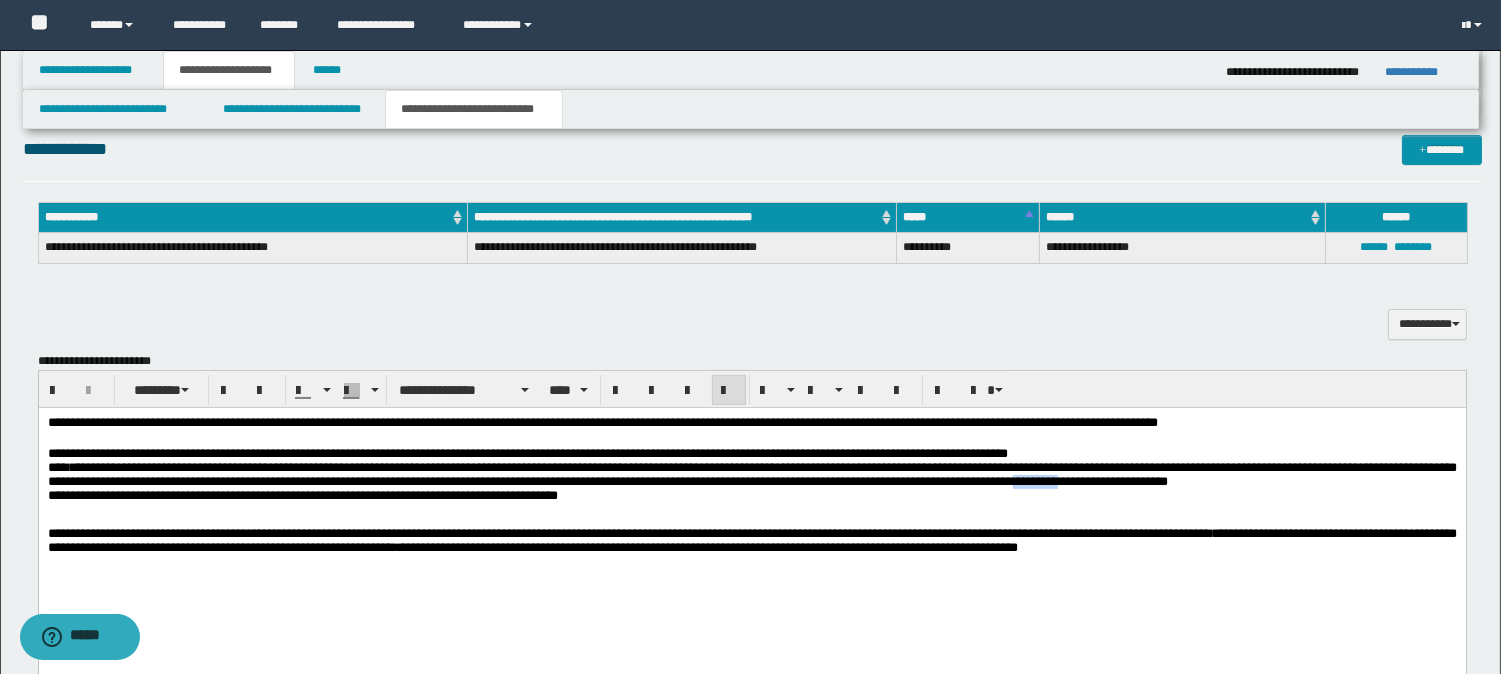 click on "**********" at bounding box center [751, 474] 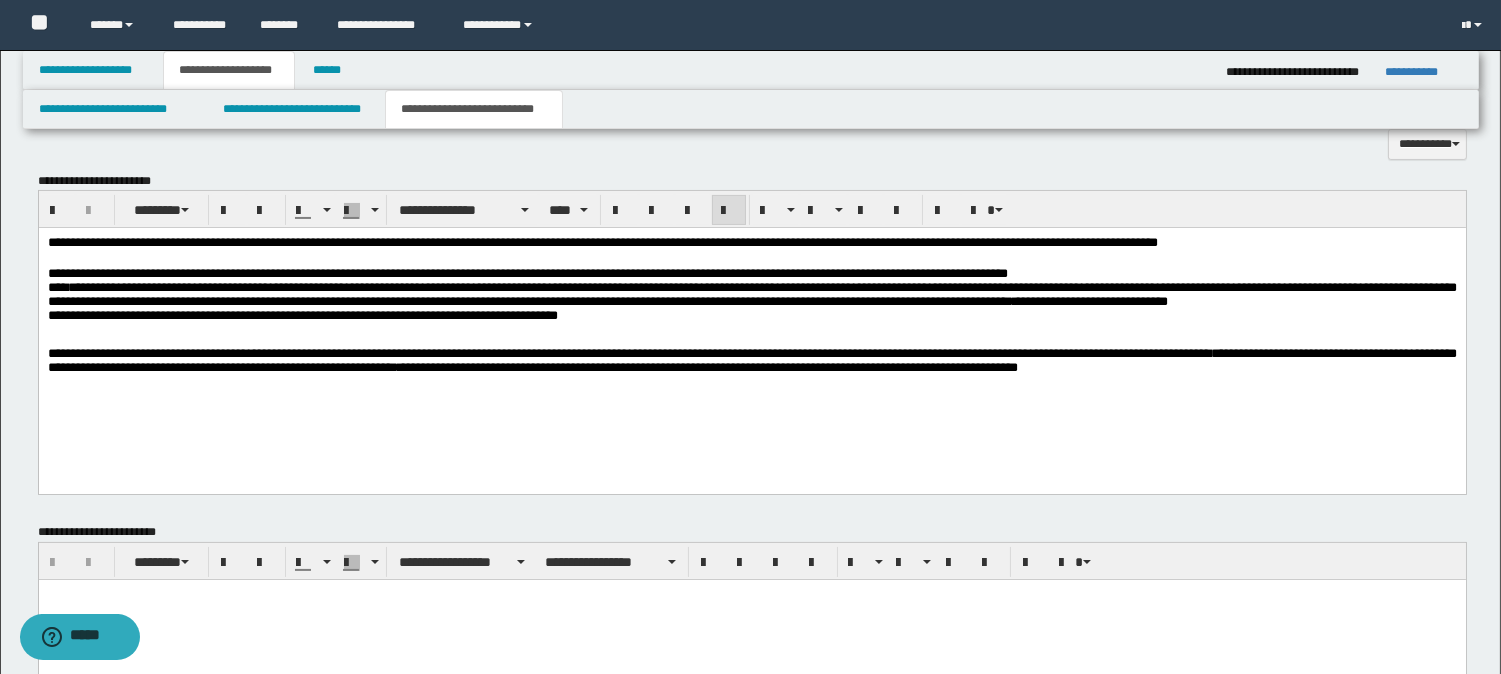 scroll, scrollTop: 644, scrollLeft: 0, axis: vertical 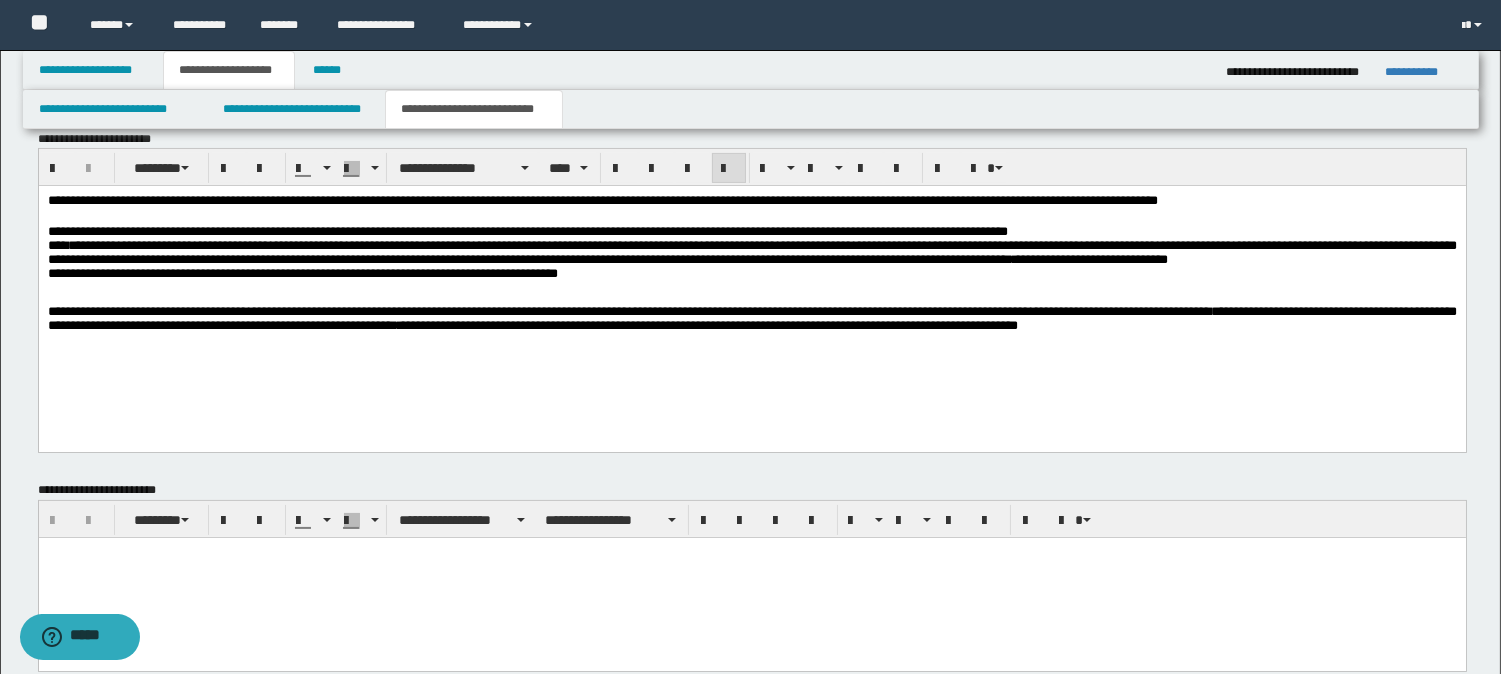 click on "**********" at bounding box center [302, 273] 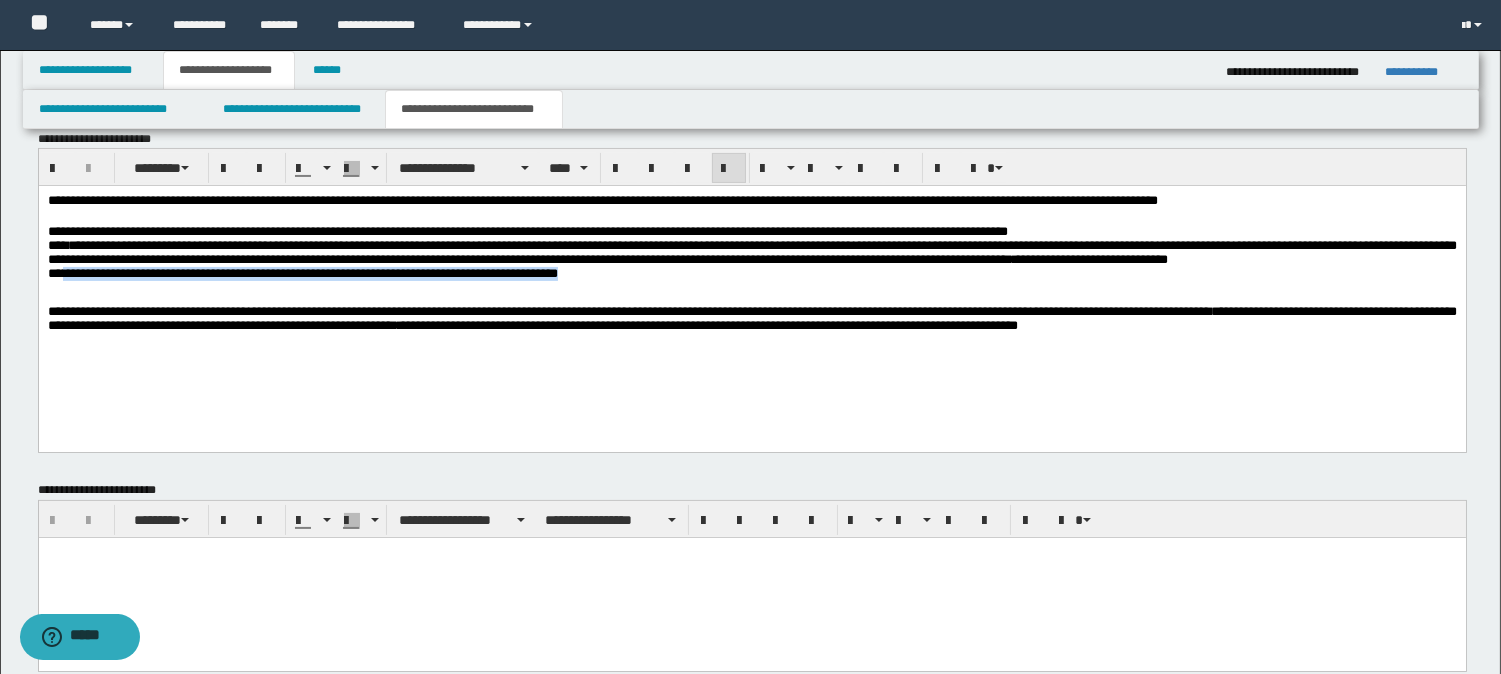 drag, startPoint x: 63, startPoint y: 287, endPoint x: 599, endPoint y: 286, distance: 536.0009 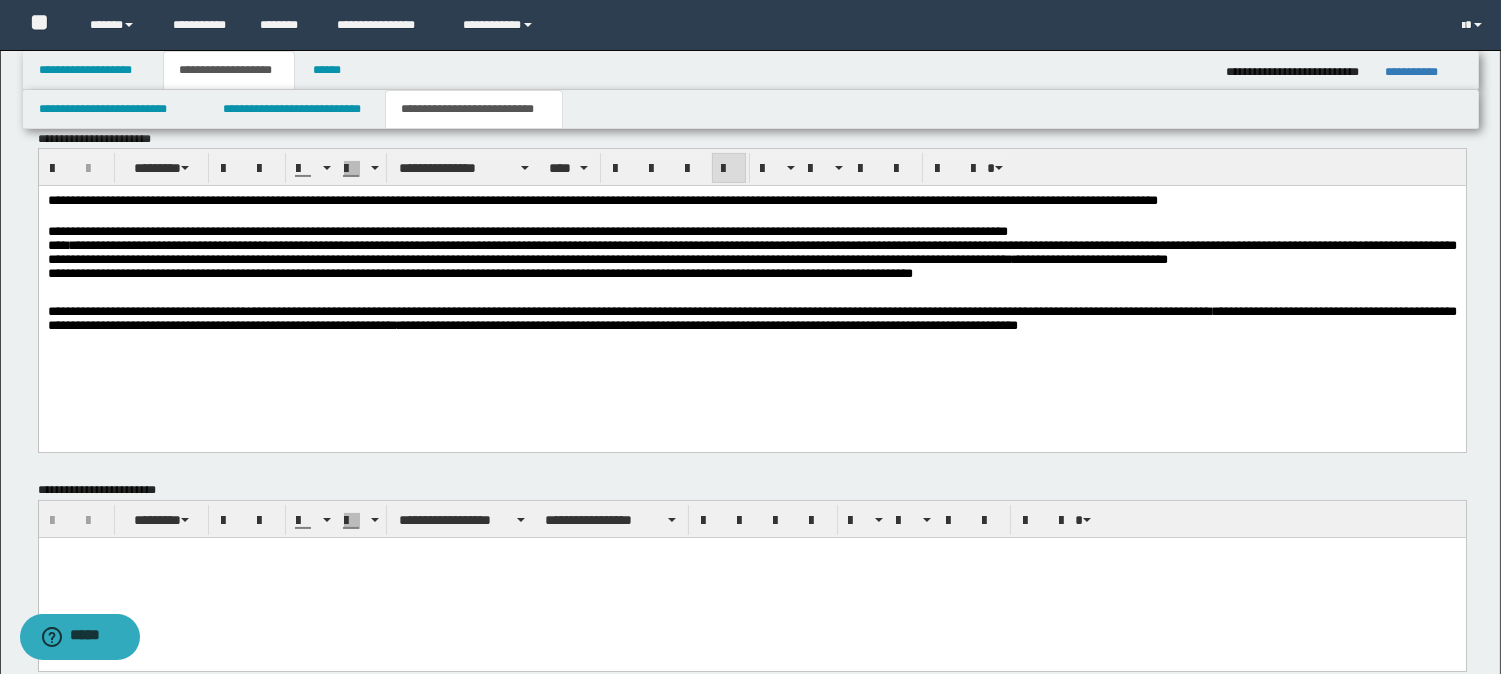click on "**********" at bounding box center [479, 273] 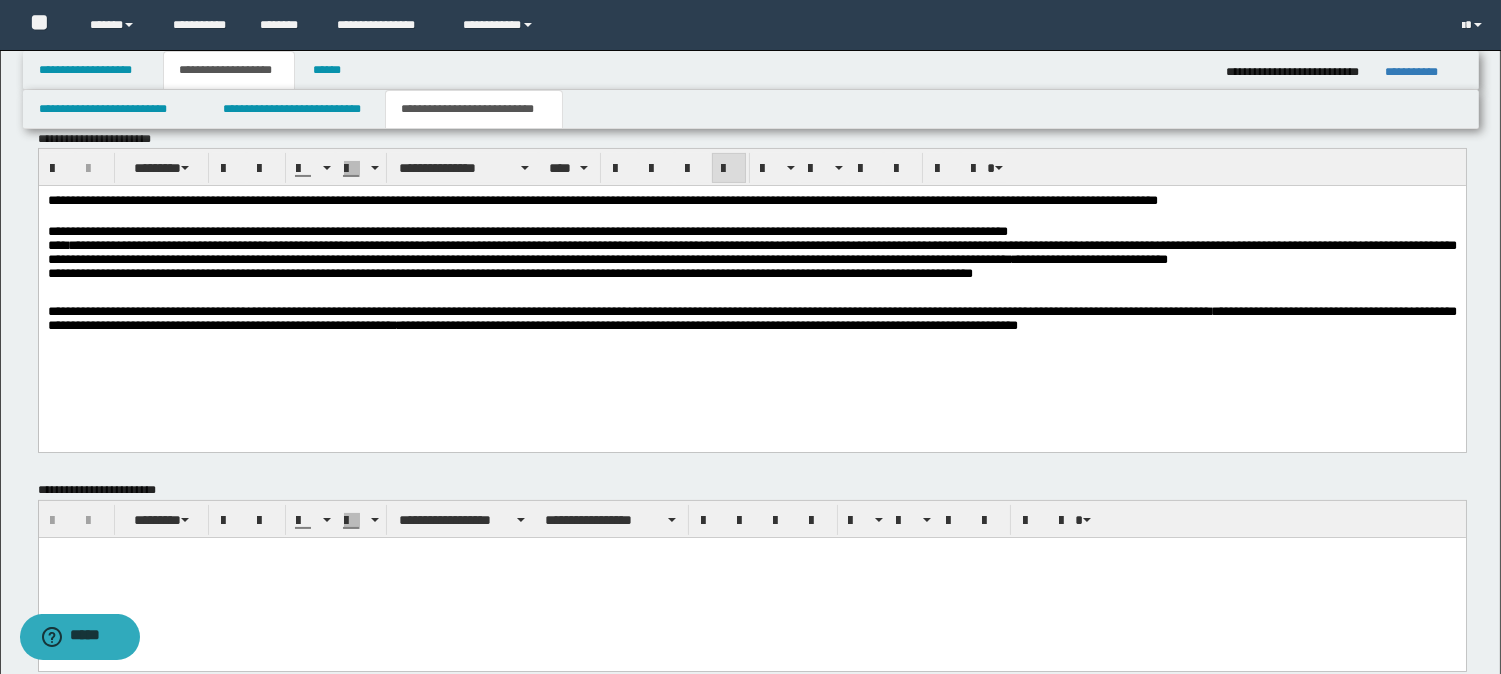 click on "**********" at bounding box center [527, 231] 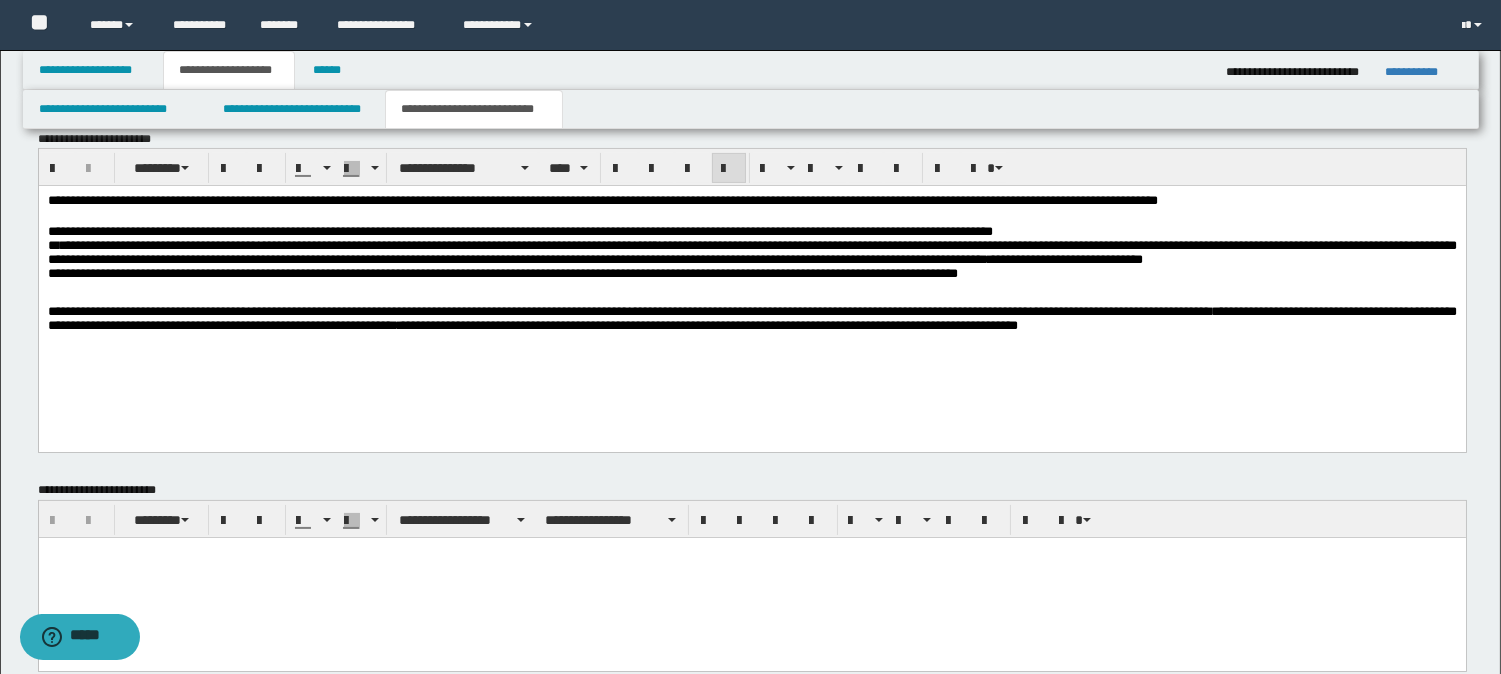click on "**********" at bounding box center [751, 258] 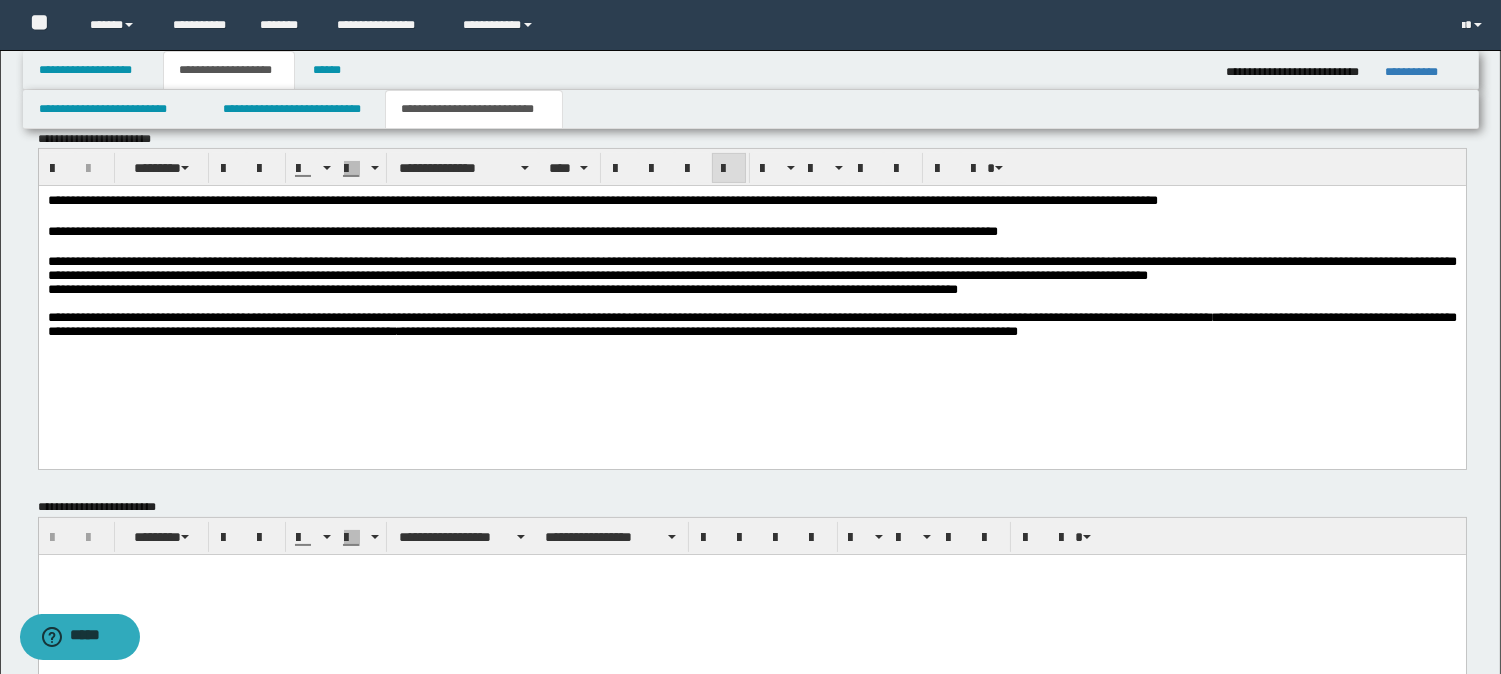 click on "**********" at bounding box center (751, 269) 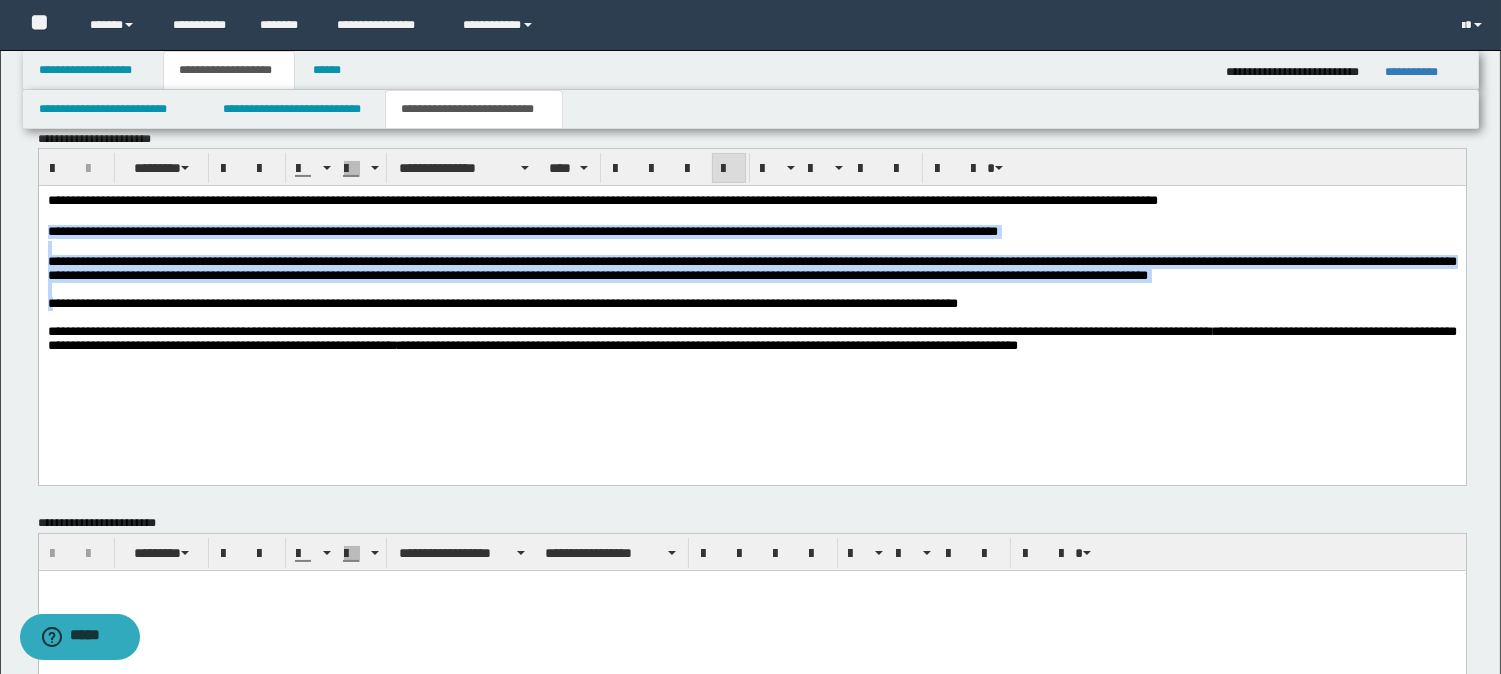 drag, startPoint x: 48, startPoint y: 228, endPoint x: 53, endPoint y: 317, distance: 89.140335 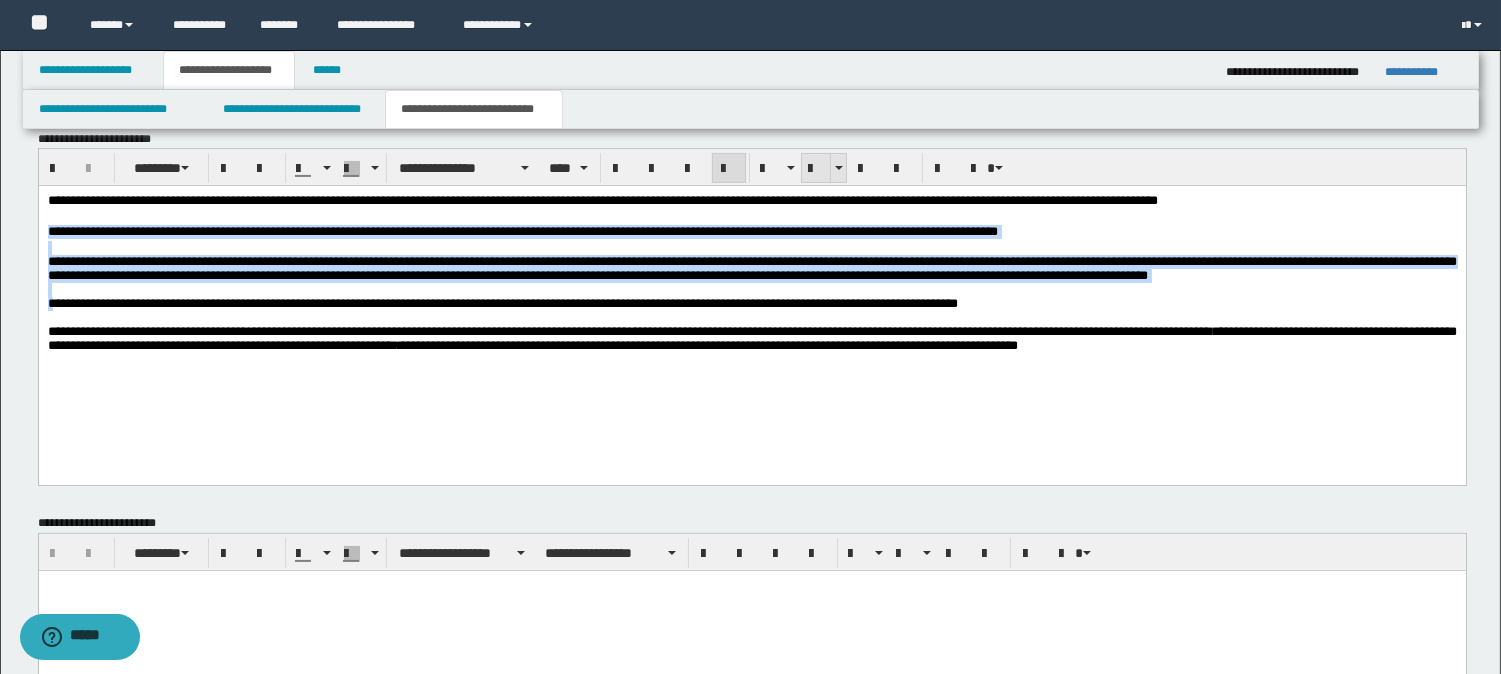 click at bounding box center [838, 168] 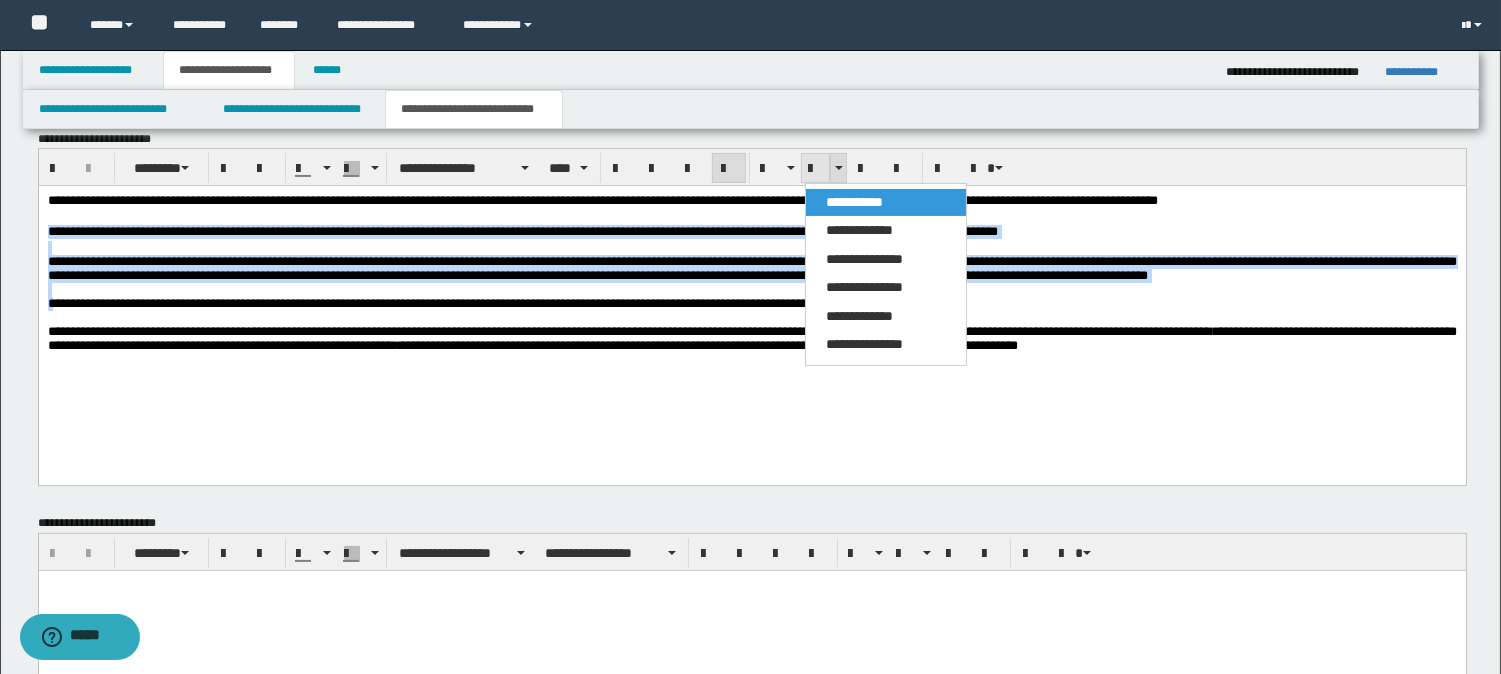 click at bounding box center [816, 169] 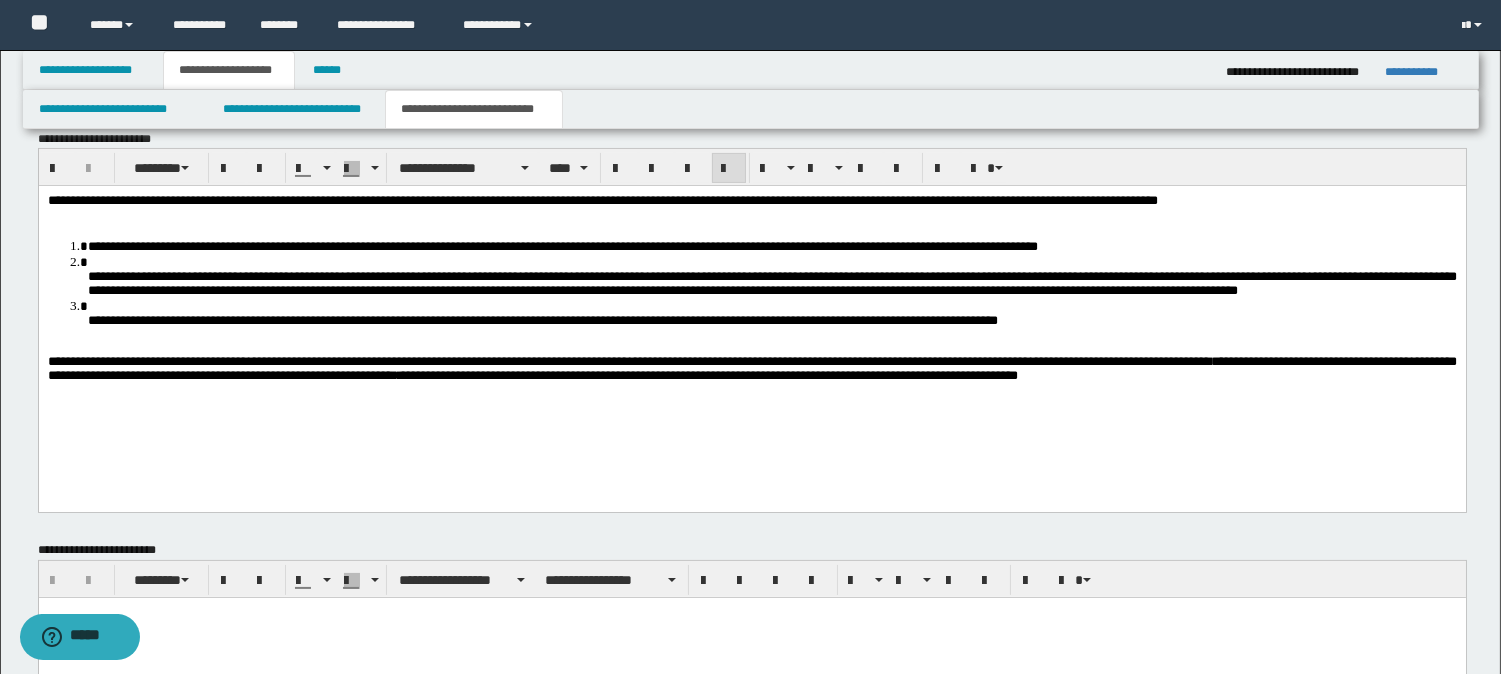 click on "**********" at bounding box center [628, 361] 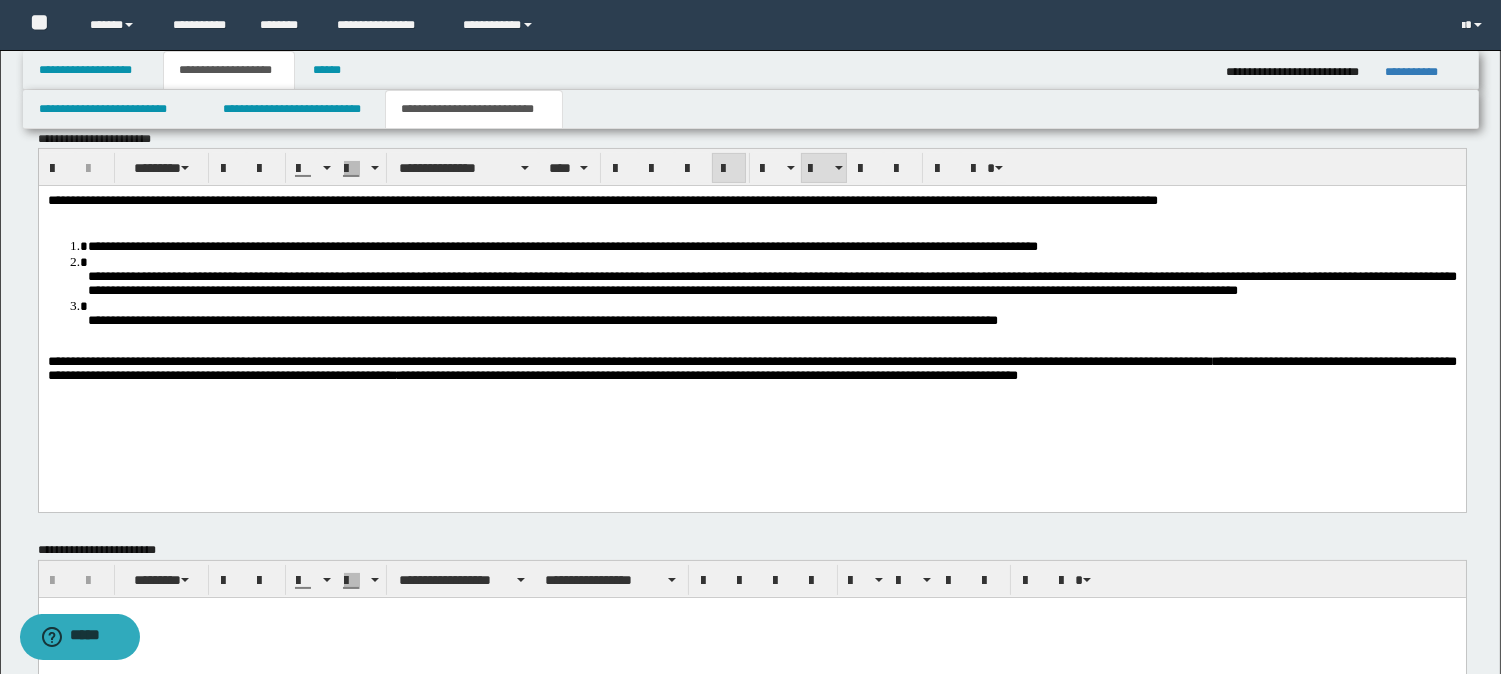 click on "**********" at bounding box center [751, 283] 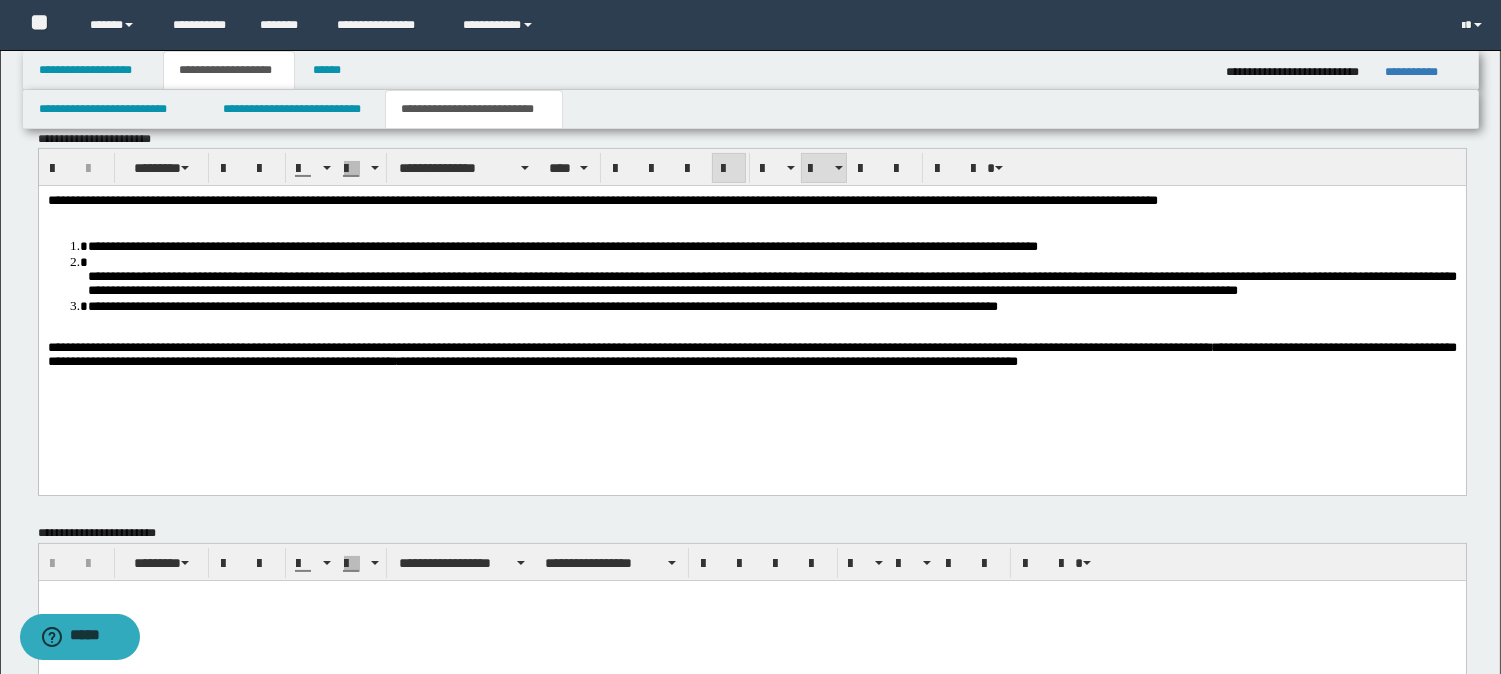click on "**********" at bounding box center [751, 276] 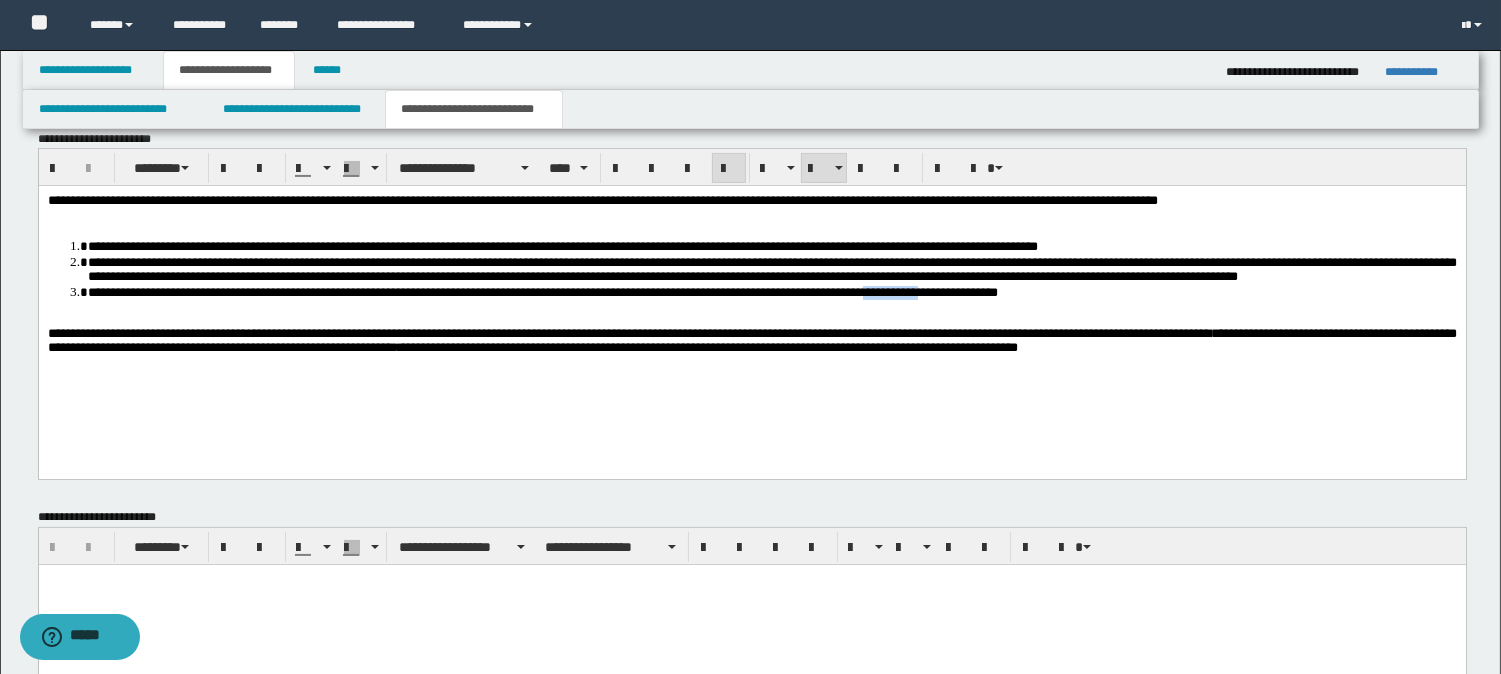 drag, startPoint x: 942, startPoint y: 299, endPoint x: 998, endPoint y: 302, distance: 56.0803 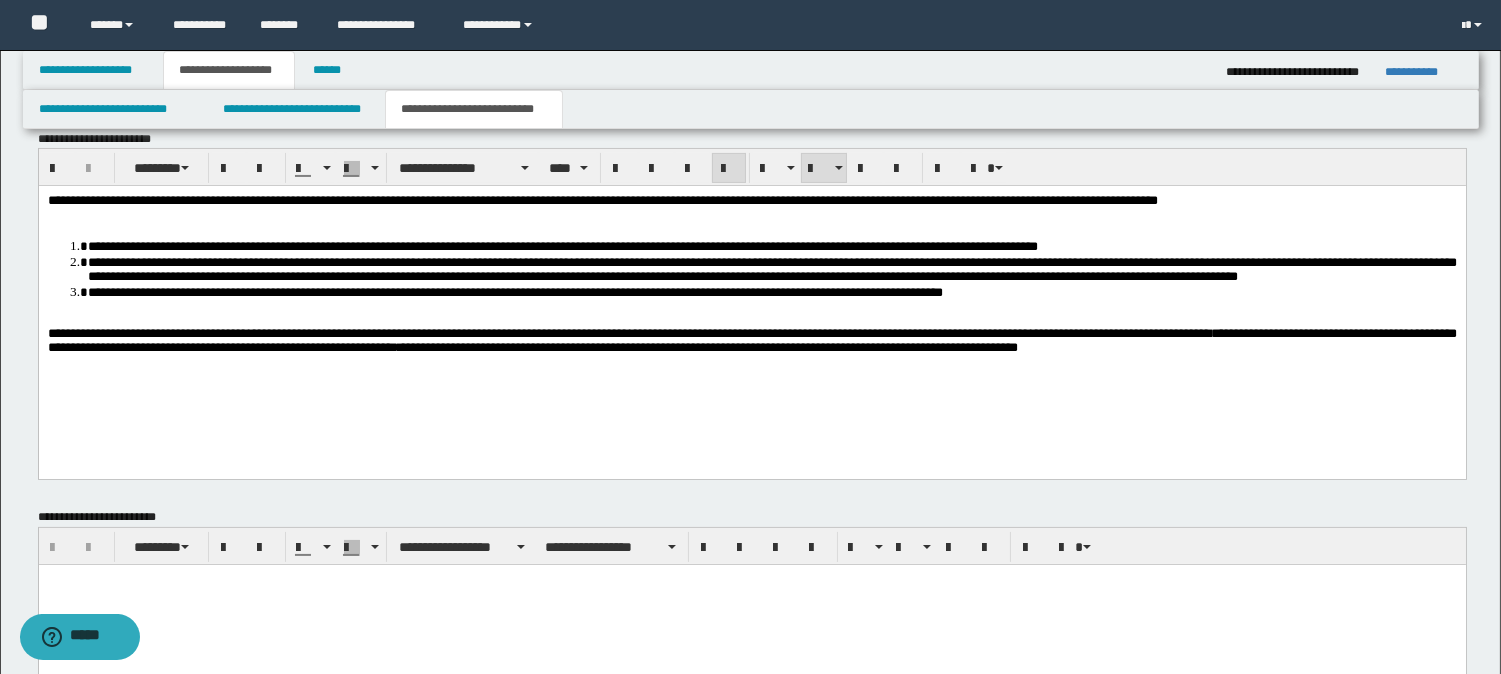 click on "**********" at bounding box center (771, 292) 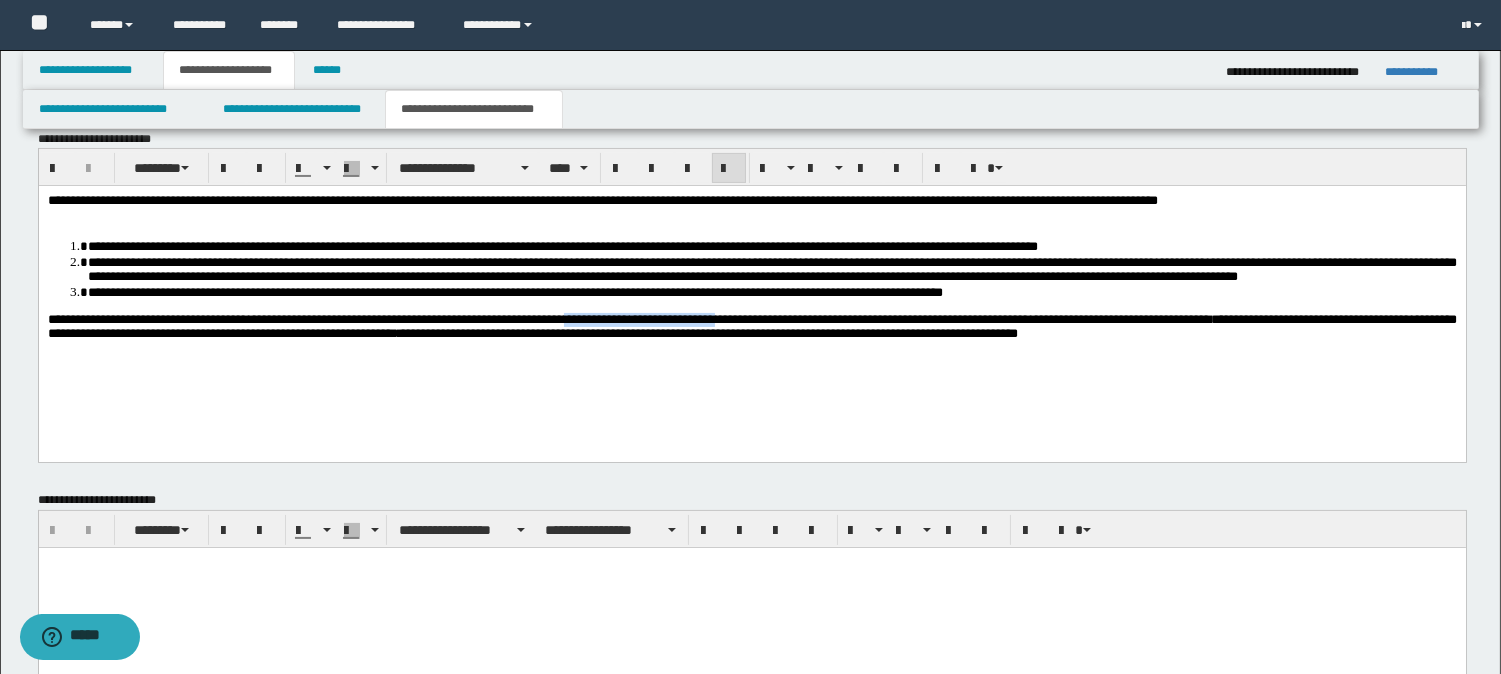 drag, startPoint x: 608, startPoint y: 325, endPoint x: 855, endPoint y: 320, distance: 247.0506 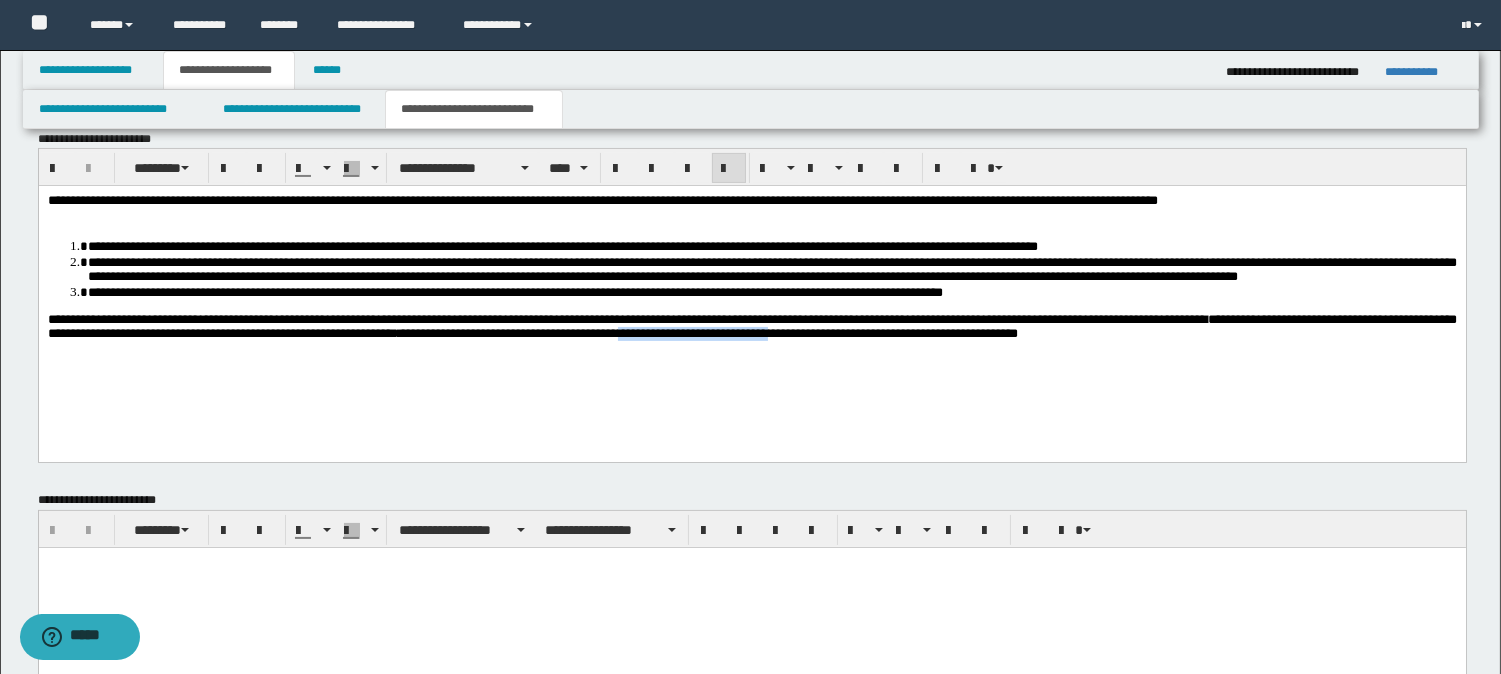 drag, startPoint x: 844, startPoint y: 349, endPoint x: 1091, endPoint y: 342, distance: 247.09917 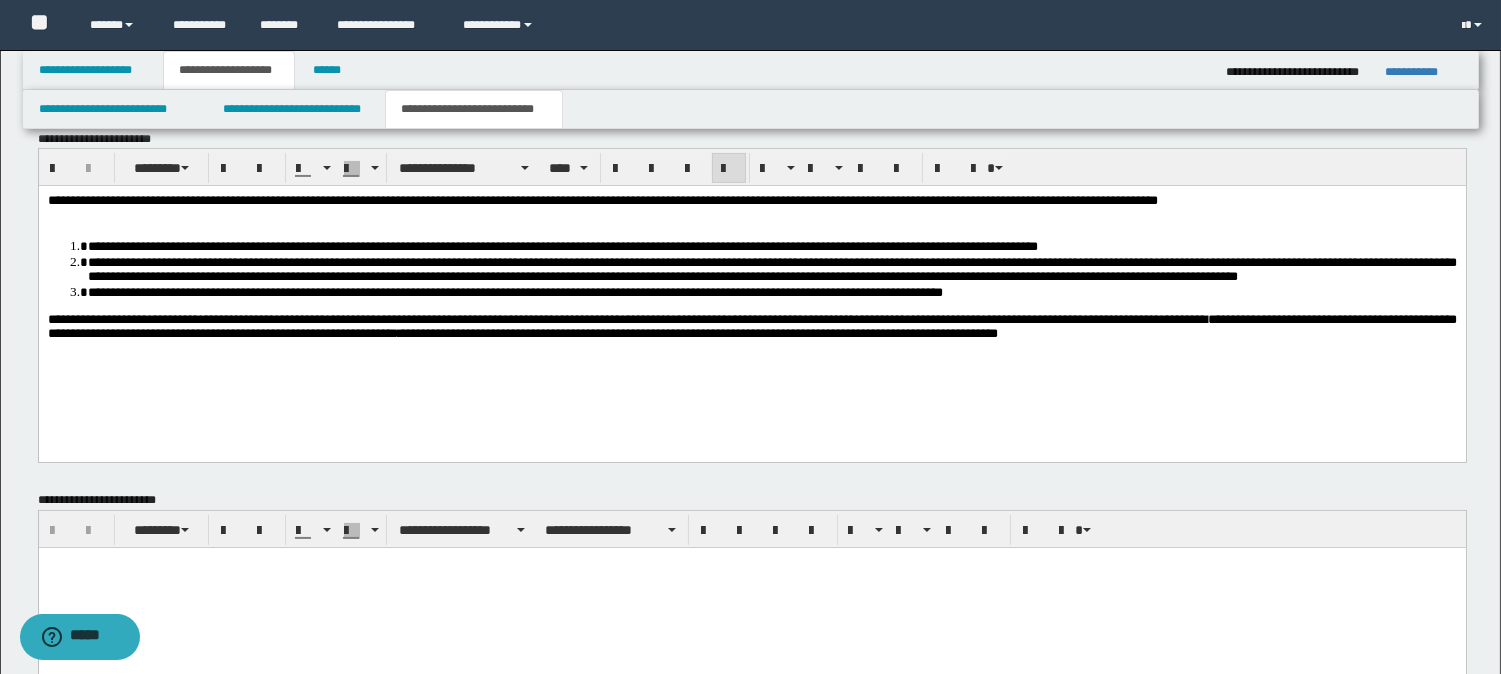 click on "**********" at bounding box center (751, 295) 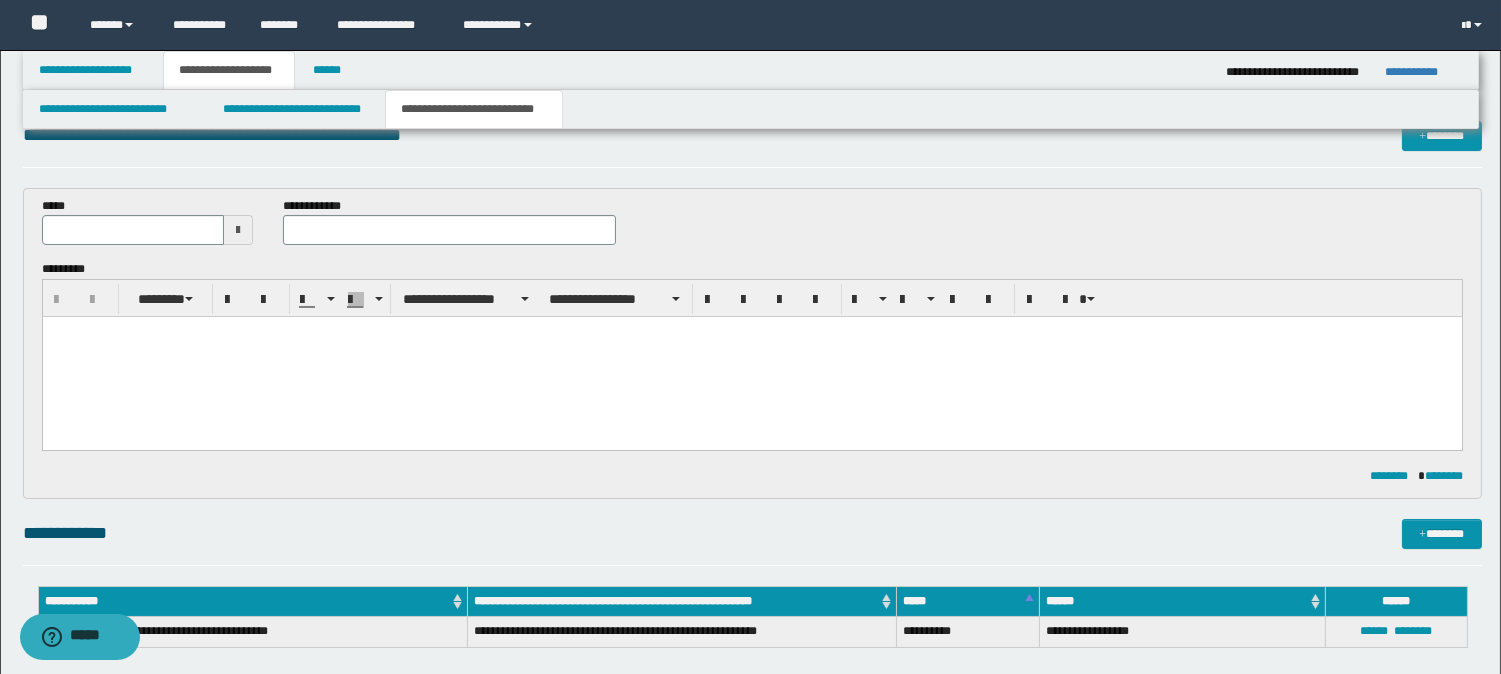 scroll, scrollTop: 0, scrollLeft: 0, axis: both 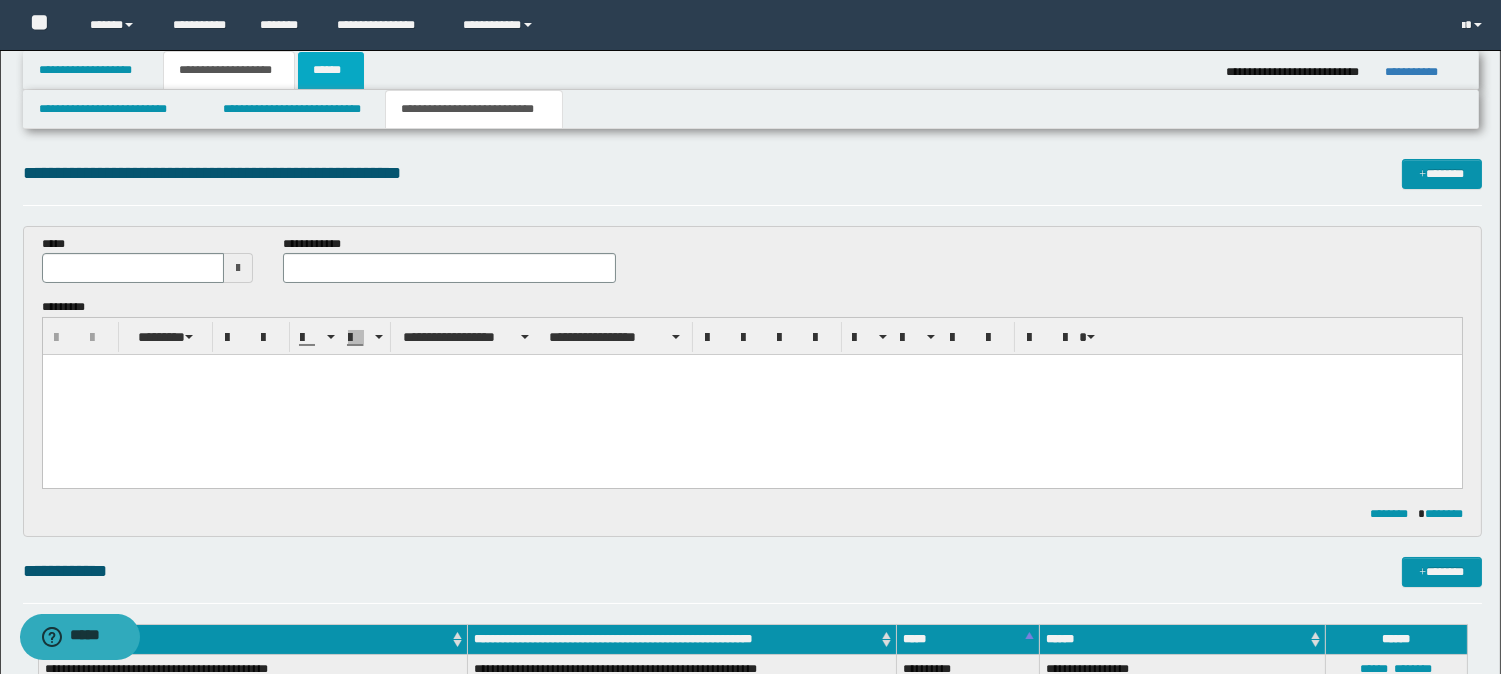 click on "******" at bounding box center [331, 70] 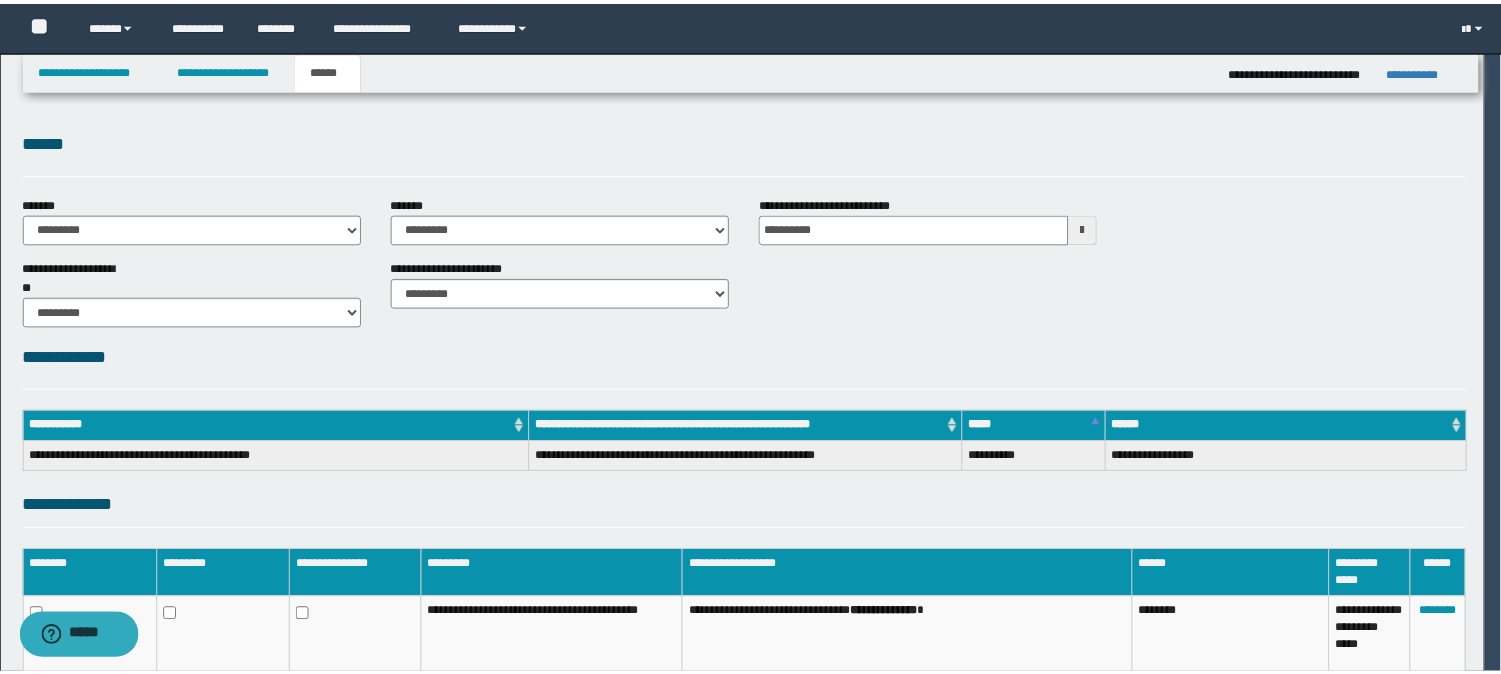 scroll, scrollTop: 0, scrollLeft: 0, axis: both 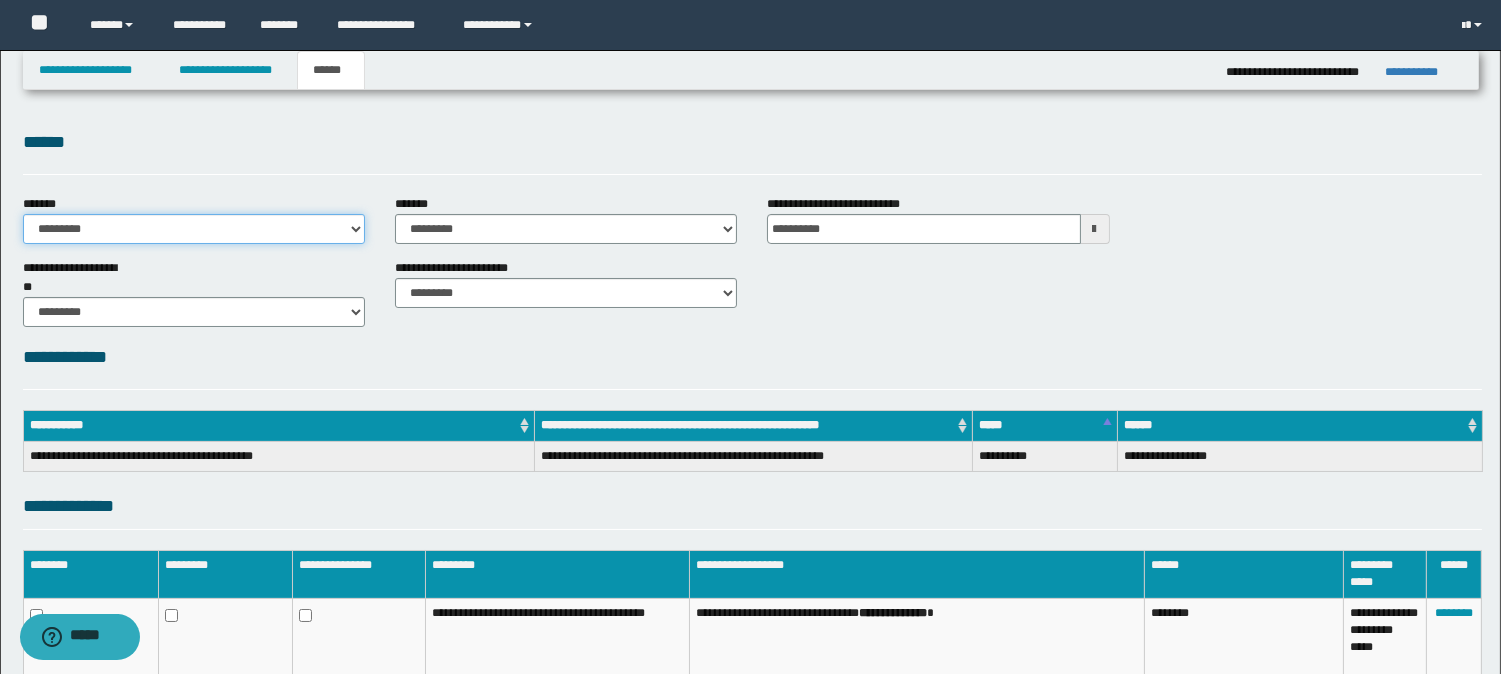 click on "**********" at bounding box center (194, 229) 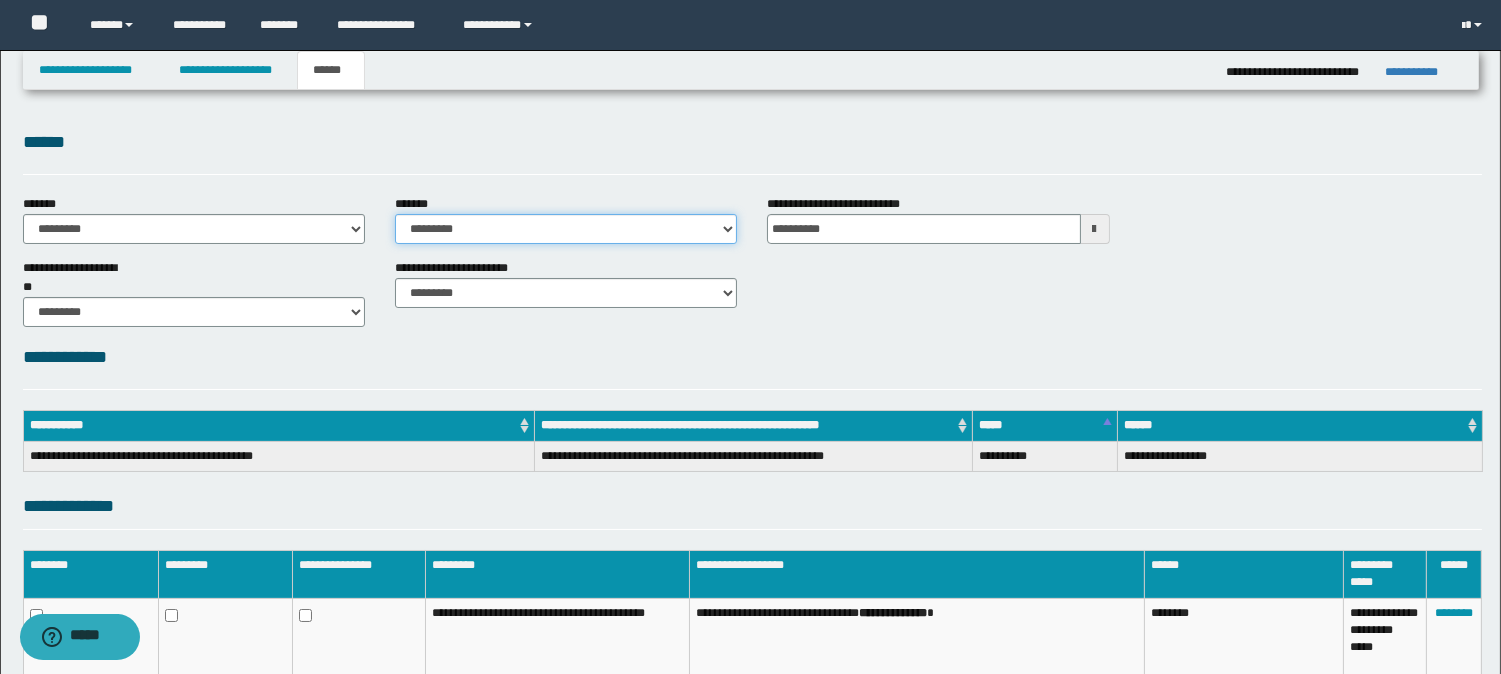 click on "**********" at bounding box center (566, 229) 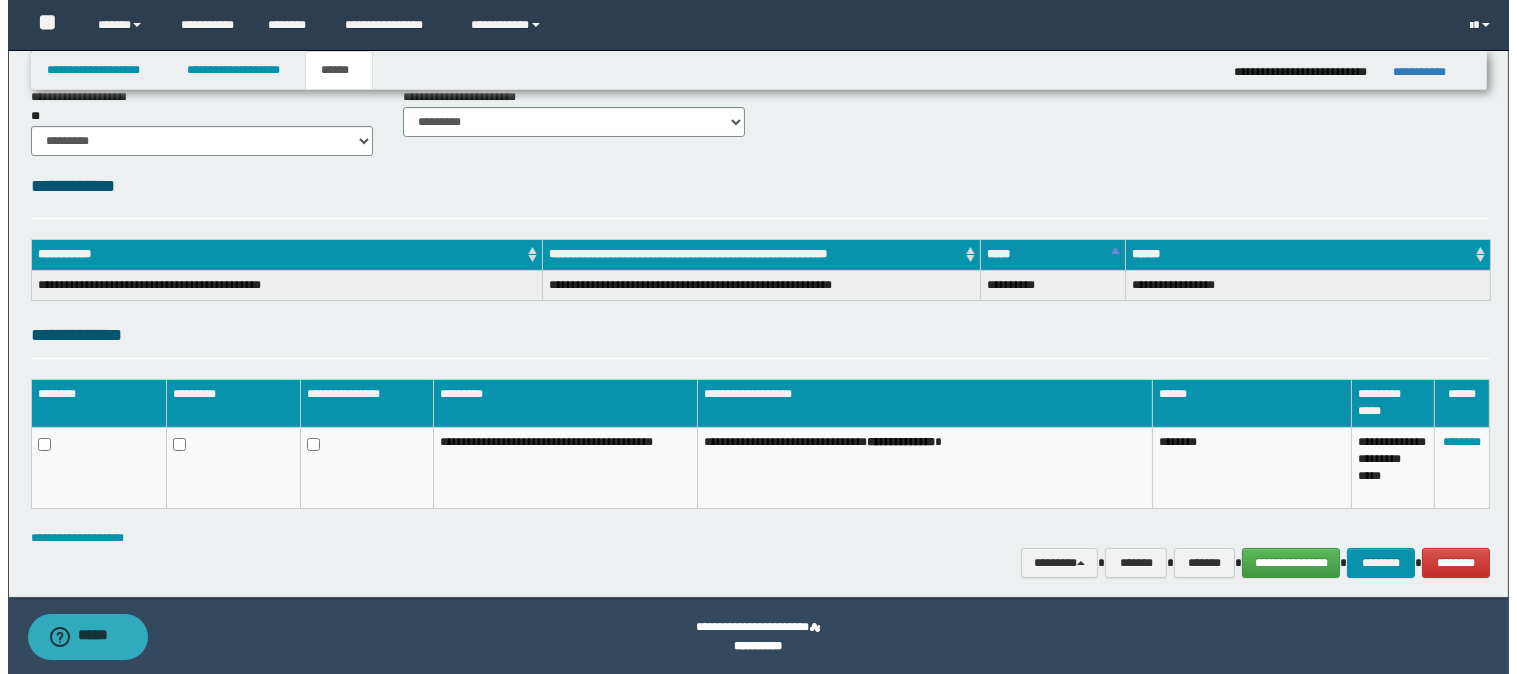 scroll, scrollTop: 172, scrollLeft: 0, axis: vertical 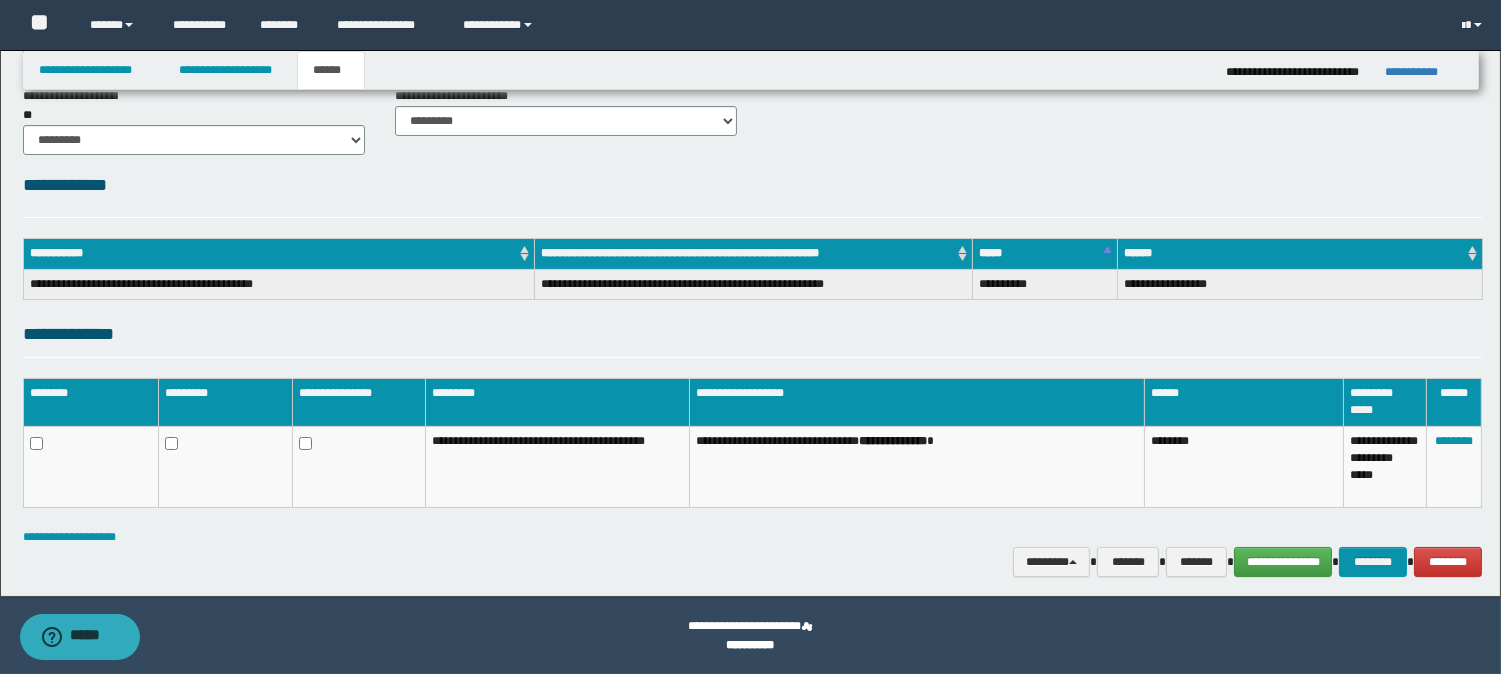 click at bounding box center [90, 467] 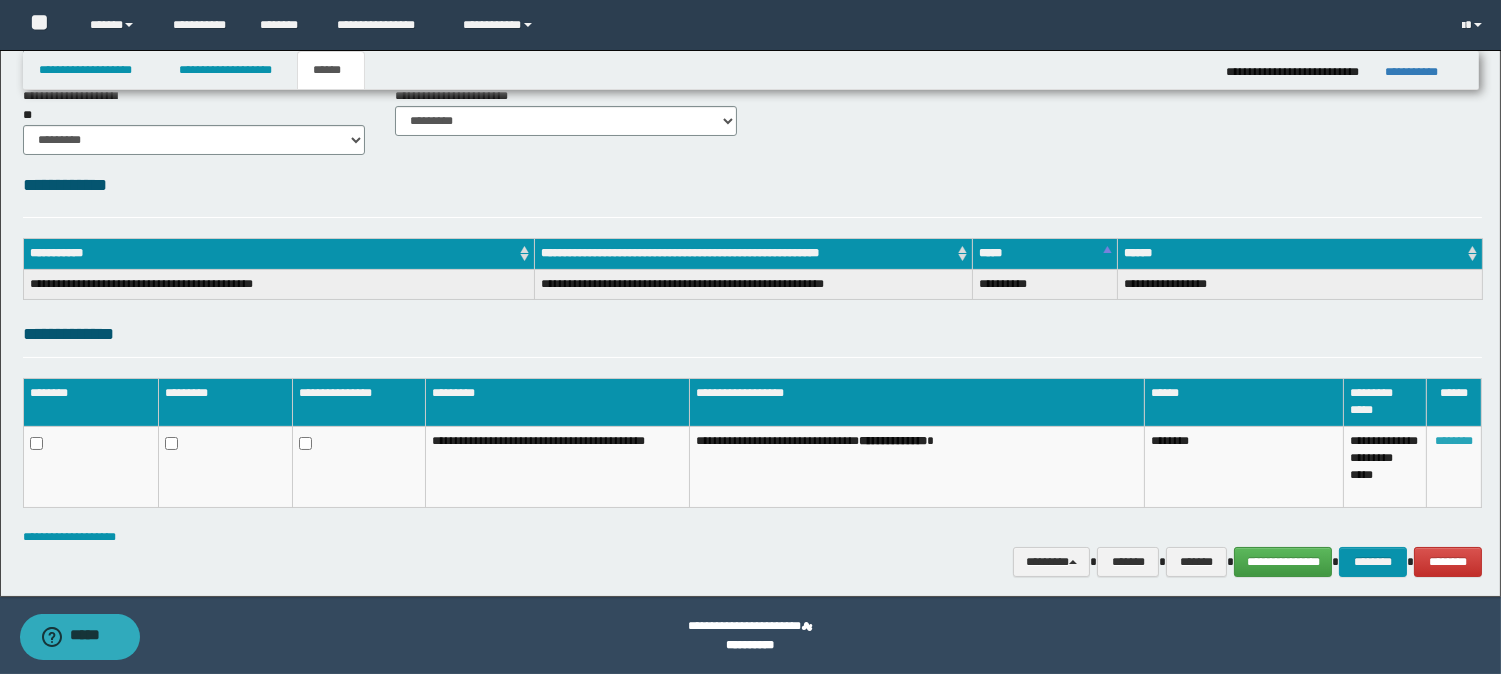 click on "********" at bounding box center [1454, 441] 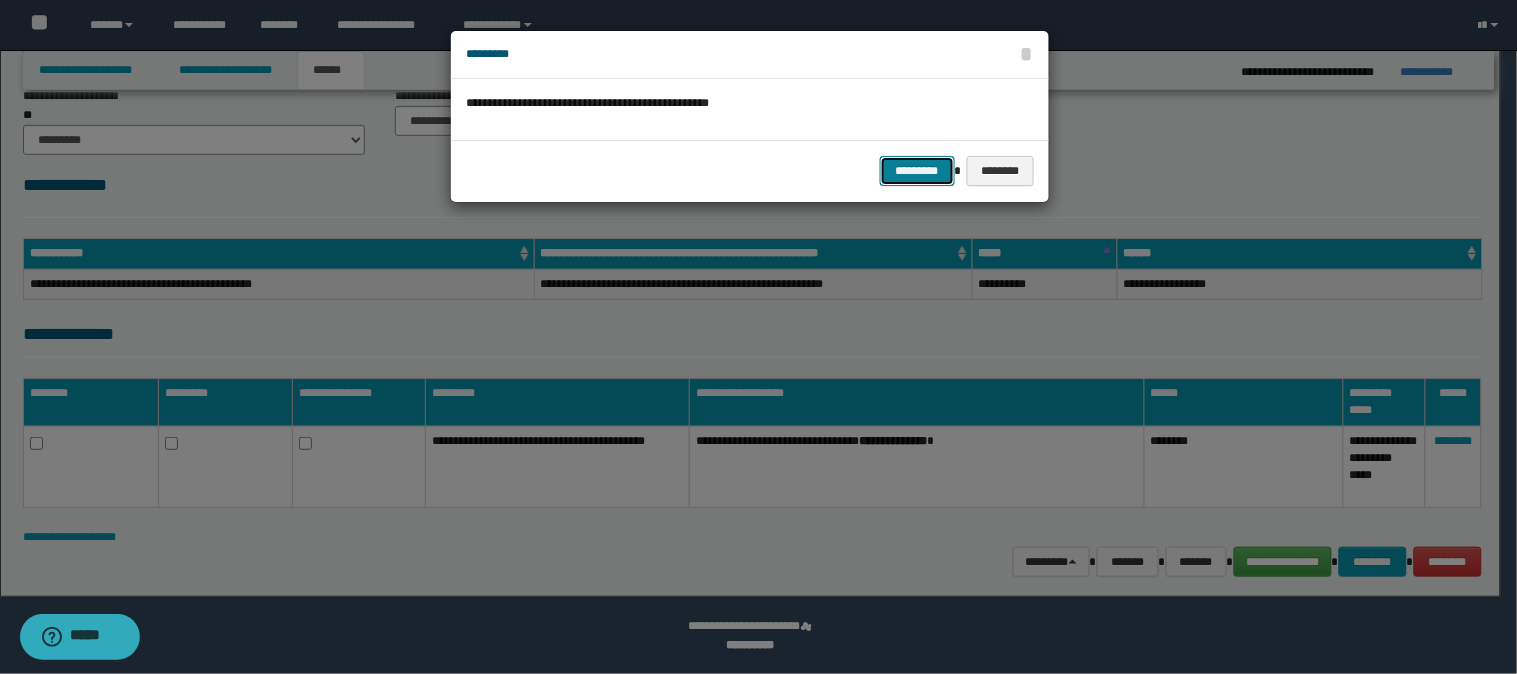 click on "*********" at bounding box center [917, 171] 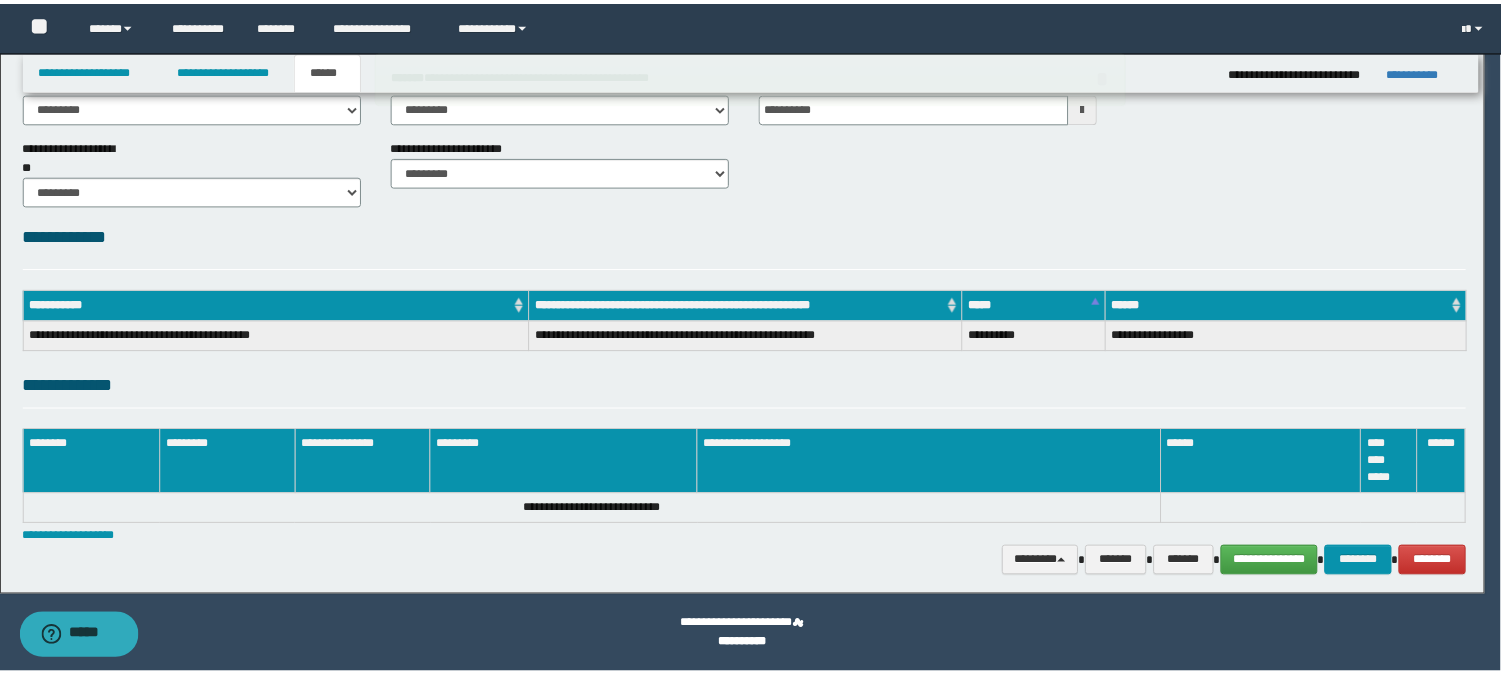 scroll, scrollTop: 120, scrollLeft: 0, axis: vertical 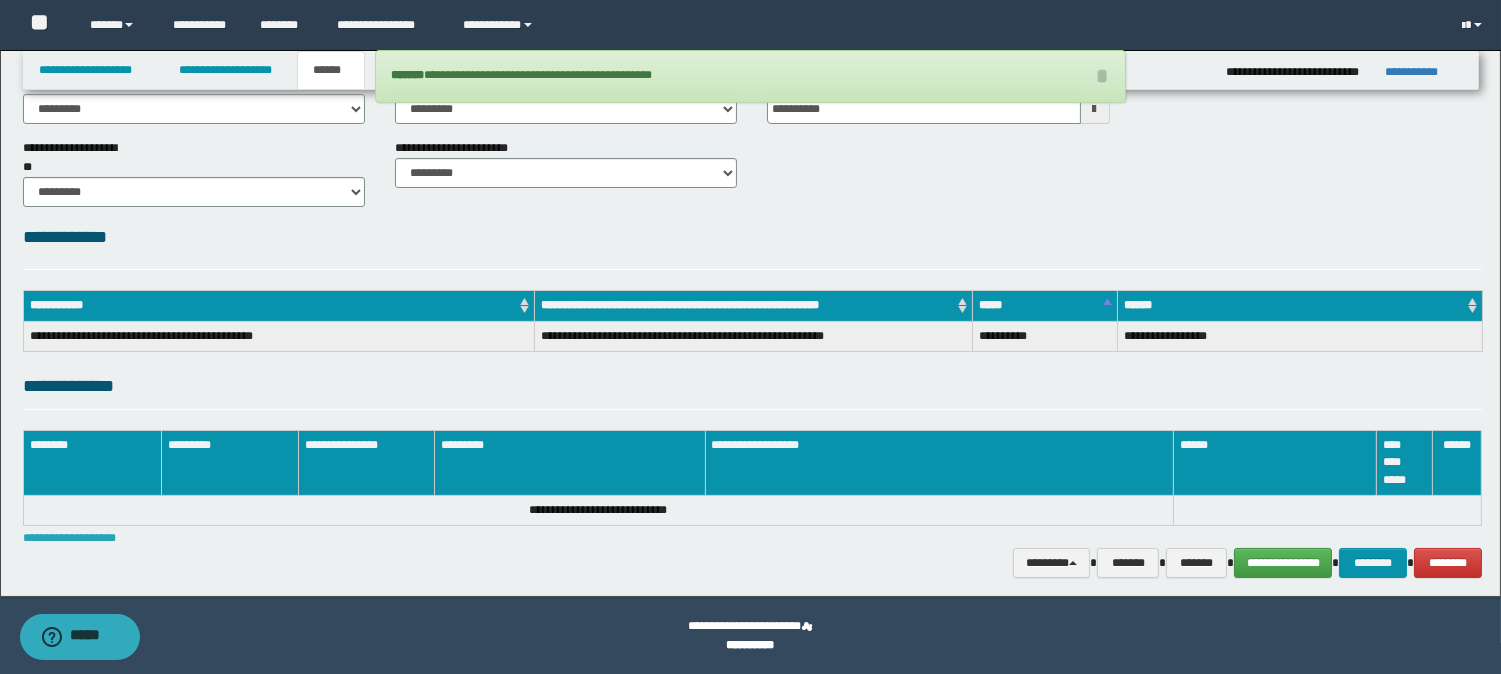 click on "**********" at bounding box center [69, 538] 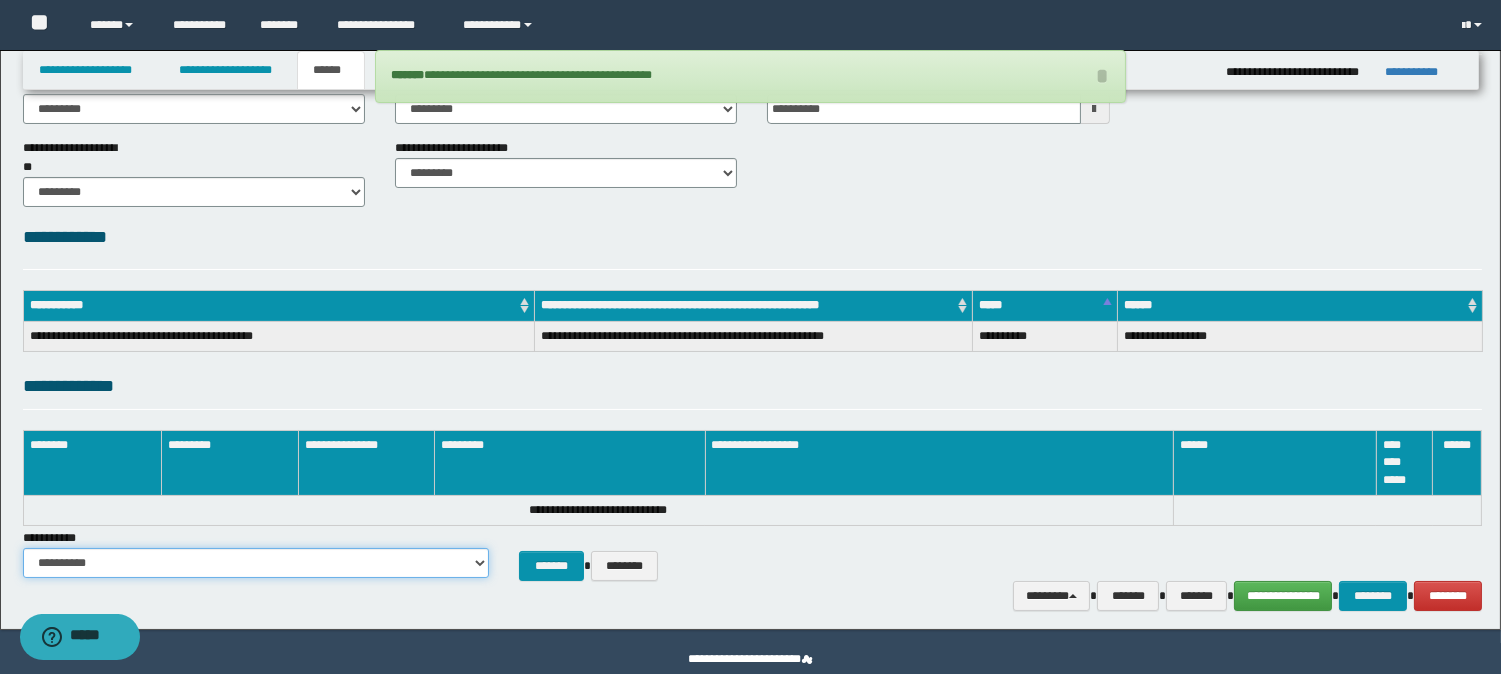 click on "**********" at bounding box center [256, 563] 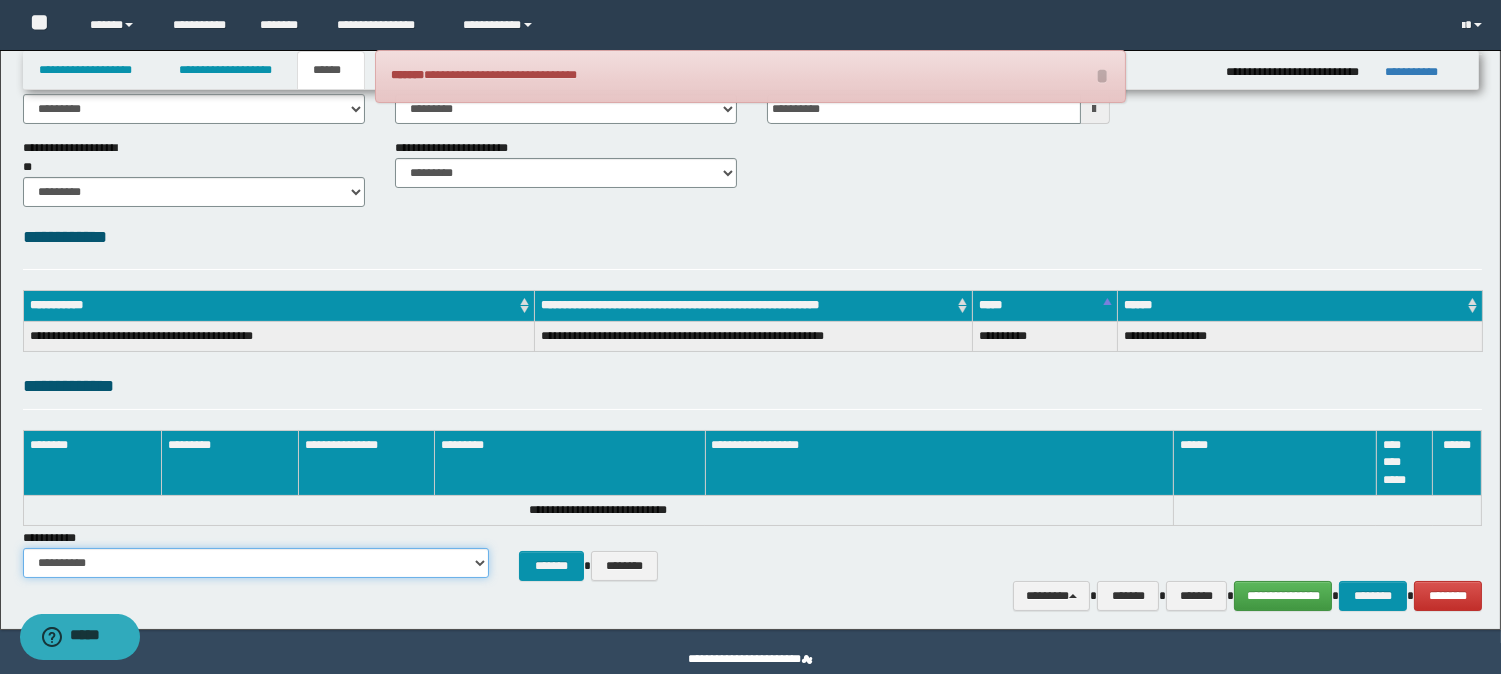 select on "***" 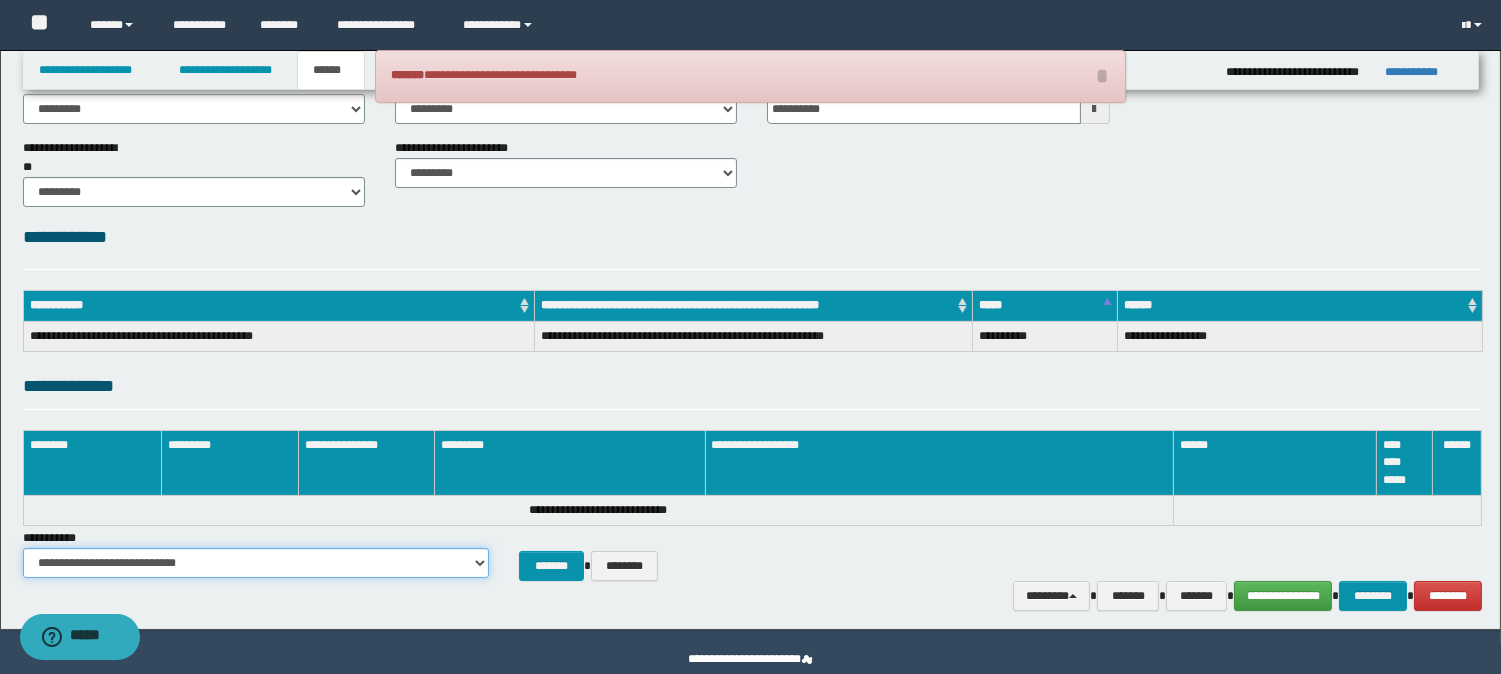 click on "**********" at bounding box center (256, 563) 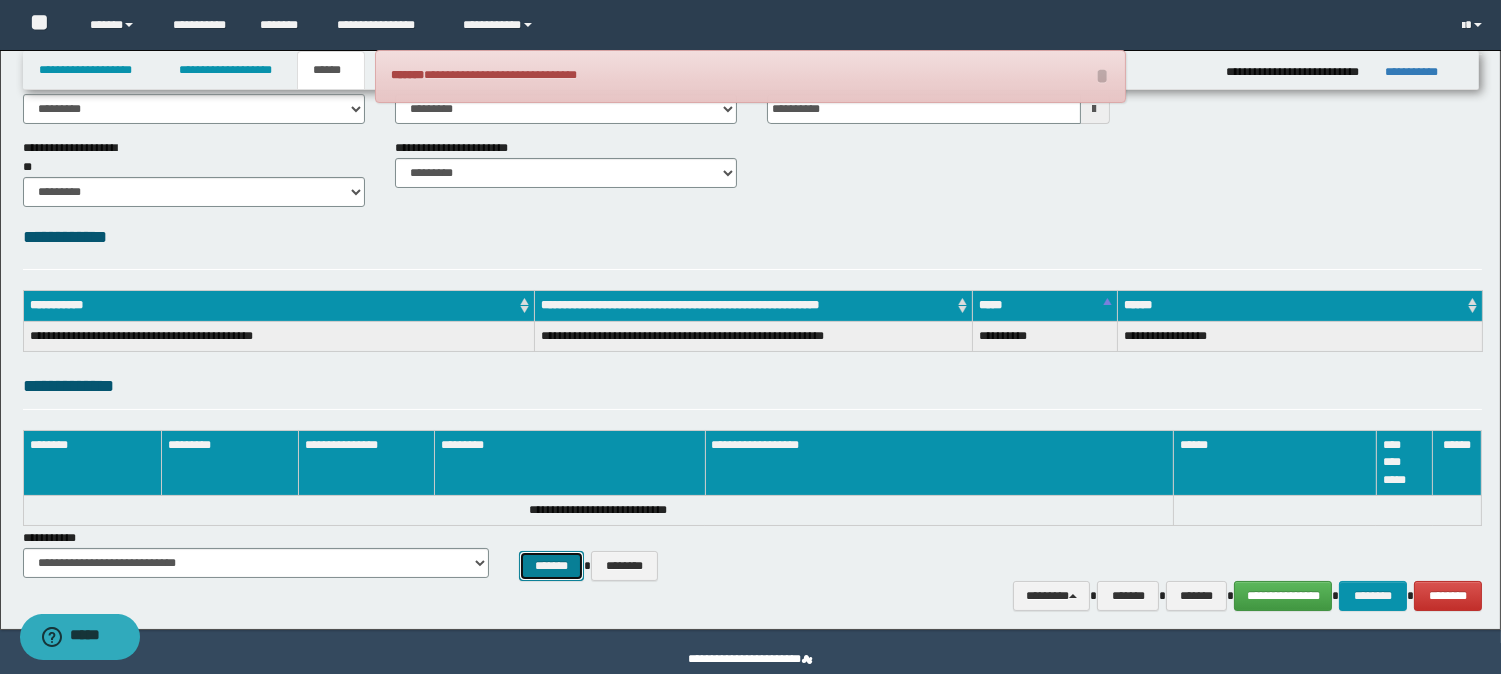 click on "*******" at bounding box center (551, 566) 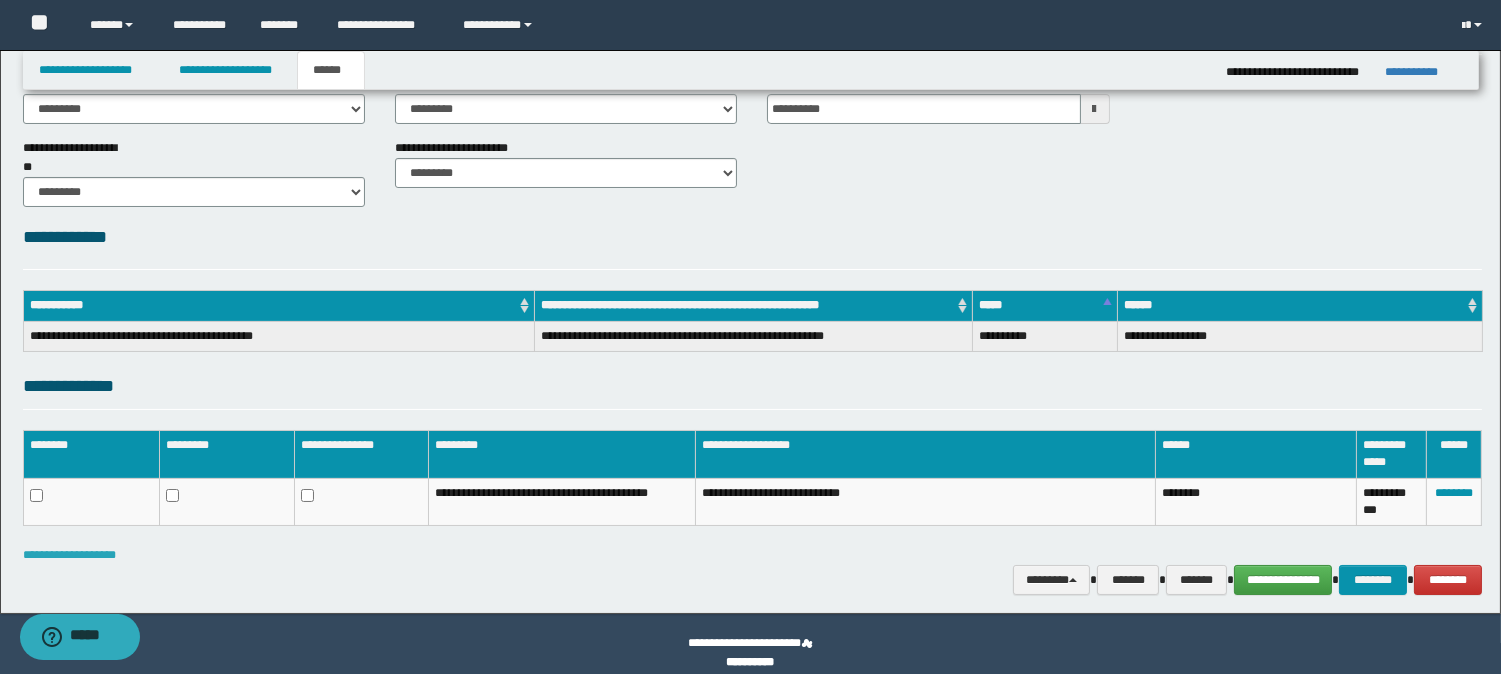 click on "**********" at bounding box center [69, 555] 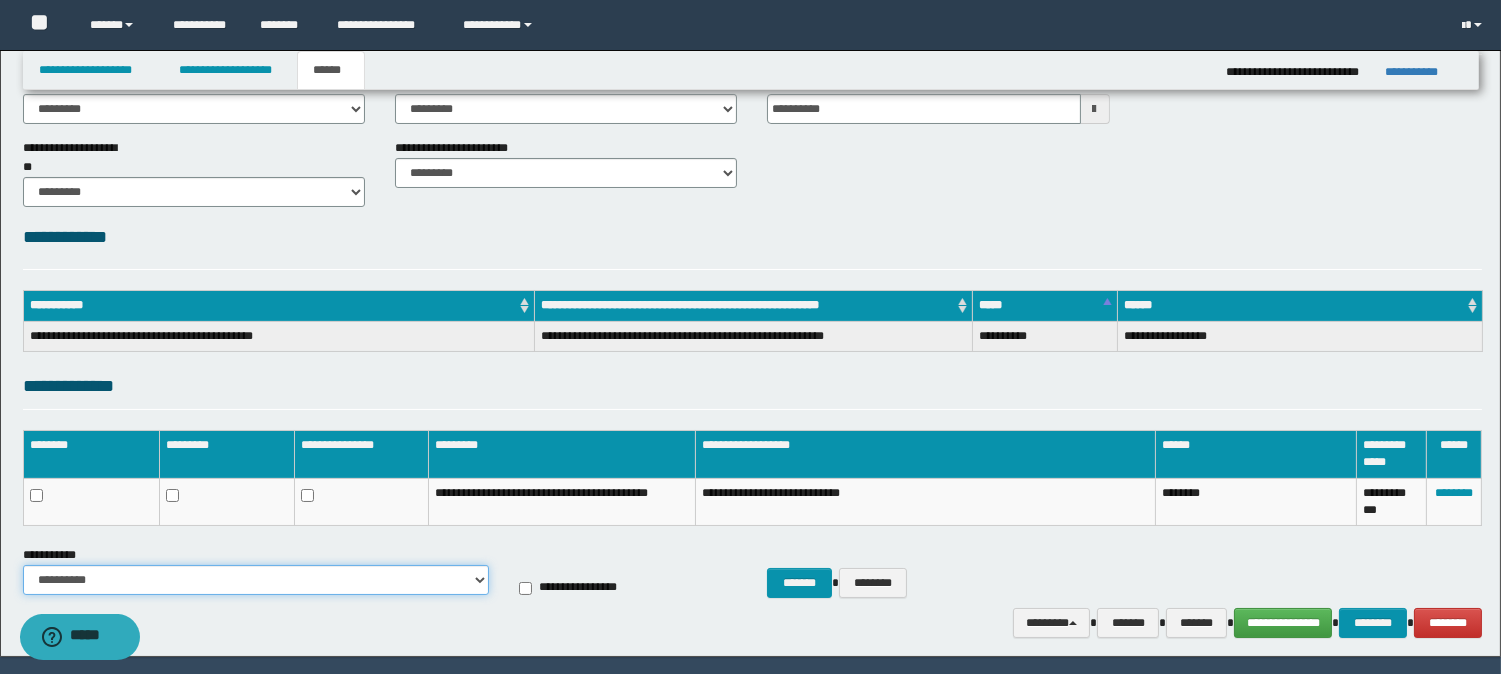 click on "**********" at bounding box center [256, 580] 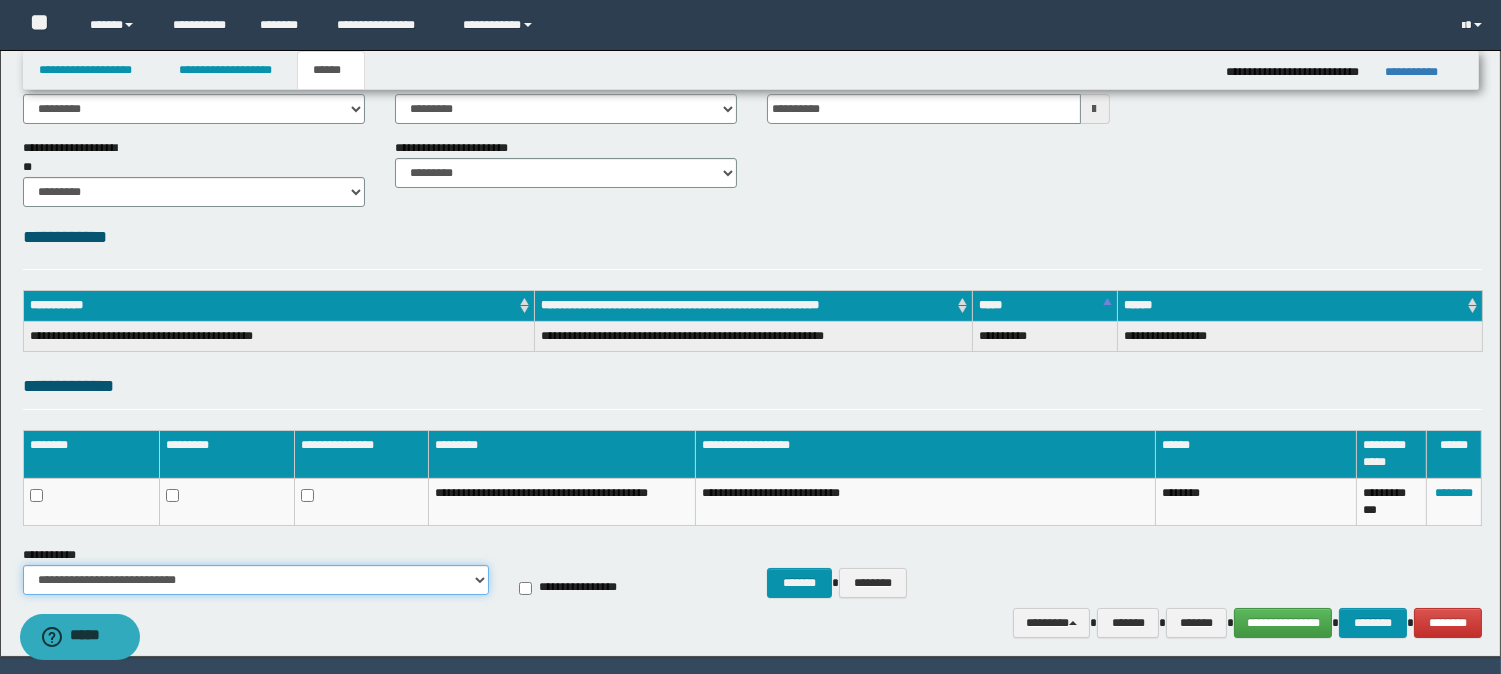 click on "**********" at bounding box center (256, 580) 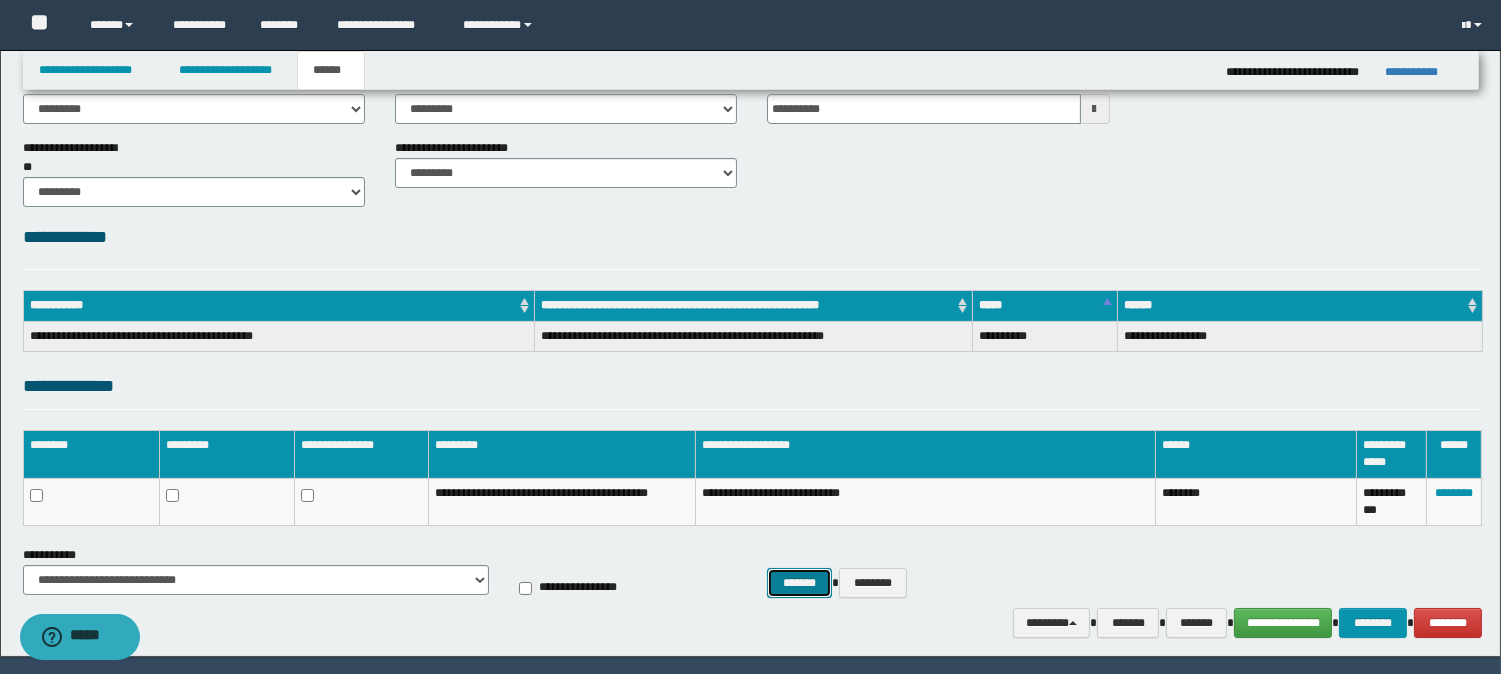 click on "*******" at bounding box center [799, 583] 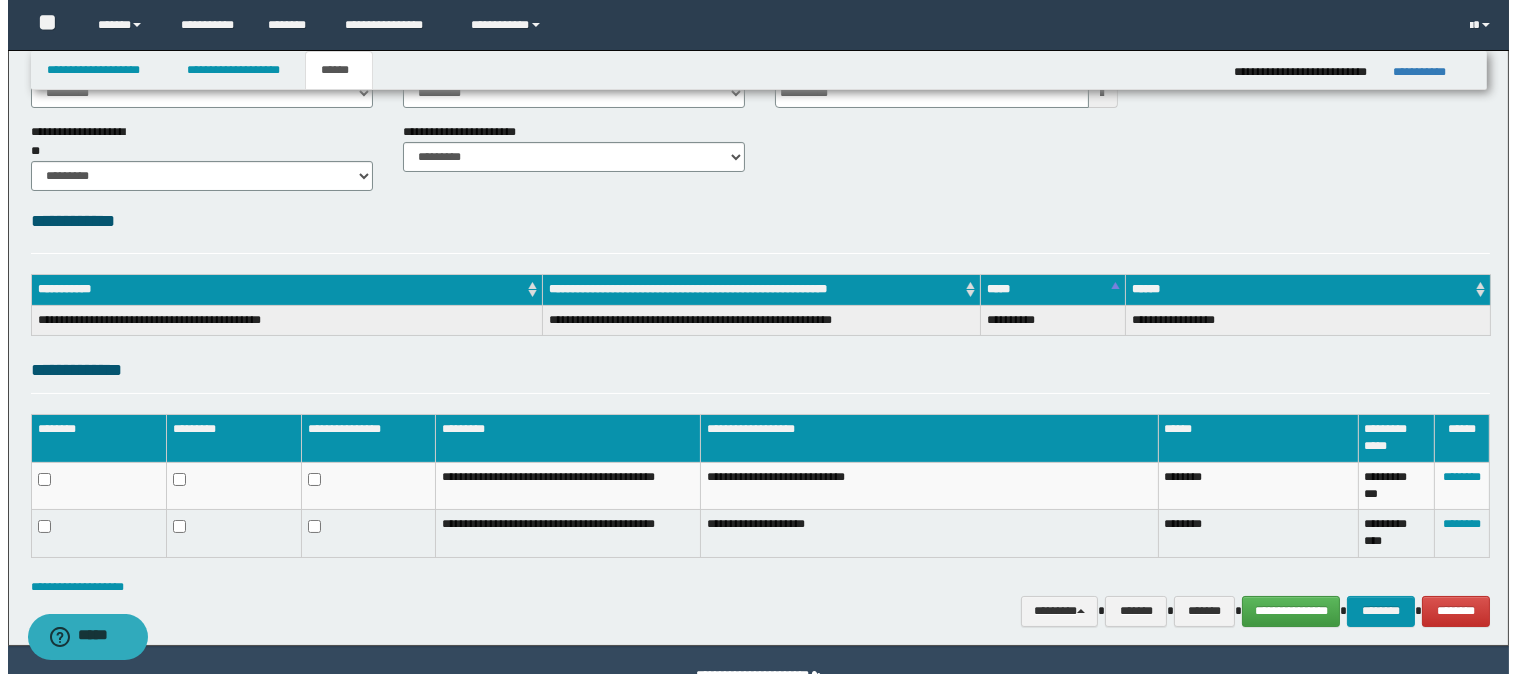 scroll, scrollTop: 148, scrollLeft: 0, axis: vertical 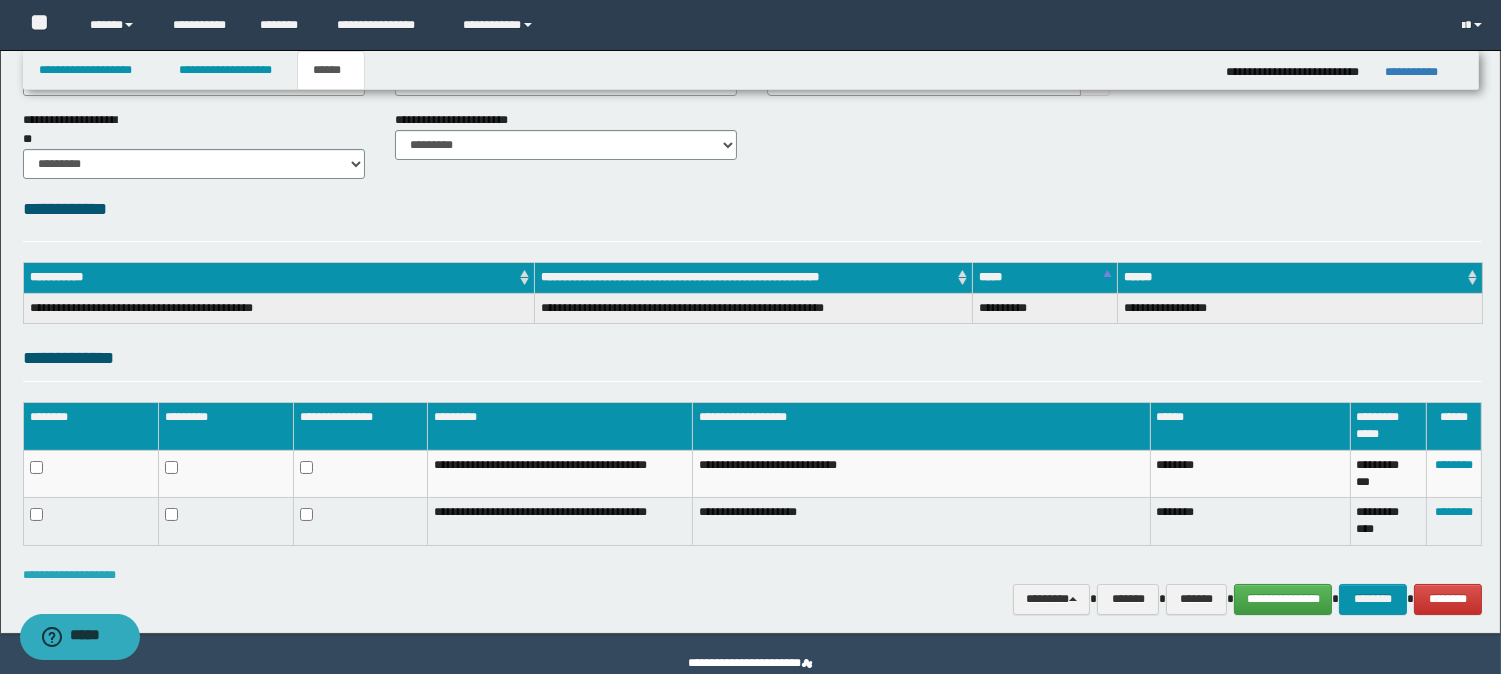click on "**********" at bounding box center (69, 575) 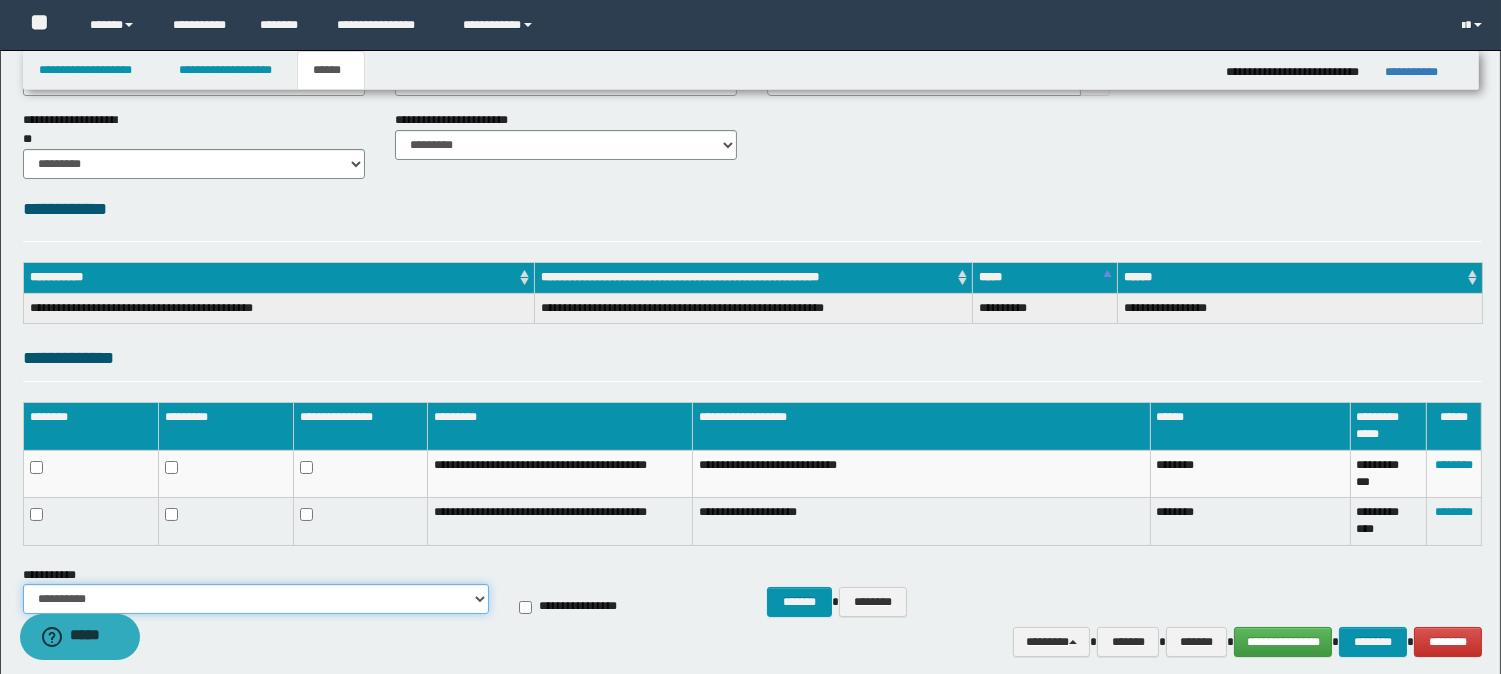 click on "**********" at bounding box center (256, 599) 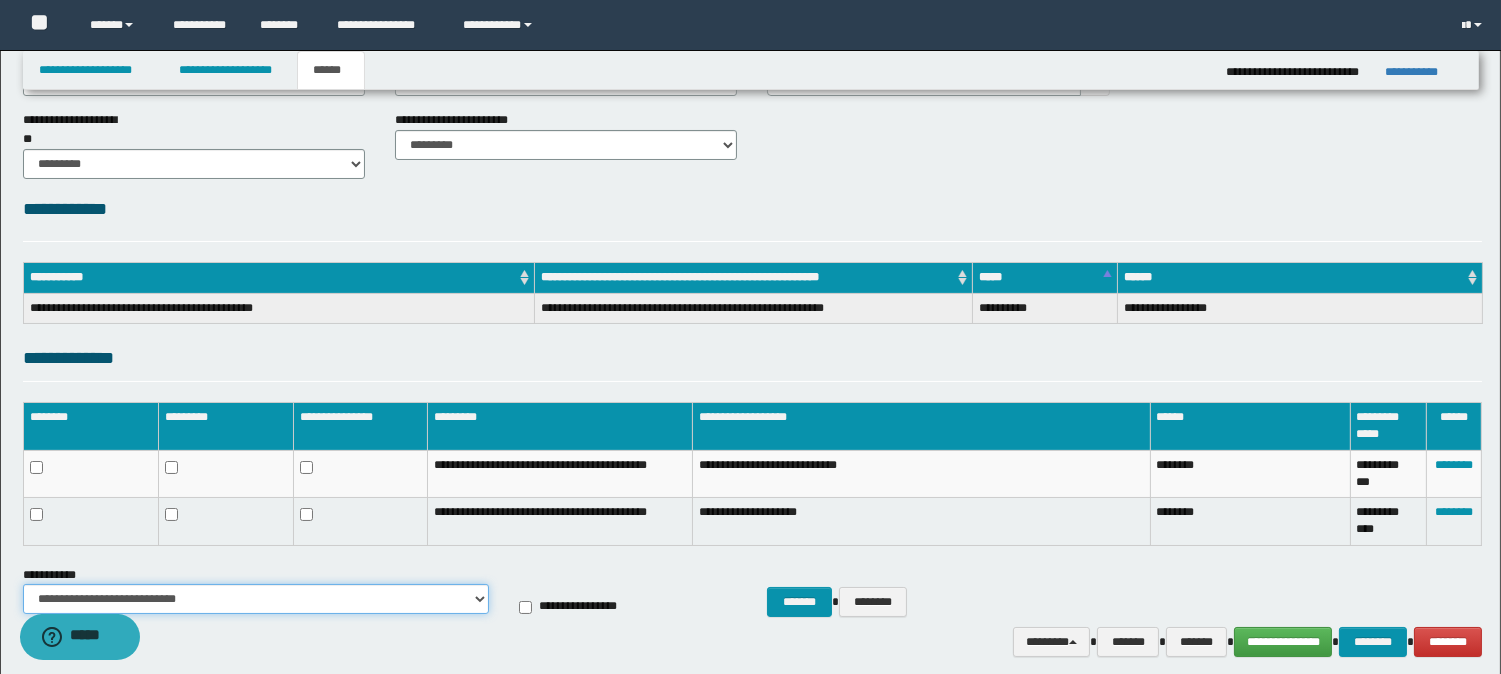 click on "**********" at bounding box center [256, 599] 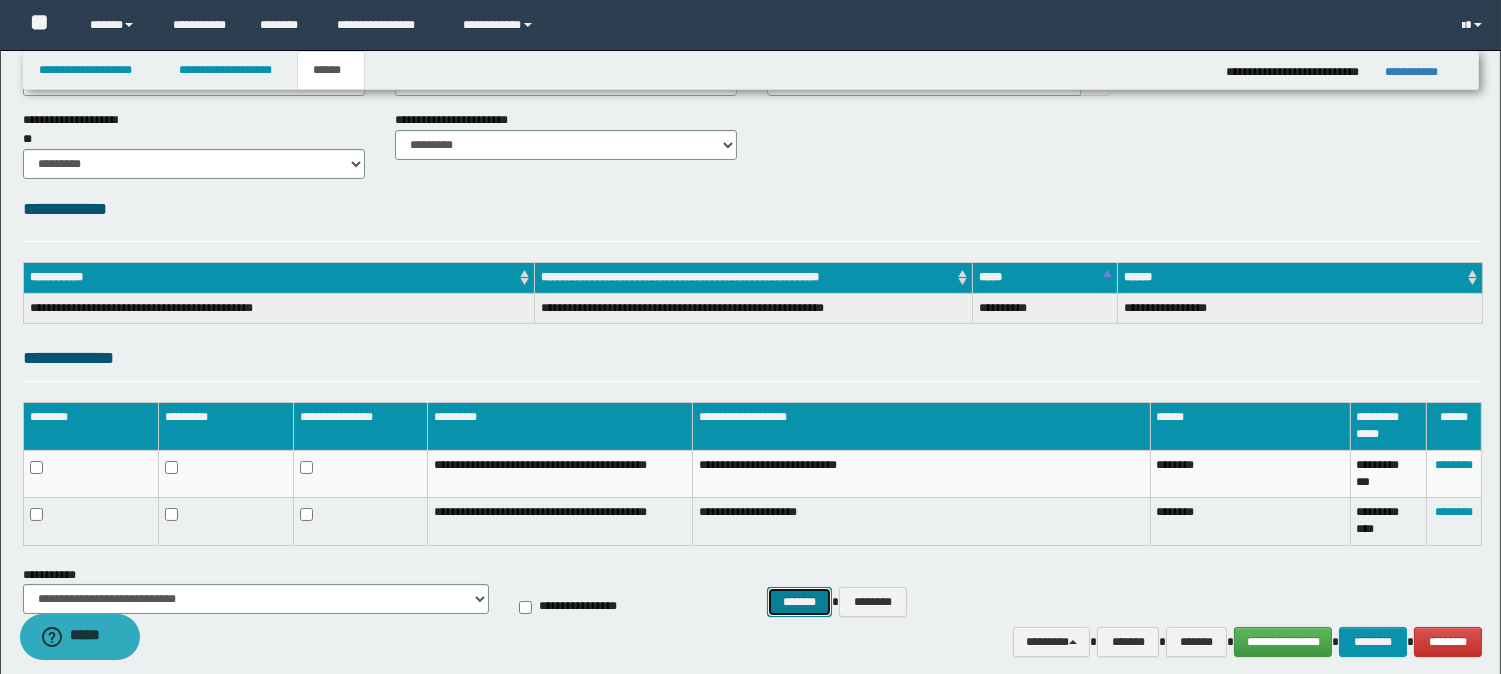 click on "*******" at bounding box center (799, 602) 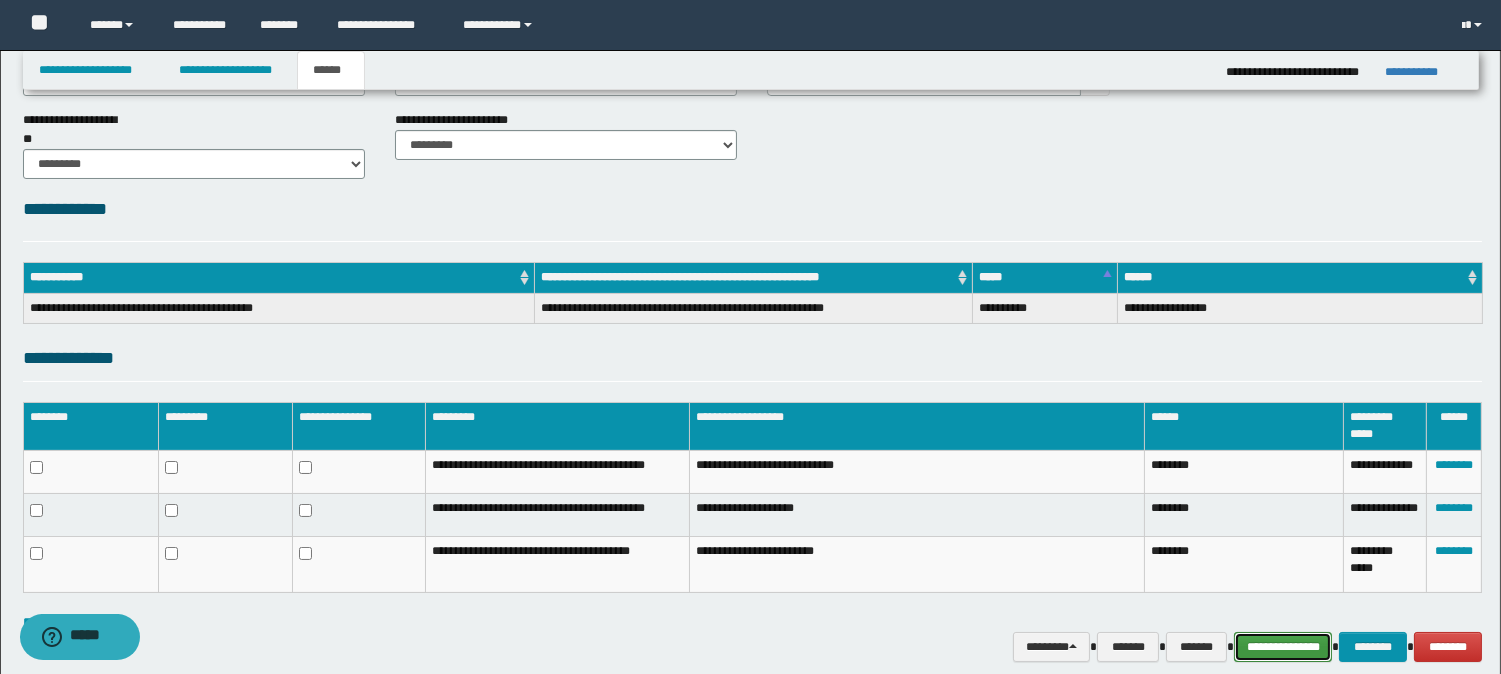 click on "**********" at bounding box center (1283, 647) 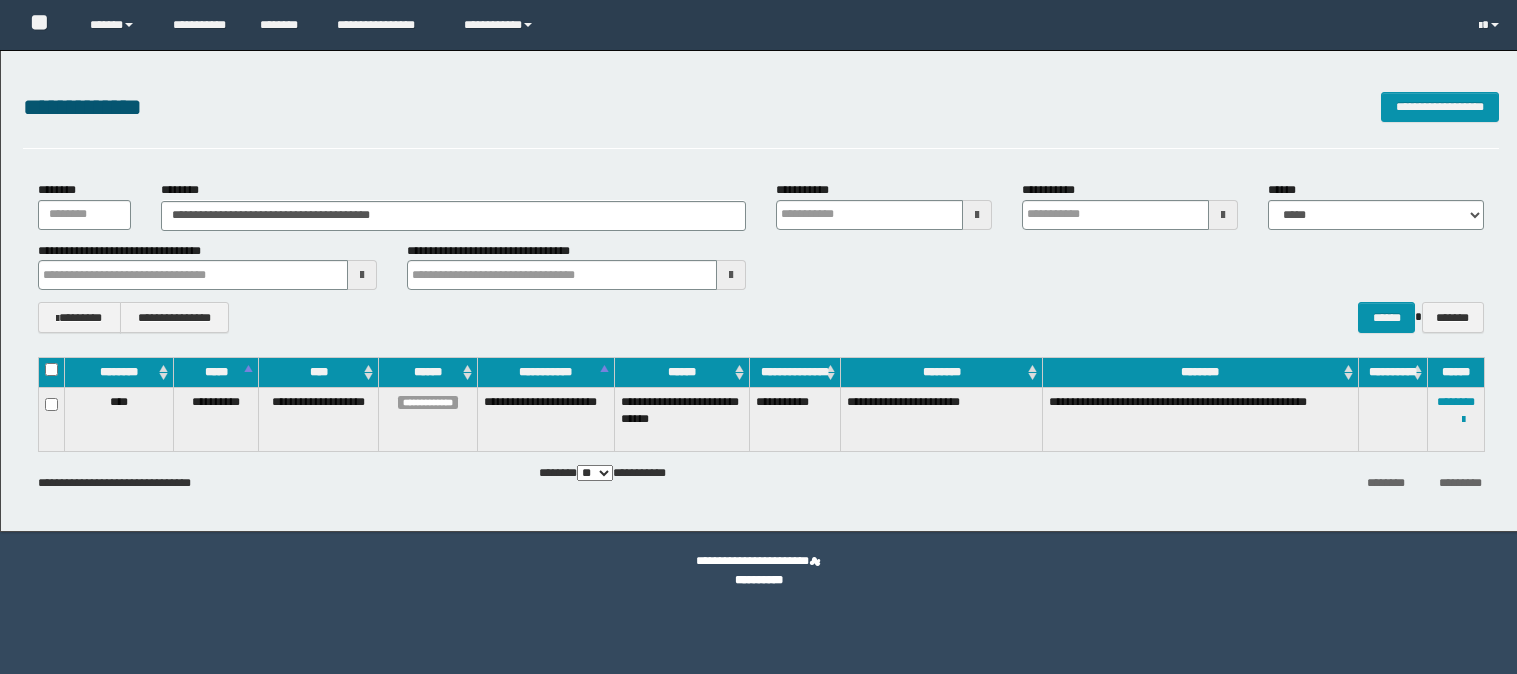 scroll, scrollTop: 0, scrollLeft: 0, axis: both 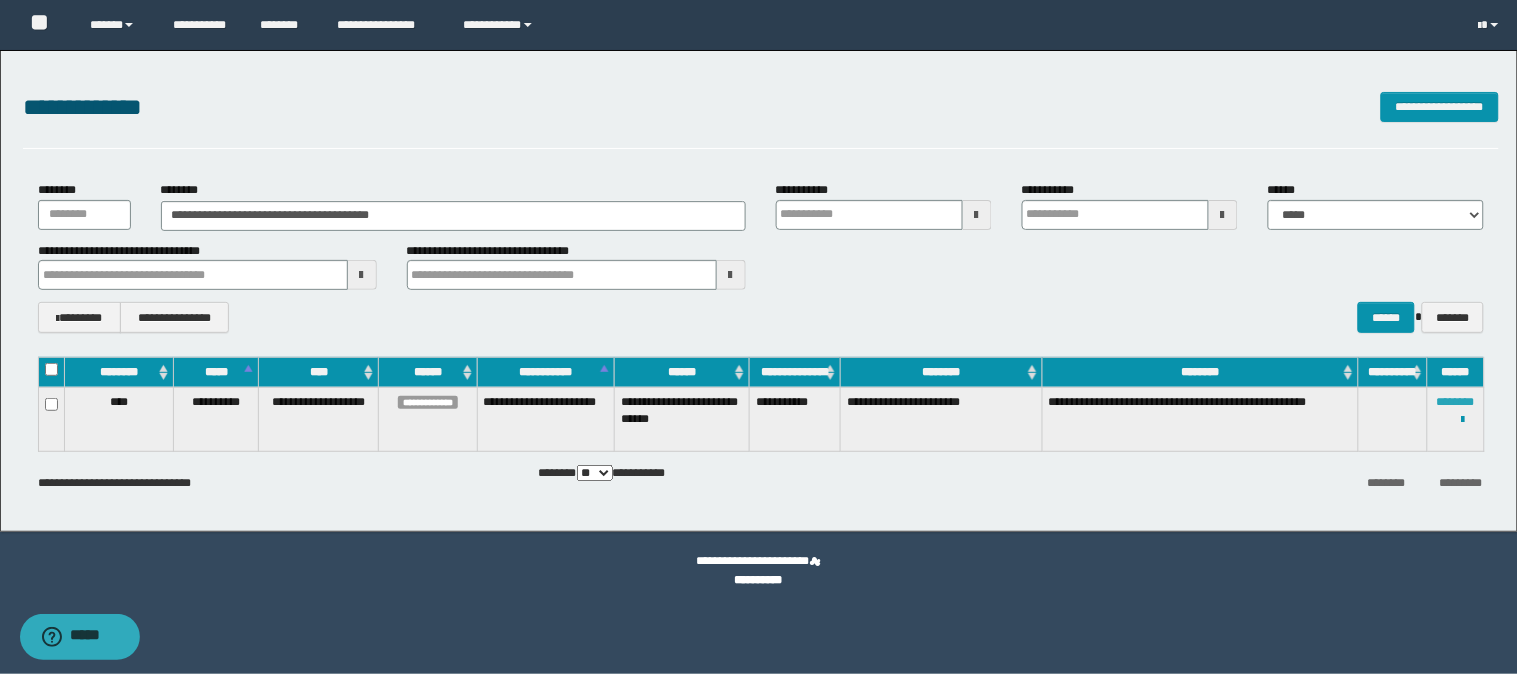 click on "********" at bounding box center (1456, 402) 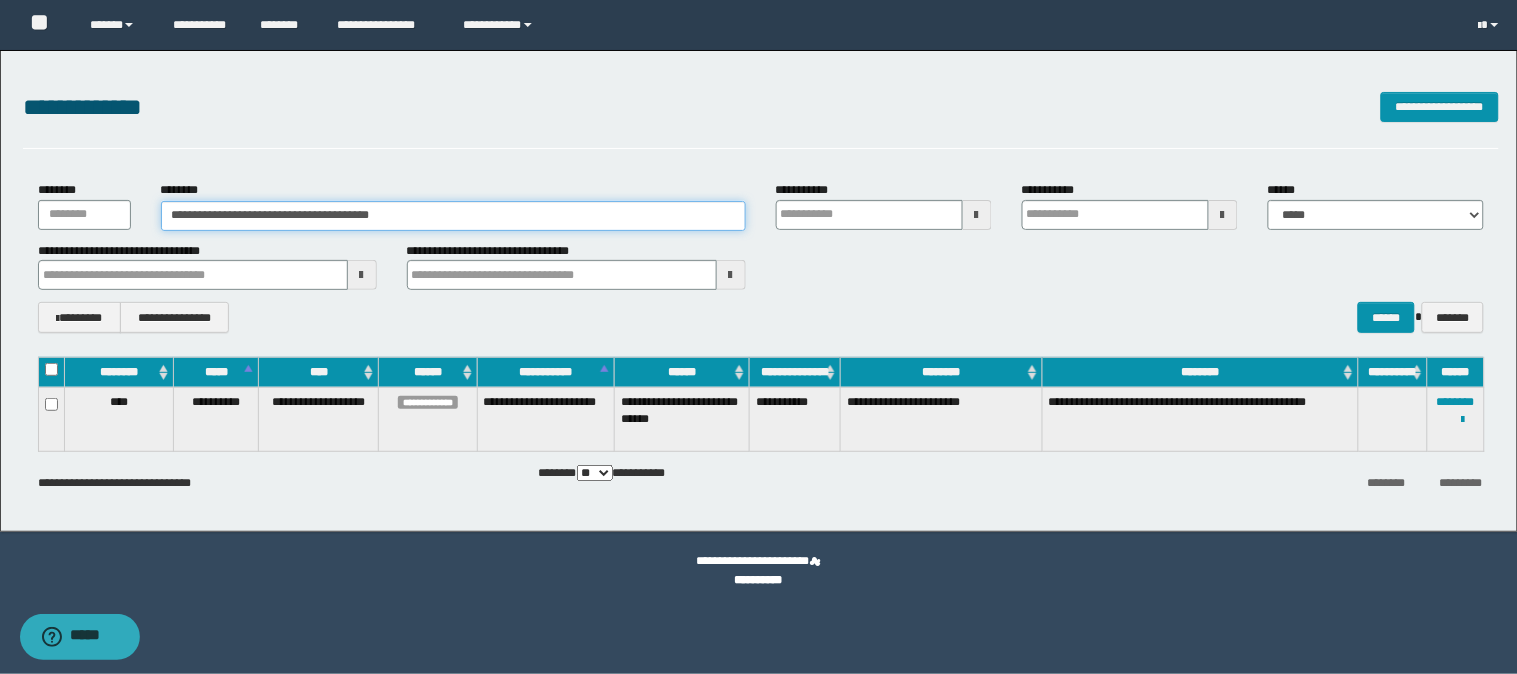 drag, startPoint x: 421, startPoint y: 214, endPoint x: 145, endPoint y: 200, distance: 276.35486 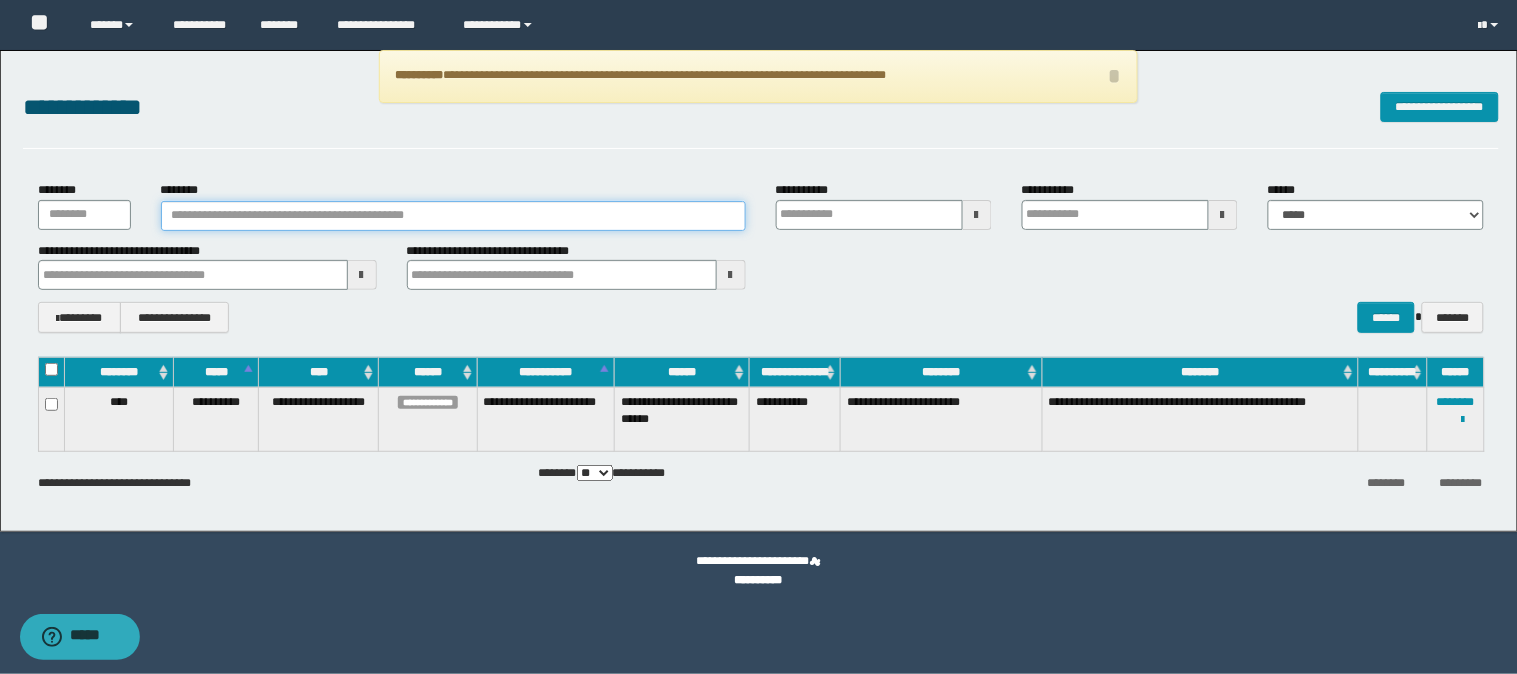 paste on "**********" 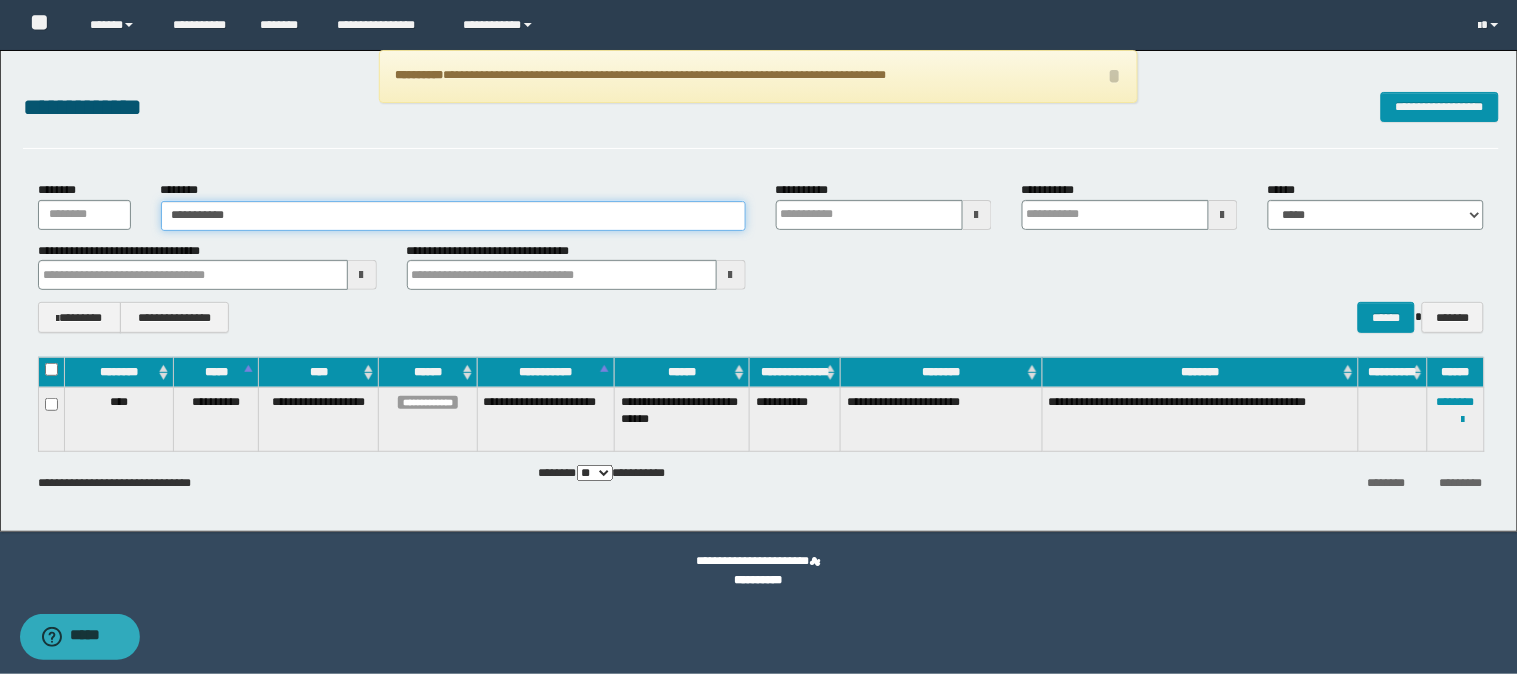 type on "**********" 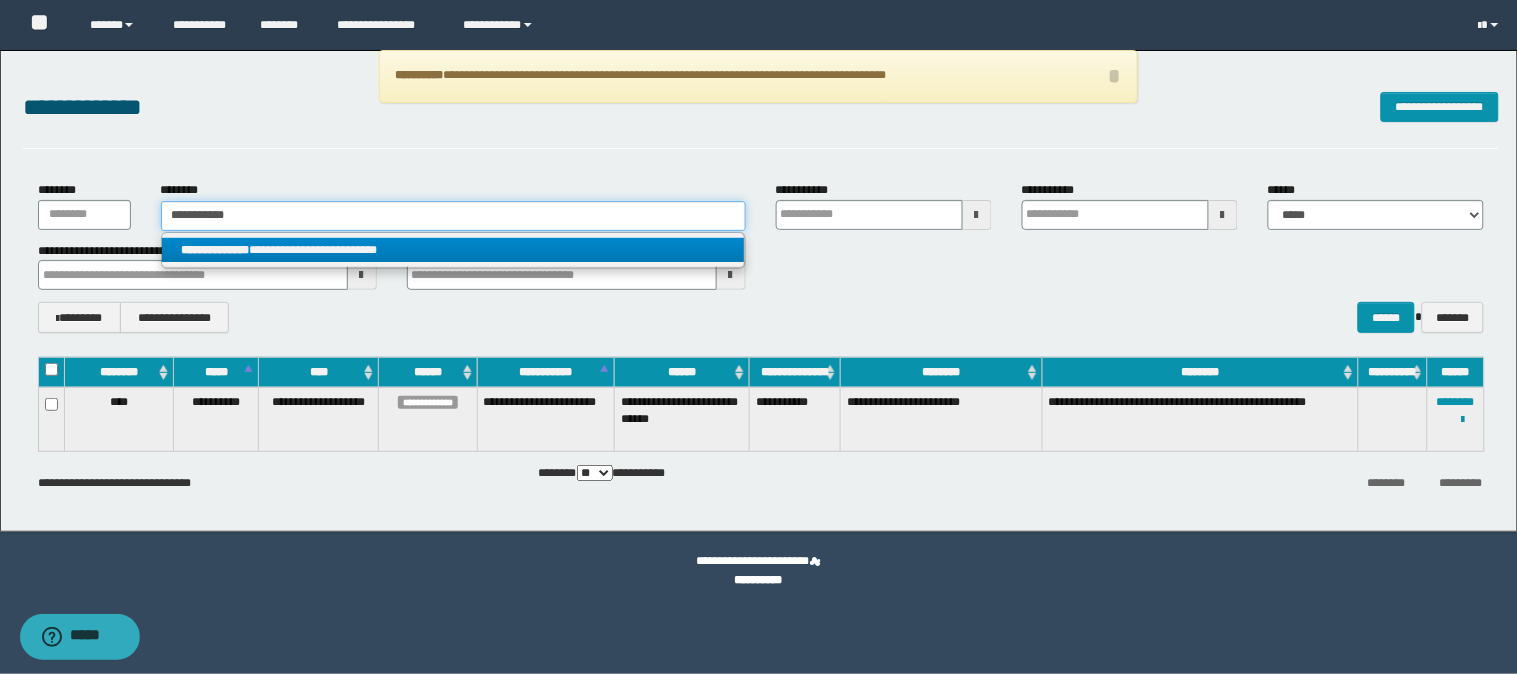 type on "**********" 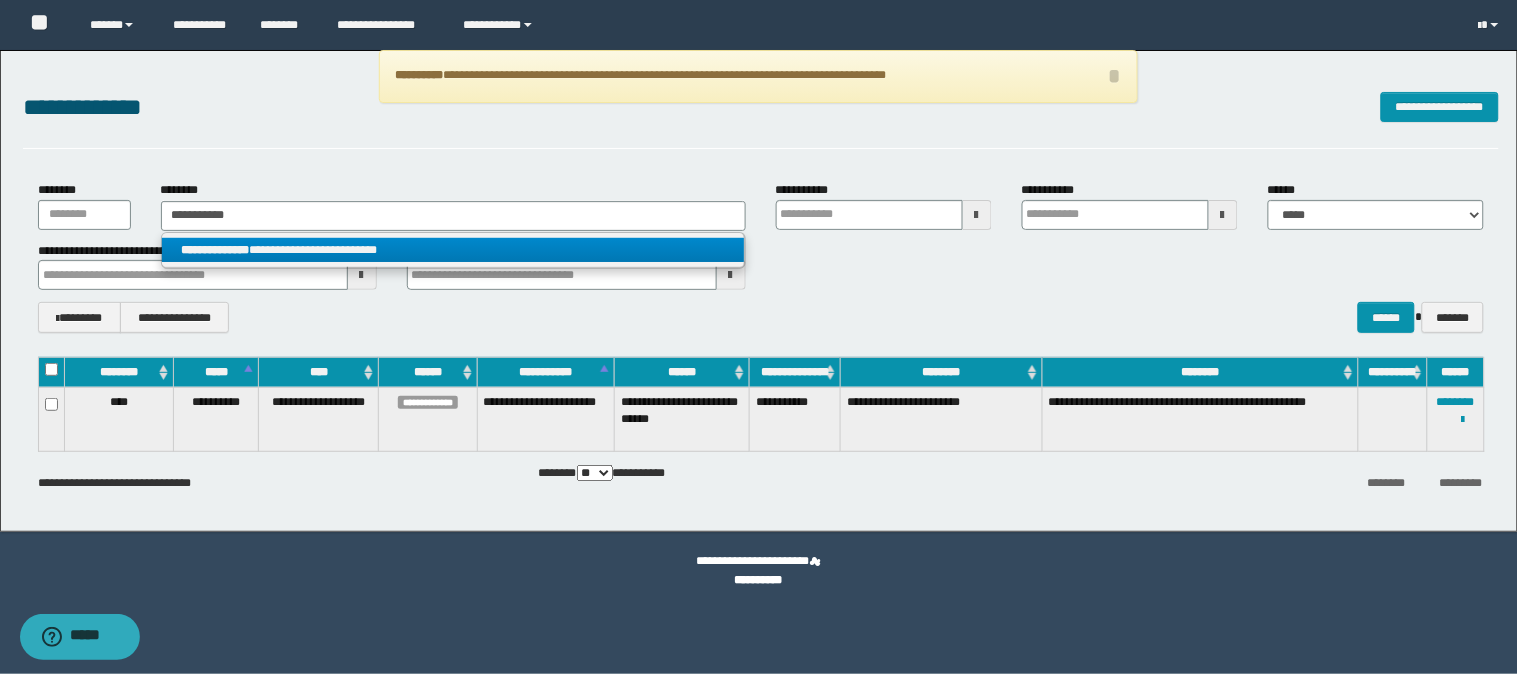 click on "**********" at bounding box center (453, 250) 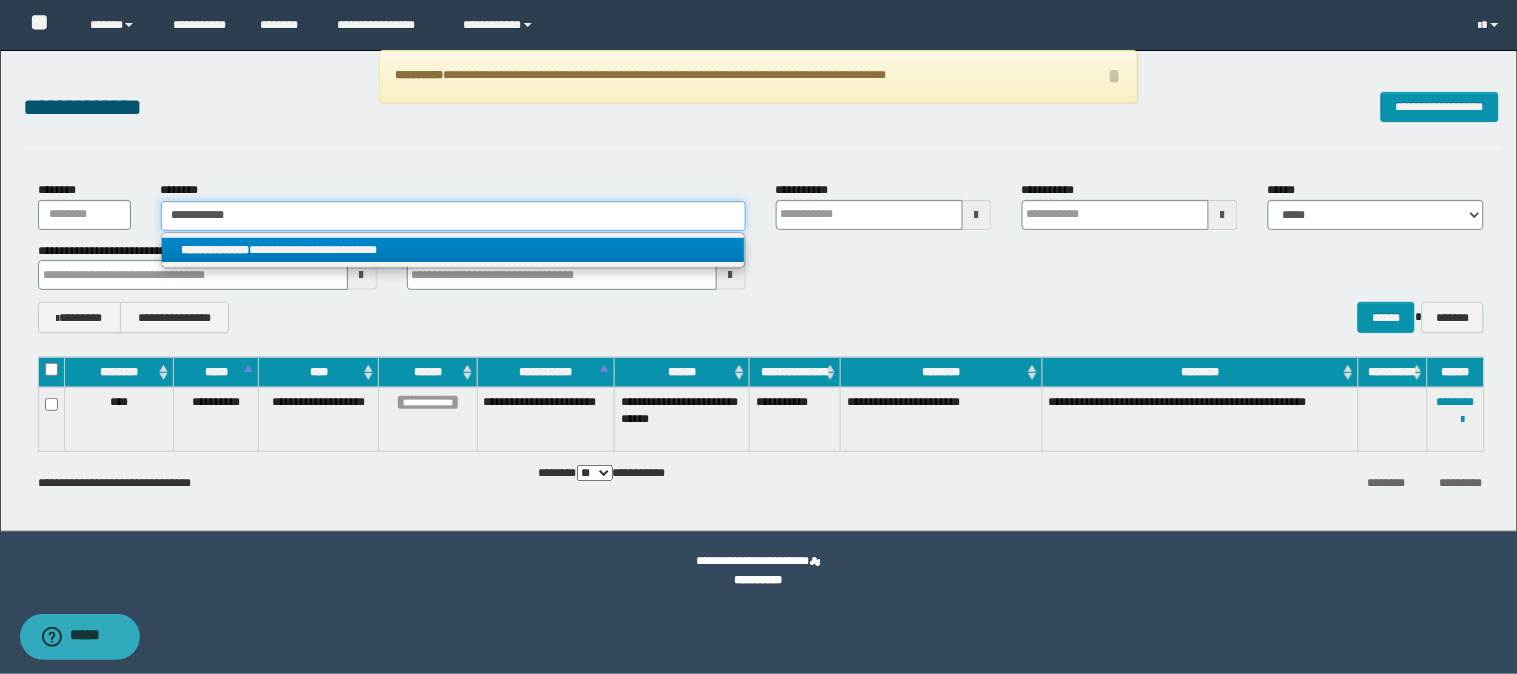 type 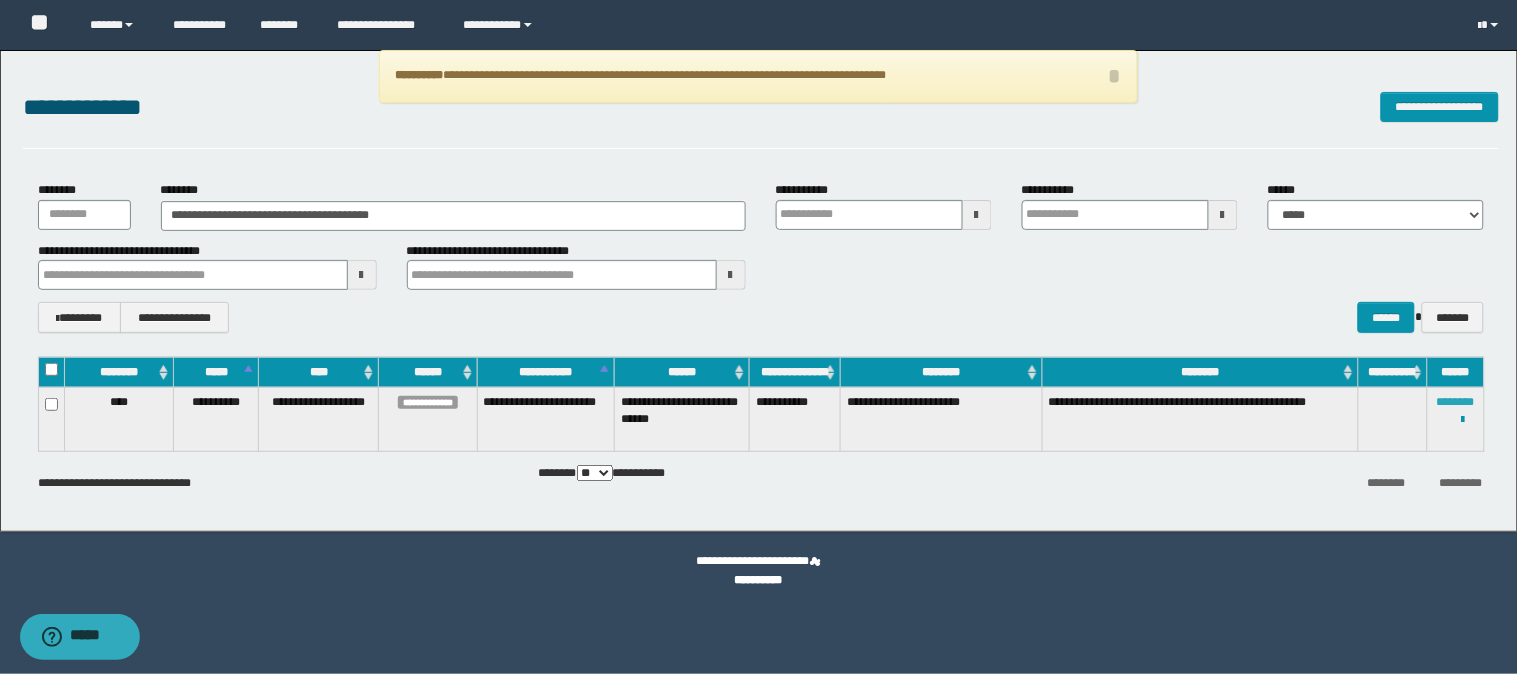 click on "********" at bounding box center [1456, 402] 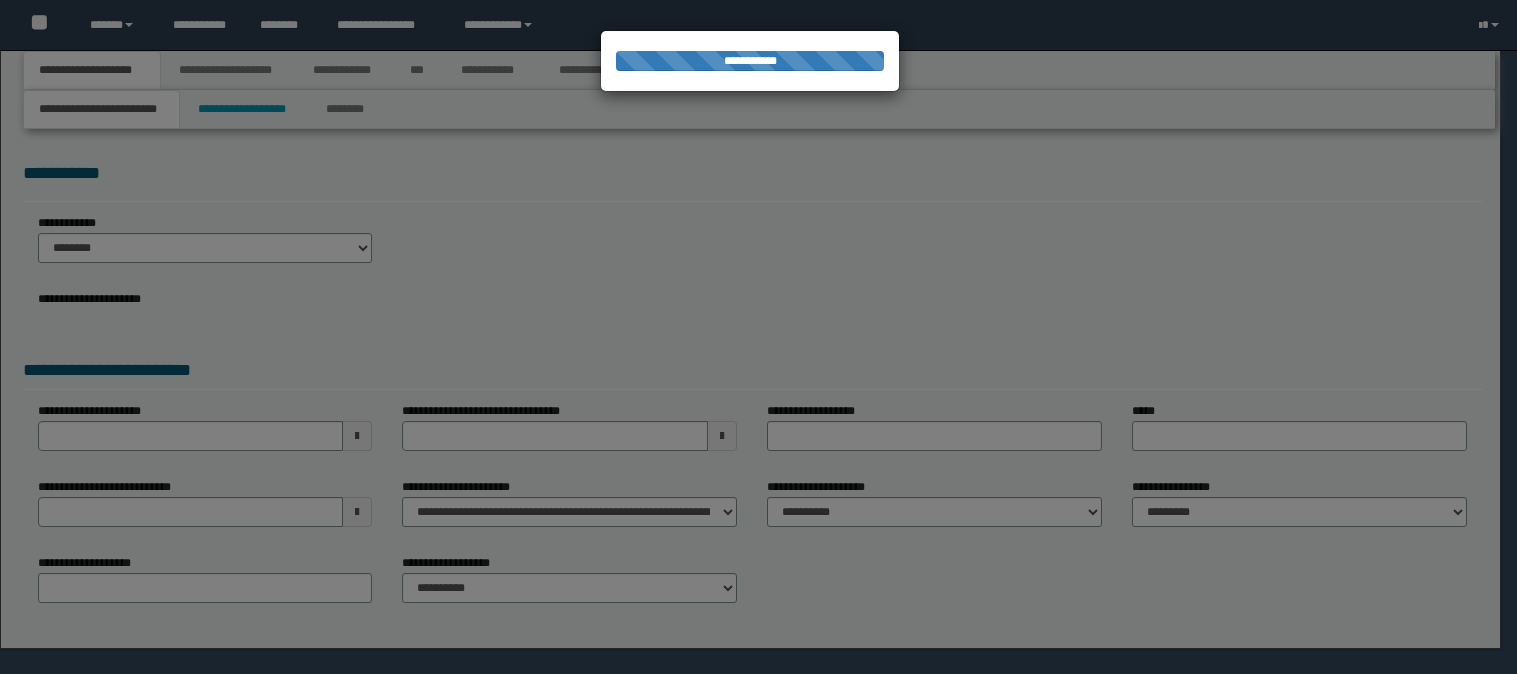 scroll, scrollTop: 0, scrollLeft: 0, axis: both 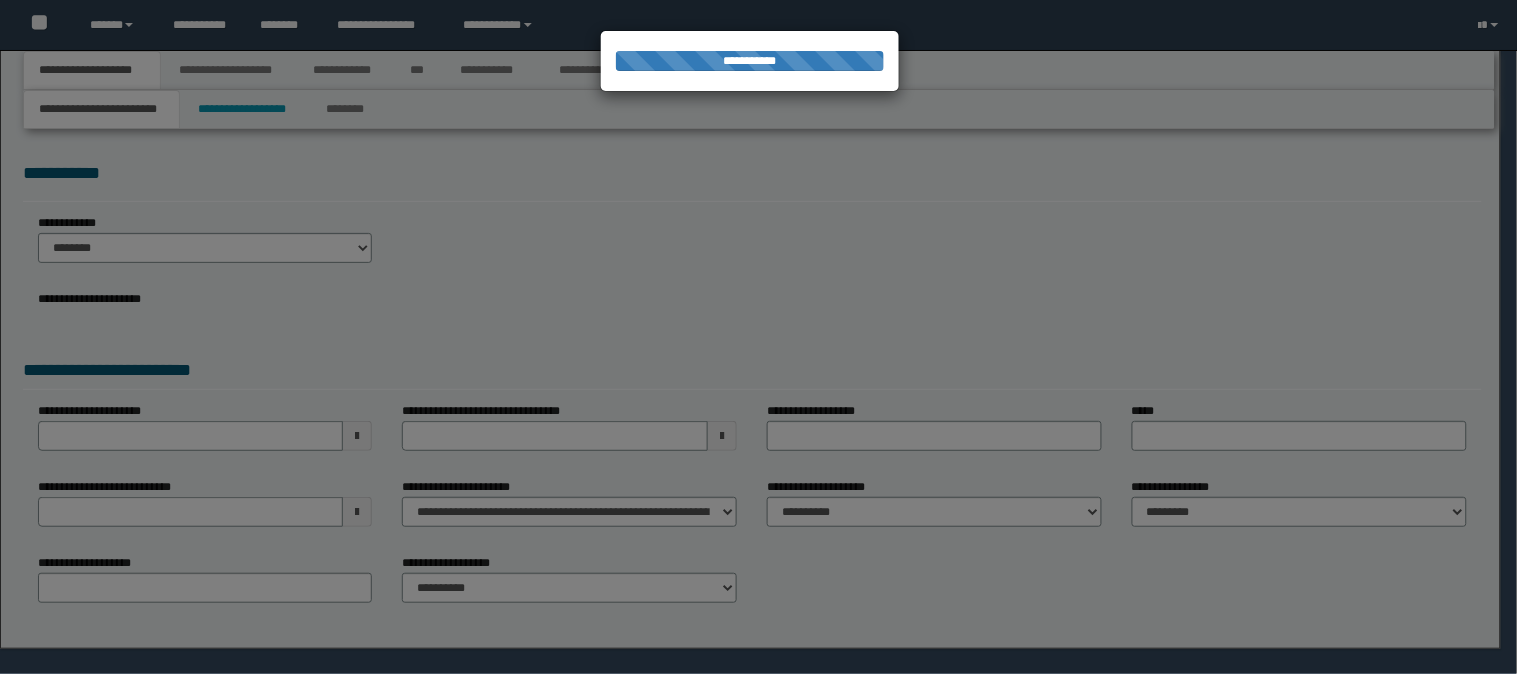 select on "*" 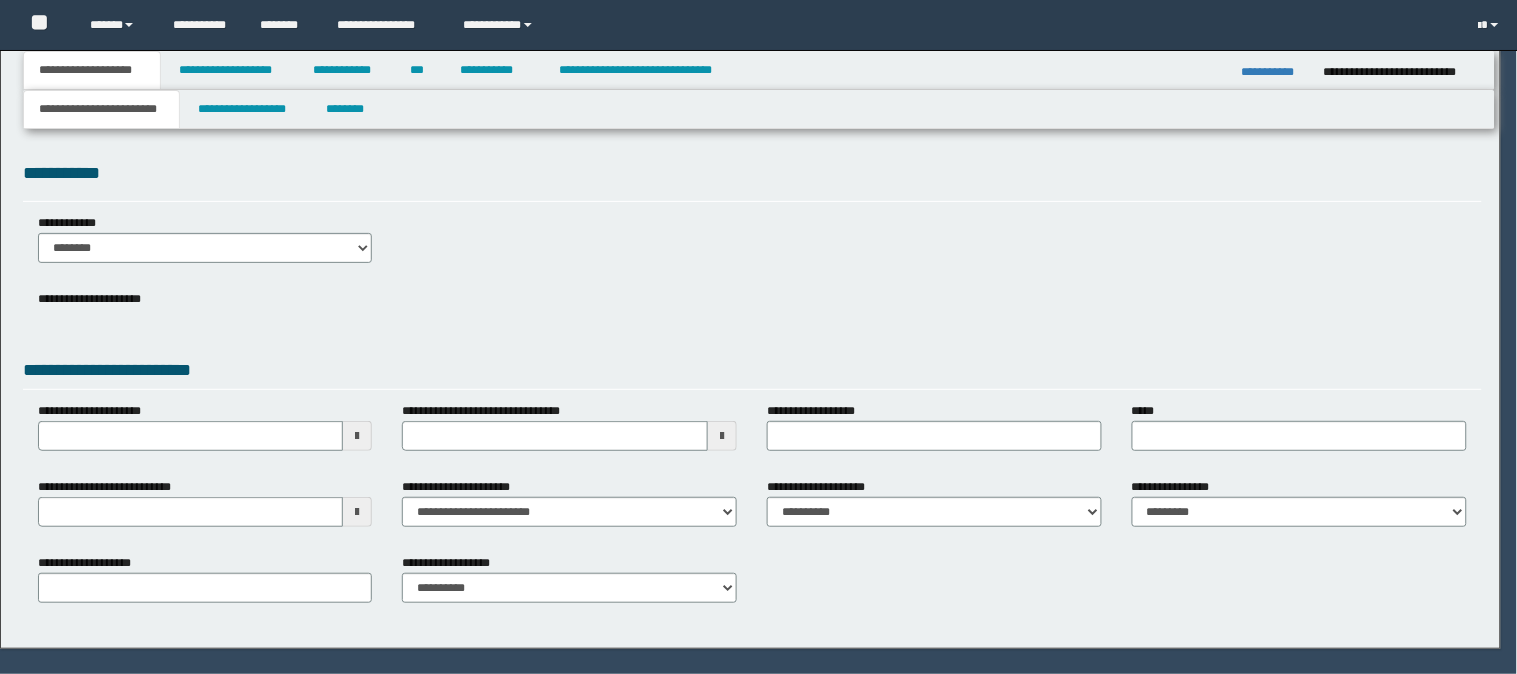 scroll, scrollTop: 0, scrollLeft: 0, axis: both 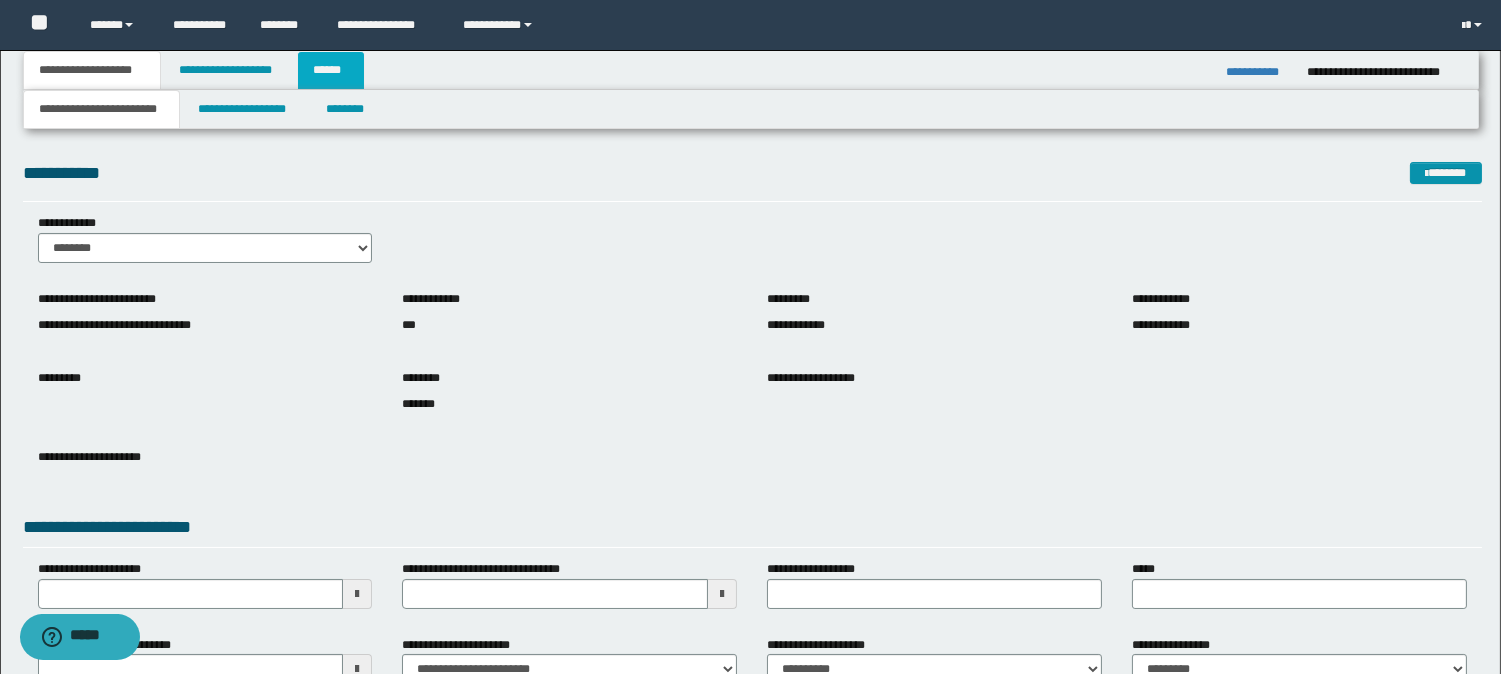 click on "******" at bounding box center [331, 70] 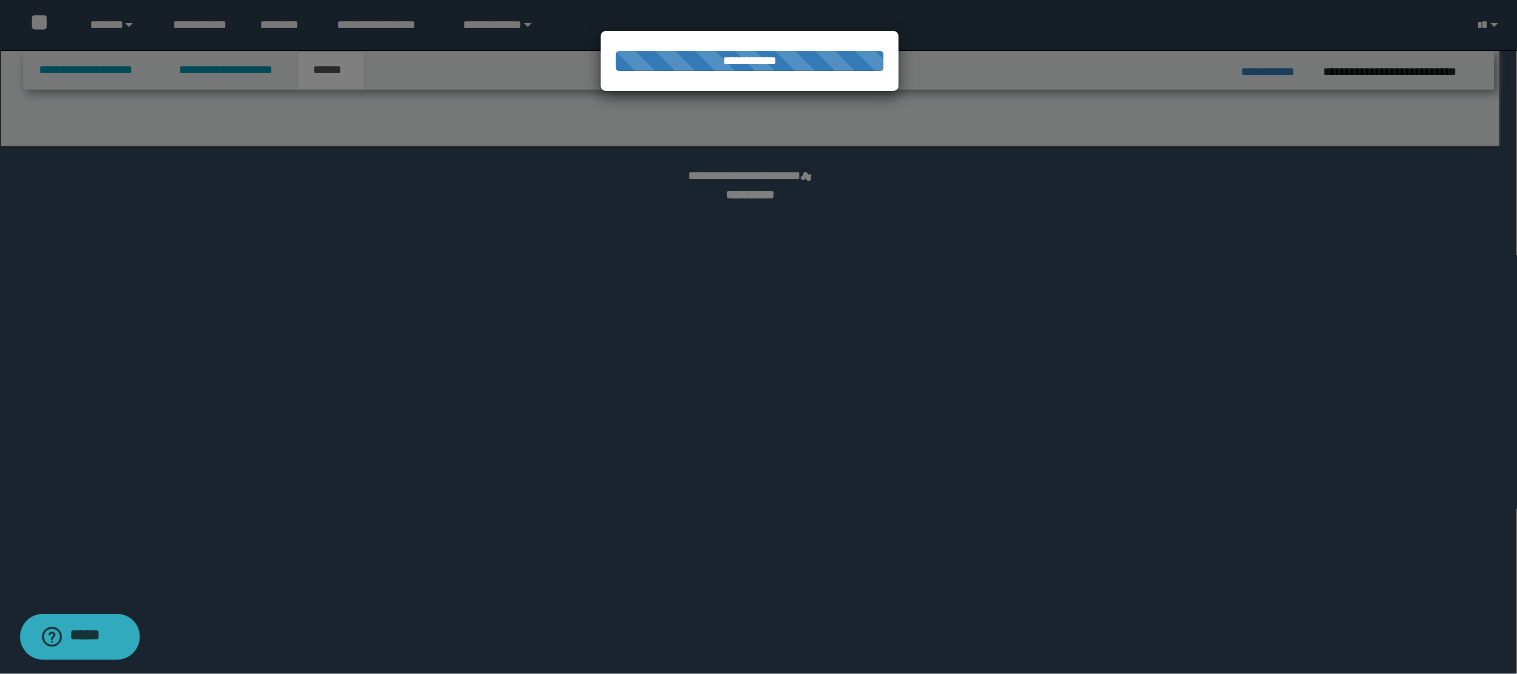 select on "*" 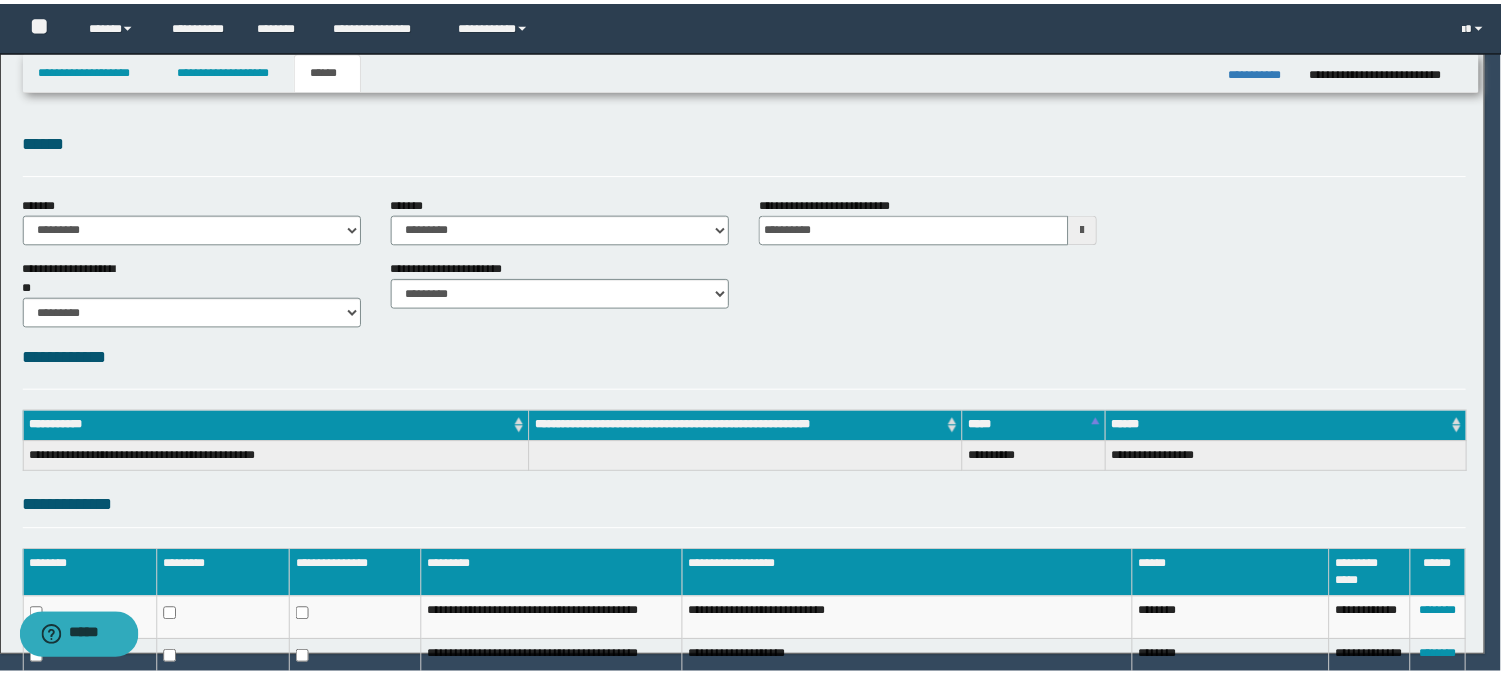 scroll, scrollTop: 0, scrollLeft: 0, axis: both 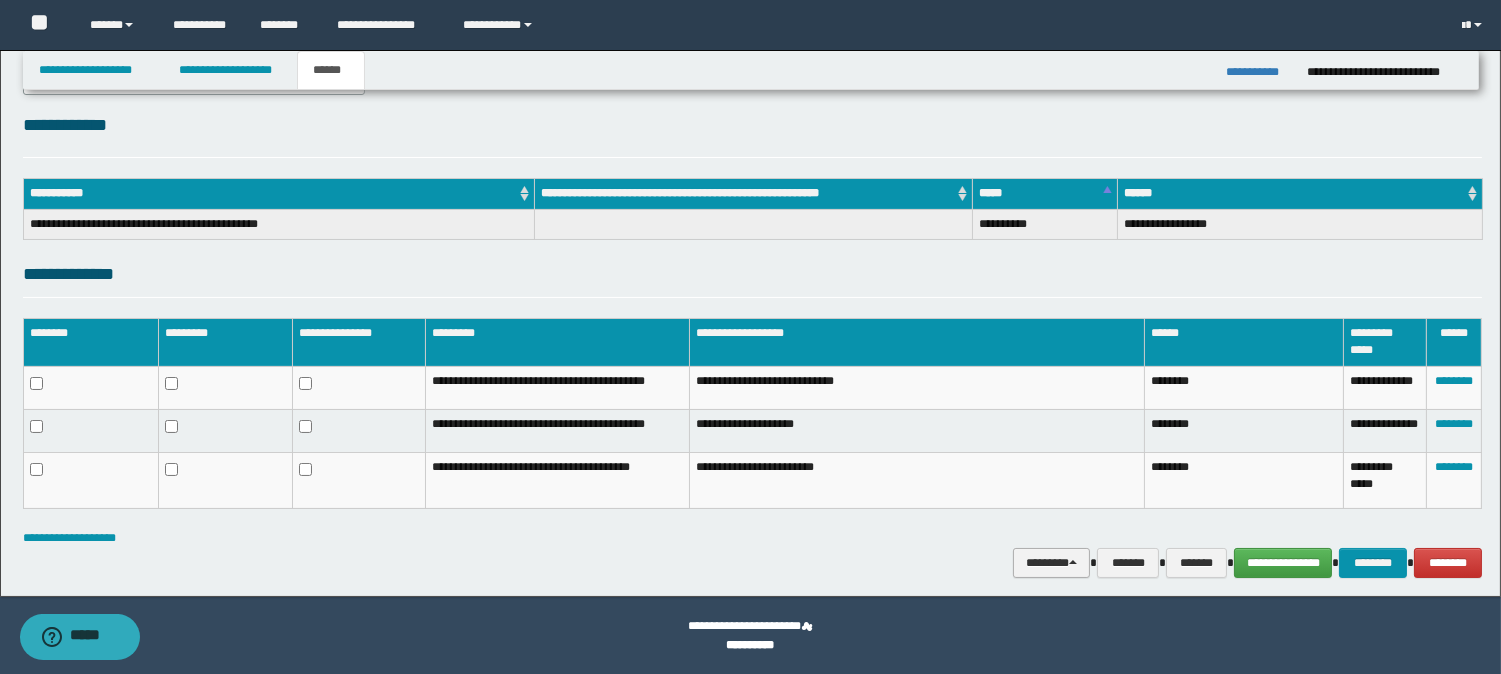 click on "********" at bounding box center [1051, 563] 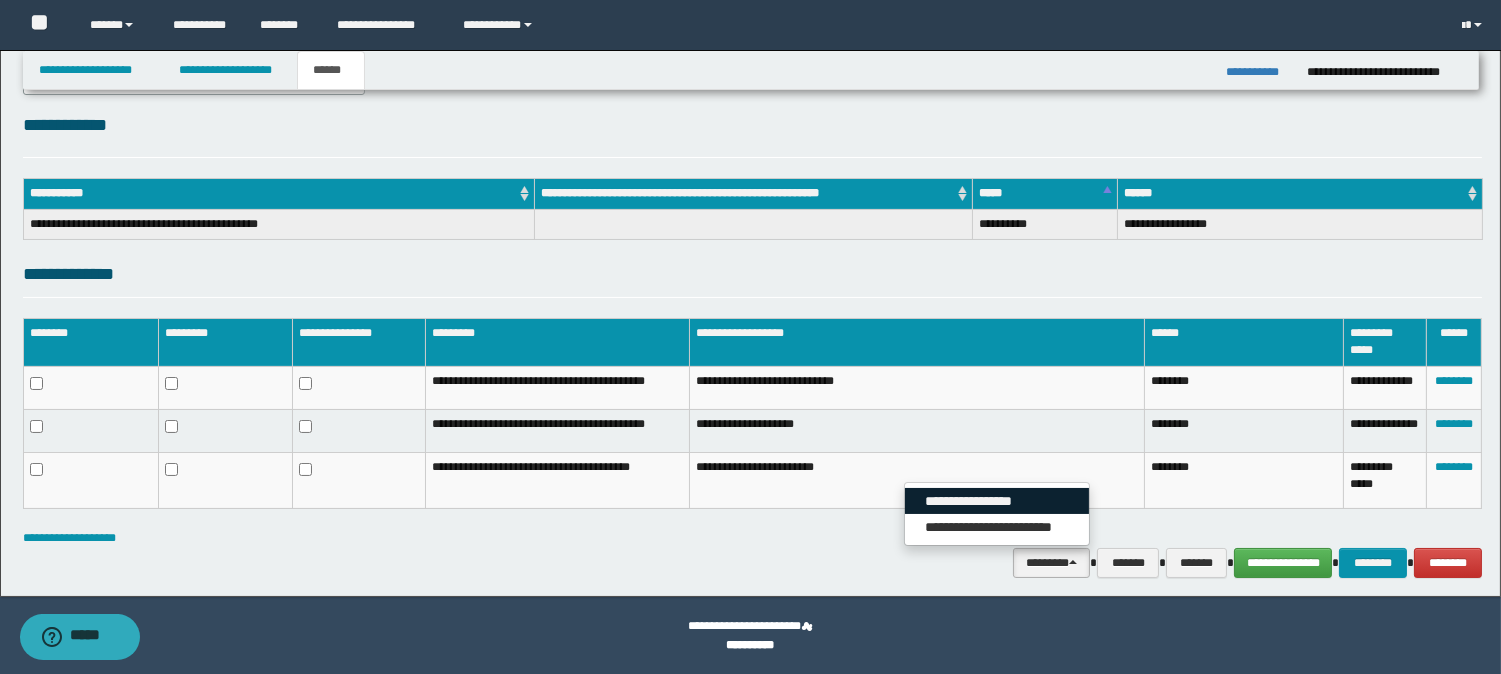 click on "**********" at bounding box center (997, 501) 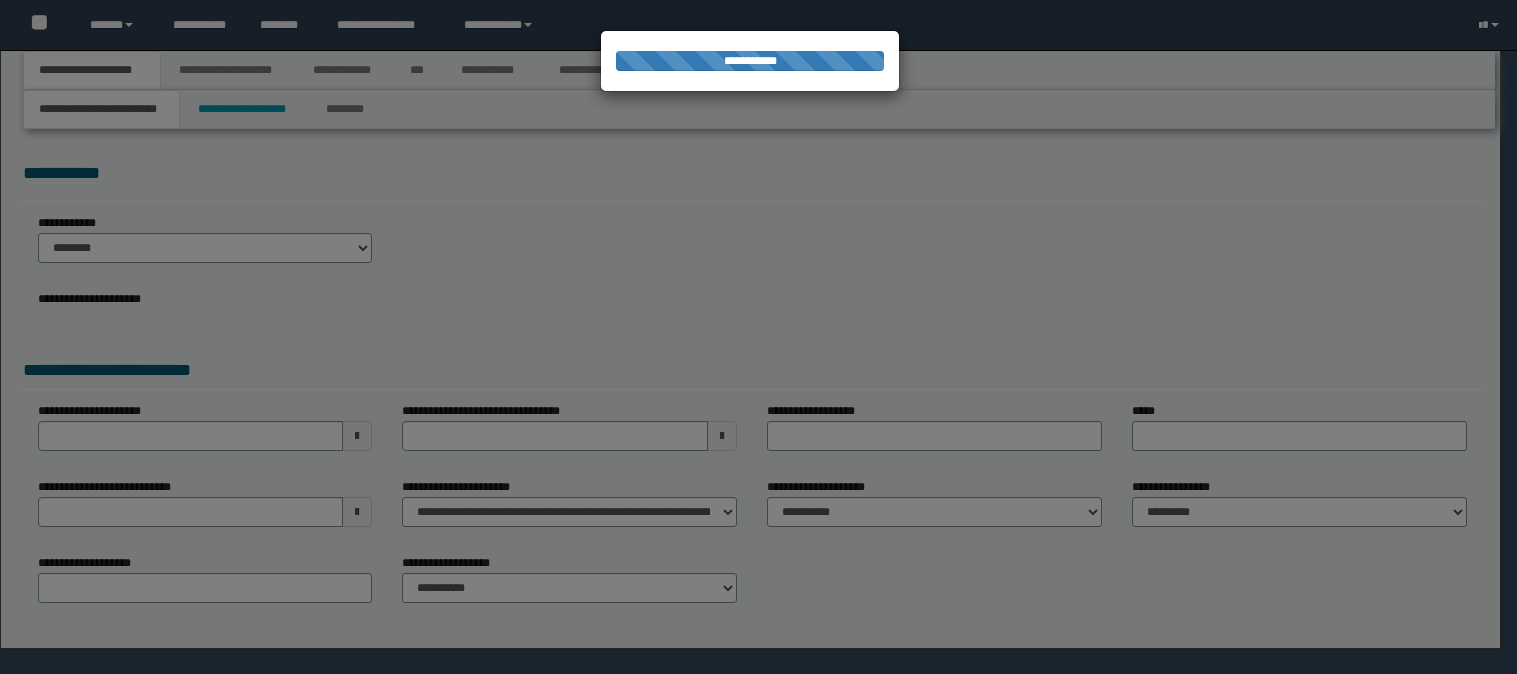 scroll, scrollTop: 0, scrollLeft: 0, axis: both 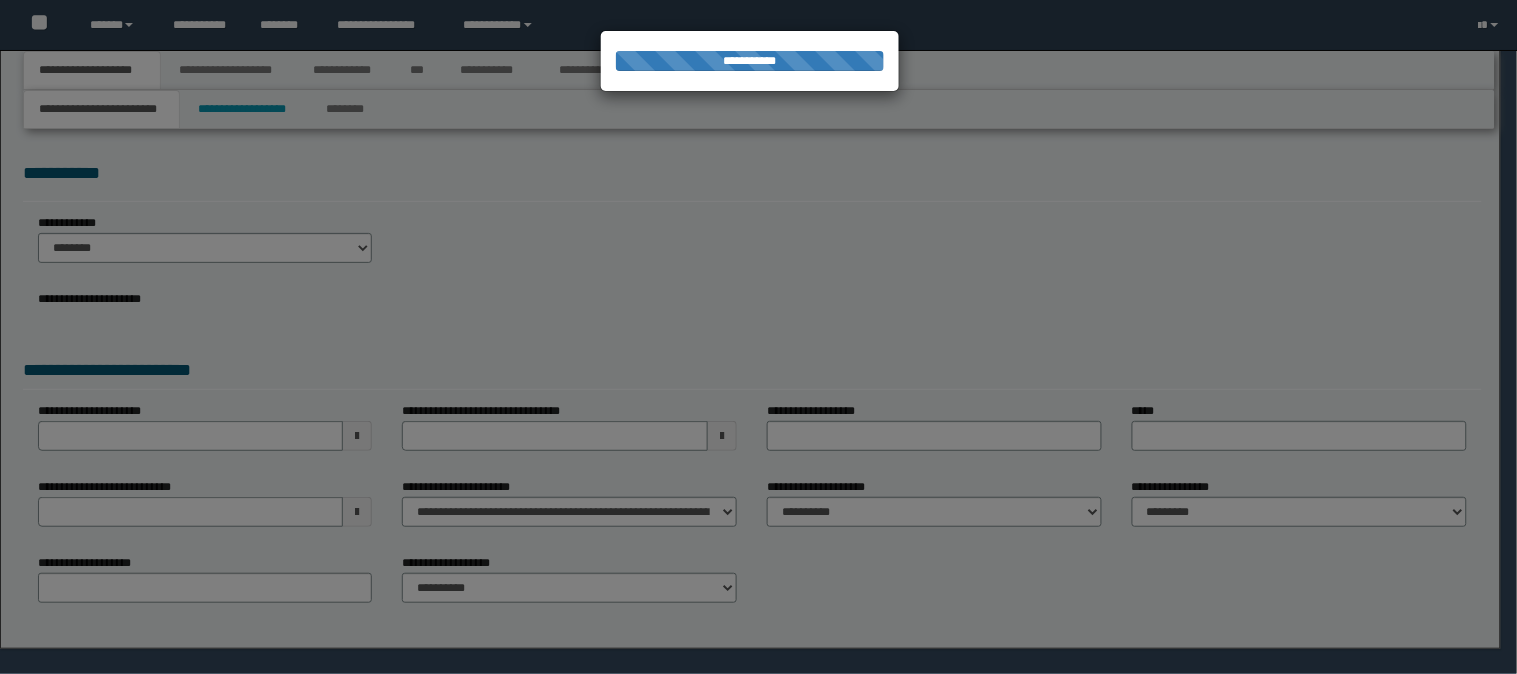 select on "*" 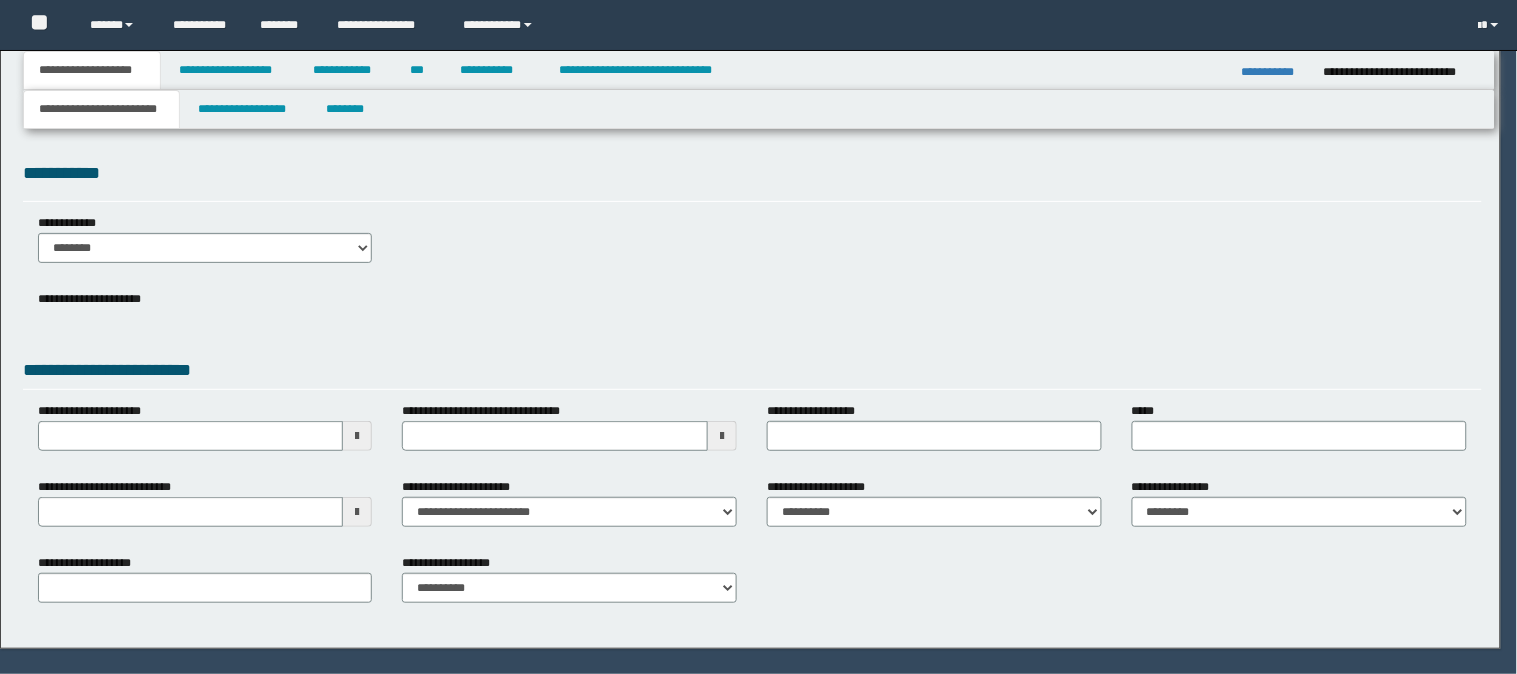 scroll, scrollTop: 0, scrollLeft: 0, axis: both 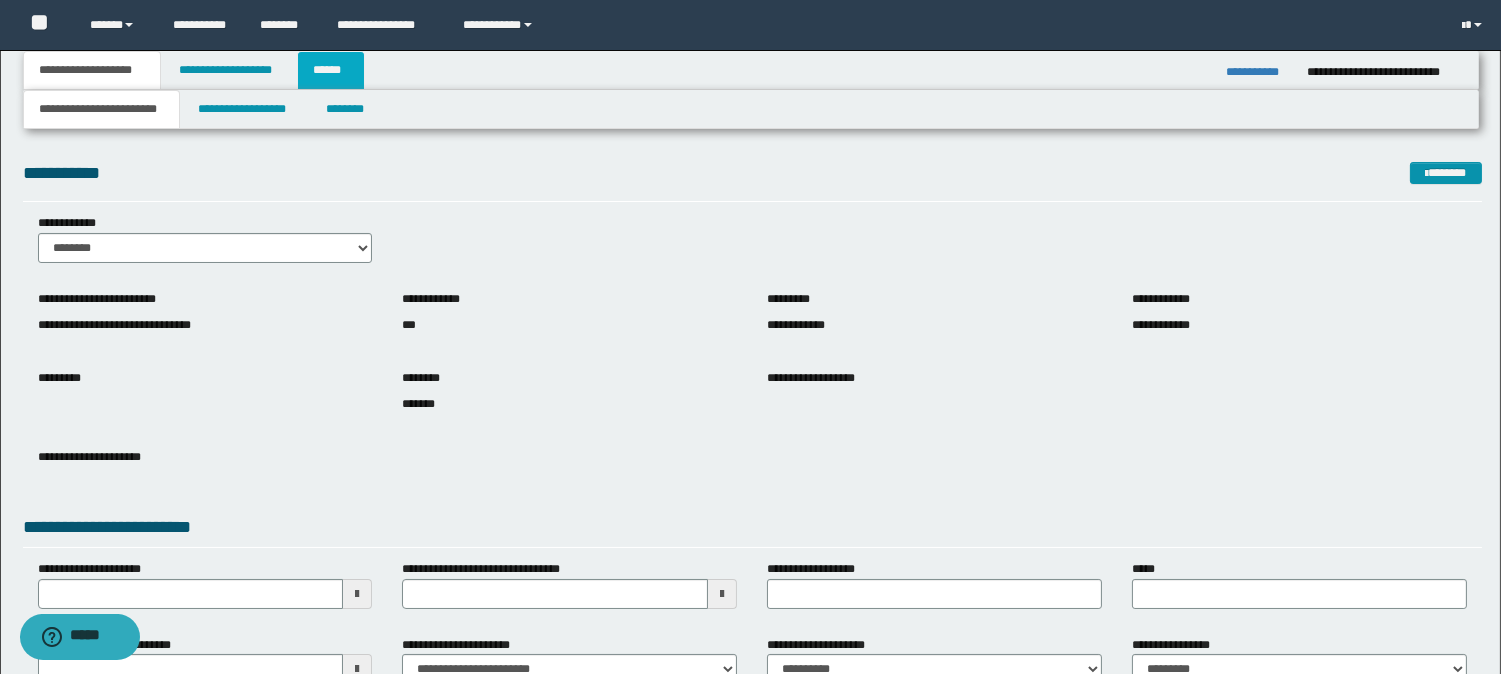 click on "******" at bounding box center [331, 70] 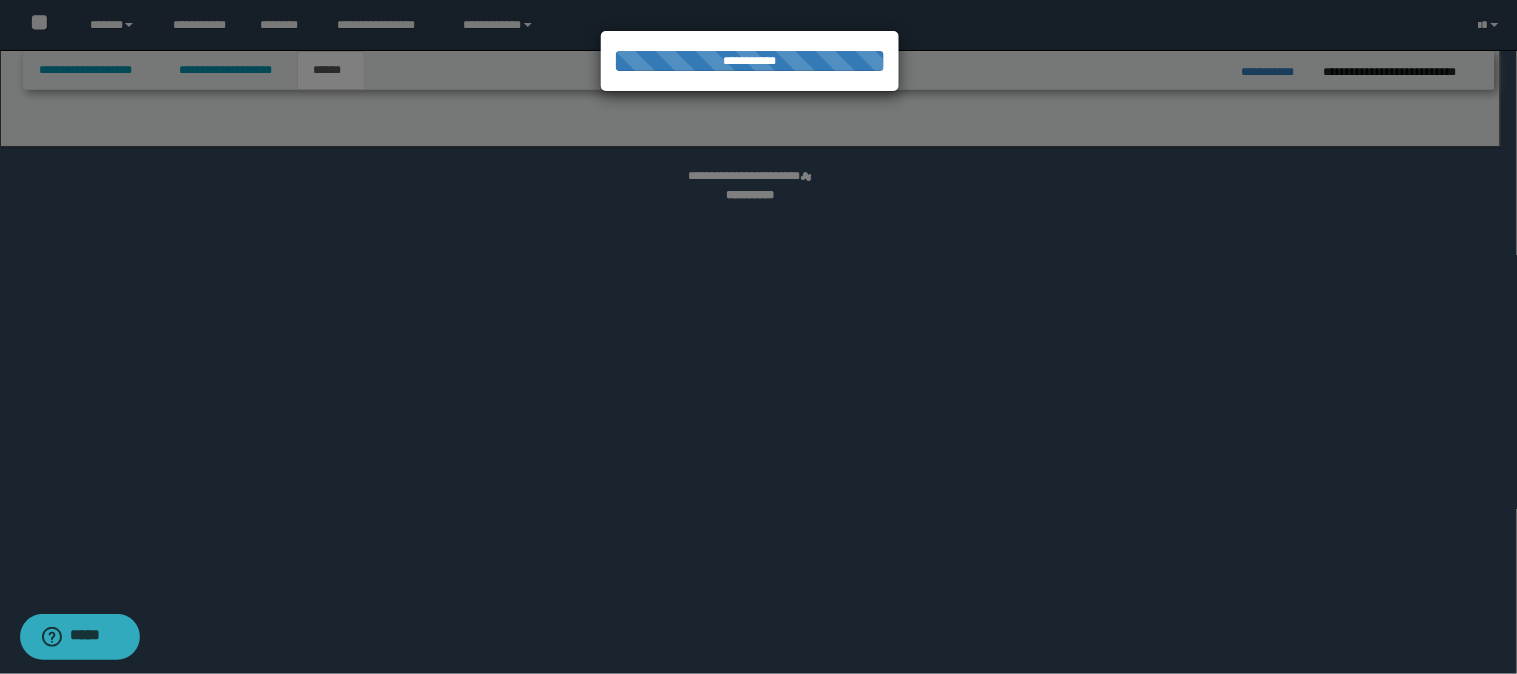 select on "*" 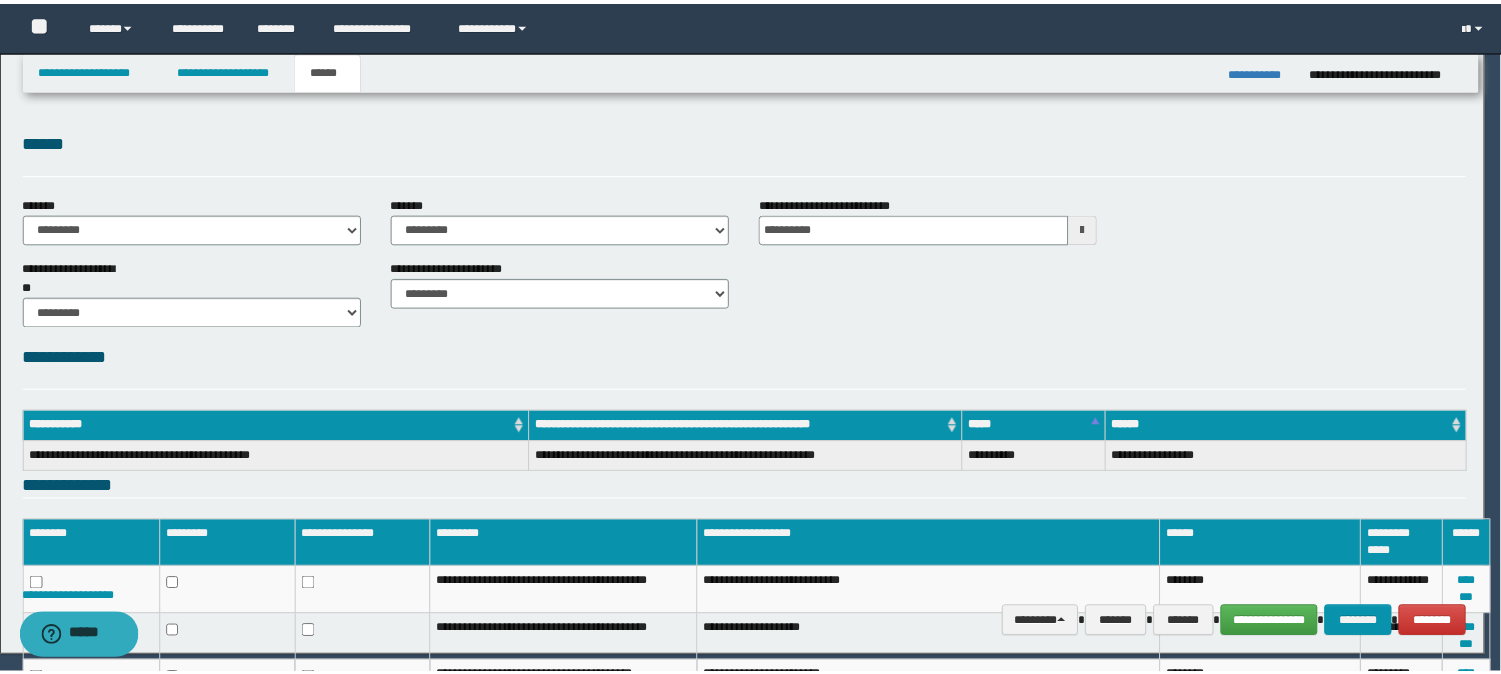 scroll, scrollTop: 0, scrollLeft: 0, axis: both 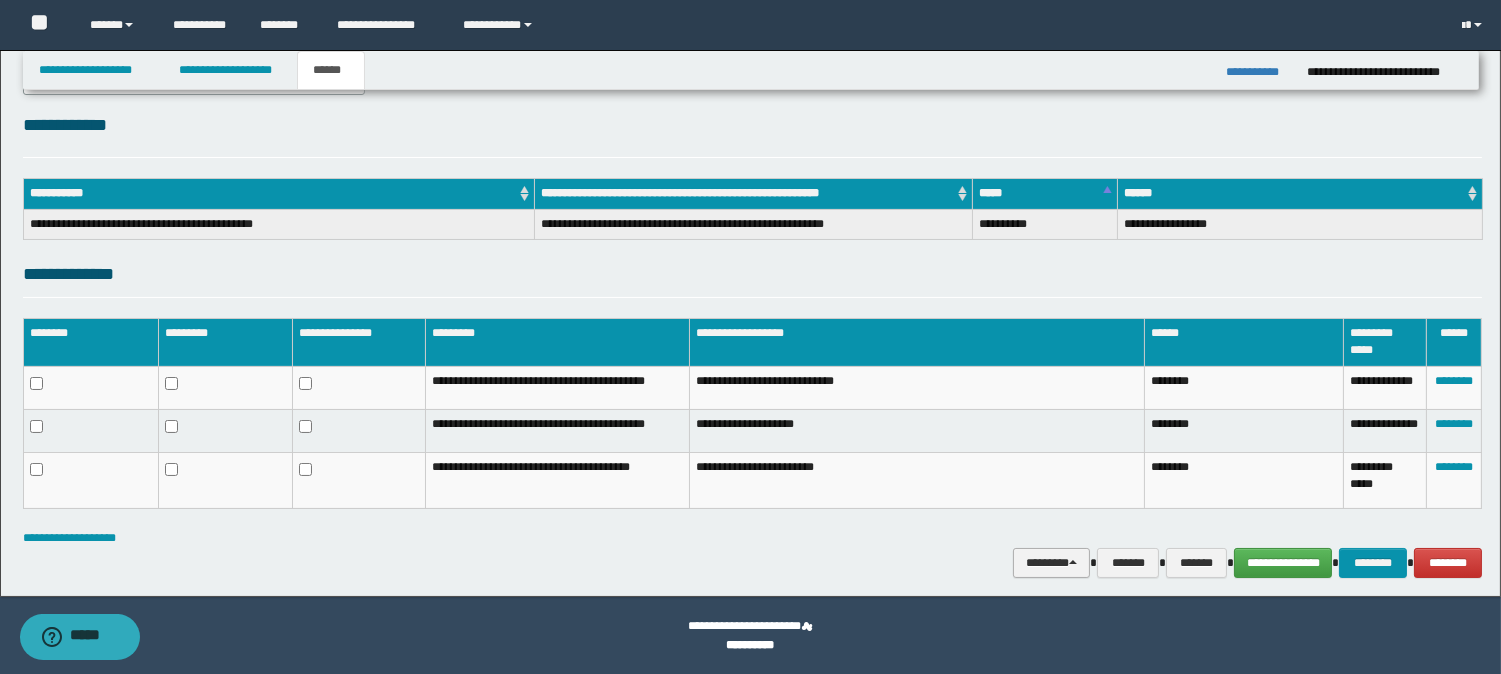 click on "********" at bounding box center [1051, 563] 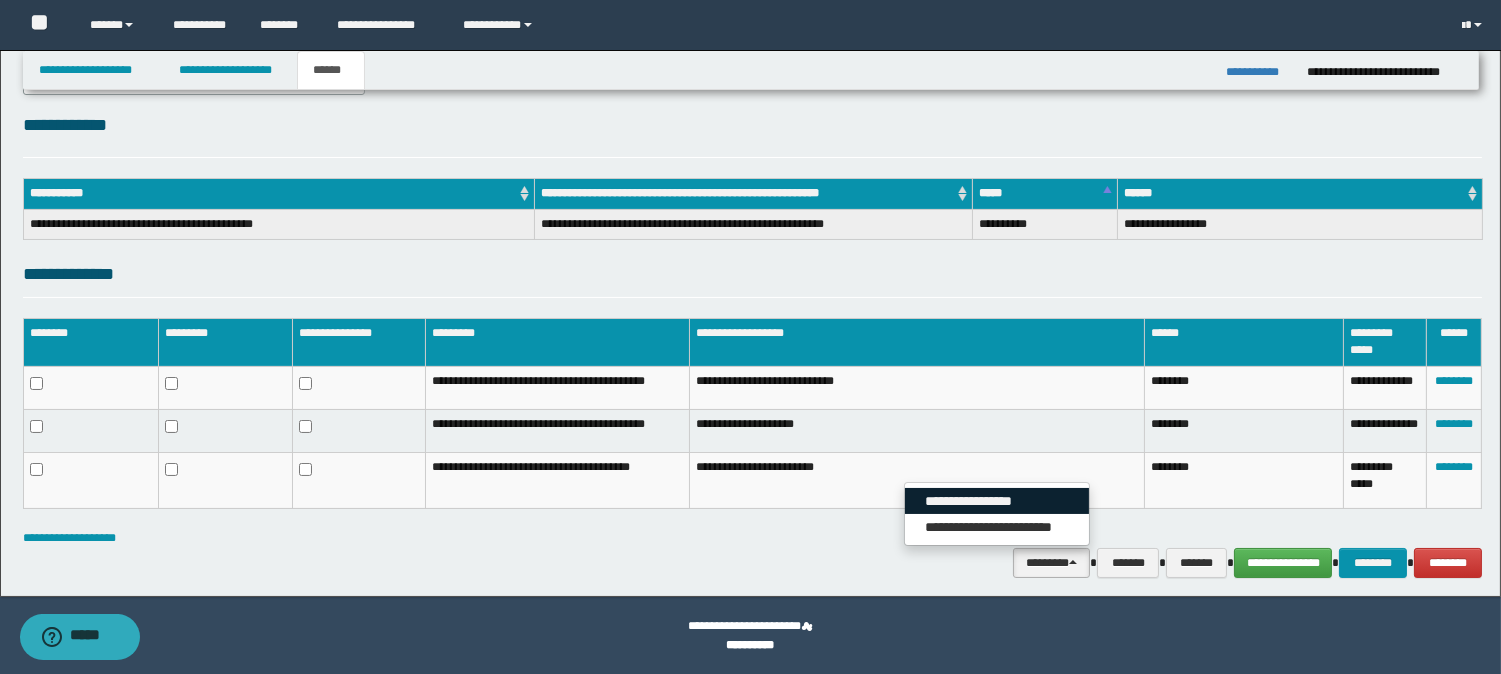 click on "**********" at bounding box center (997, 501) 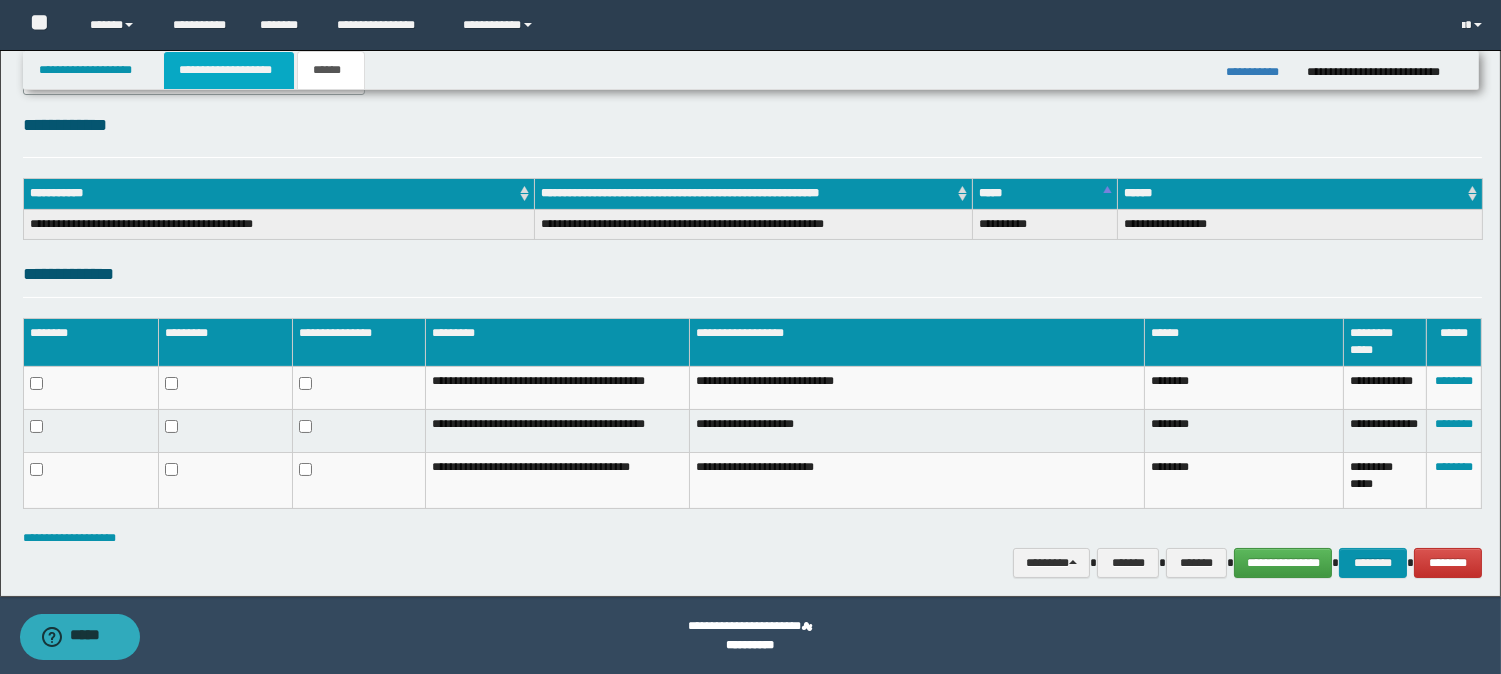 click on "**********" at bounding box center [229, 70] 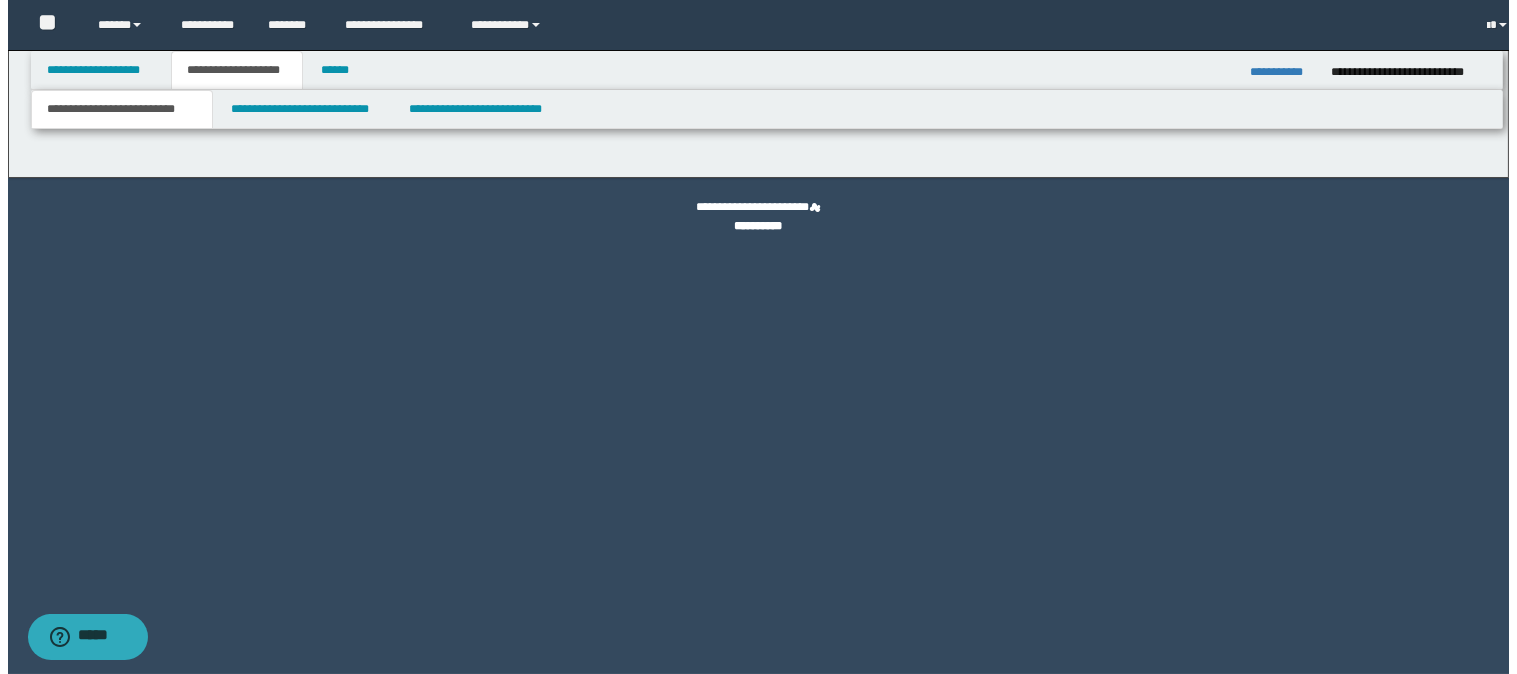 scroll, scrollTop: 0, scrollLeft: 0, axis: both 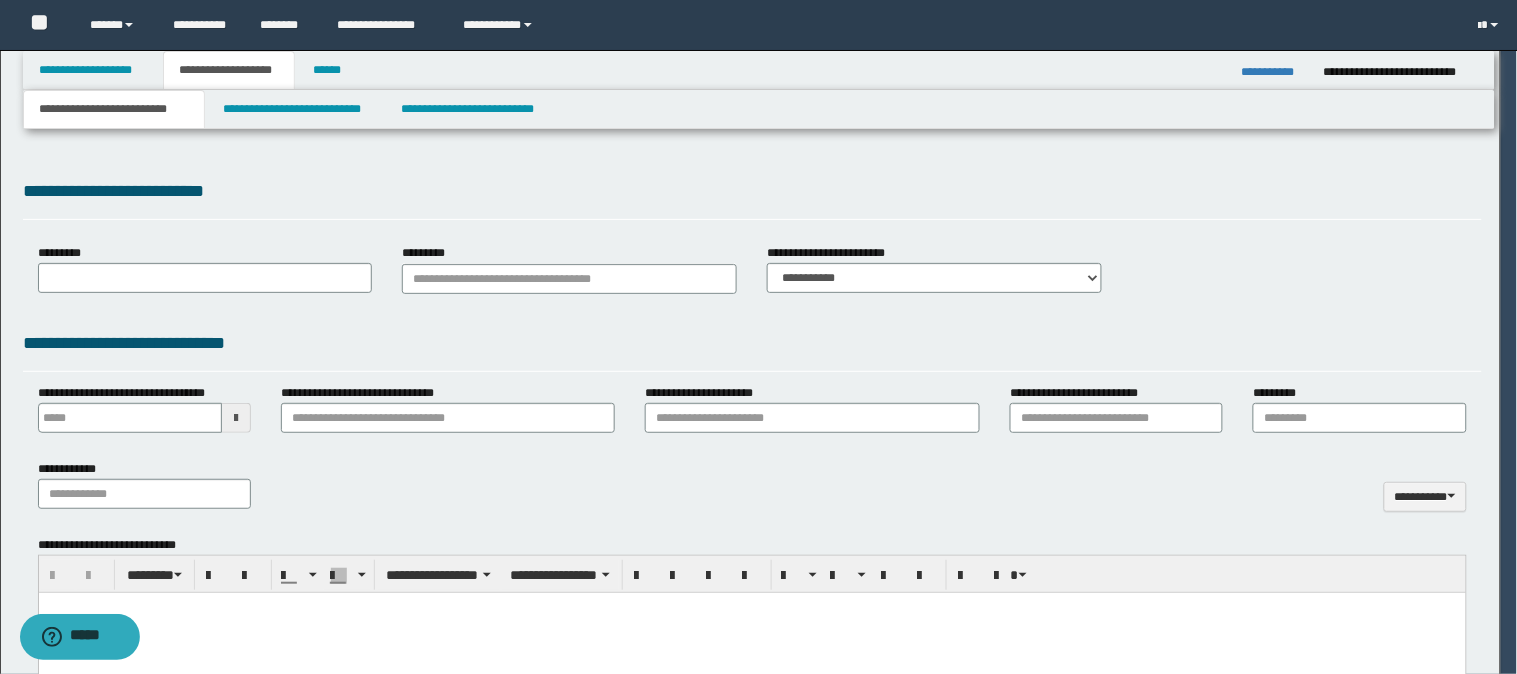type 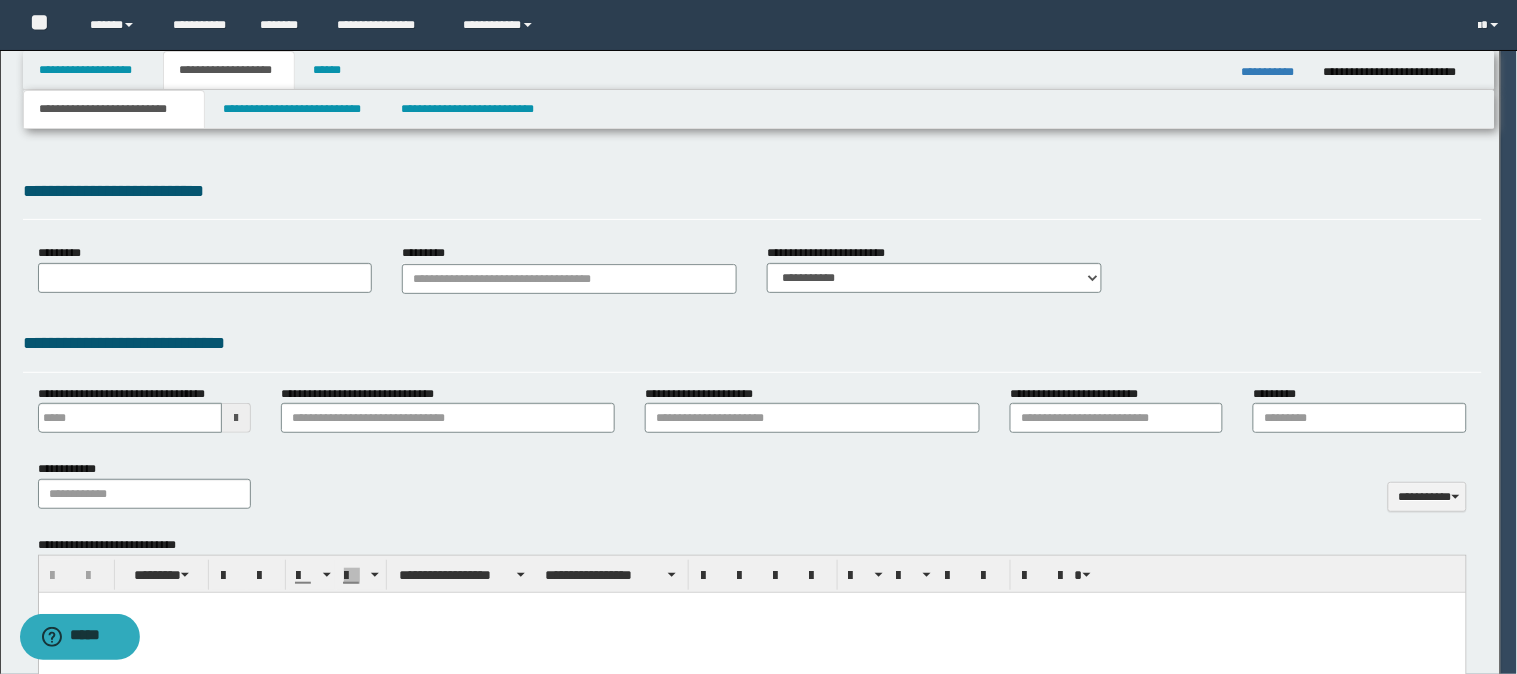 scroll, scrollTop: 0, scrollLeft: 0, axis: both 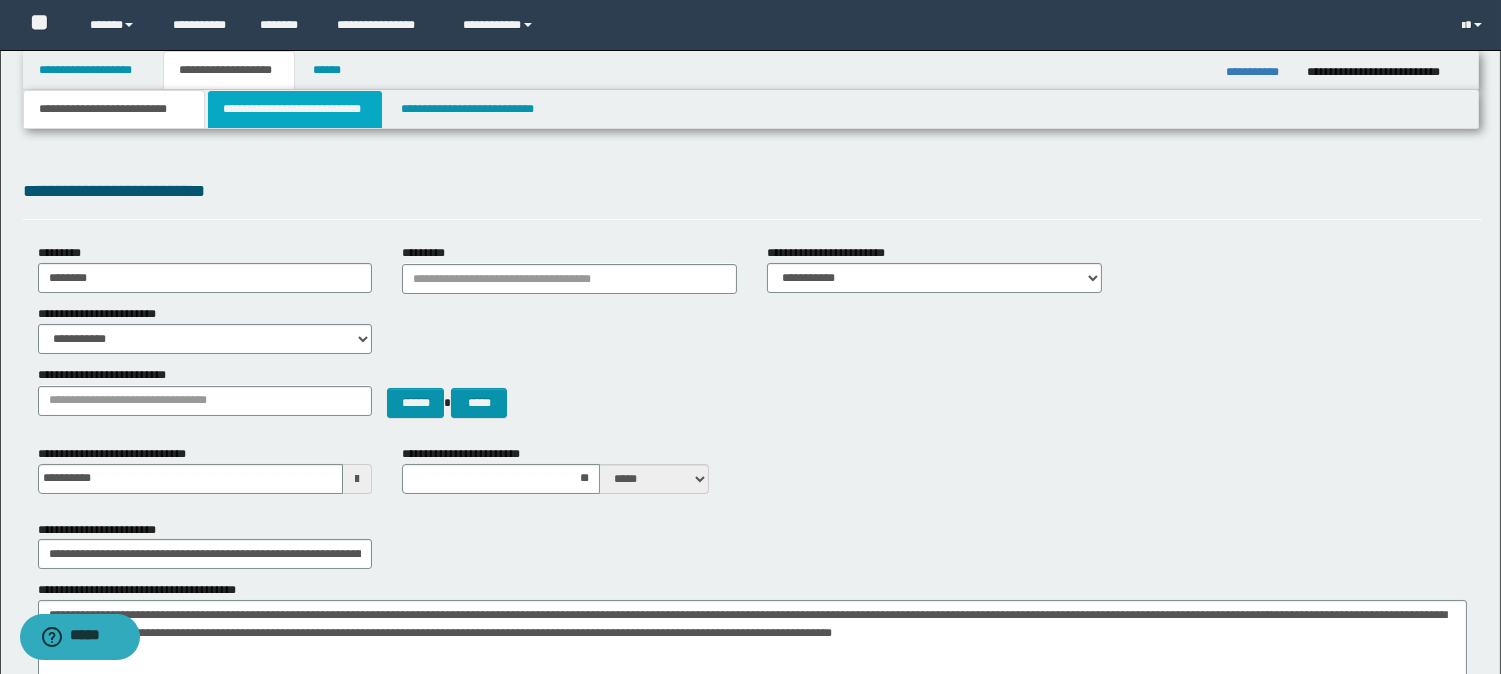 click on "**********" at bounding box center (295, 109) 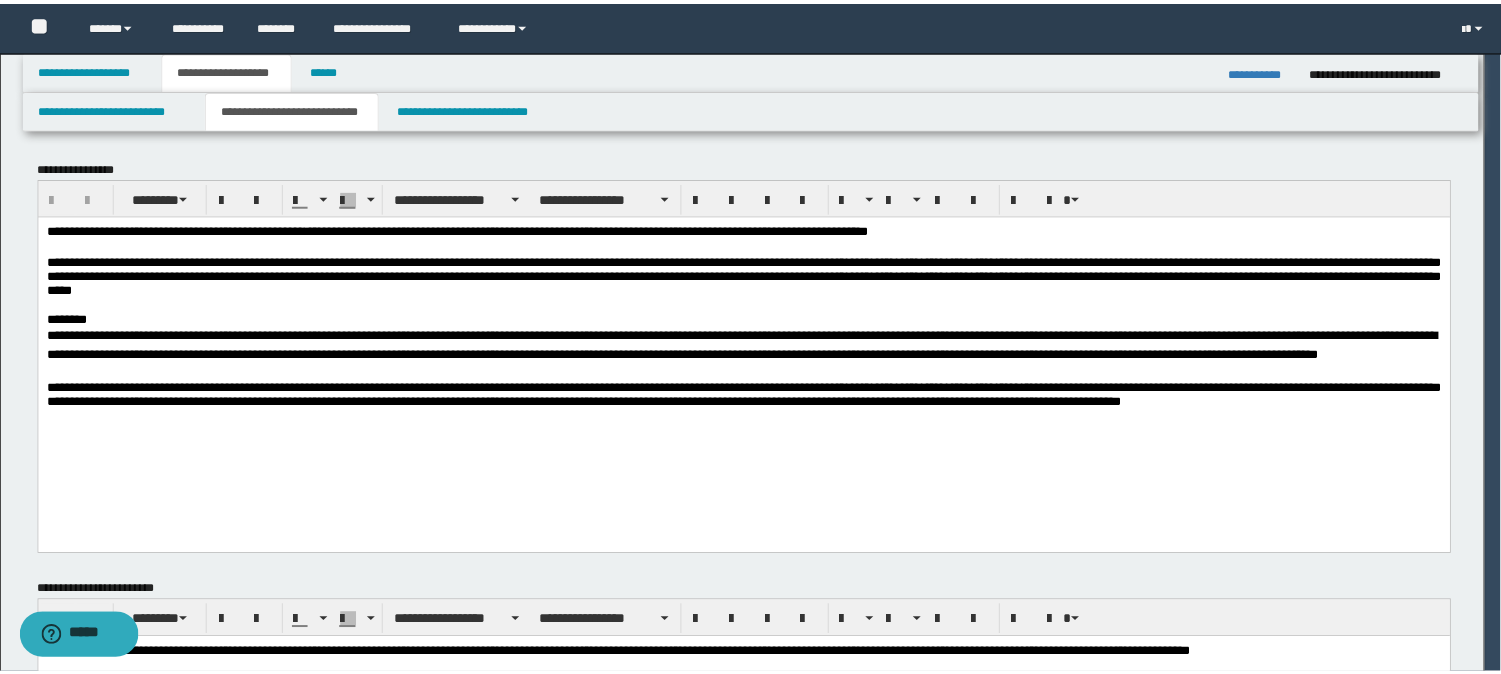 scroll, scrollTop: 0, scrollLeft: 0, axis: both 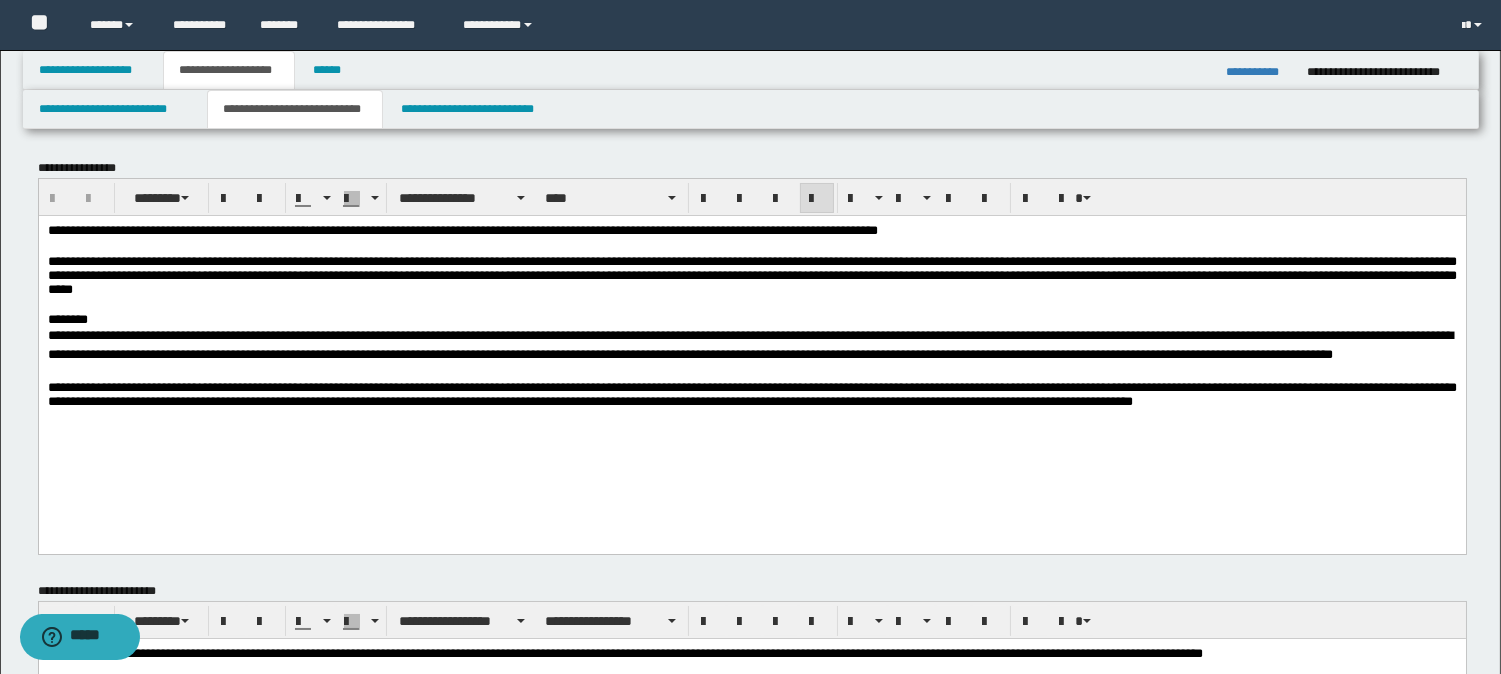click on "********" at bounding box center [751, 319] 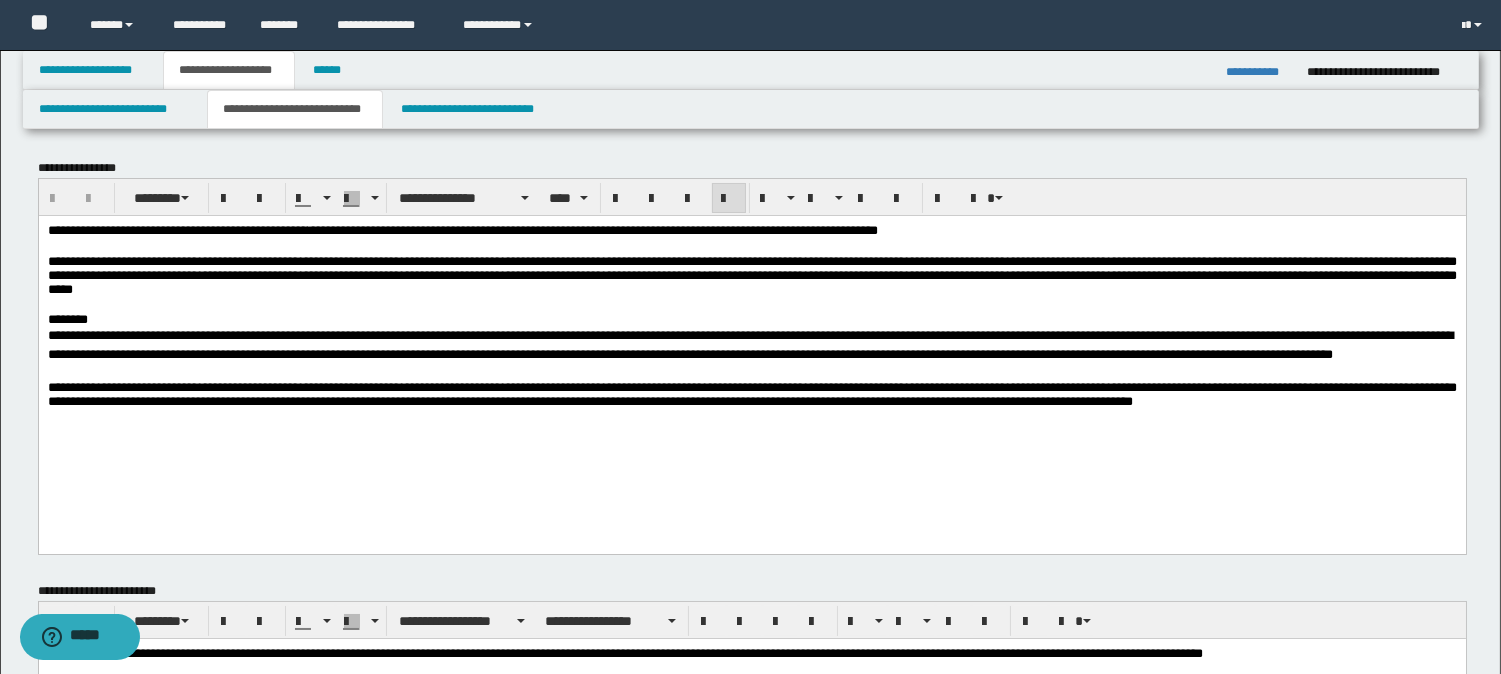 type 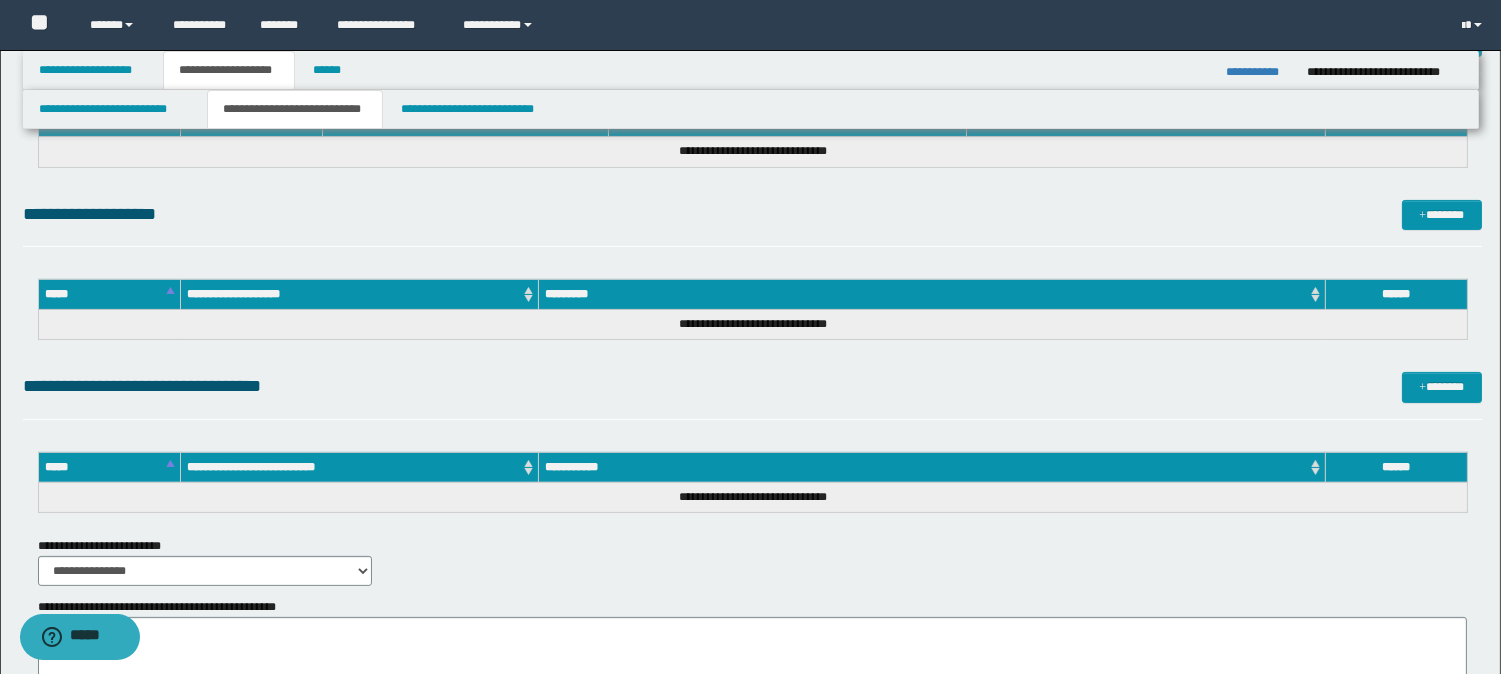 scroll, scrollTop: 1242, scrollLeft: 0, axis: vertical 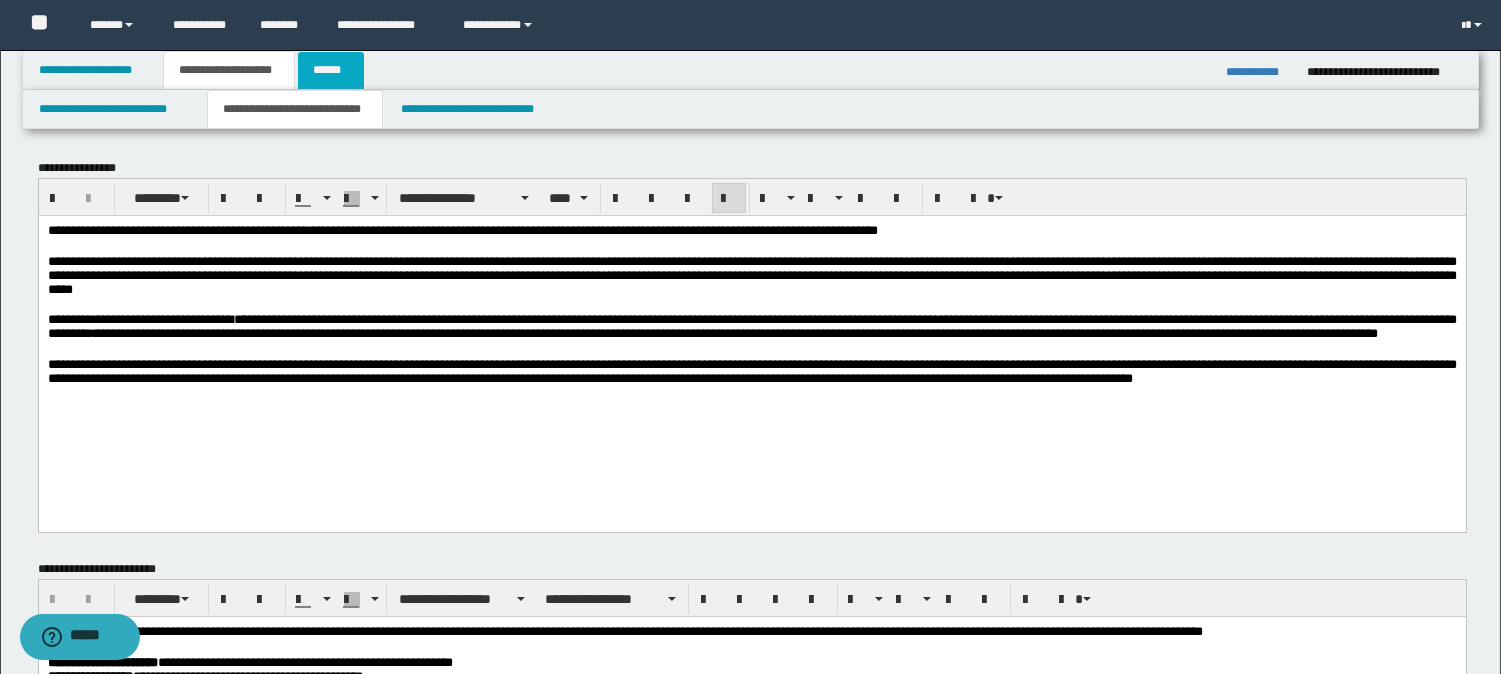 click on "******" at bounding box center [331, 70] 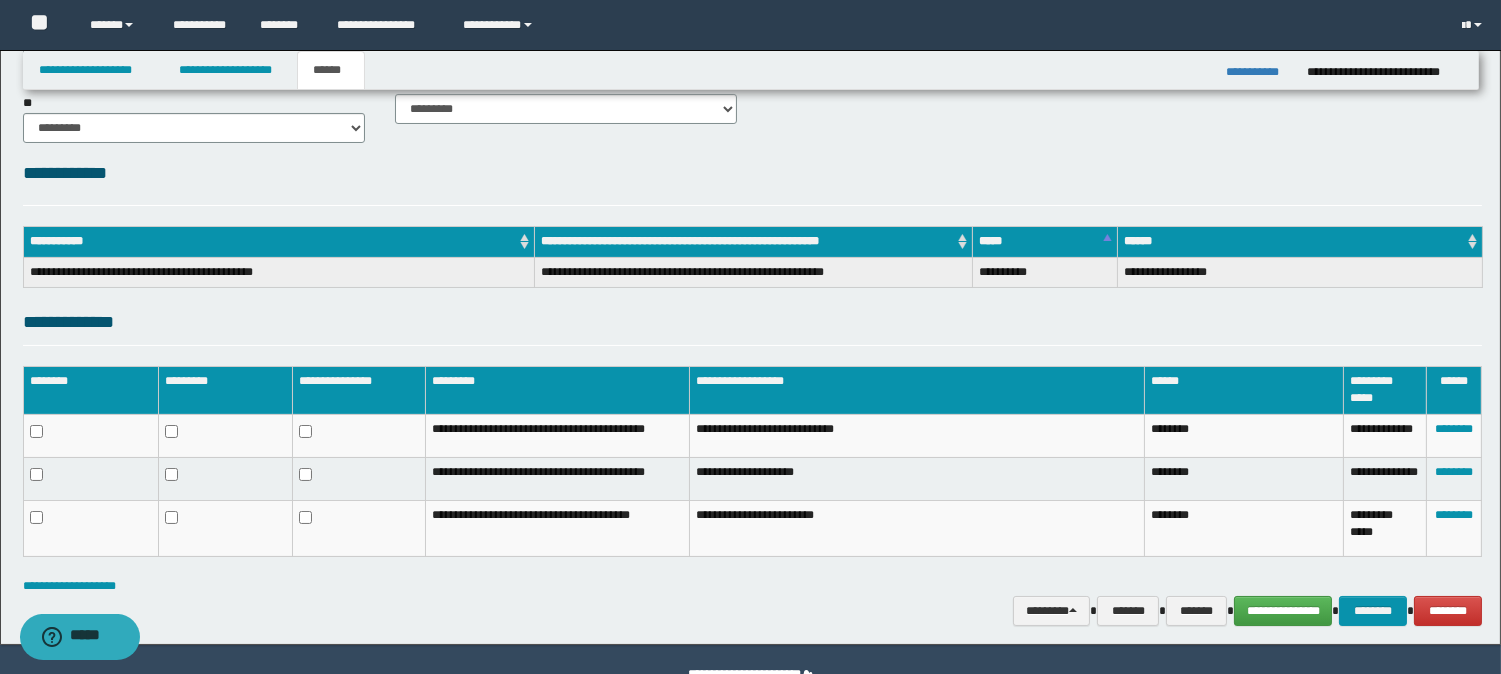 scroll, scrollTop: 232, scrollLeft: 0, axis: vertical 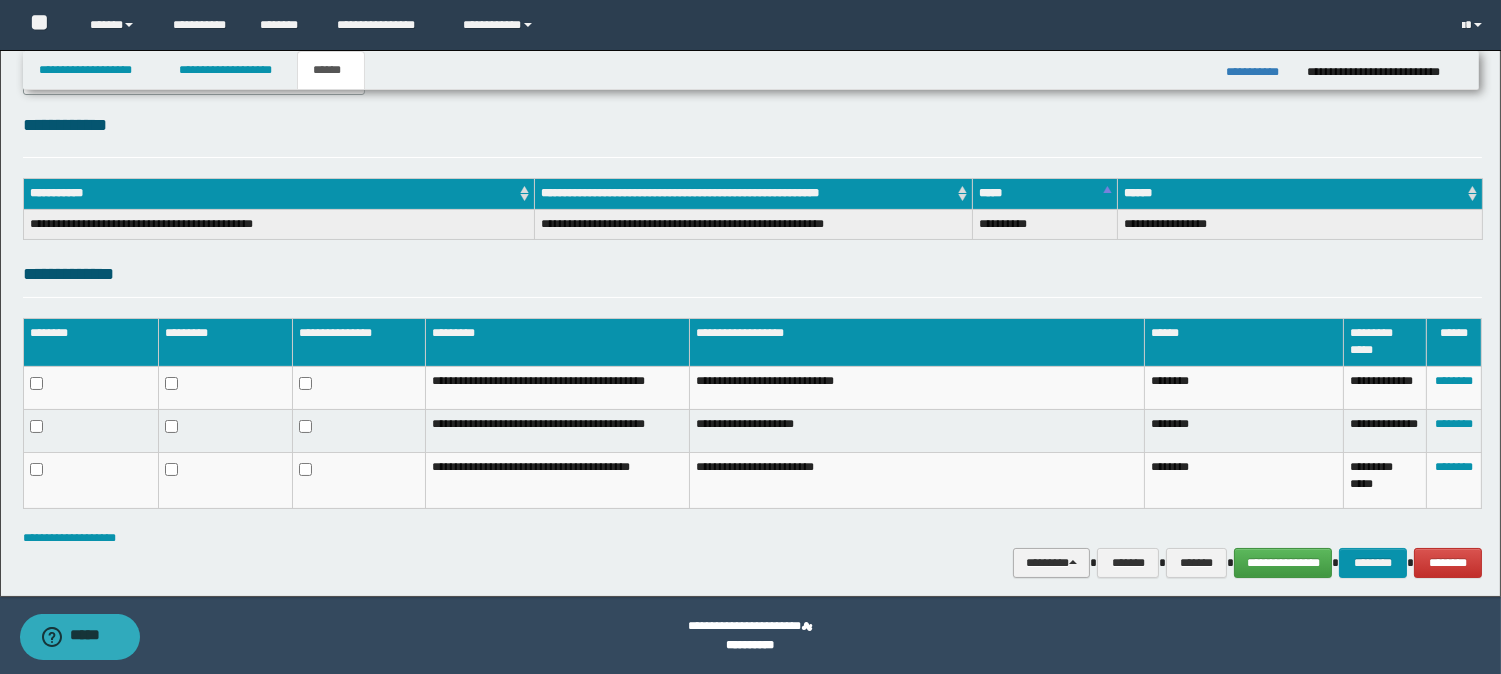 click on "********" at bounding box center [1051, 563] 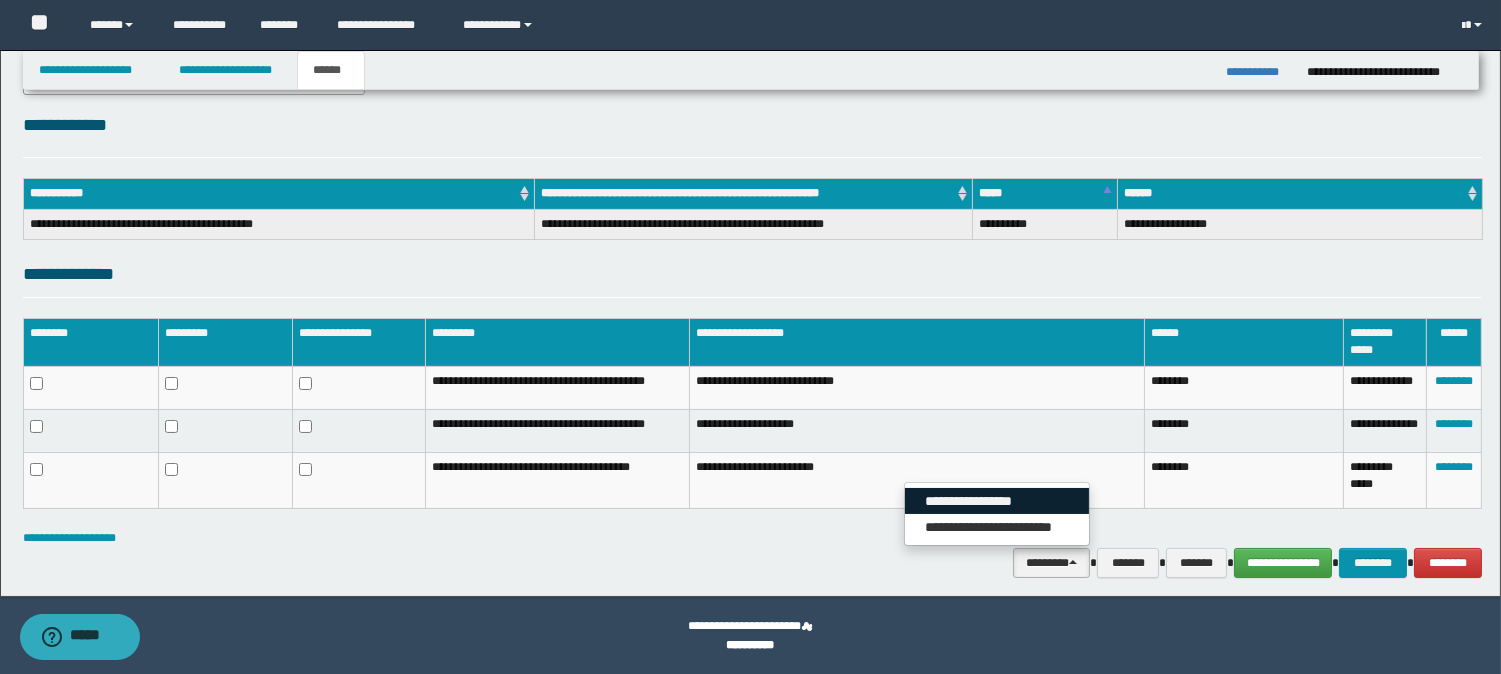 click on "**********" at bounding box center [997, 501] 